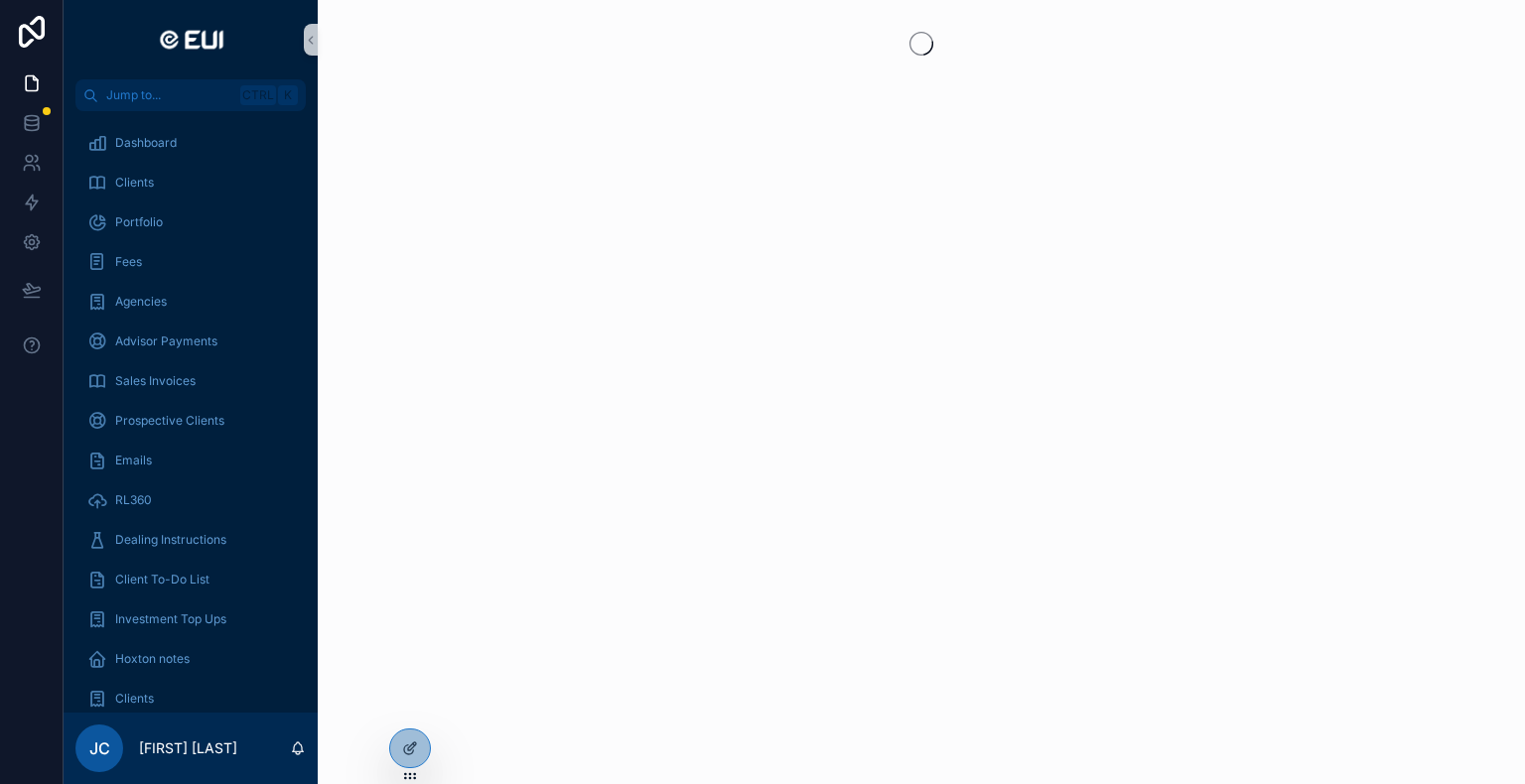 scroll, scrollTop: 0, scrollLeft: 0, axis: both 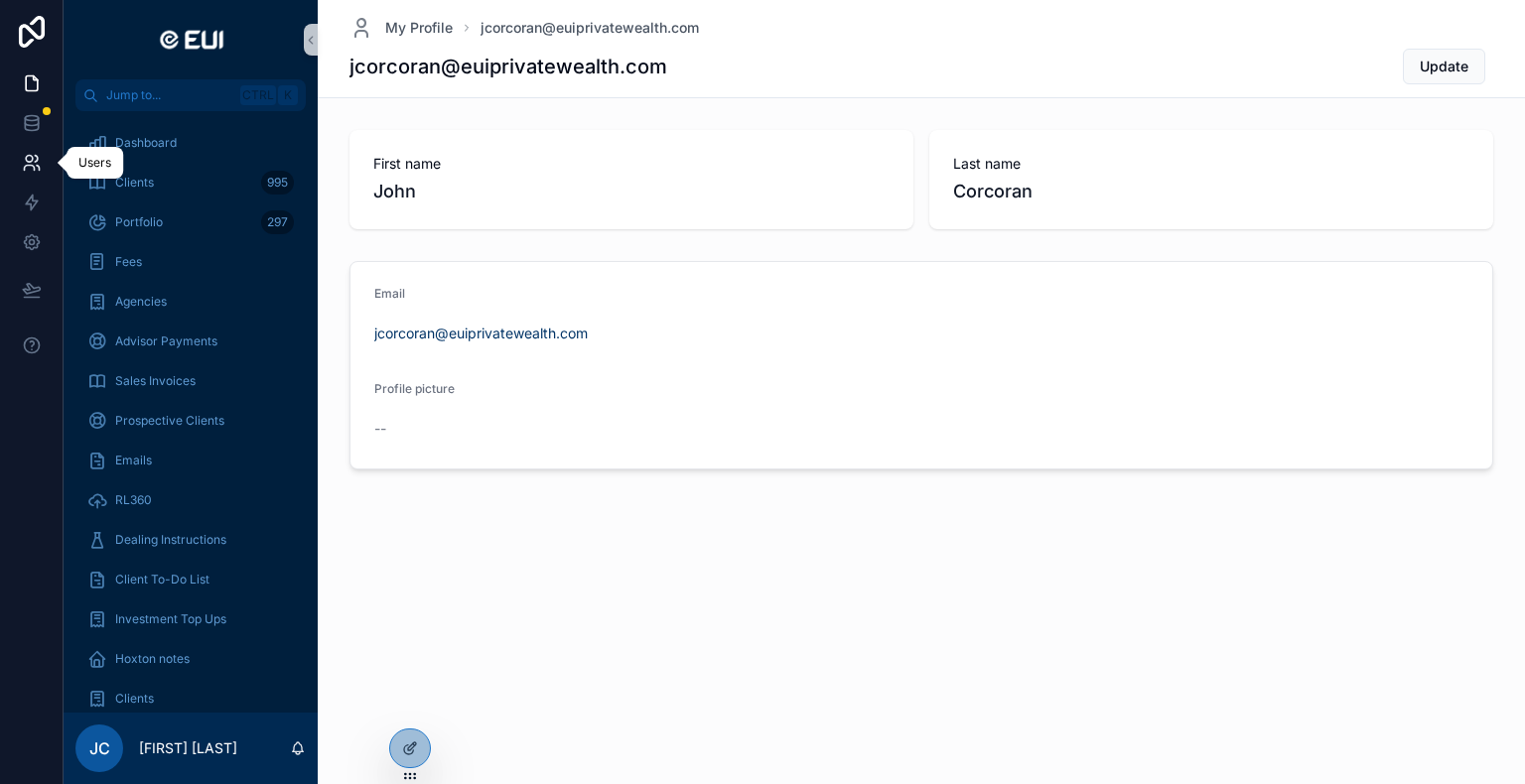 click at bounding box center (31, 163) 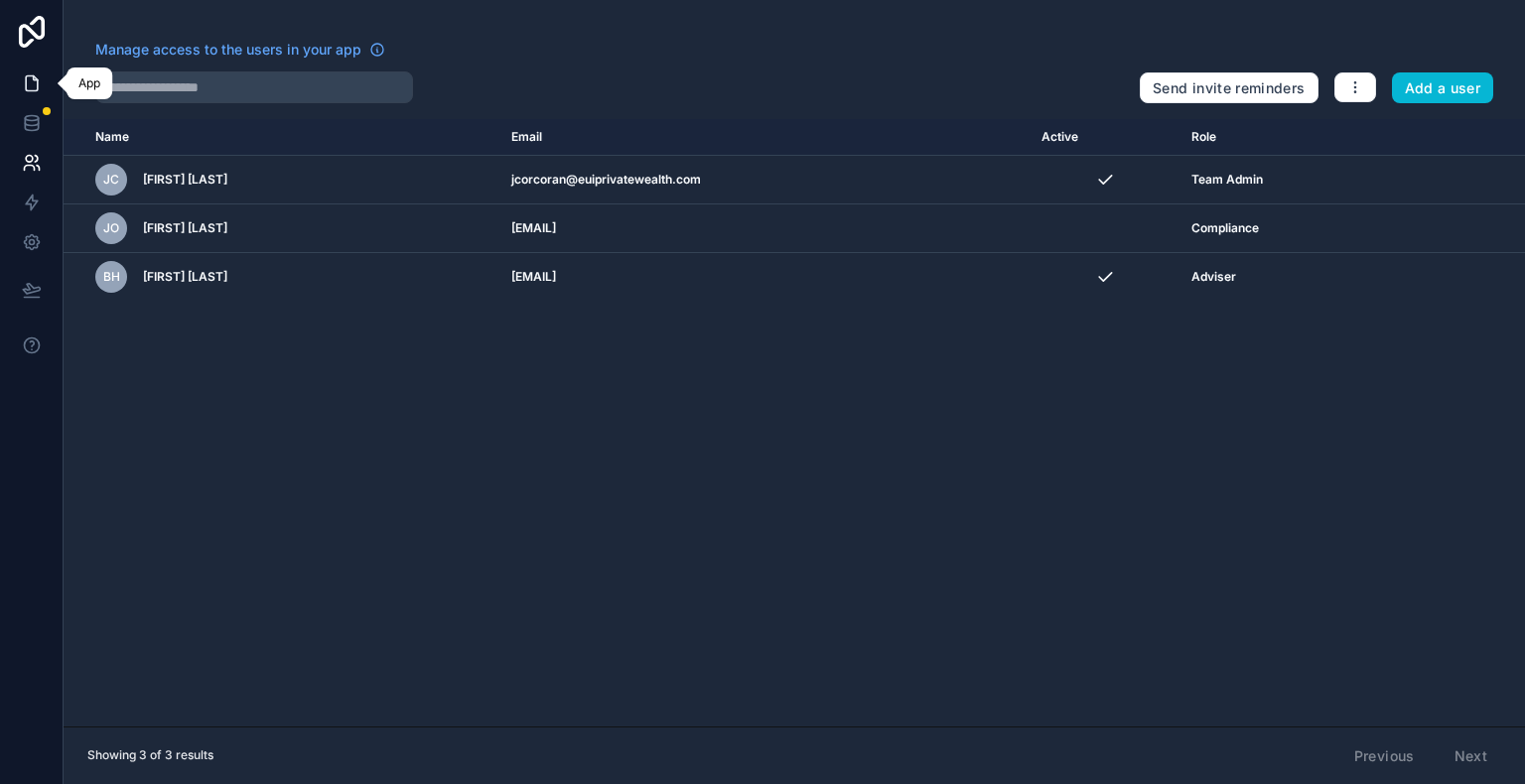 click at bounding box center (31, 83) 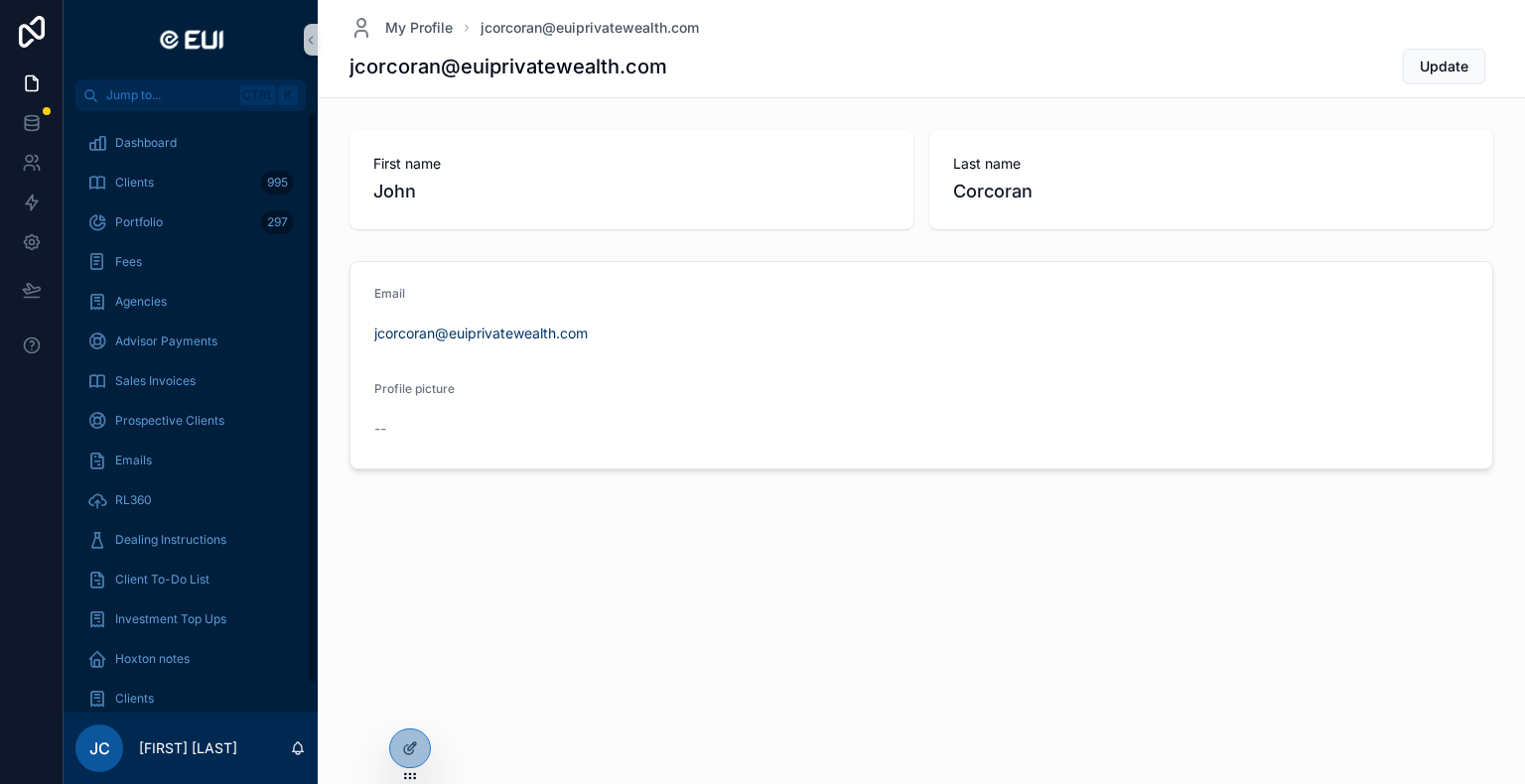 click on "My Profile jcorcoran@euiprivatewealth.com jcorcoran@euiprivatewealth.com Update First name John Last name Corcoran  Email jcorcoran@euiprivatewealth.com Profile picture --" at bounding box center [921, 302] 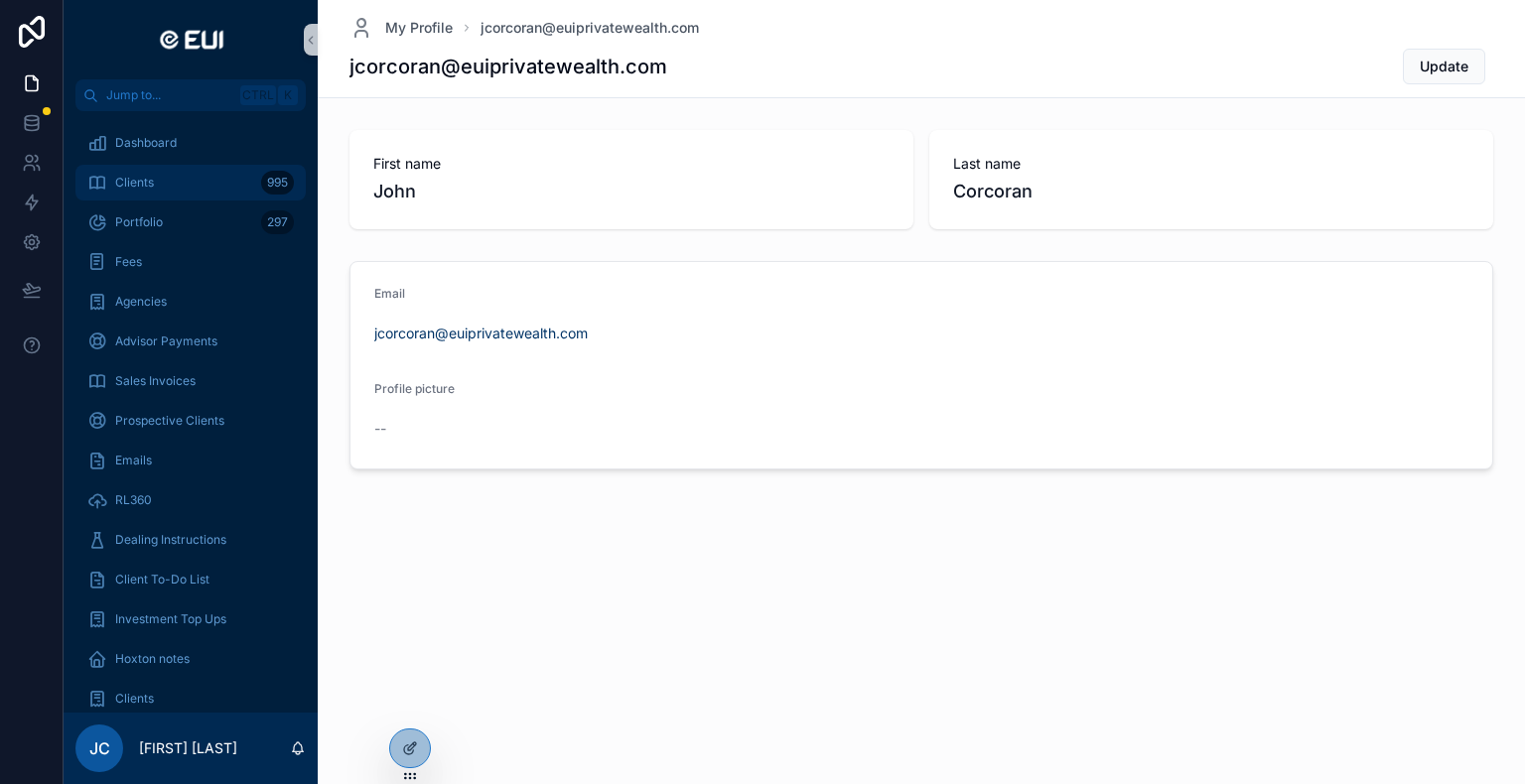 click on "Clients" at bounding box center [134, 183] 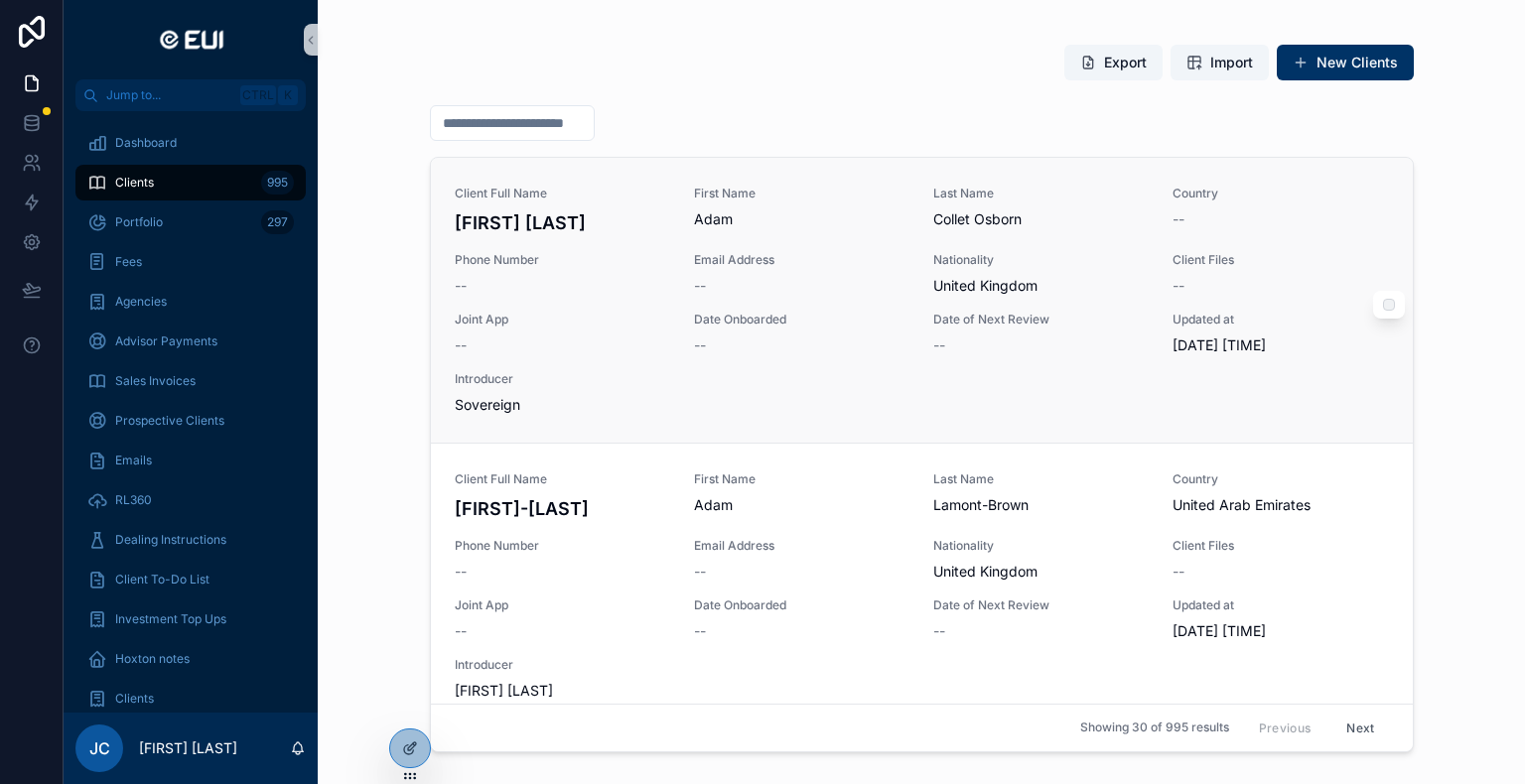 click on "Introducer" at bounding box center [562, 379] 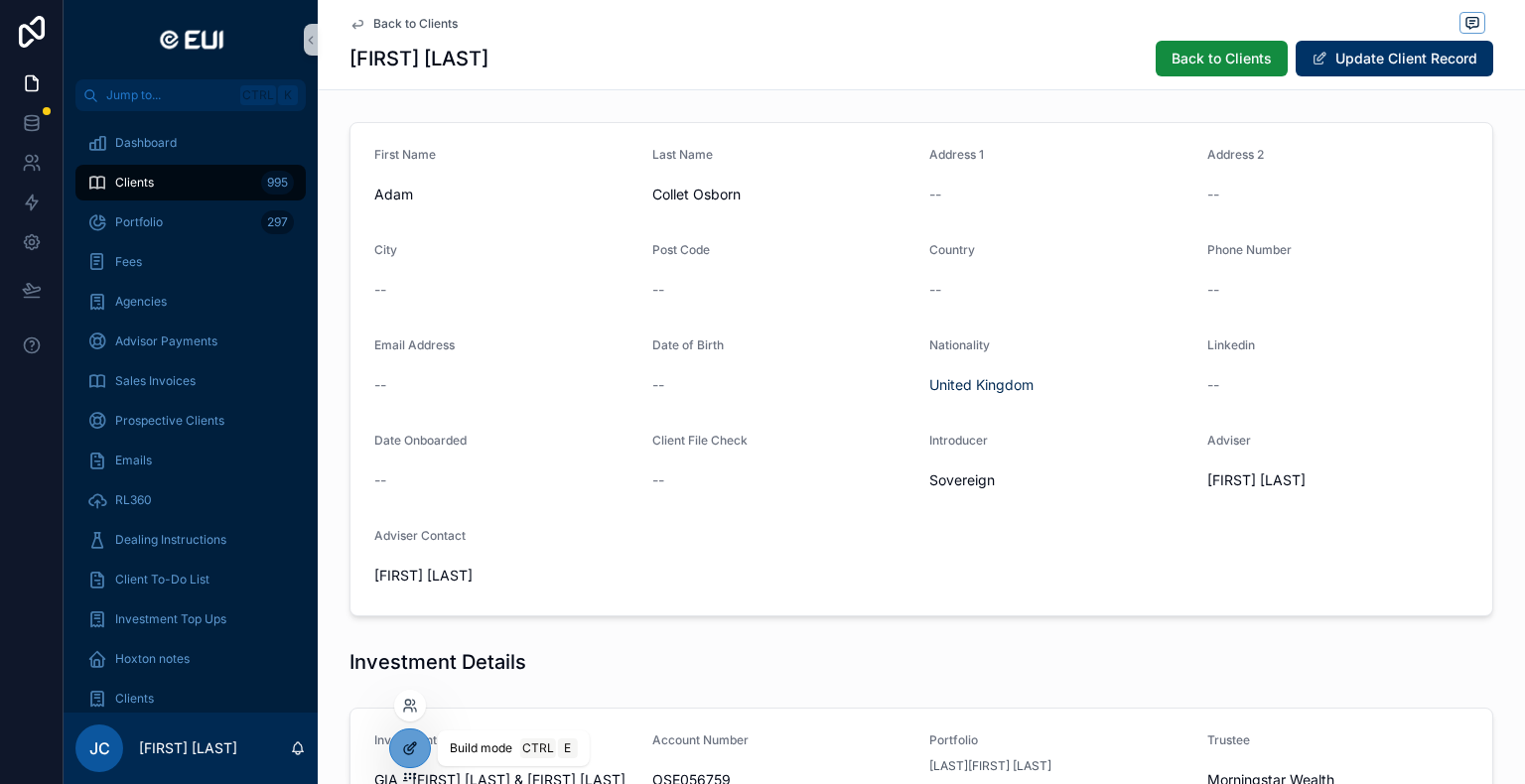 click 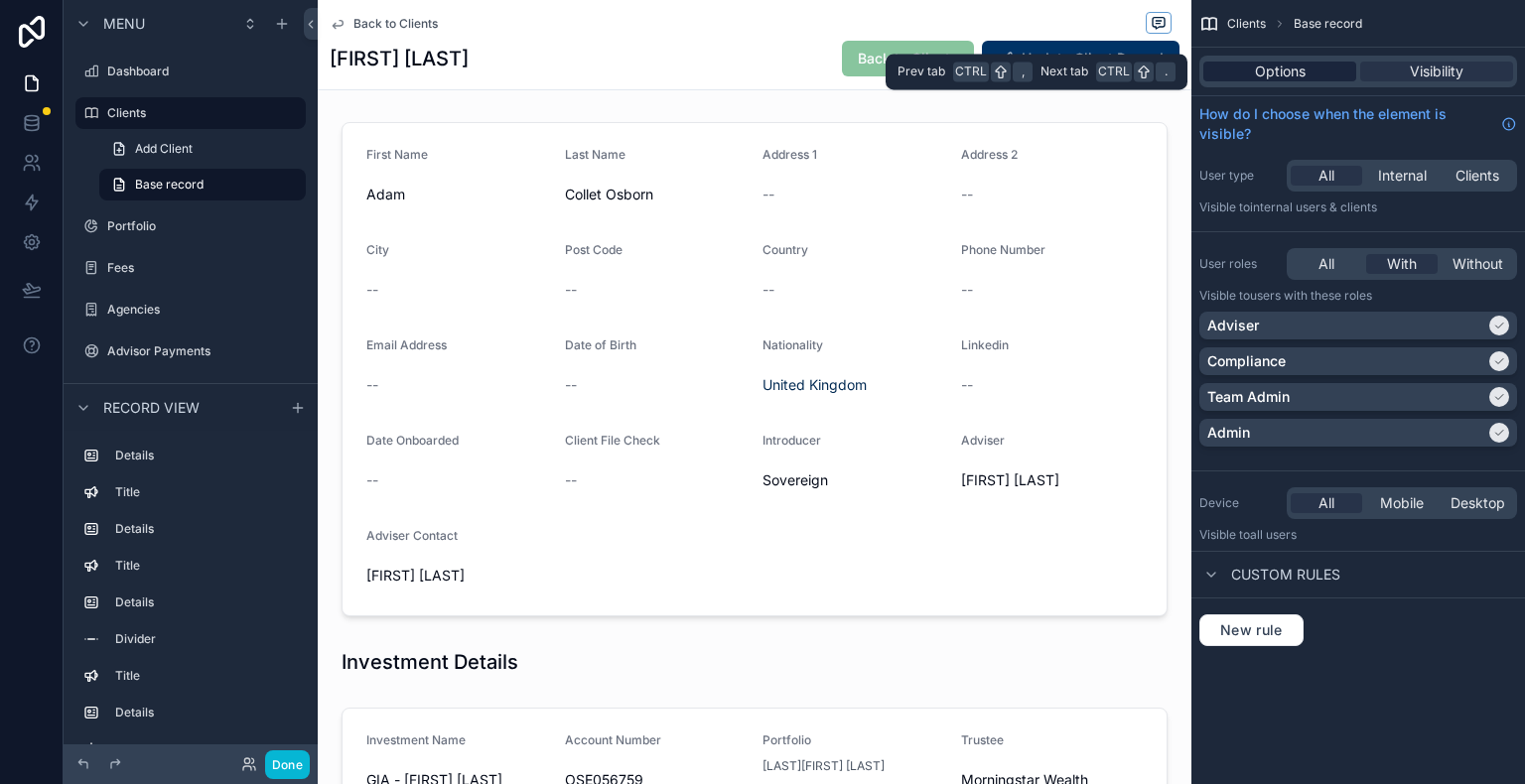 click on "Options" at bounding box center [1280, 71] 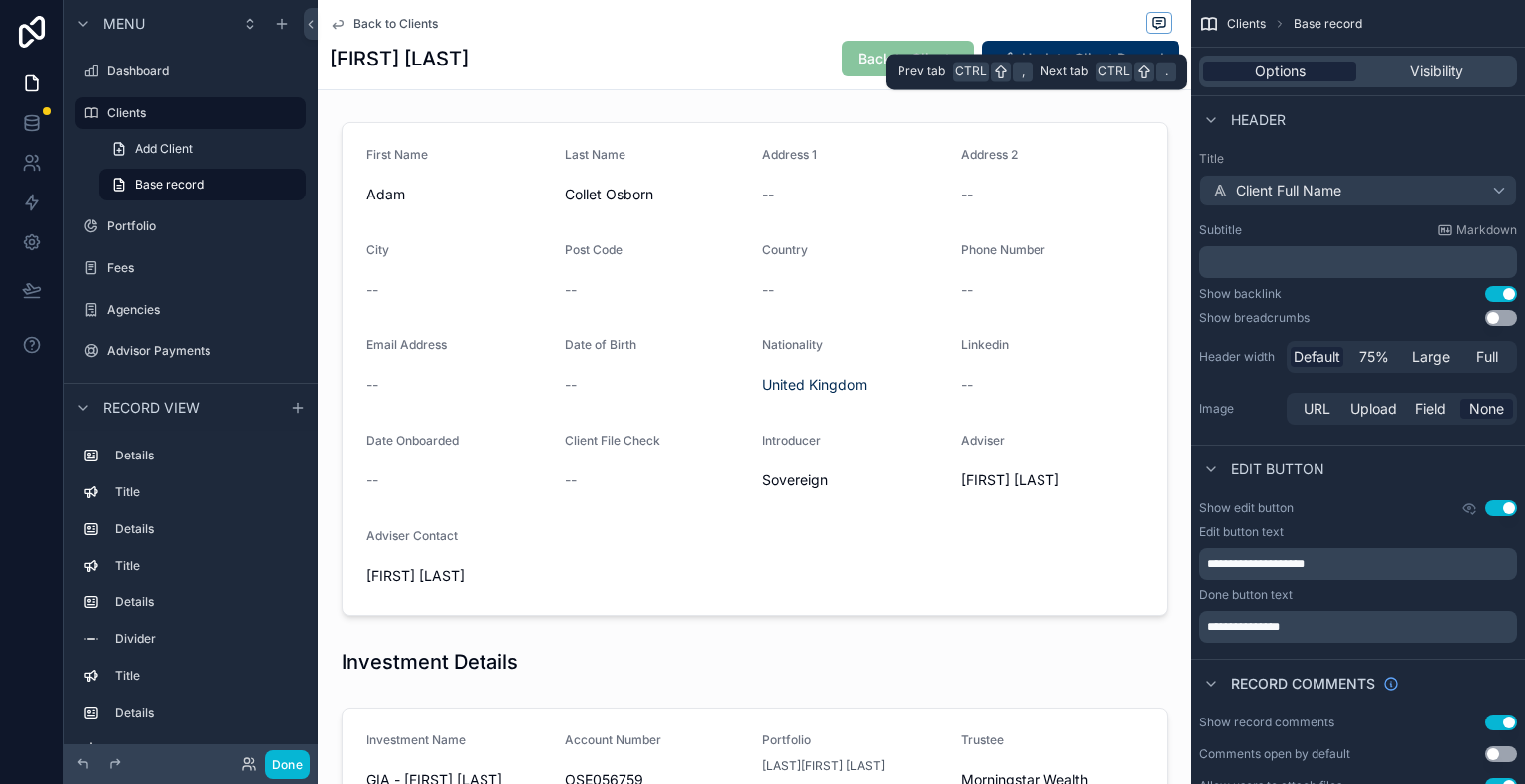 click on "Options" at bounding box center [1280, 71] 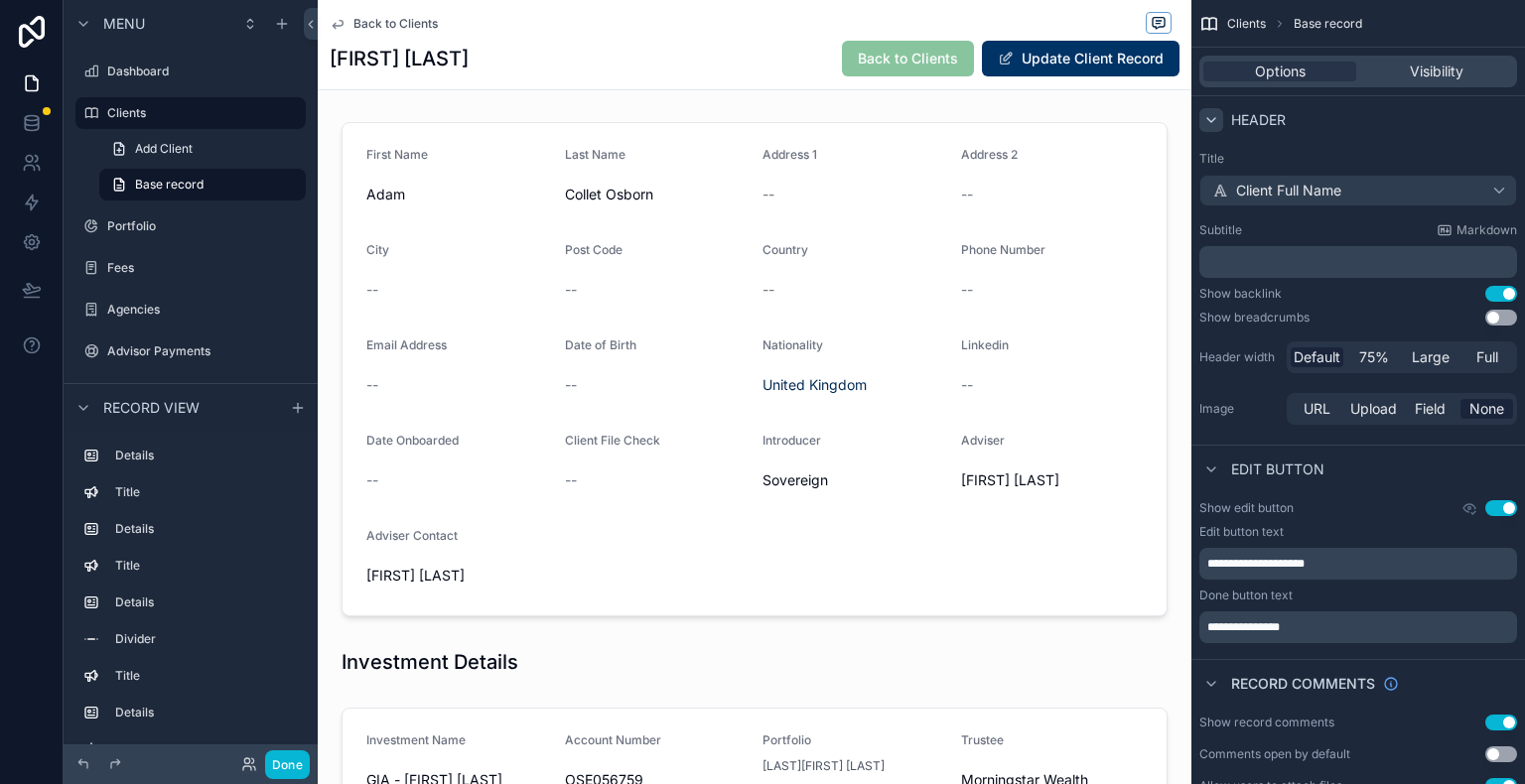 click 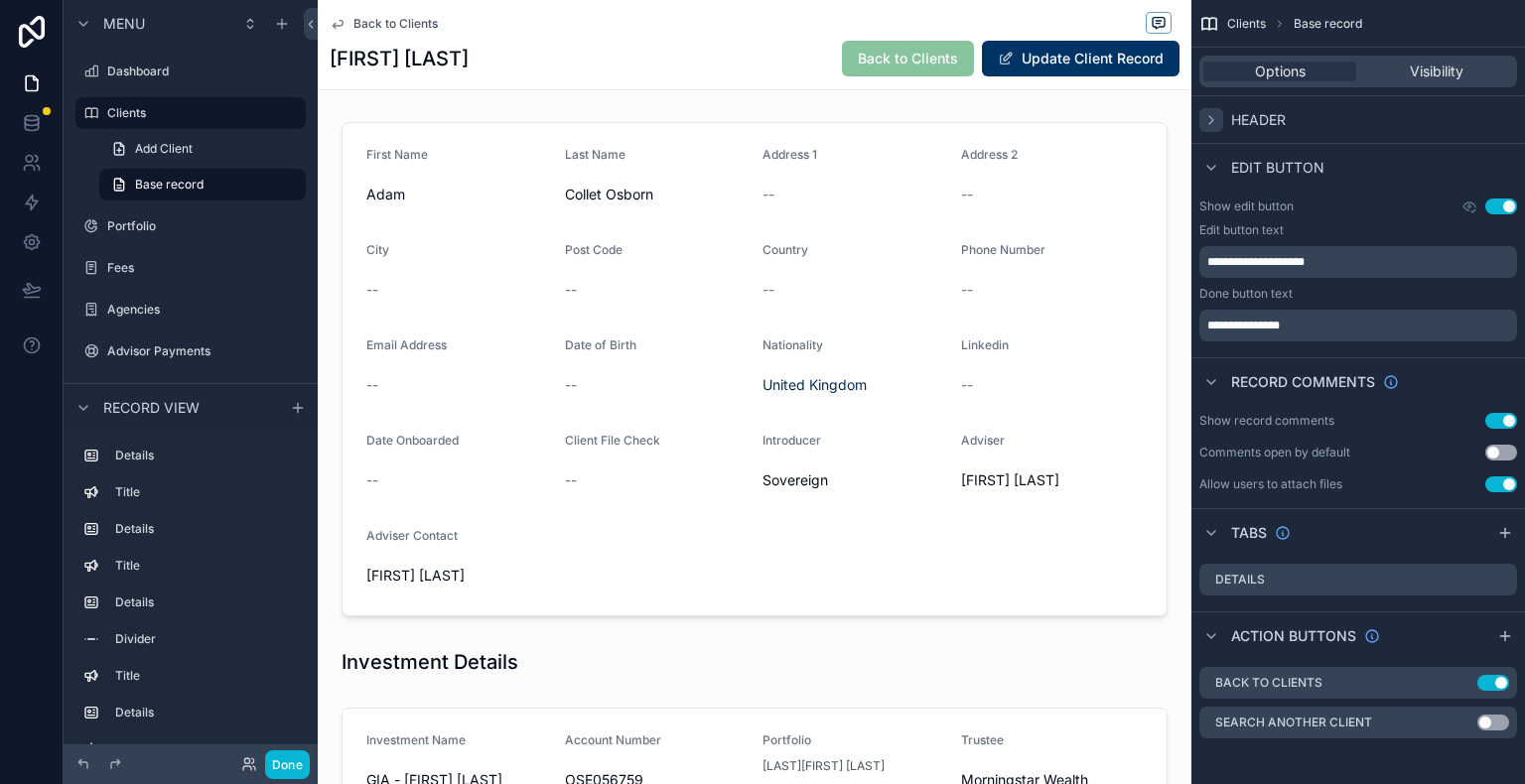 scroll, scrollTop: 1, scrollLeft: 0, axis: vertical 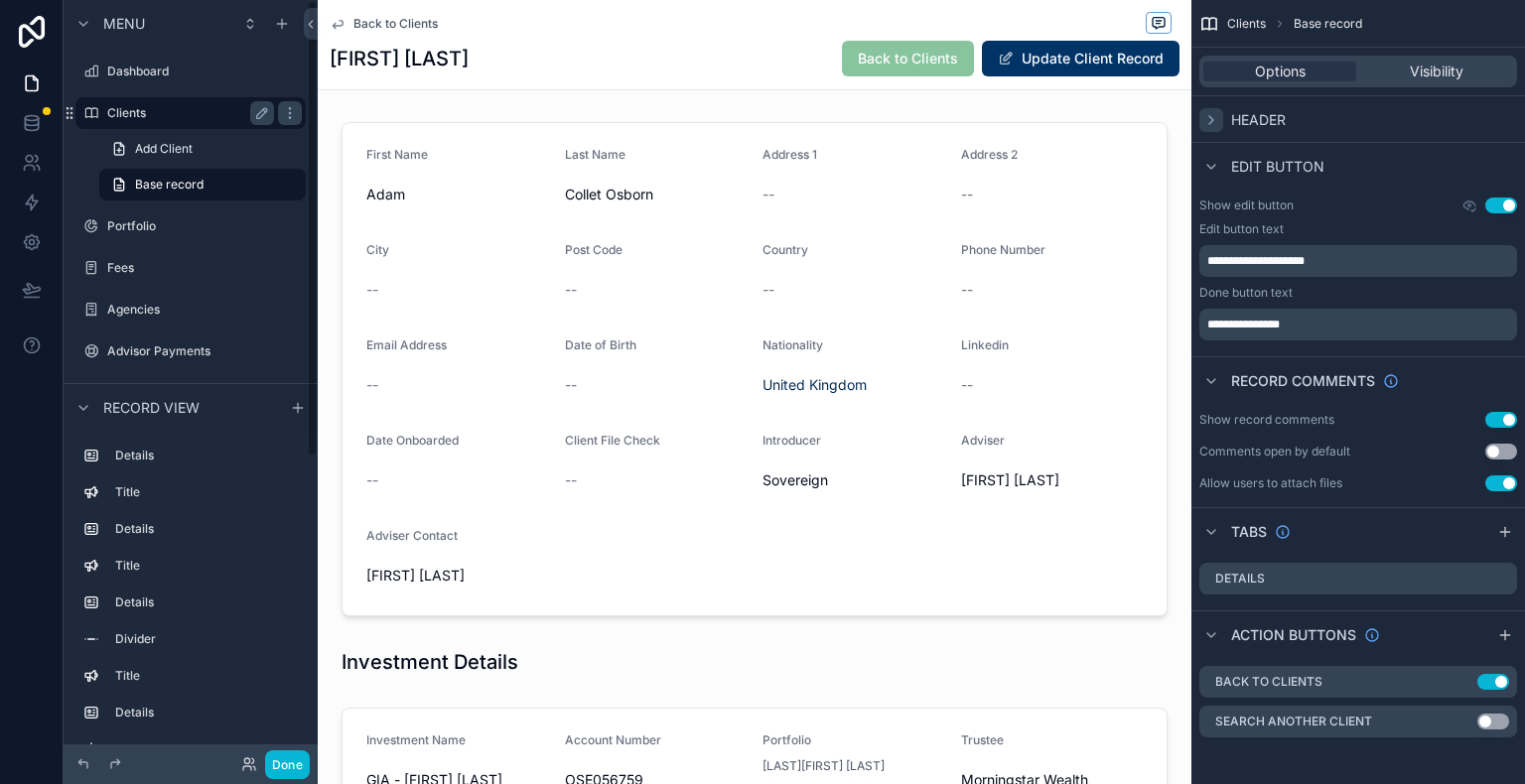 click on "Clients" at bounding box center (187, 113) 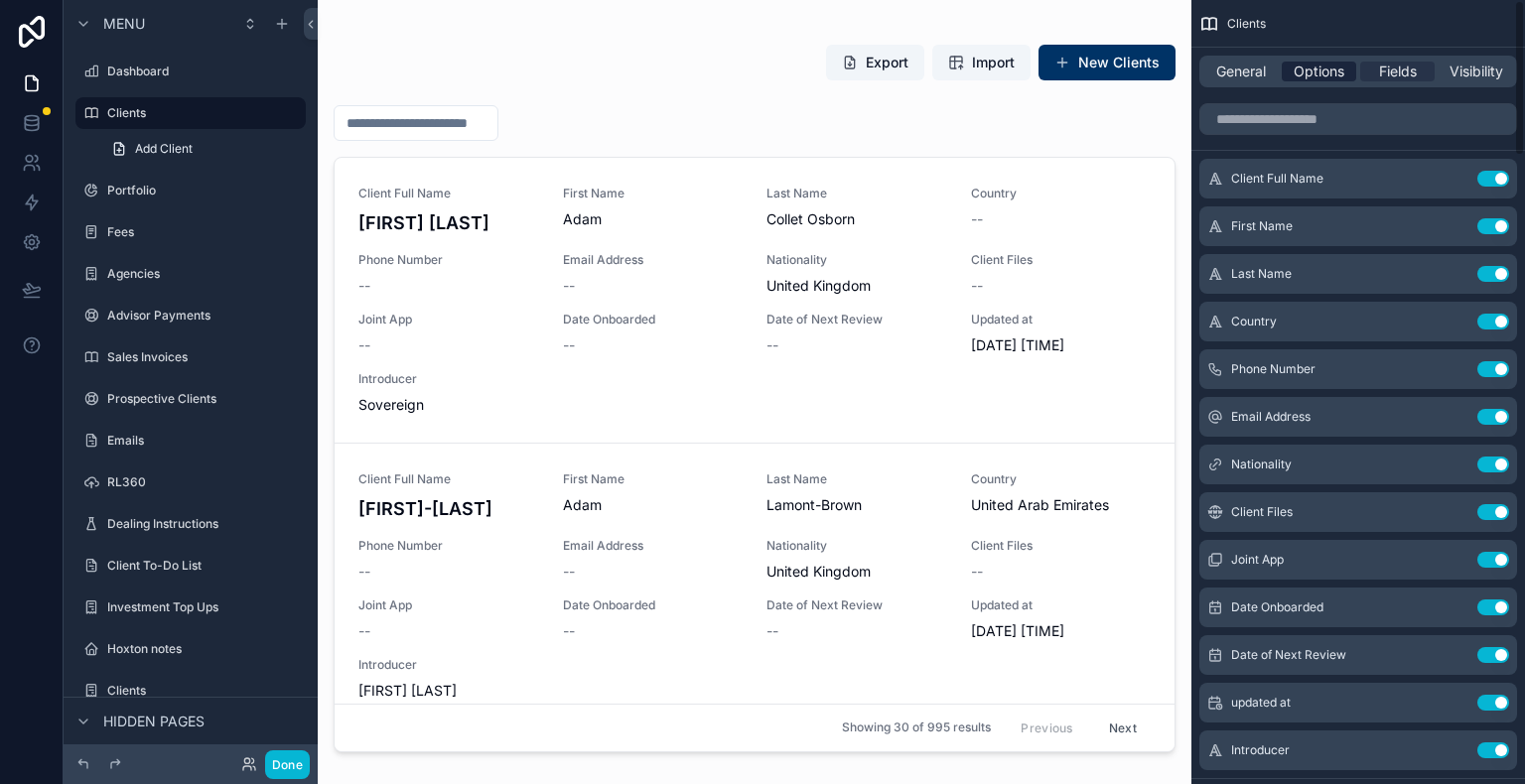 click on "Options" at bounding box center (1318, 71) 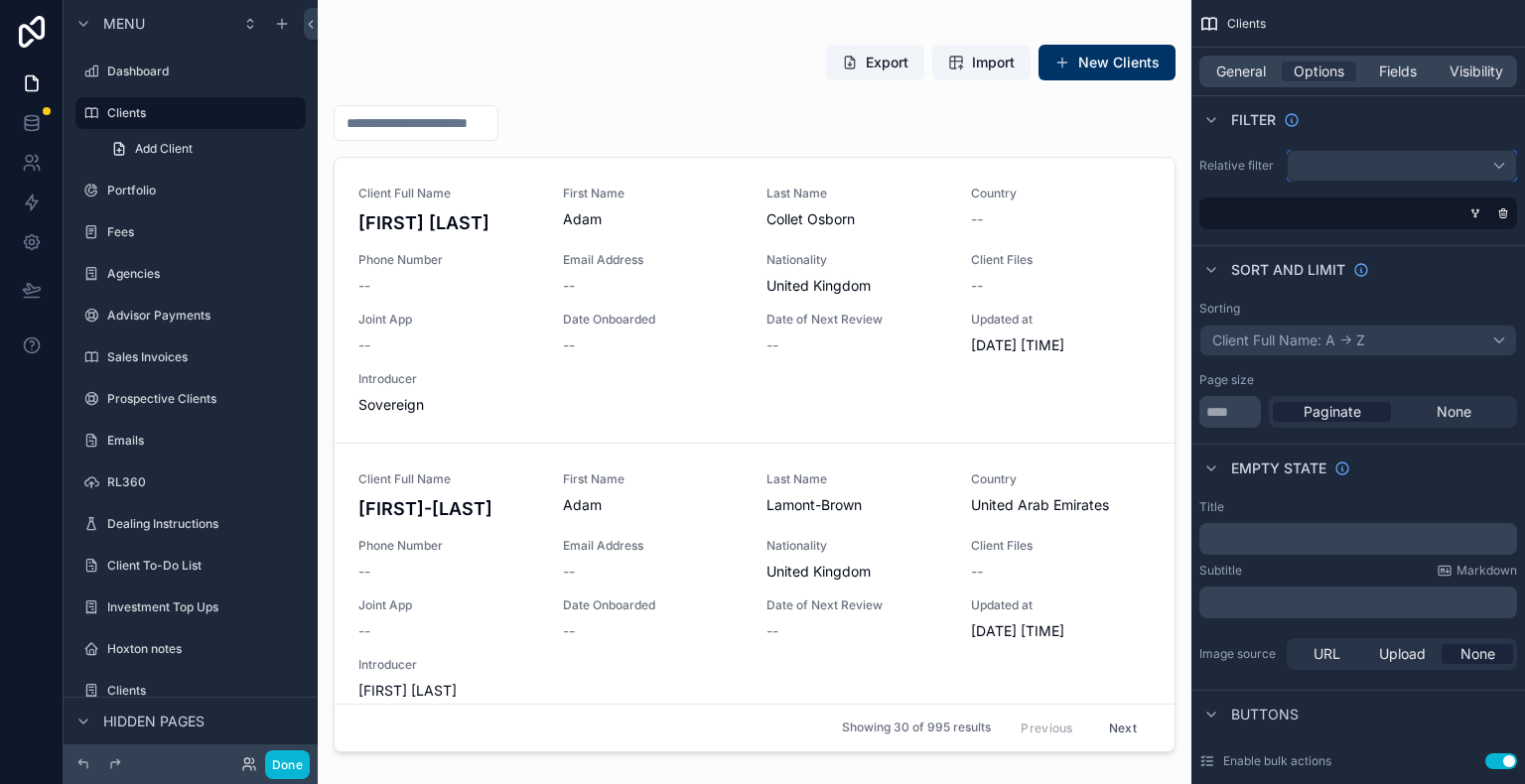 click at bounding box center (1402, 166) 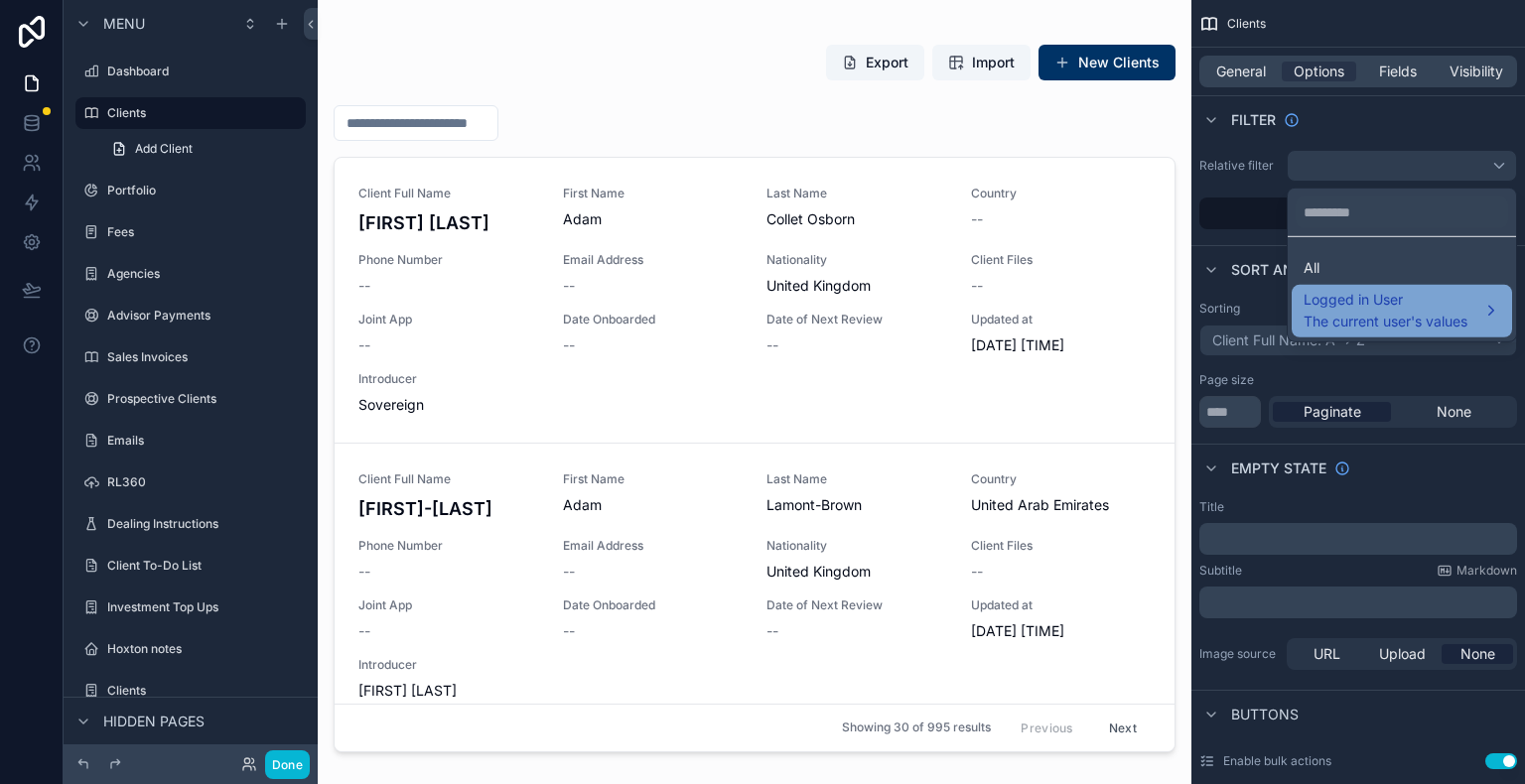 click on "Logged in User The current user's values" at bounding box center [1385, 311] 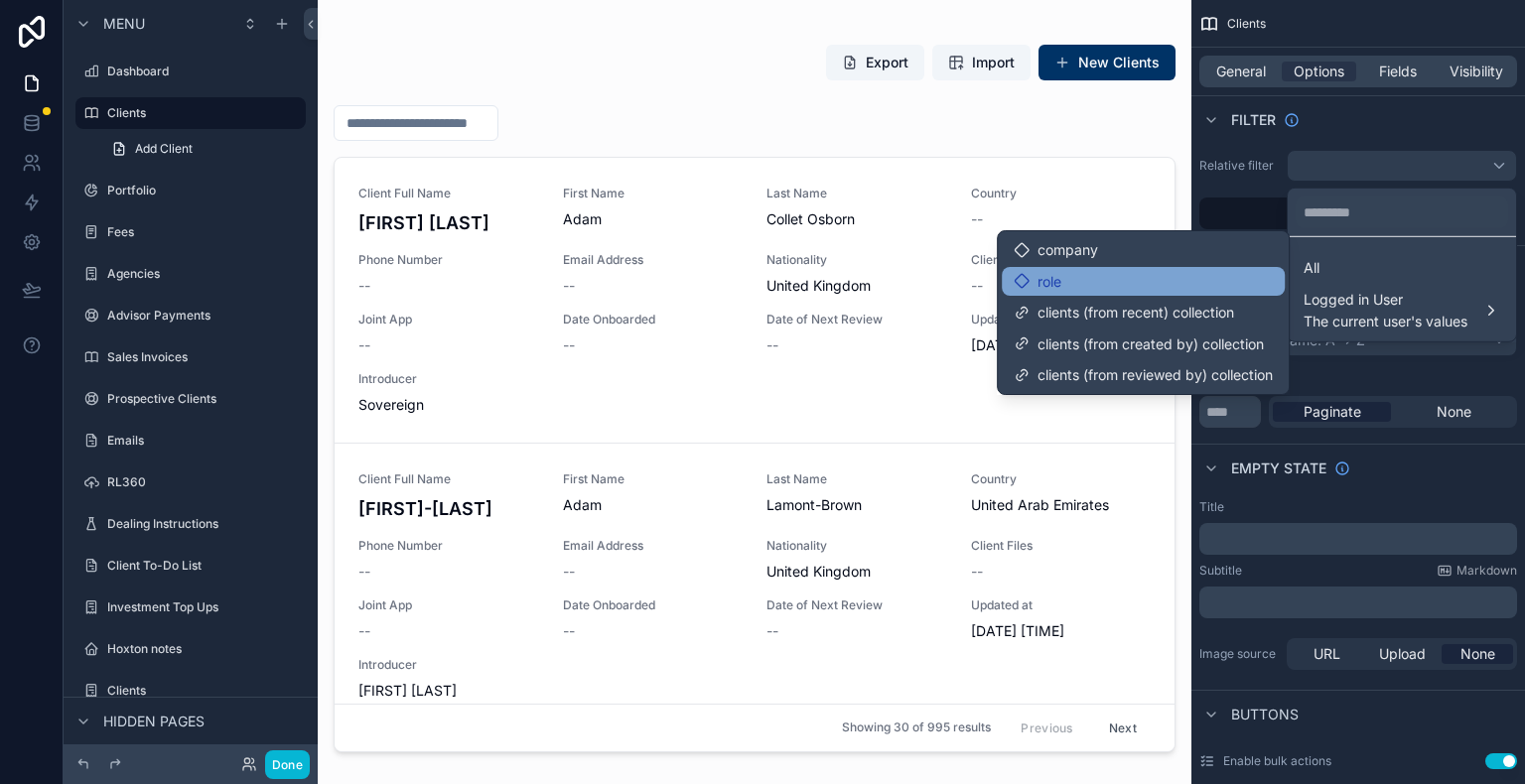 click on "role" at bounding box center (1143, 282) 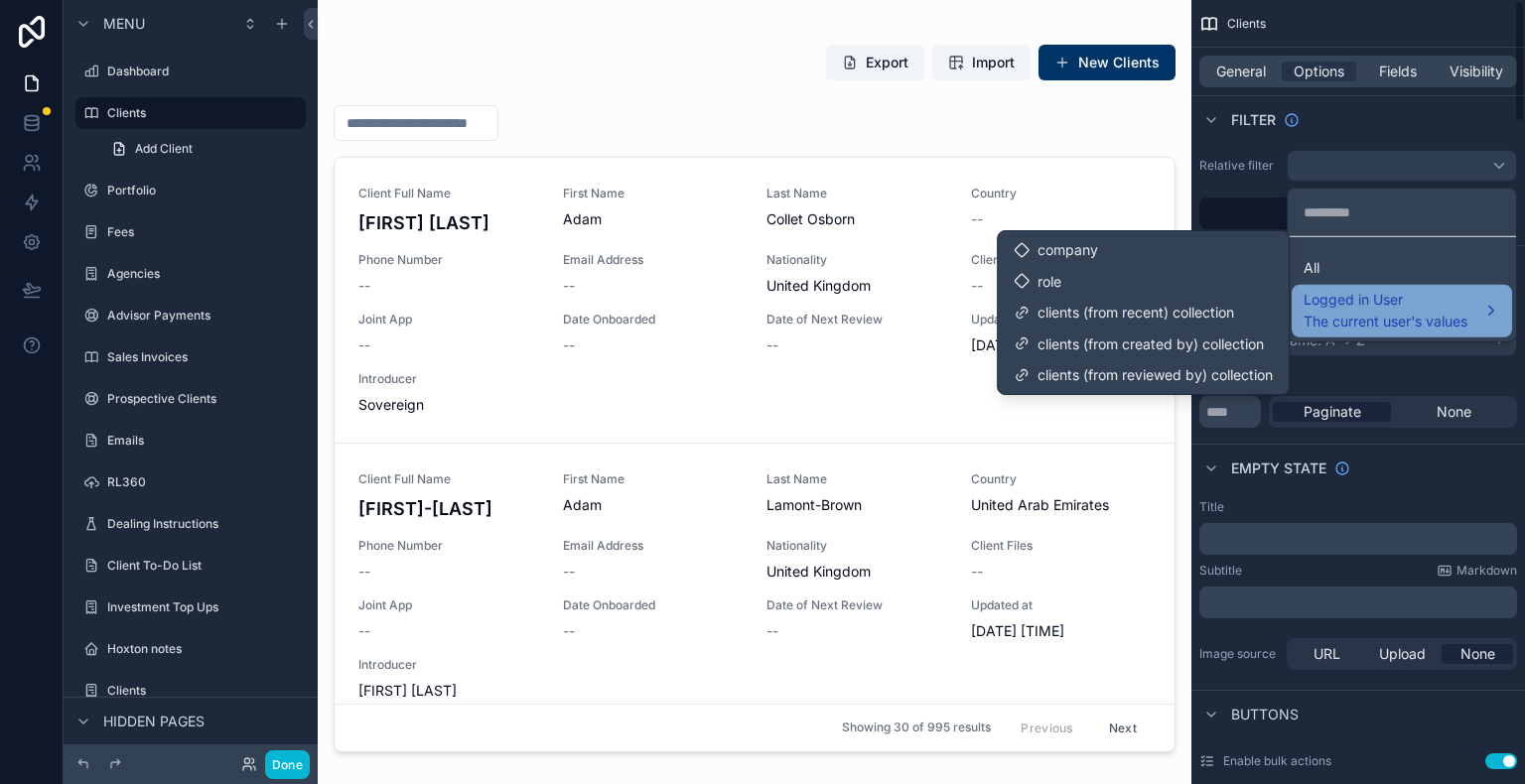 click on "The current user's values" at bounding box center (1385, 322) 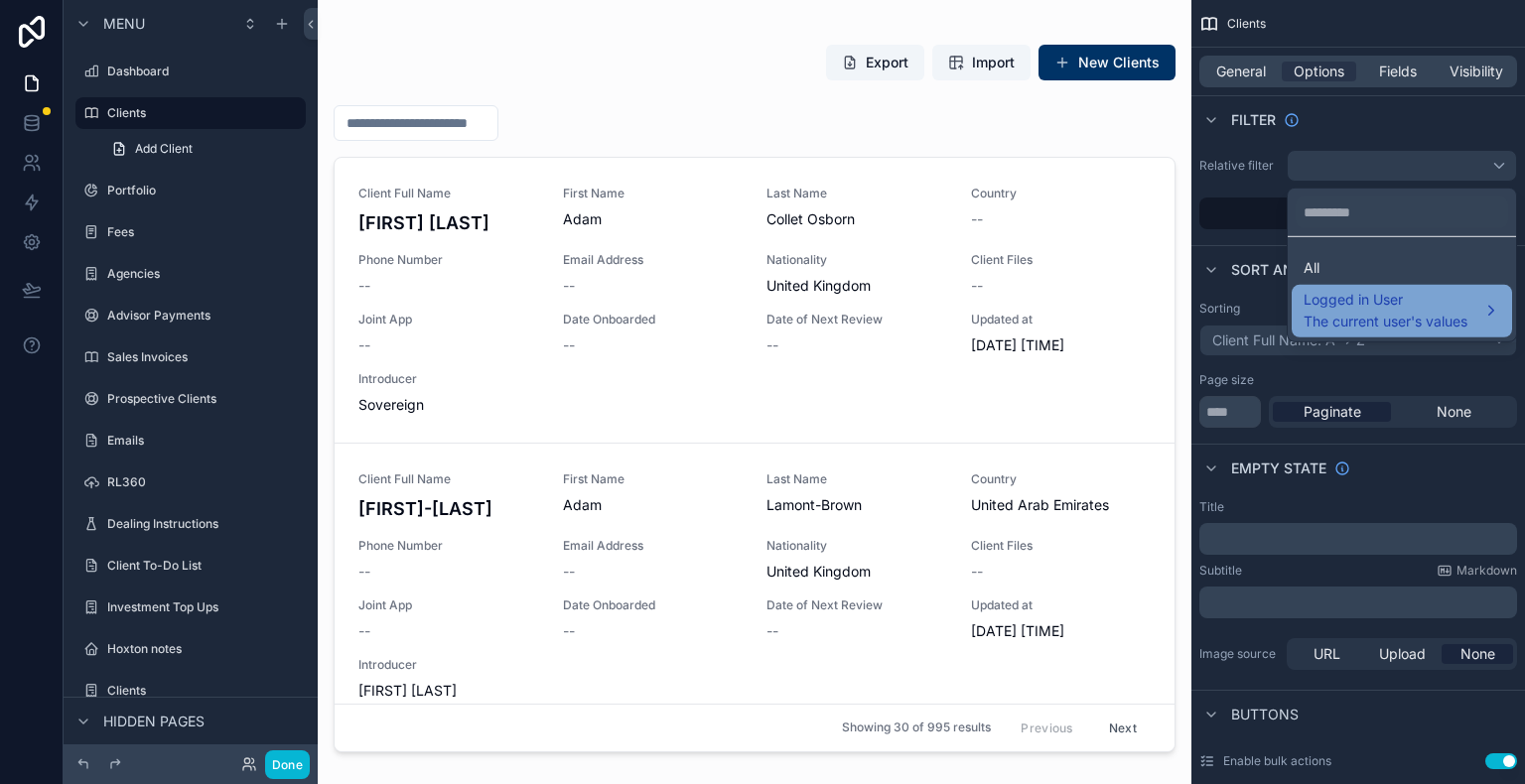 click on "The current user's values" at bounding box center (1385, 322) 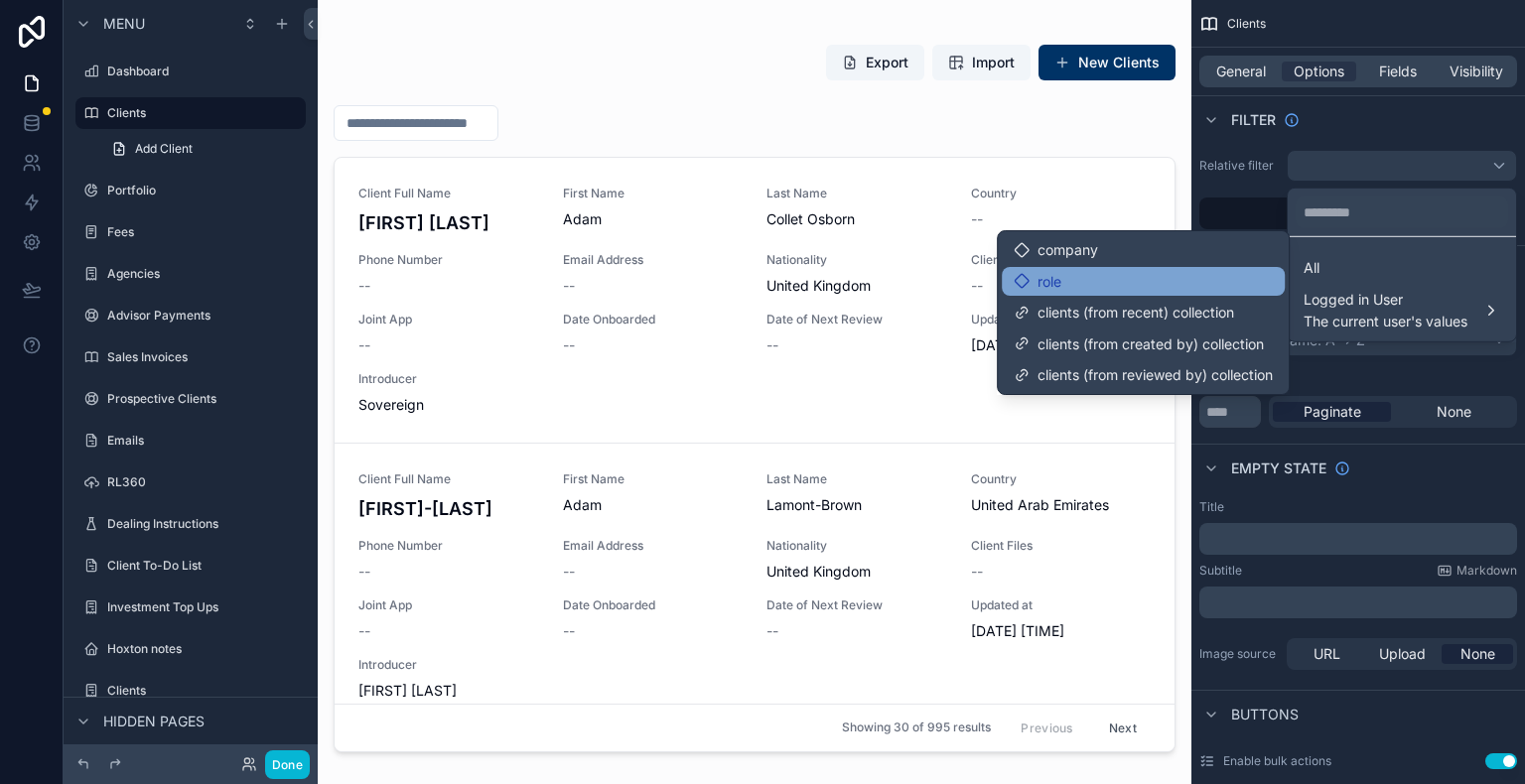 click on "role" at bounding box center [1143, 282] 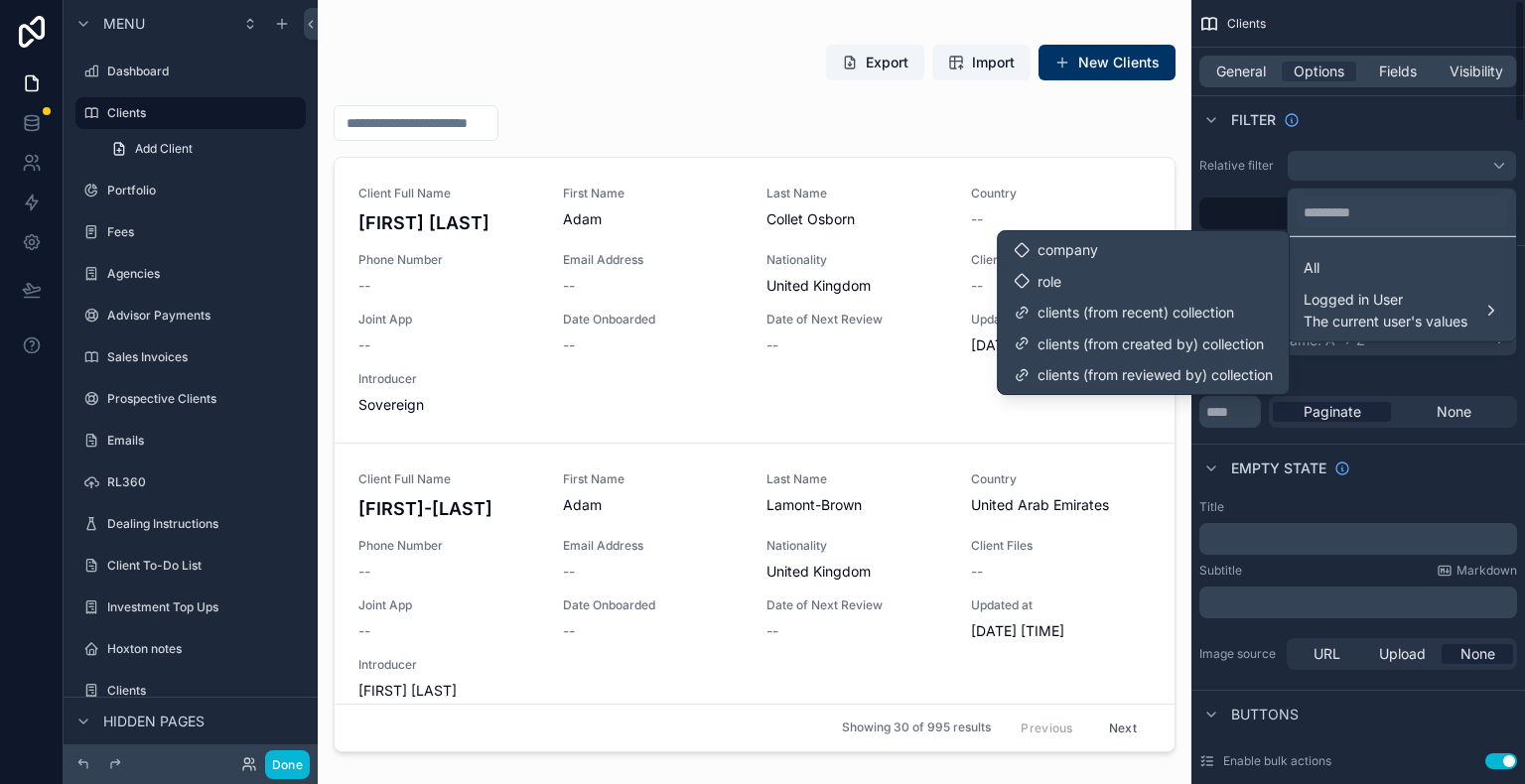 click at bounding box center (762, 392) 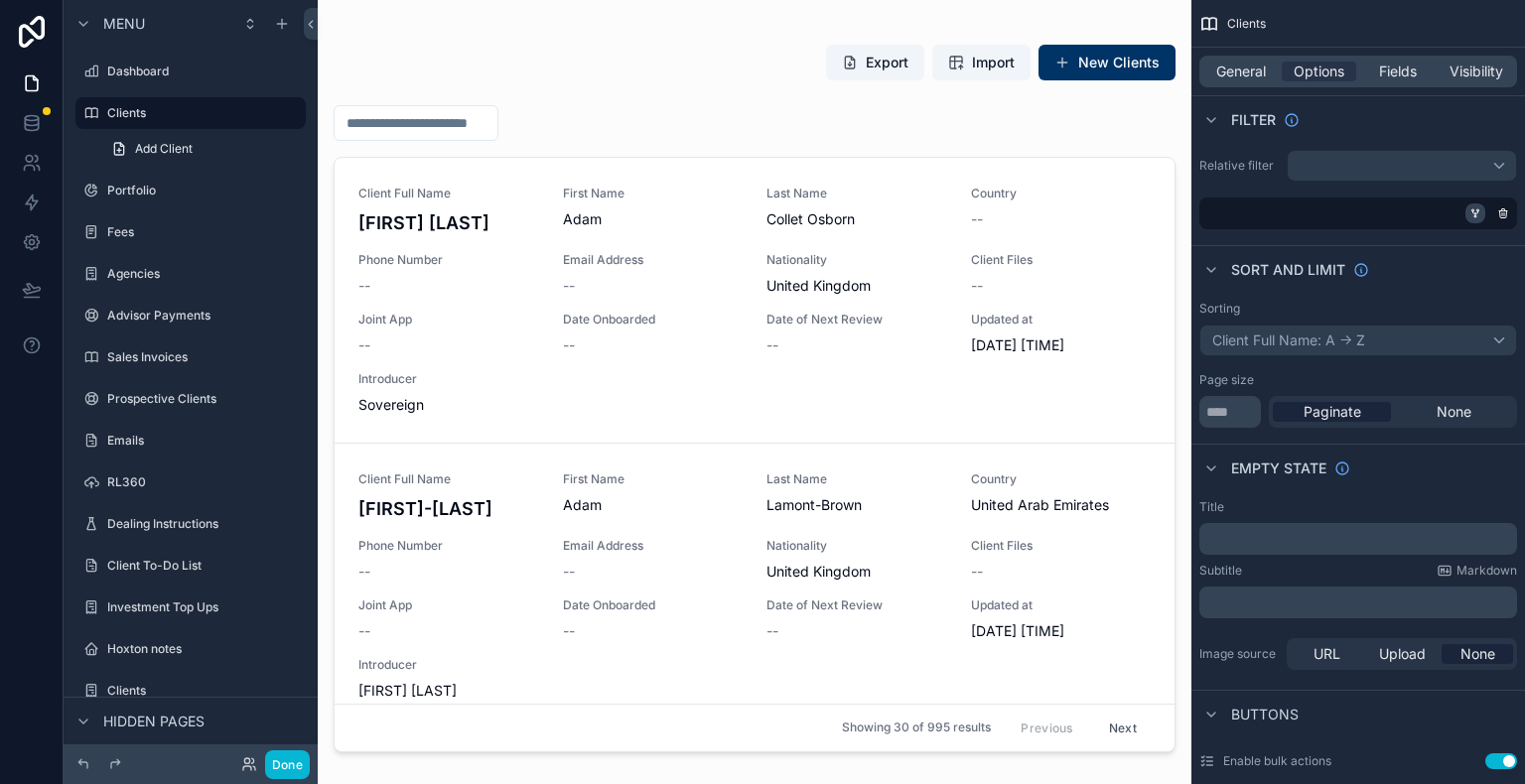 click at bounding box center (1475, 213) 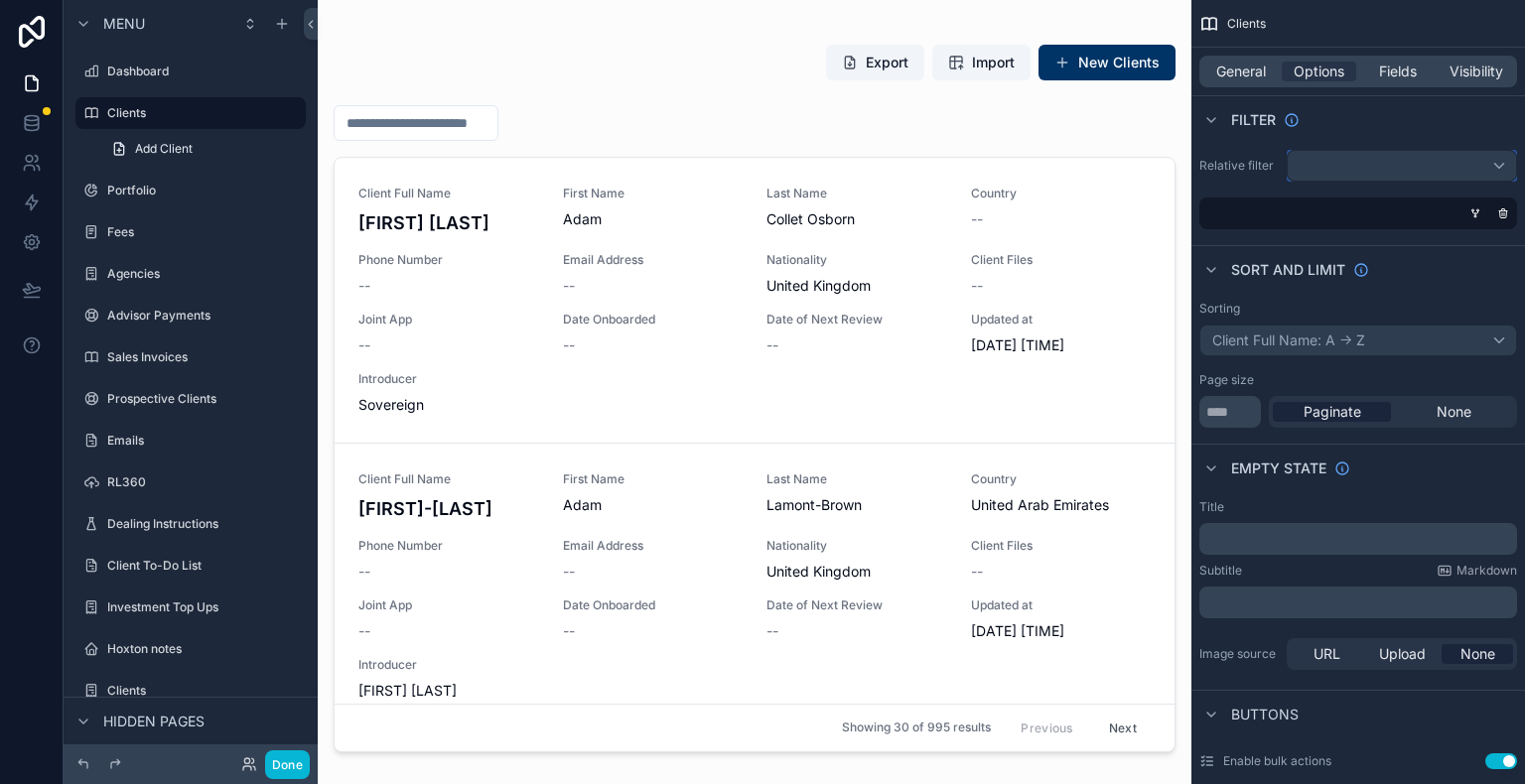 click at bounding box center [1402, 166] 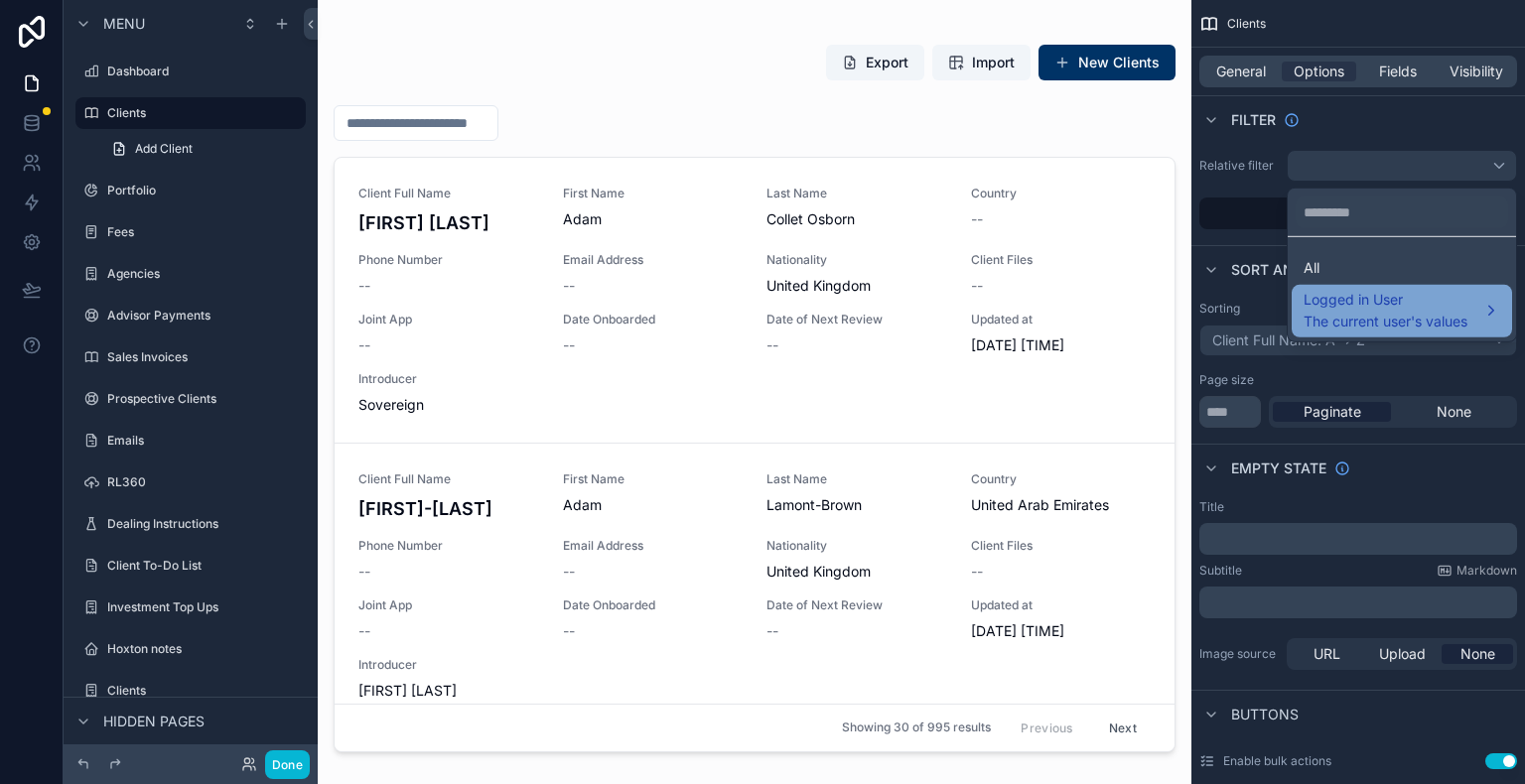 click on "Logged in User" at bounding box center (1385, 299) 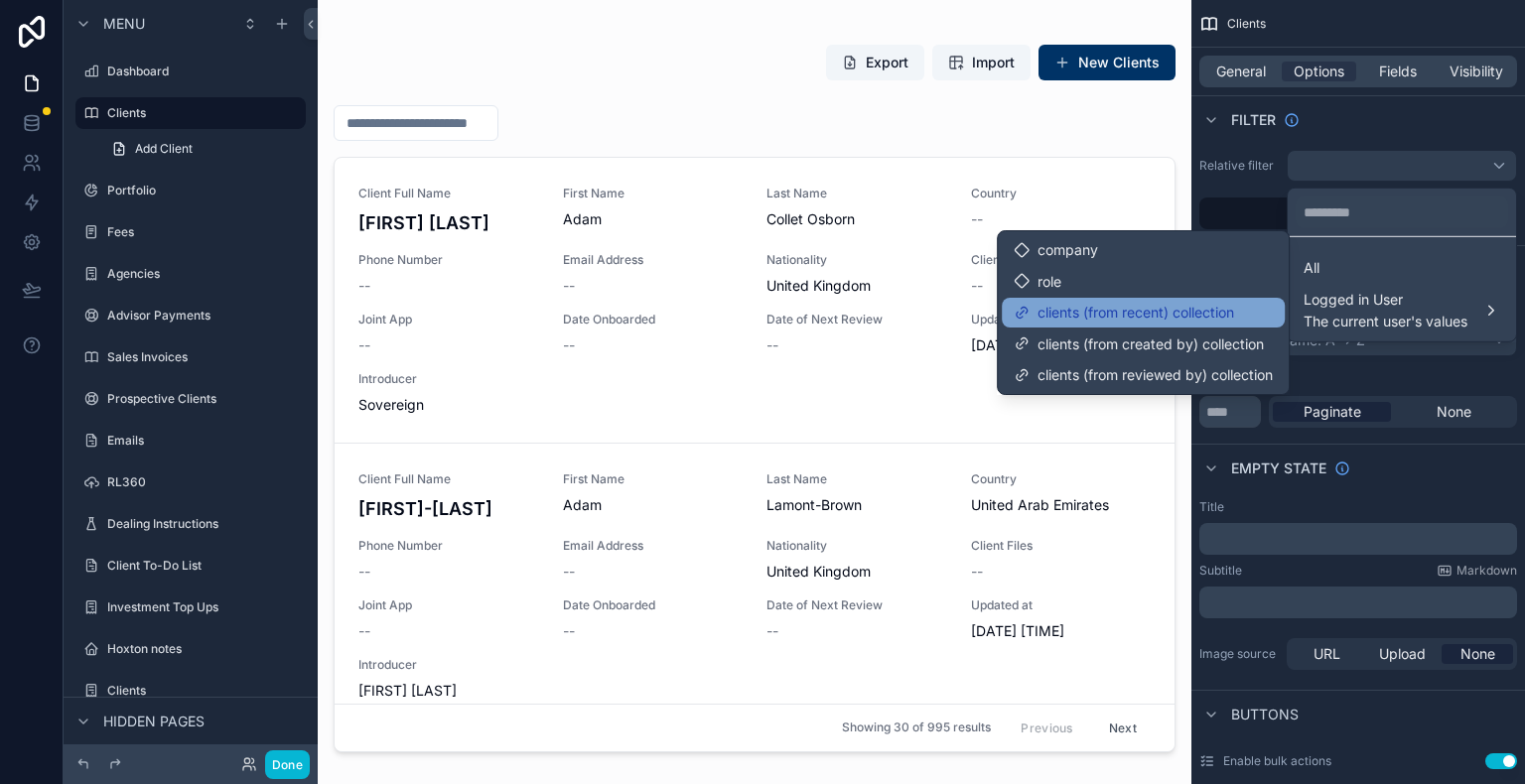 click on "clients (from recent) collection" at bounding box center [1136, 313] 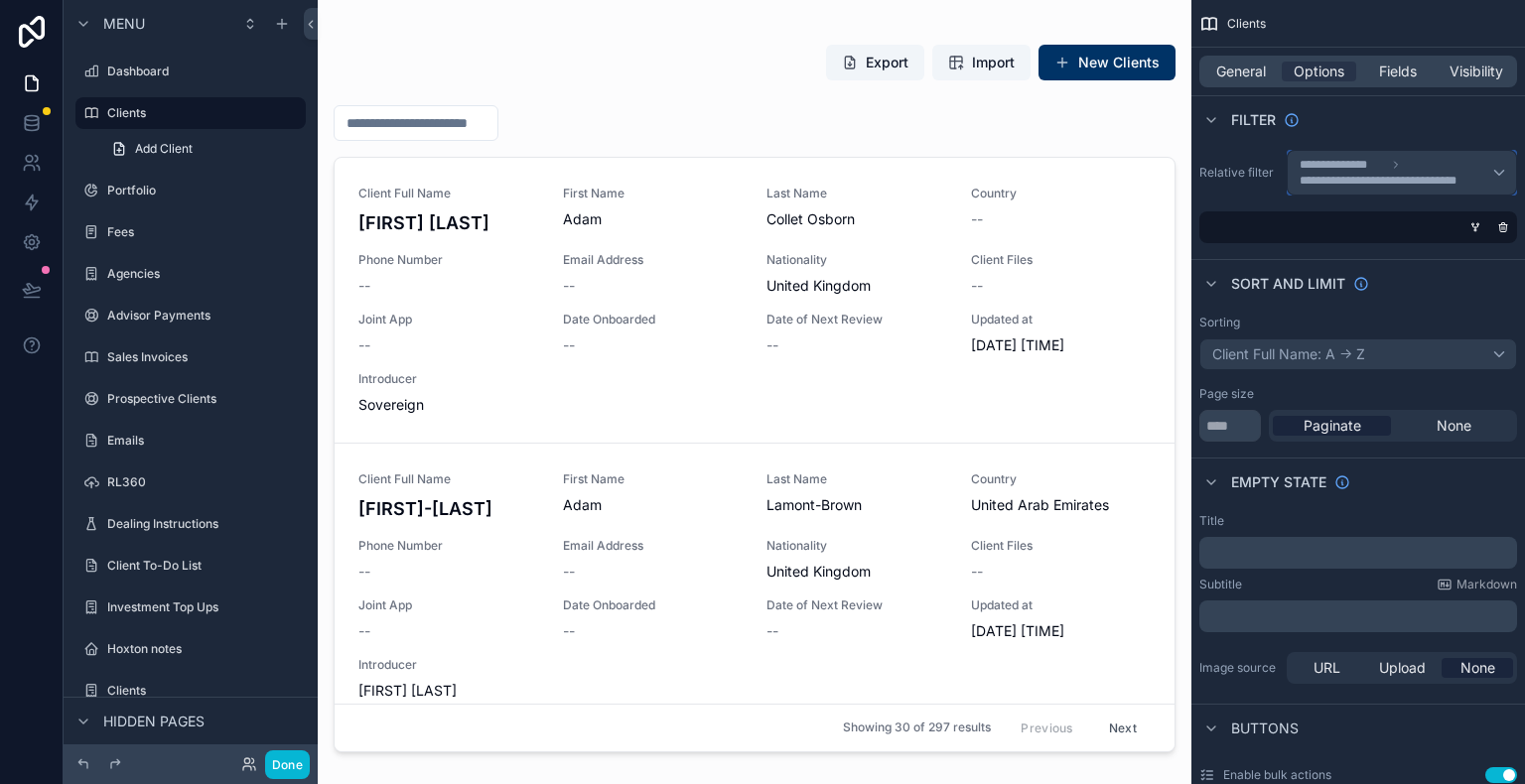 click on "**********" at bounding box center [1402, 173] 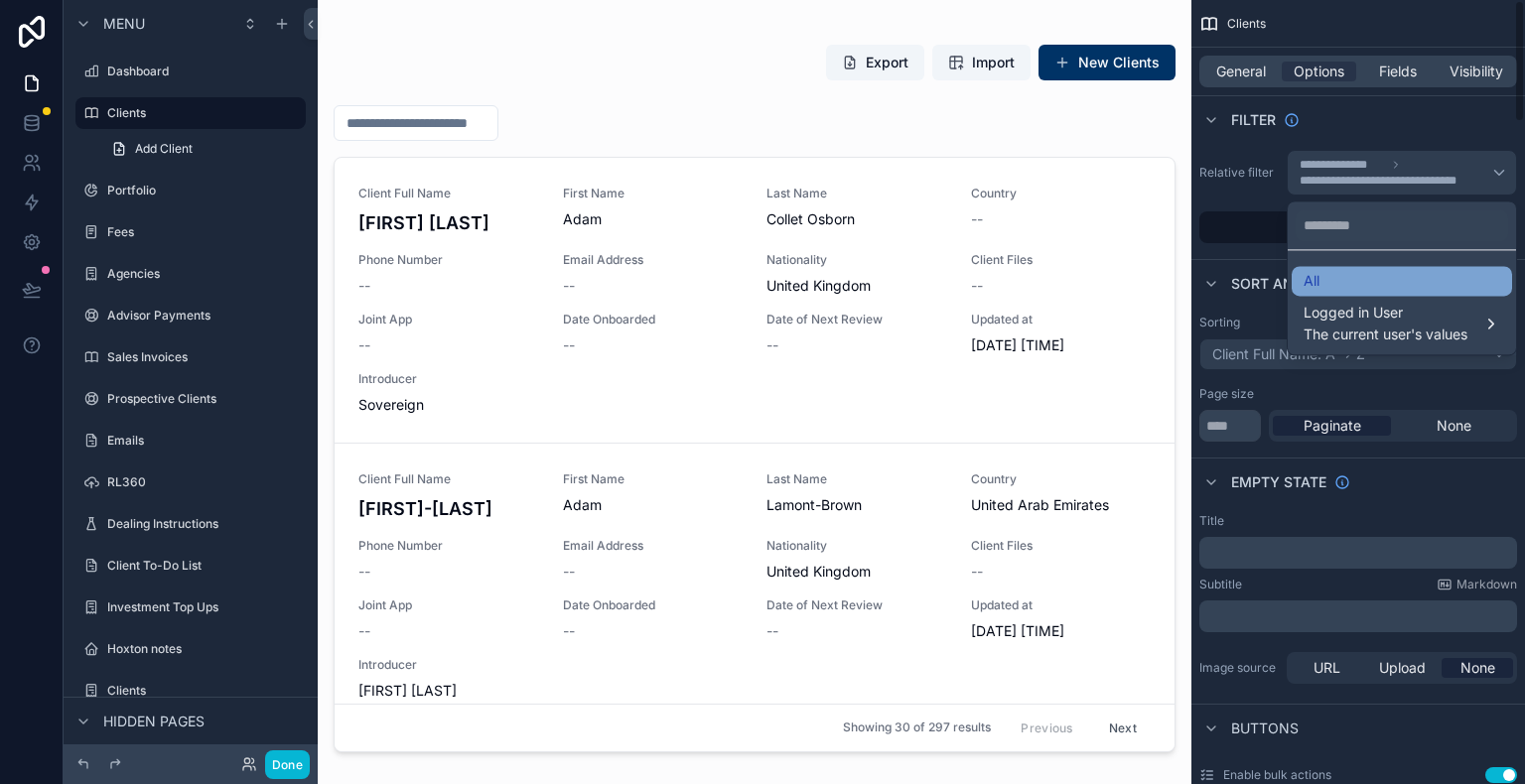 click on "All" at bounding box center (1402, 281) 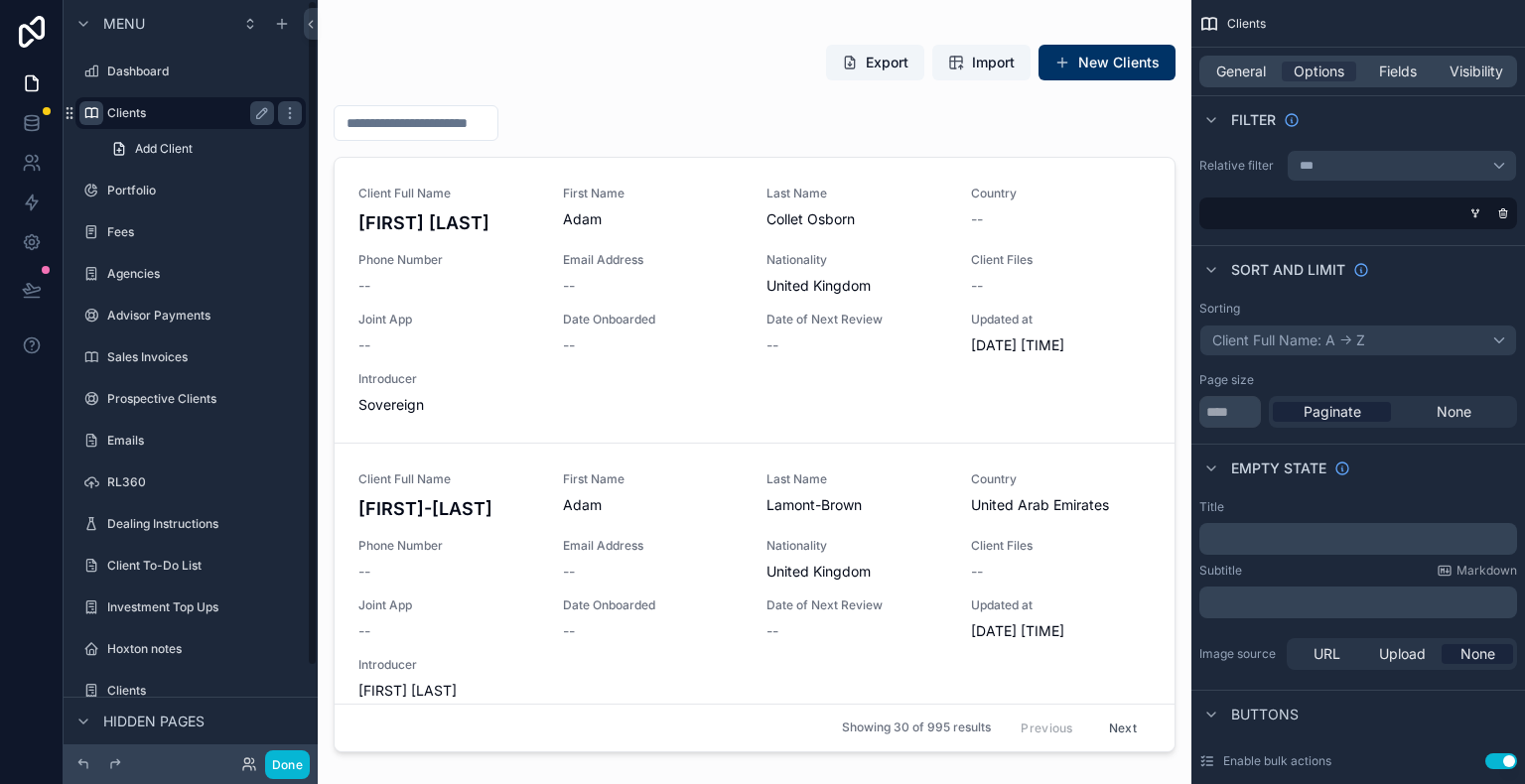 click at bounding box center [91, 113] 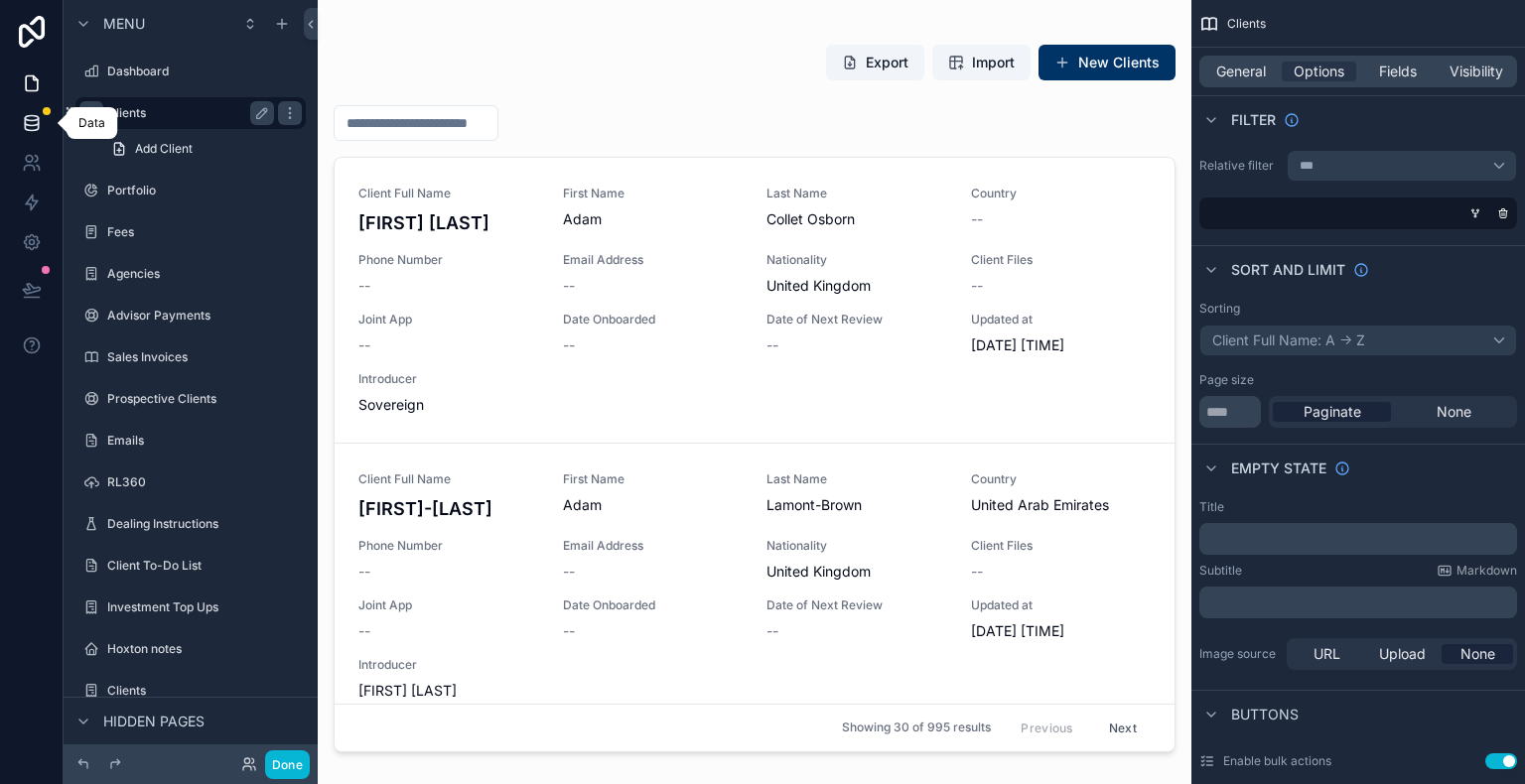 click 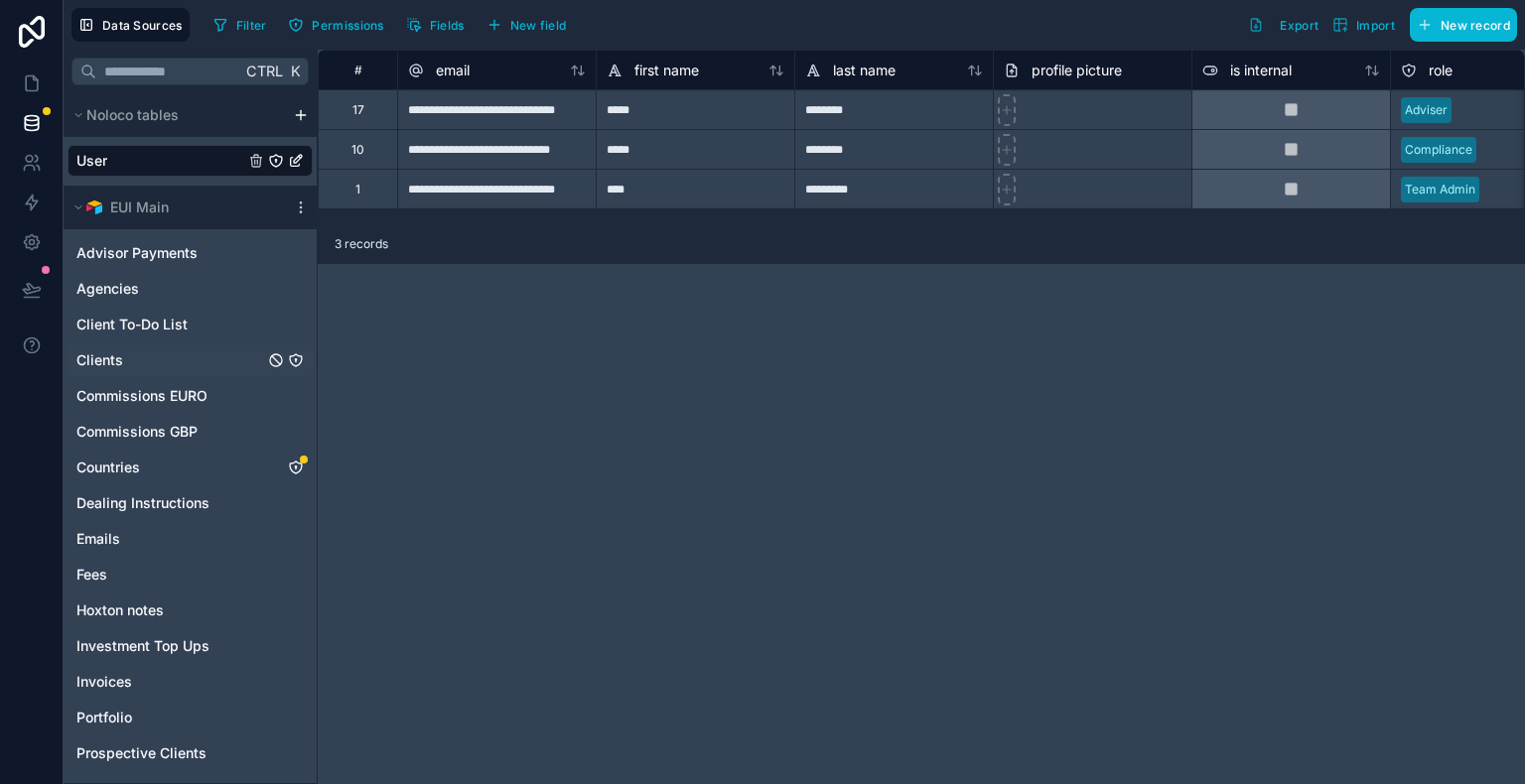 click on "Clients" at bounding box center (99, 360) 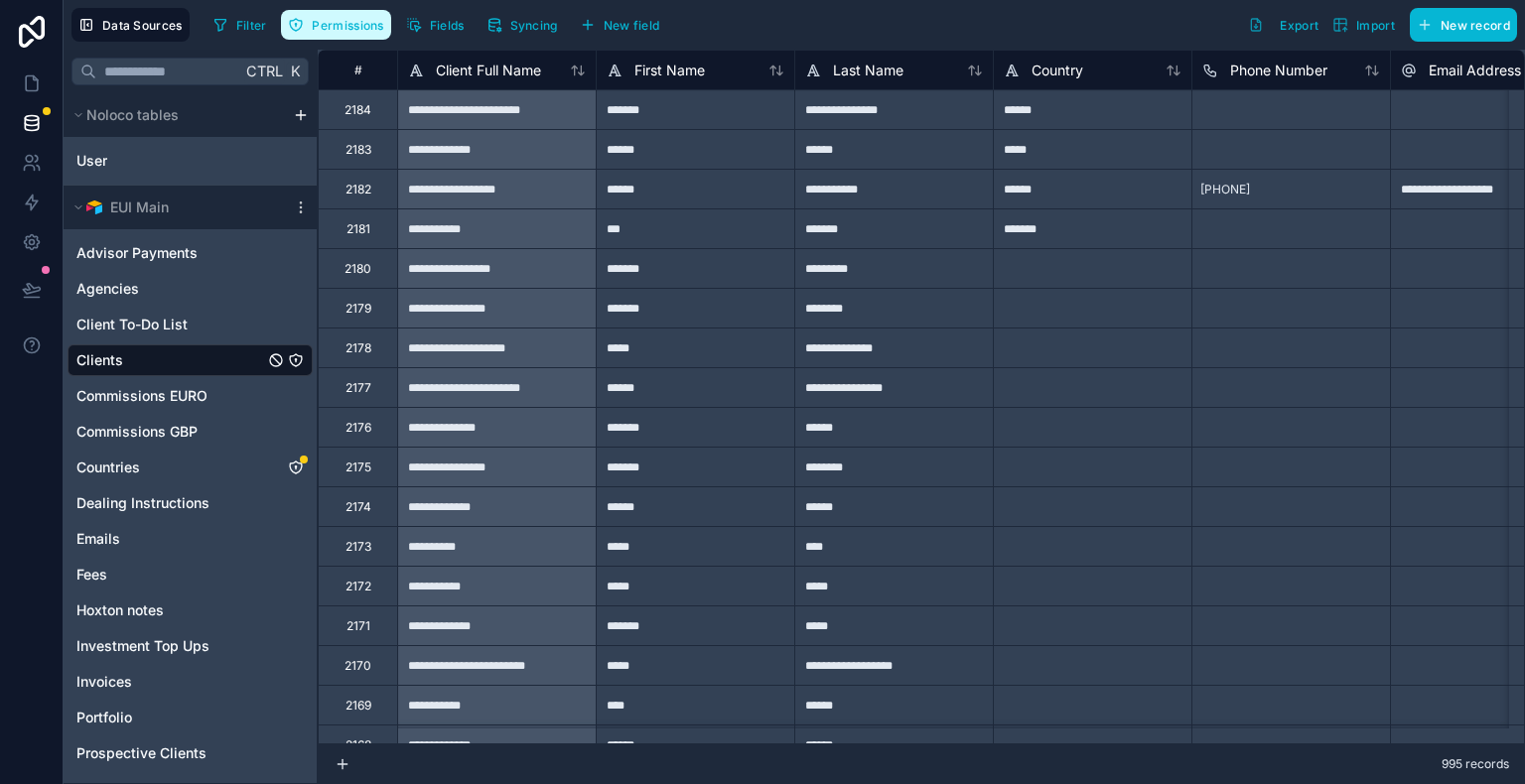 click on "Permissions" at bounding box center [347, 25] 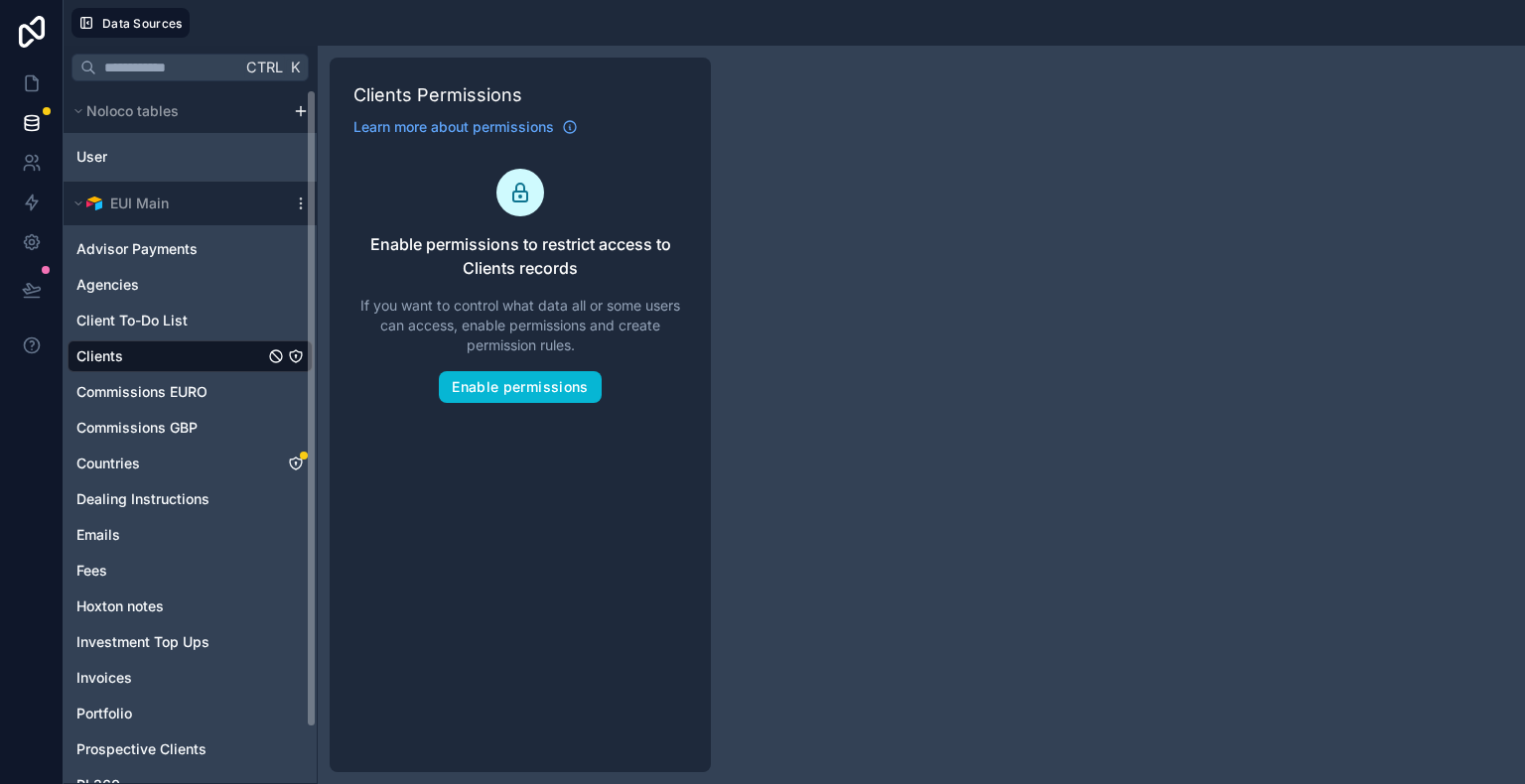 click on "Clients" at bounding box center [99, 356] 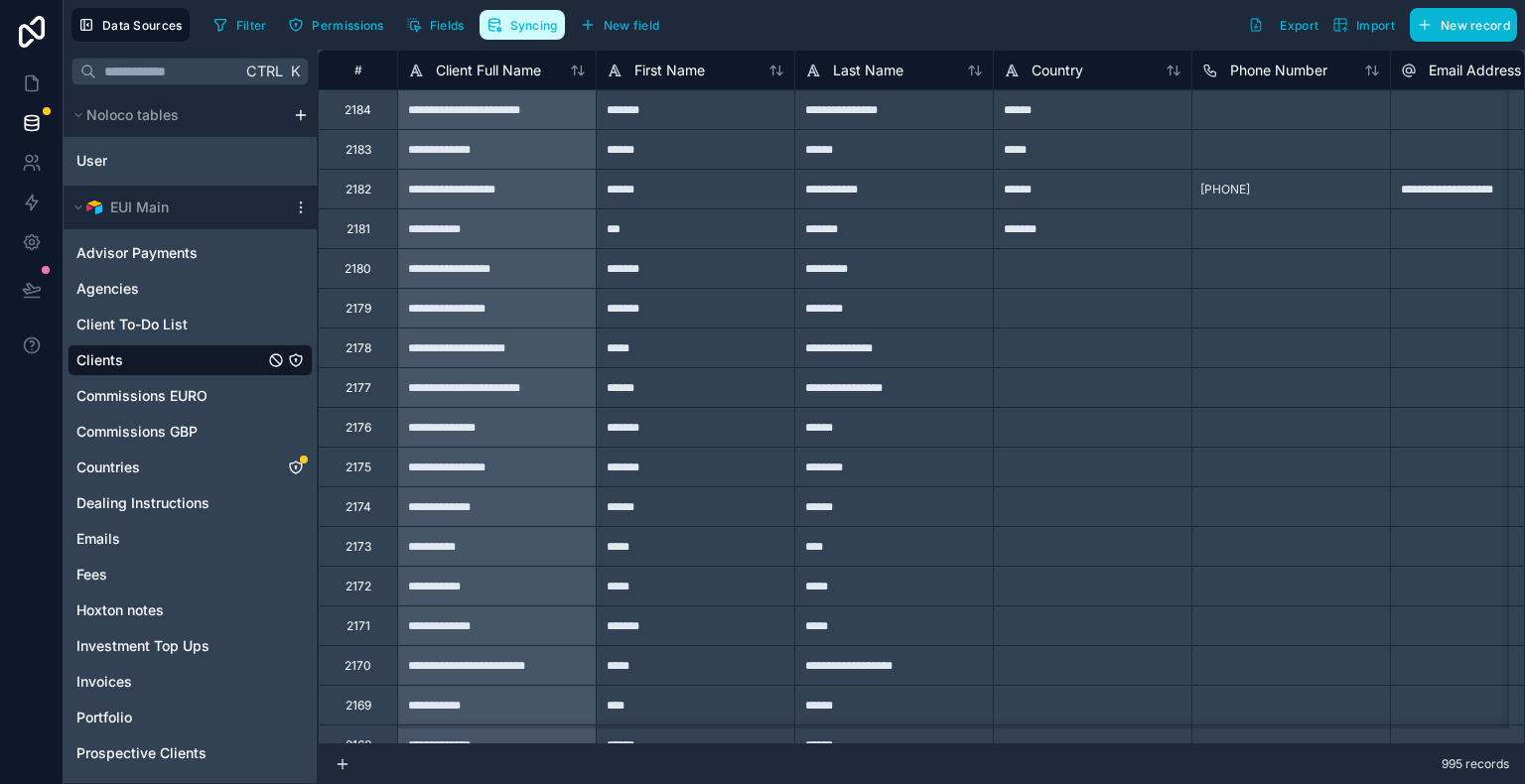 click on "Syncing" at bounding box center [534, 25] 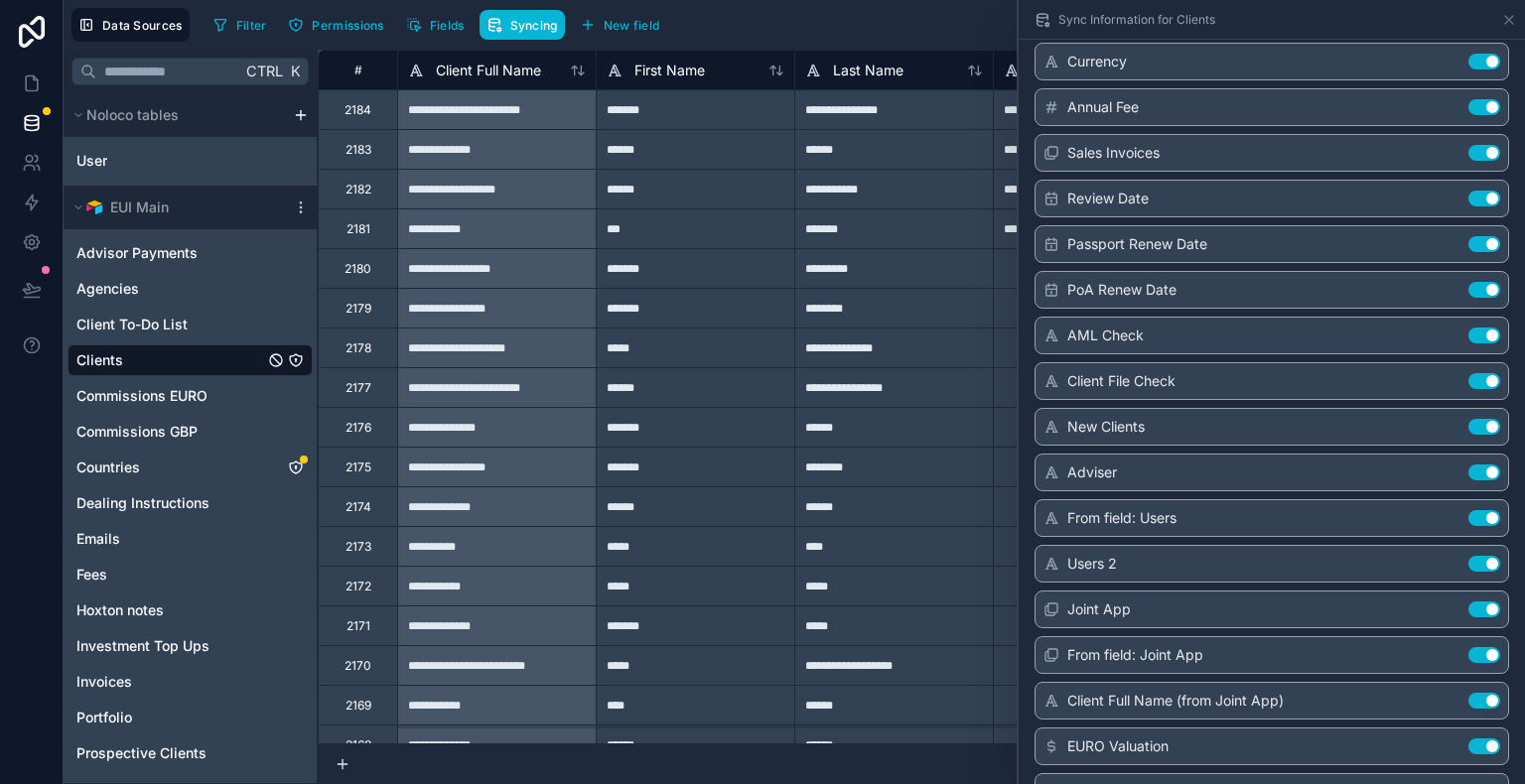 scroll, scrollTop: 2348, scrollLeft: 0, axis: vertical 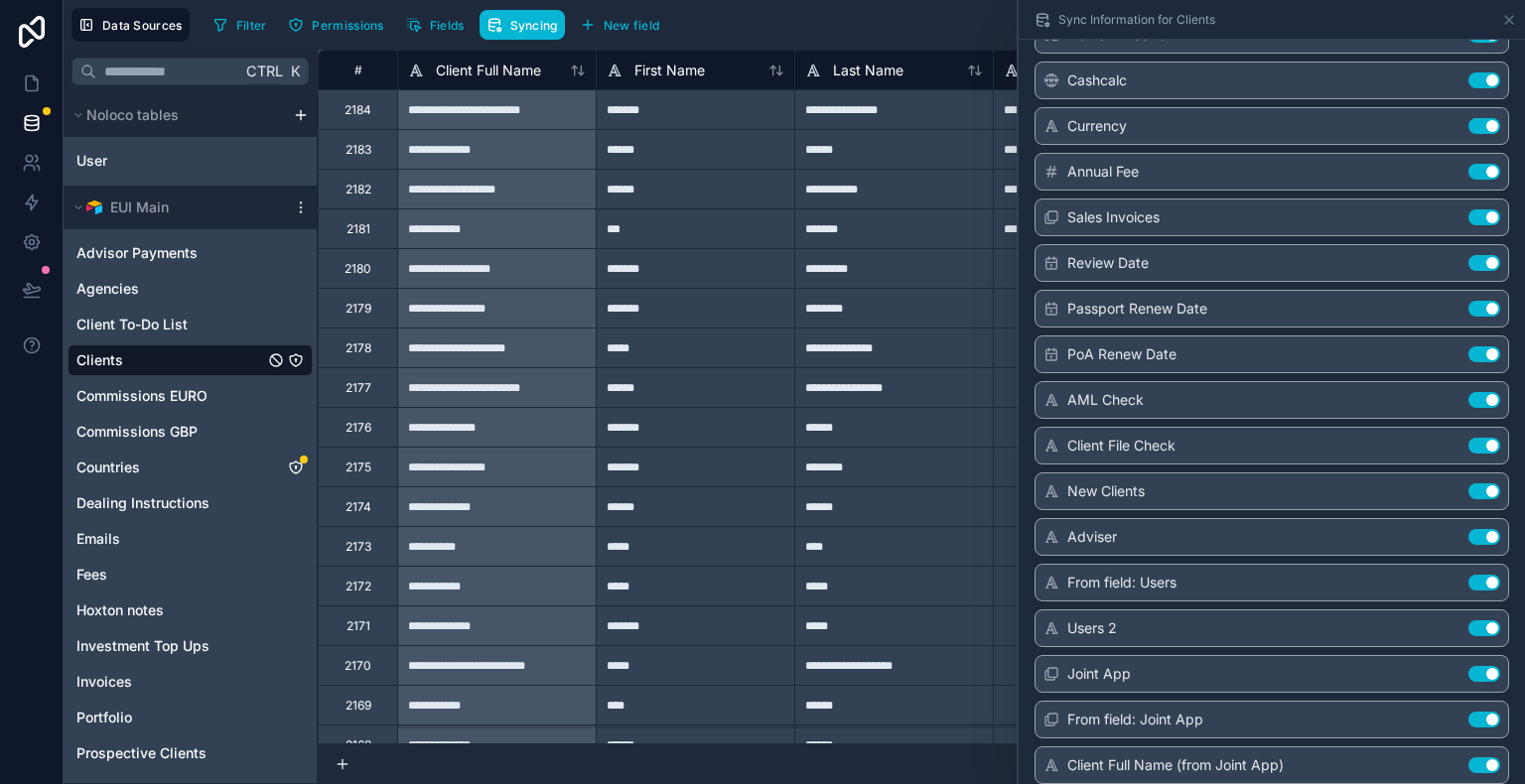 click on "Users 2 Use setting" at bounding box center [1272, 628] 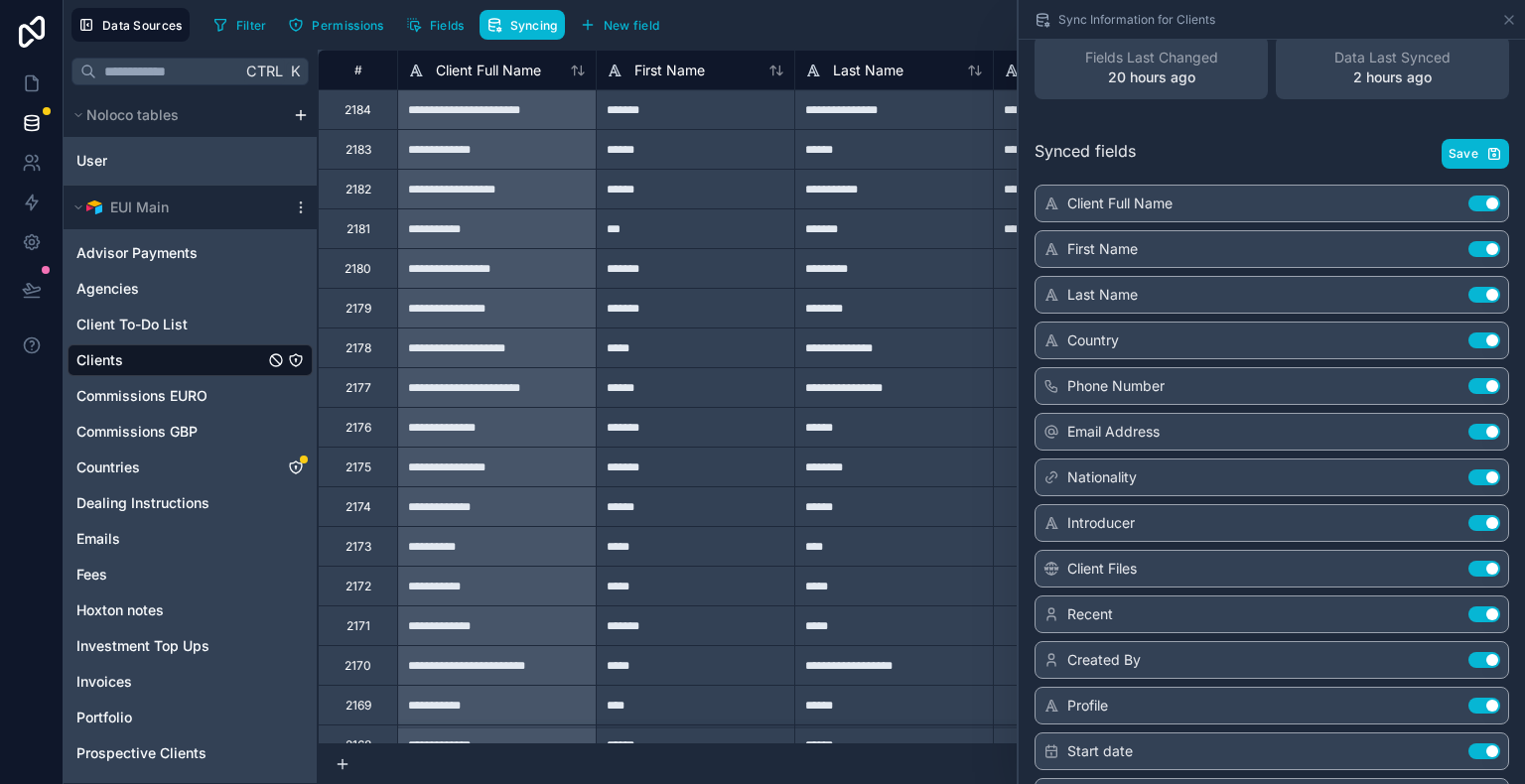 scroll, scrollTop: 0, scrollLeft: 0, axis: both 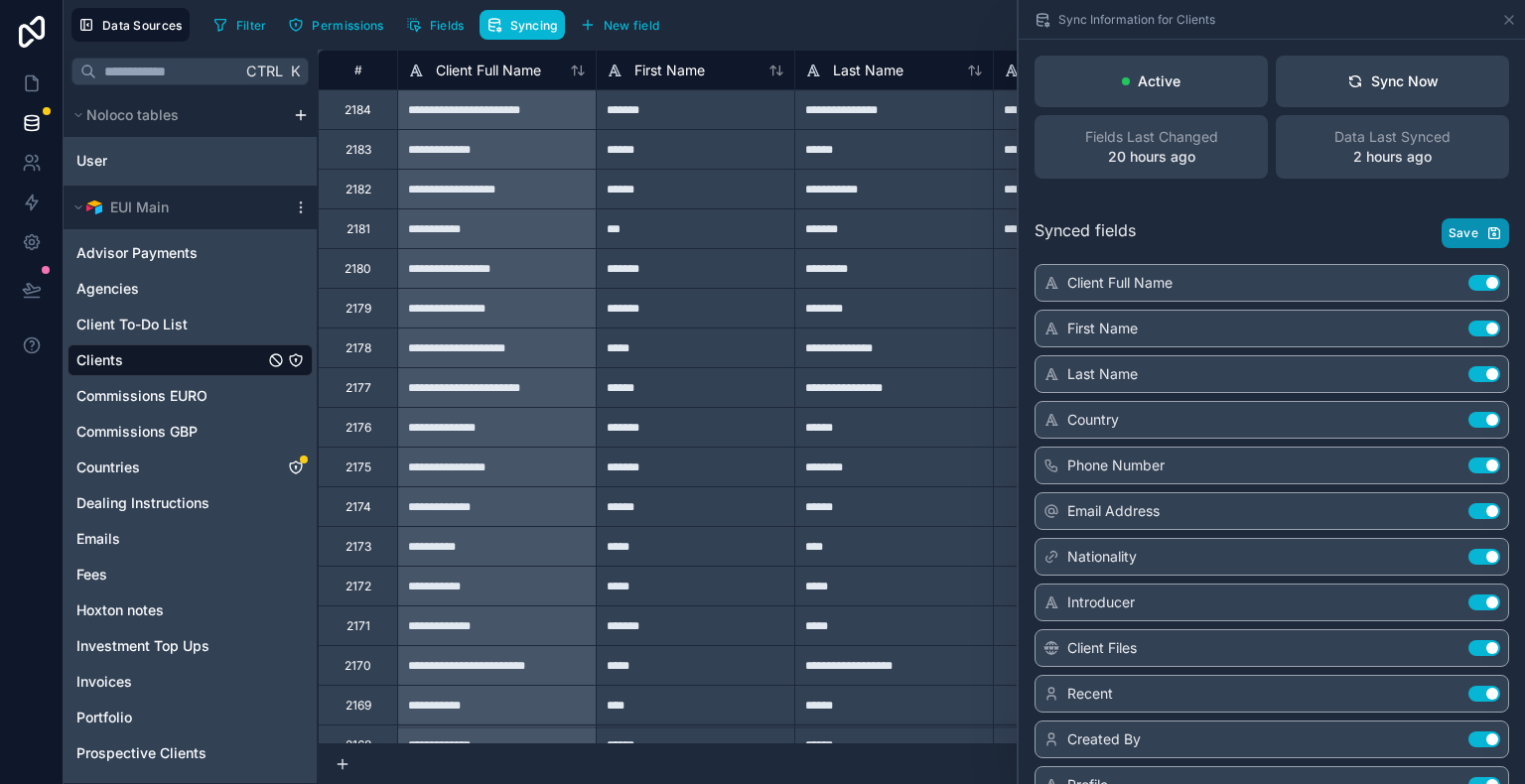 click on "Save" at bounding box center [1463, 233] 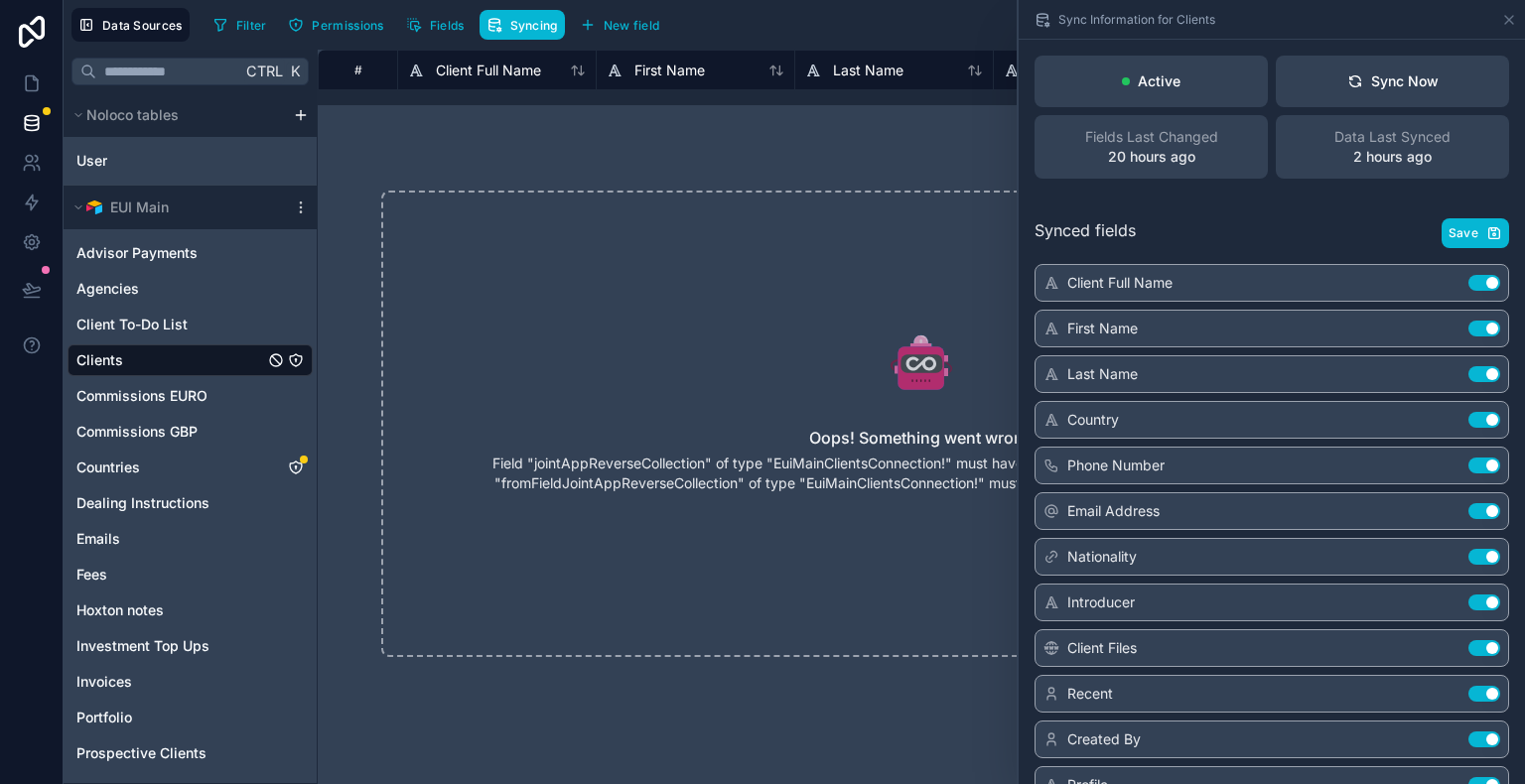 click 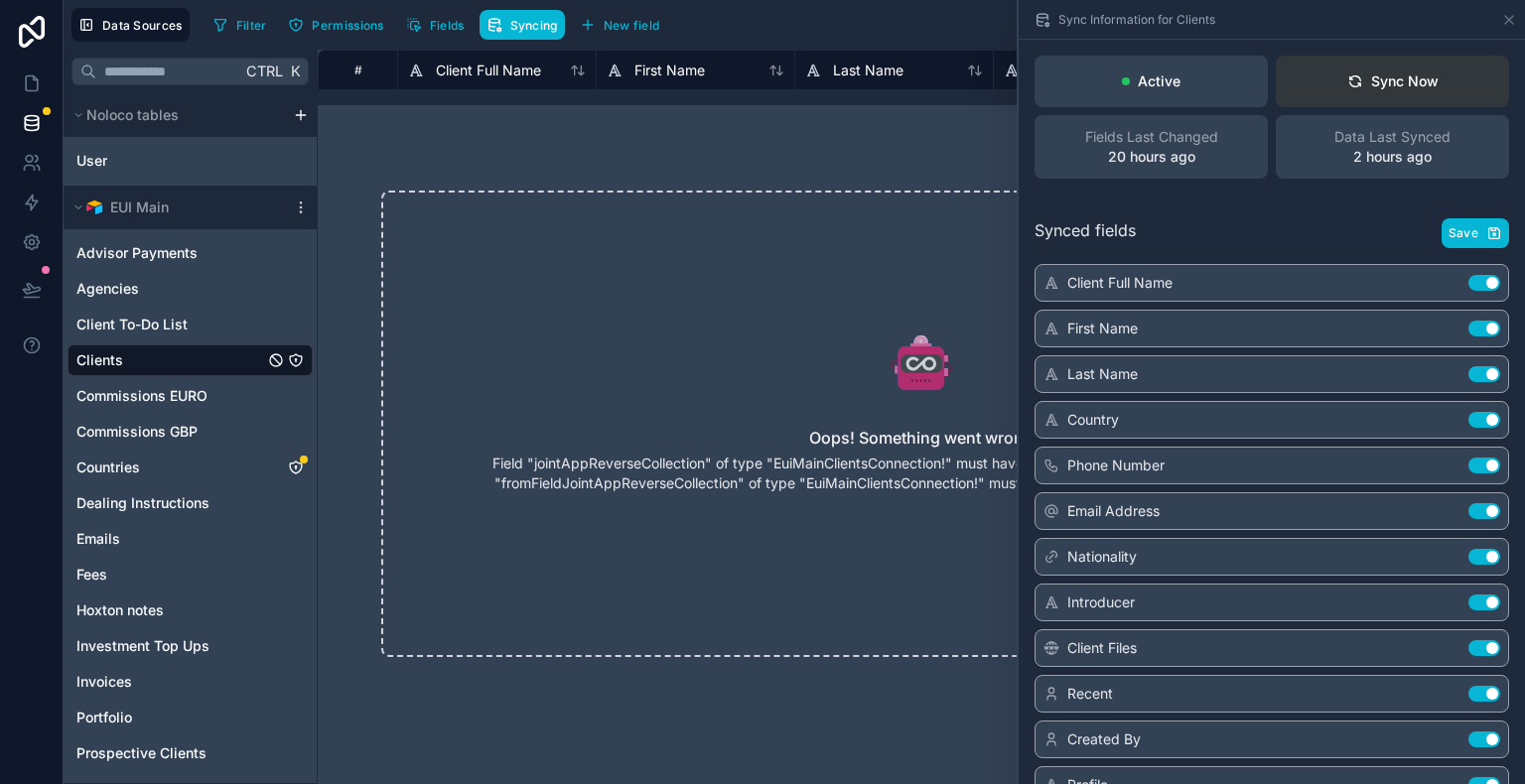 click on "Sync Now" at bounding box center [1393, 81] 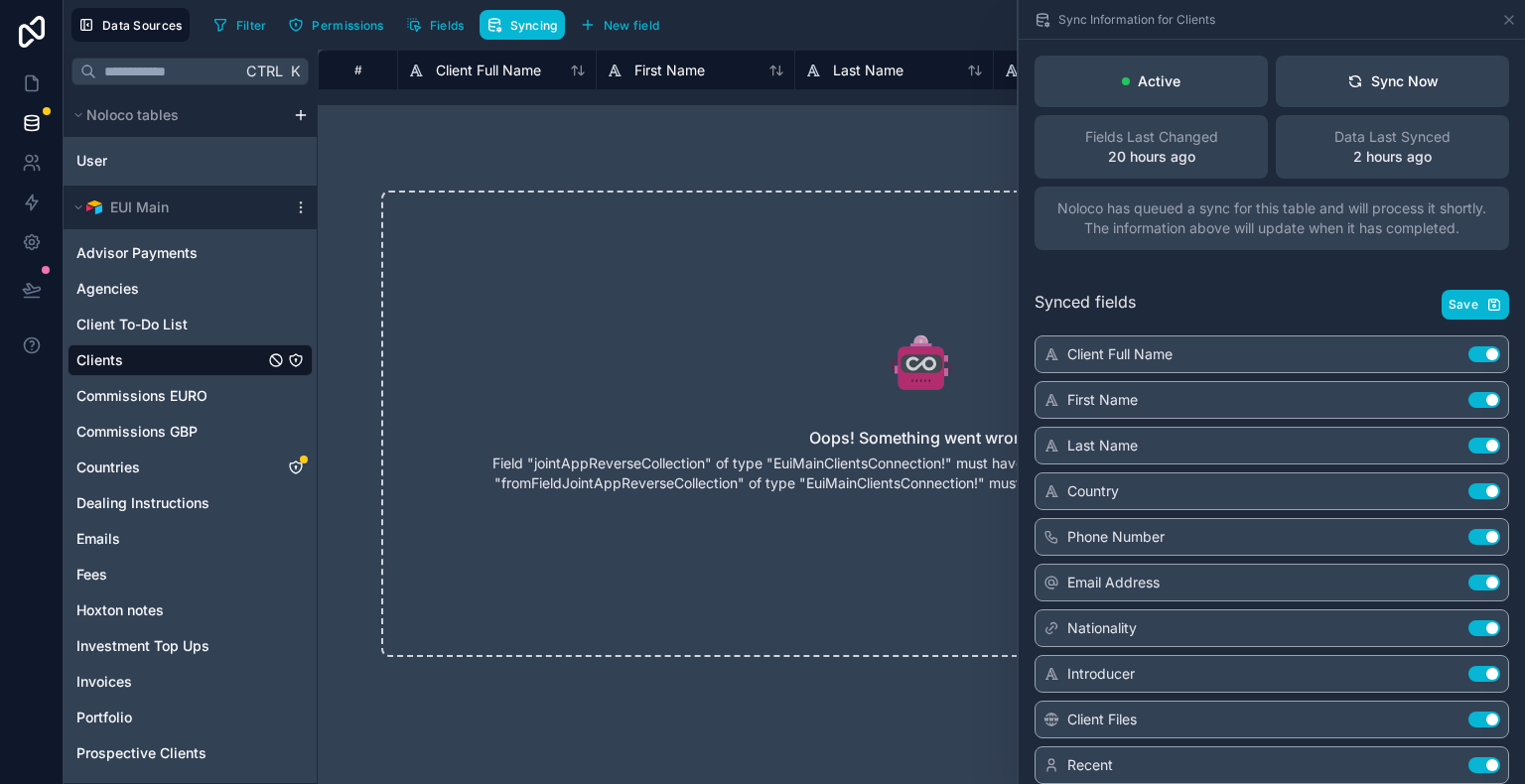 click on "Oops! Something went wrong Field "jointAppReverseCollection" of type "EuiMainClientsConnection!" must have a selection of subfields. [Suggestion hidden]
Field "fromFieldJointAppReverseCollection" of type "EuiMainClientsConnection!" must have a selection of subfields. [Suggestion hidden]" at bounding box center [921, 424] 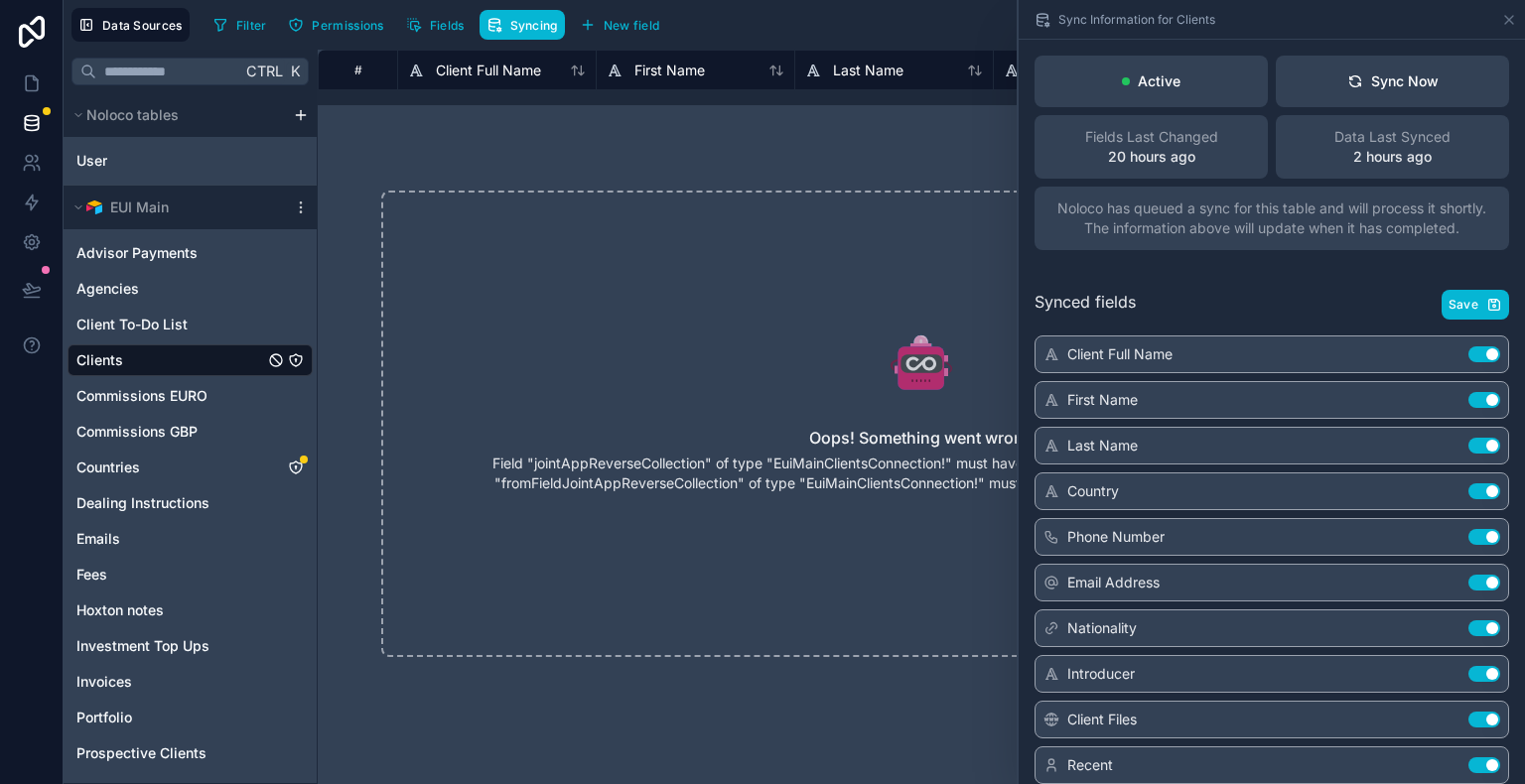 click on "Oops! Something went wrong Field "jointAppReverseCollection" of type "EuiMainClientsConnection!" must have a selection of subfields. [Suggestion hidden]
Field "fromFieldJointAppReverseCollection" of type "EuiMainClientsConnection!" must have a selection of subfields. [Suggestion hidden]" at bounding box center (921, 424) 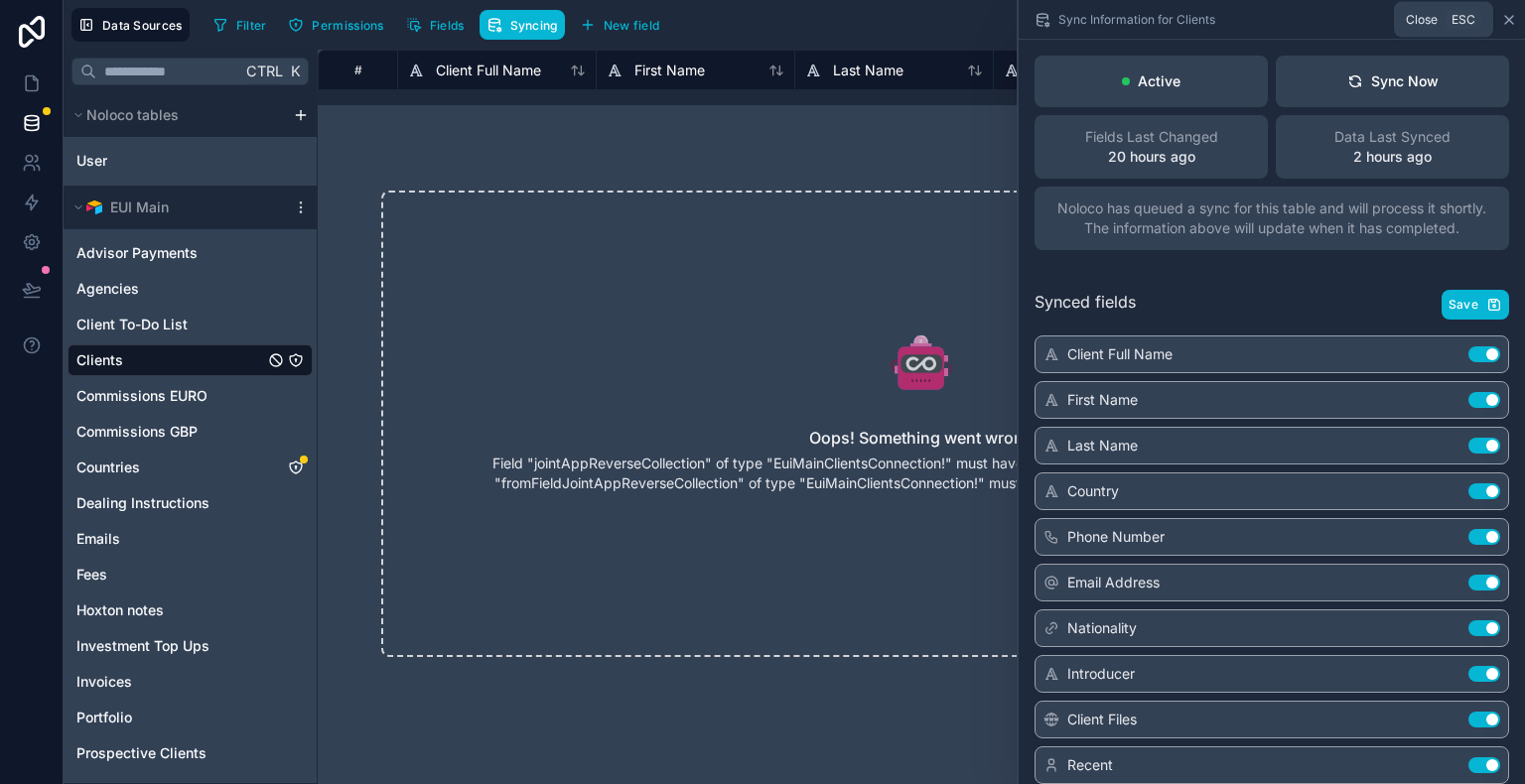 click 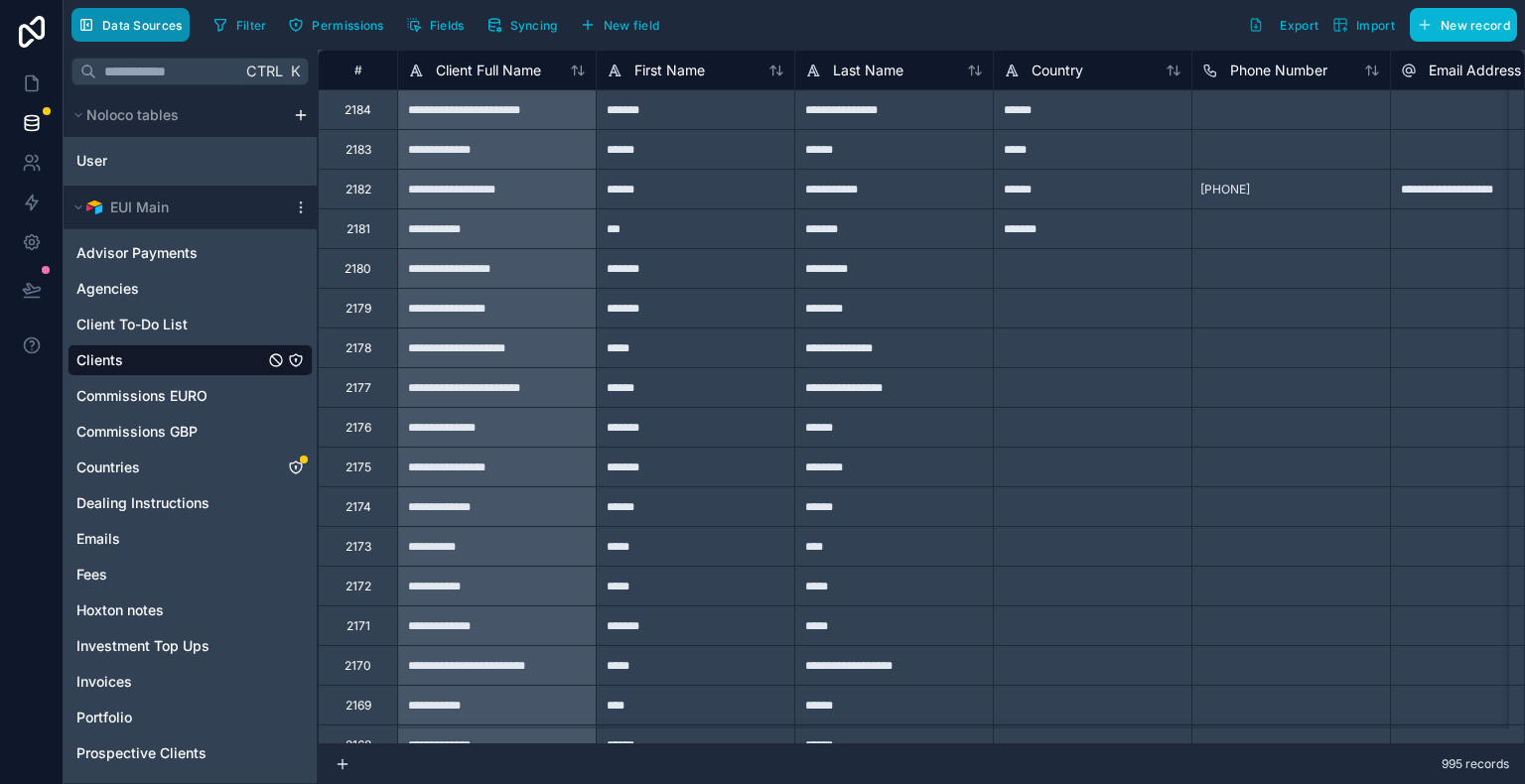 click on "Data Sources" at bounding box center (142, 25) 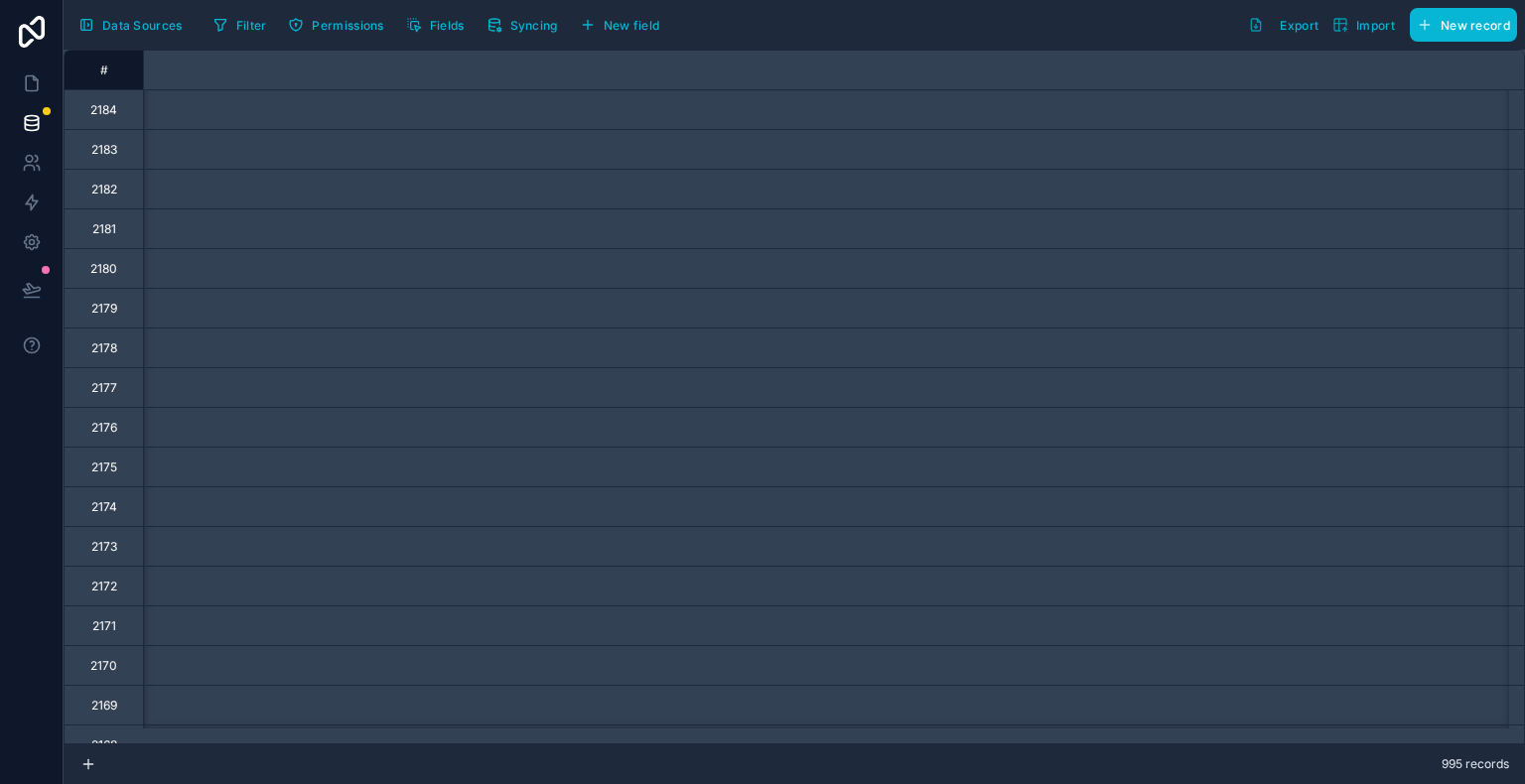 scroll, scrollTop: 0, scrollLeft: 13924, axis: horizontal 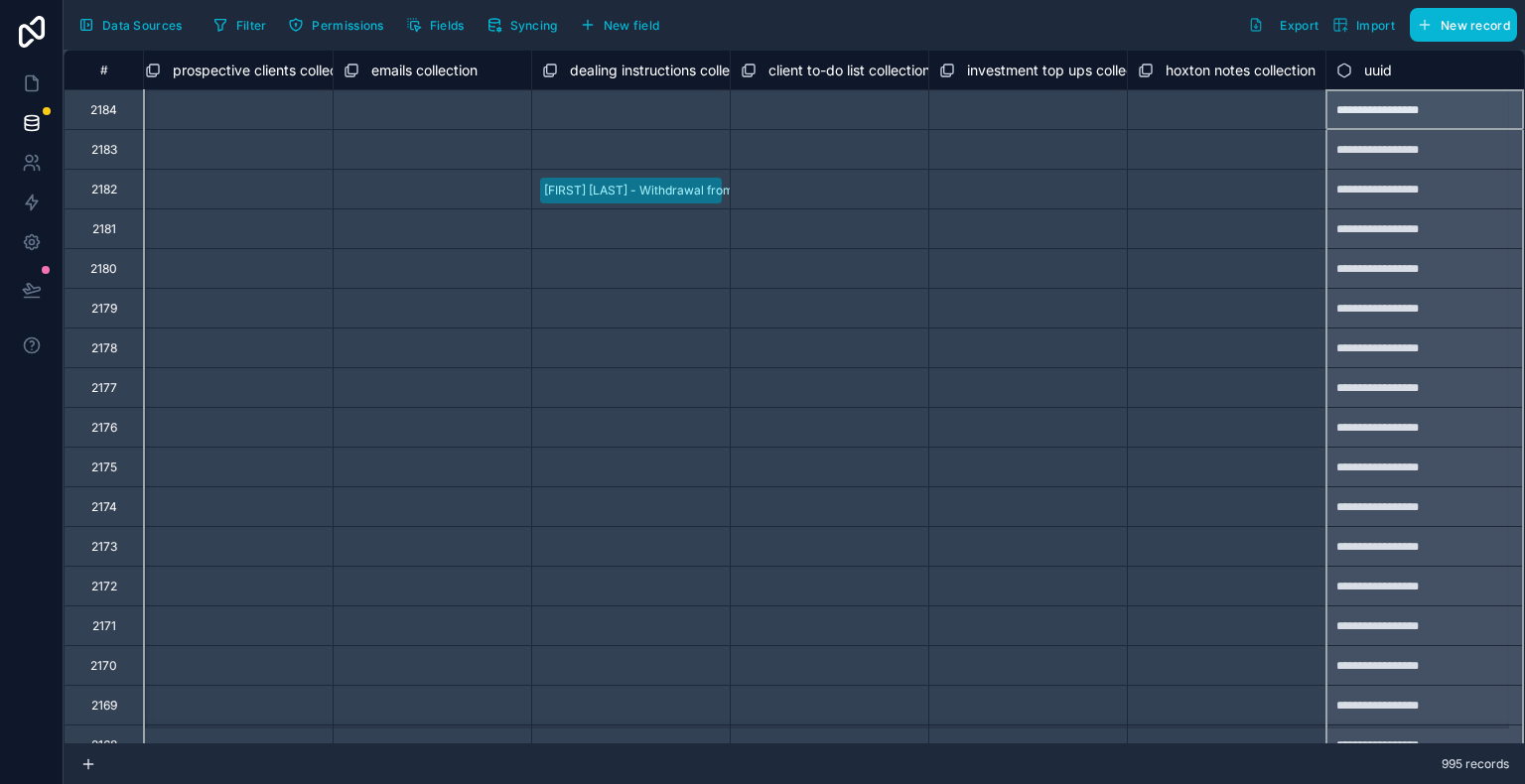 click on "uuid" at bounding box center (1378, 70) 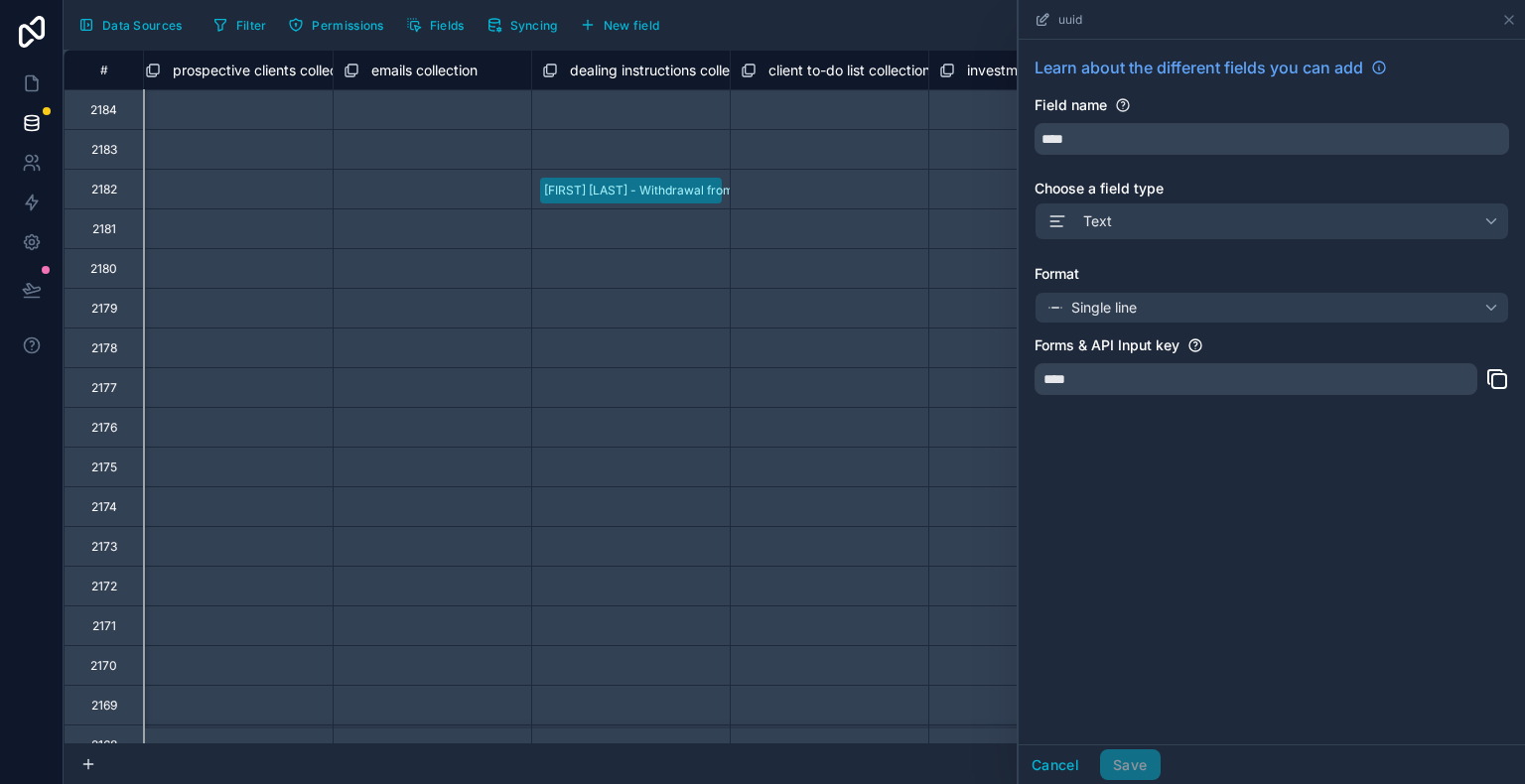 click on "Select a client to-do list collection" at bounding box center (829, 587) 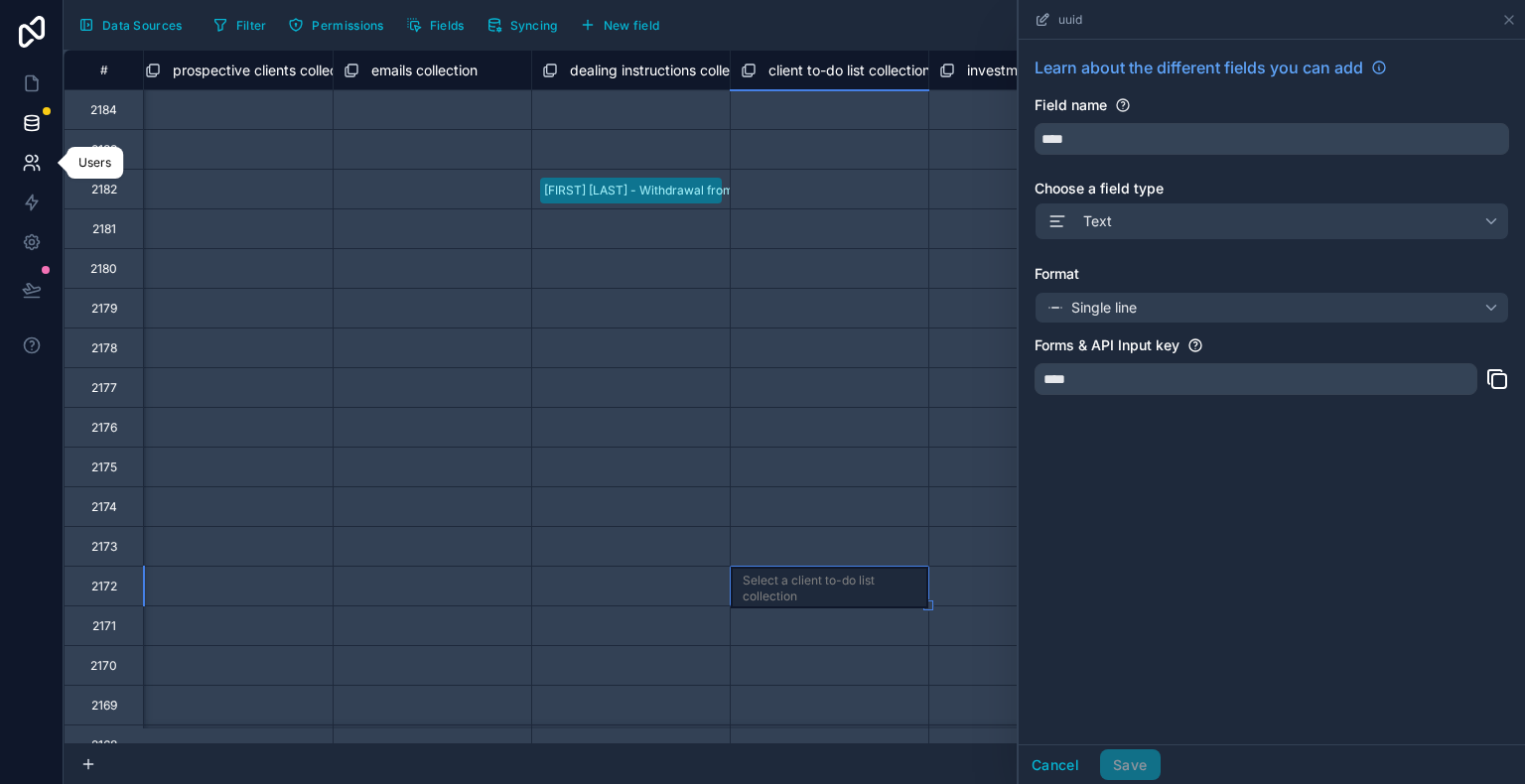 click at bounding box center [31, 163] 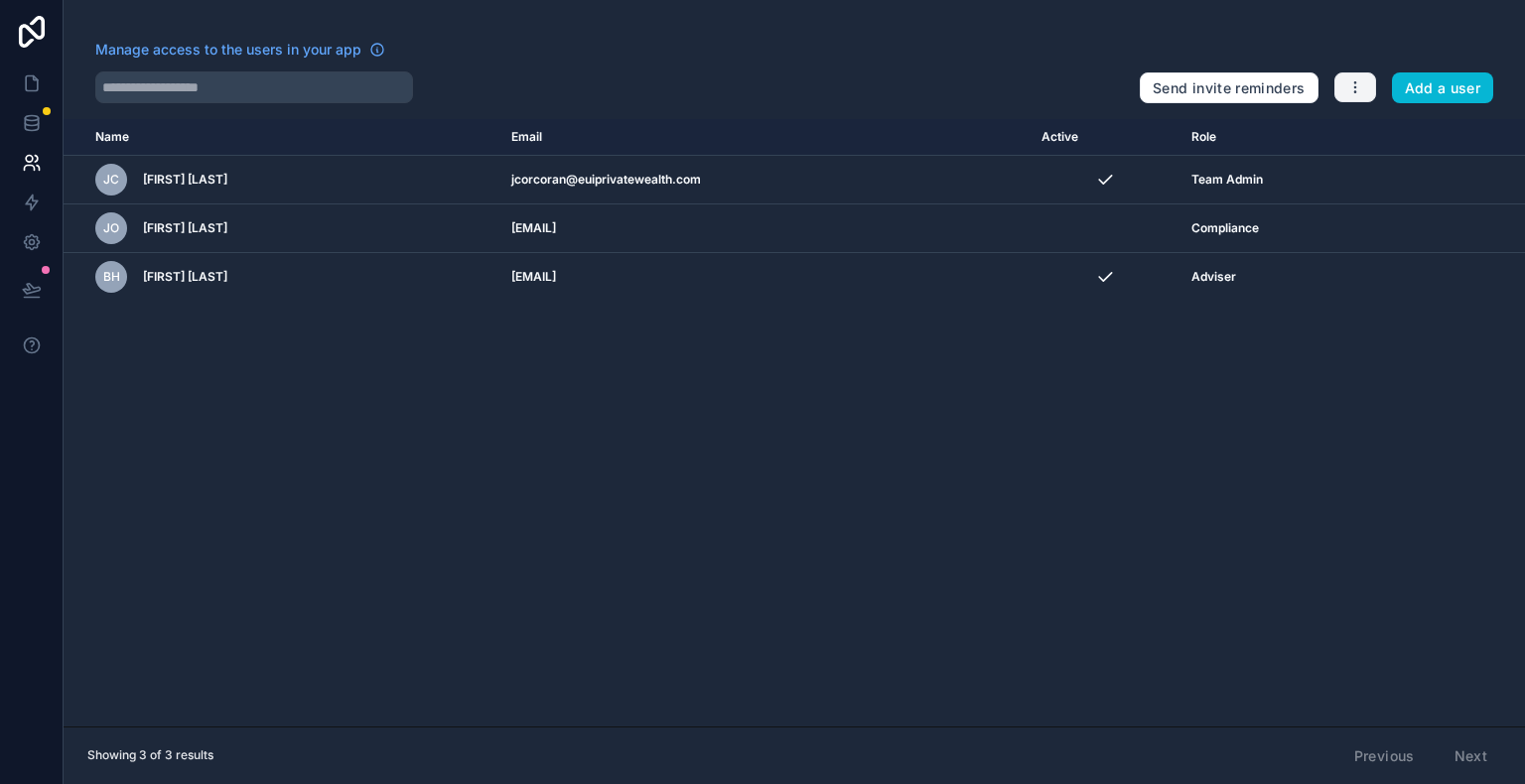 click at bounding box center (1355, 87) 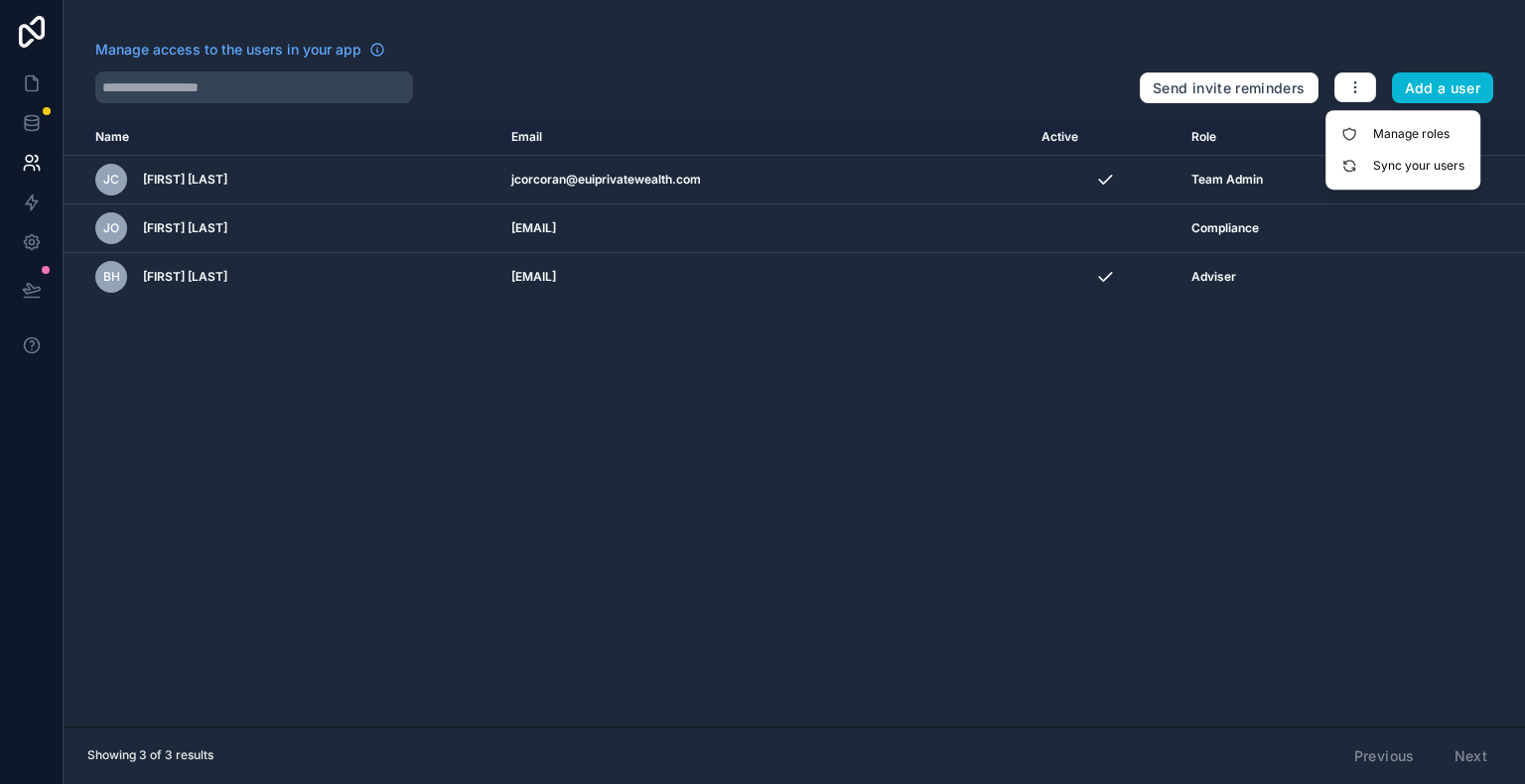 click on "[NAME] [EMAIL] [ACTIVE] [ROLE] [USERTABLE.EMAIL] [FIRST] [LAST]  [EMAIL] [ROLE] [FIRST] [LAST] [EMAIL] [ROLE] [FIRST] [LAST] [EMAIL] [ROLE]" at bounding box center (794, 423) 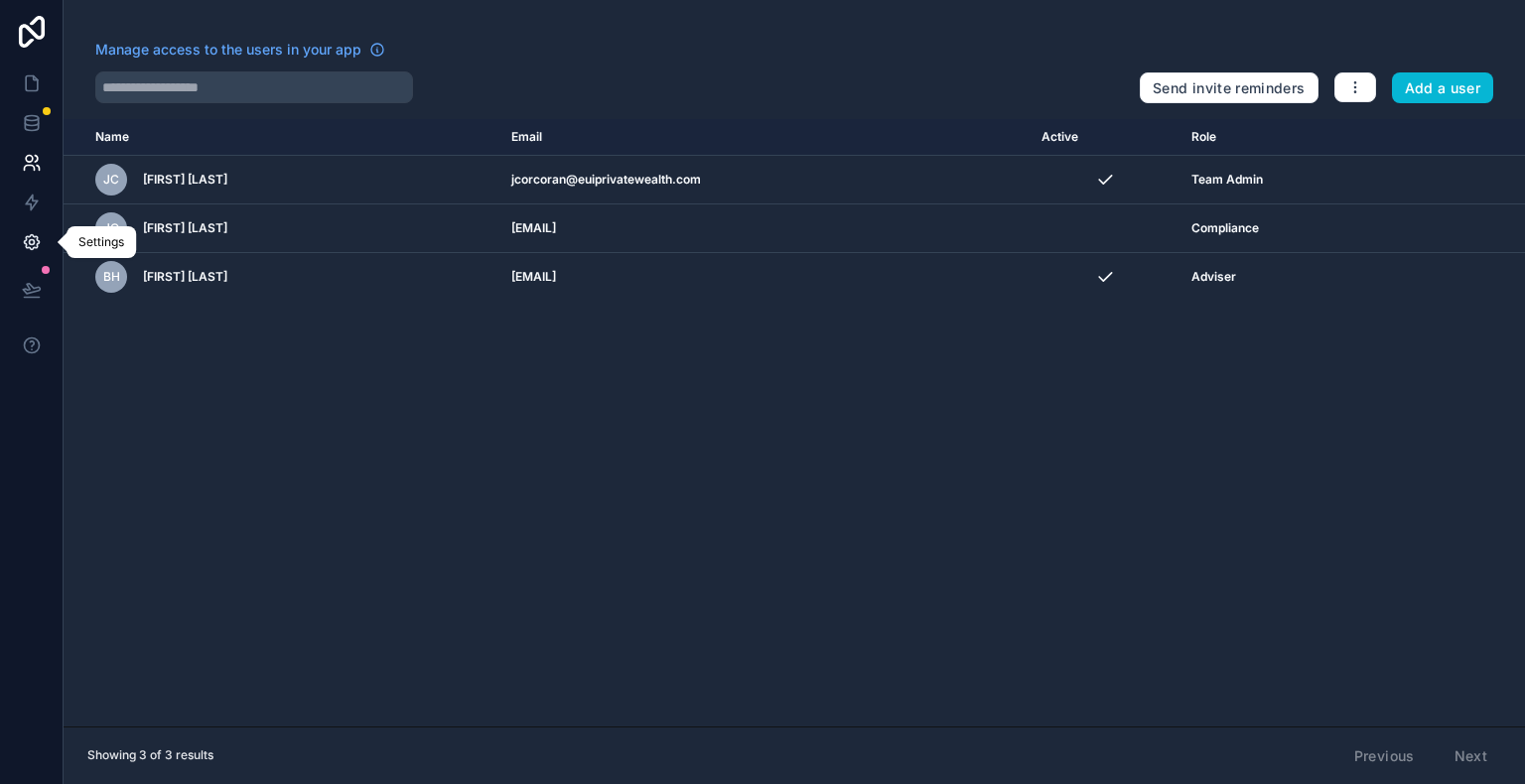 click 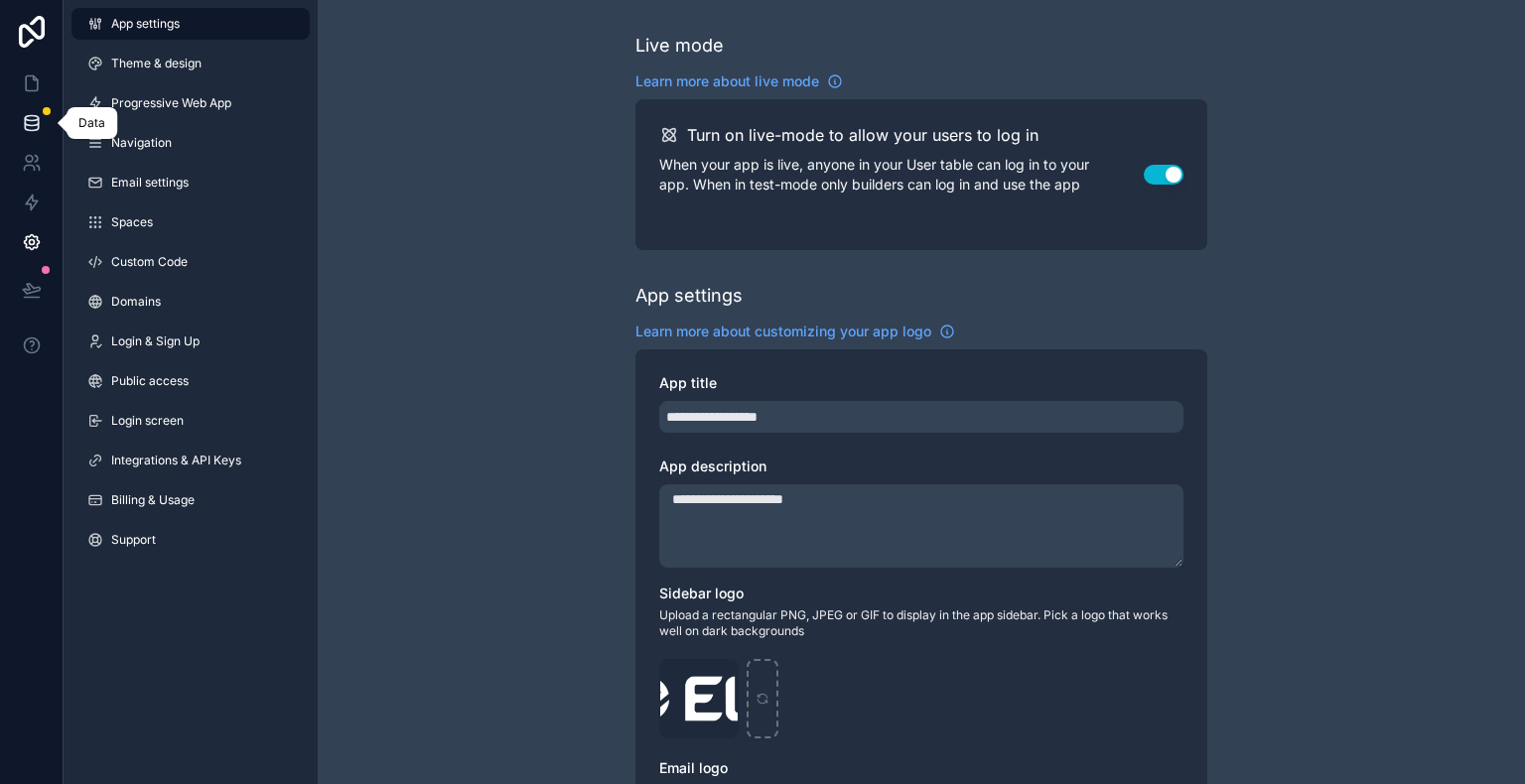 click 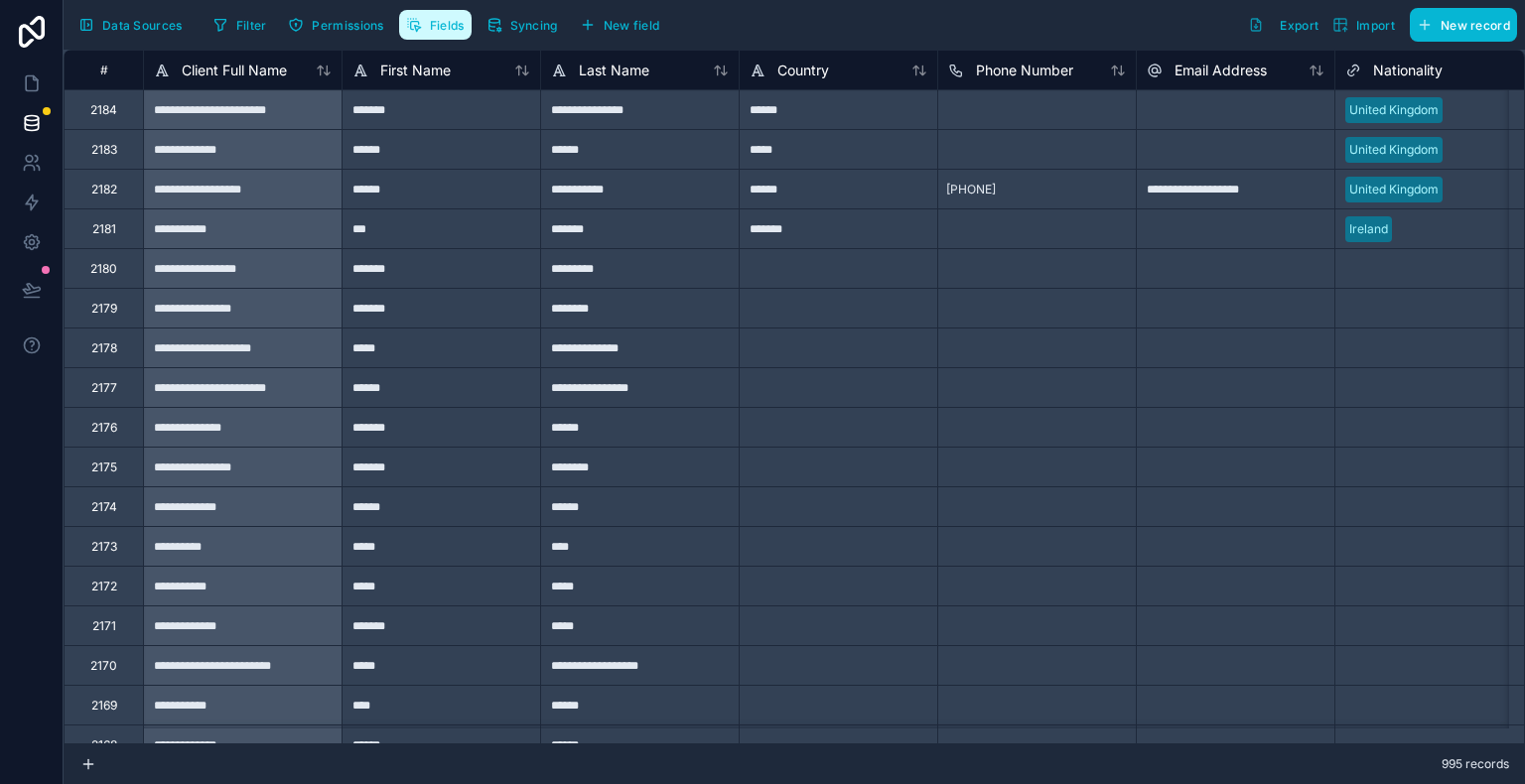 click on "Fields" at bounding box center [447, 25] 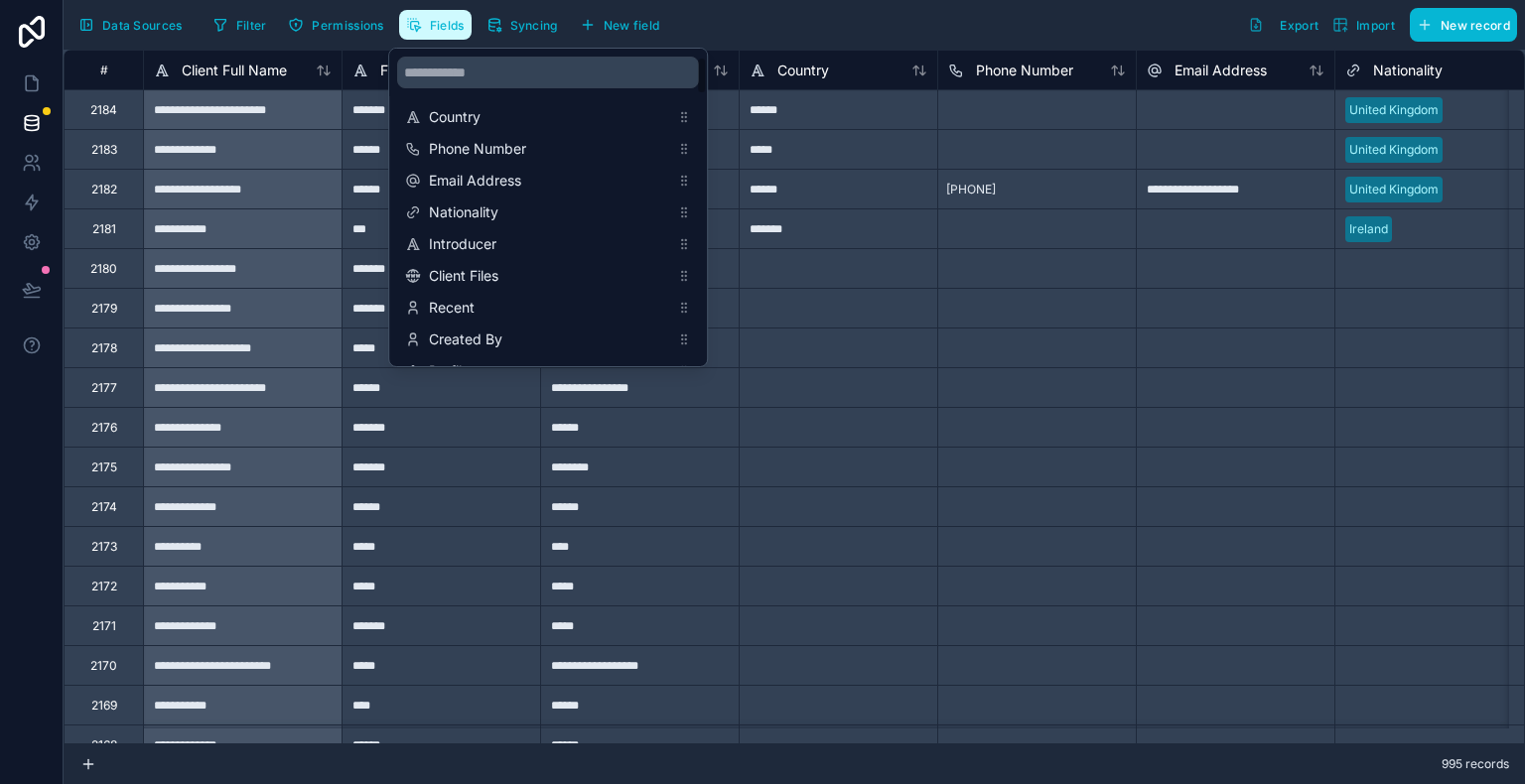 scroll, scrollTop: 0, scrollLeft: 0, axis: both 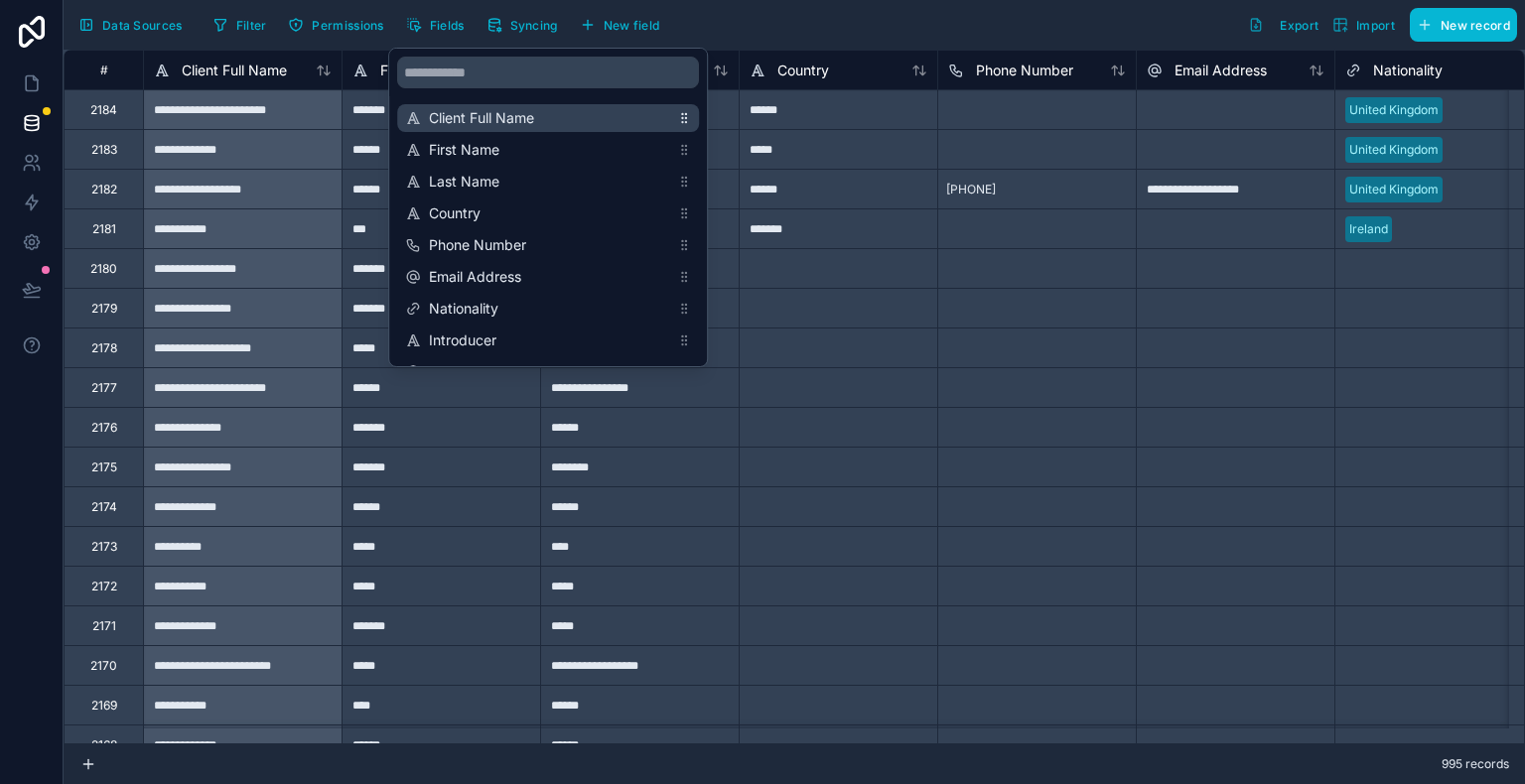 click on "Client Full  Name" at bounding box center (549, 118) 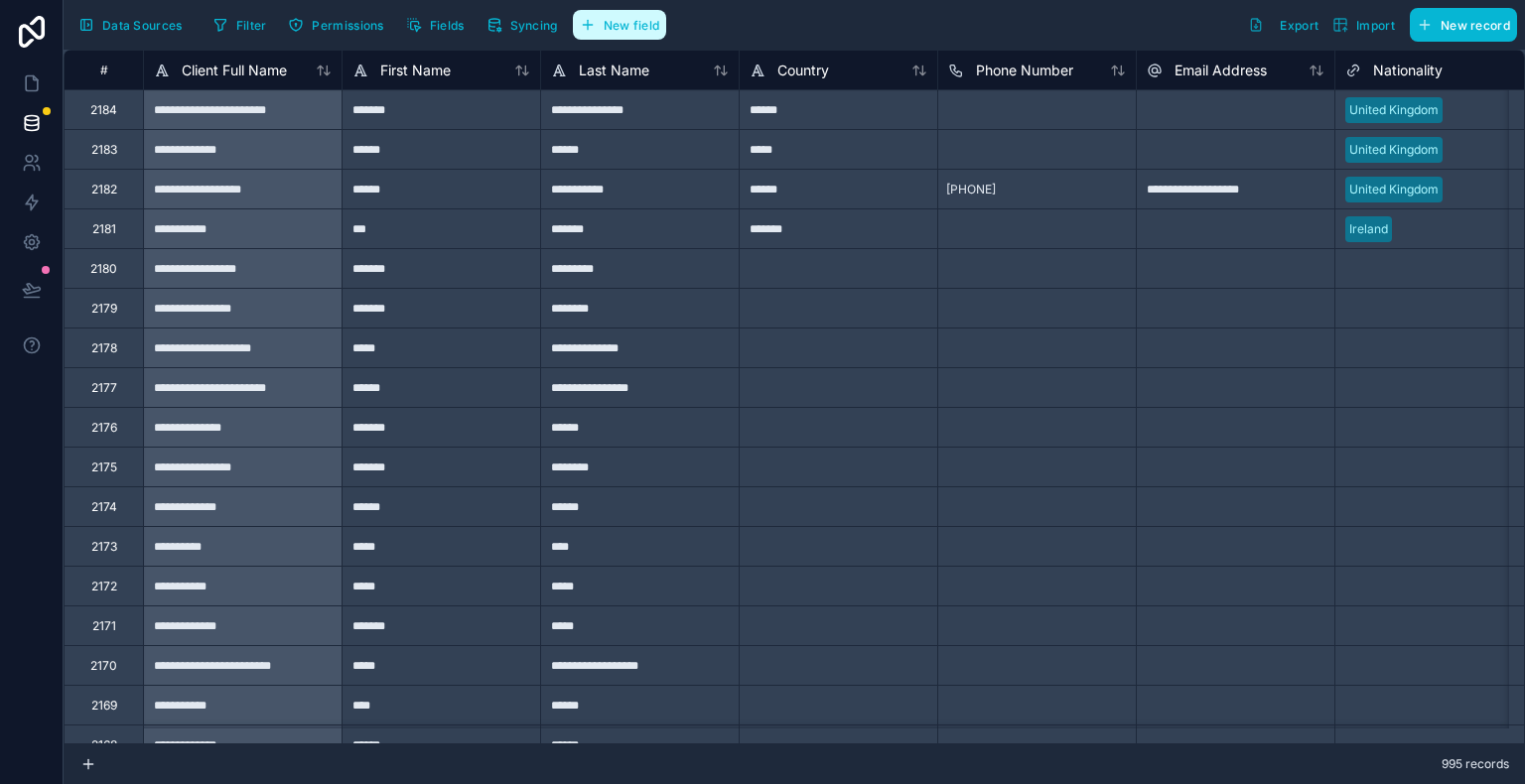 click on "New field" at bounding box center (631, 25) 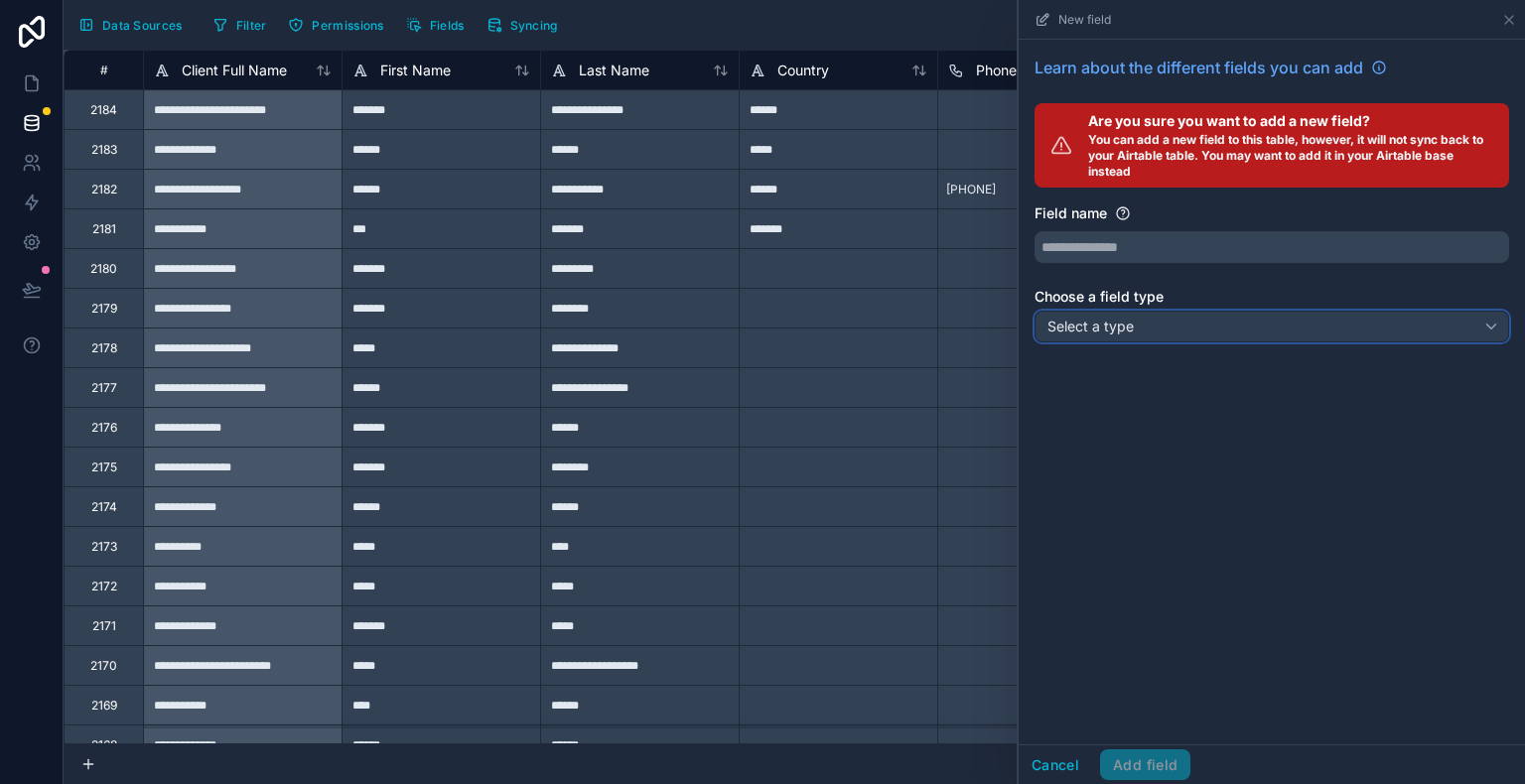 click on "Select a type" at bounding box center [1272, 327] 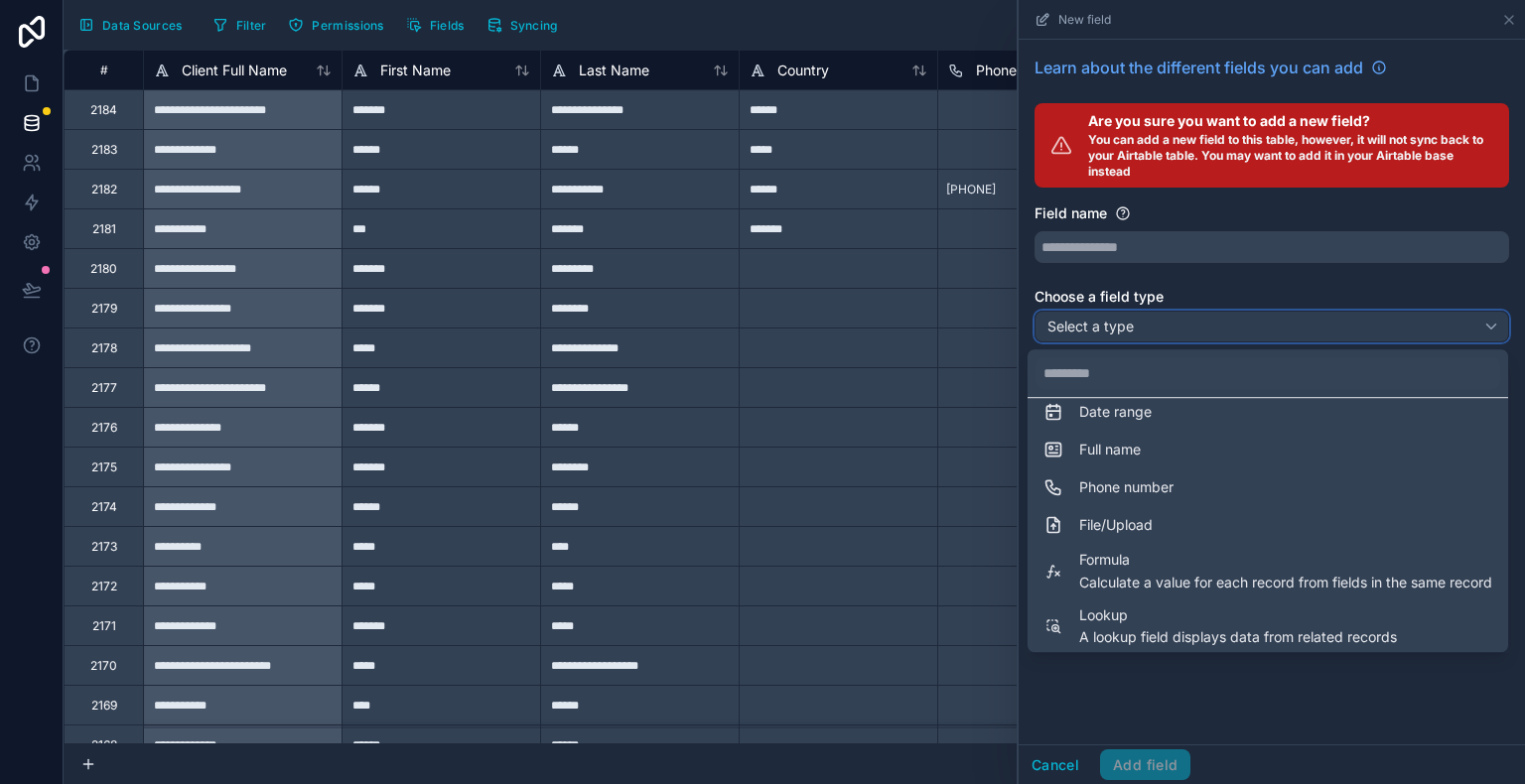 scroll, scrollTop: 488, scrollLeft: 0, axis: vertical 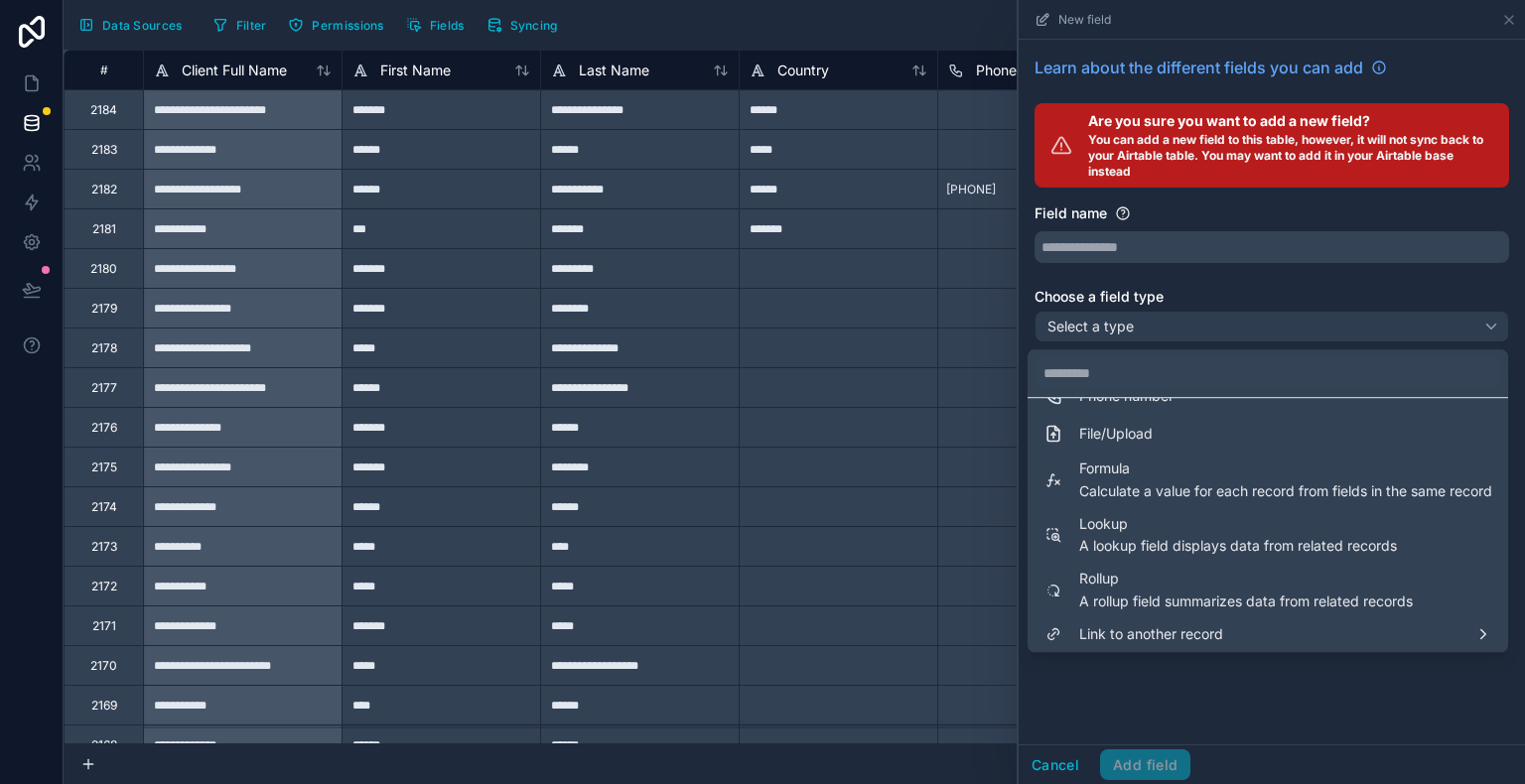 click at bounding box center (1272, 392) 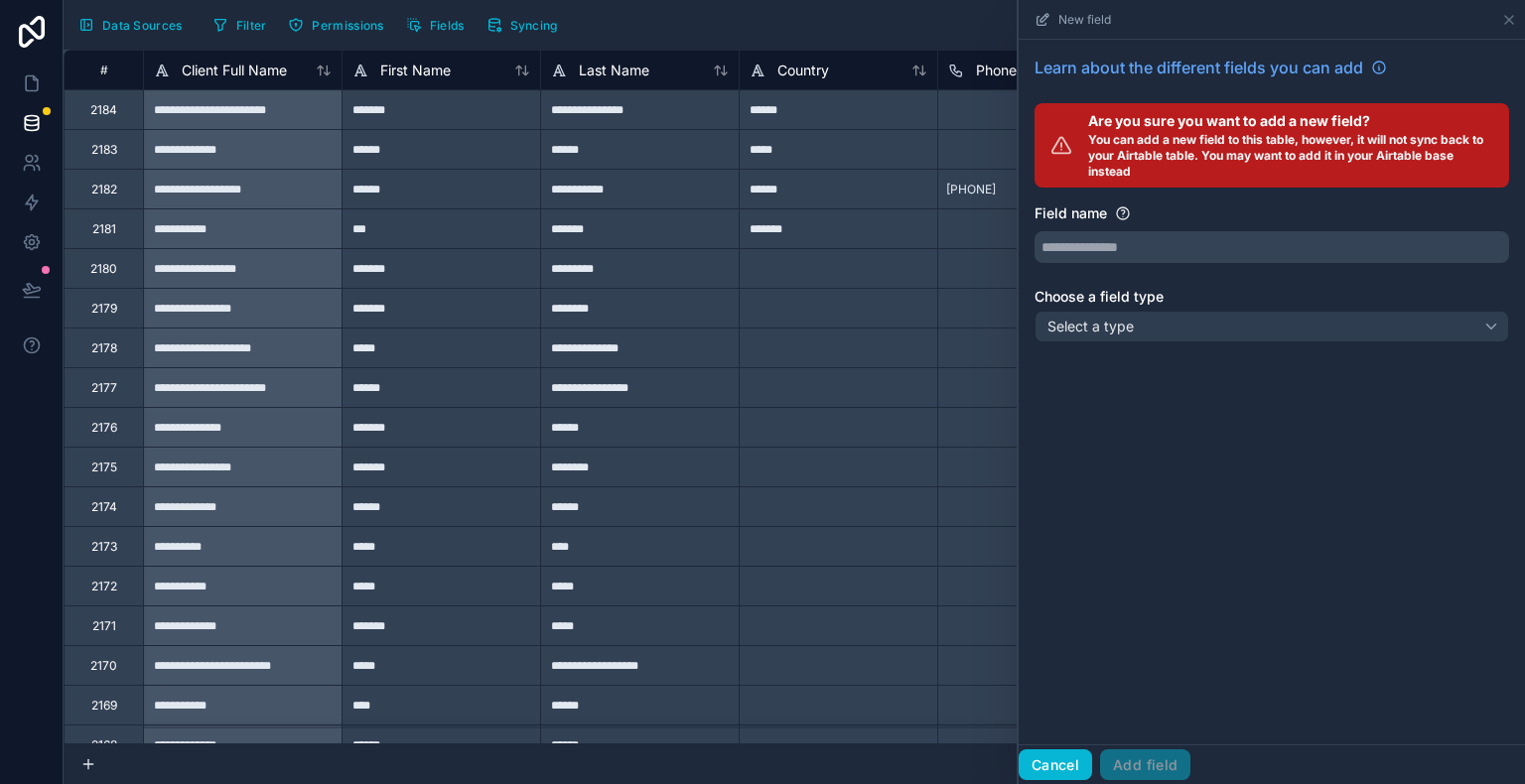 click on "Cancel" at bounding box center (1055, 765) 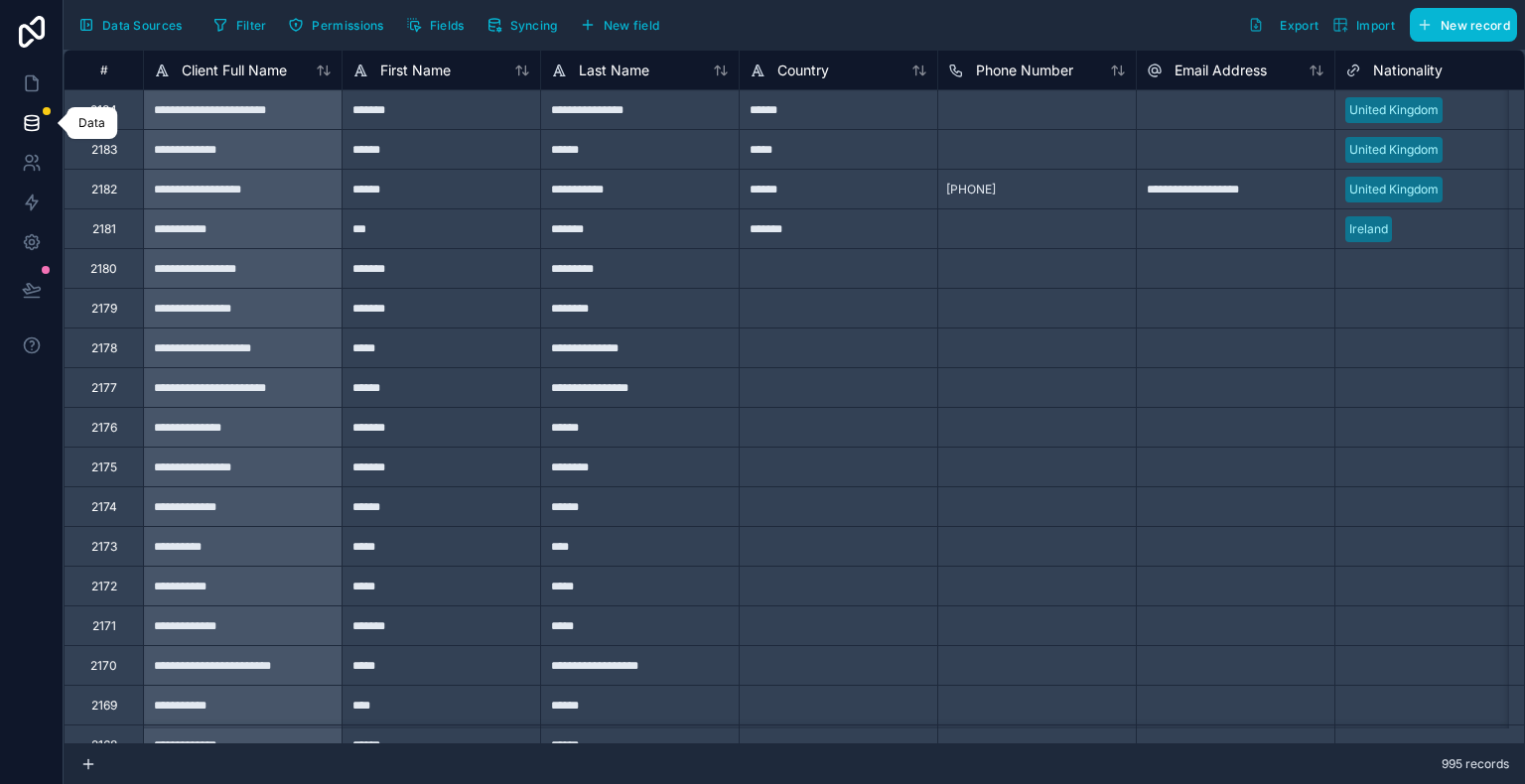 click 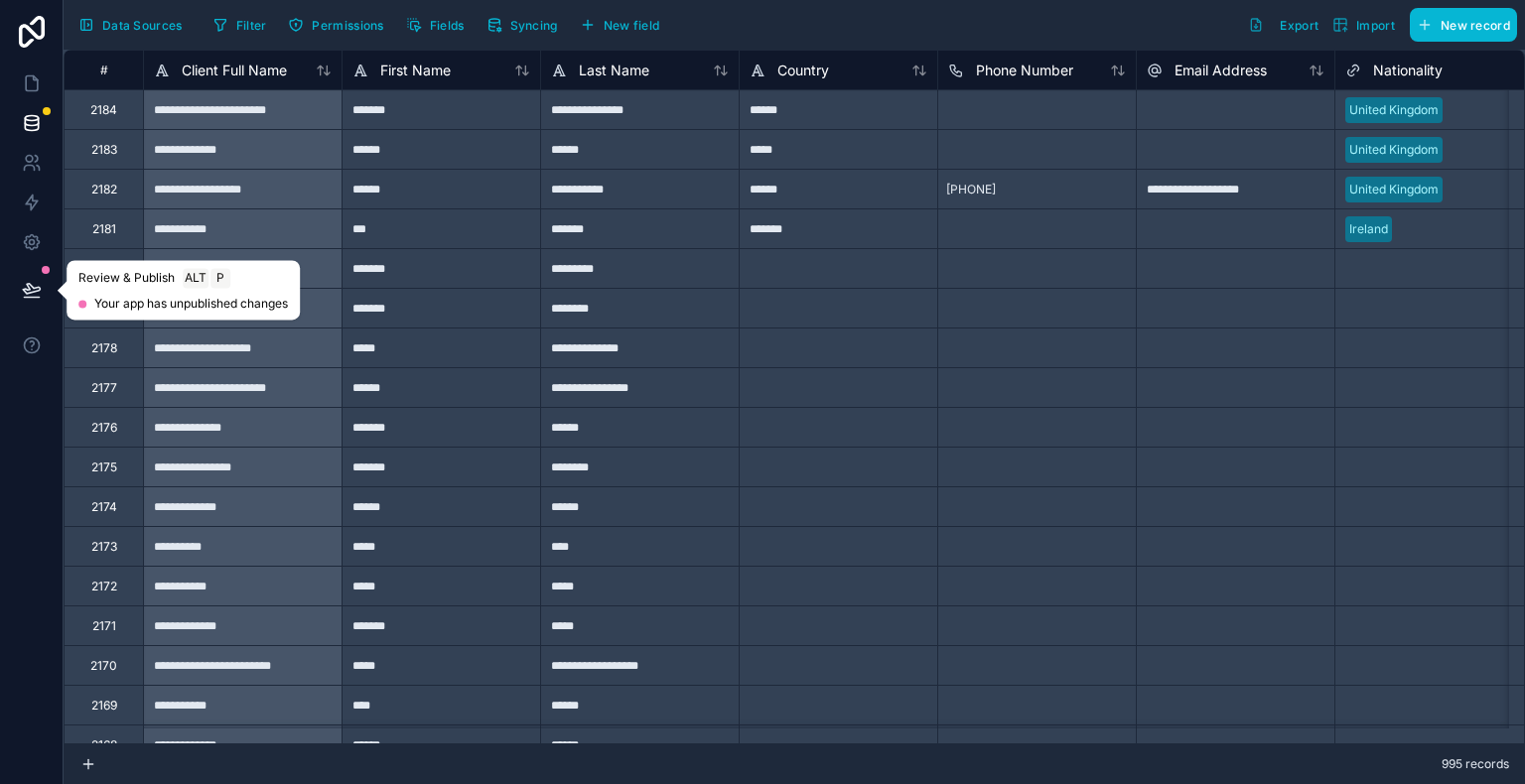 click 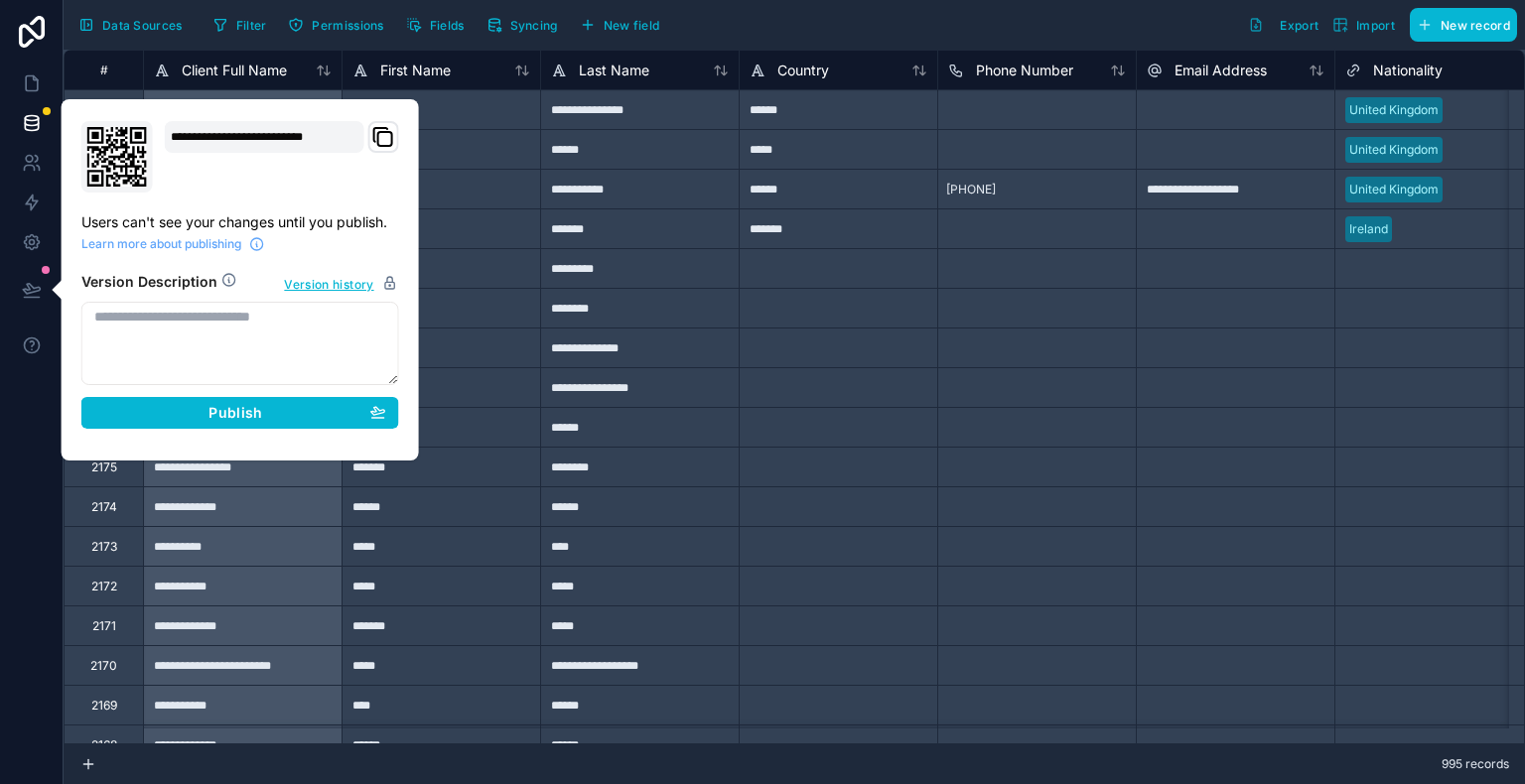 click on "Version Description Version history Publish" at bounding box center (240, 344) 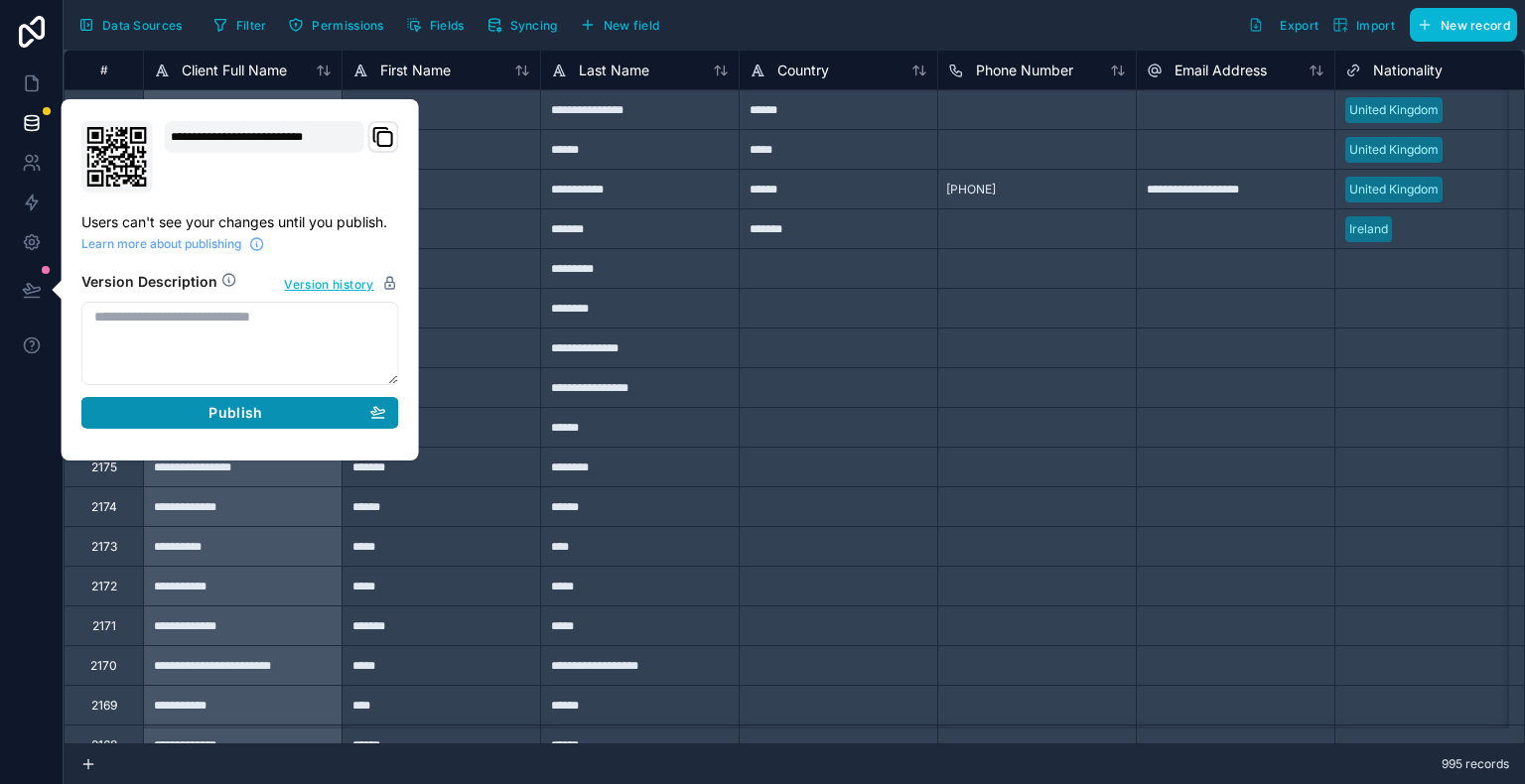 click on "Publish" at bounding box center [235, 413] 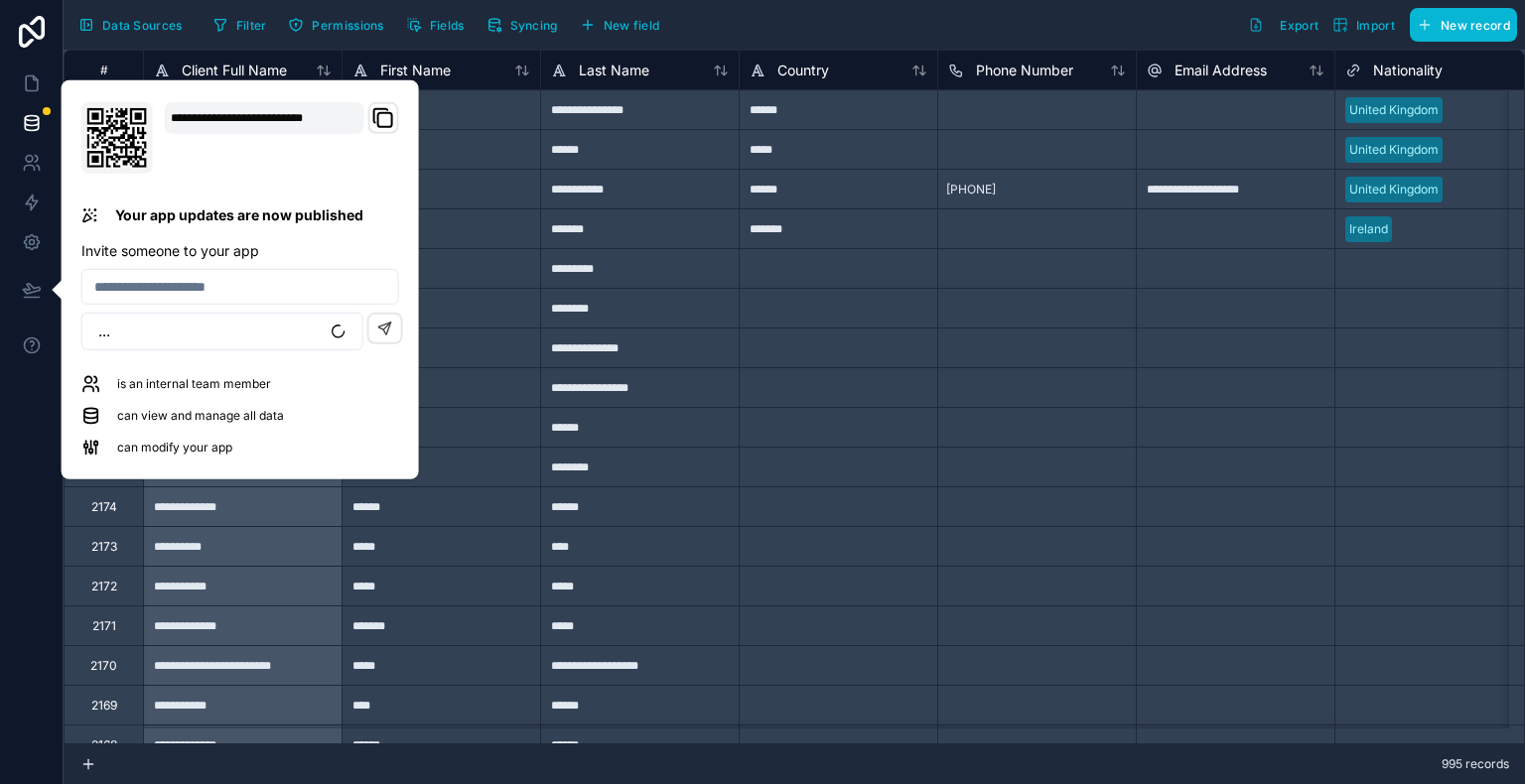 click at bounding box center [32, 392] 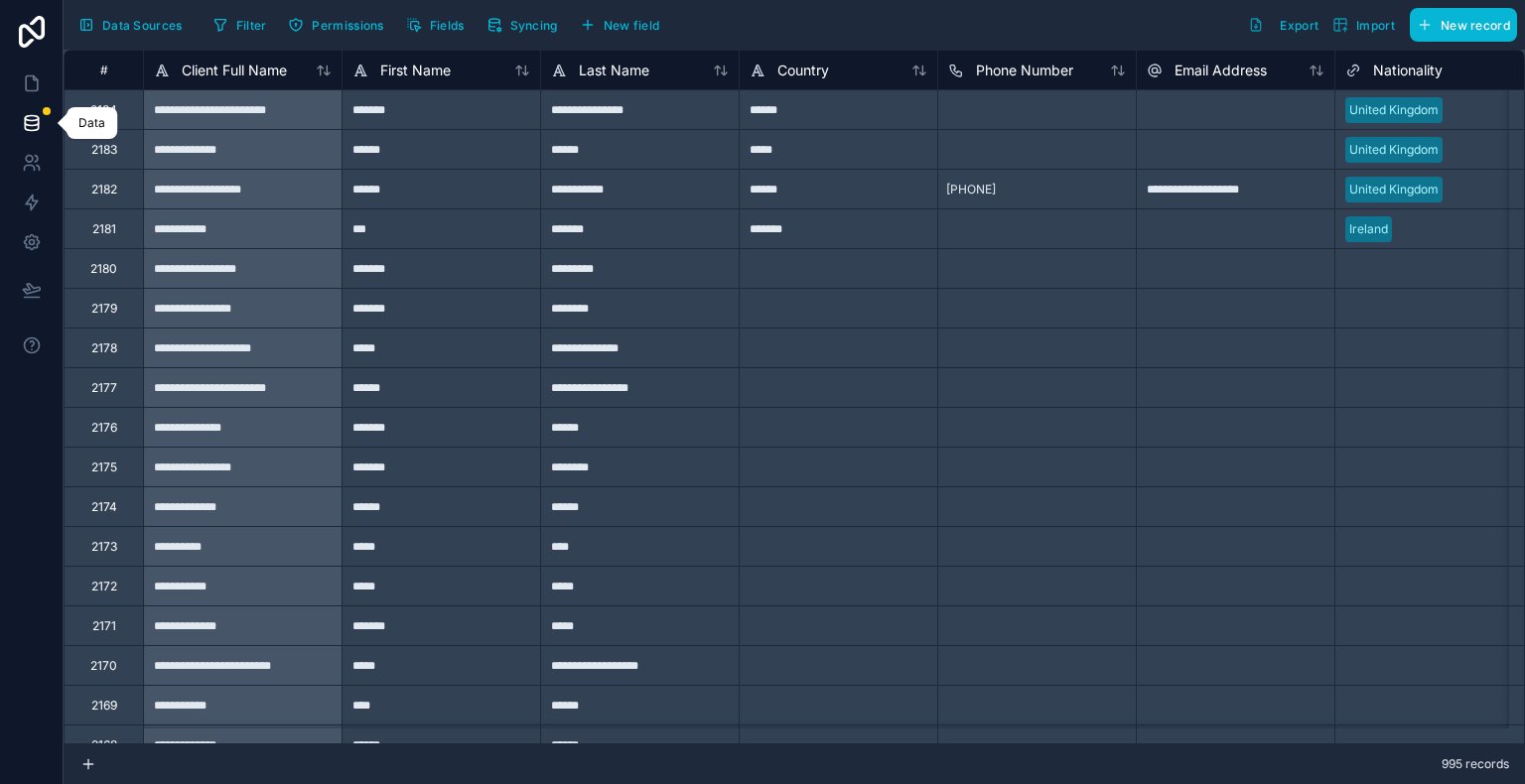 click 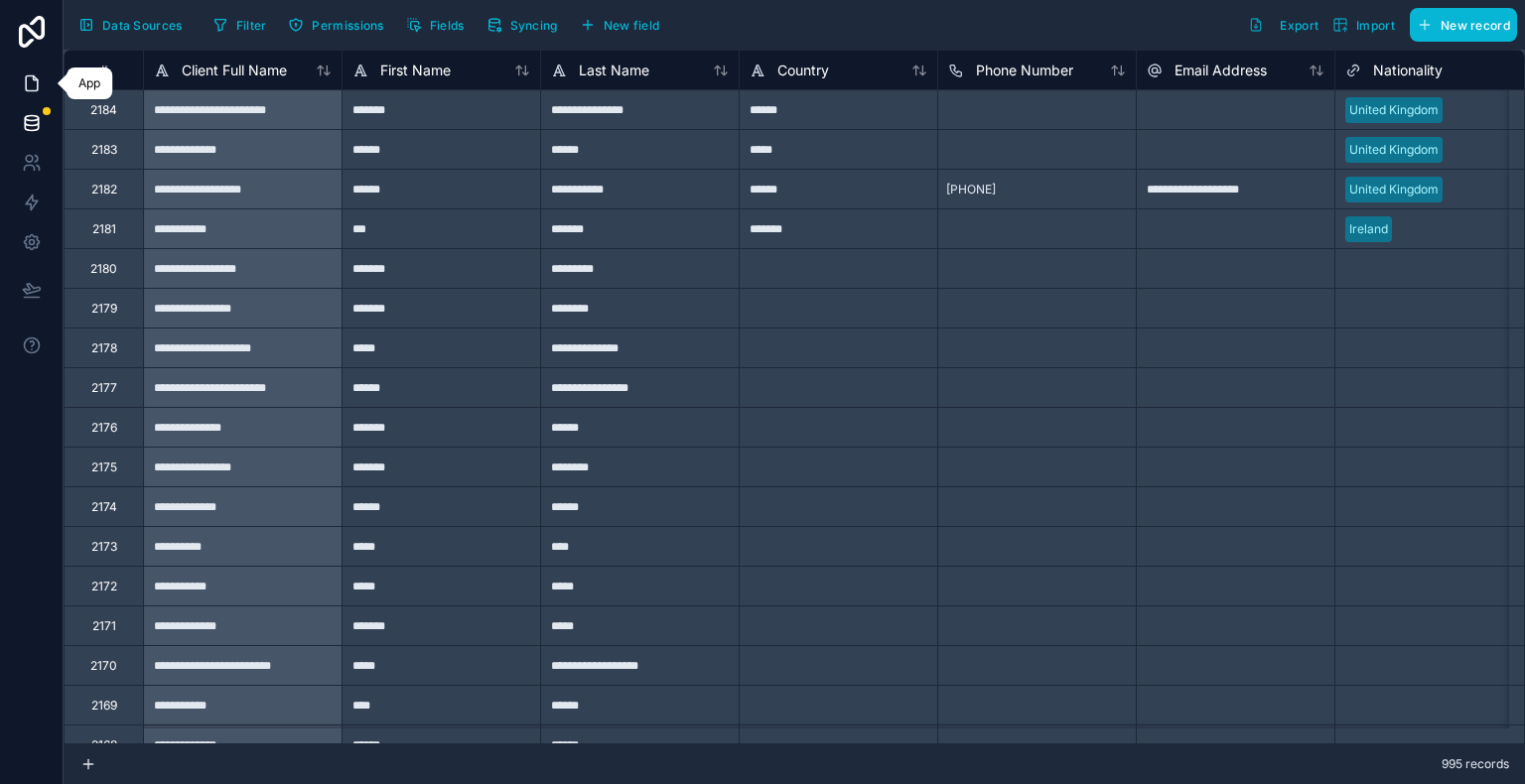 click 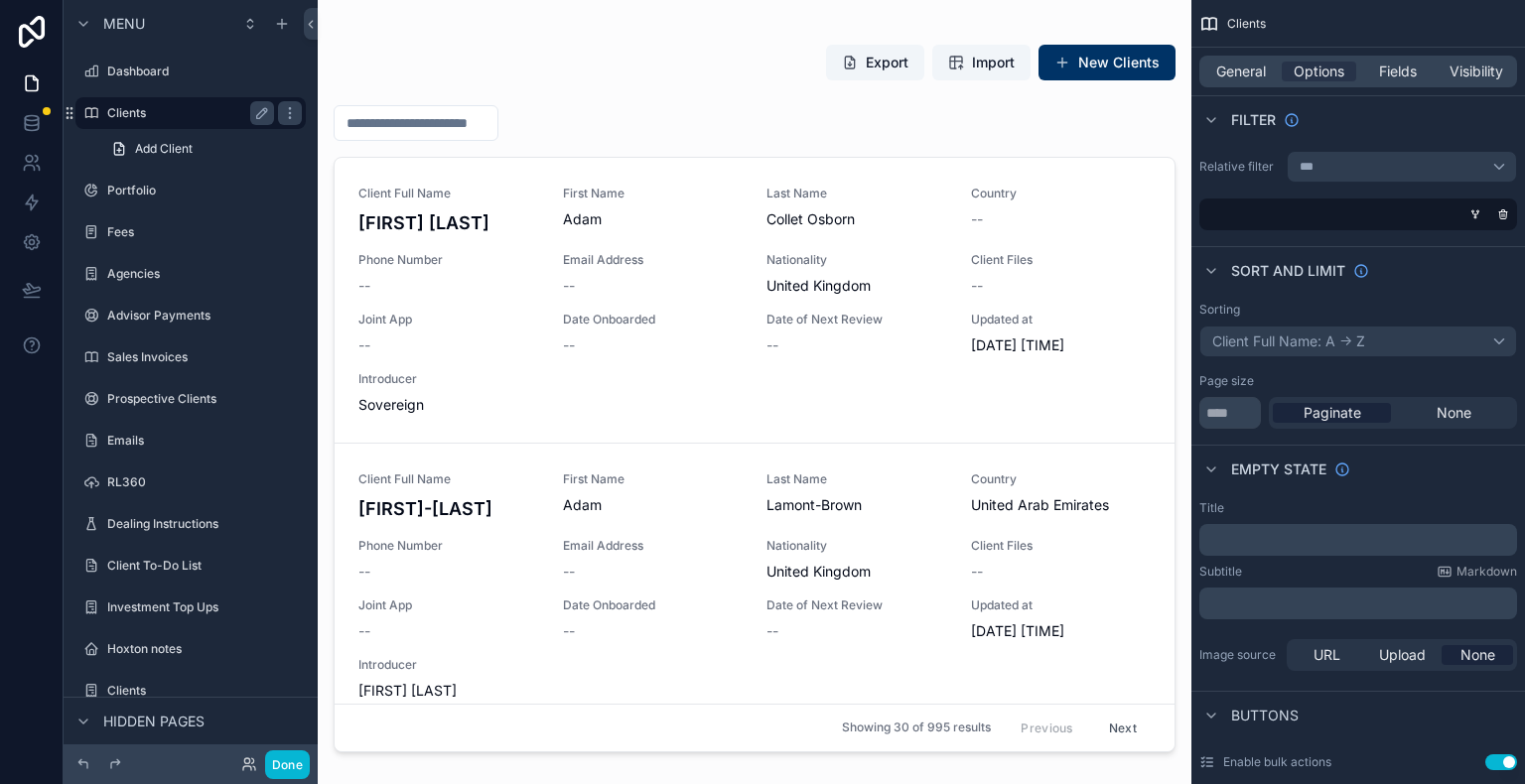click on "Clients" at bounding box center (187, 113) 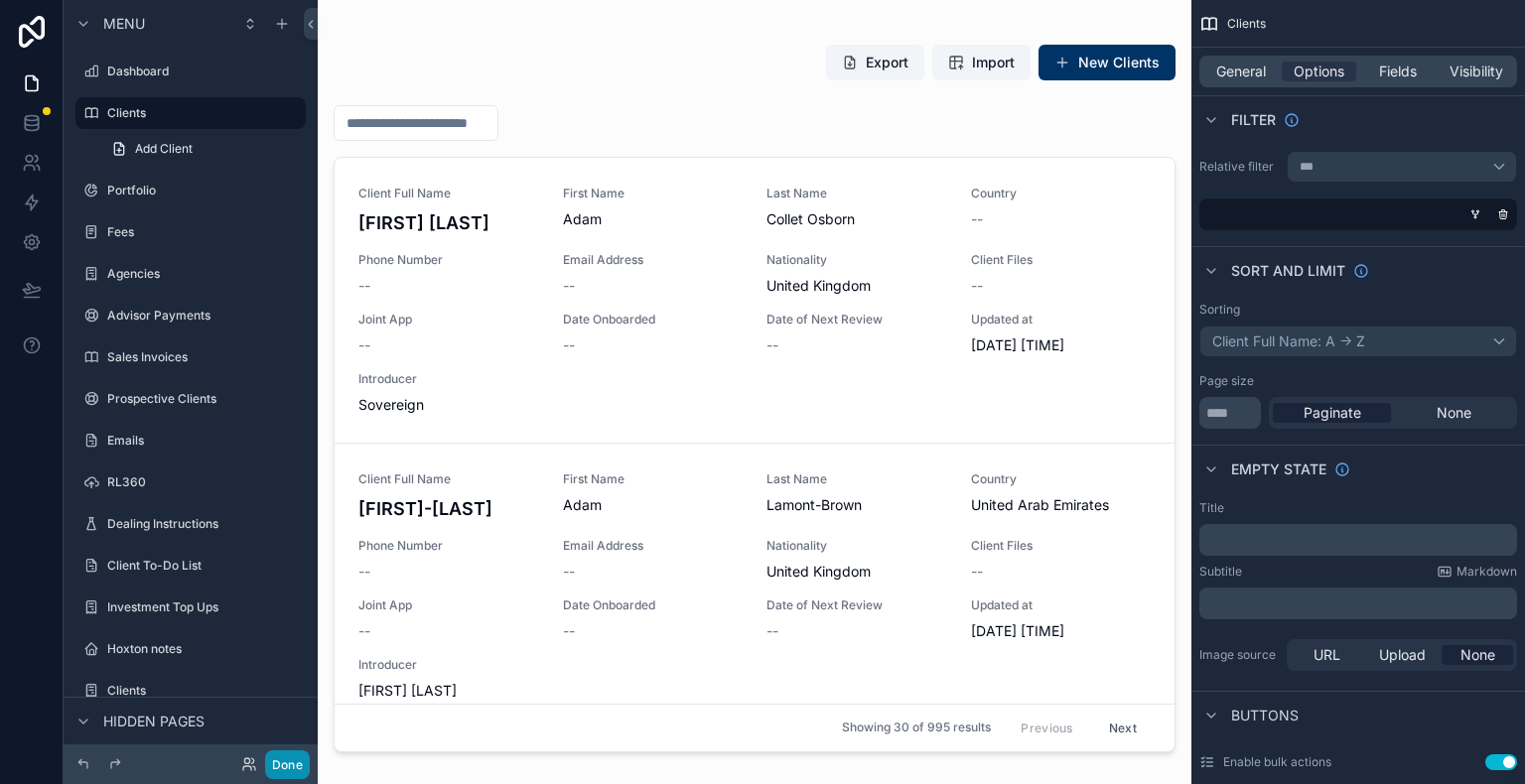 click on "Done" at bounding box center (287, 764) 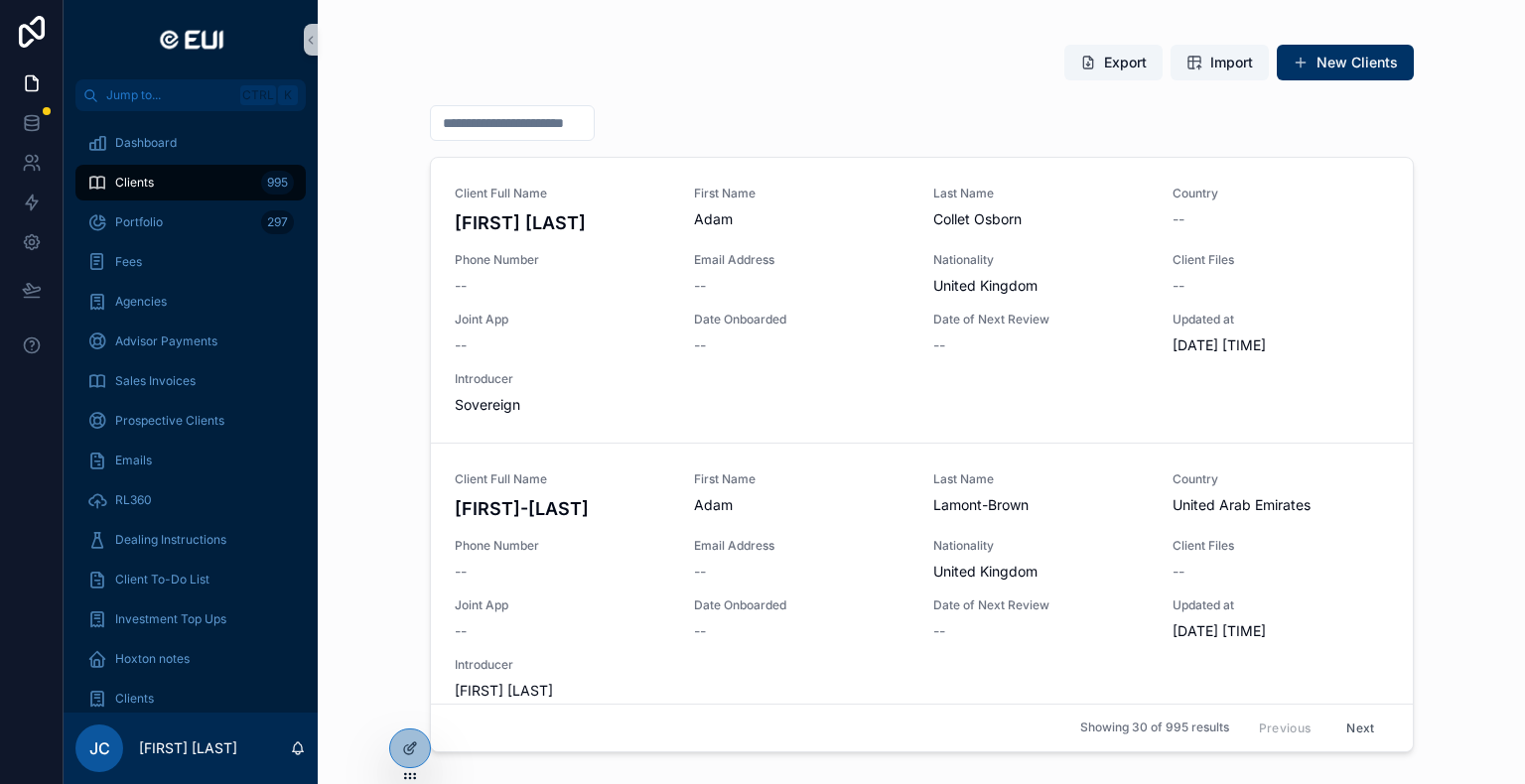 click on "Clients" at bounding box center [134, 183] 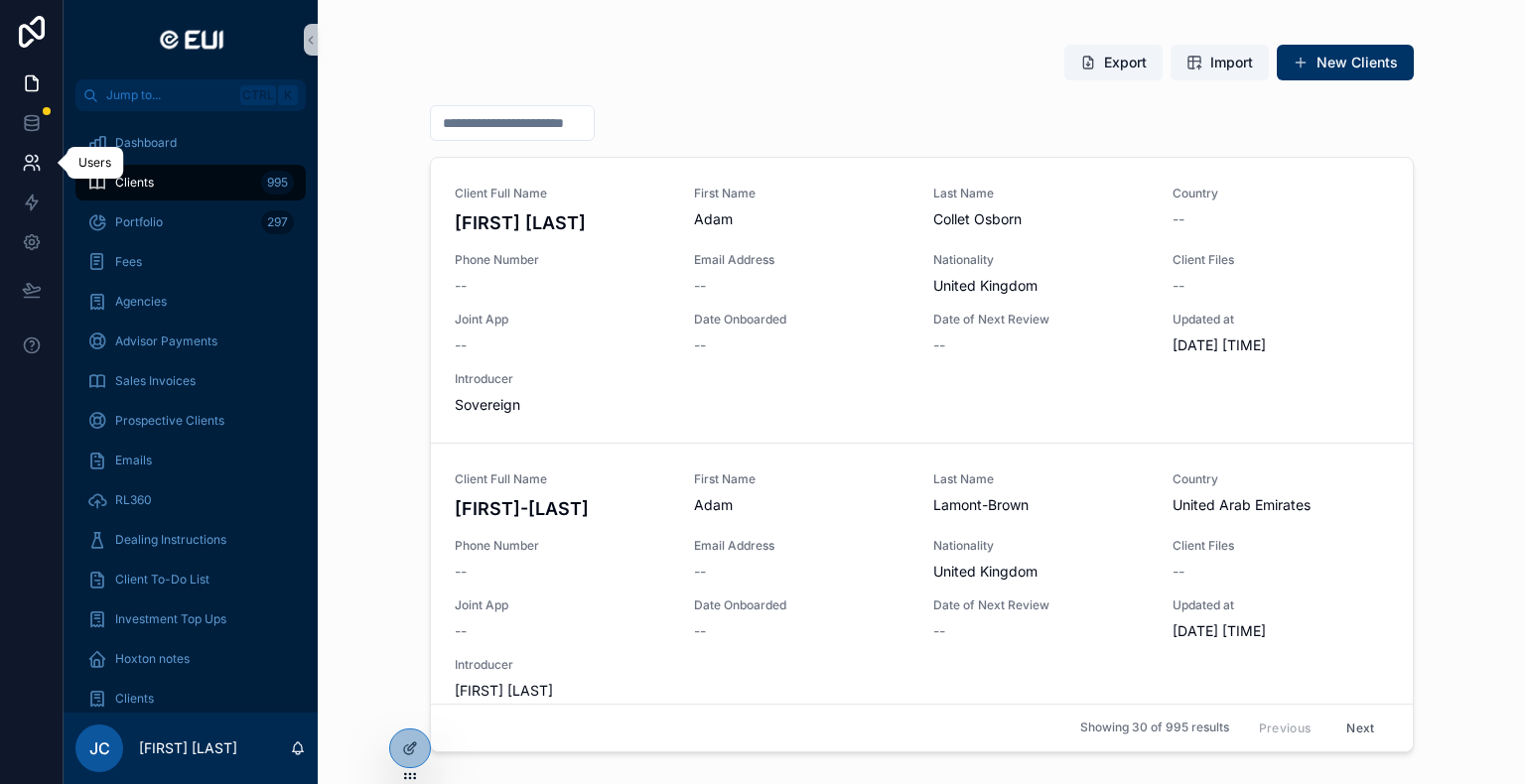 click 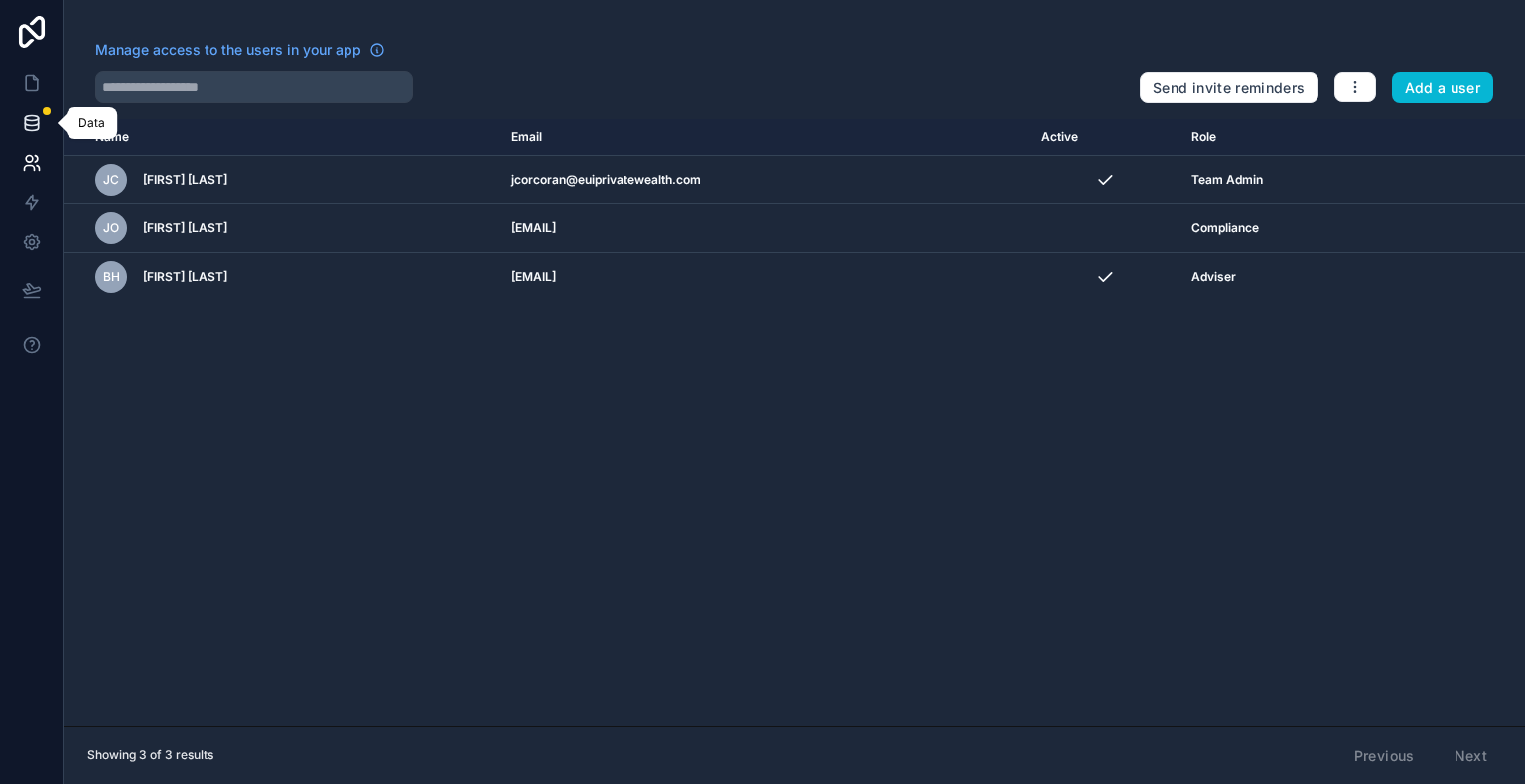 click at bounding box center [31, 123] 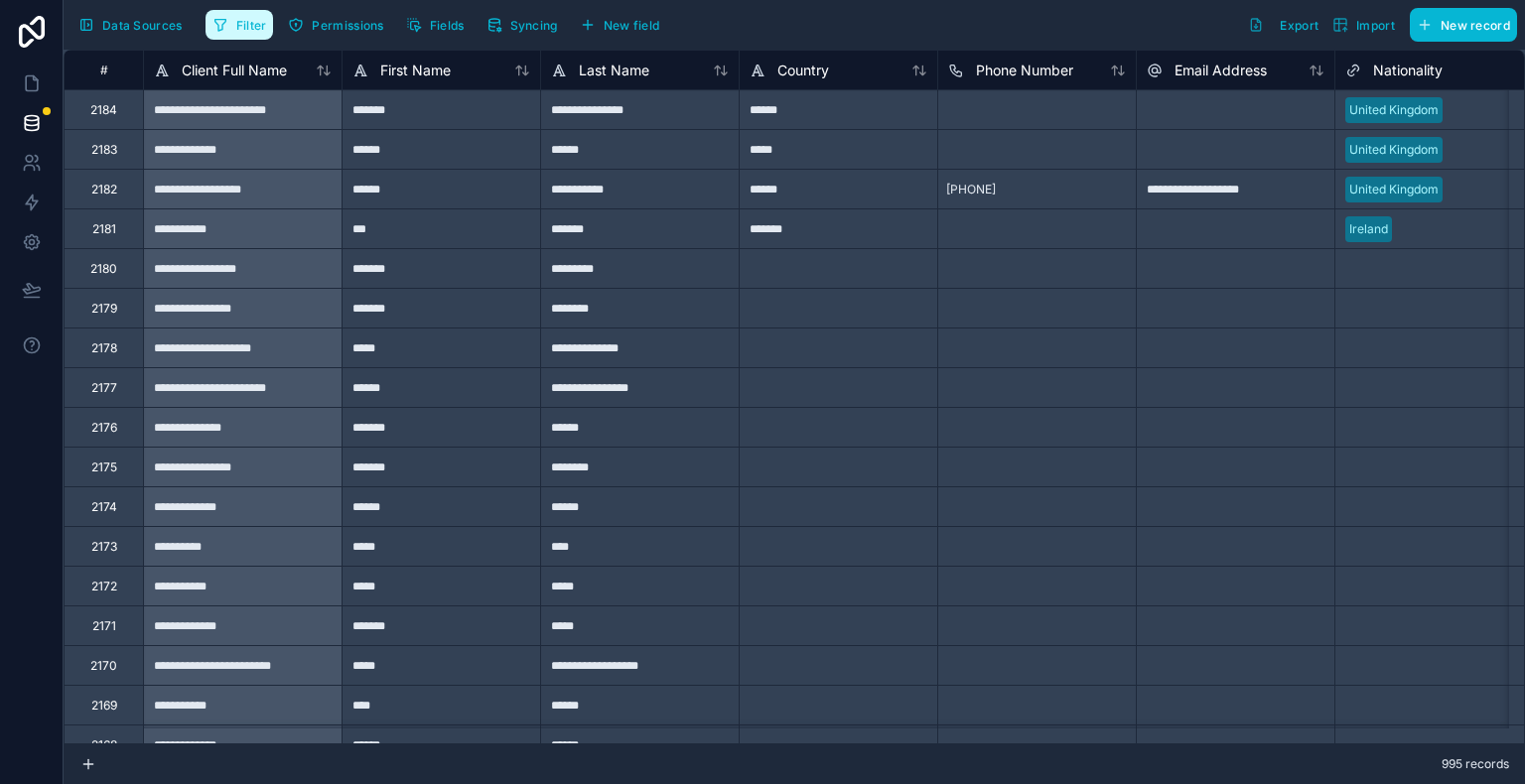 click on "Filter" at bounding box center [251, 25] 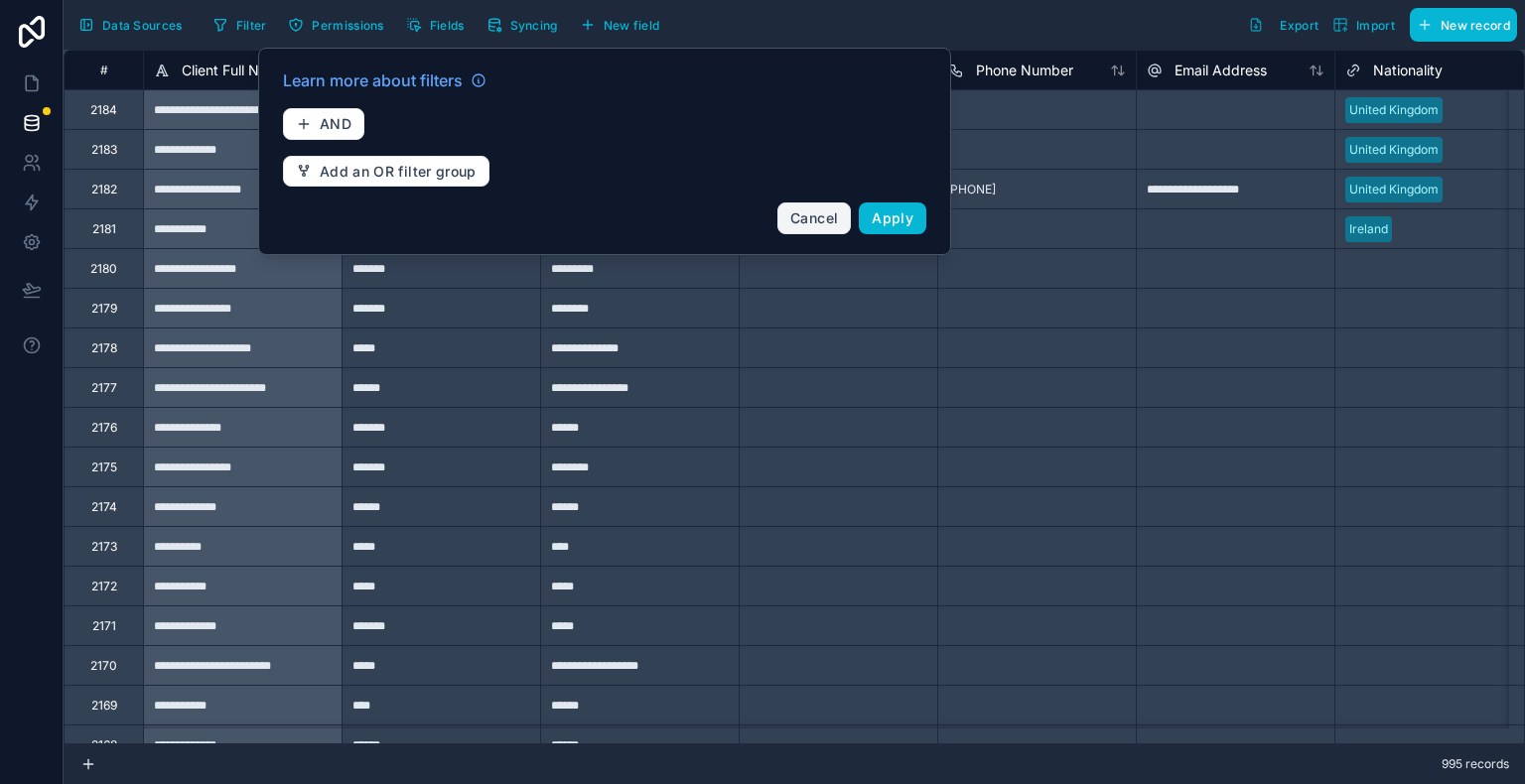 click on "Cancel" at bounding box center (814, 217) 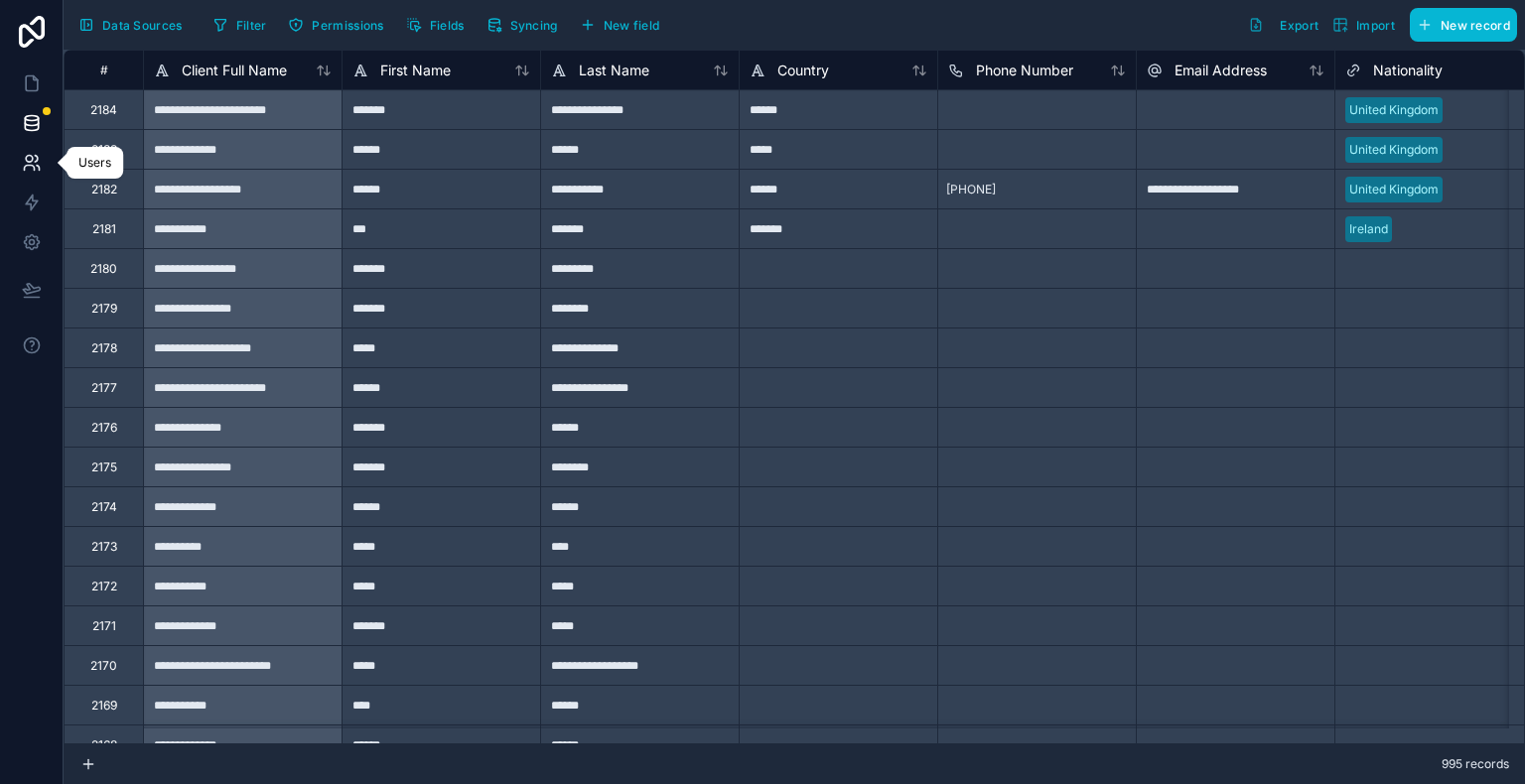 click 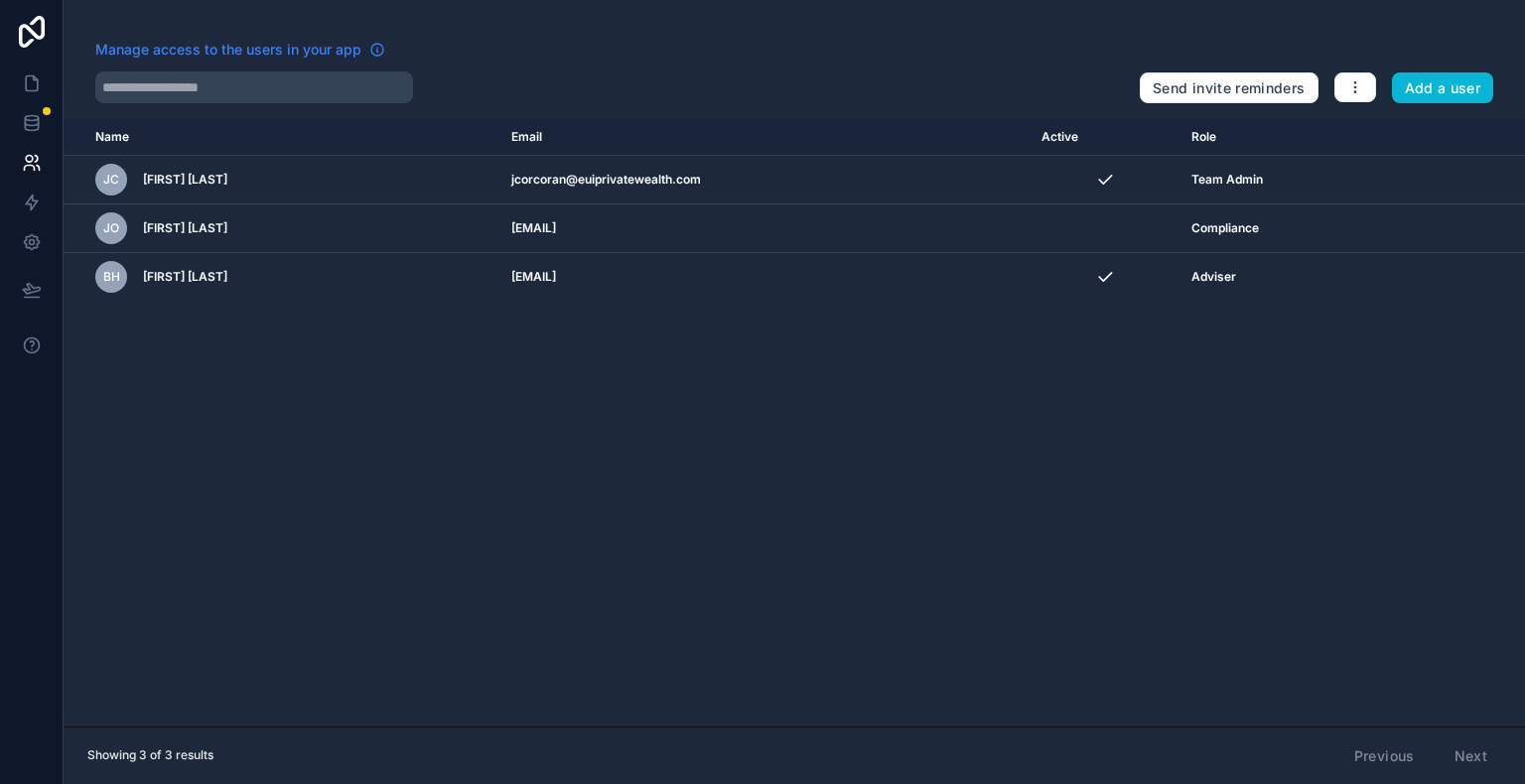 click 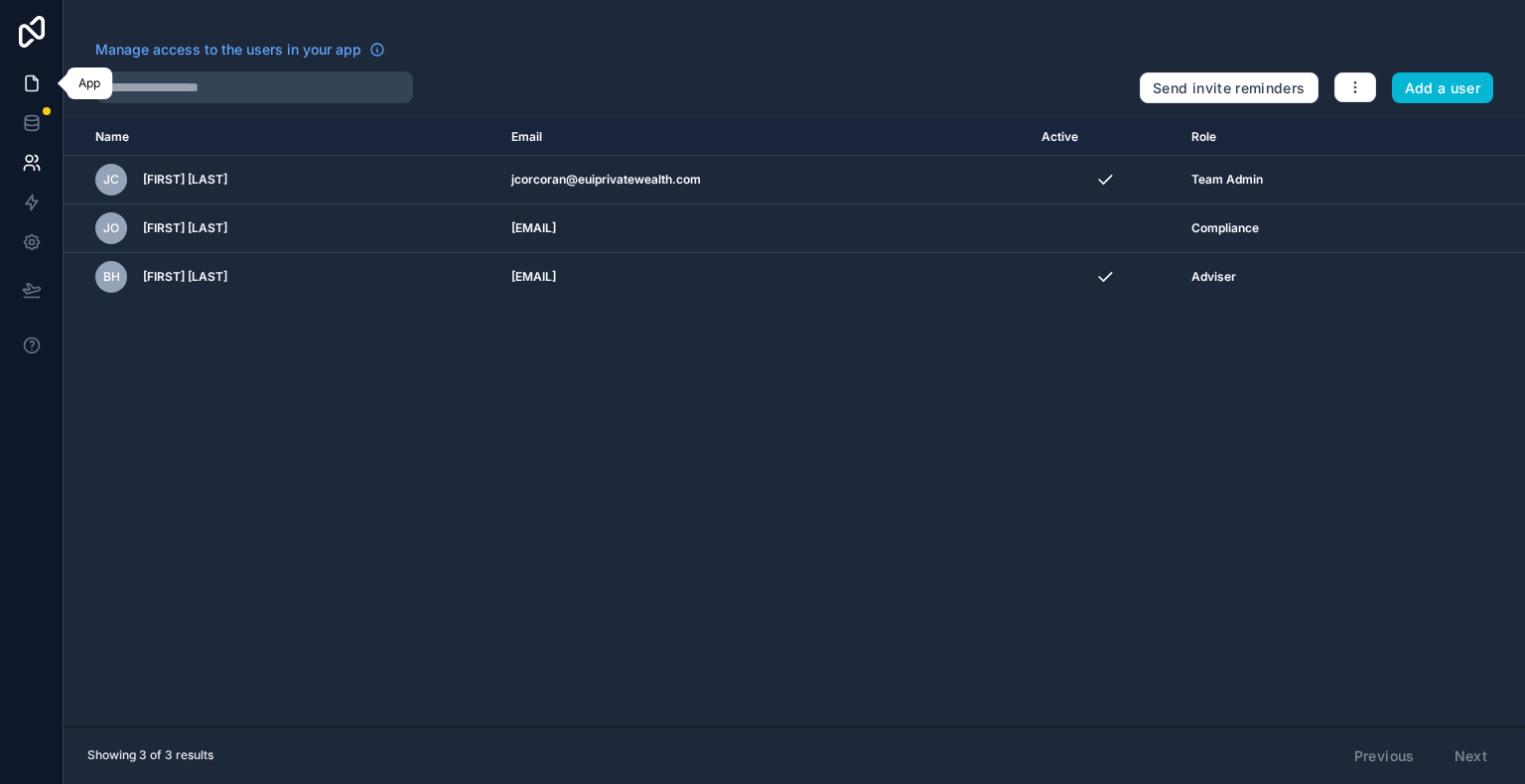 click 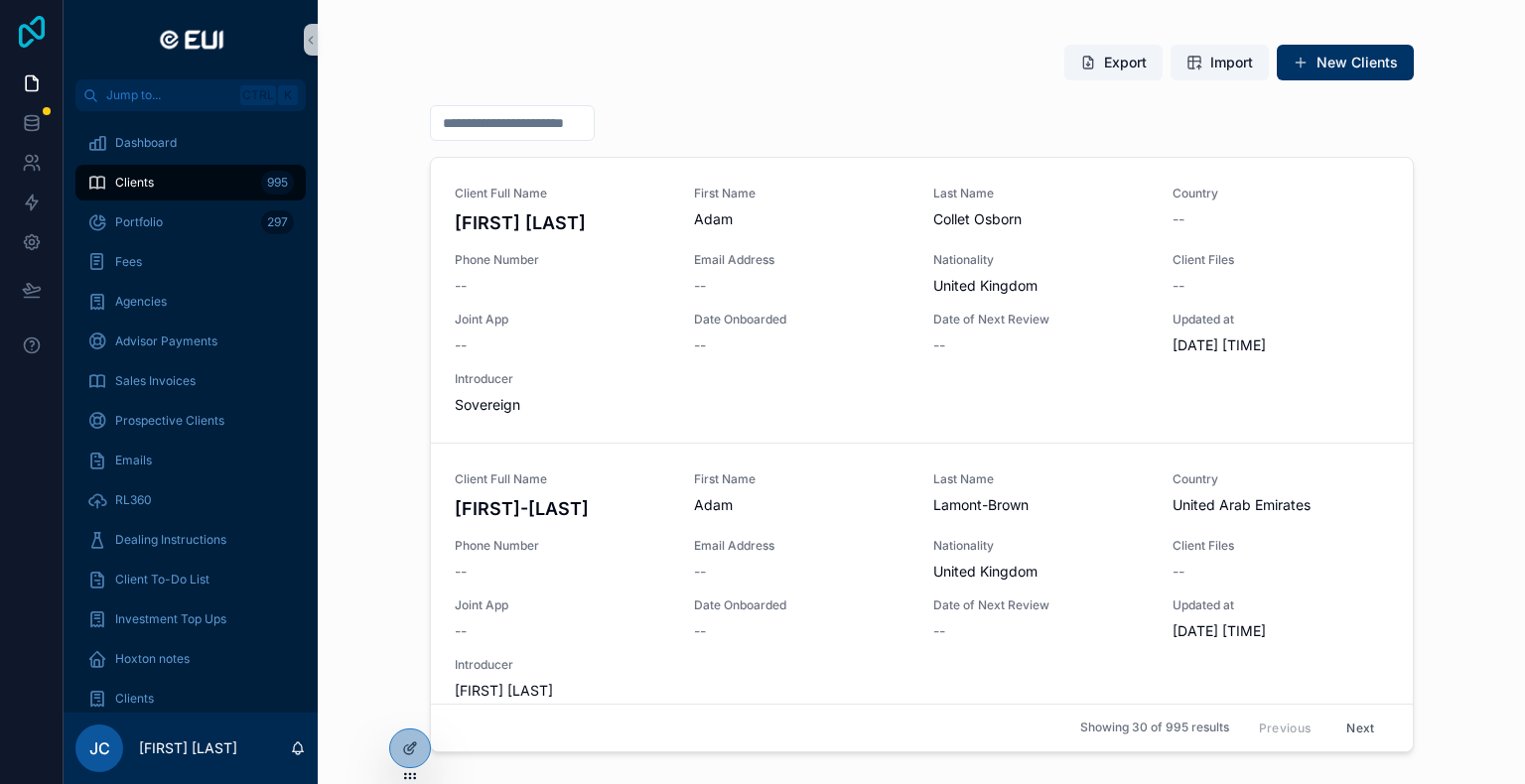 click 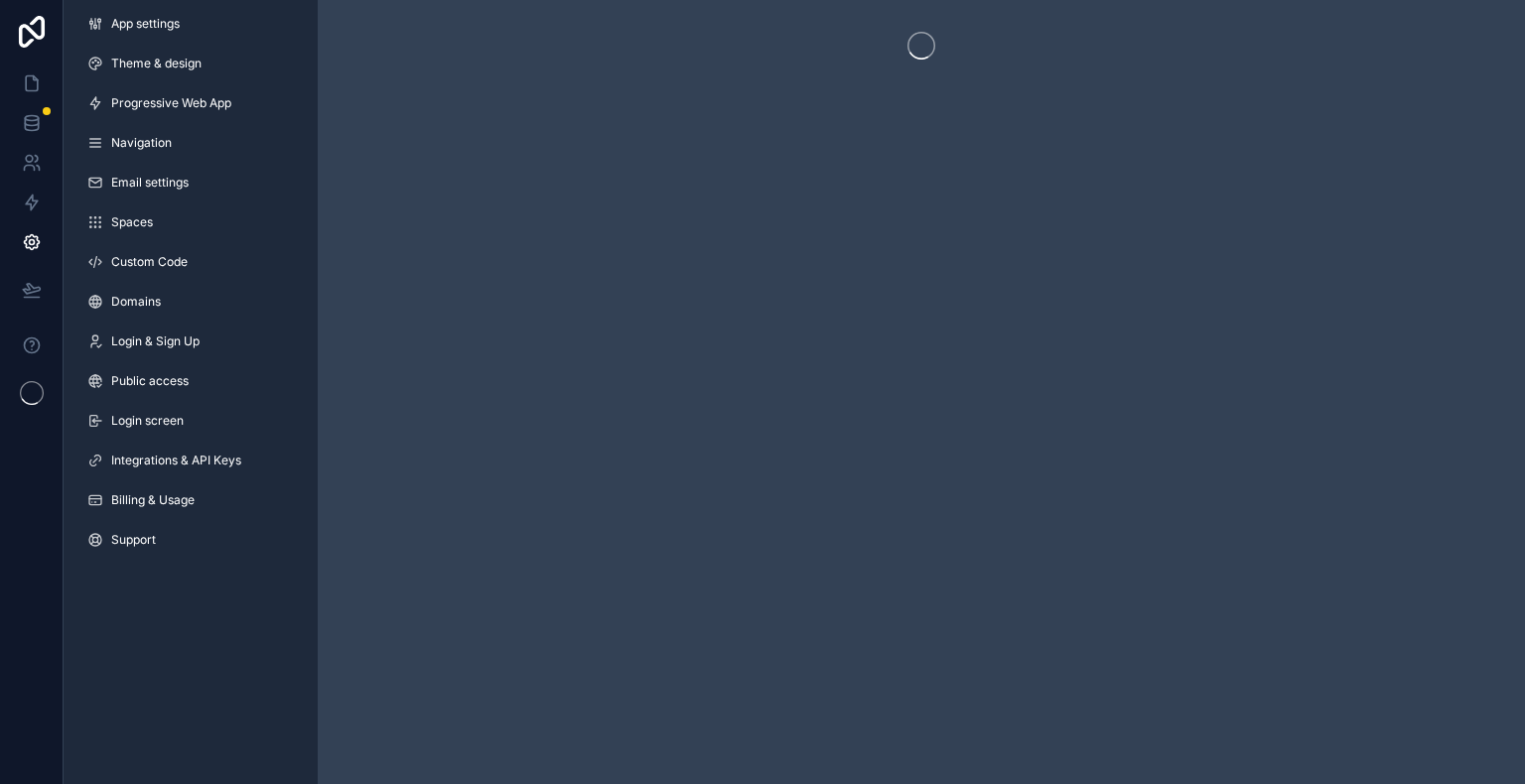 scroll, scrollTop: 0, scrollLeft: 0, axis: both 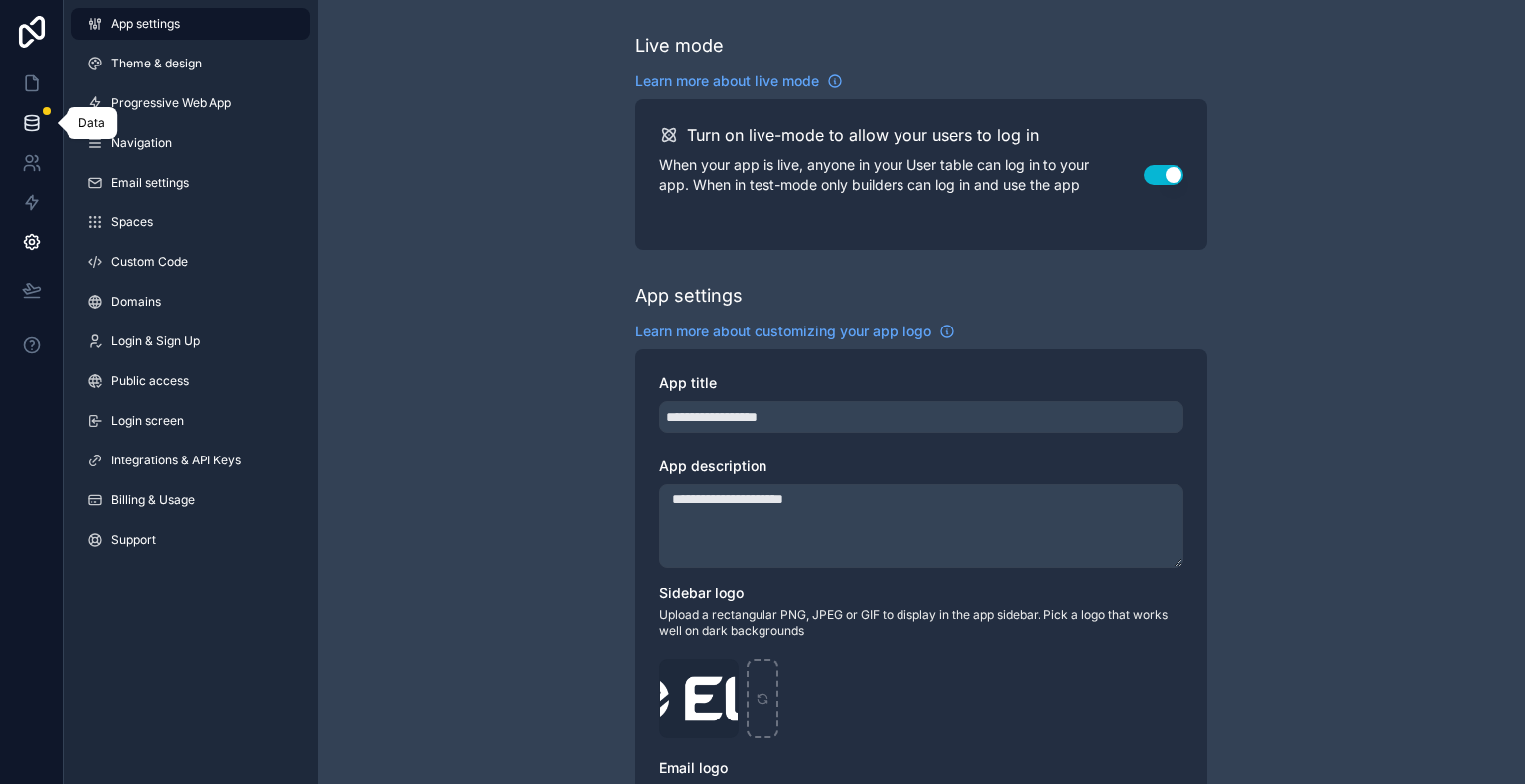 click 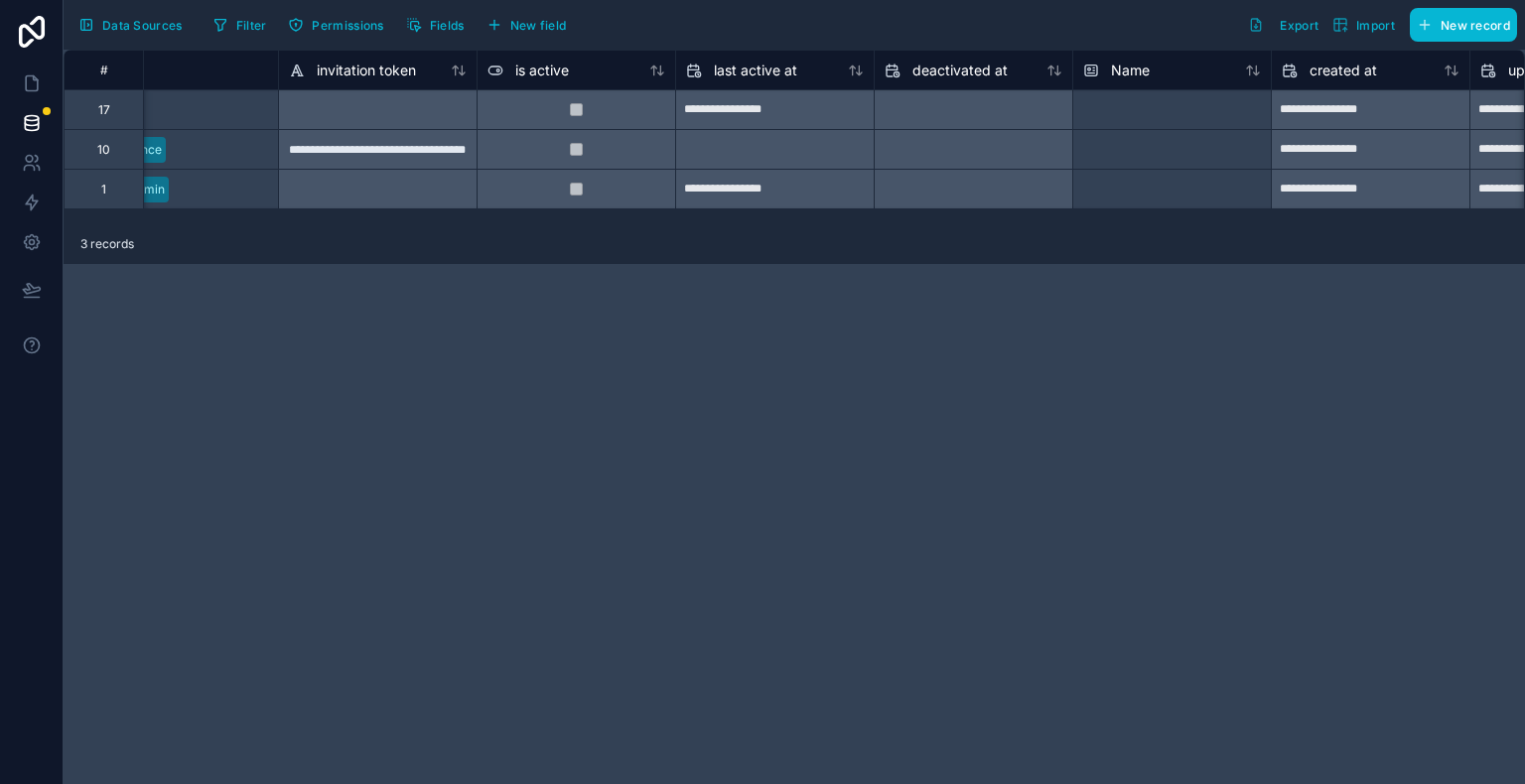 scroll, scrollTop: 0, scrollLeft: 1061, axis: horizontal 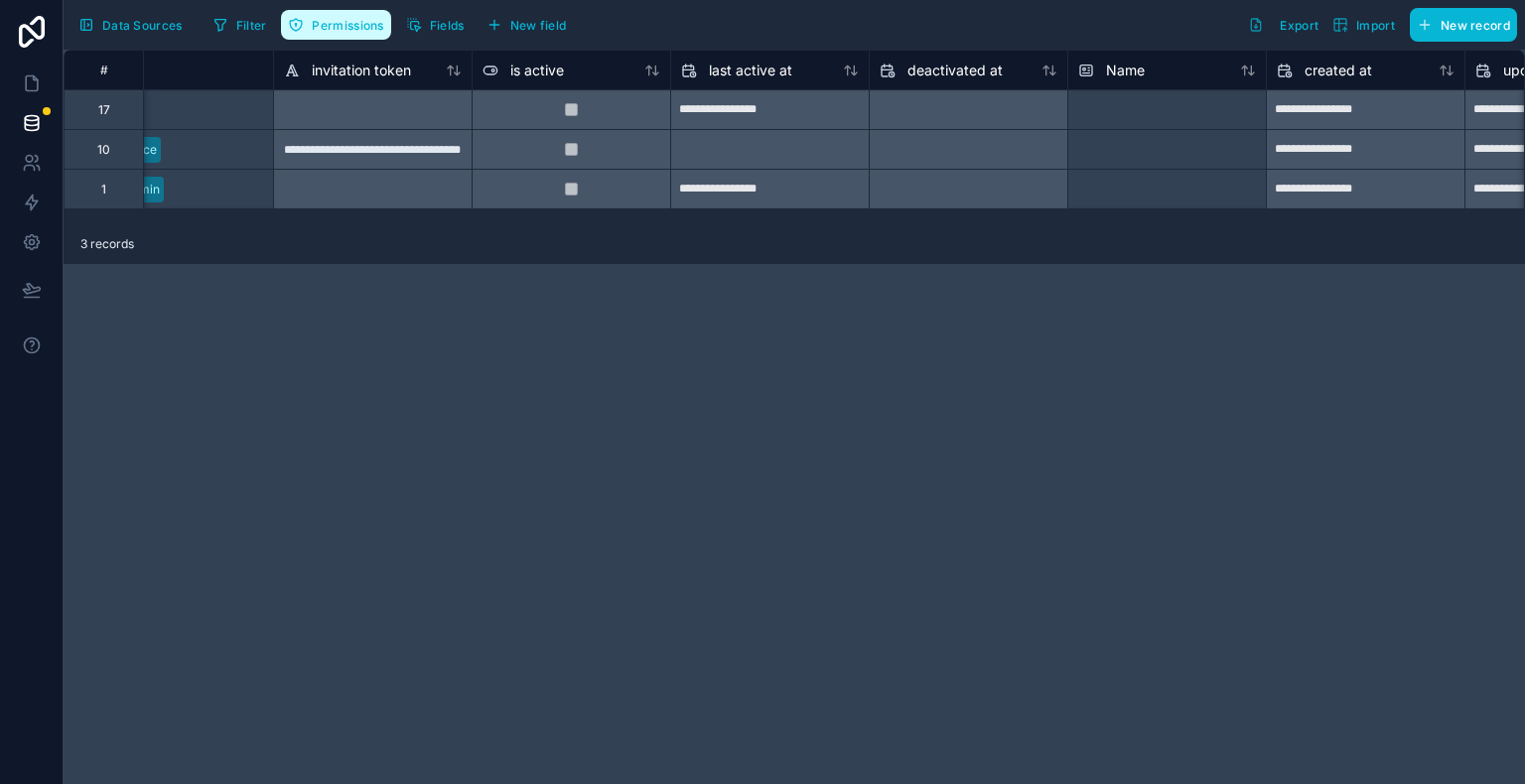click on "Permissions" at bounding box center [347, 25] 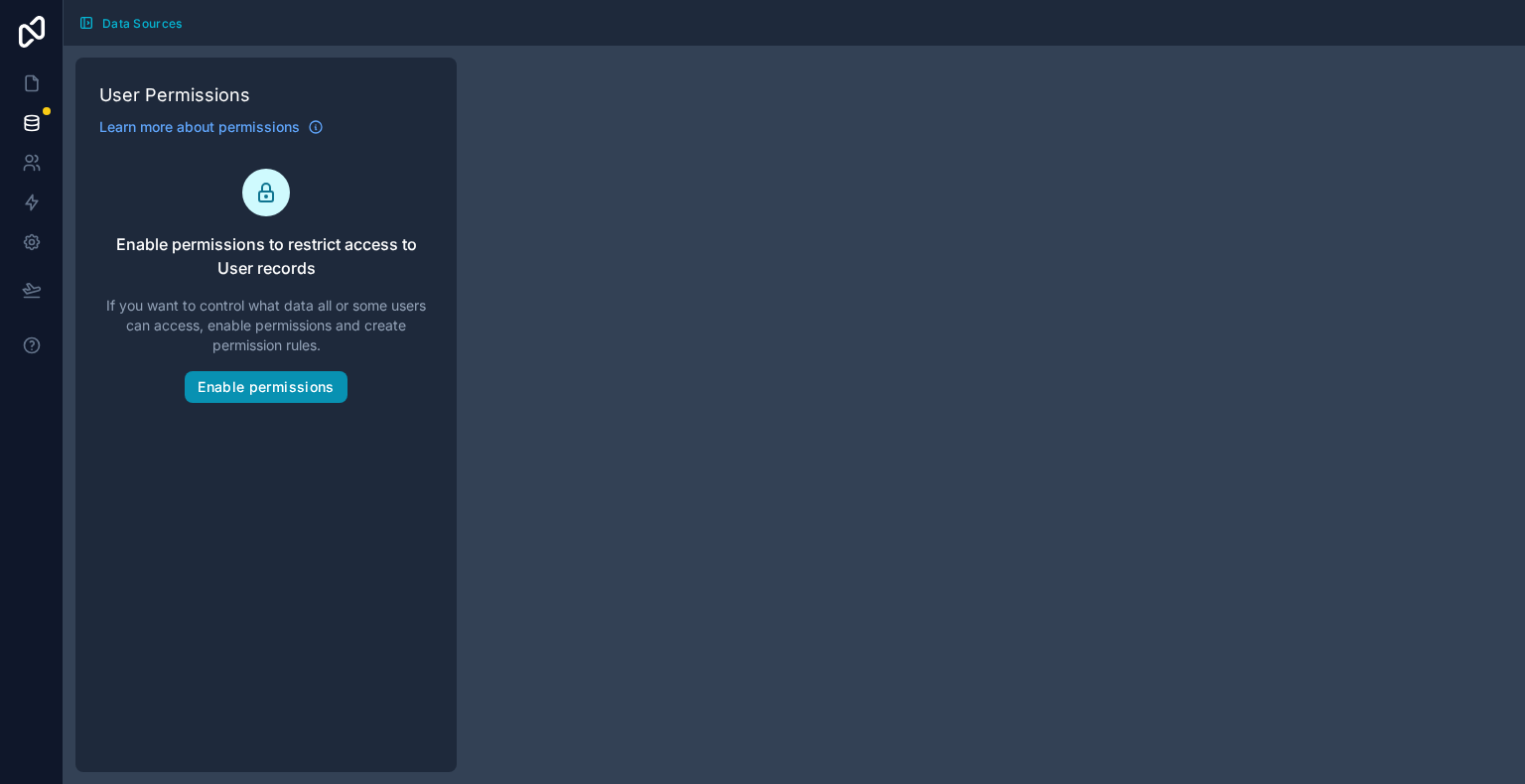 click on "Enable permissions" at bounding box center (265, 387) 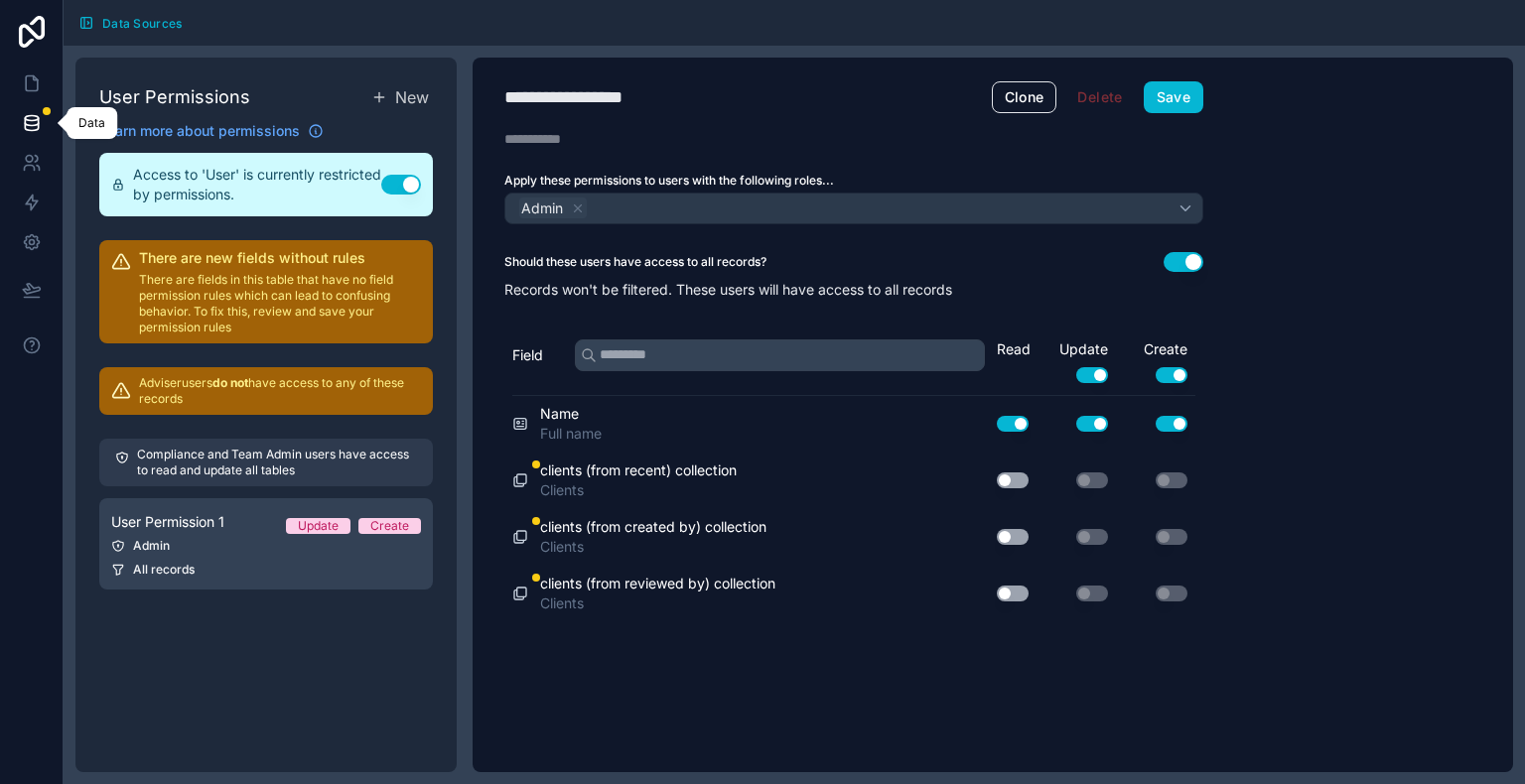 click at bounding box center (31, 123) 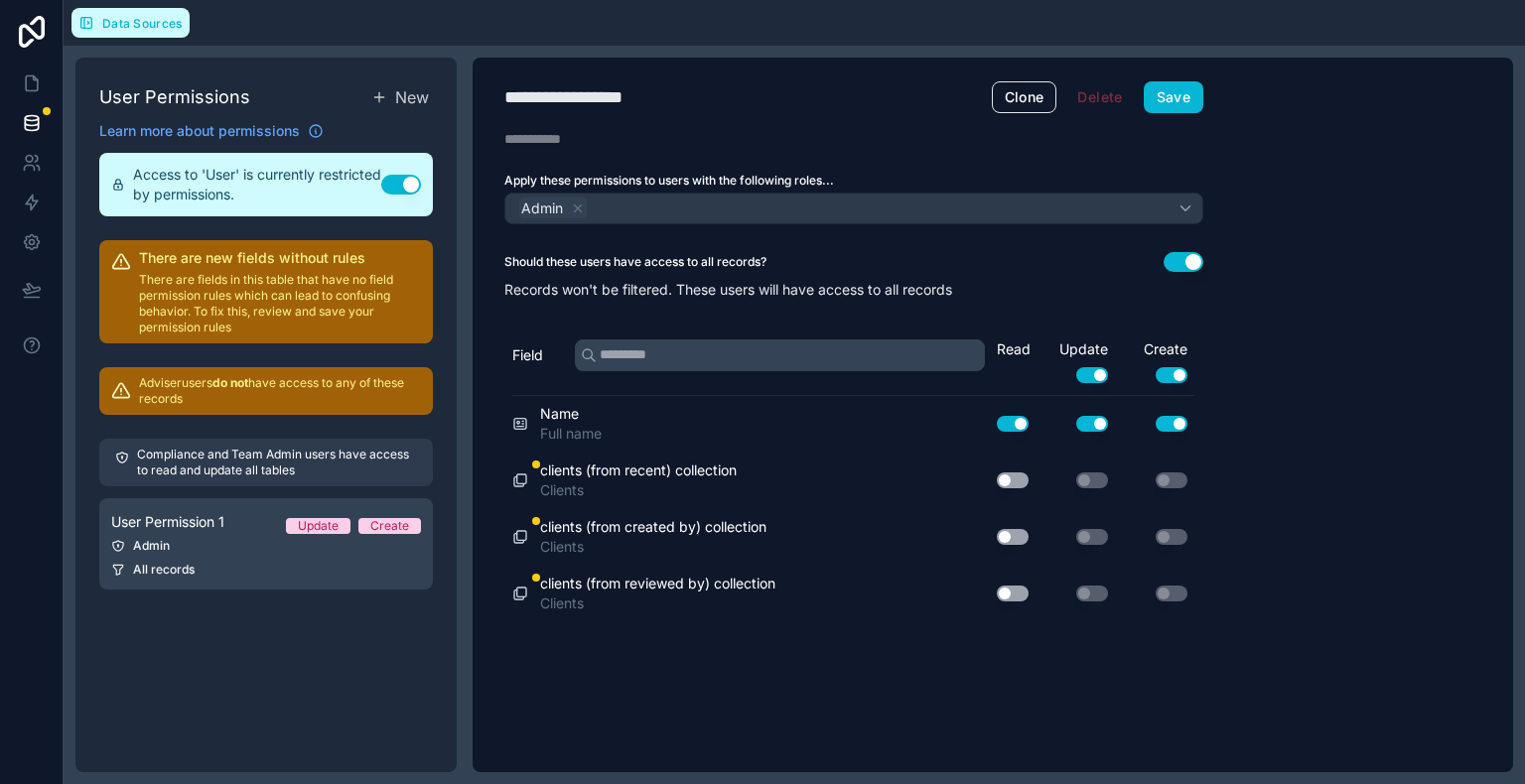 click on "Data Sources" at bounding box center [142, 23] 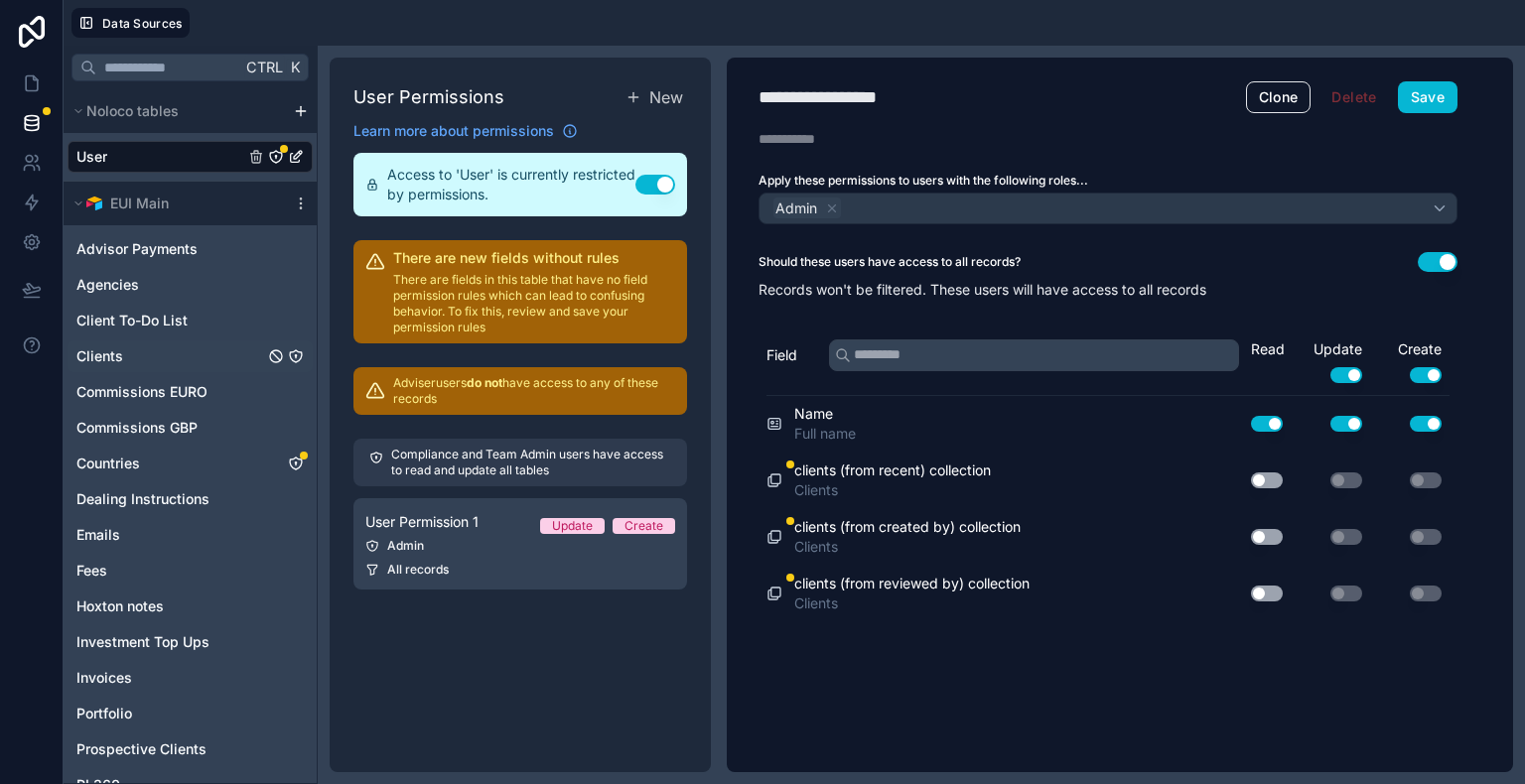 click on "Clients" at bounding box center (99, 356) 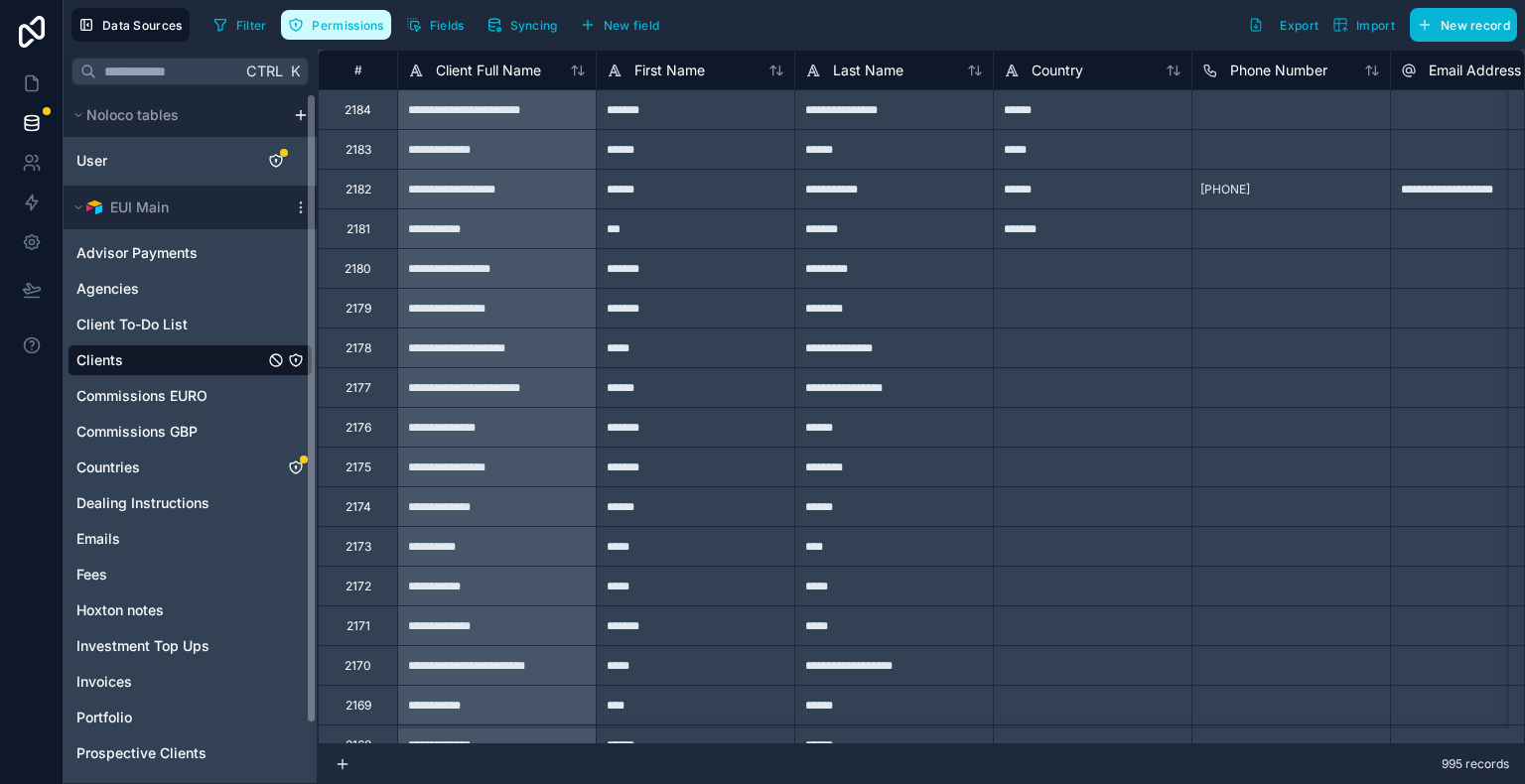 click on "Permissions" at bounding box center (336, 25) 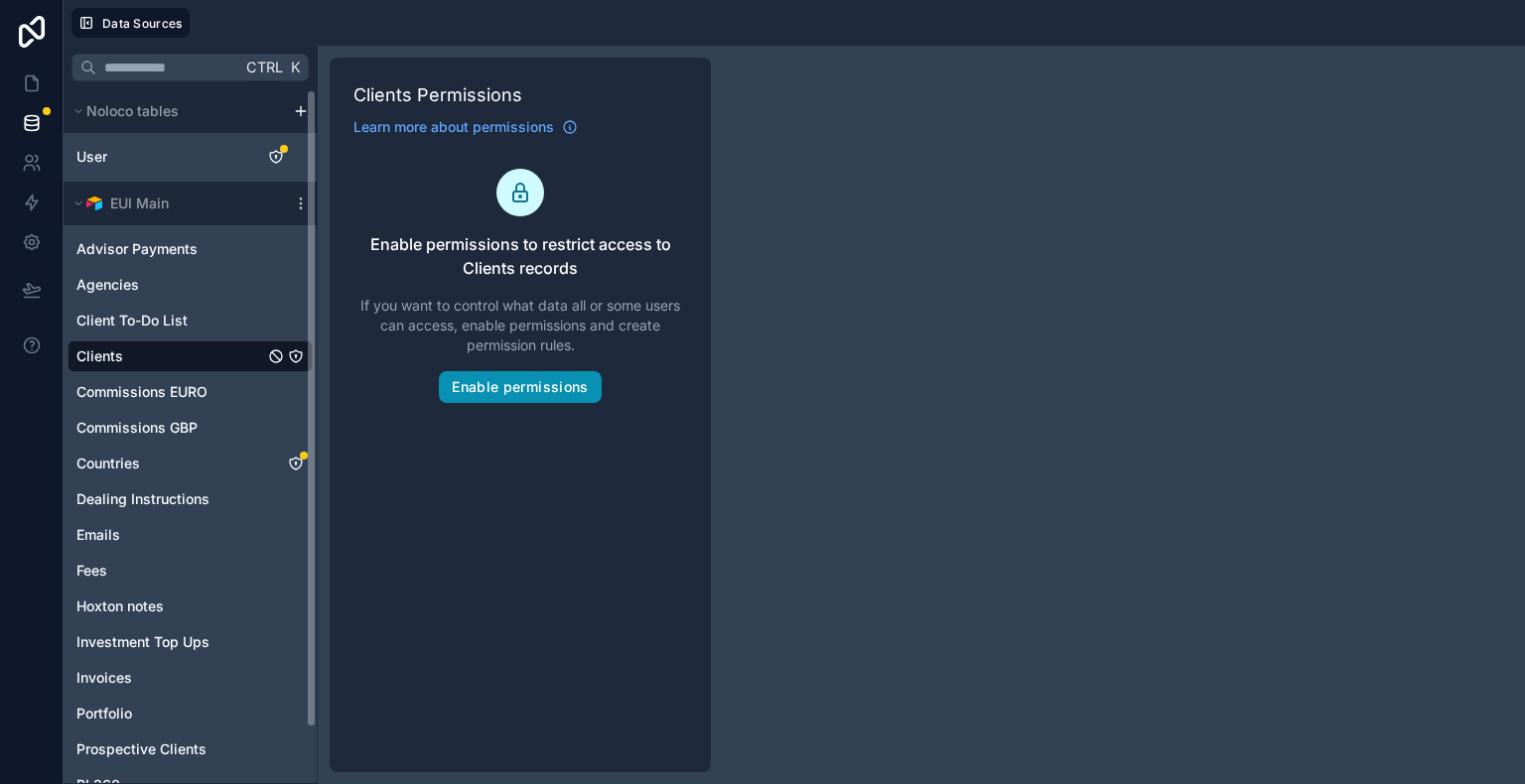 click on "Enable permissions" at bounding box center [519, 387] 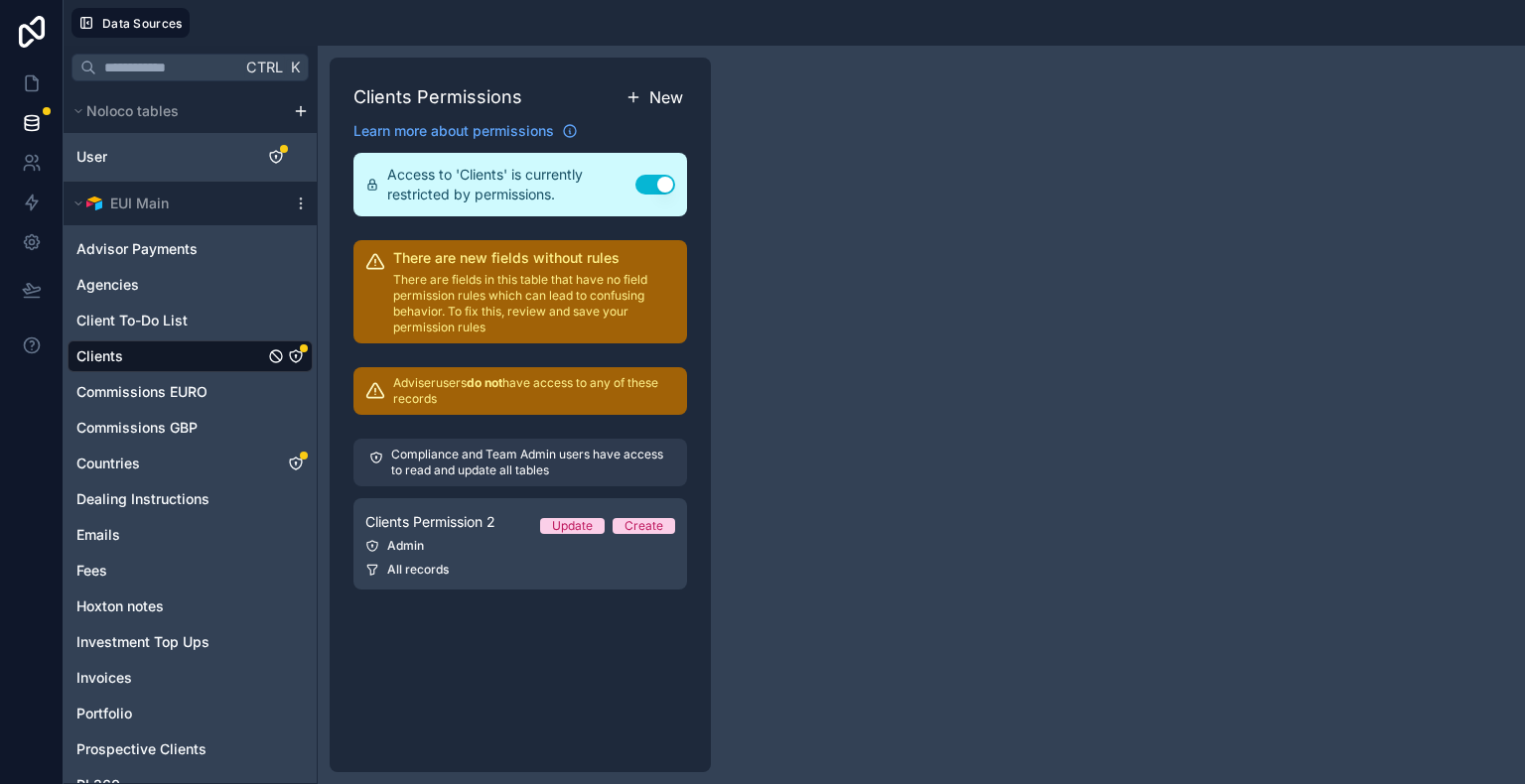 click on "New" at bounding box center (666, 97) 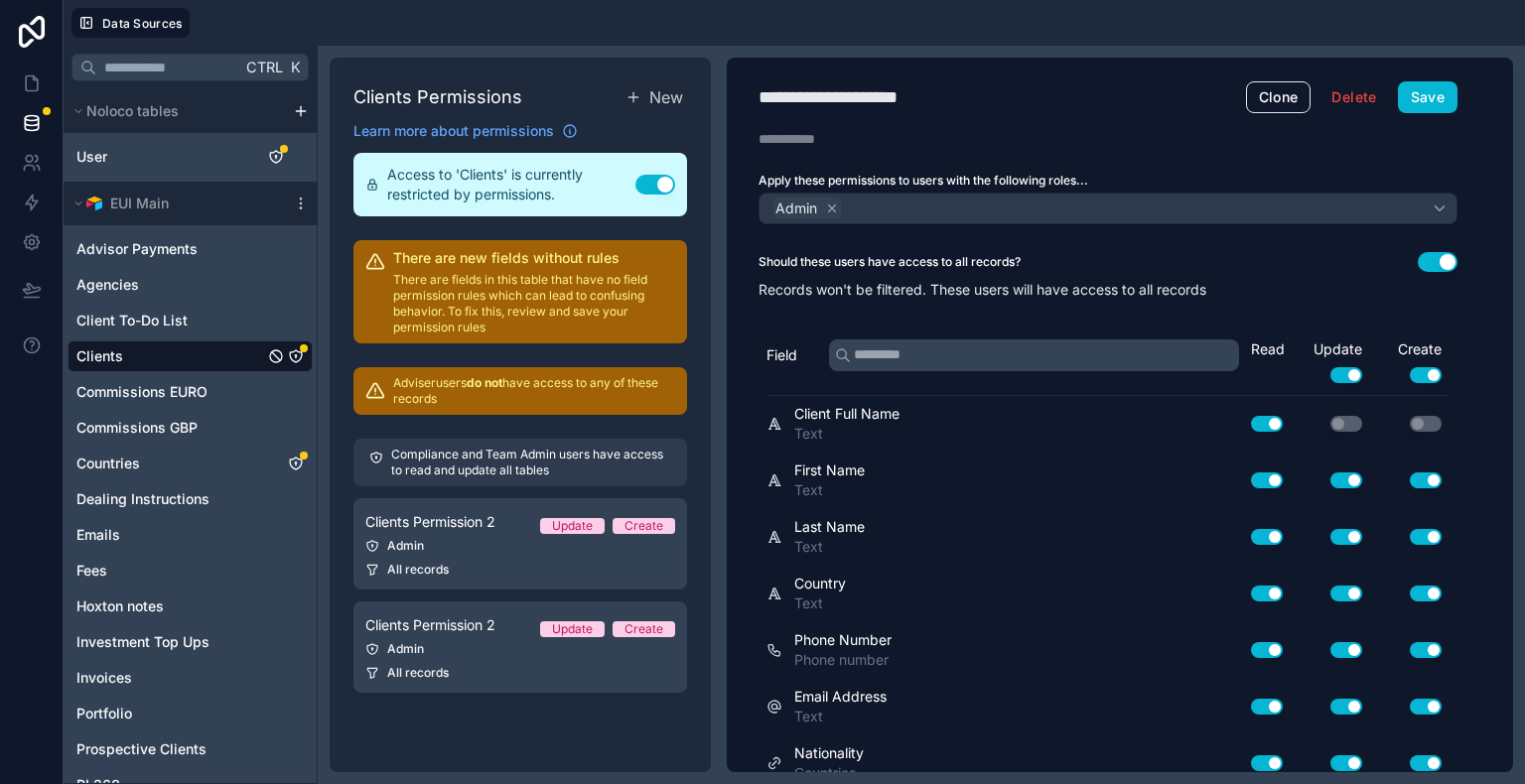 click 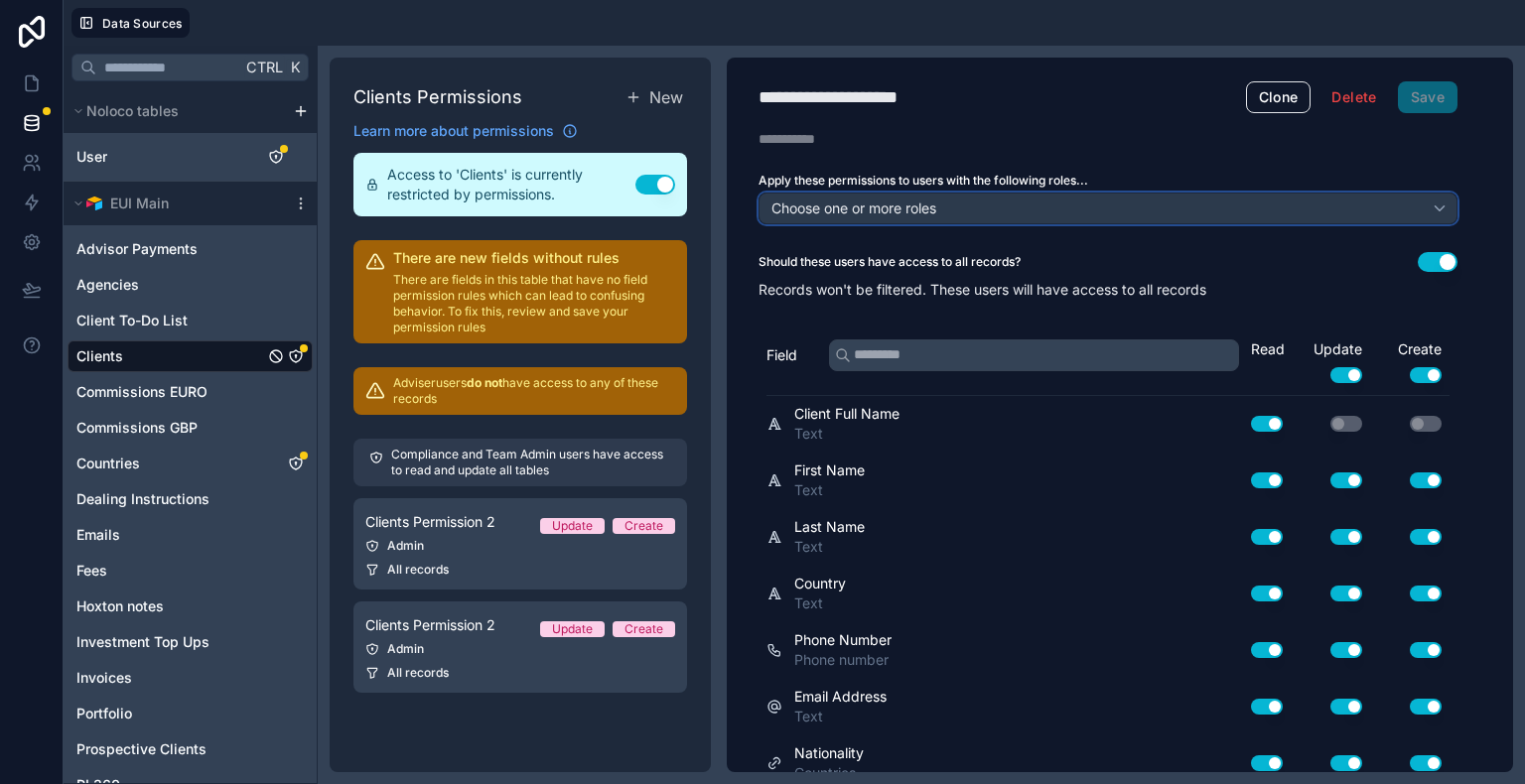click on "Choose one or more roles" at bounding box center (854, 207) 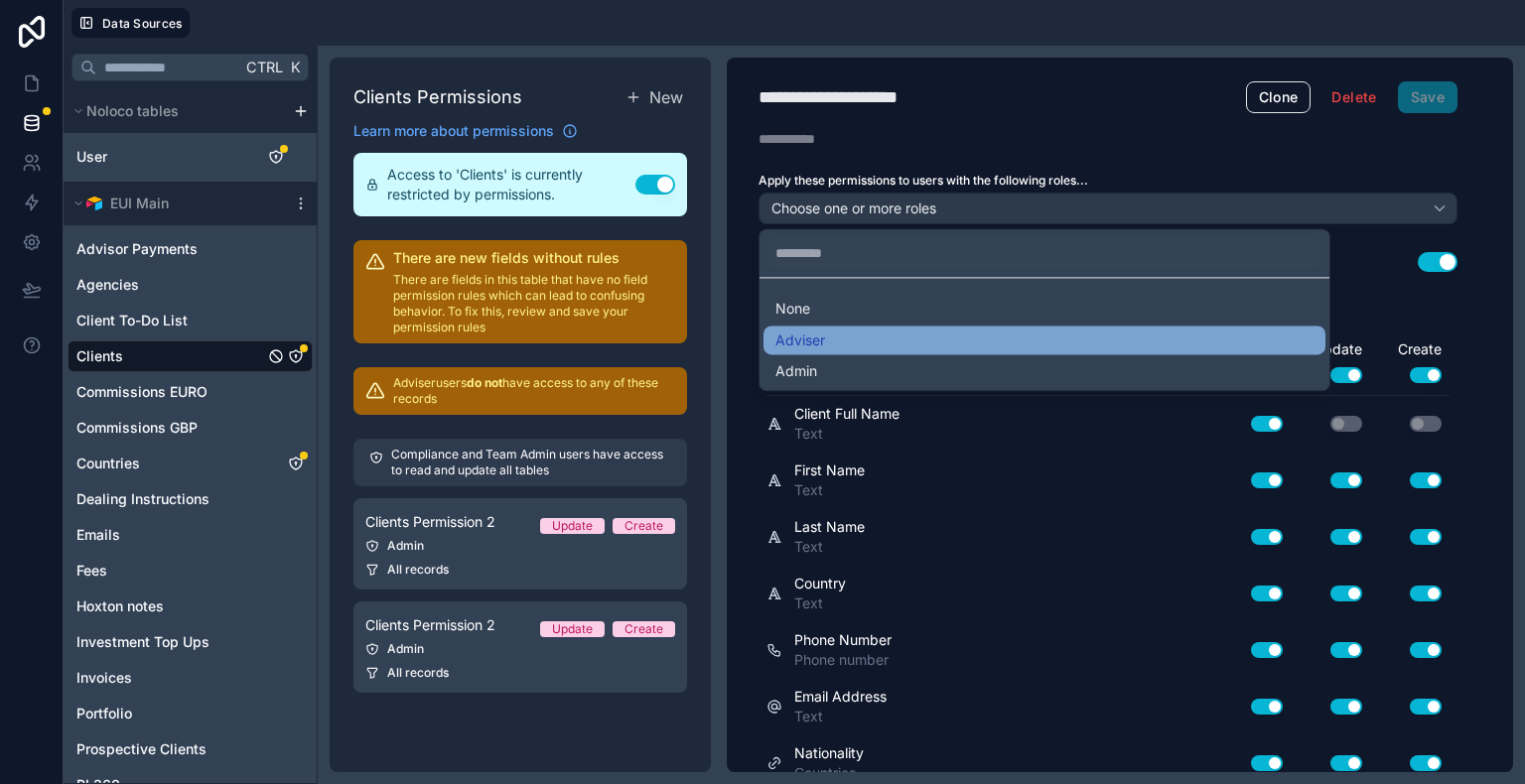 click on "Adviser" at bounding box center [800, 340] 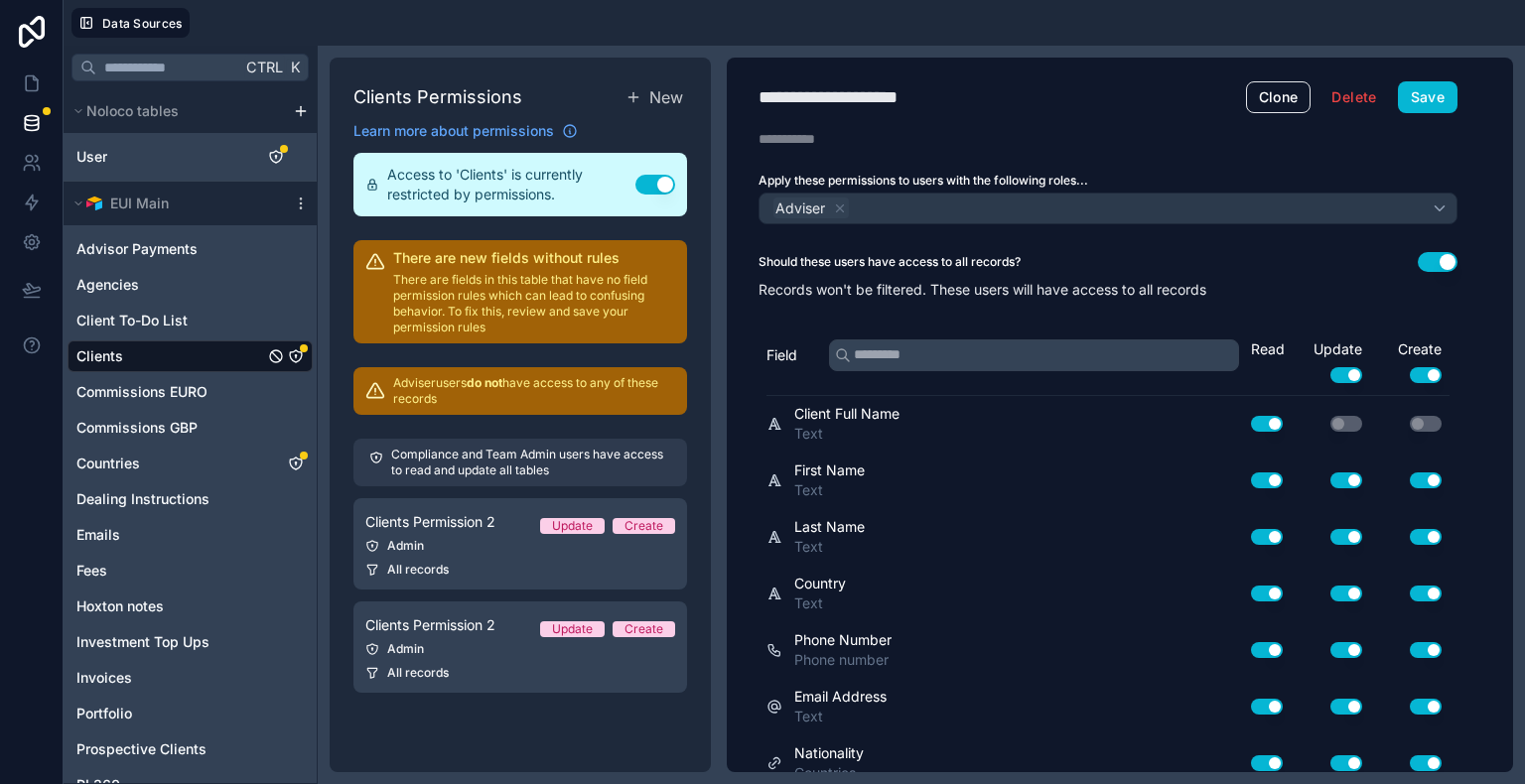 click on "Use setting" at bounding box center [1438, 262] 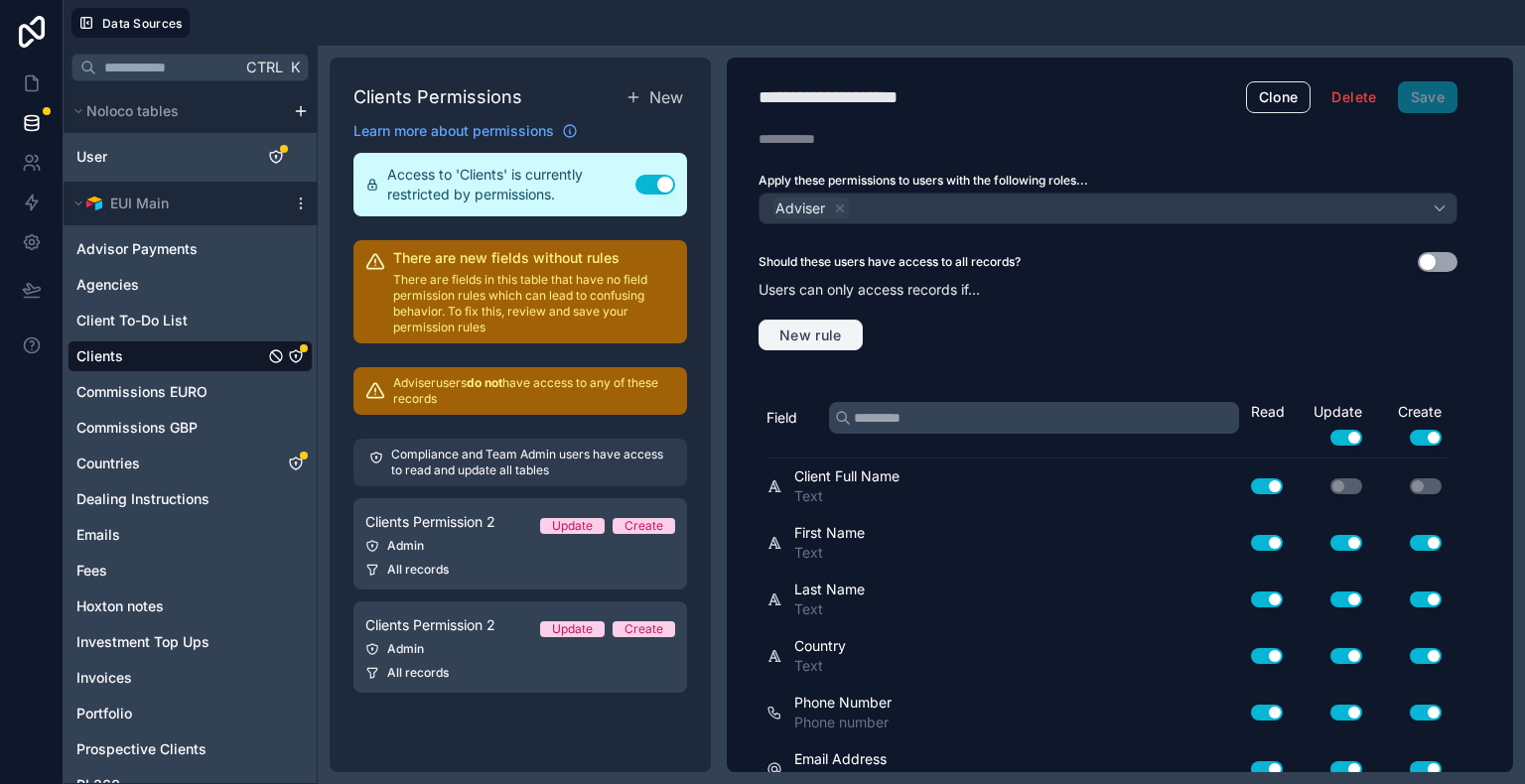 click on "New rule" at bounding box center [810, 335] 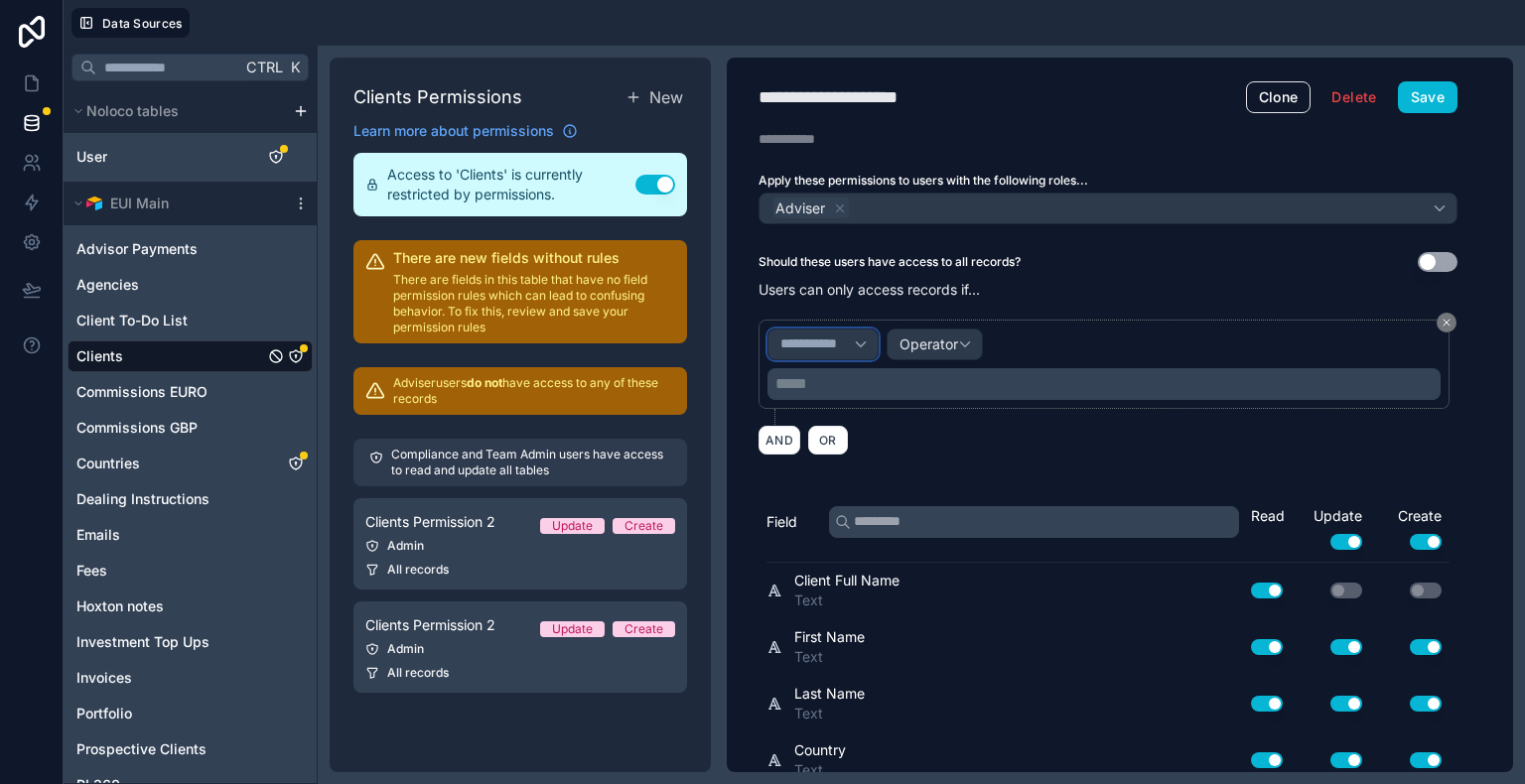 click on "**********" at bounding box center [823, 344] 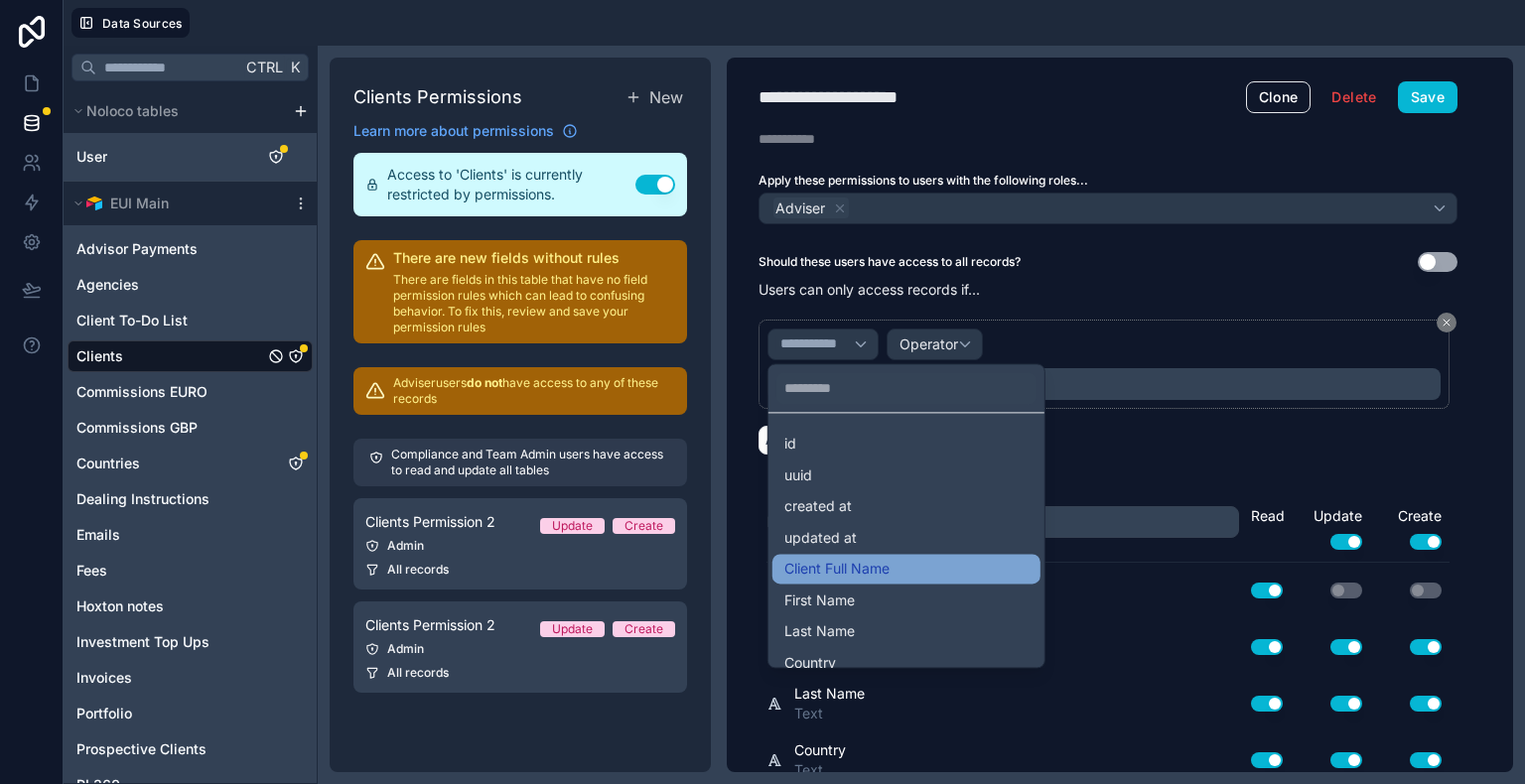 click on "Client Full  Name" at bounding box center (906, 569) 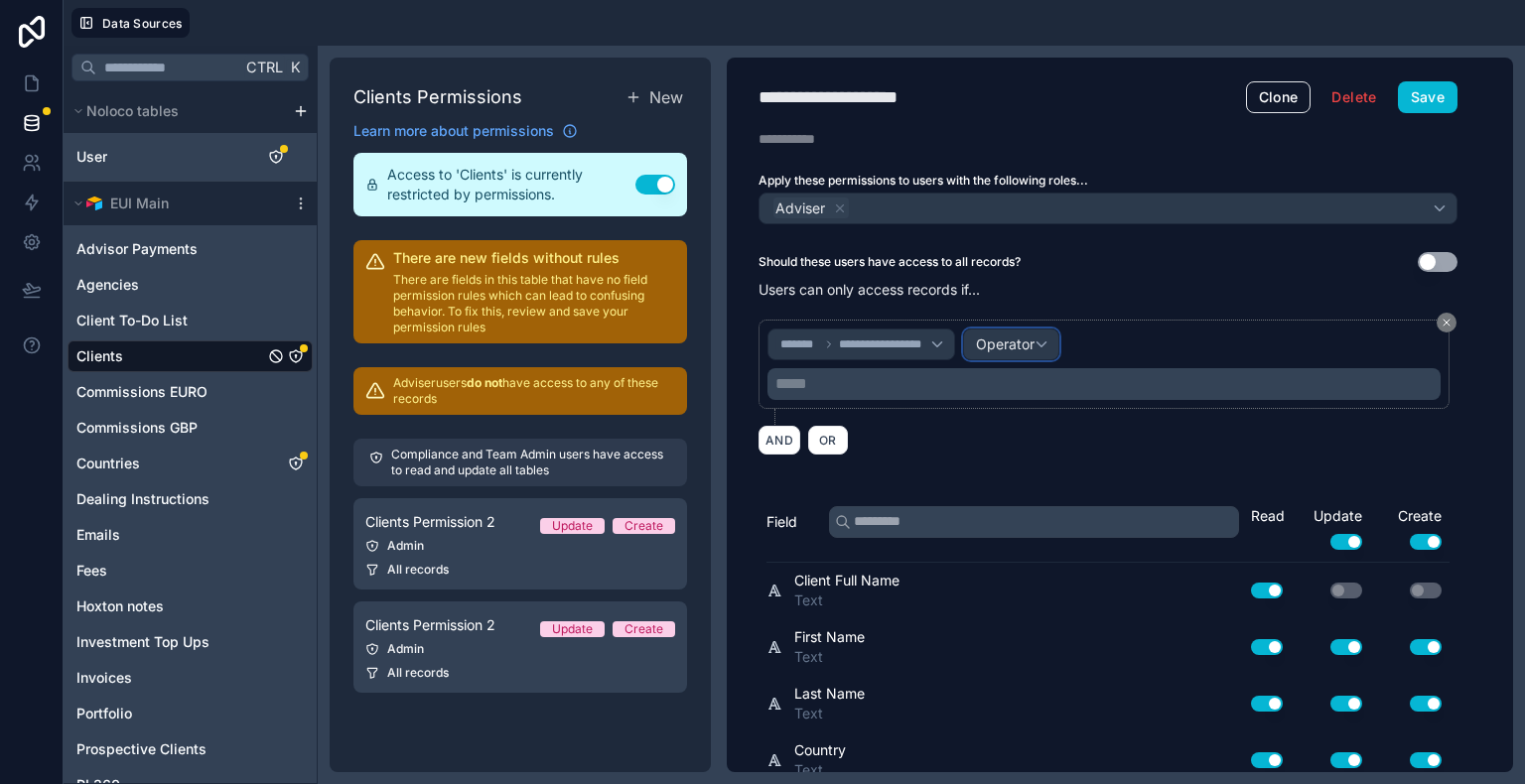 click on "Operator" at bounding box center [1005, 343] 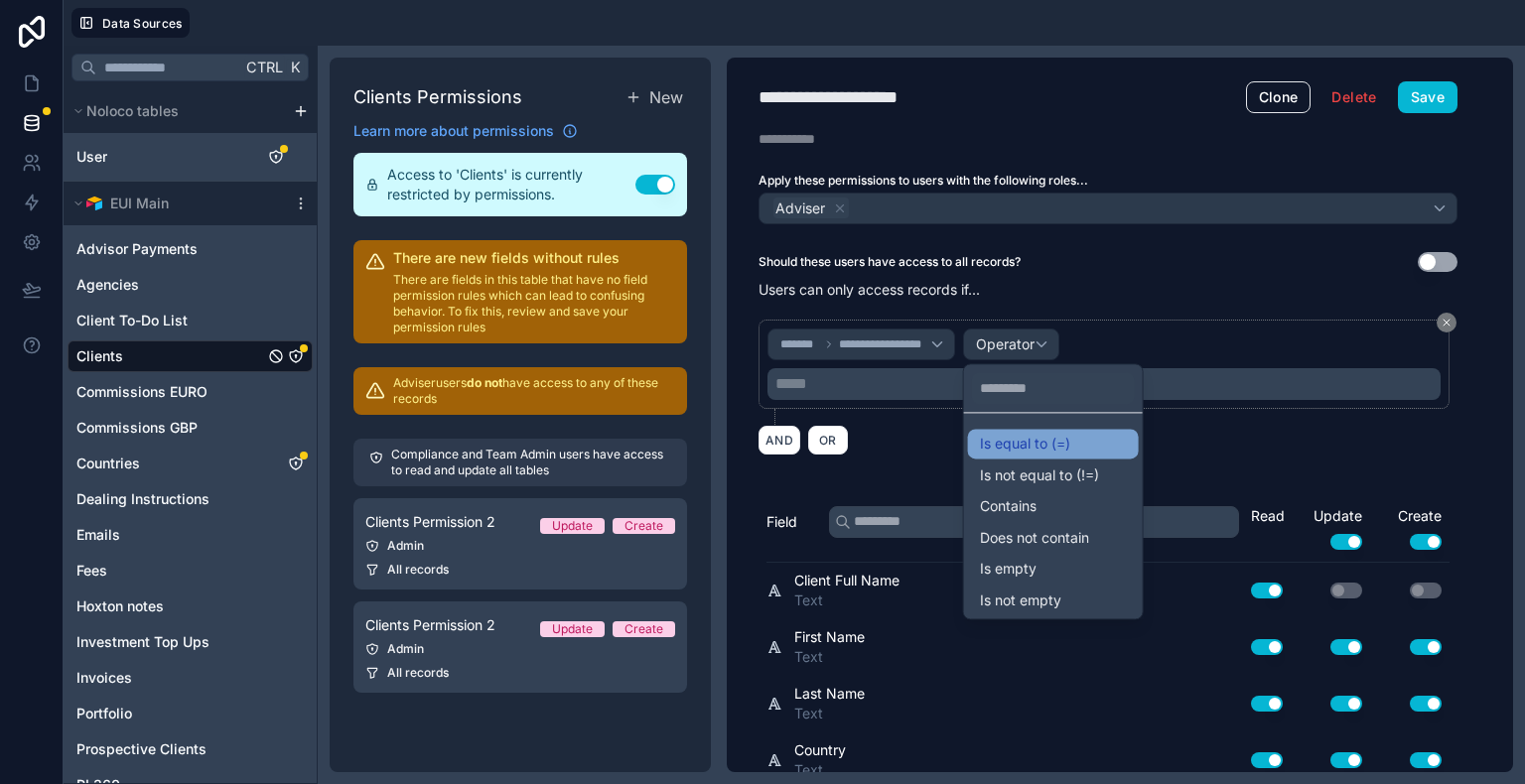 click on "Is equal to (=)" at bounding box center [1025, 444] 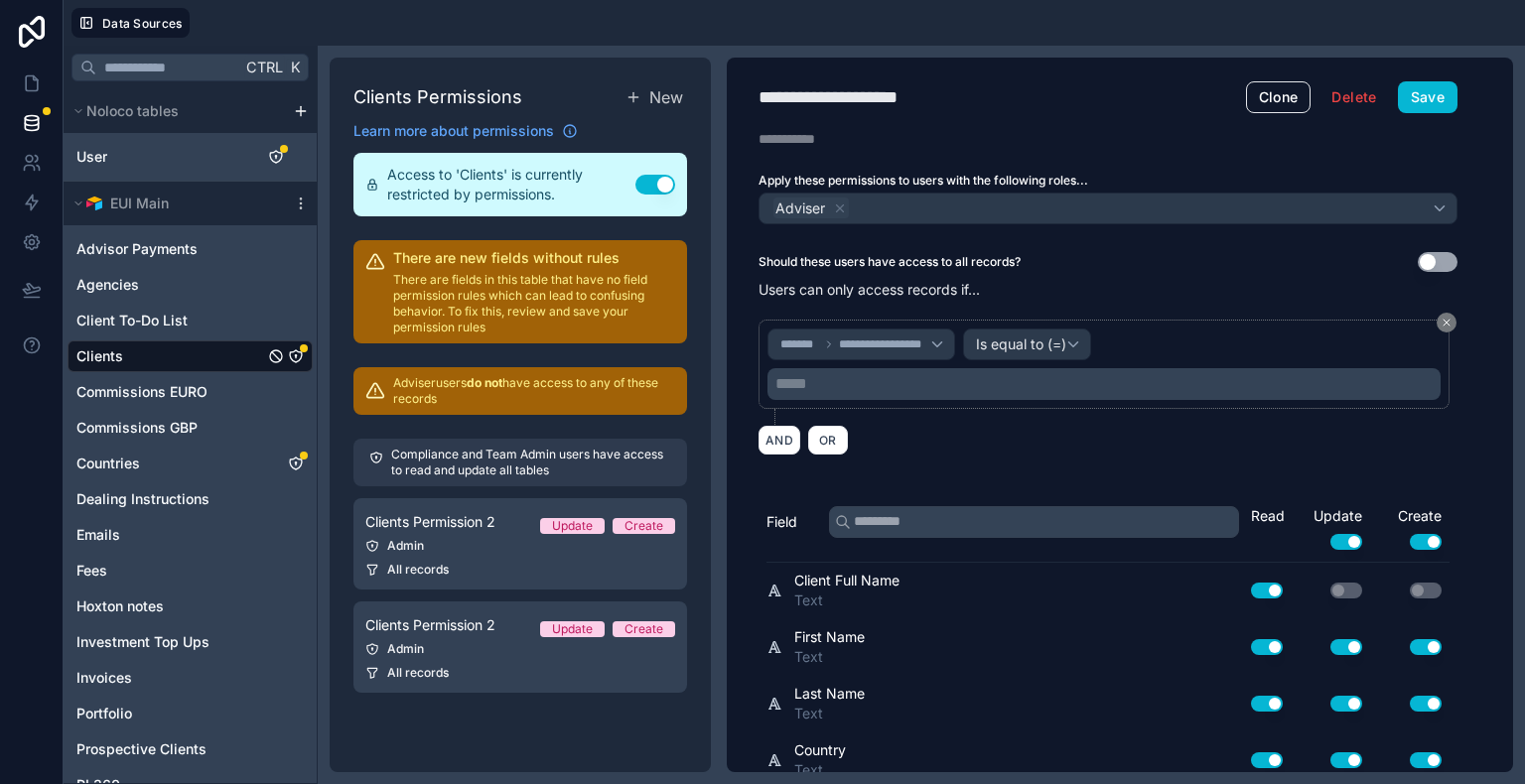 click on "***** ﻿" at bounding box center [1106, 384] 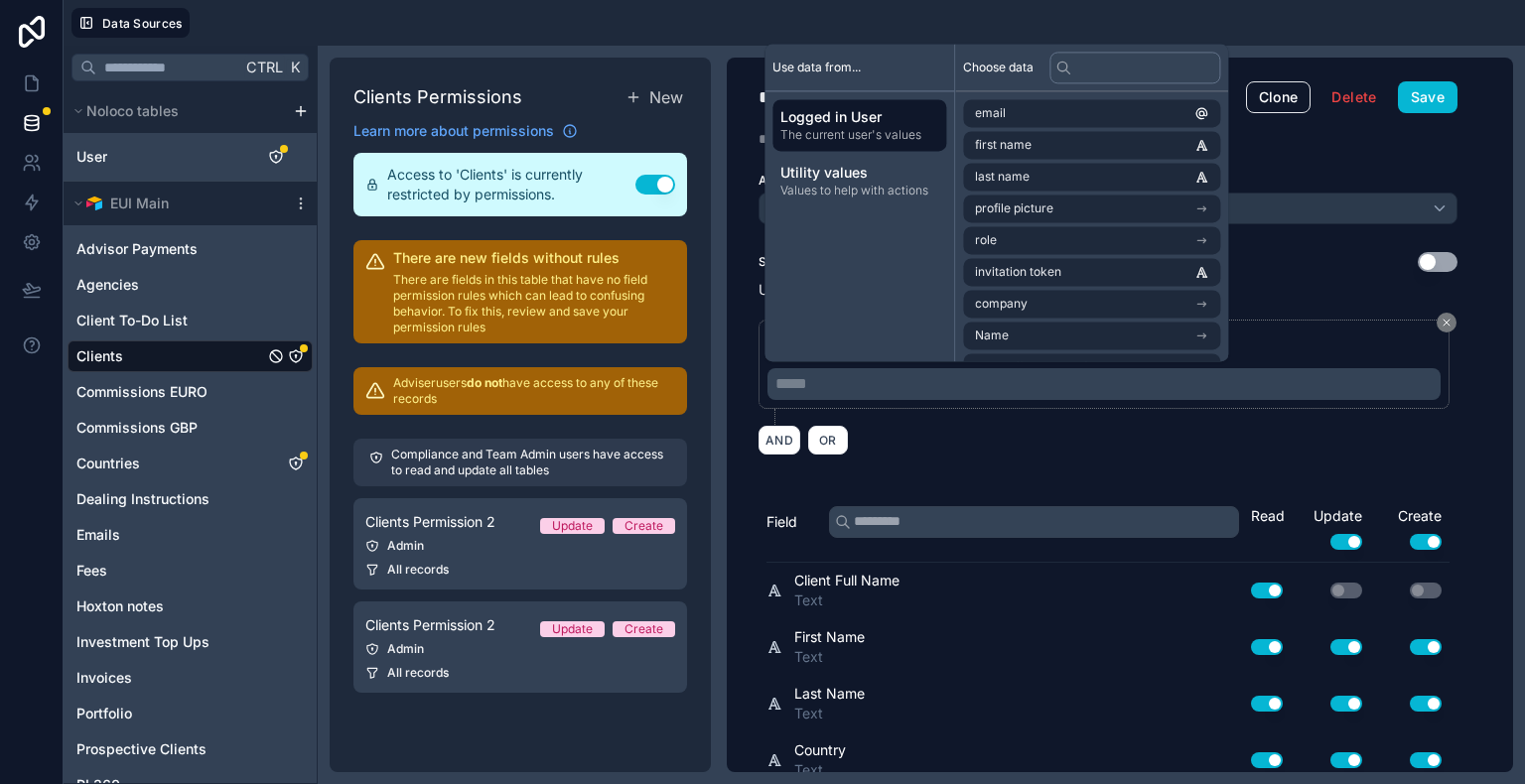 click on "The current user's values" at bounding box center [859, 135] 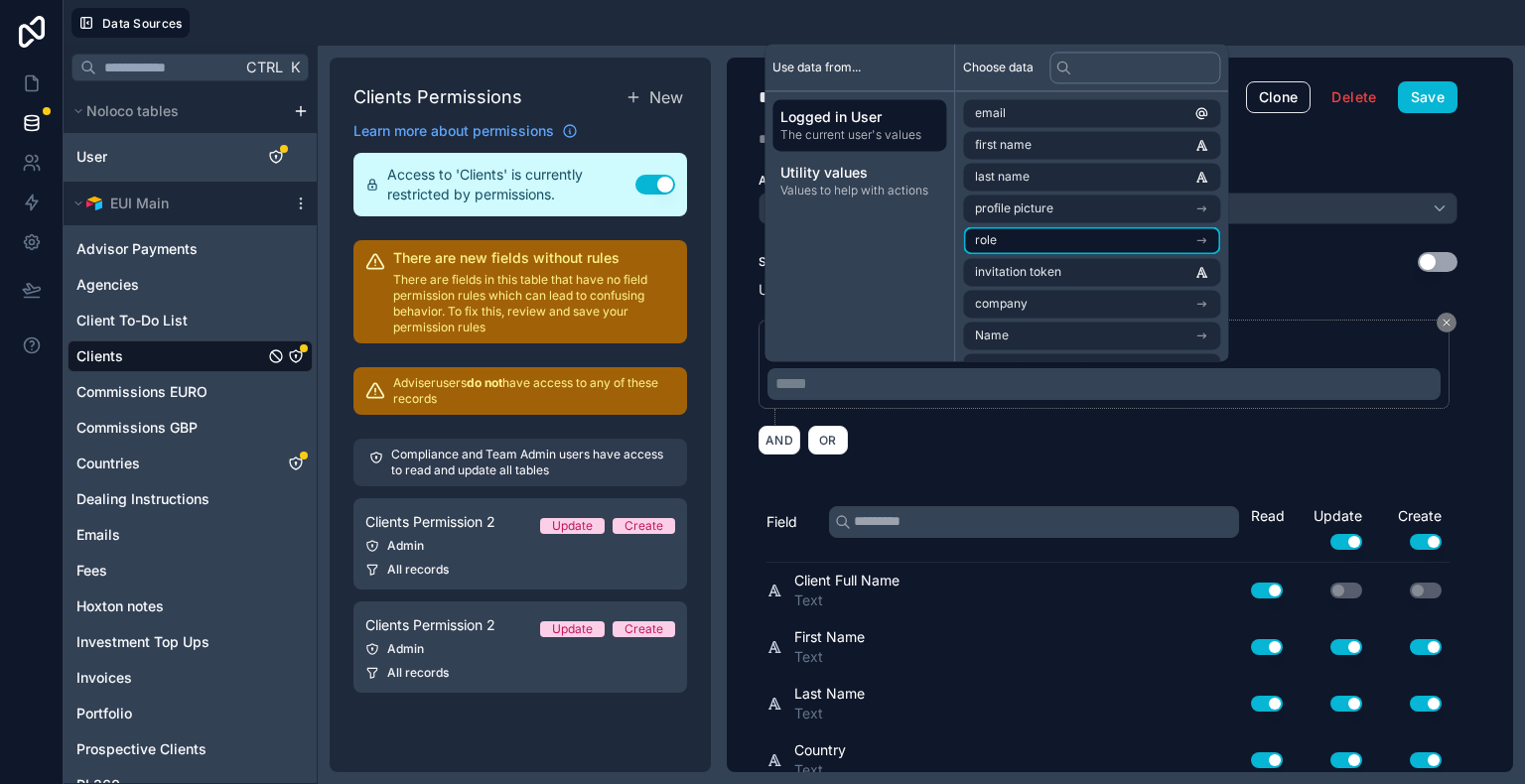 click on "role" at bounding box center (1091, 240) 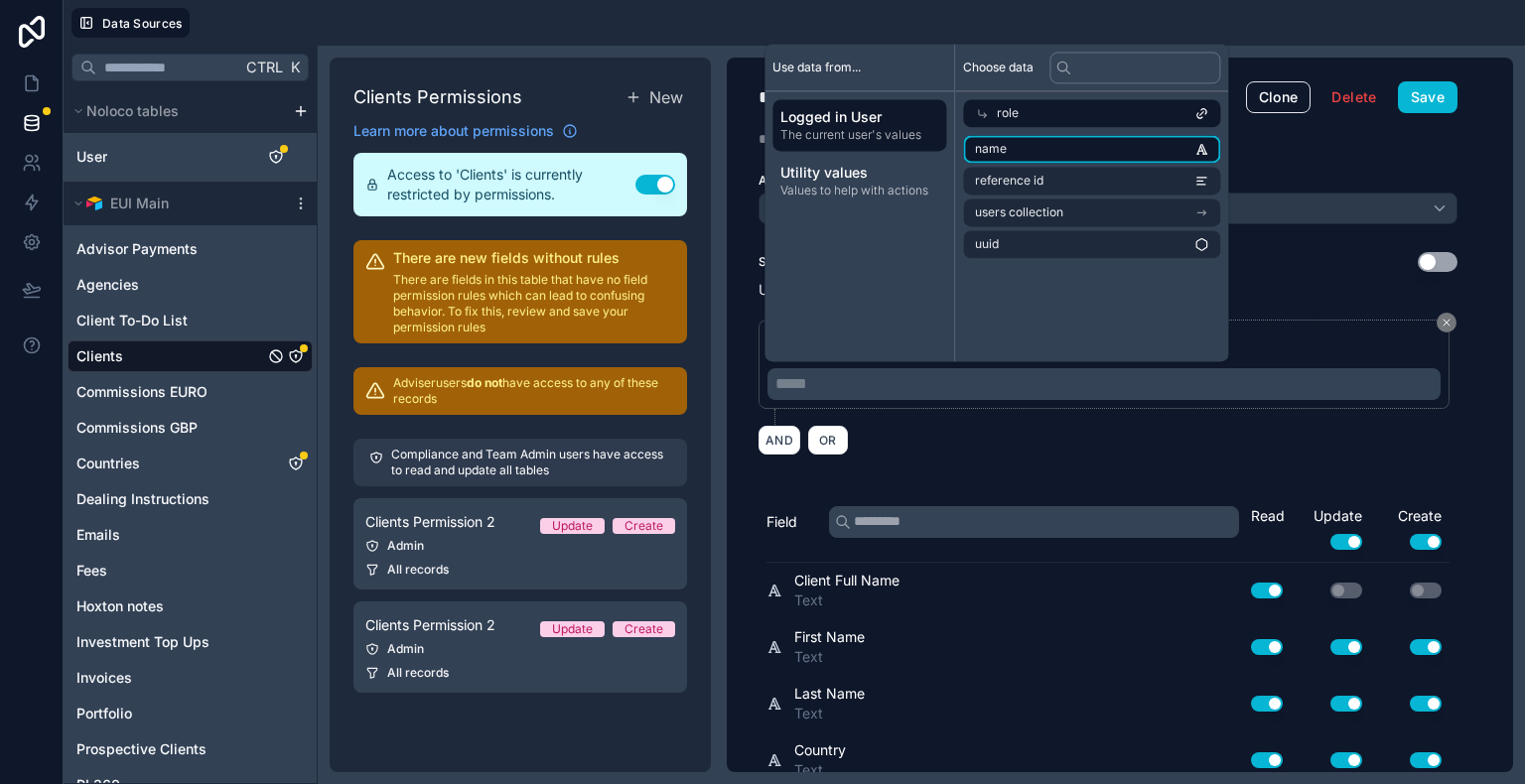 click on "name" at bounding box center [1091, 149] 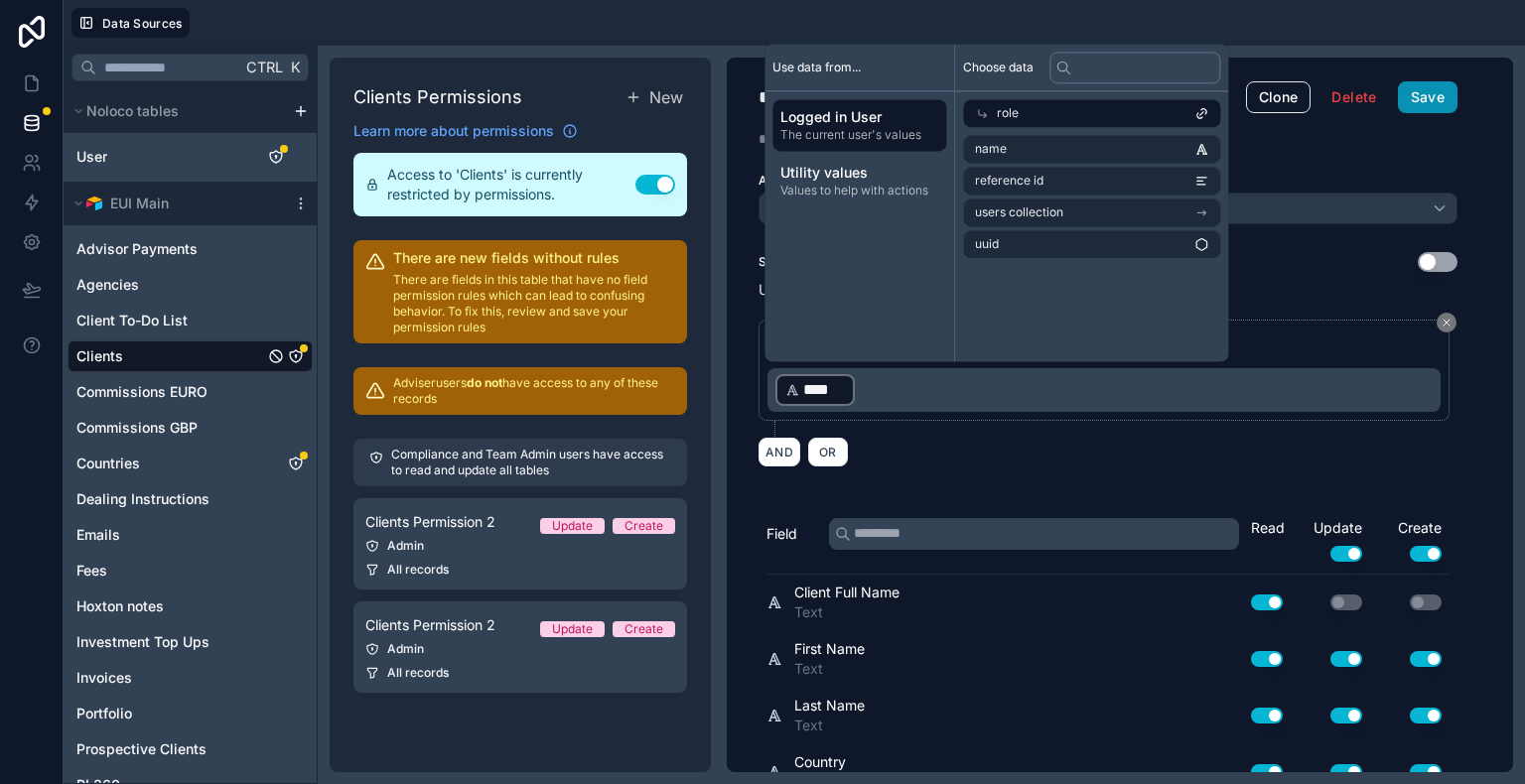 click on "Save" at bounding box center [1428, 97] 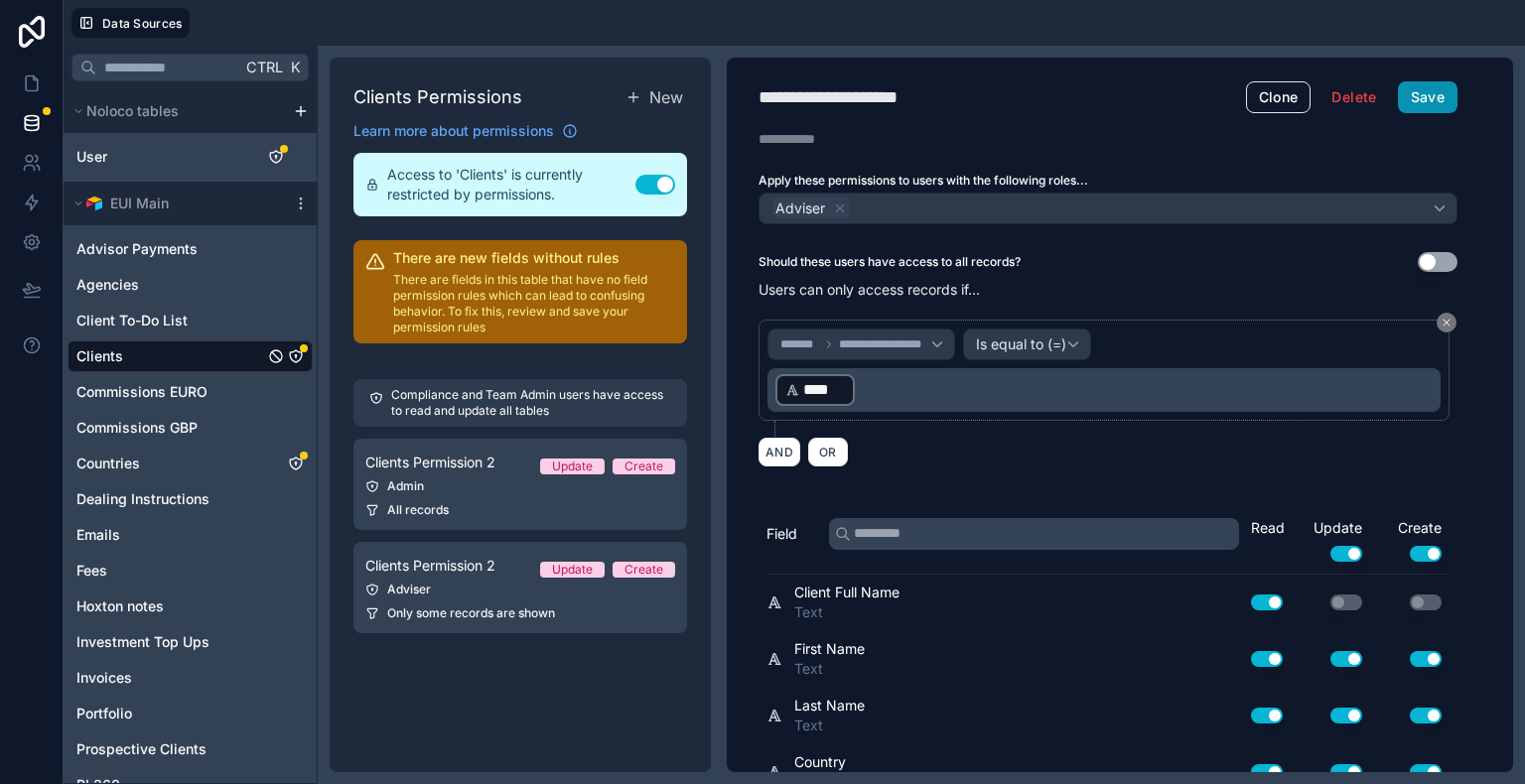 click on "Save" at bounding box center [1428, 97] 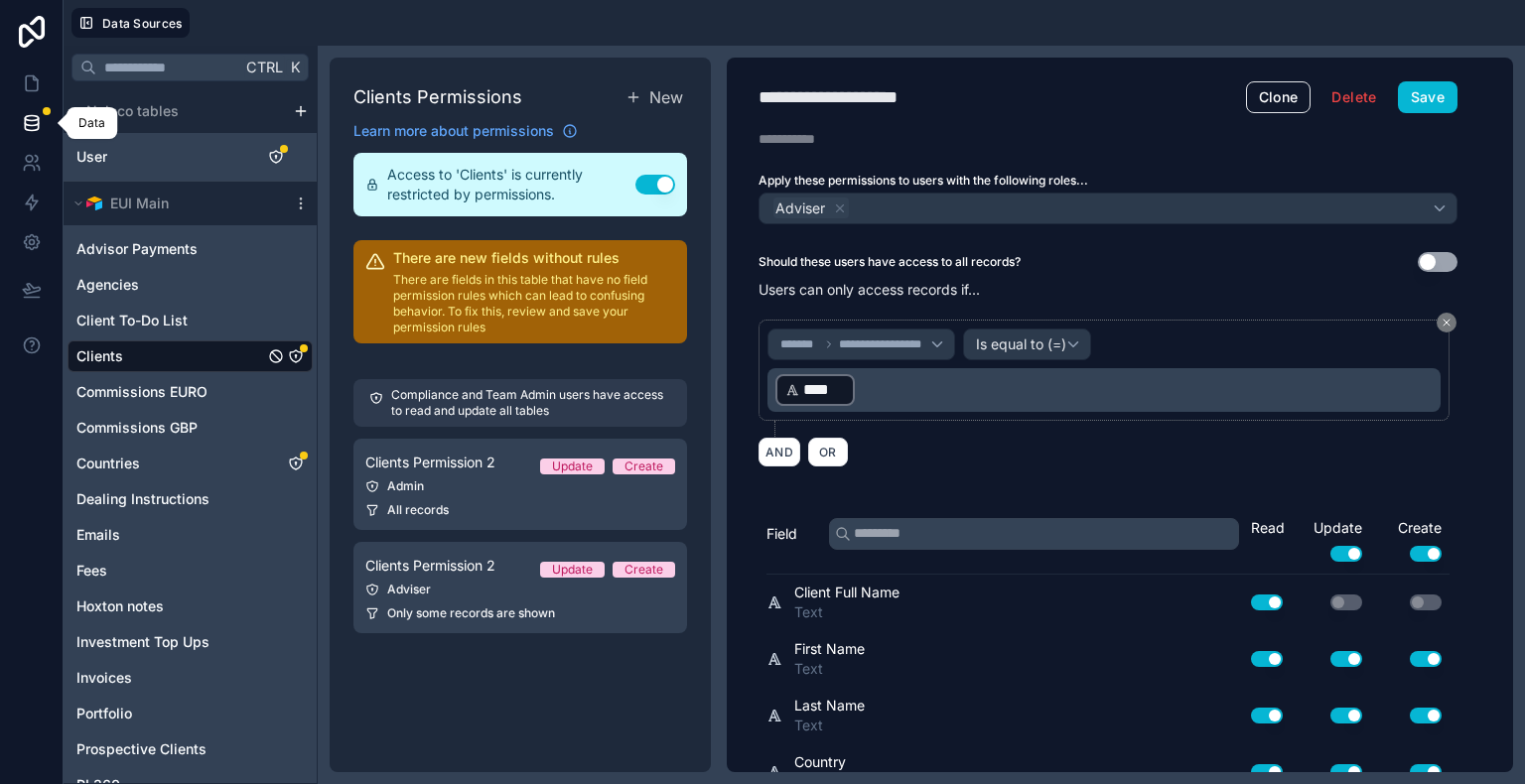 click 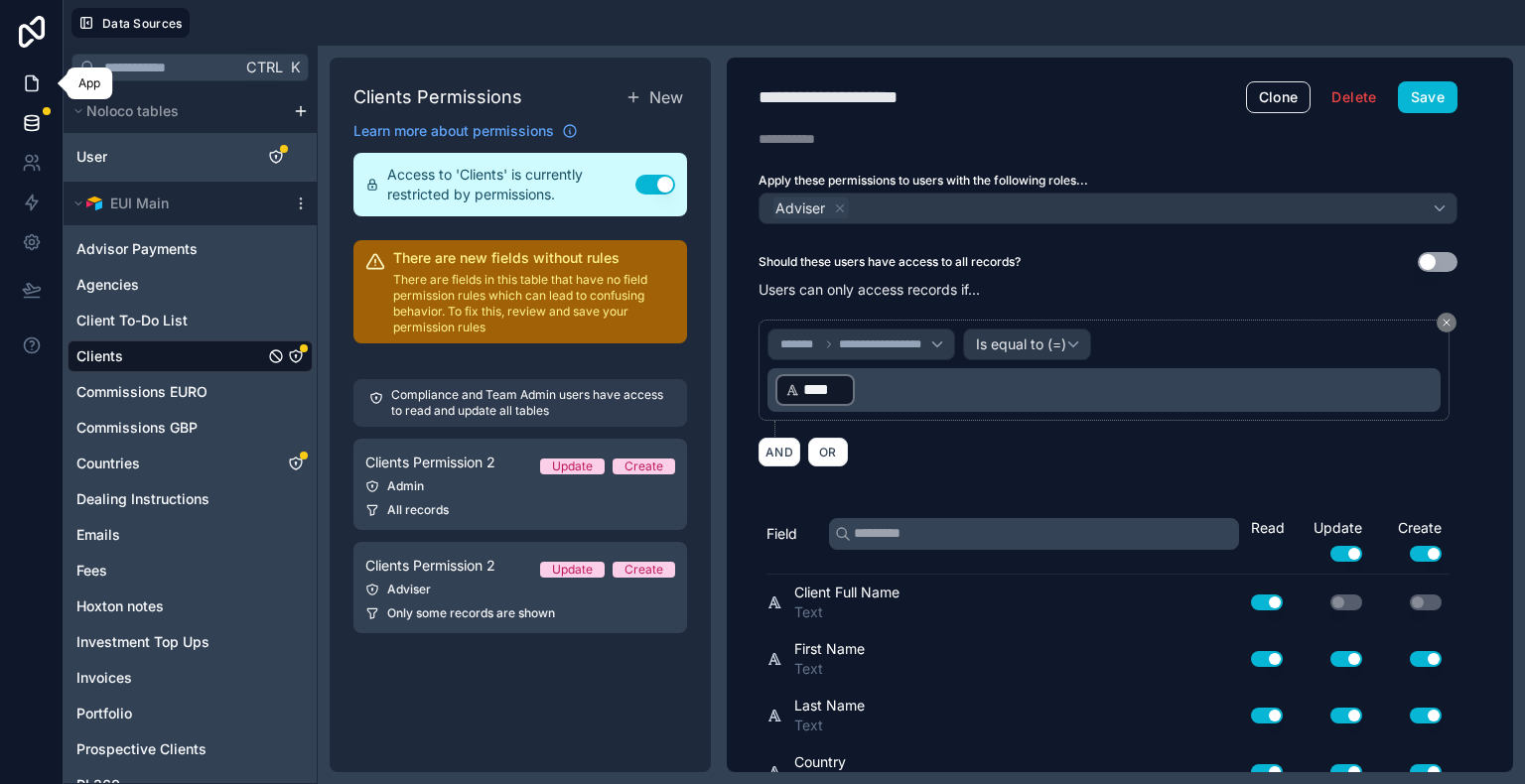 click 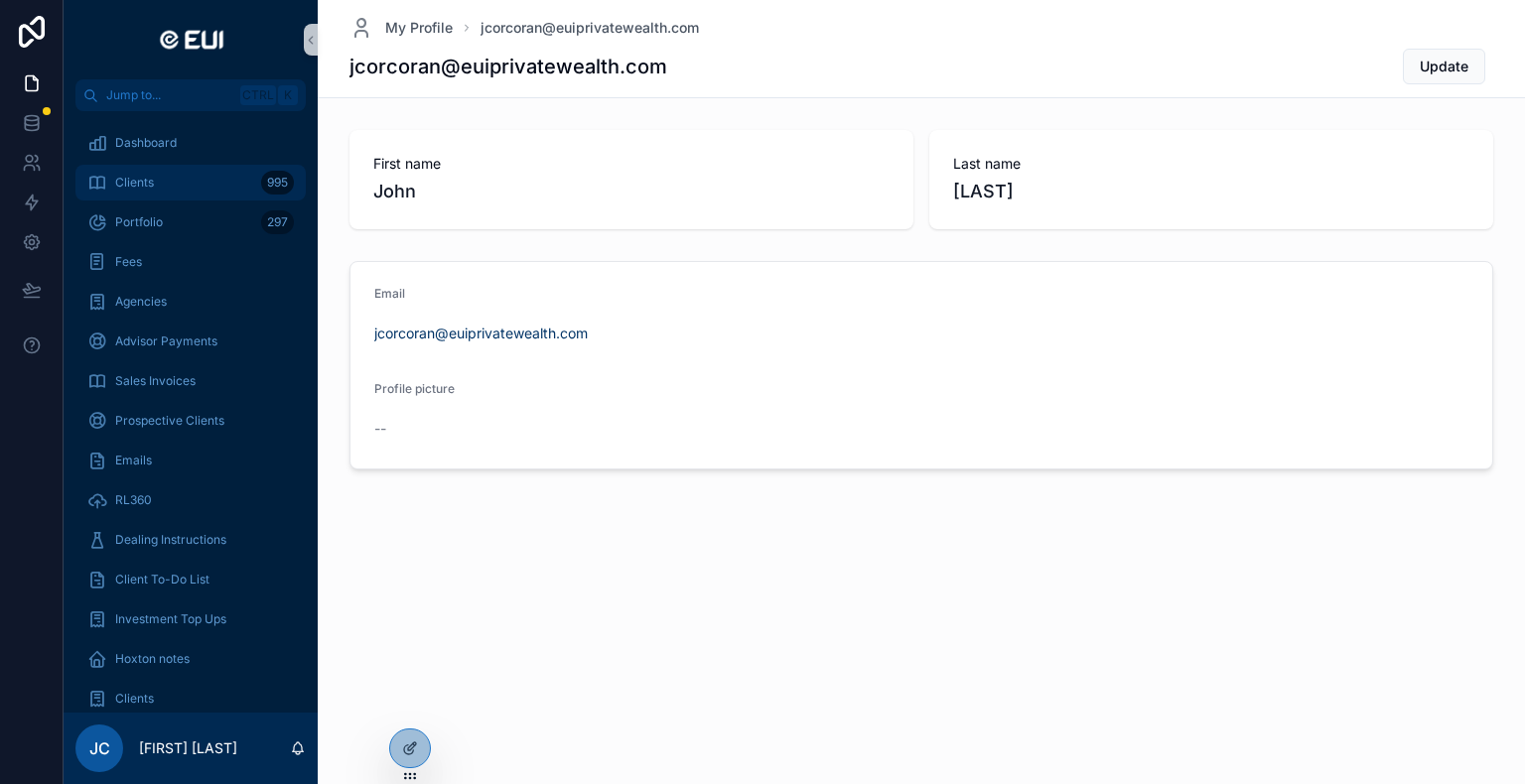 click on "Clients" at bounding box center (134, 183) 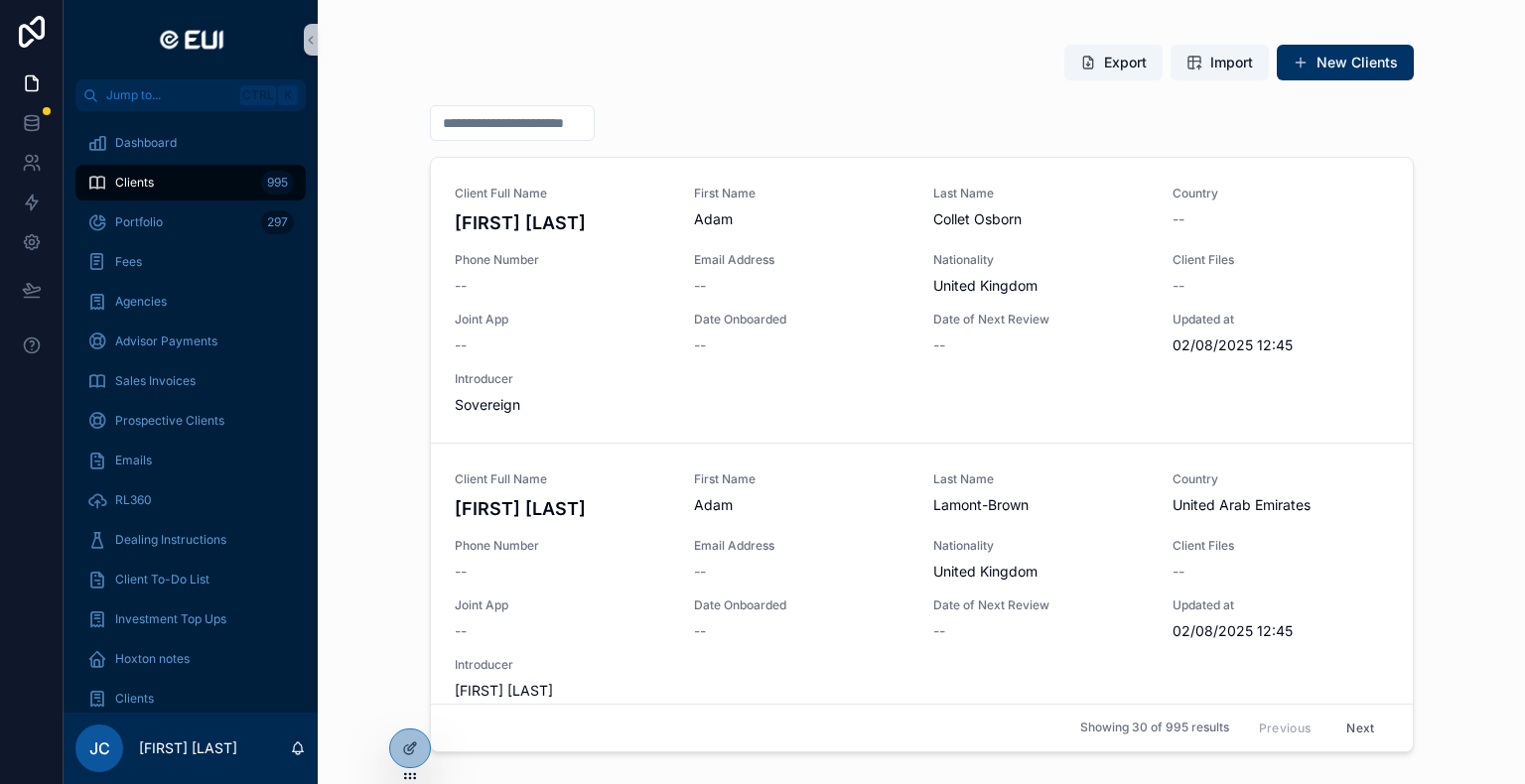 click on "New Clients" at bounding box center (1345, 63) 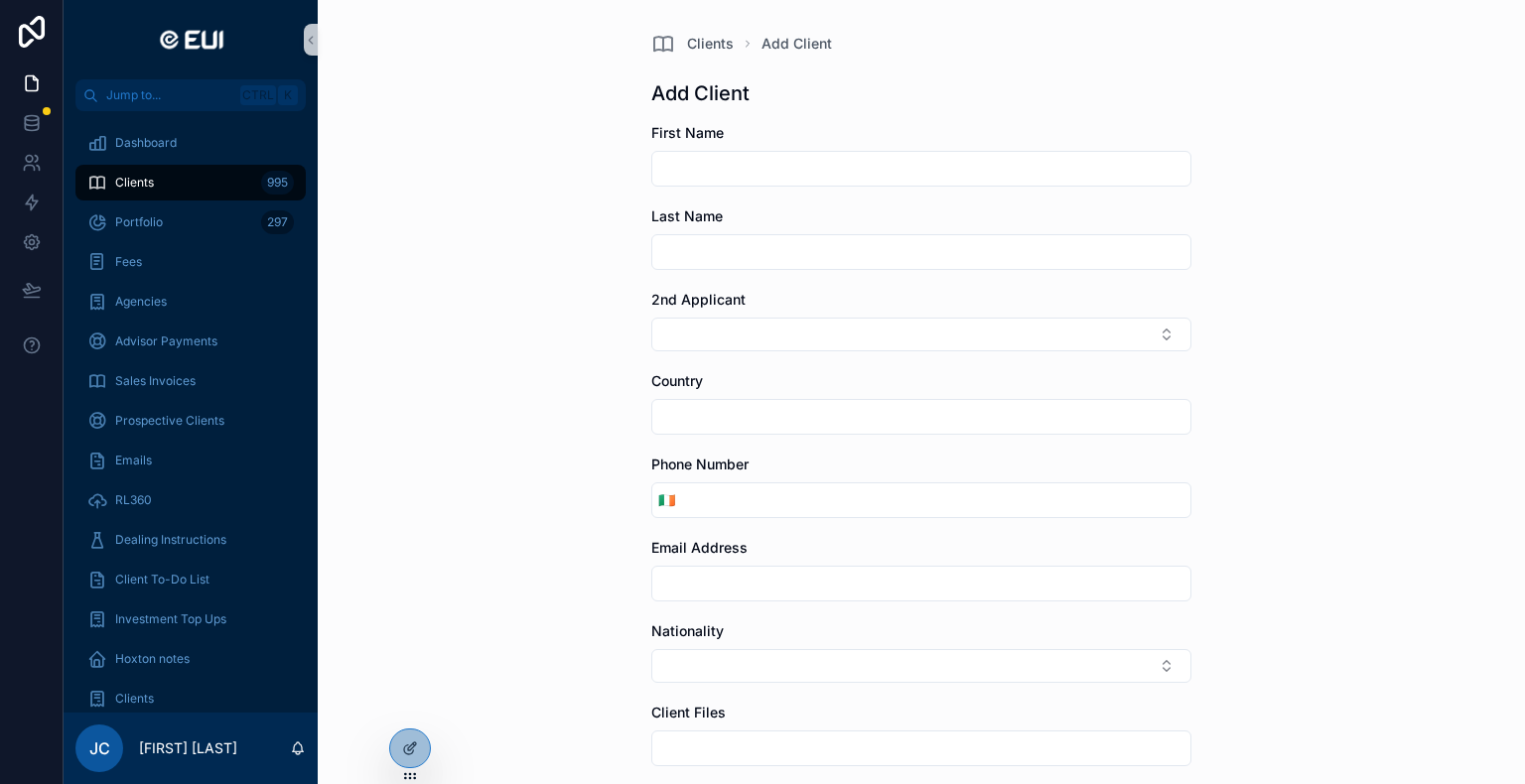 click at bounding box center (921, 169) 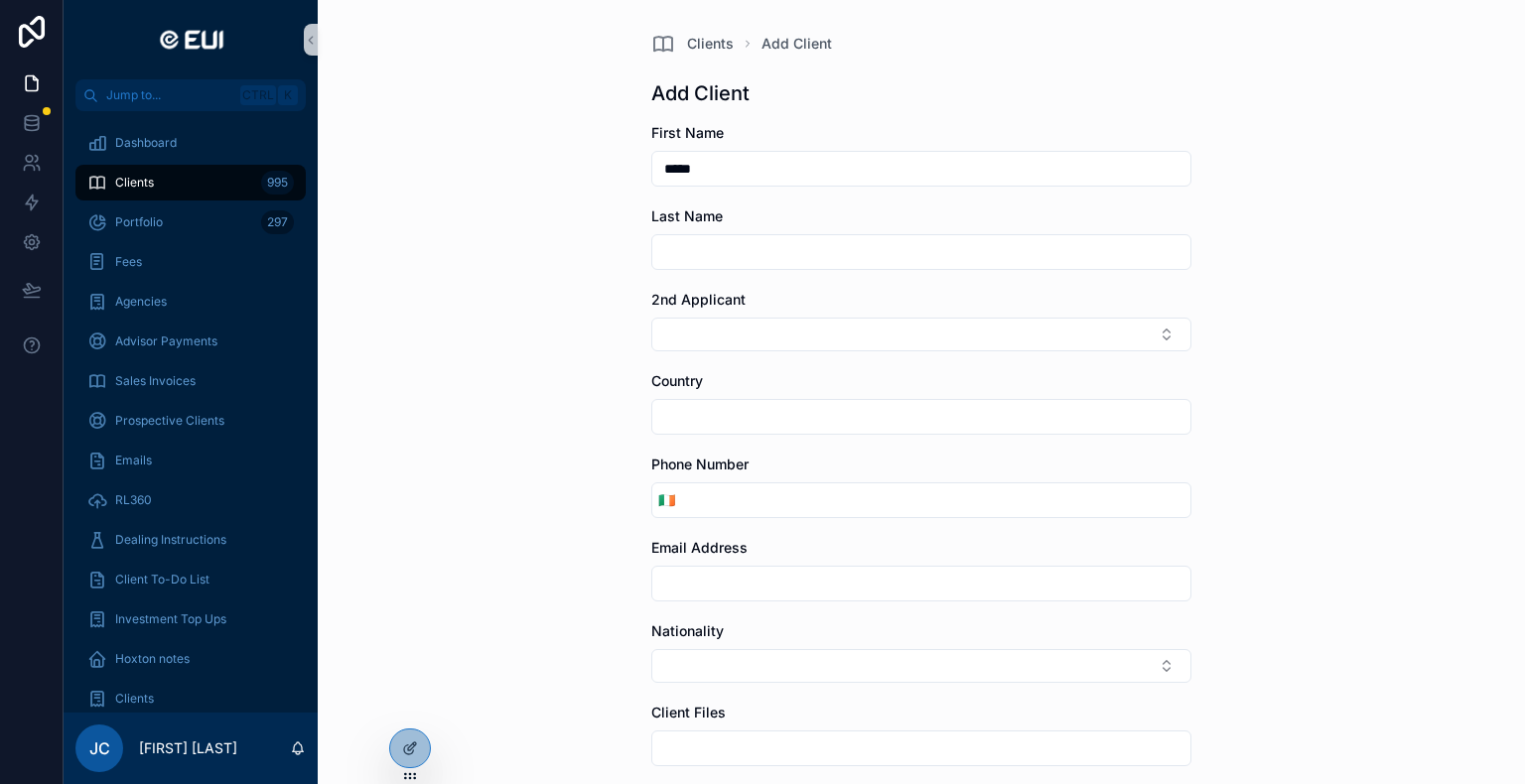 type on "*****" 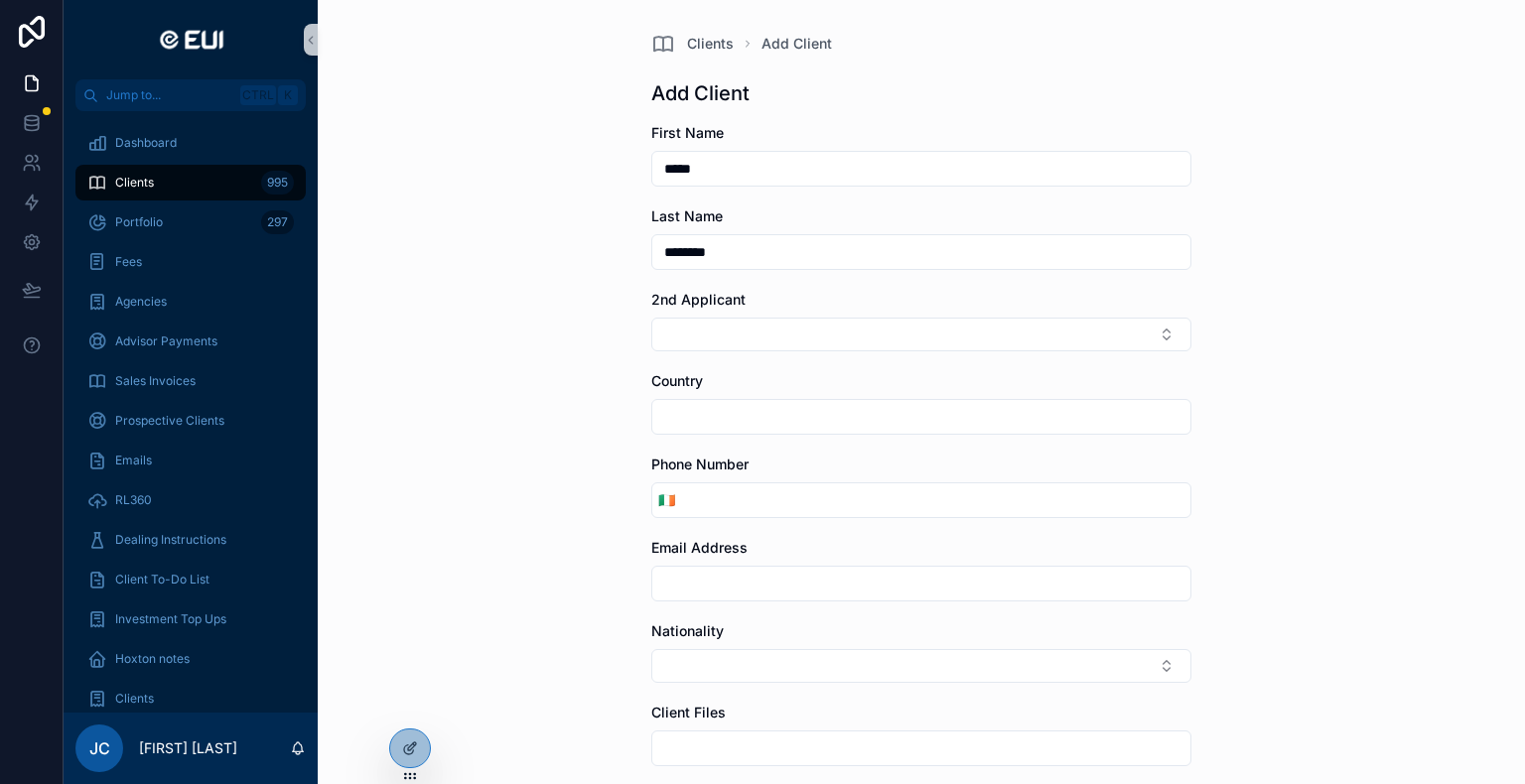 type on "********" 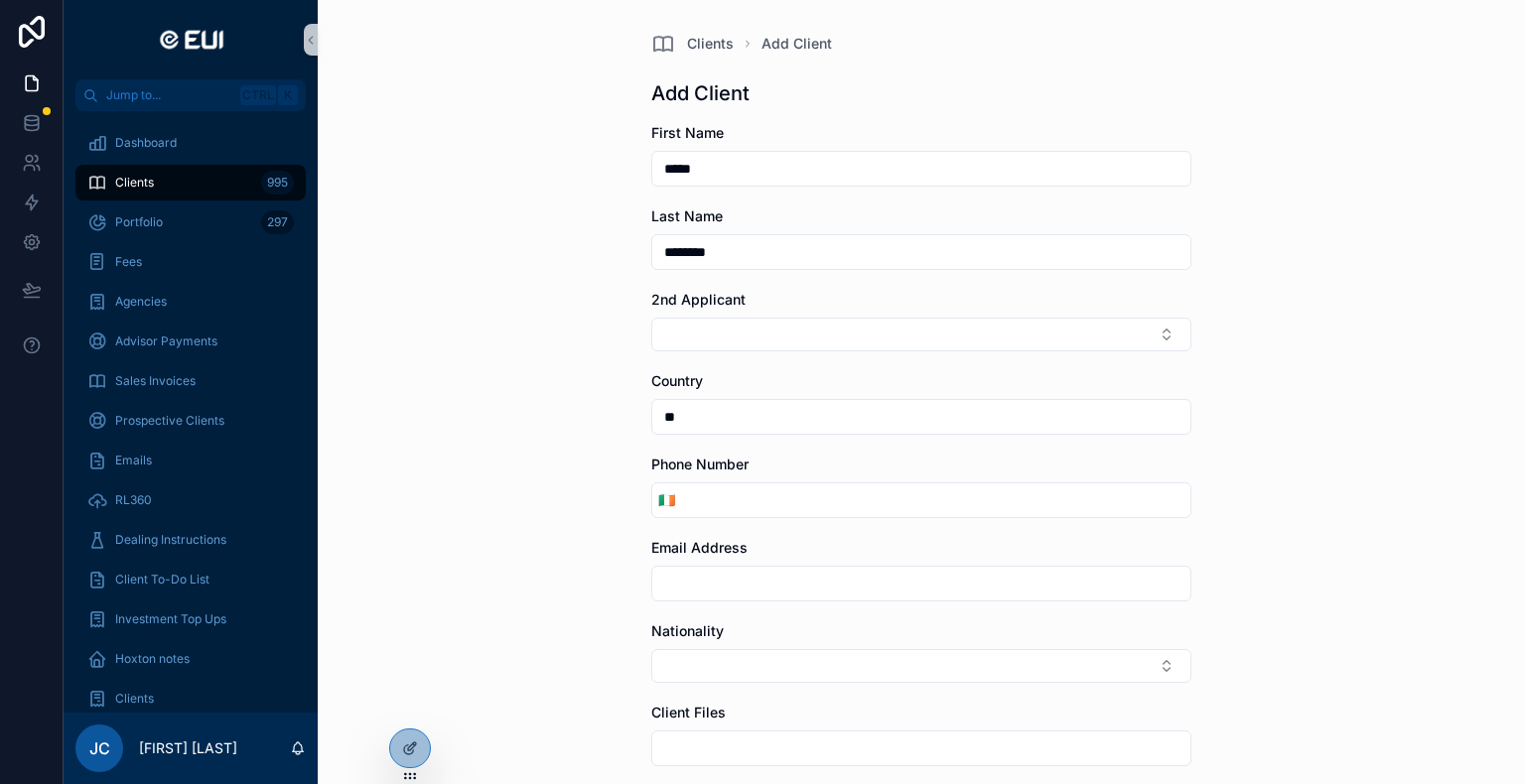 type on "*" 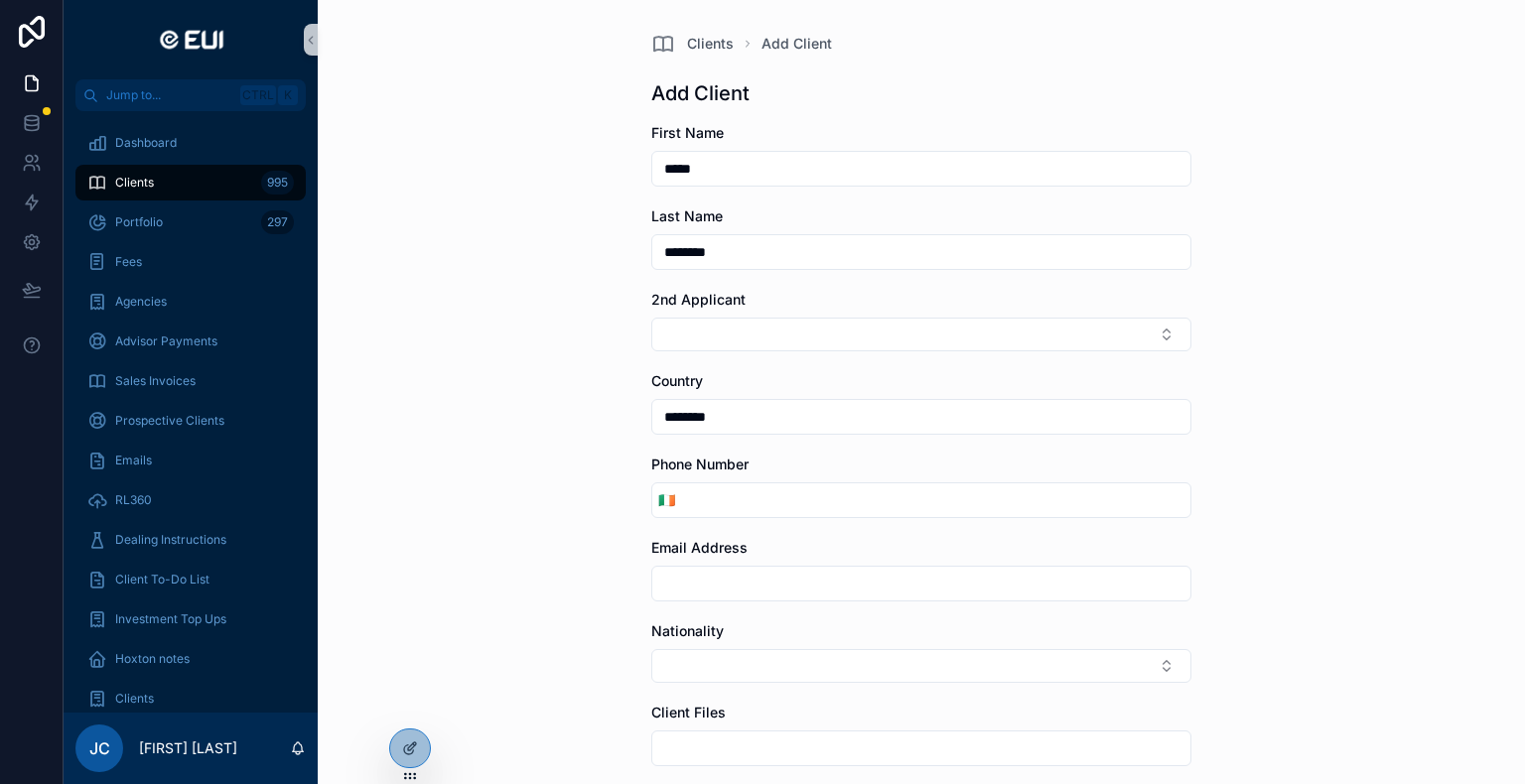 type on "********" 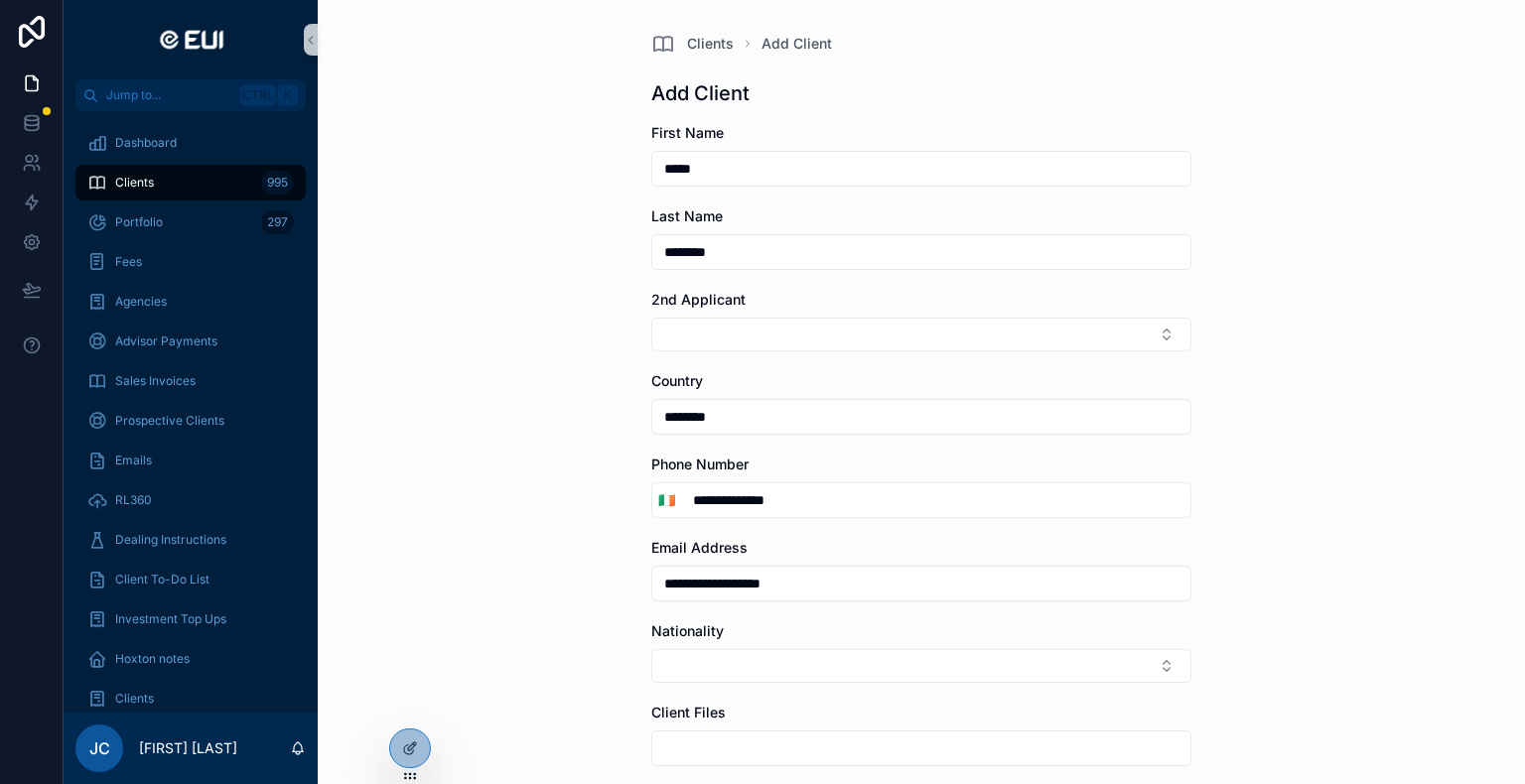 type on "**********" 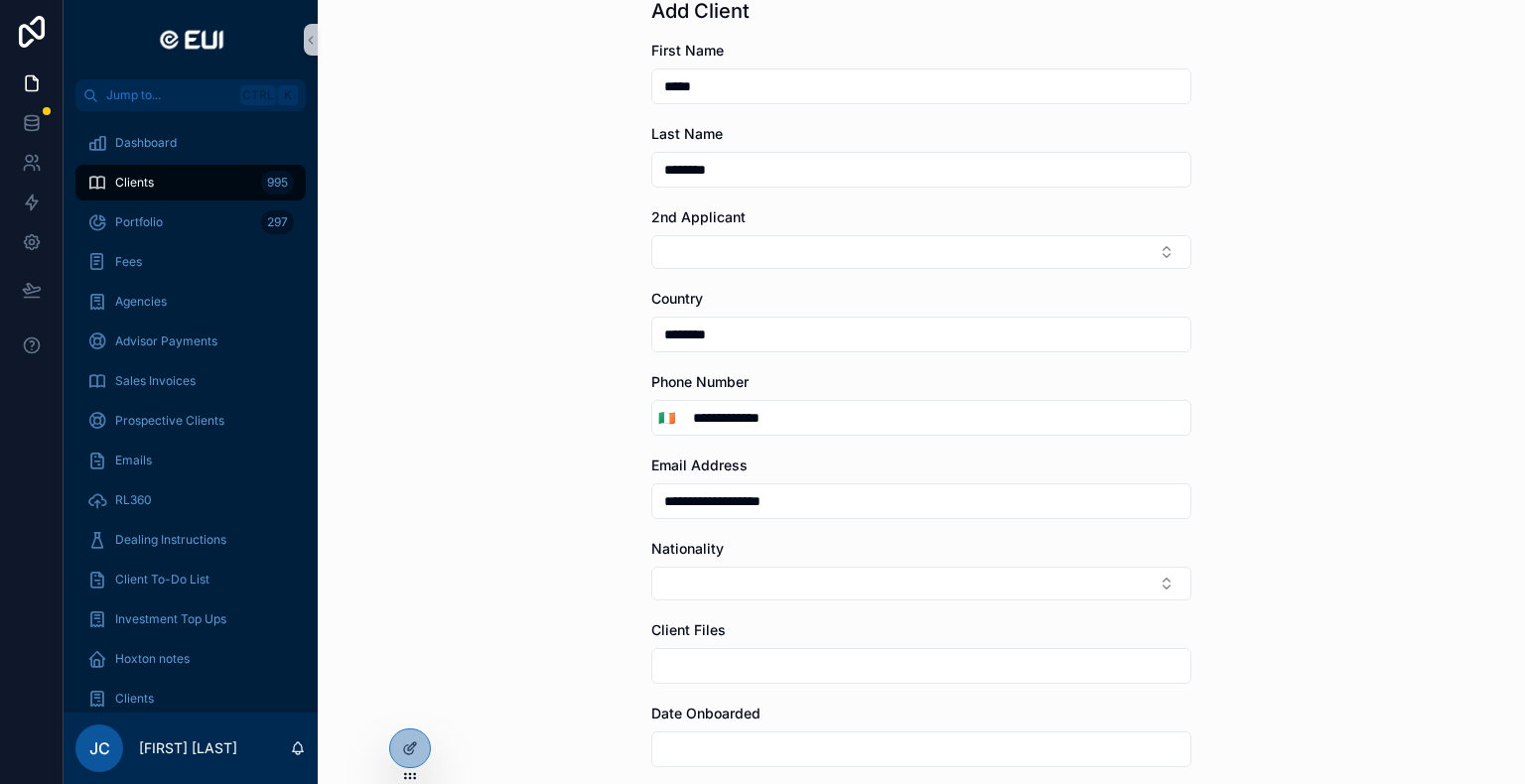 scroll, scrollTop: 198, scrollLeft: 0, axis: vertical 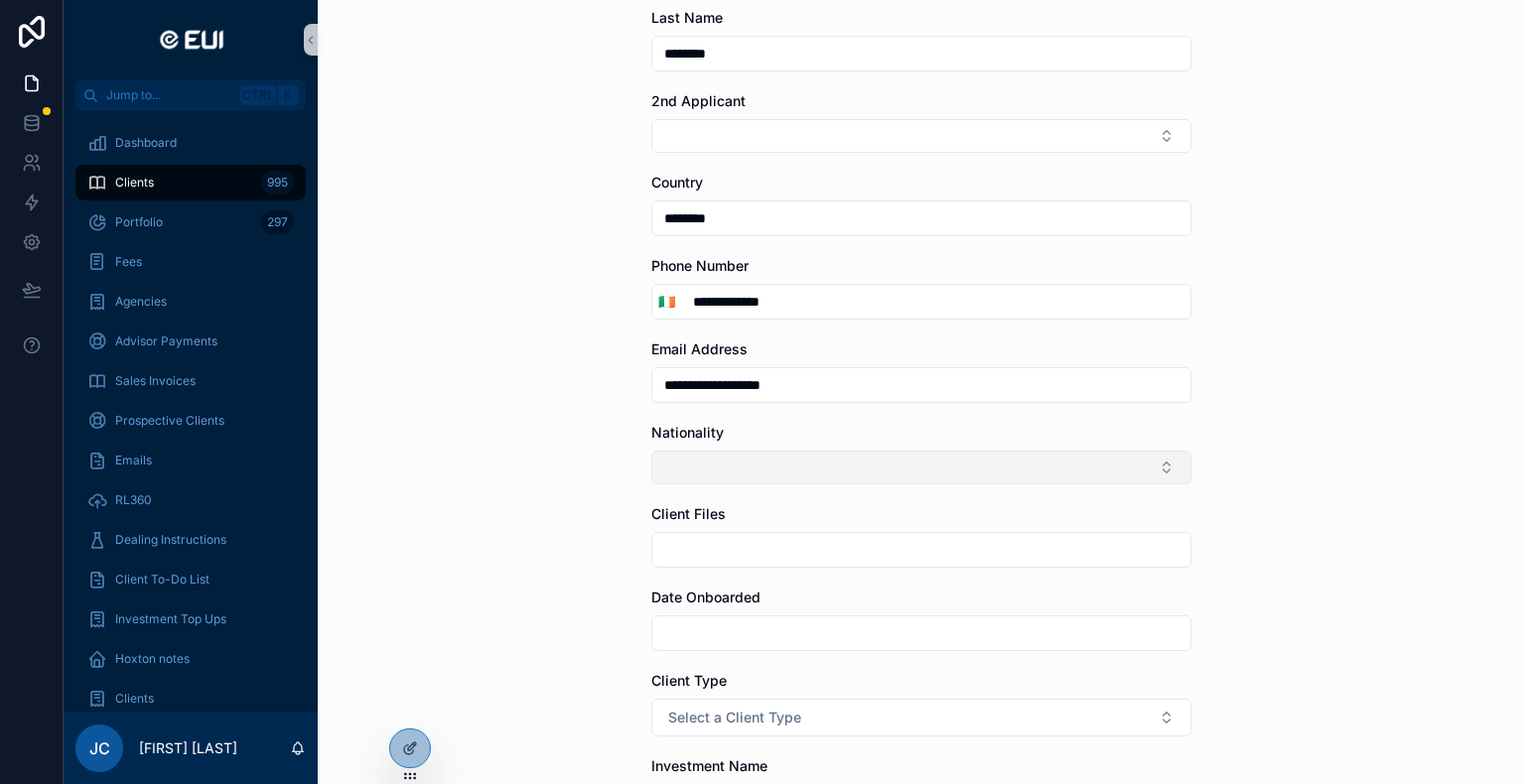 click at bounding box center (921, 467) 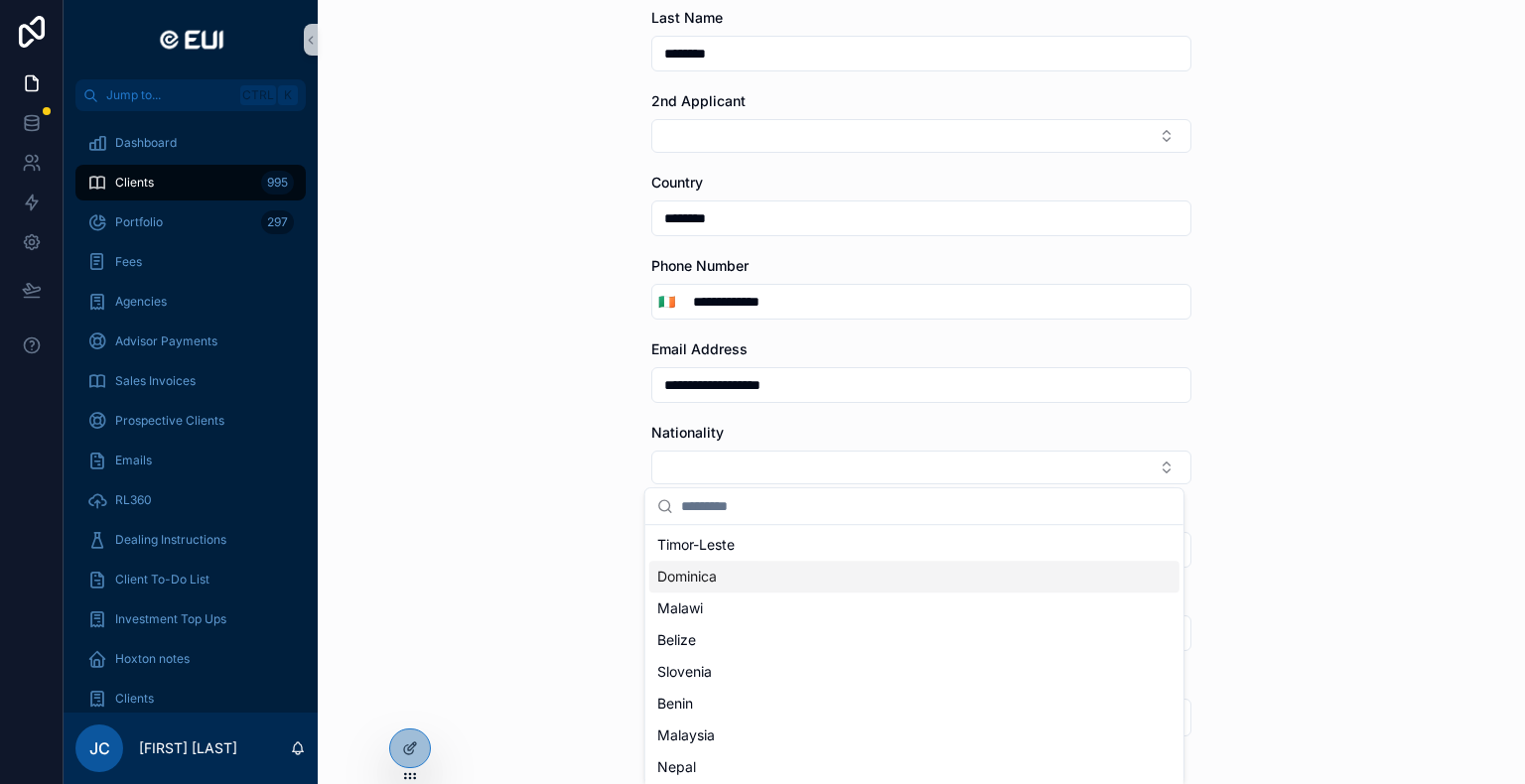 click on "Dominica" at bounding box center (687, 577) 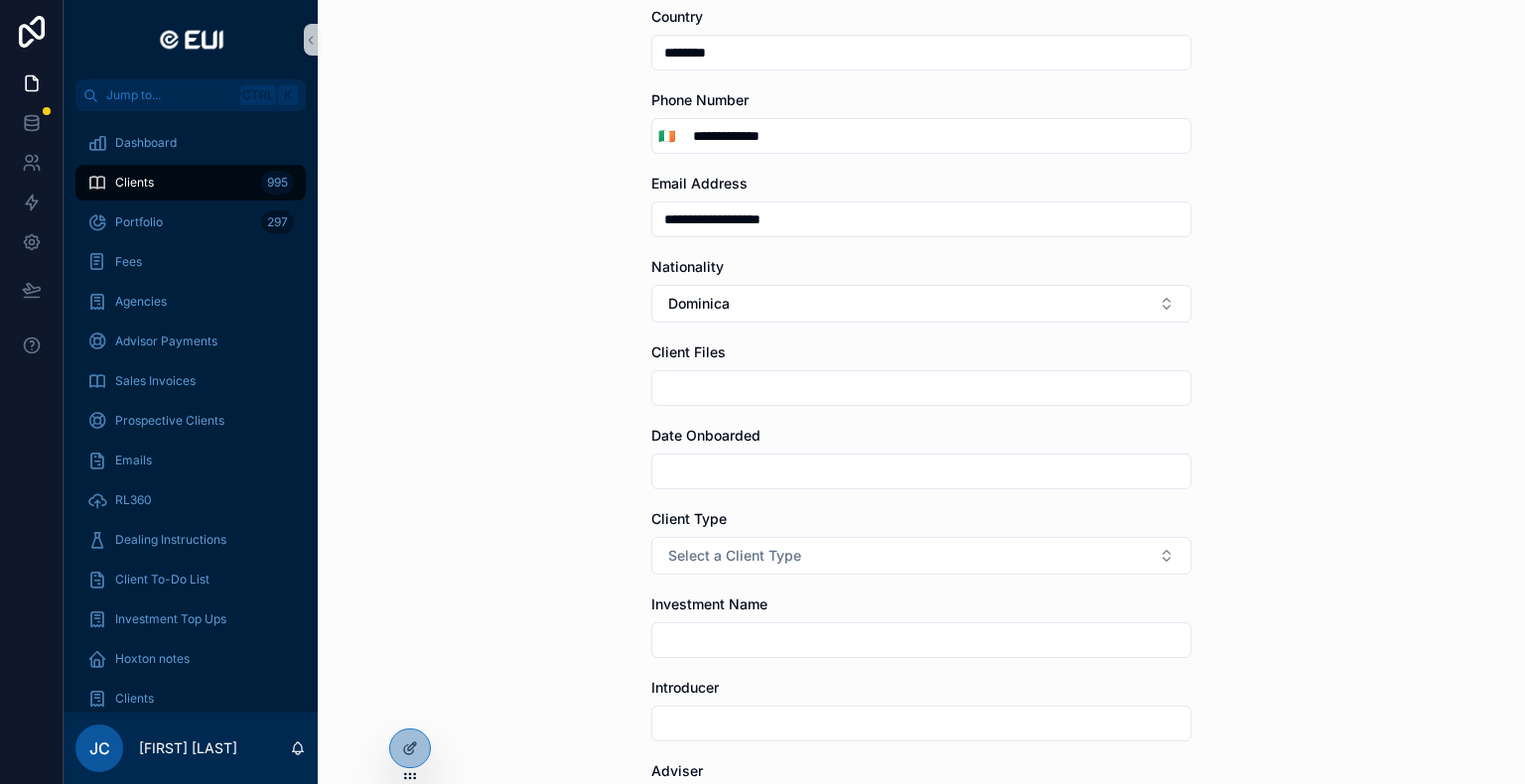 scroll, scrollTop: 397, scrollLeft: 0, axis: vertical 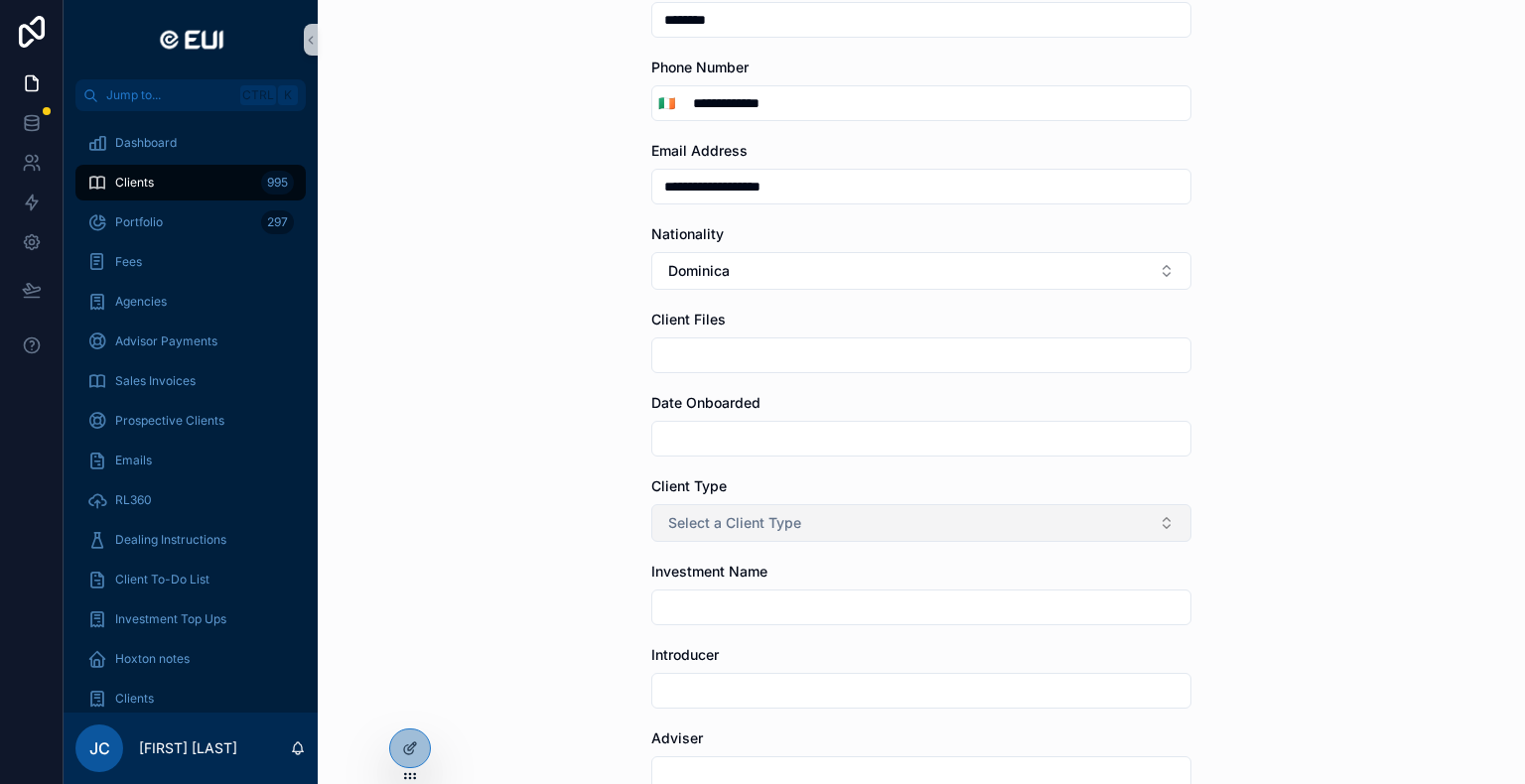 click on "Select a Client Type" at bounding box center [735, 523] 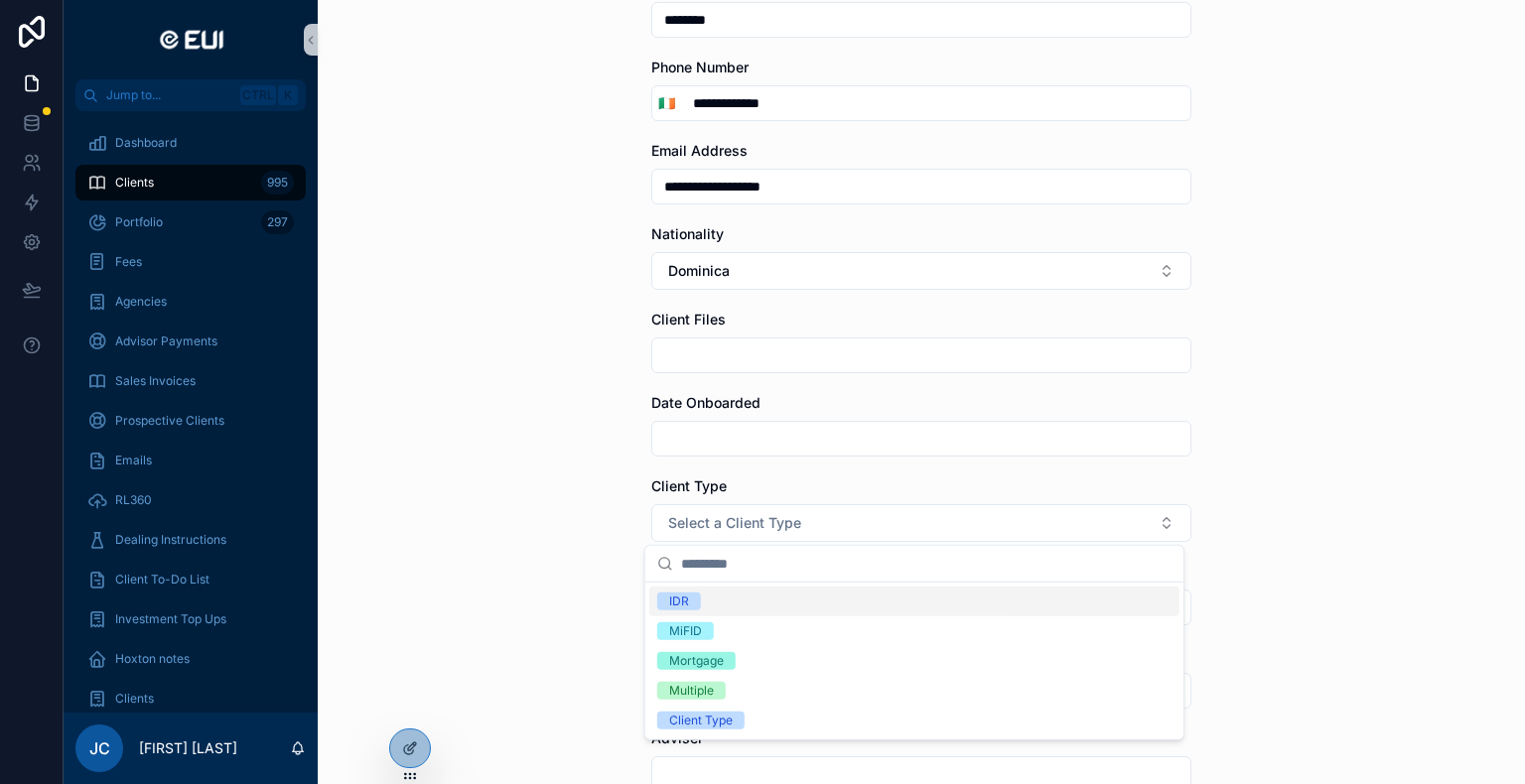 click on "IDR" at bounding box center (679, 601) 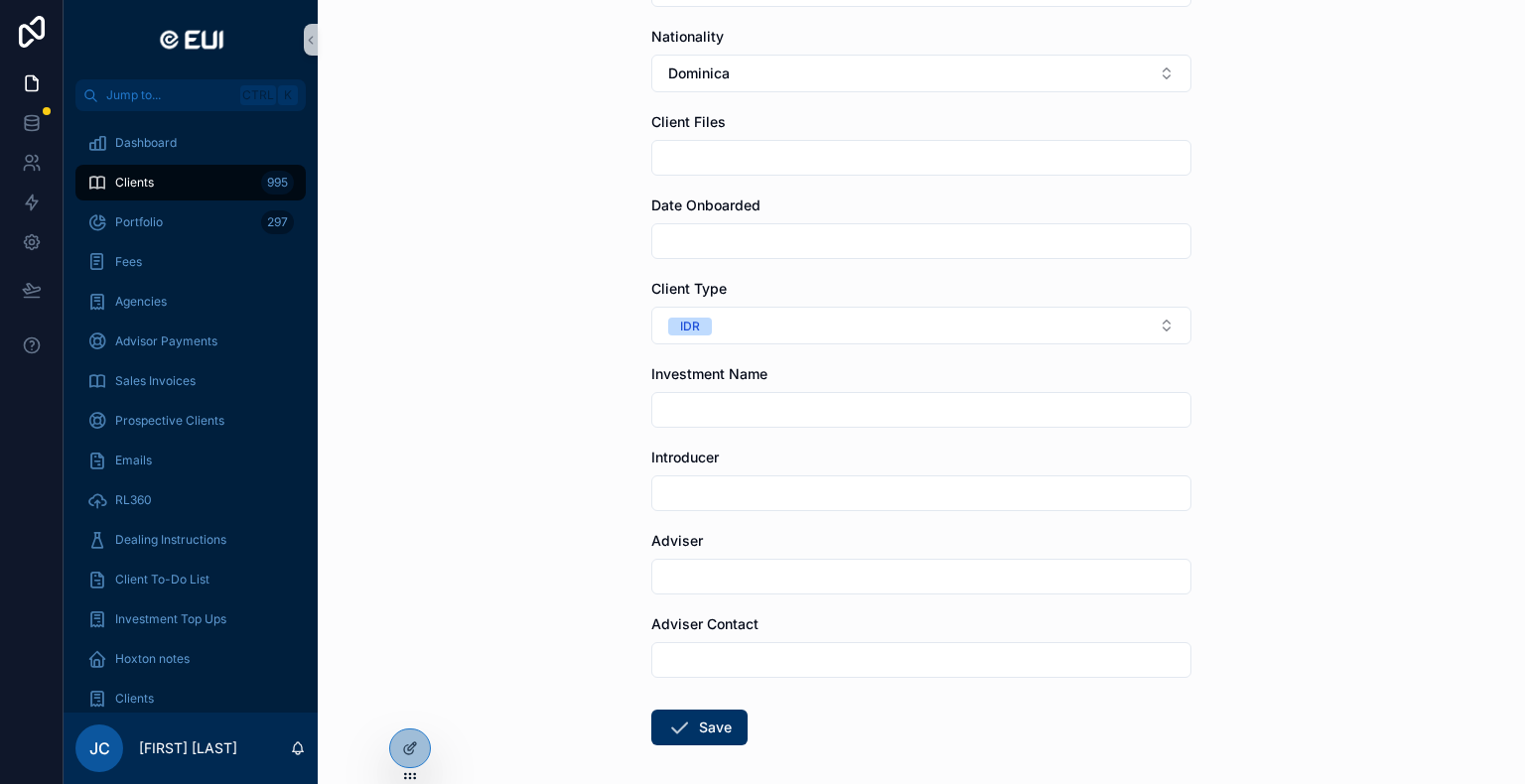 scroll, scrollTop: 682, scrollLeft: 0, axis: vertical 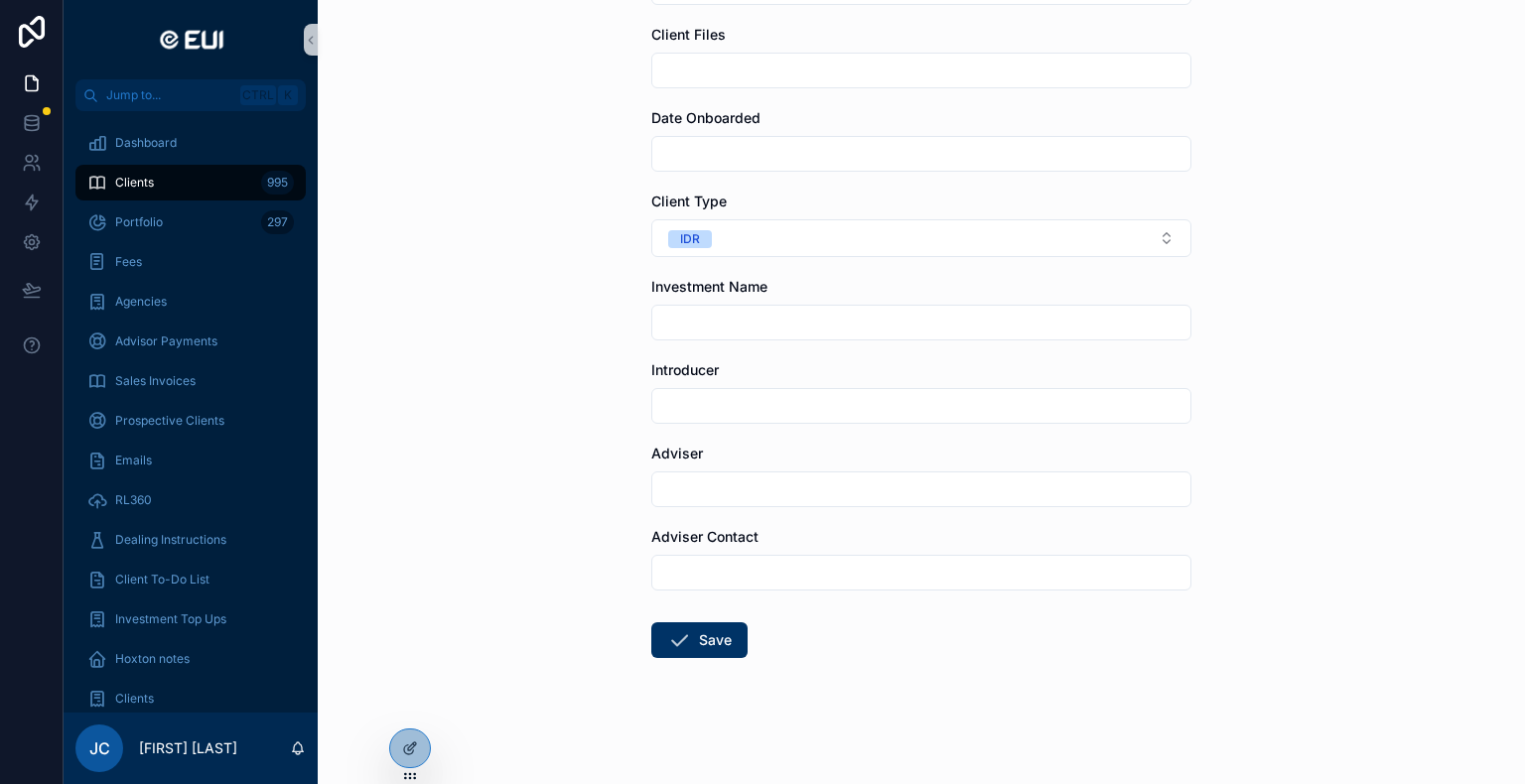 click at bounding box center (921, 406) 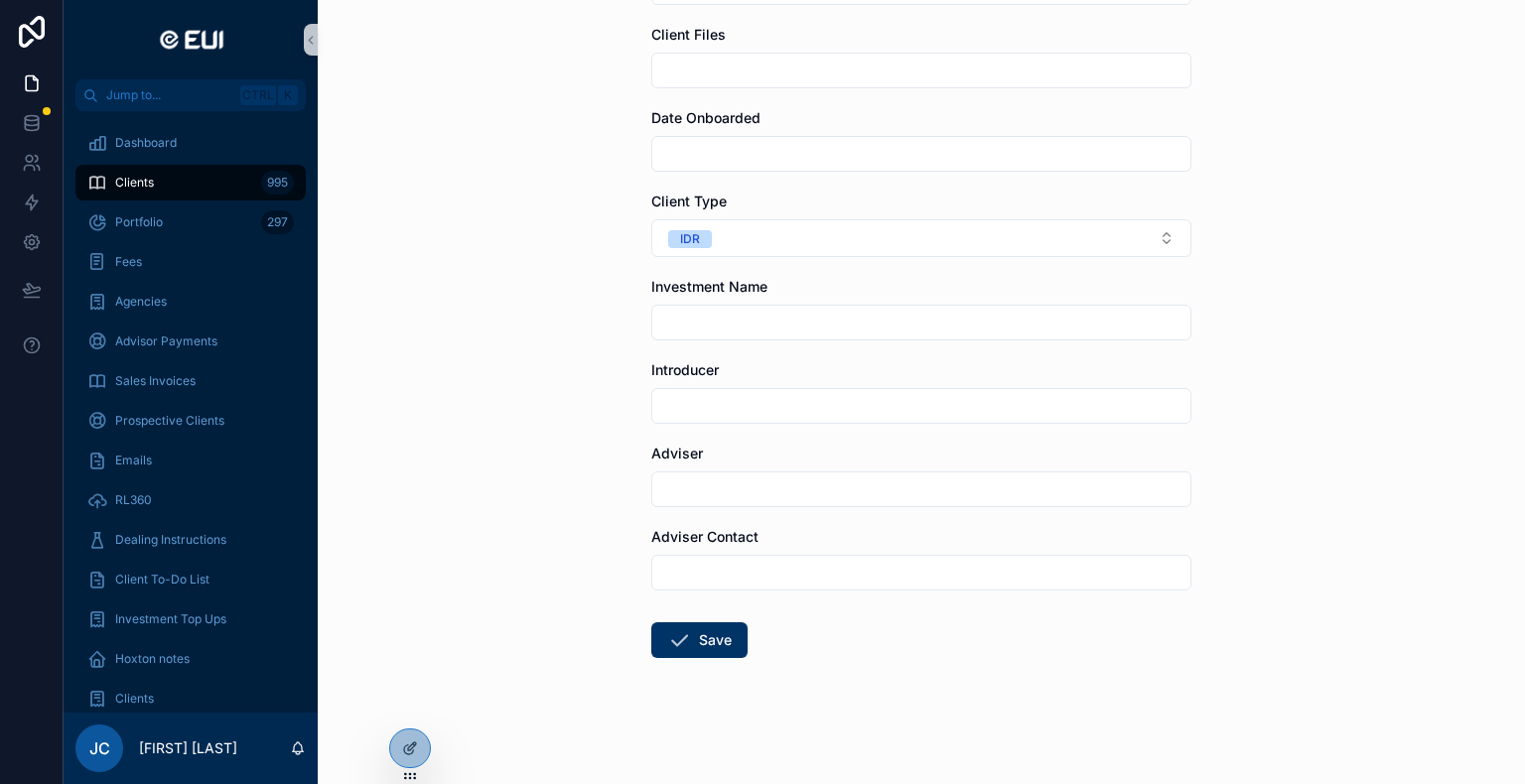 type on "**********" 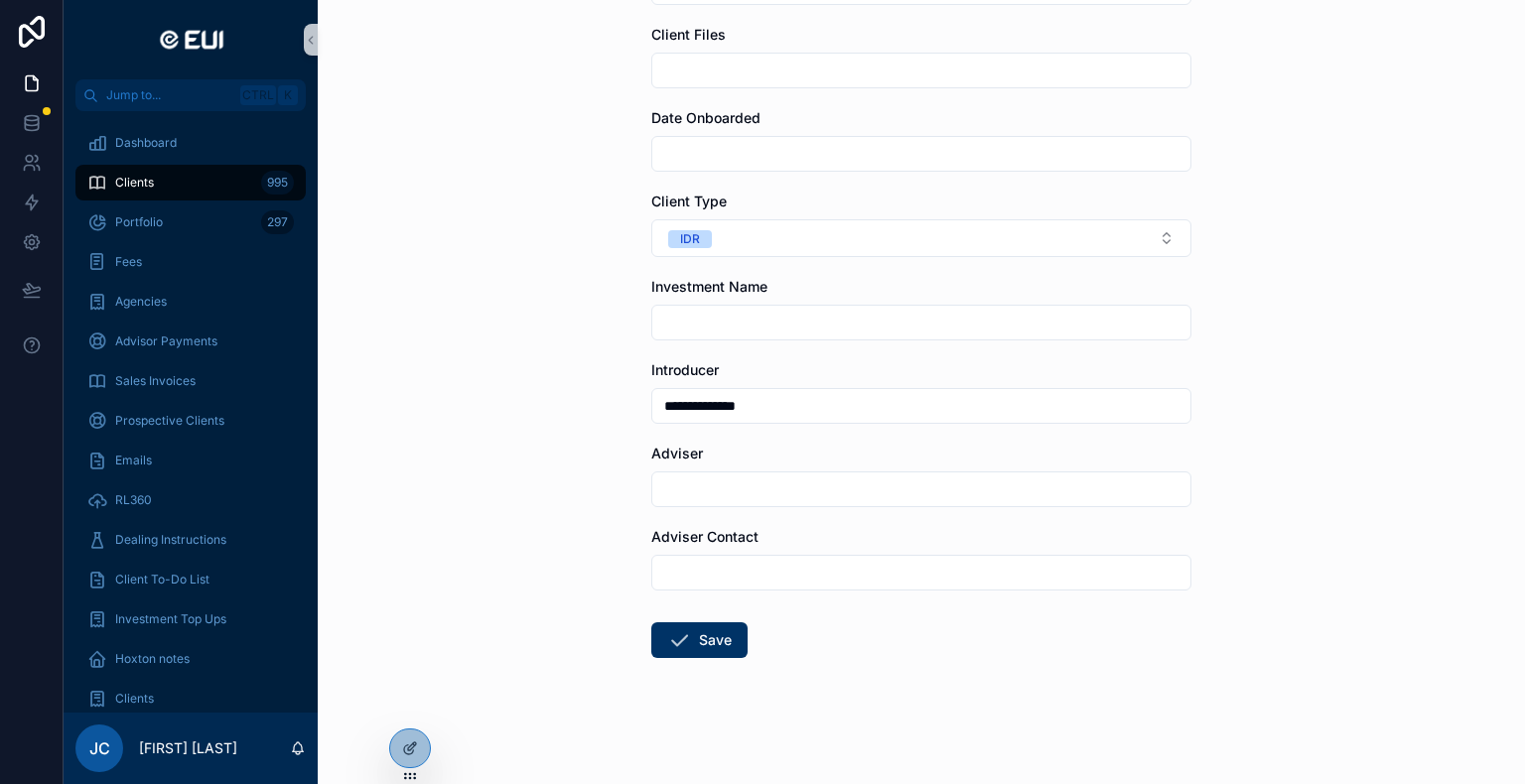 click at bounding box center [921, 489] 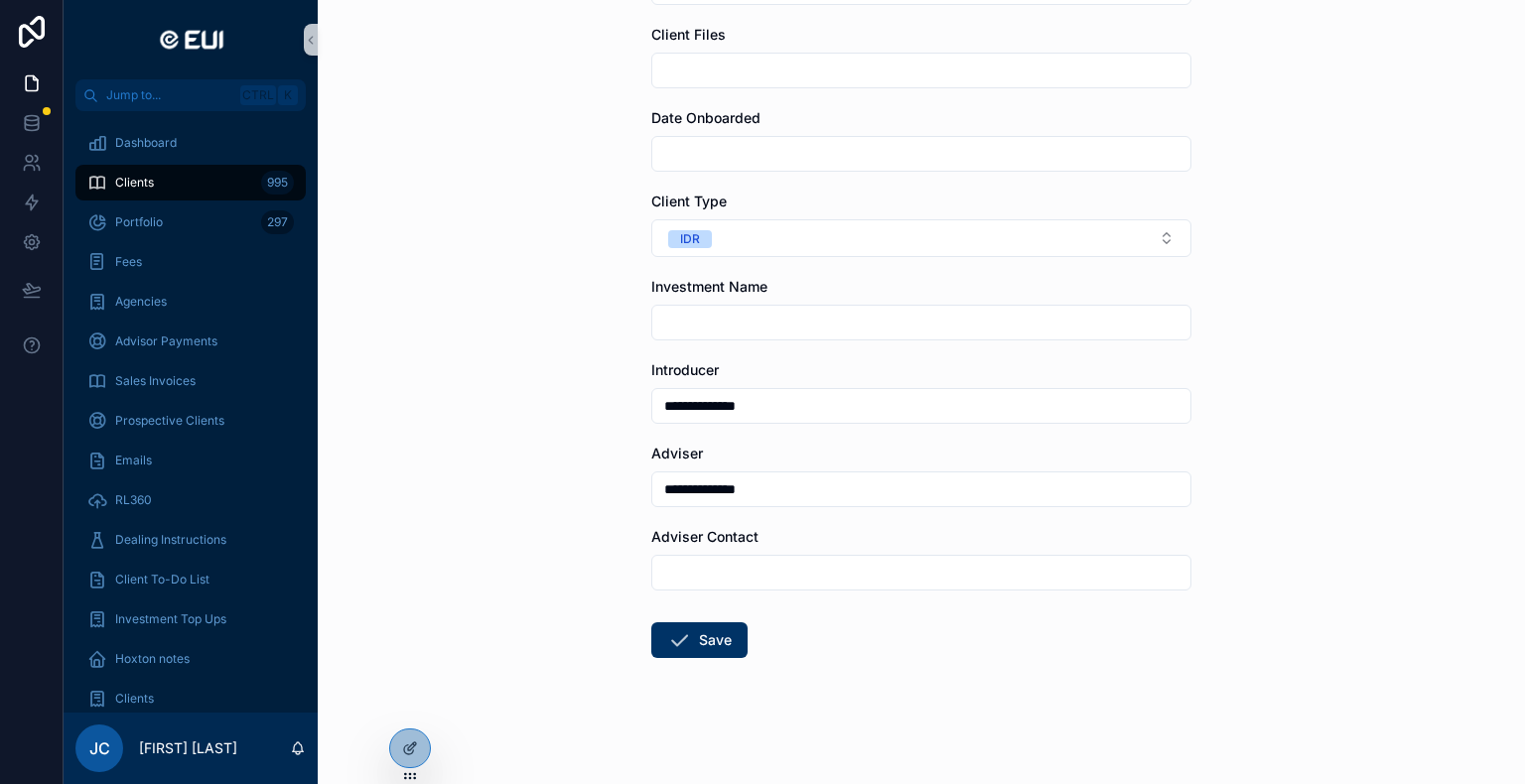 type on "**********" 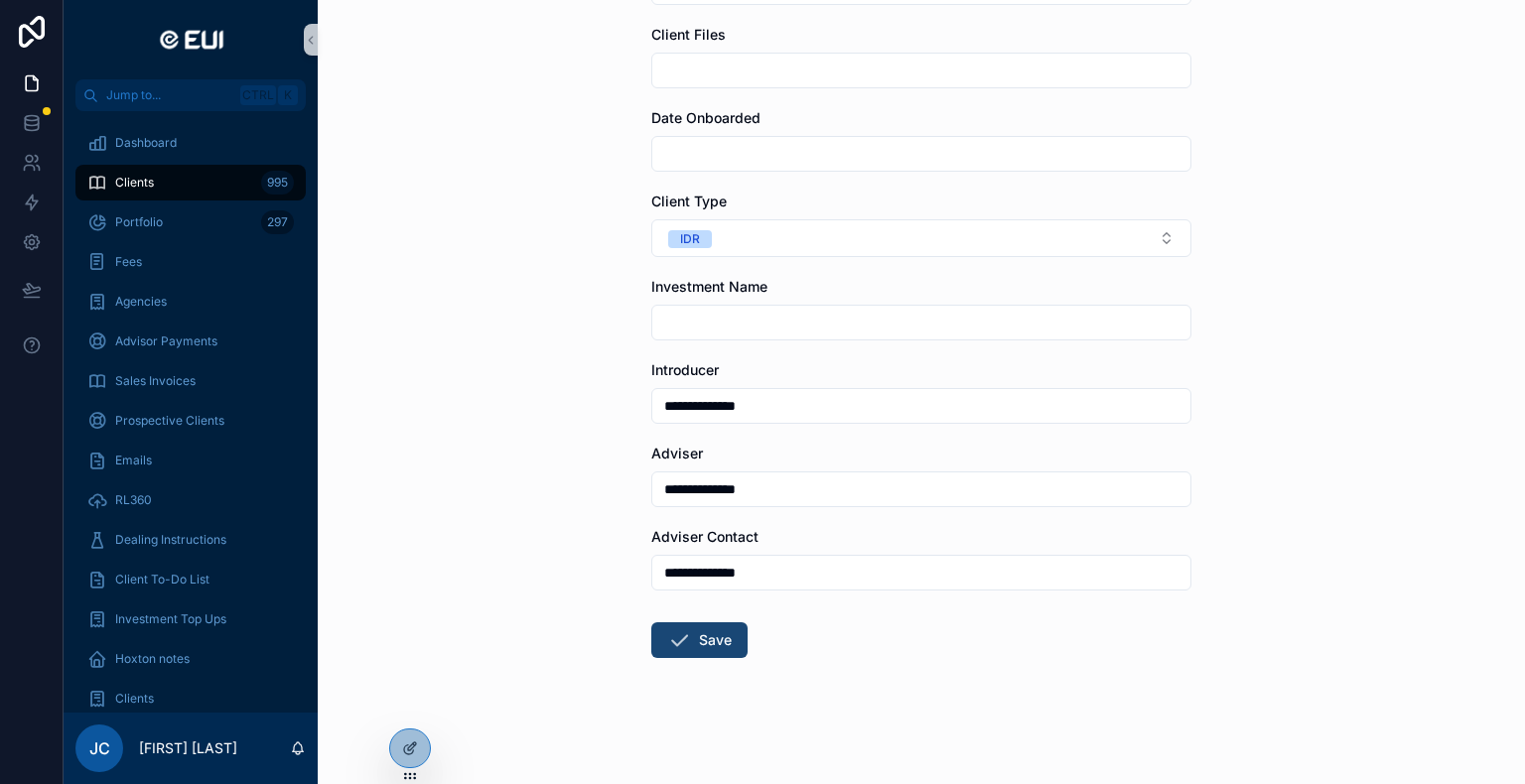 type on "**********" 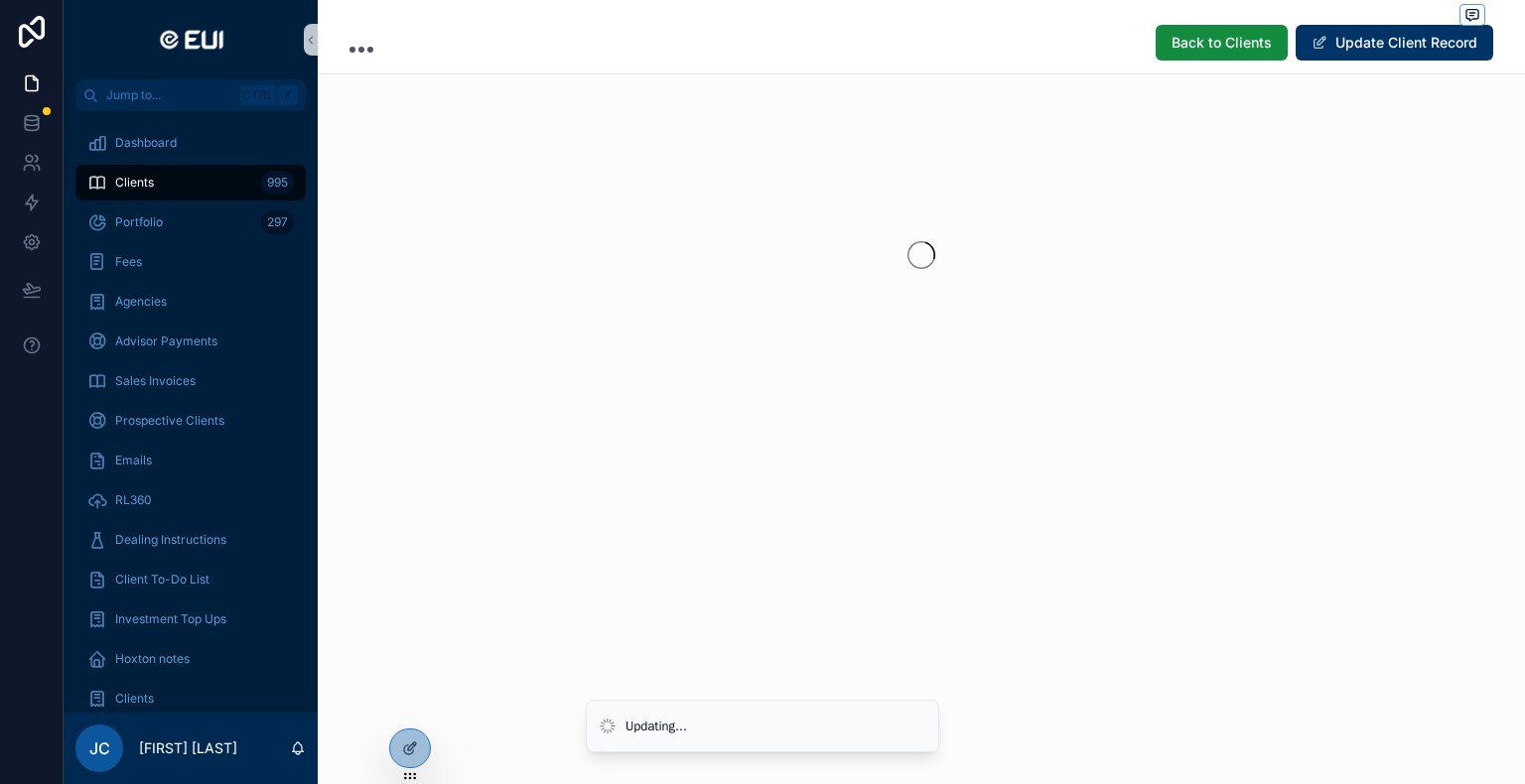 scroll, scrollTop: 0, scrollLeft: 0, axis: both 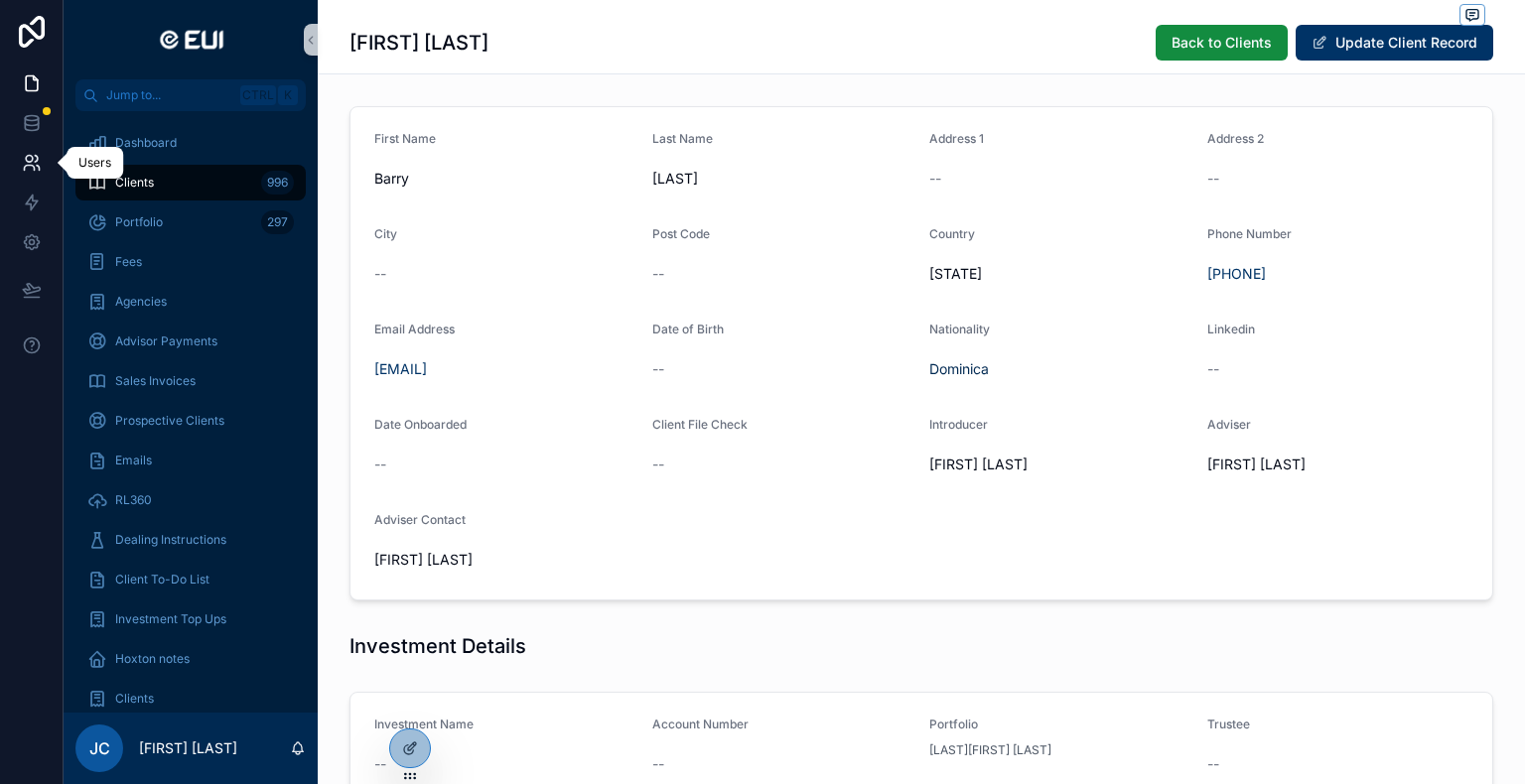 click 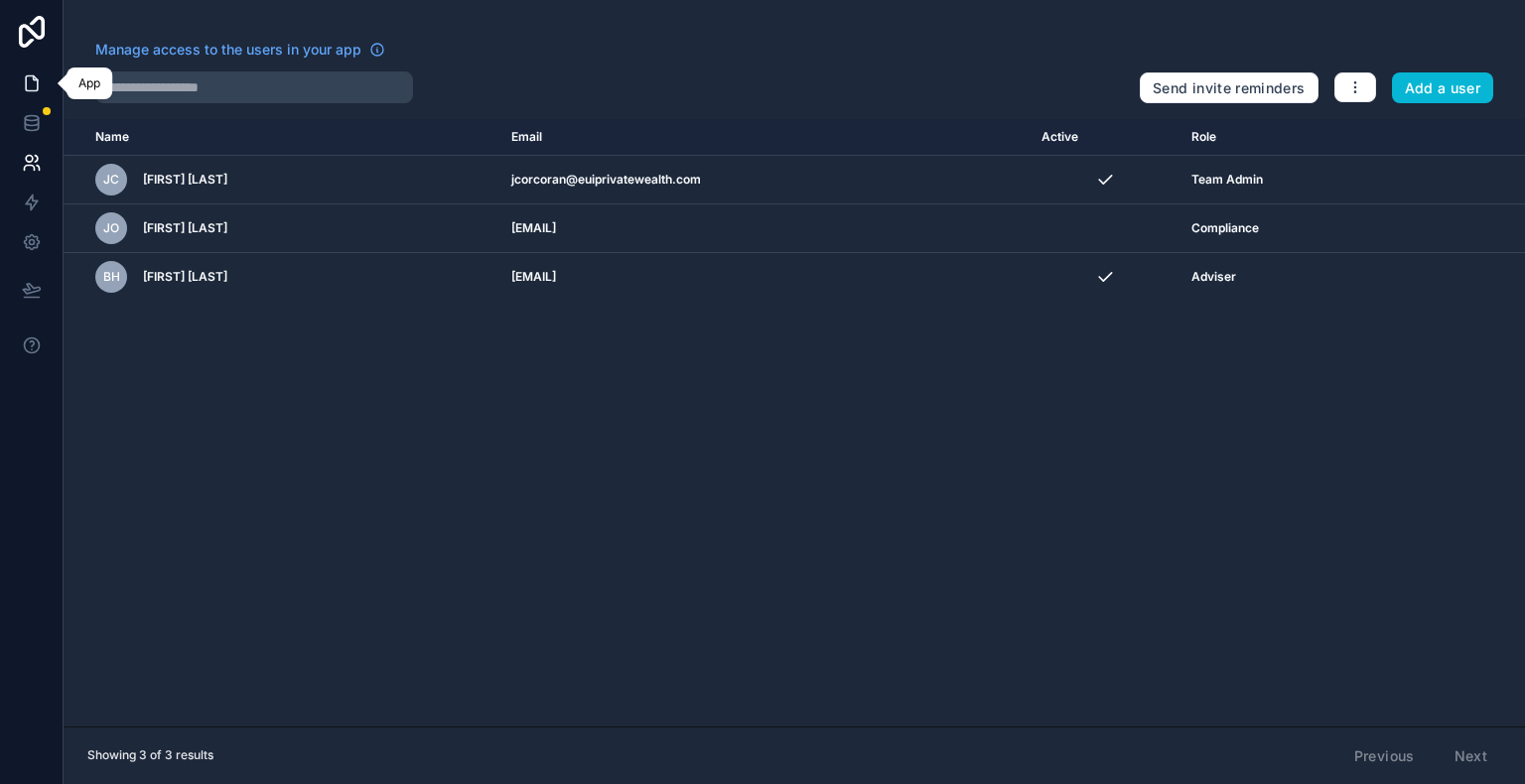click at bounding box center [31, 83] 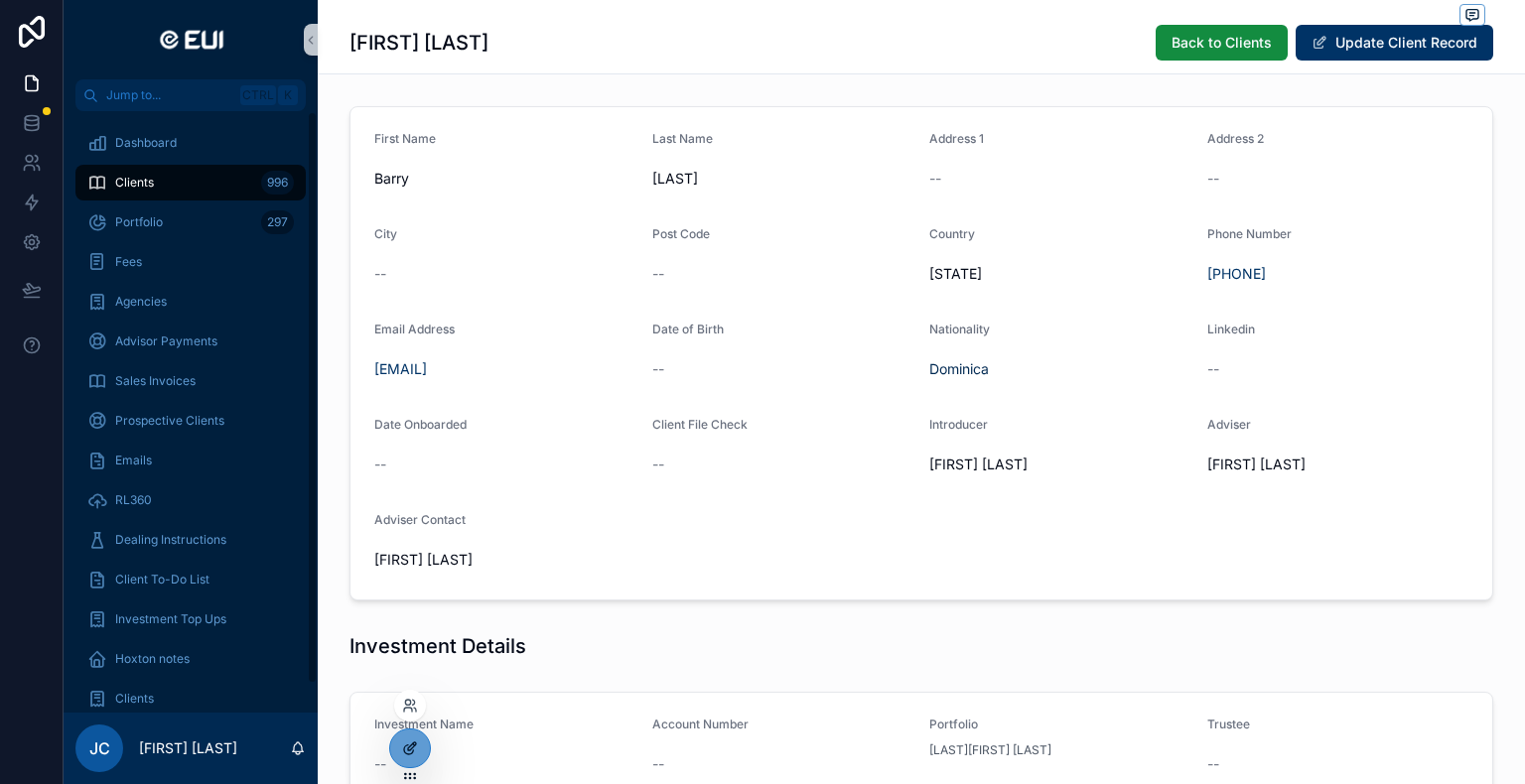click at bounding box center (410, 748) 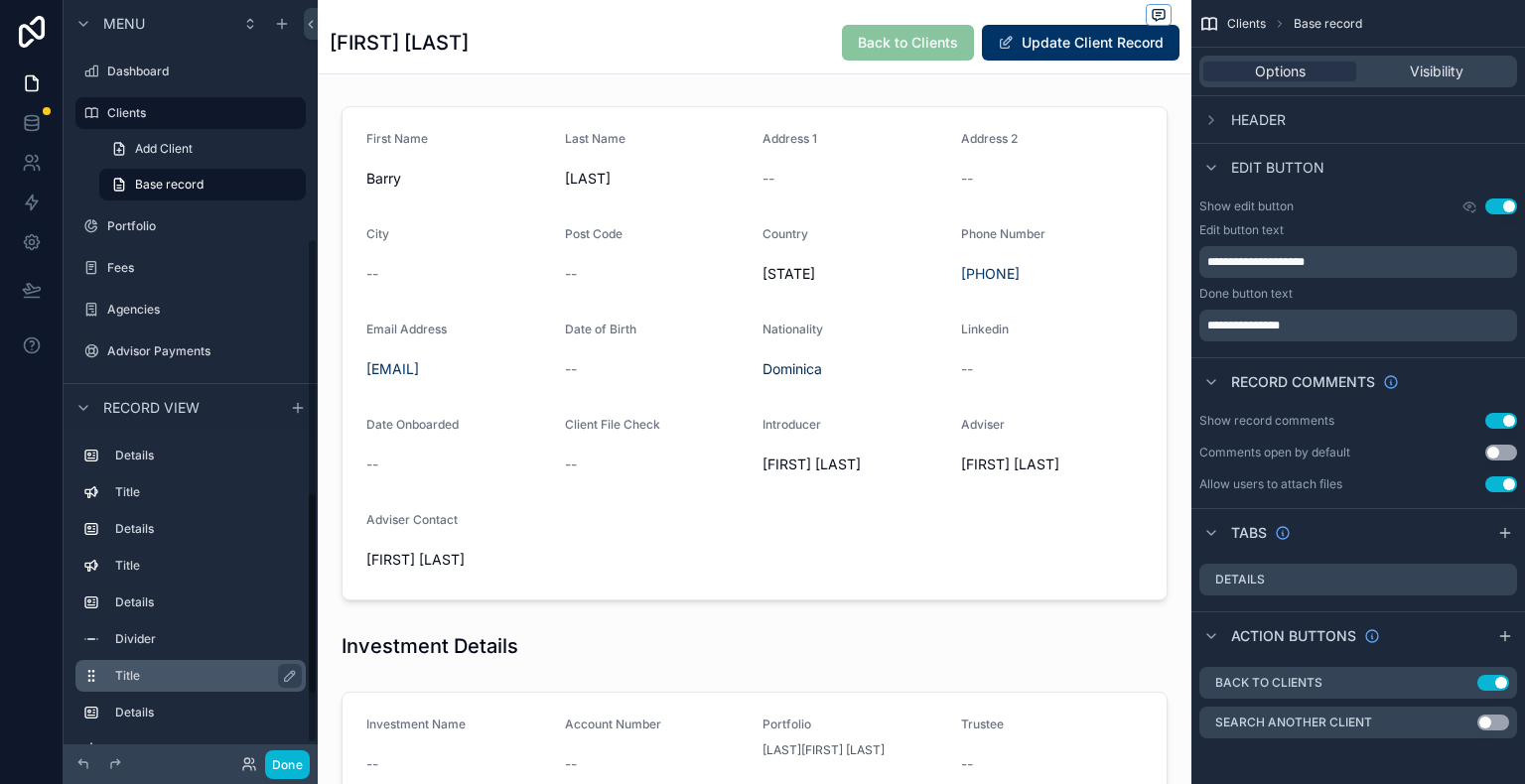 scroll, scrollTop: 76, scrollLeft: 0, axis: vertical 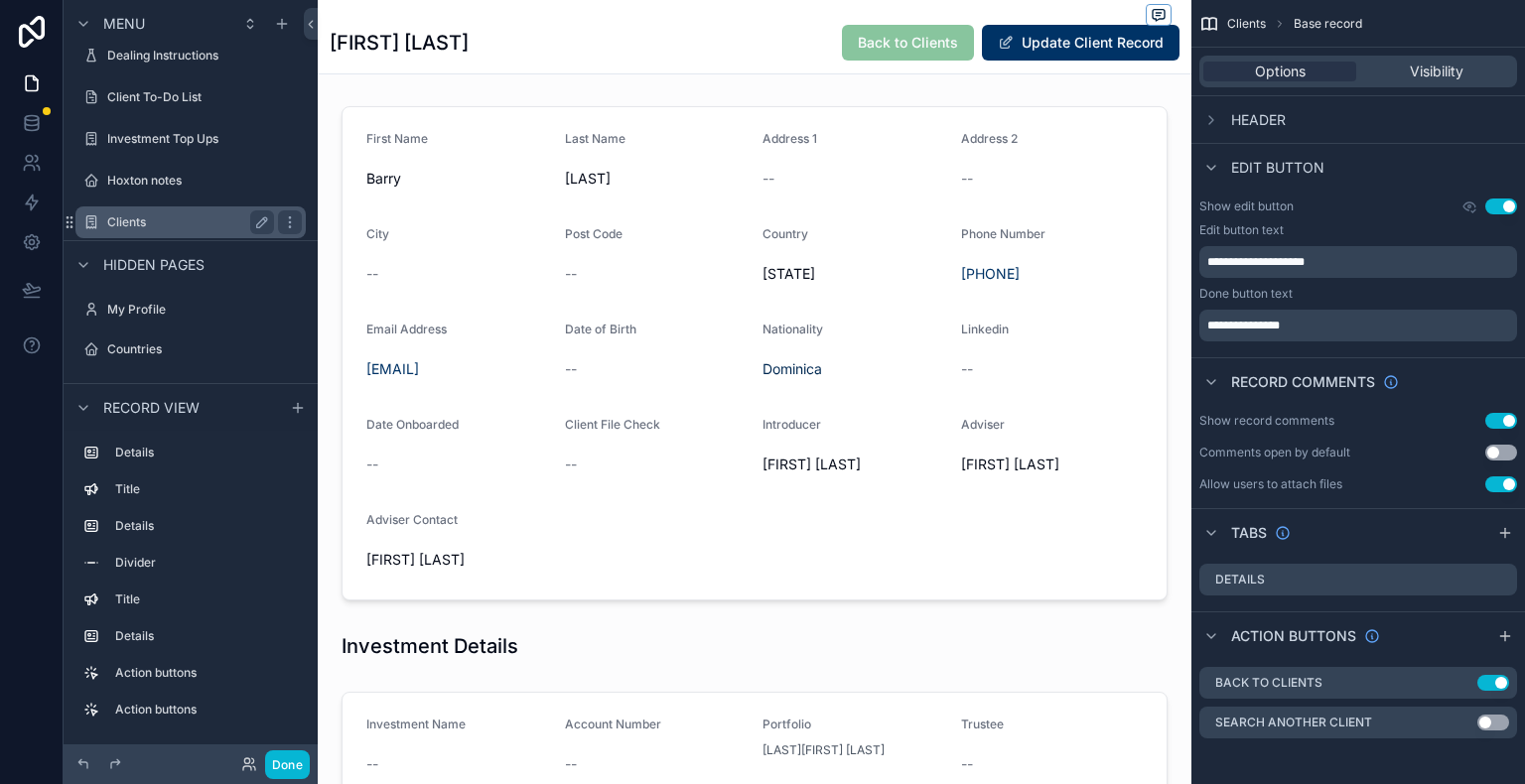 click on "Clients" at bounding box center [191, 222] 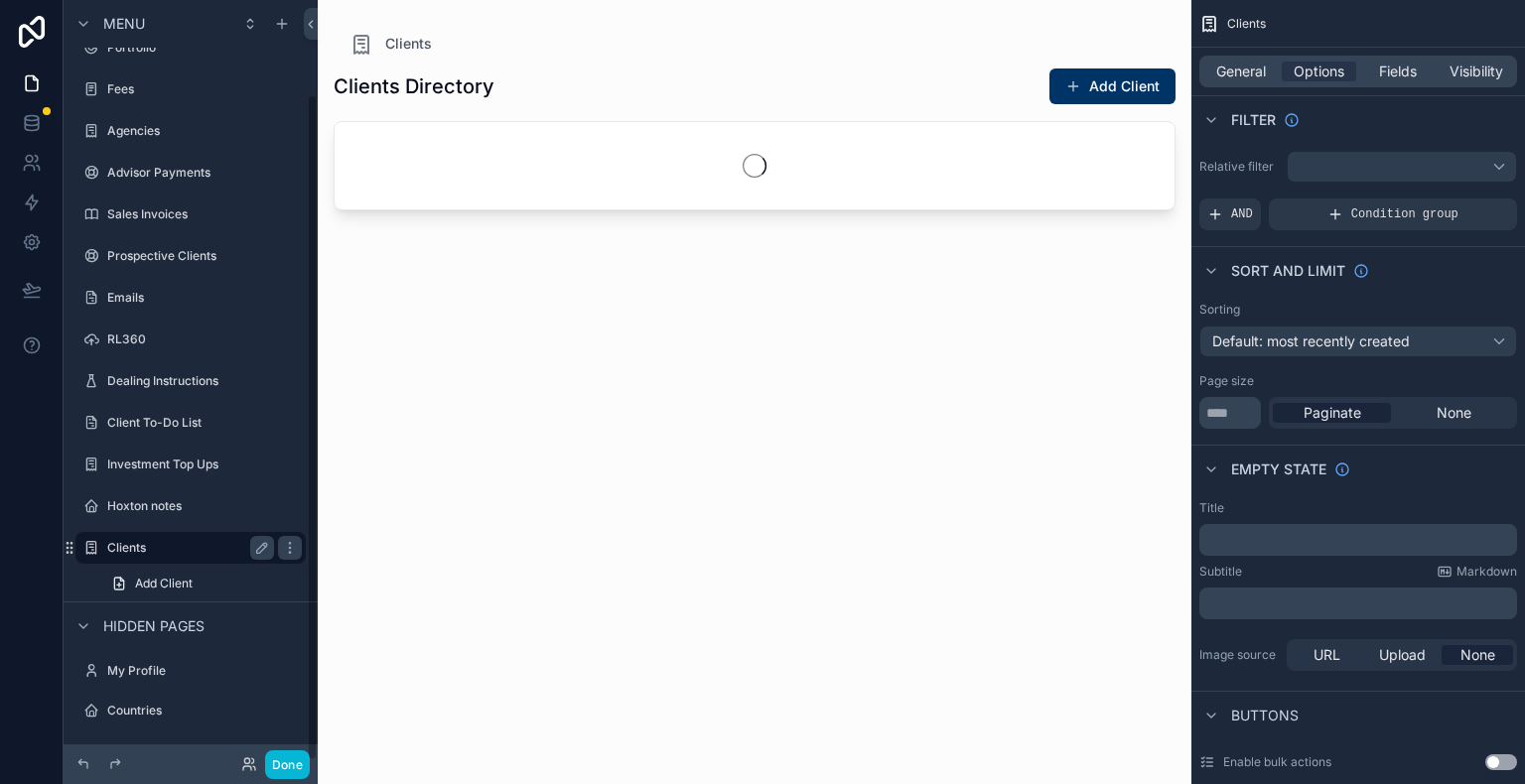 scroll, scrollTop: 107, scrollLeft: 0, axis: vertical 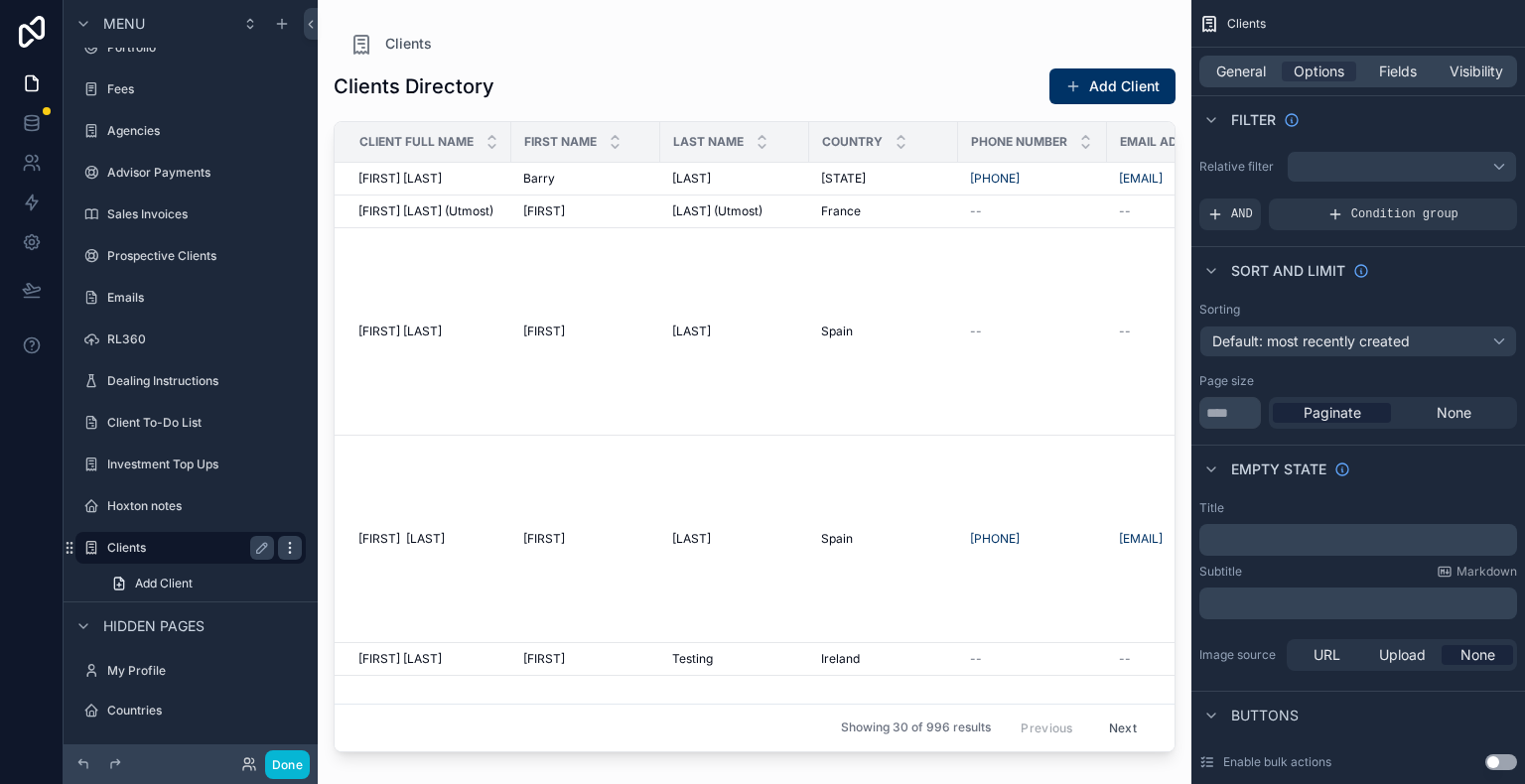 click 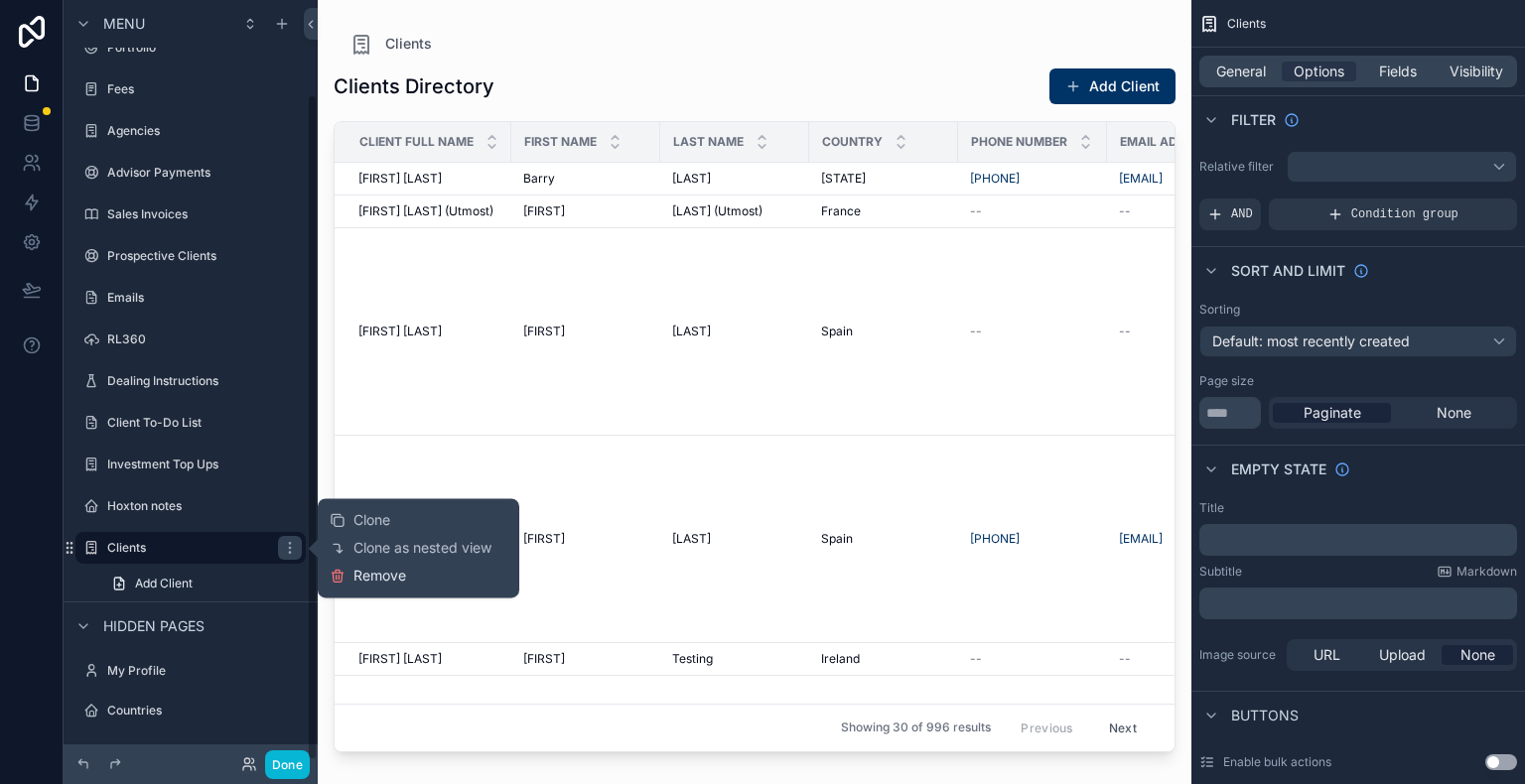 click on "Remove" at bounding box center [379, 576] 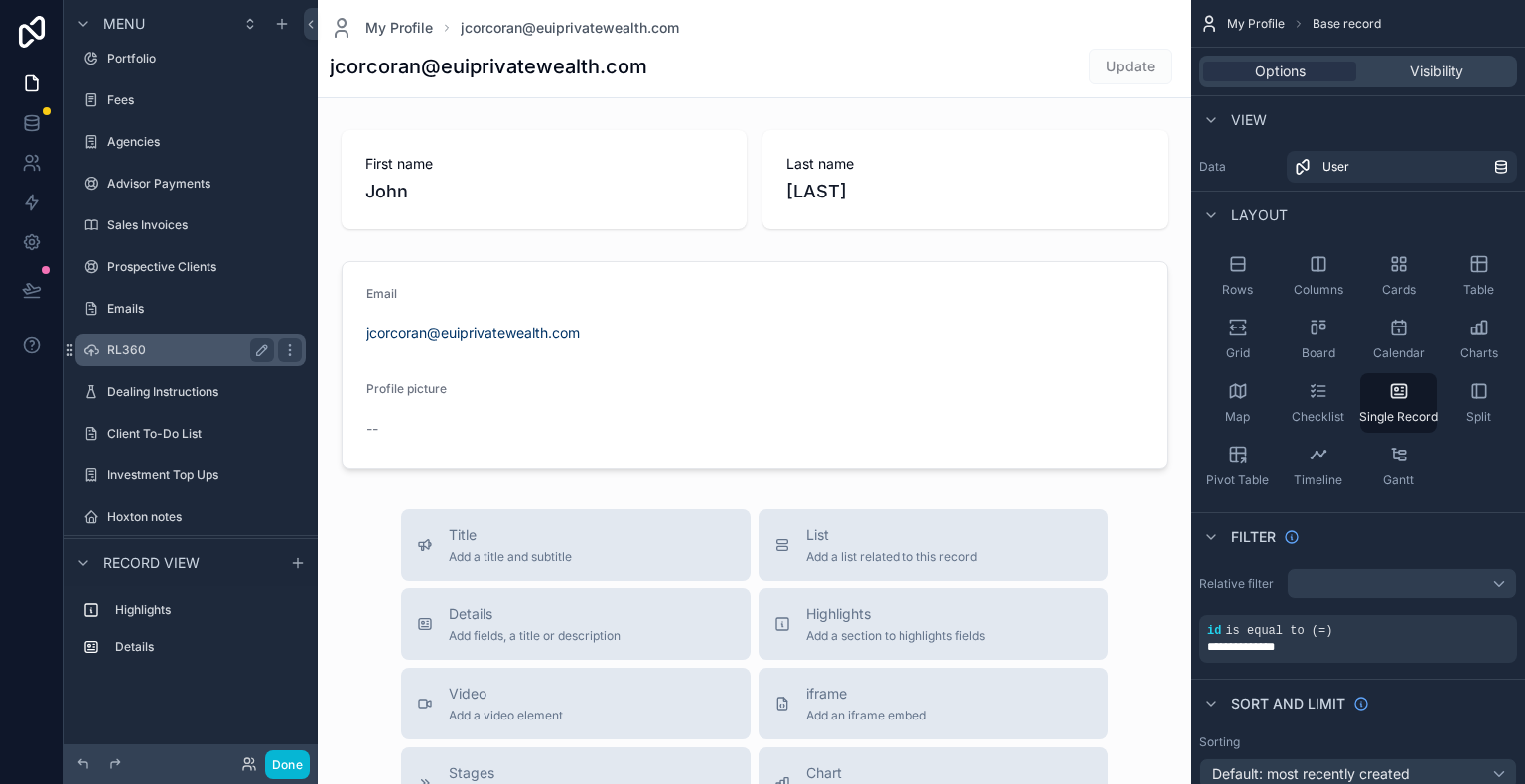 scroll, scrollTop: 0, scrollLeft: 0, axis: both 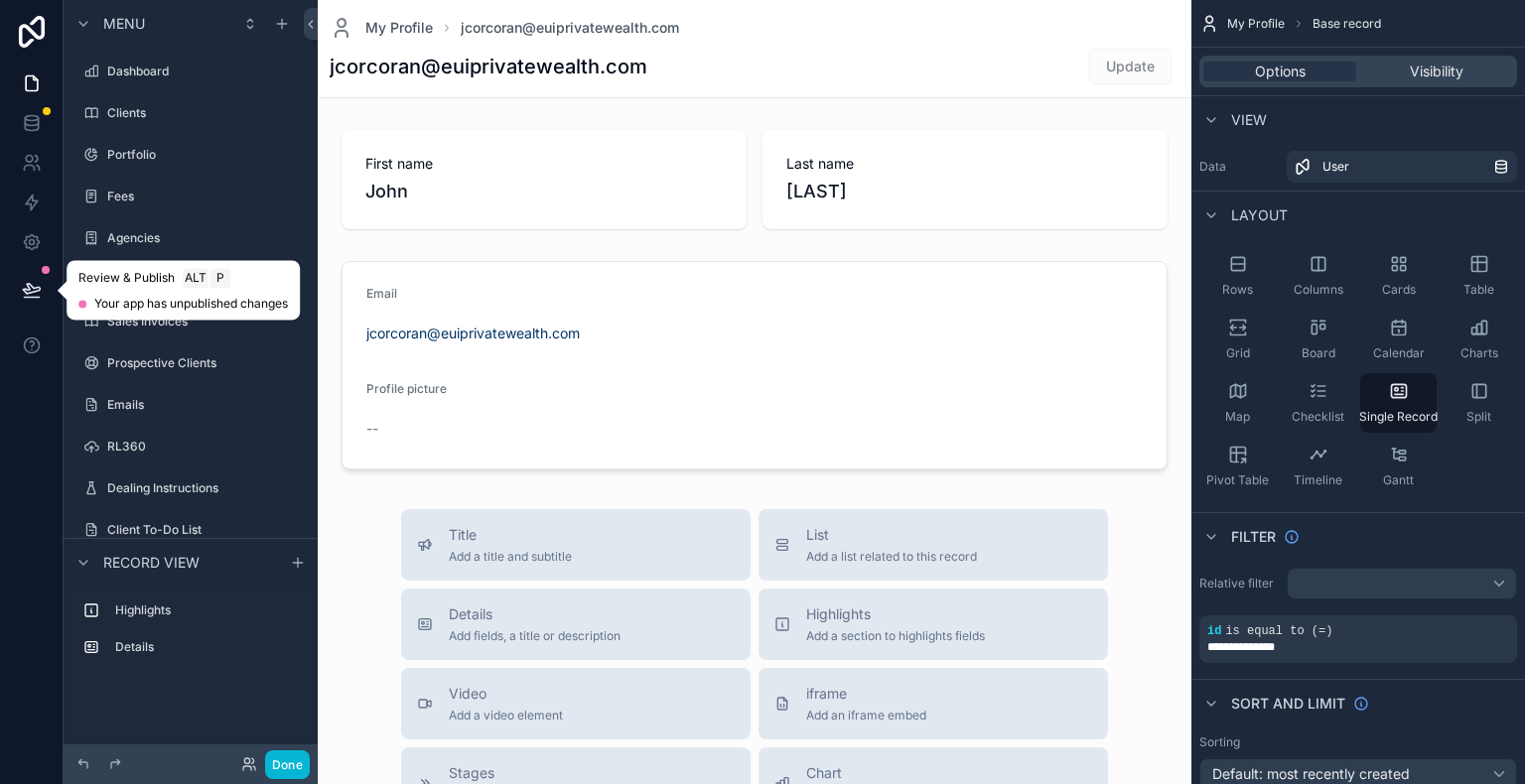 click 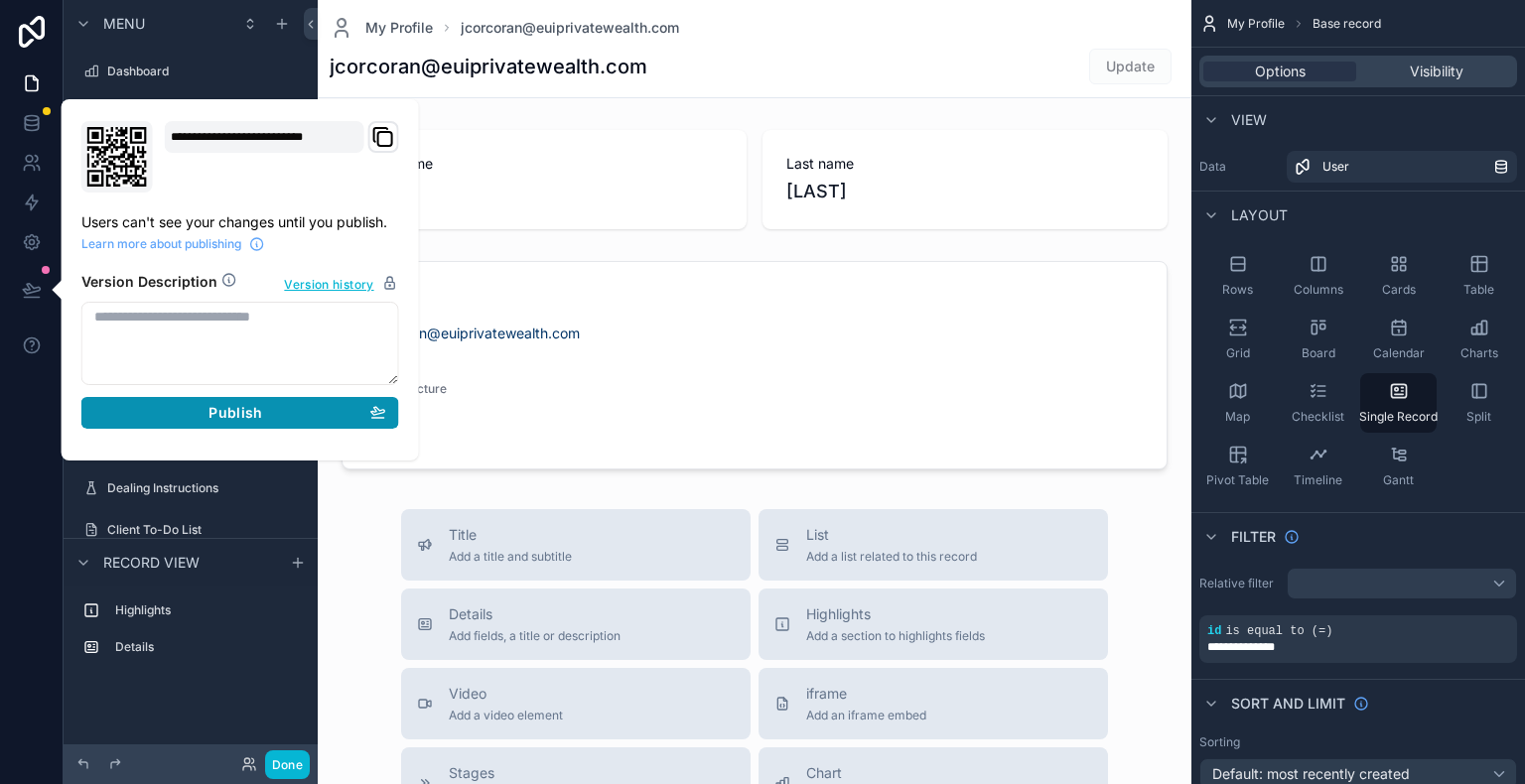 click on "Publish" at bounding box center [240, 413] 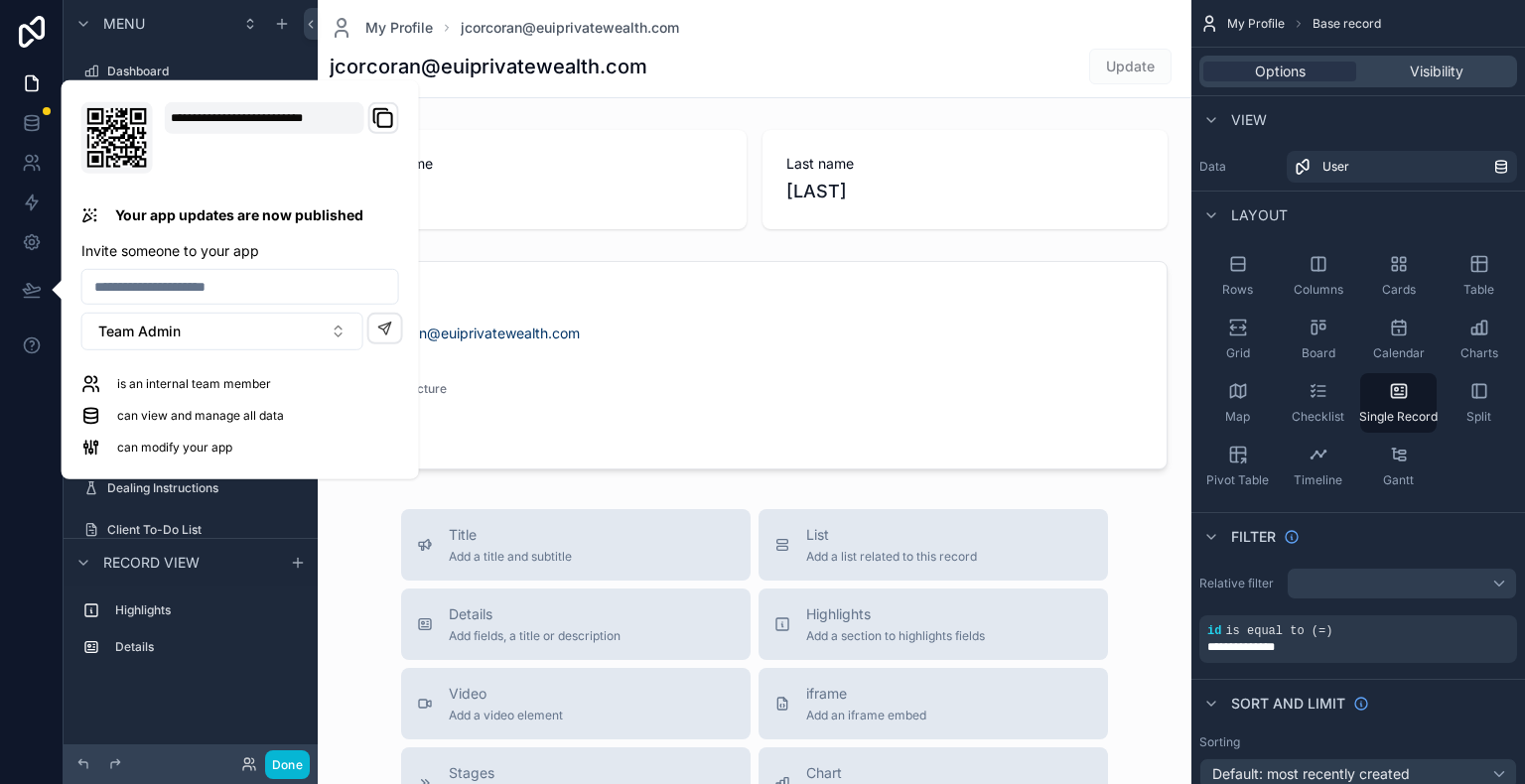 click at bounding box center (32, 392) 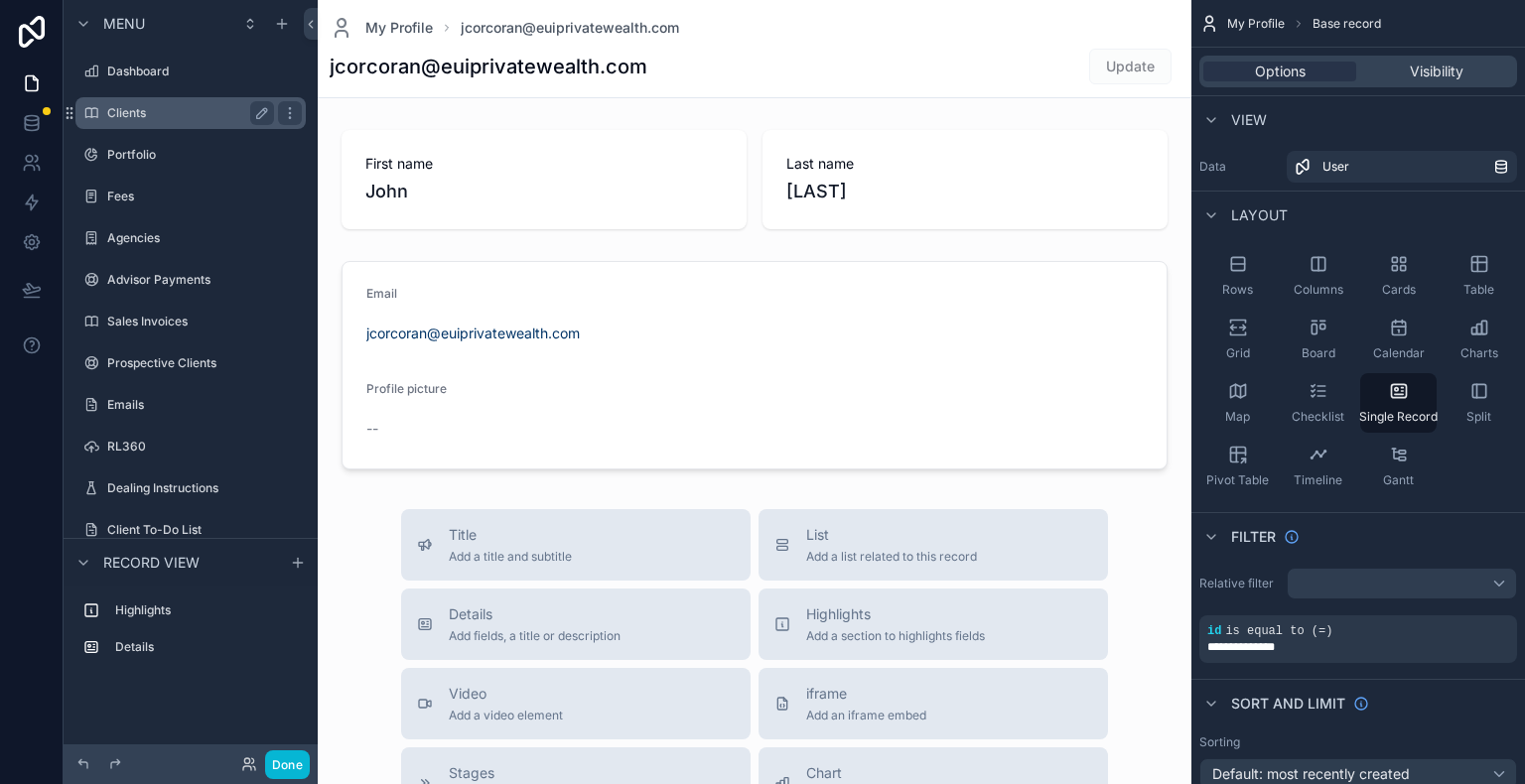 click on "Clients" at bounding box center (187, 113) 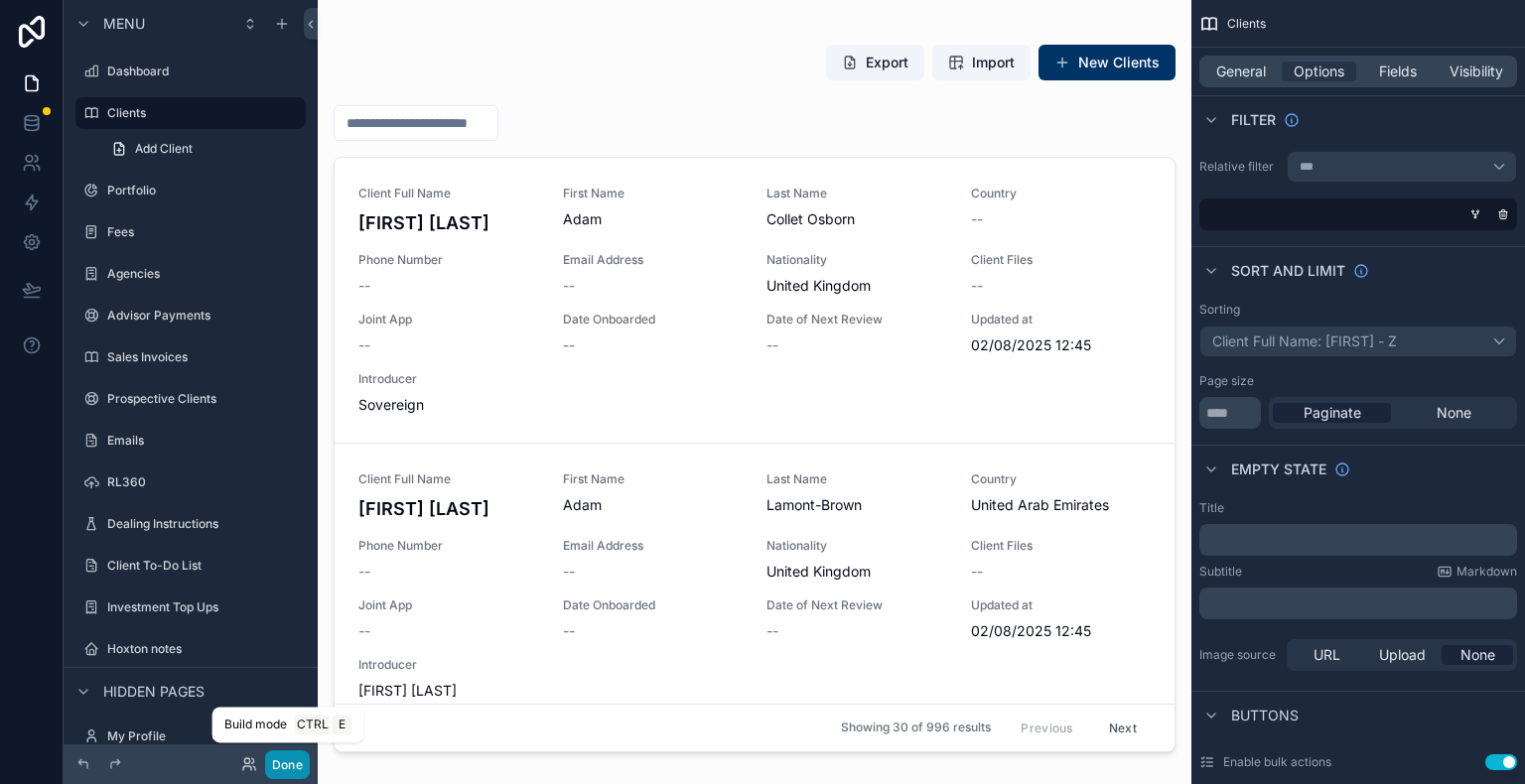 click on "Done" at bounding box center [287, 764] 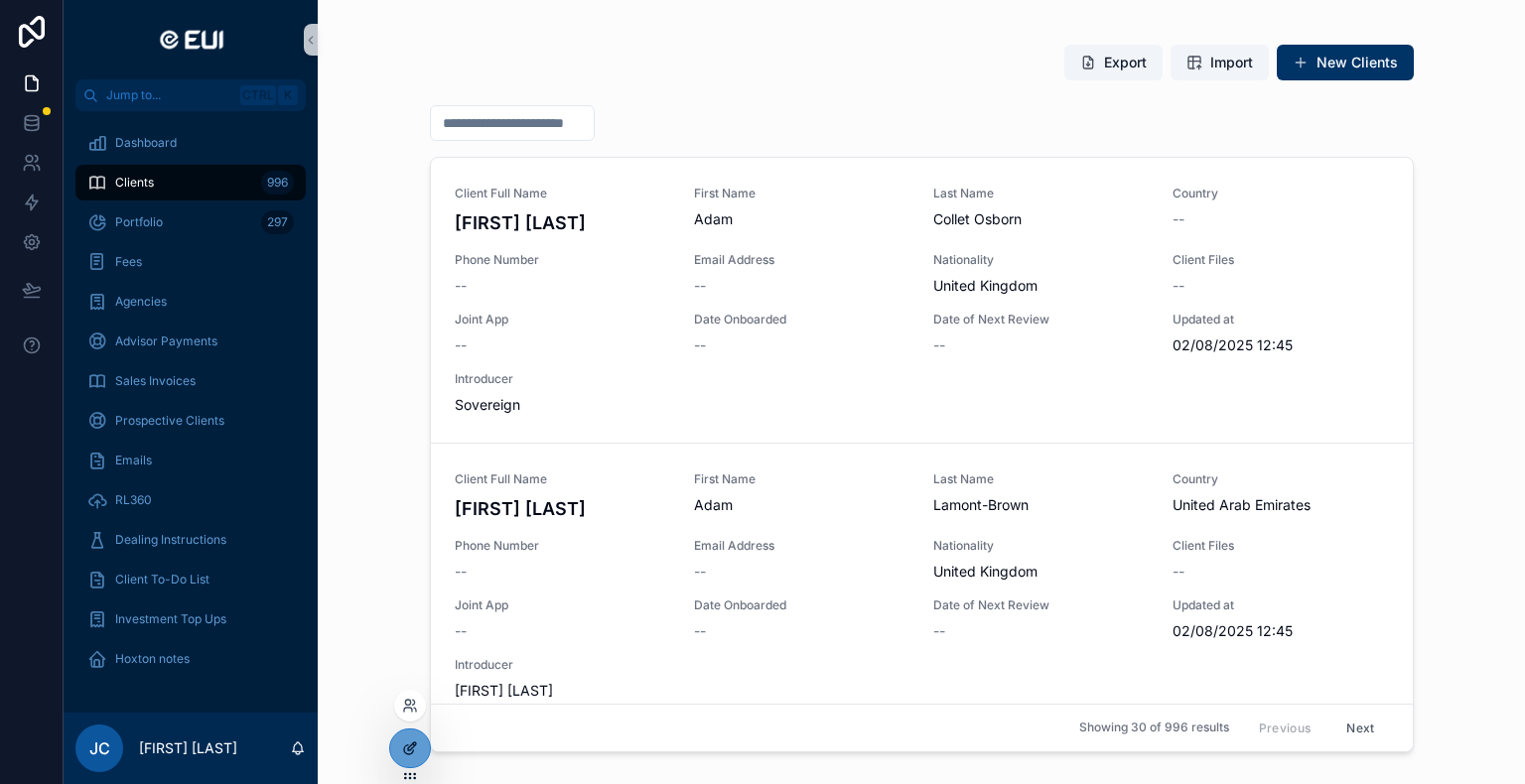 click 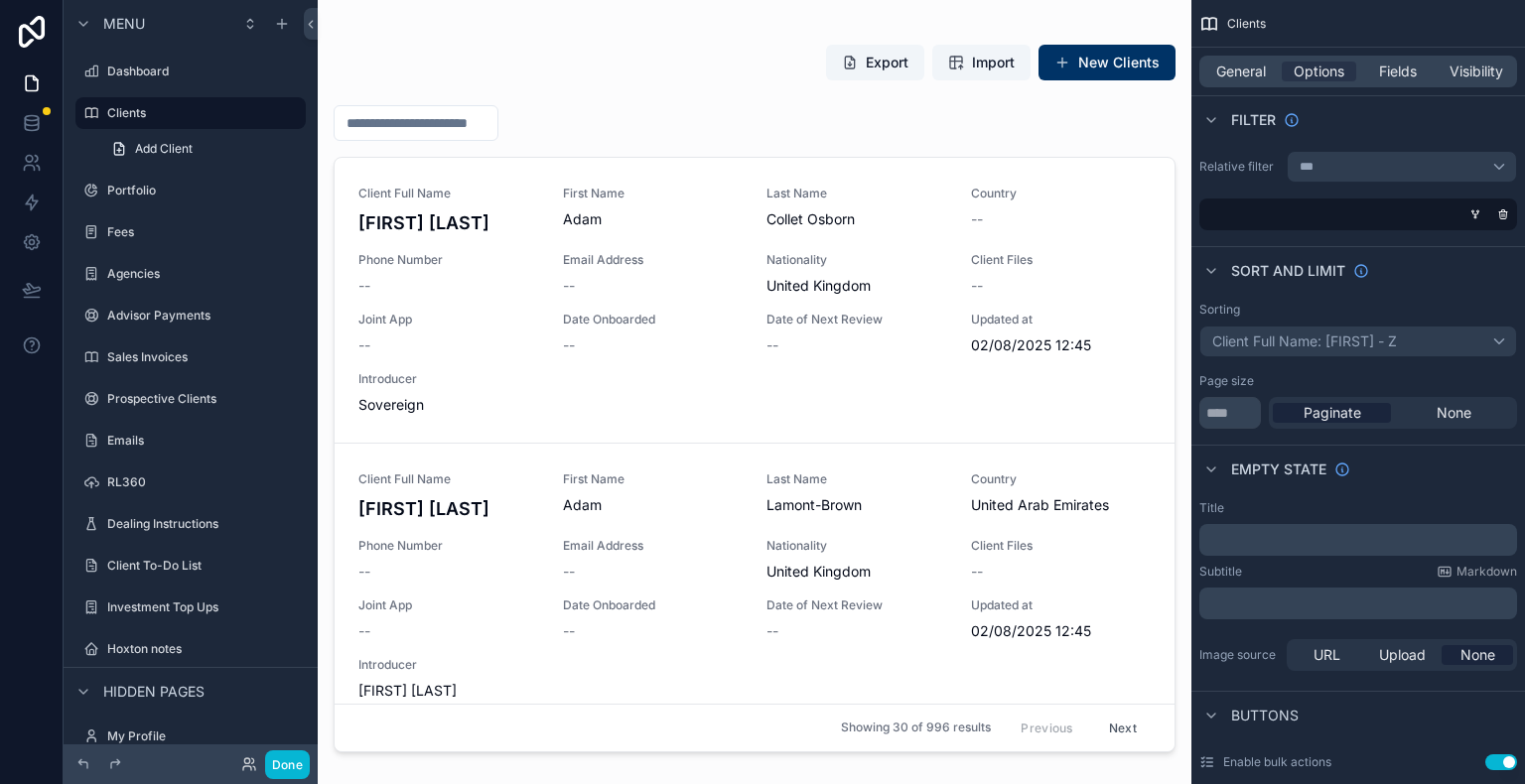 click at bounding box center (755, 380) 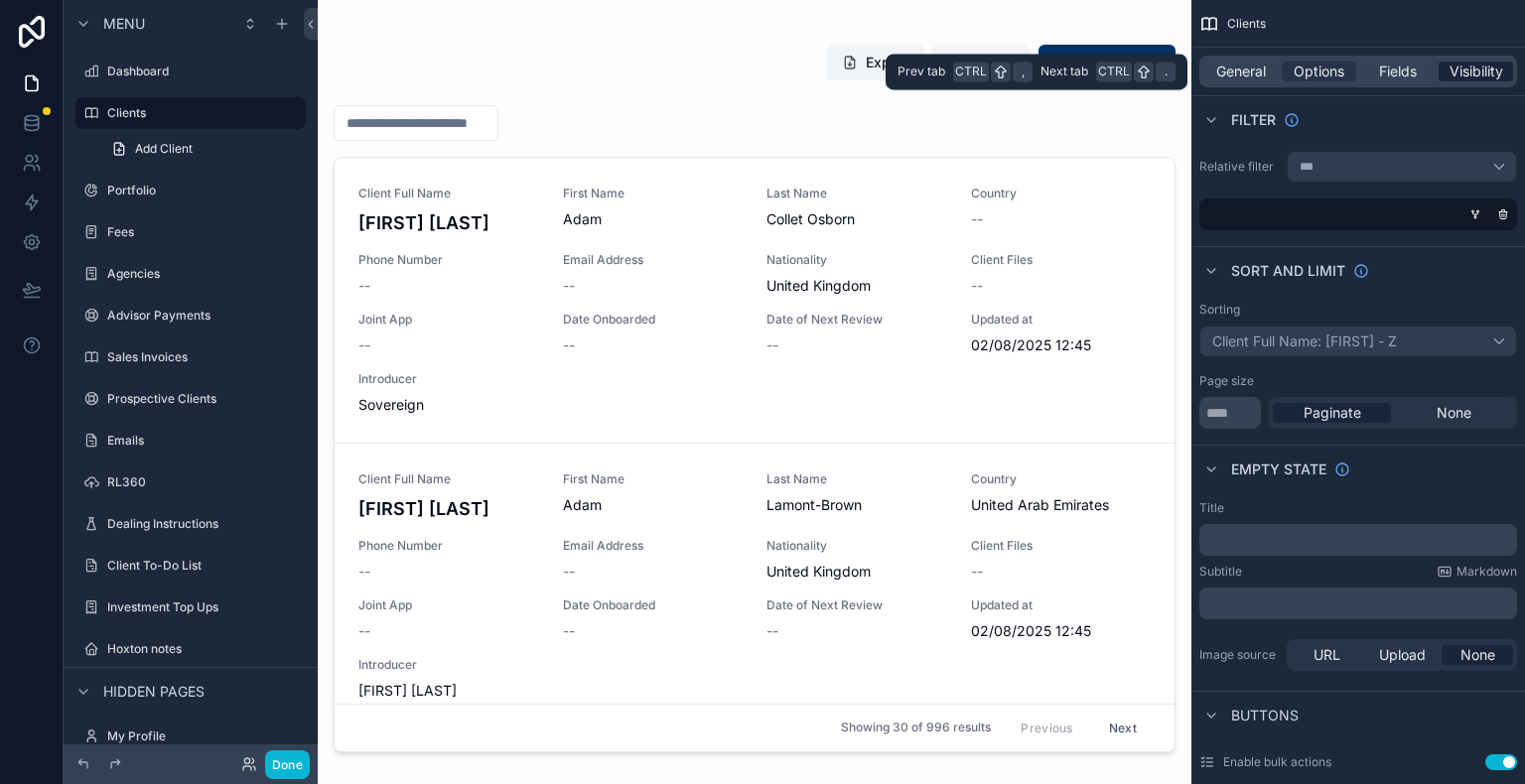 click on "Visibility" at bounding box center (1476, 71) 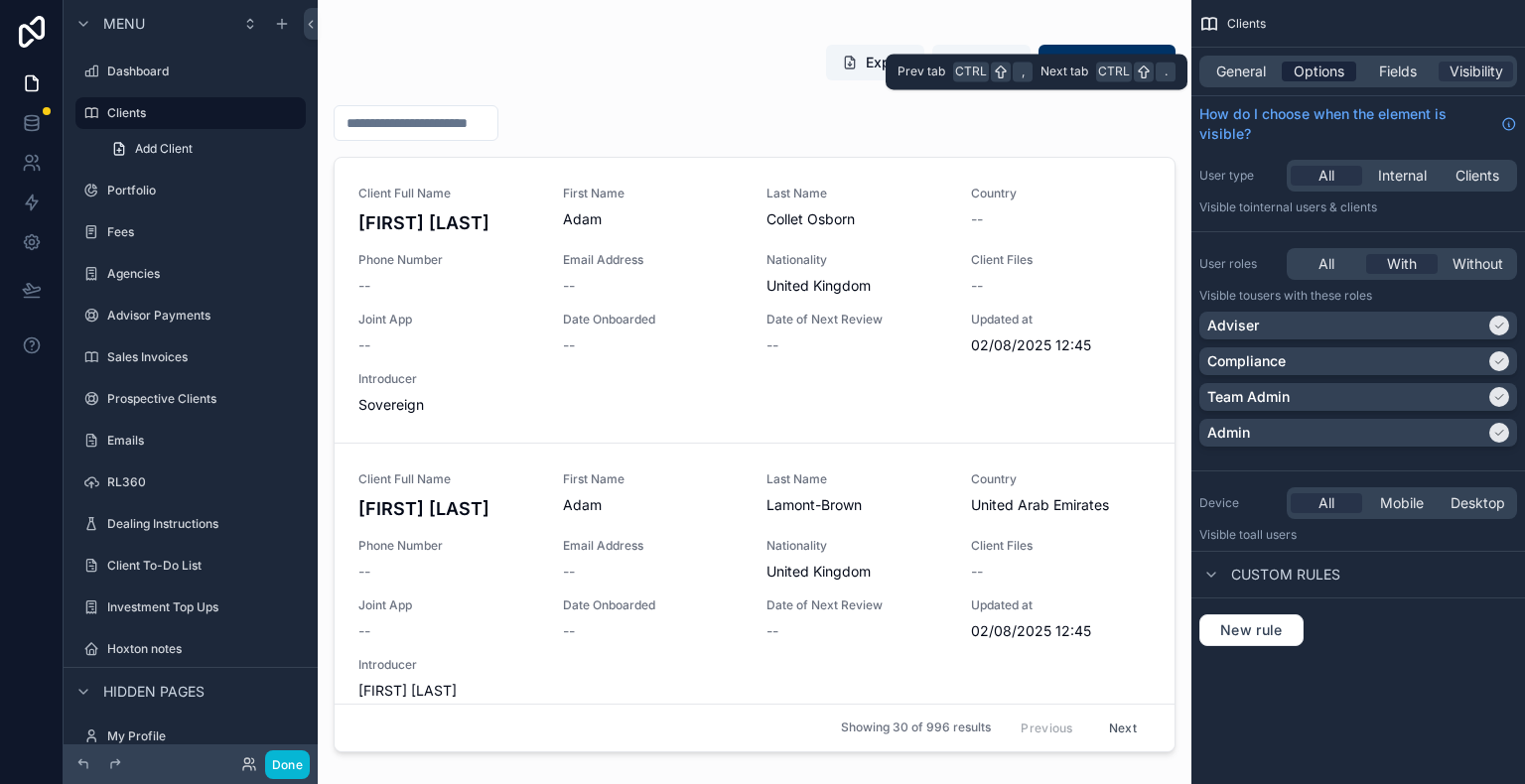 click on "Options" at bounding box center [1318, 71] 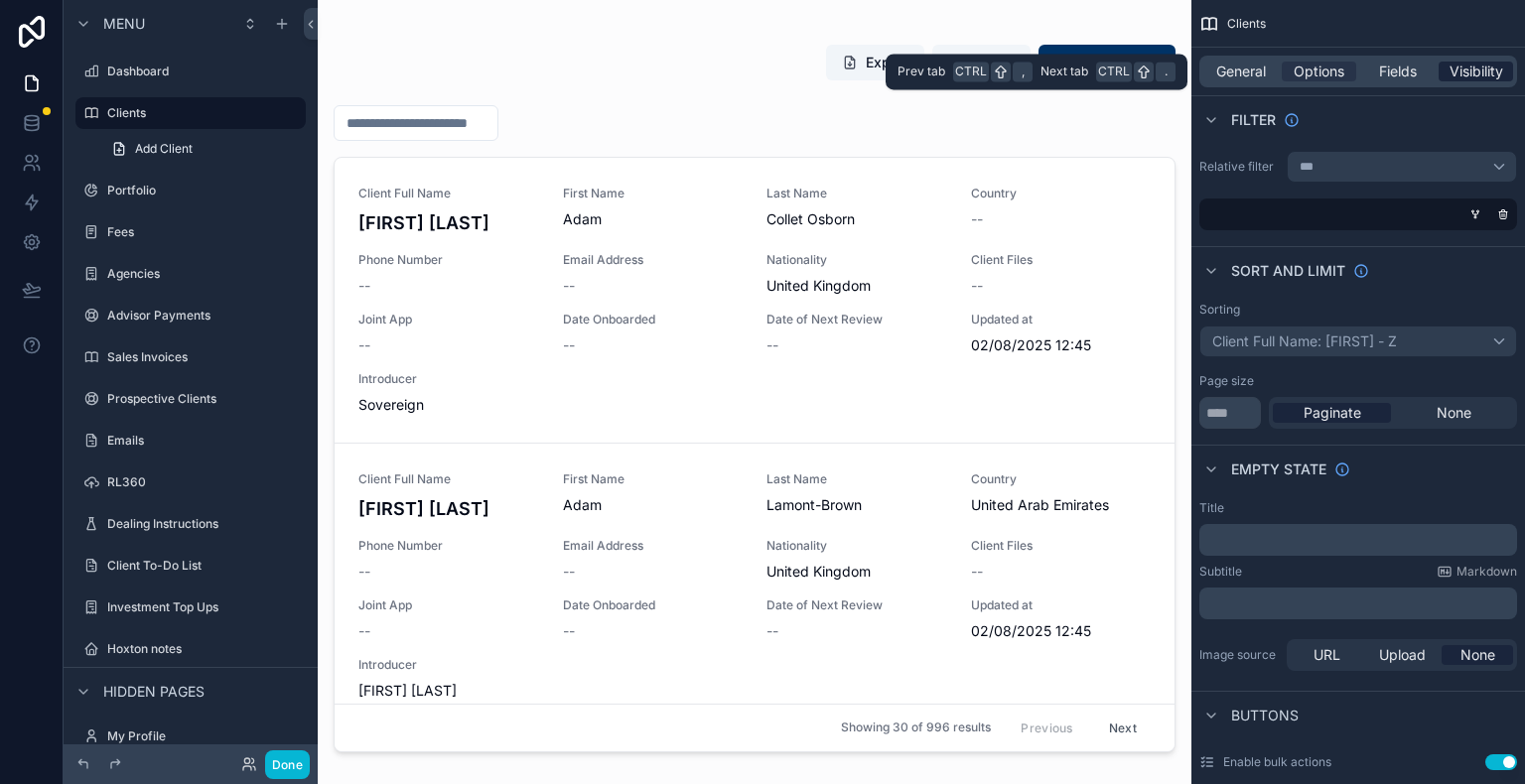 click on "Visibility" at bounding box center [1476, 71] 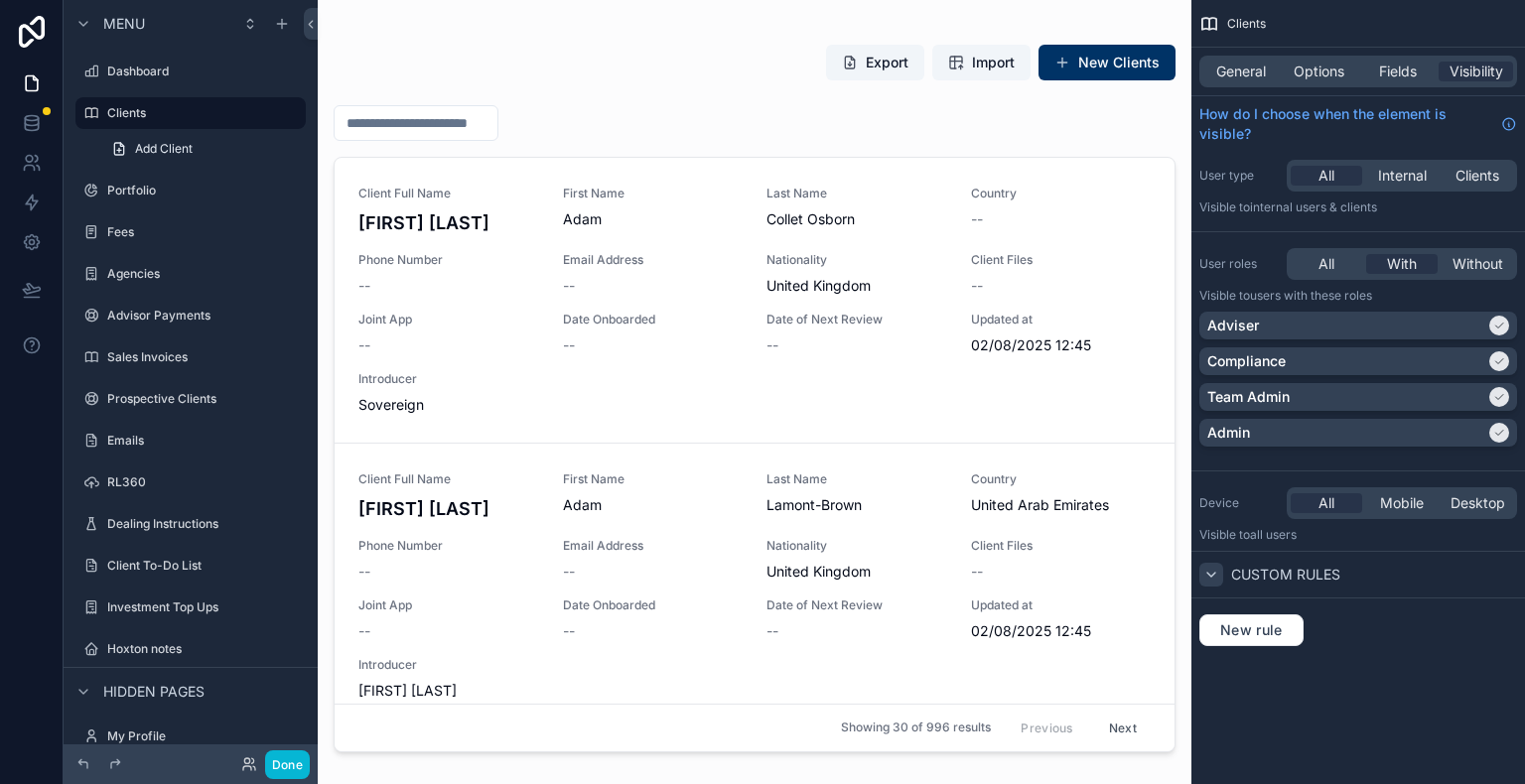 click 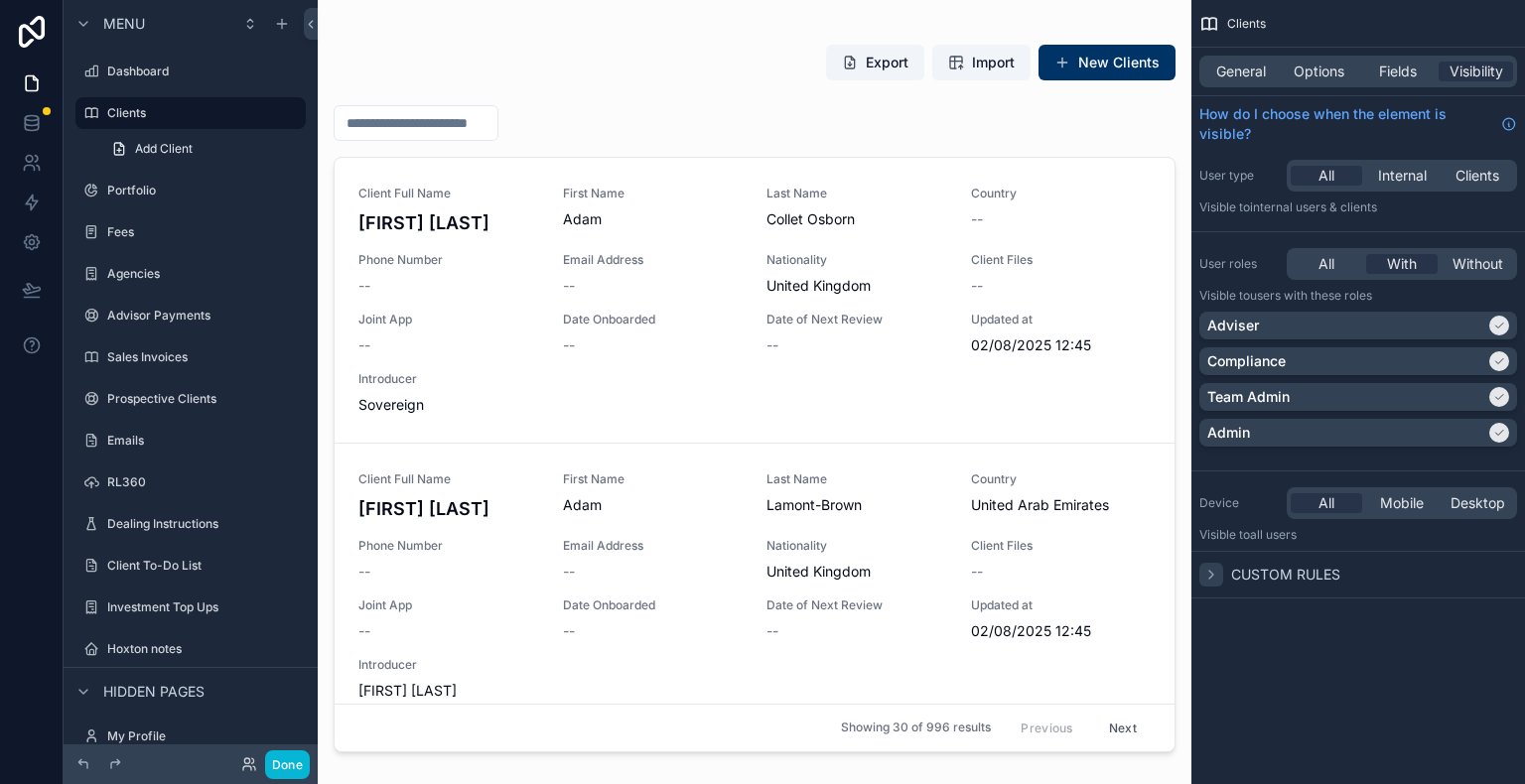 click 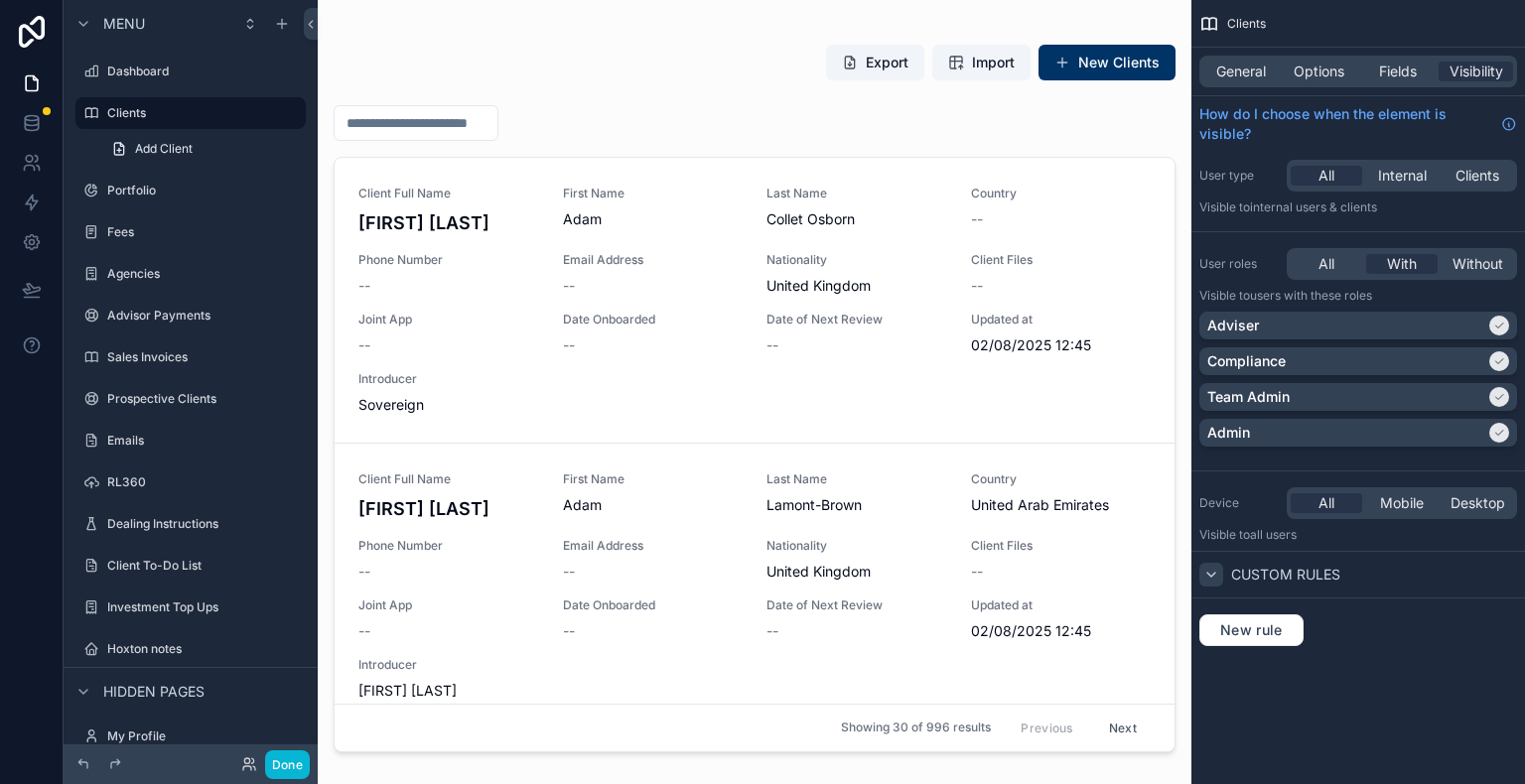 click on "General Options Fields Visibility" at bounding box center [1358, 71] 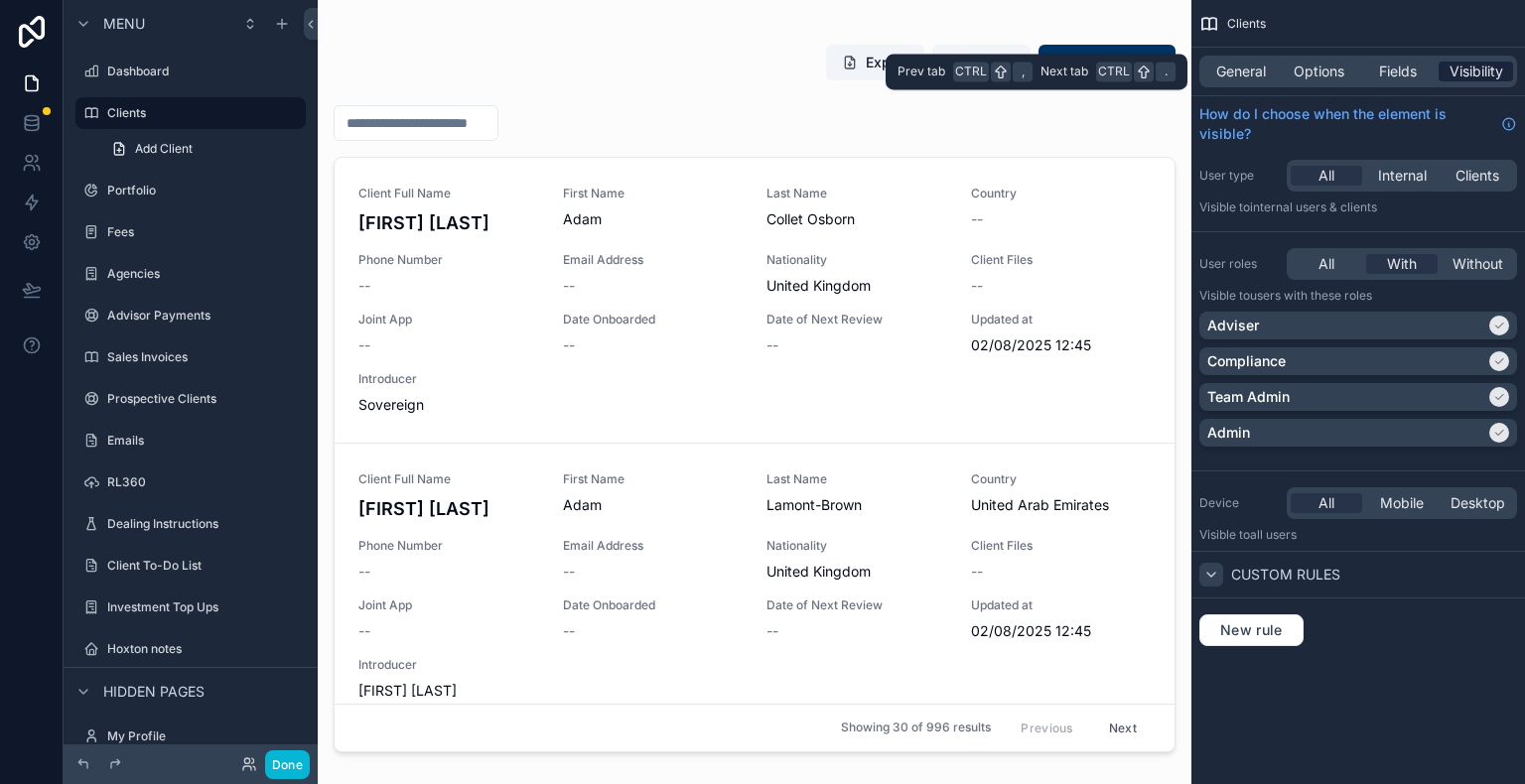 click on "Visibility" at bounding box center [1476, 71] 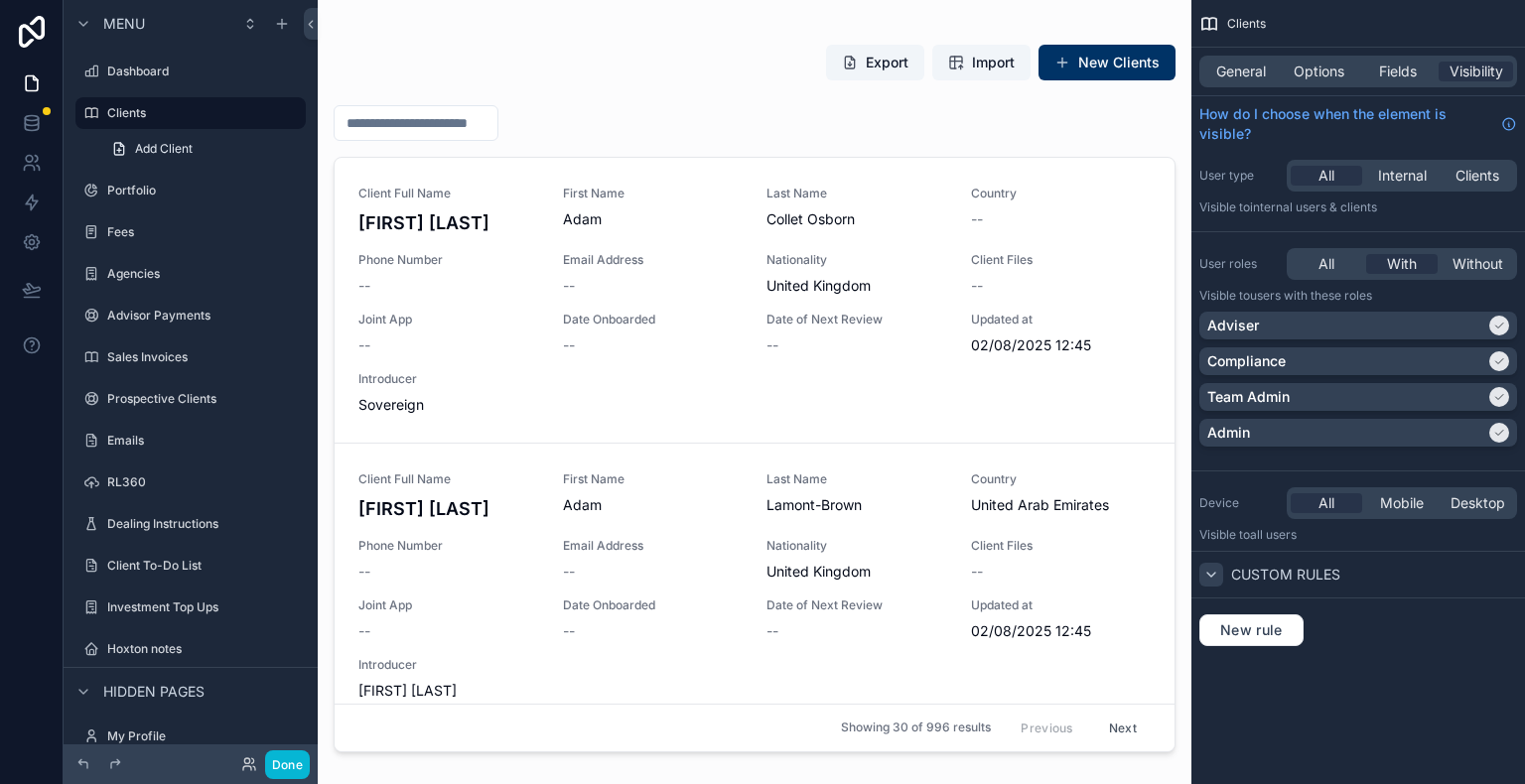 click on "User type" at bounding box center (1239, 176) 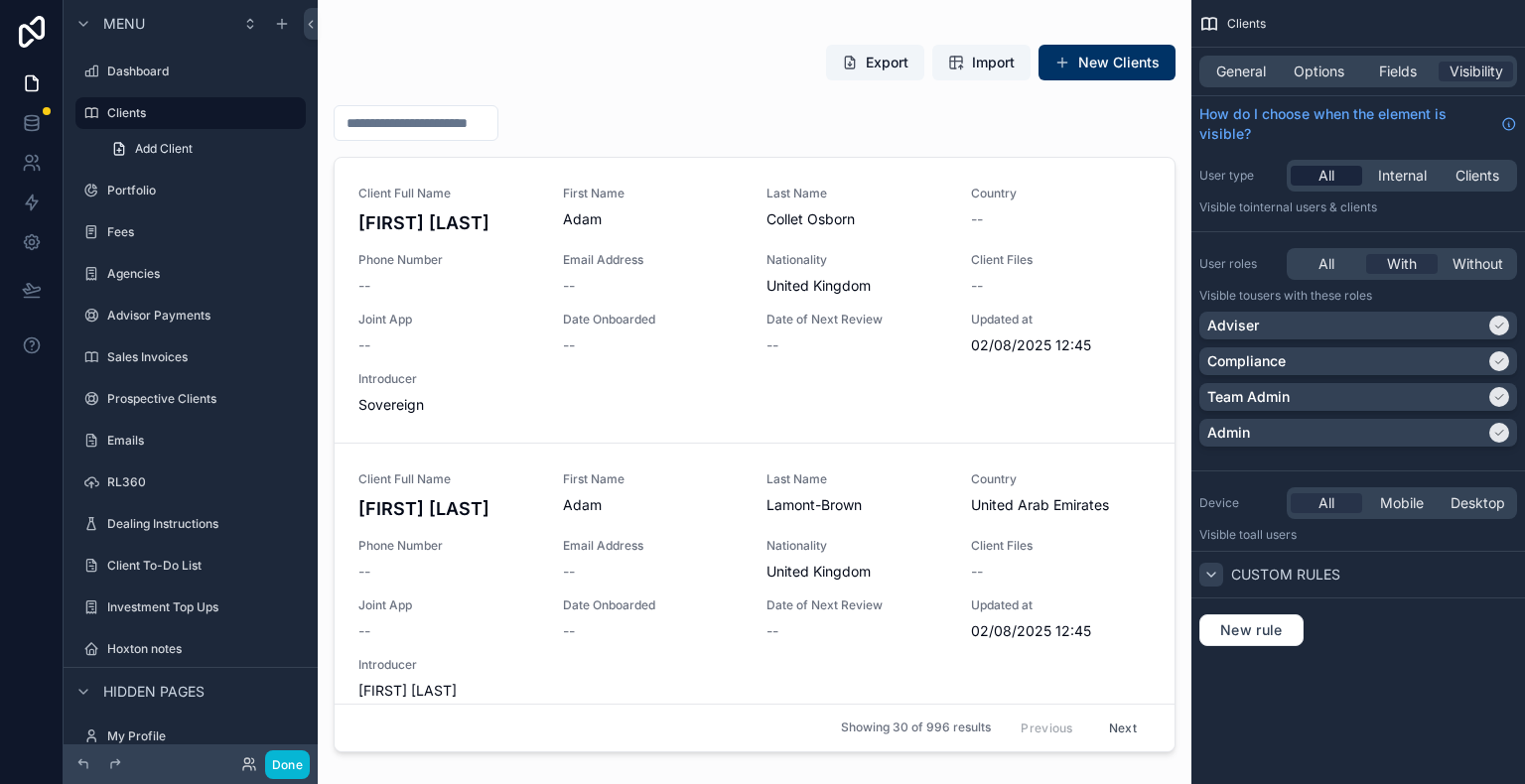 click on "All" at bounding box center (1326, 176) 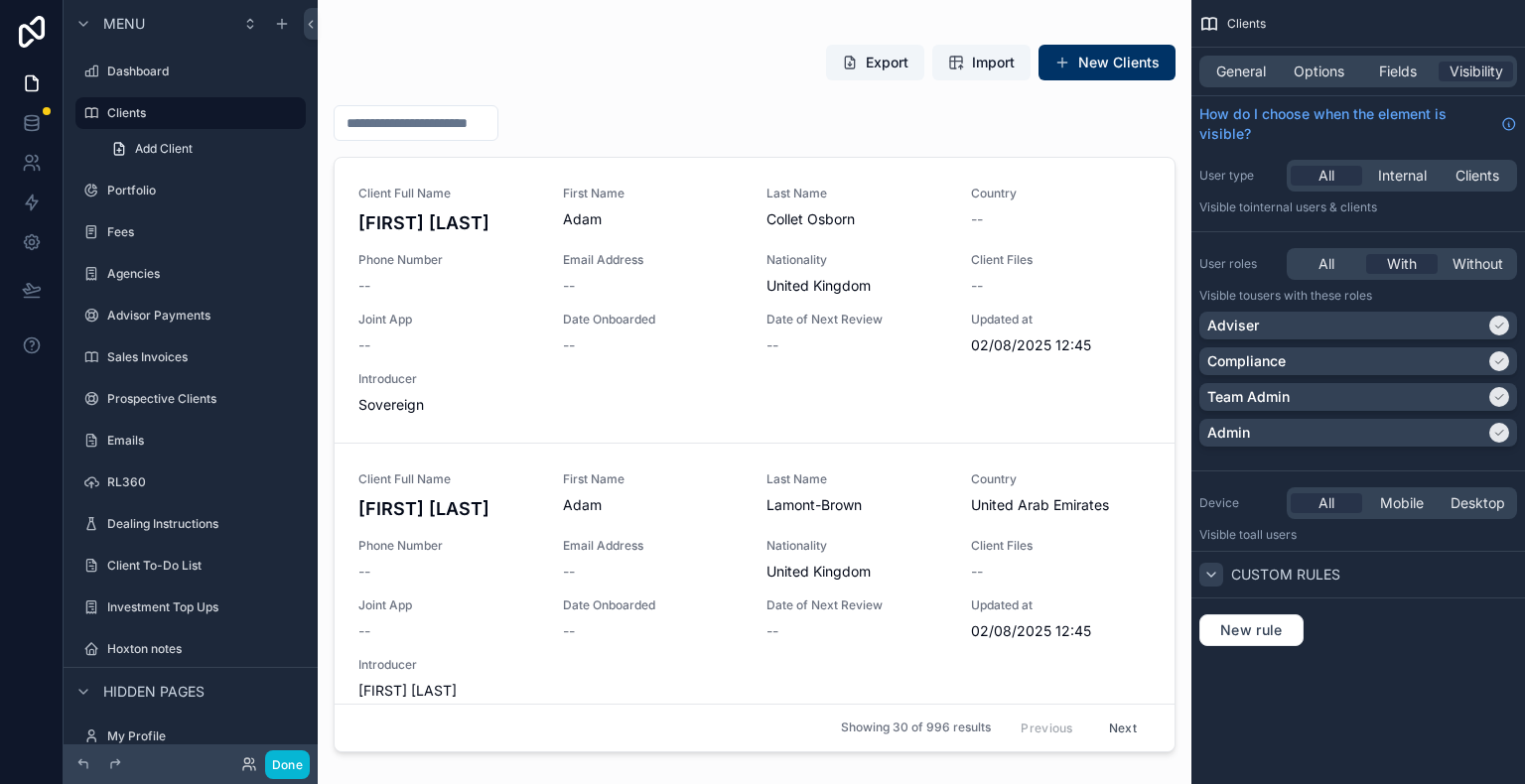 click on "User type" at bounding box center (1239, 176) 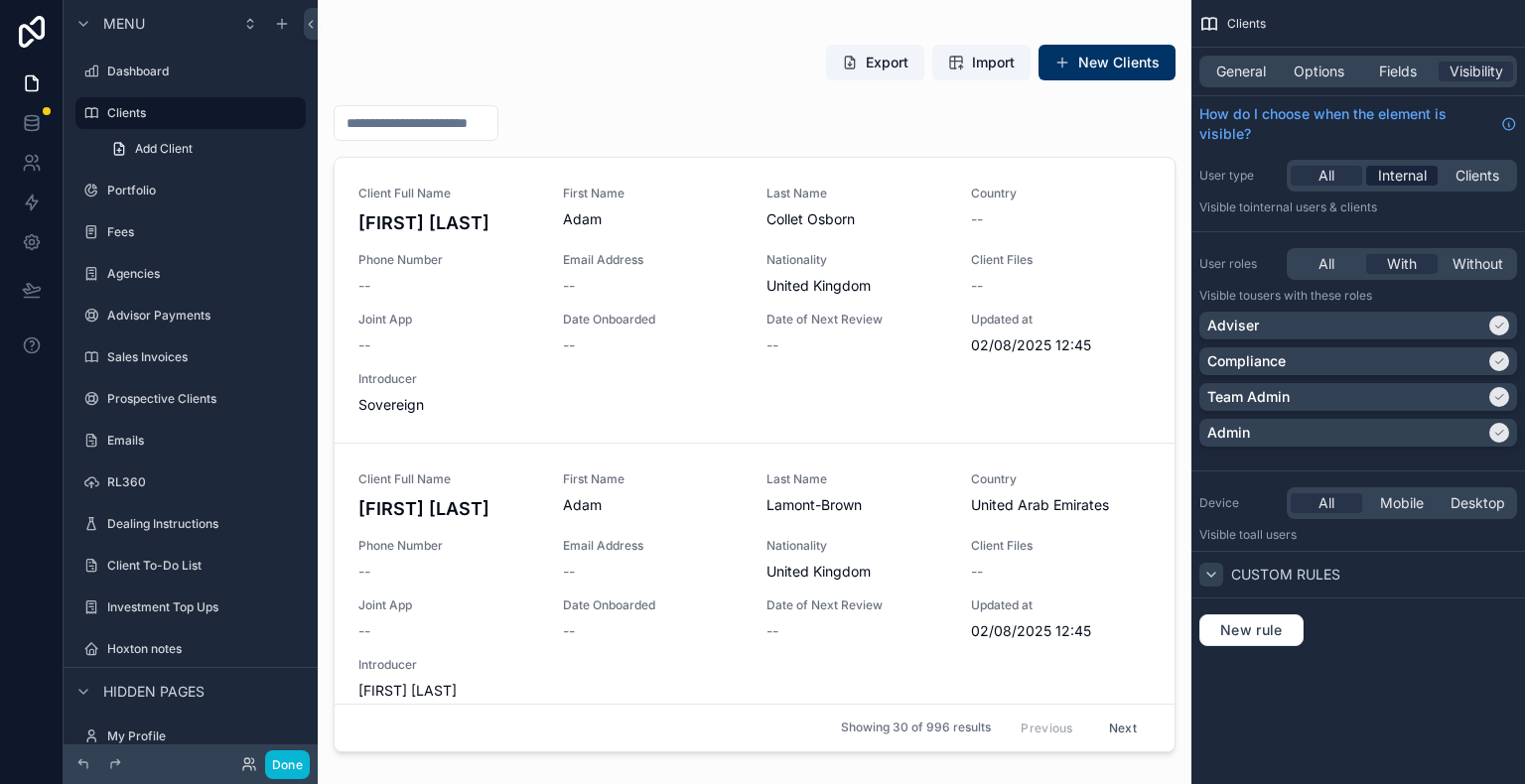 click on "Internal" at bounding box center [1402, 176] 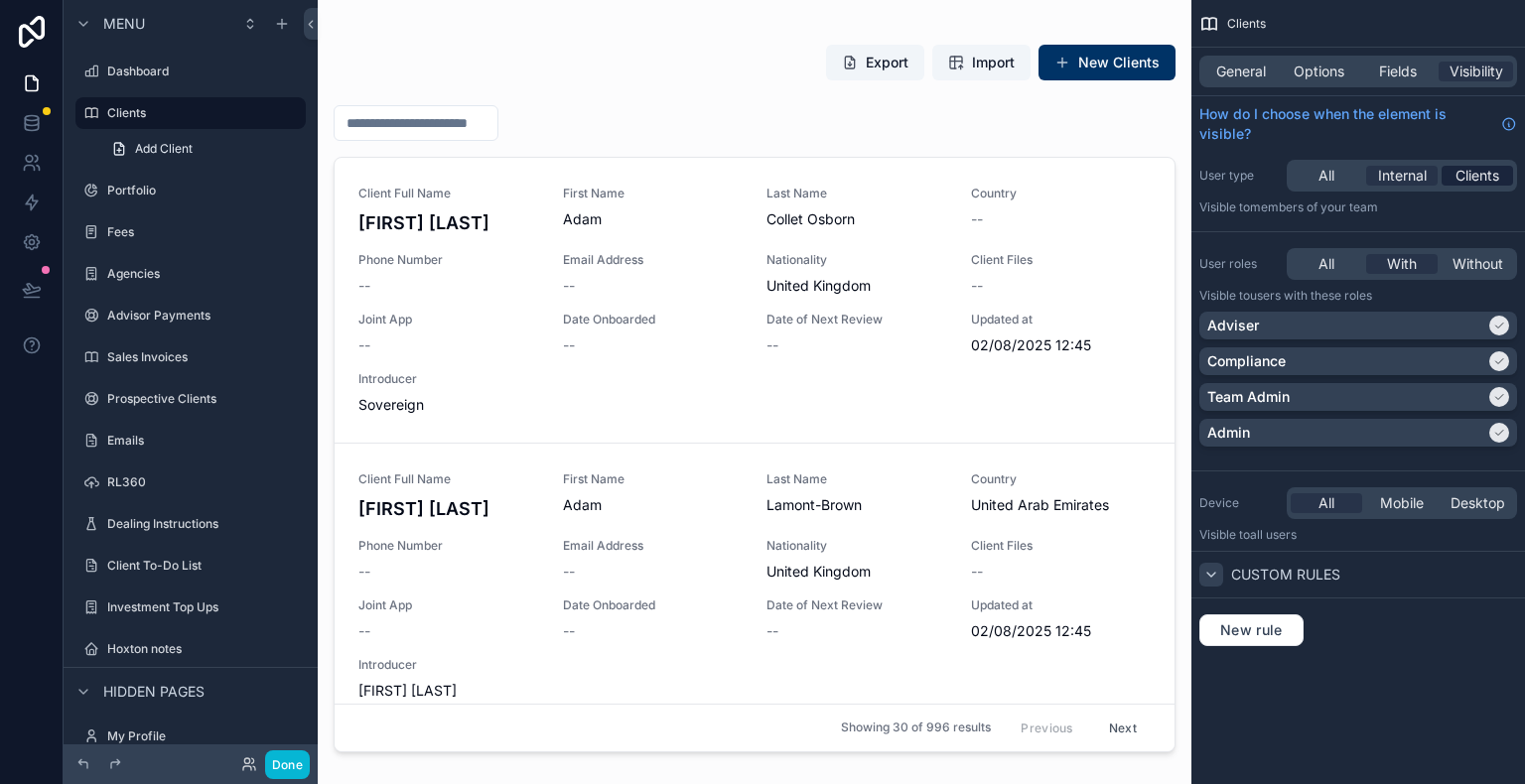 click on "Clients" at bounding box center [1477, 176] 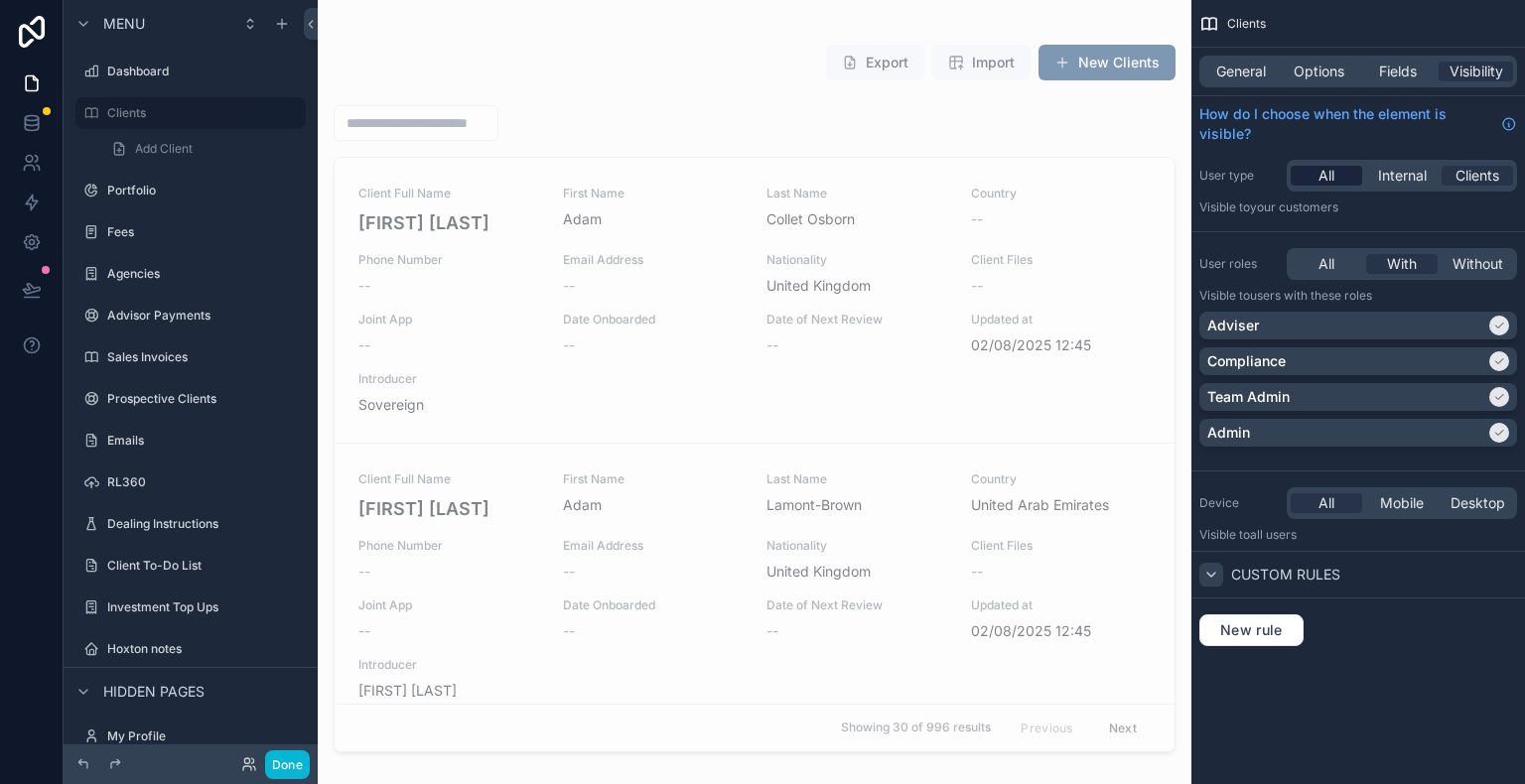 click on "All" at bounding box center (1326, 176) 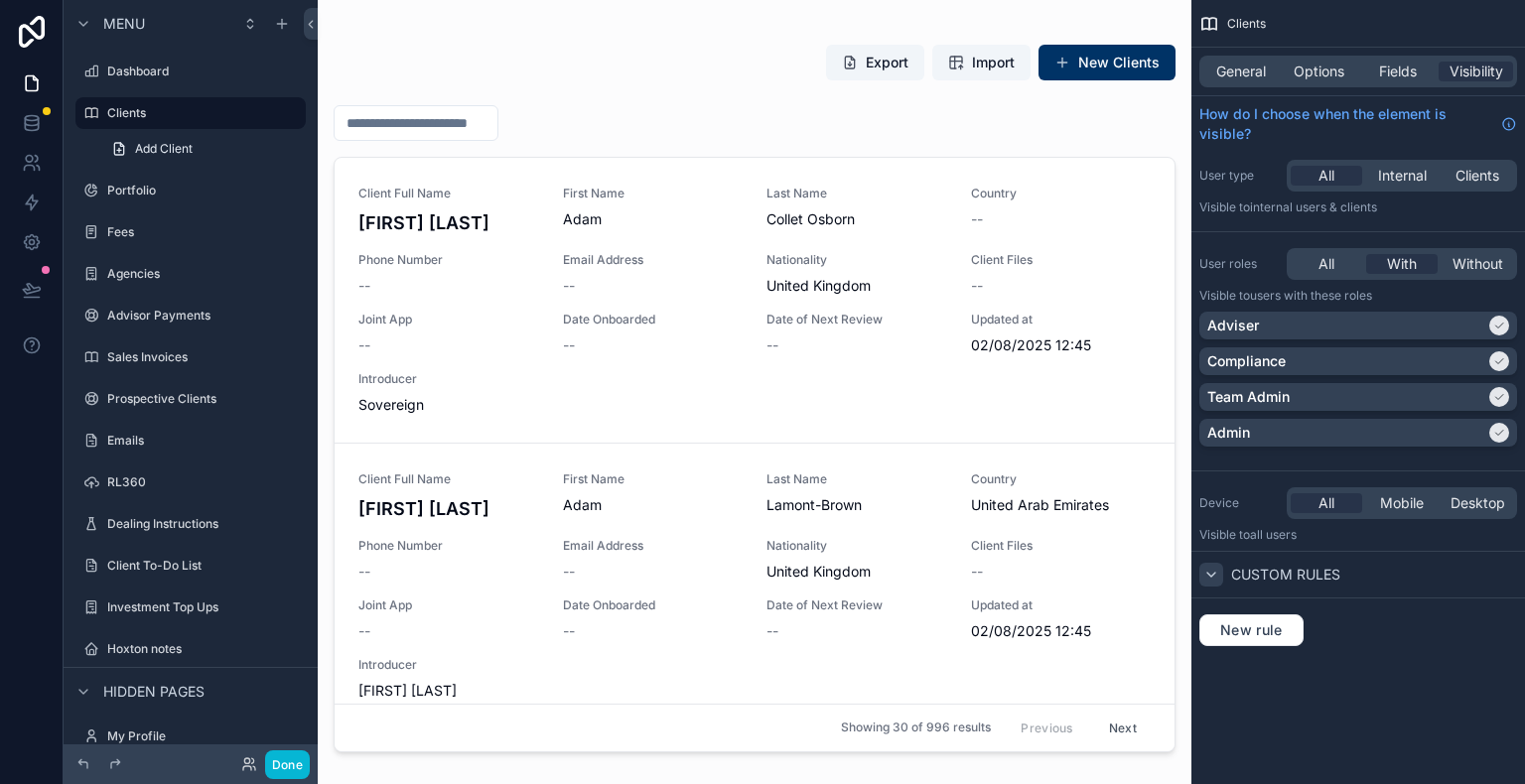 click on "User type" at bounding box center (1239, 176) 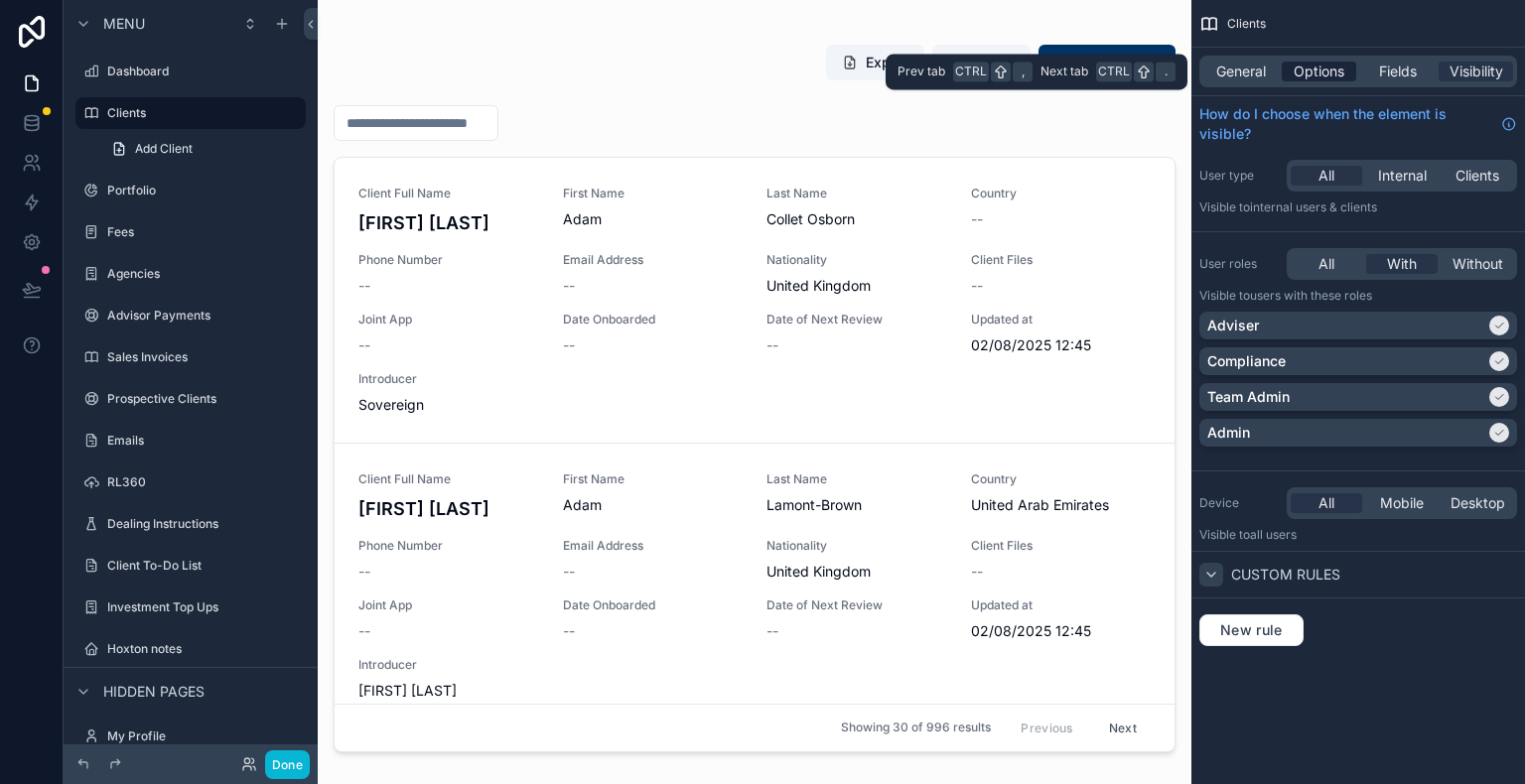 click on "Options" at bounding box center [1318, 71] 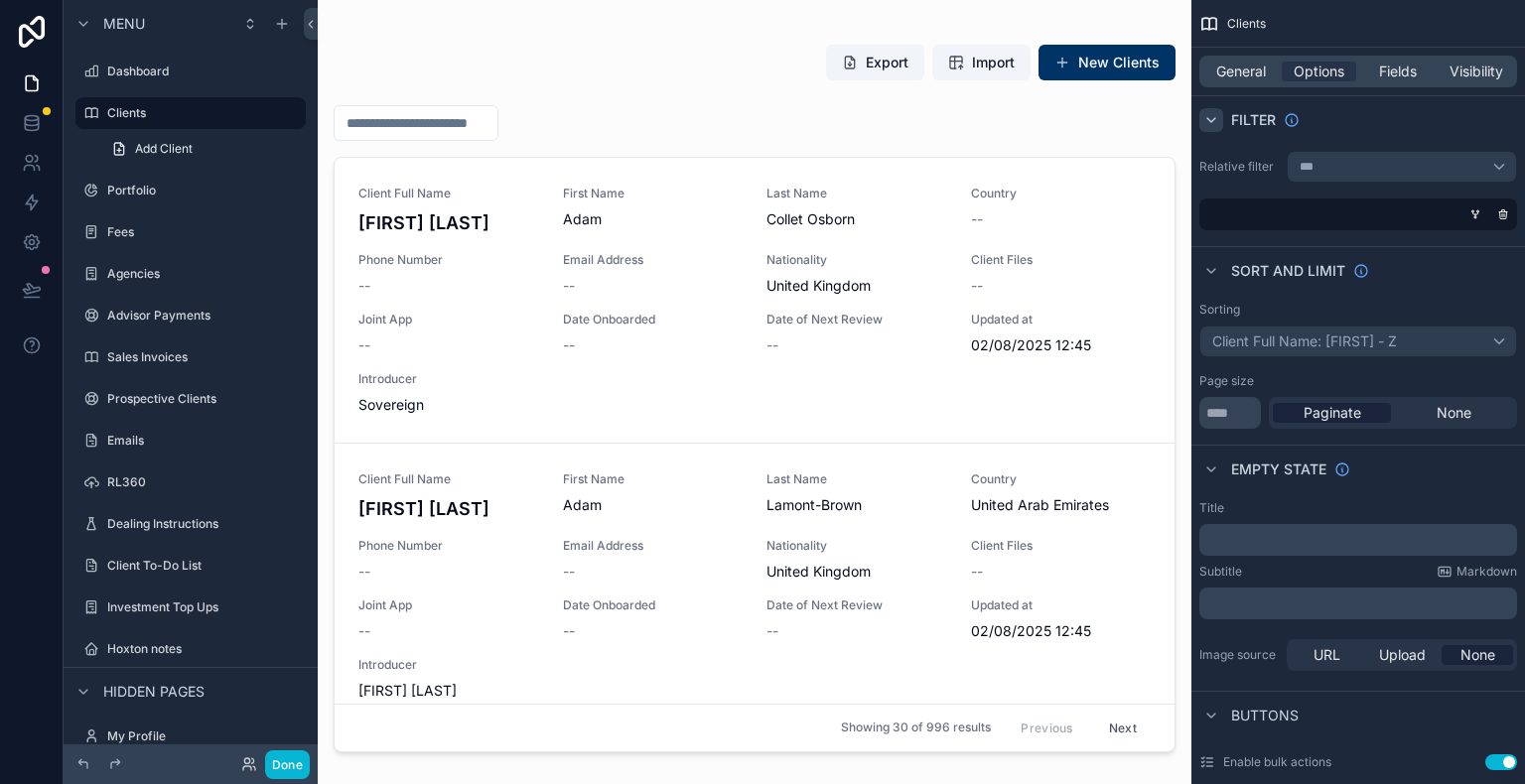 click 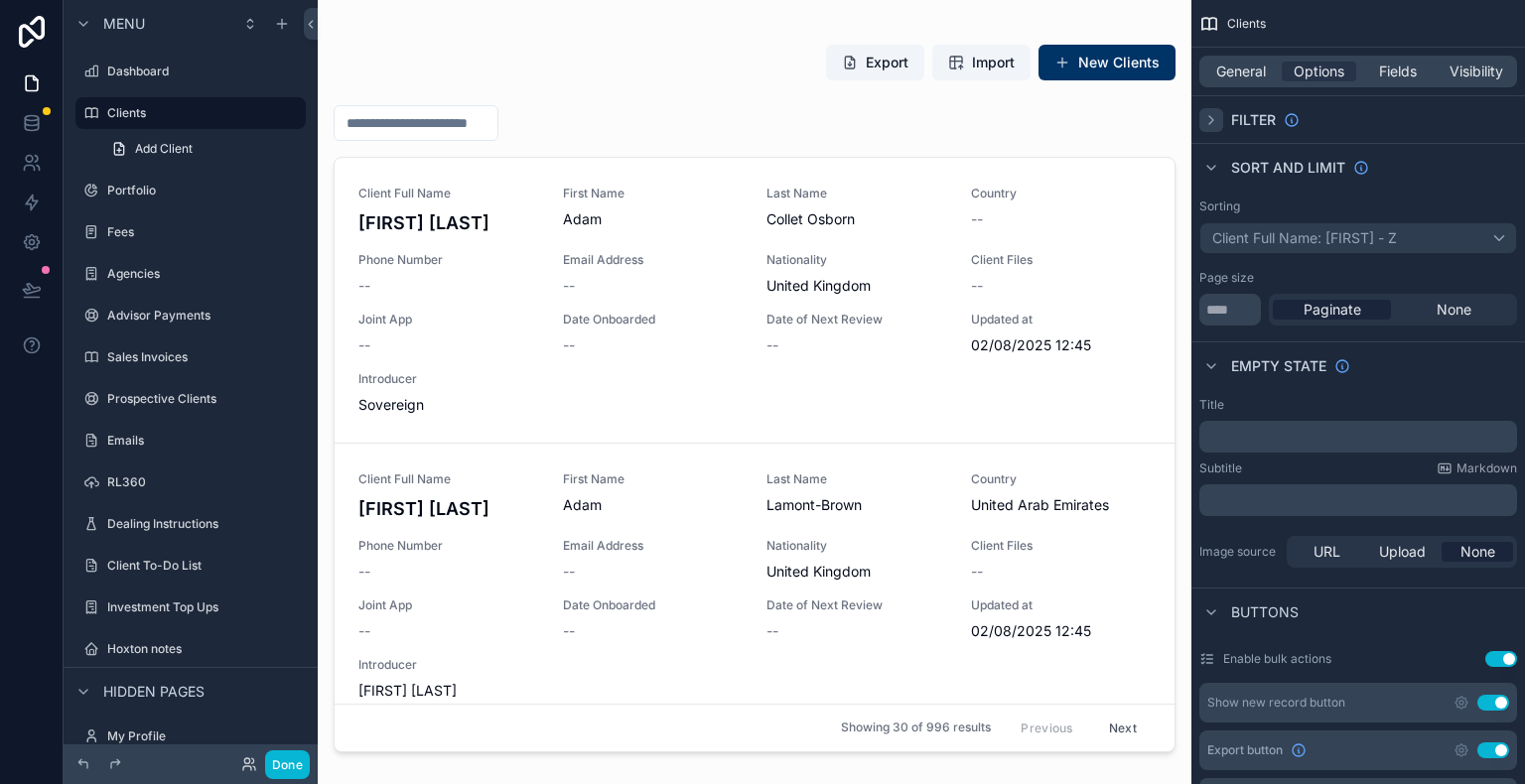 click 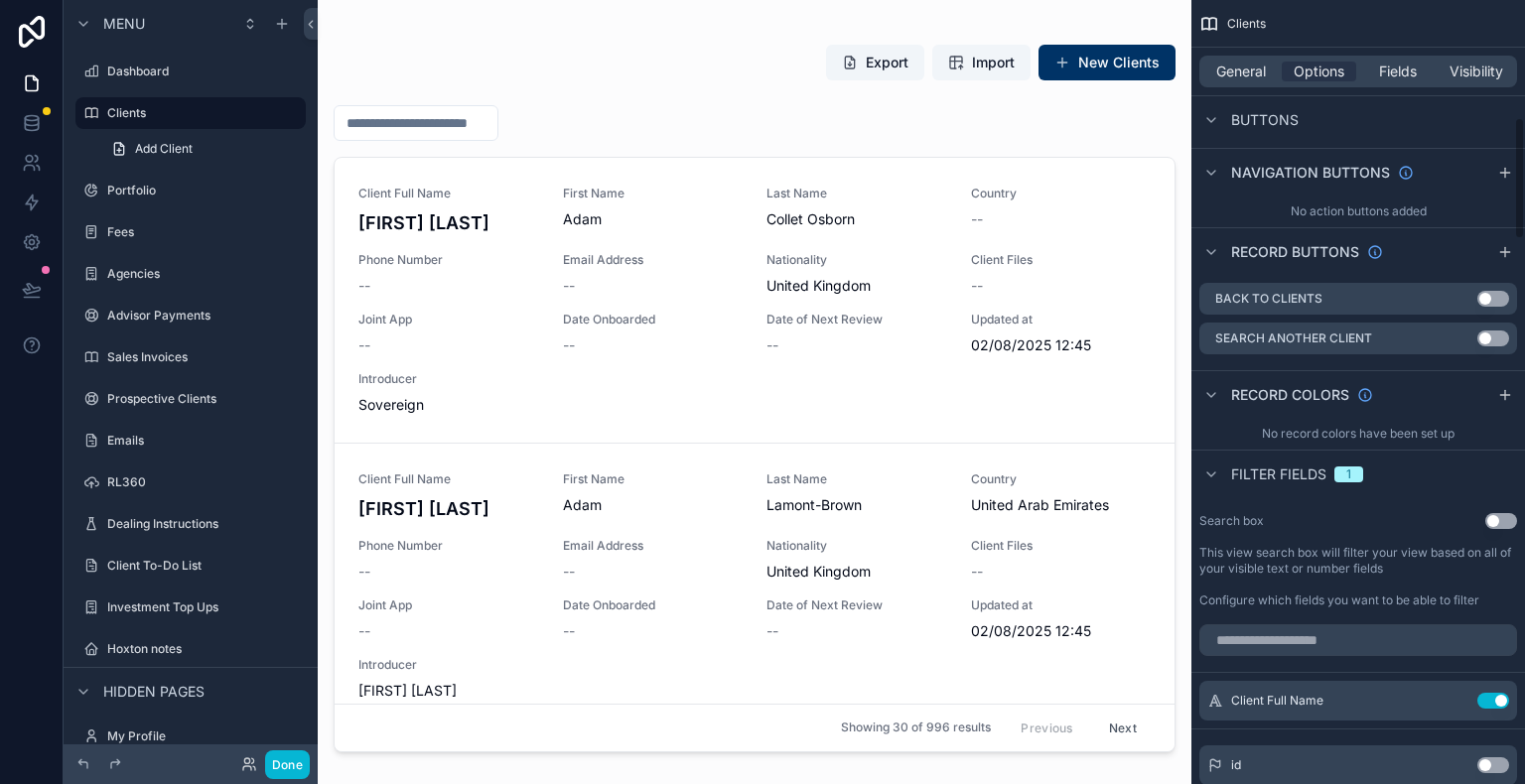scroll, scrollTop: 794, scrollLeft: 0, axis: vertical 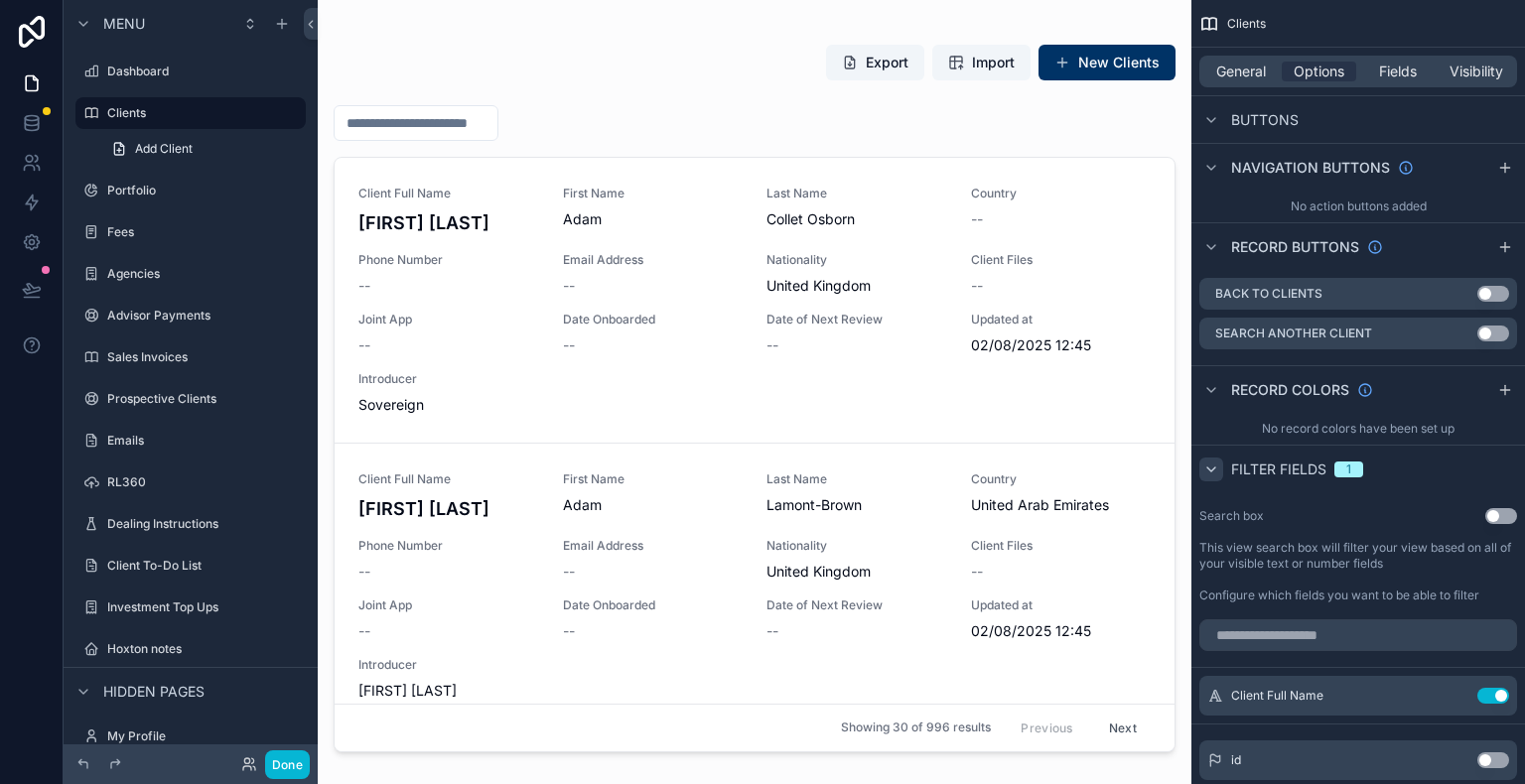 click at bounding box center (1211, 469) 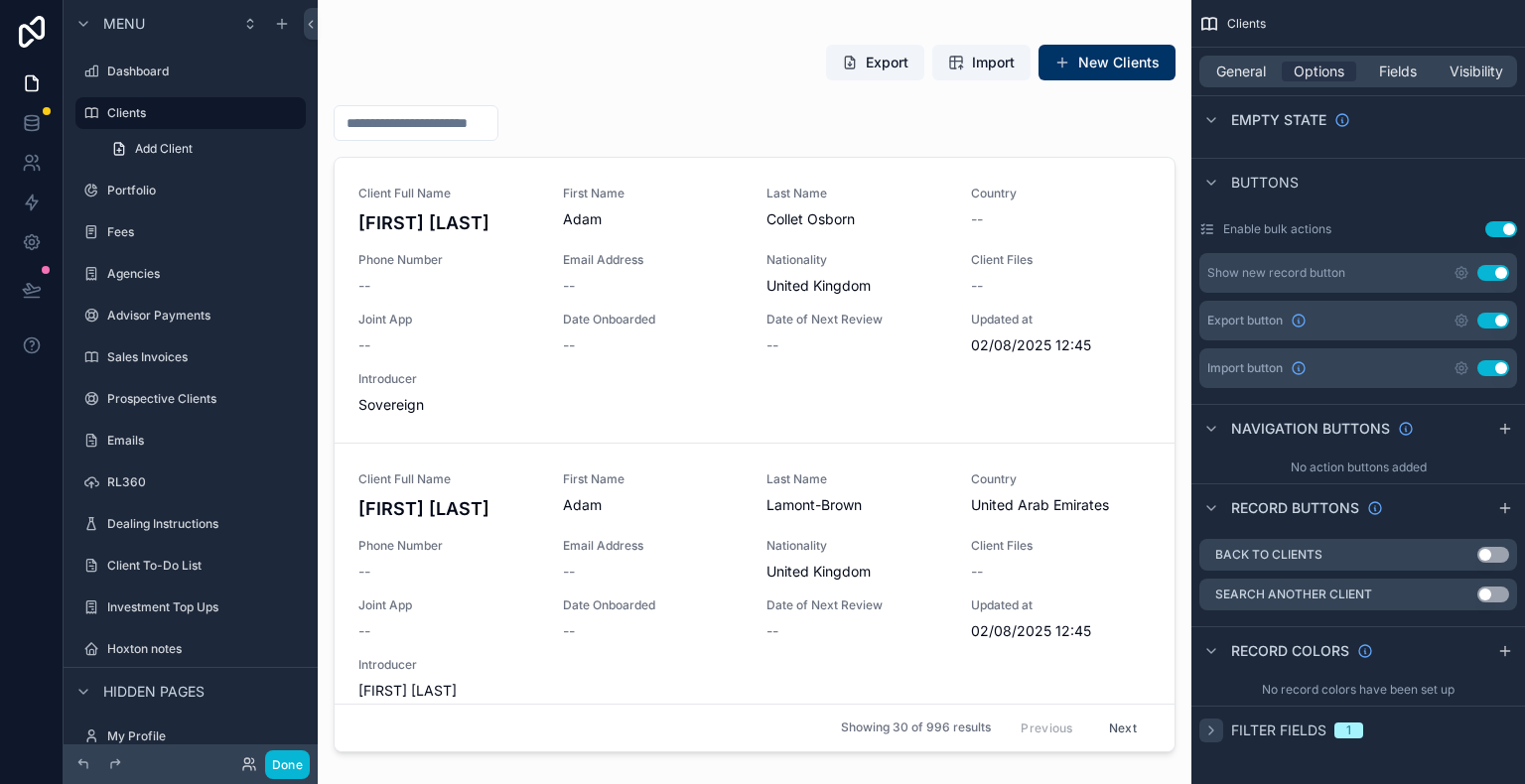click 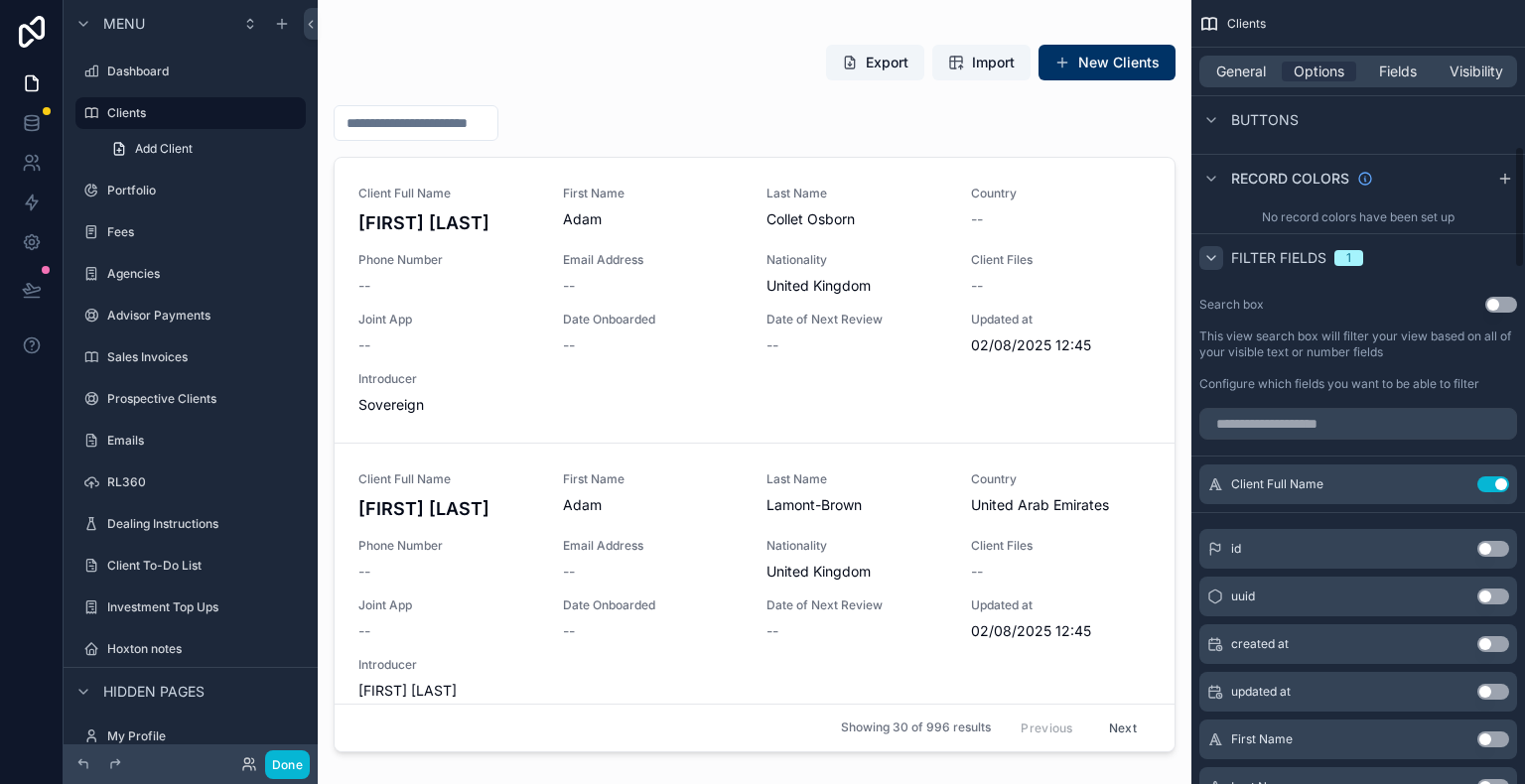 scroll, scrollTop: 920, scrollLeft: 0, axis: vertical 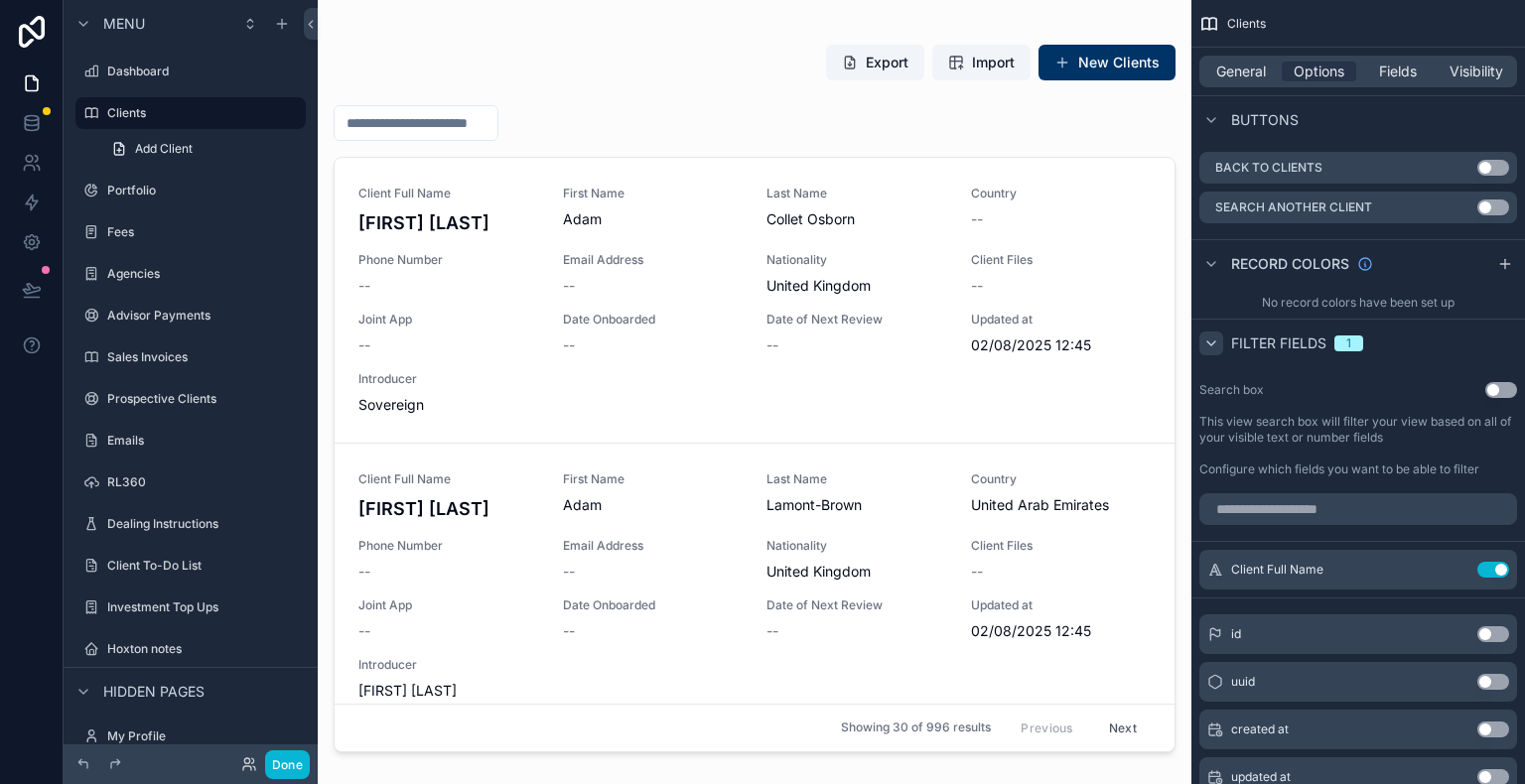 click on "1" at bounding box center [1348, 343] 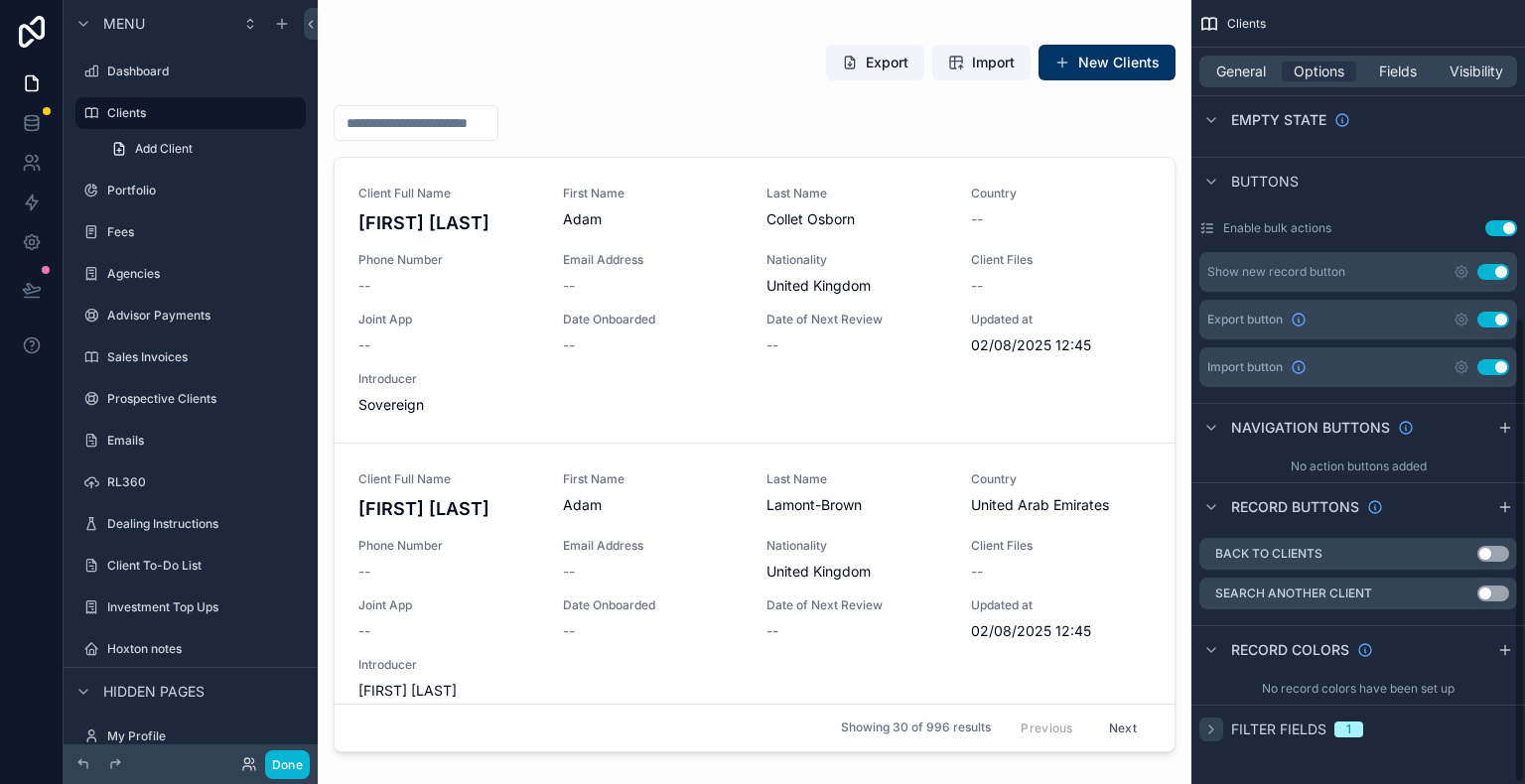 scroll, scrollTop: 533, scrollLeft: 0, axis: vertical 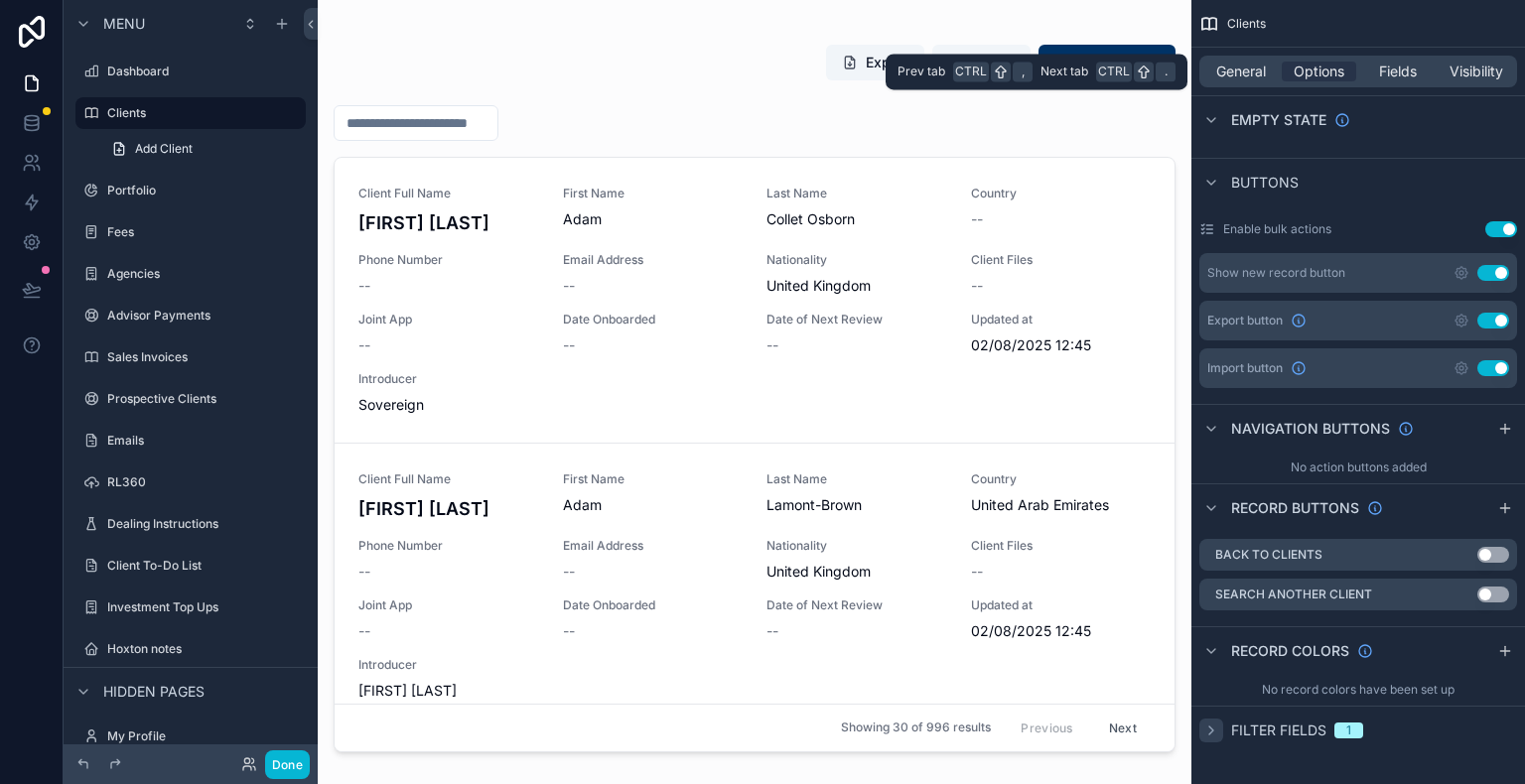 click on "General Options Fields Visibility" at bounding box center [1358, 71] 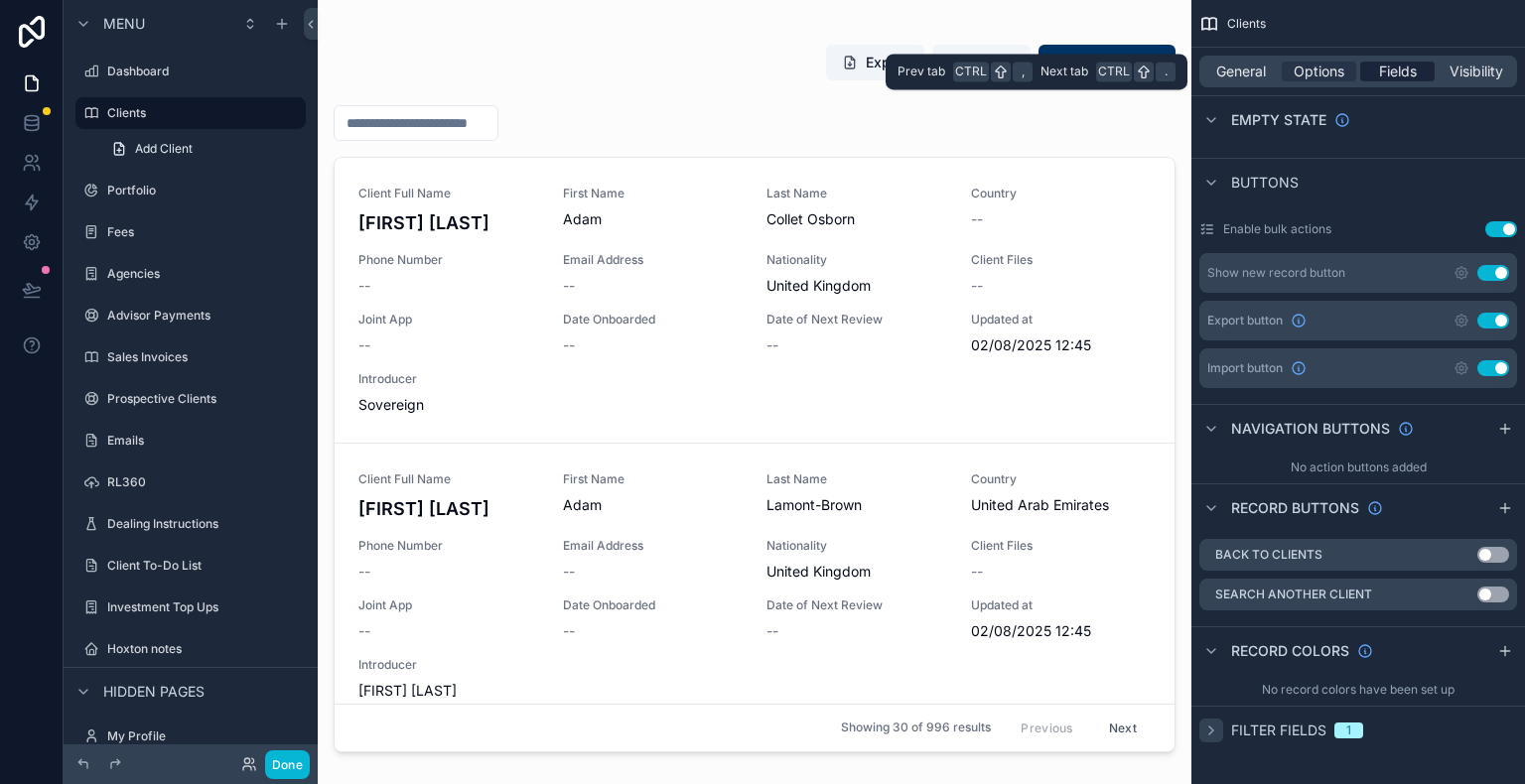 click on "Fields" at bounding box center [1398, 71] 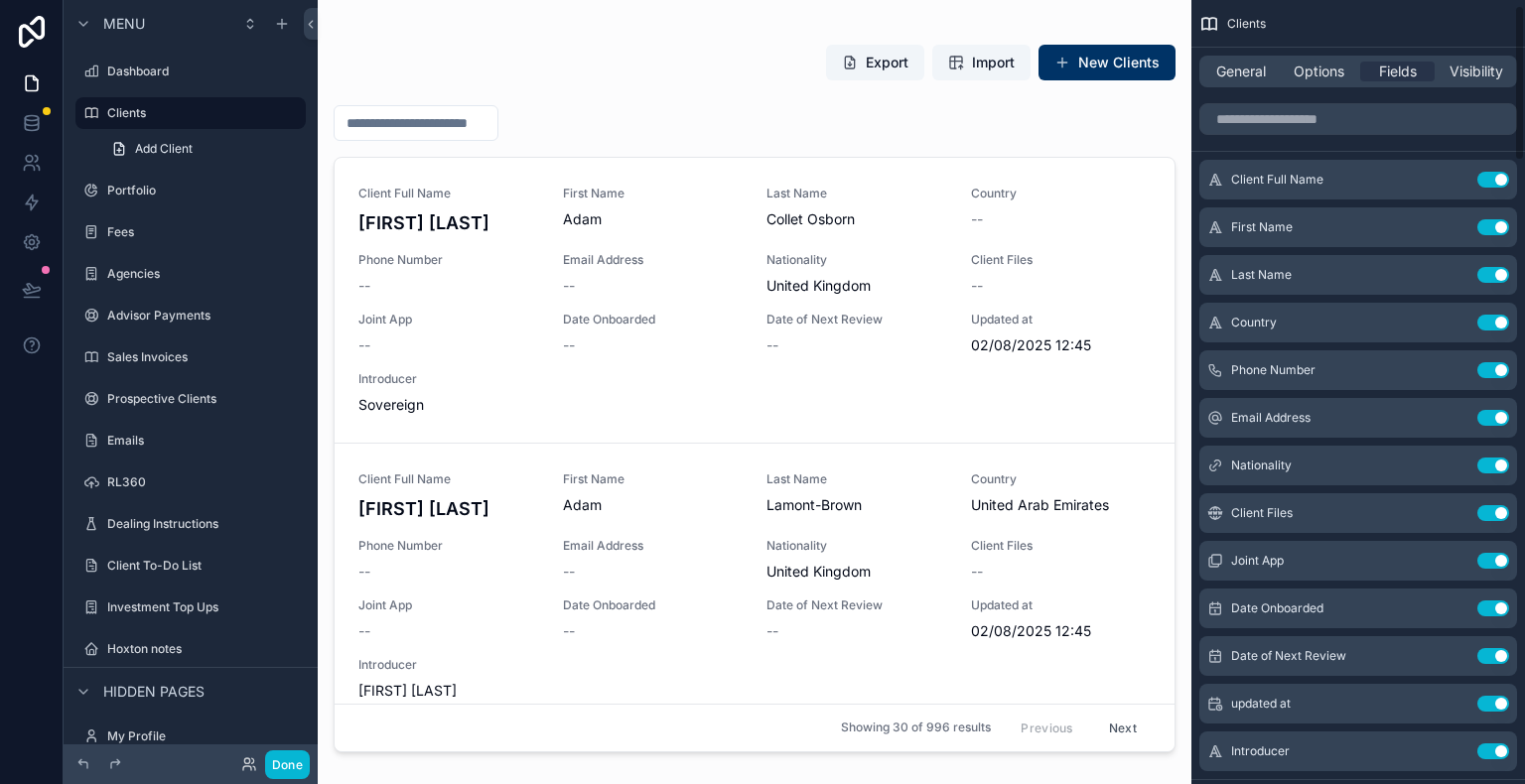 scroll, scrollTop: 0, scrollLeft: 0, axis: both 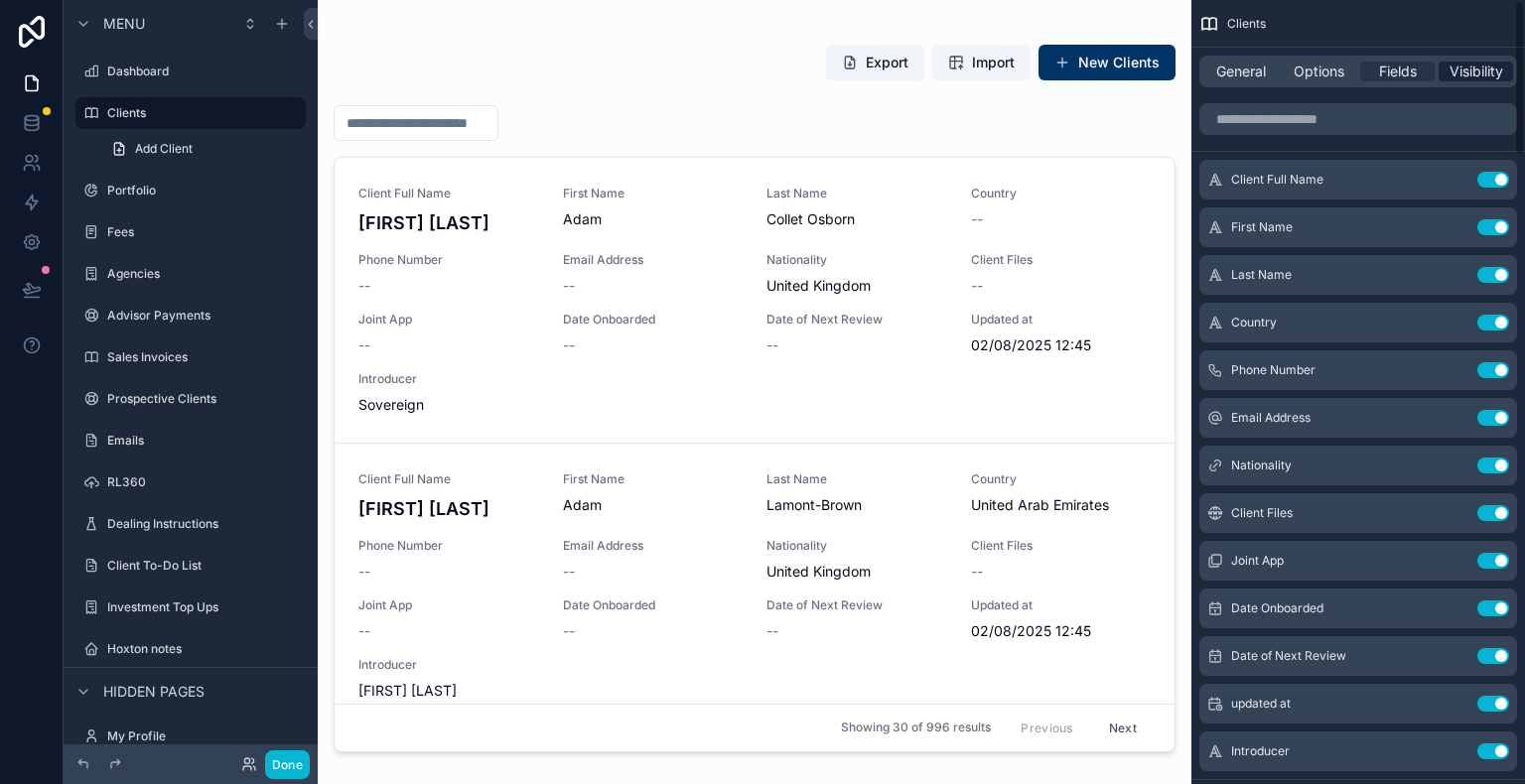 click on "Visibility" at bounding box center [1476, 71] 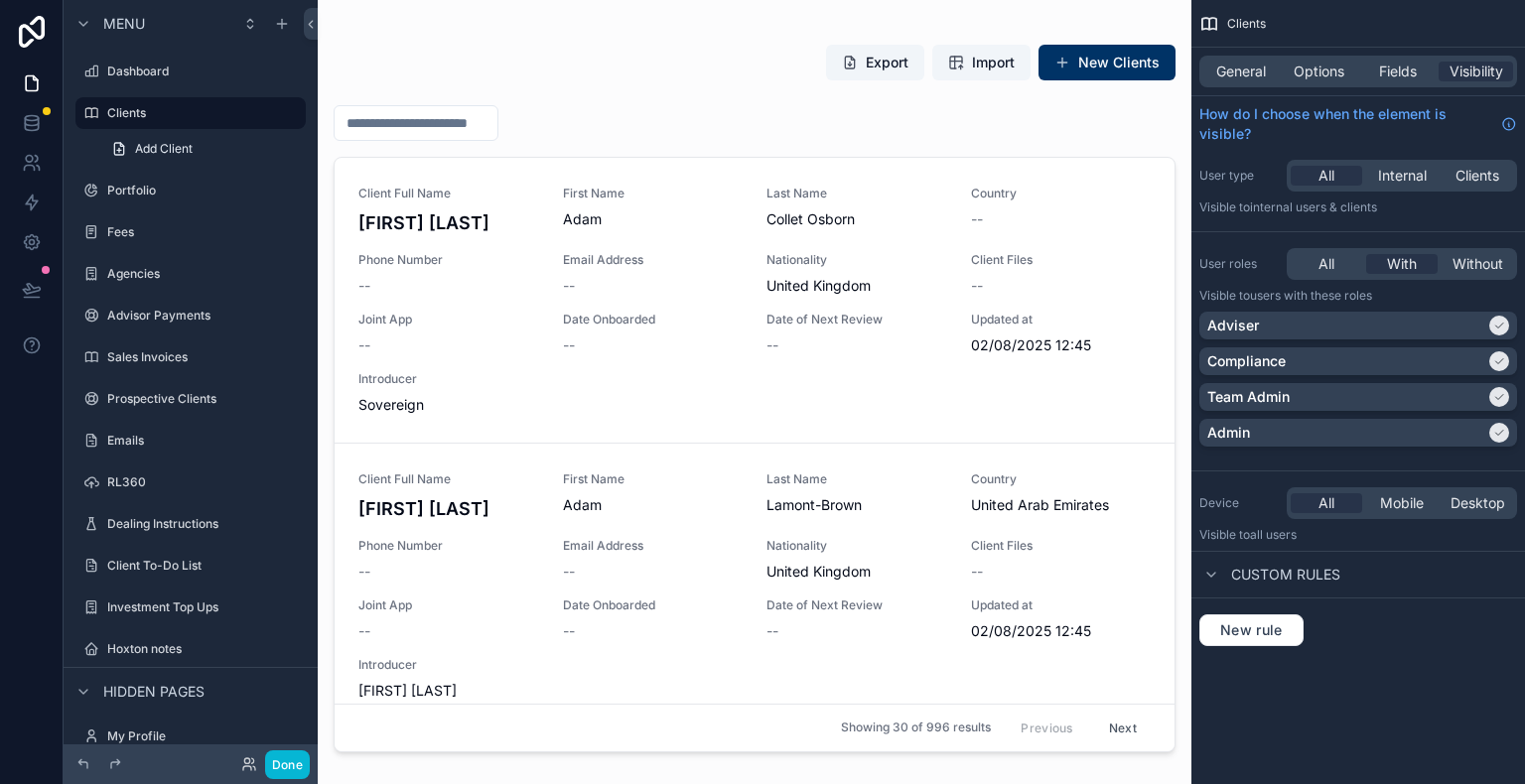 click on "Clients General Options Fields Visibility How do I choose when the element is visible? User type All Internal Clients Visible to  Internal users & clients User roles All With Without Visible to  Users with these roles Adviser Compliance Team Admin Admin Device All Mobile Desktop Visible to  all users Custom rules New rule" at bounding box center [1358, 392] 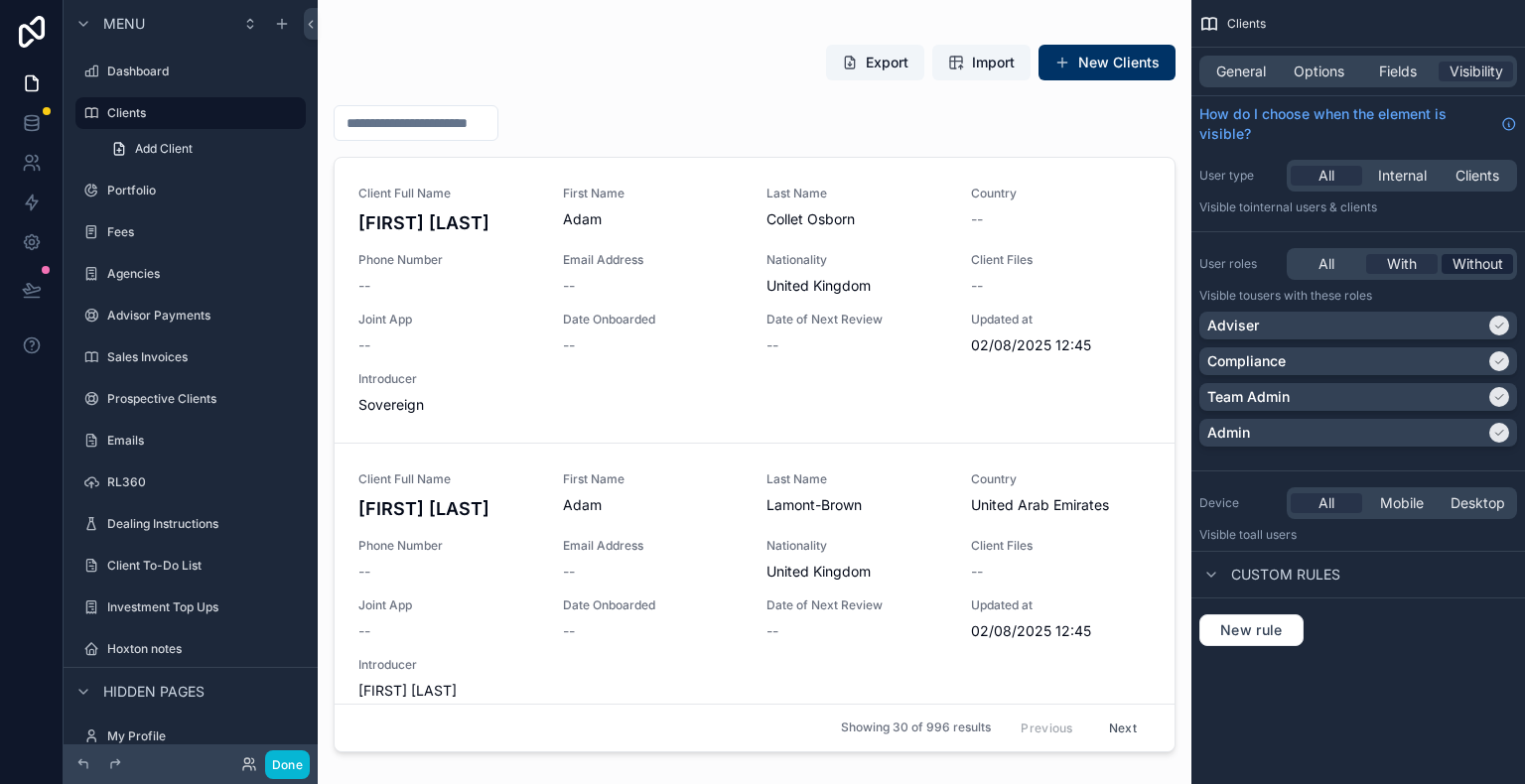 click on "Without" at bounding box center [1477, 264] 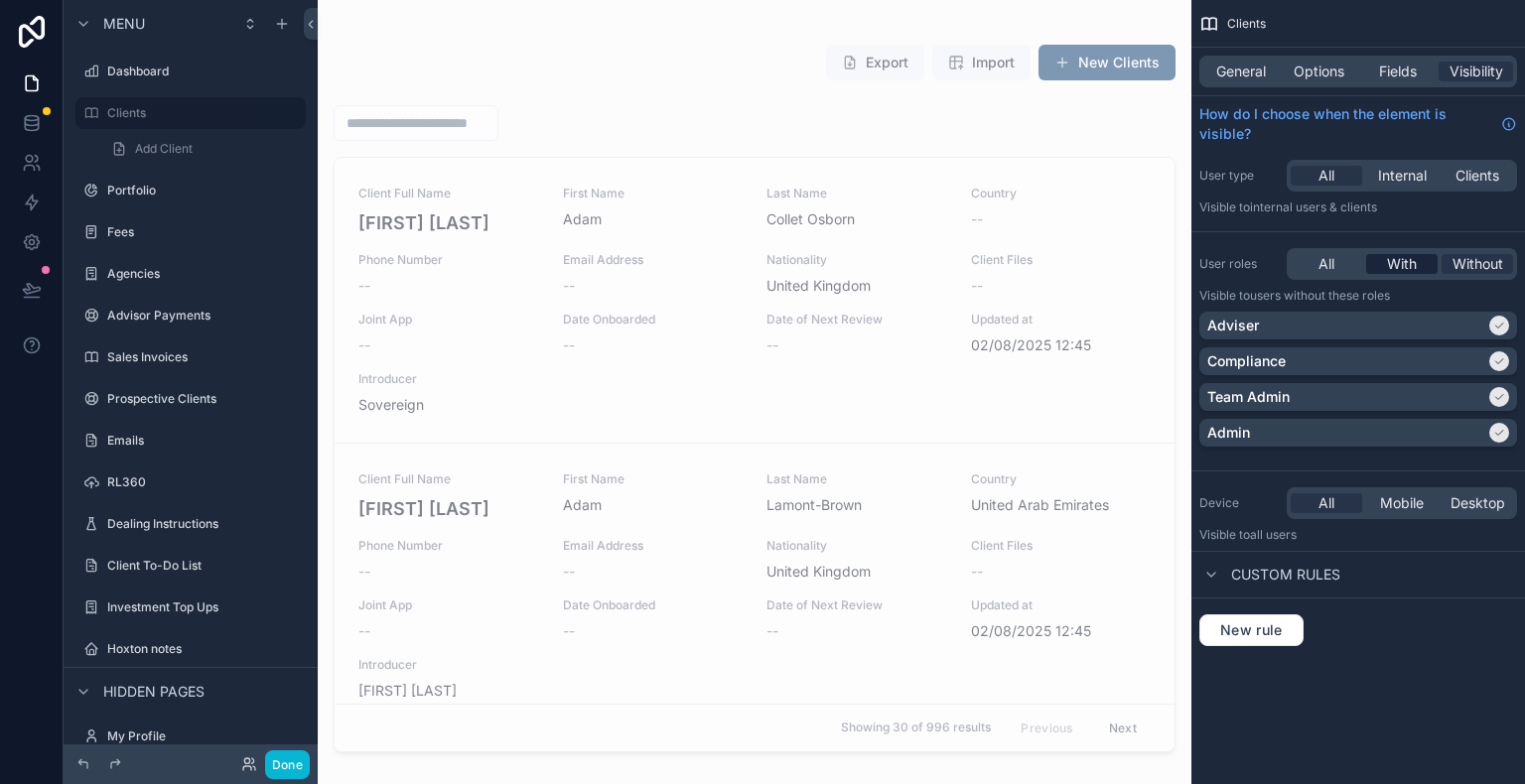 click on "With" at bounding box center (1402, 264) 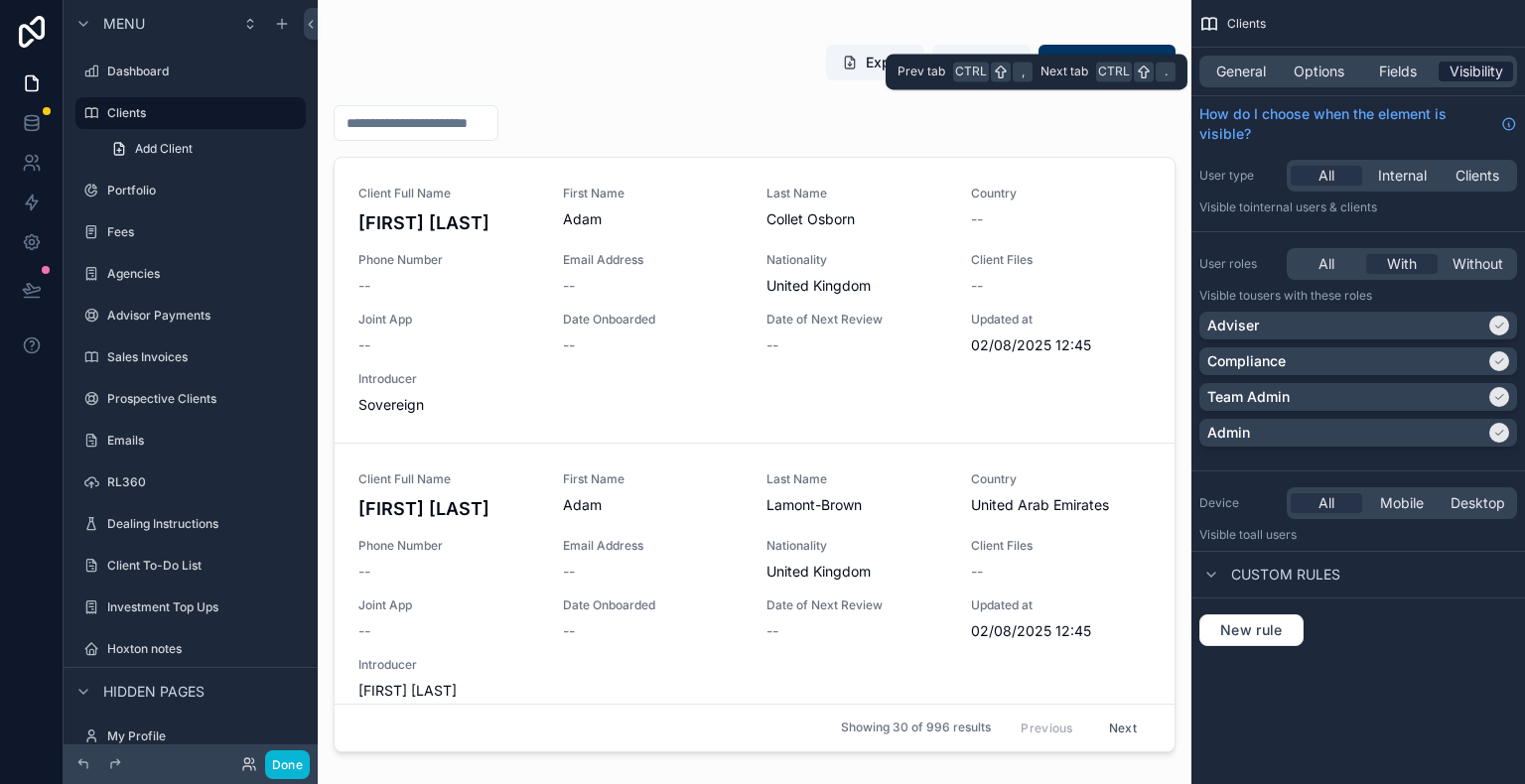 click on "Visibility" at bounding box center (1476, 71) 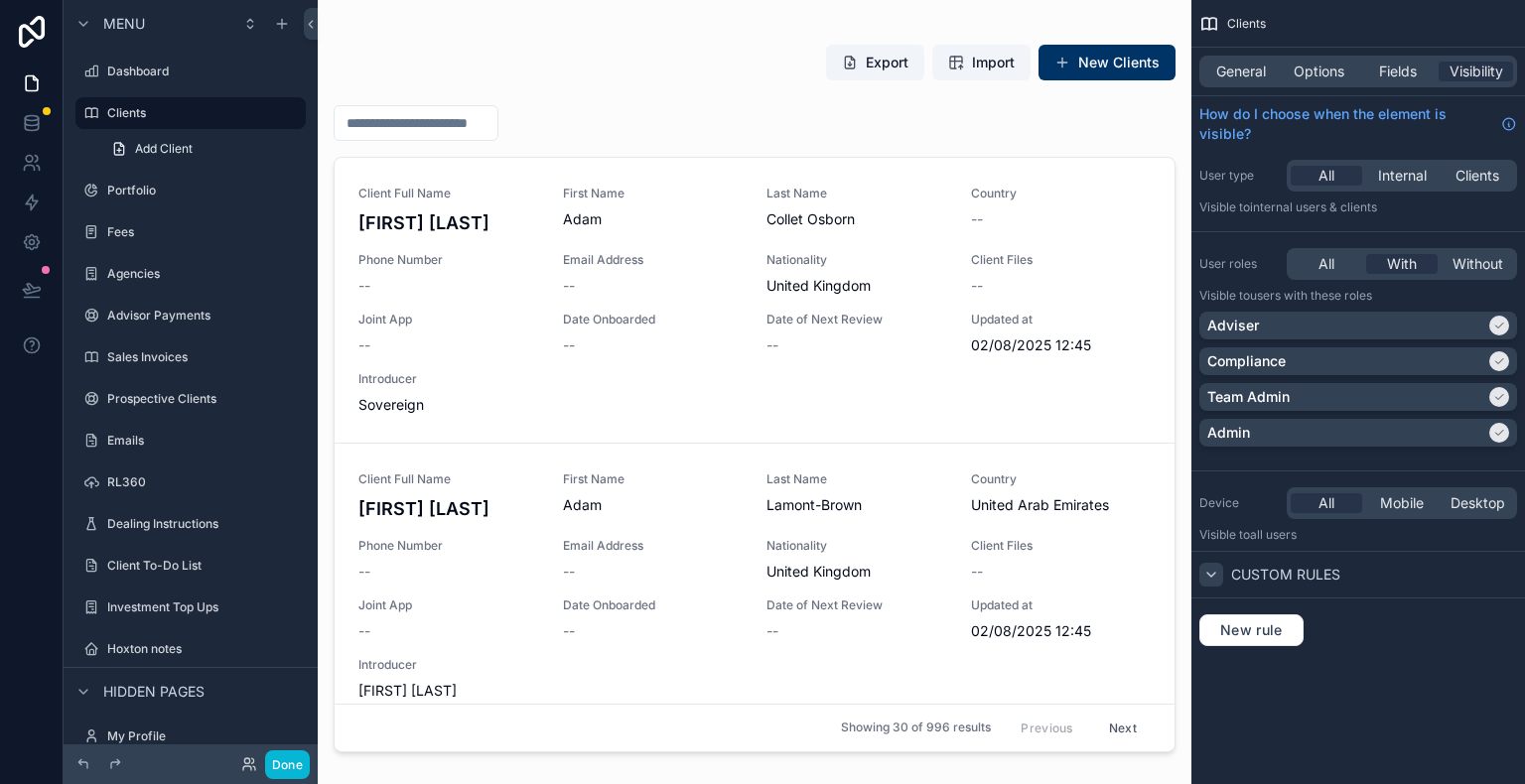 click 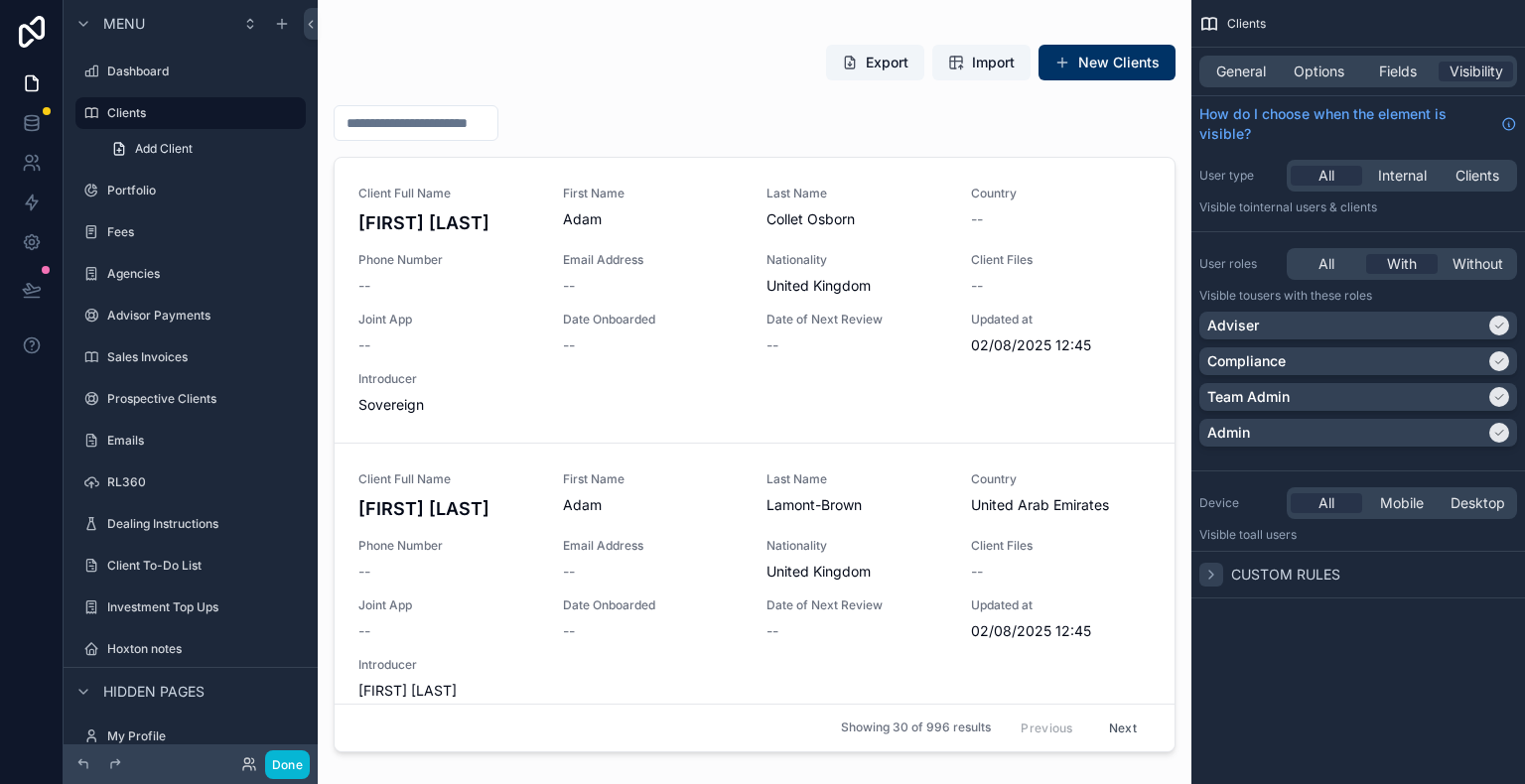 click 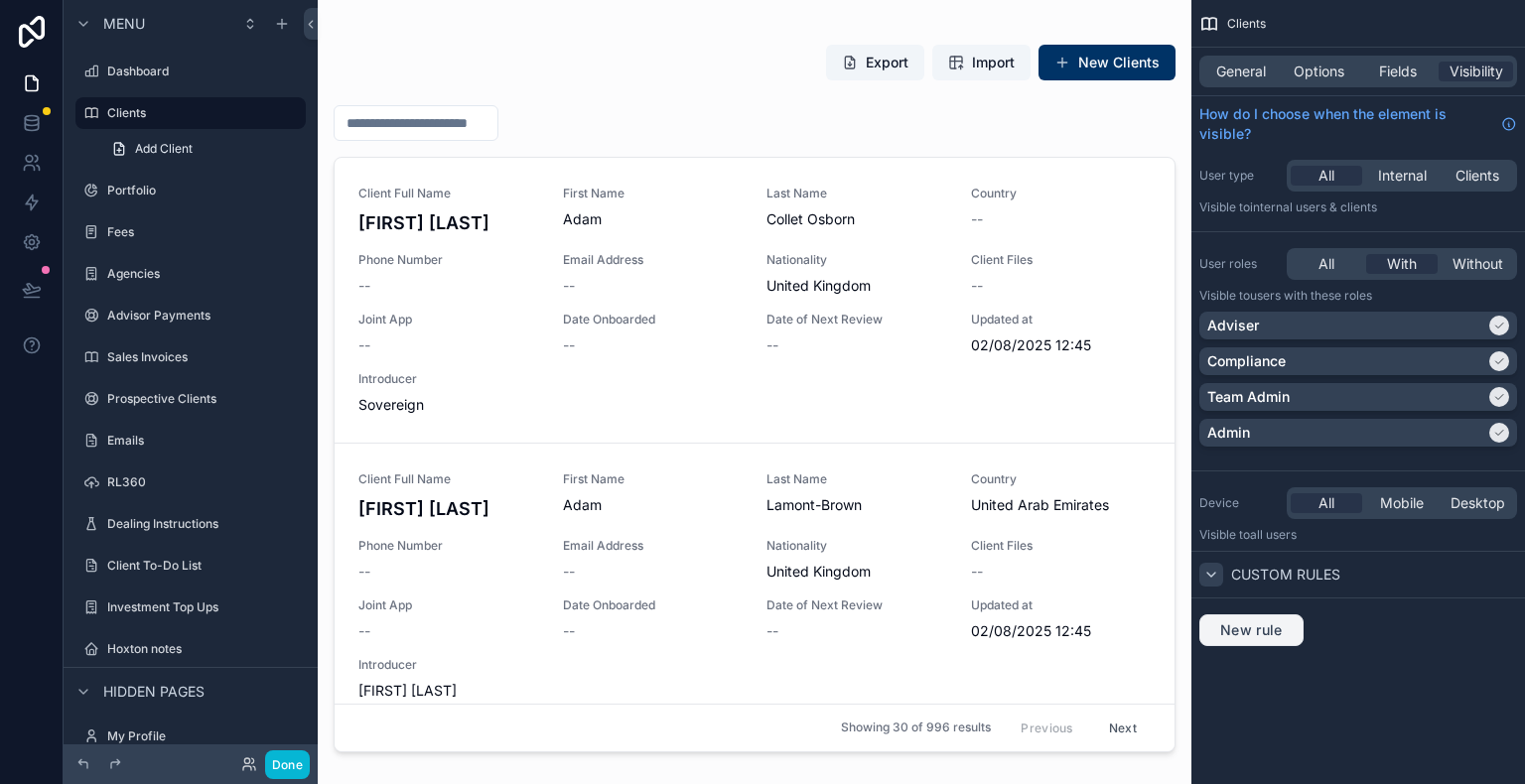click on "New rule" at bounding box center [1251, 630] 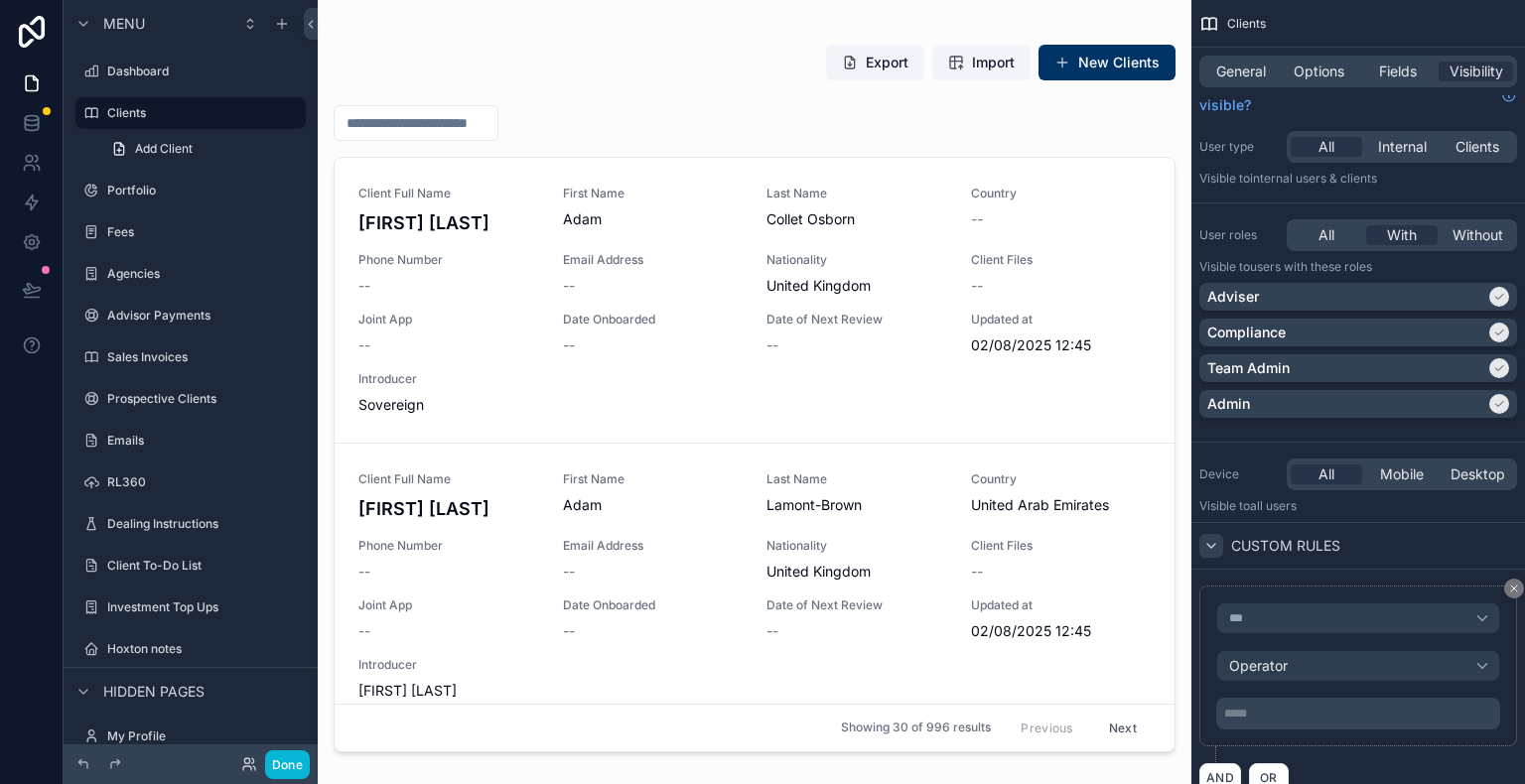 scroll, scrollTop: 0, scrollLeft: 0, axis: both 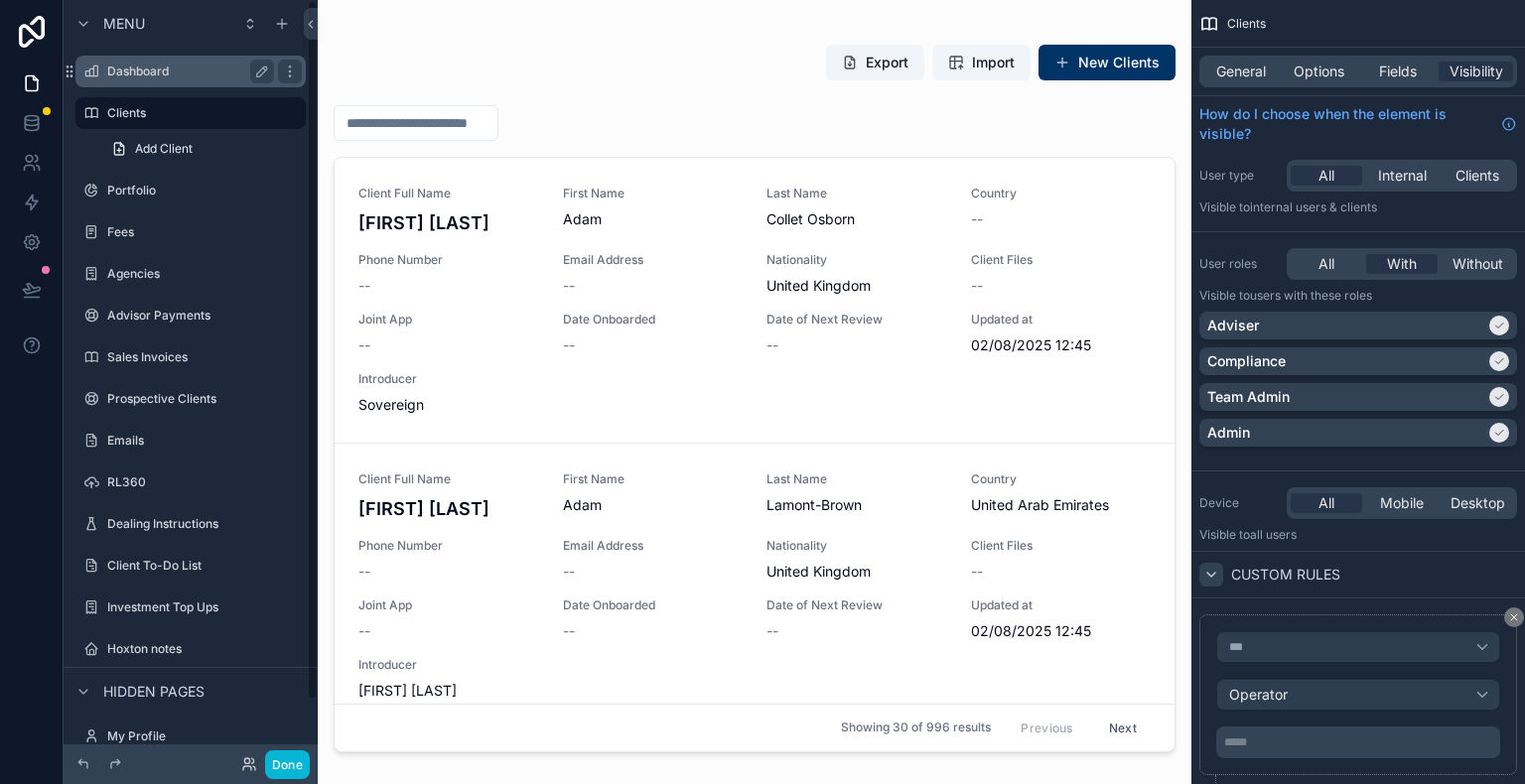 click on "Dashboard" at bounding box center (191, 71) 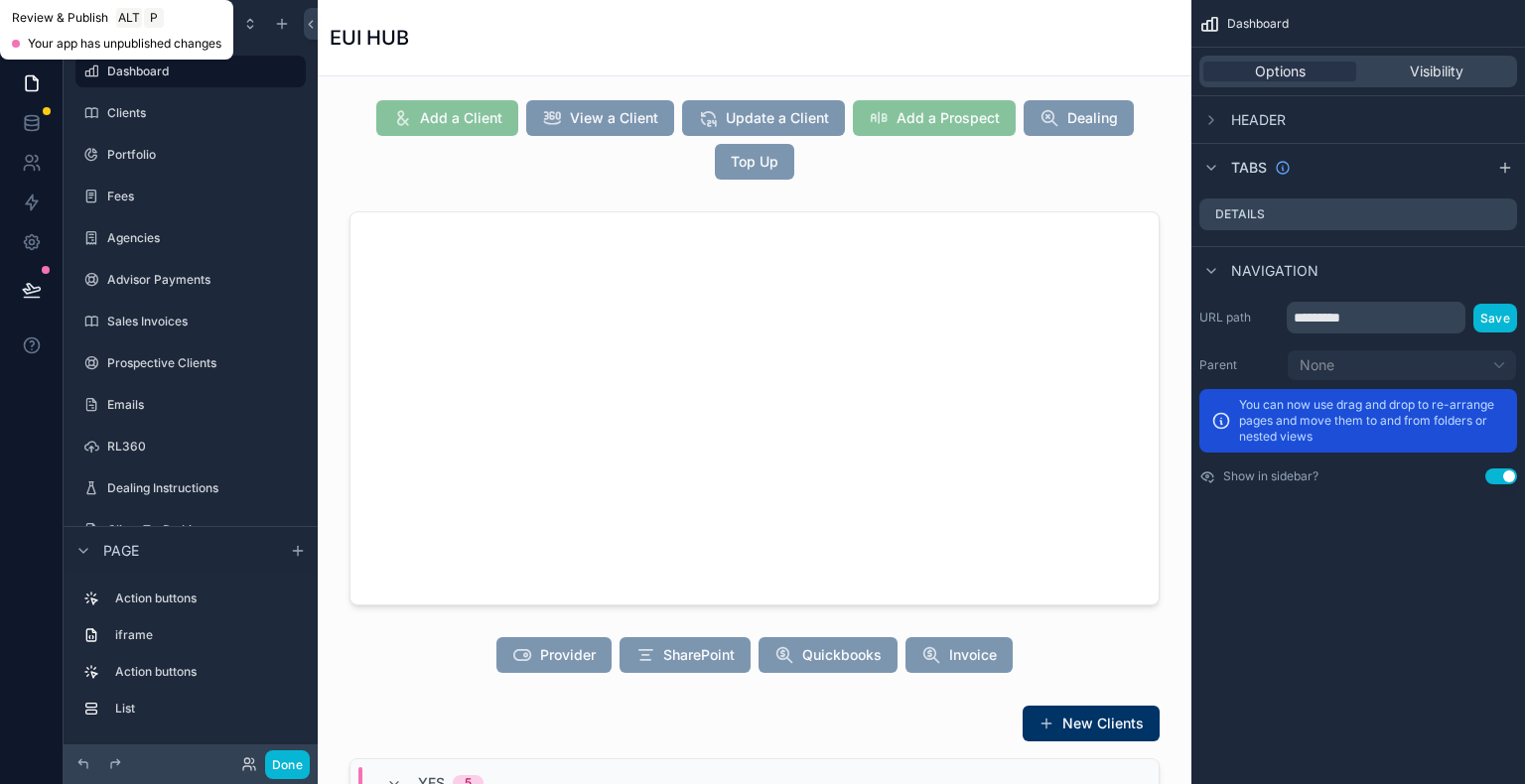 click 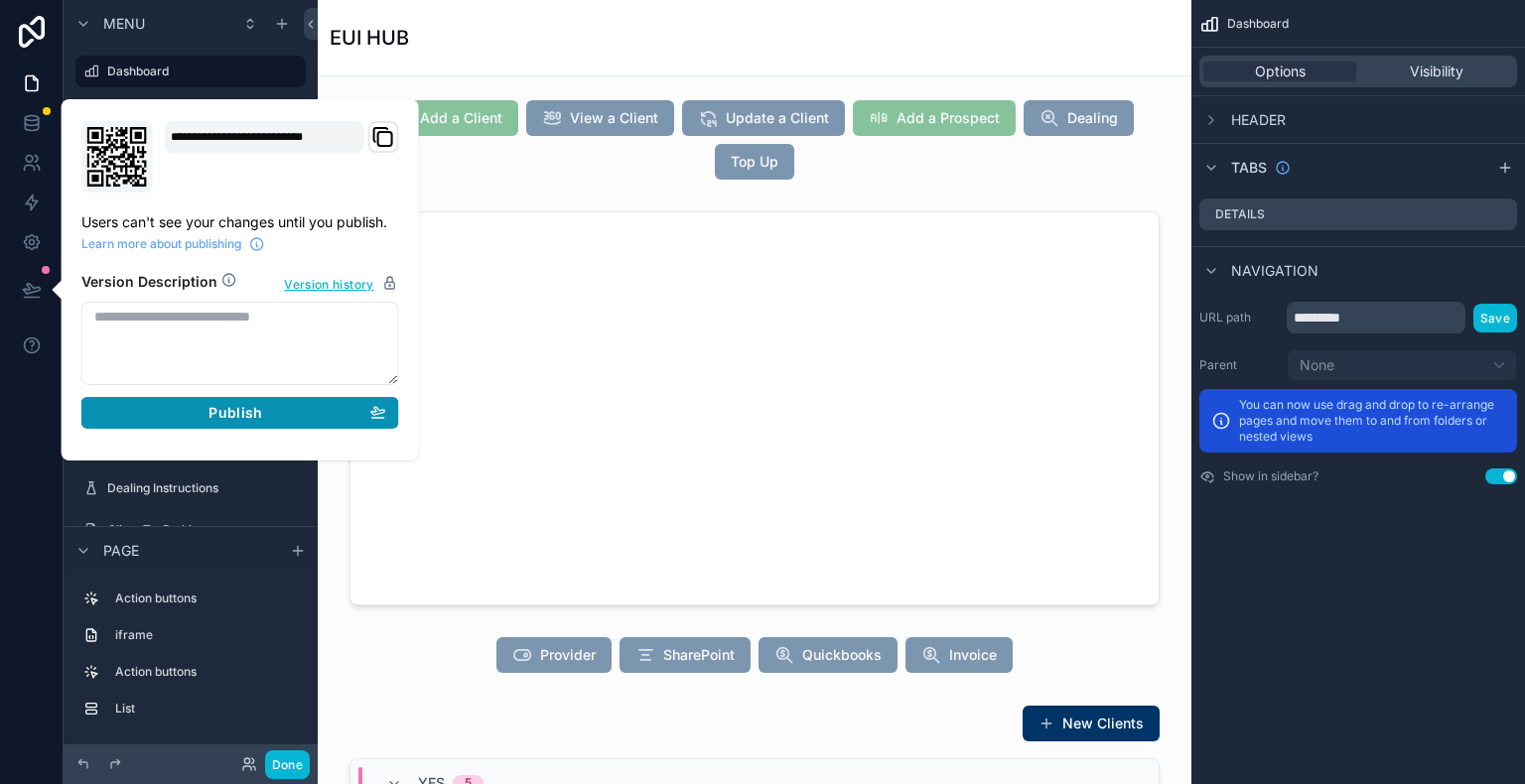 click on "Publish" at bounding box center (235, 413) 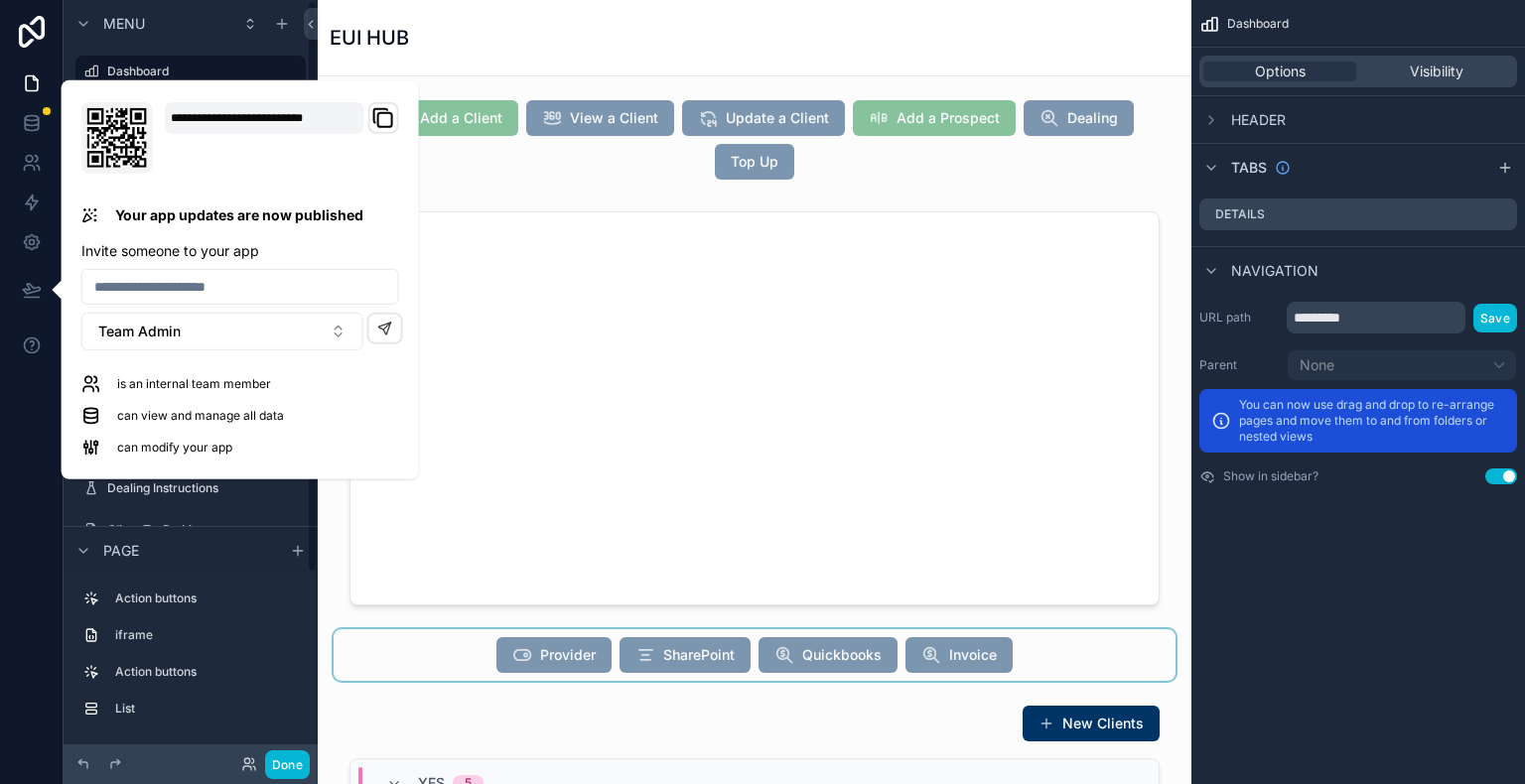 click at bounding box center (755, 655) 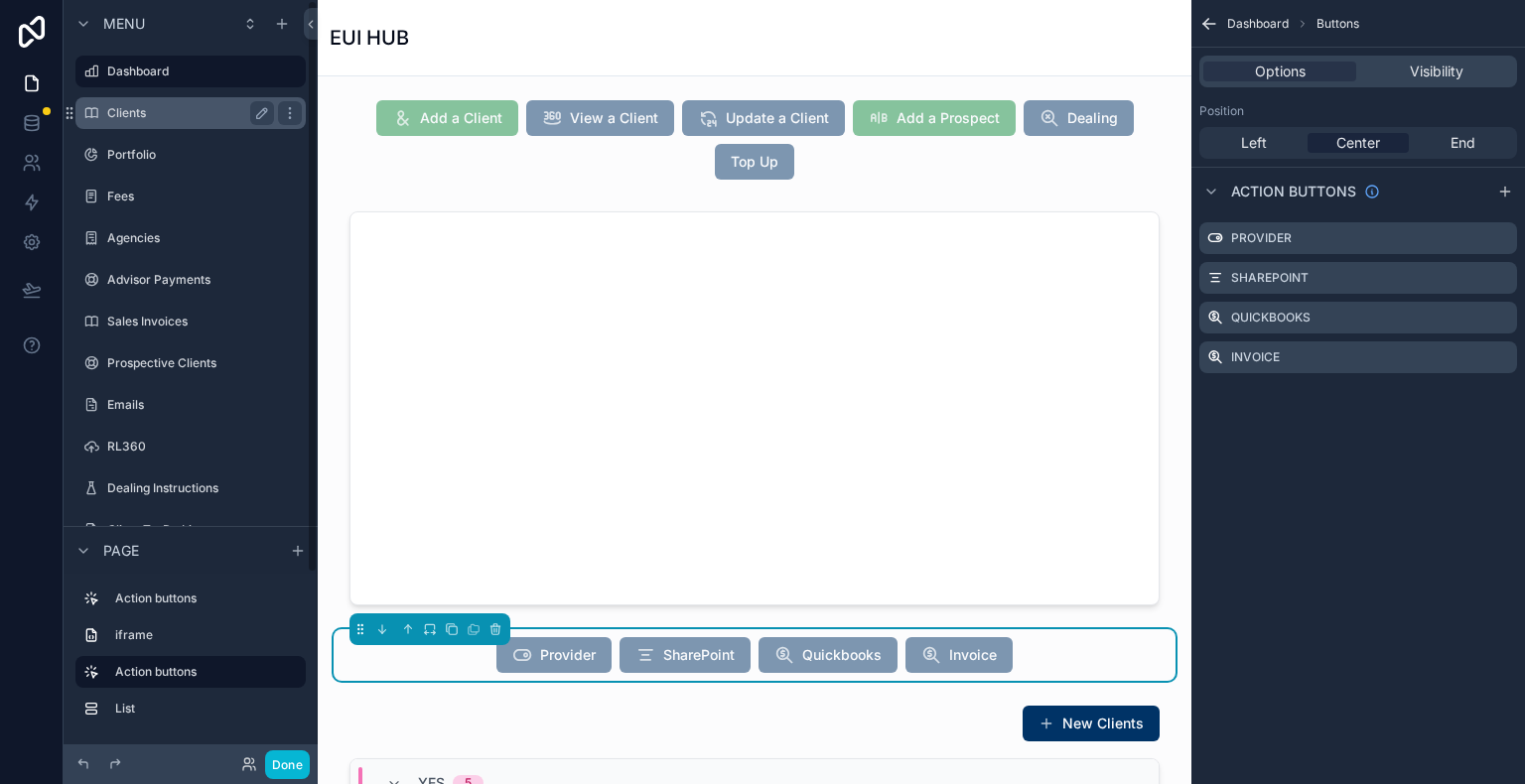 click on "Clients" at bounding box center [191, 113] 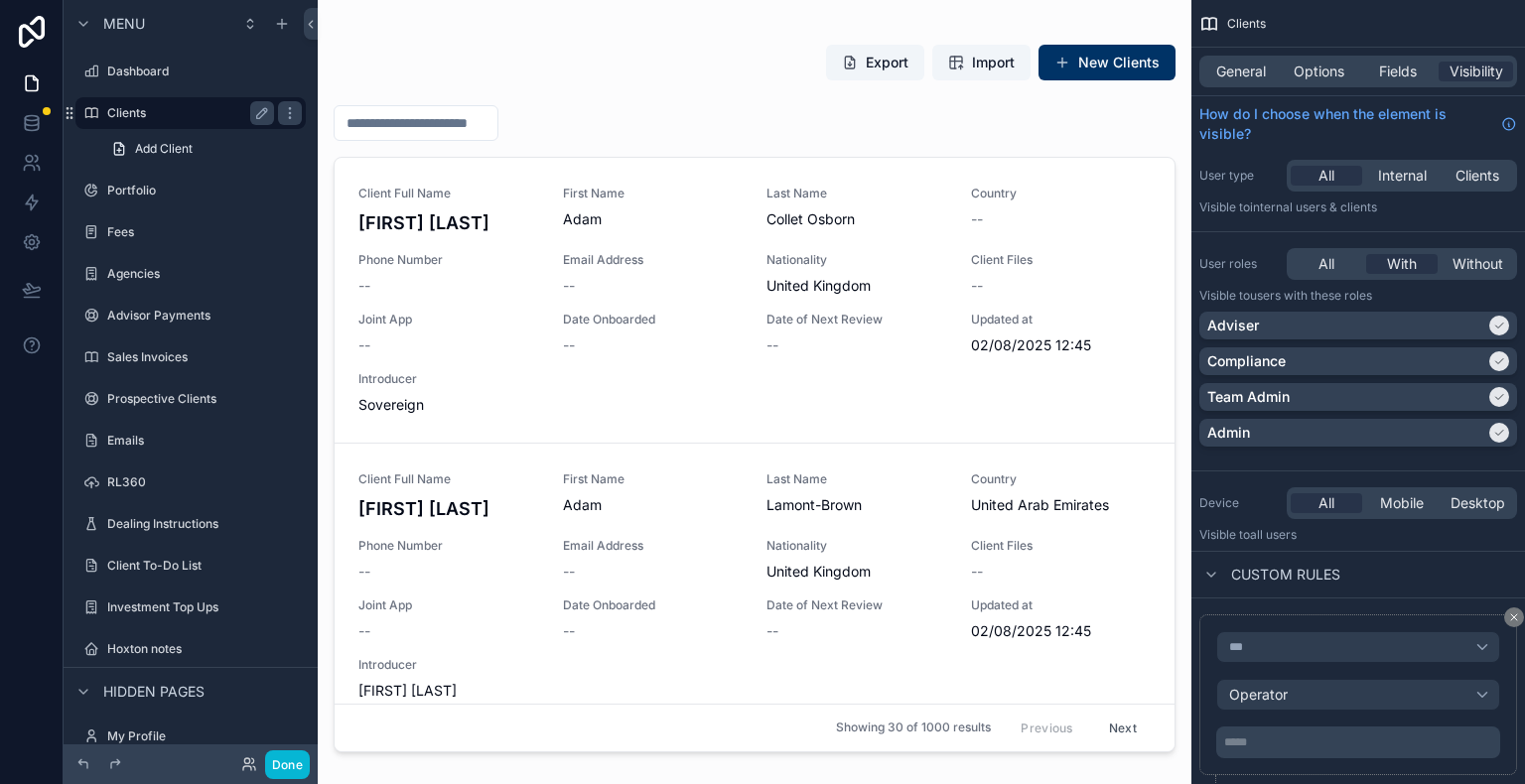 click on "Clients" at bounding box center (187, 113) 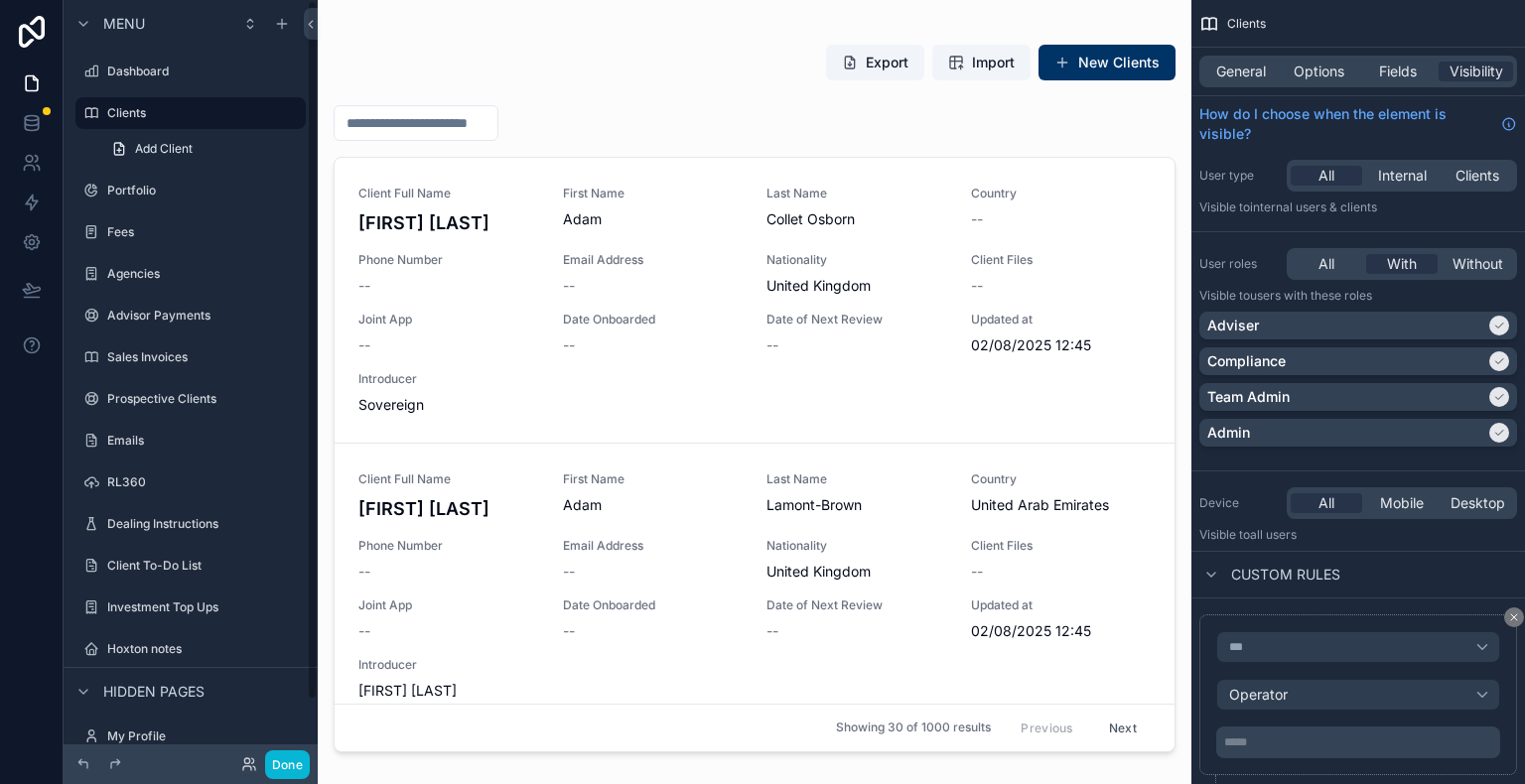 click at bounding box center [755, 380] 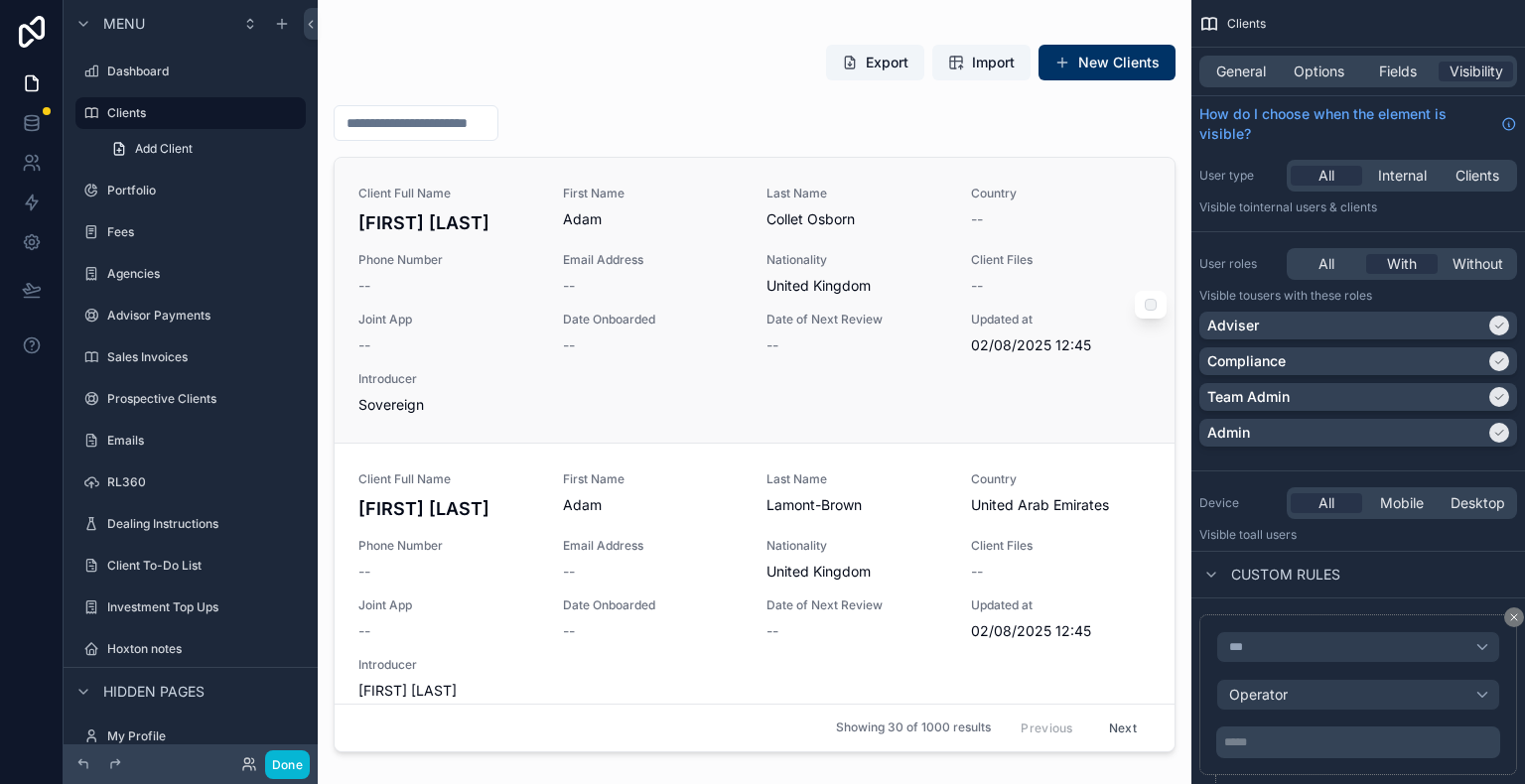 click on "--" at bounding box center [449, 345] 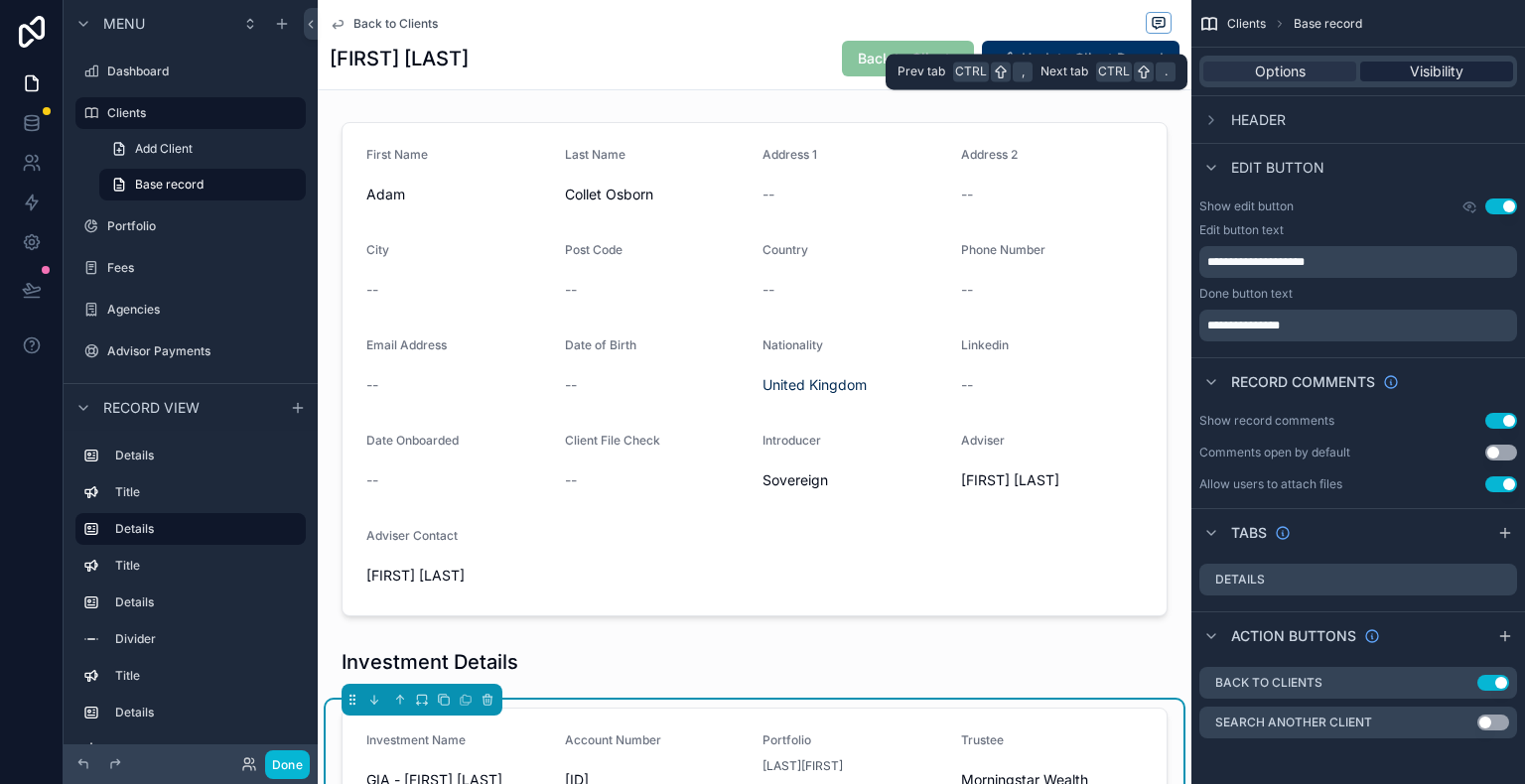 click on "Visibility" at bounding box center [1437, 71] 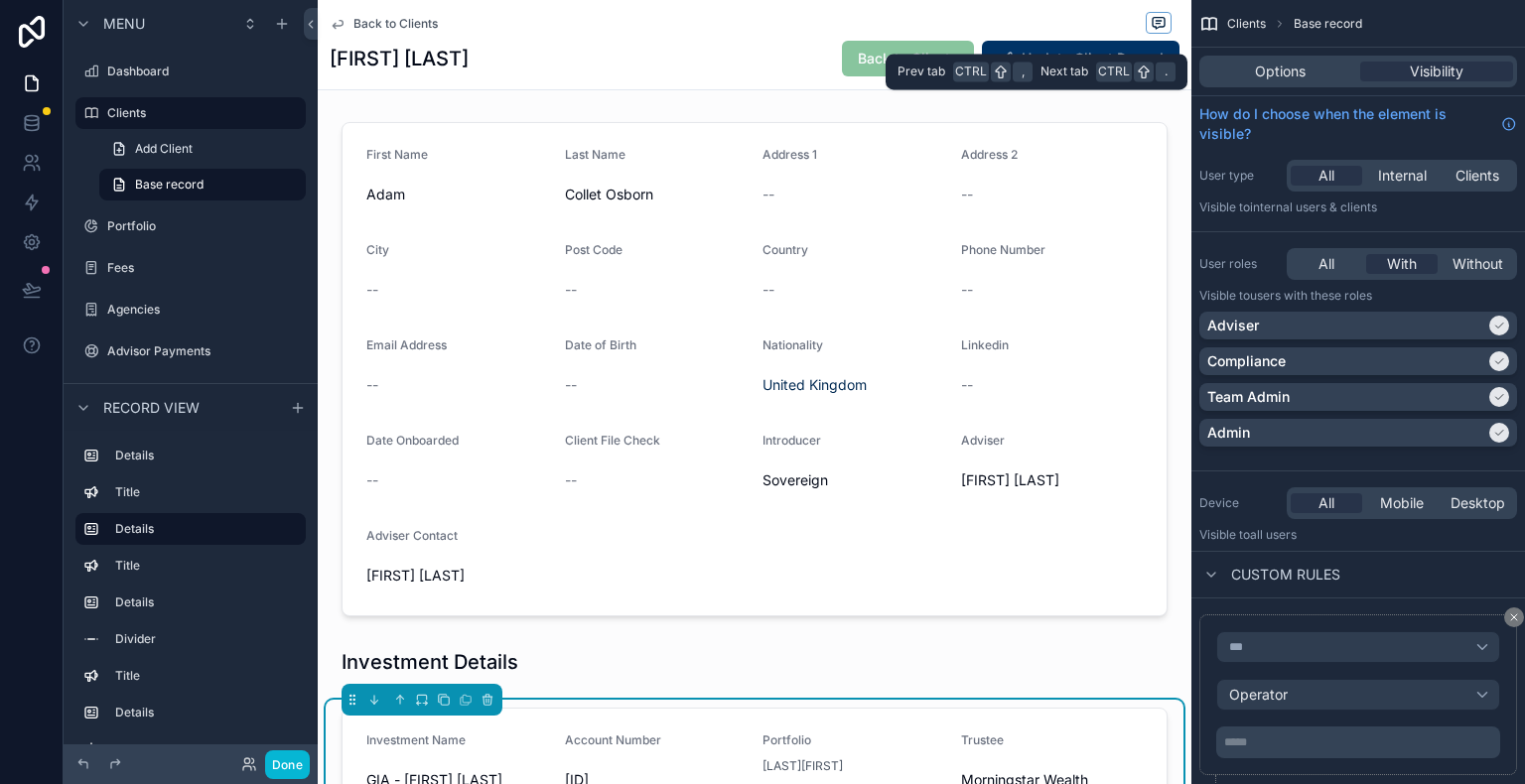 click on "Options Visibility" at bounding box center (1358, 71) 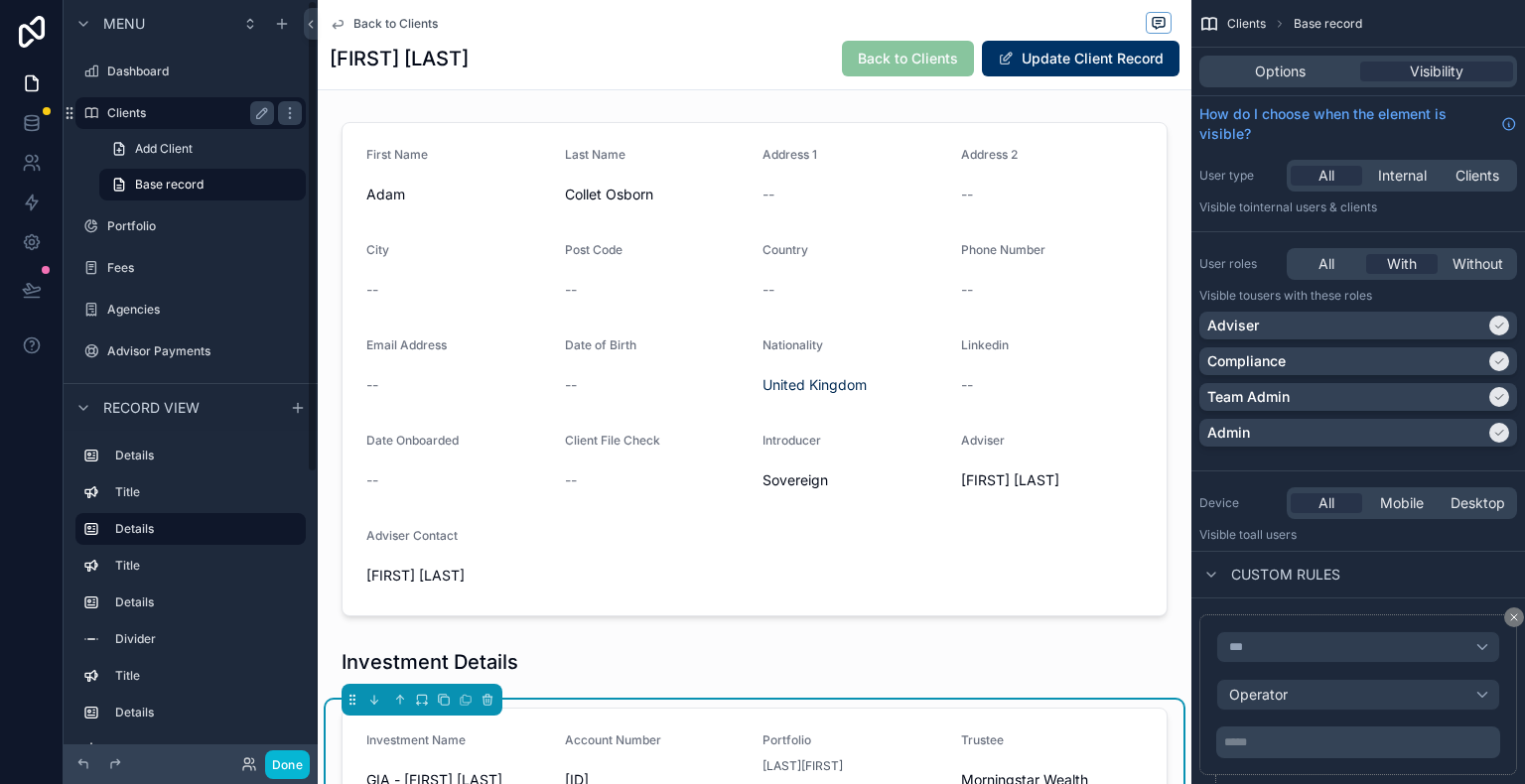 click on "Clients" at bounding box center (187, 113) 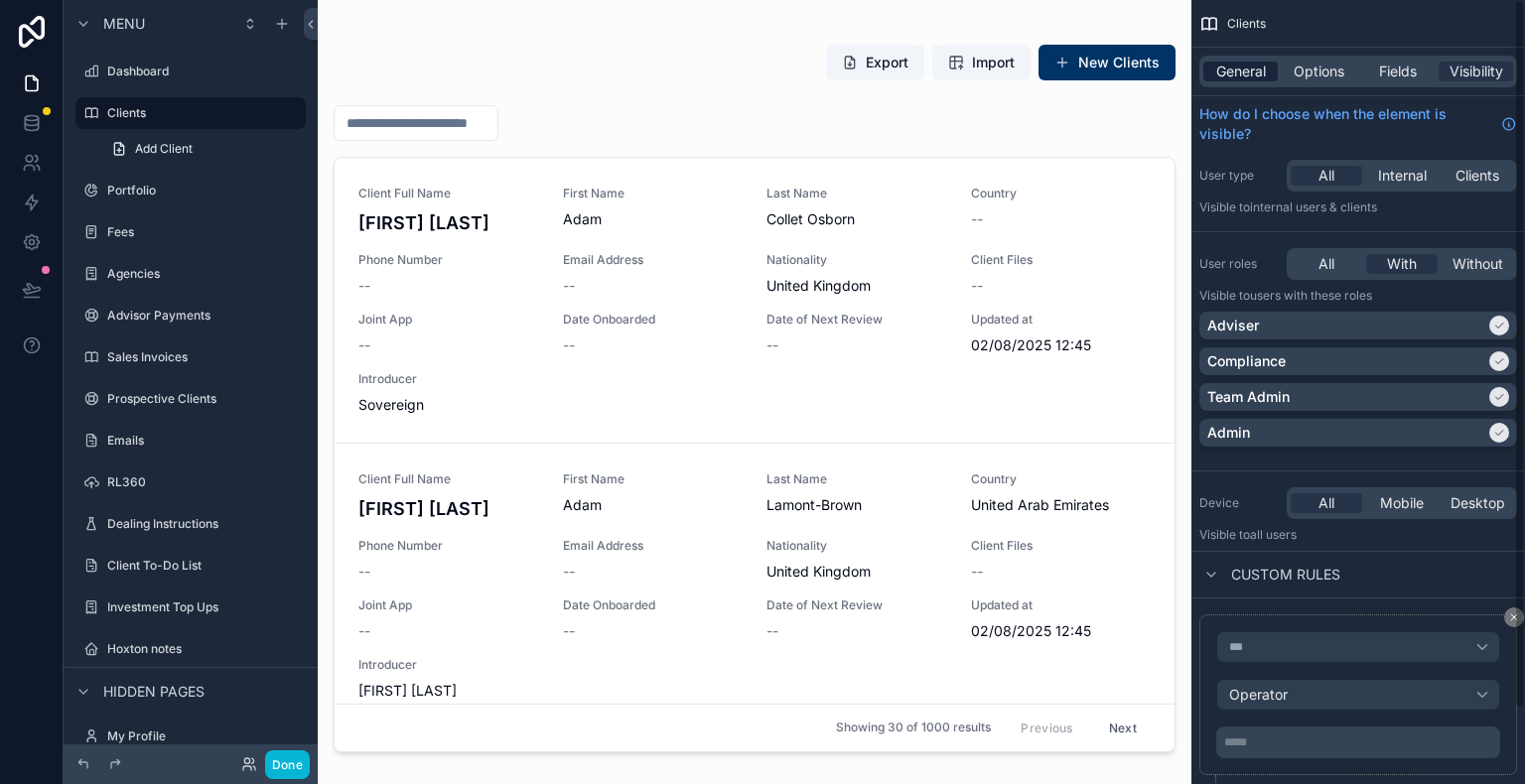 click on "General" at bounding box center (1241, 71) 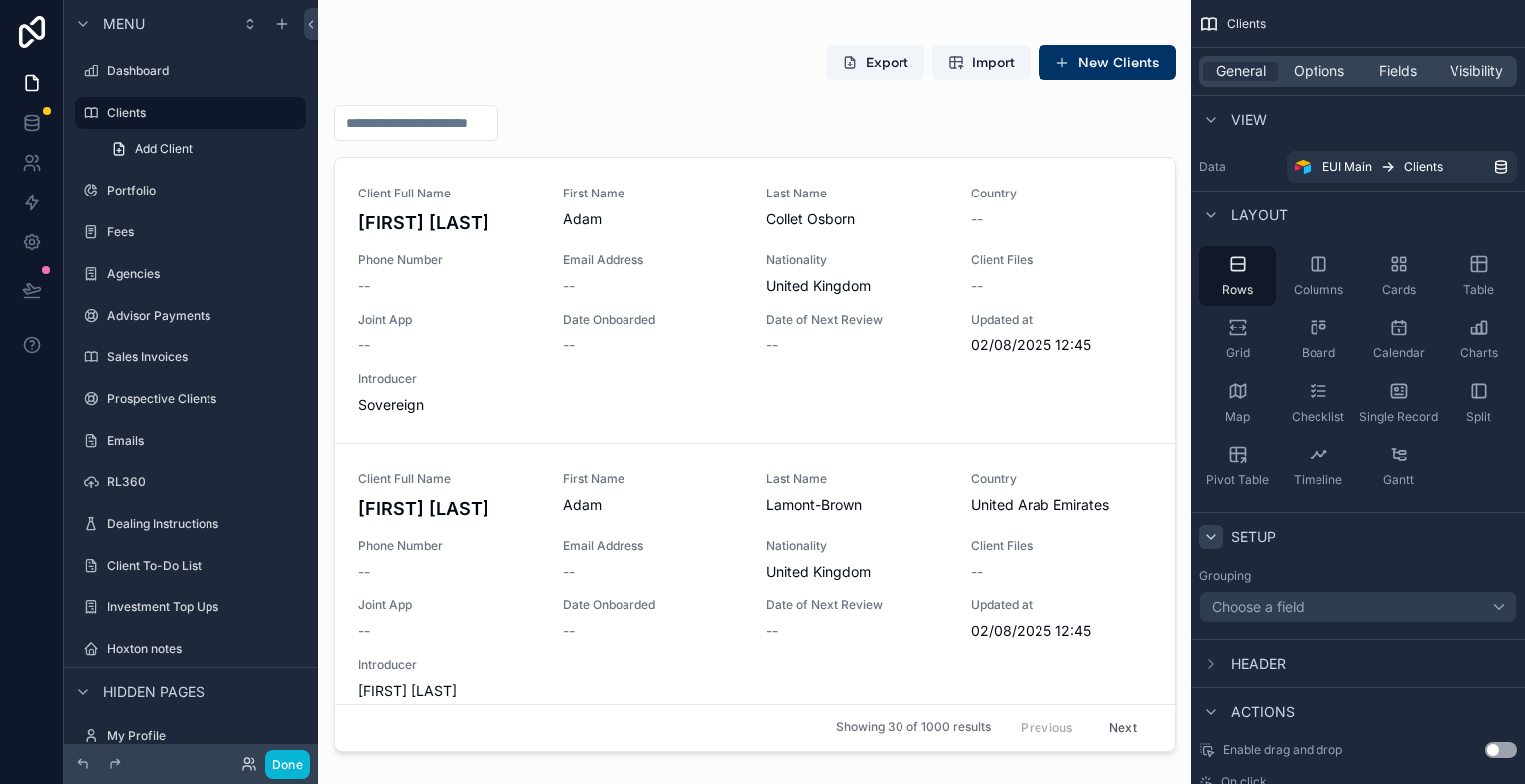 click 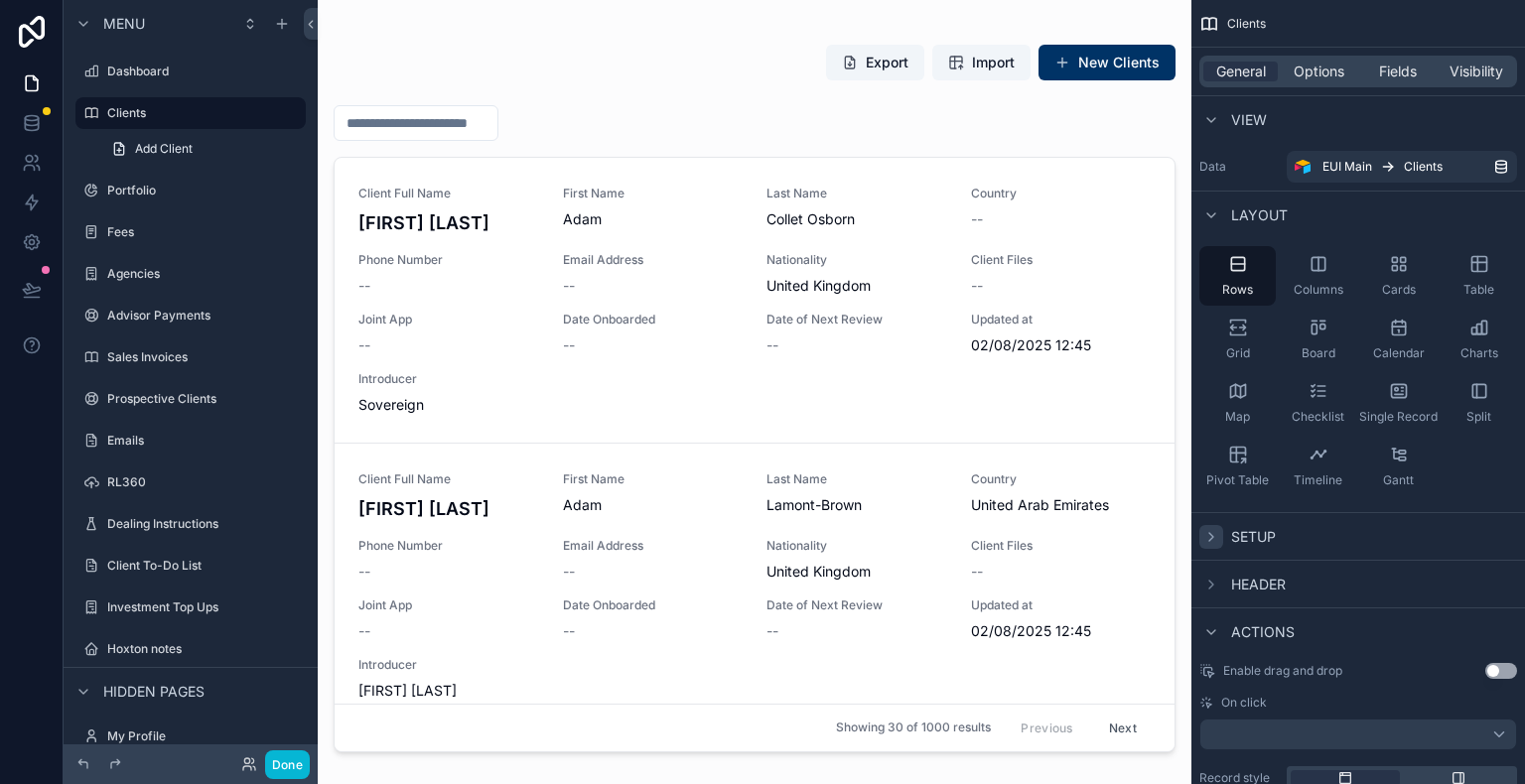 click 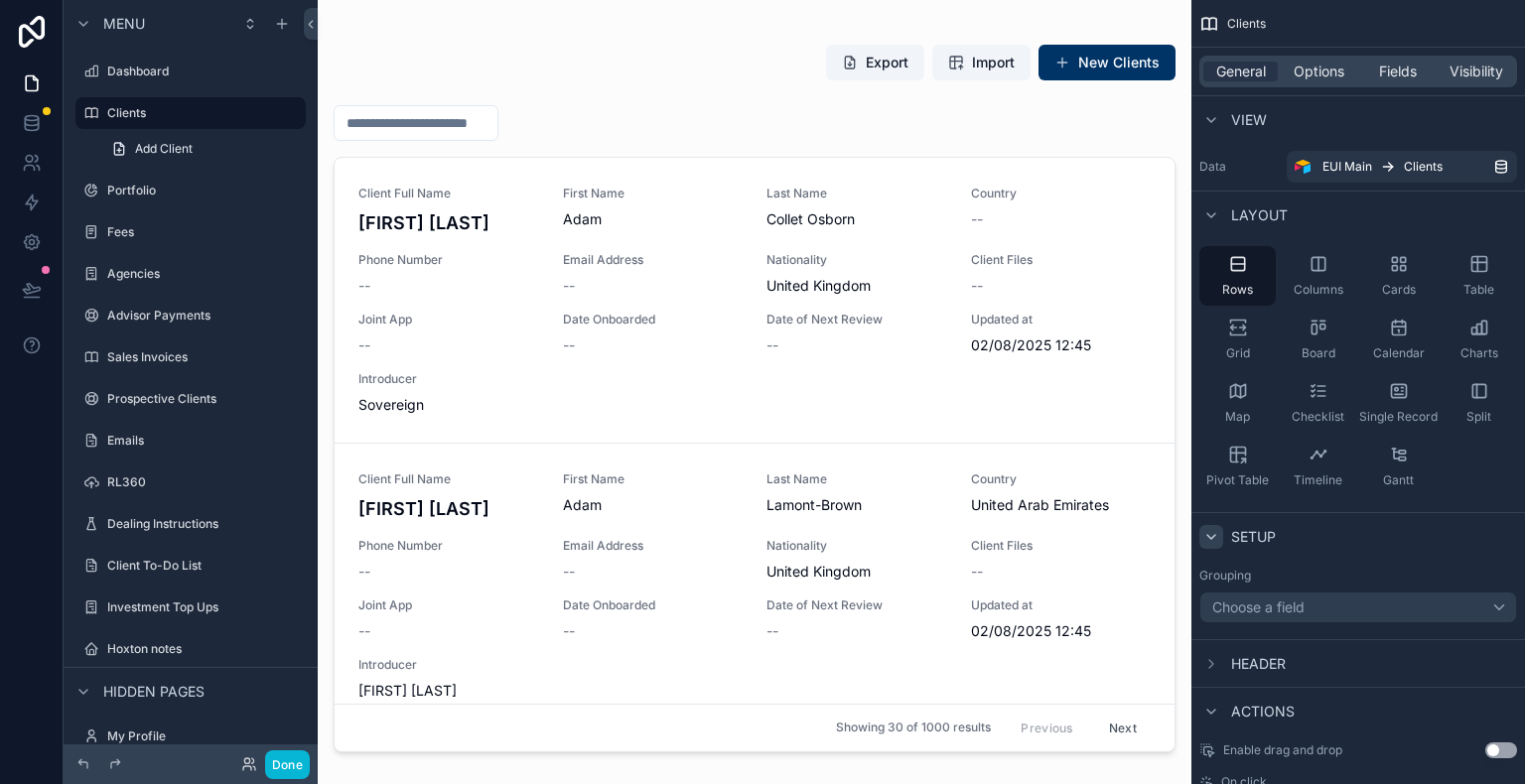 click on "General Options Fields Visibility" at bounding box center (1358, 71) 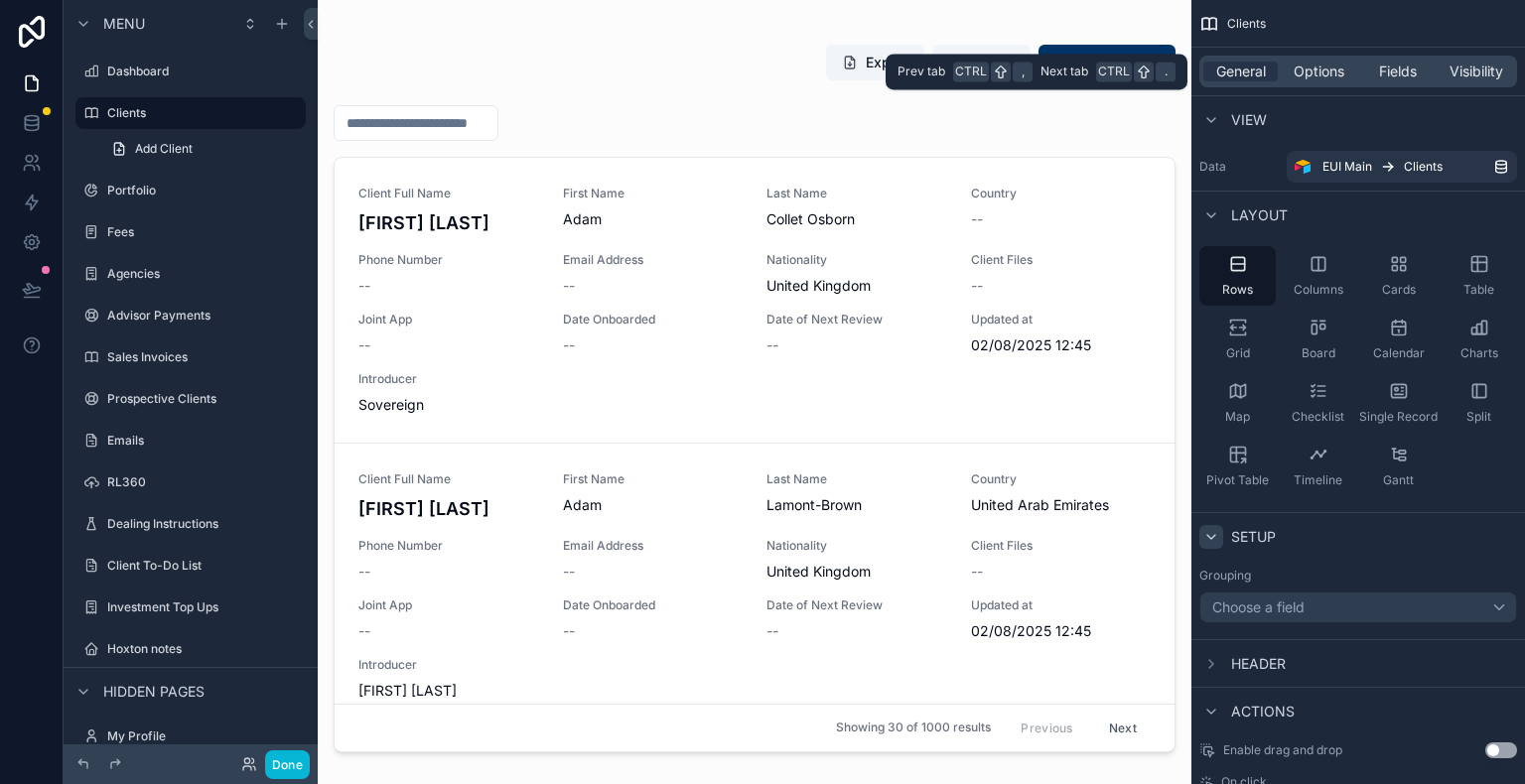 click on "General Options Fields Visibility" at bounding box center [1358, 71] 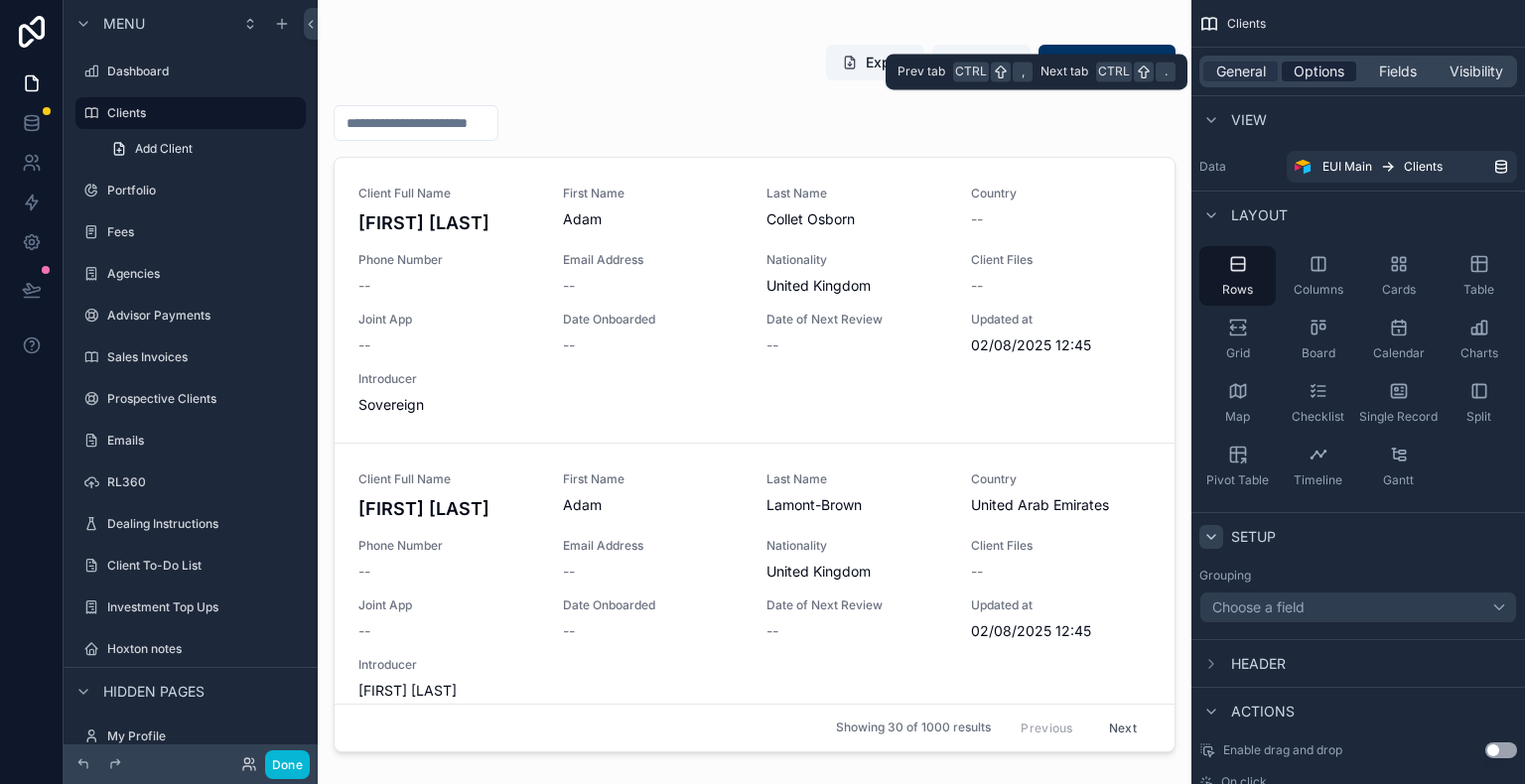 click on "Options" at bounding box center (1318, 71) 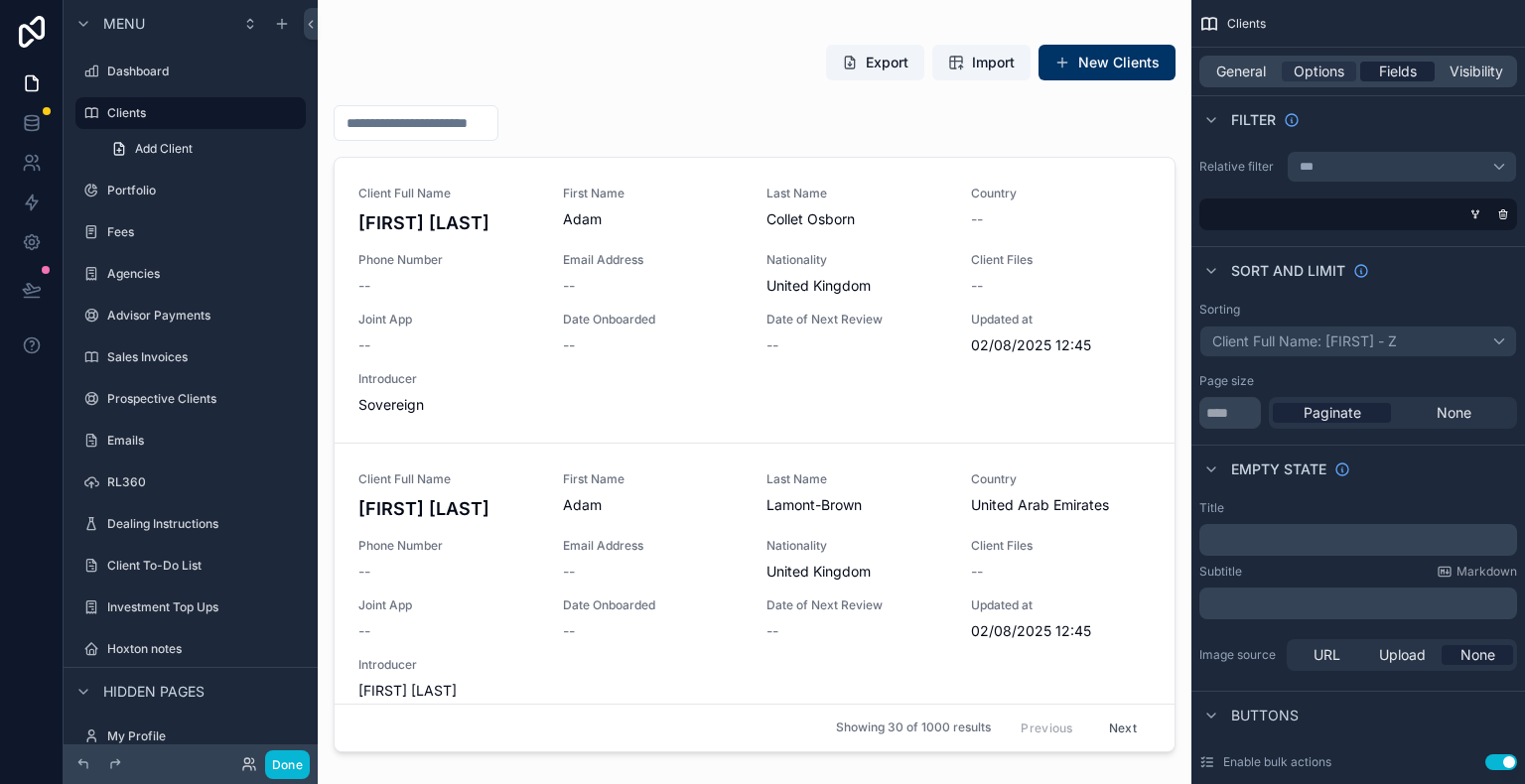 click on "Fields" at bounding box center [1398, 71] 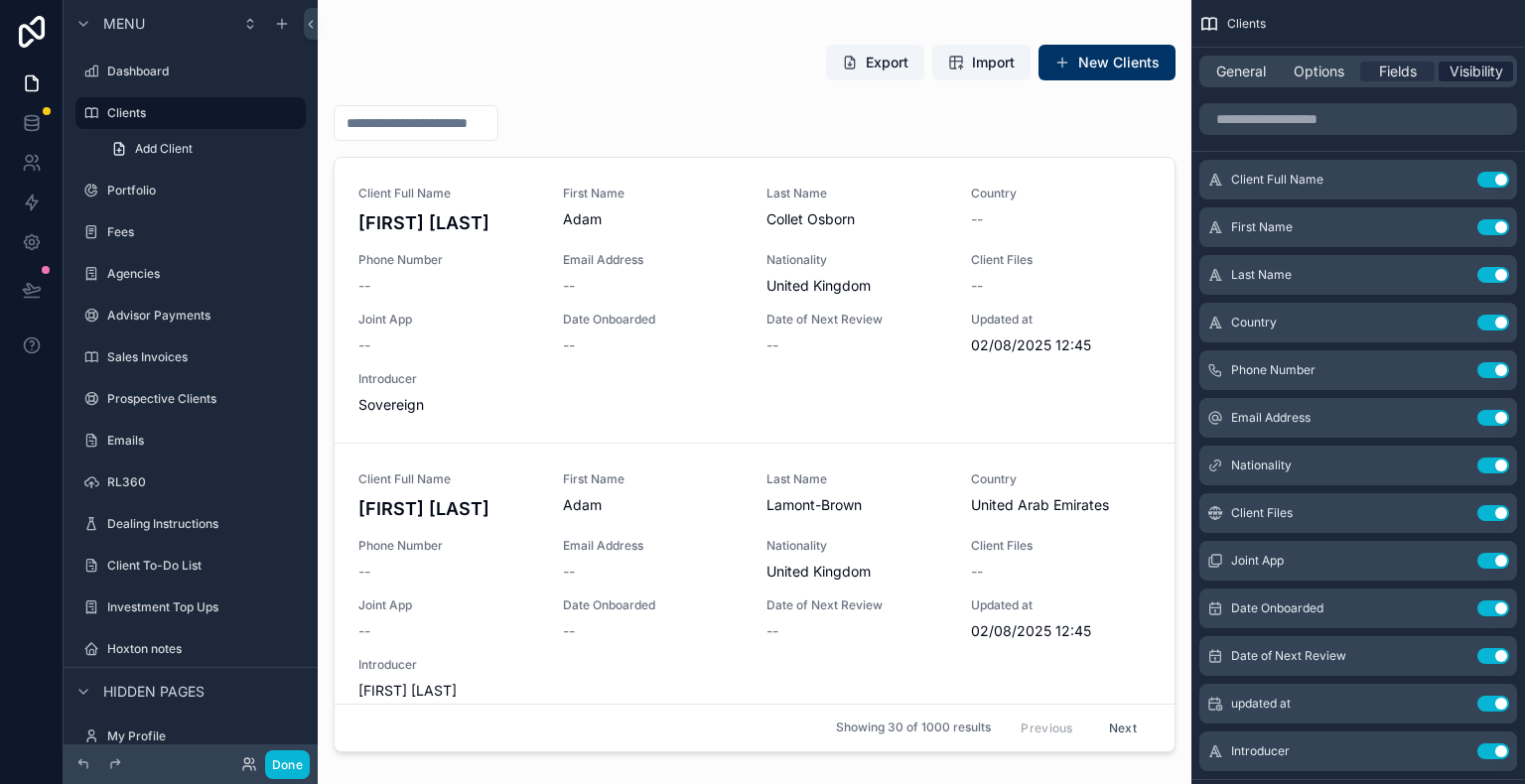 click on "Visibility" at bounding box center [1476, 71] 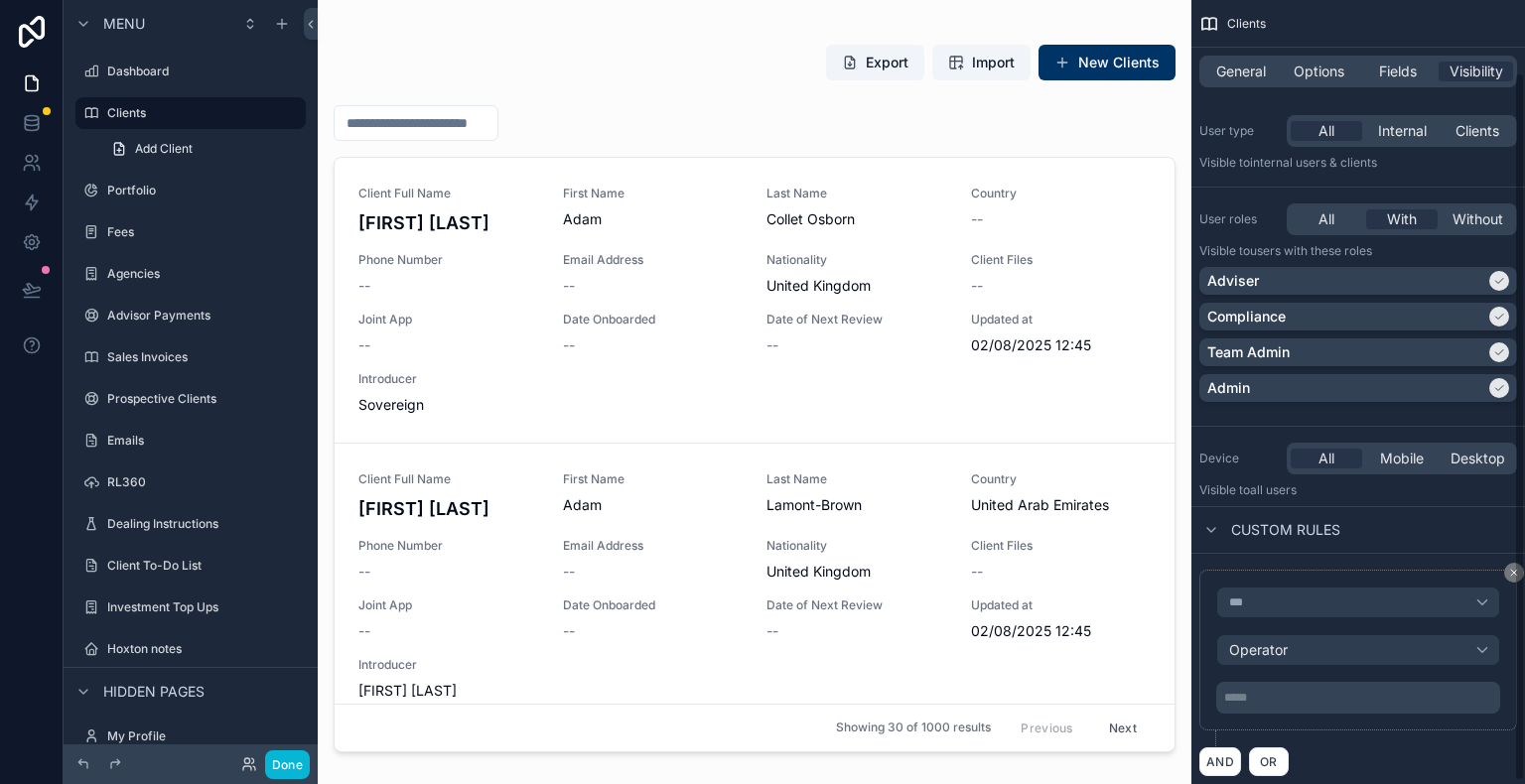 scroll, scrollTop: 82, scrollLeft: 0, axis: vertical 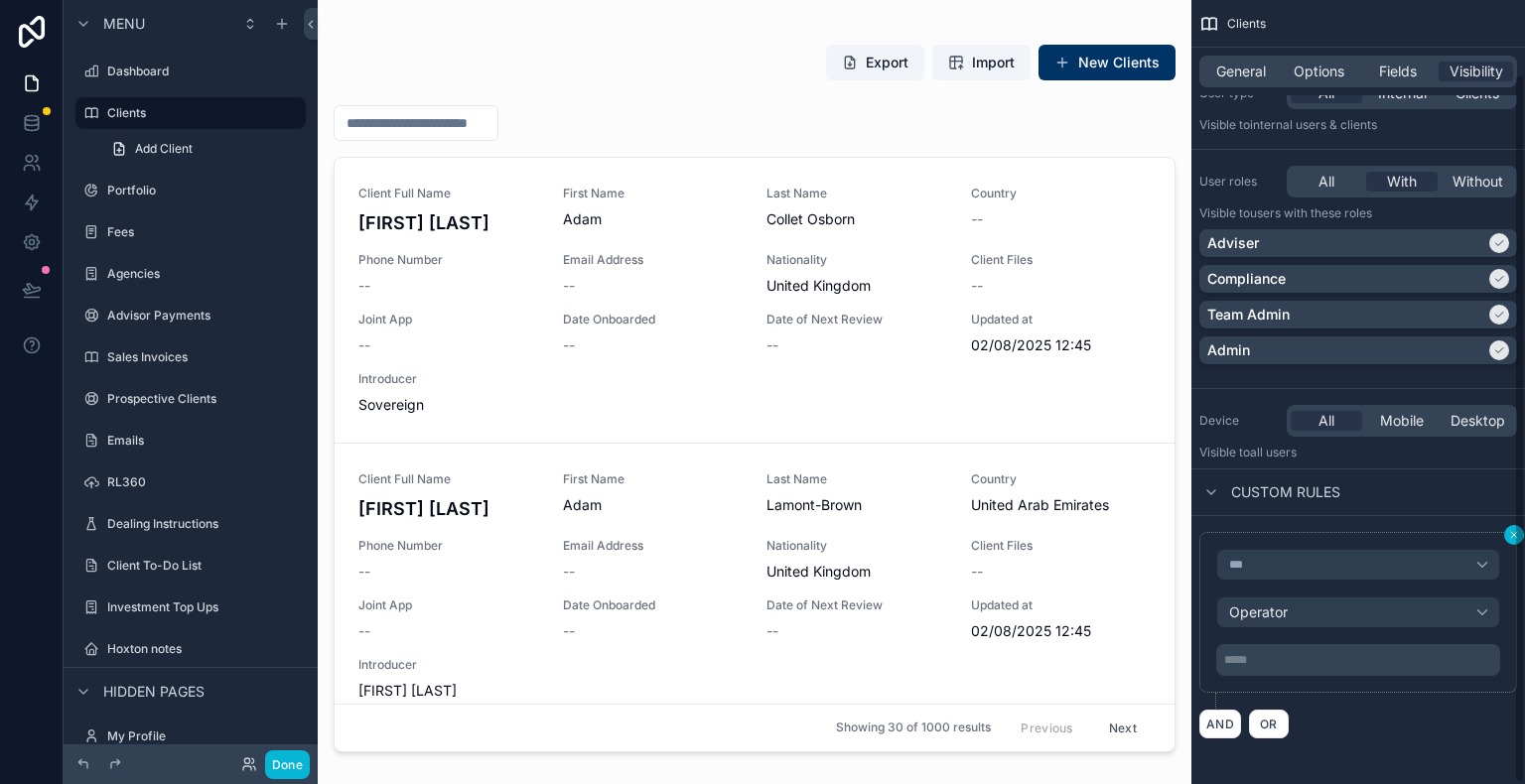 click on "Clients General Options Fields Visibility How do I choose when the element is visible? User type All Internal Clients Visible to  Internal users & clients User roles All With Without Visible to  Users with these roles Adviser Compliance Team Admin Admin Device All Mobile Desktop Visible to  all users Custom rules *** Operator ***** ﻿ AND OR" at bounding box center (1358, 392) 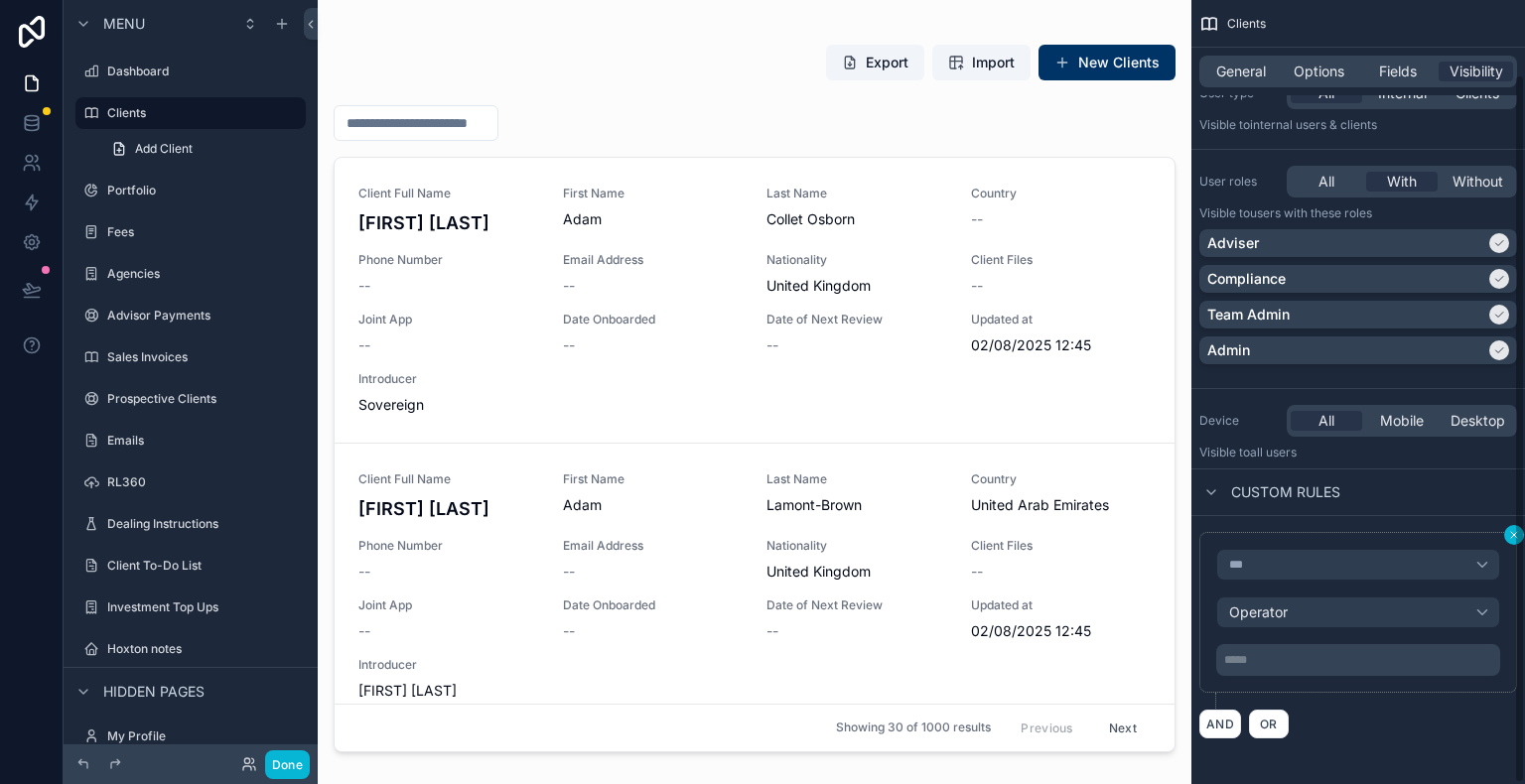 click 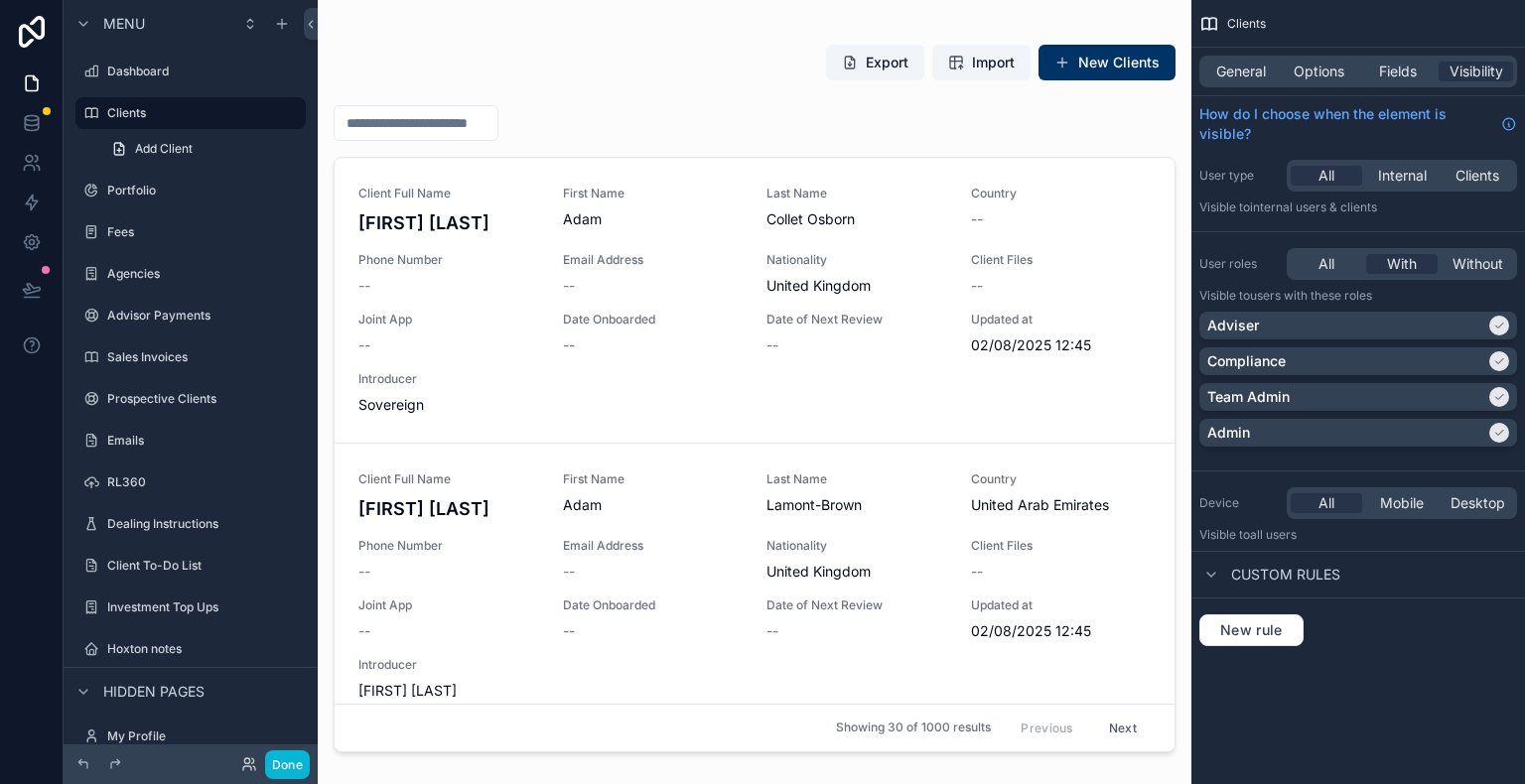 scroll, scrollTop: 0, scrollLeft: 0, axis: both 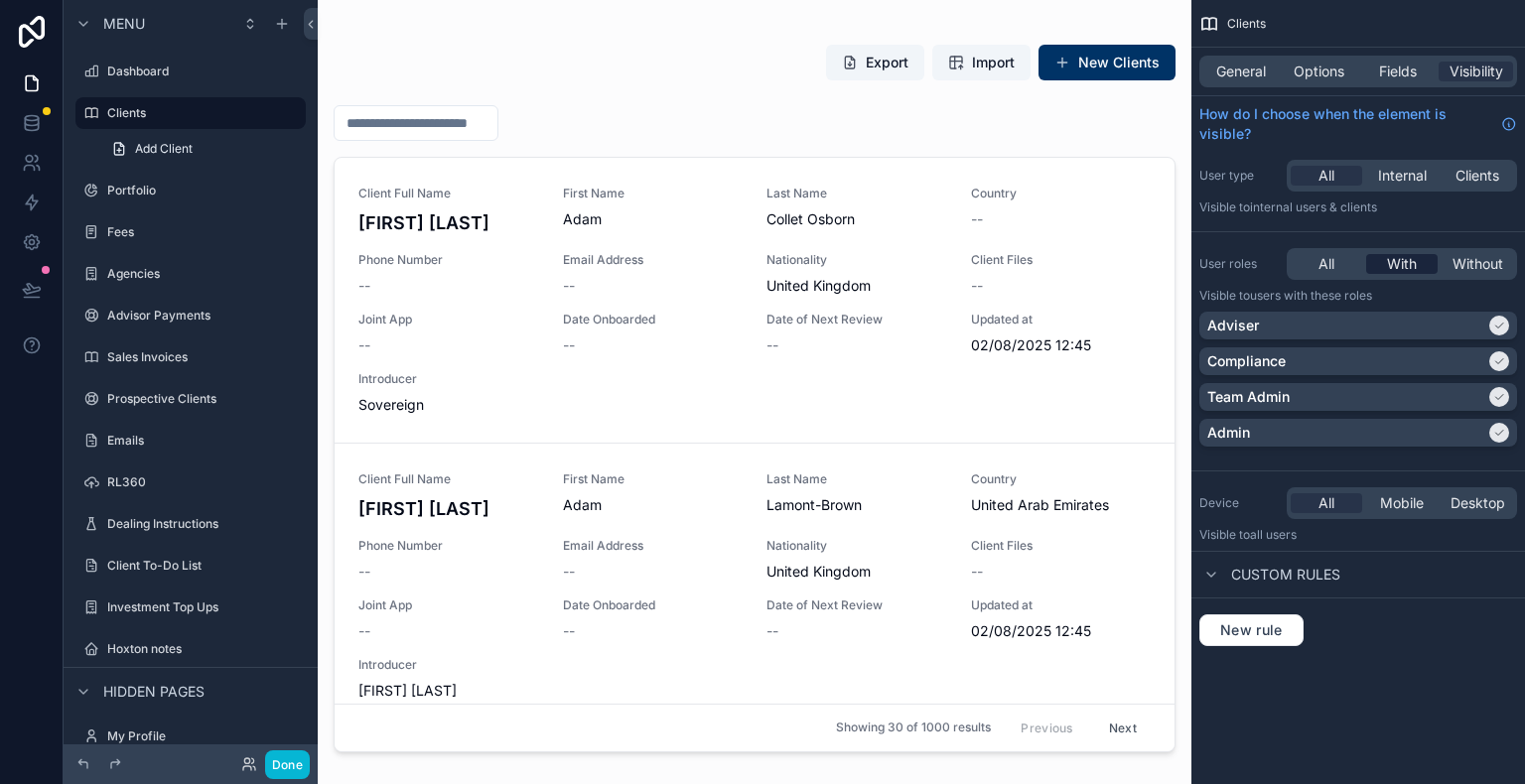 click on "With" at bounding box center (1402, 264) 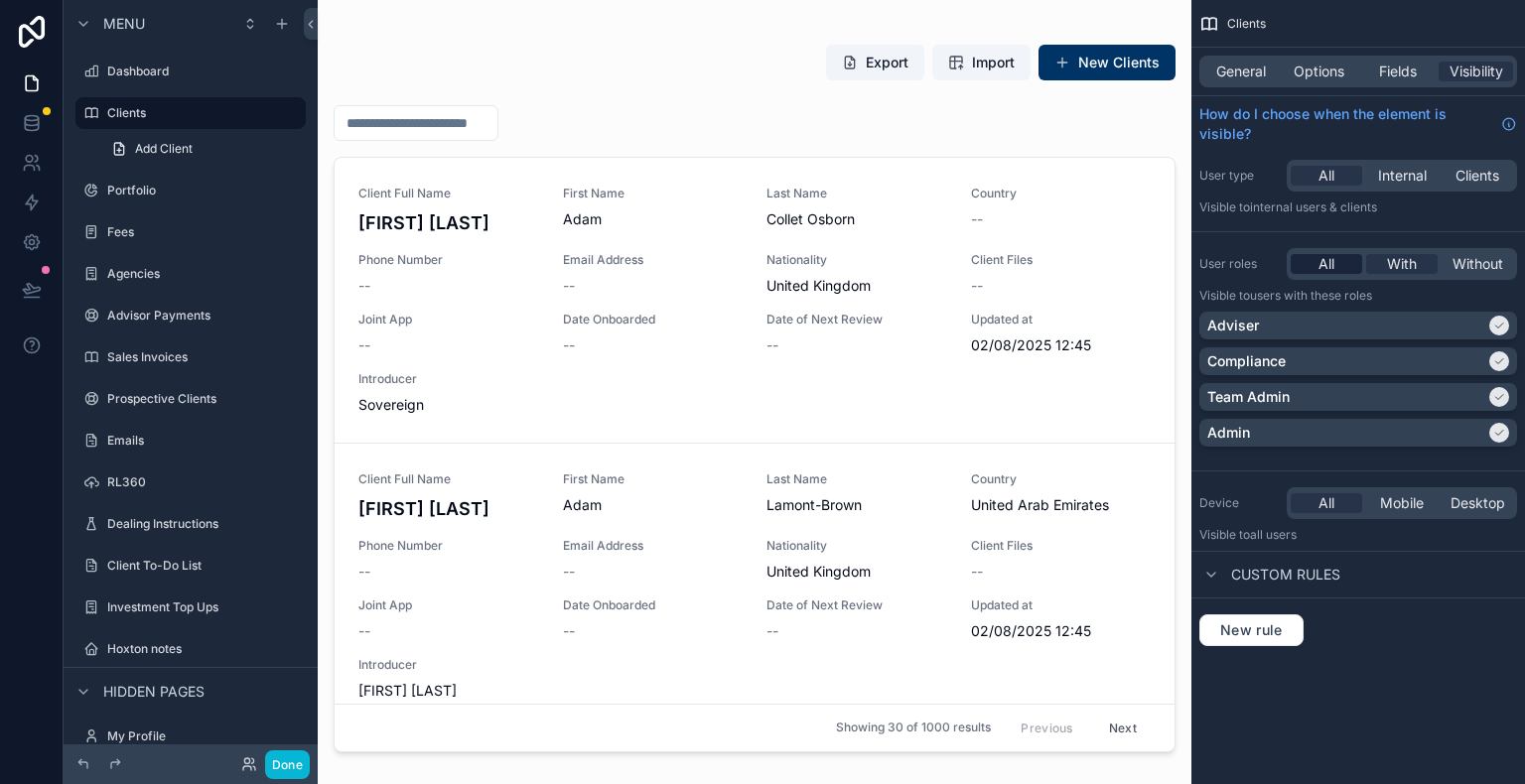 click on "All" at bounding box center [1326, 264] 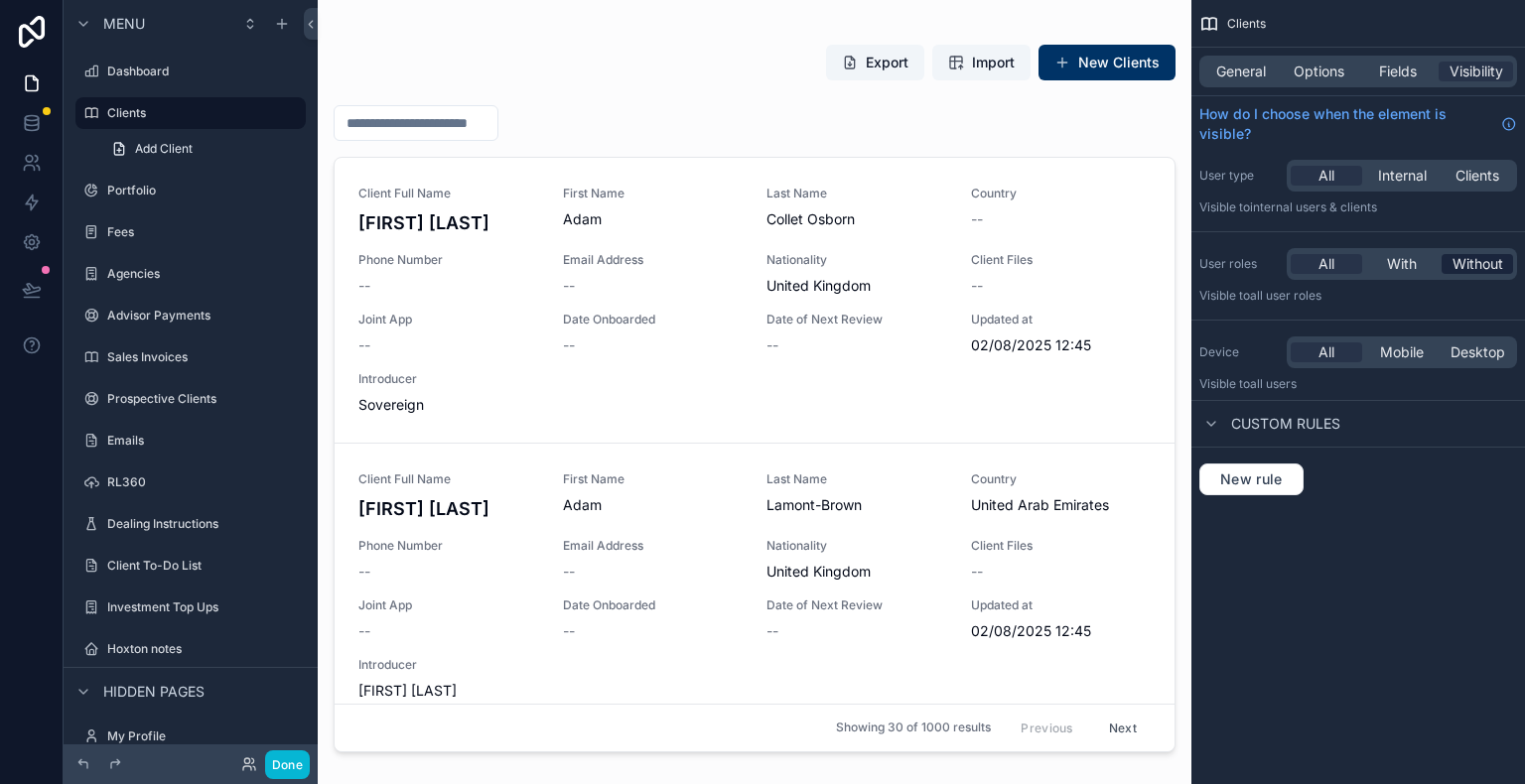 click on "Without" at bounding box center [1477, 264] 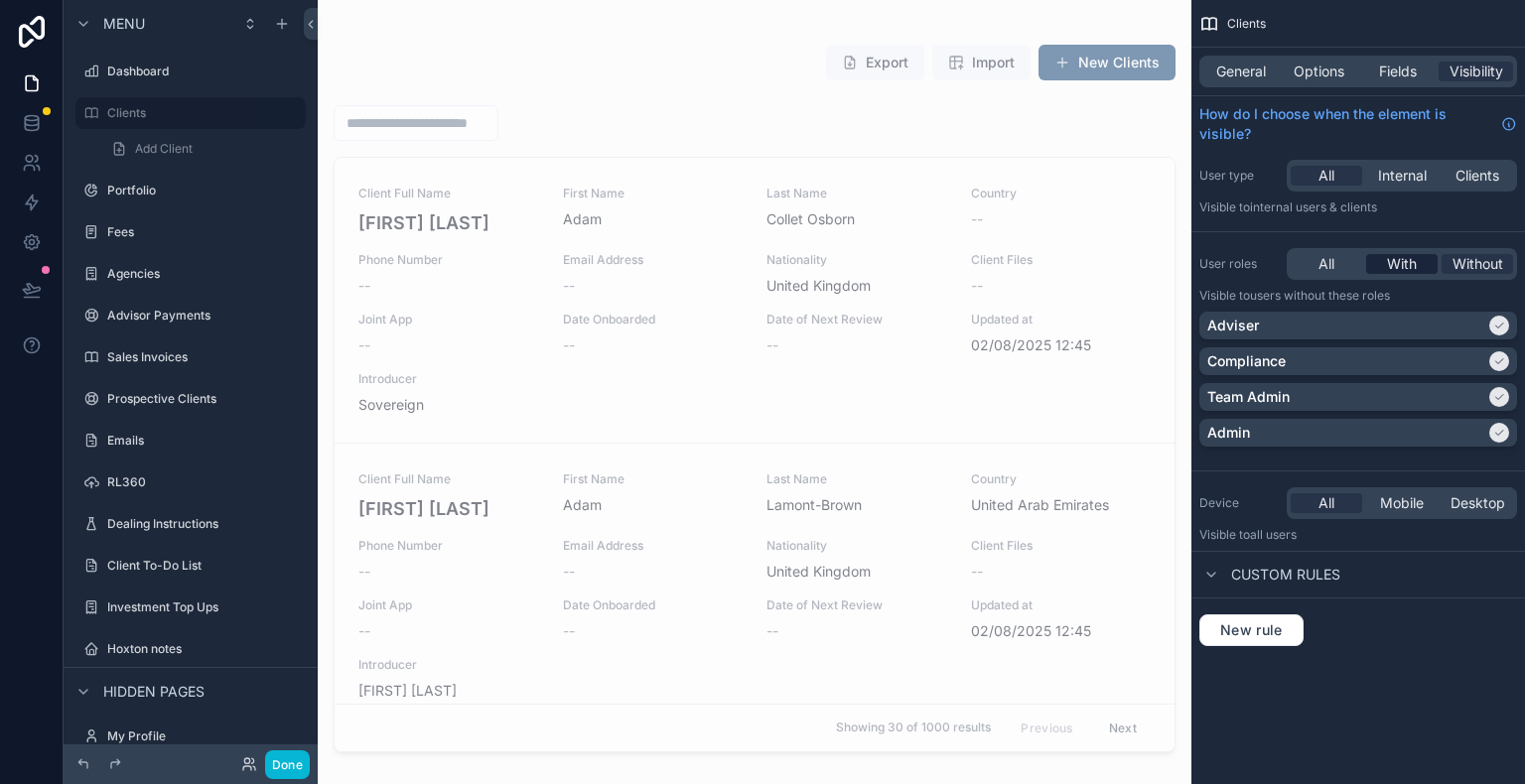 click on "With" at bounding box center [1402, 264] 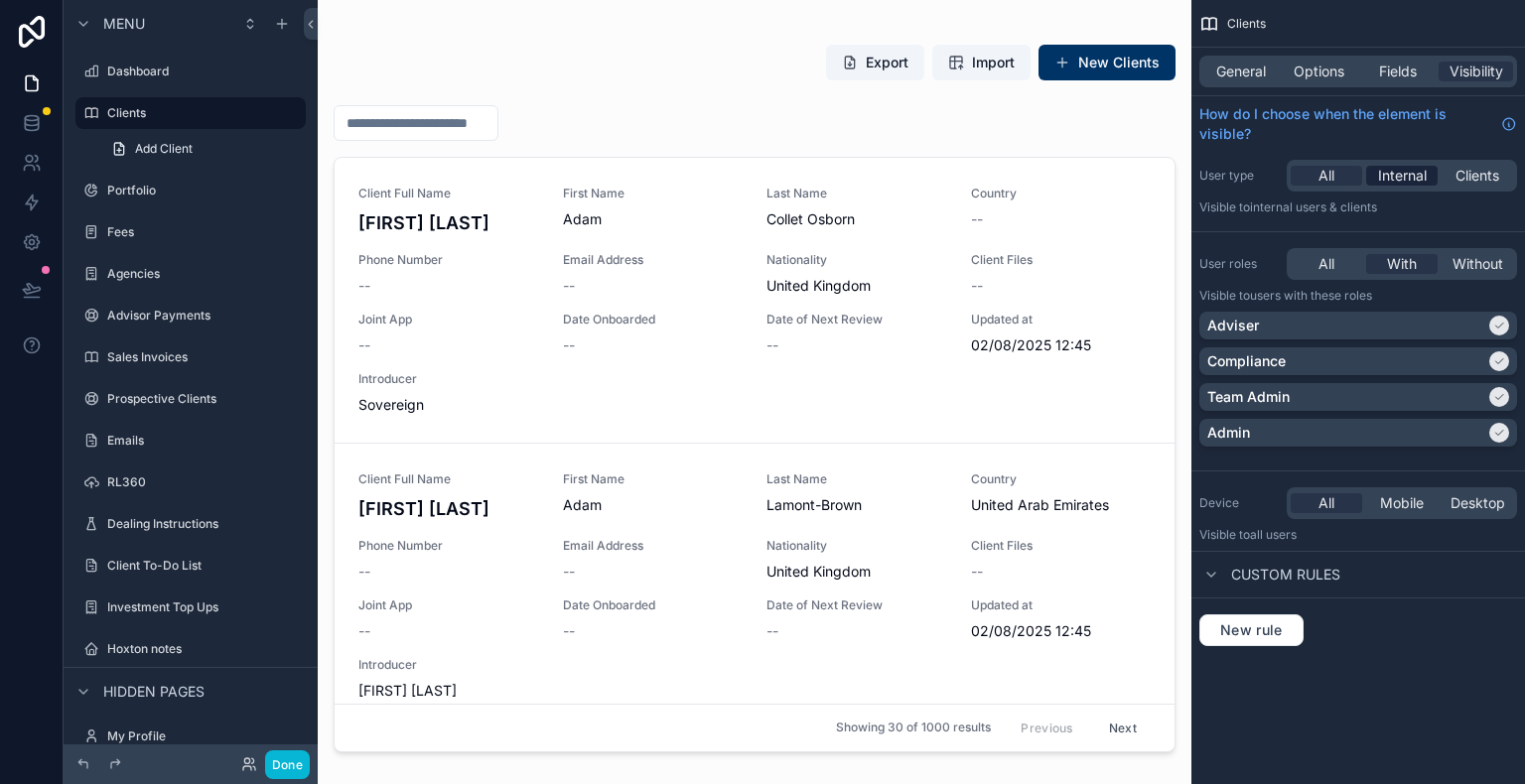 click on "Internal" at bounding box center (1402, 176) 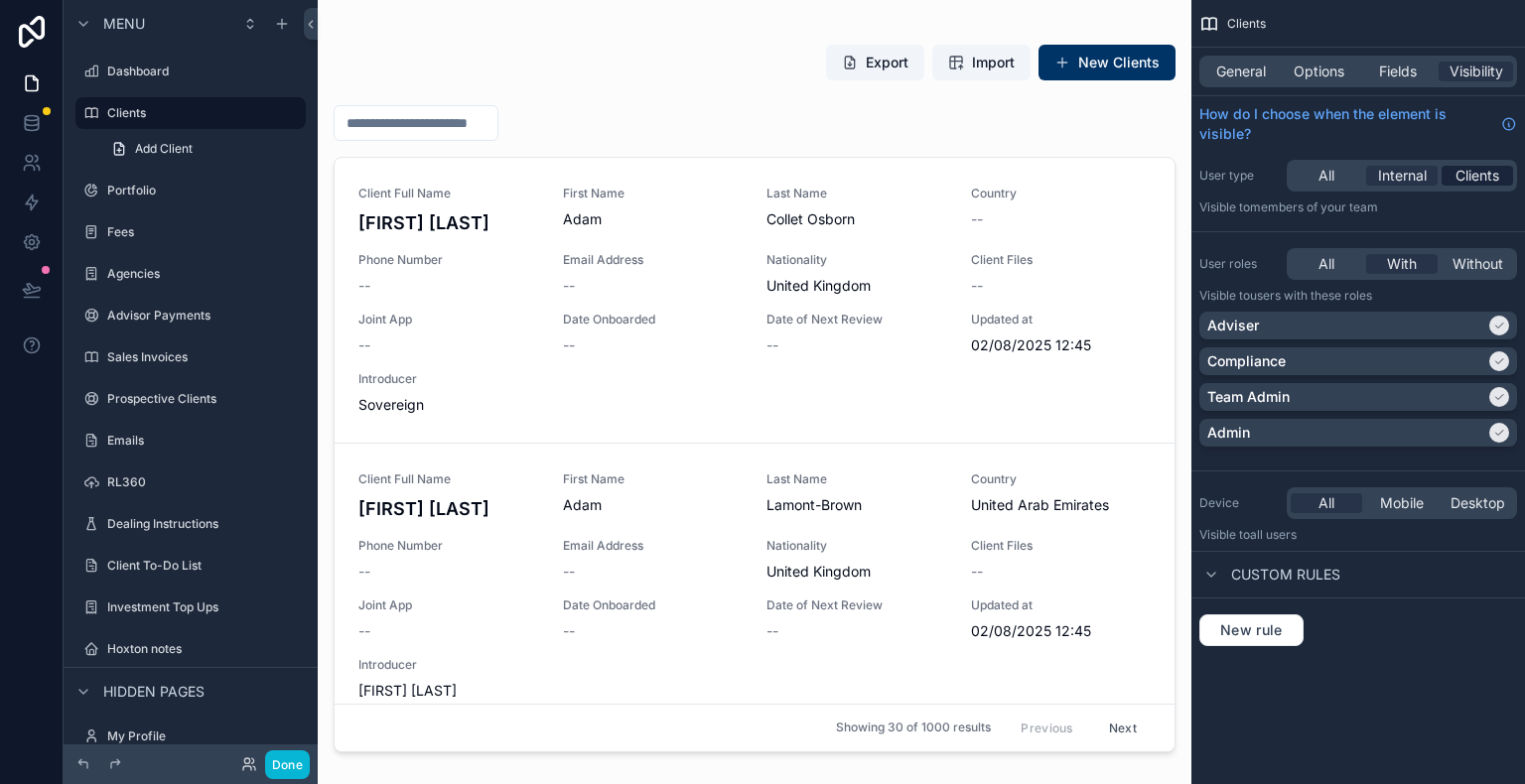 click on "Clients" at bounding box center [1477, 176] 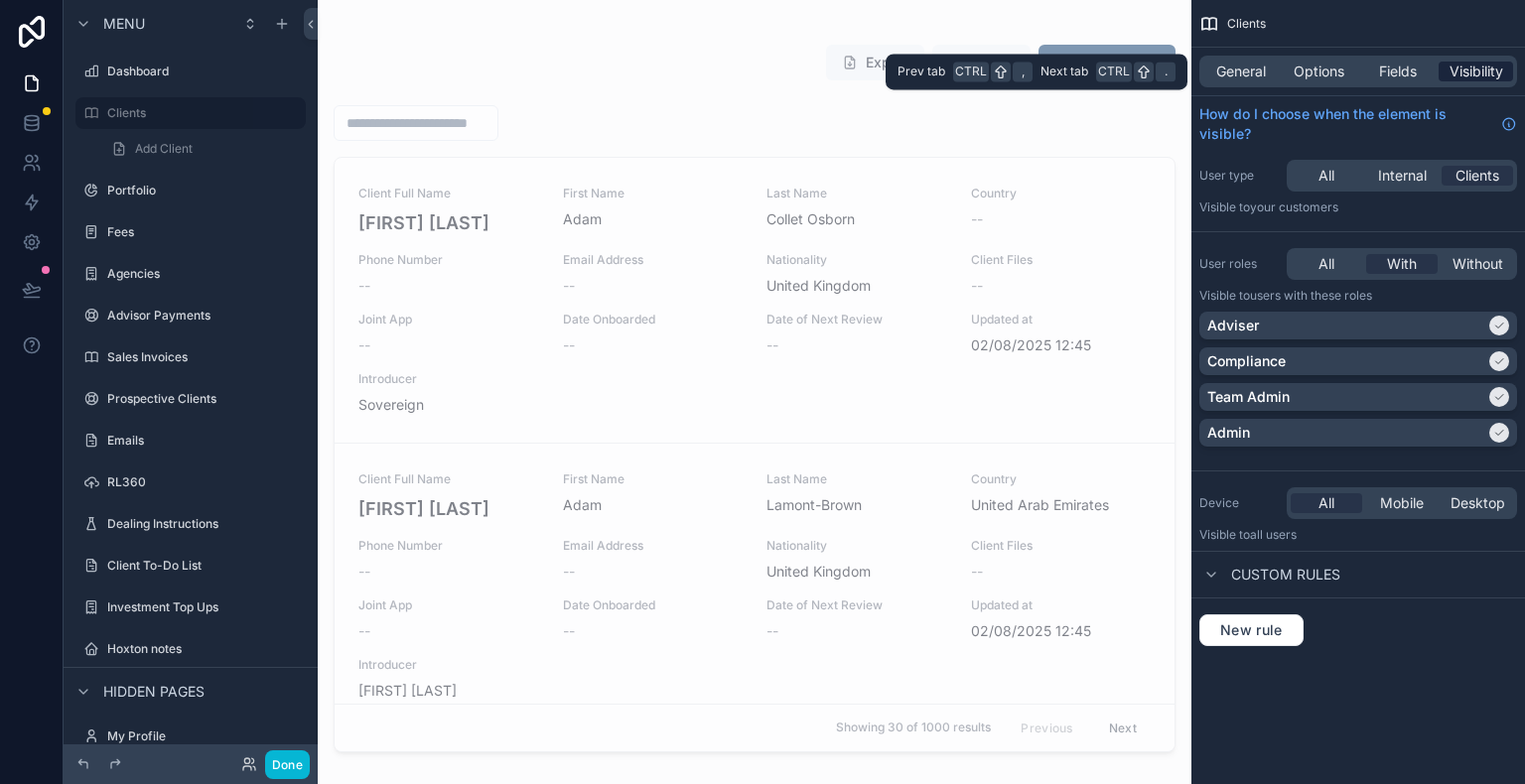 click on "Visibility" at bounding box center (1475, 71) 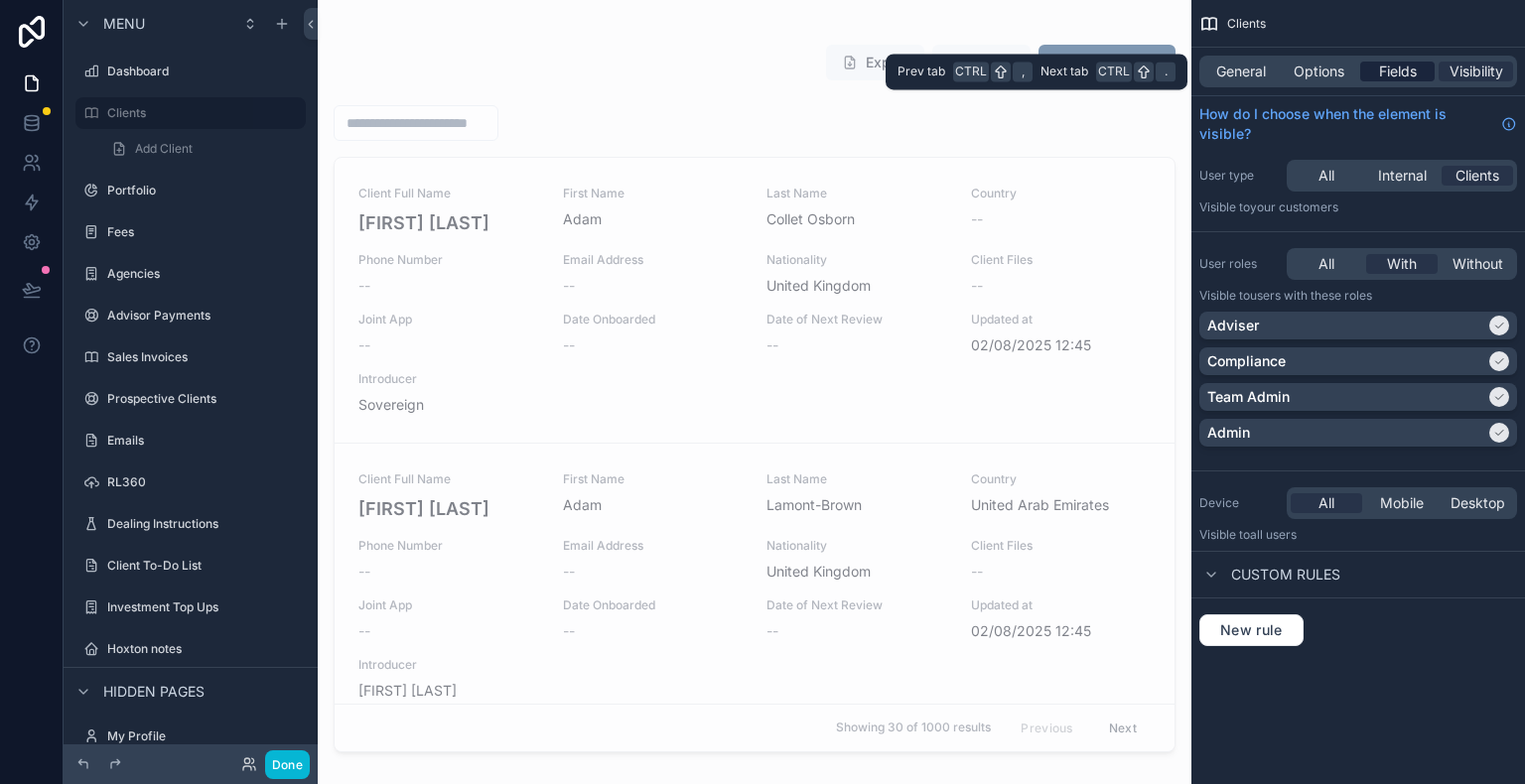 click on "Fields" at bounding box center (1397, 71) 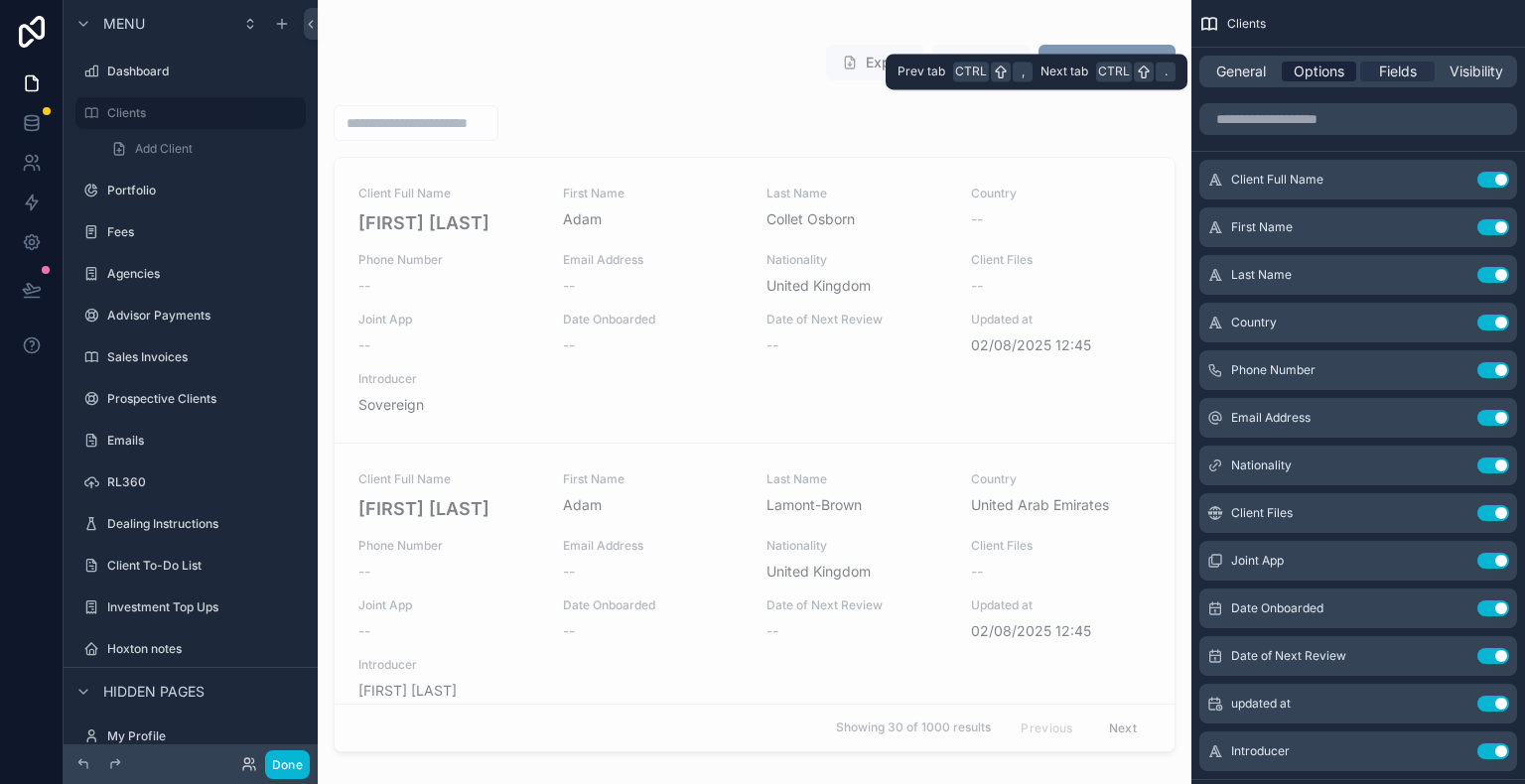 click on "Options" at bounding box center [1318, 71] 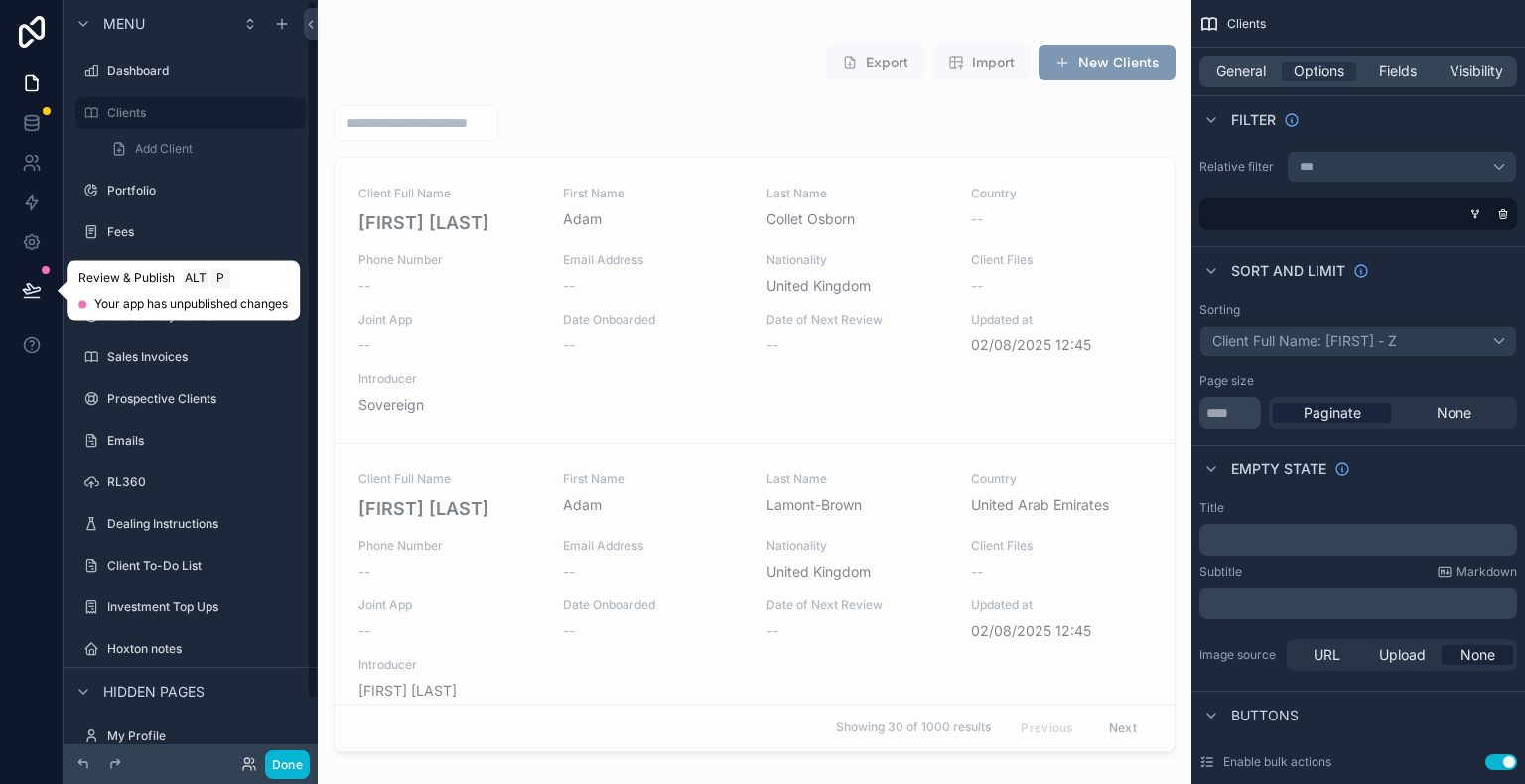 click 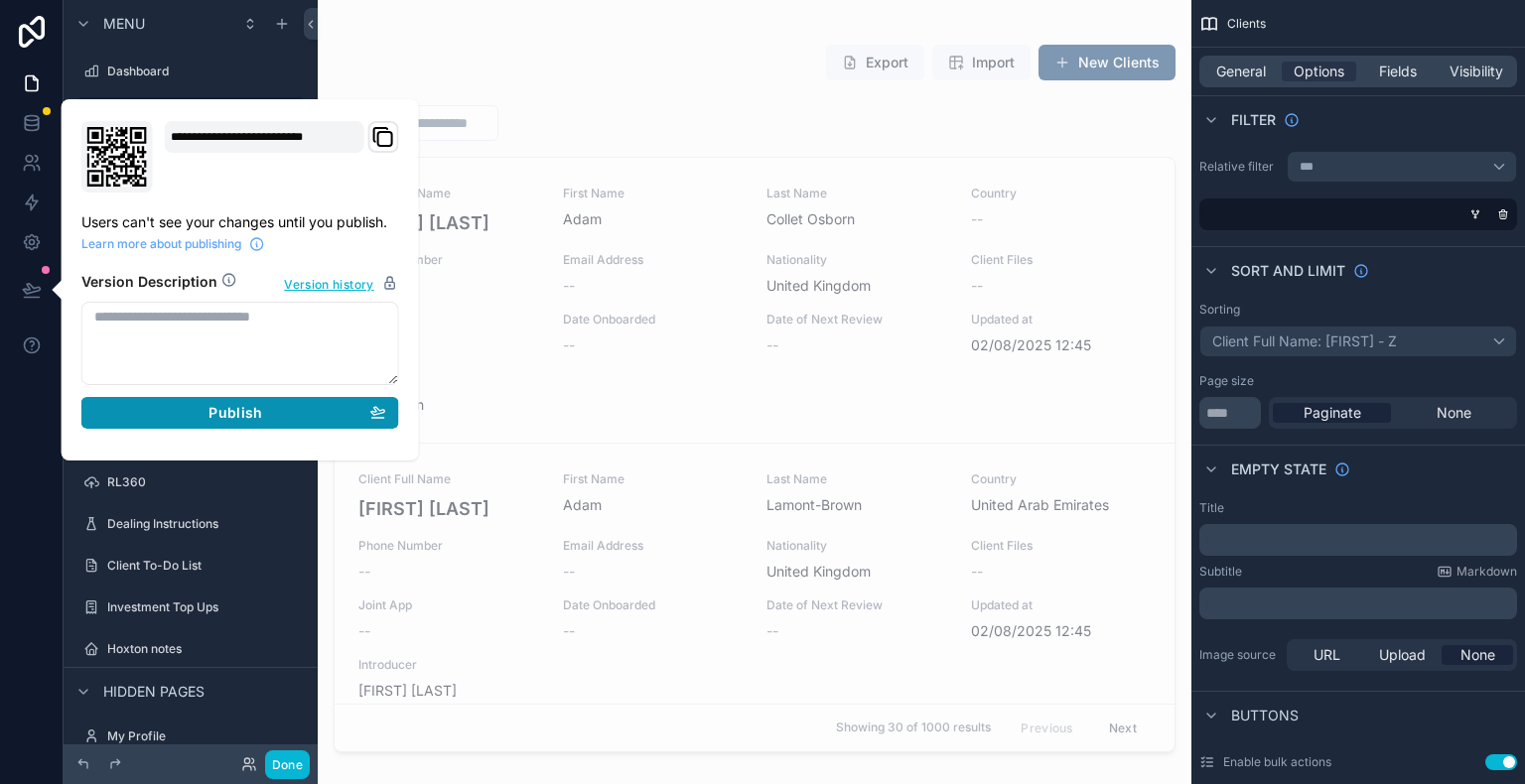 click on "Publish" at bounding box center [240, 413] 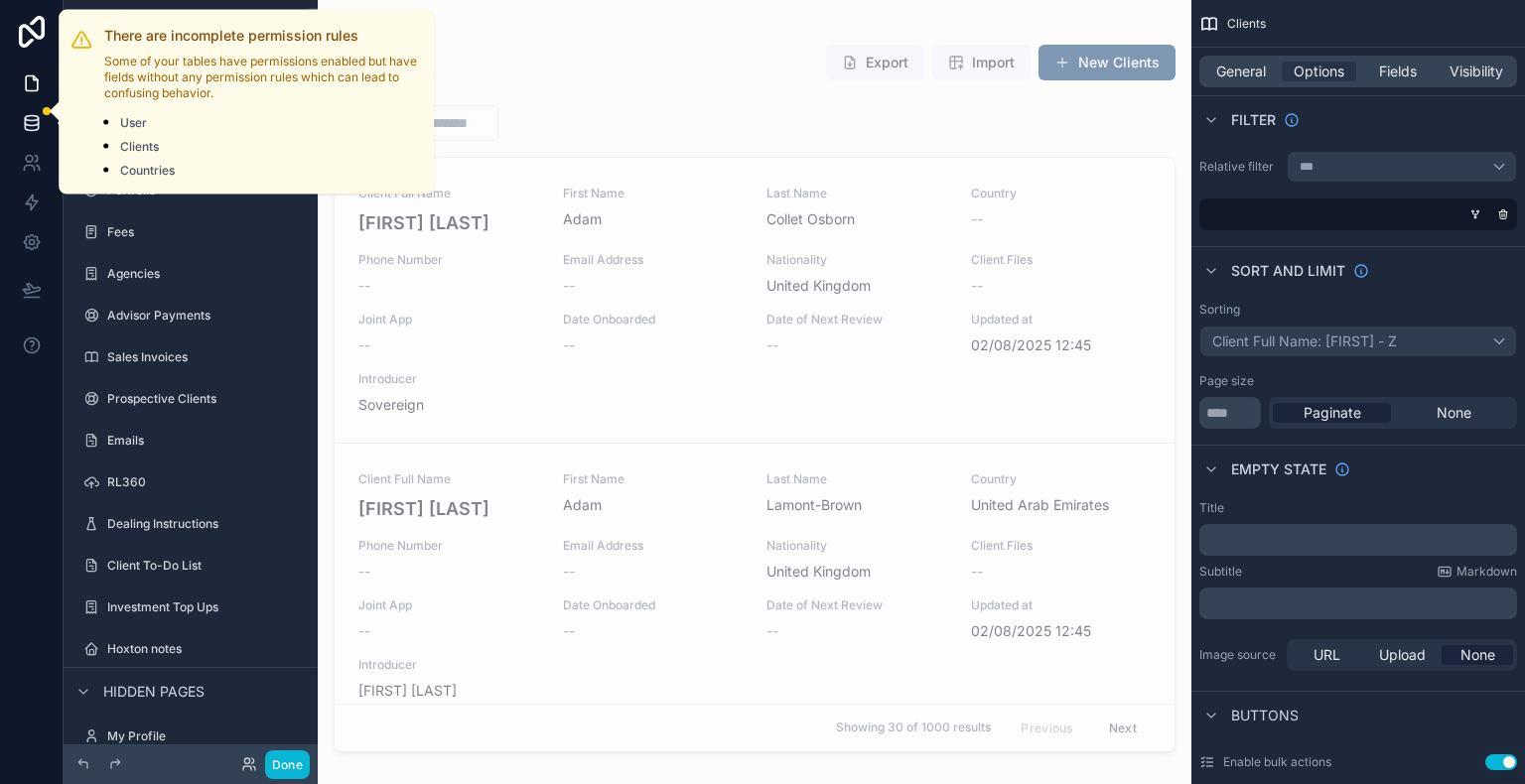 click at bounding box center [47, 111] 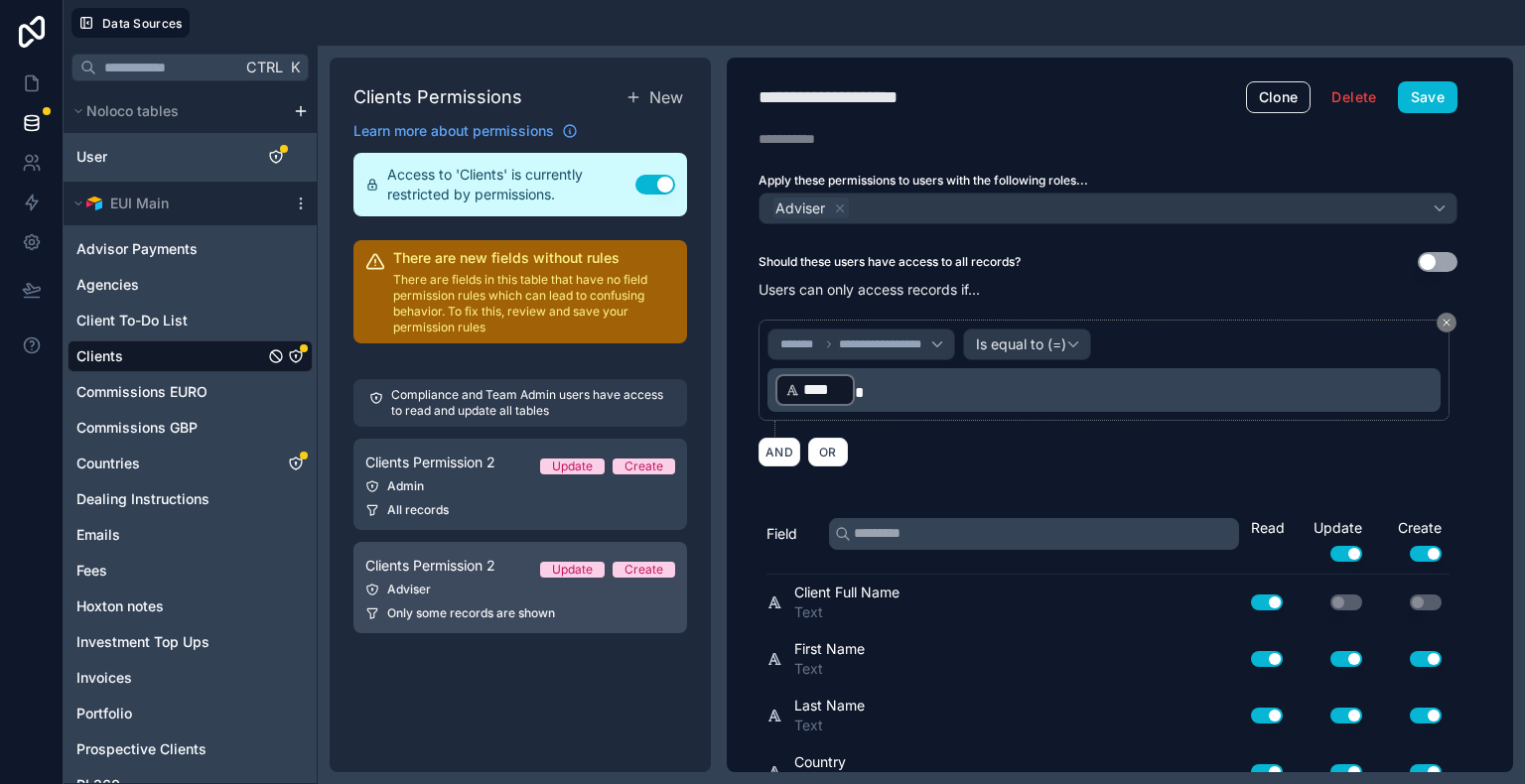 click on "Adviser" at bounding box center (520, 589) 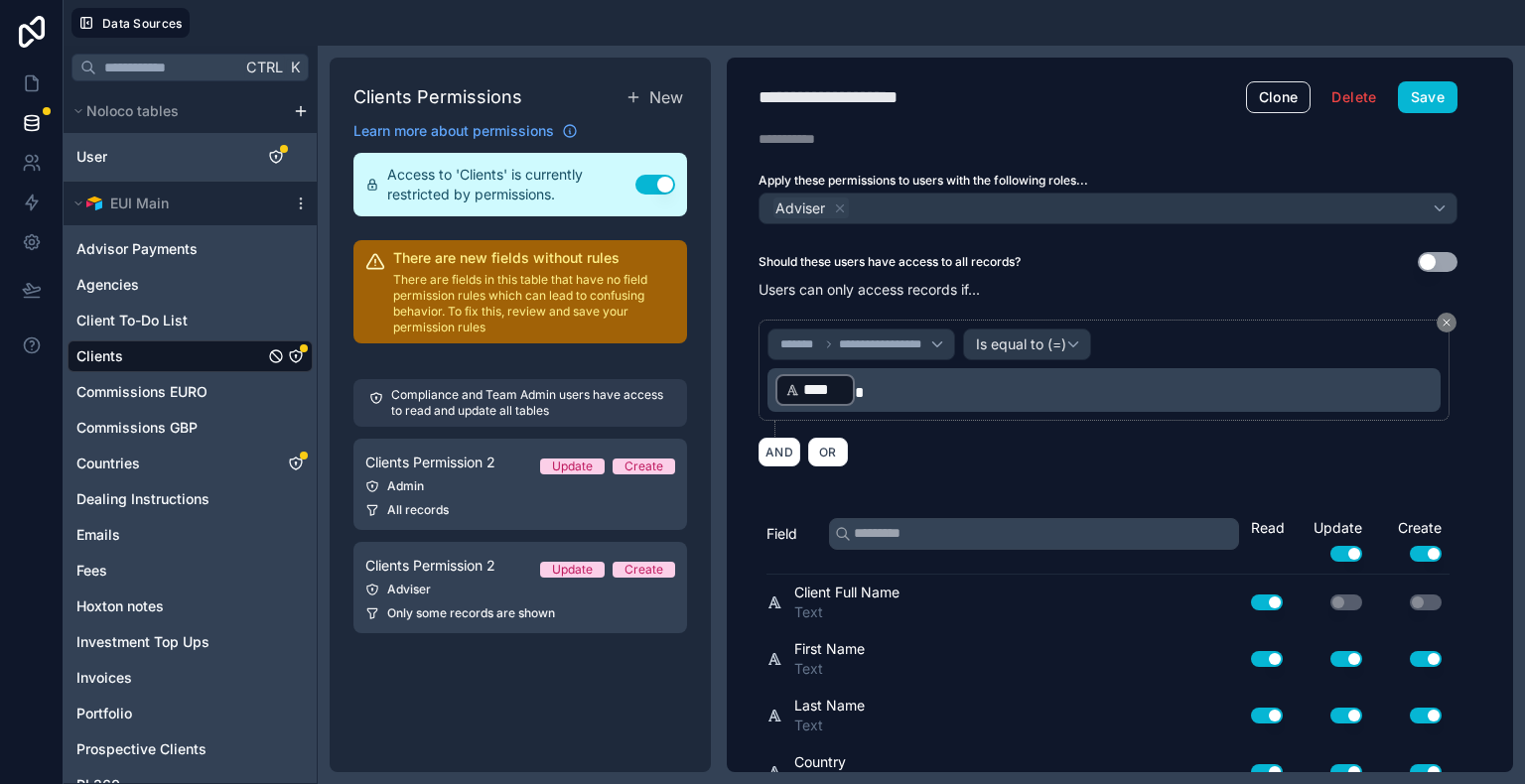 click on "****" at bounding box center [824, 390] 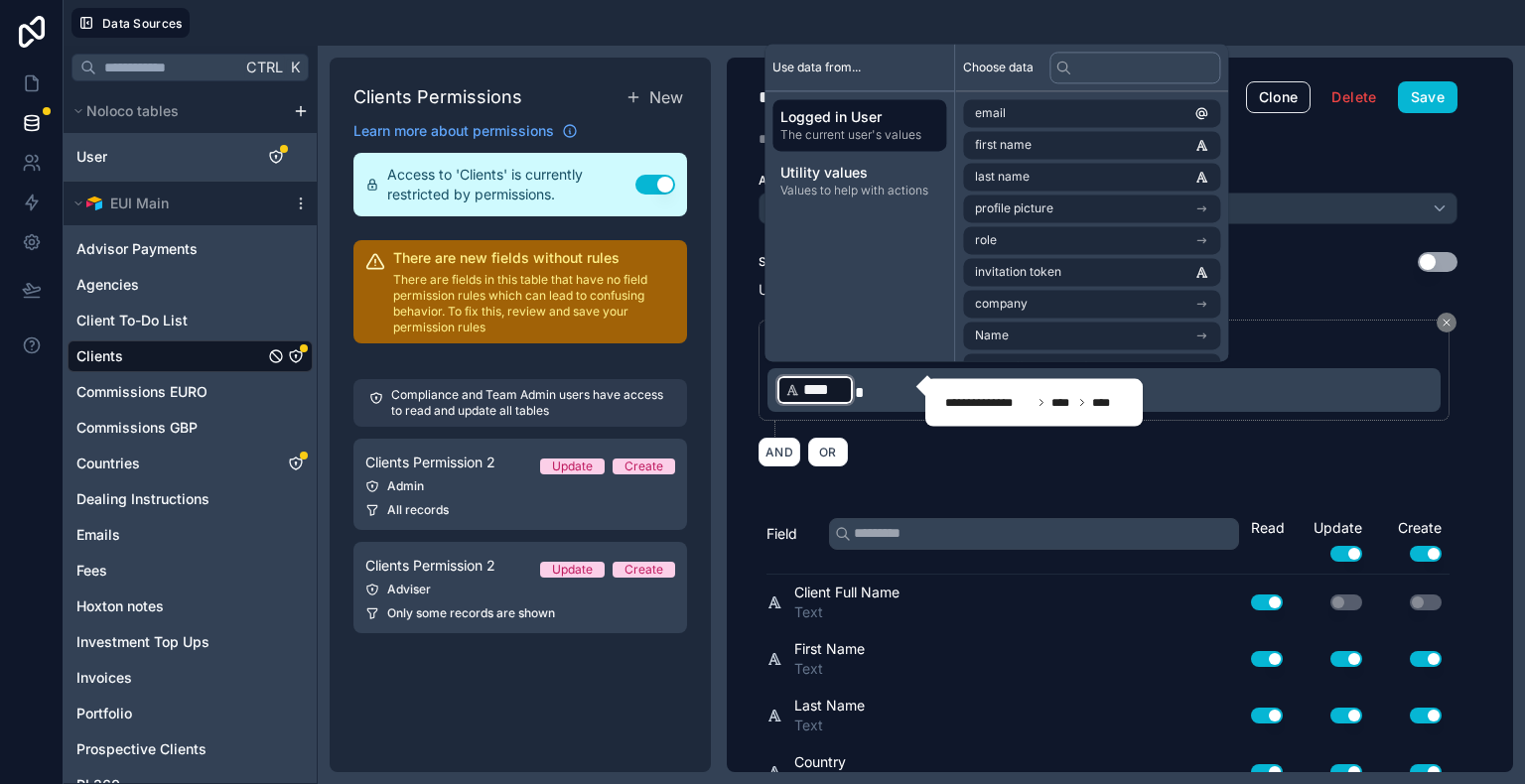 click on "The current user's values" at bounding box center (859, 135) 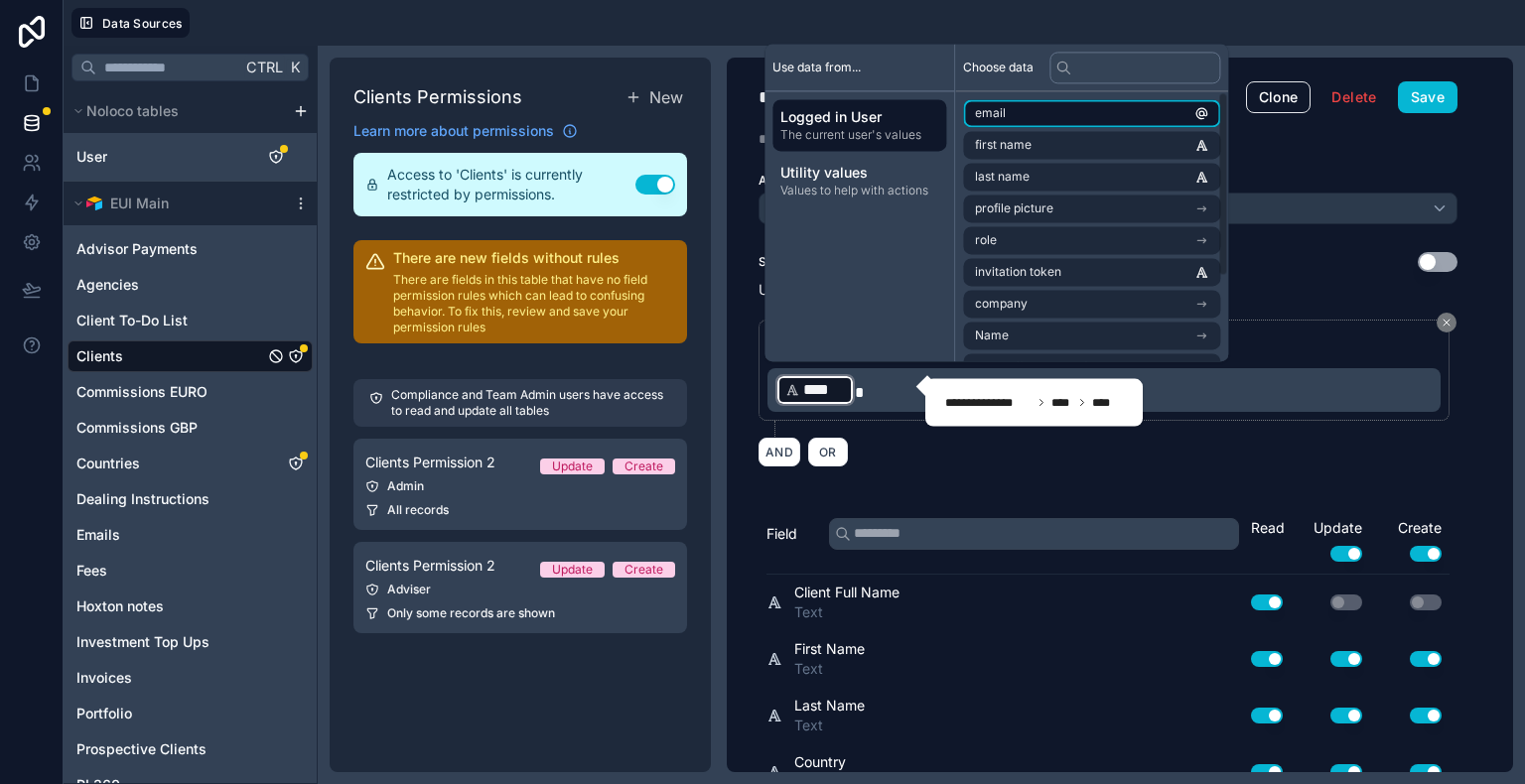 click on "email" at bounding box center [1091, 113] 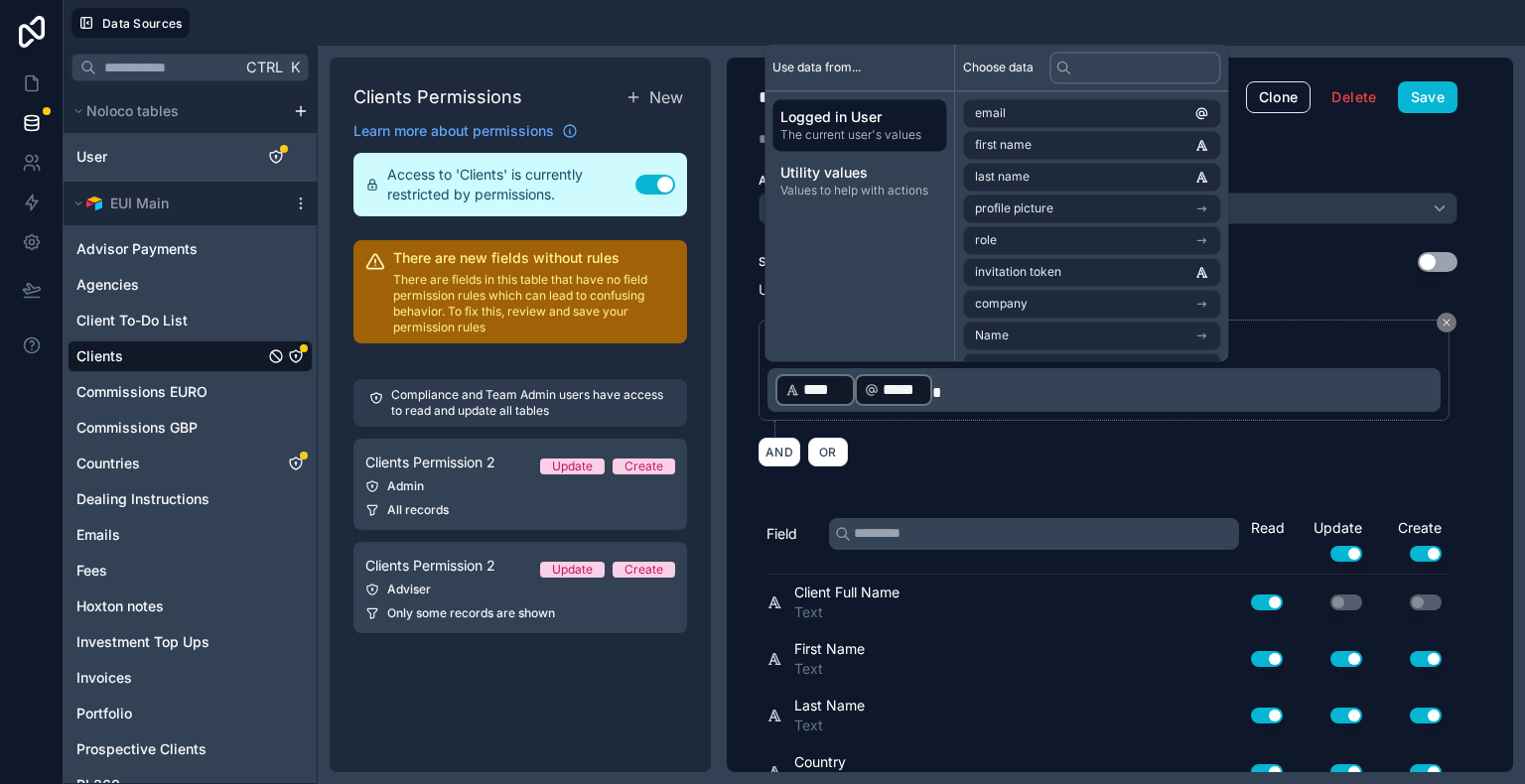 click on "****" at bounding box center [815, 390] 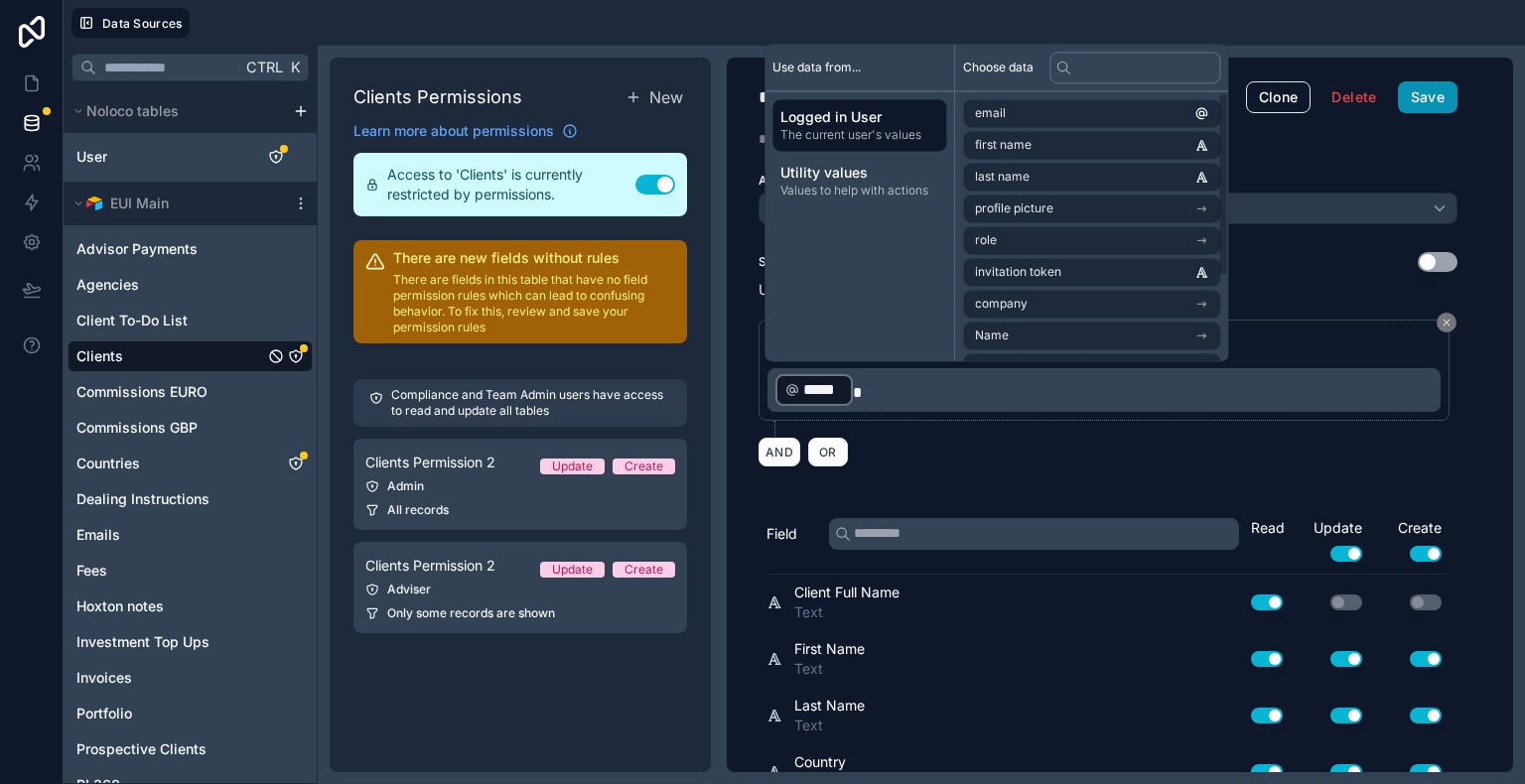 click on "Save" at bounding box center [1428, 97] 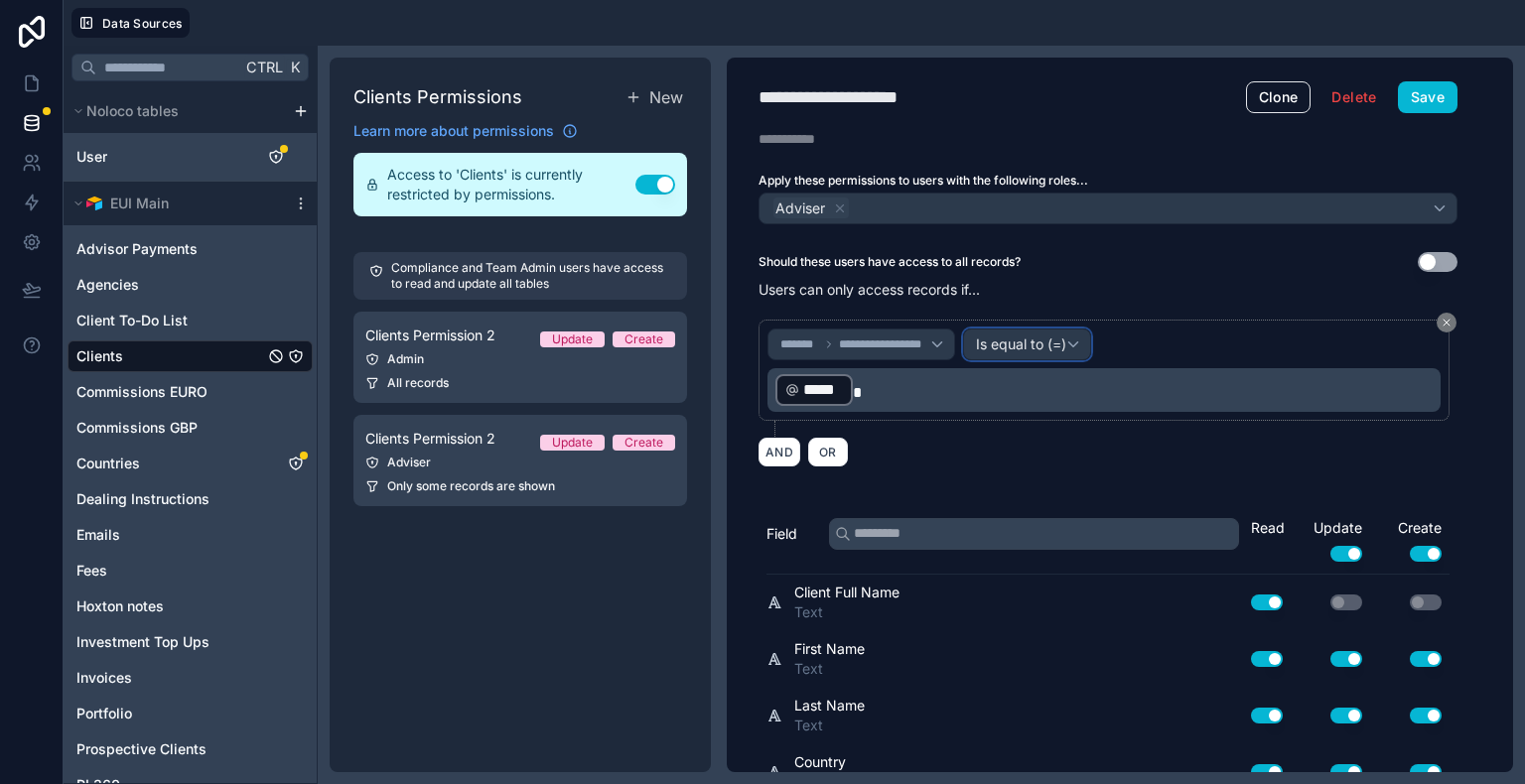 click on "Is equal to (=)" at bounding box center [1021, 344] 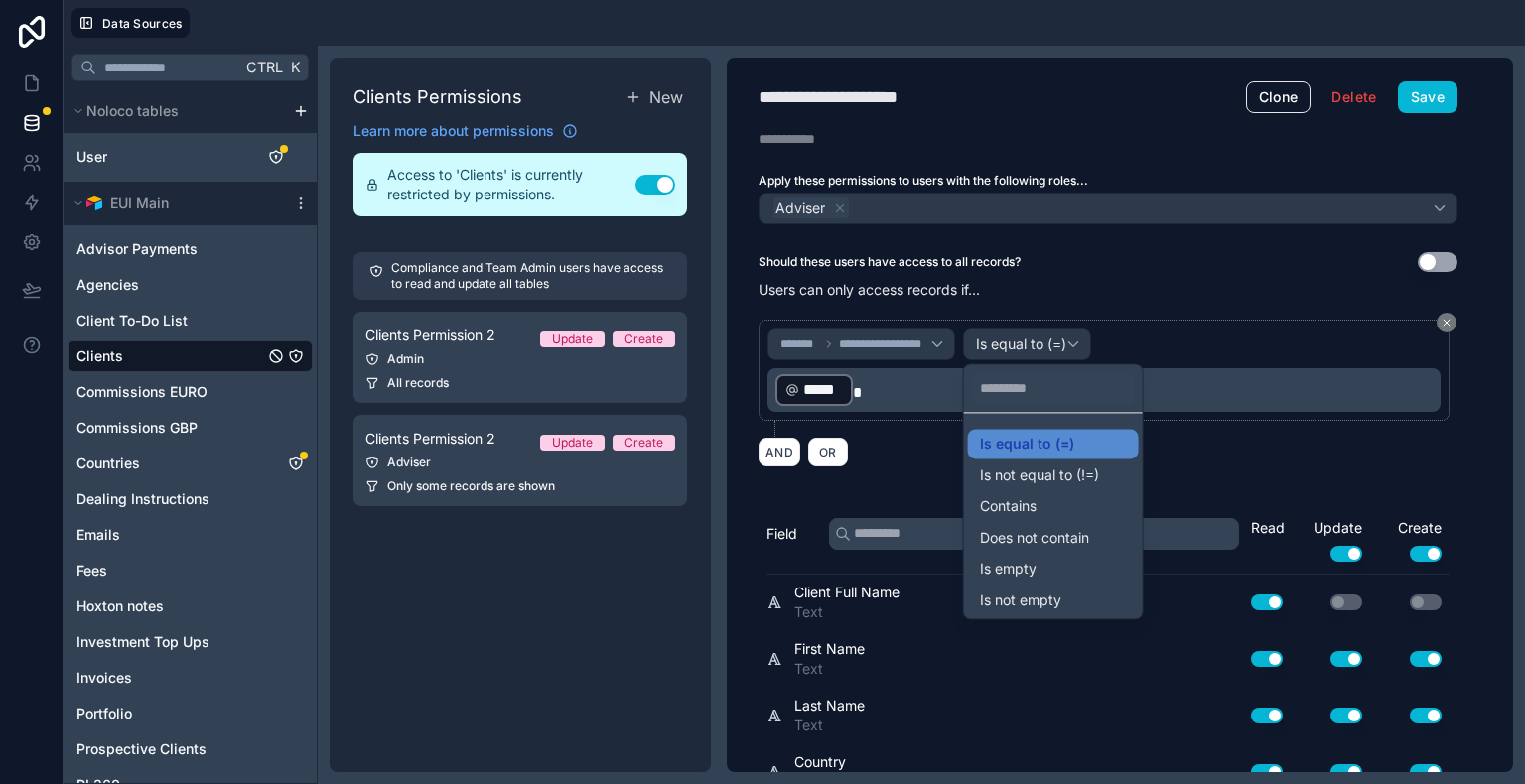click at bounding box center (762, 392) 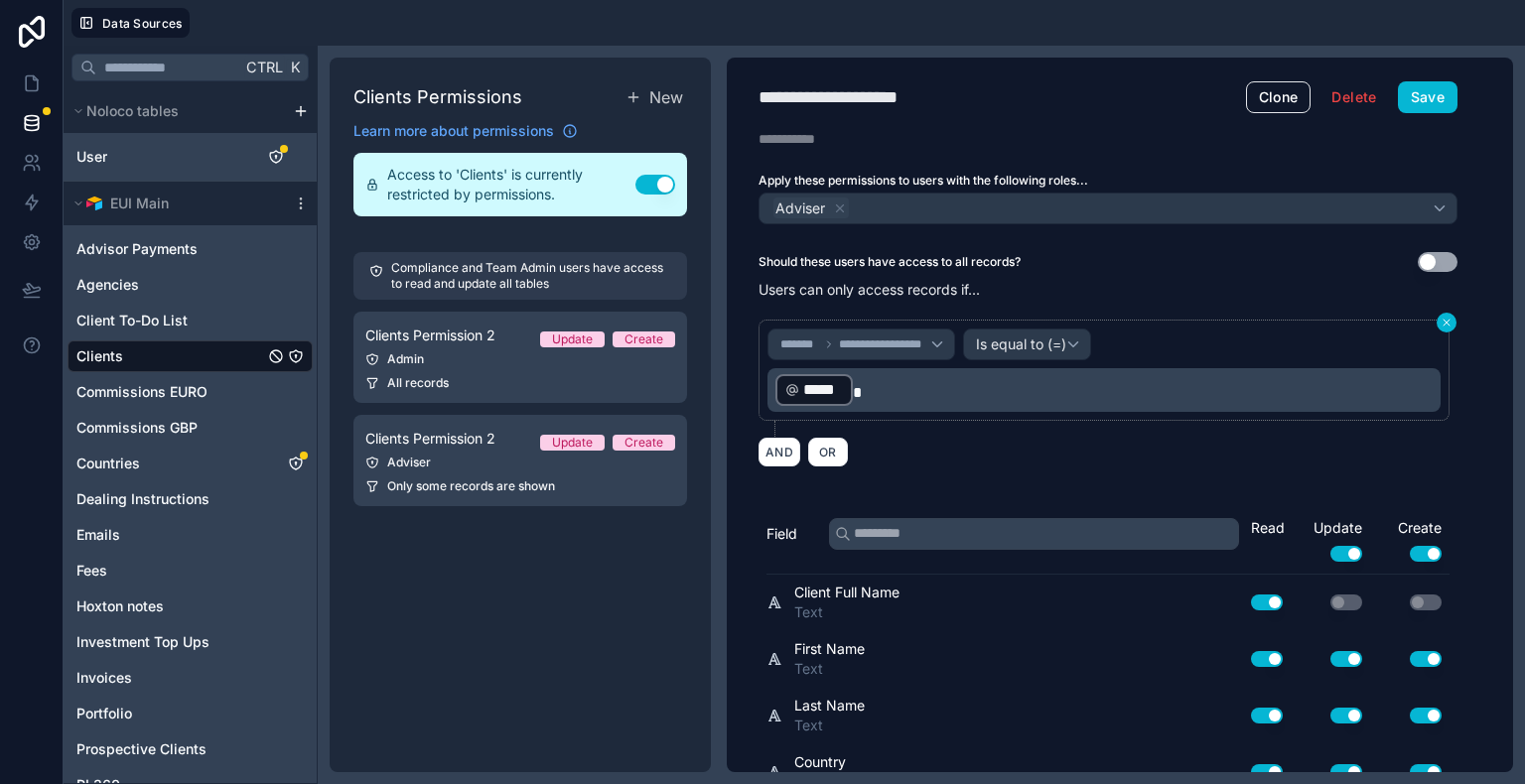 click 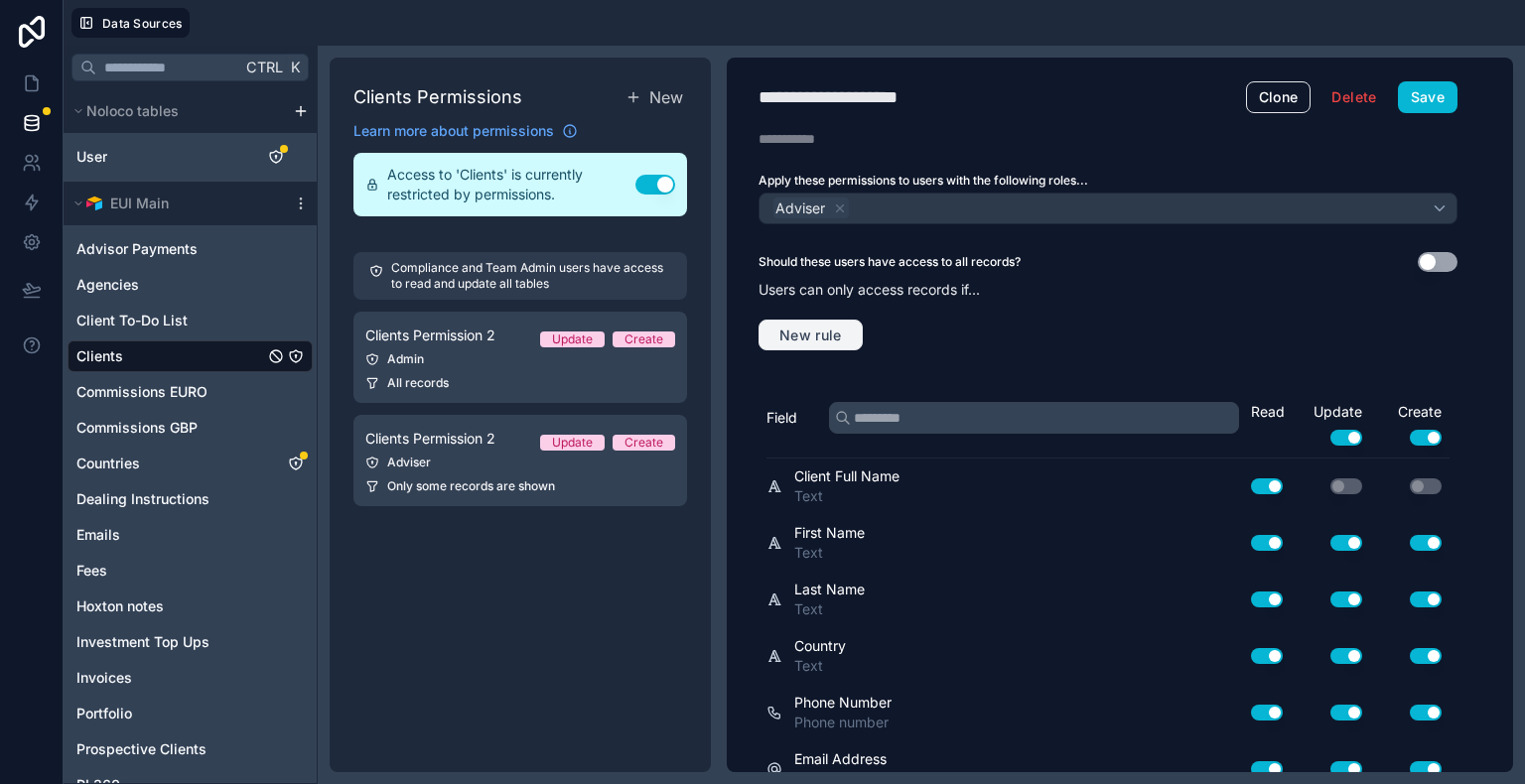 click on "New rule" at bounding box center [810, 335] 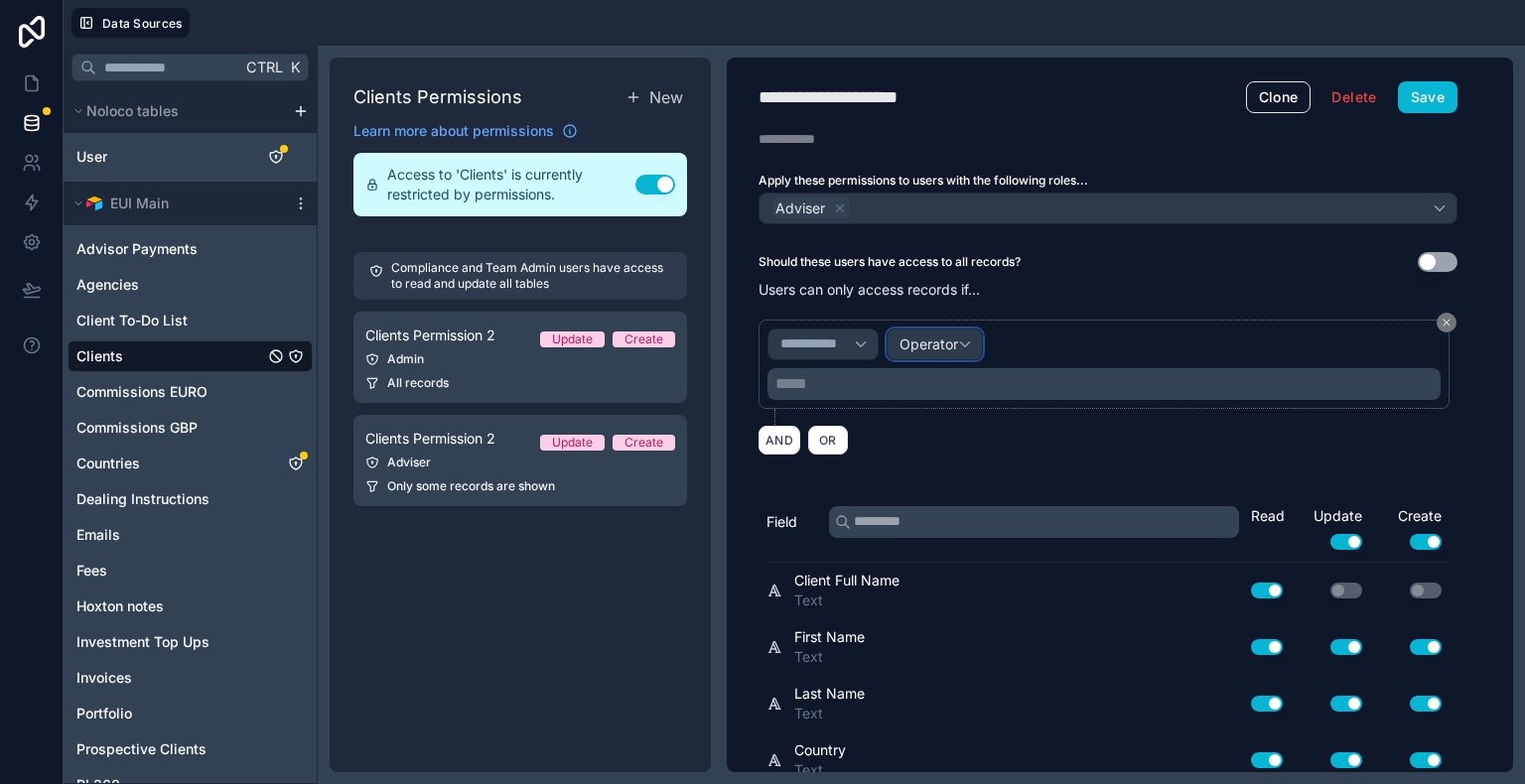 click on "Operator" at bounding box center (928, 343) 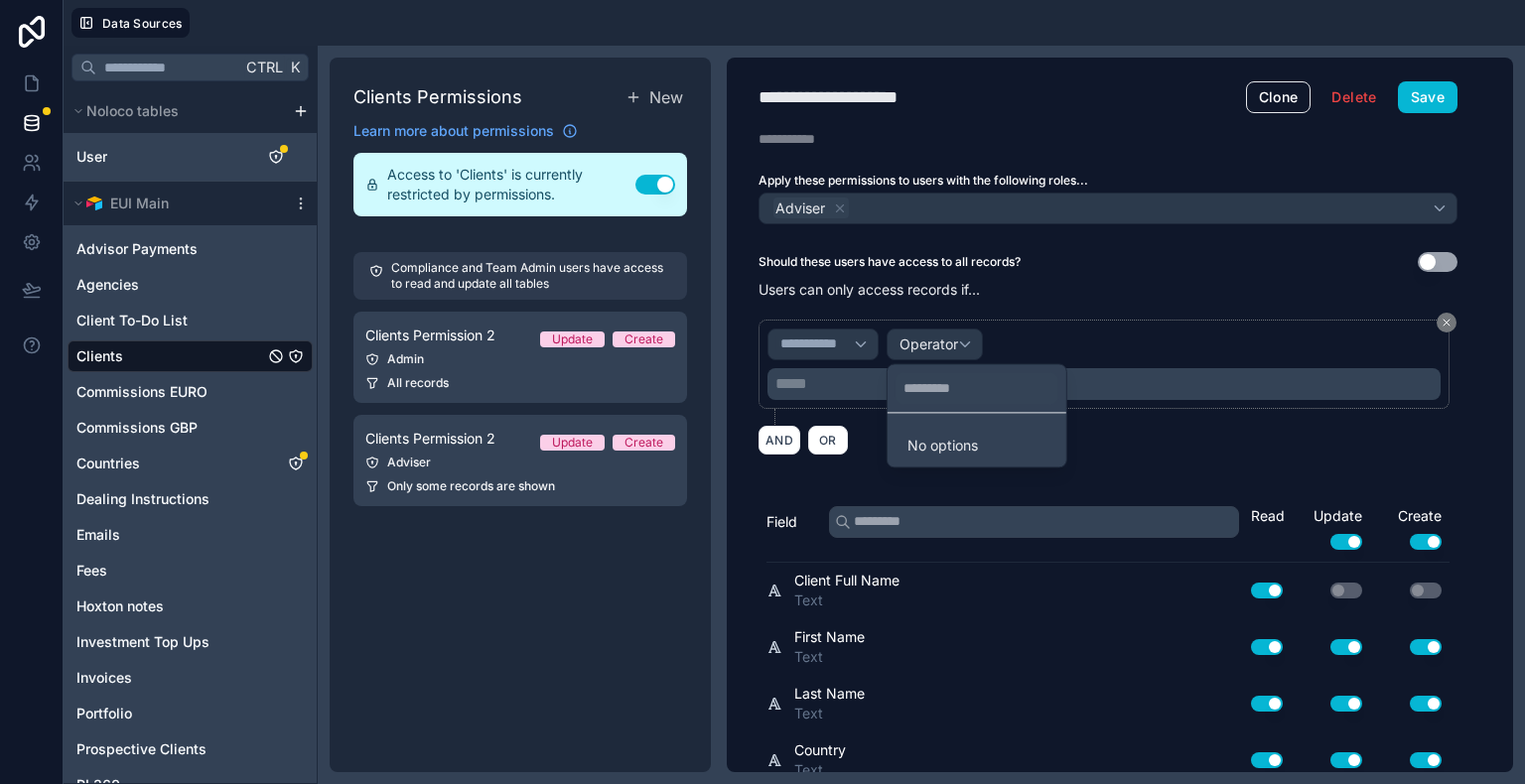 click at bounding box center [762, 392] 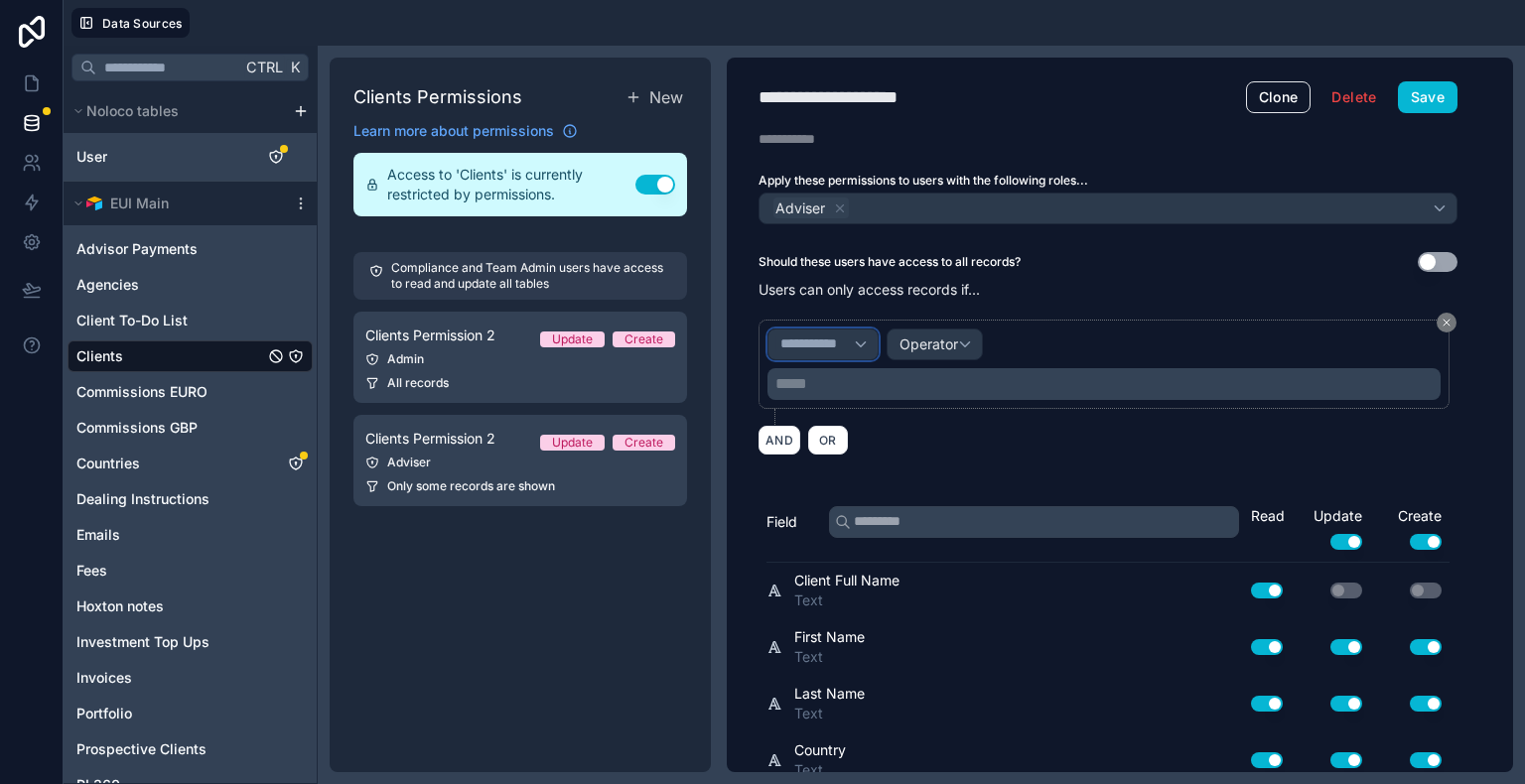 click on "**********" at bounding box center [823, 344] 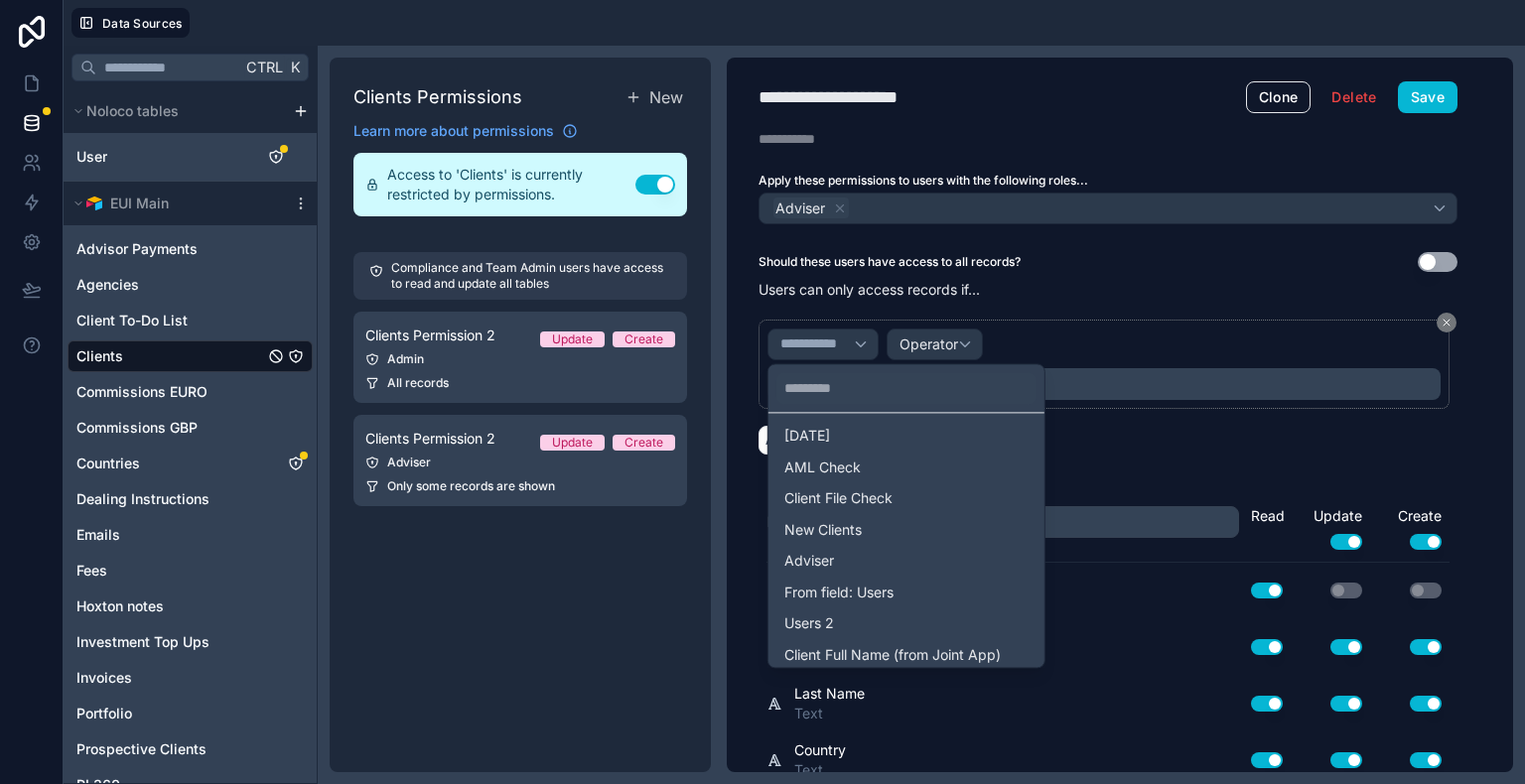 scroll, scrollTop: 1807, scrollLeft: 0, axis: vertical 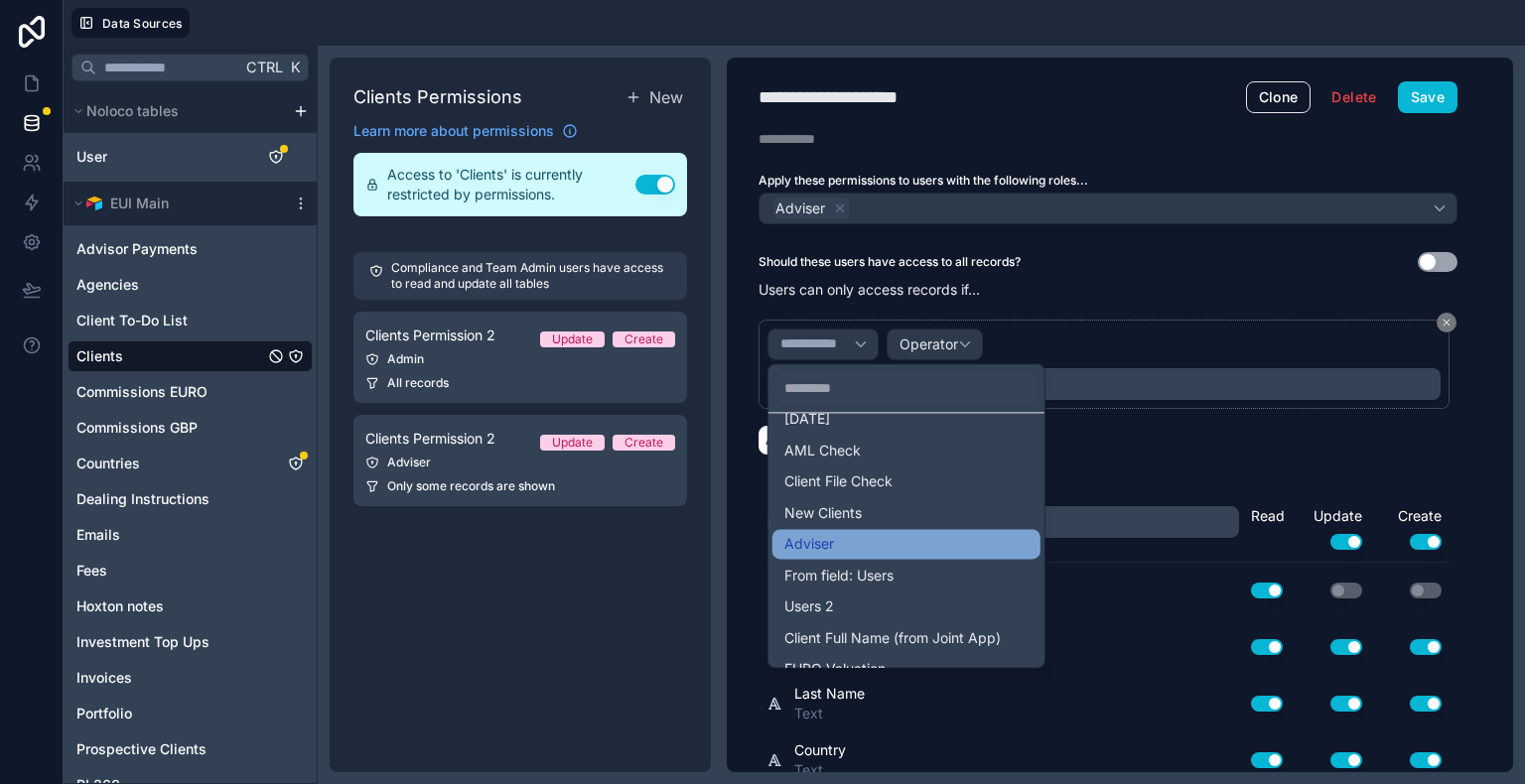 click on "Adviser" at bounding box center (906, 544) 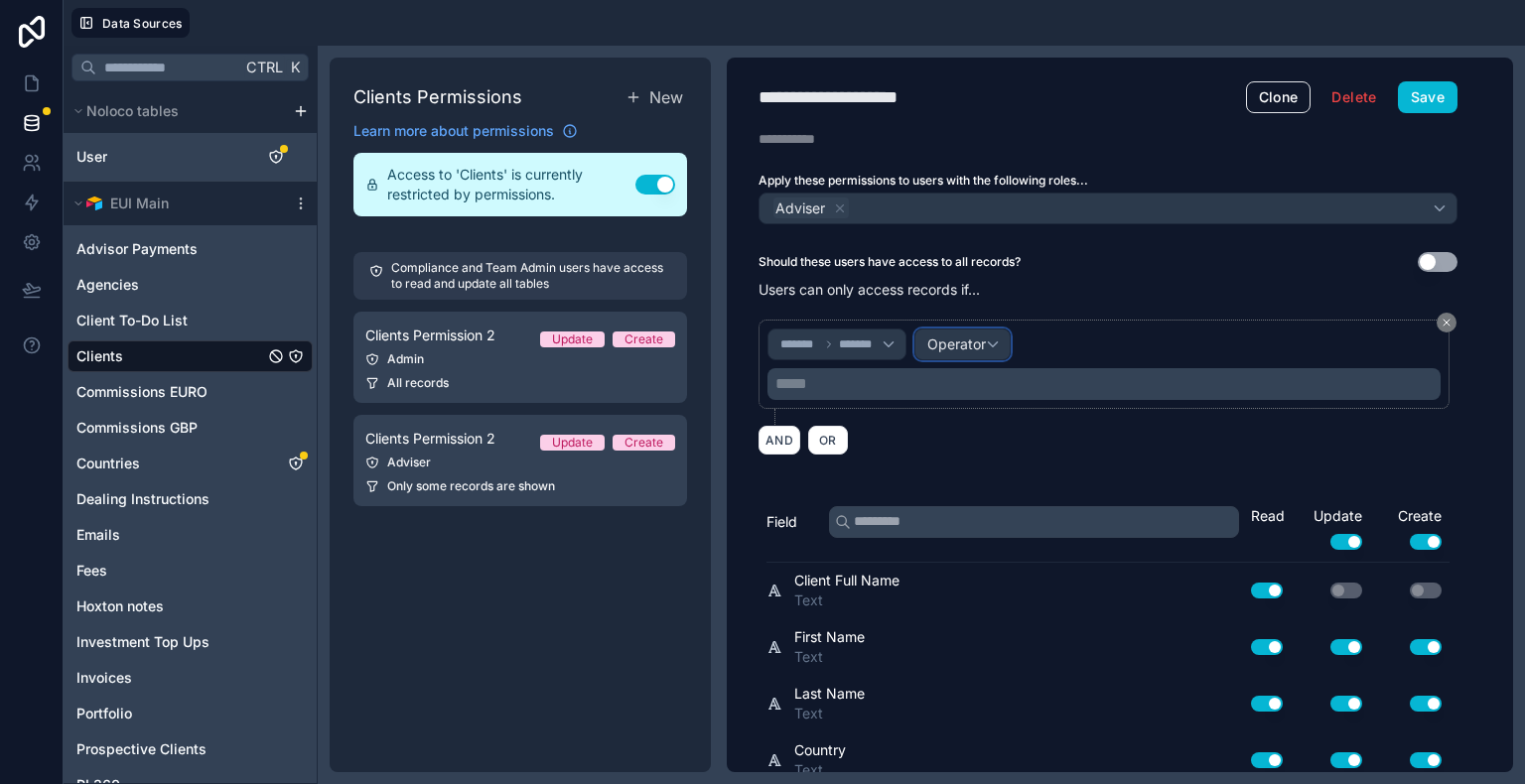 click on "Operator" at bounding box center (956, 343) 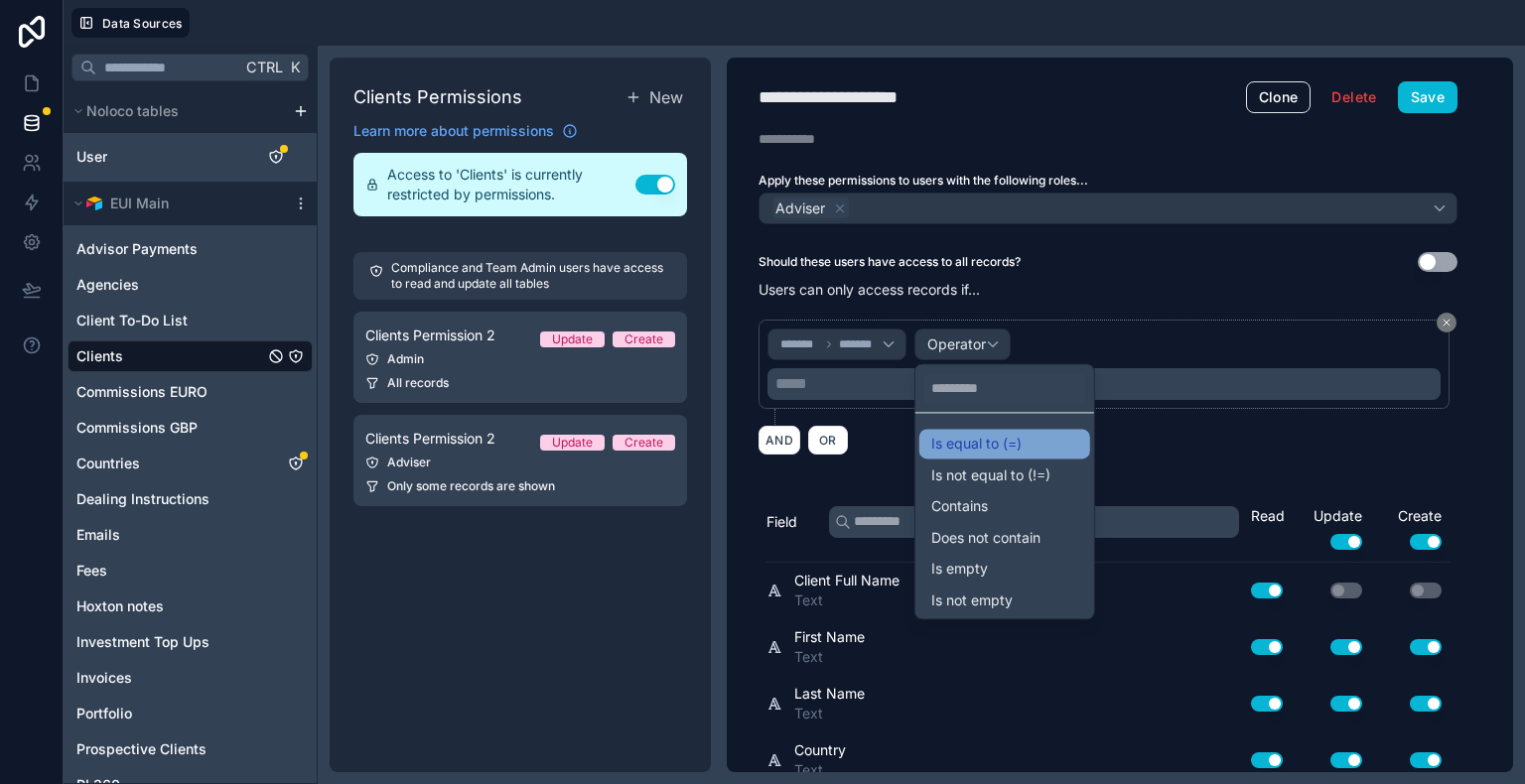 click on "Is equal to (=)" at bounding box center [976, 444] 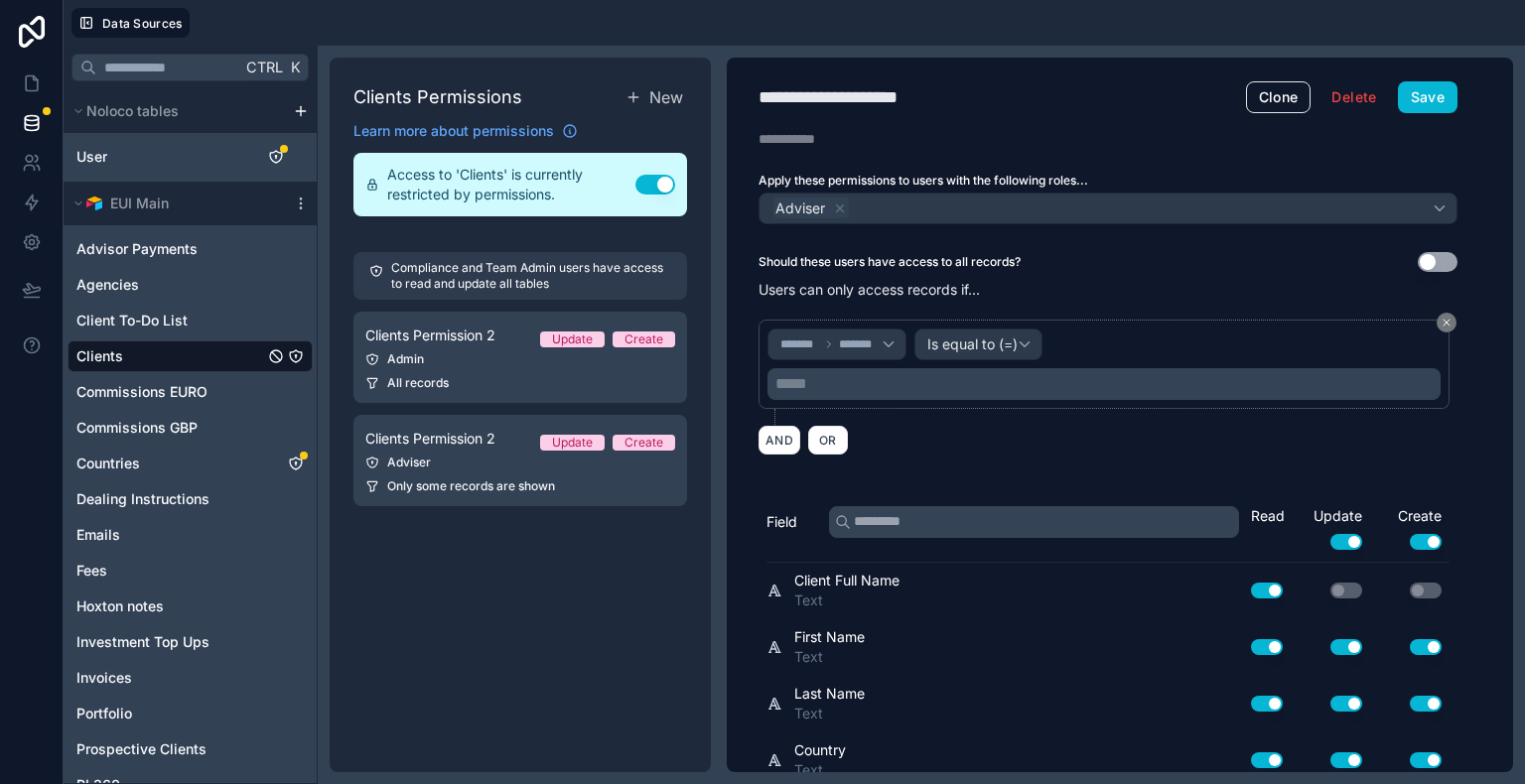 click on "***** ﻿" at bounding box center (1106, 384) 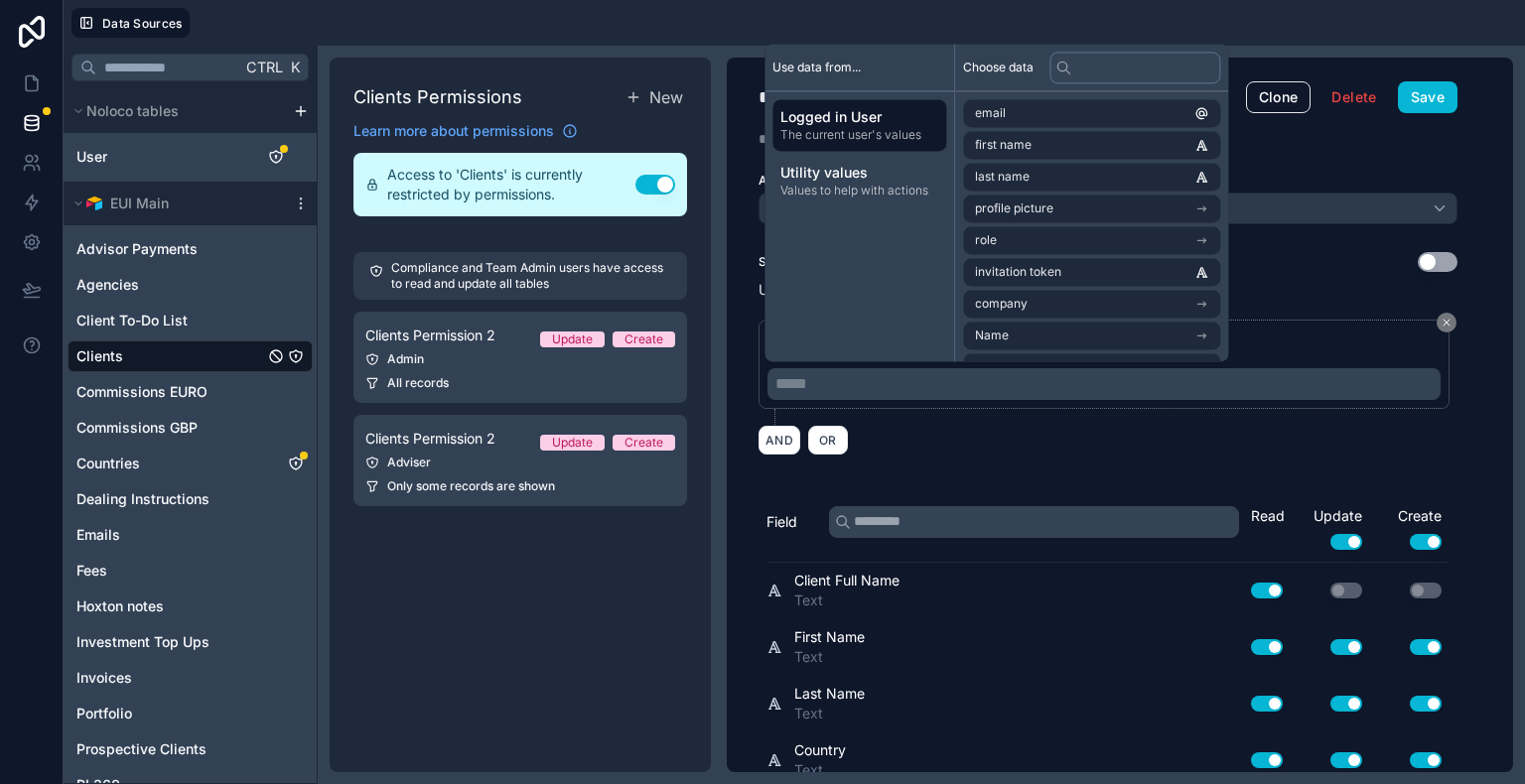 click on "The current user's values" at bounding box center (859, 135) 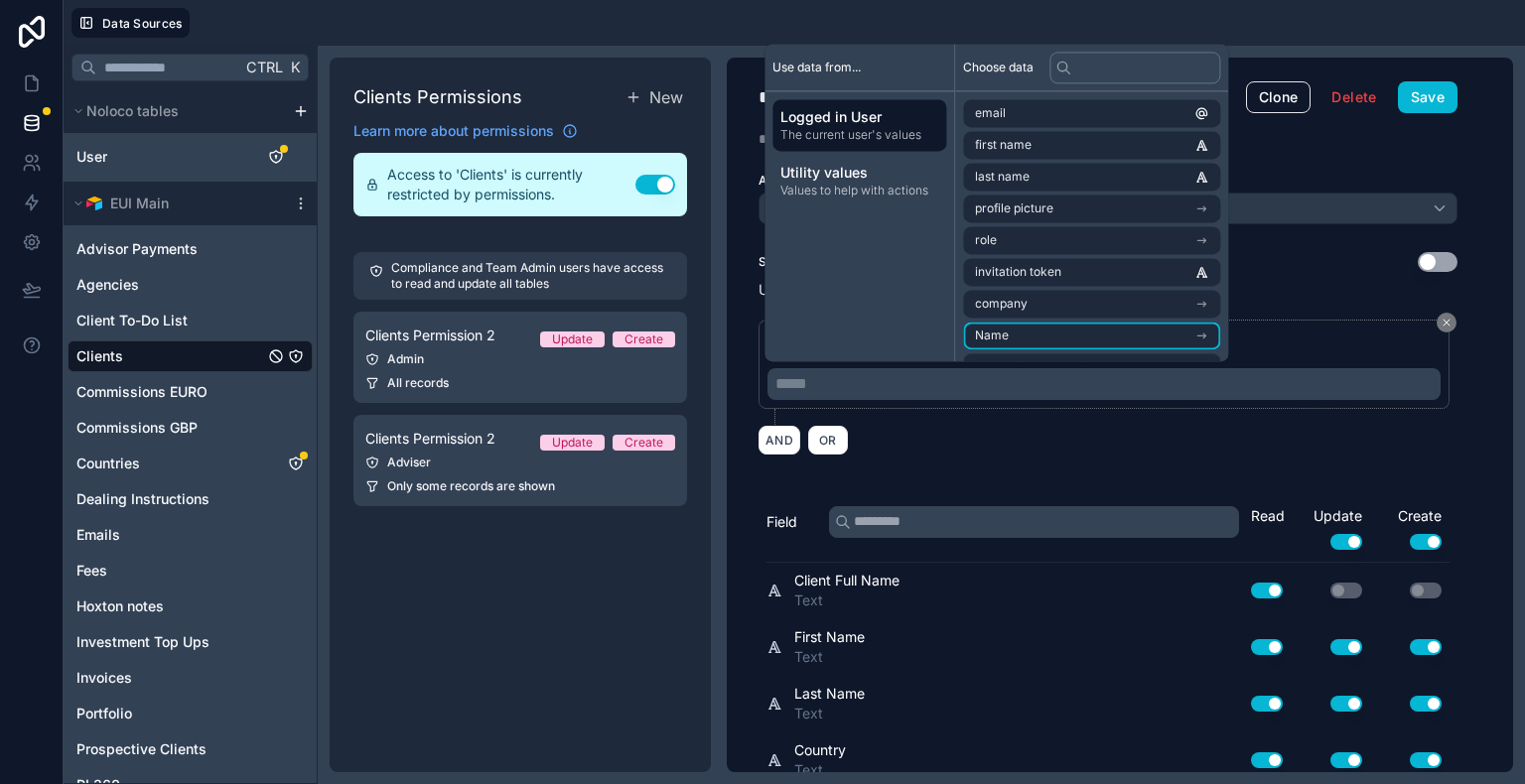 click on "Name" at bounding box center [1091, 335] 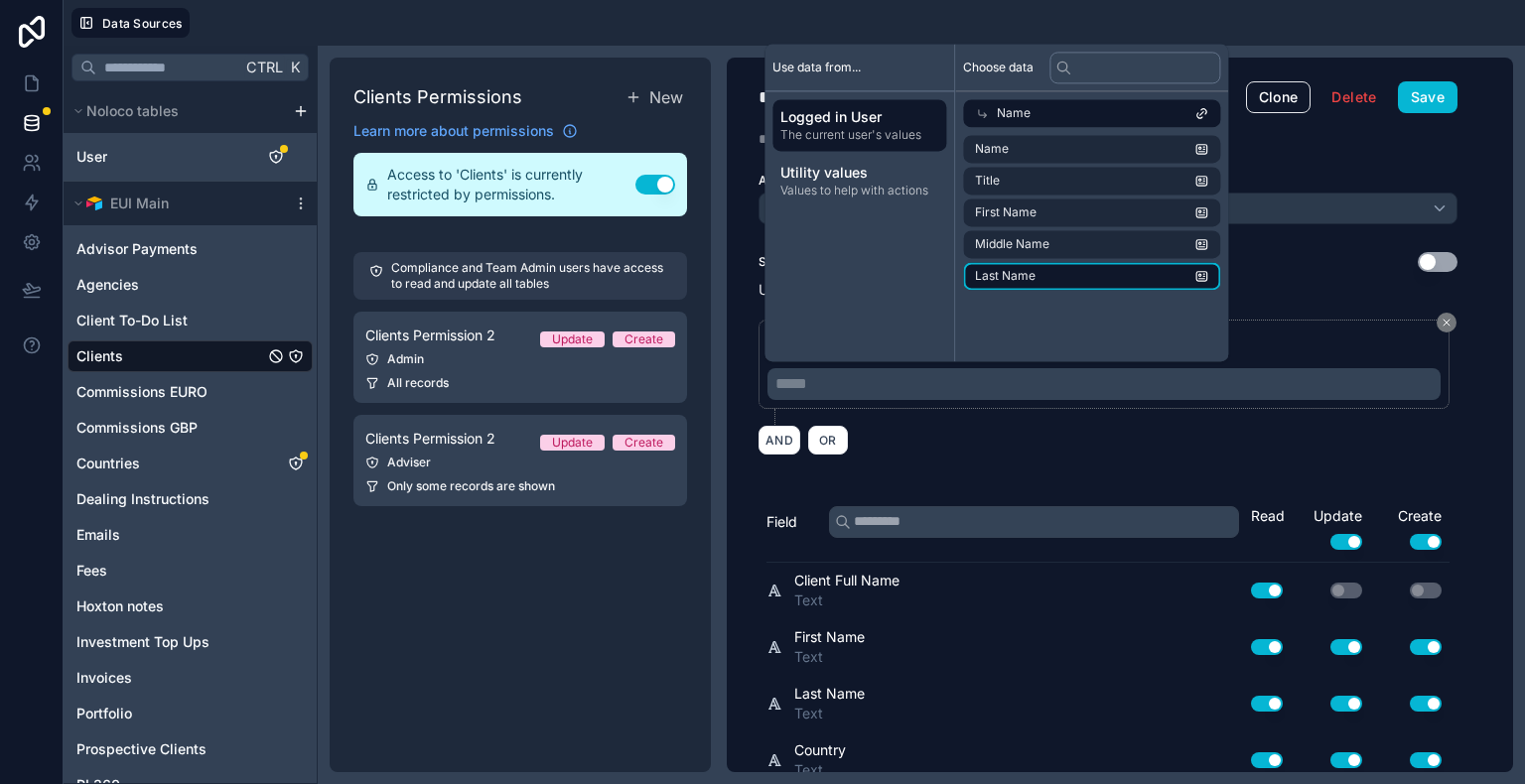click on "Last Name" at bounding box center [1091, 276] 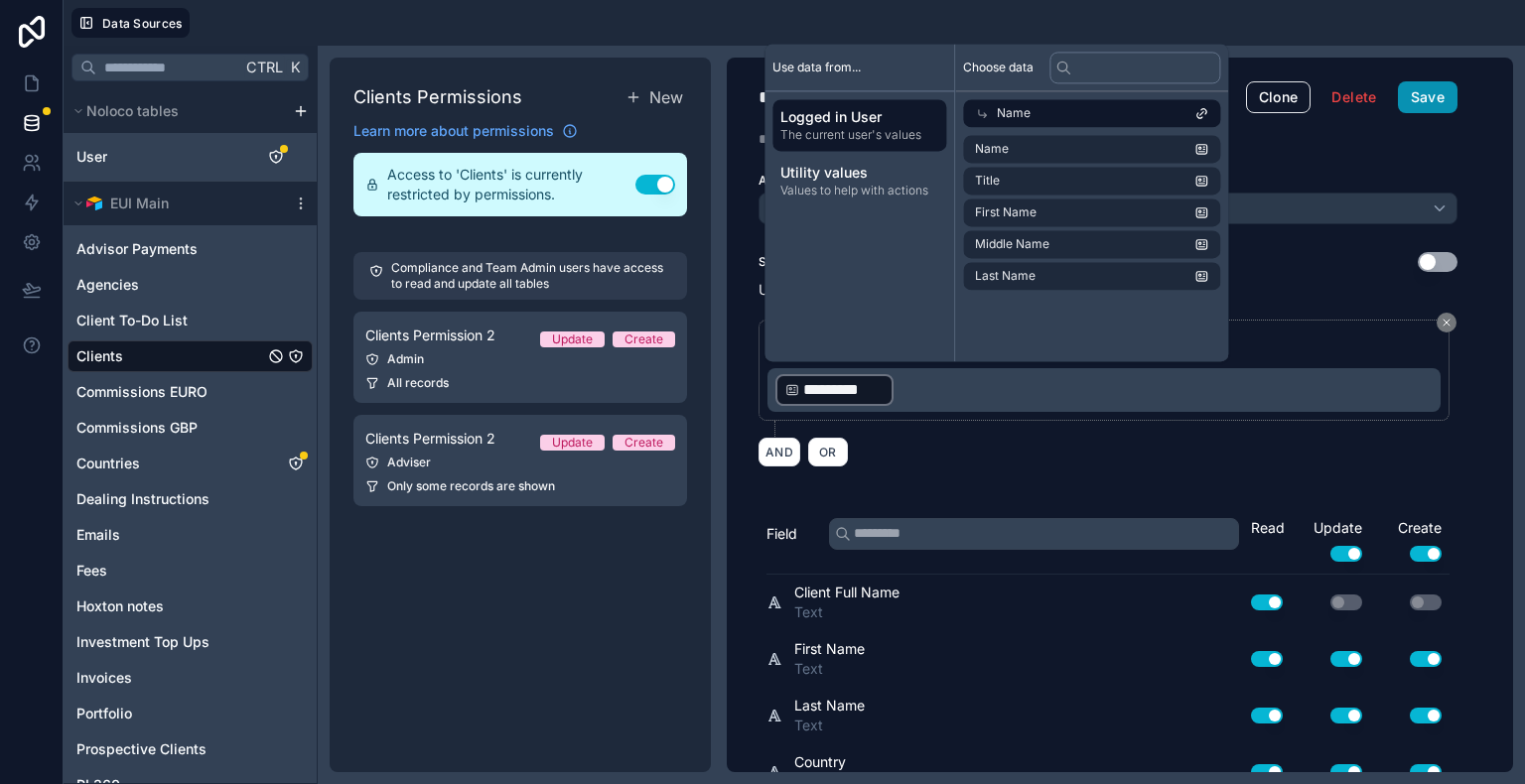 click on "Save" at bounding box center (1428, 97) 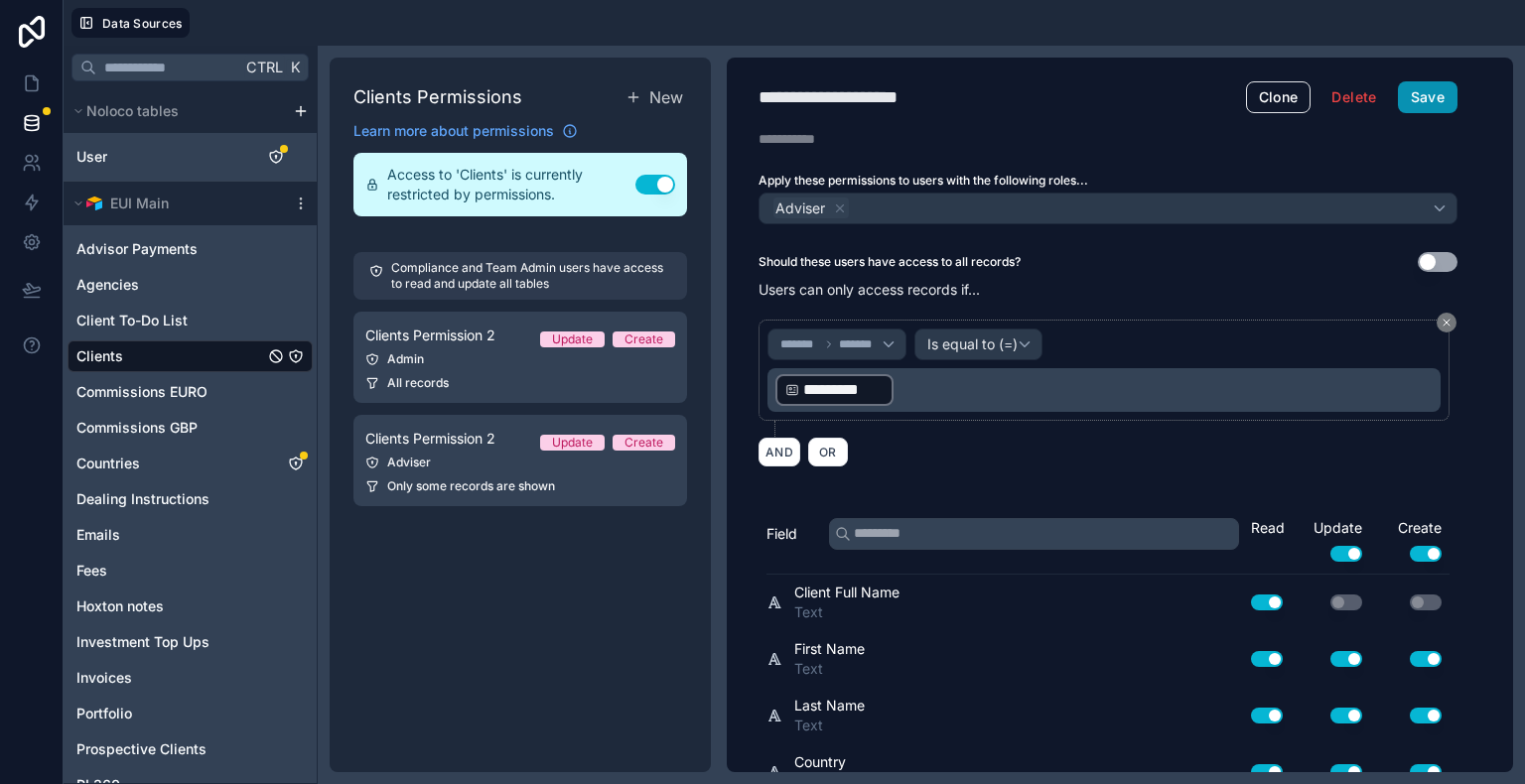 click on "Save" at bounding box center [1428, 97] 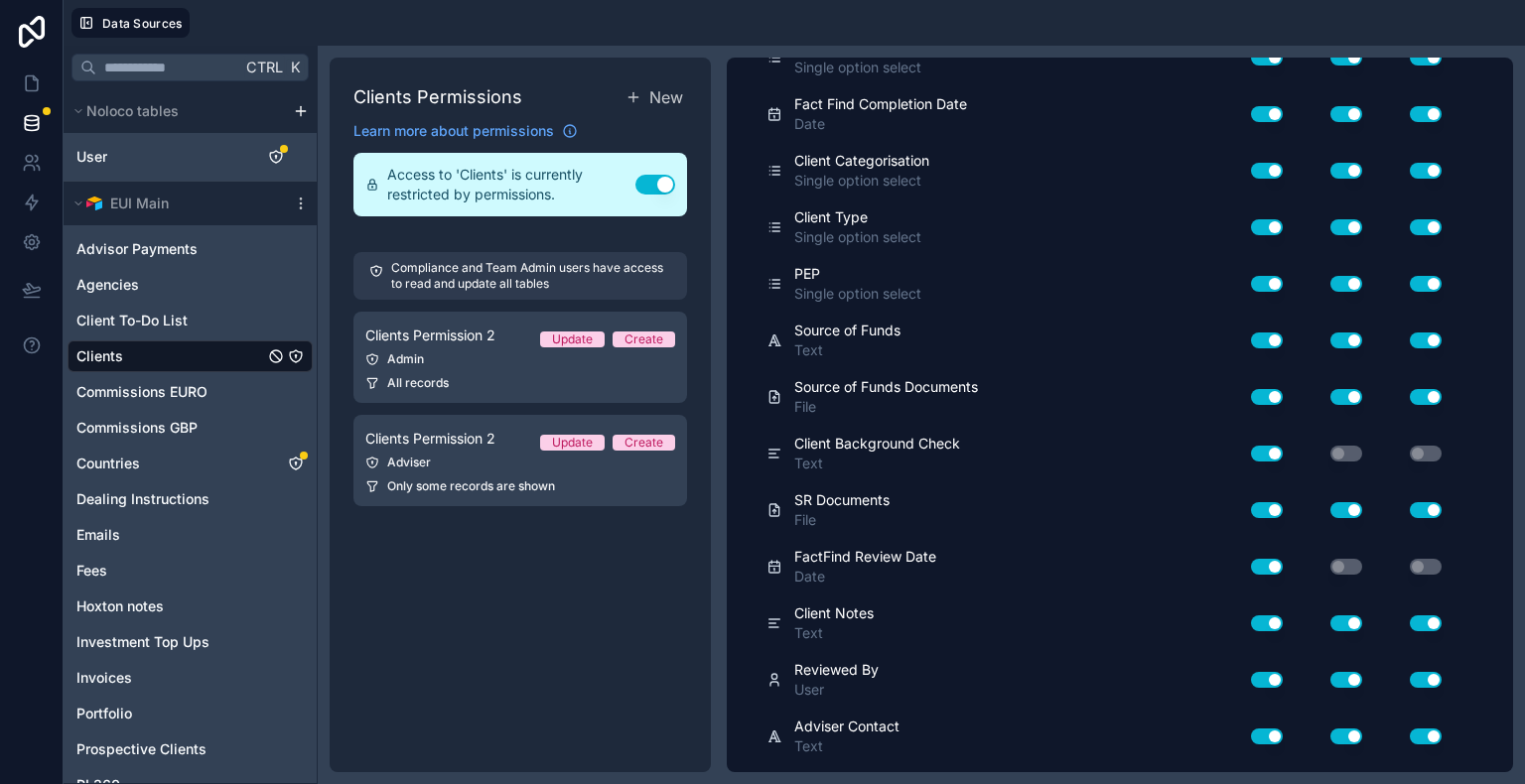 scroll, scrollTop: 2481, scrollLeft: 0, axis: vertical 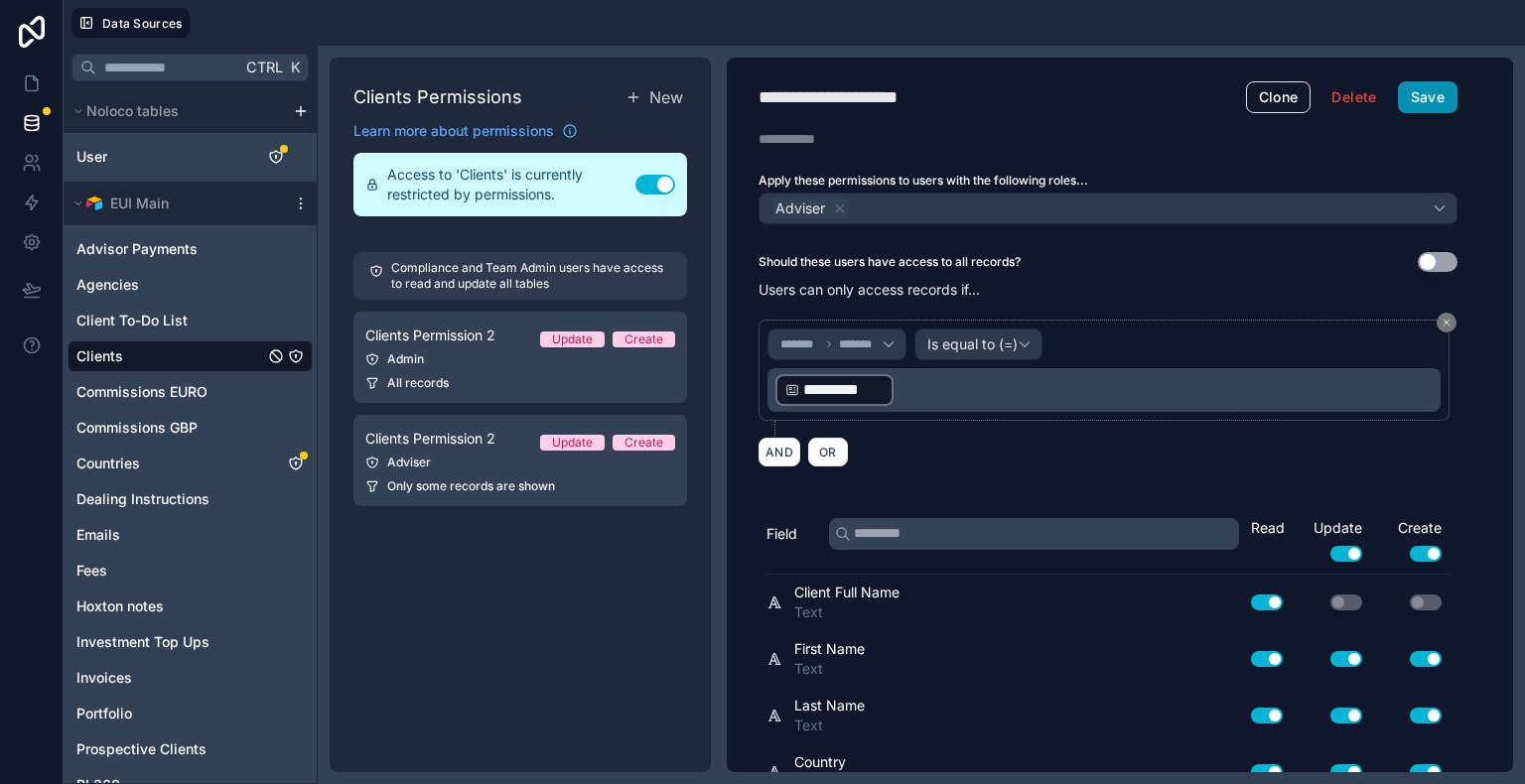 click on "Save" at bounding box center [1428, 97] 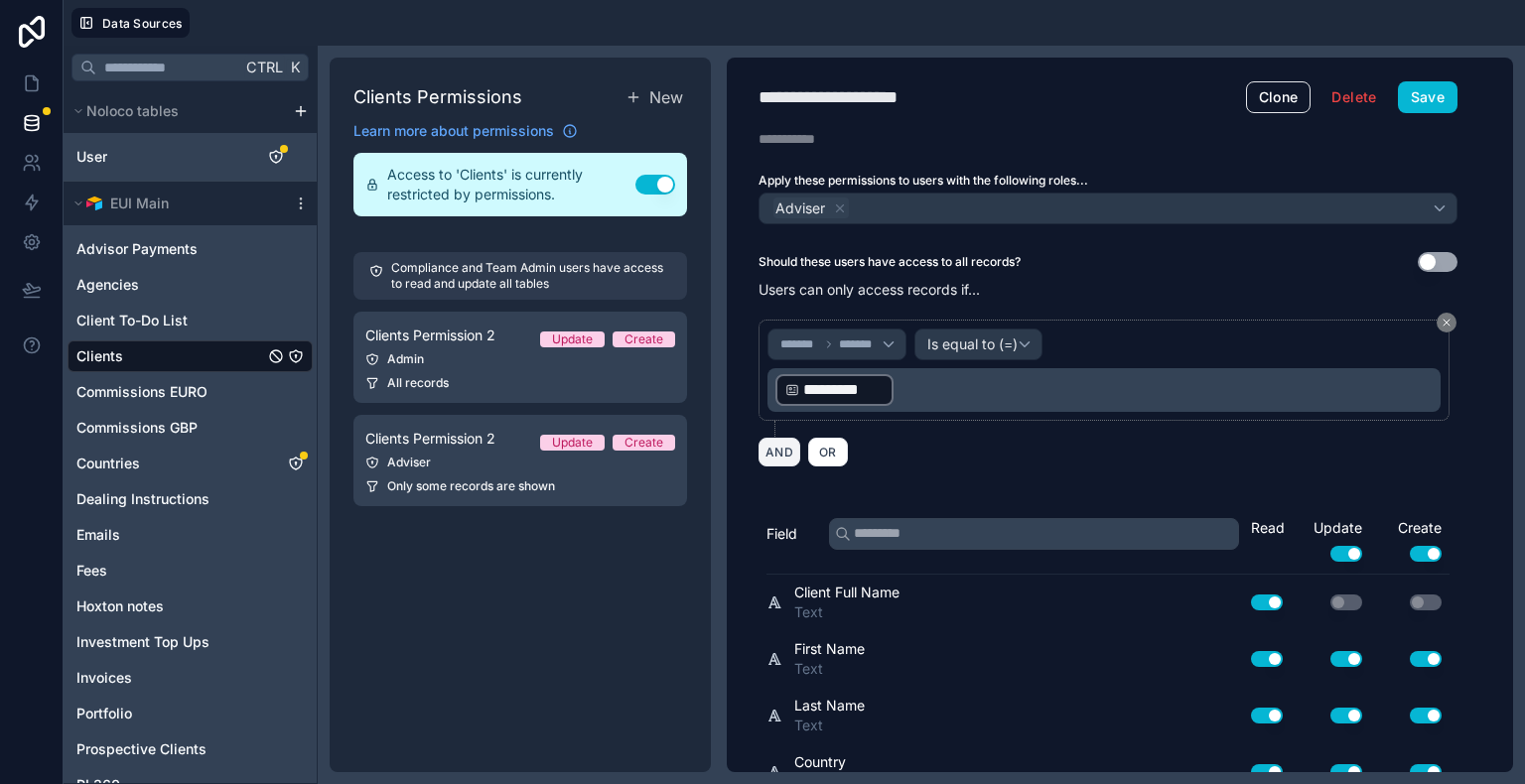 click on "AND" at bounding box center (779, 452) 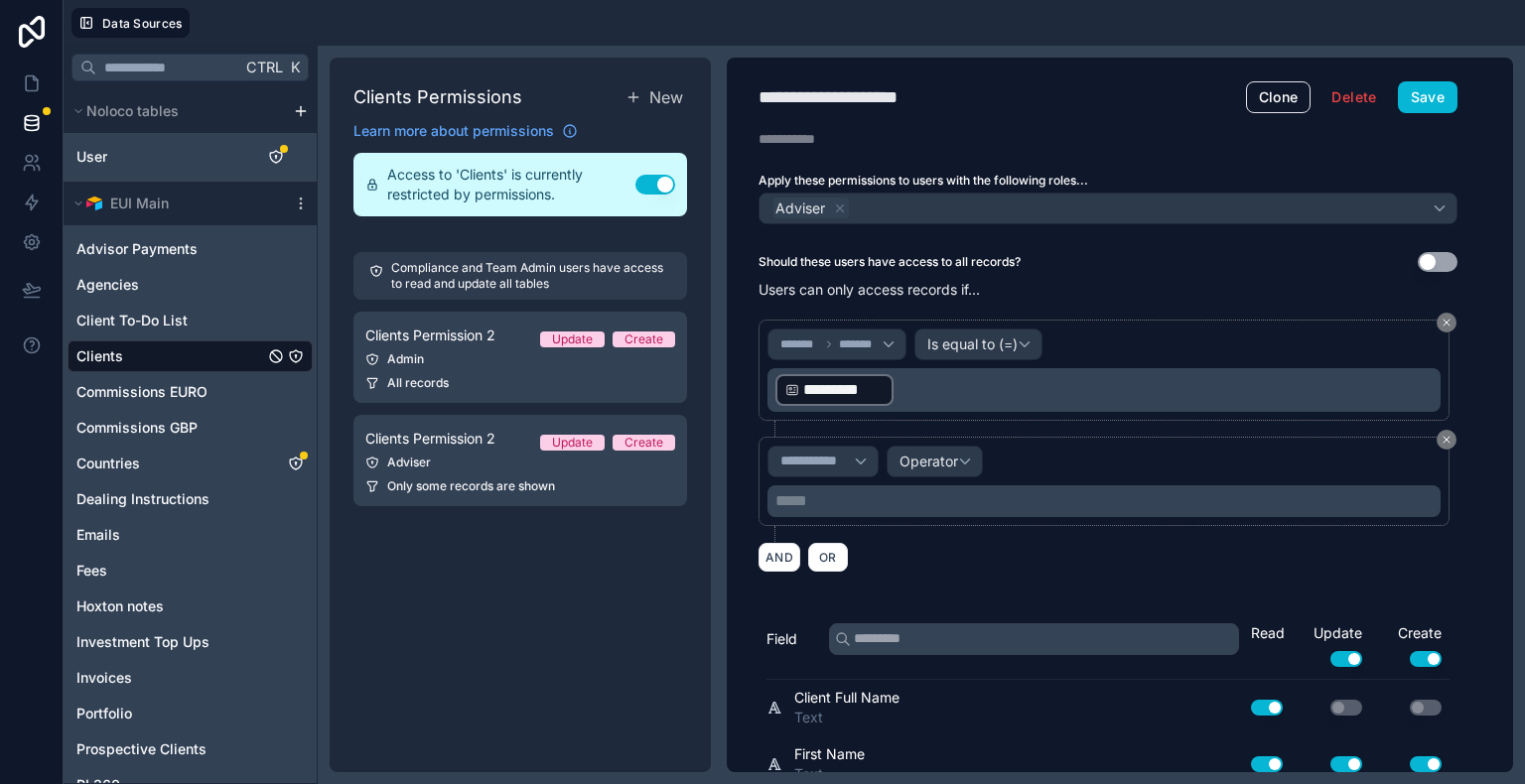 click on "***** ﻿" at bounding box center (1106, 501) 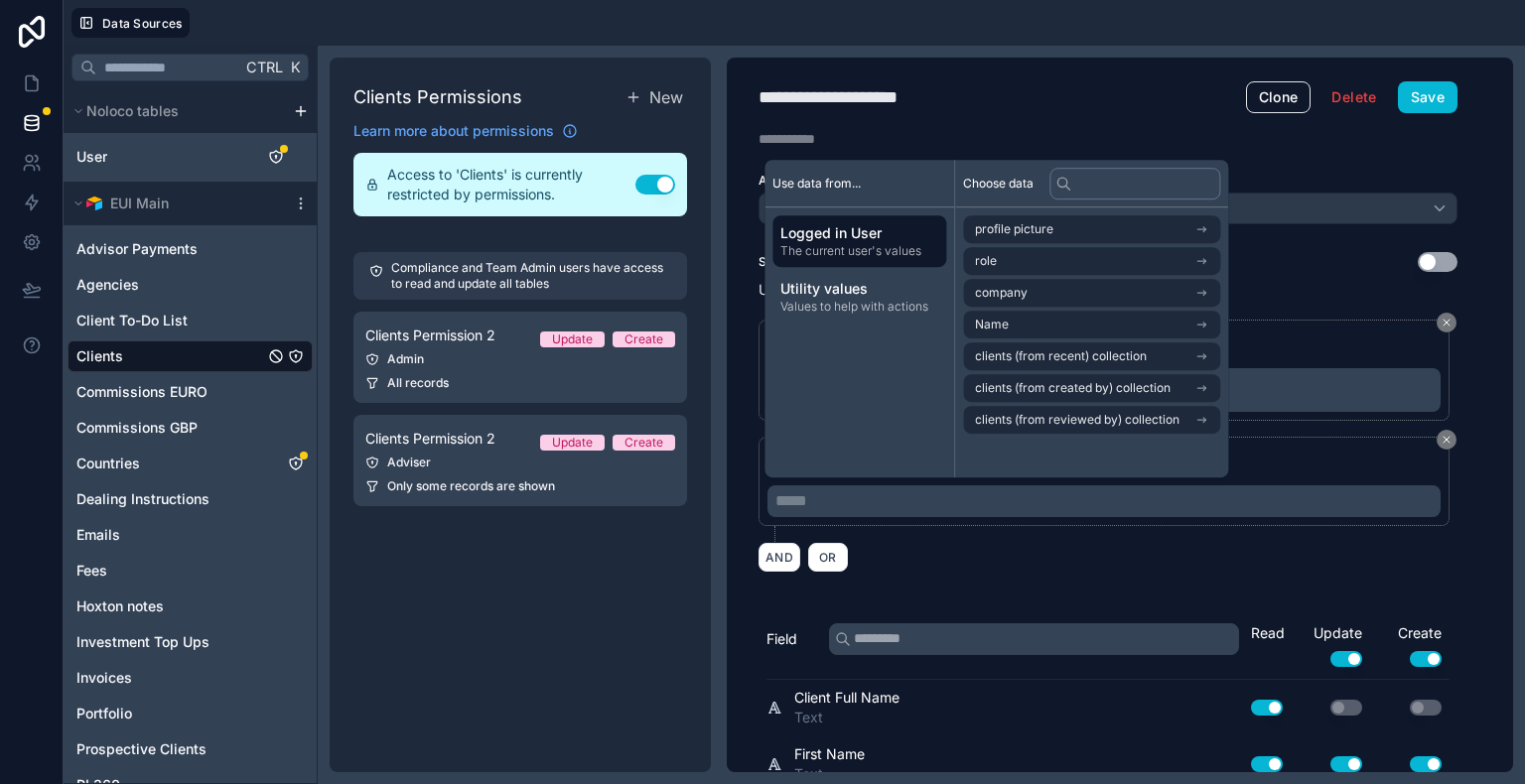 click on "Logged in User" at bounding box center [859, 233] 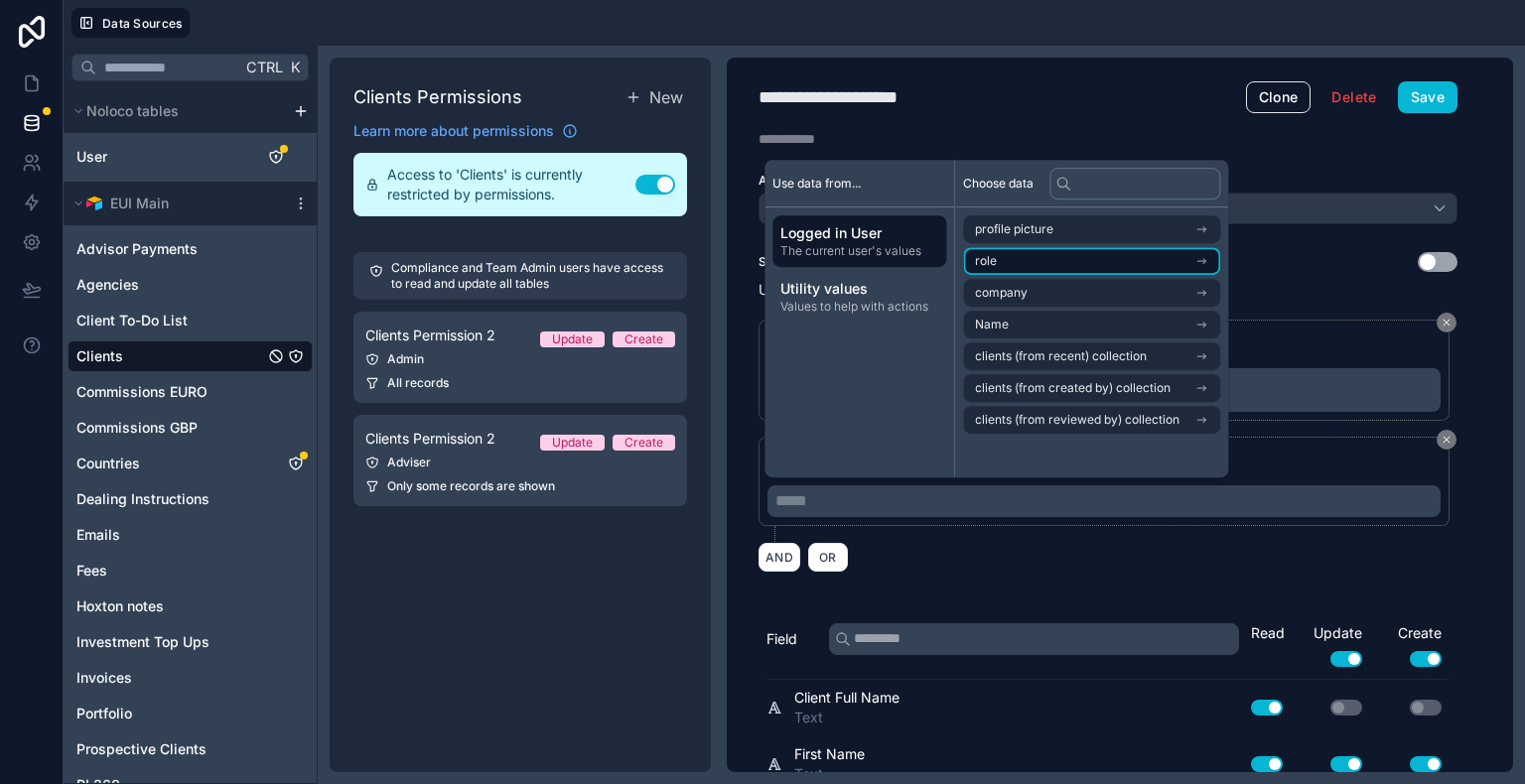 click on "role" at bounding box center (1091, 261) 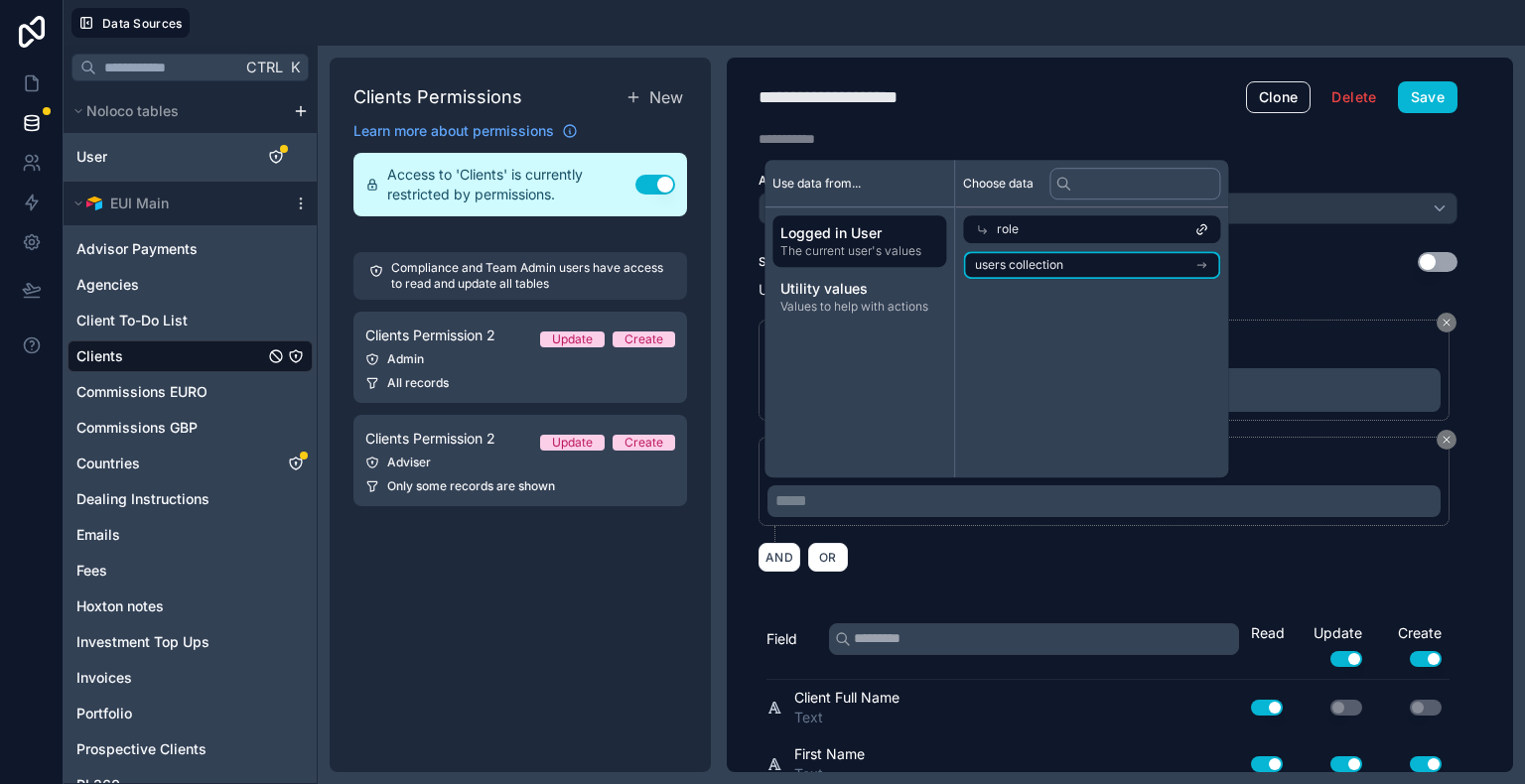 click on "users collection" at bounding box center [1091, 265] 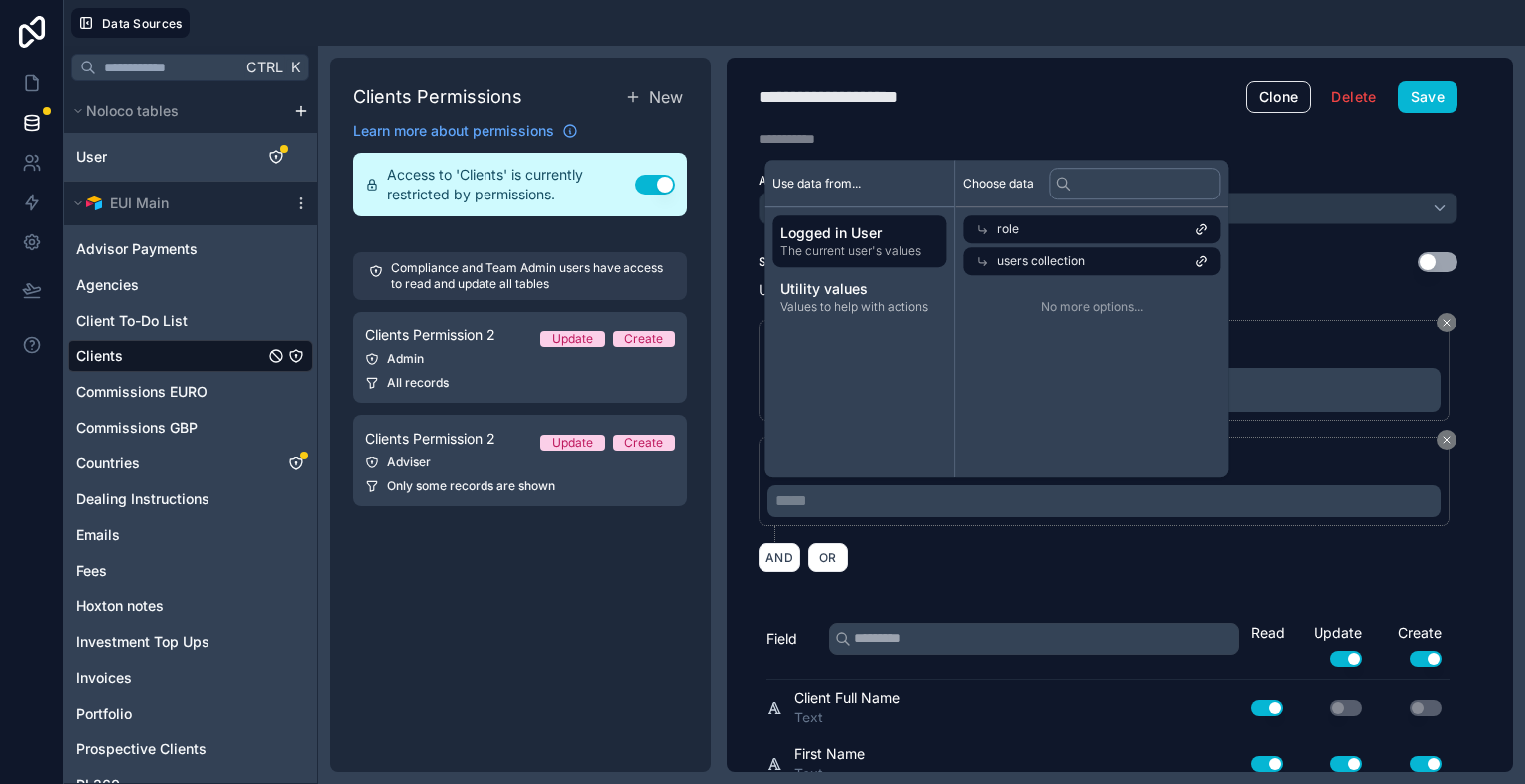 click on "users collection" at bounding box center [1040, 261] 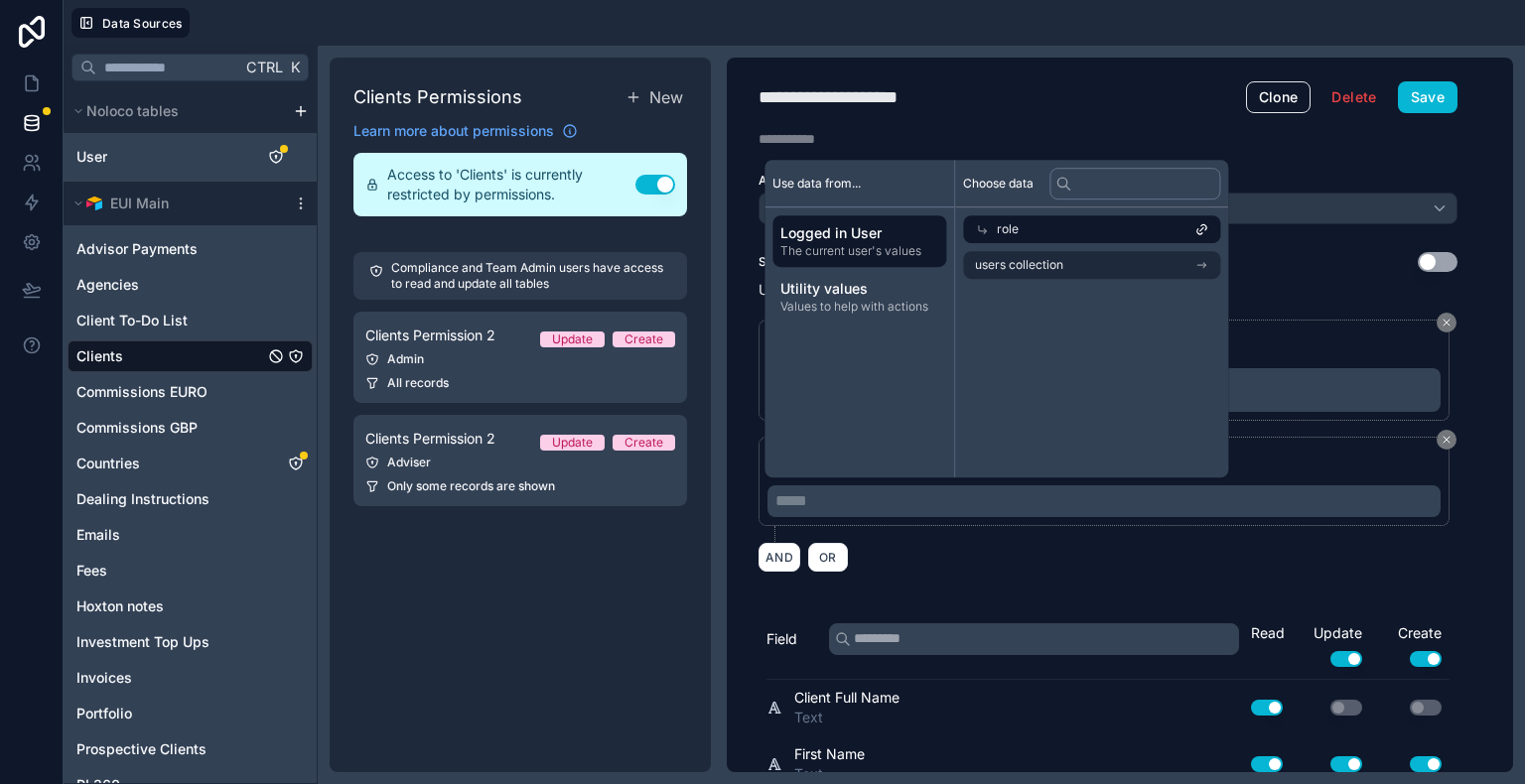 click on "role" at bounding box center (1091, 229) 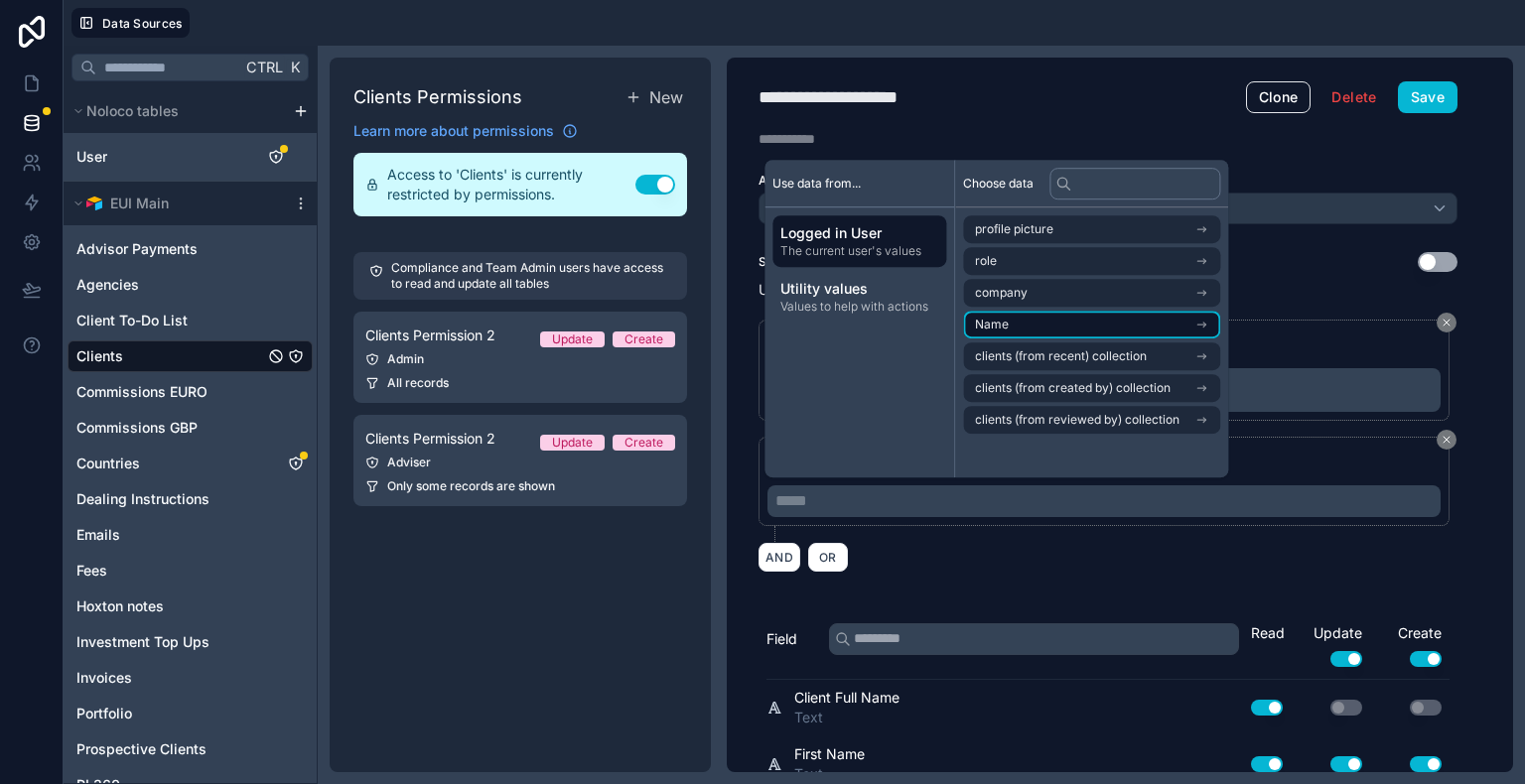 click on "Name" at bounding box center (1091, 325) 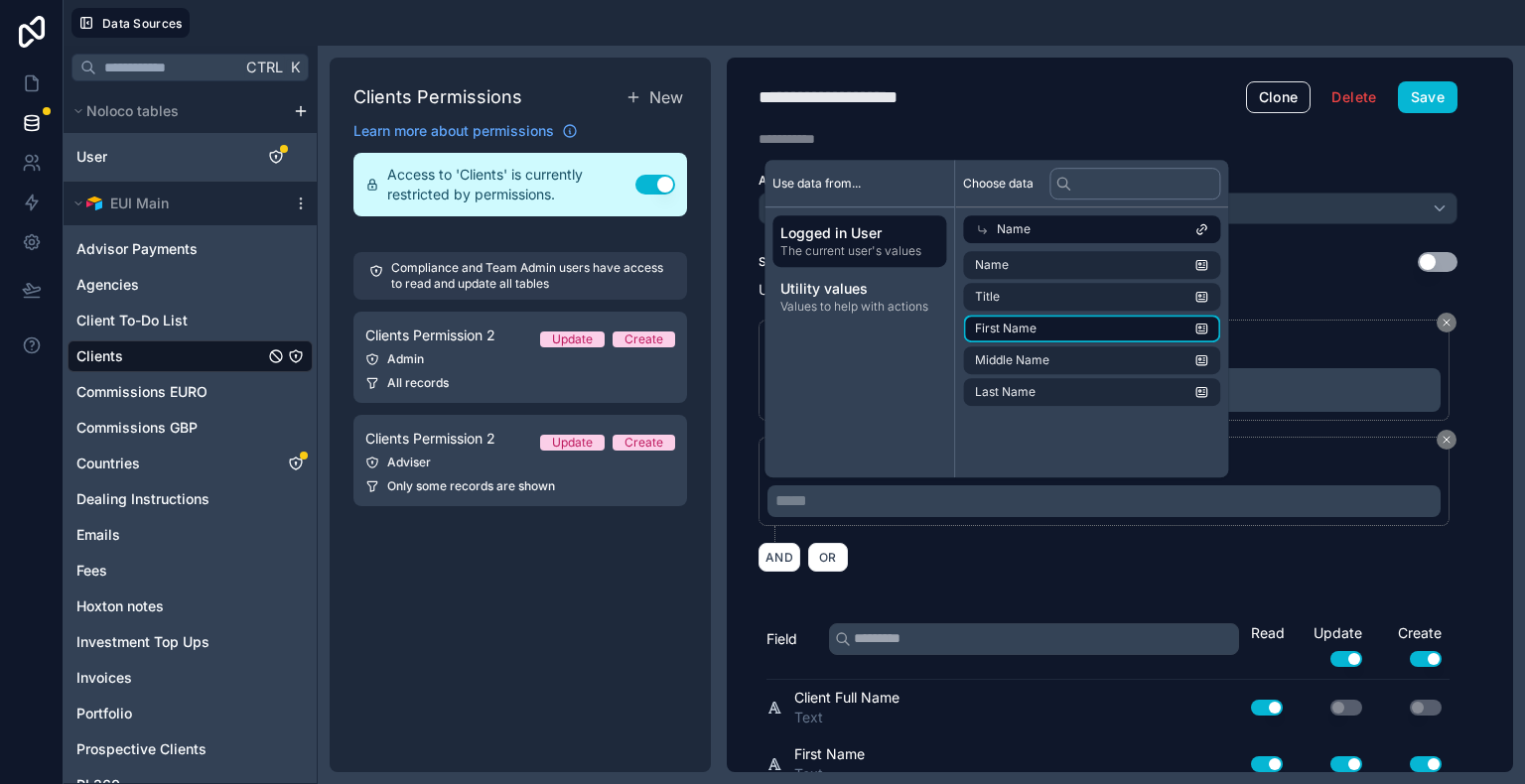 click on "First Name" at bounding box center (1091, 328) 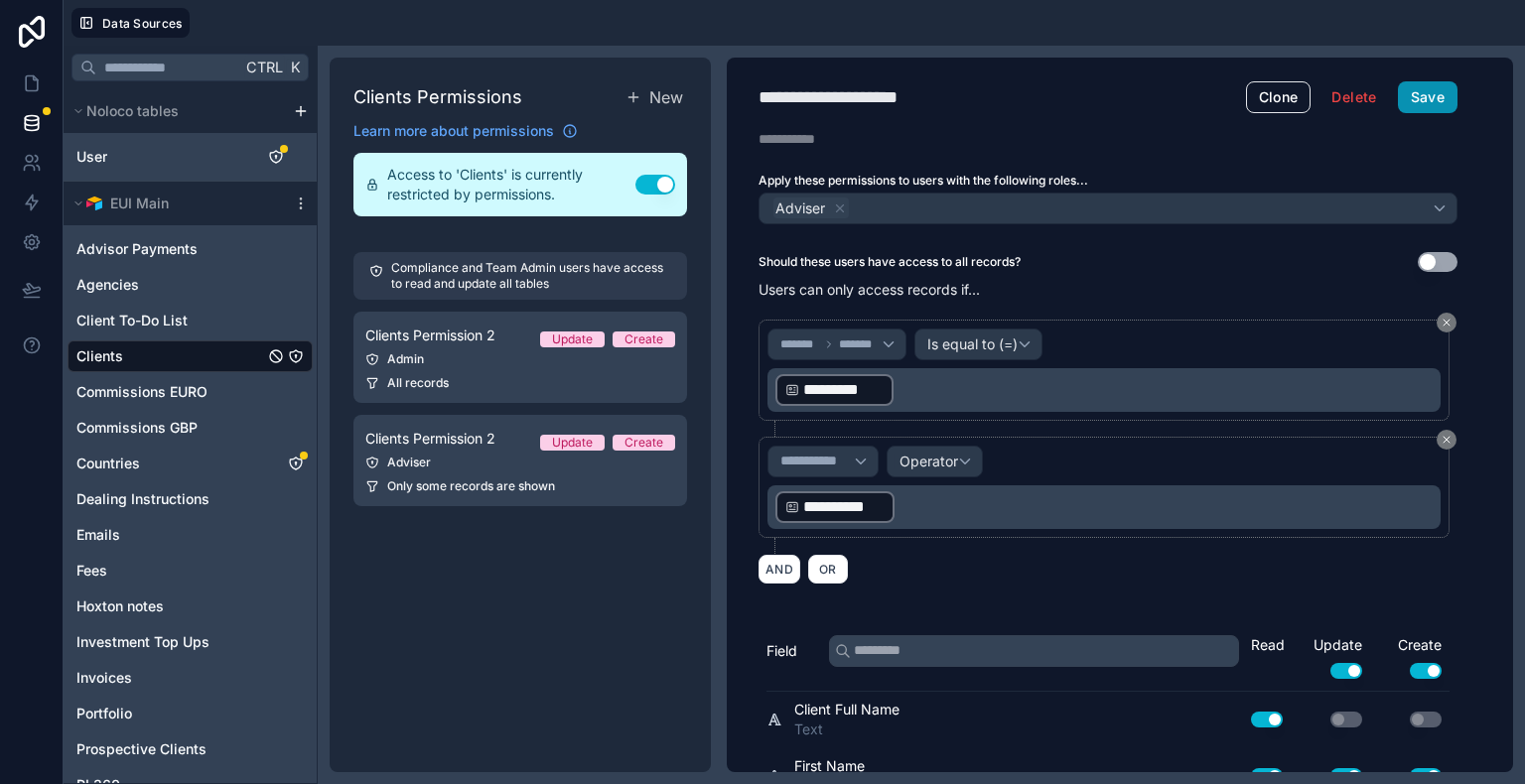 click on "Save" at bounding box center [1428, 97] 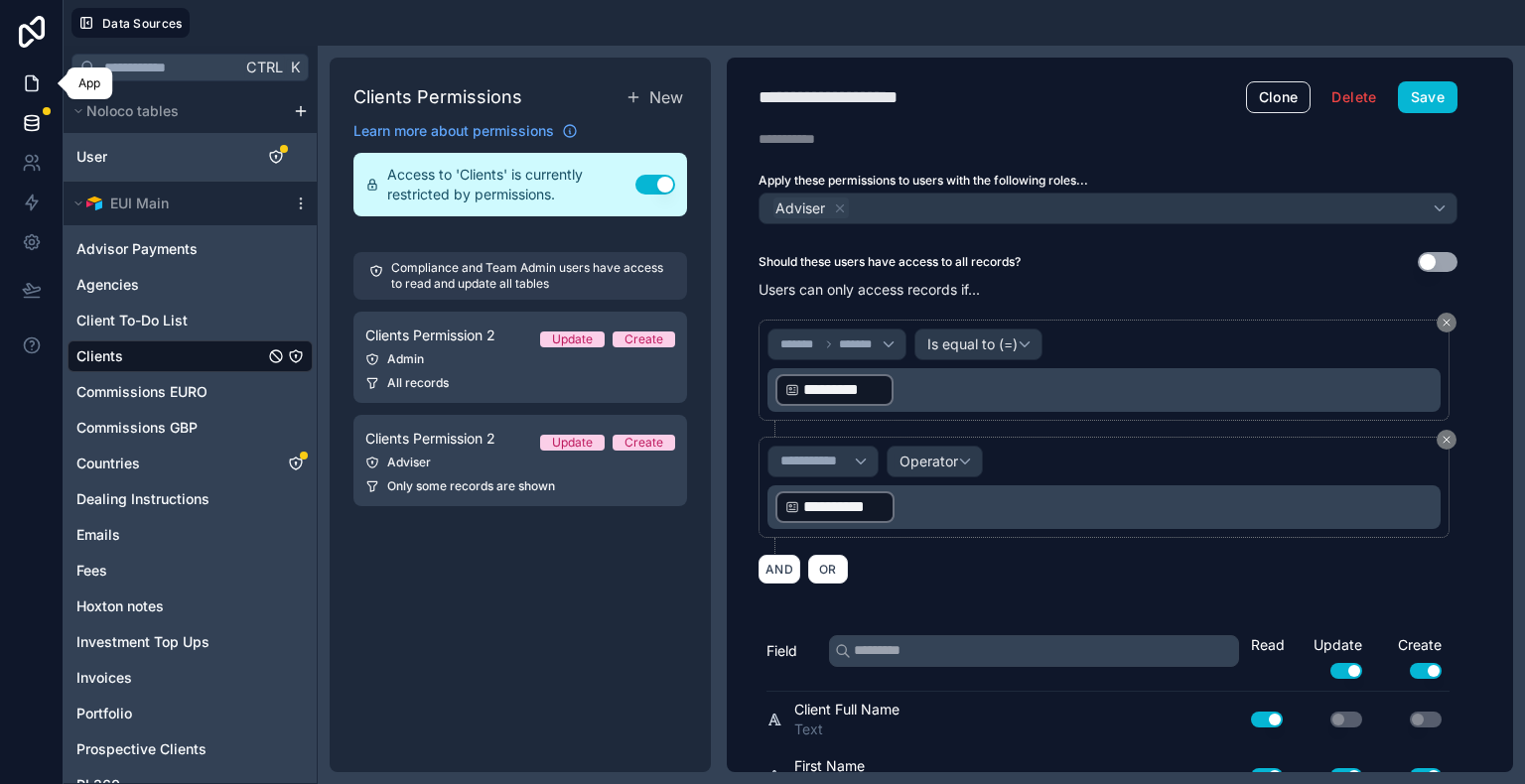 click 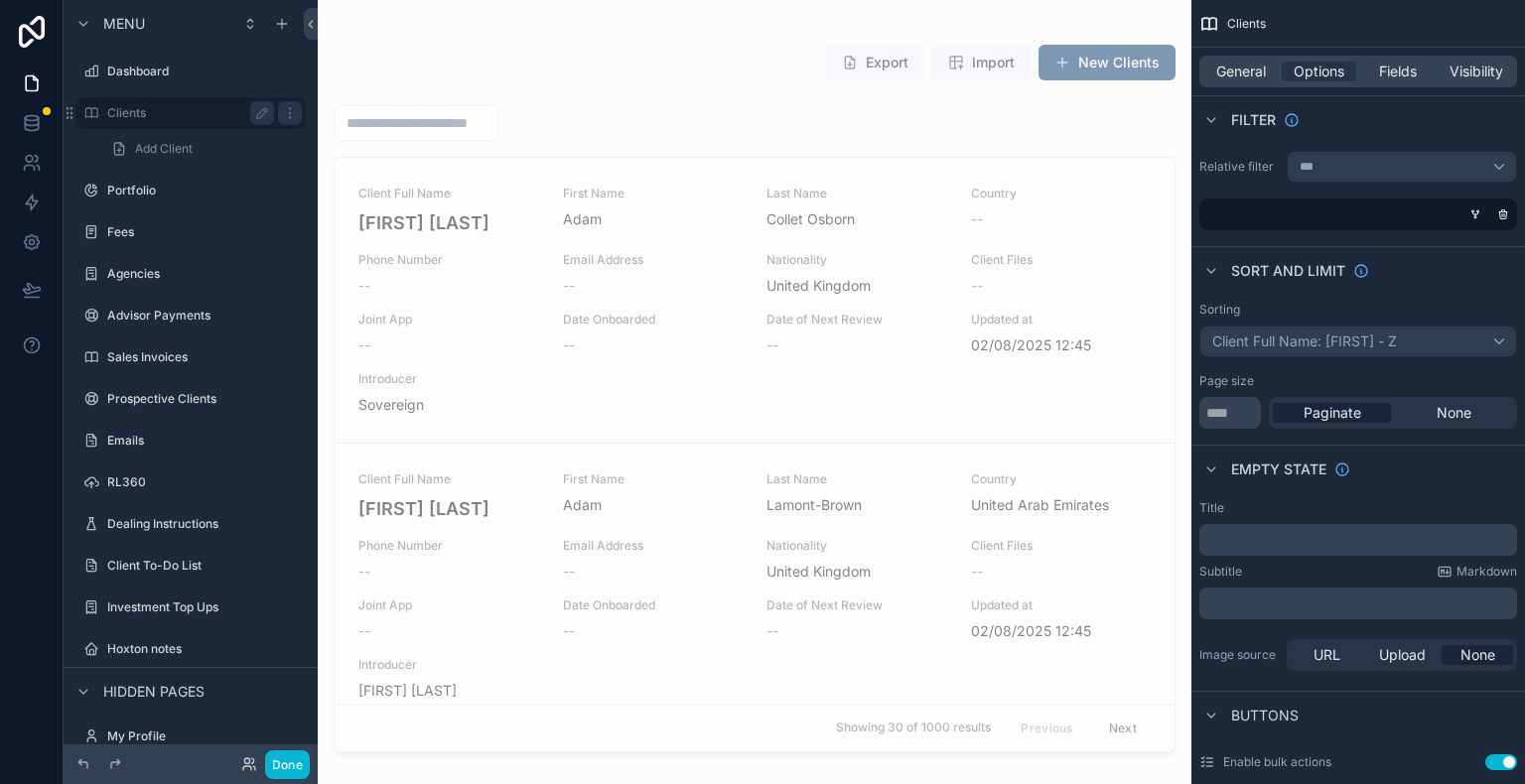 click on "Clients" at bounding box center [187, 113] 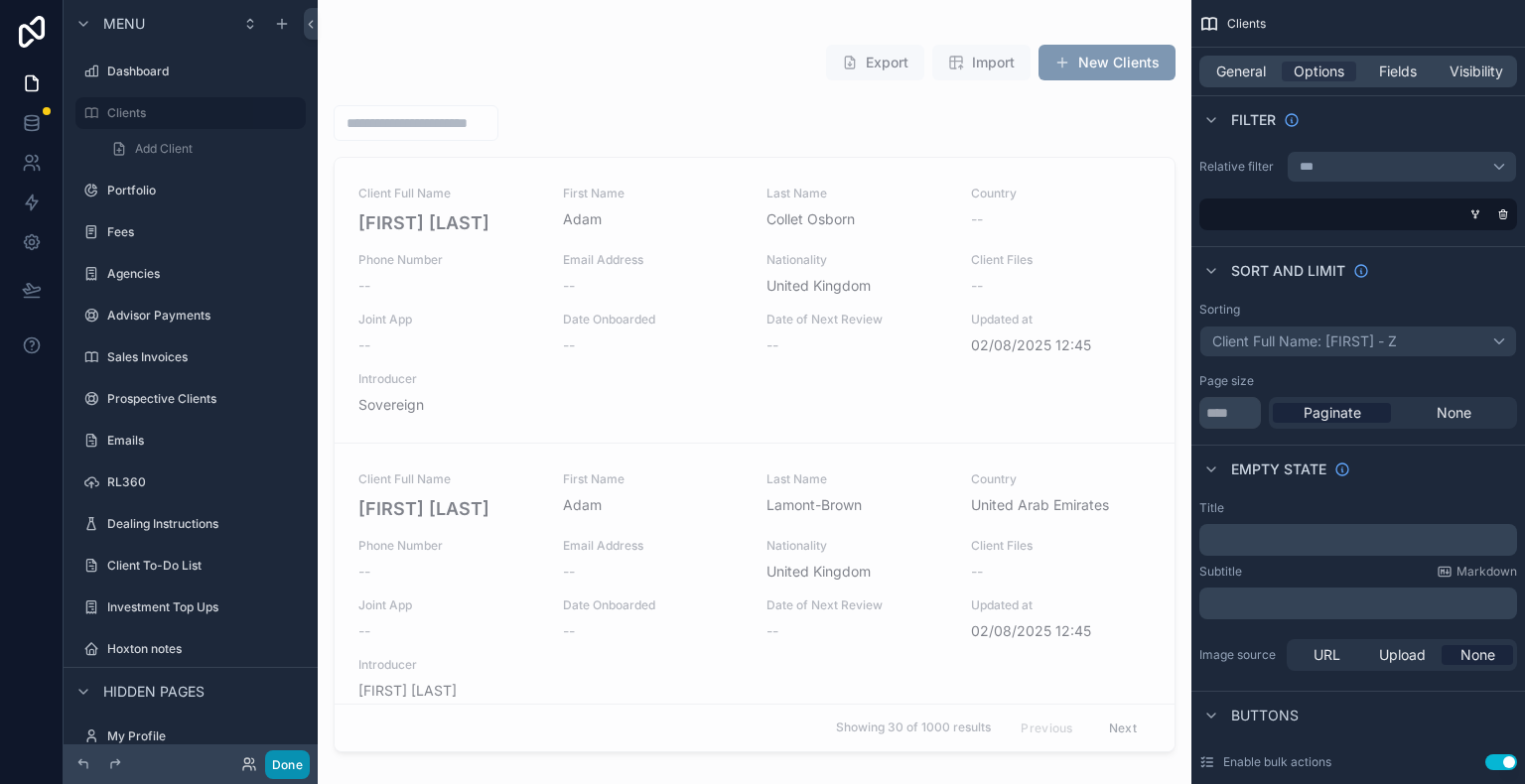 click on "Done" at bounding box center [287, 764] 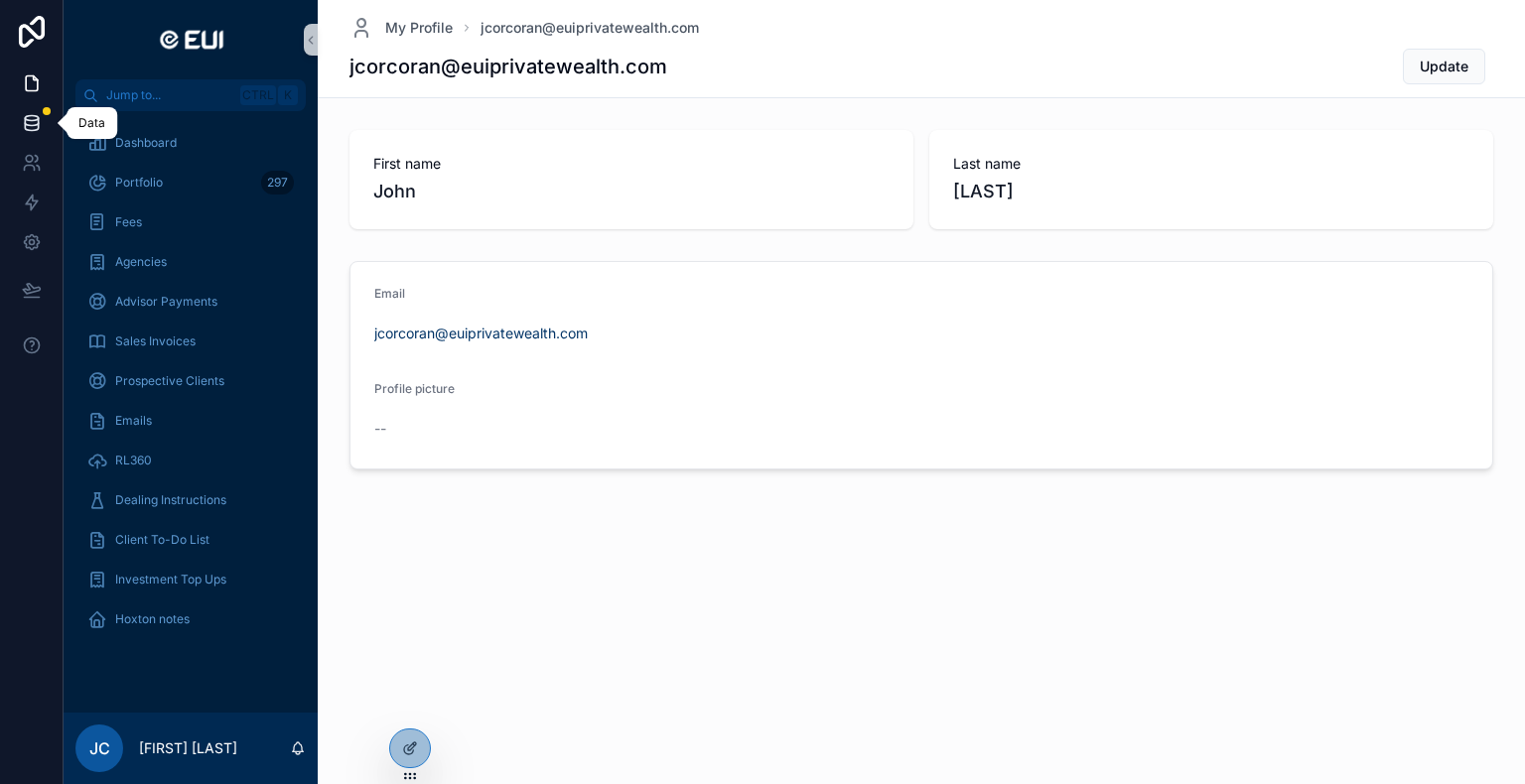 click at bounding box center (31, 123) 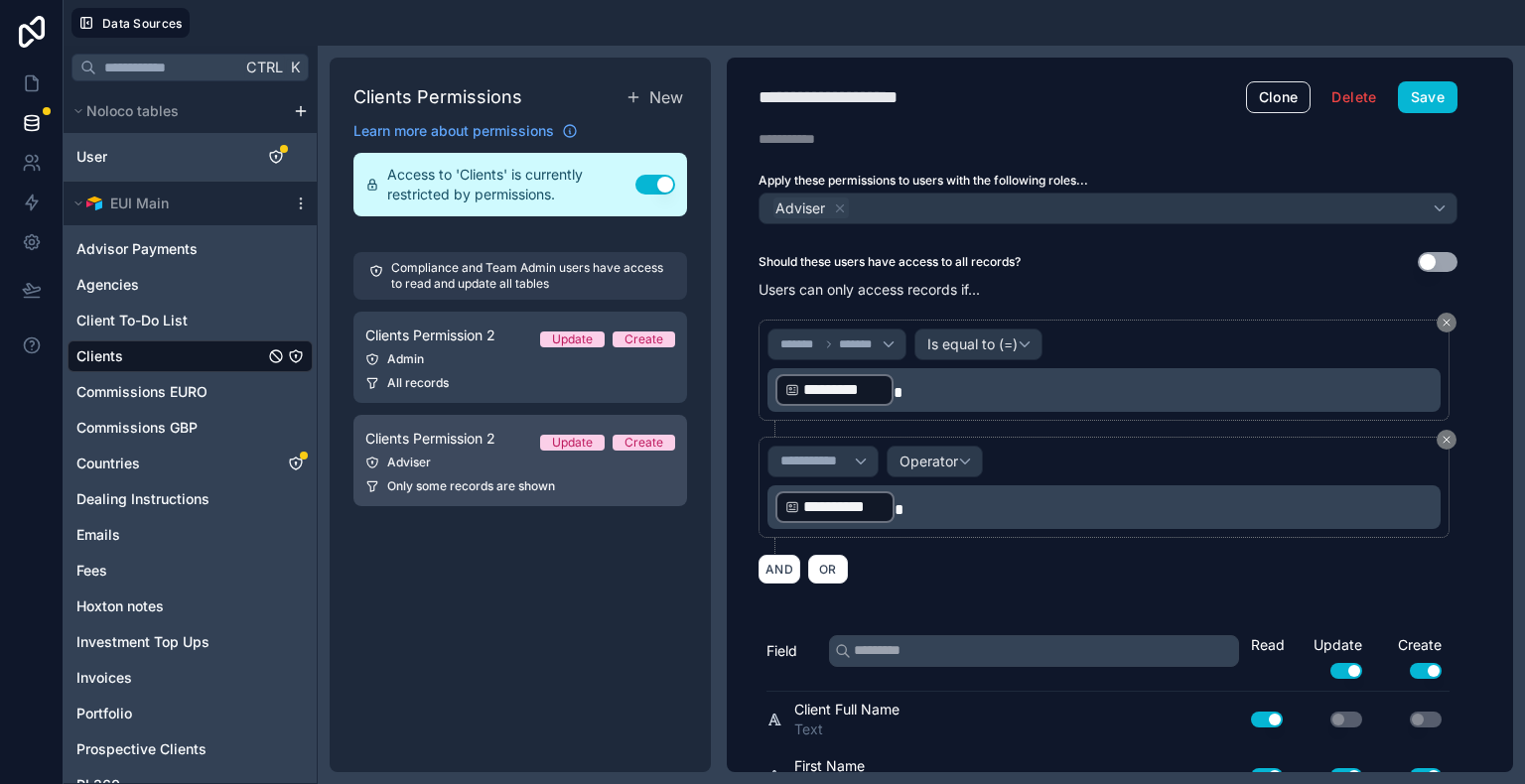 click on "Adviser" at bounding box center [520, 462] 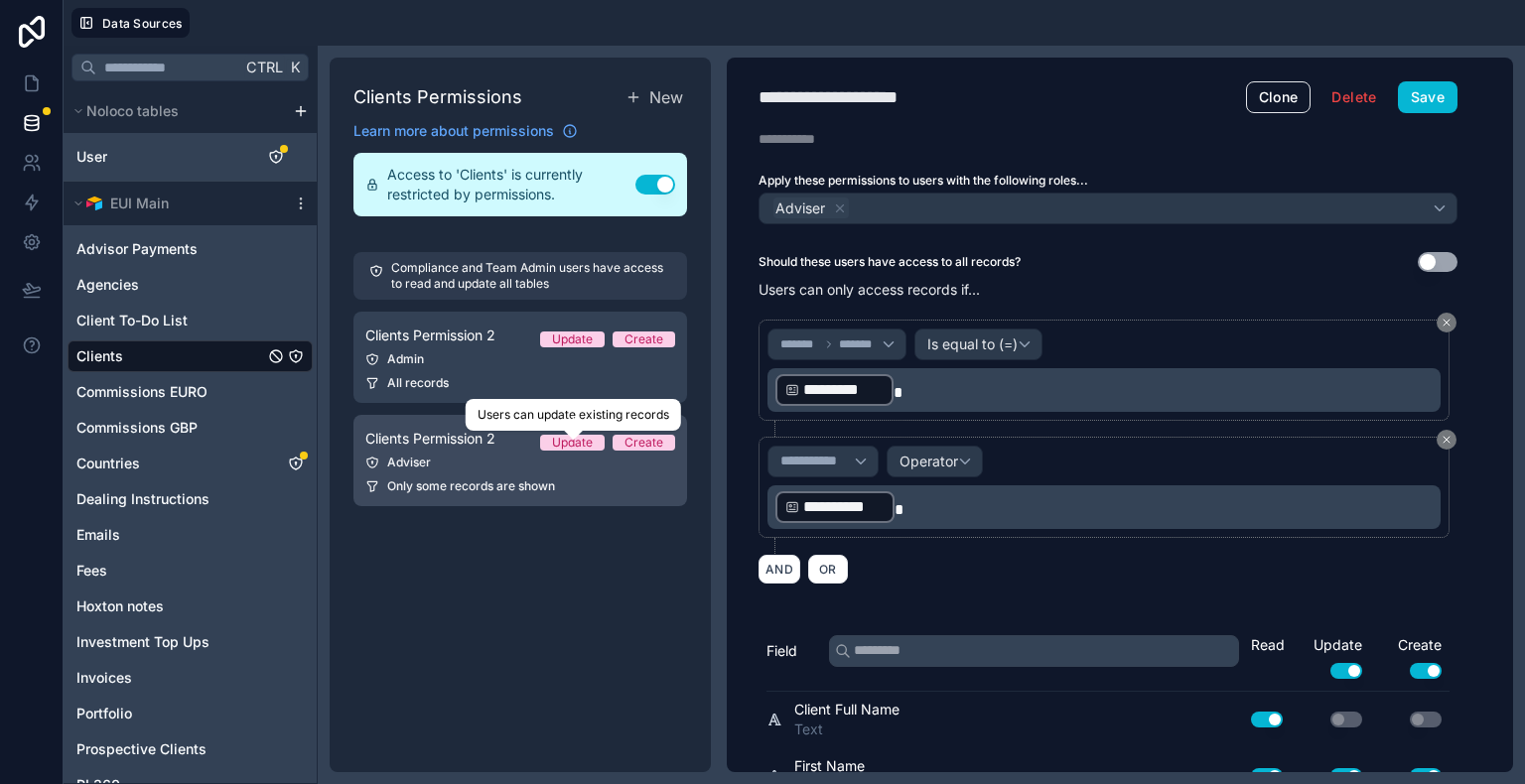click on "Update" at bounding box center (572, 443) 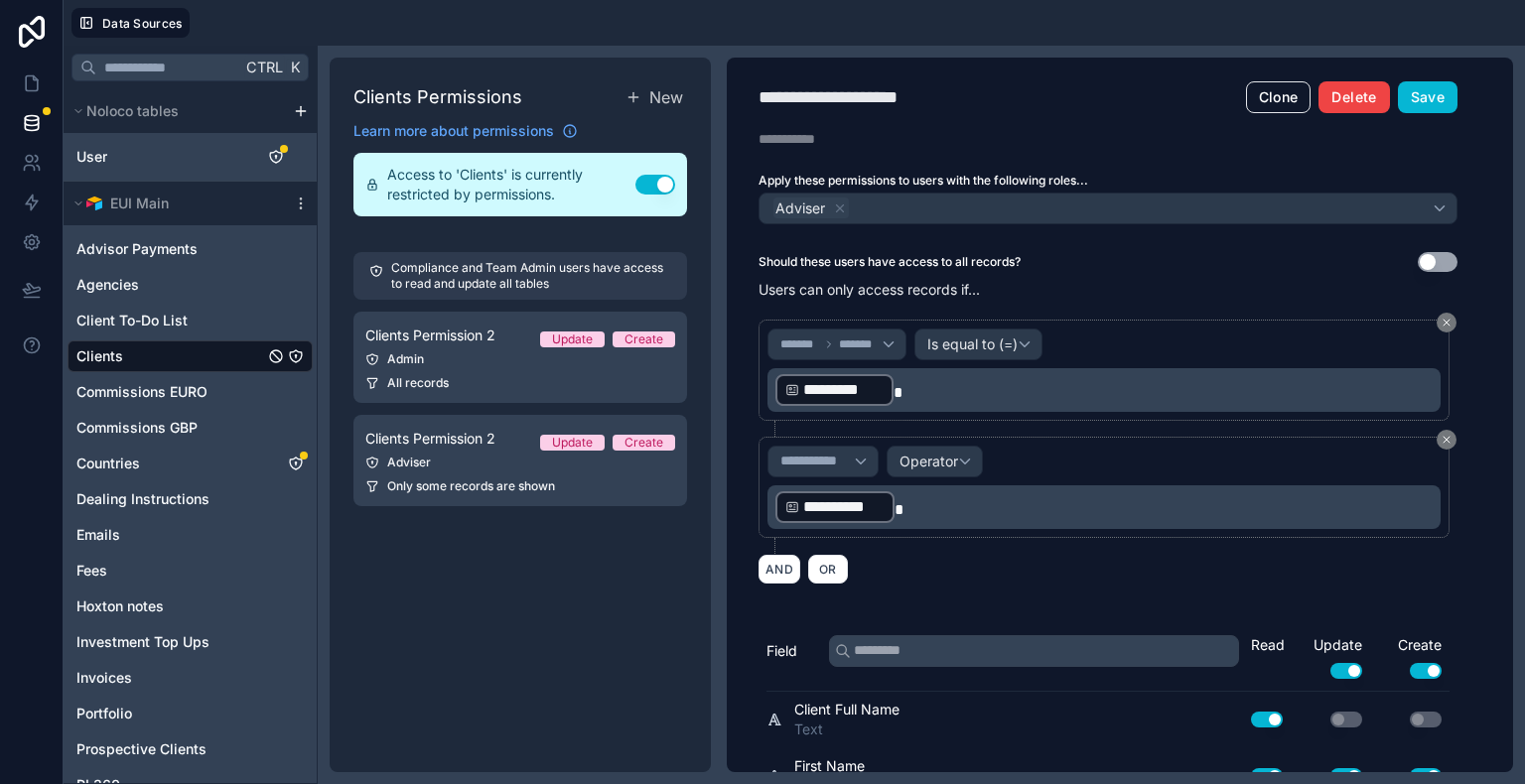 click on "Delete" at bounding box center [1353, 97] 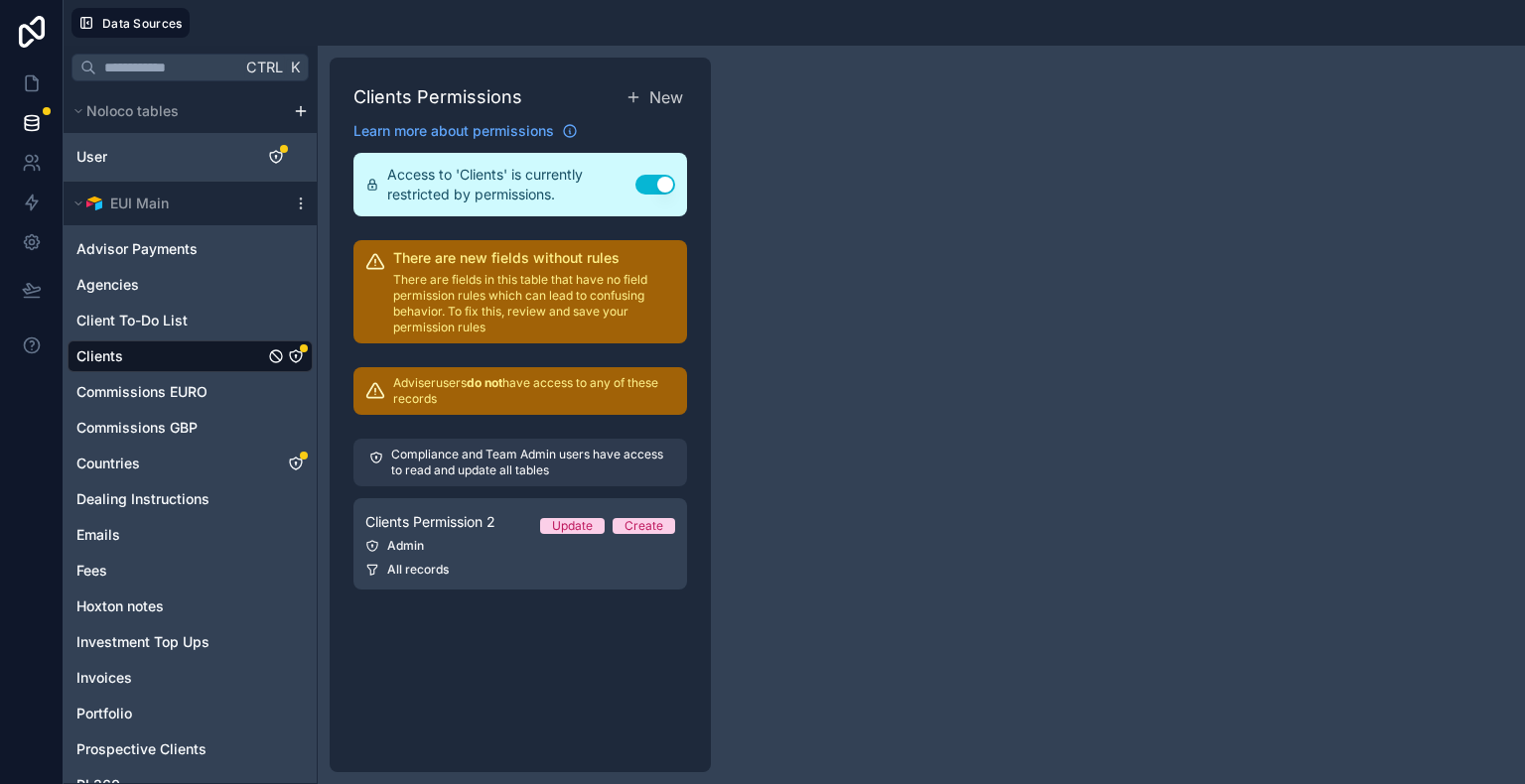 click on "Use setting" at bounding box center (655, 185) 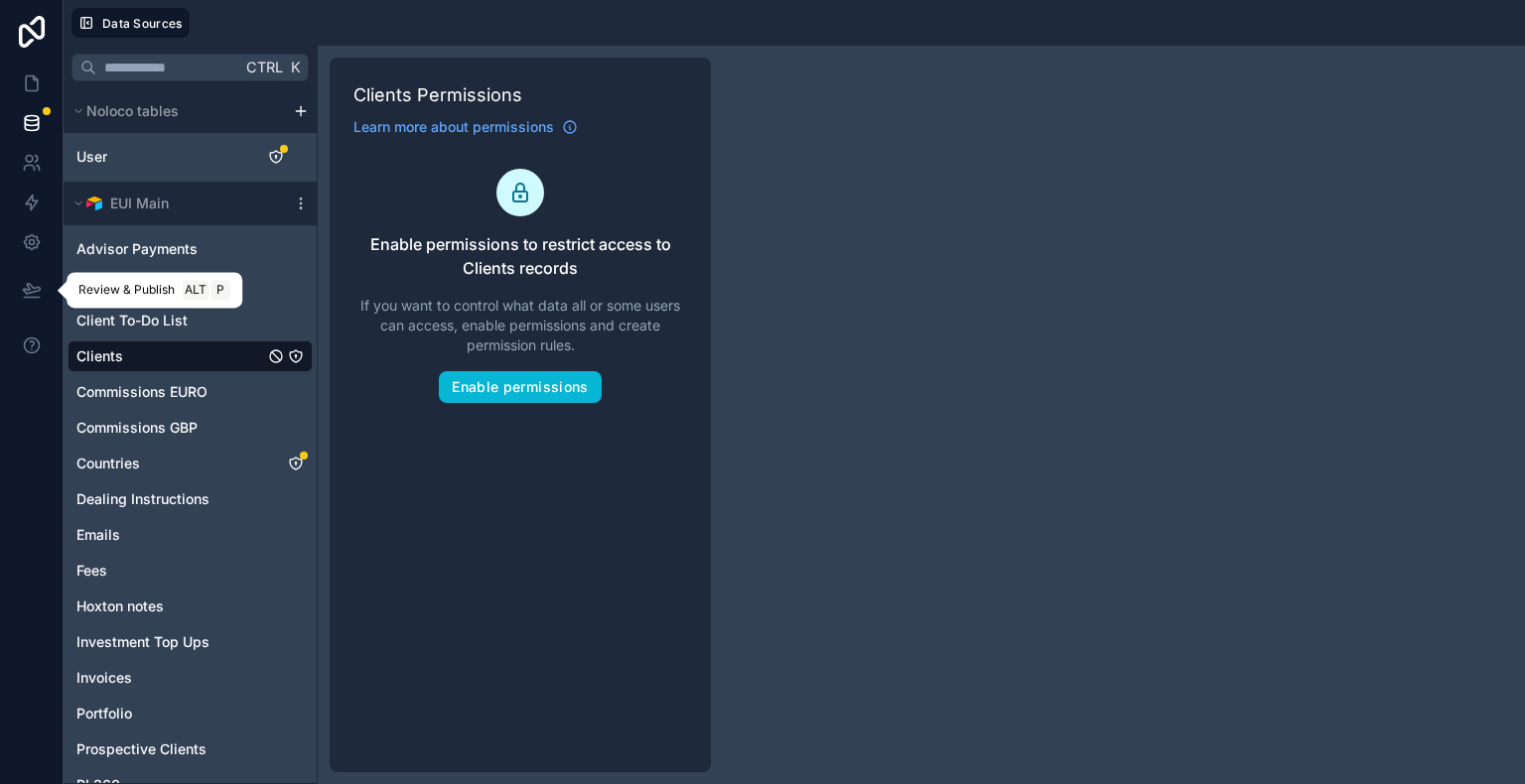 click on "Review & Publish" at bounding box center (126, 290) 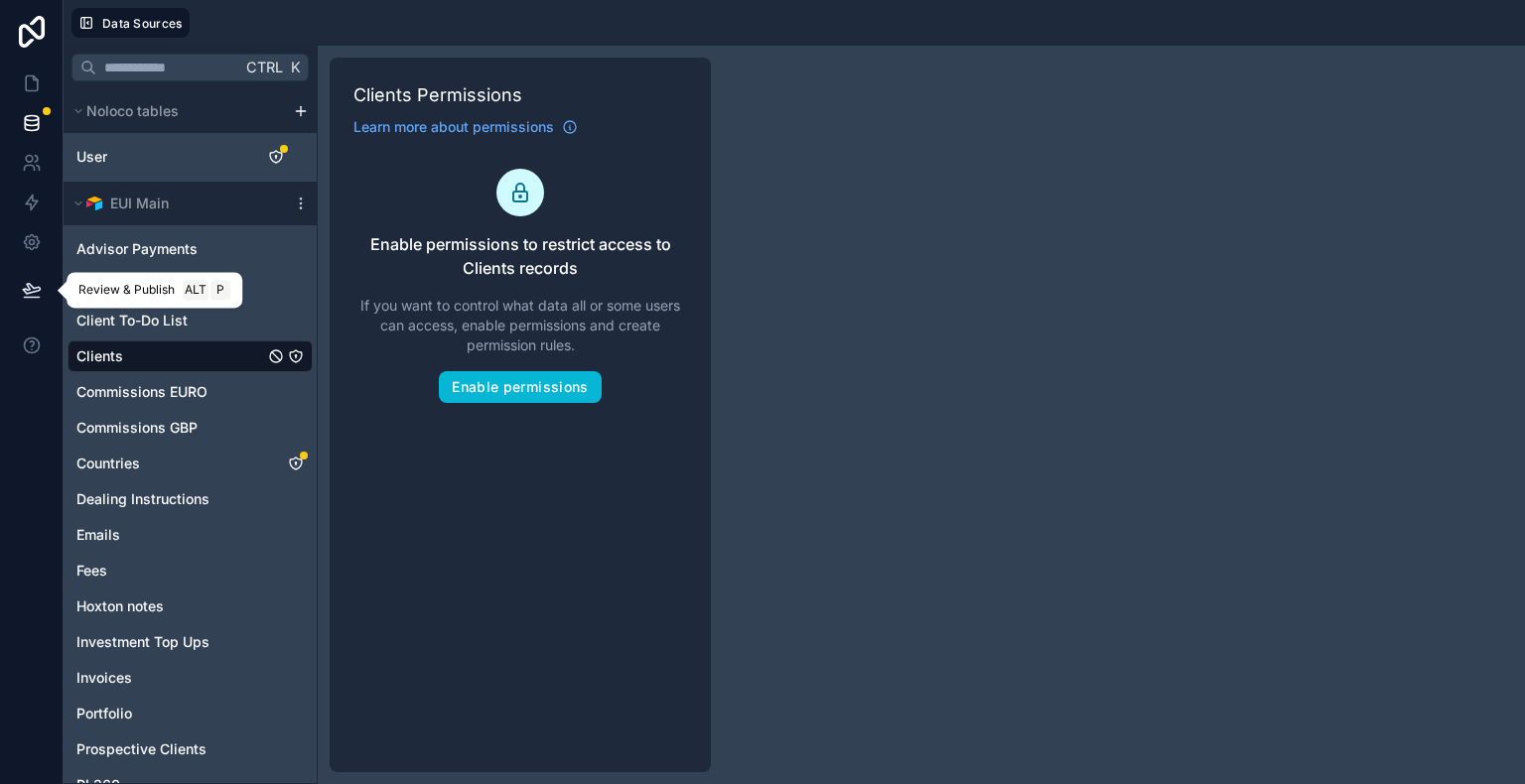 click 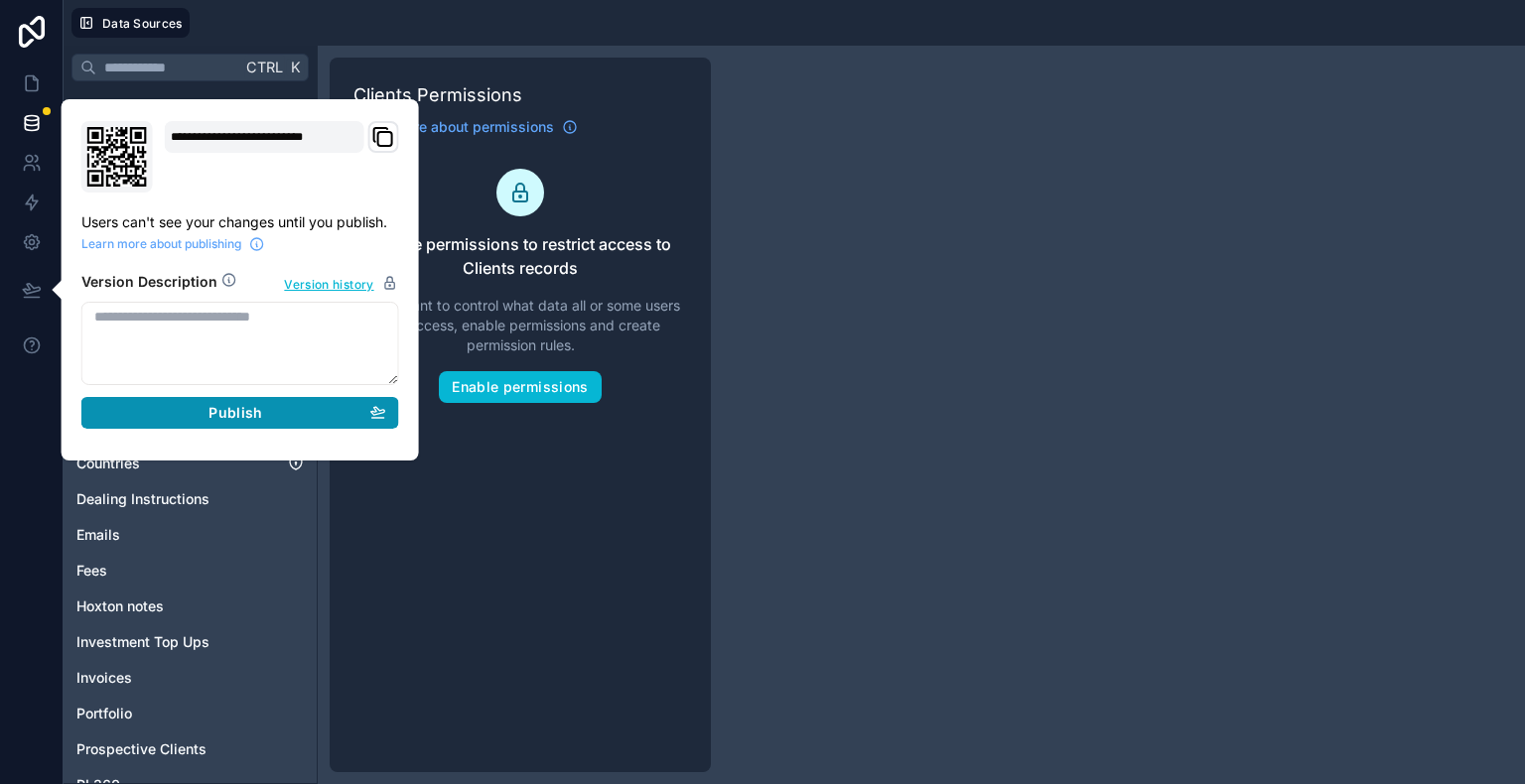 click on "Publish" at bounding box center (235, 413) 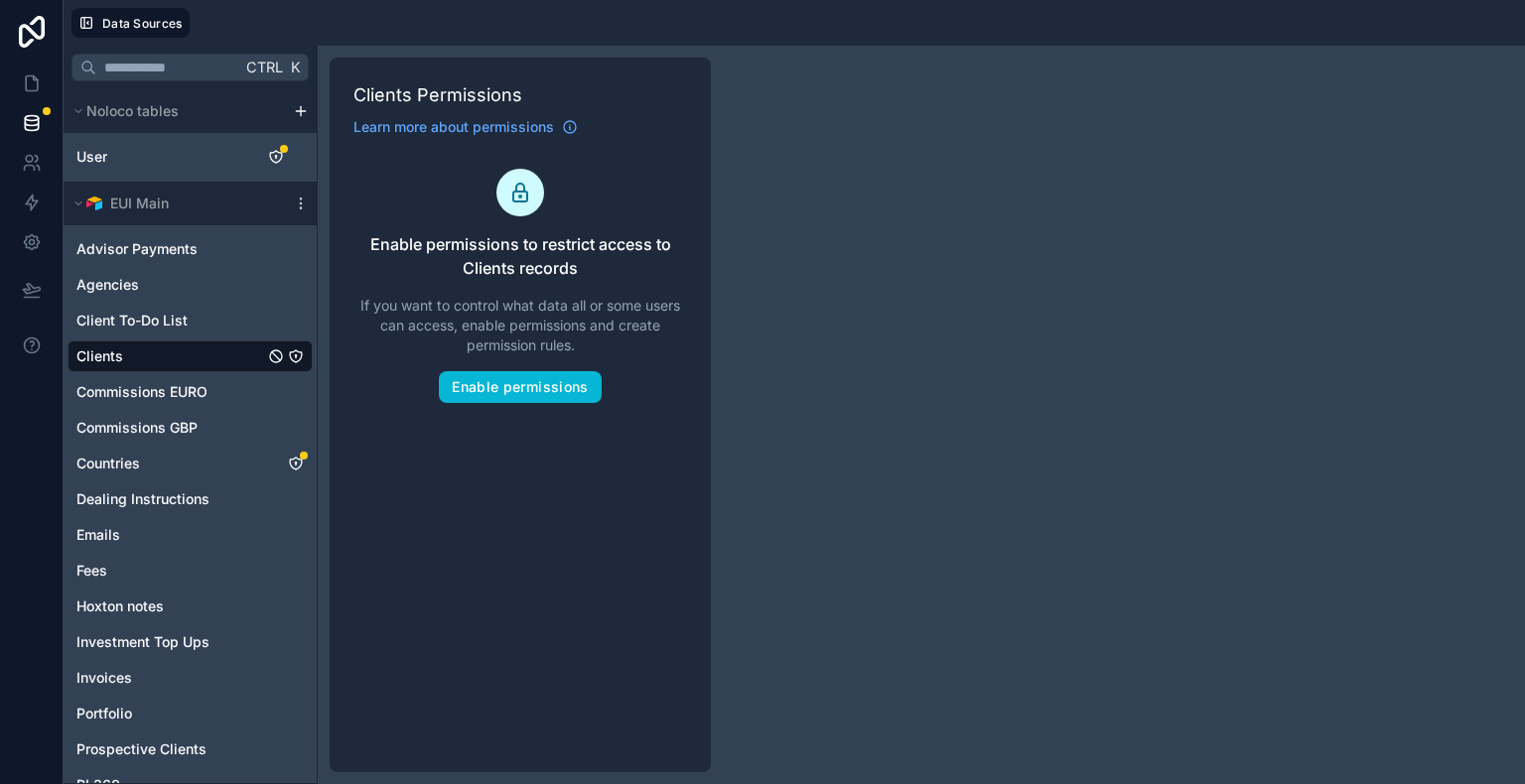 click at bounding box center [32, 392] 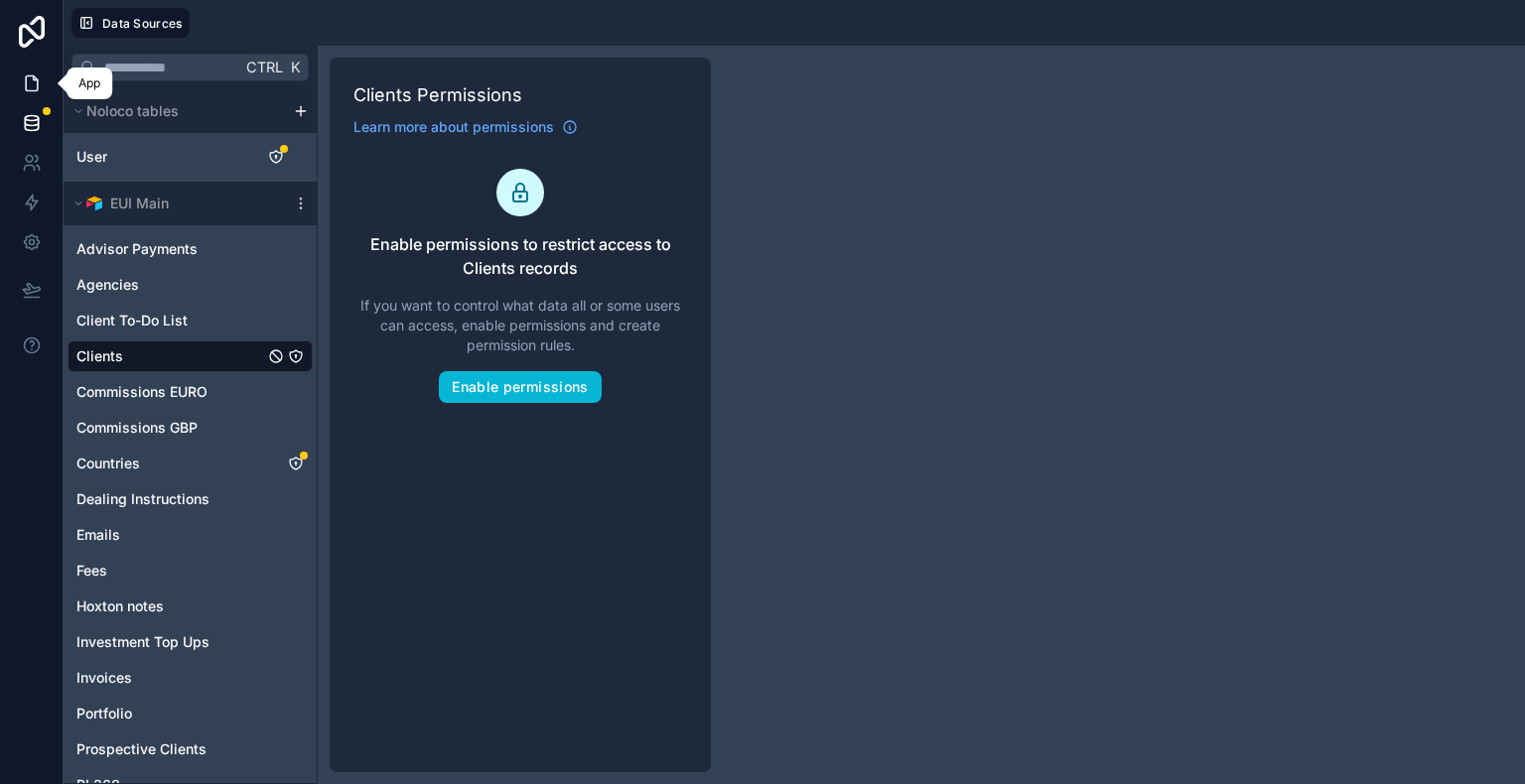 click at bounding box center (31, 83) 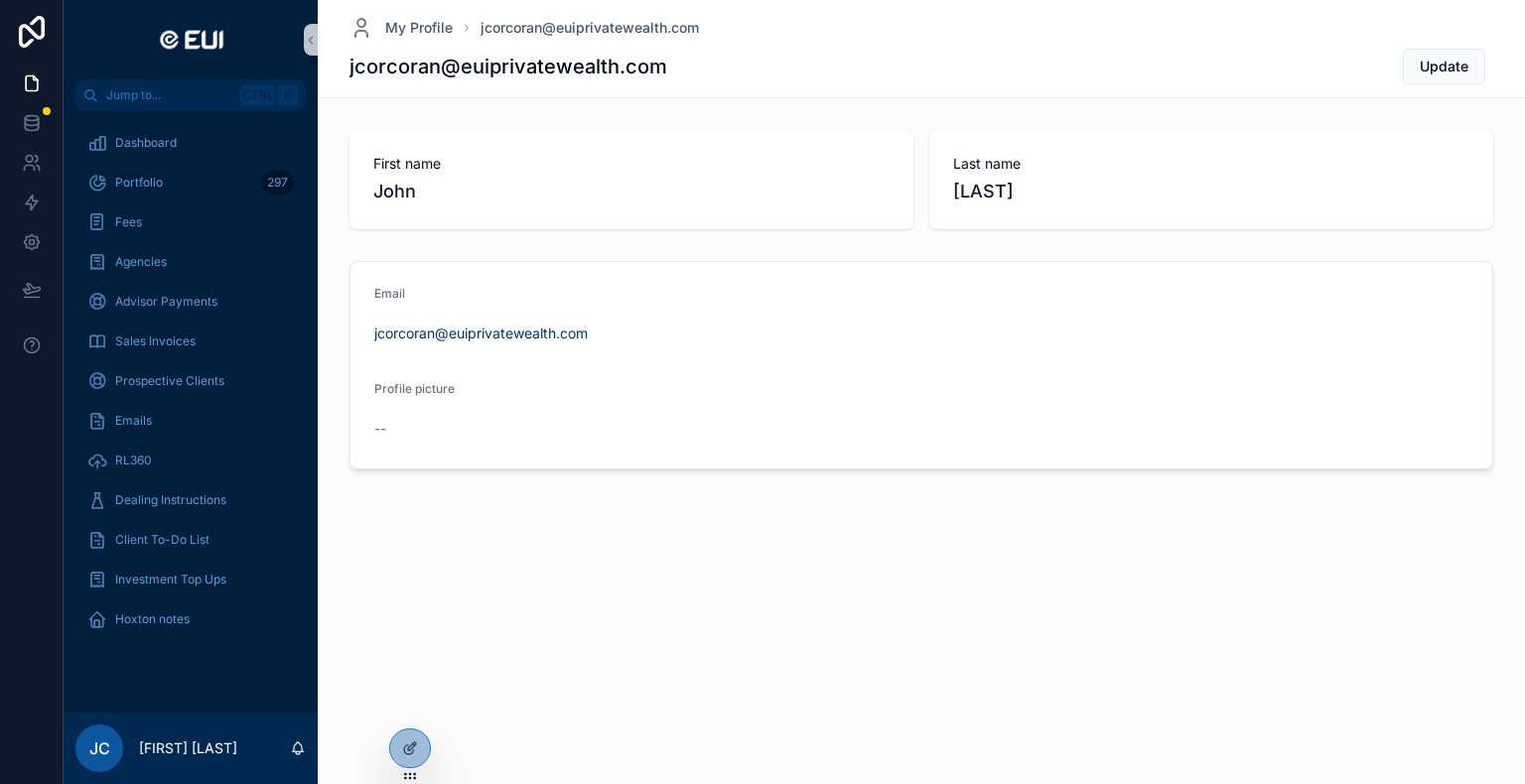 click on "My Profile jcorcoran@euiprivatewealth.com jcorcoran@euiprivatewealth.com Update First name John Last name Corcoran  Email jcorcoran@euiprivatewealth.com Profile picture --" at bounding box center [921, 302] 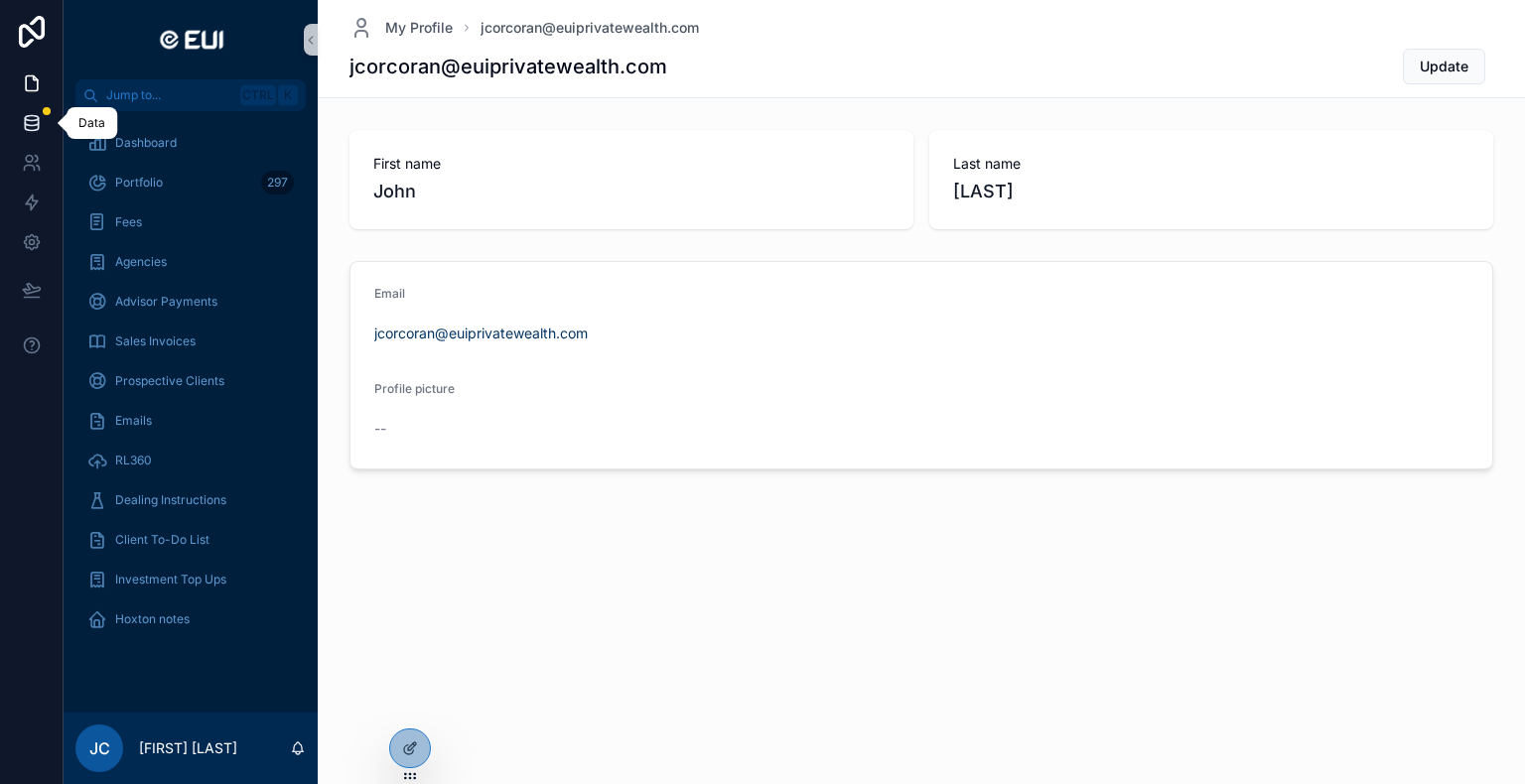 click 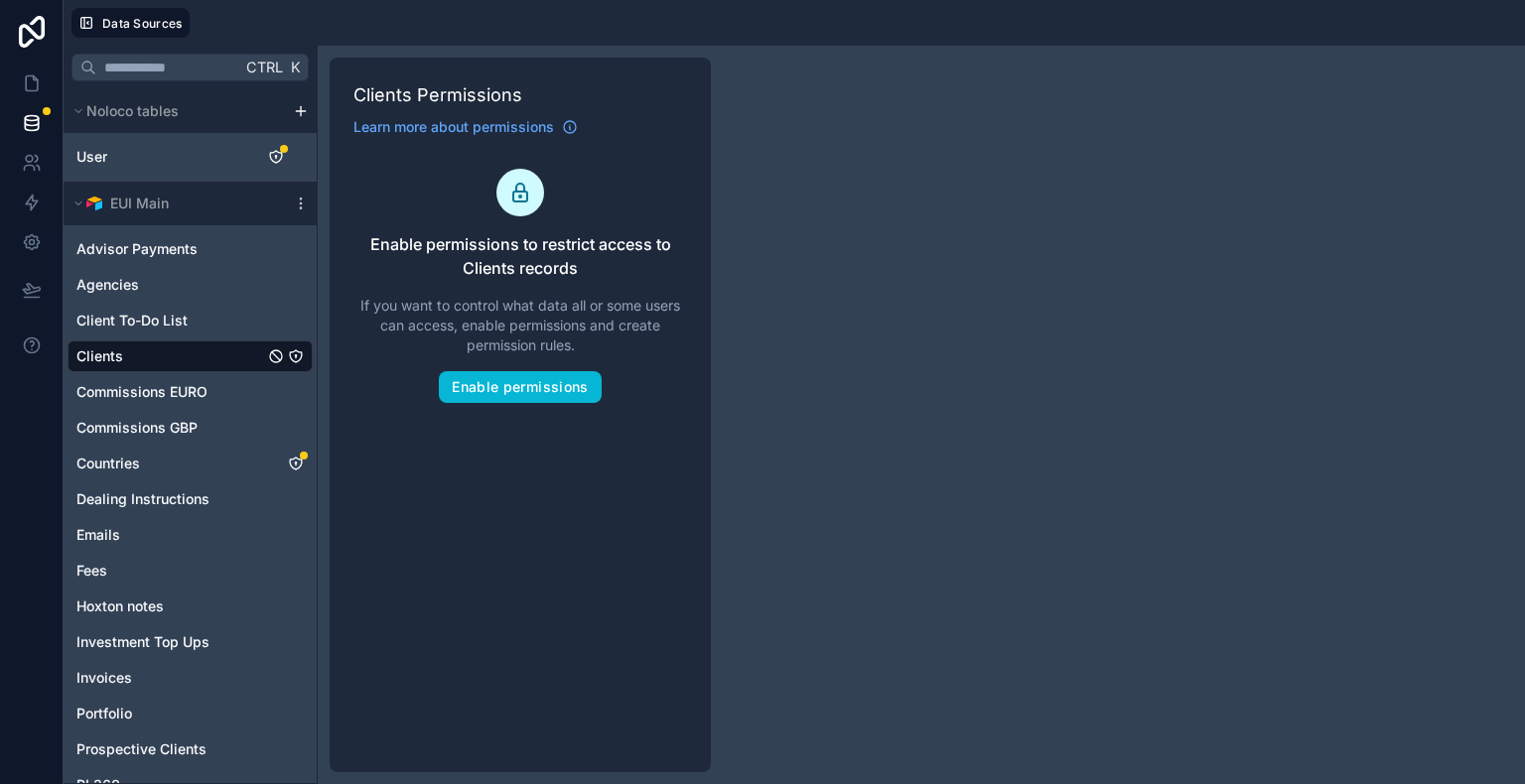 click on "Clients Permissions Learn more about permissions Enable permissions to restrict access to Clients records If you want to control what data all or some users can access, enable permissions and create permission rules. Enable permissions" at bounding box center [520, 415] 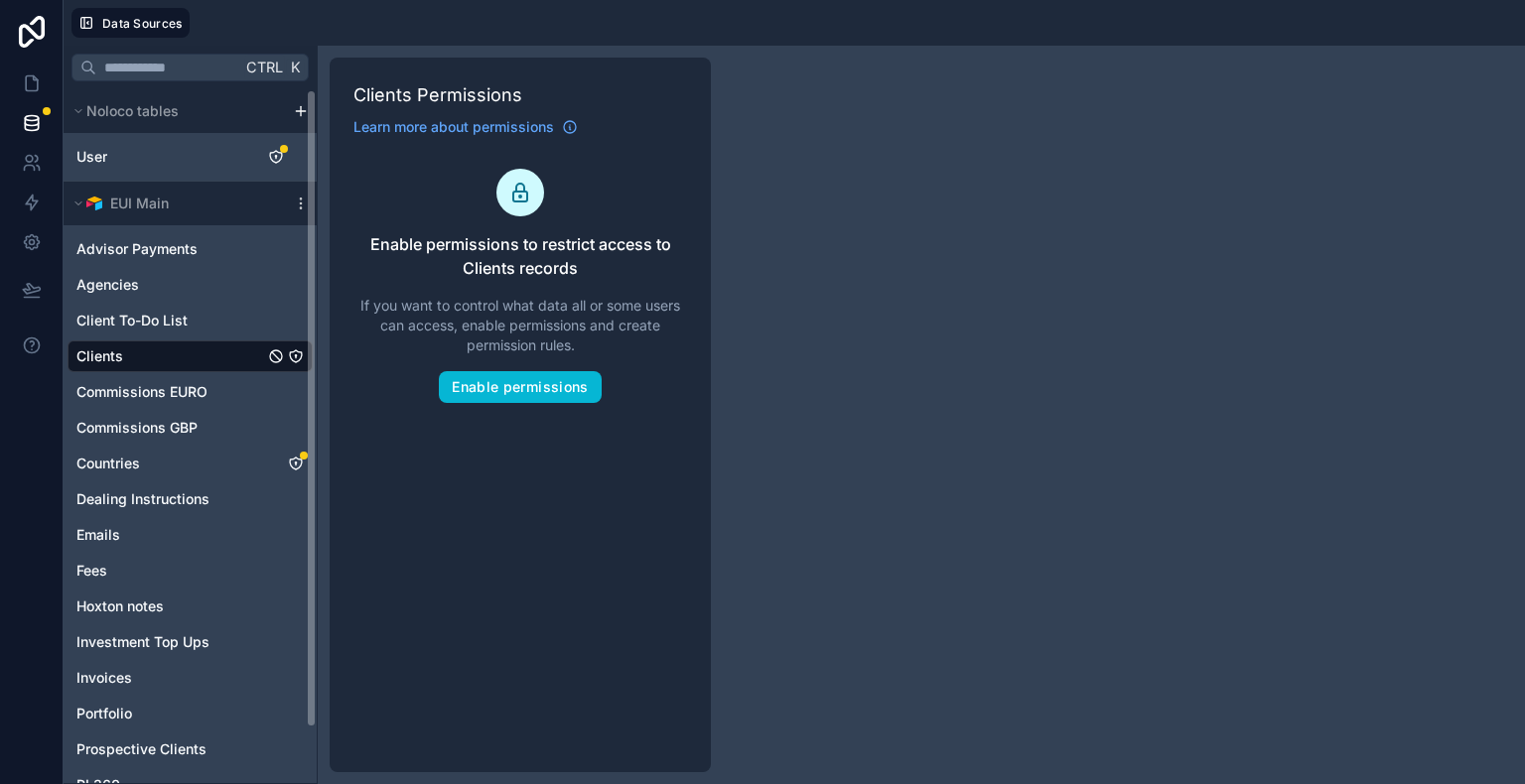 click on "Clients" at bounding box center (99, 356) 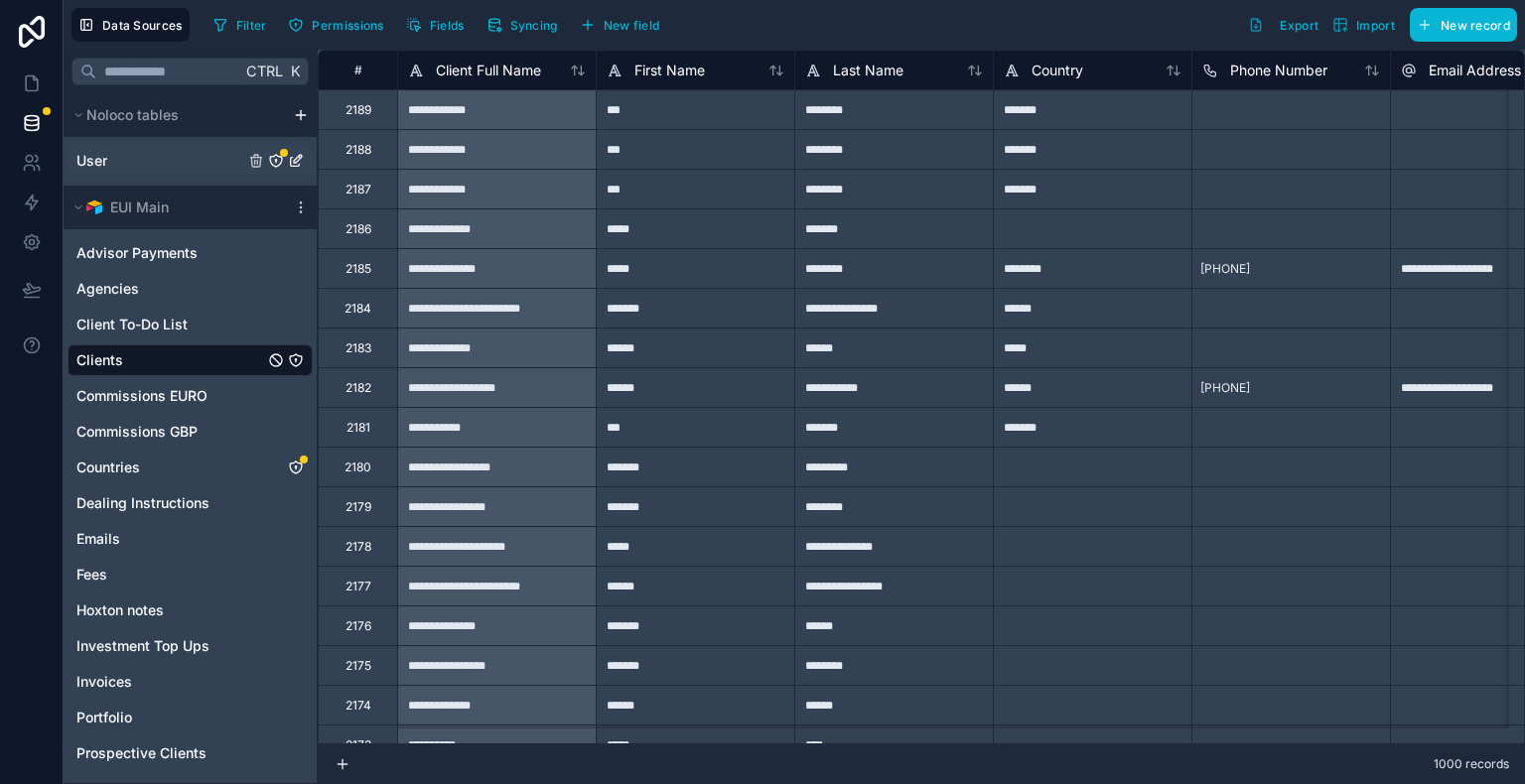 click 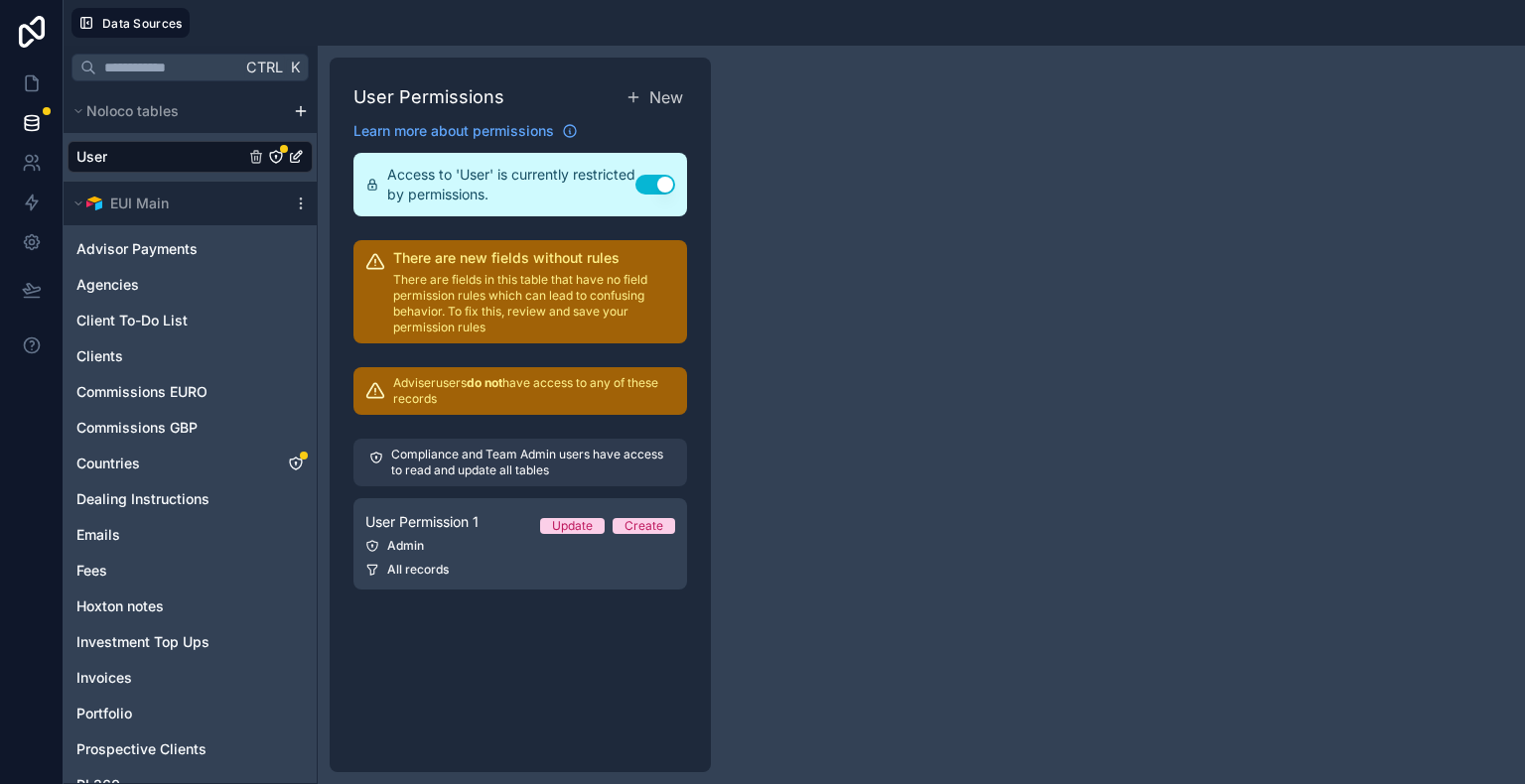click on "Use setting" at bounding box center [655, 185] 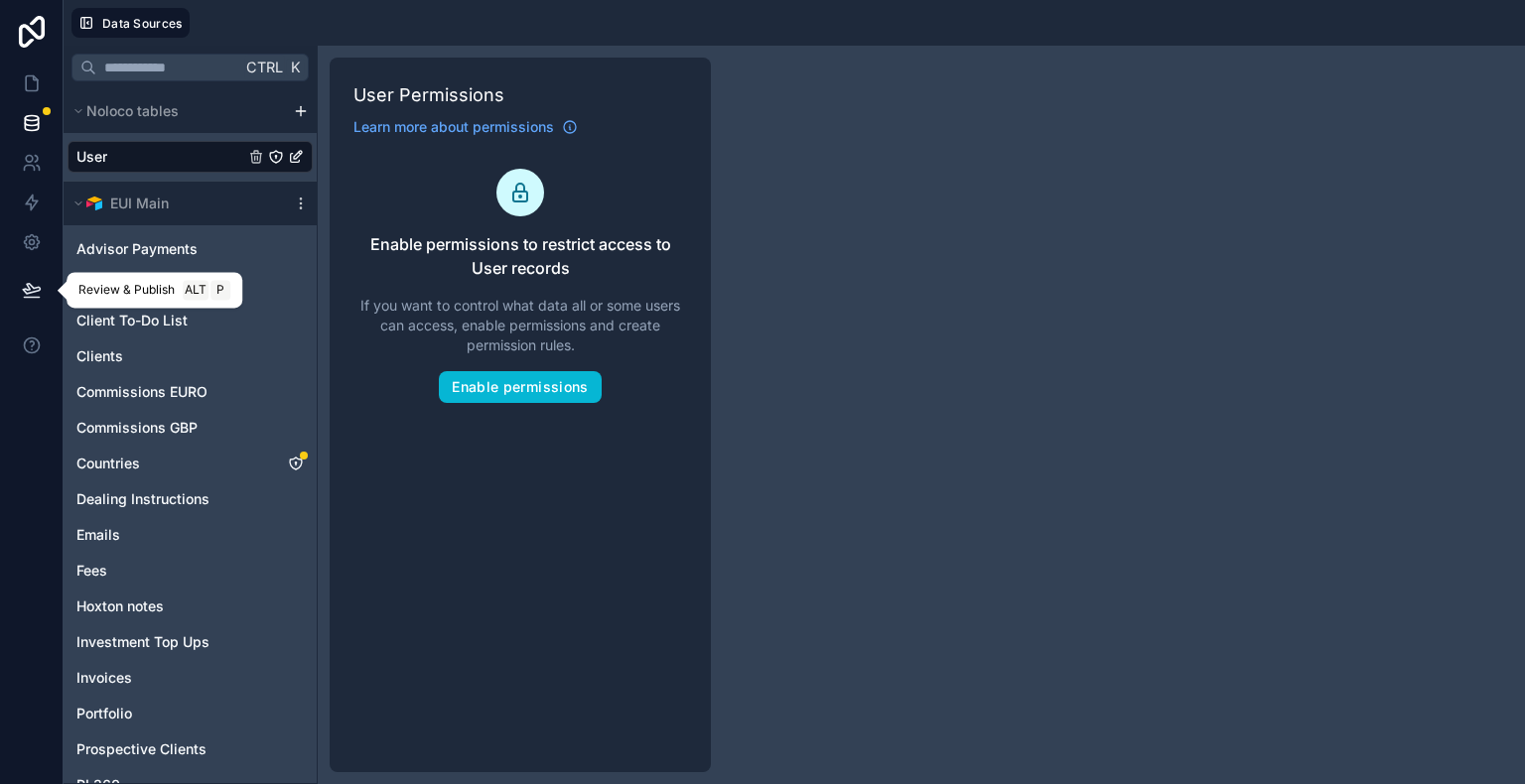 click at bounding box center [32, 290] 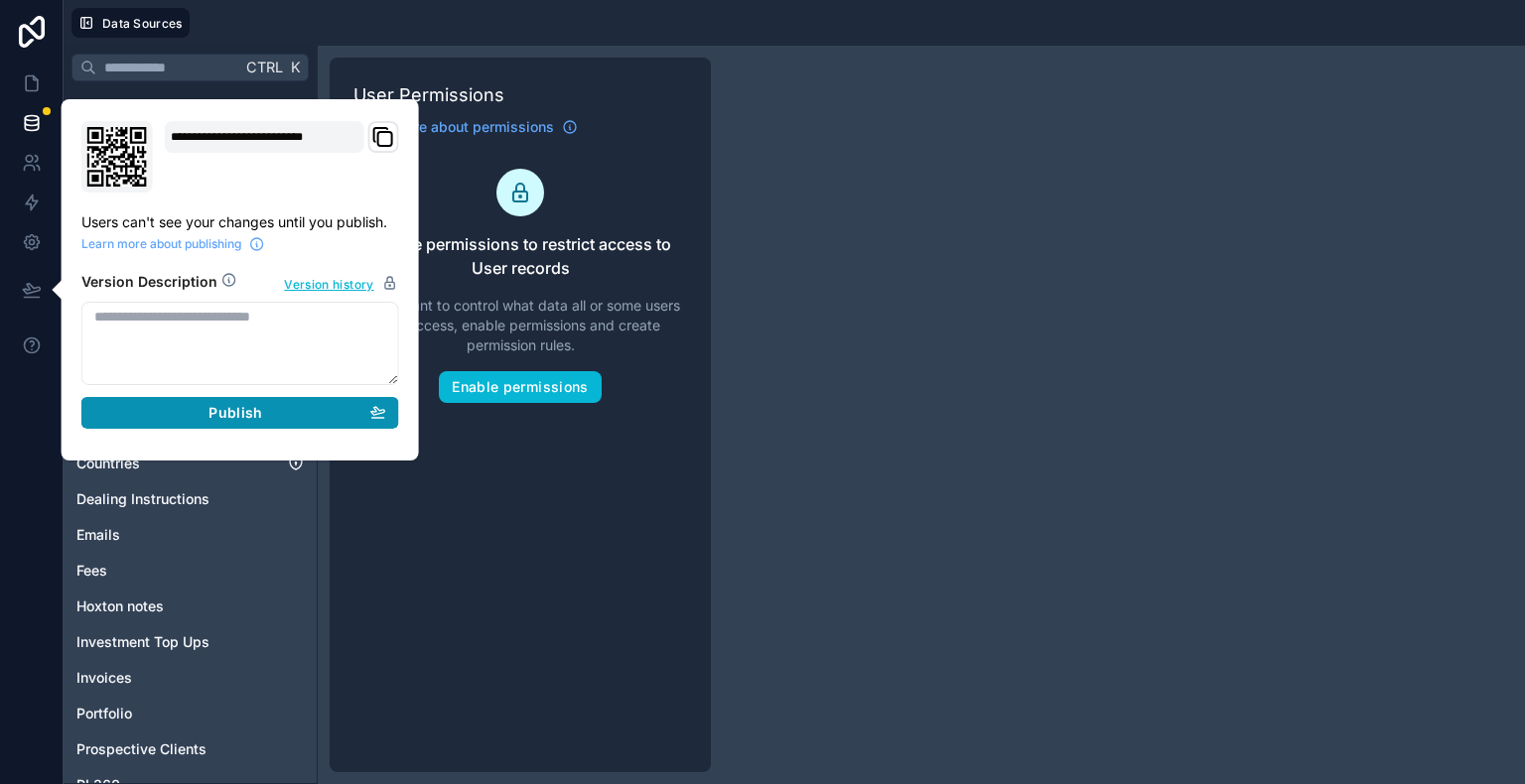 click on "Publish" at bounding box center [235, 413] 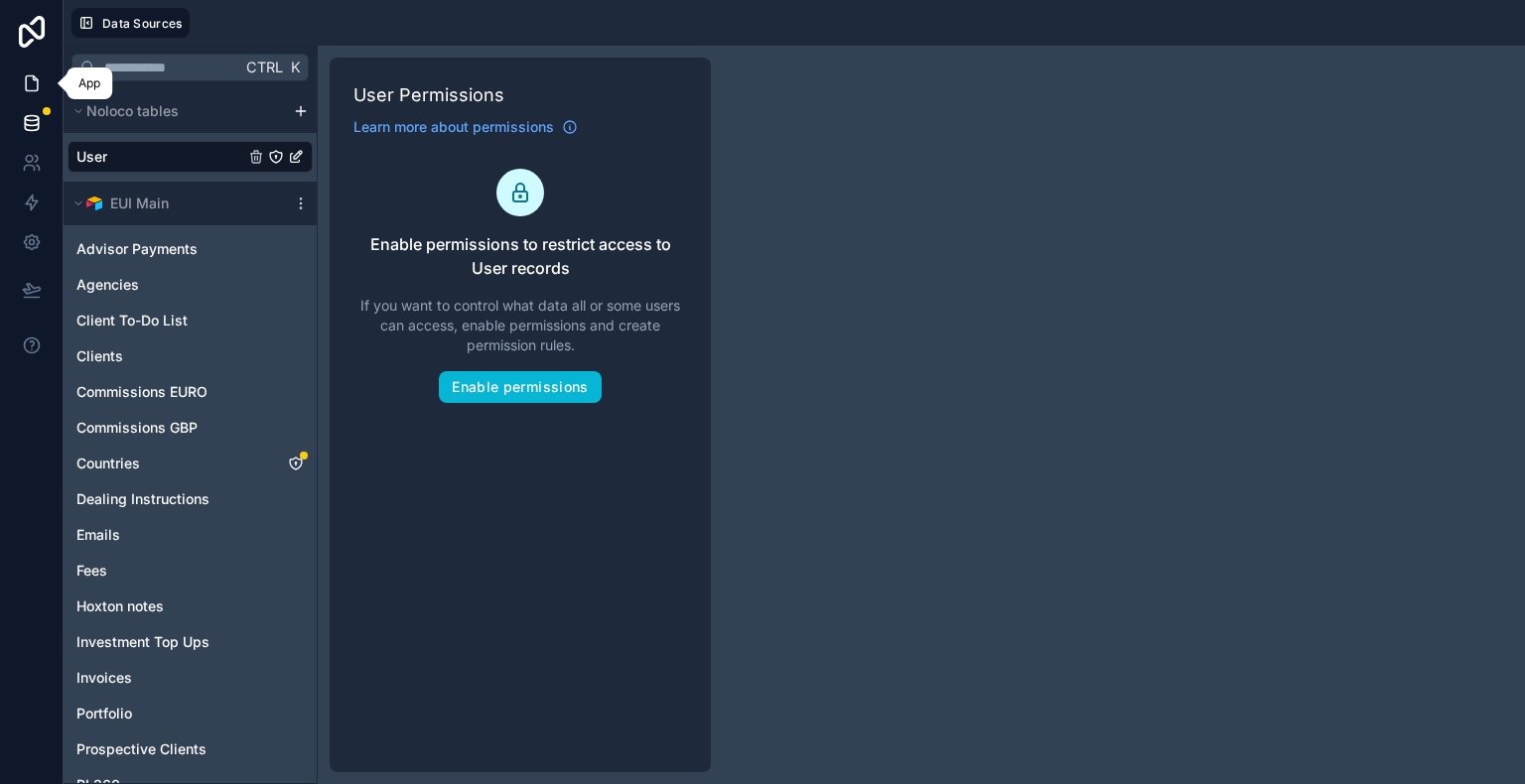 click at bounding box center (31, 83) 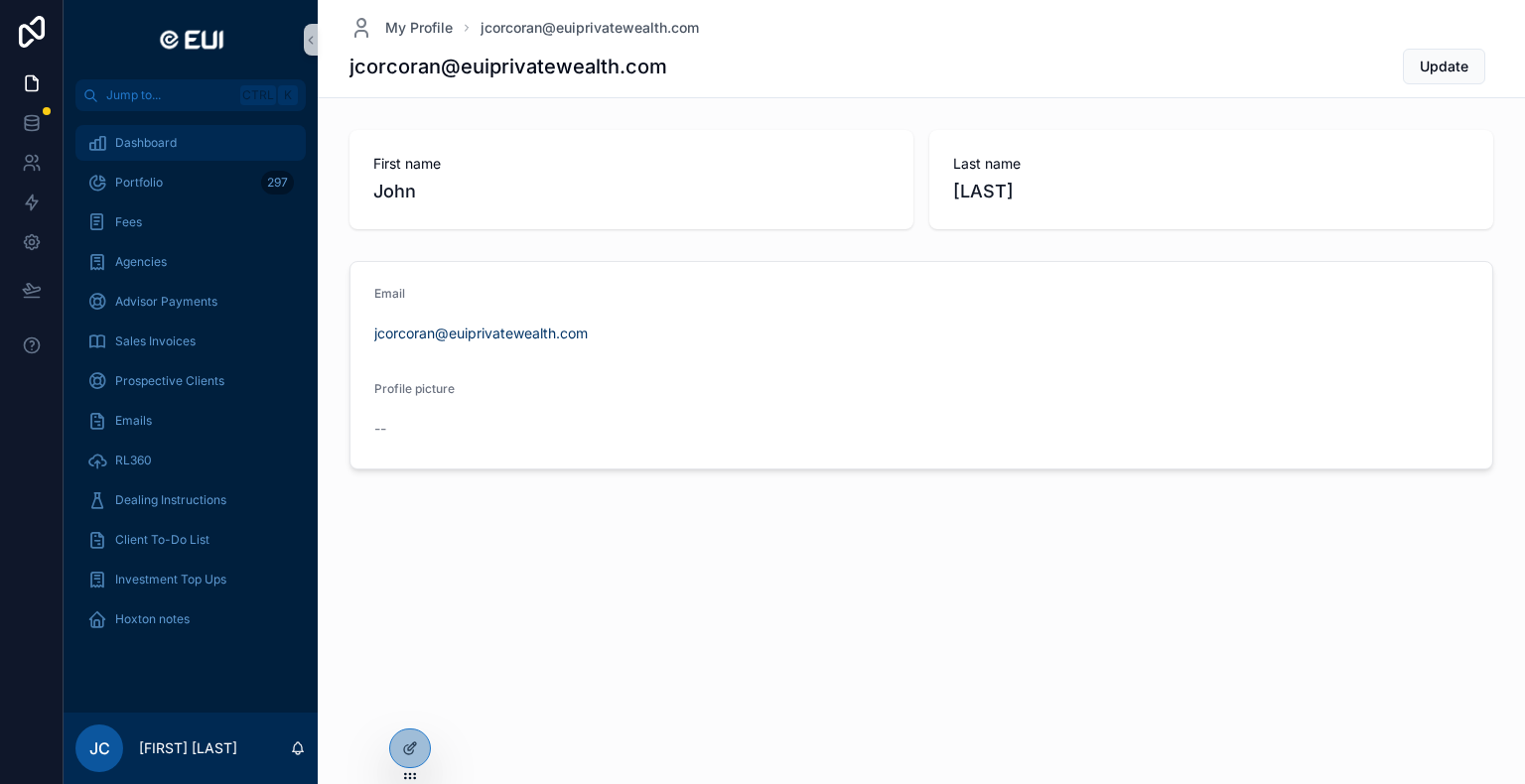 click on "Dashboard" at bounding box center [146, 143] 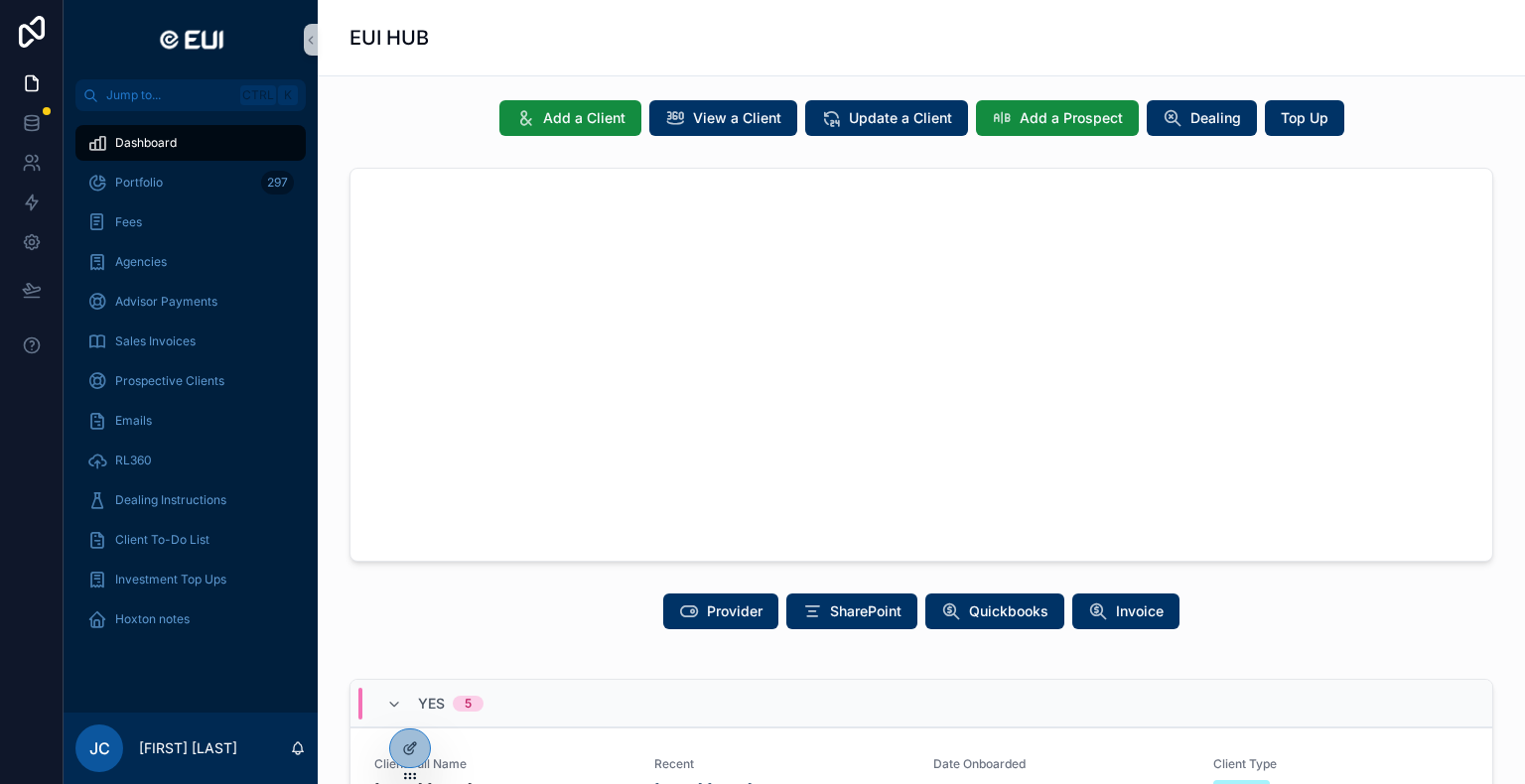 click on "Add a Client" at bounding box center (584, 118) 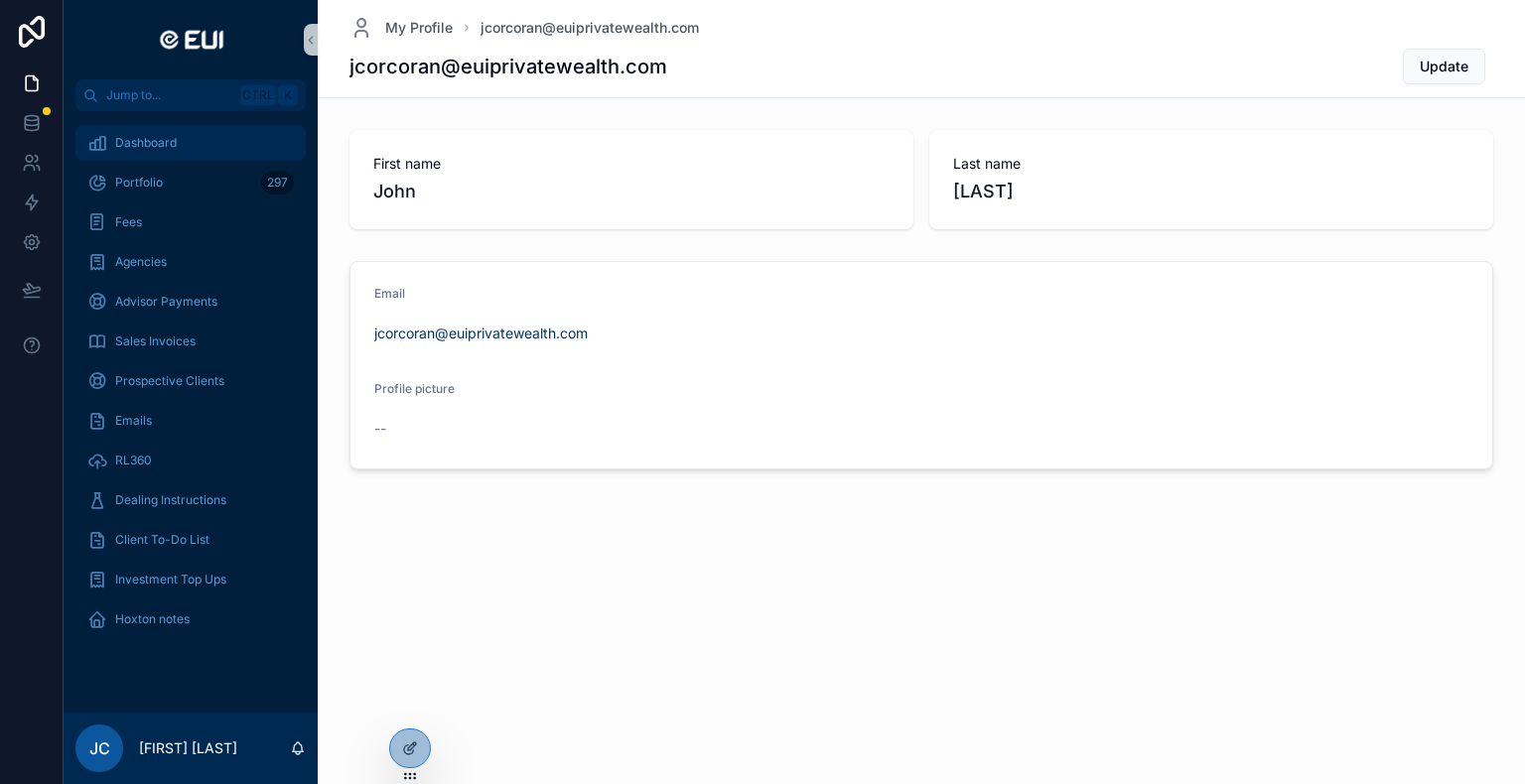 click on "Dashboard" at bounding box center (146, 143) 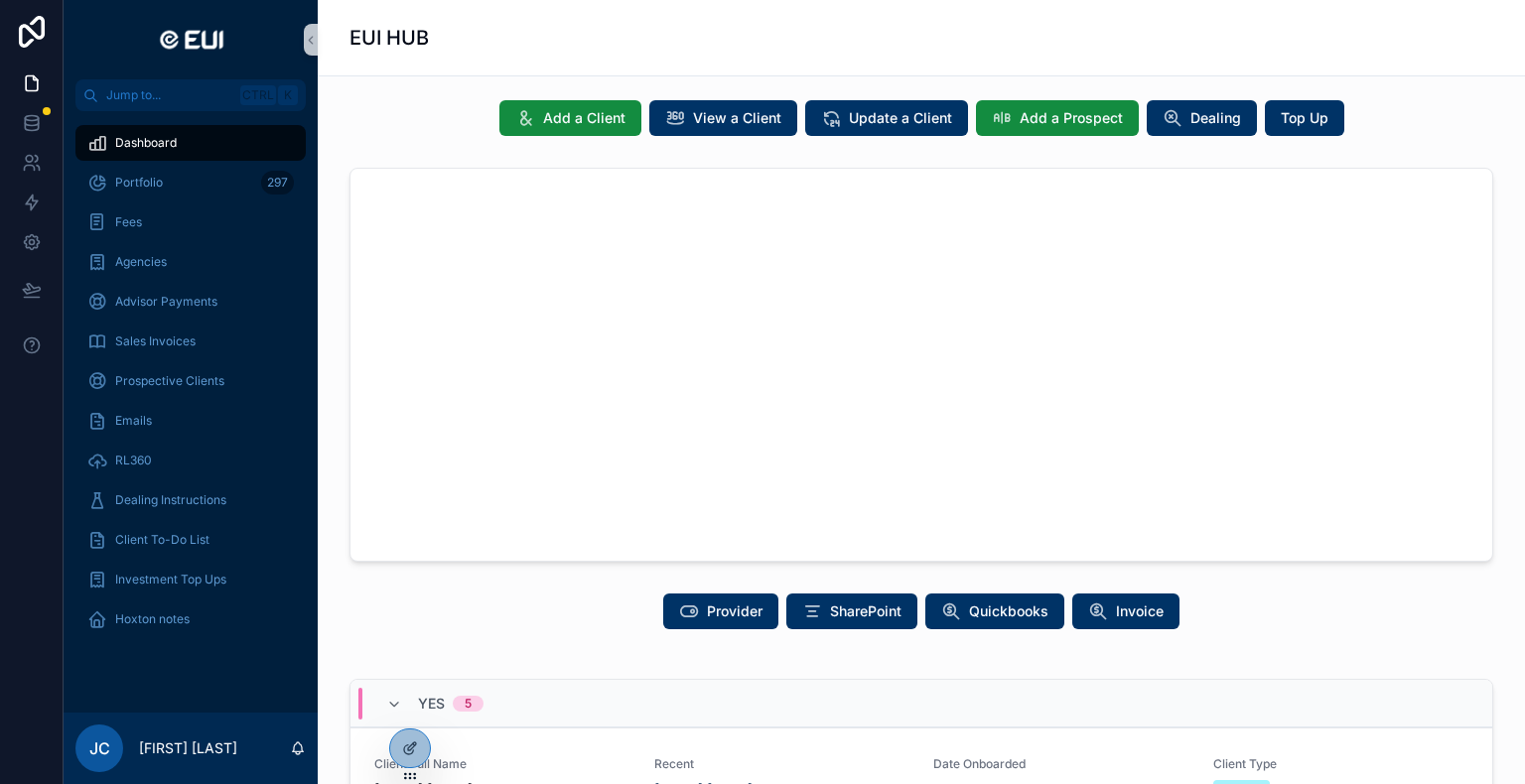 scroll, scrollTop: 298, scrollLeft: 0, axis: vertical 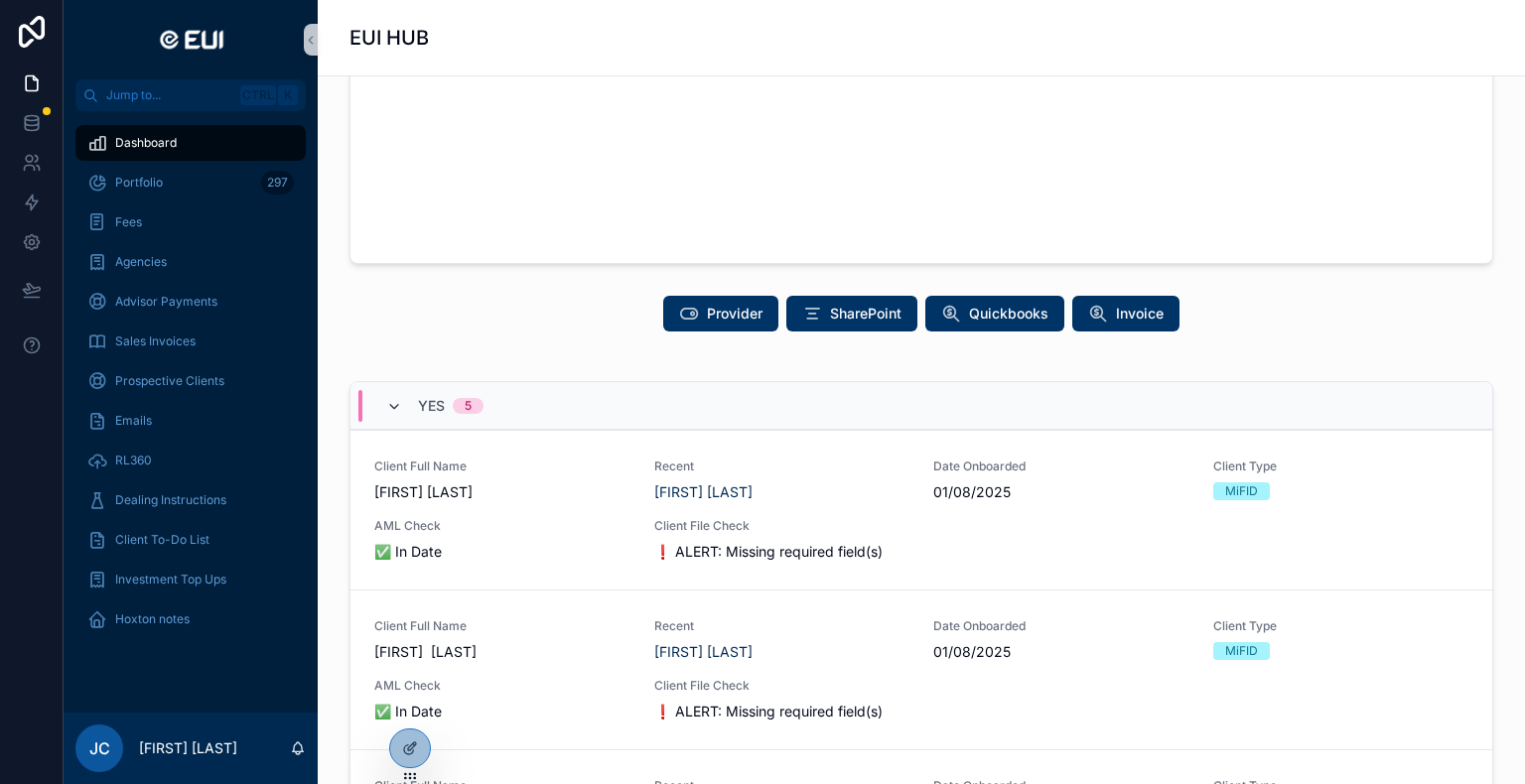 click at bounding box center [394, 407] 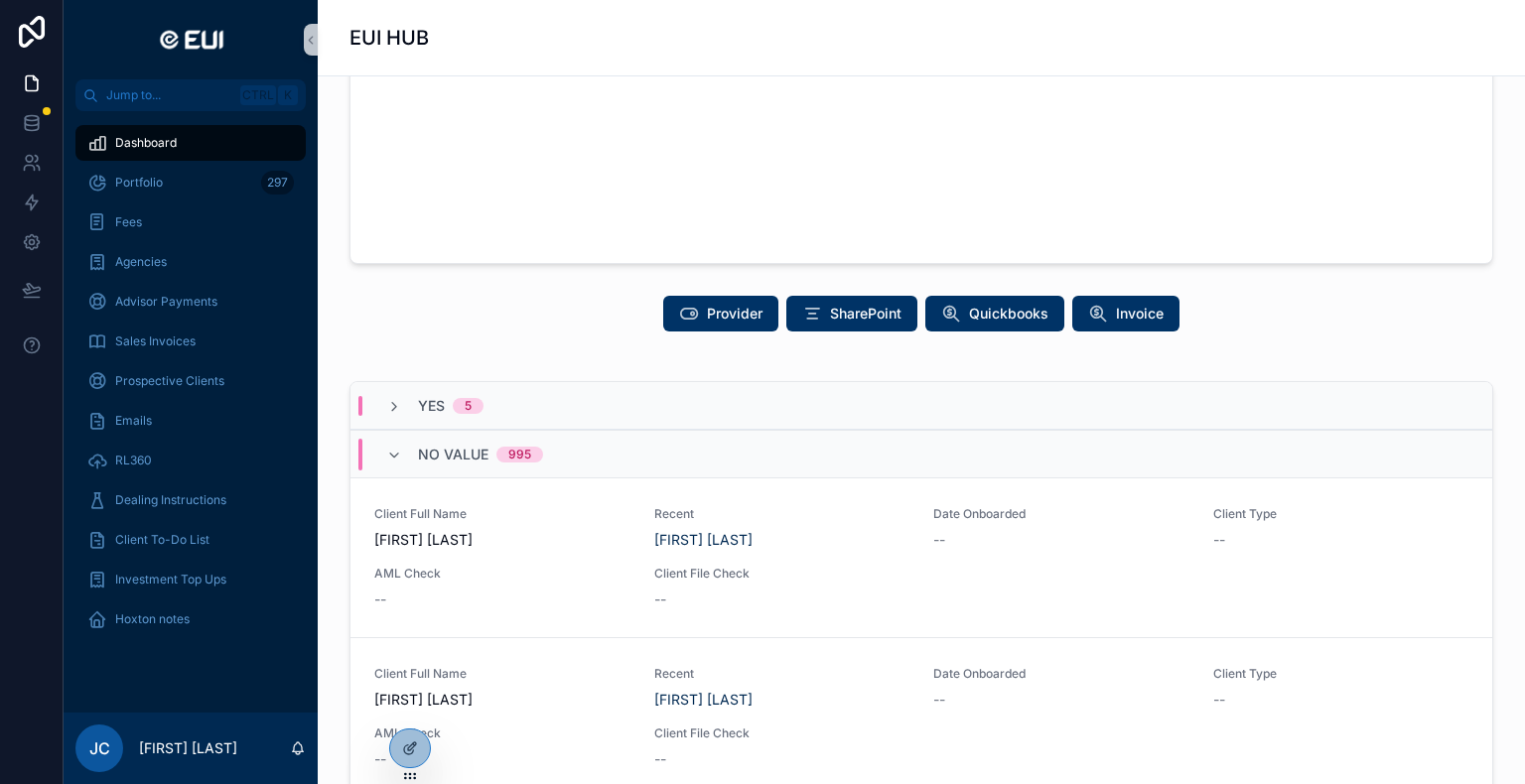 click at bounding box center [394, 407] 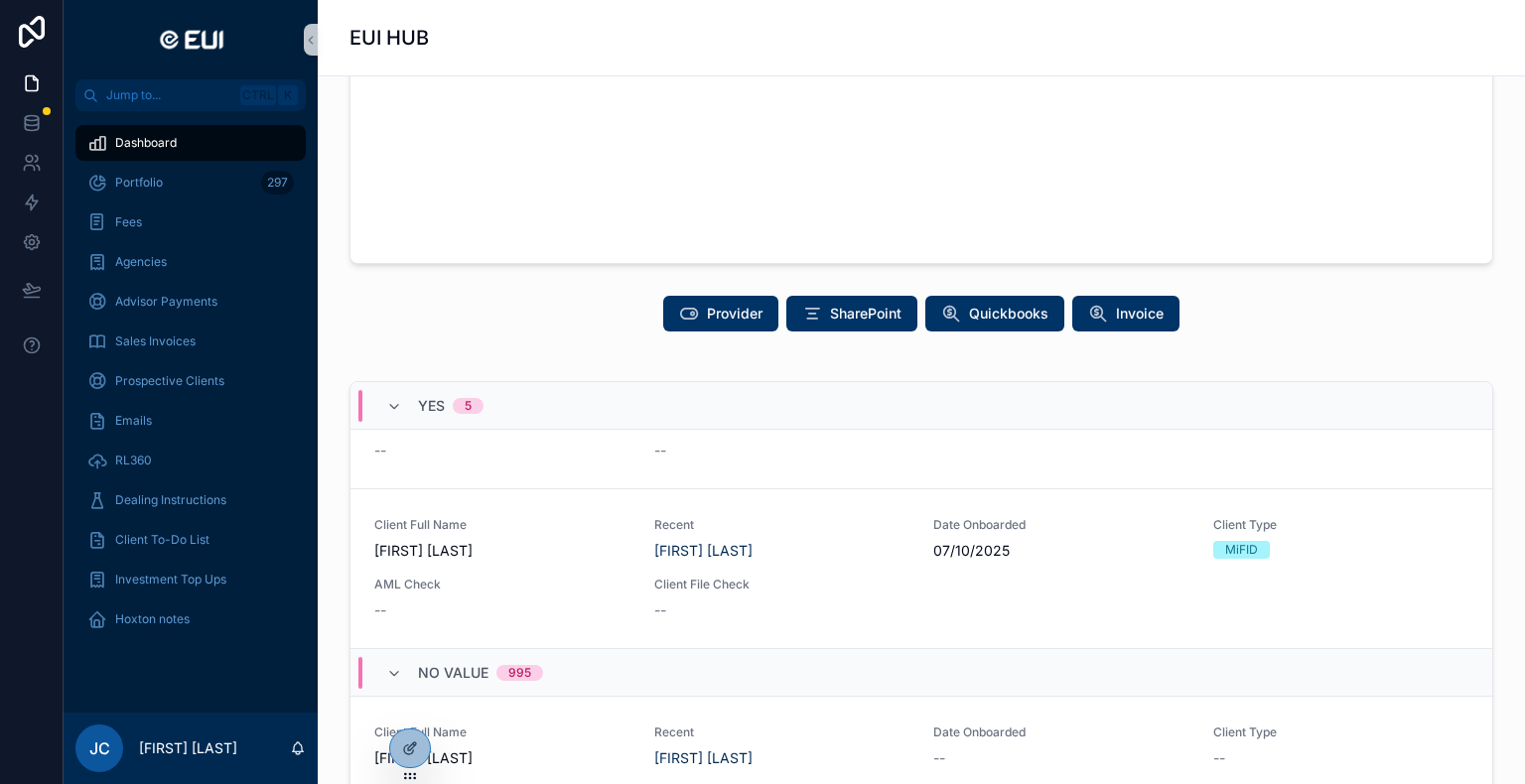 scroll, scrollTop: 595, scrollLeft: 0, axis: vertical 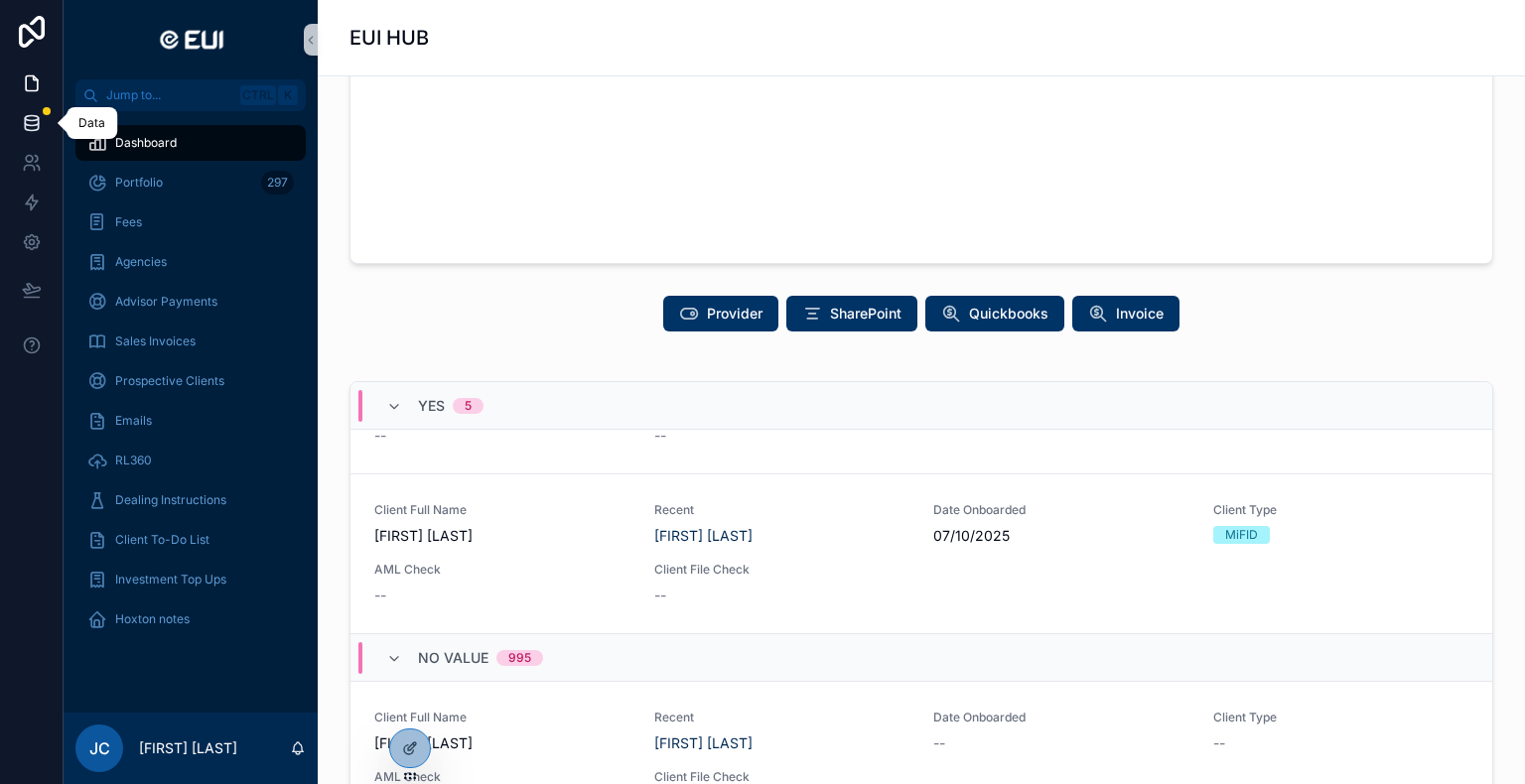 click 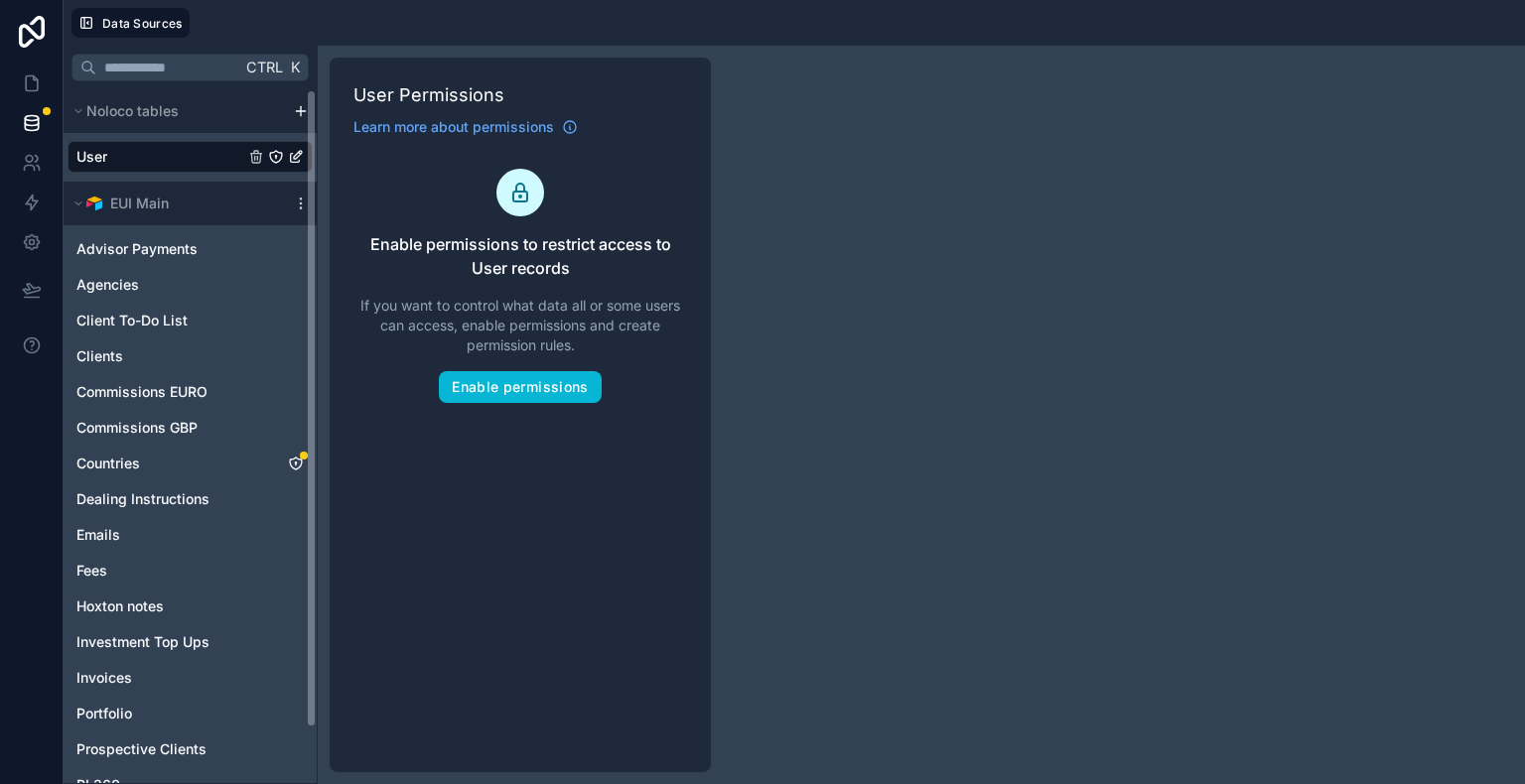 click on "User Permissions Learn more about permissions Enable permissions to restrict access to User records If you want to control what data all or some users can access, enable permissions and create permission rules. Enable permissions" at bounding box center [520, 415] 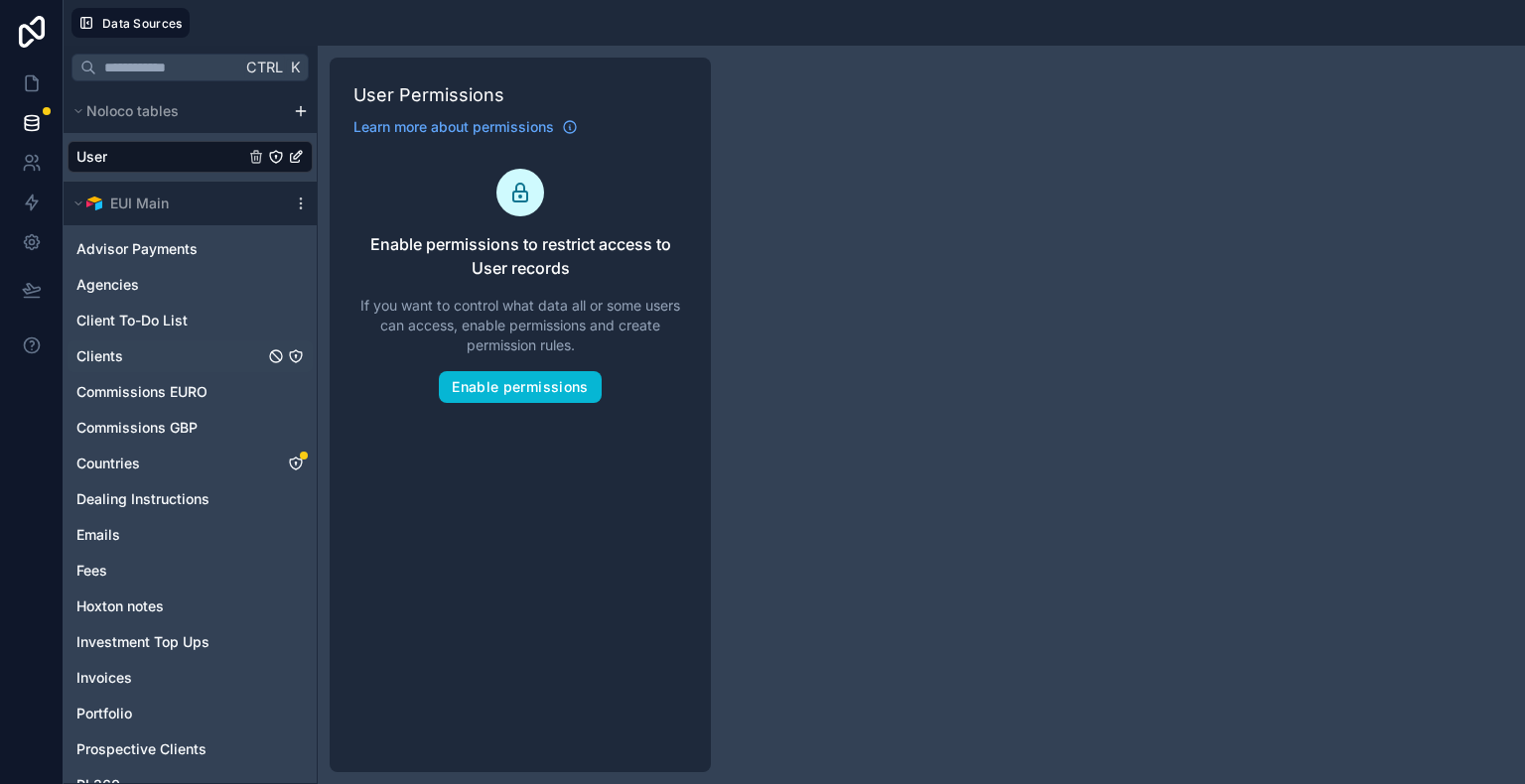 click on "Clients" at bounding box center (99, 356) 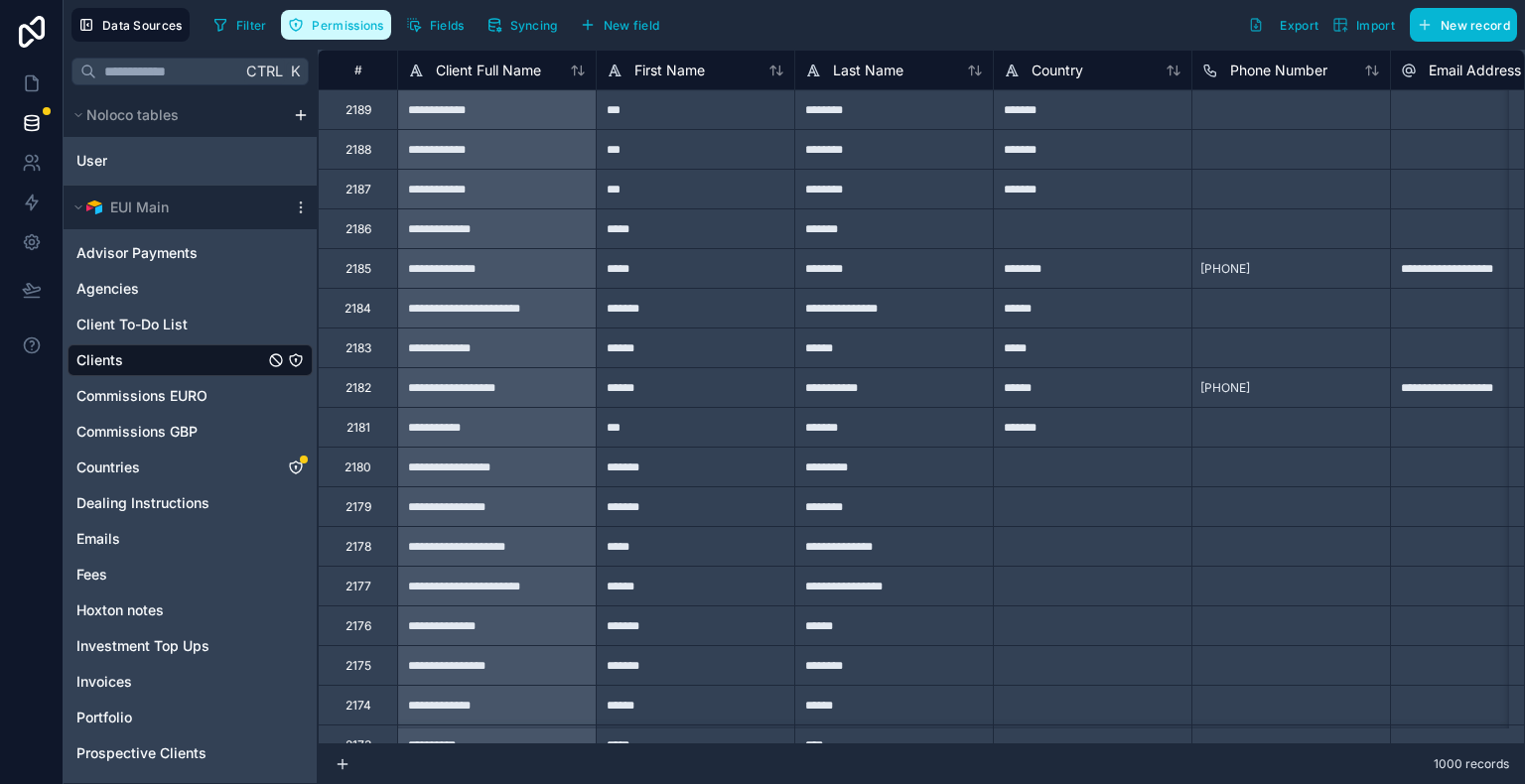 click on "Permissions" at bounding box center (347, 25) 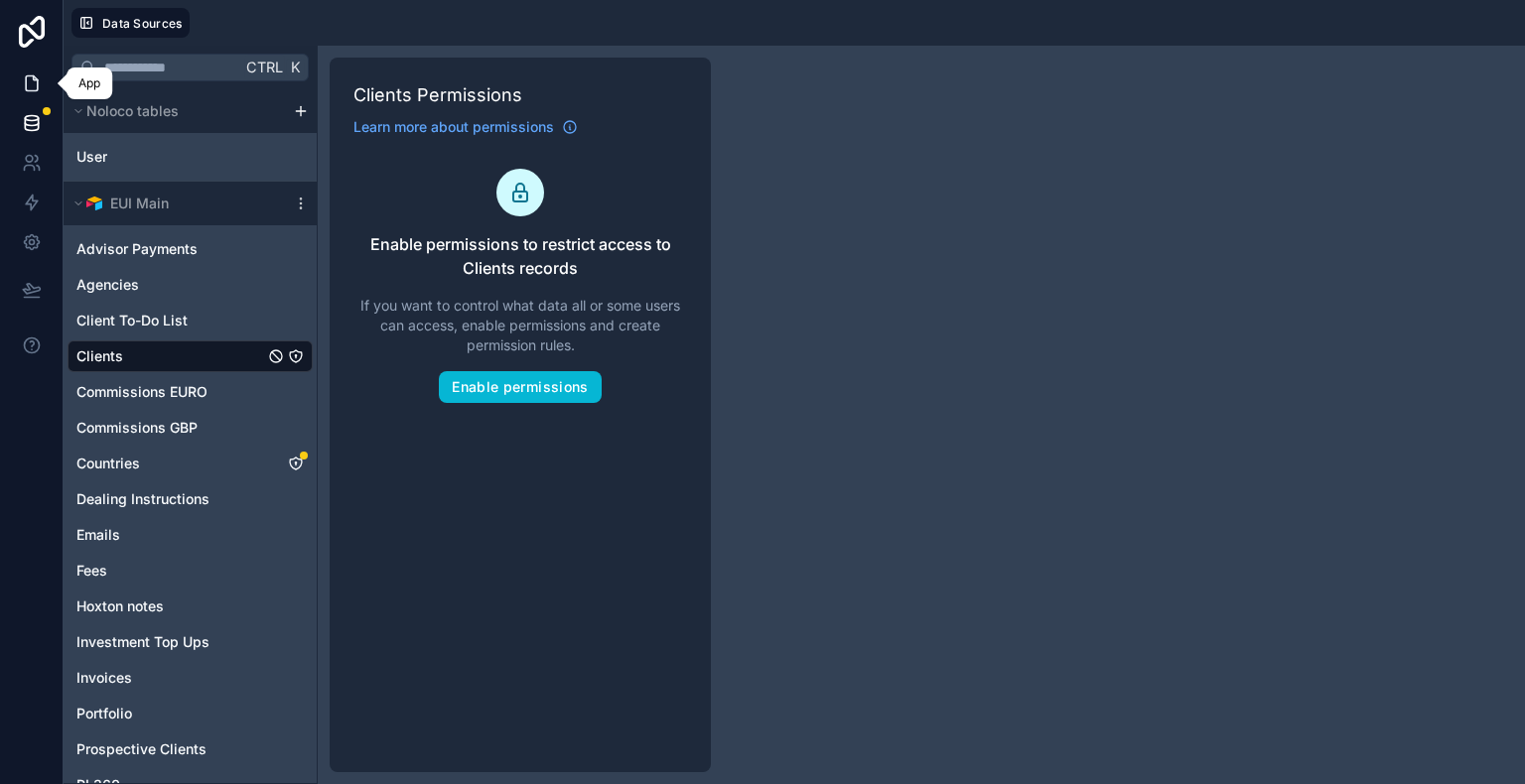 click at bounding box center [31, 83] 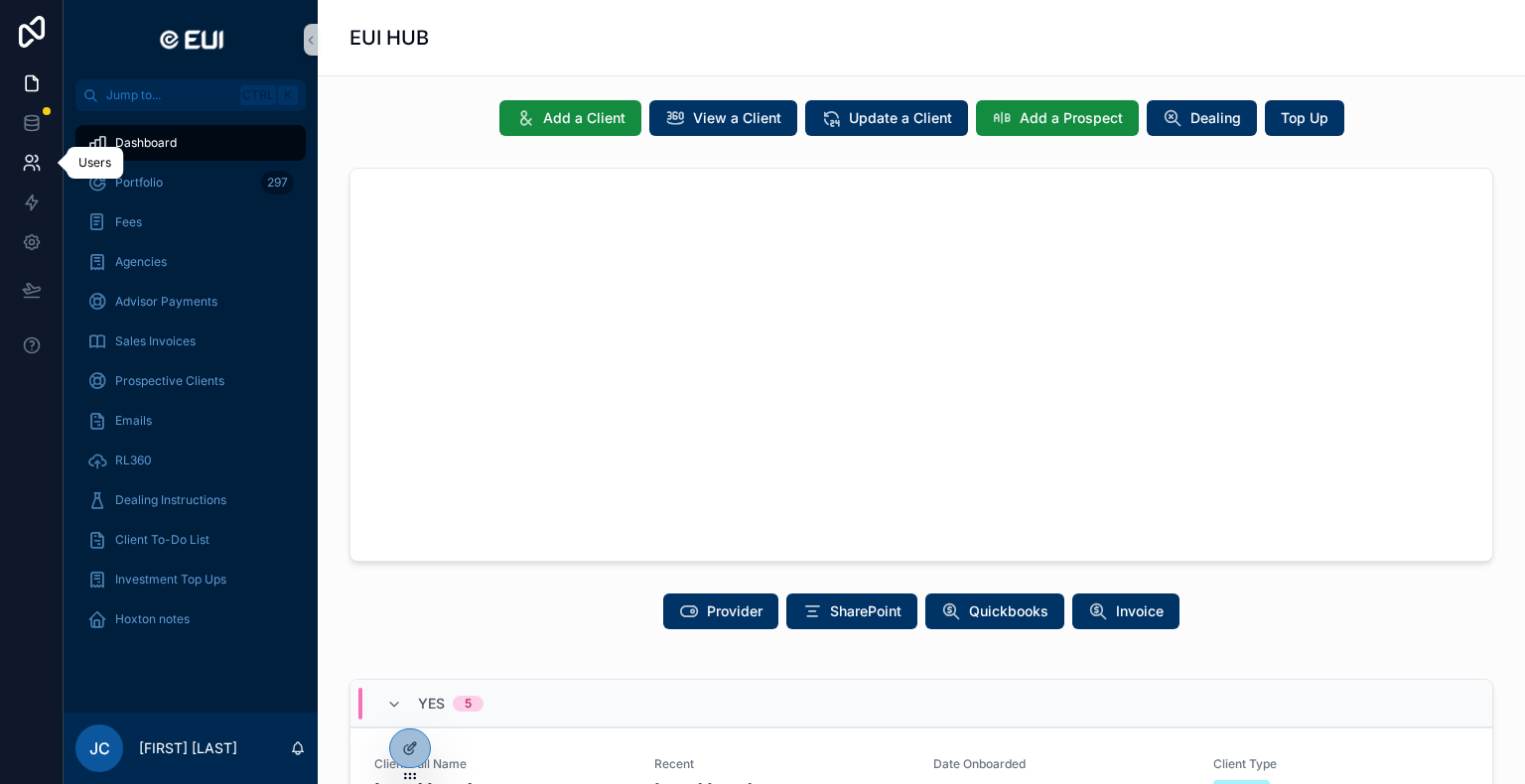 click 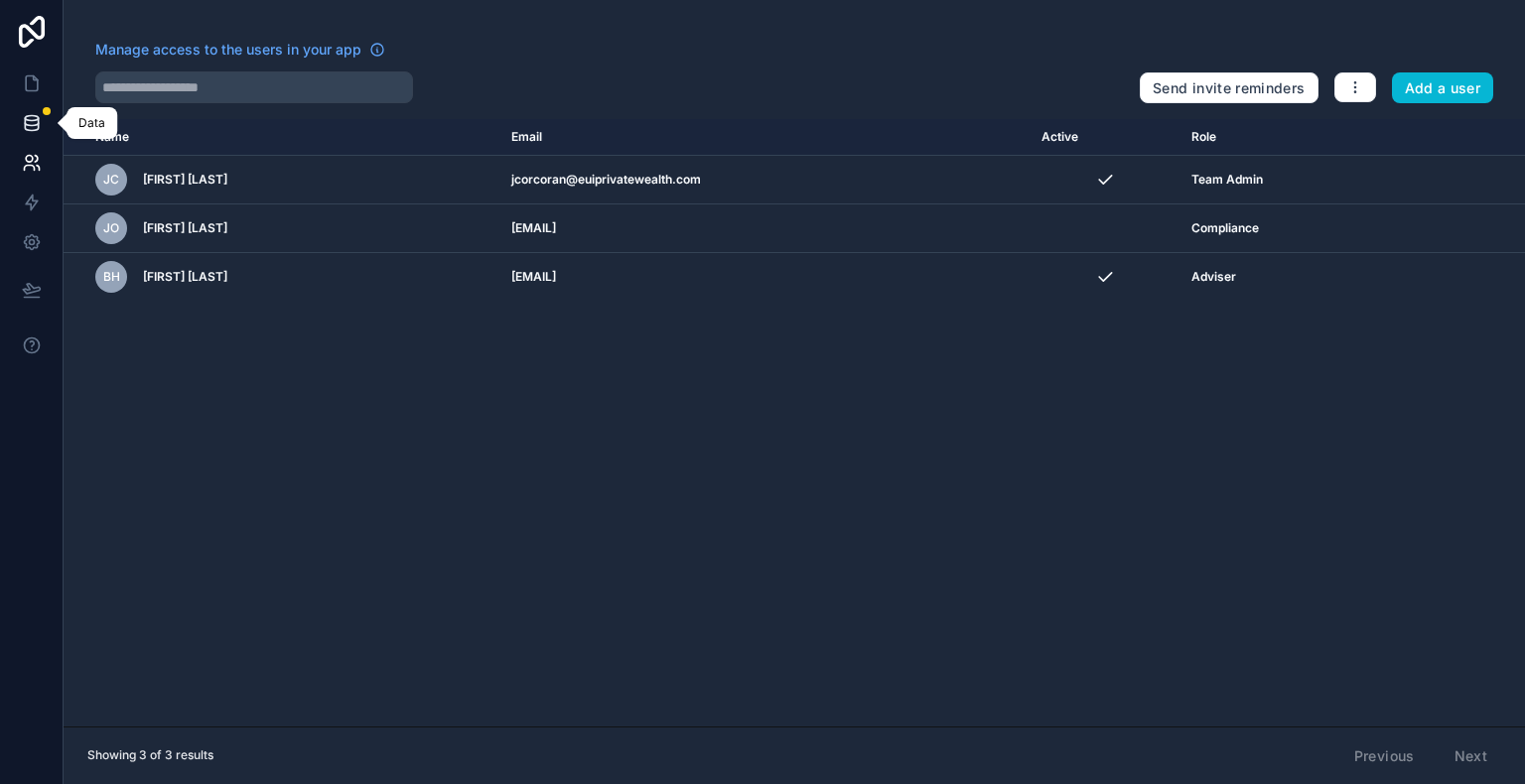 click 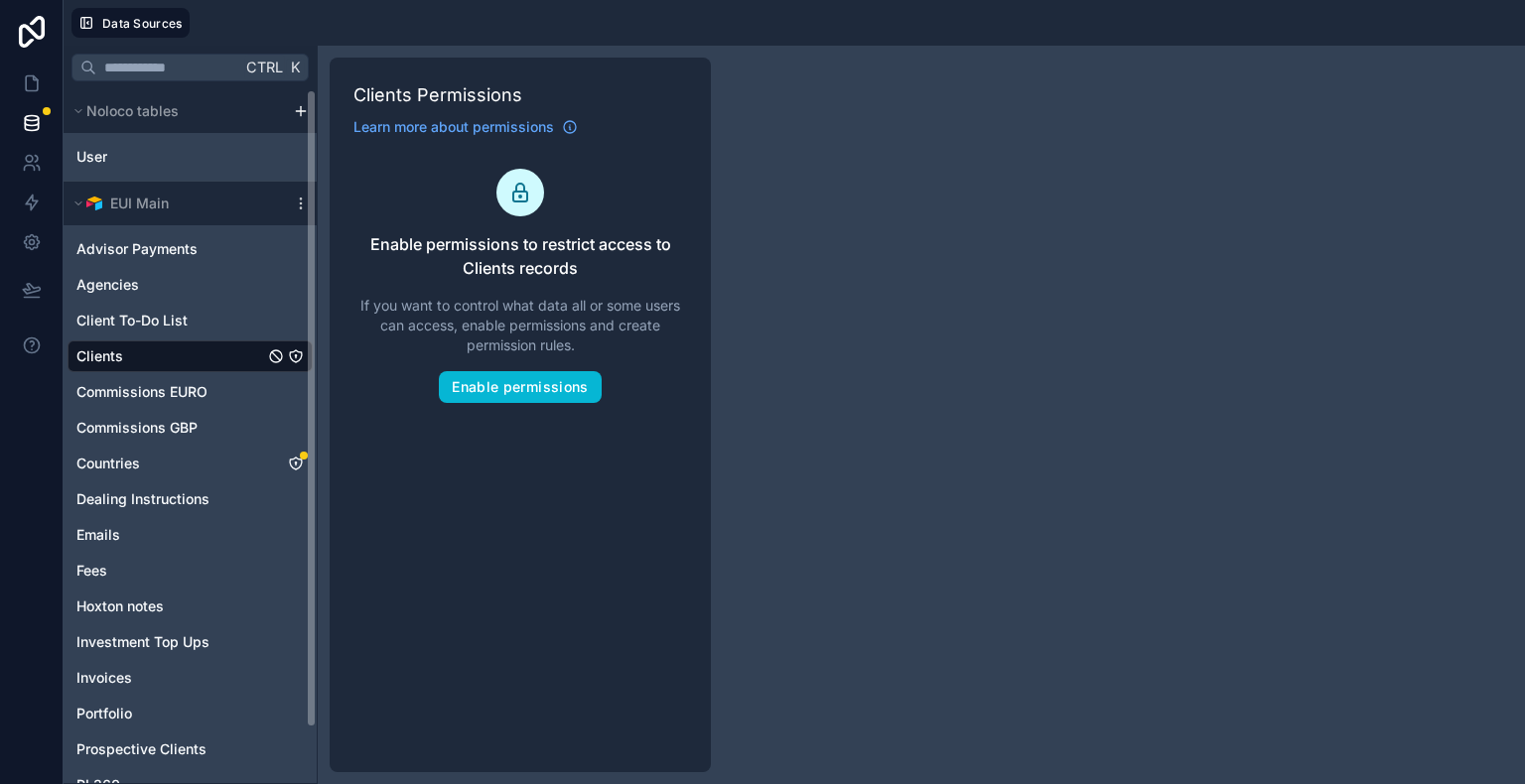 click on "Clients" at bounding box center (190, 356) 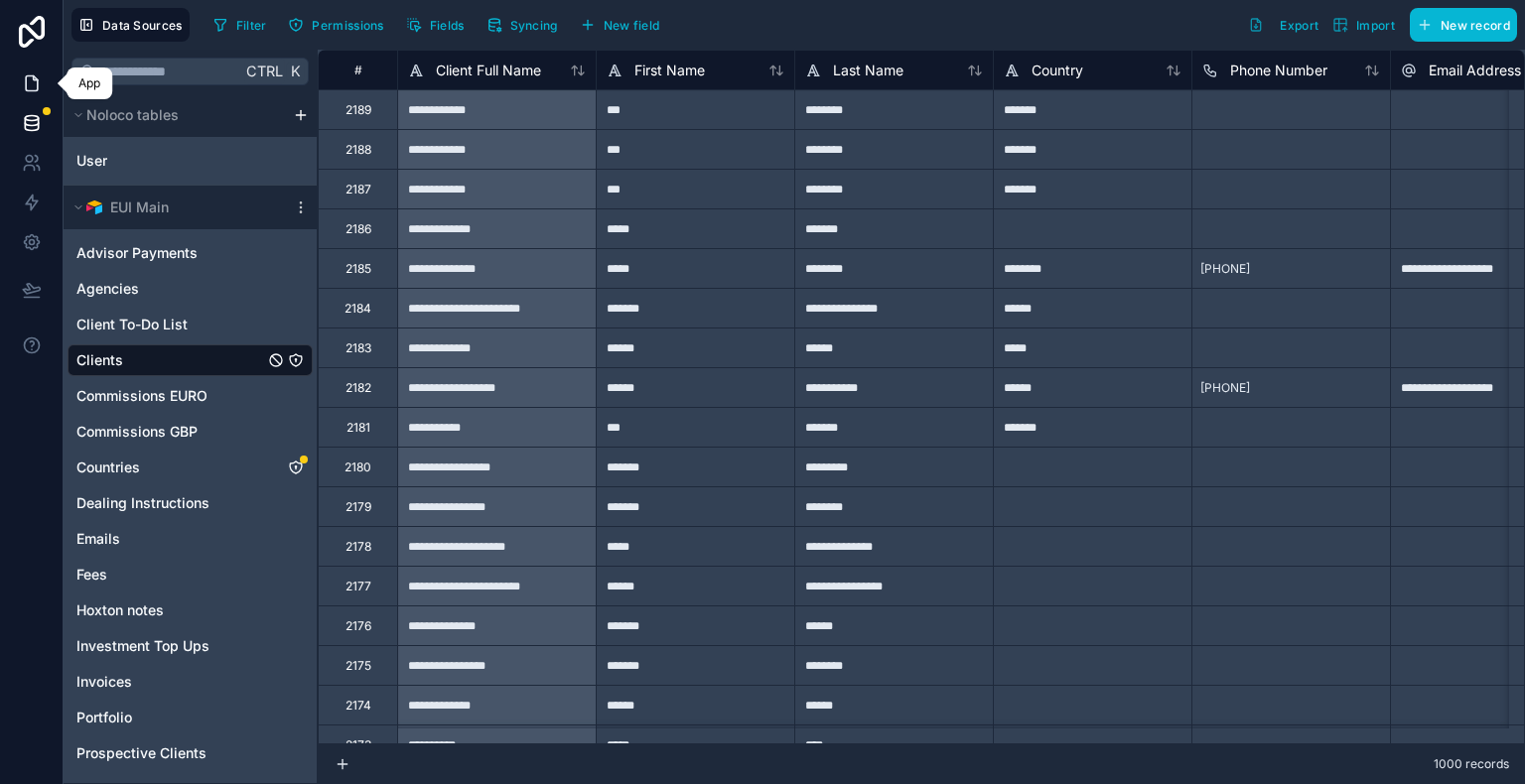 click 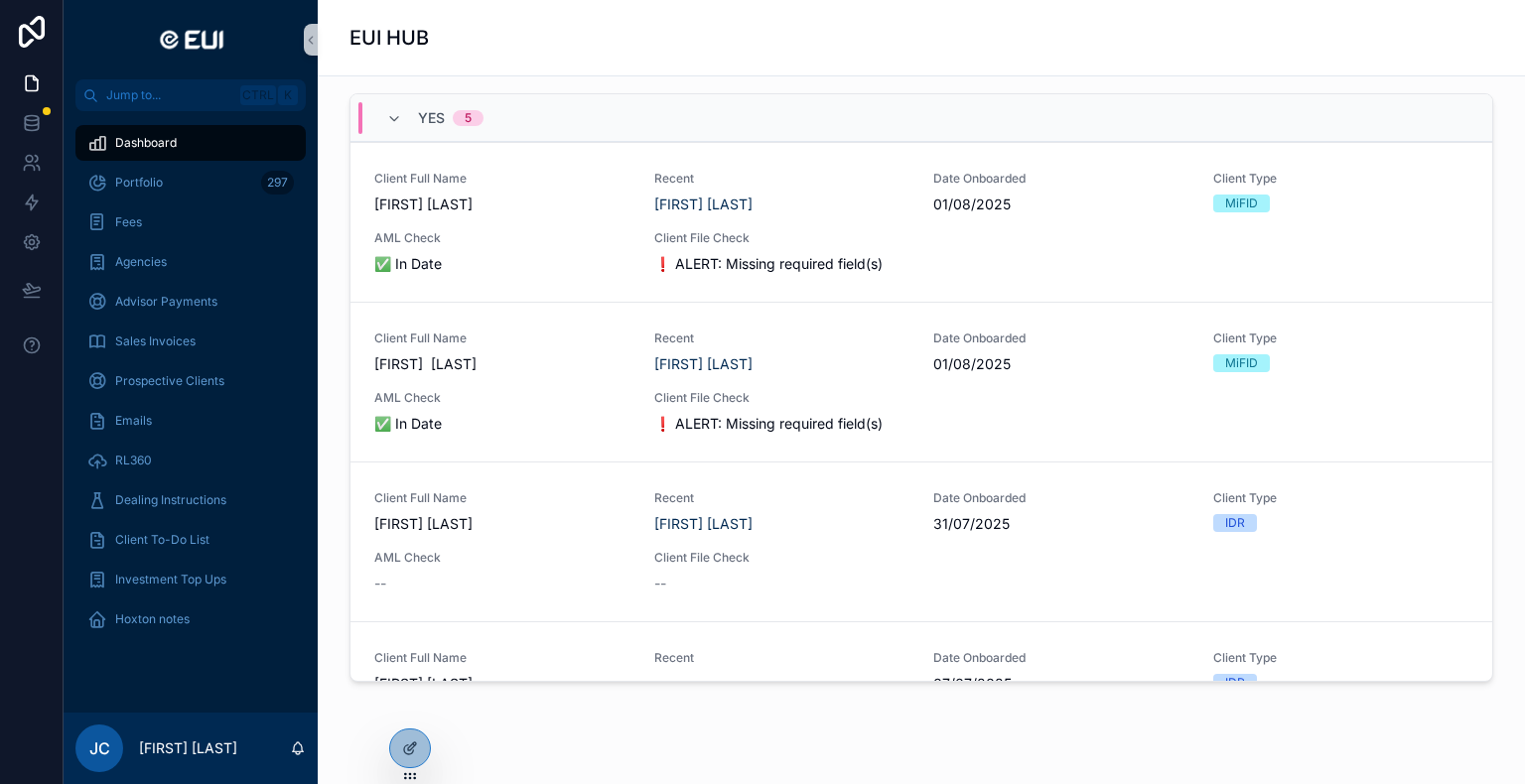 scroll, scrollTop: 657, scrollLeft: 0, axis: vertical 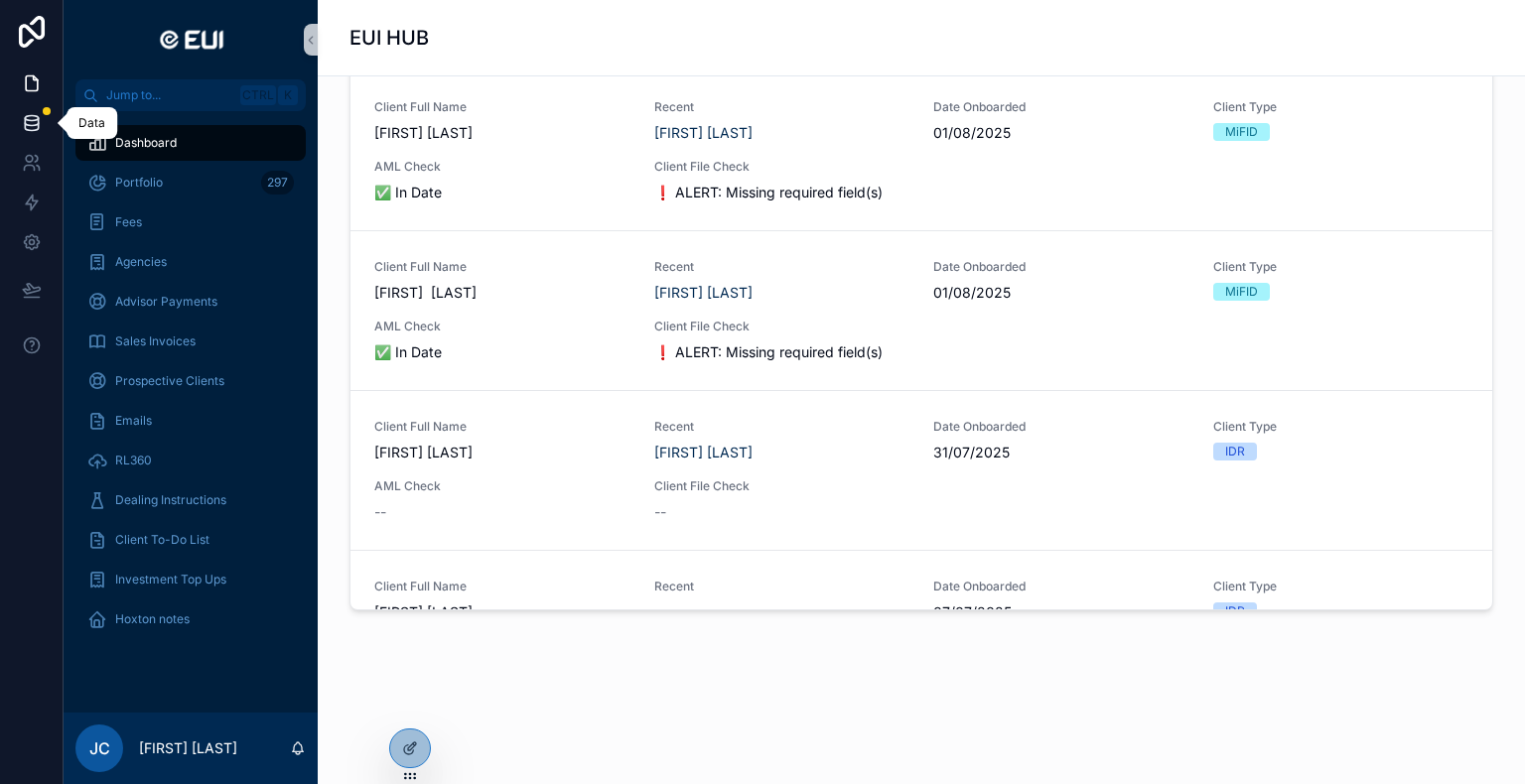 click 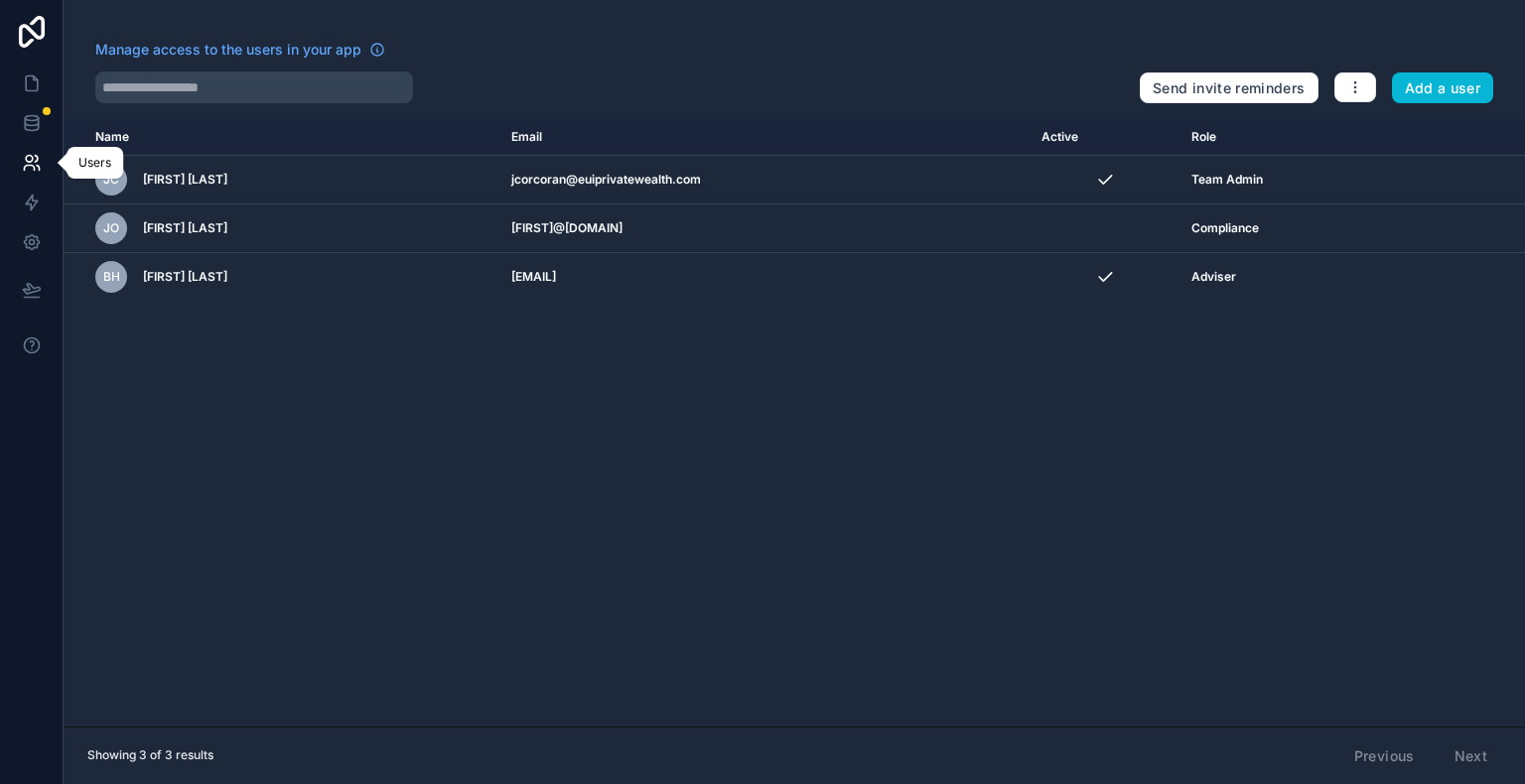scroll, scrollTop: 0, scrollLeft: 0, axis: both 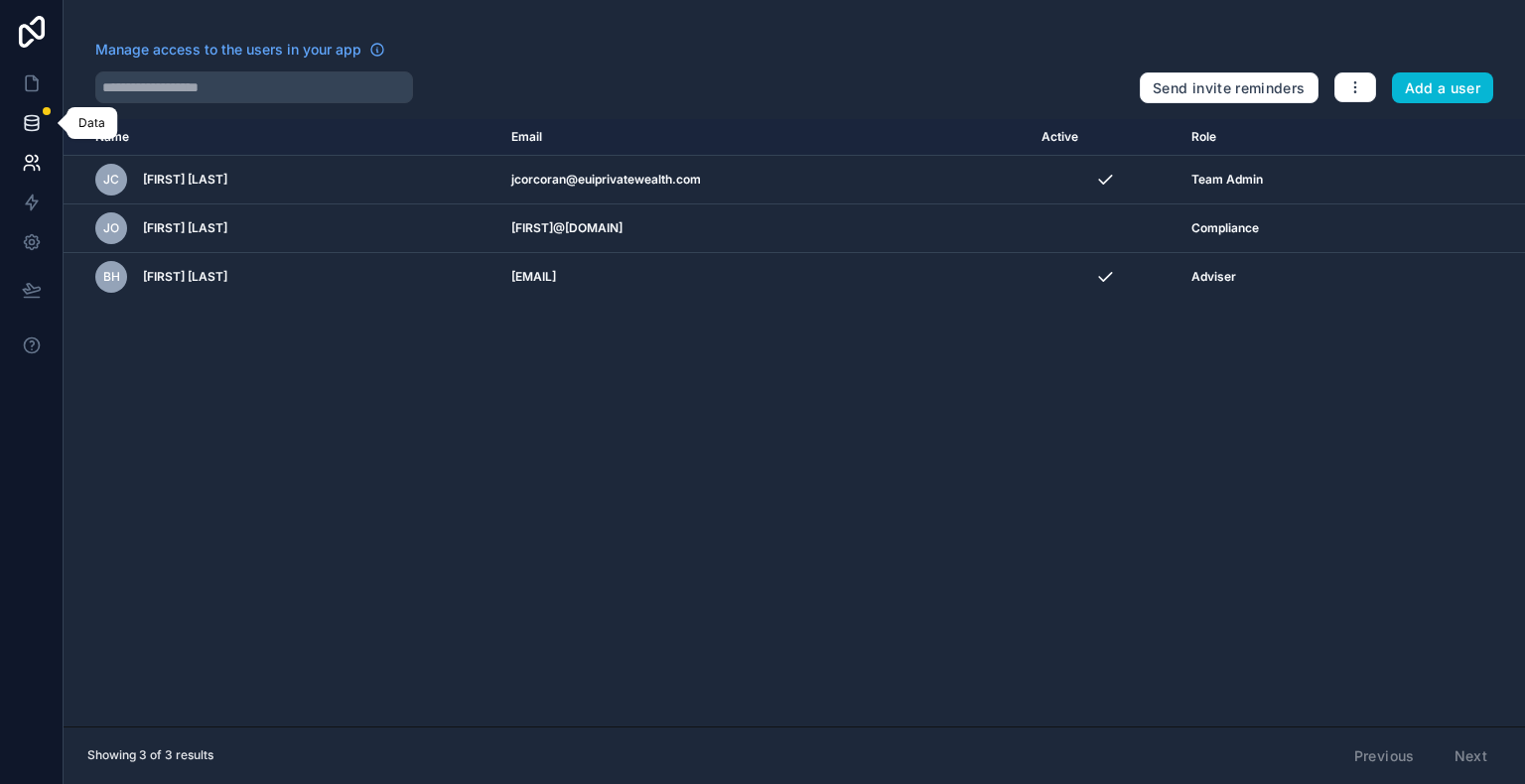 click at bounding box center (31, 123) 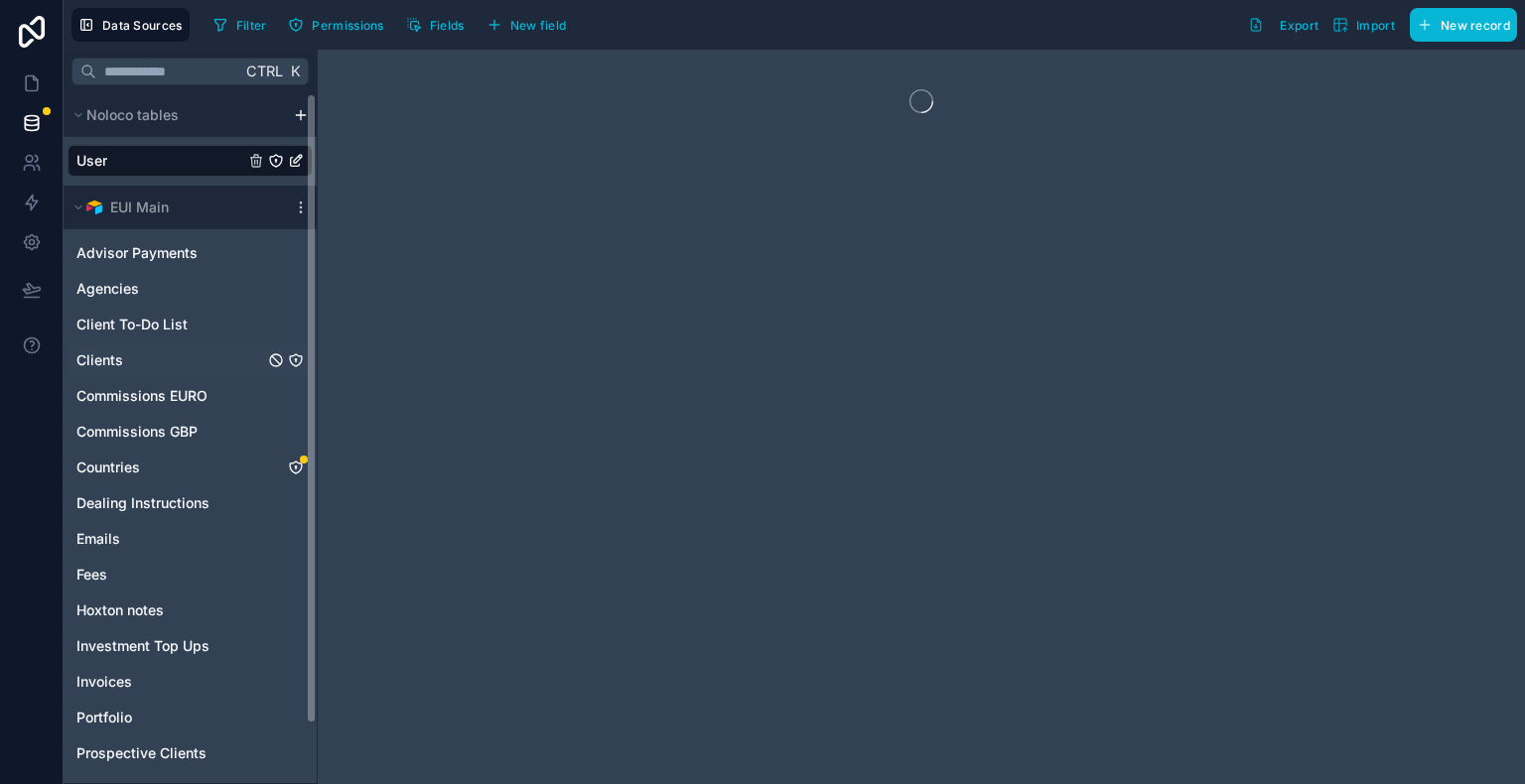 click on "Clients" at bounding box center [99, 360] 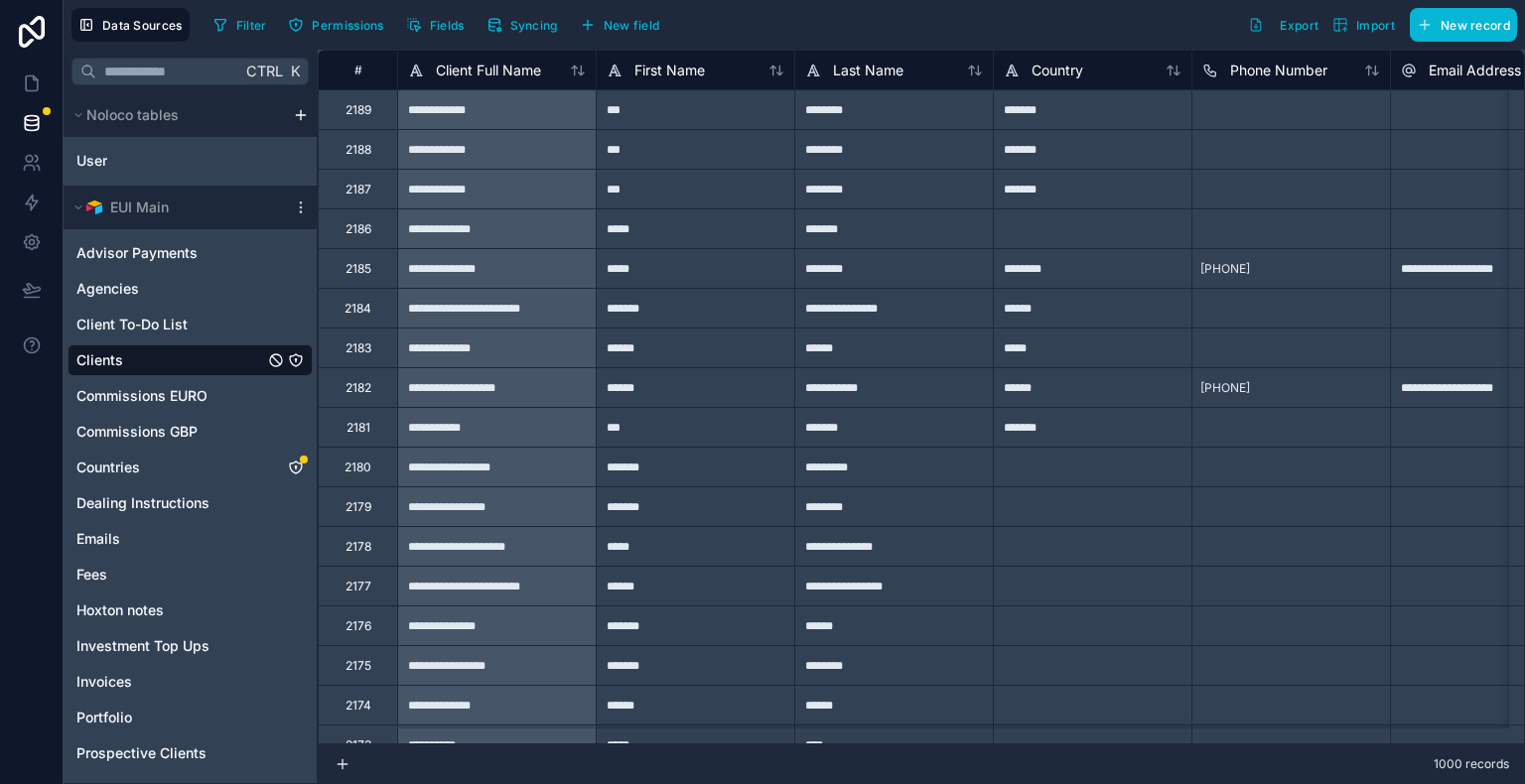 click 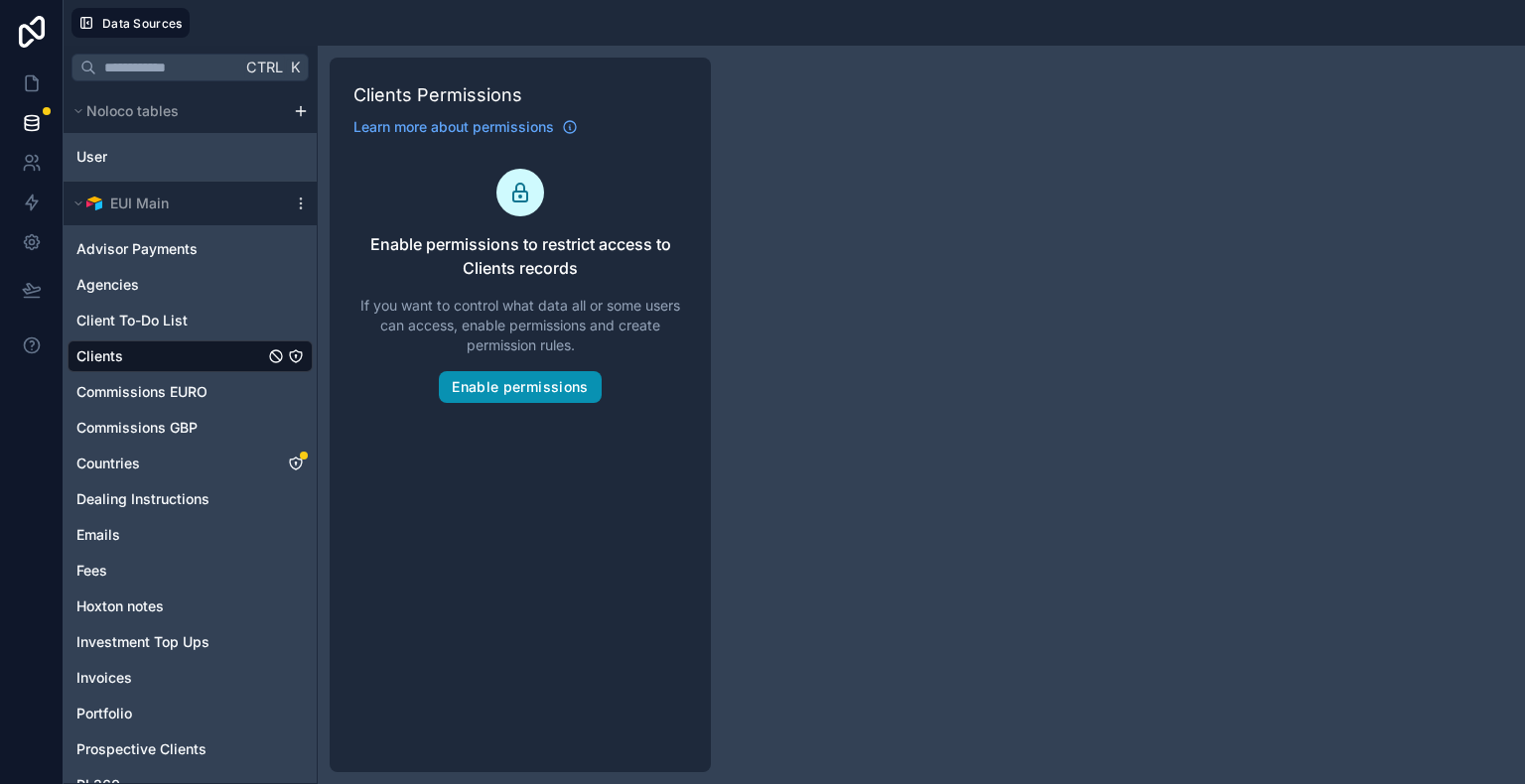 click on "Enable permissions" at bounding box center (519, 387) 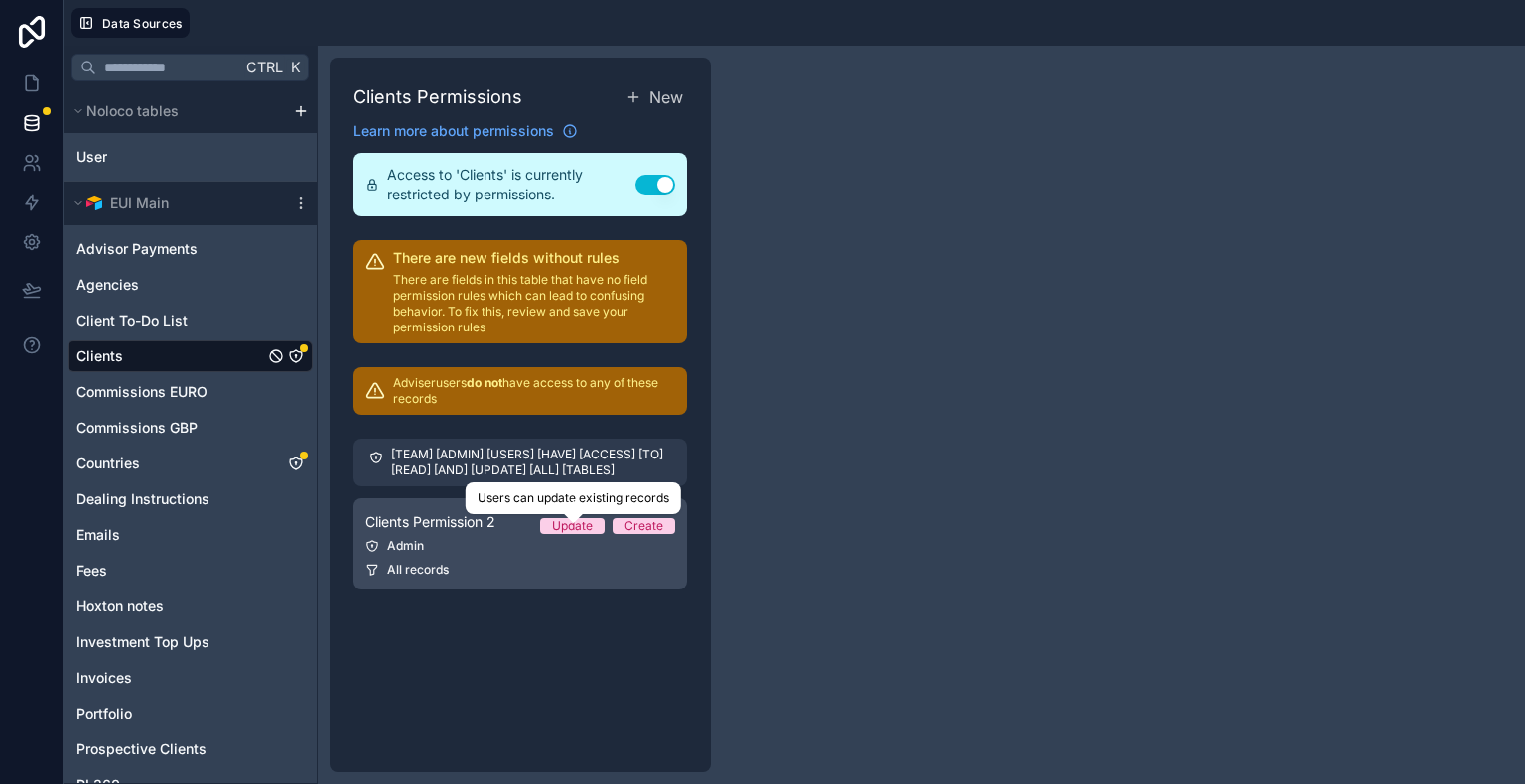 click on "Update" at bounding box center (572, 526) 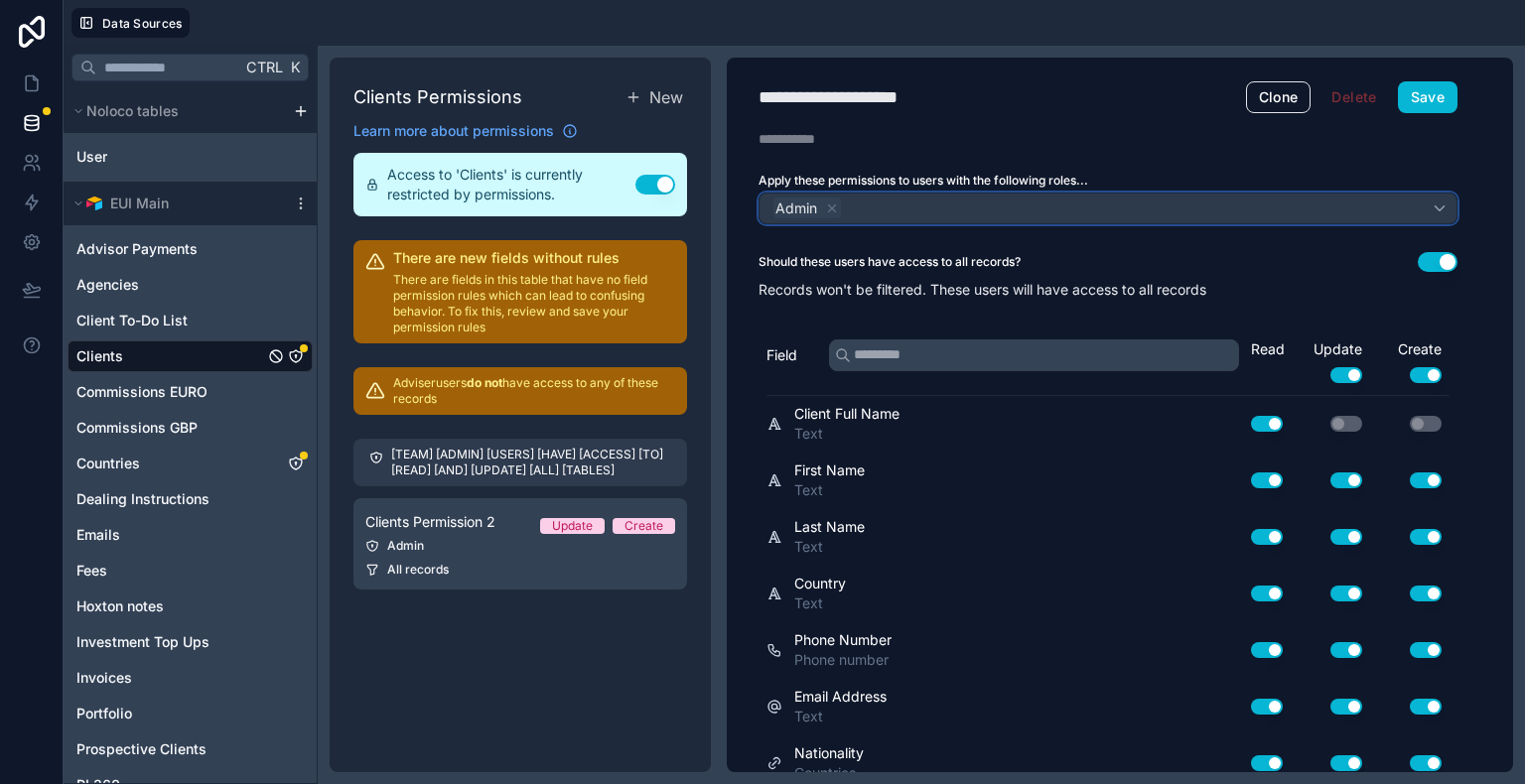 click on "Admin" at bounding box center (1108, 208) 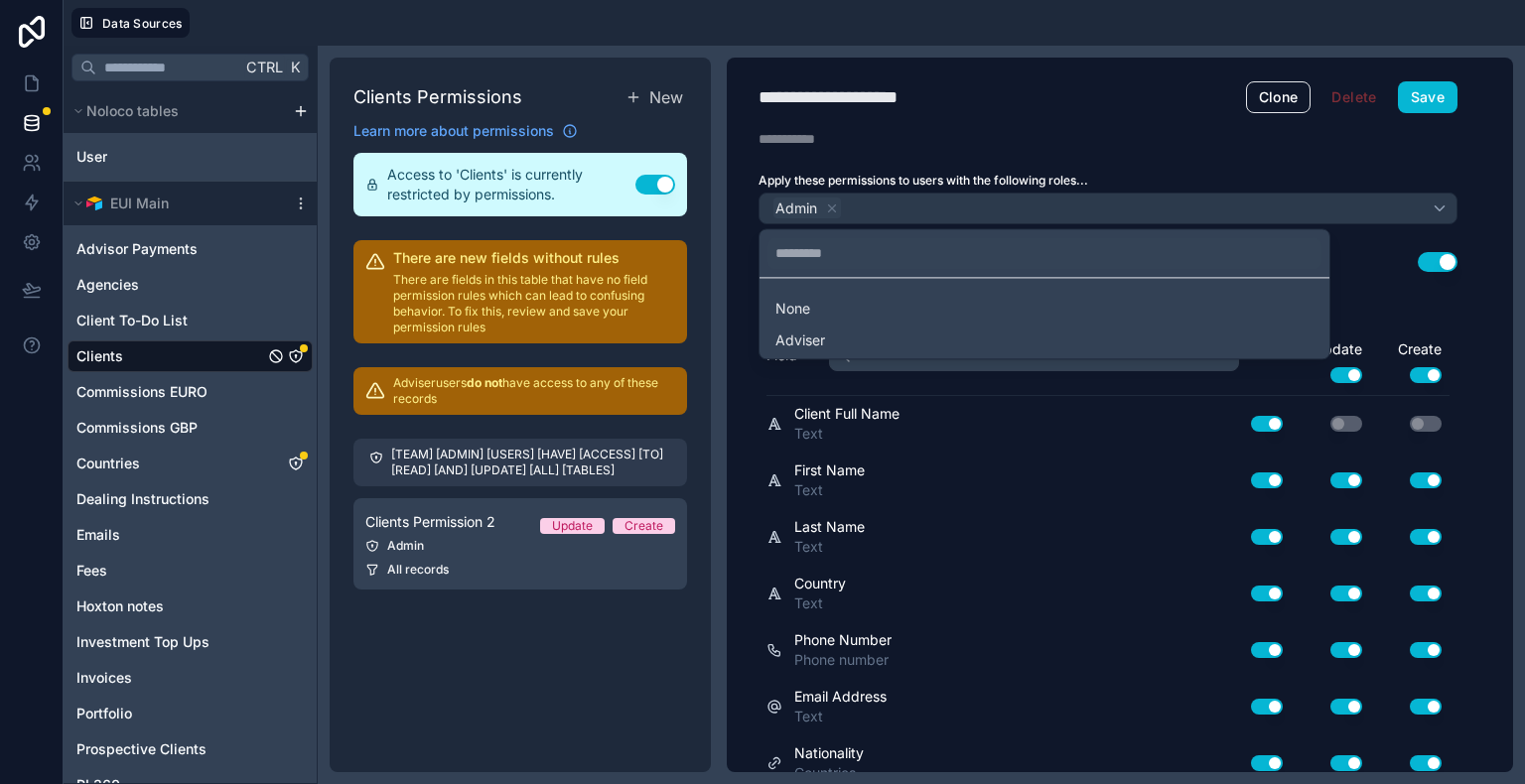 click at bounding box center [762, 392] 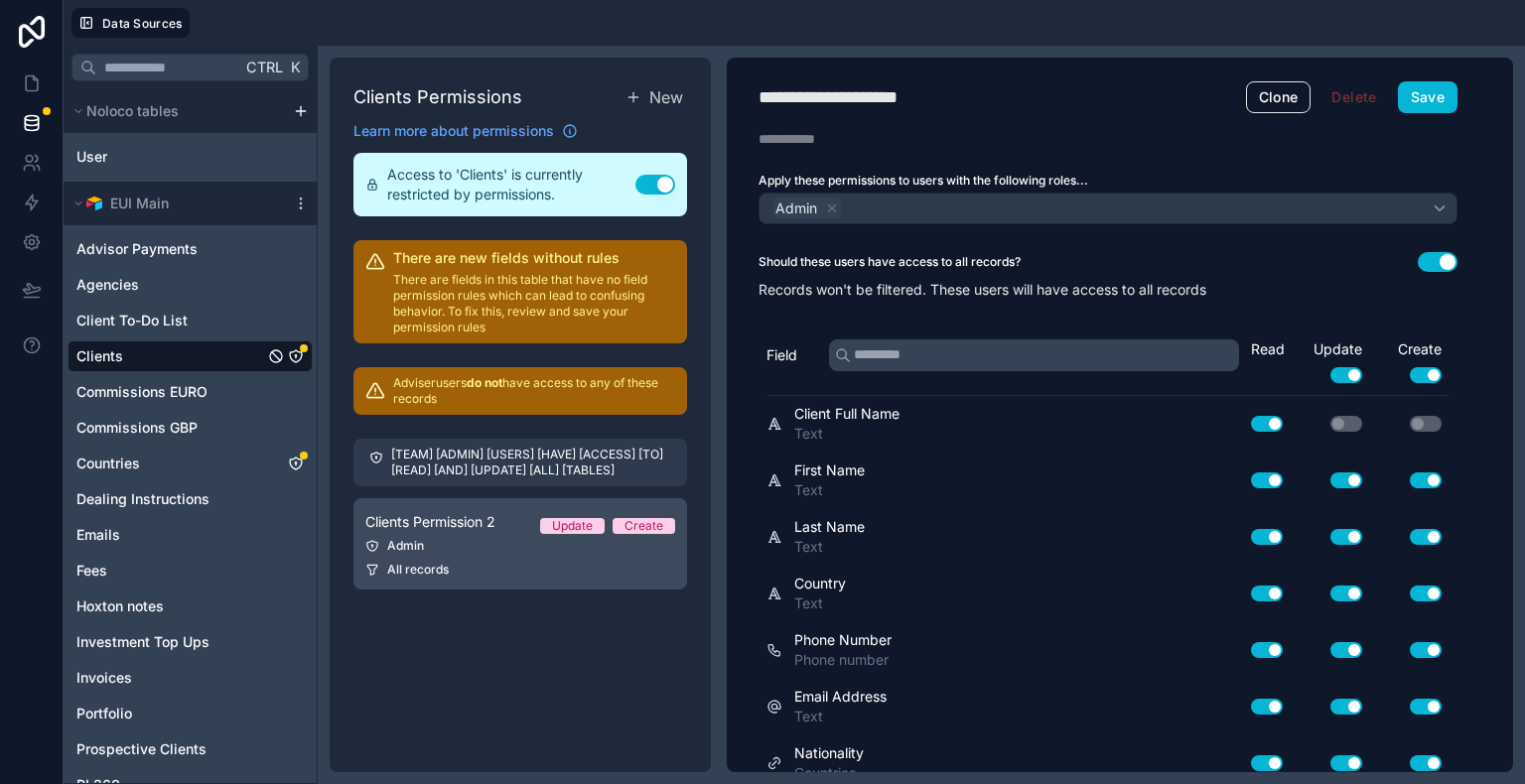 click on "All records" at bounding box center [418, 570] 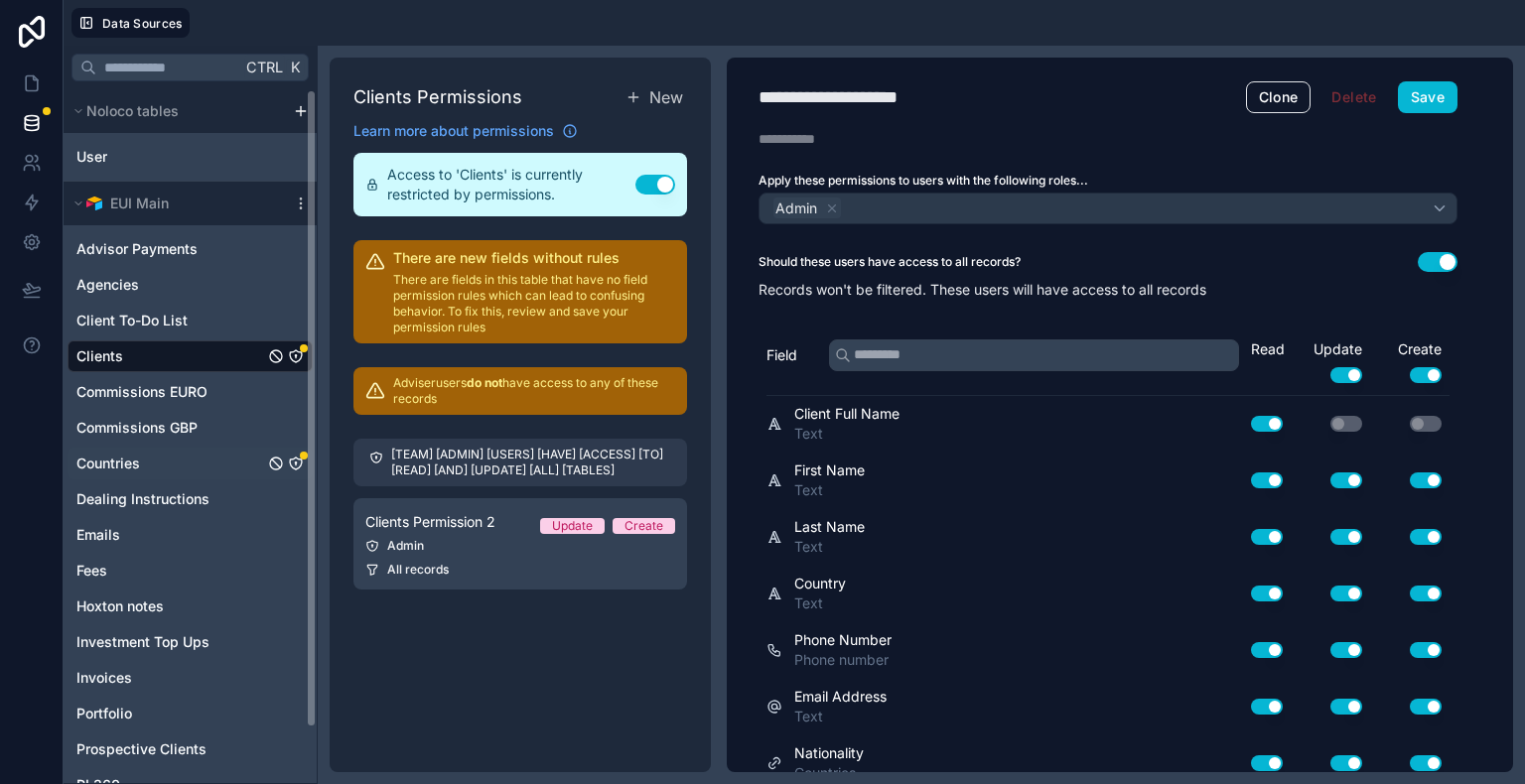 click on "Countries" at bounding box center (190, 463) 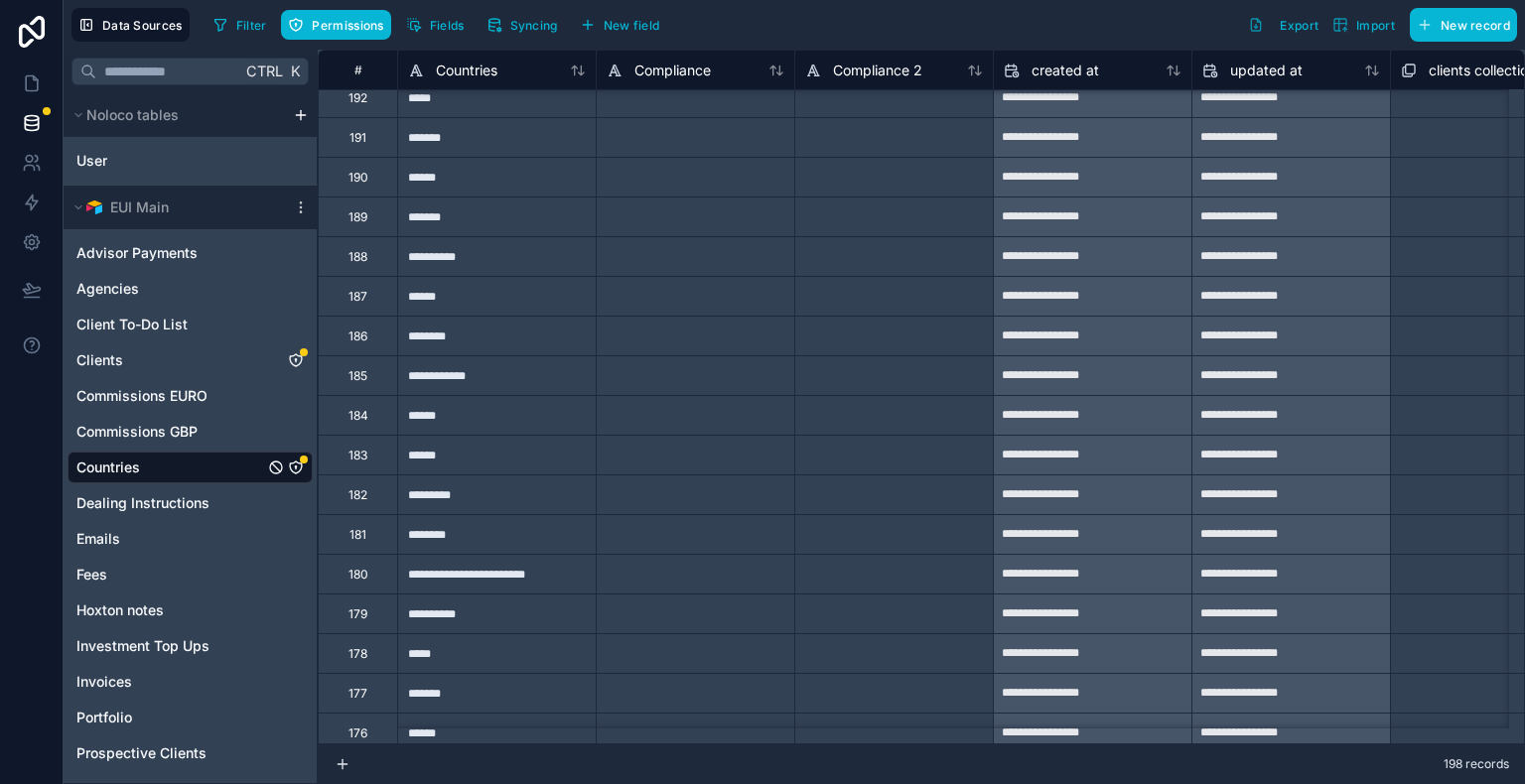 scroll, scrollTop: 298, scrollLeft: 0, axis: vertical 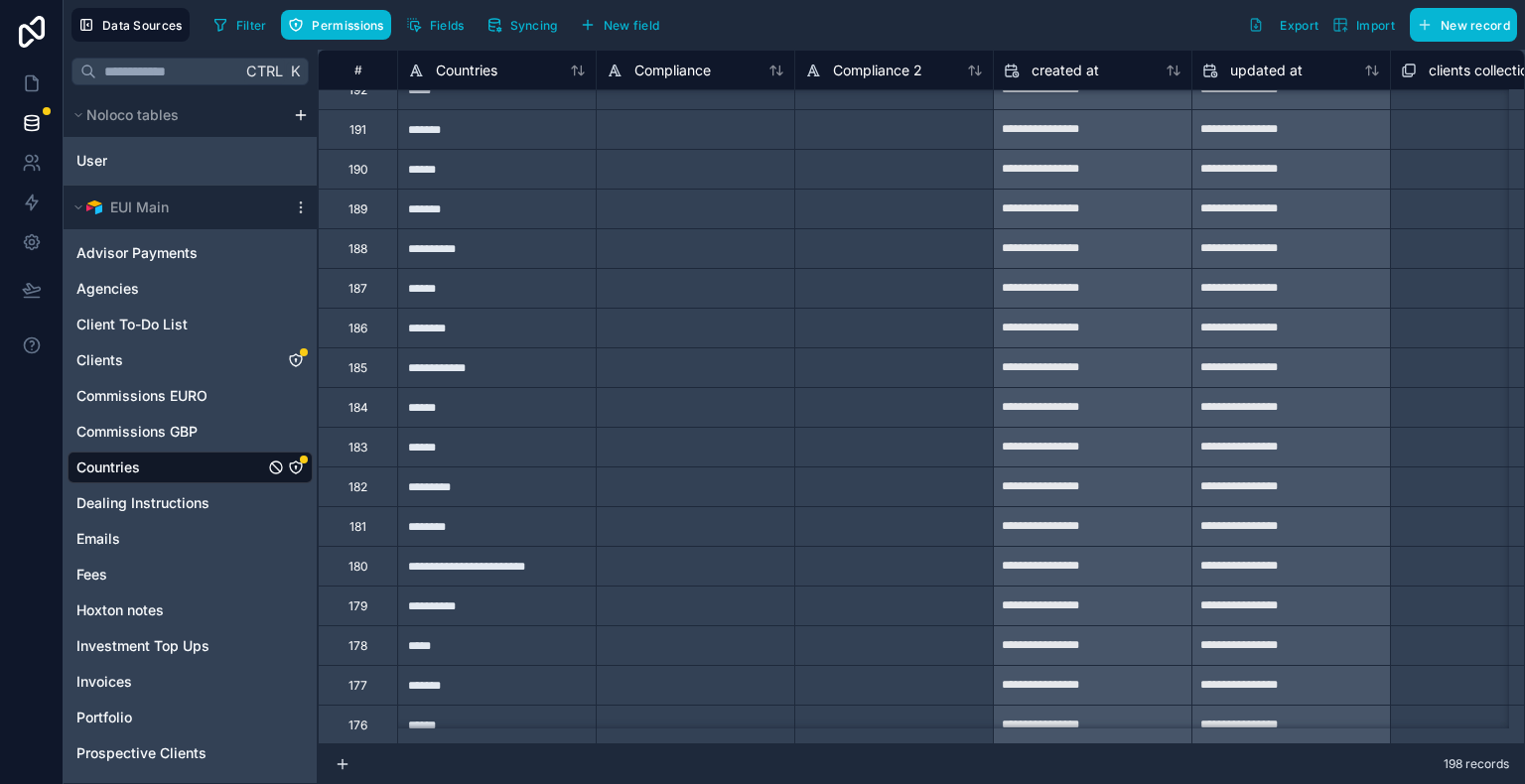 click on "Data Sources Filter Permissions Fields Syncing New field Export Import New record" at bounding box center (794, 25) 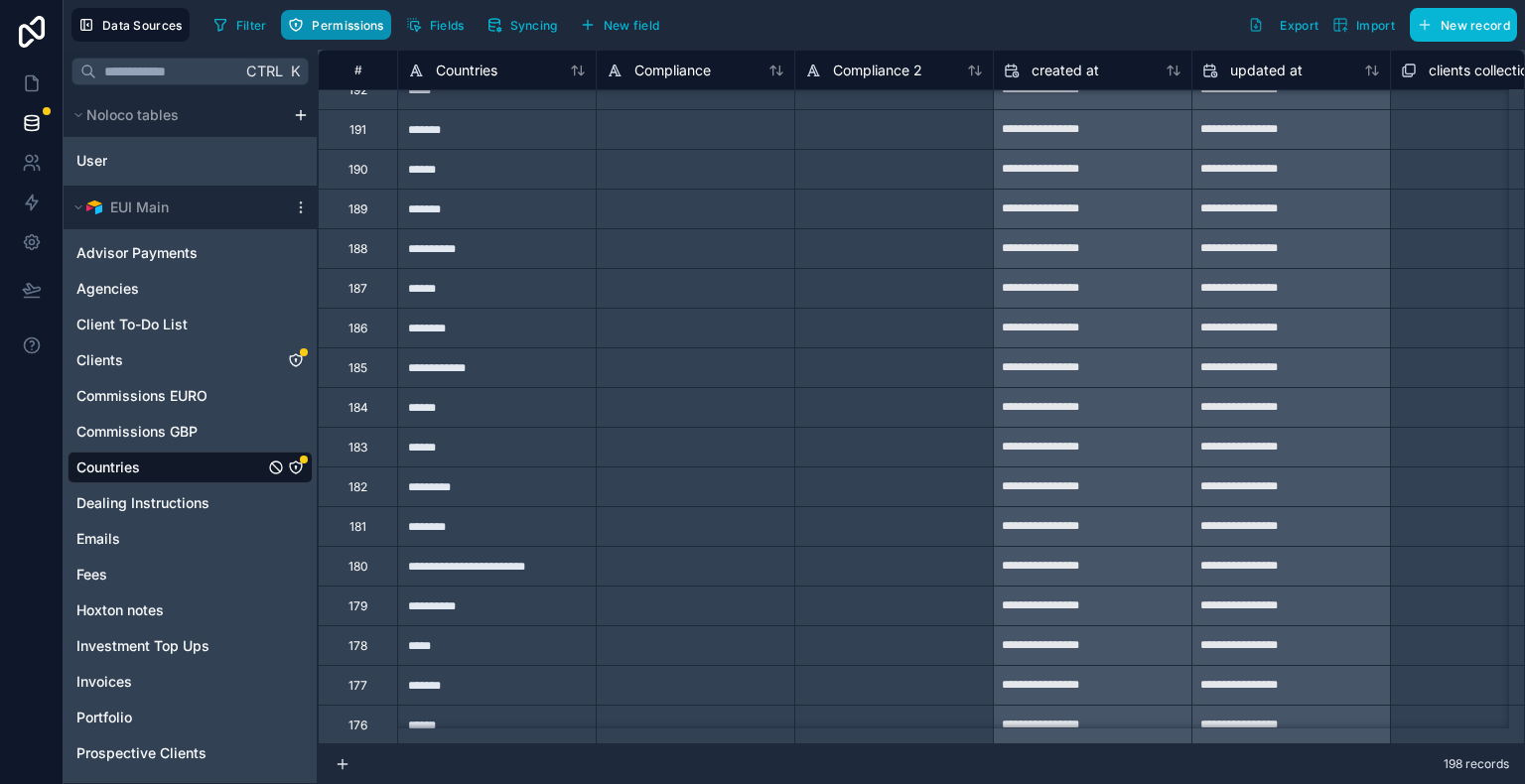 click on "Permissions" at bounding box center [347, 25] 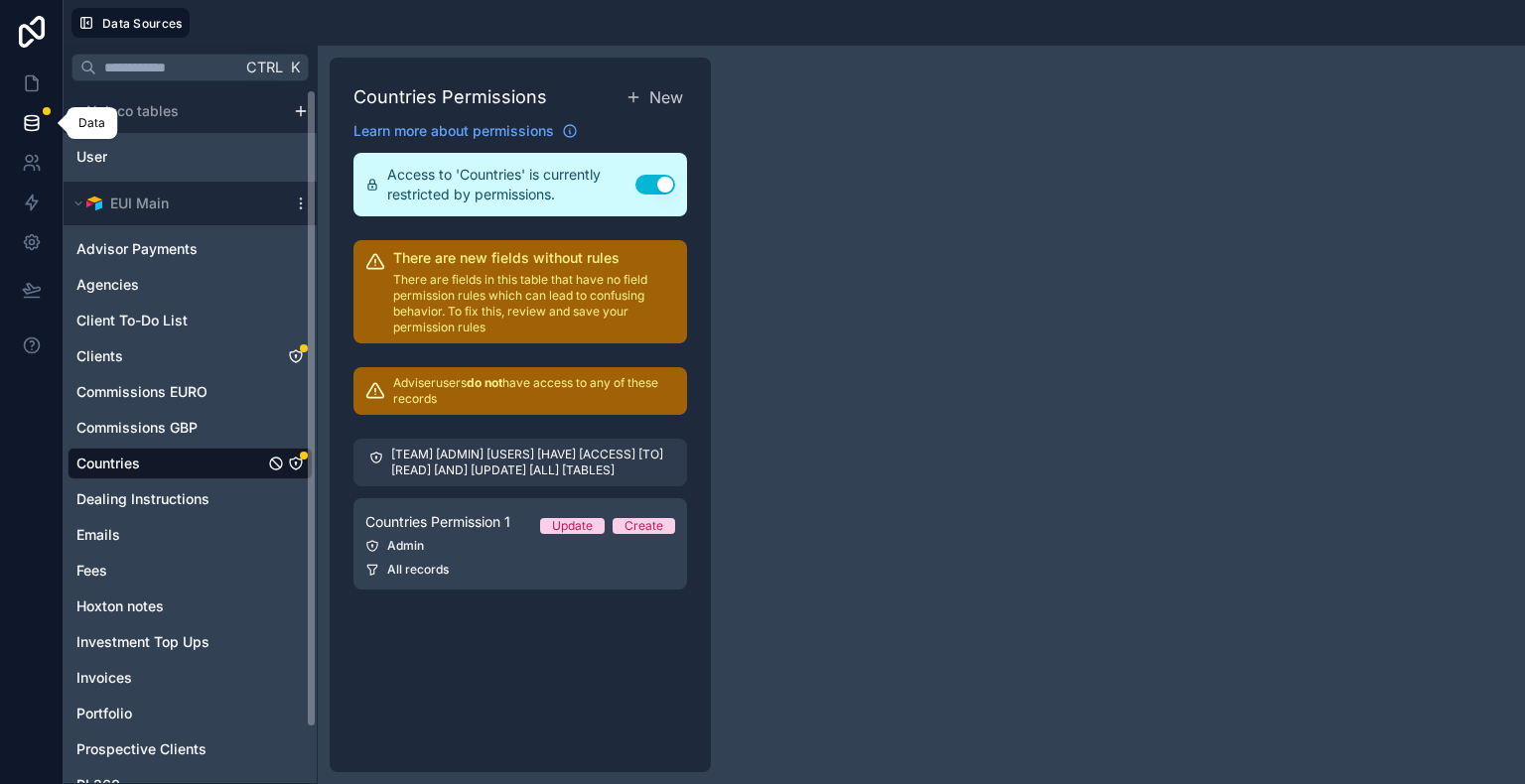 click 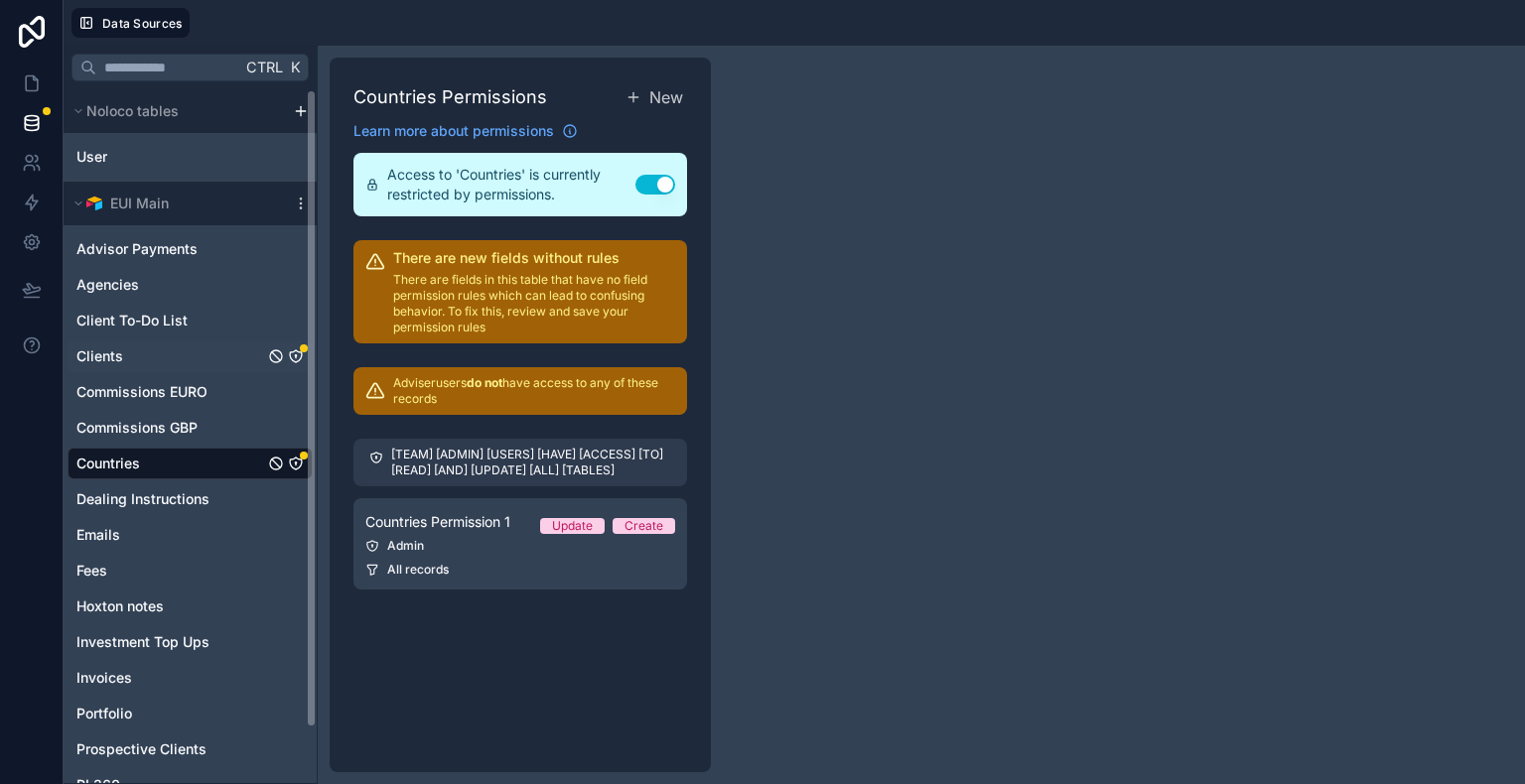 click on "Clients" at bounding box center (99, 356) 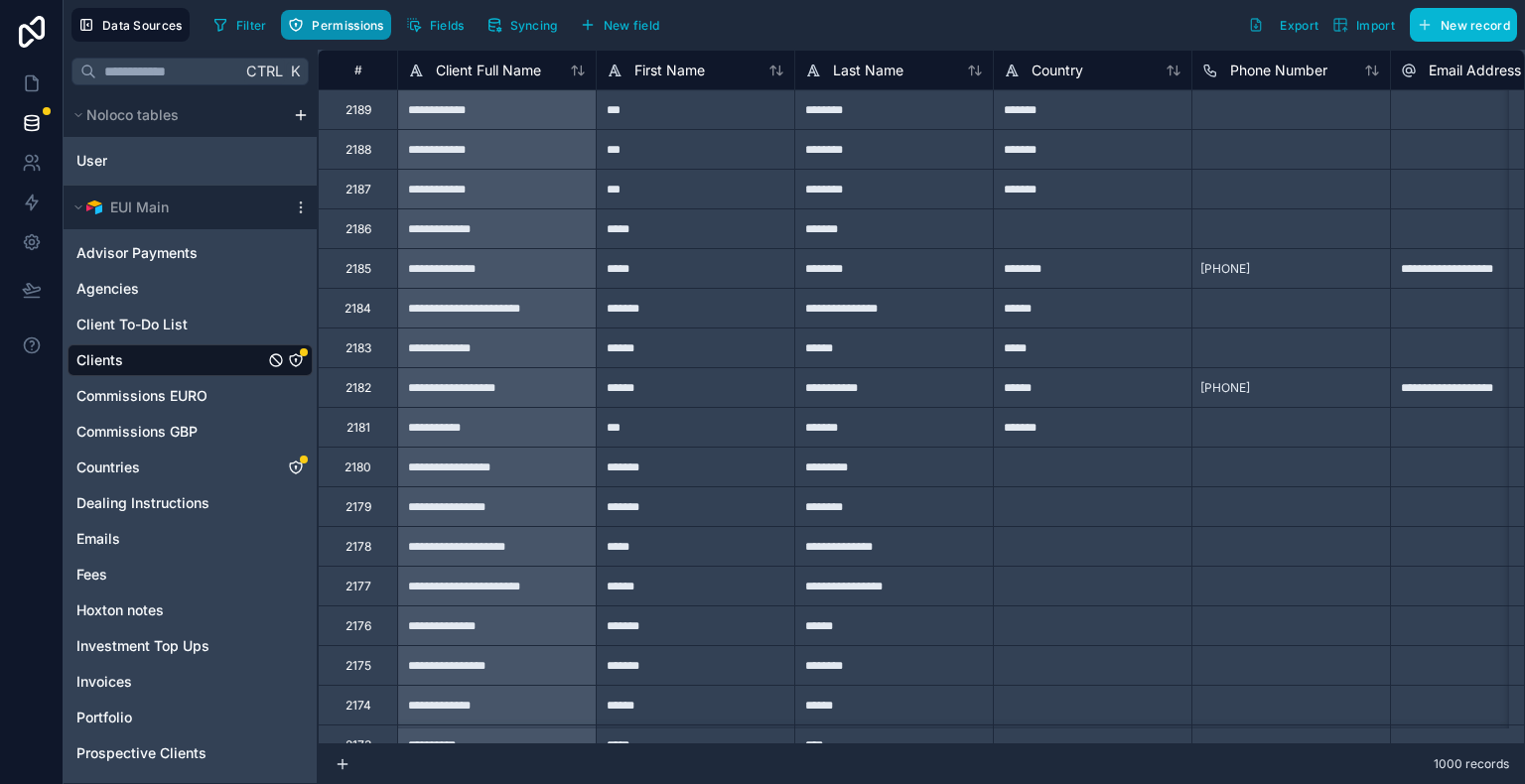 click on "Permissions" at bounding box center (347, 25) 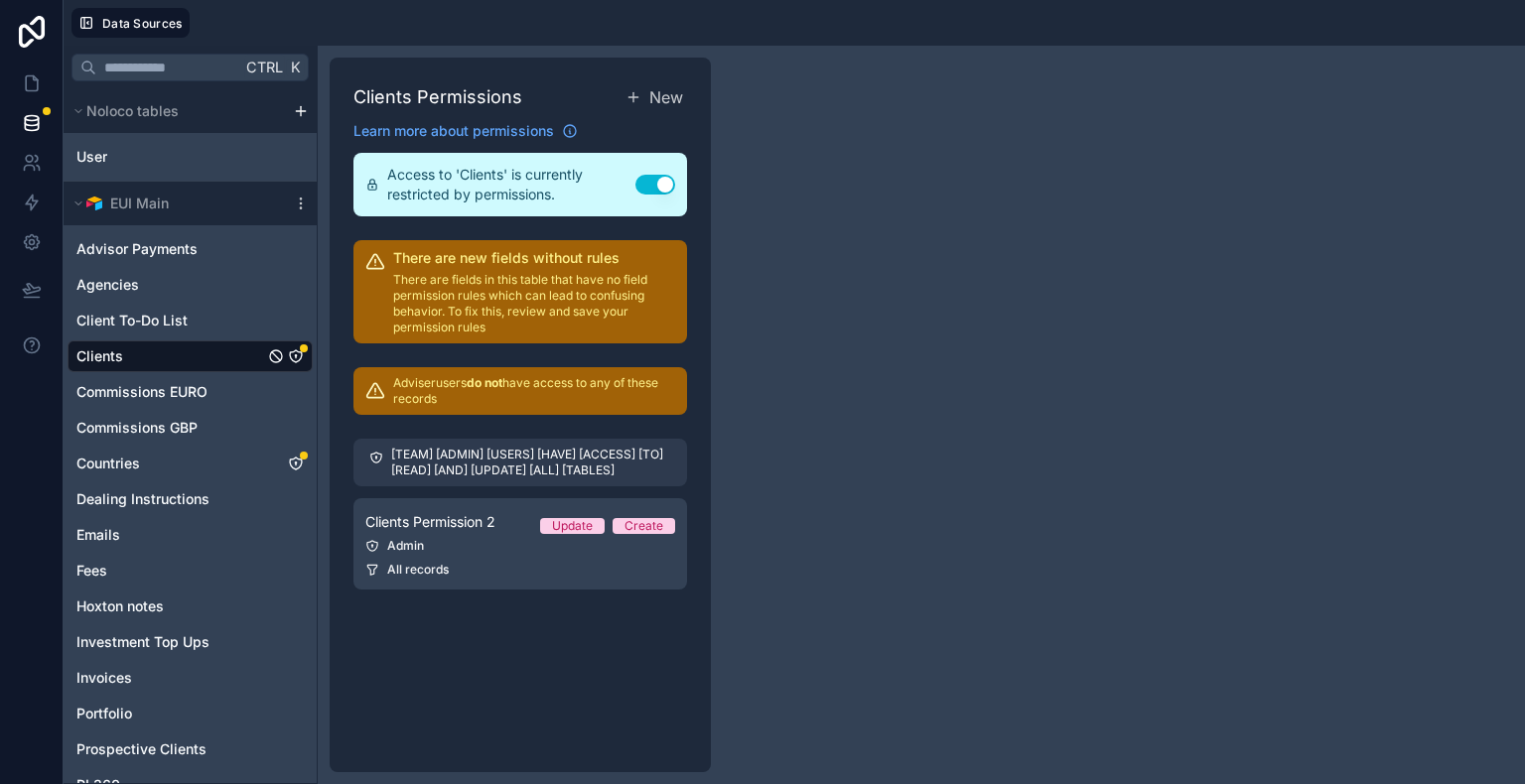 click on "Use setting" at bounding box center (655, 185) 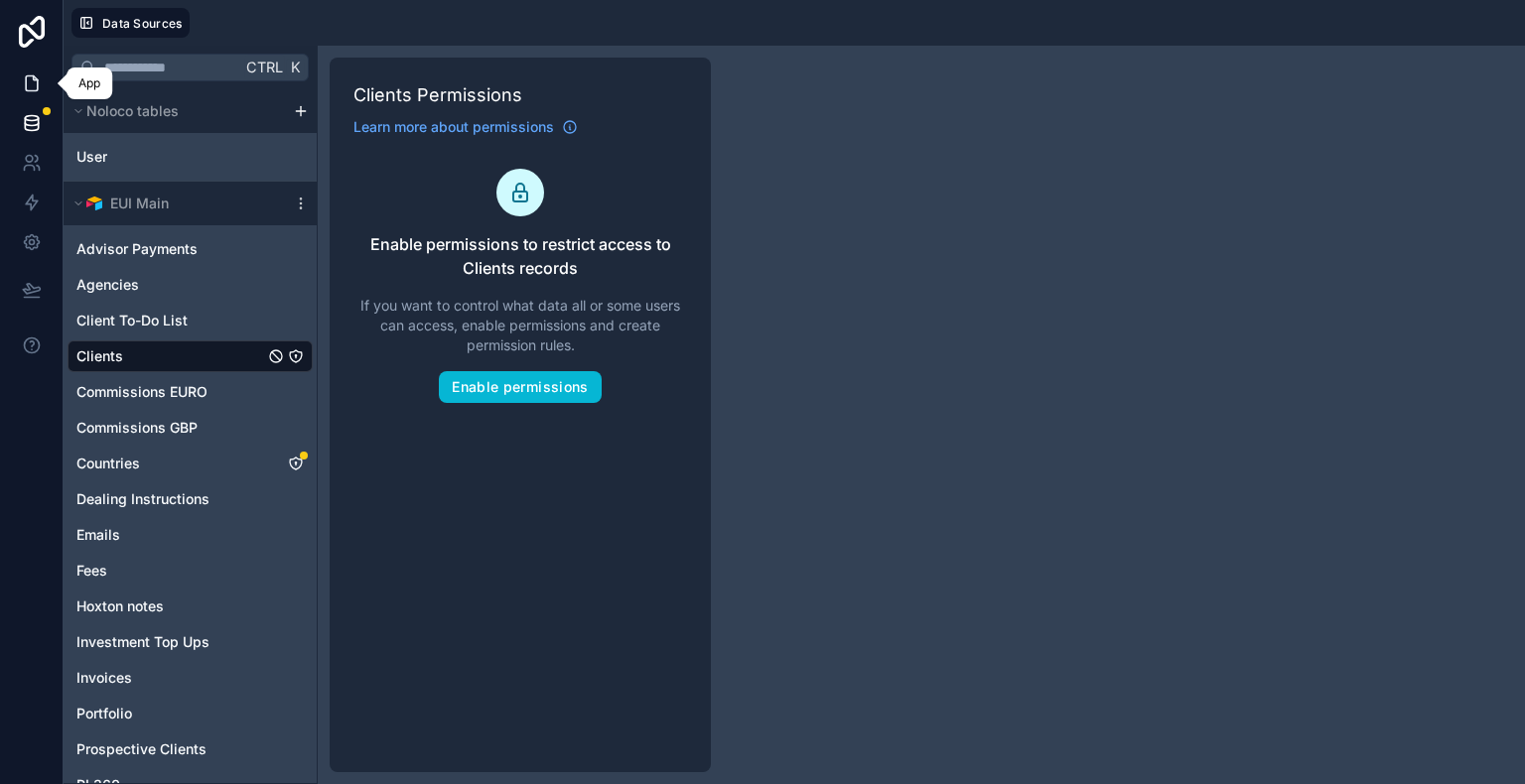 click 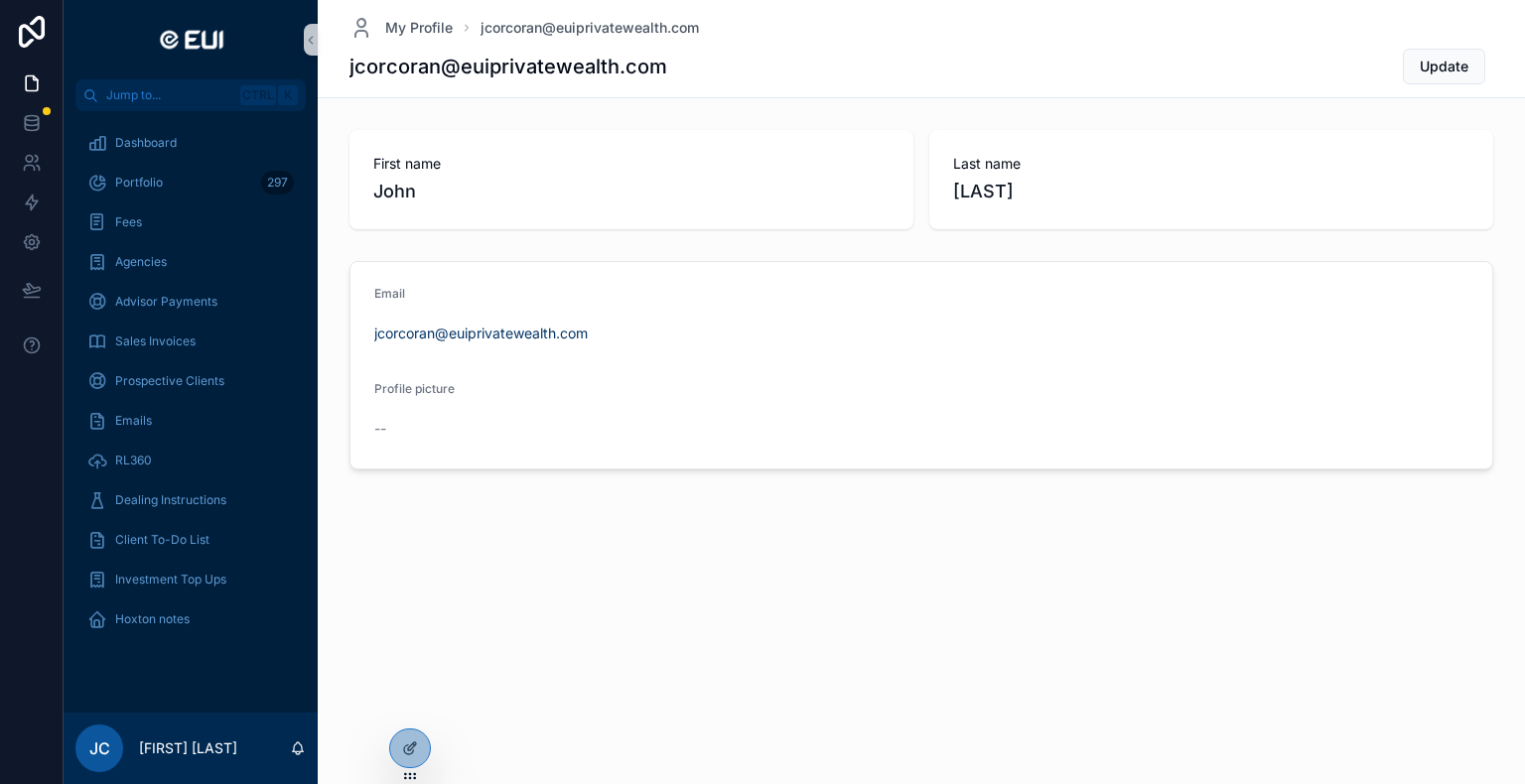 click at bounding box center [32, 392] 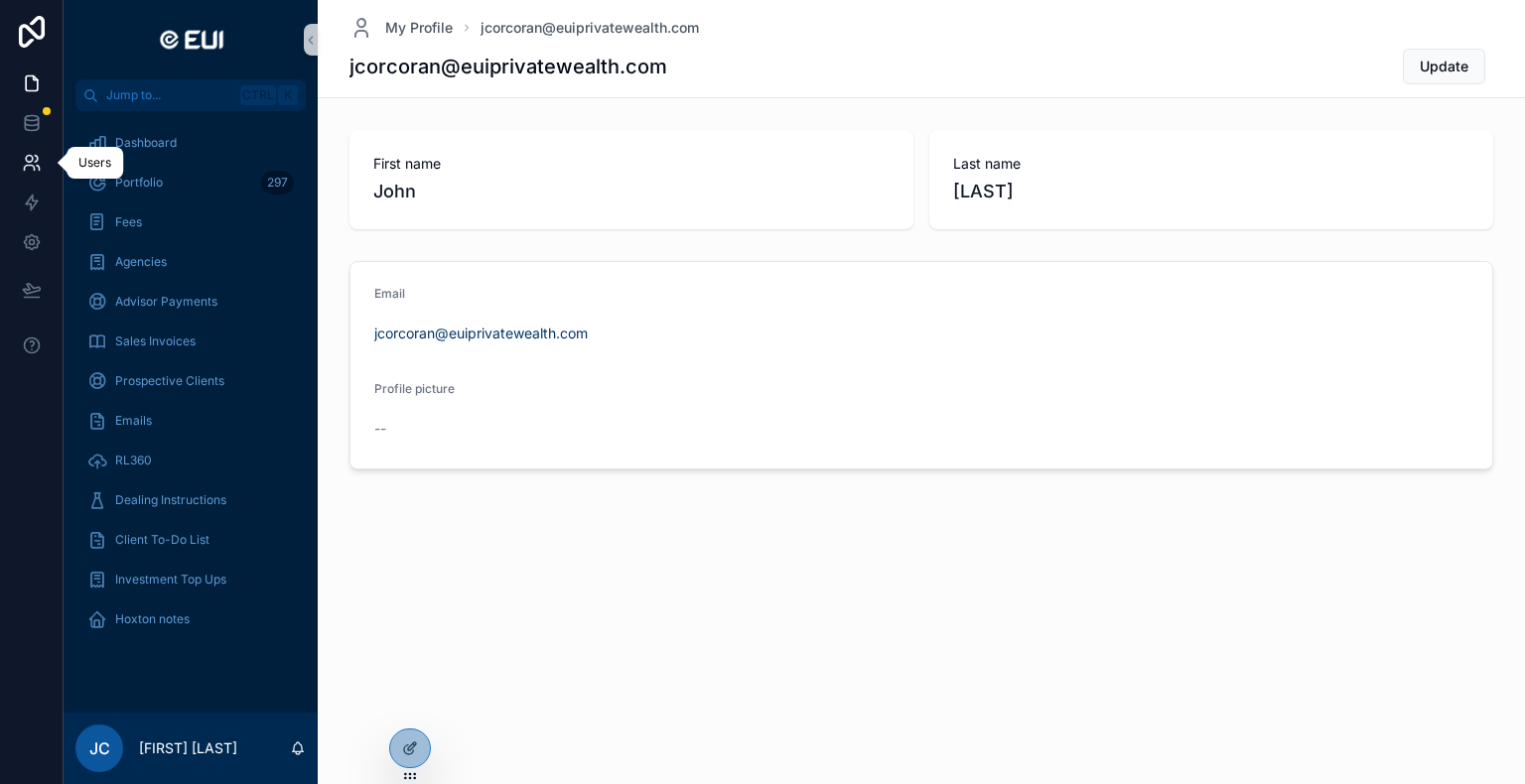 click at bounding box center (31, 163) 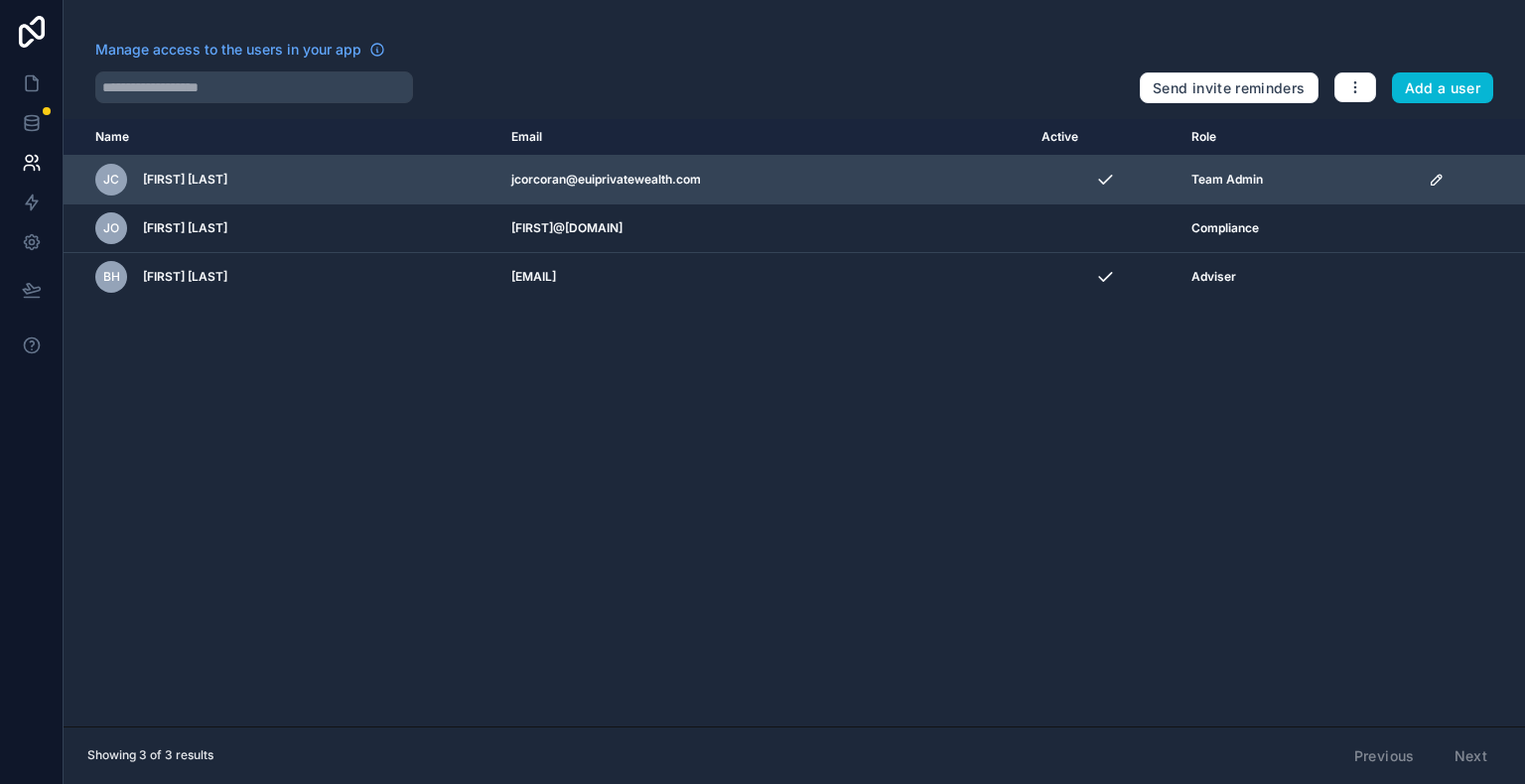 click 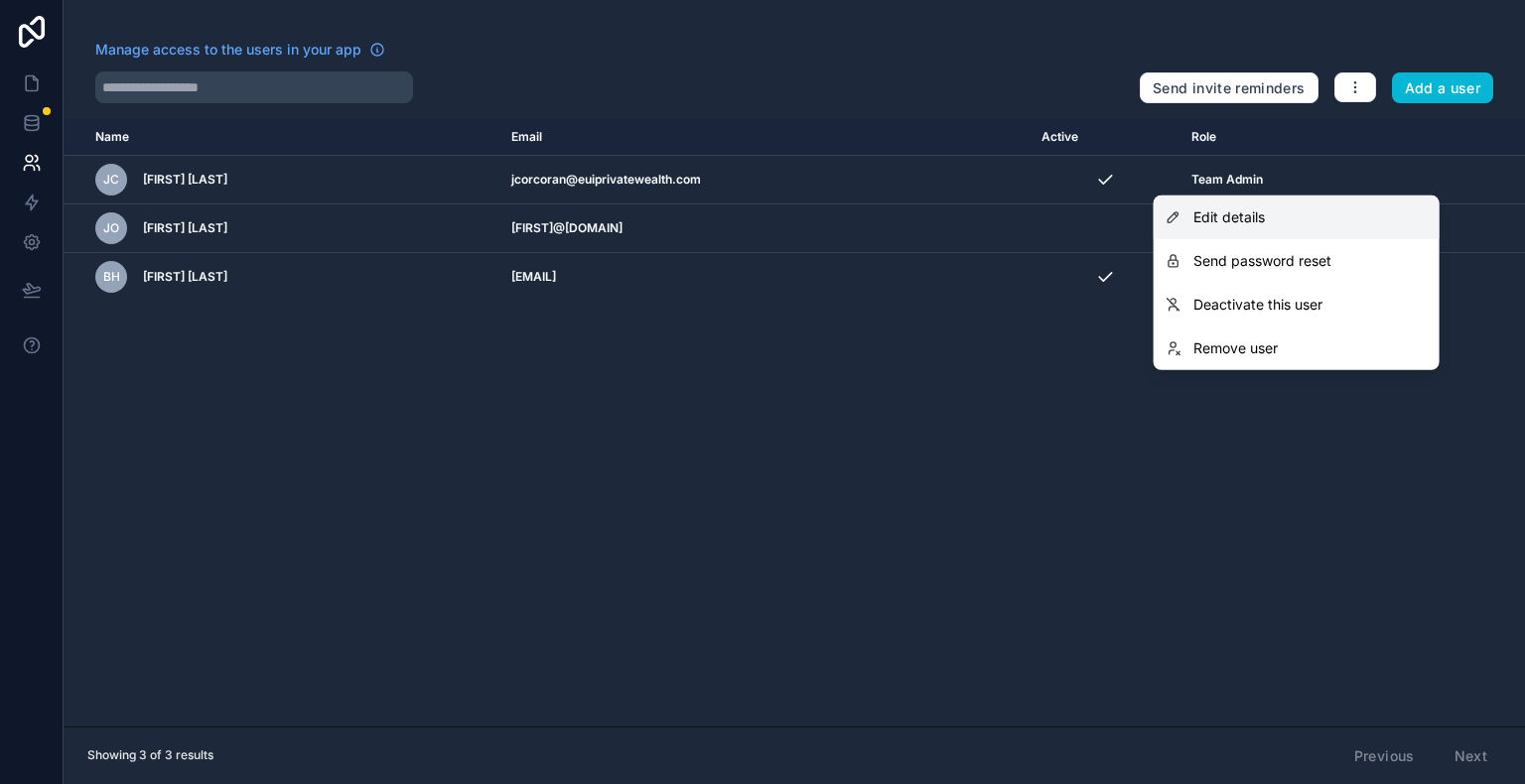 click on "Edit details" at bounding box center [1297, 217] 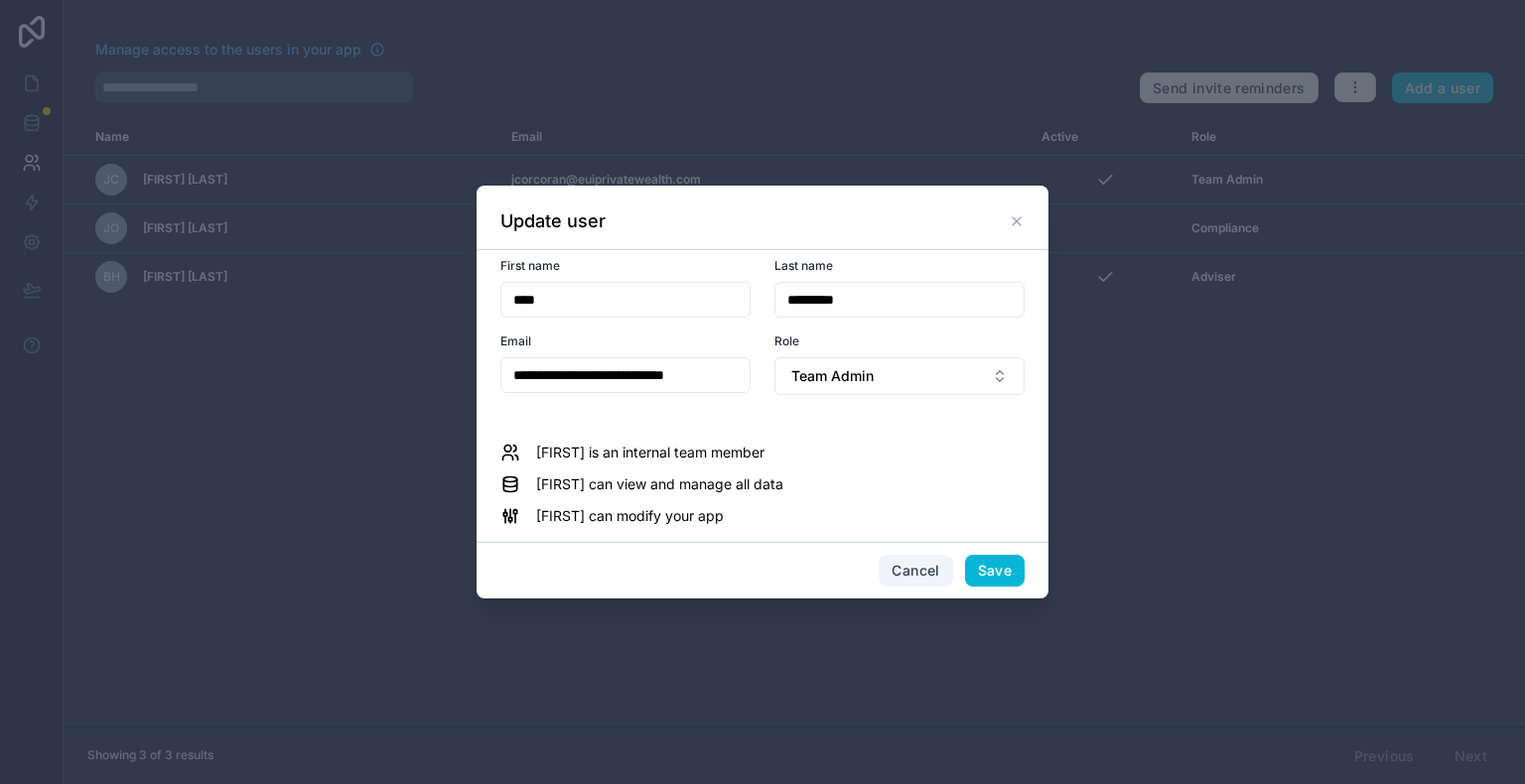click on "Cancel" at bounding box center [915, 571] 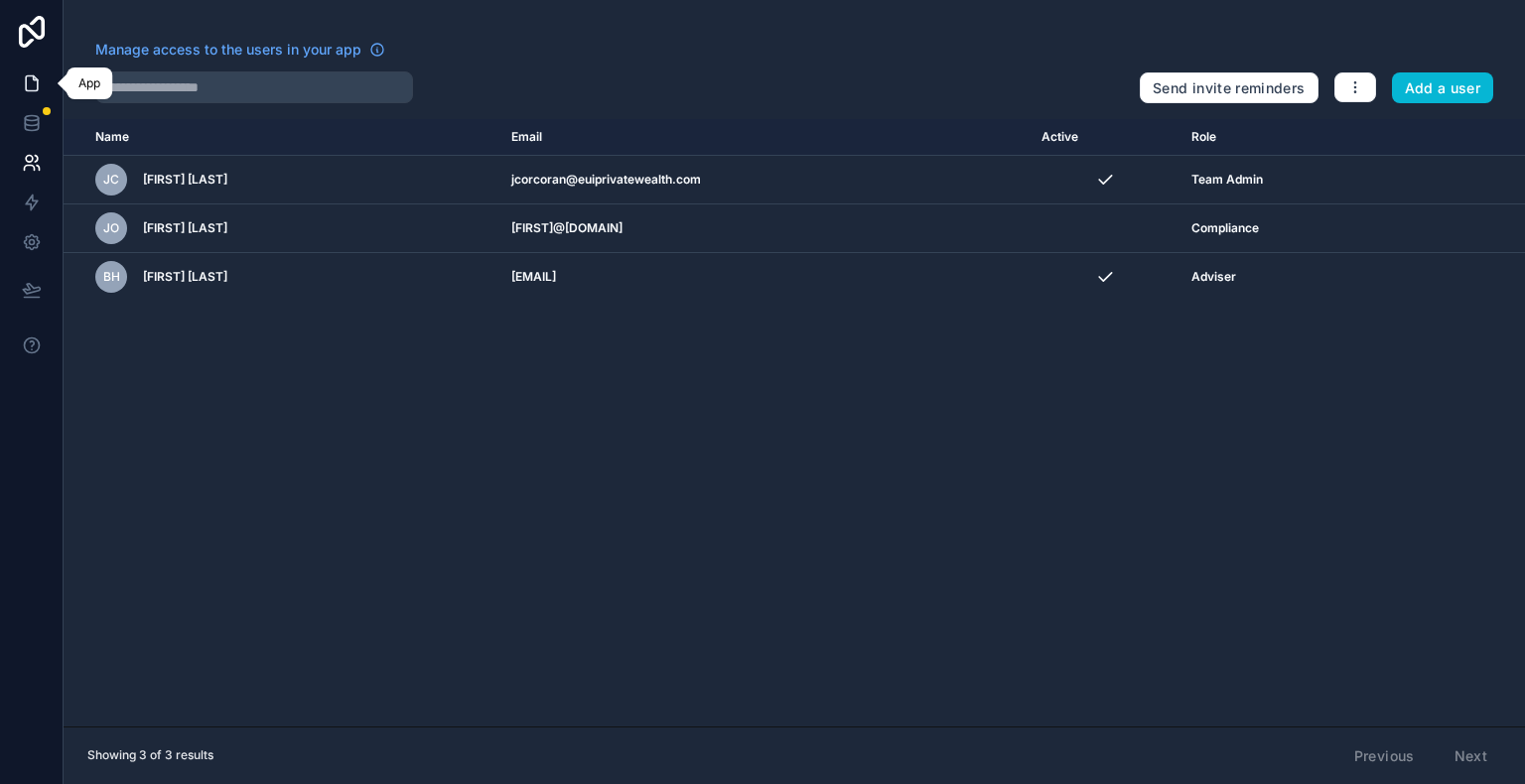 click 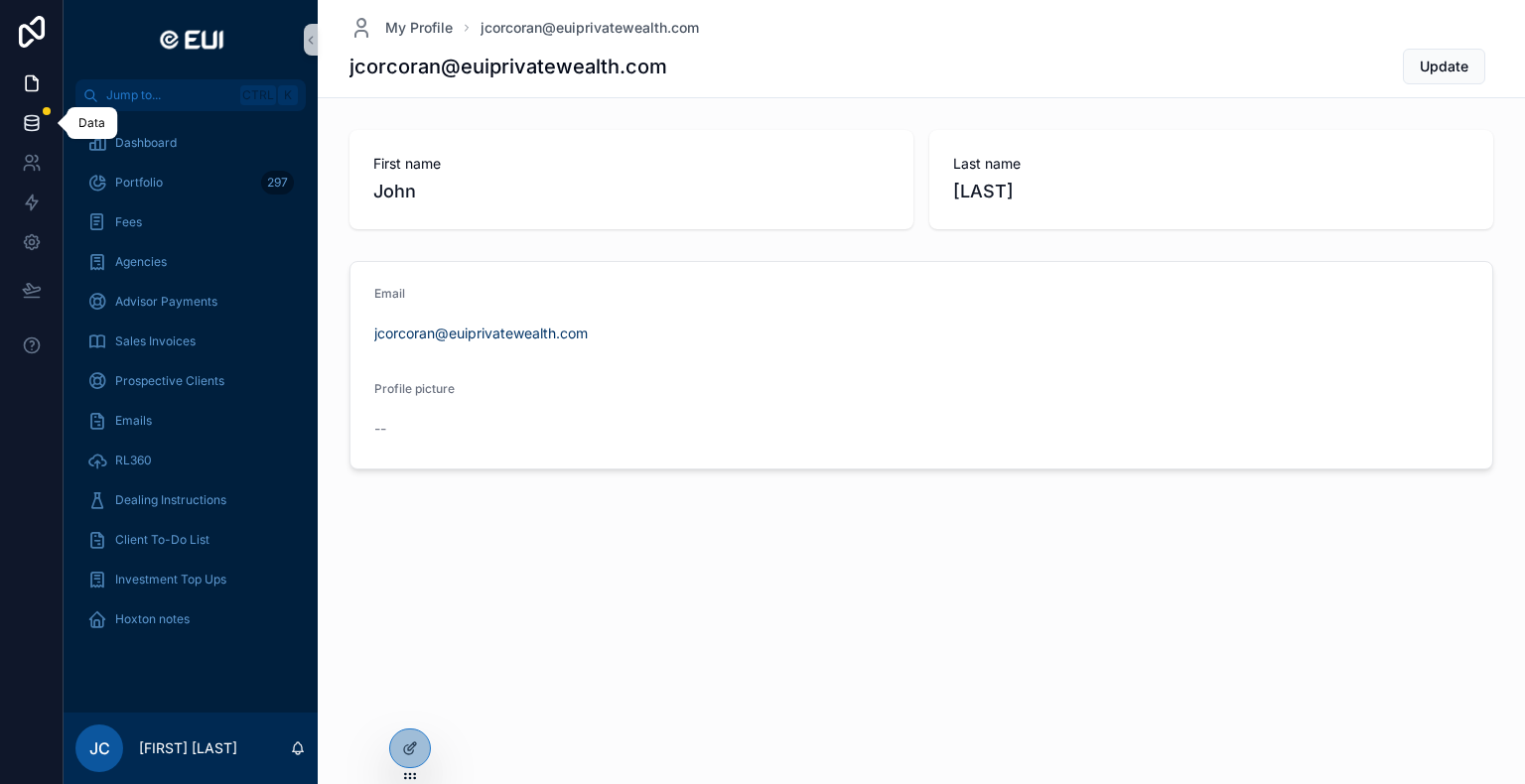 click 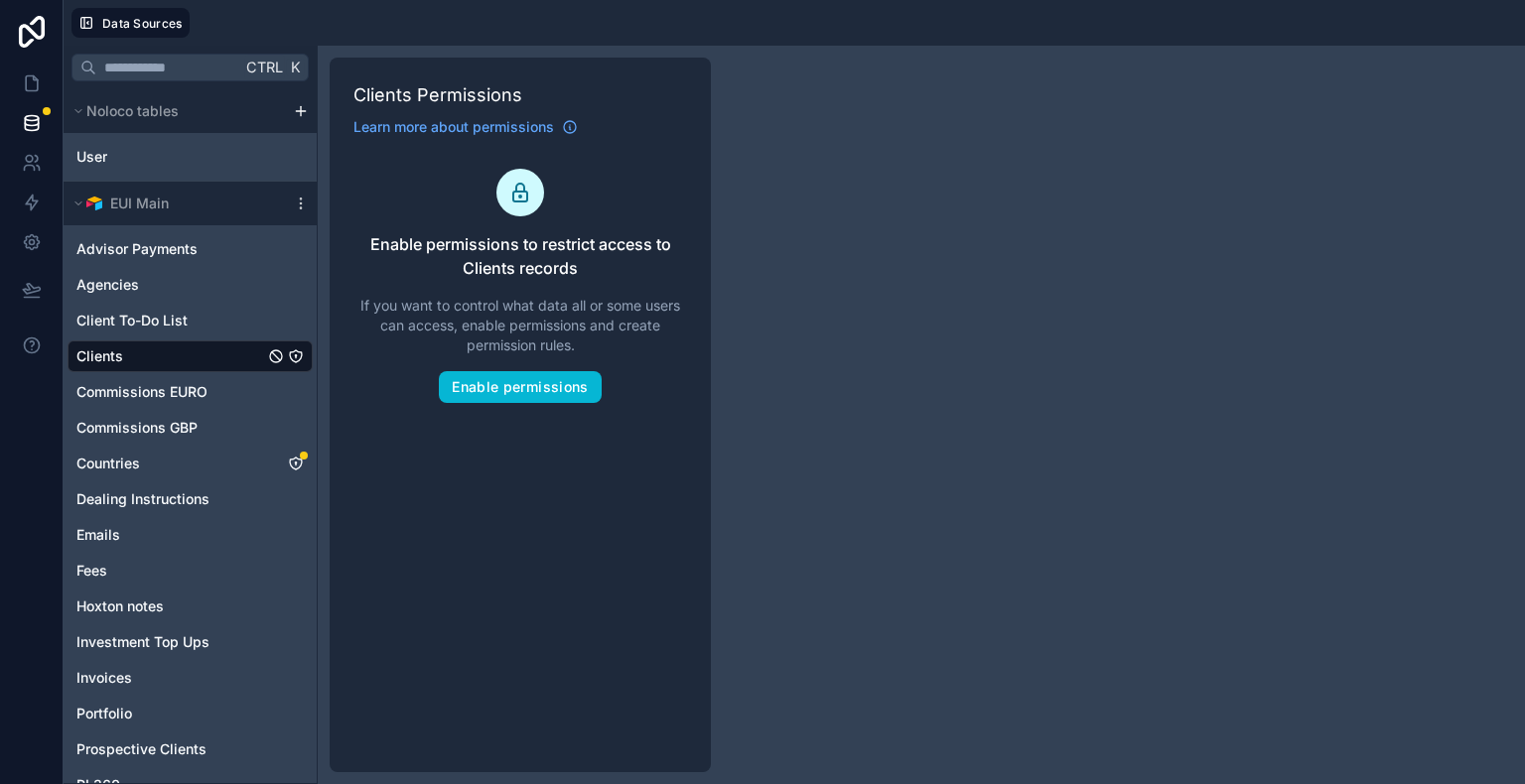 click 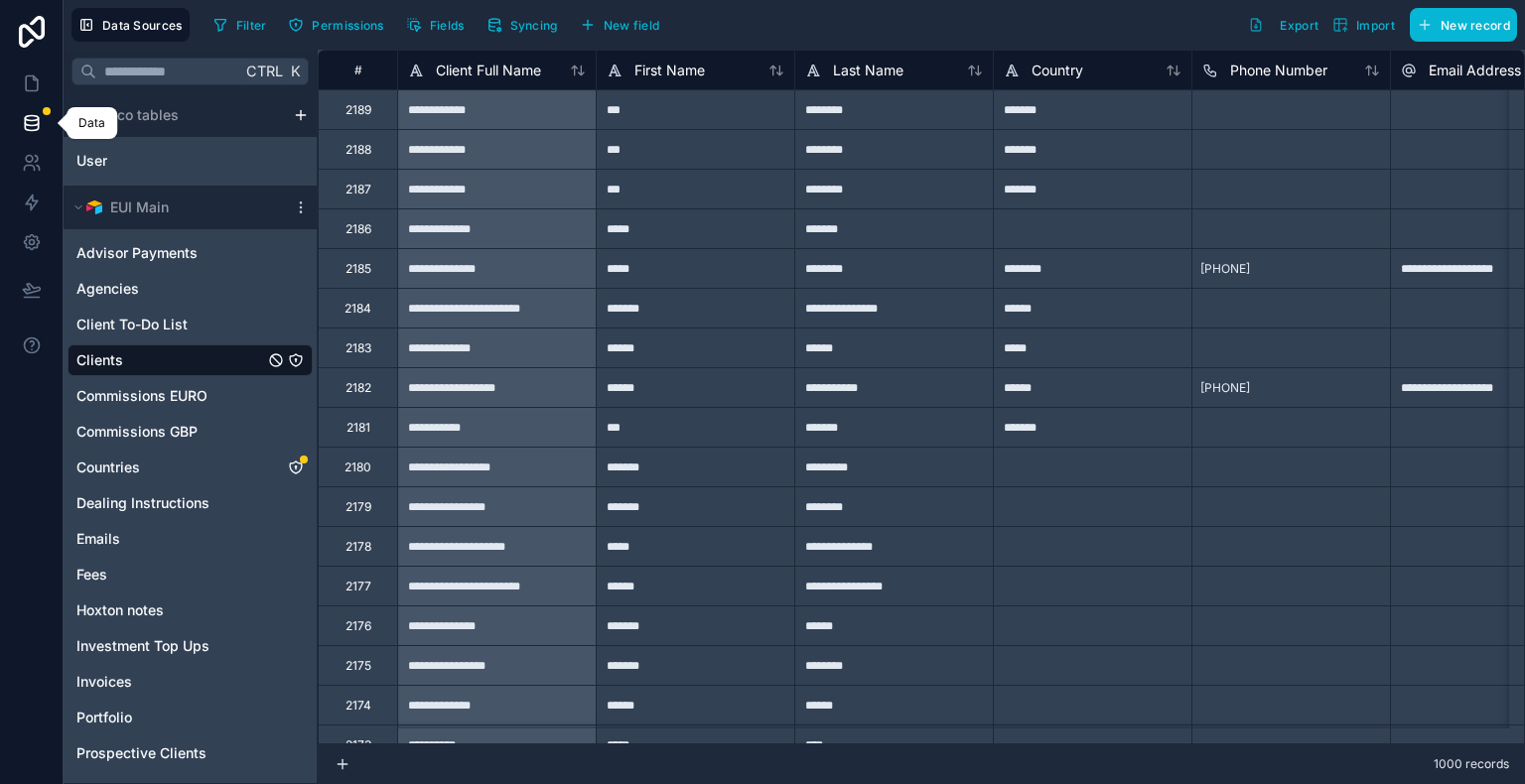 click at bounding box center [31, 123] 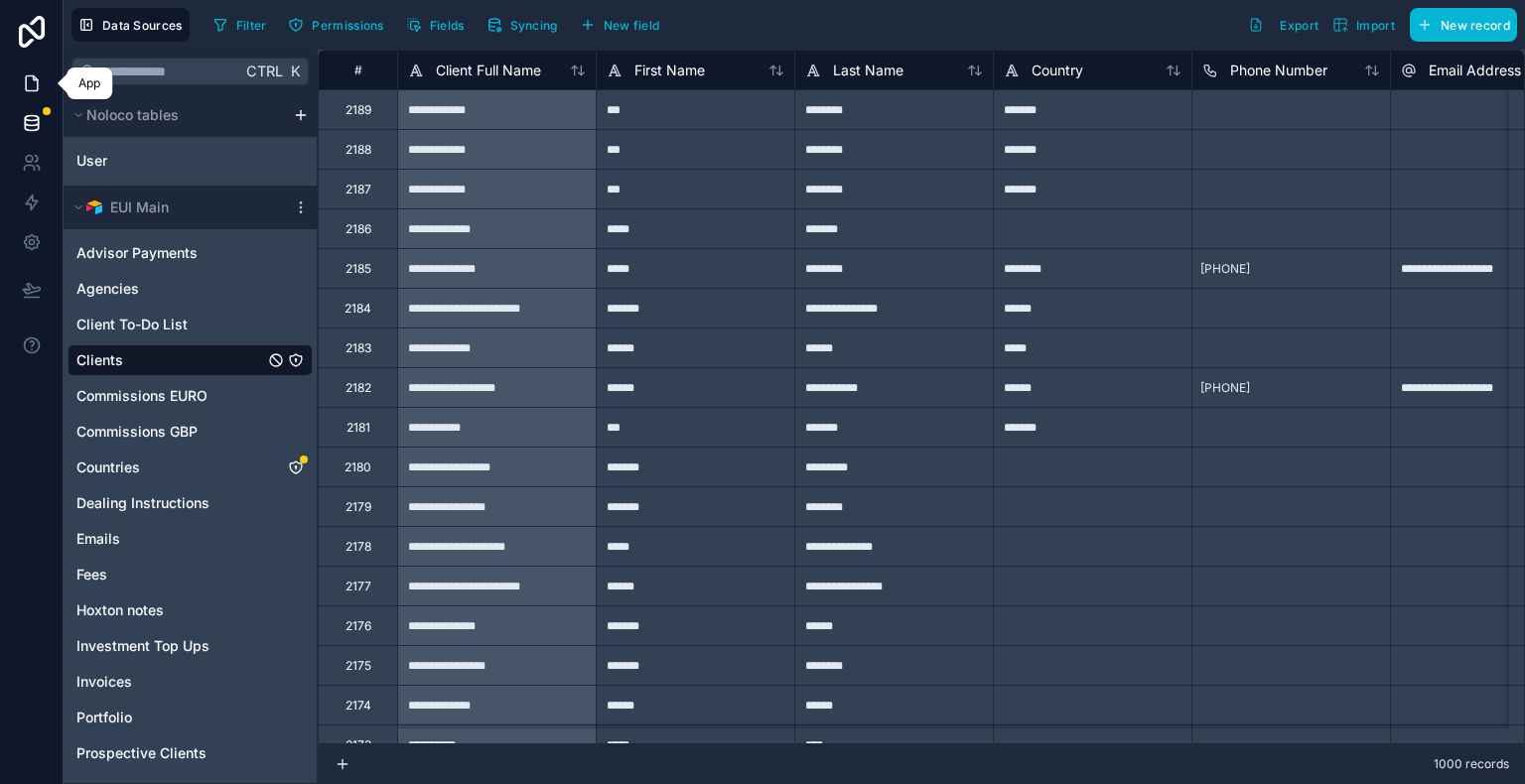 click 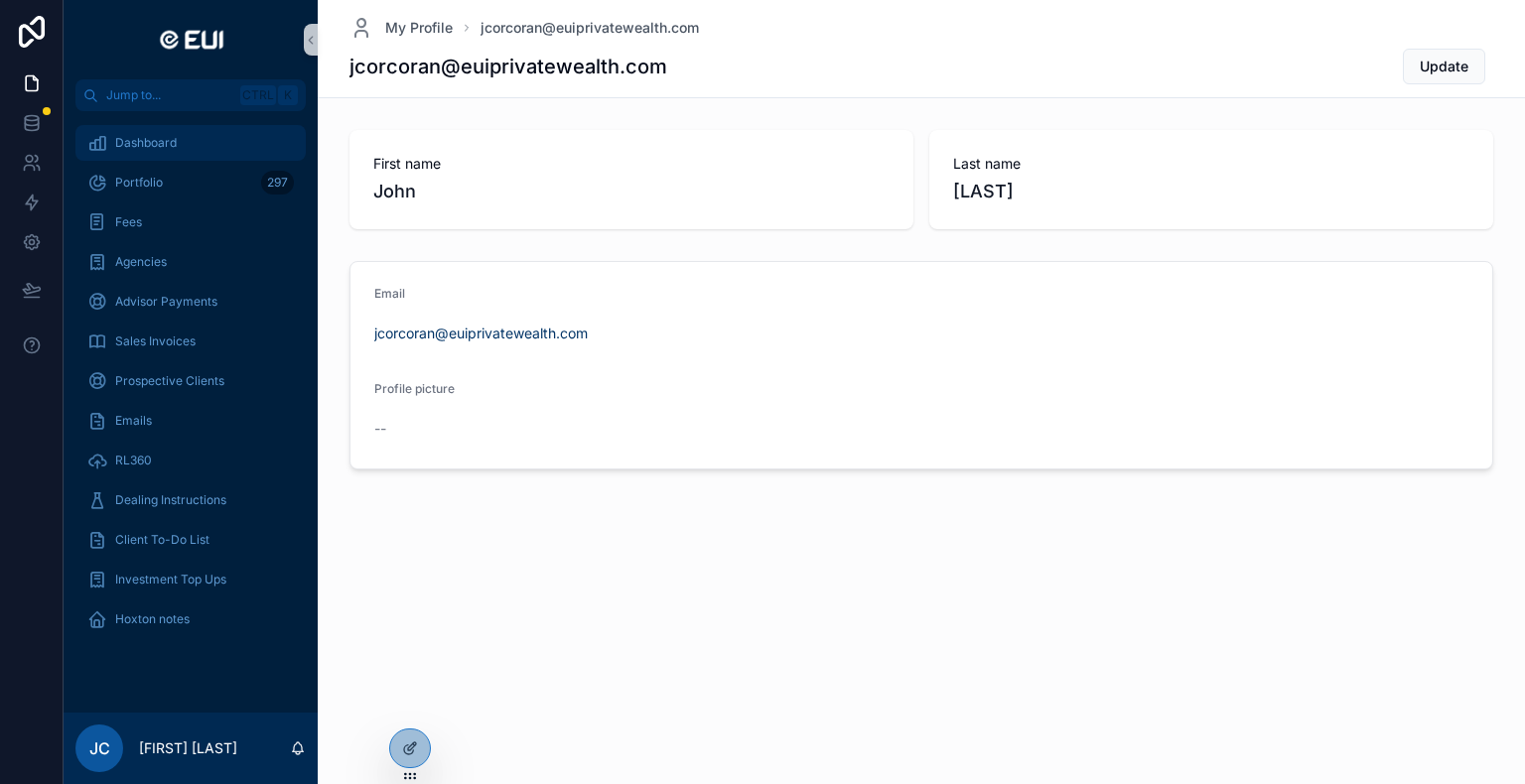 click on "Dashboard" at bounding box center (191, 143) 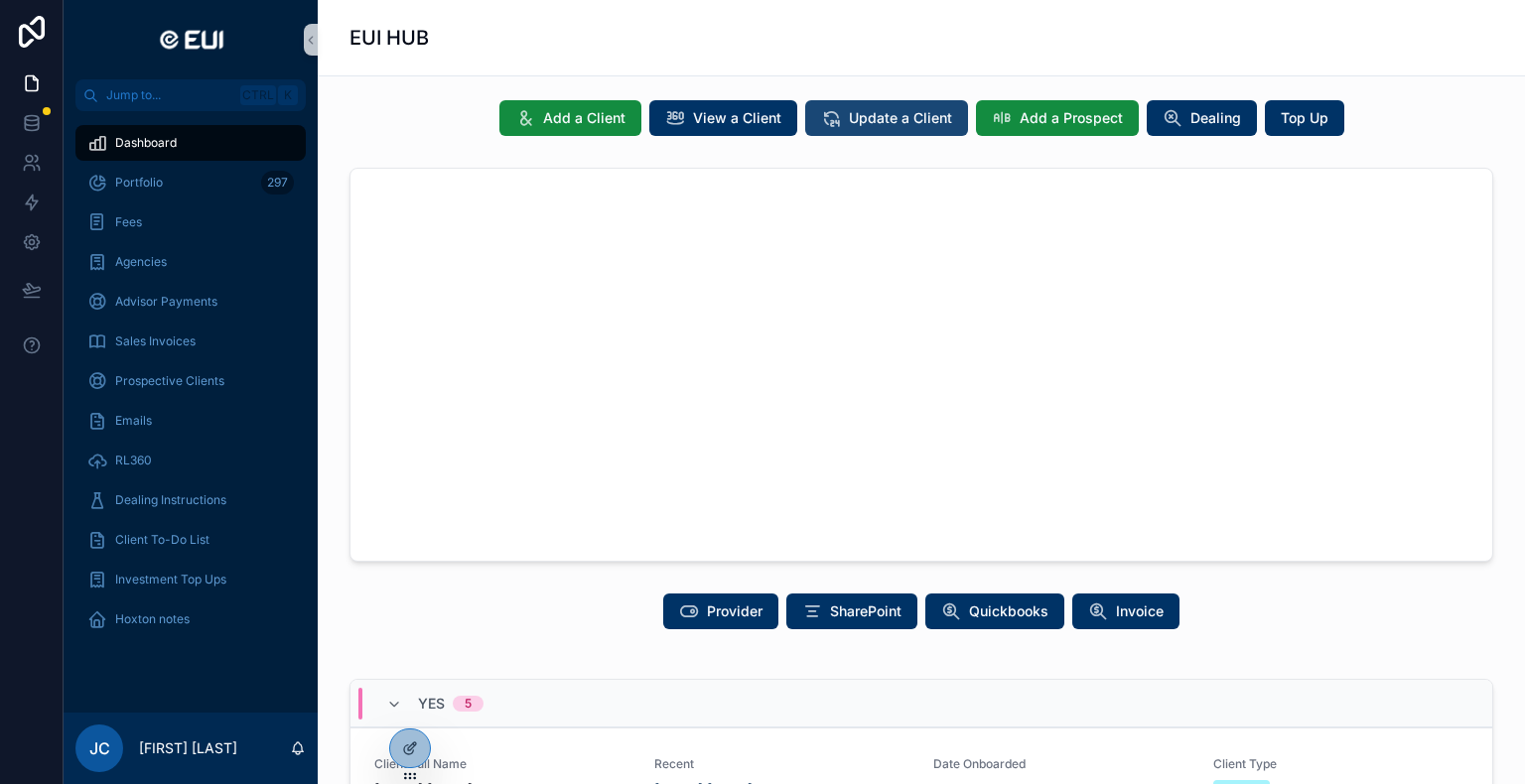 click at bounding box center [831, 118] 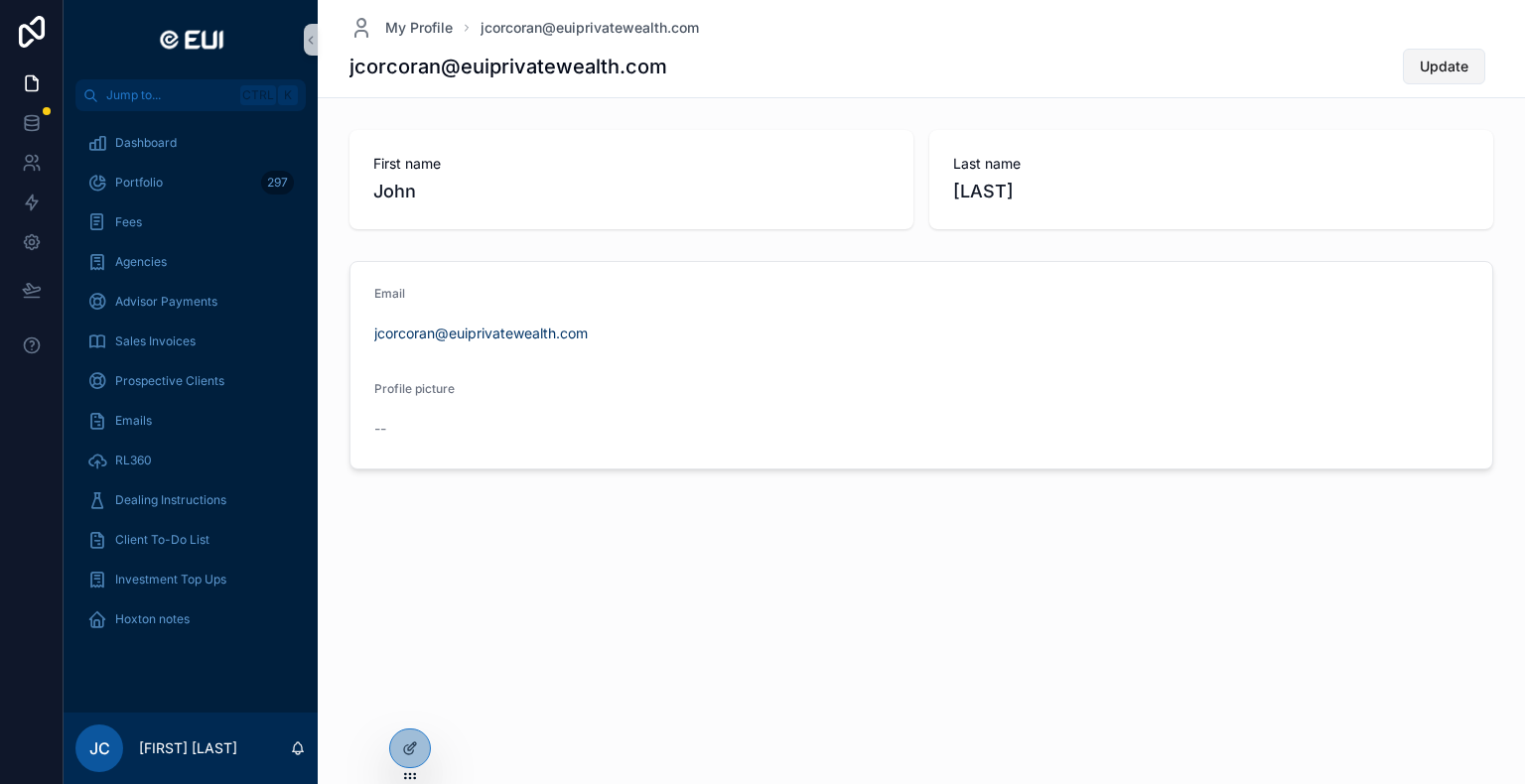 click on "Update" at bounding box center (1444, 66) 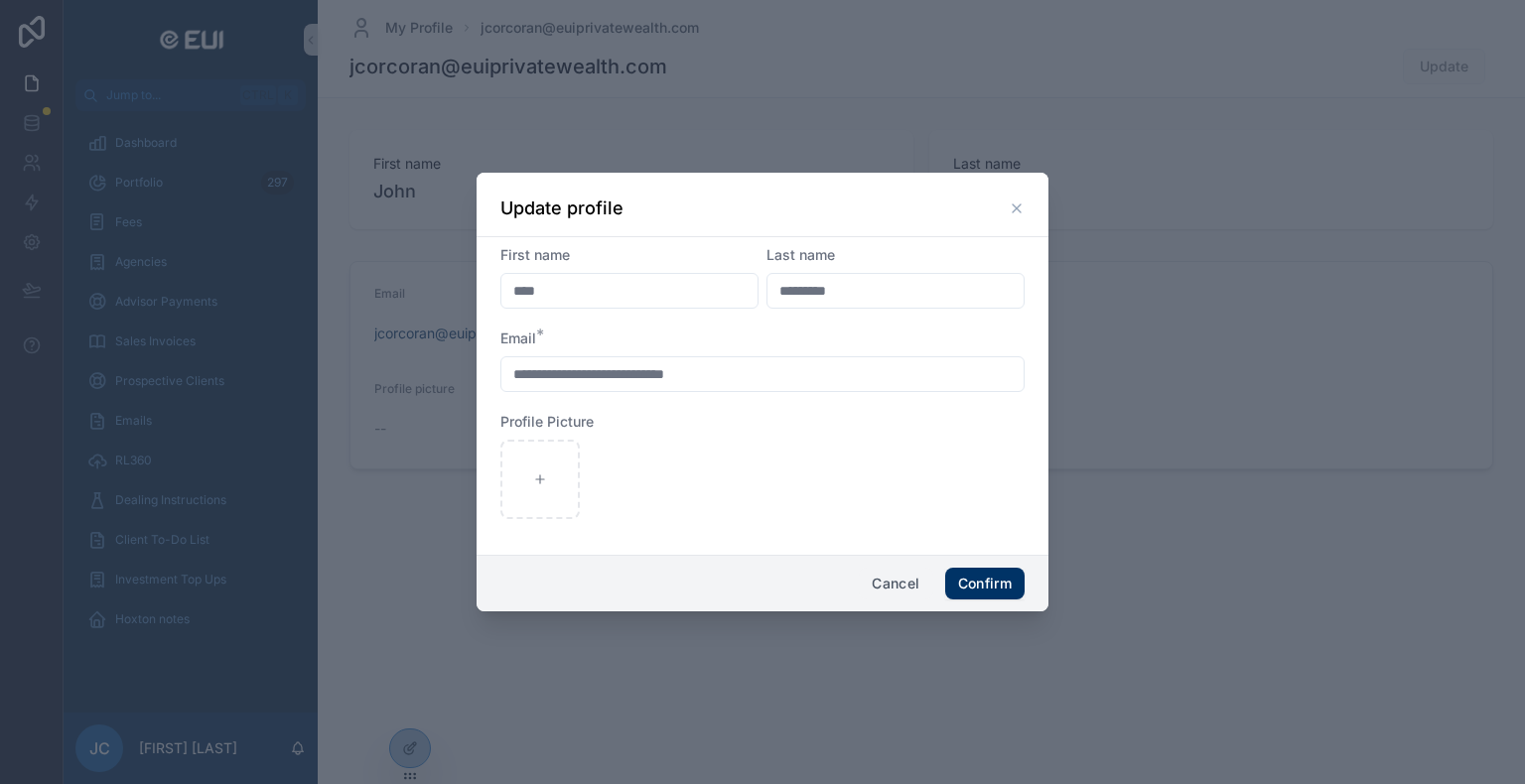 click on "Cancel" at bounding box center [896, 584] 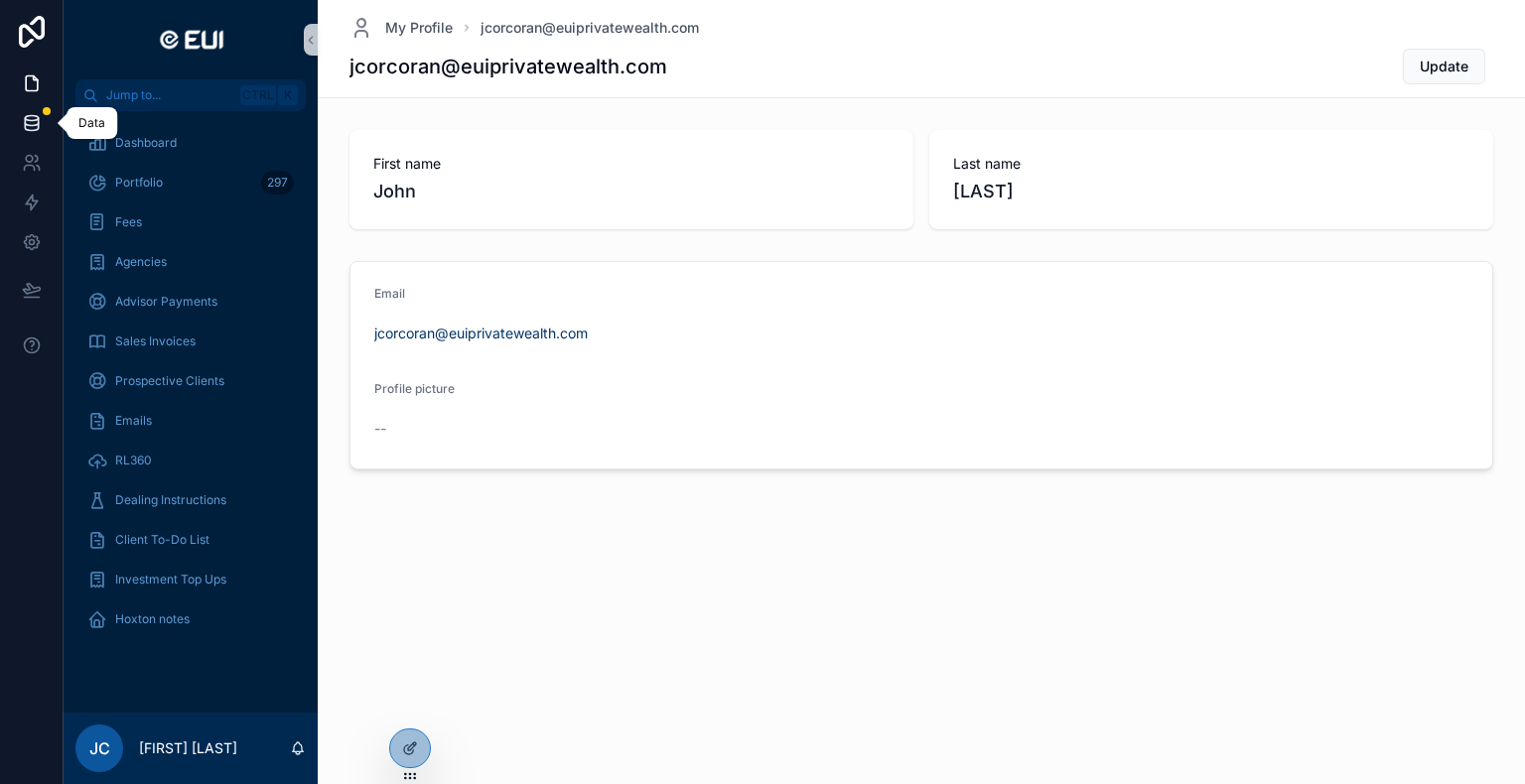 click 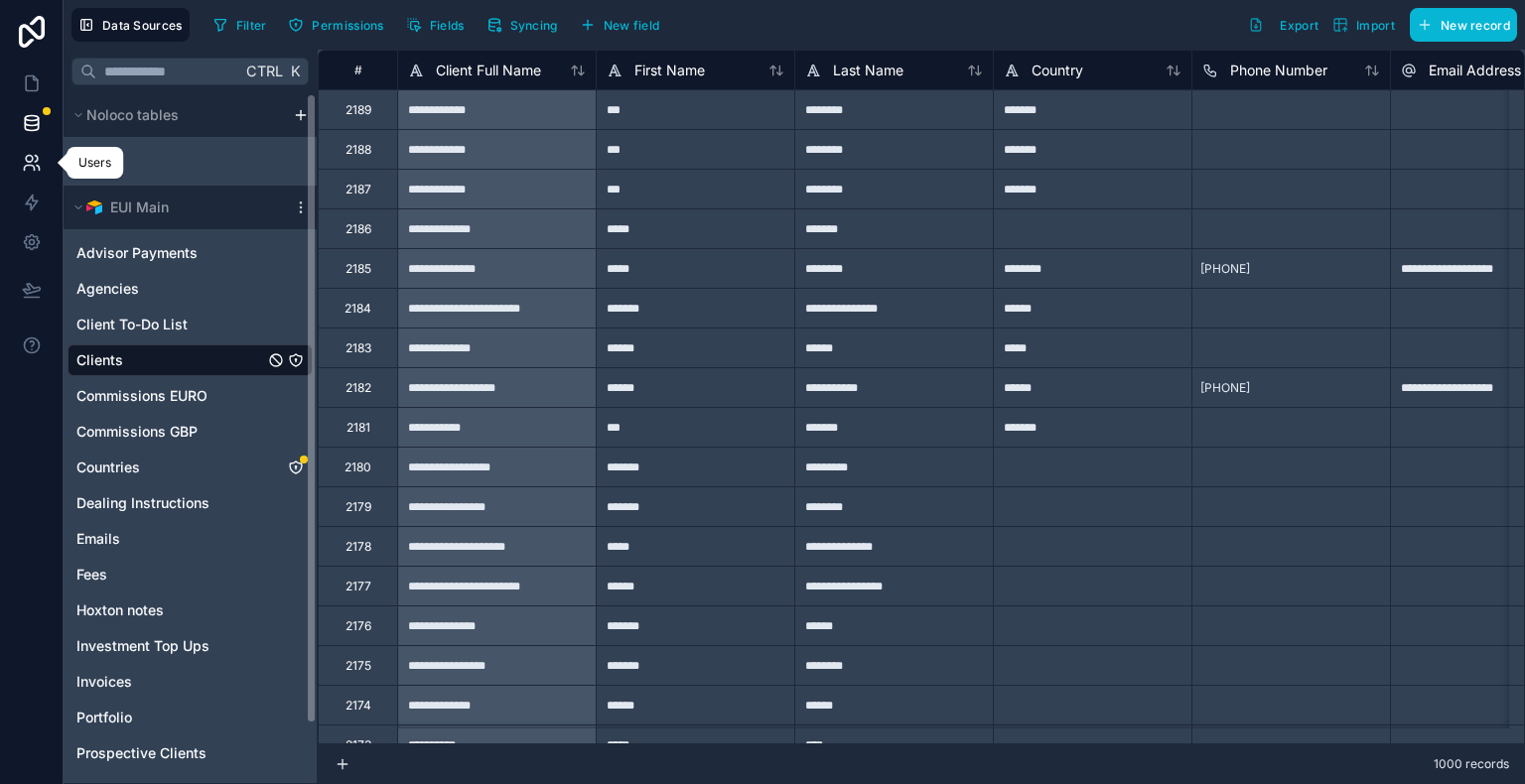 click 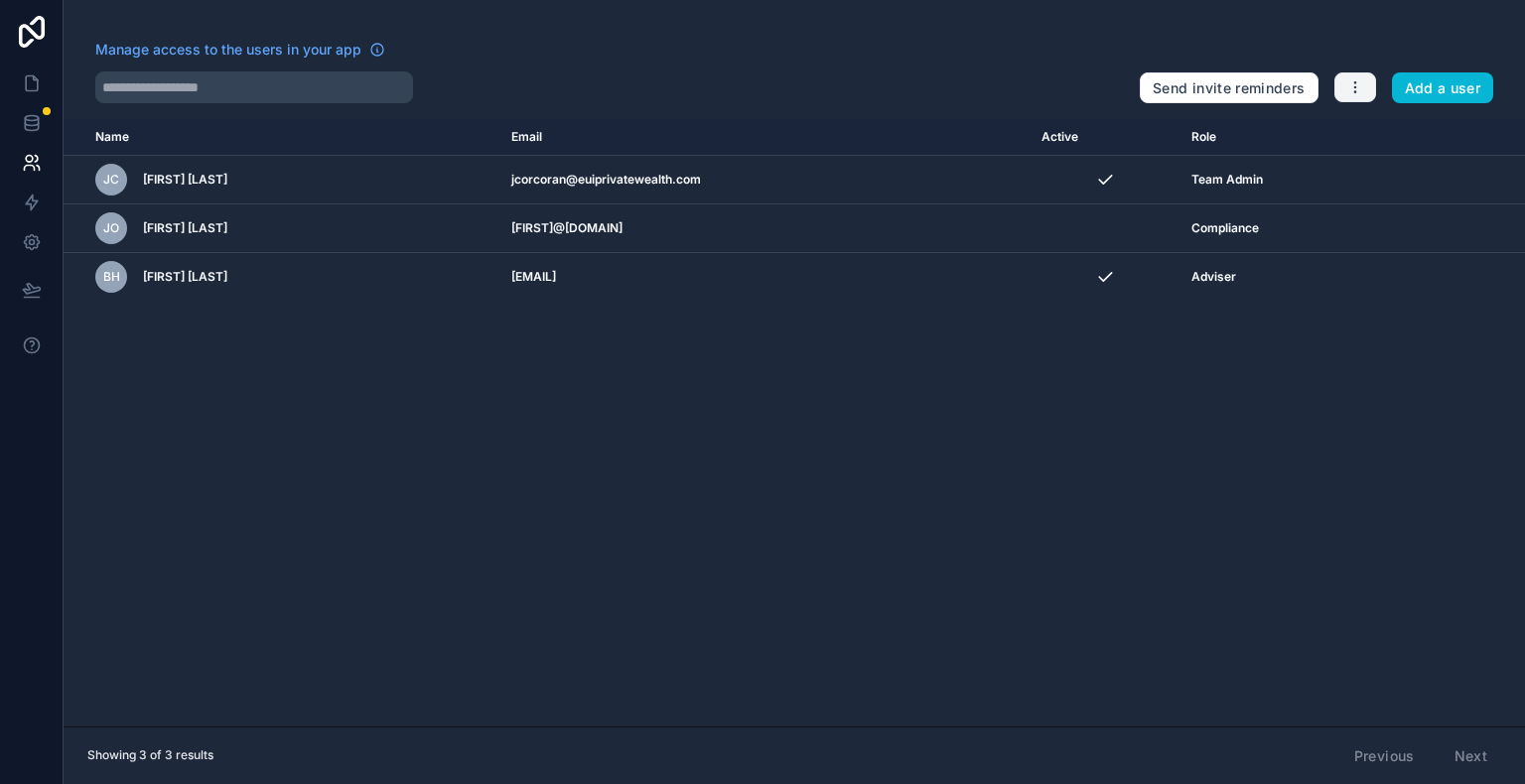 click 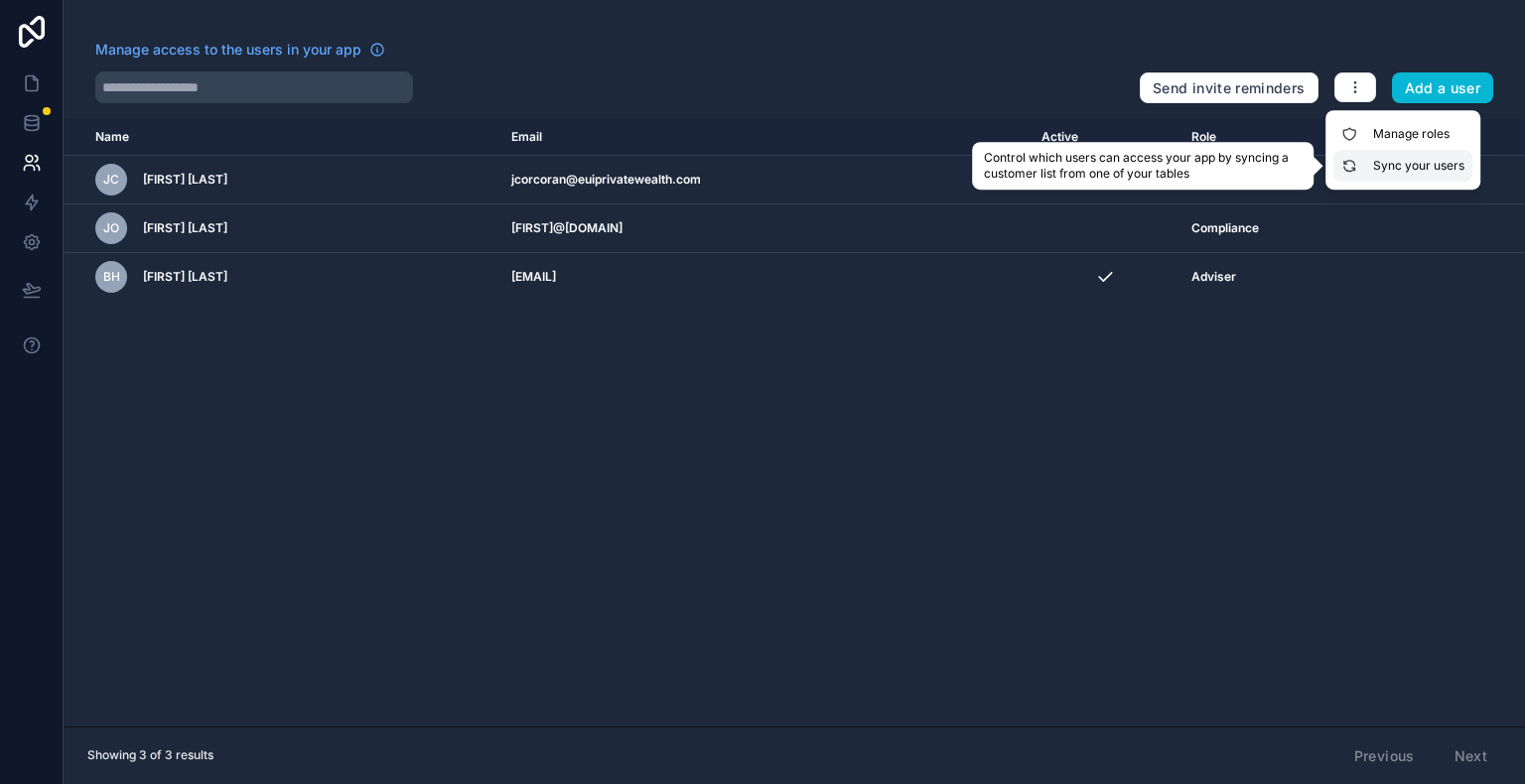 click on "Sync your users" at bounding box center (1403, 166) 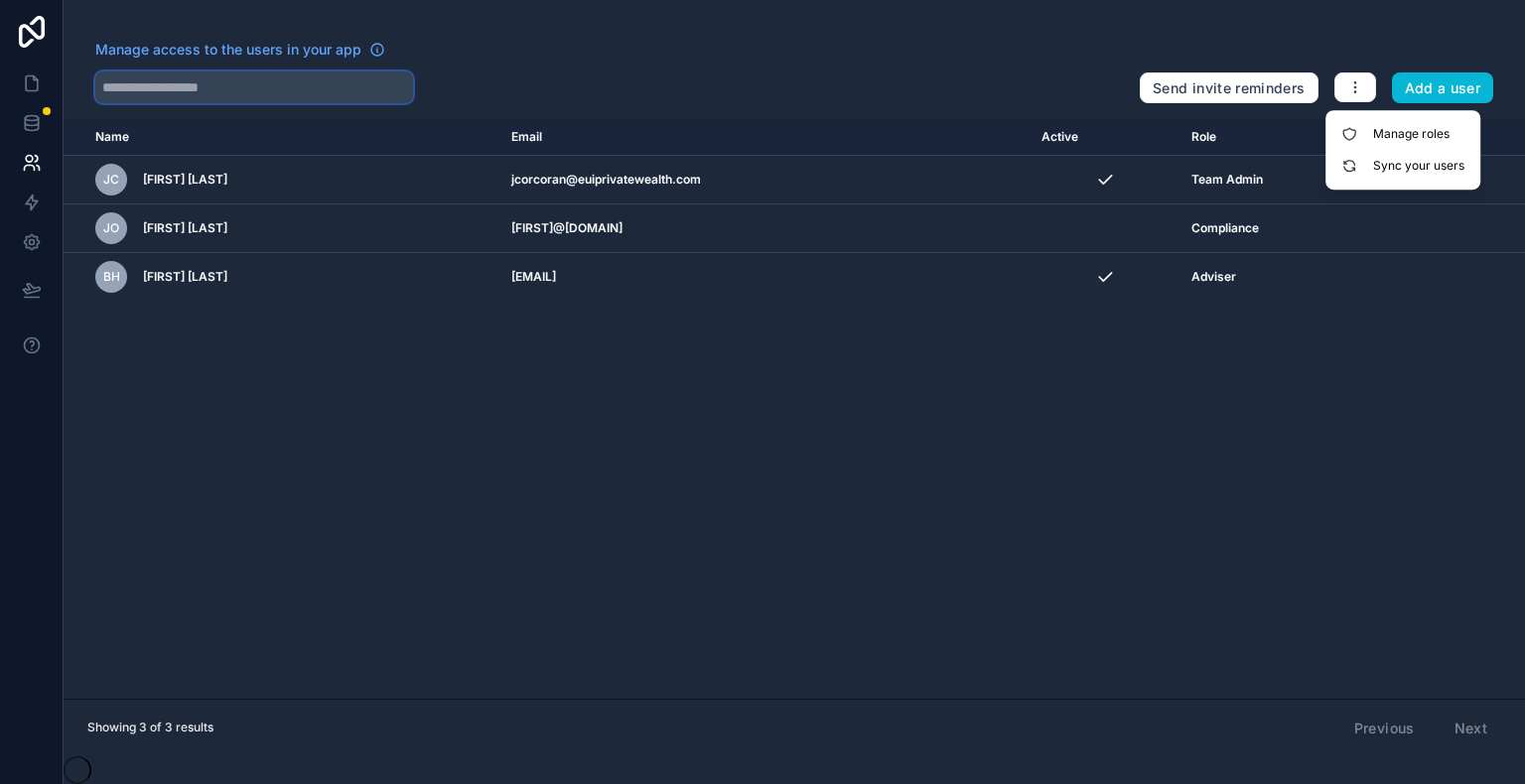 click at bounding box center (254, 87) 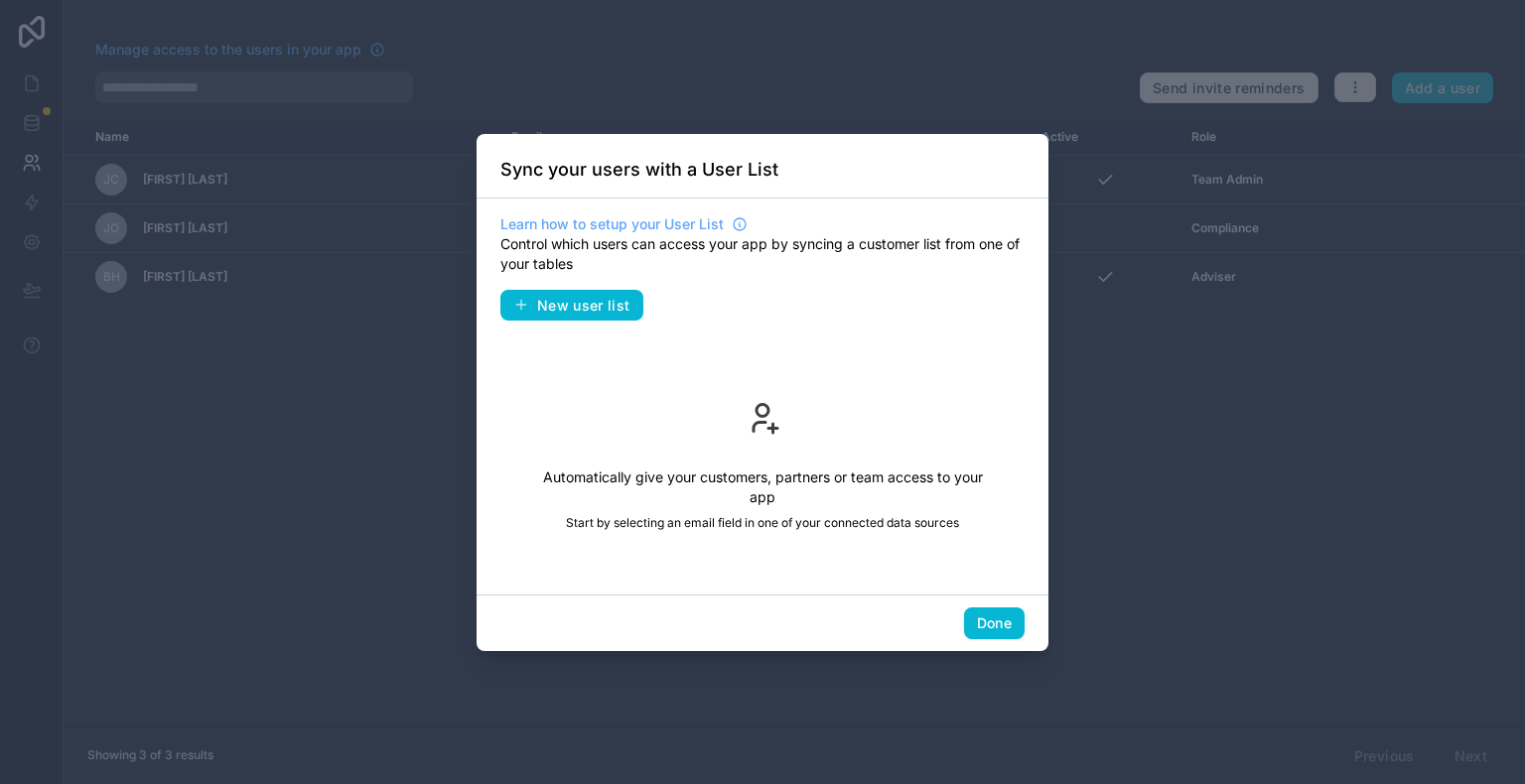 drag, startPoint x: 1389, startPoint y: 0, endPoint x: 973, endPoint y: 372, distance: 558.0681 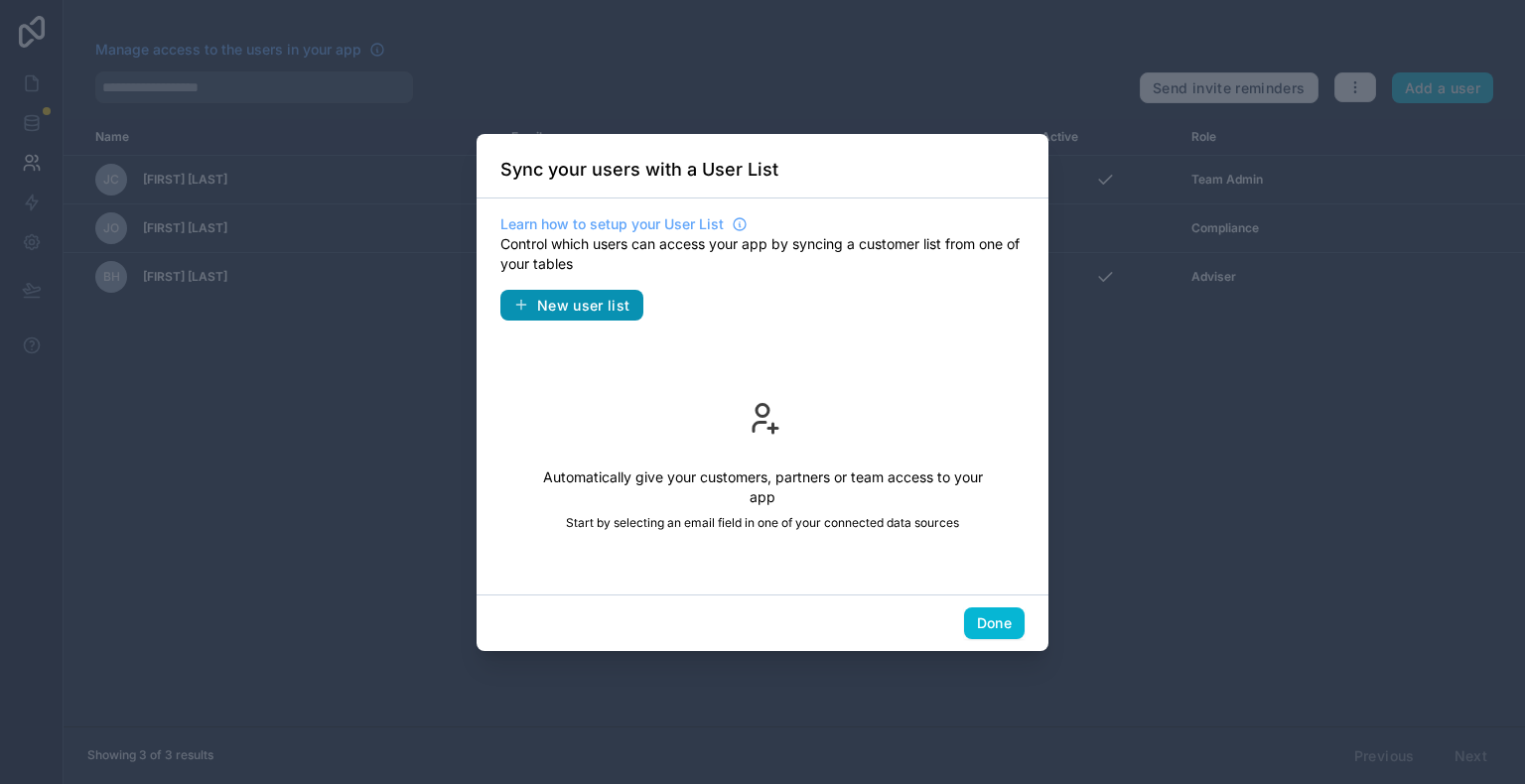 click on "New user list" at bounding box center (572, 306) 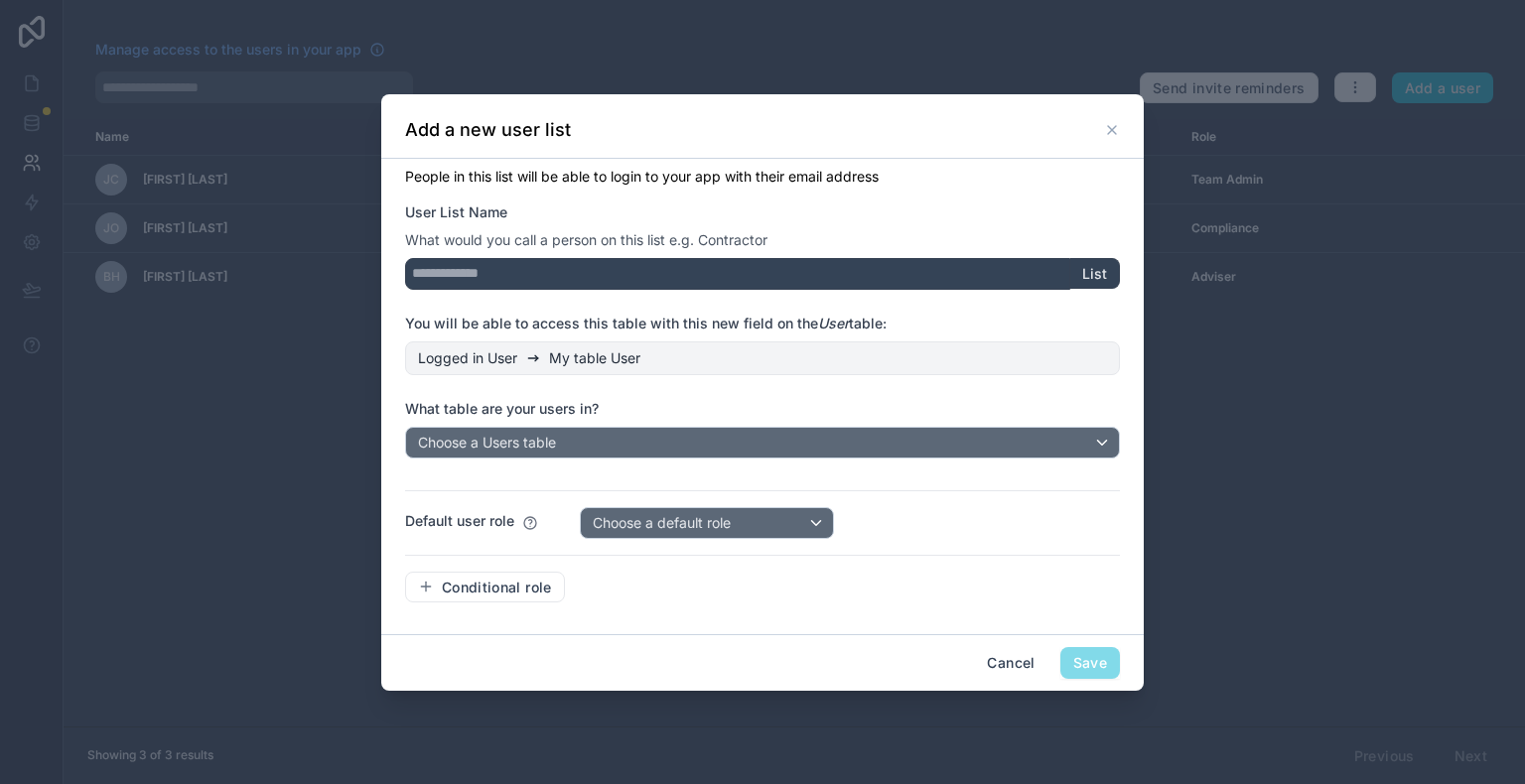click on "My table User" at bounding box center [595, 358] 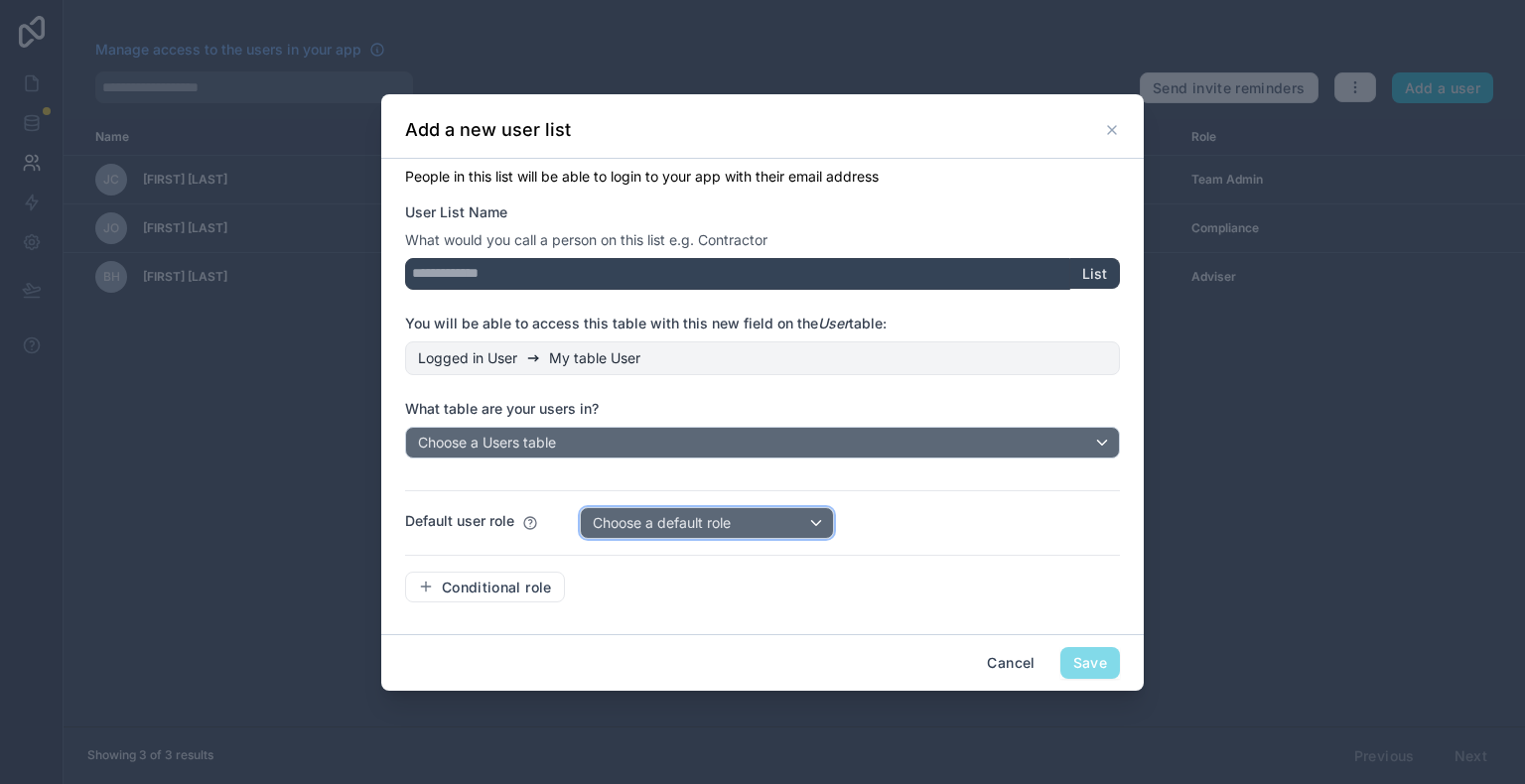 click on "Choose a default role" at bounding box center (661, 522) 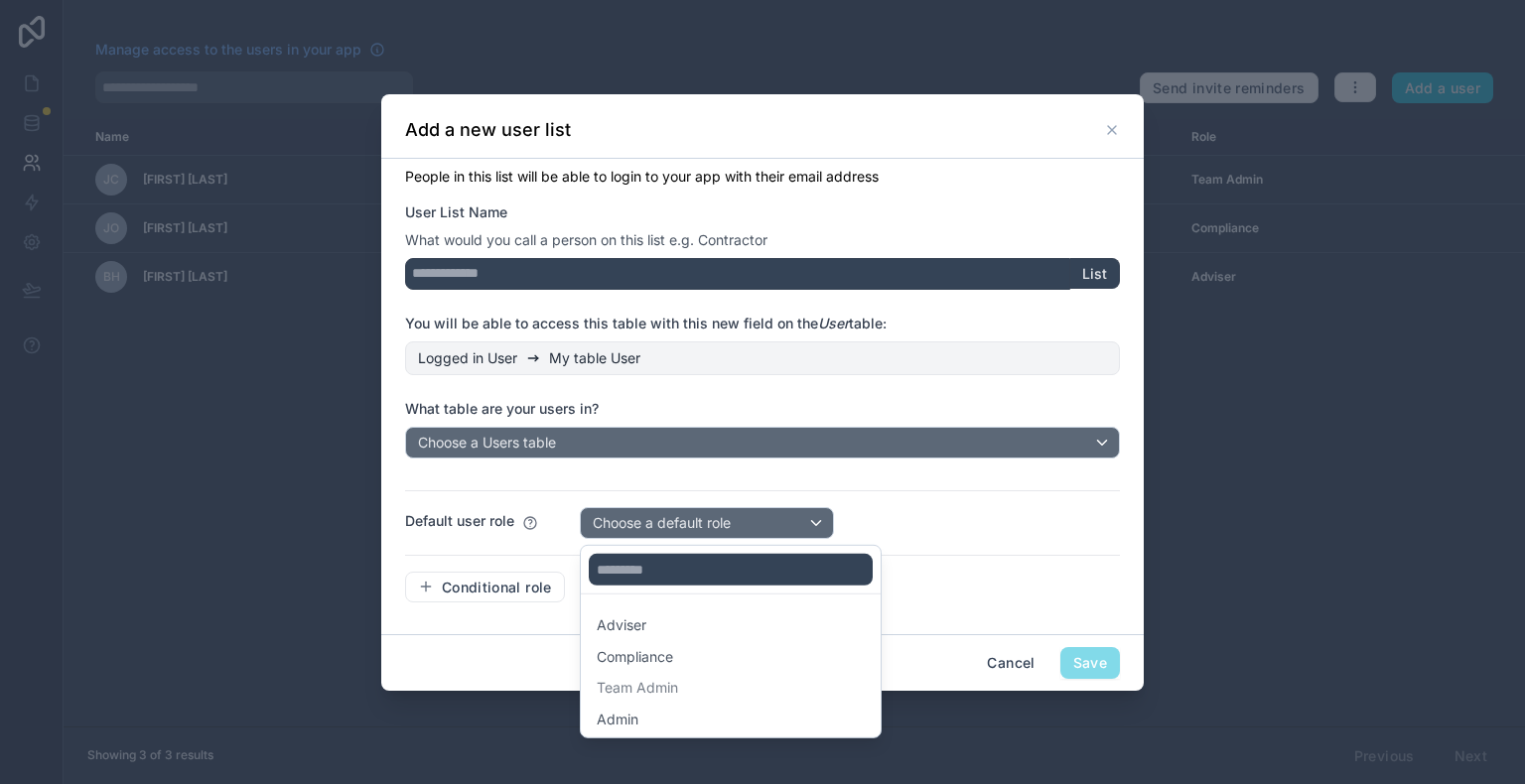 click at bounding box center (762, 392) 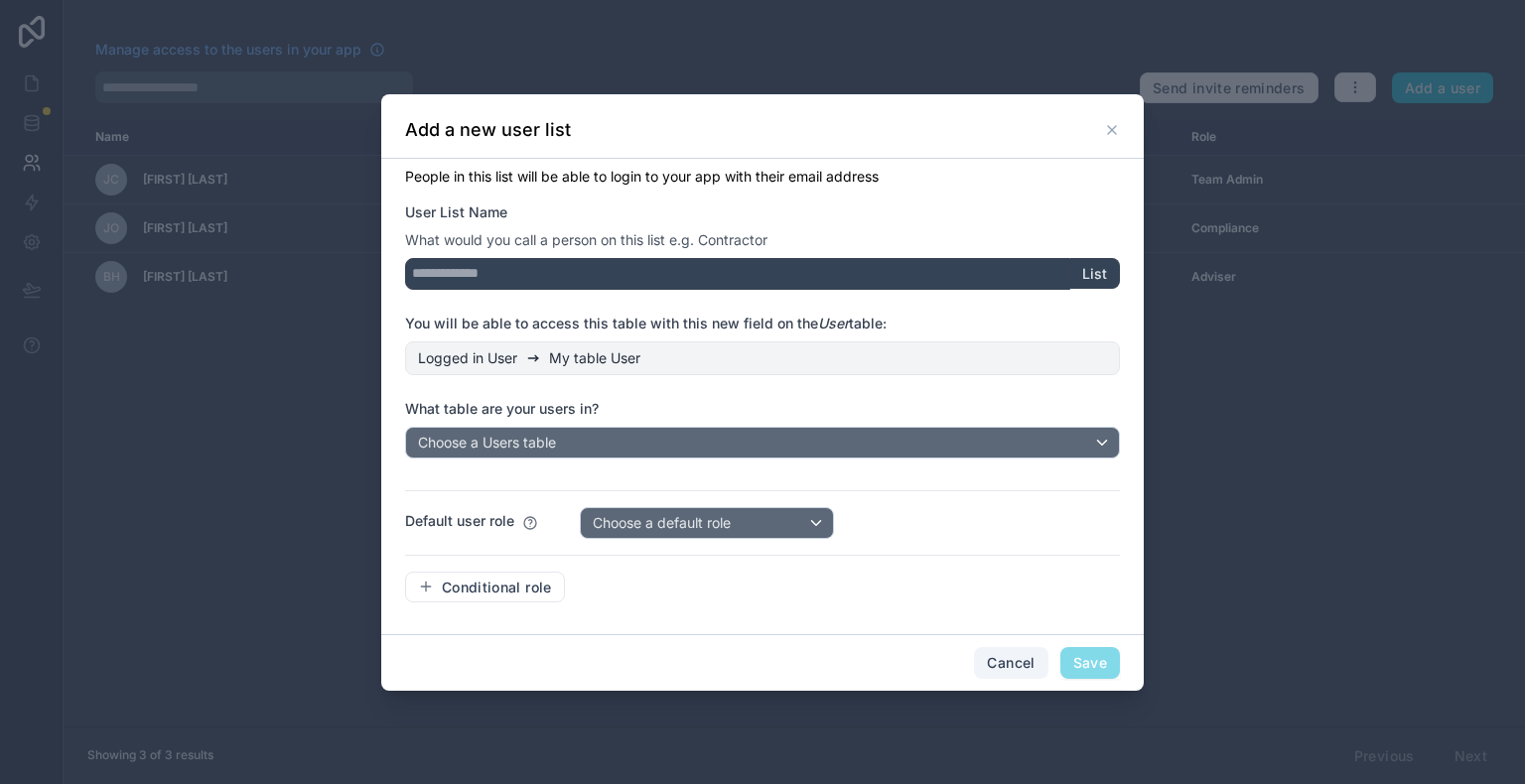 click on "Cancel" at bounding box center [1011, 663] 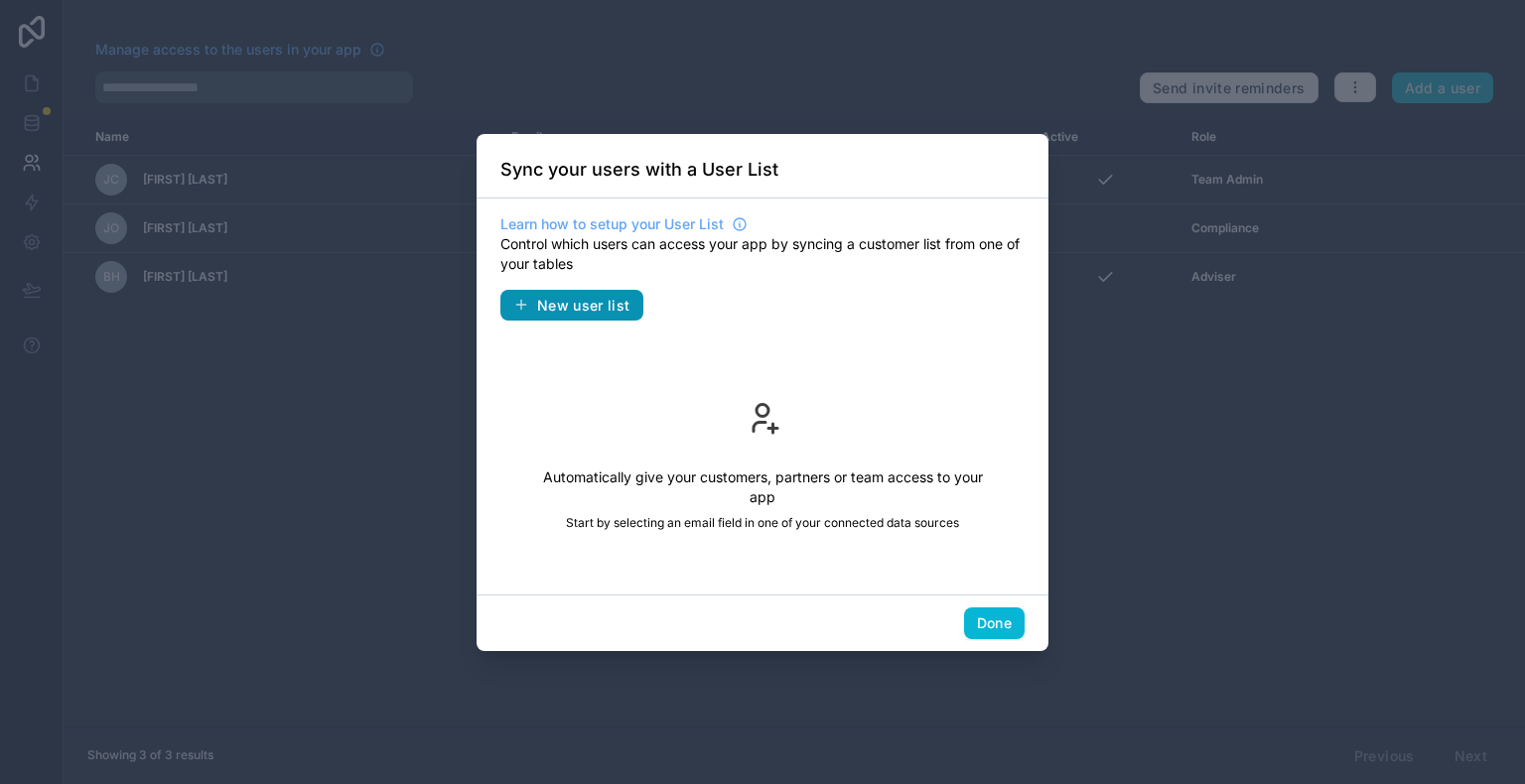 click on "New user list" at bounding box center (584, 306) 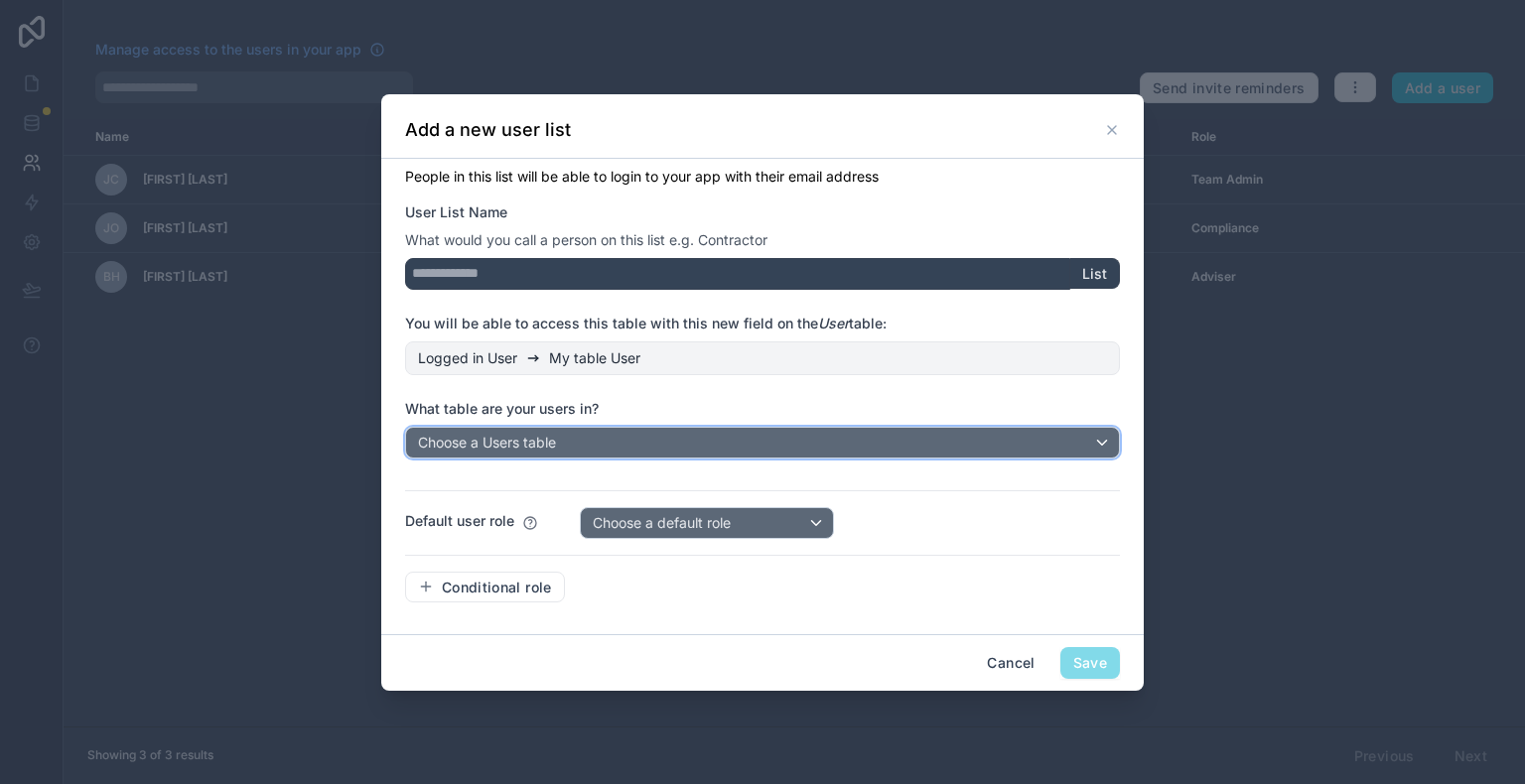 click on "Choose a Users table" at bounding box center [486, 442] 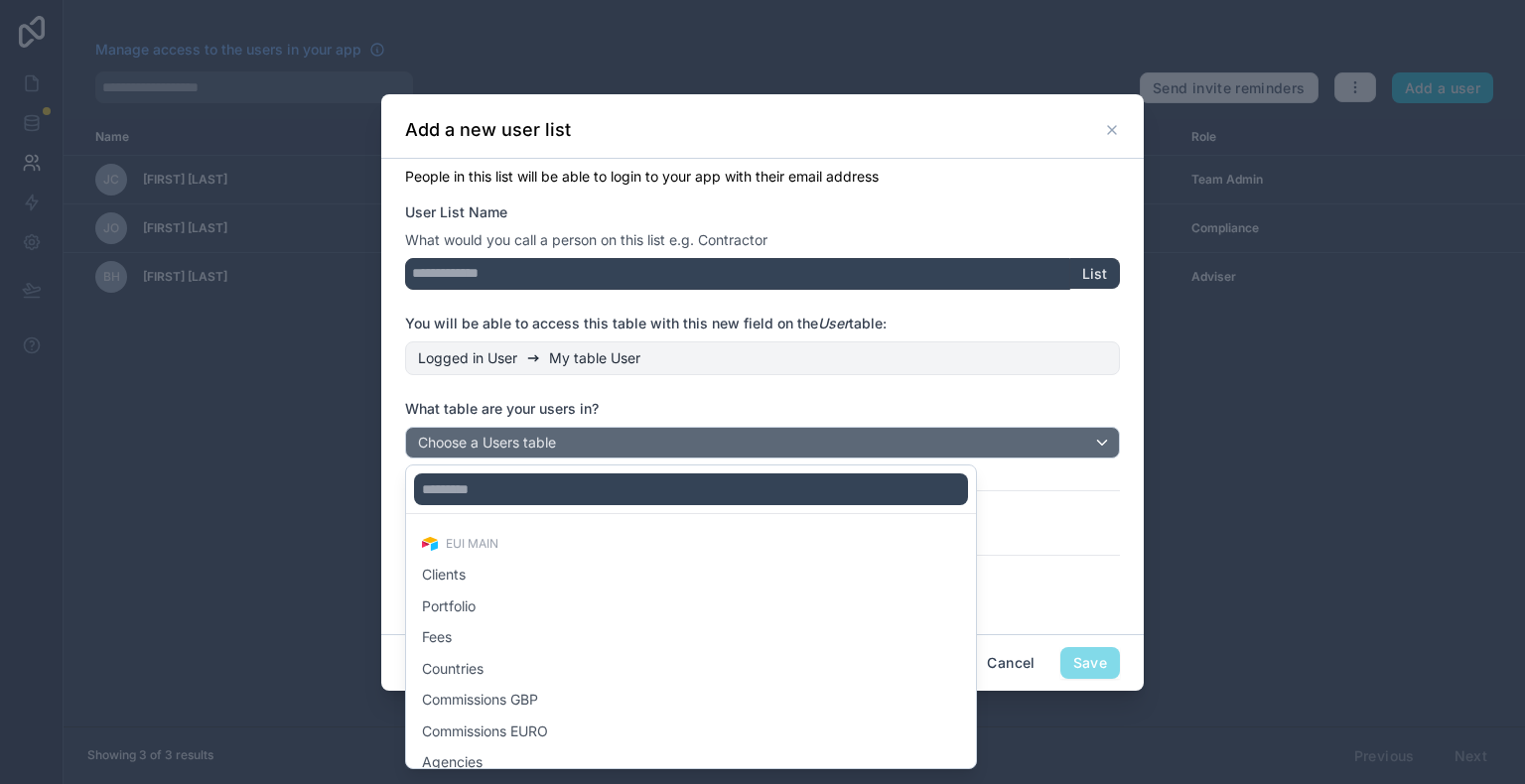 click at bounding box center (762, 392) 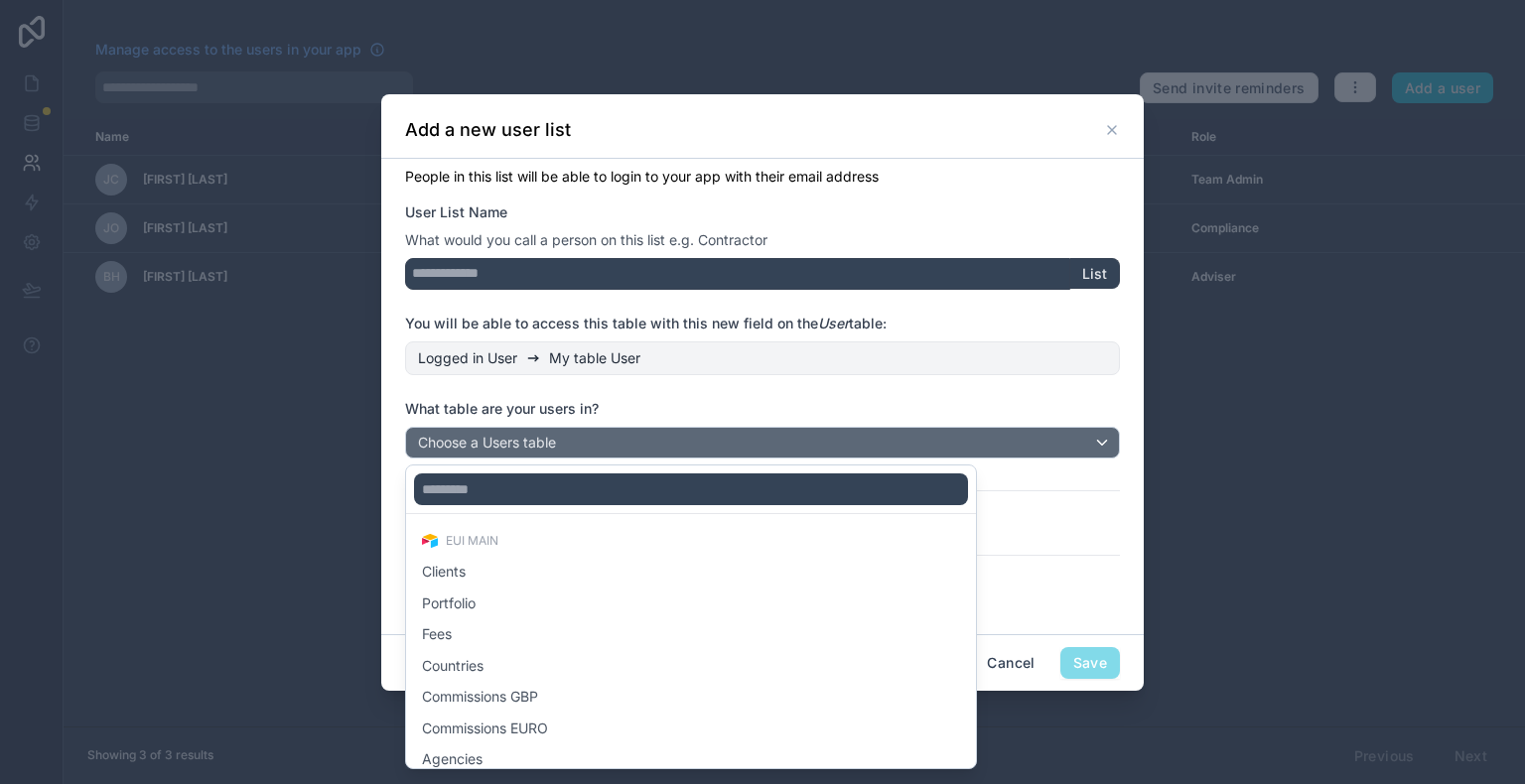scroll, scrollTop: 0, scrollLeft: 0, axis: both 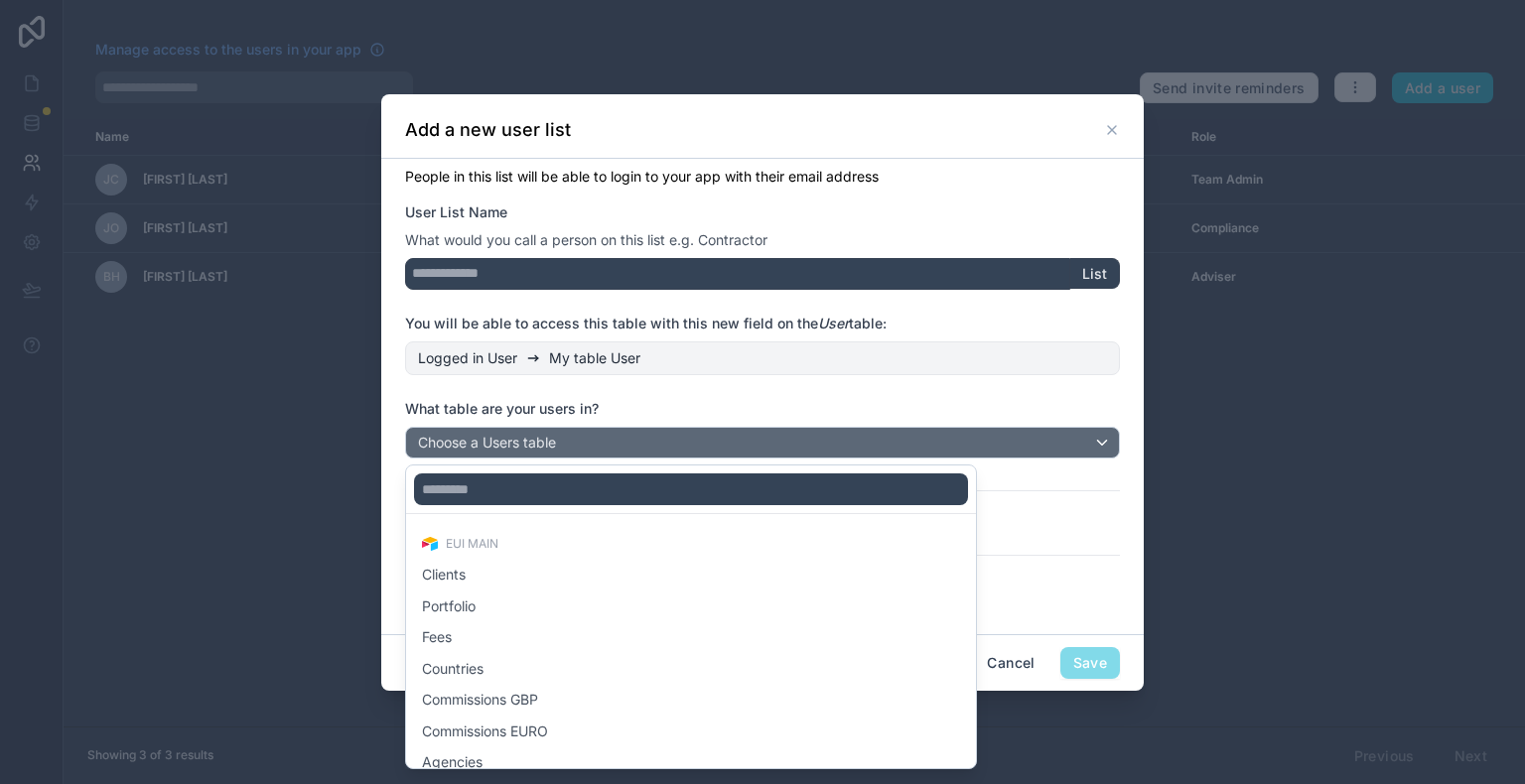 click at bounding box center [762, 392] 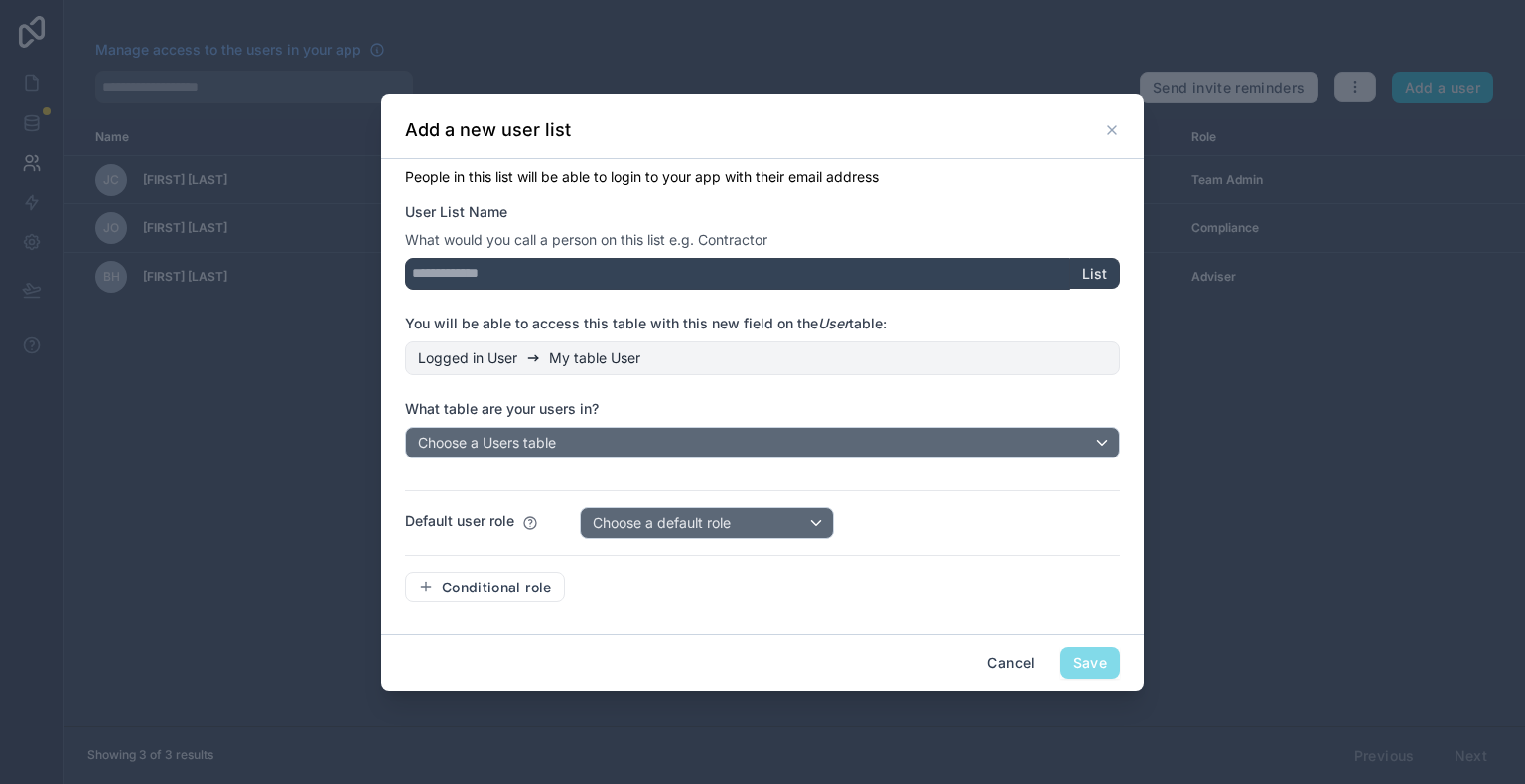 click 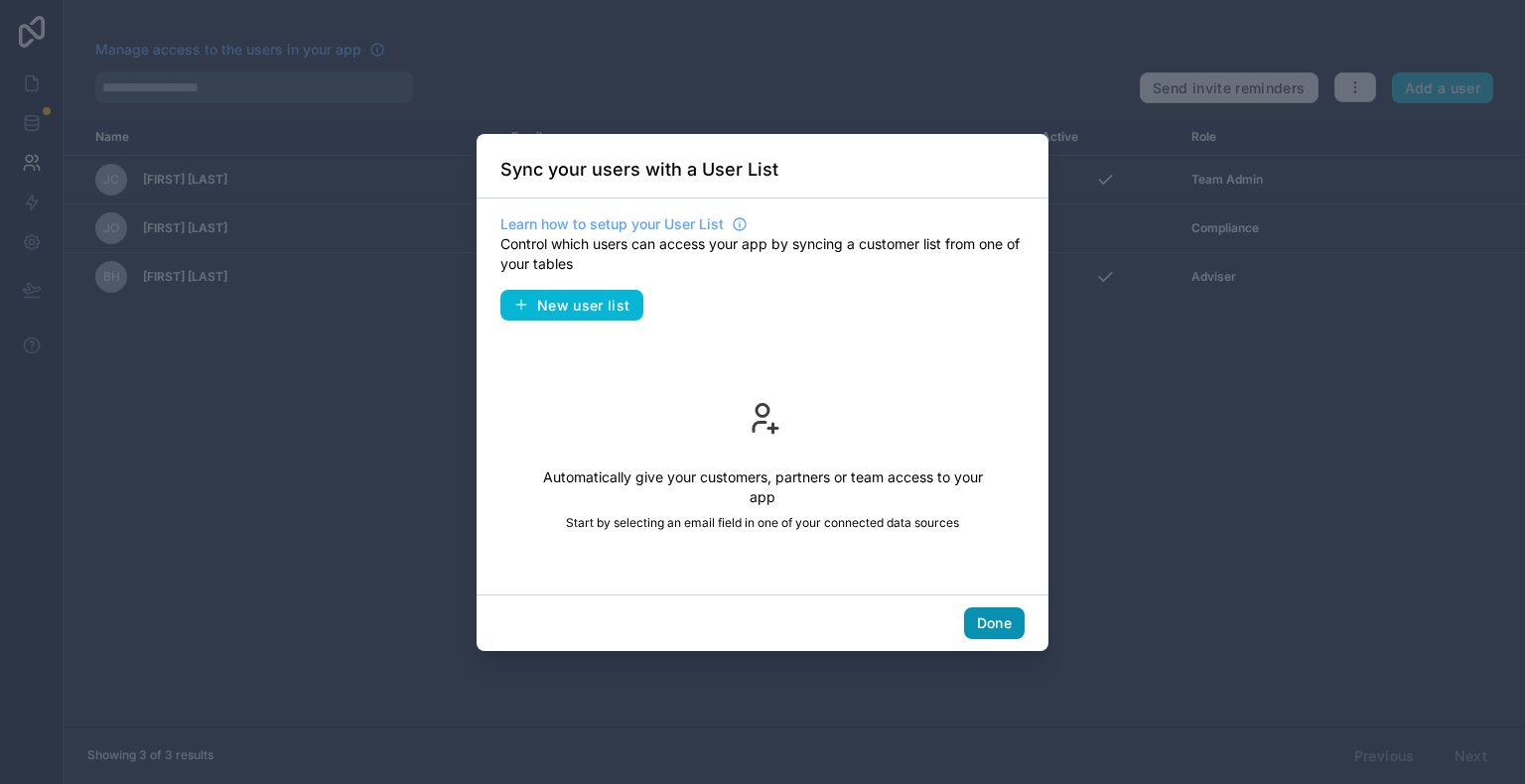 click on "Done" at bounding box center (994, 623) 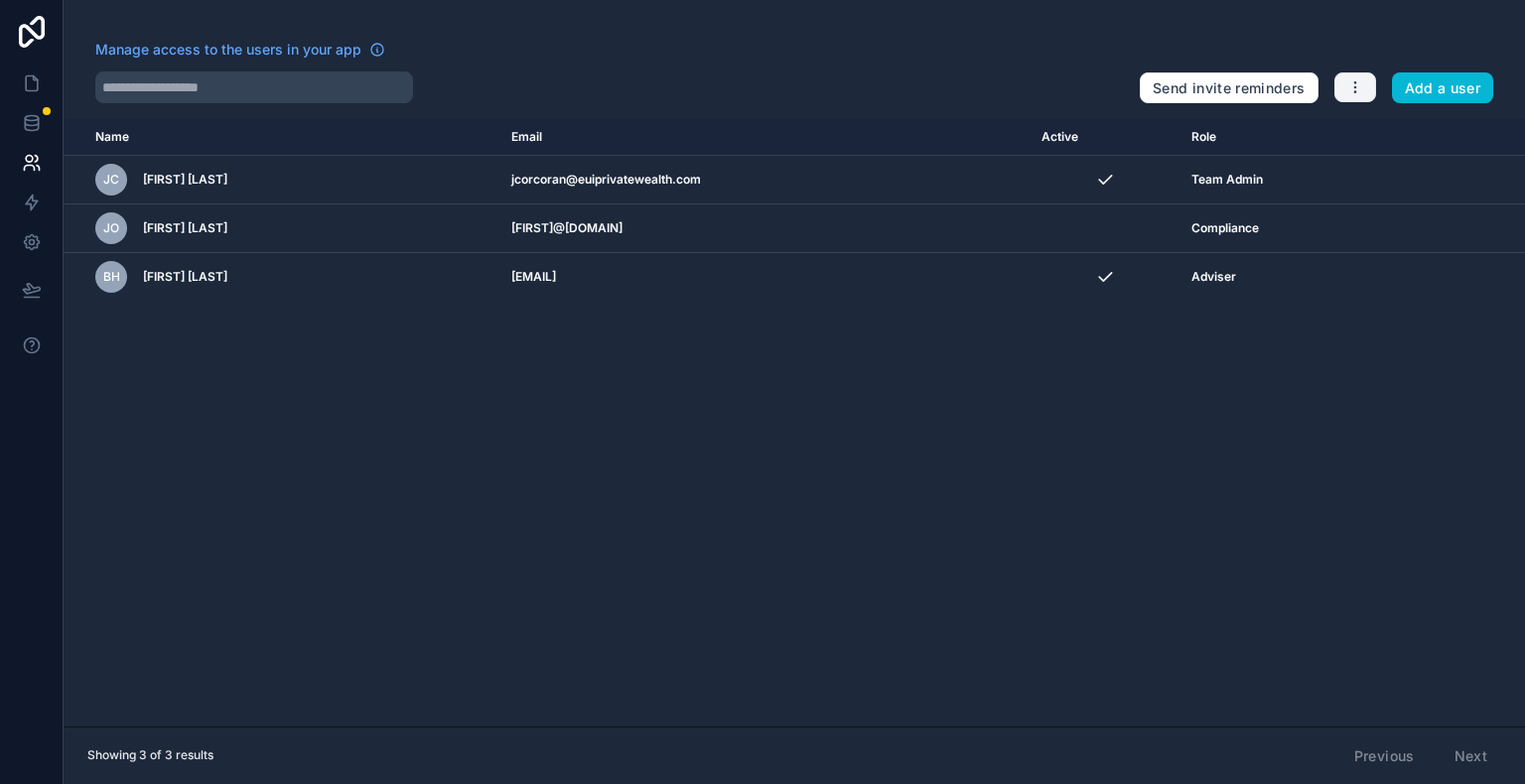 click at bounding box center [1355, 87] 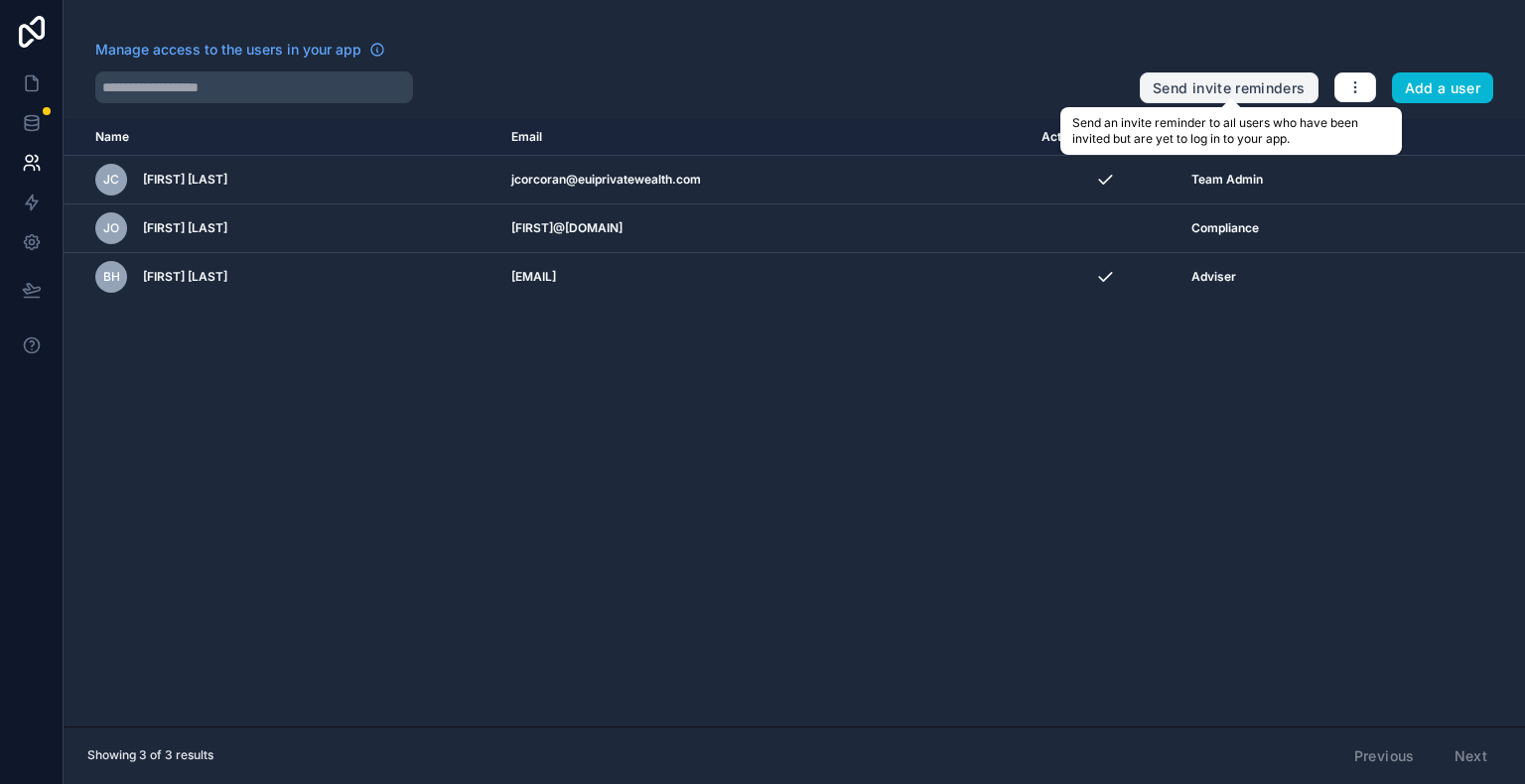 click on "Send invite reminders" at bounding box center (1228, 88) 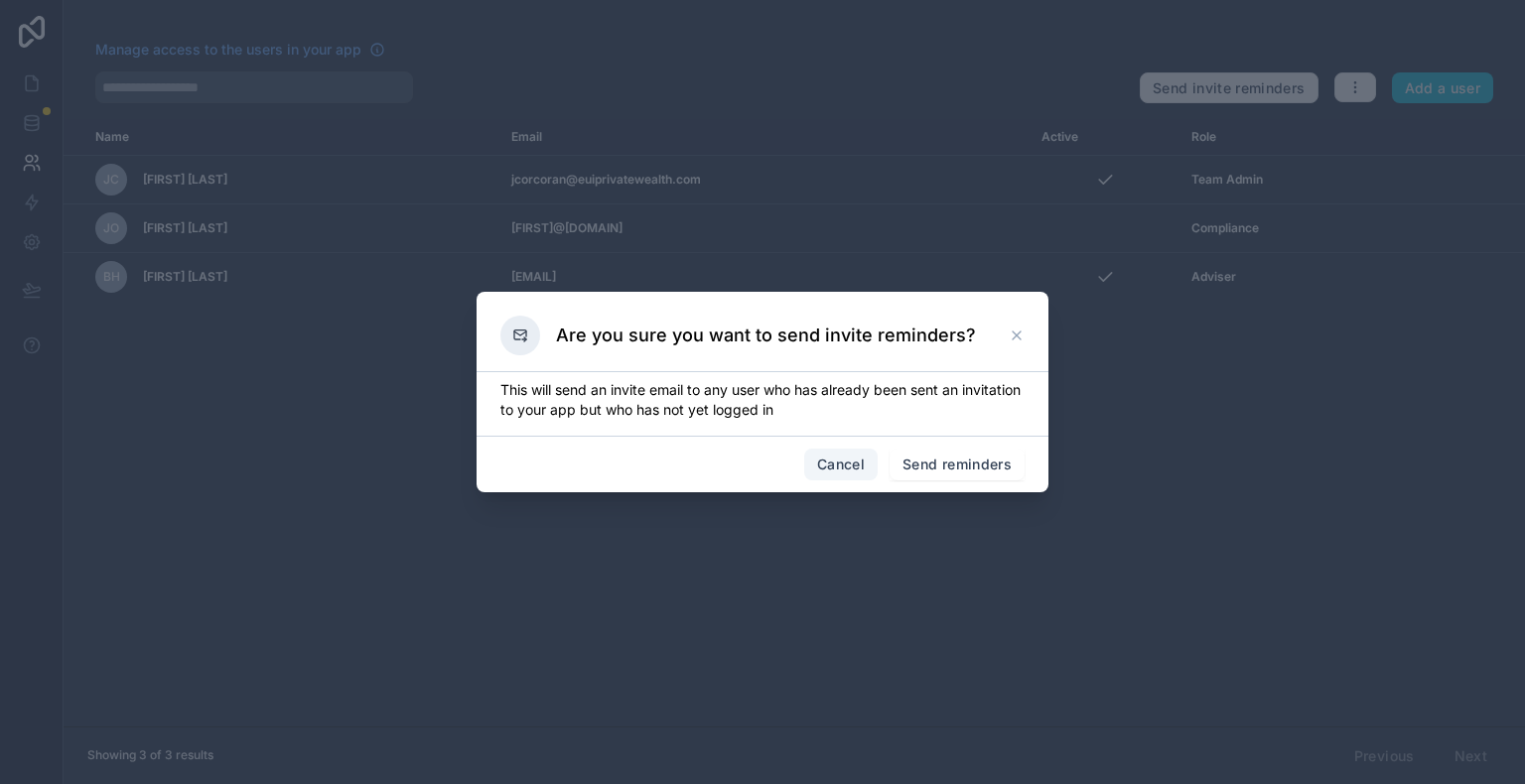 click on "Cancel" at bounding box center [841, 464] 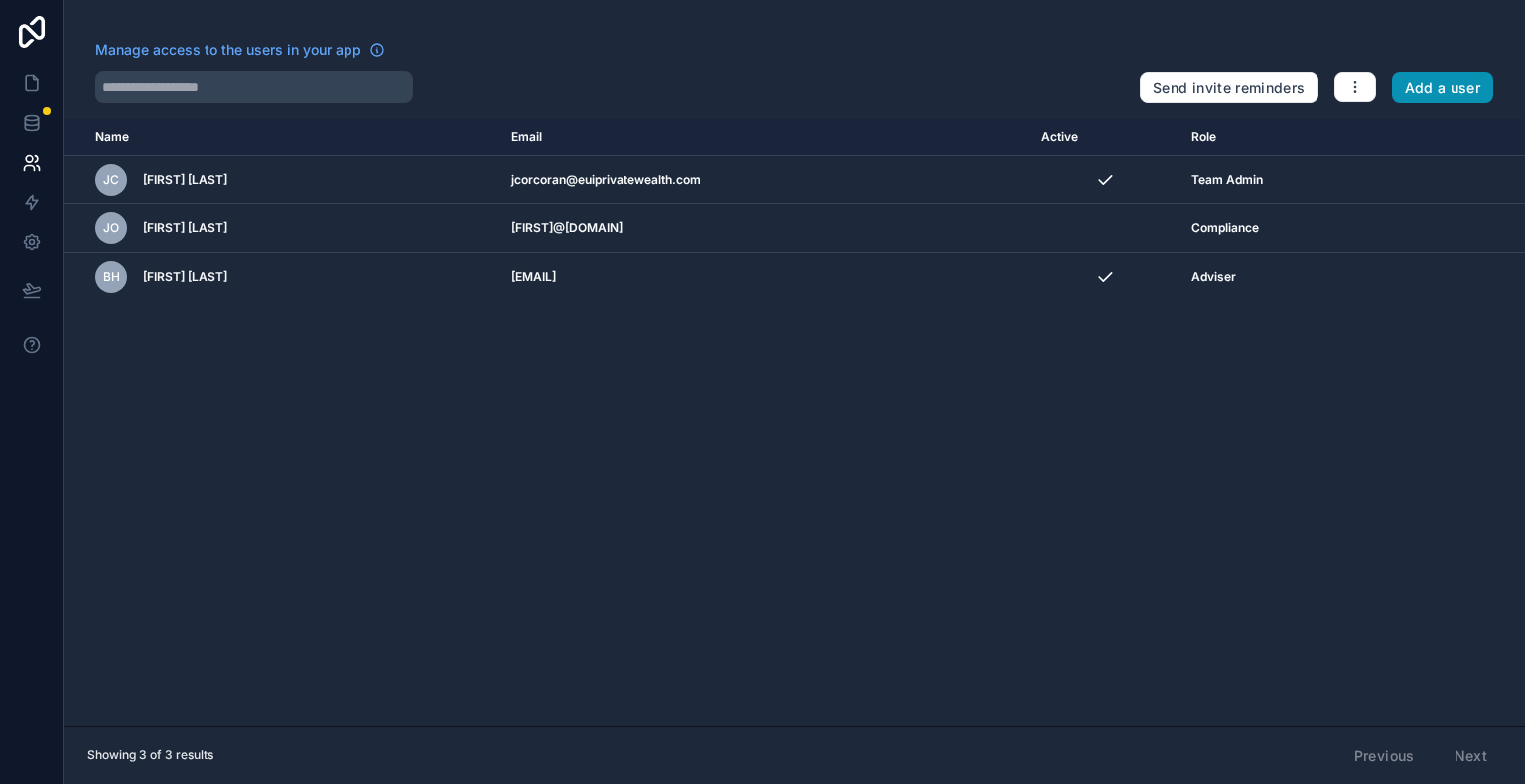 click on "Add a user" at bounding box center (1443, 88) 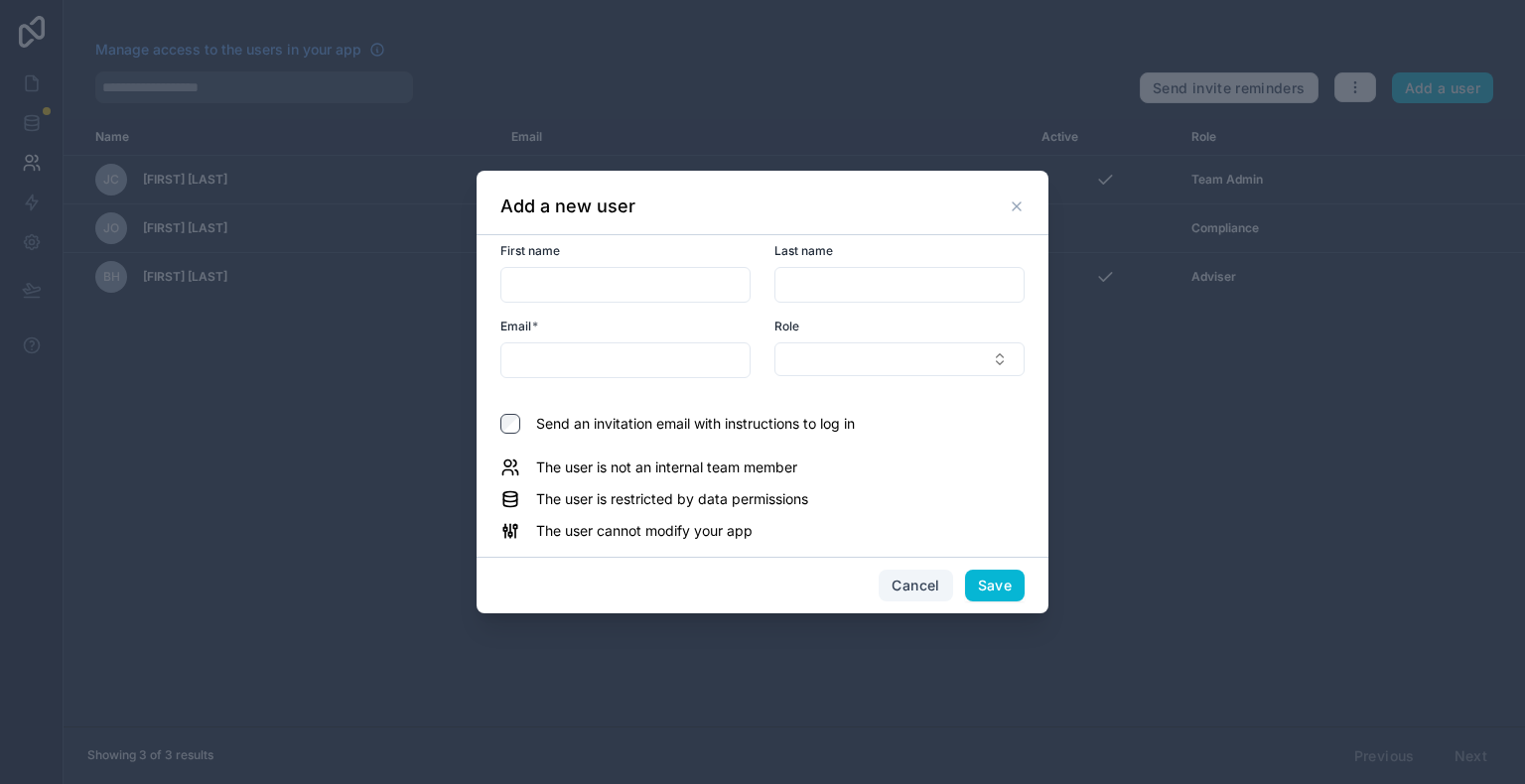 click on "Cancel" at bounding box center [915, 586] 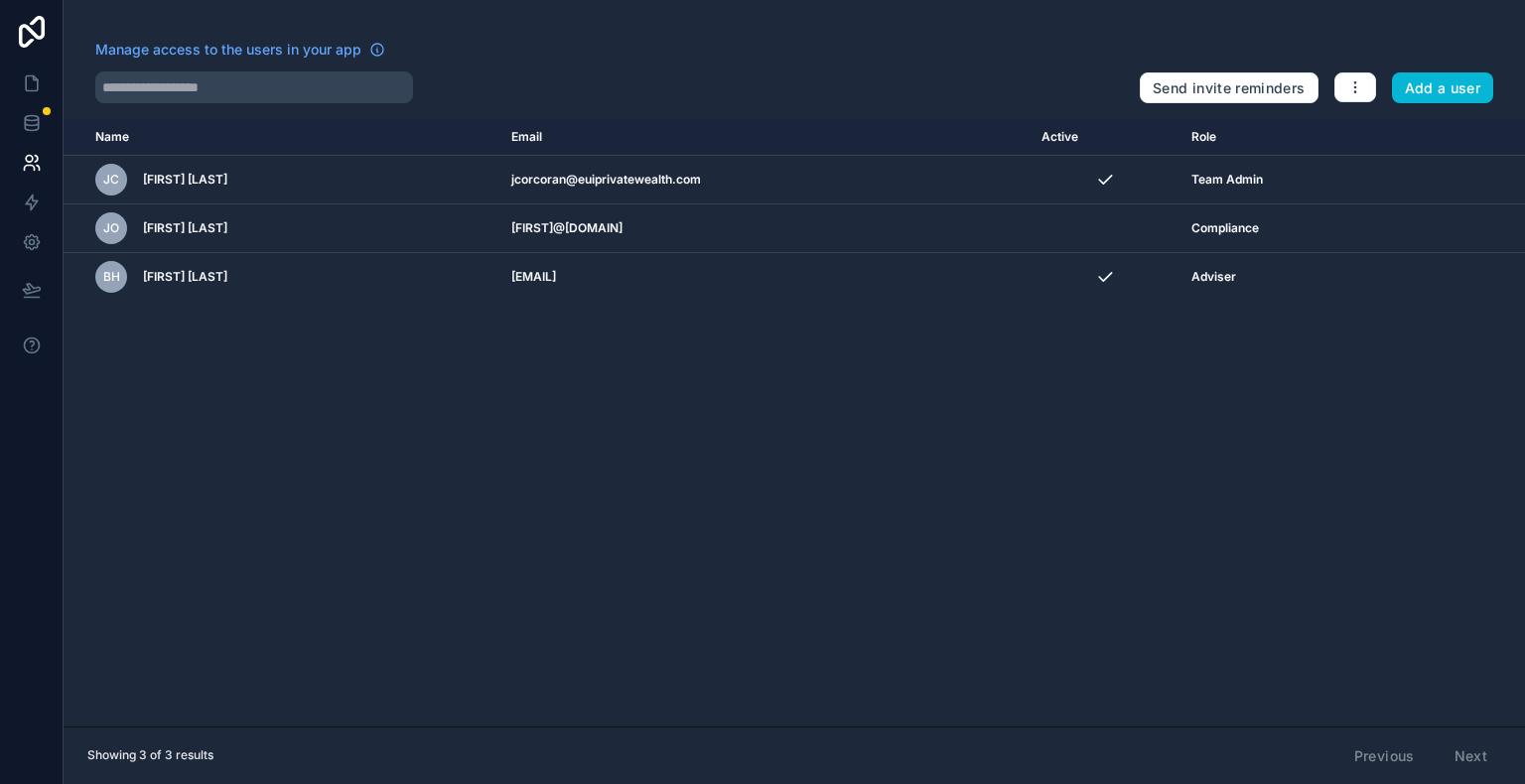 drag, startPoint x: 1371, startPoint y: 2, endPoint x: 858, endPoint y: 398, distance: 648.062 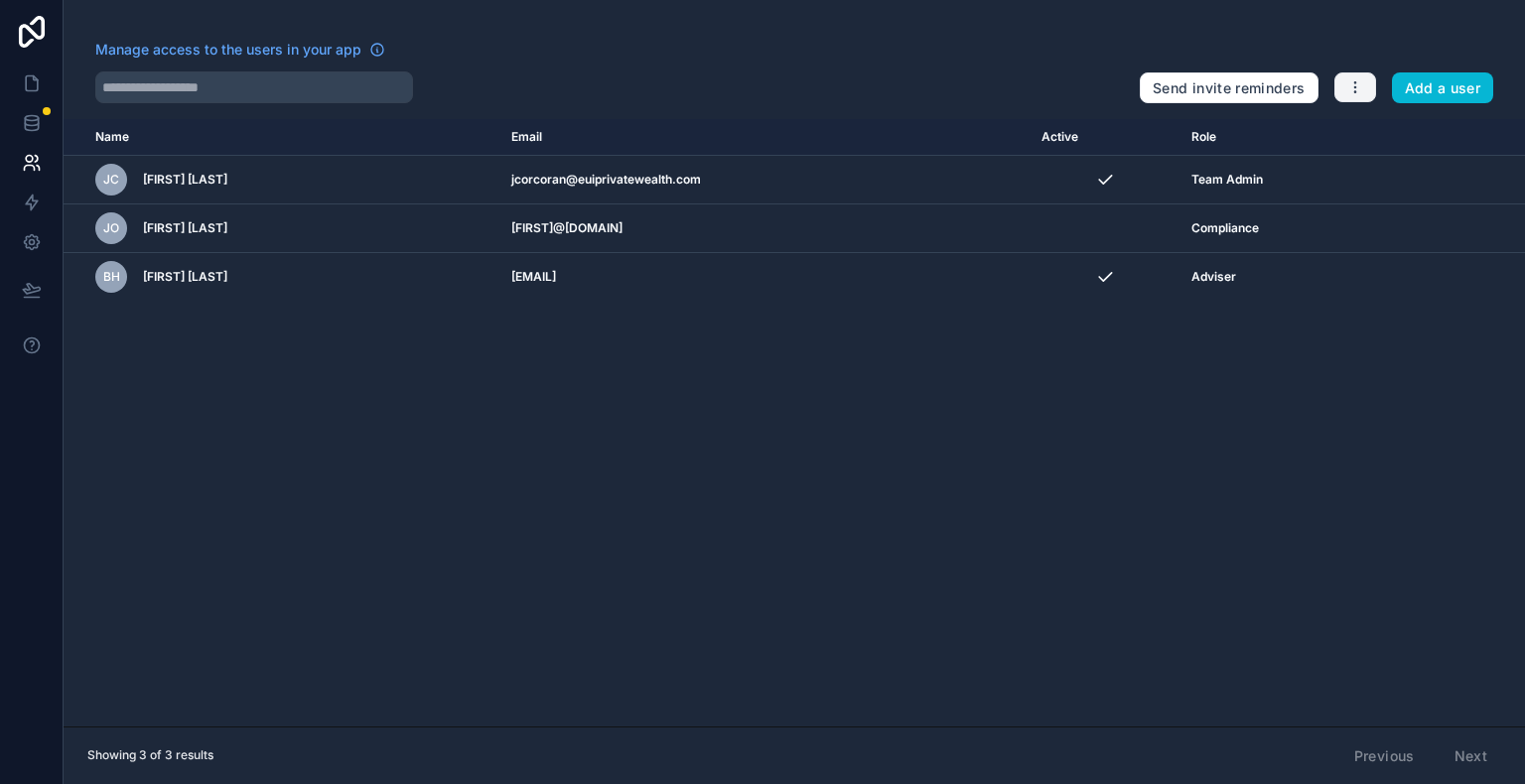 click at bounding box center (1355, 87) 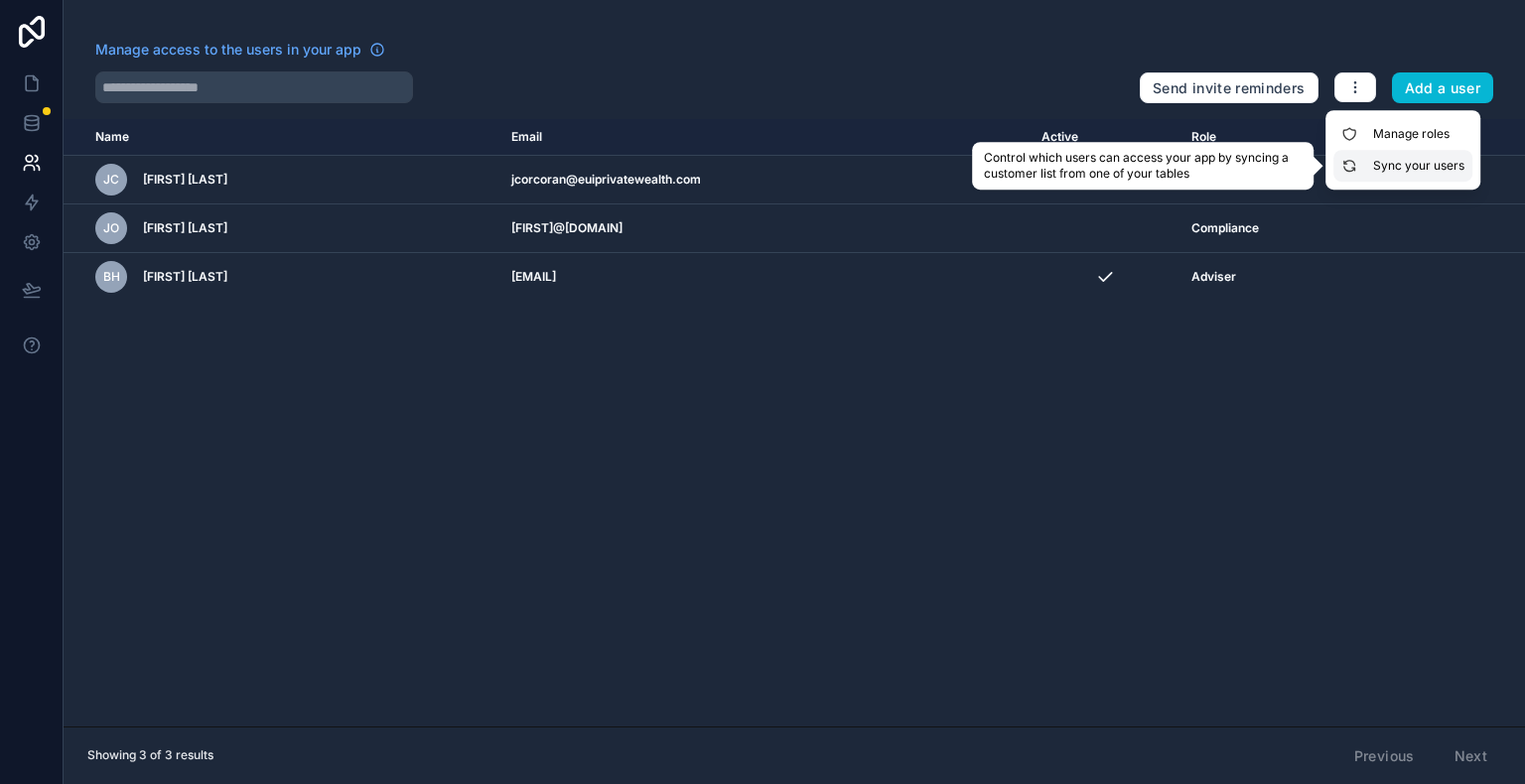 click on "Sync your users" at bounding box center [1403, 166] 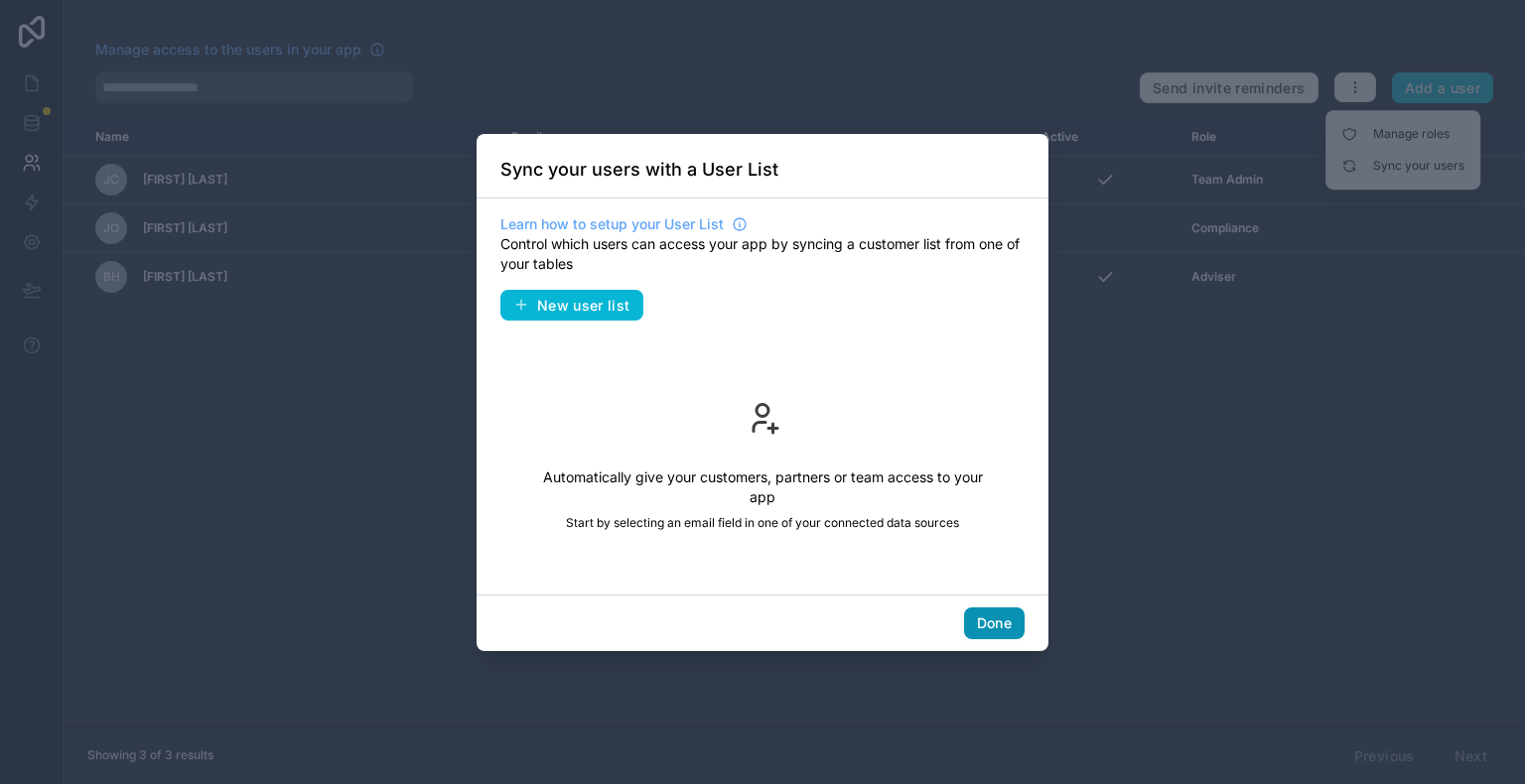 click on "Done" at bounding box center (994, 623) 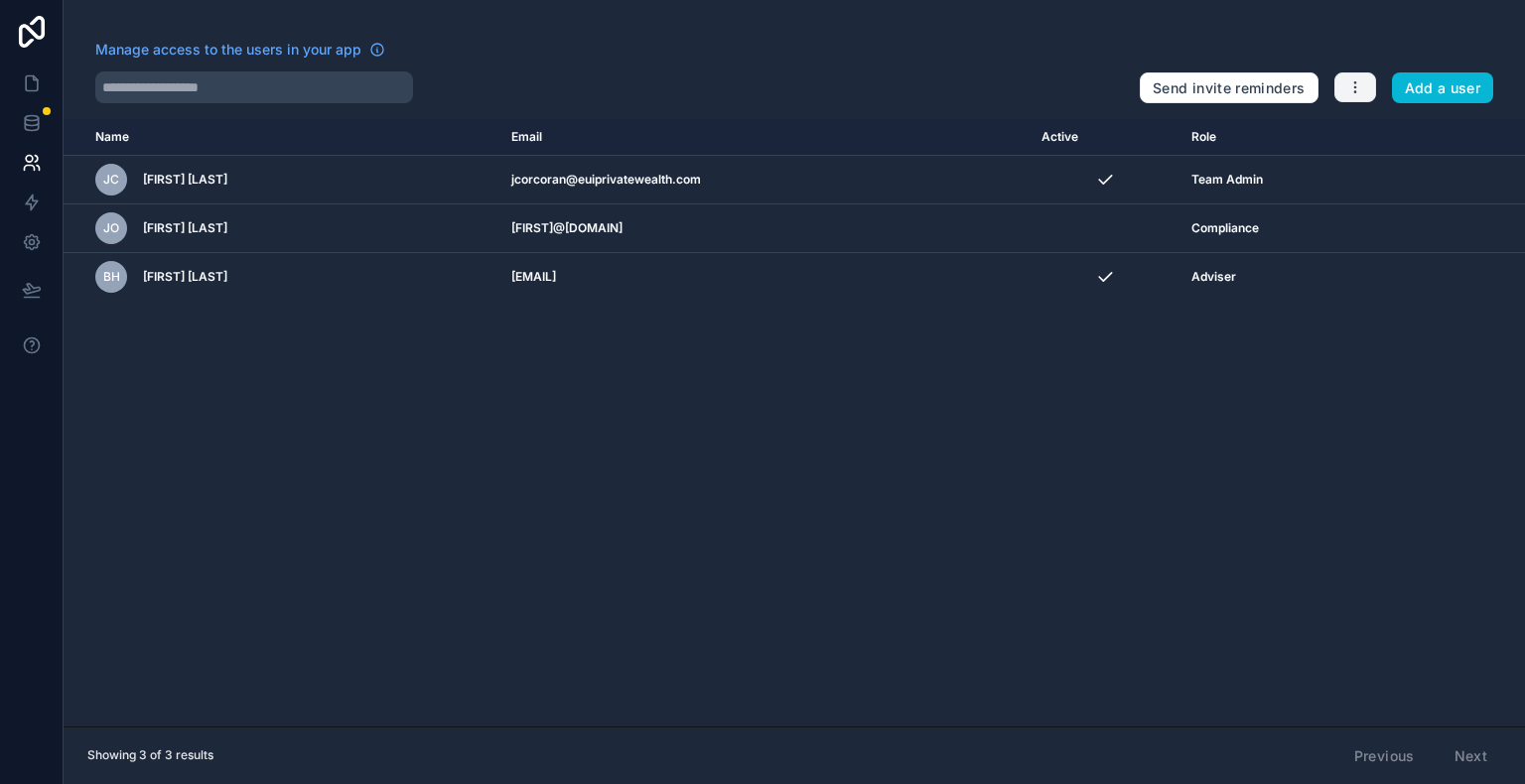 click 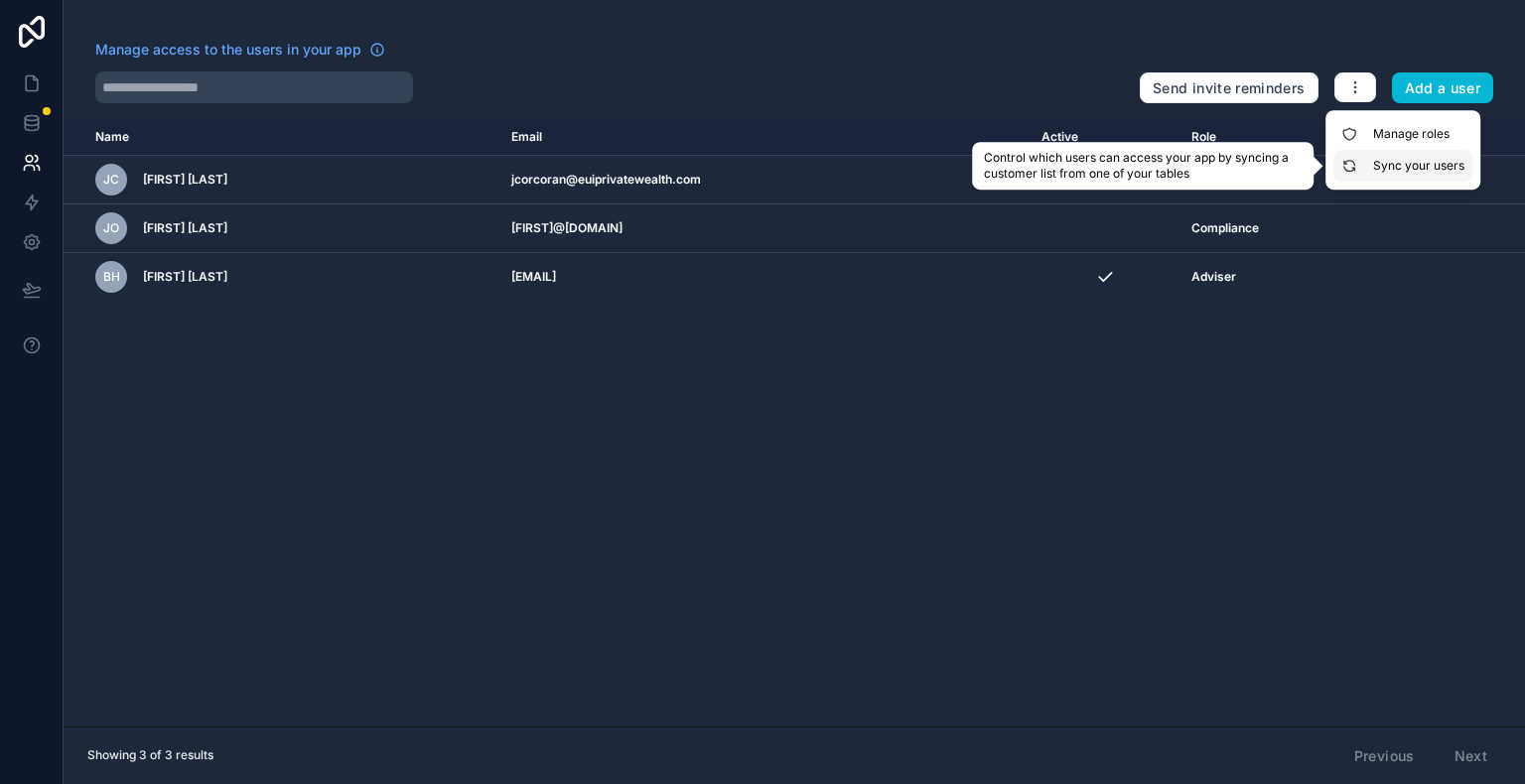 click on "Sync your users" at bounding box center [1403, 166] 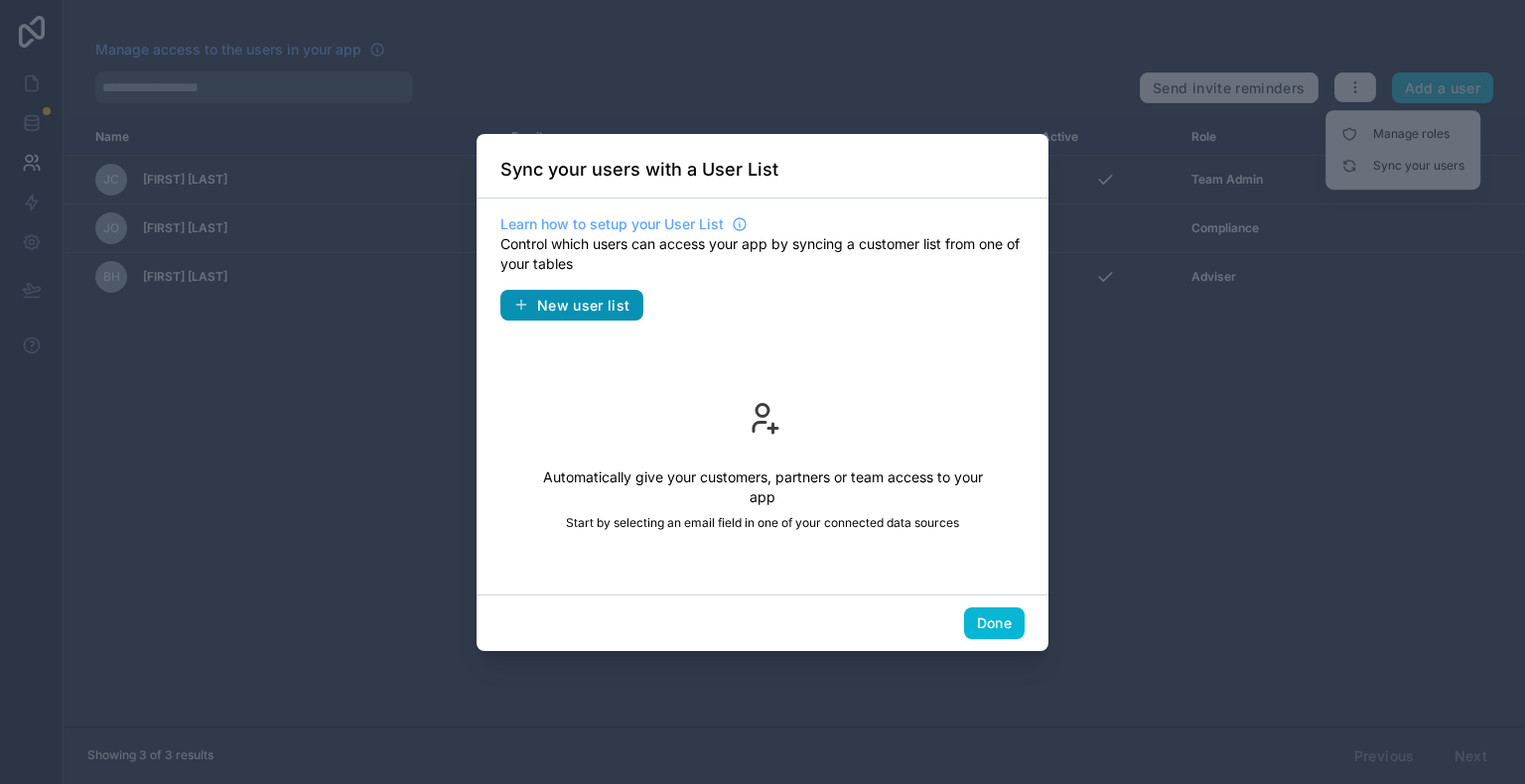 click on "New user list" at bounding box center (584, 306) 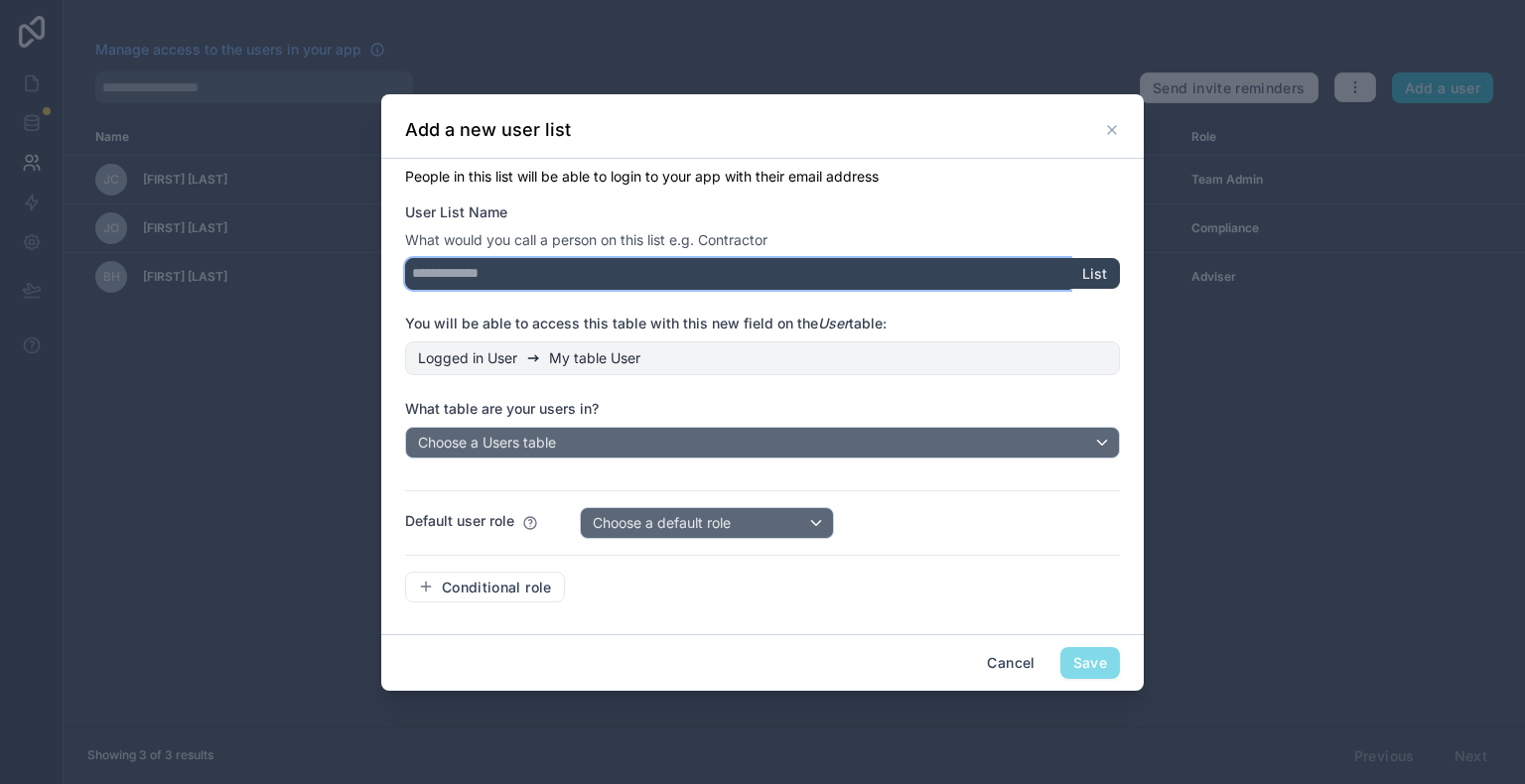click on "User List Name" at bounding box center [738, 274] 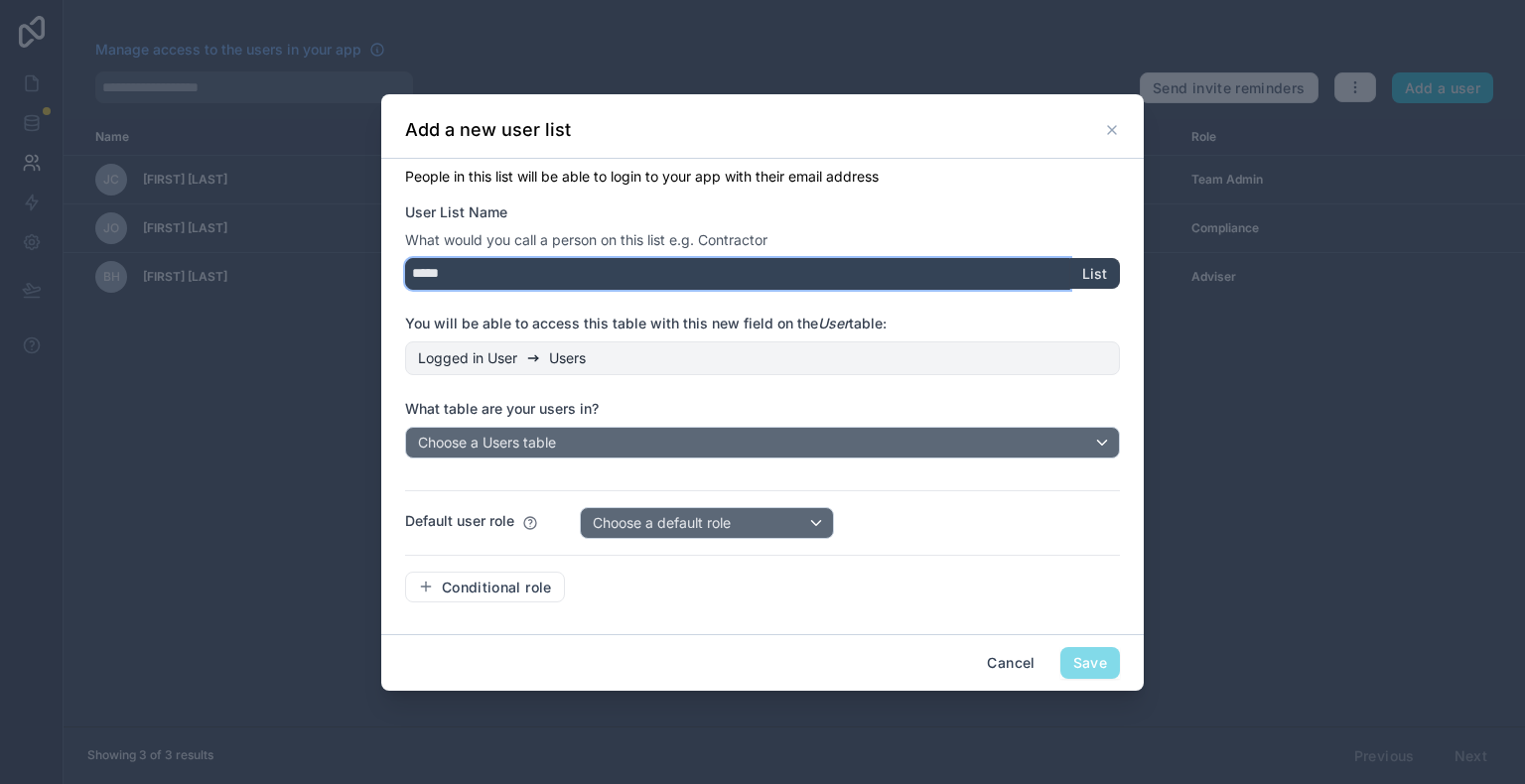 type on "*****" 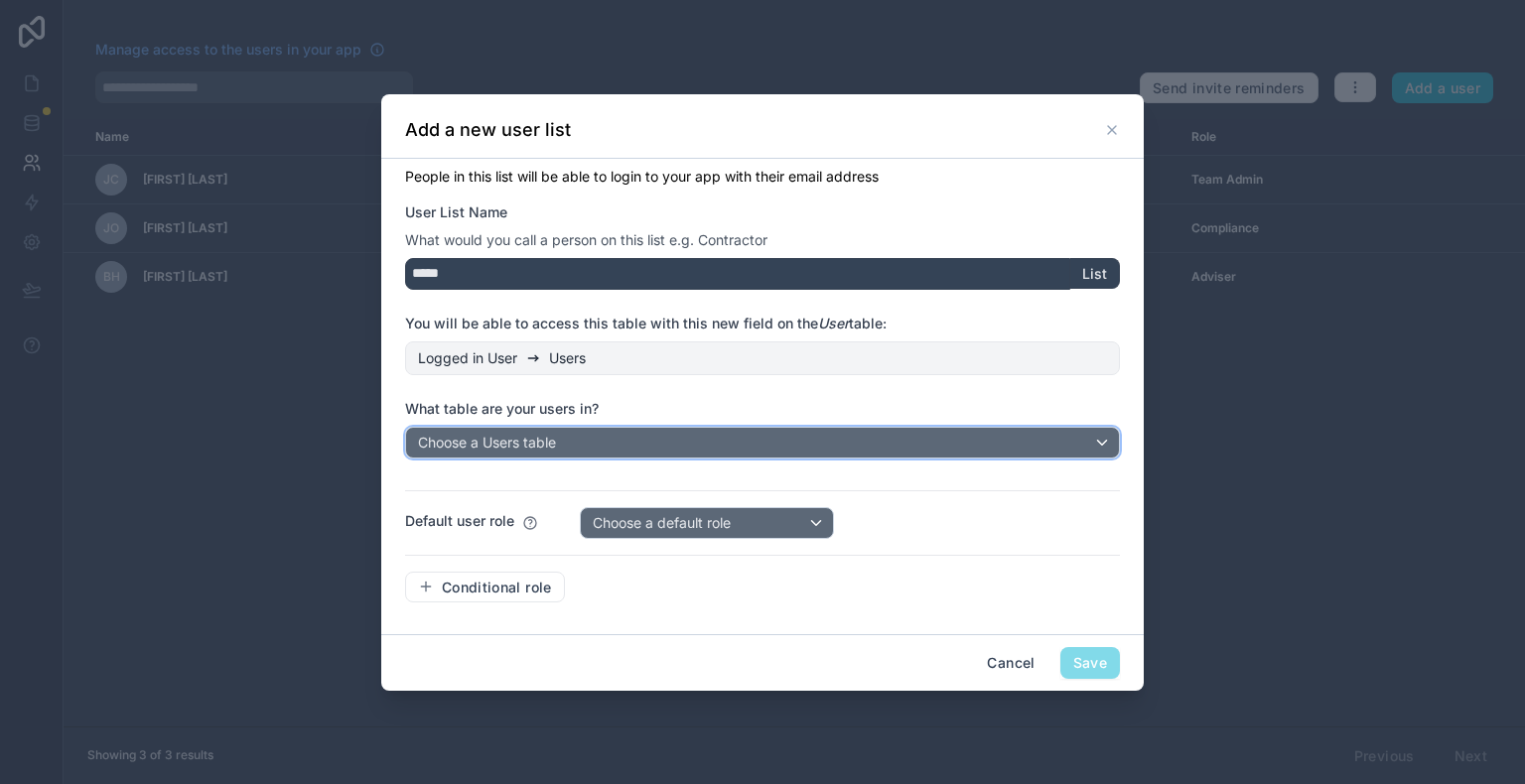 click on "Choose a Users table" at bounding box center [486, 443] 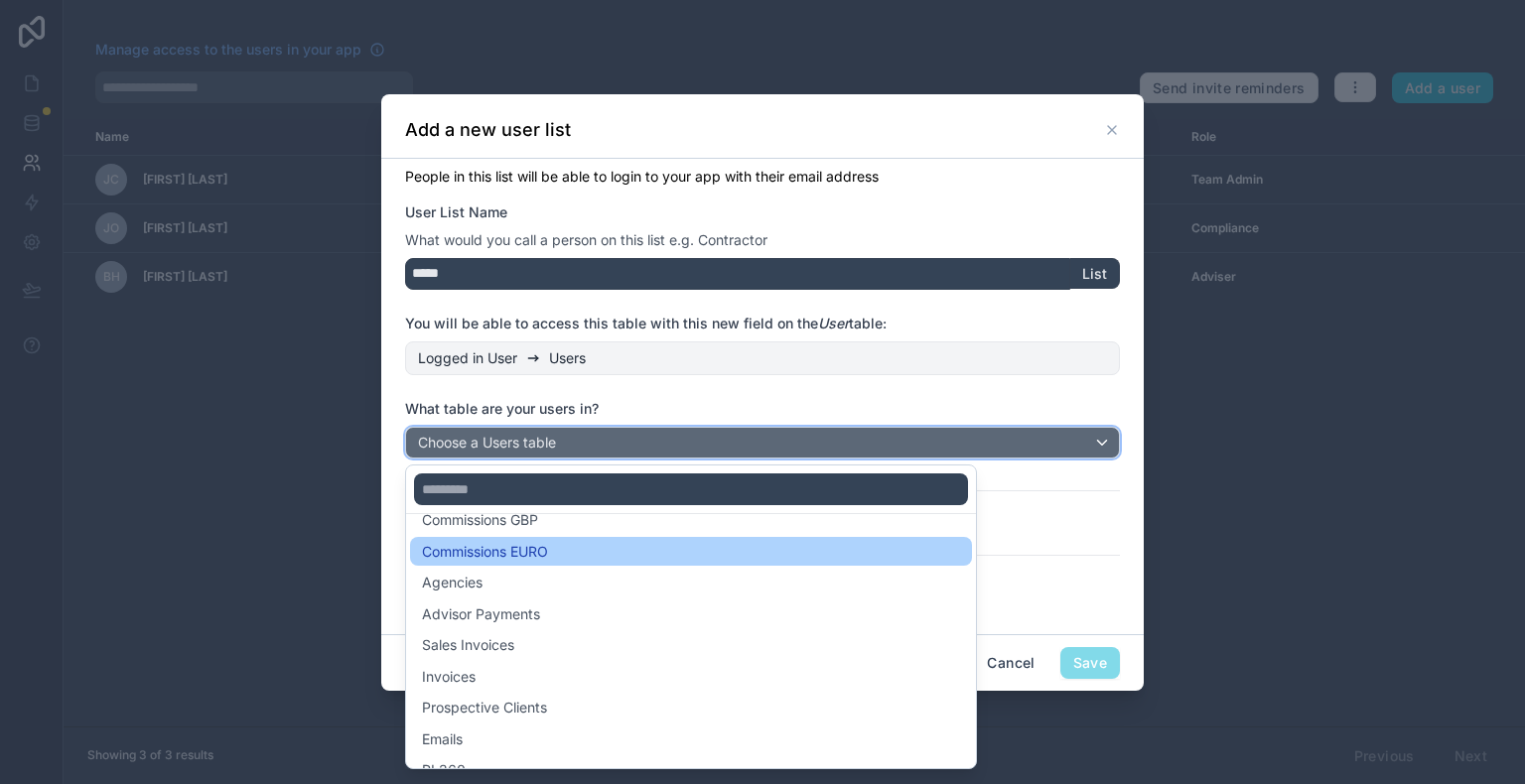 scroll, scrollTop: 356, scrollLeft: 0, axis: vertical 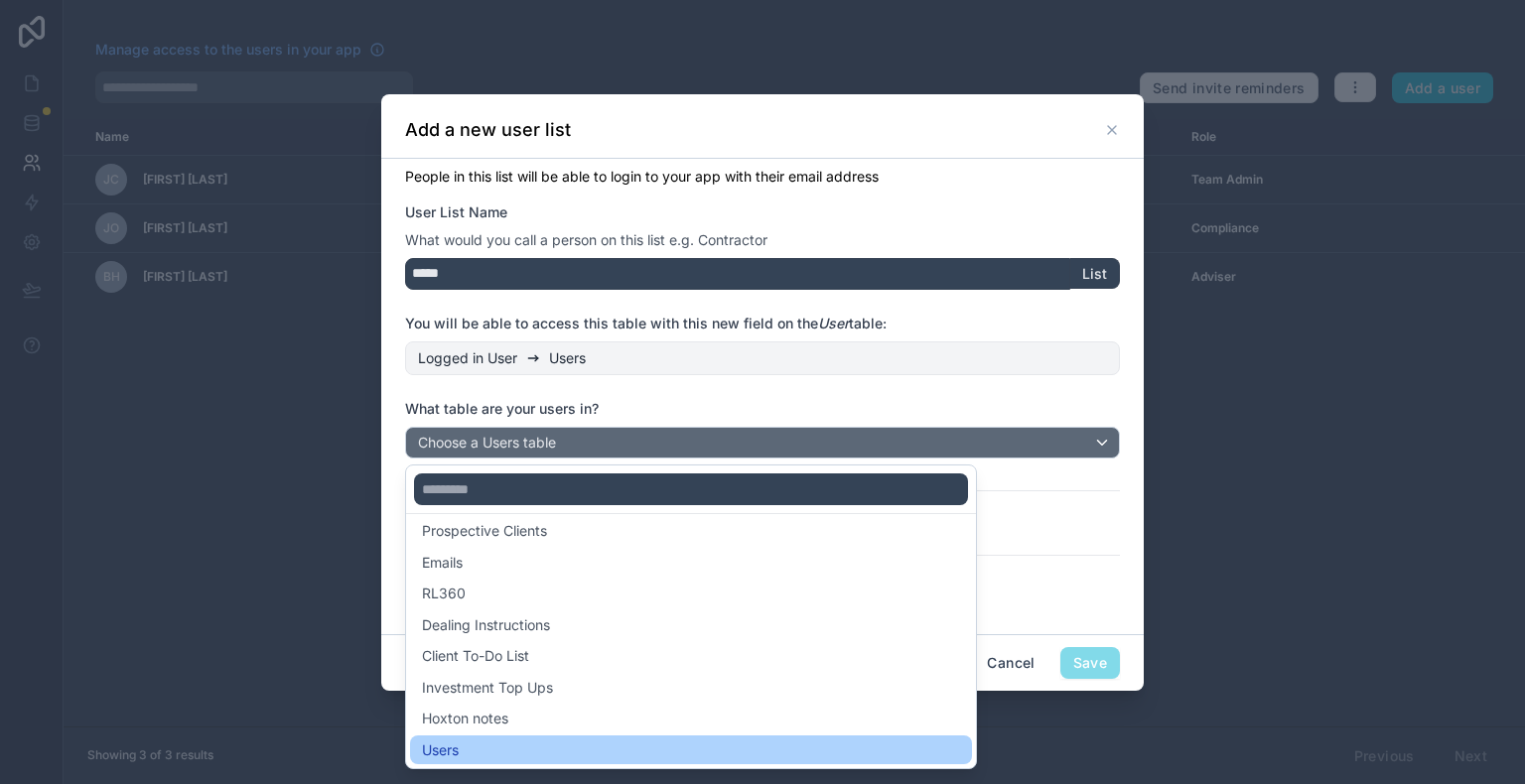 click on "Users" at bounding box center [440, 750] 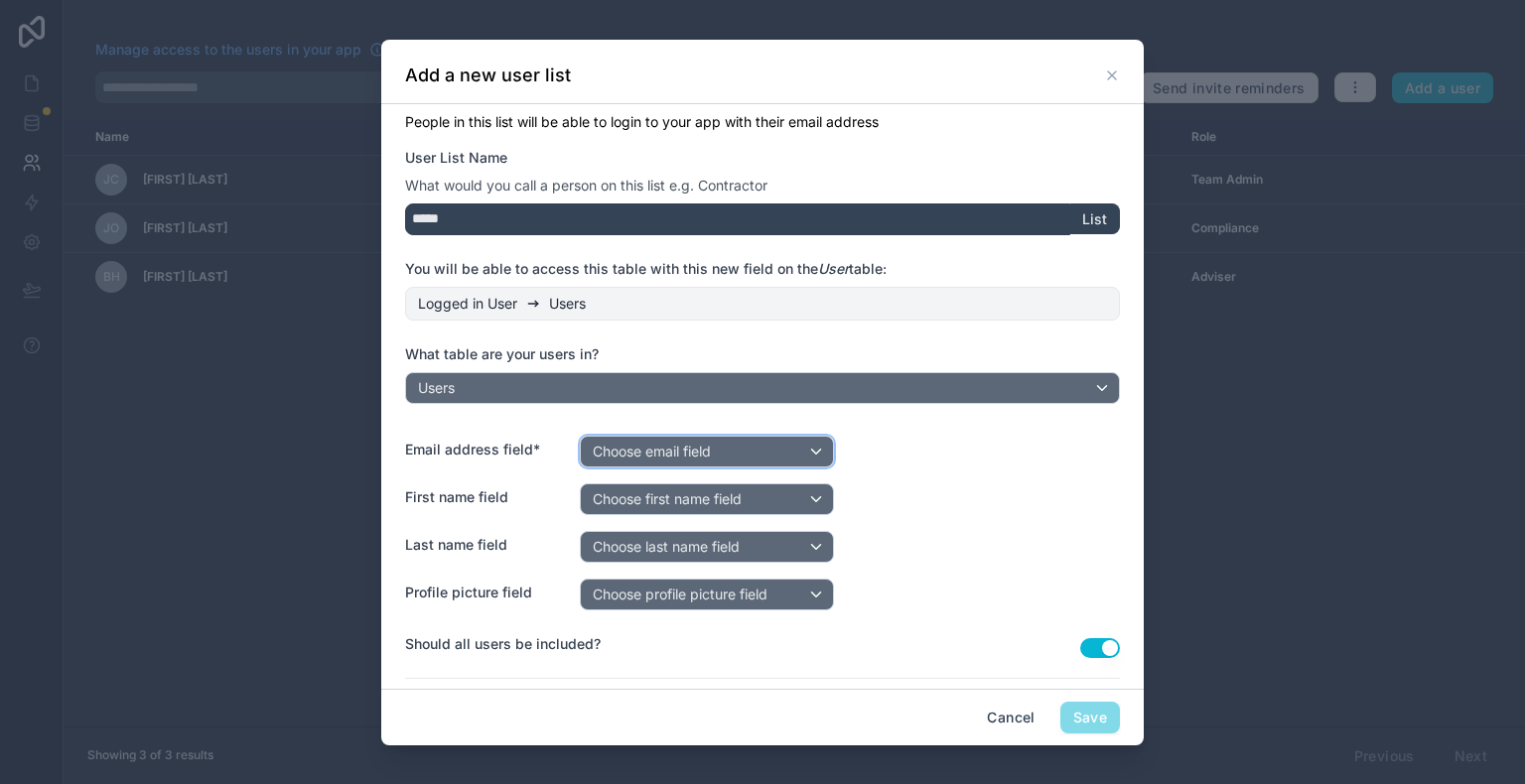 click on "Choose email field" at bounding box center (707, 452) 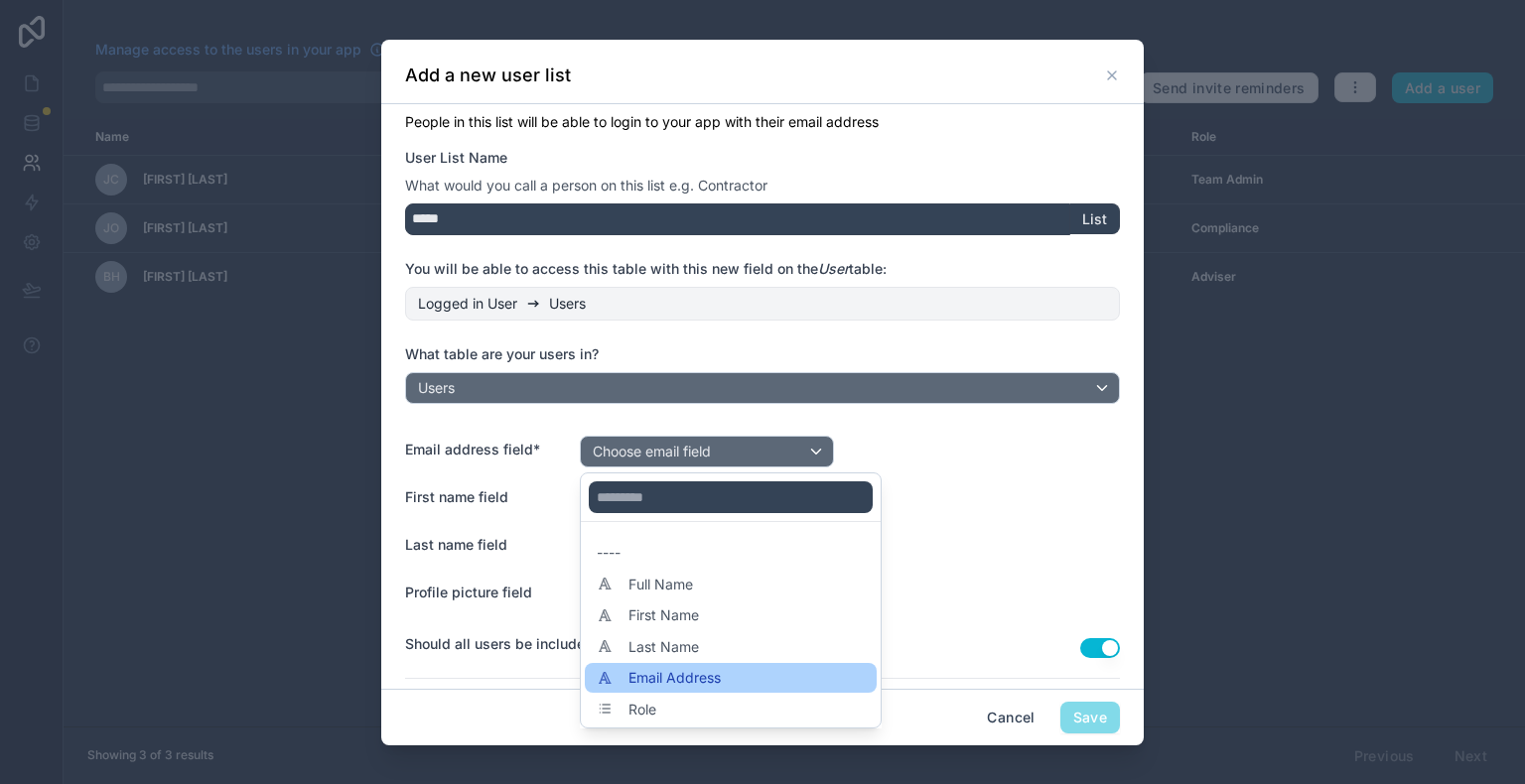 click on "Email Address" at bounding box center [674, 678] 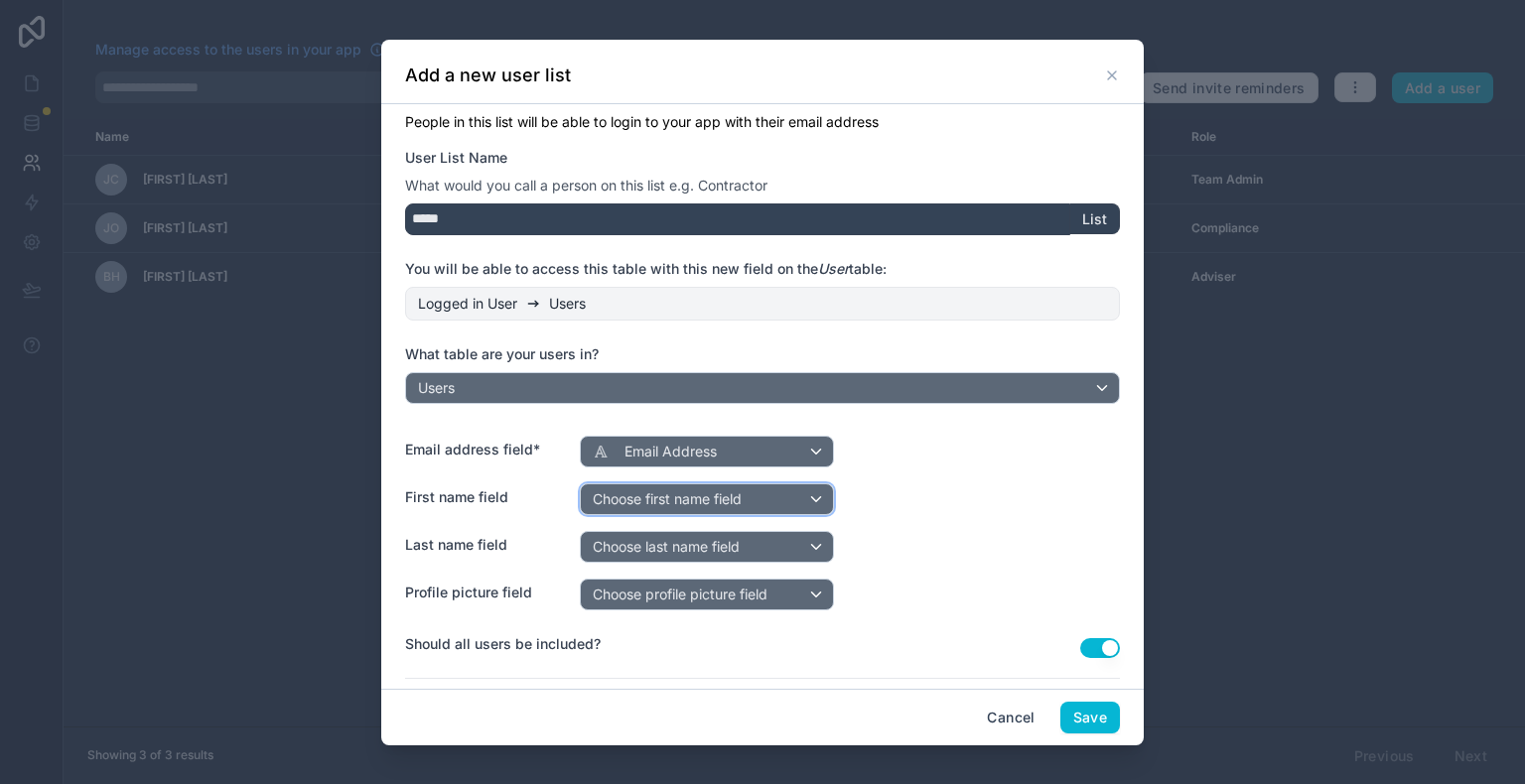 click on "Choose first name field" at bounding box center [667, 498] 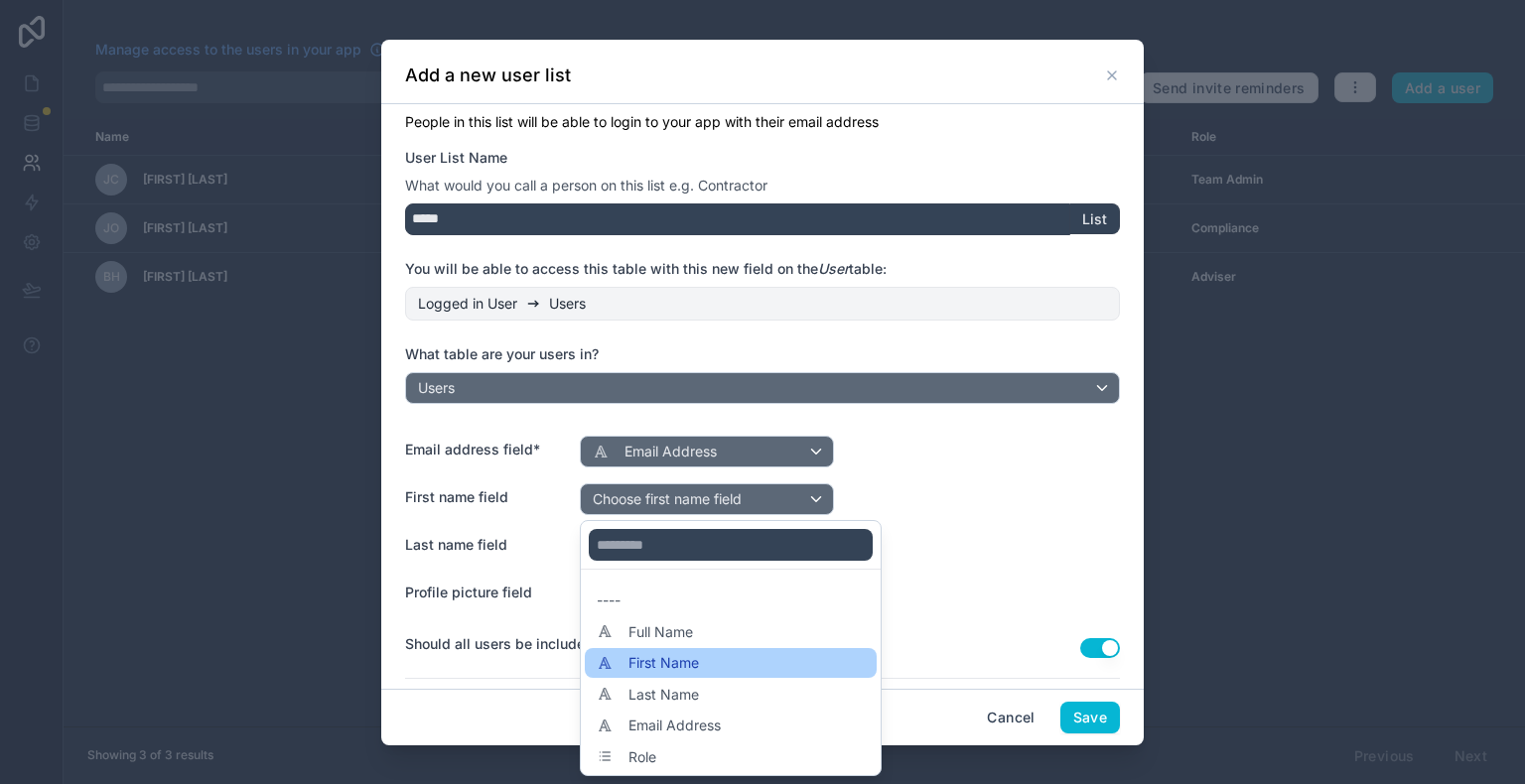 click on "First Name" at bounding box center (663, 663) 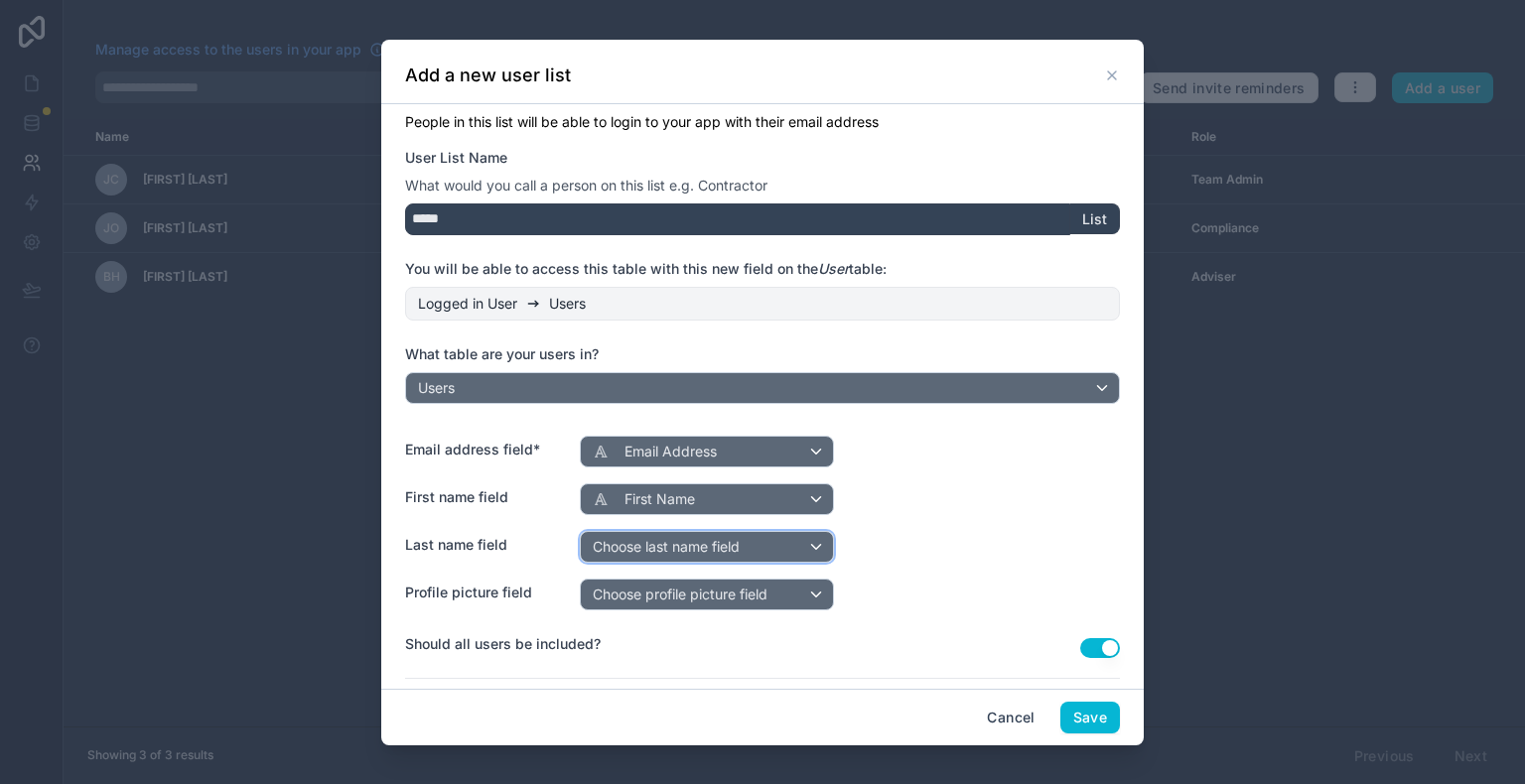 click on "Choose last name field" at bounding box center [666, 546] 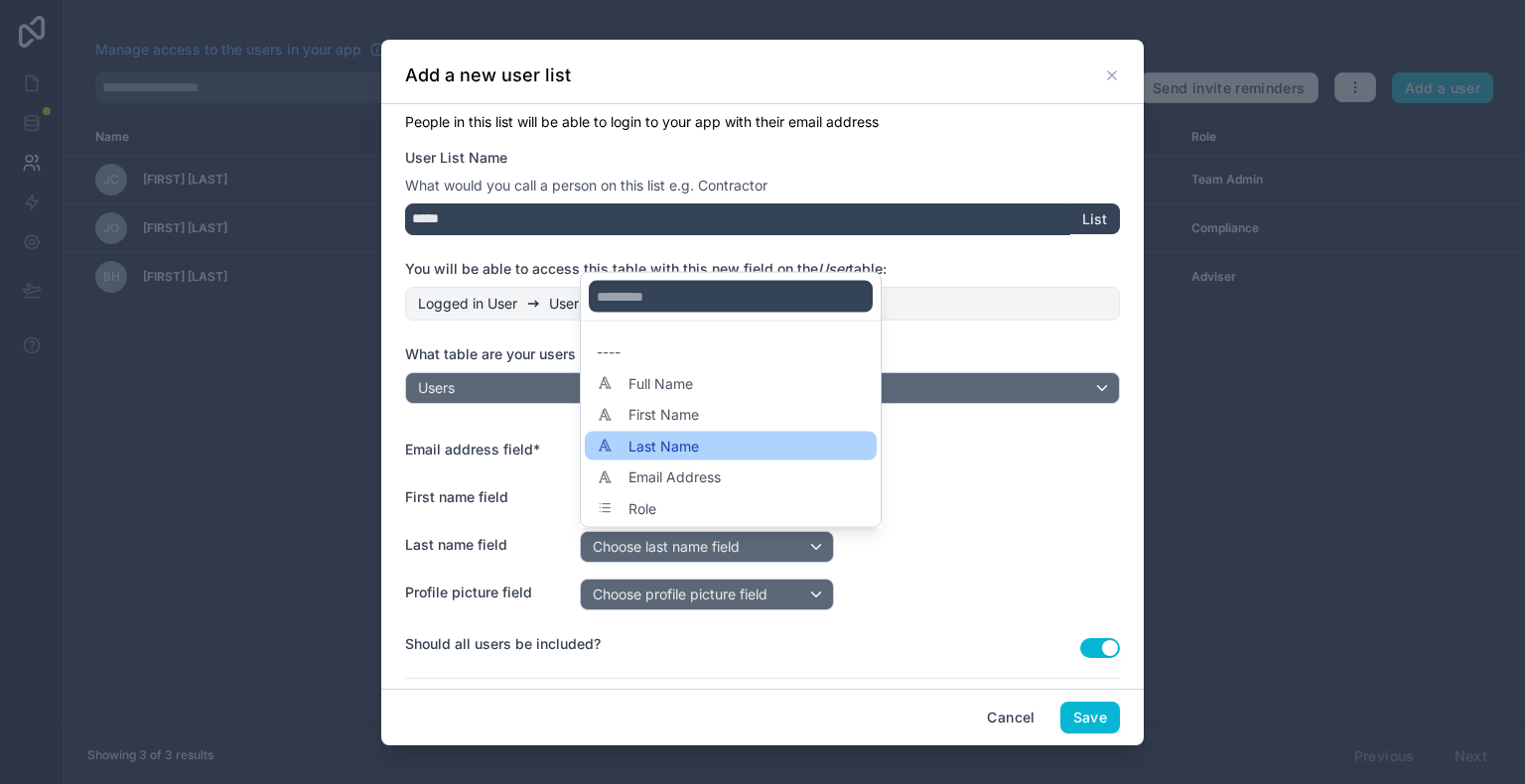 click on "Last Name" at bounding box center [663, 446] 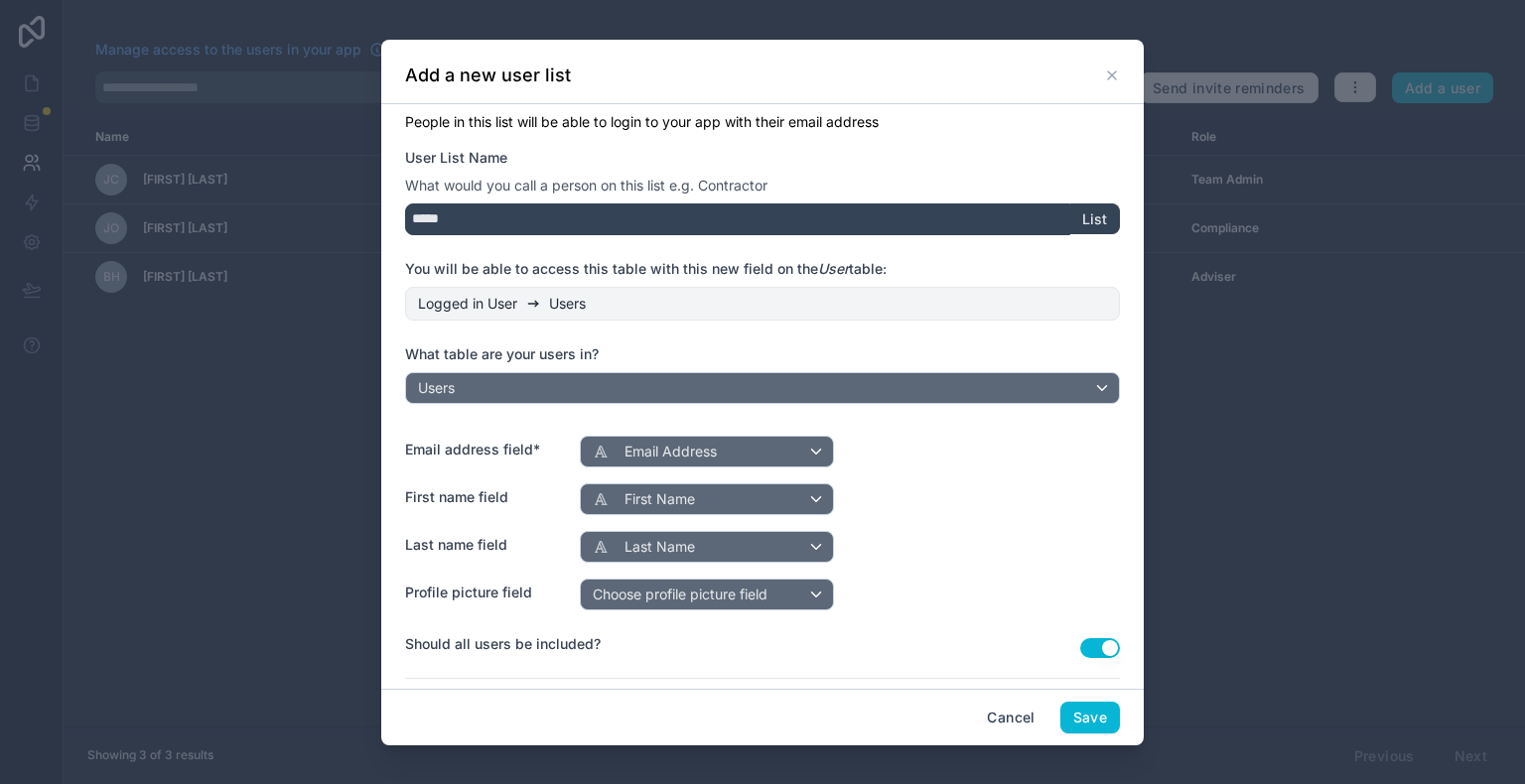 scroll, scrollTop: 130, scrollLeft: 0, axis: vertical 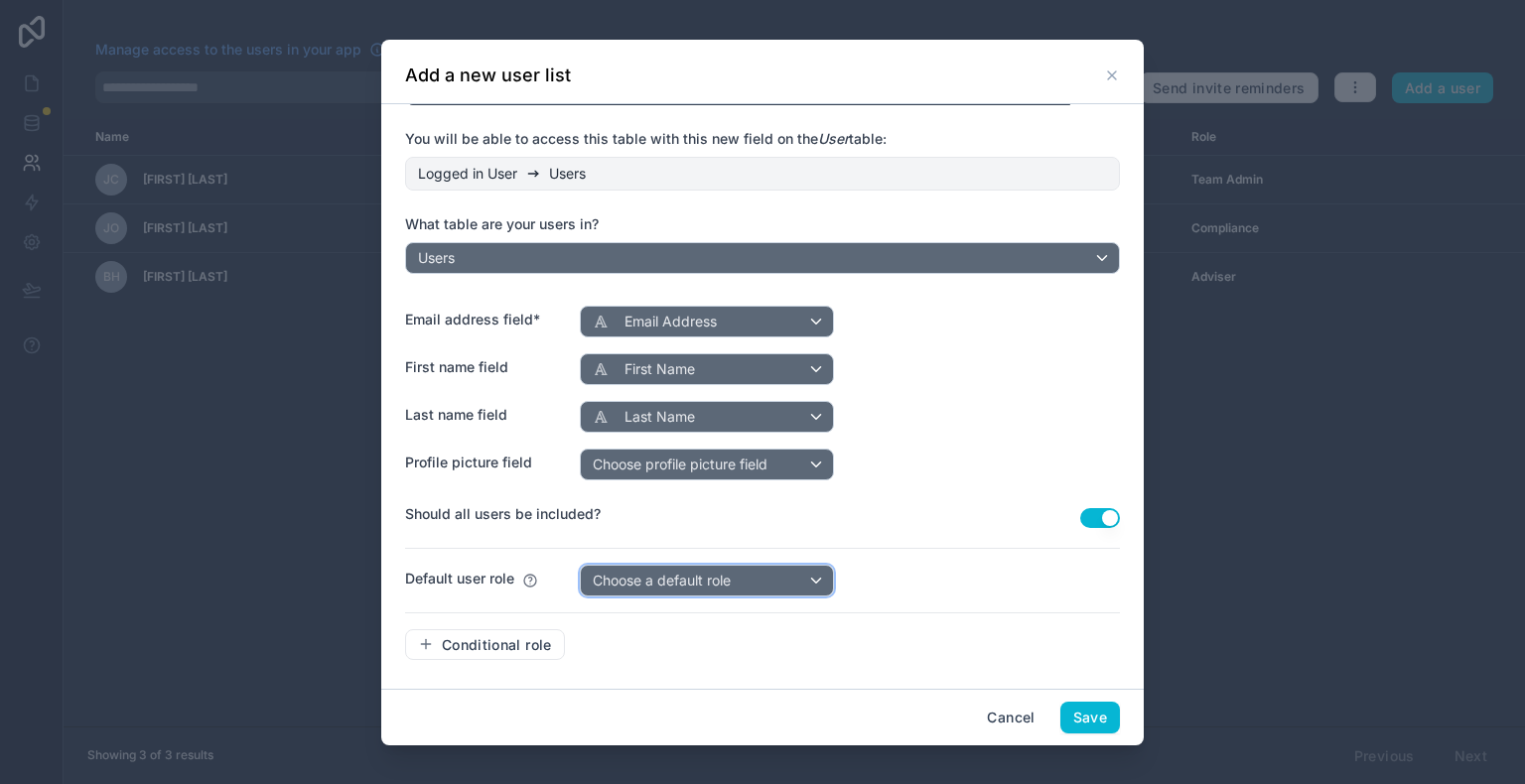 click on "Choose a default role" at bounding box center [661, 580] 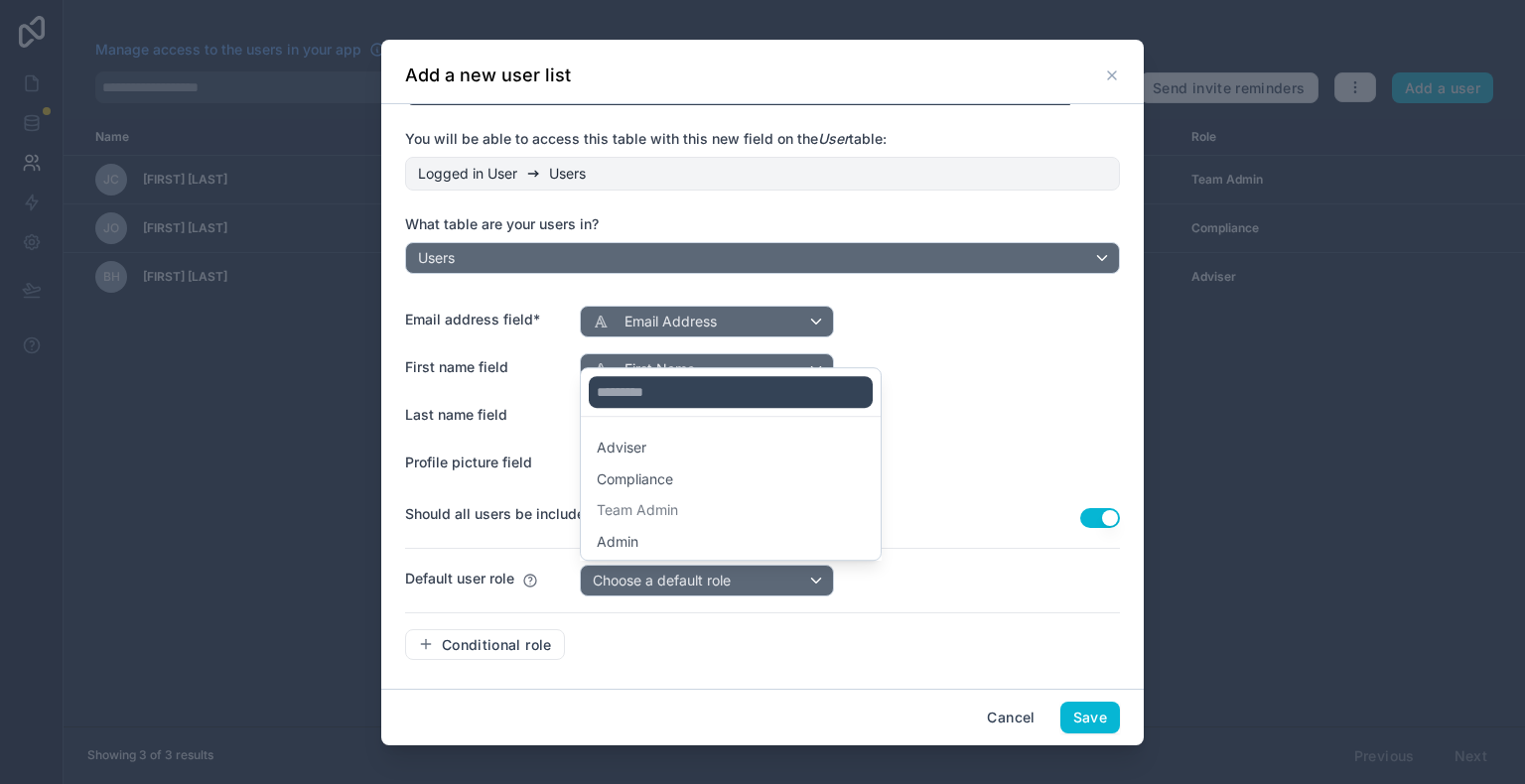 click at bounding box center [762, 392] 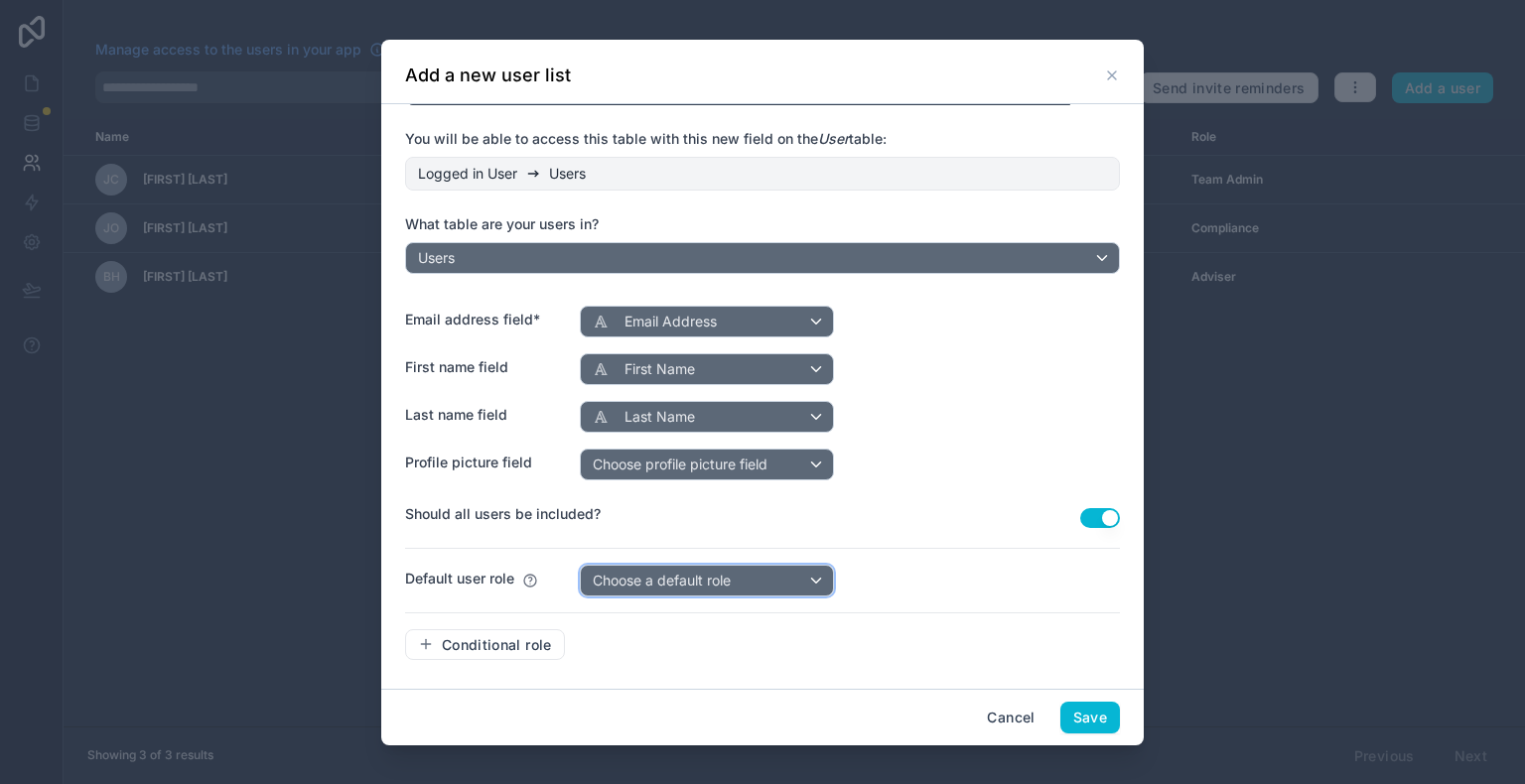 click on "Choose a default role" at bounding box center (661, 580) 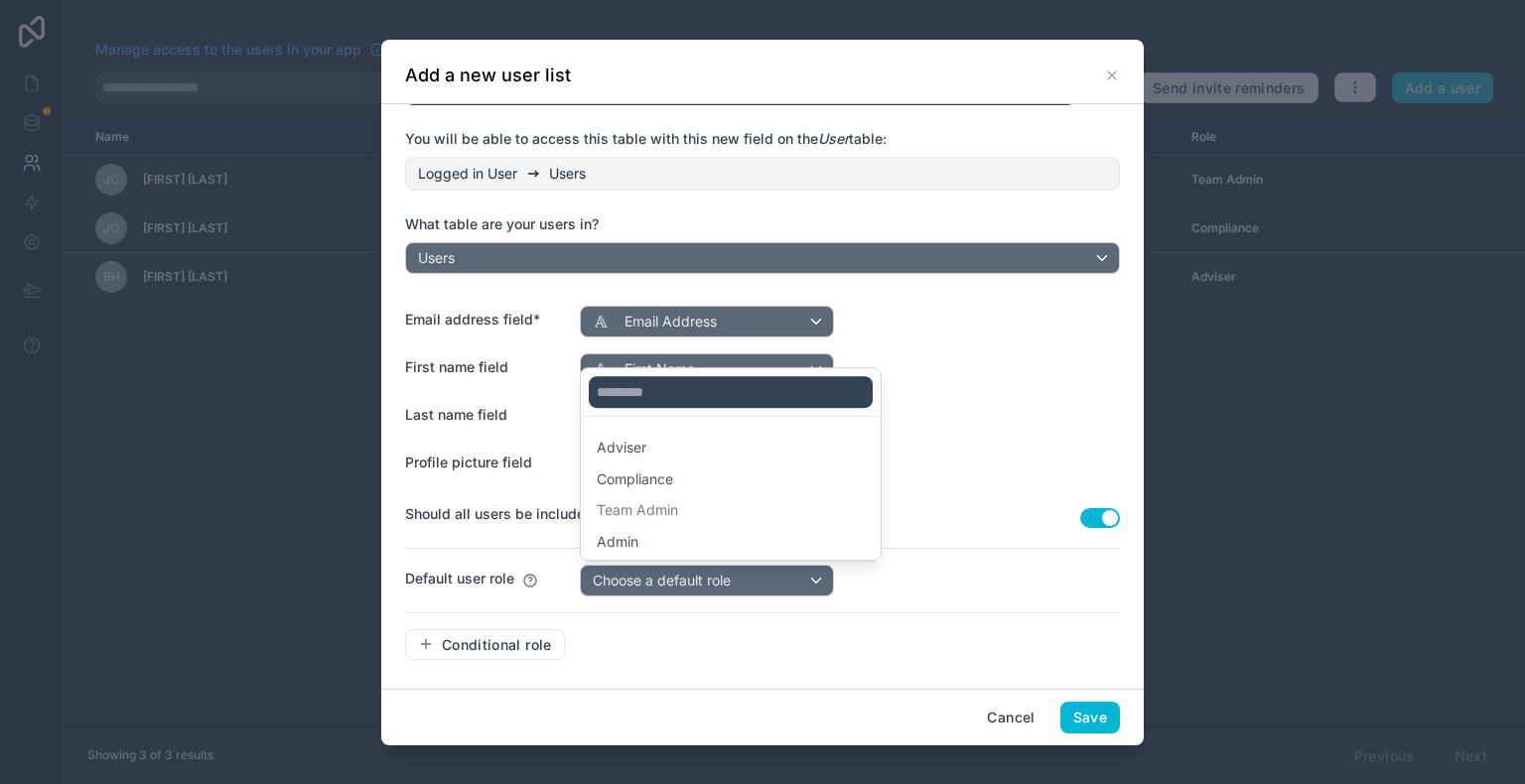 click at bounding box center (762, 392) 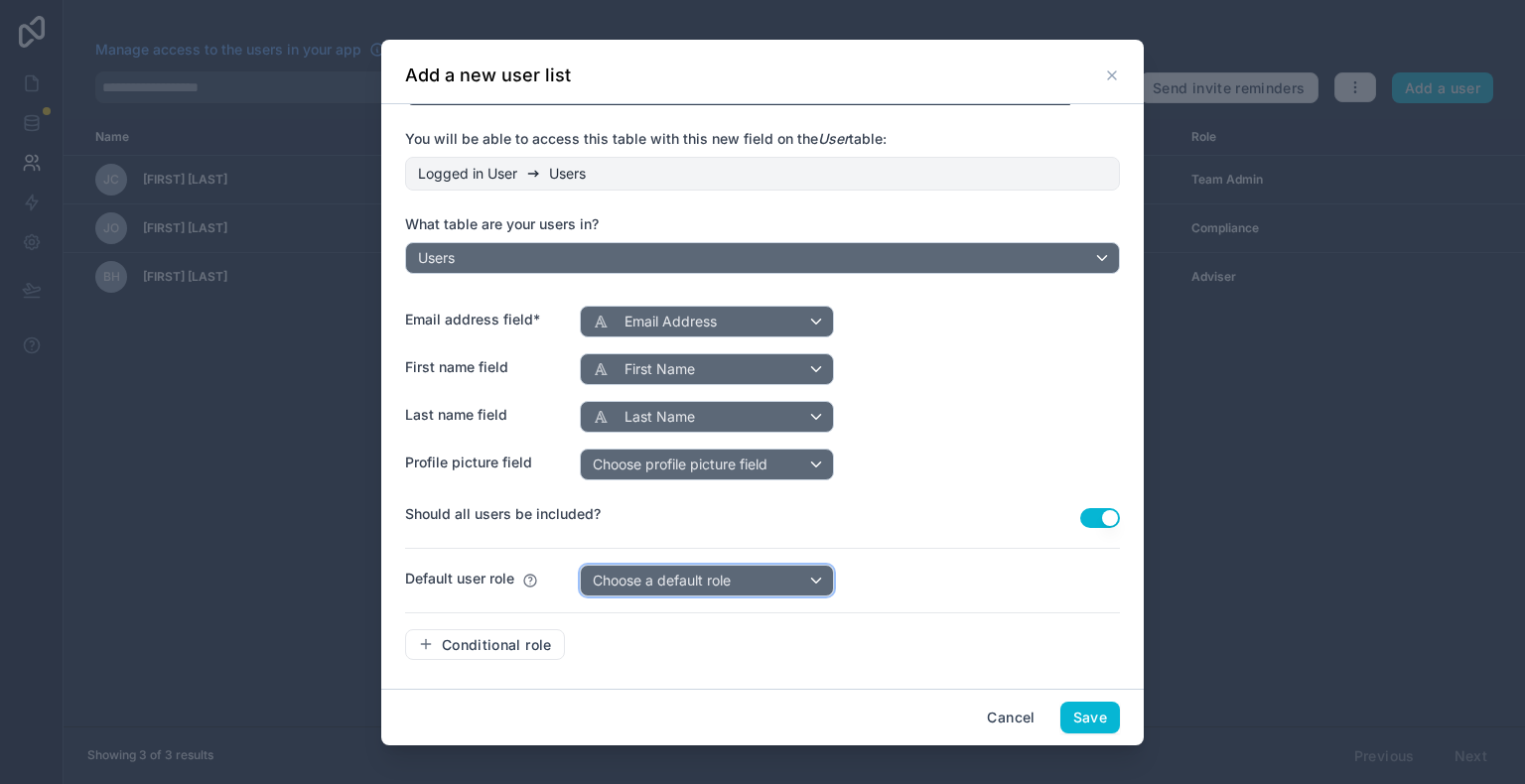 click on "Choose a default role" at bounding box center (707, 581) 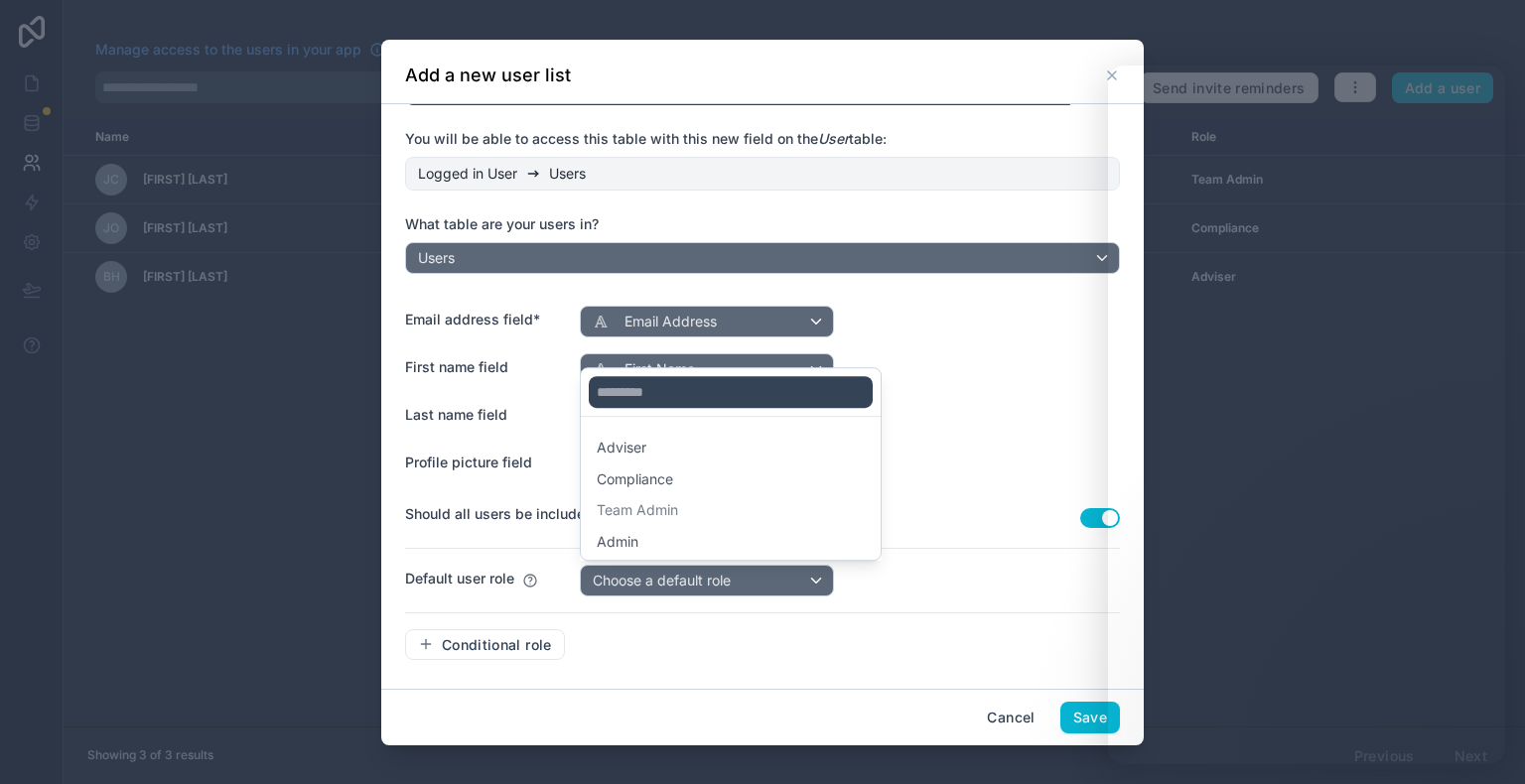 click at bounding box center (762, 392) 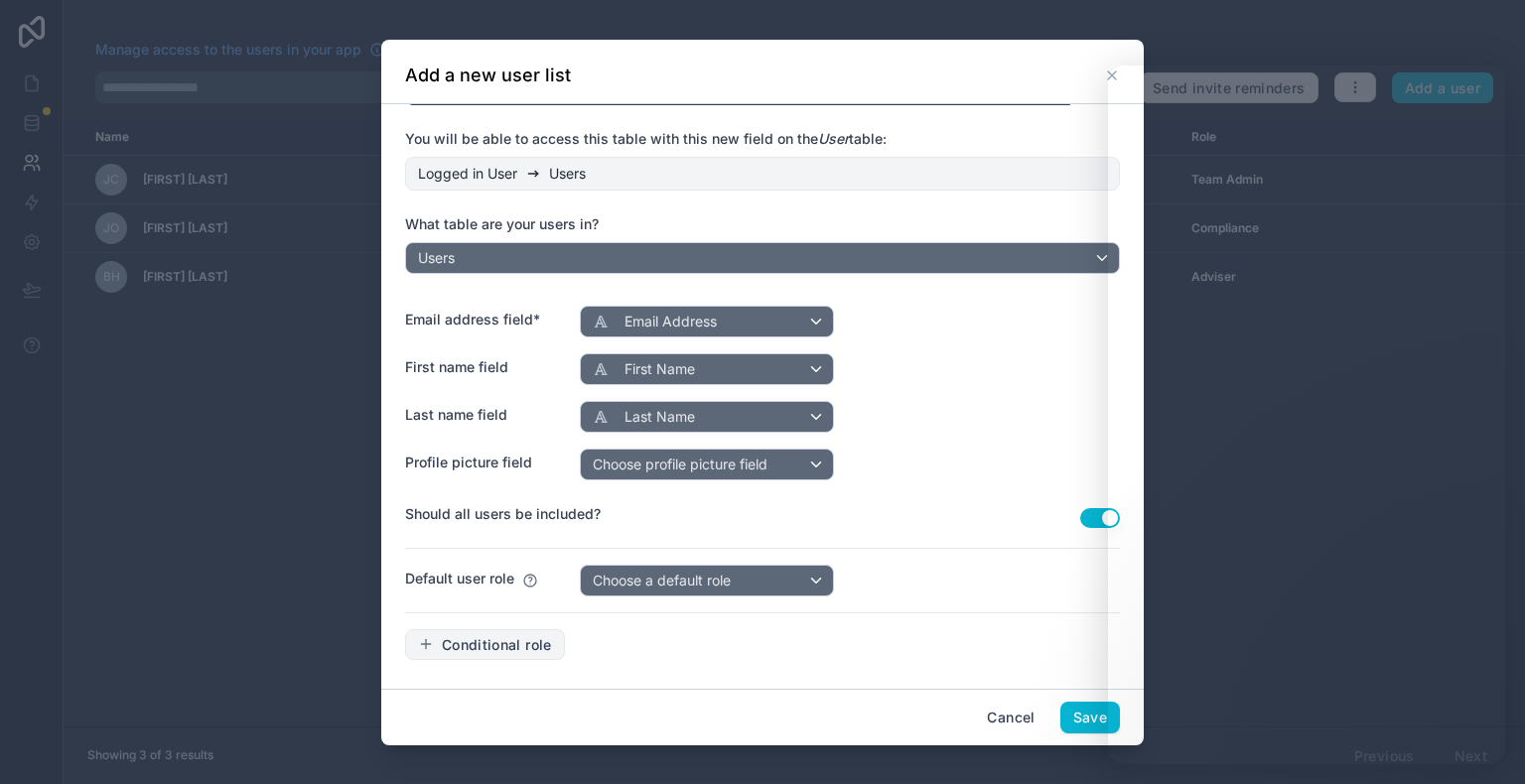 click on "Conditional role" at bounding box center [496, 645] 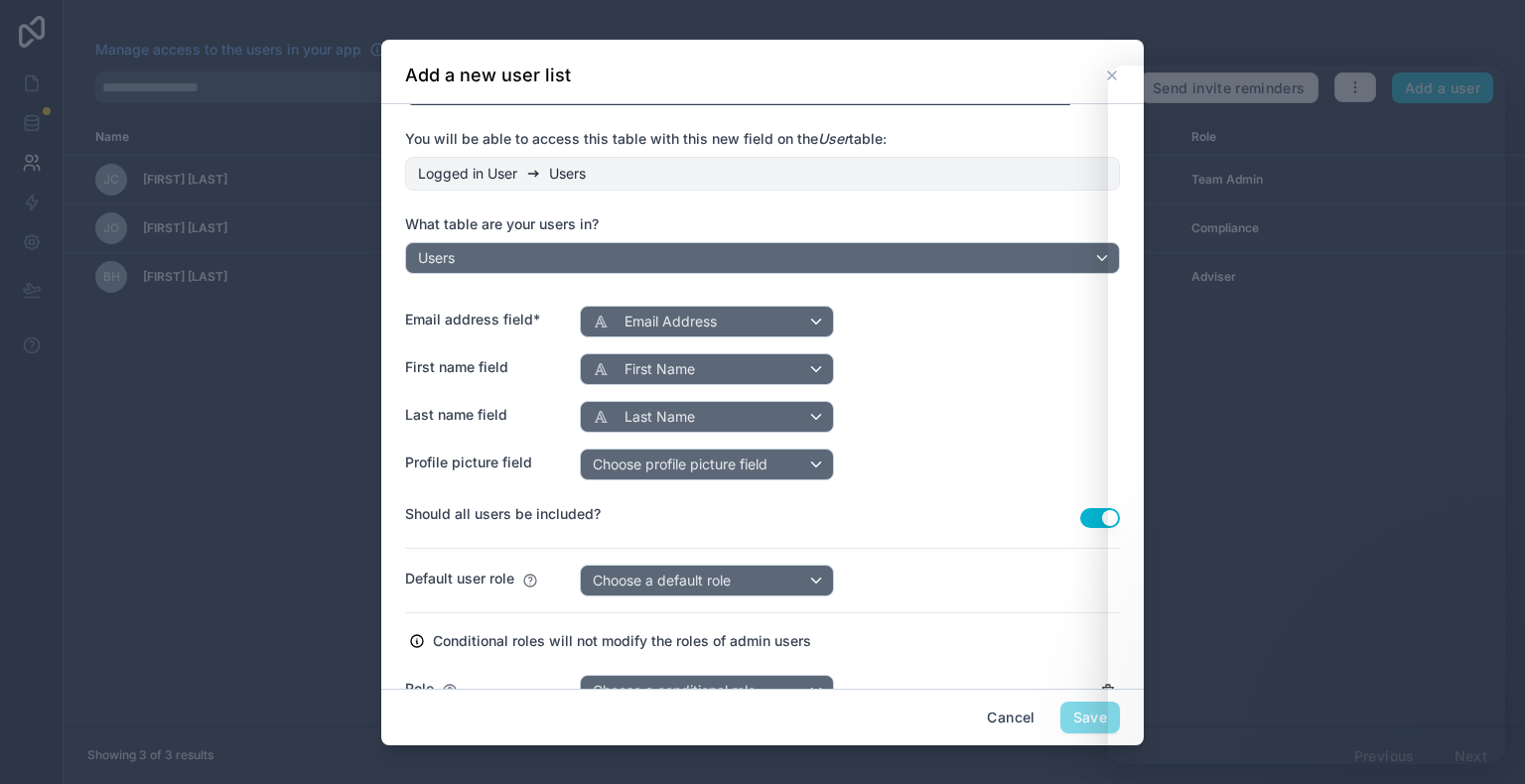 scroll, scrollTop: 328, scrollLeft: 0, axis: vertical 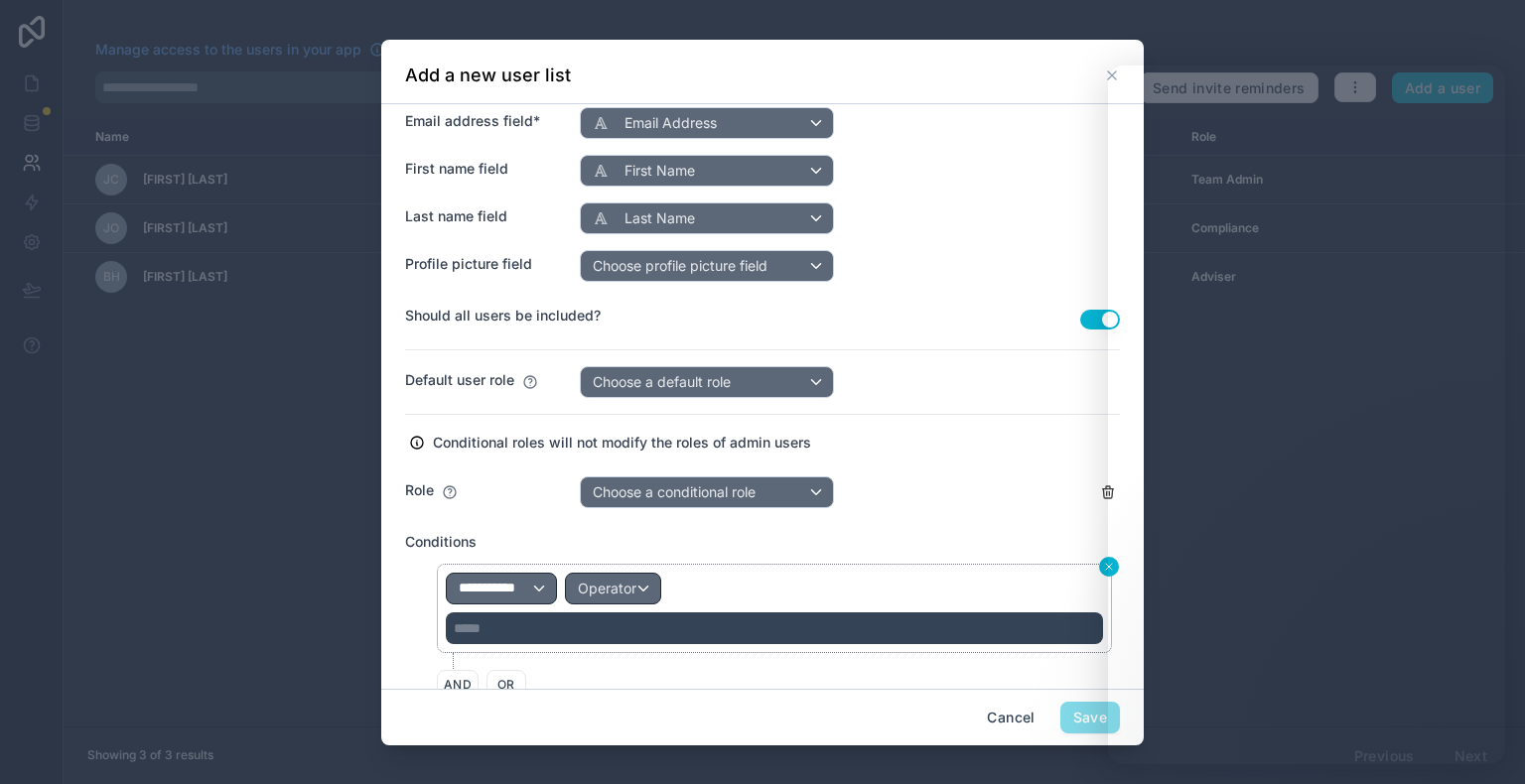 click 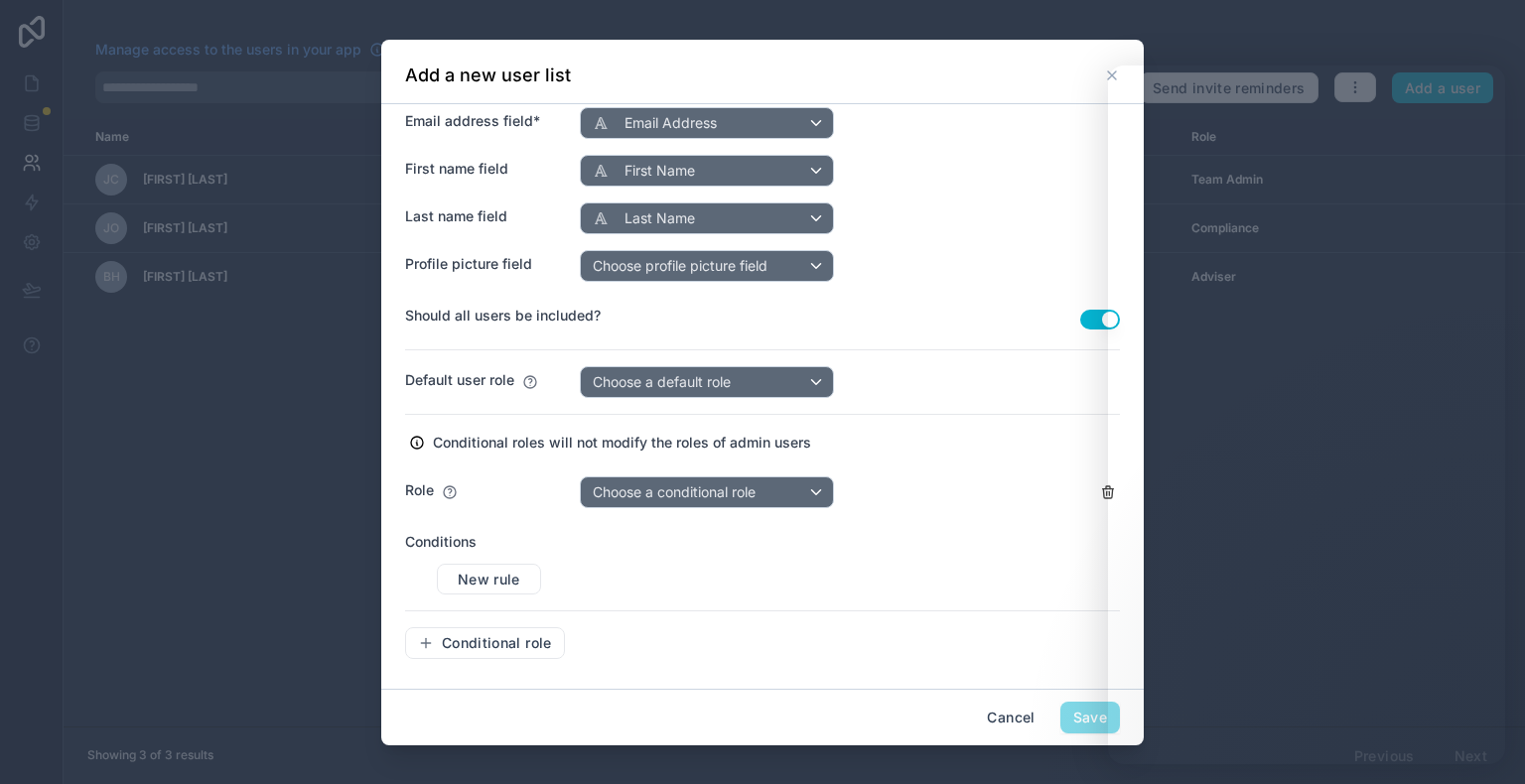 scroll, scrollTop: 327, scrollLeft: 0, axis: vertical 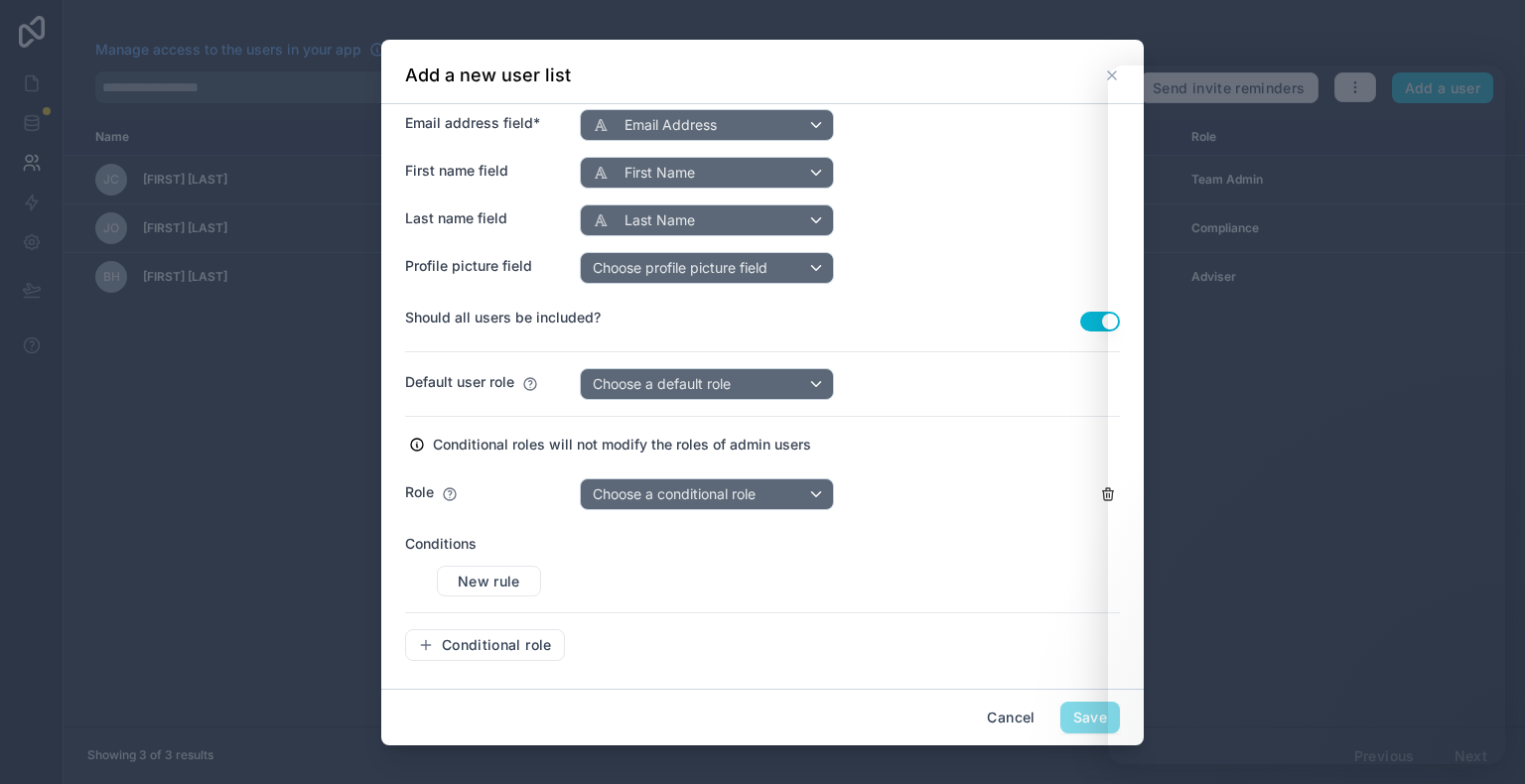 drag, startPoint x: 887, startPoint y: 67, endPoint x: 596, endPoint y: 75, distance: 291.1099 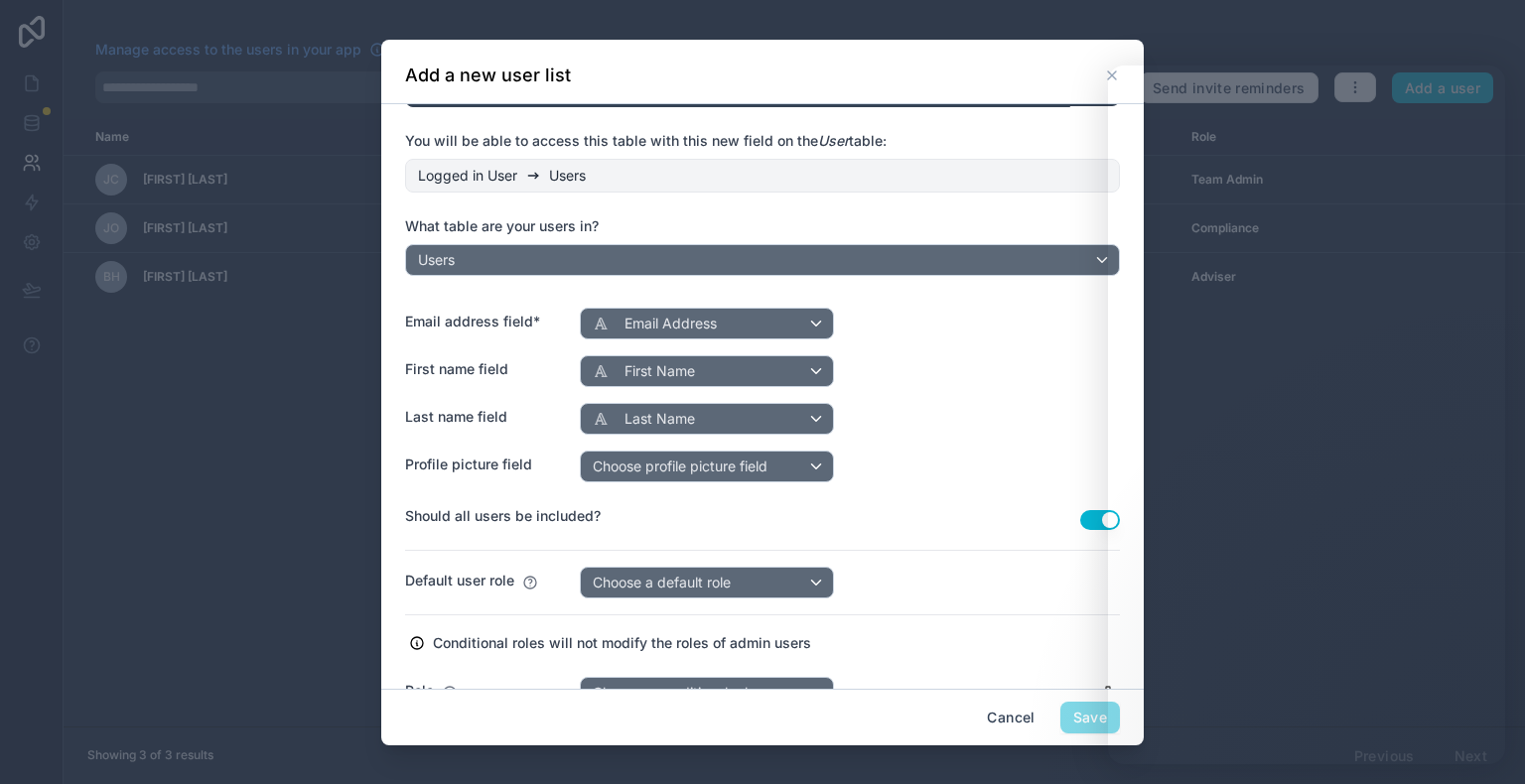 scroll, scrollTop: 227, scrollLeft: 0, axis: vertical 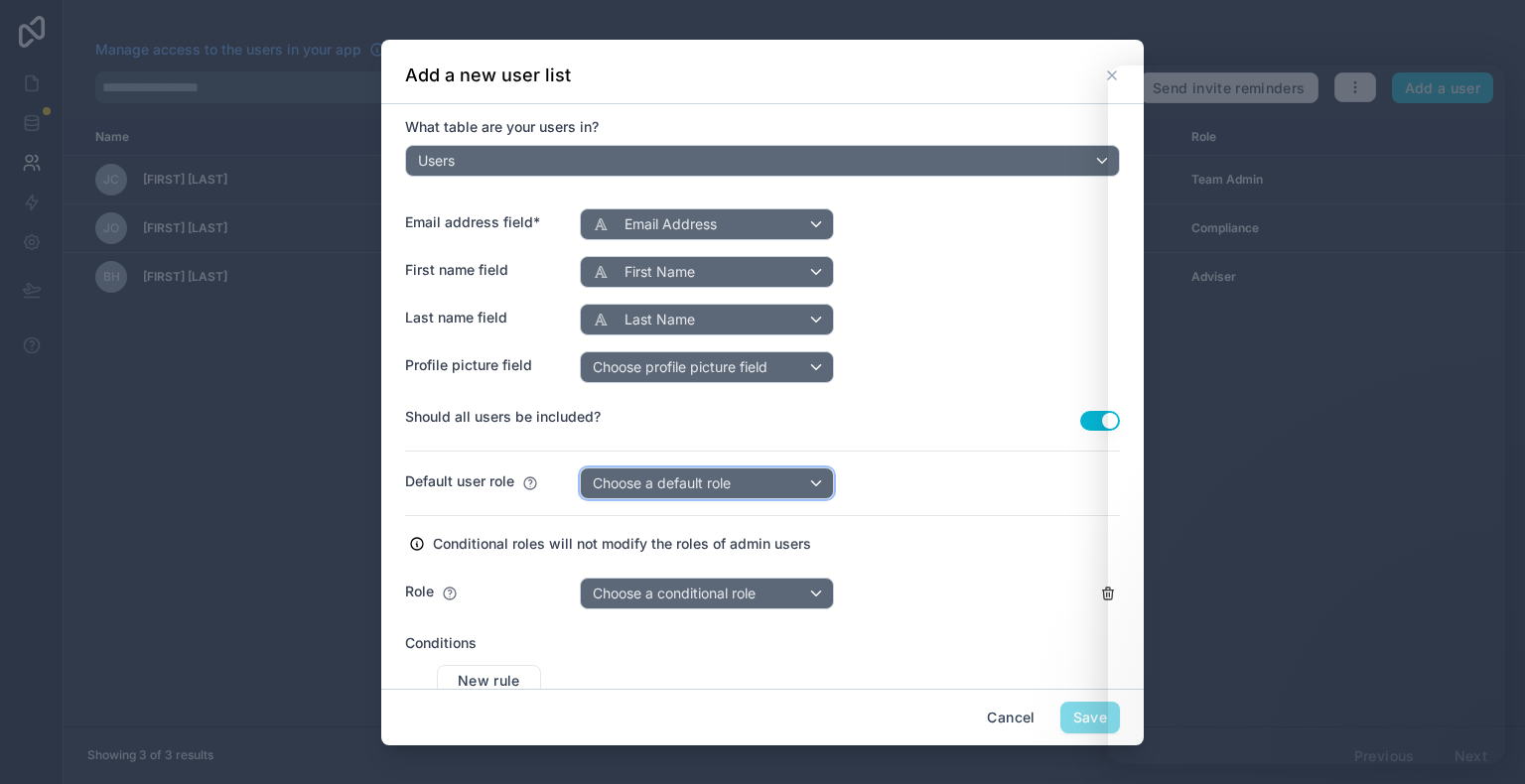click on "Choose a default role" at bounding box center (707, 483) 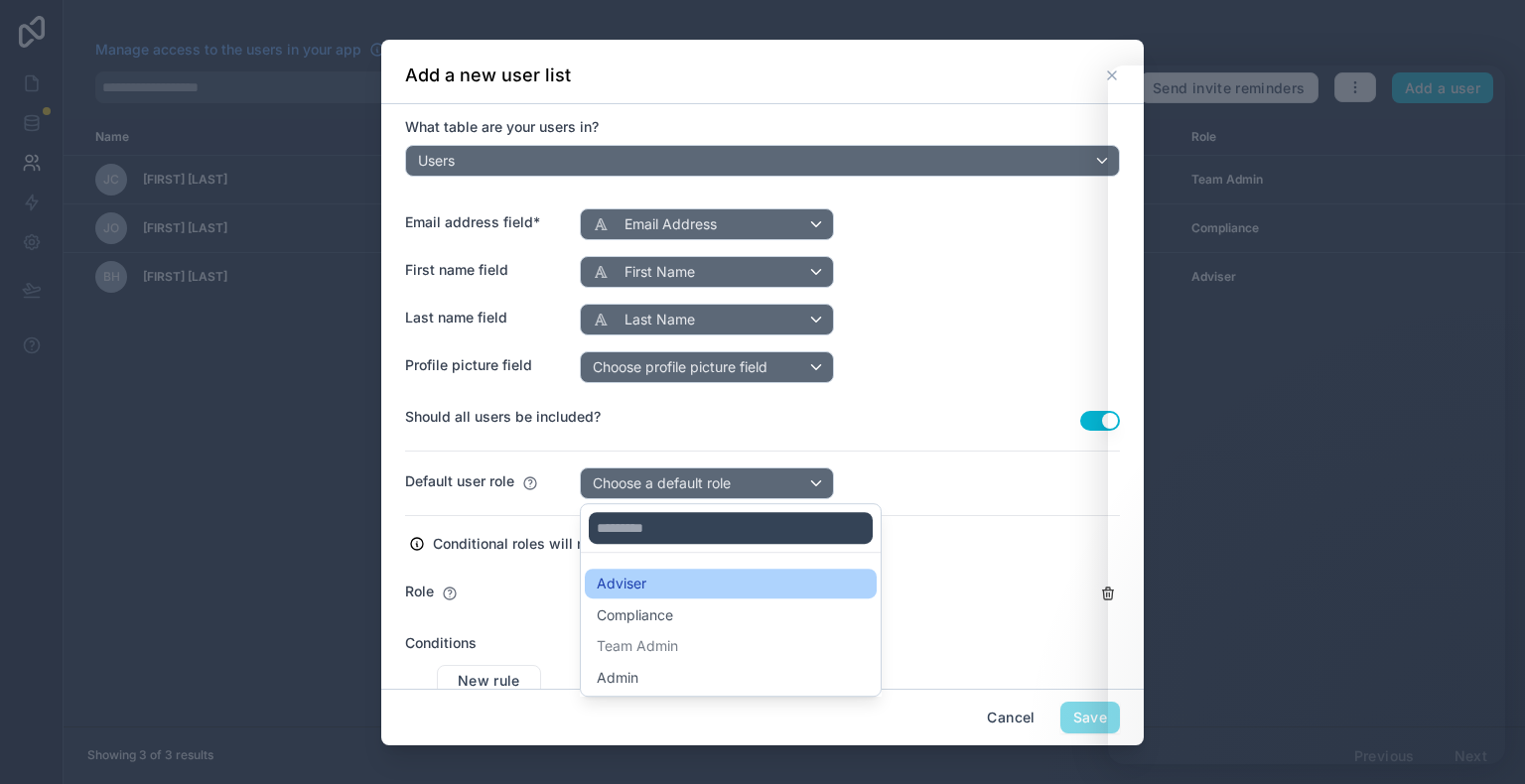 click on "Adviser" at bounding box center (731, 584) 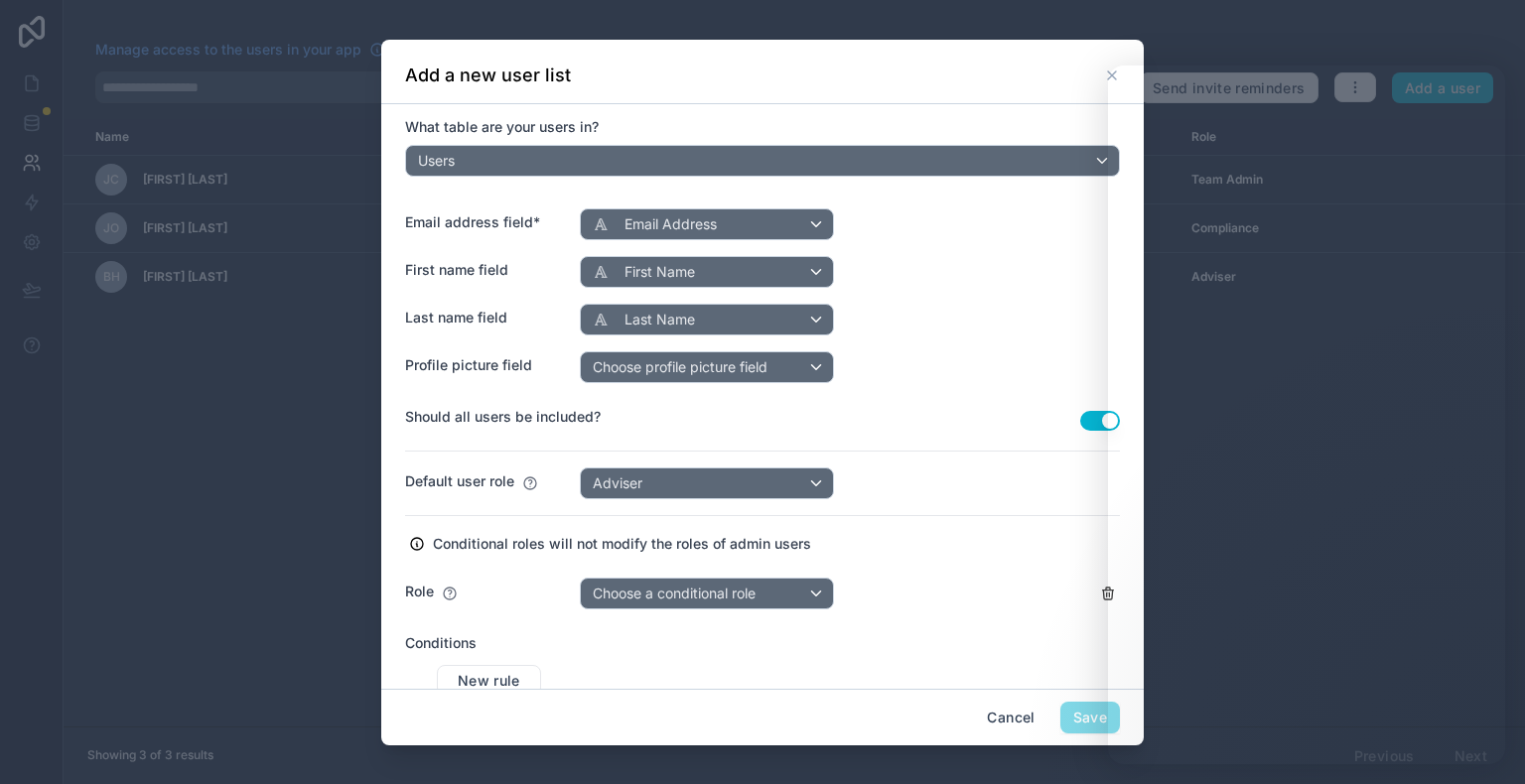 click on "Save" at bounding box center [1090, 718] 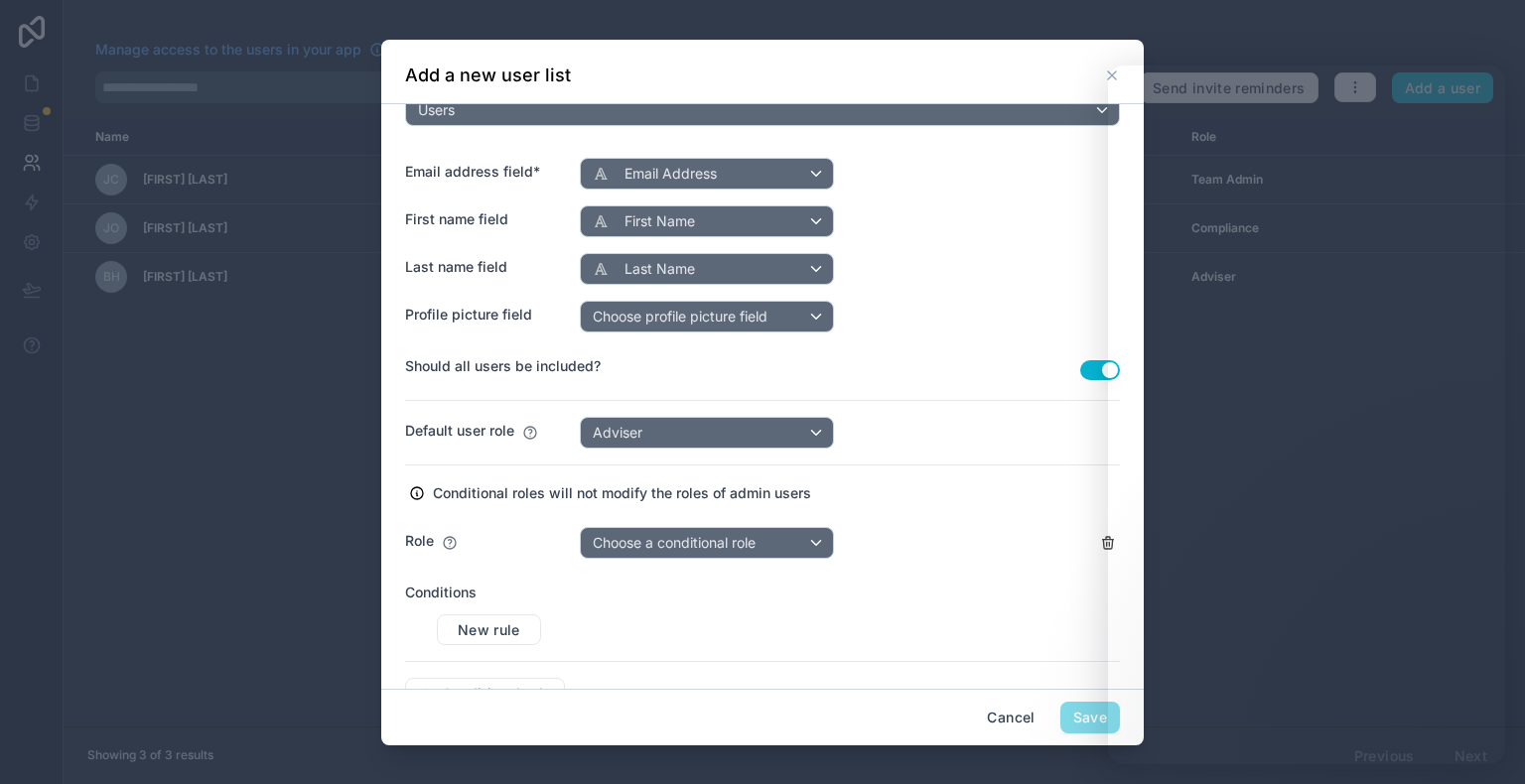 scroll, scrollTop: 327, scrollLeft: 0, axis: vertical 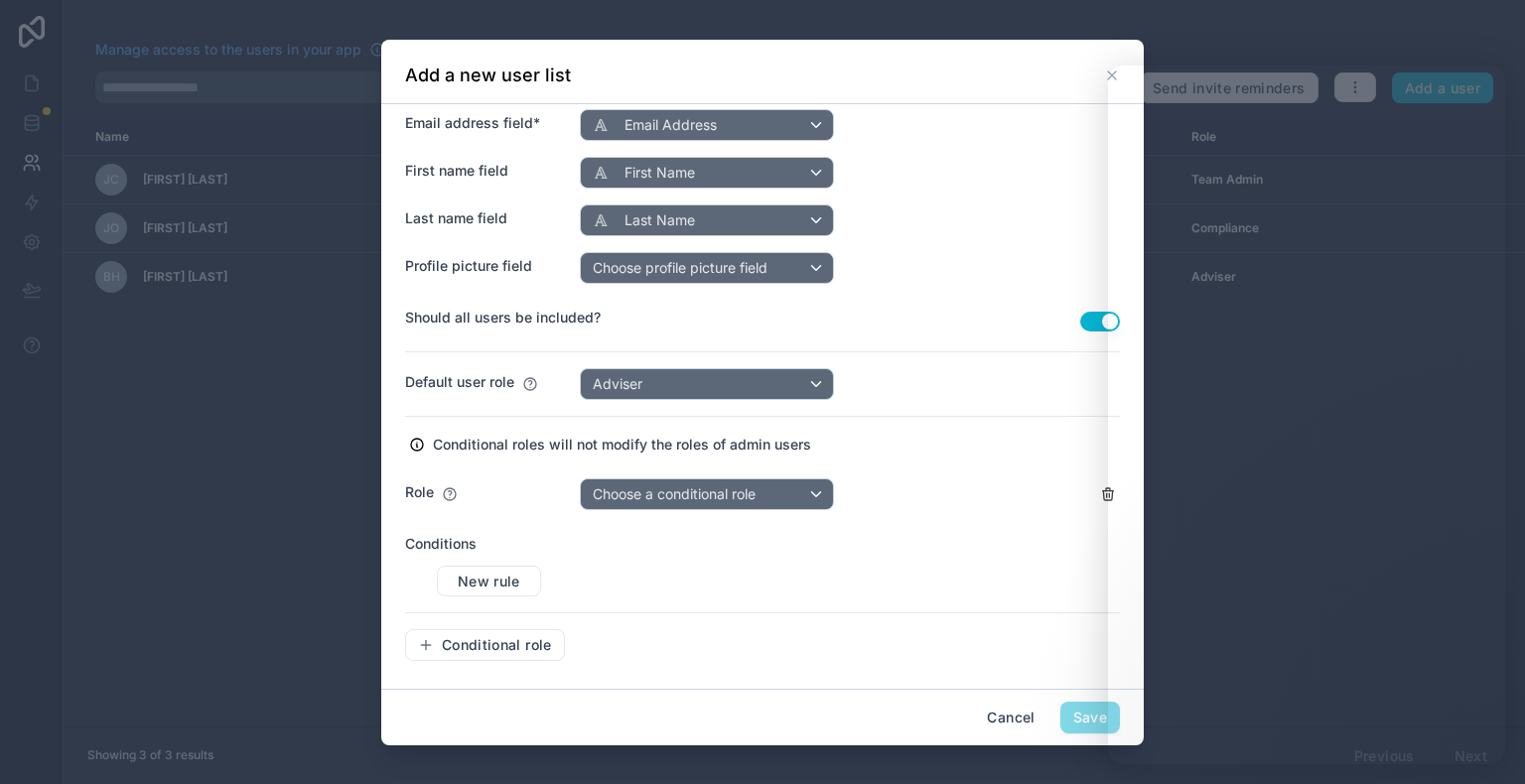 click on "Save" at bounding box center [1090, 718] 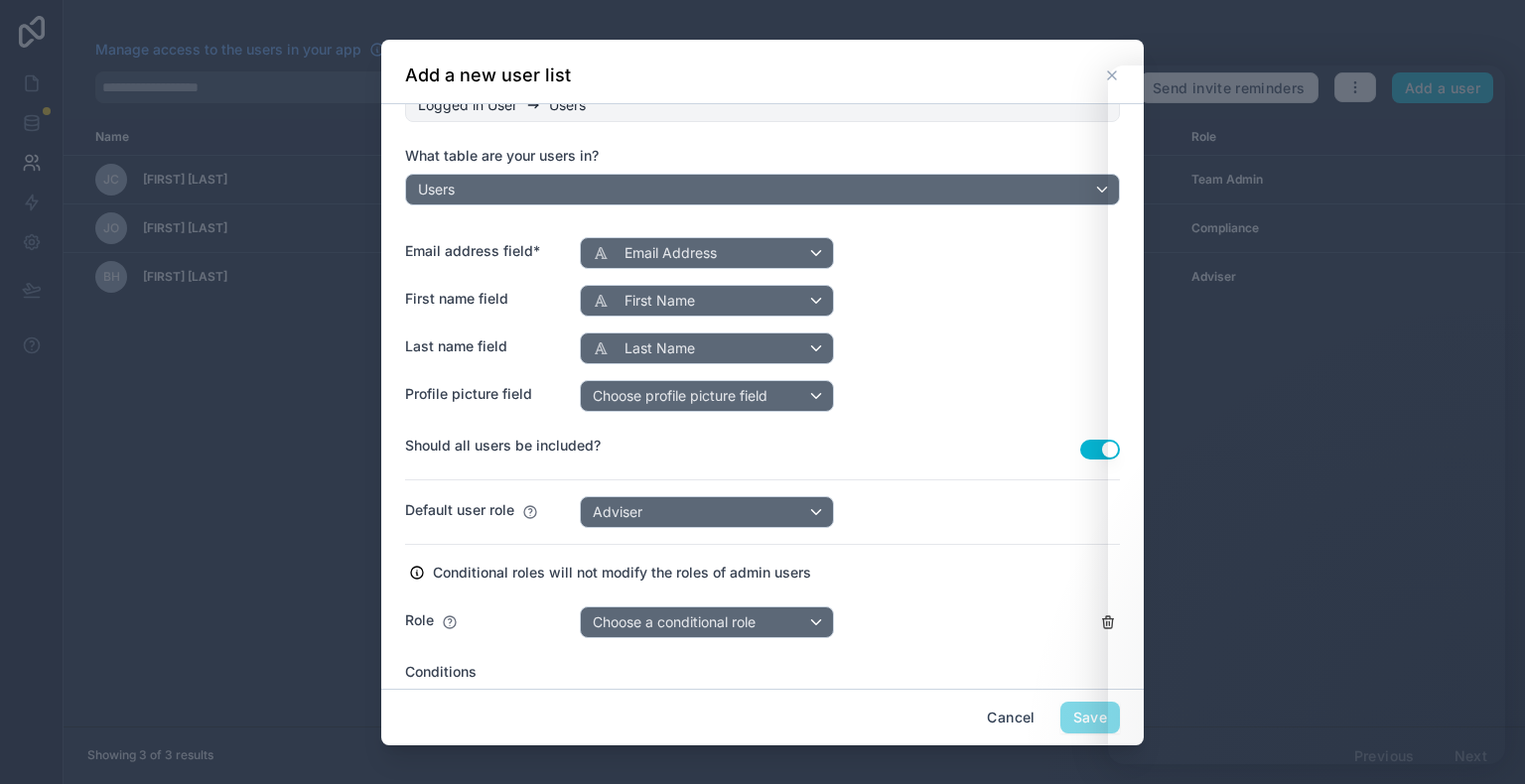 scroll, scrollTop: 327, scrollLeft: 0, axis: vertical 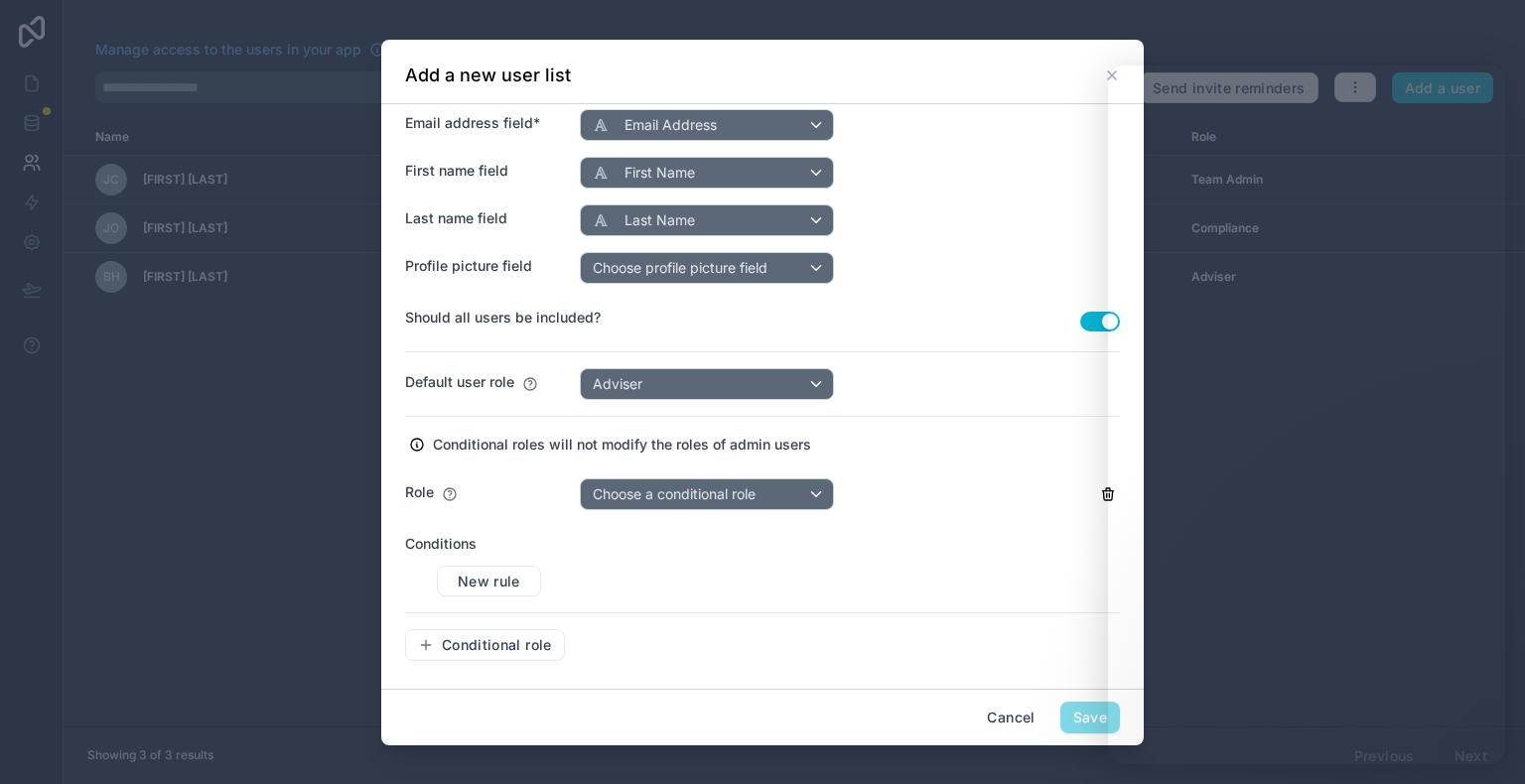 click 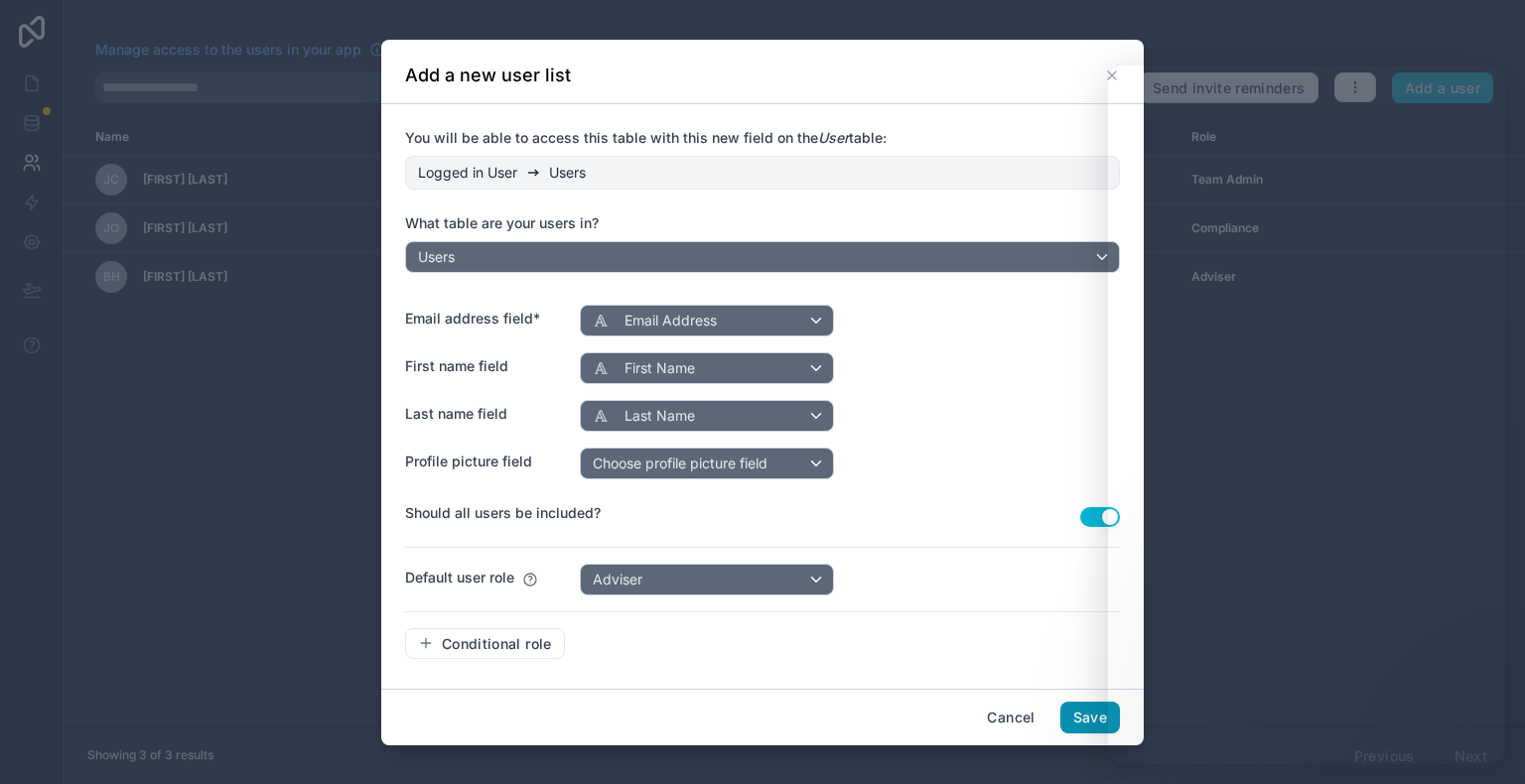 click on "Save" at bounding box center (1090, 718) 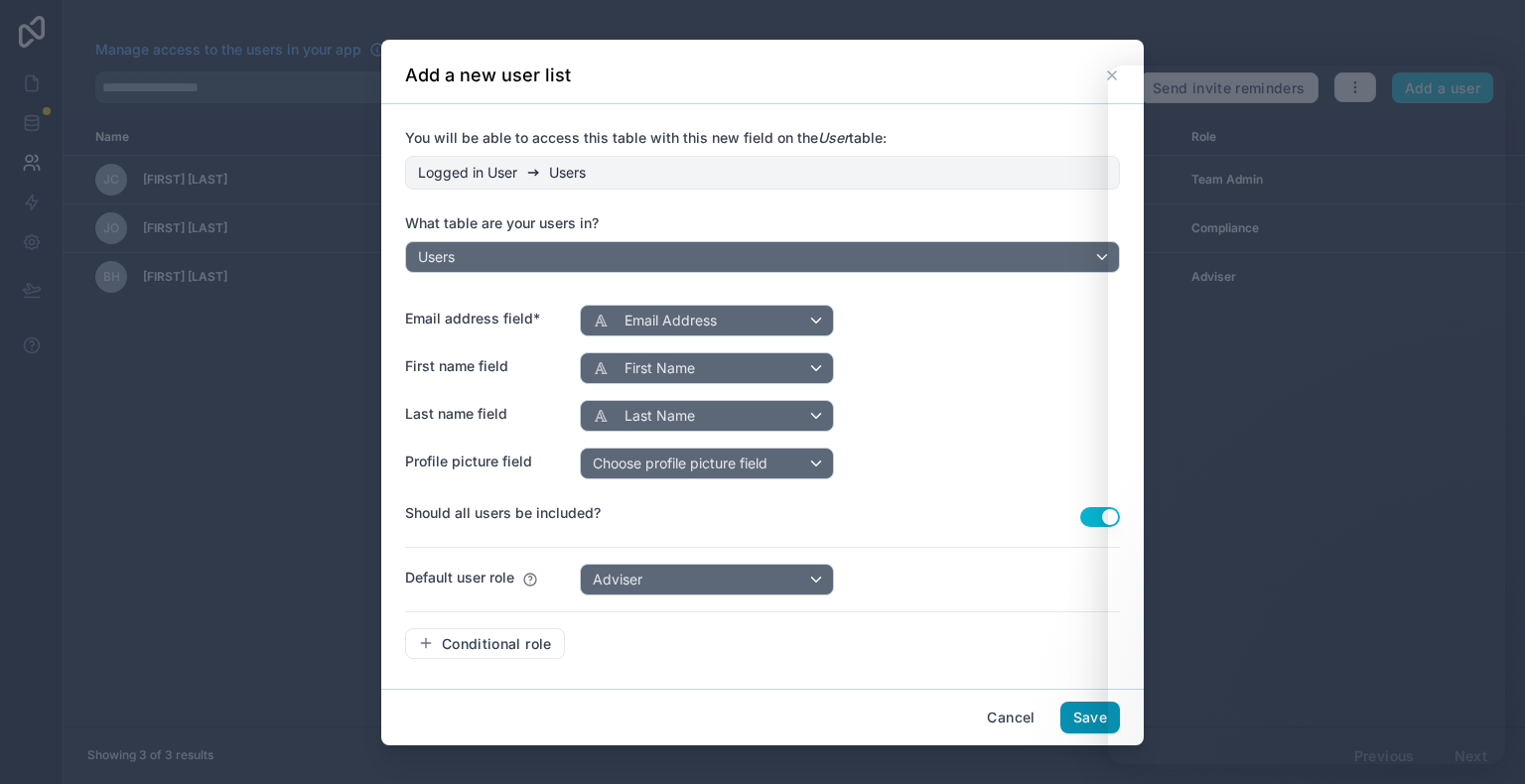 scroll, scrollTop: 137, scrollLeft: 0, axis: vertical 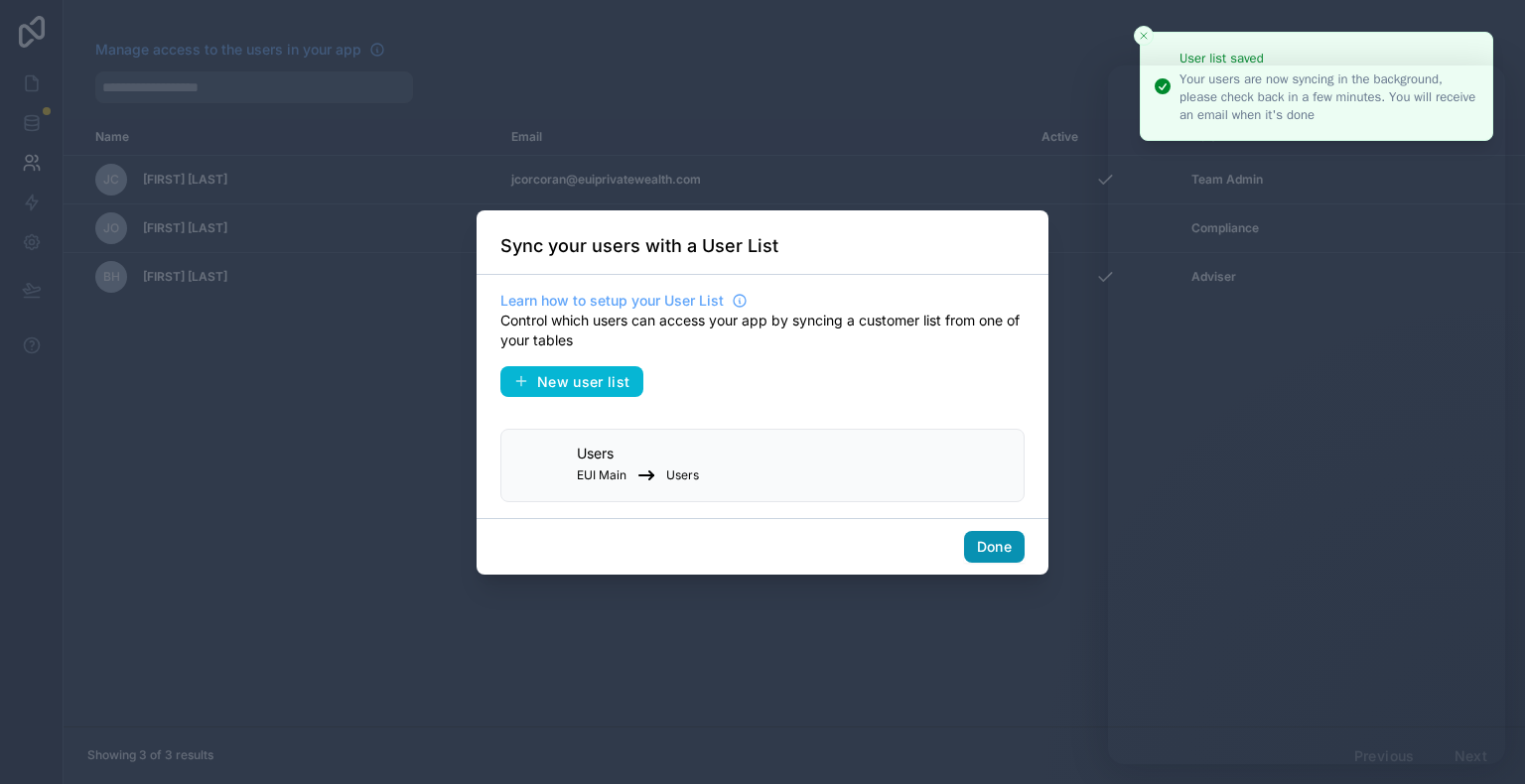 click on "Done" at bounding box center (994, 547) 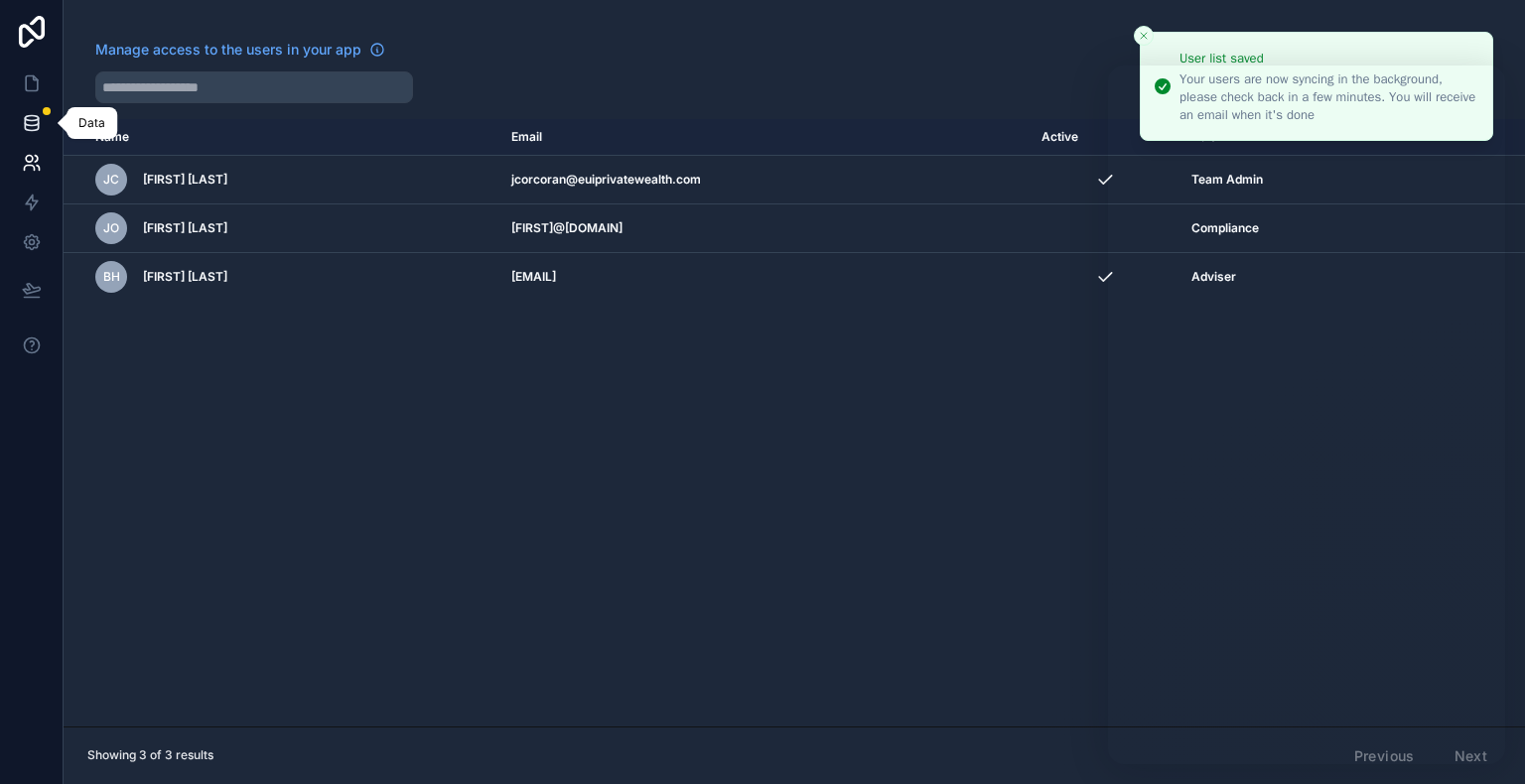click 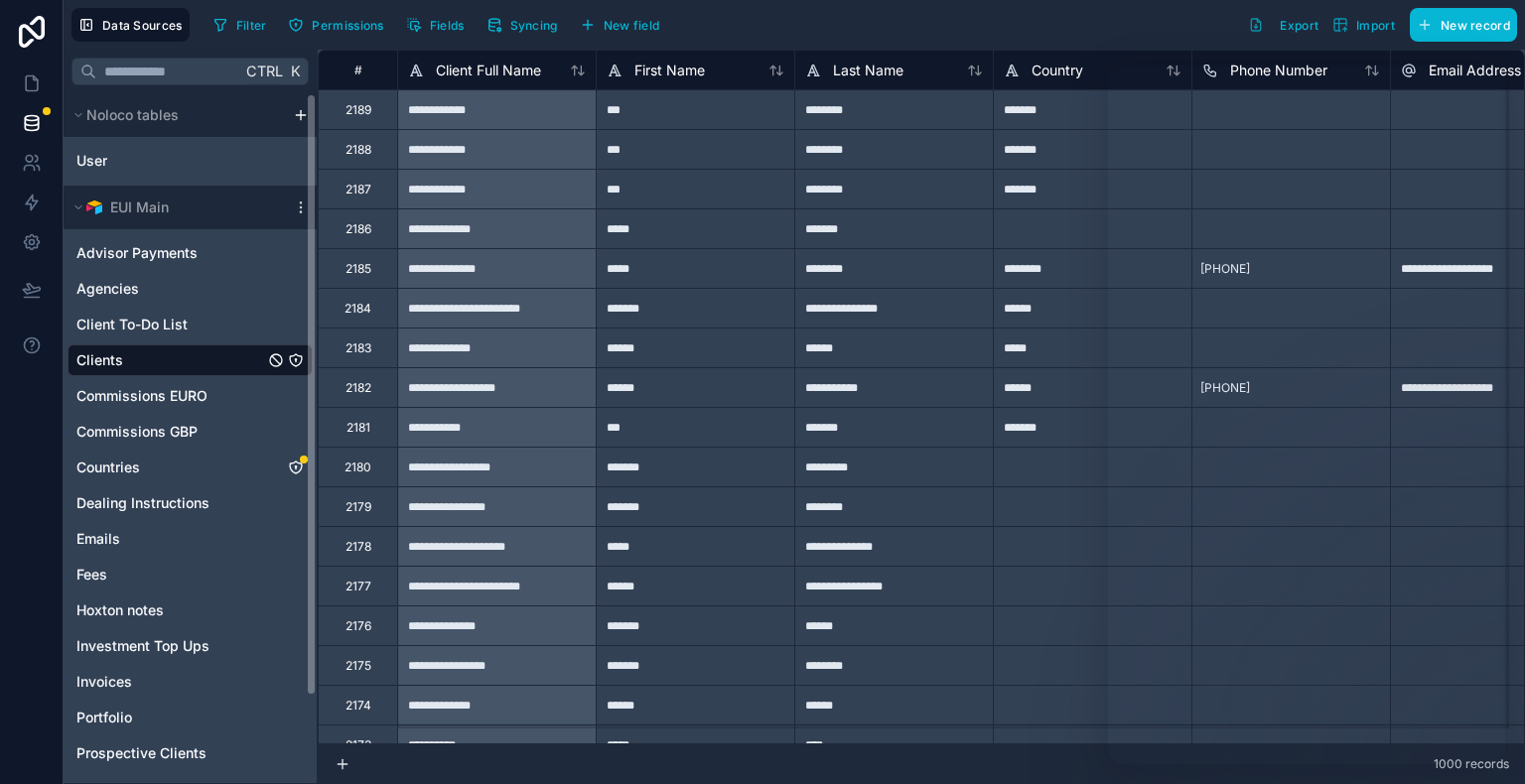 click on "Clients" at bounding box center [99, 360] 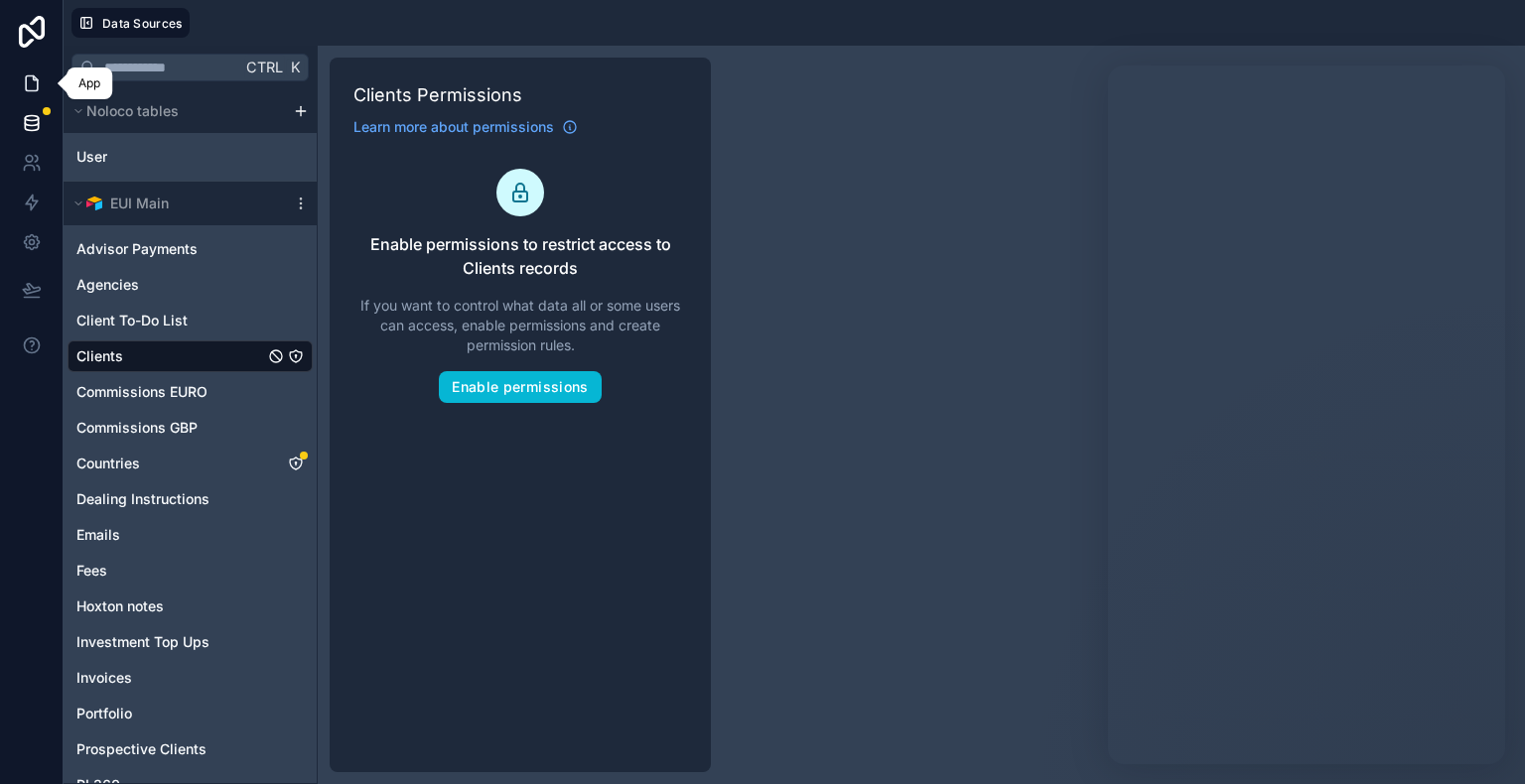 click 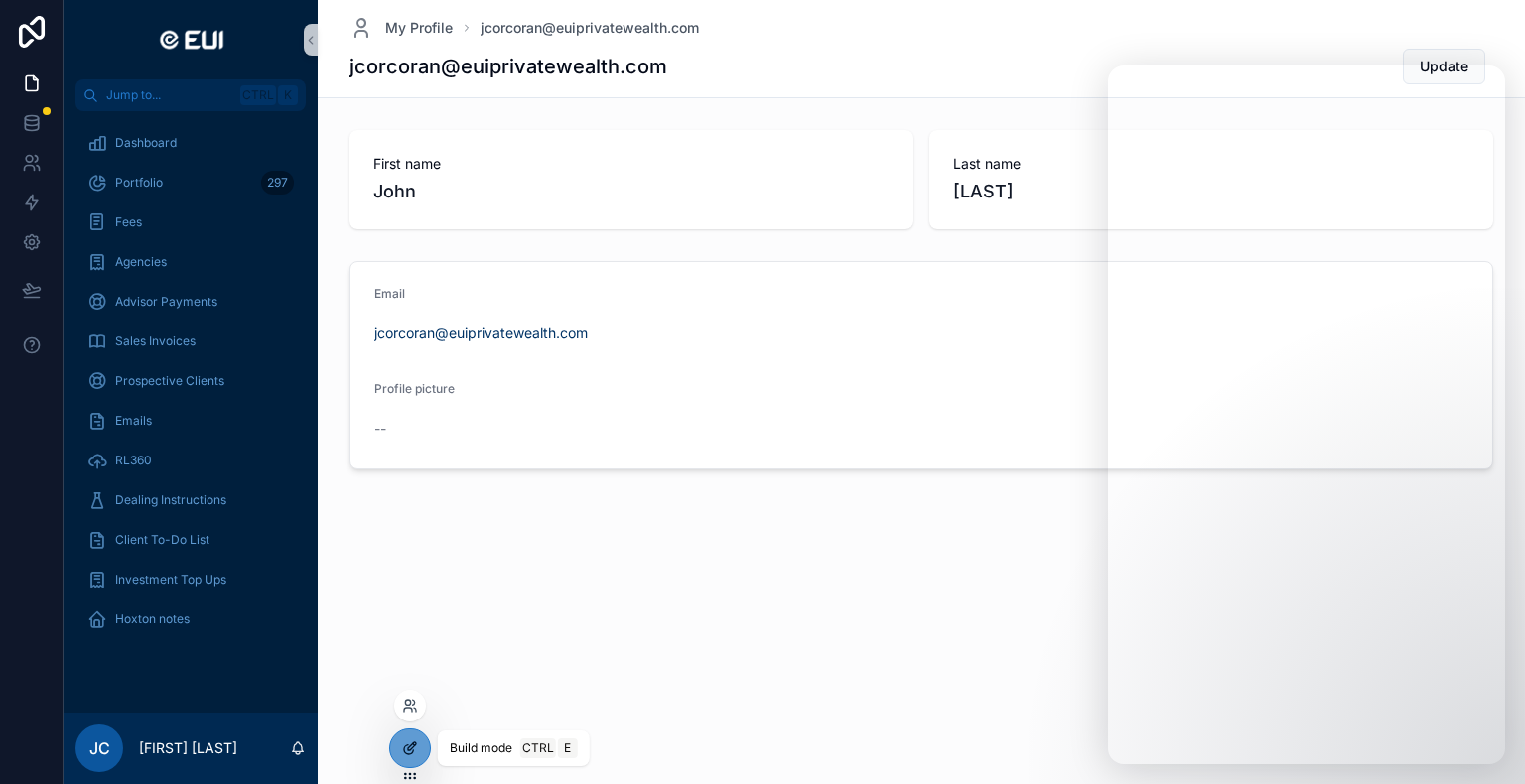 click at bounding box center (410, 748) 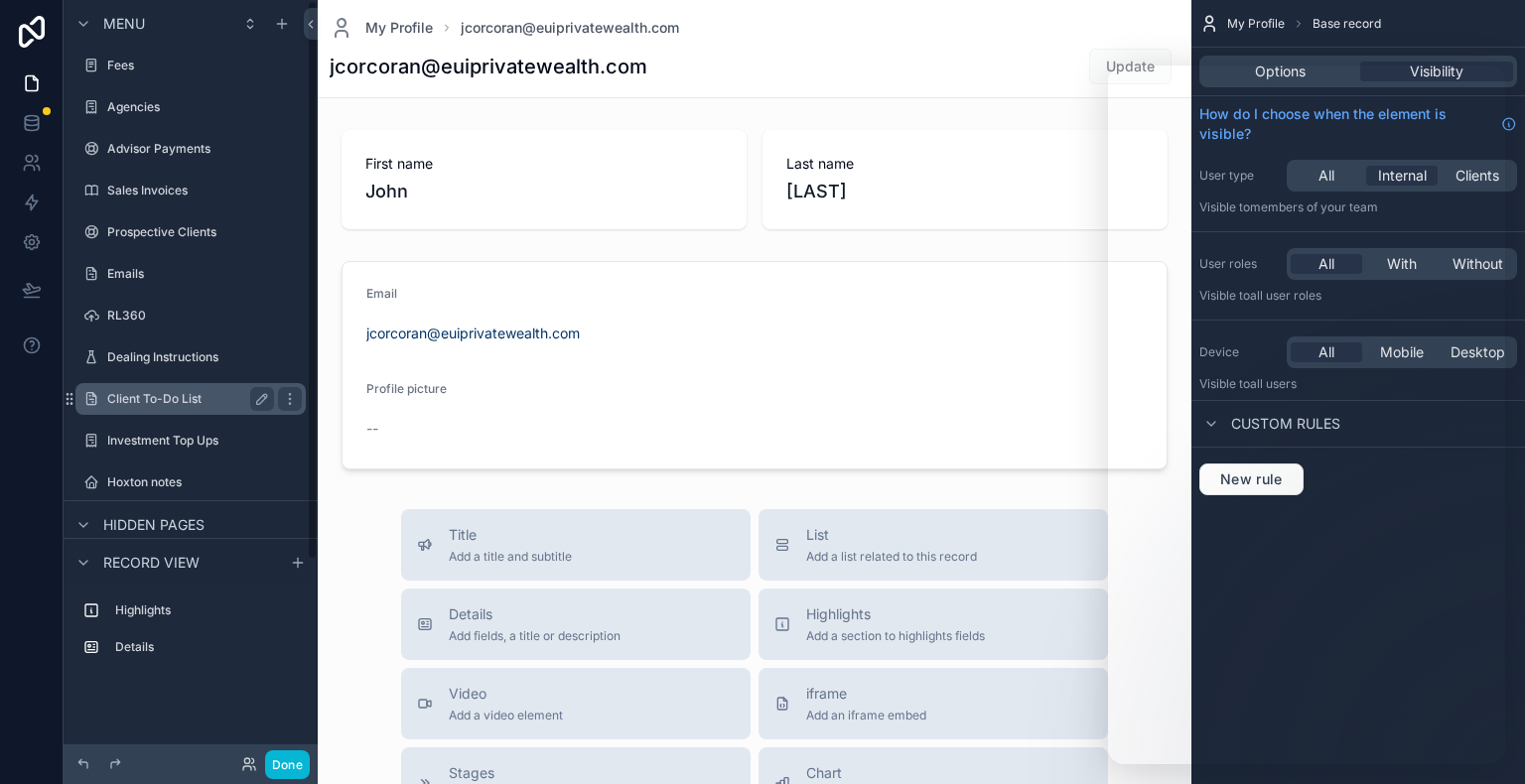 scroll, scrollTop: 0, scrollLeft: 0, axis: both 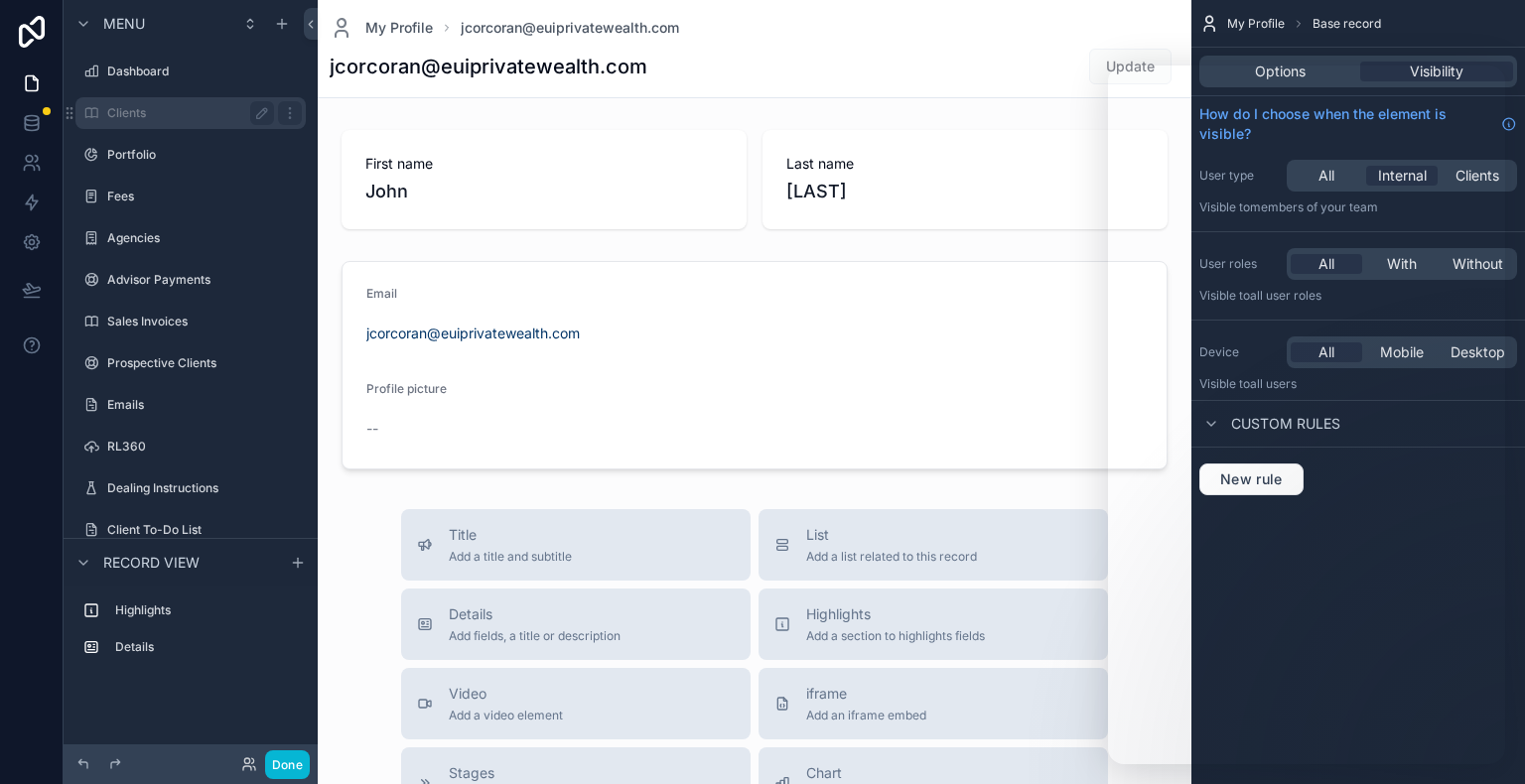 click on "Clients" at bounding box center (187, 113) 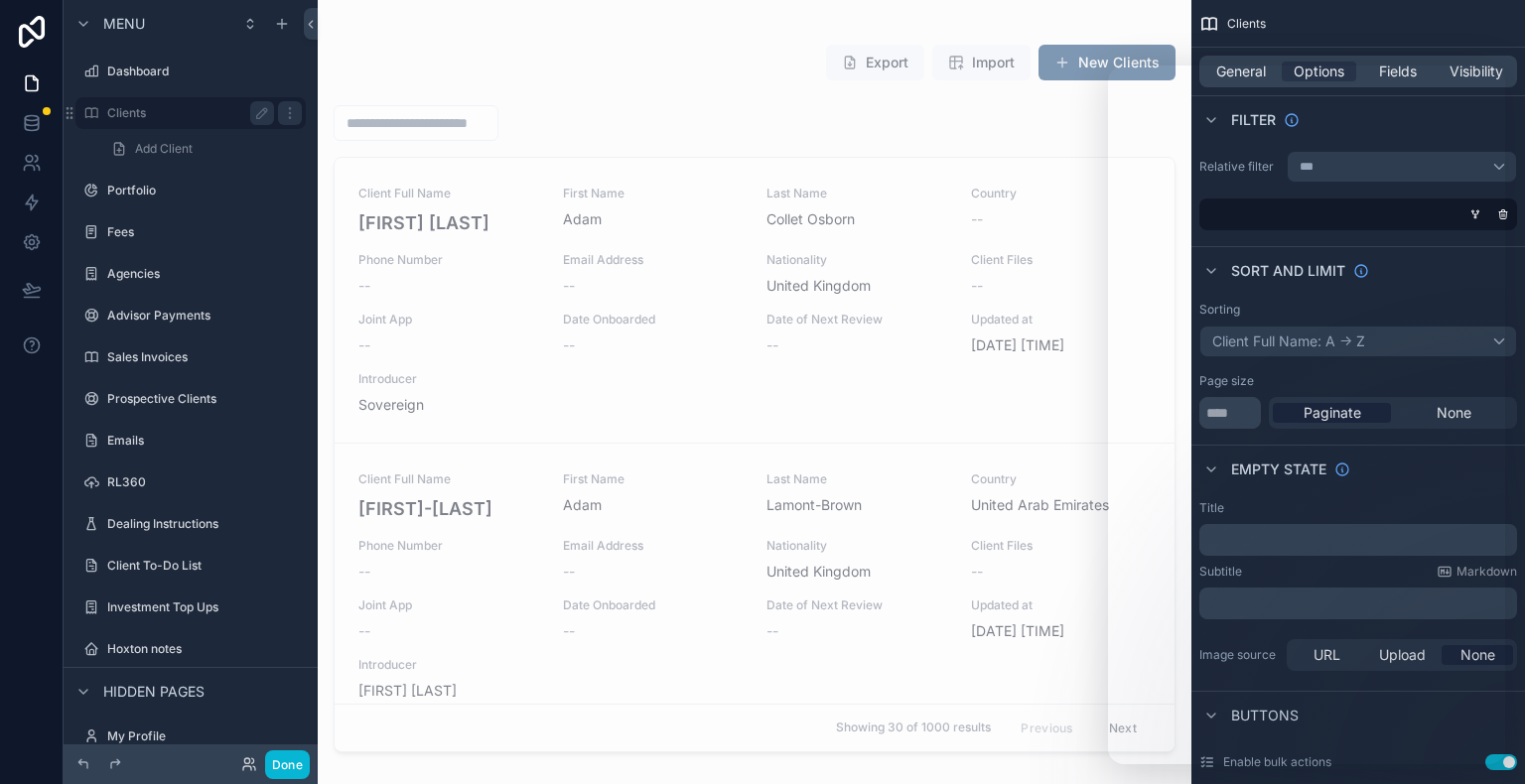 click on "Clients" at bounding box center (191, 113) 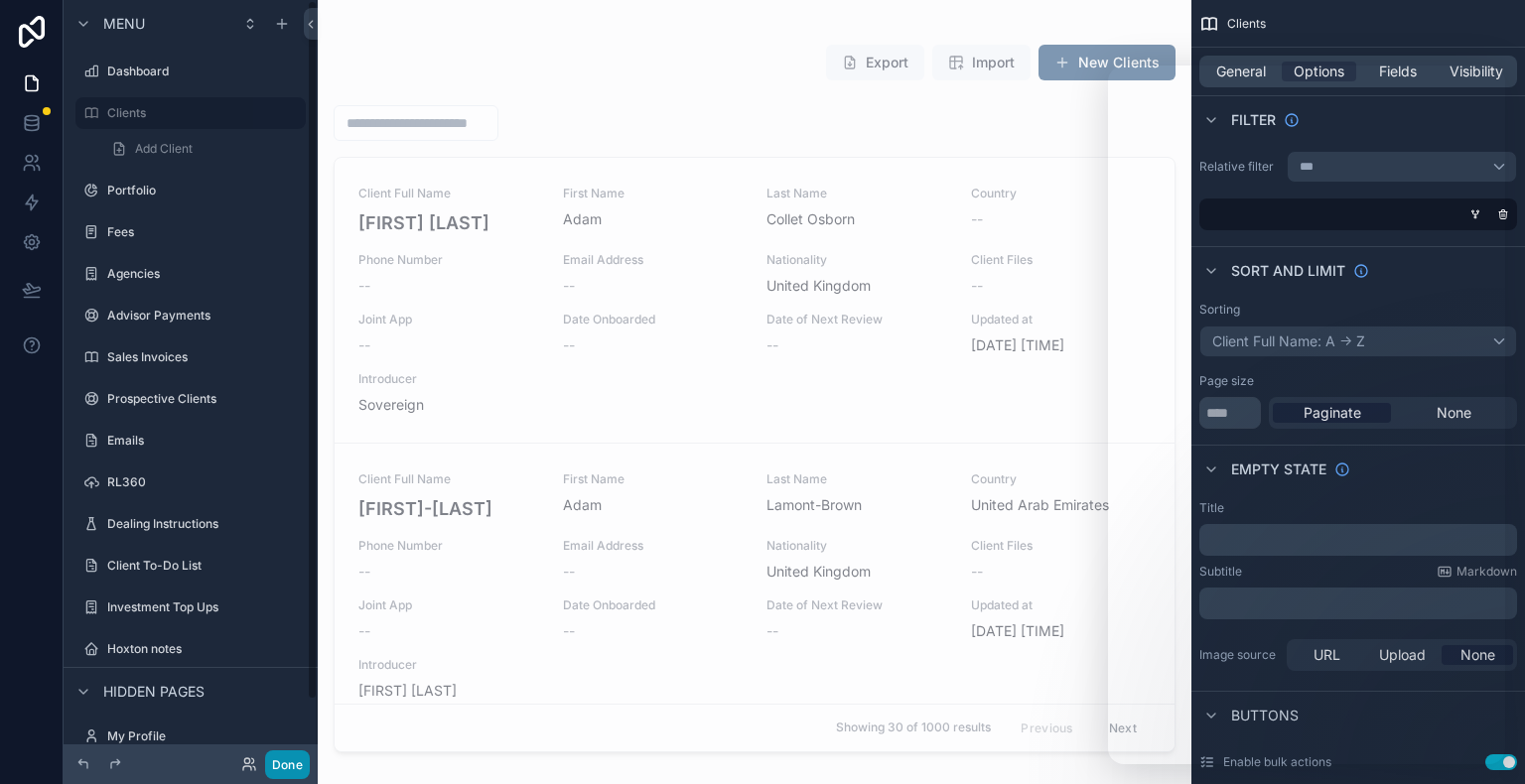 click on "Done" at bounding box center (287, 764) 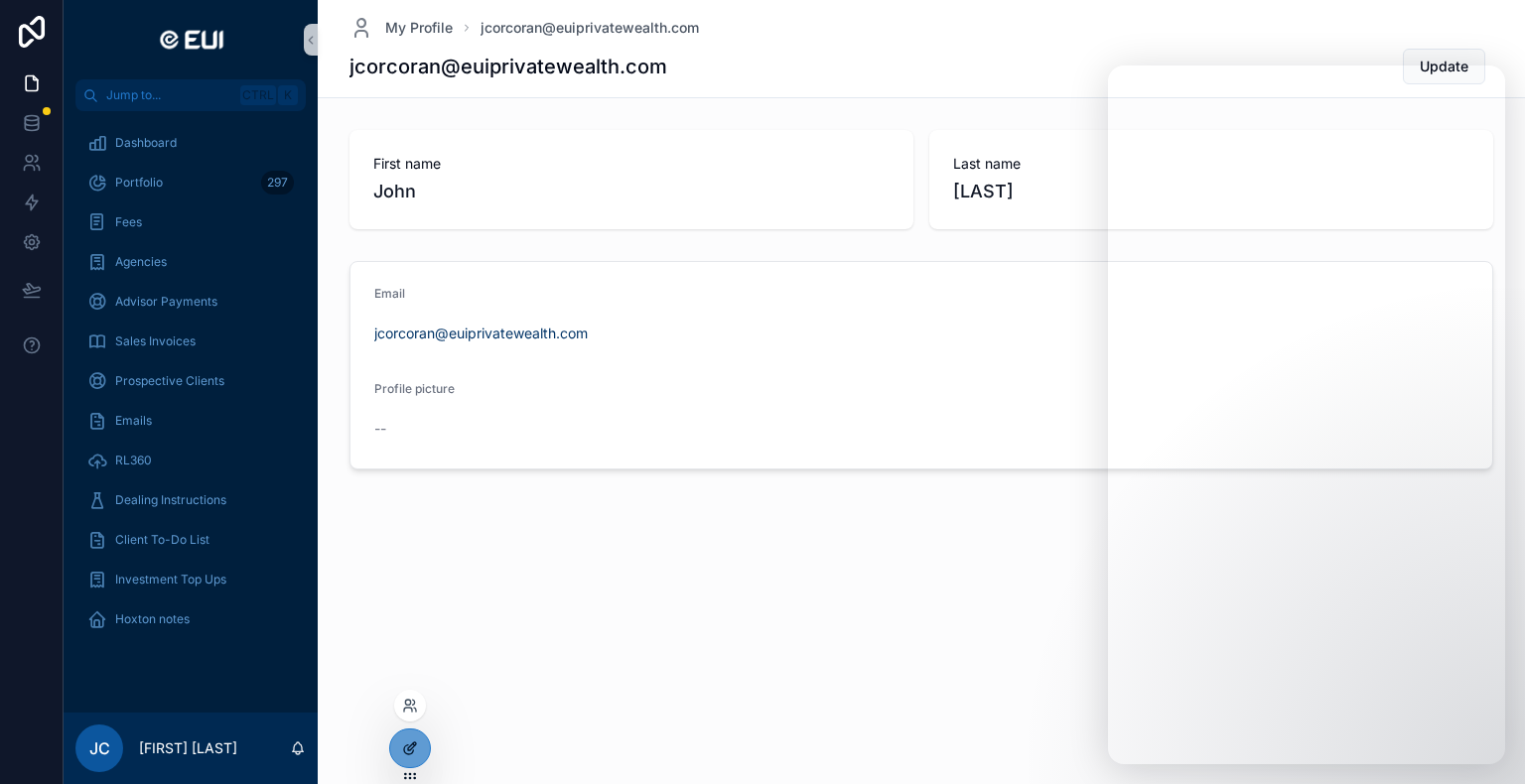 click 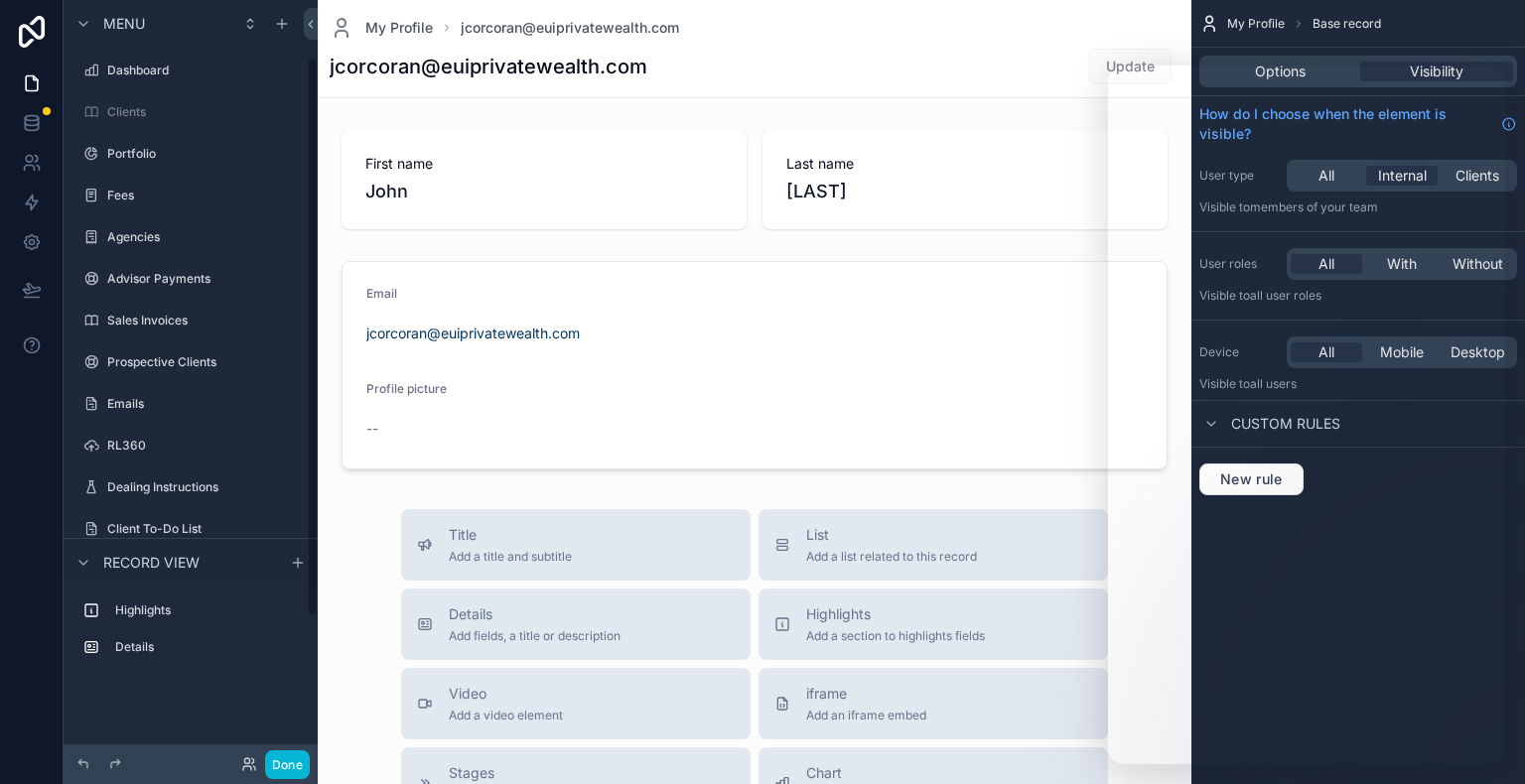 scroll, scrollTop: 0, scrollLeft: 0, axis: both 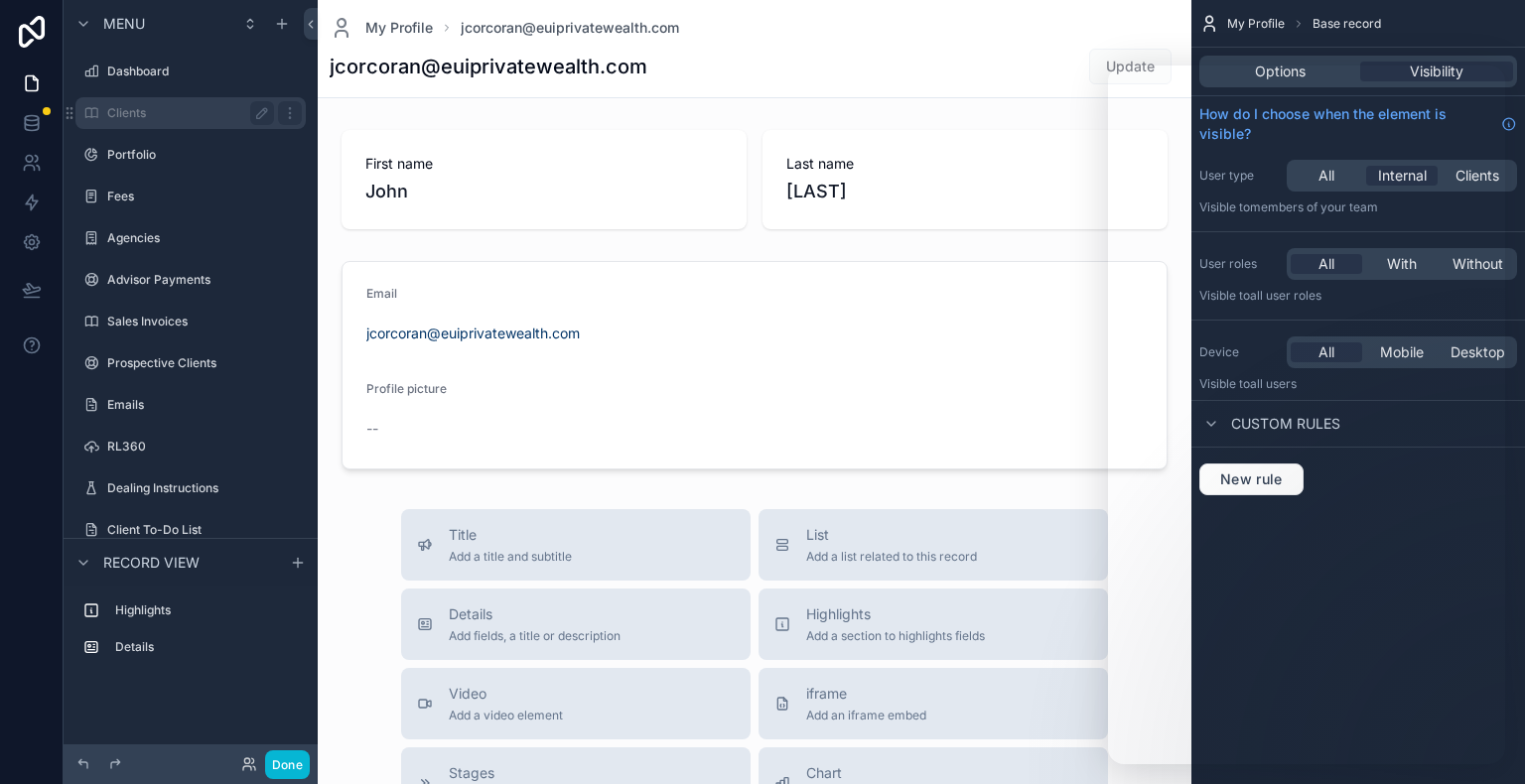 click on "Clients" at bounding box center (187, 113) 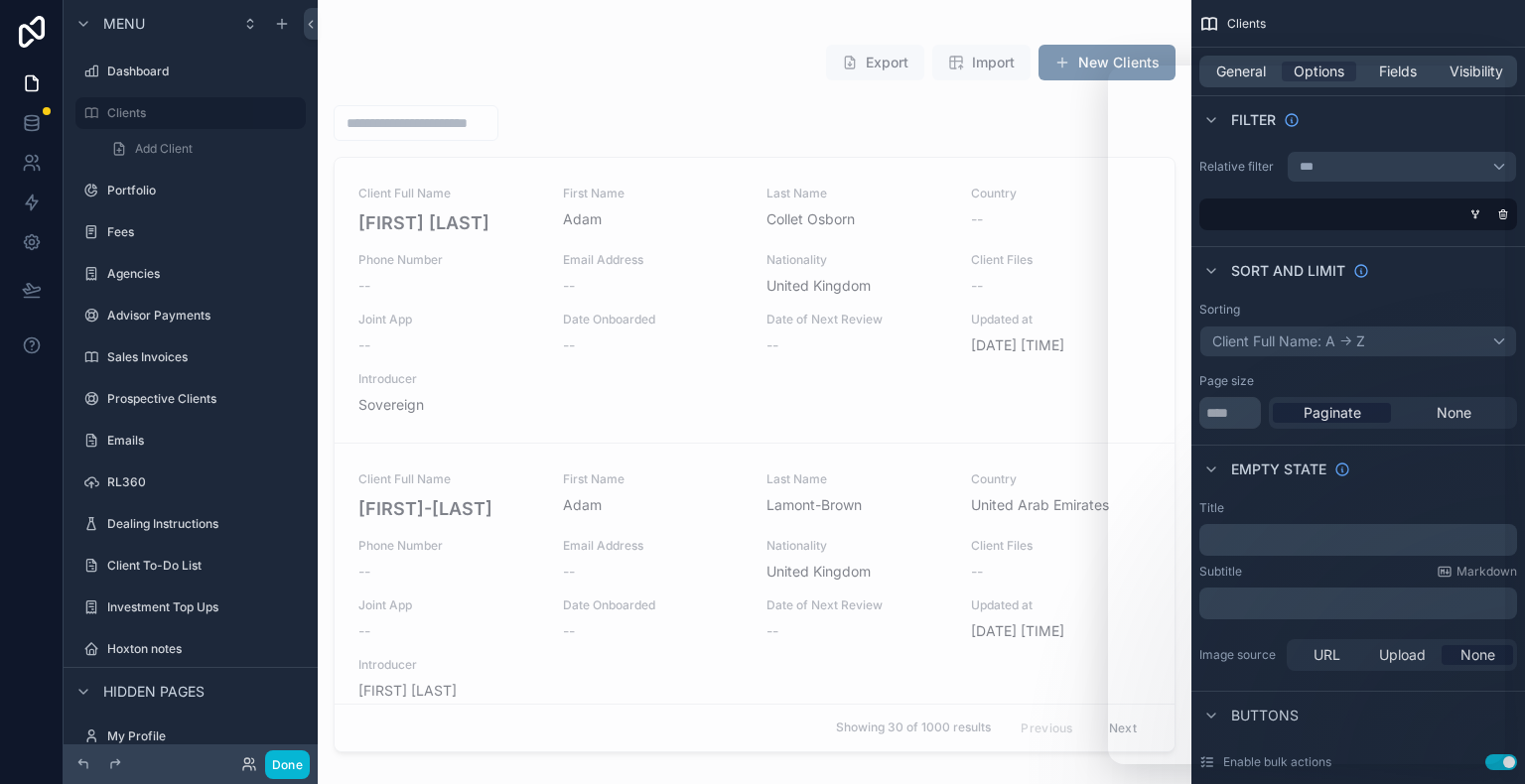 click at bounding box center (755, 380) 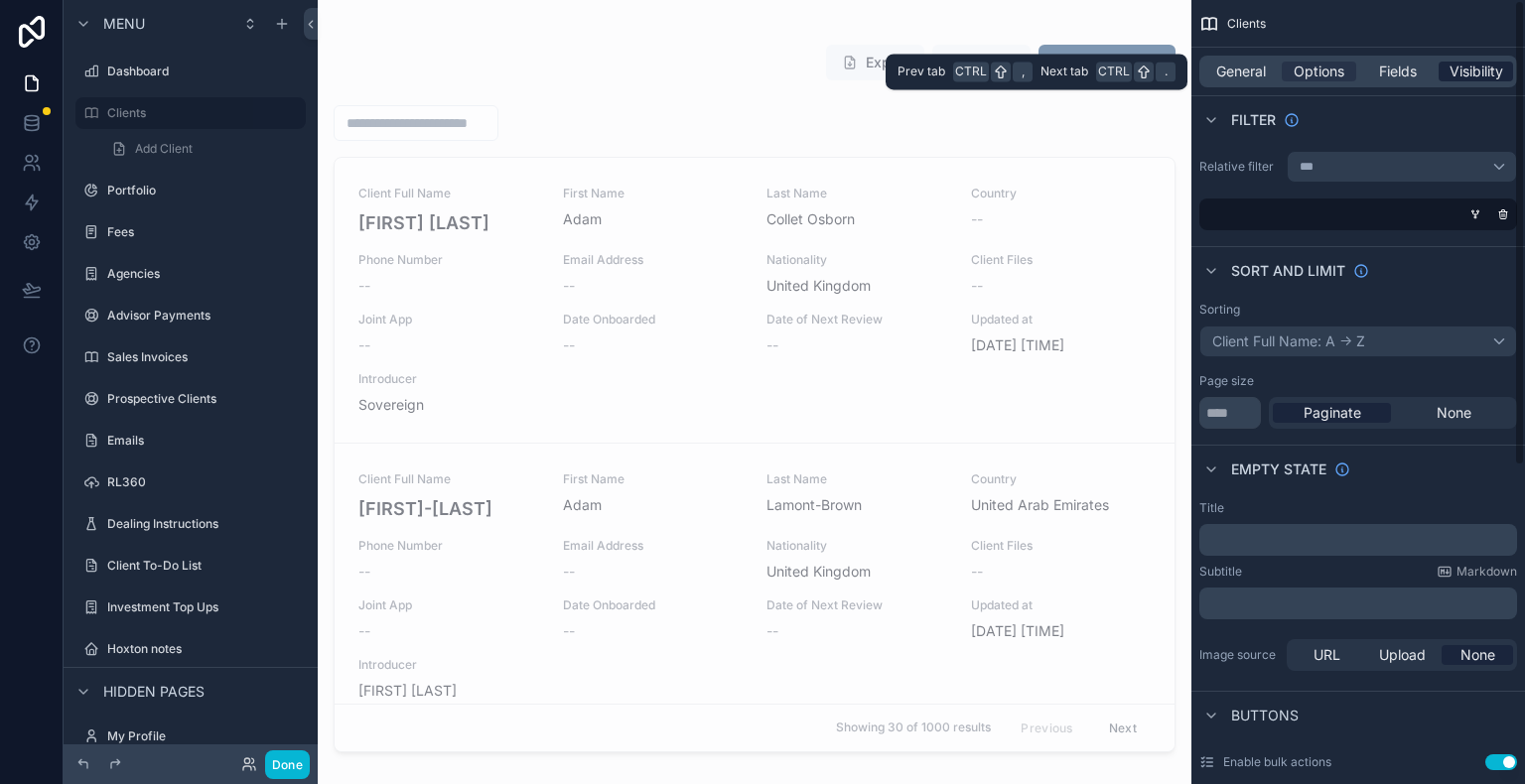 click on "Visibility" at bounding box center (1476, 71) 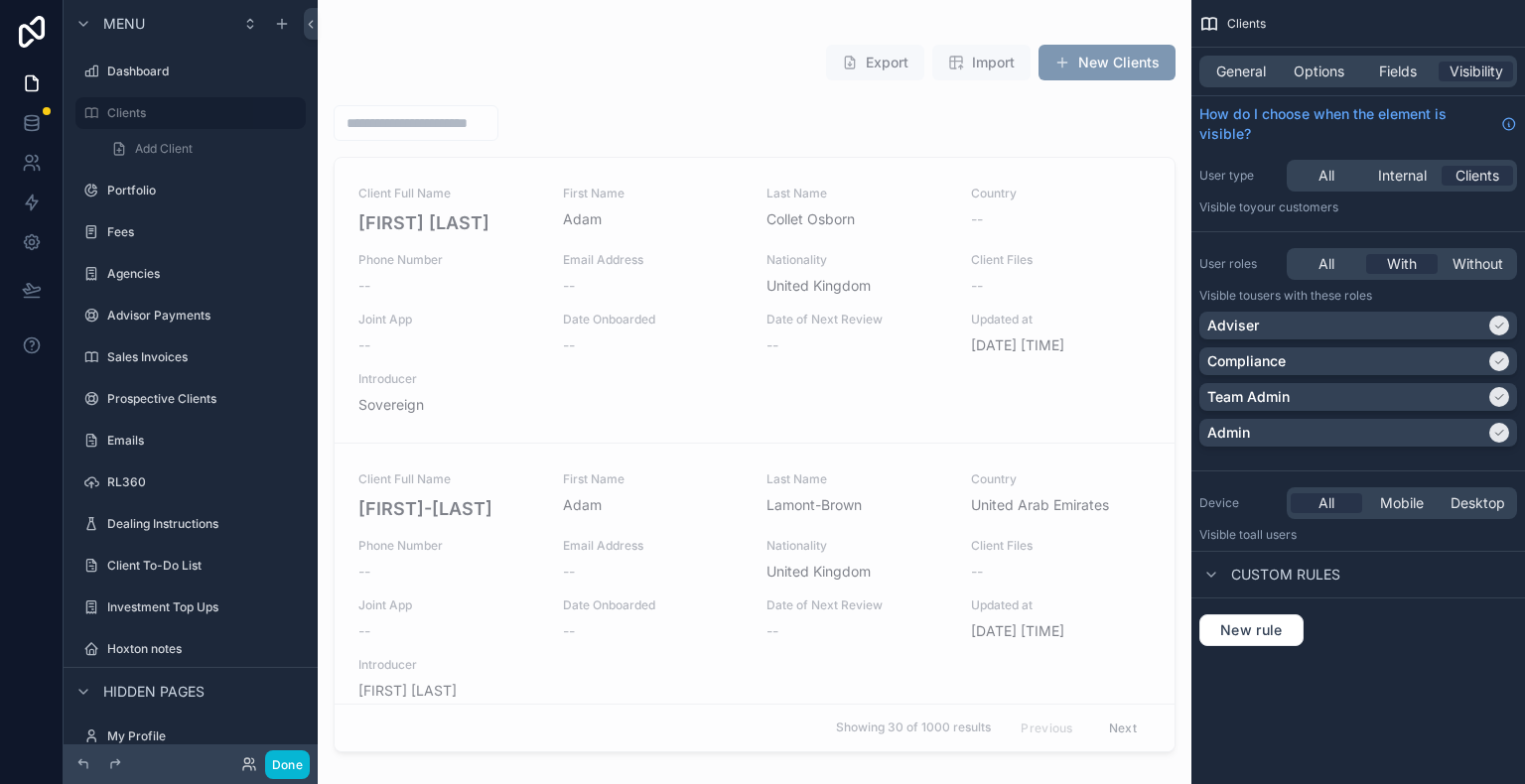 click on "All Internal Clients" at bounding box center [1402, 176] 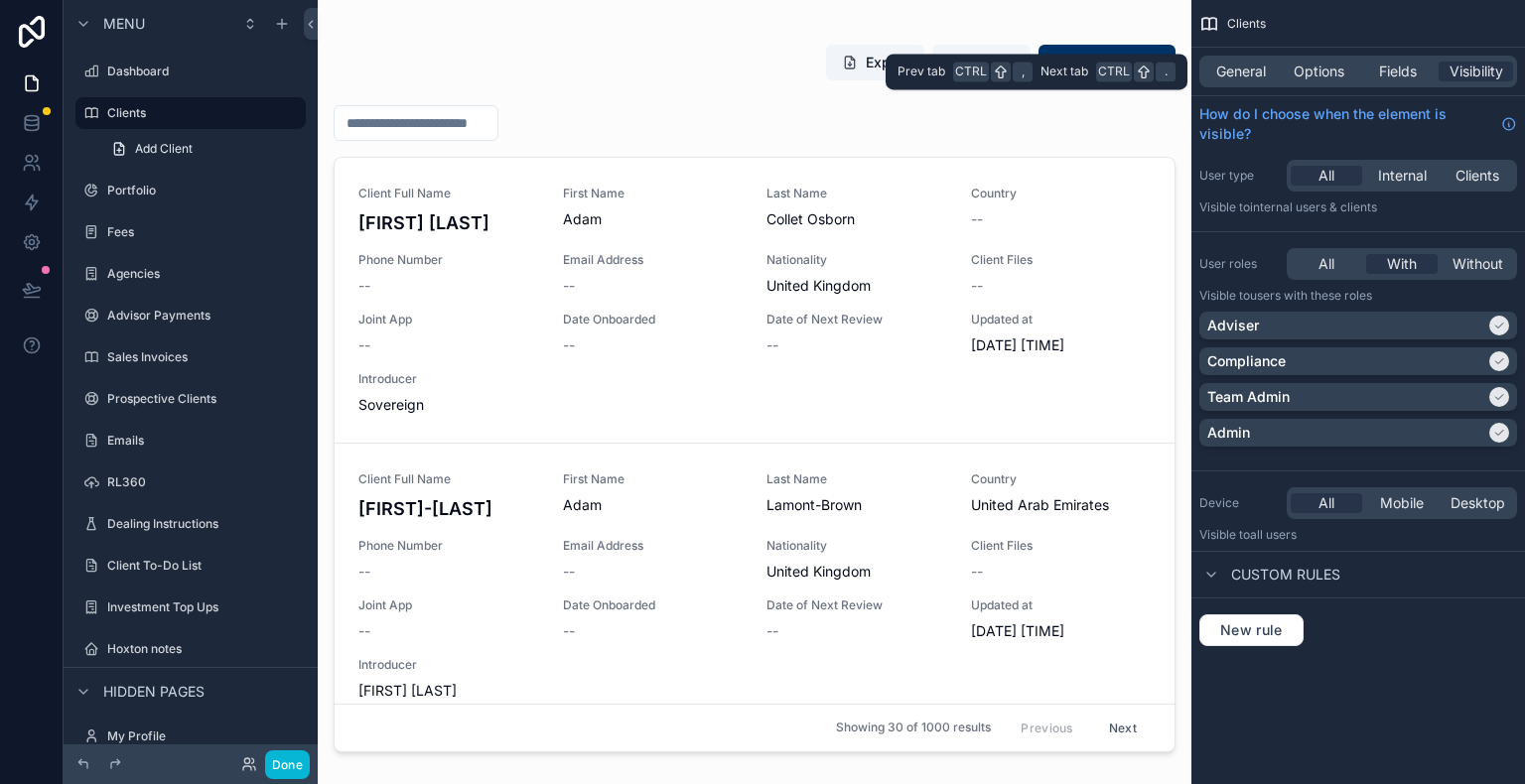 click on "General Options Fields Visibility" at bounding box center (1358, 71) 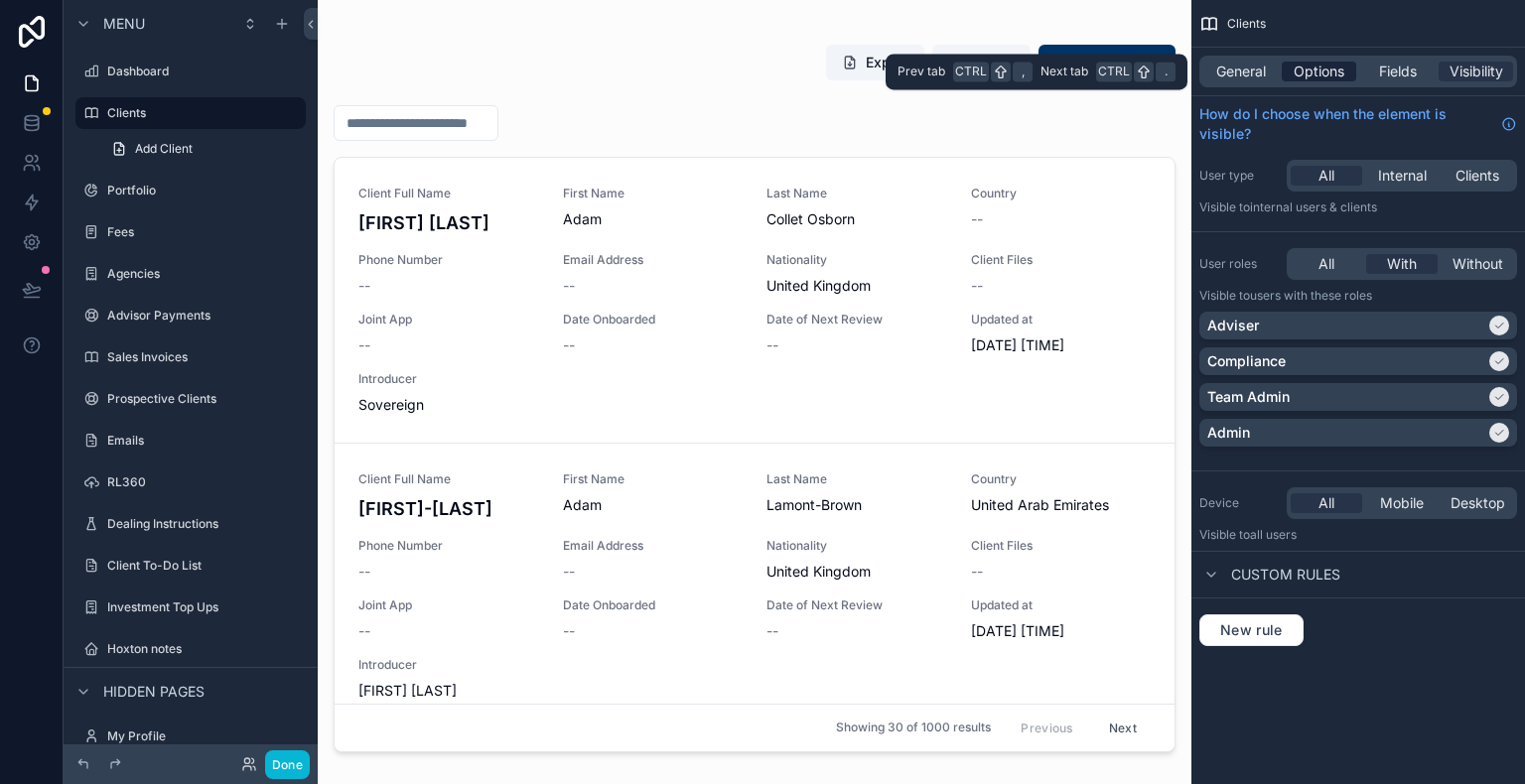 click on "Options" at bounding box center (1318, 71) 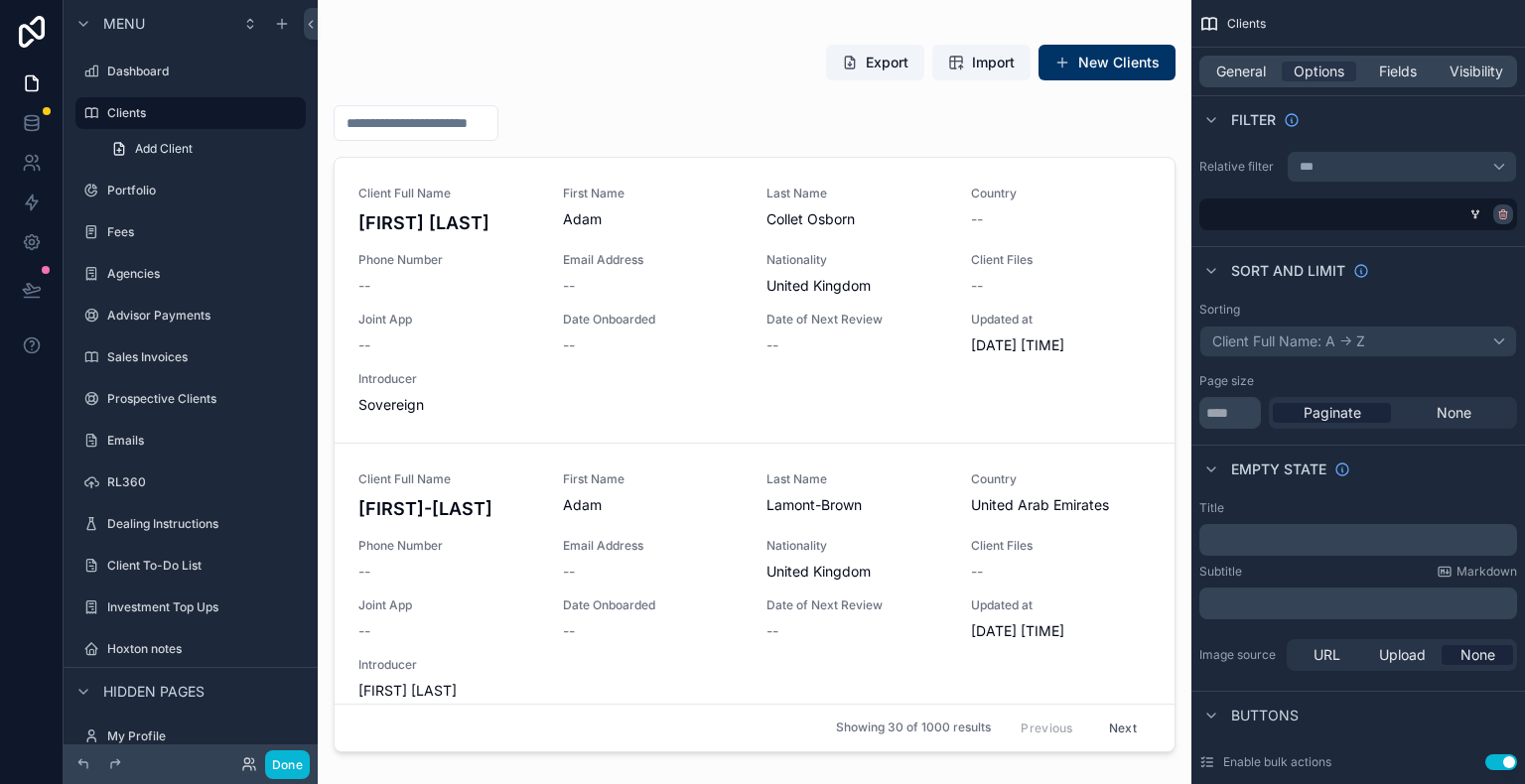 click 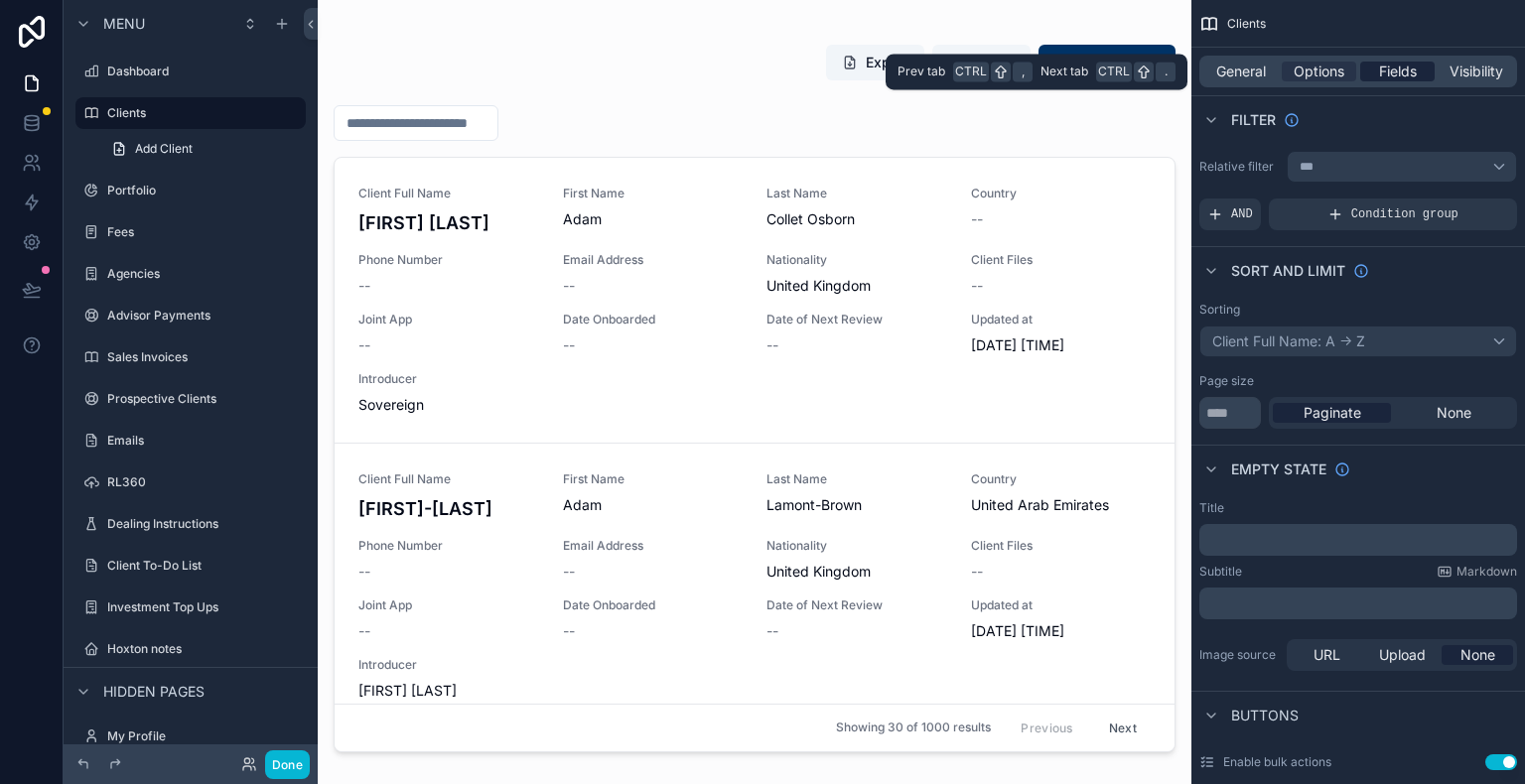 click on "Fields" at bounding box center (1398, 71) 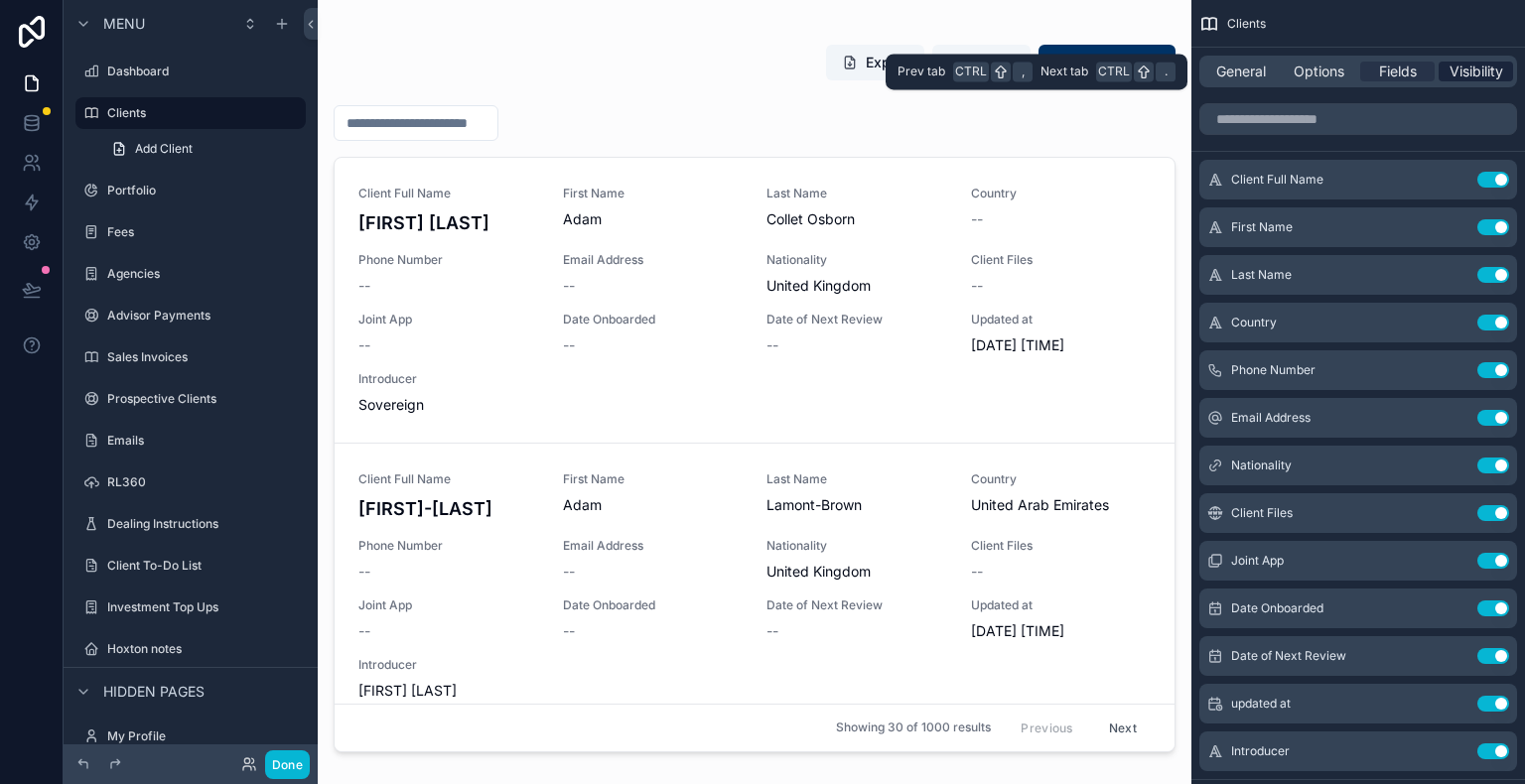 click on "Visibility" at bounding box center (1476, 71) 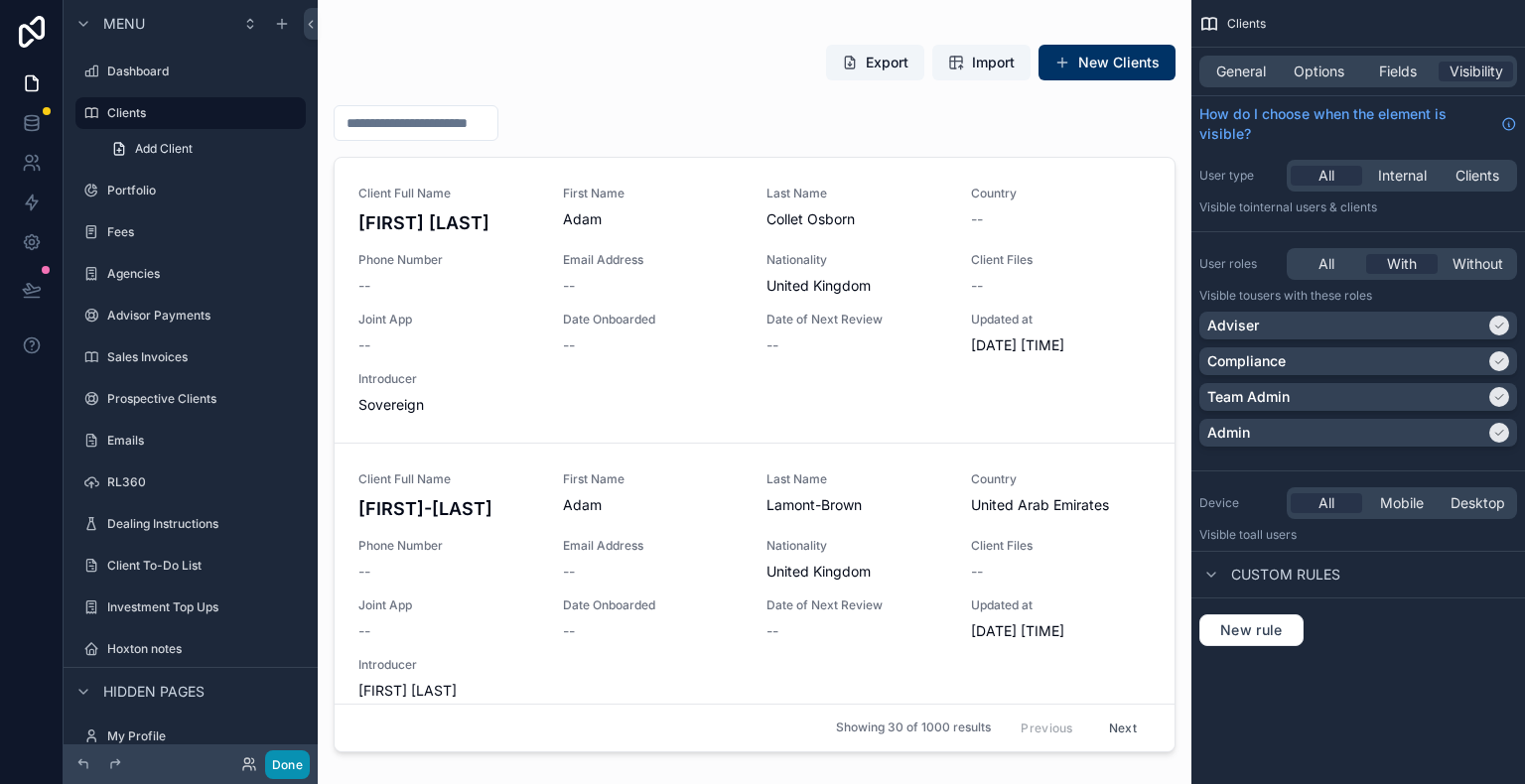 click on "Done" at bounding box center [287, 764] 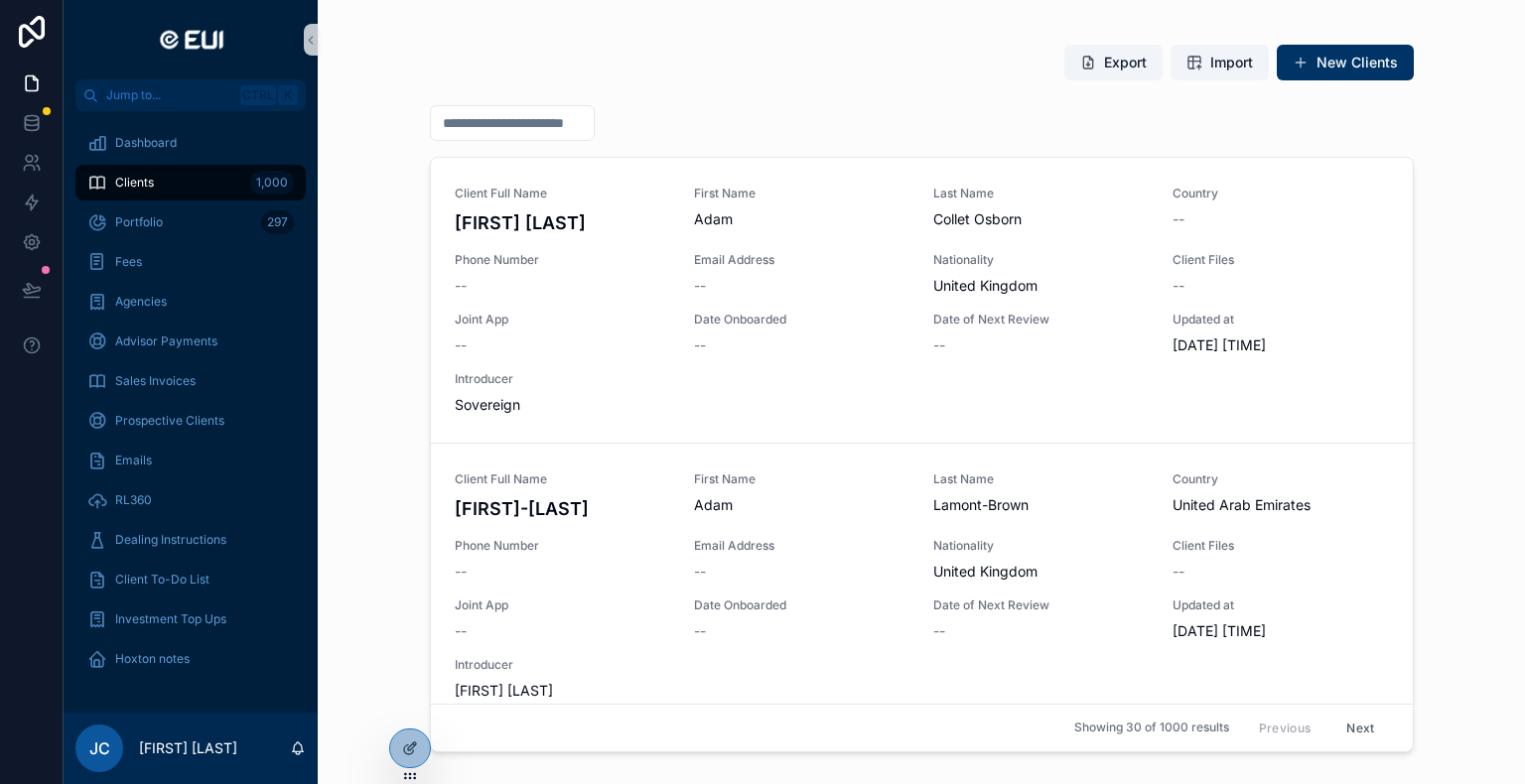 click on "Clients 1,000" at bounding box center (191, 183) 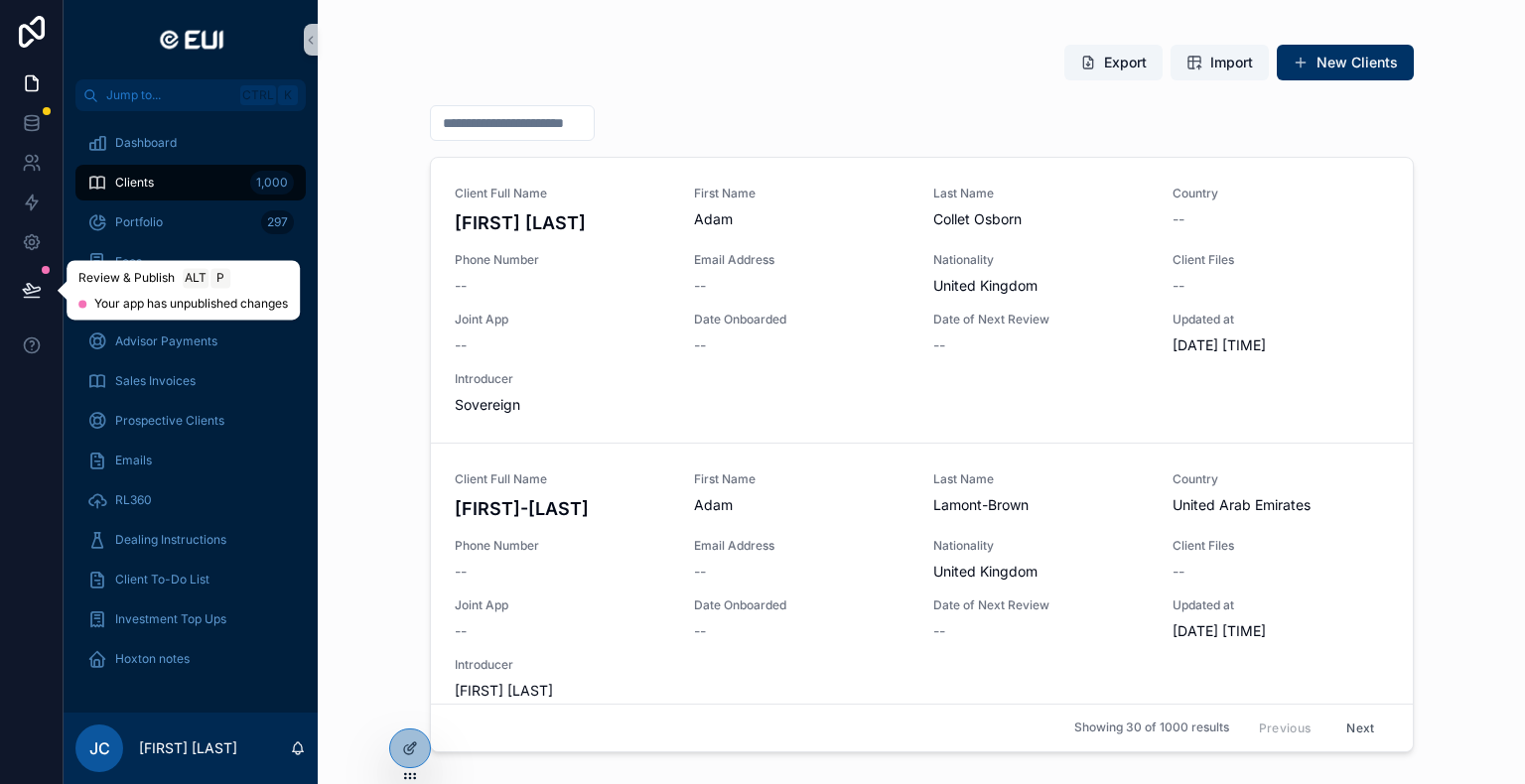 click at bounding box center [32, 290] 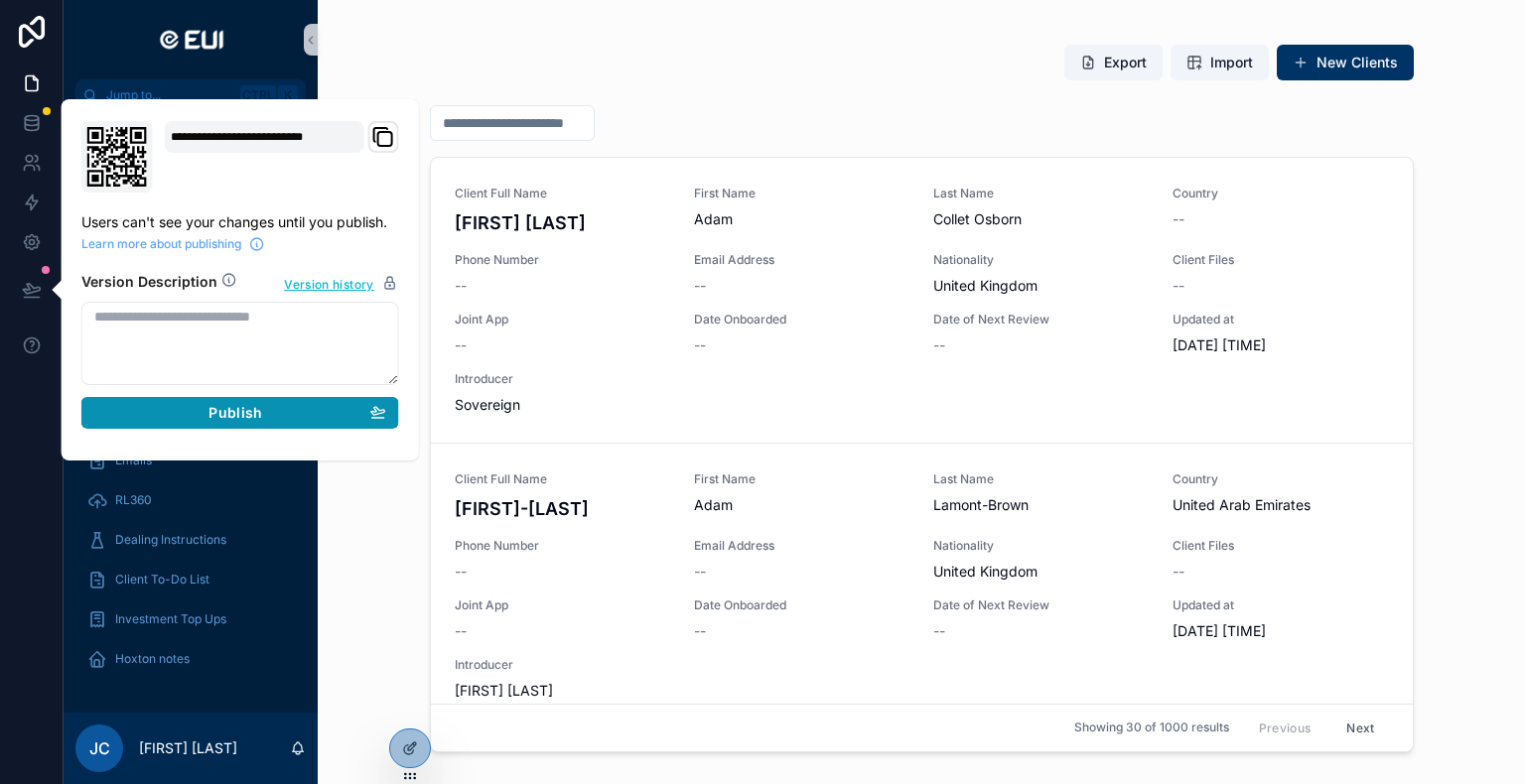 click on "Publish" at bounding box center [235, 413] 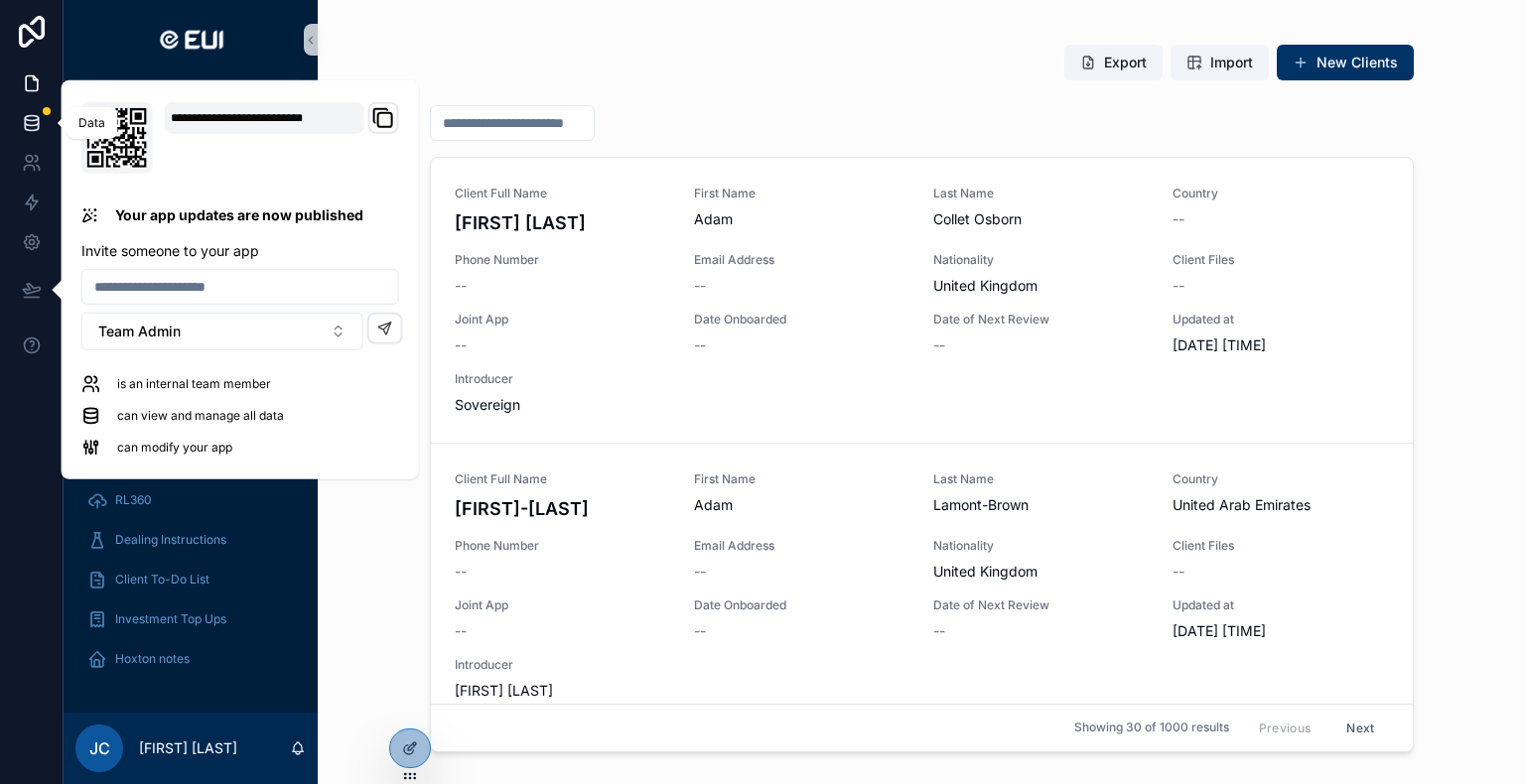 click 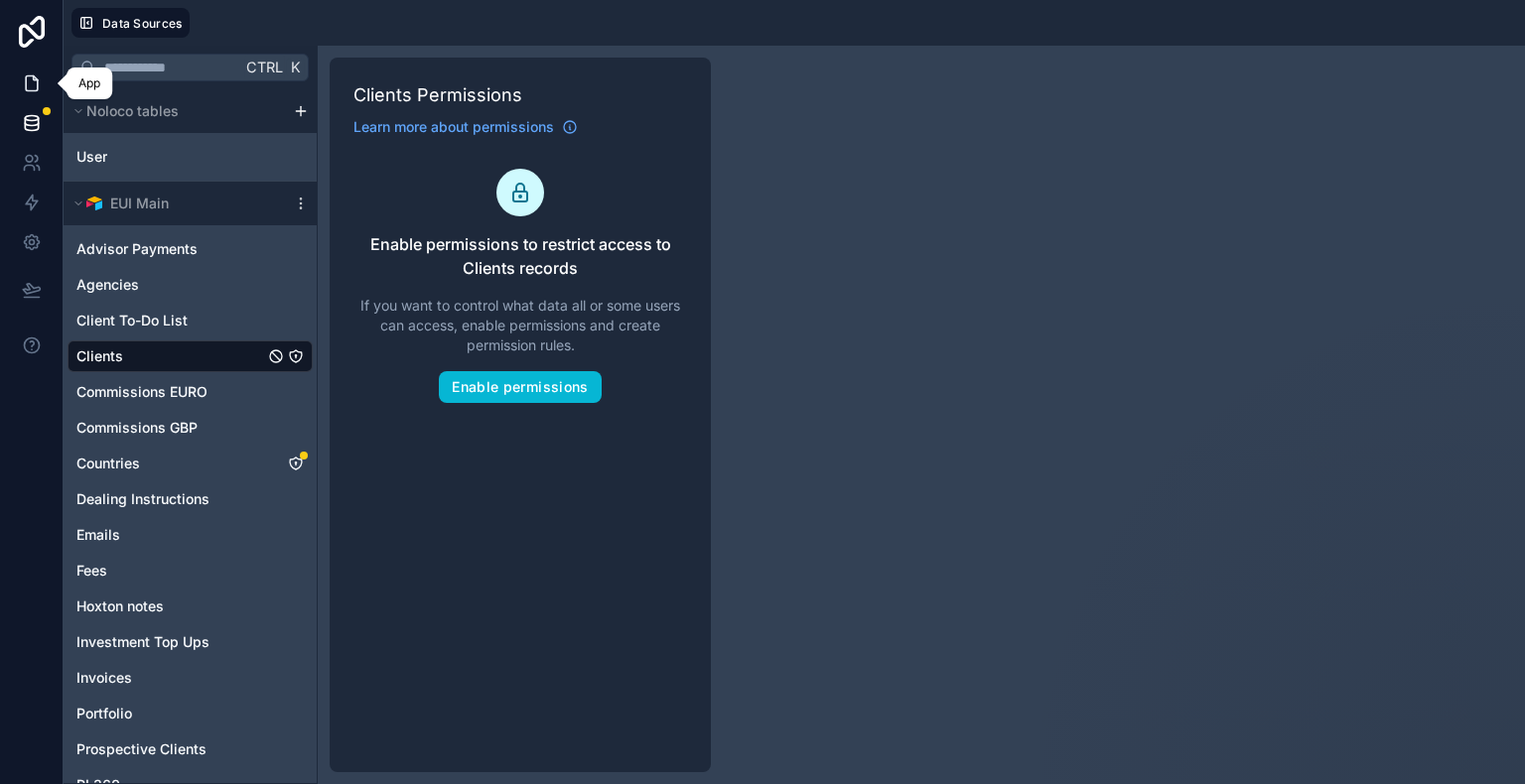 click at bounding box center (31, 83) 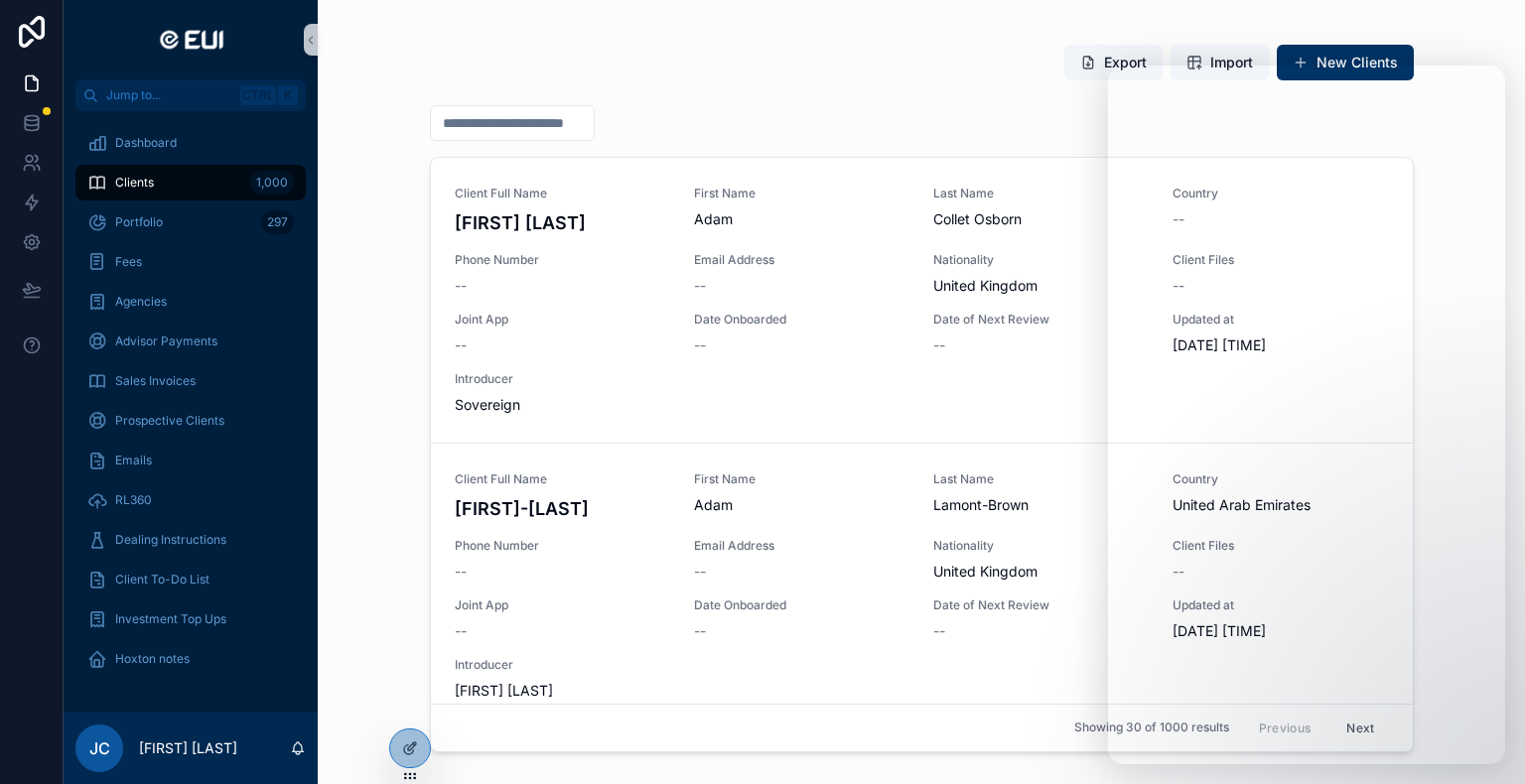 click on "1,000" at bounding box center [272, 183] 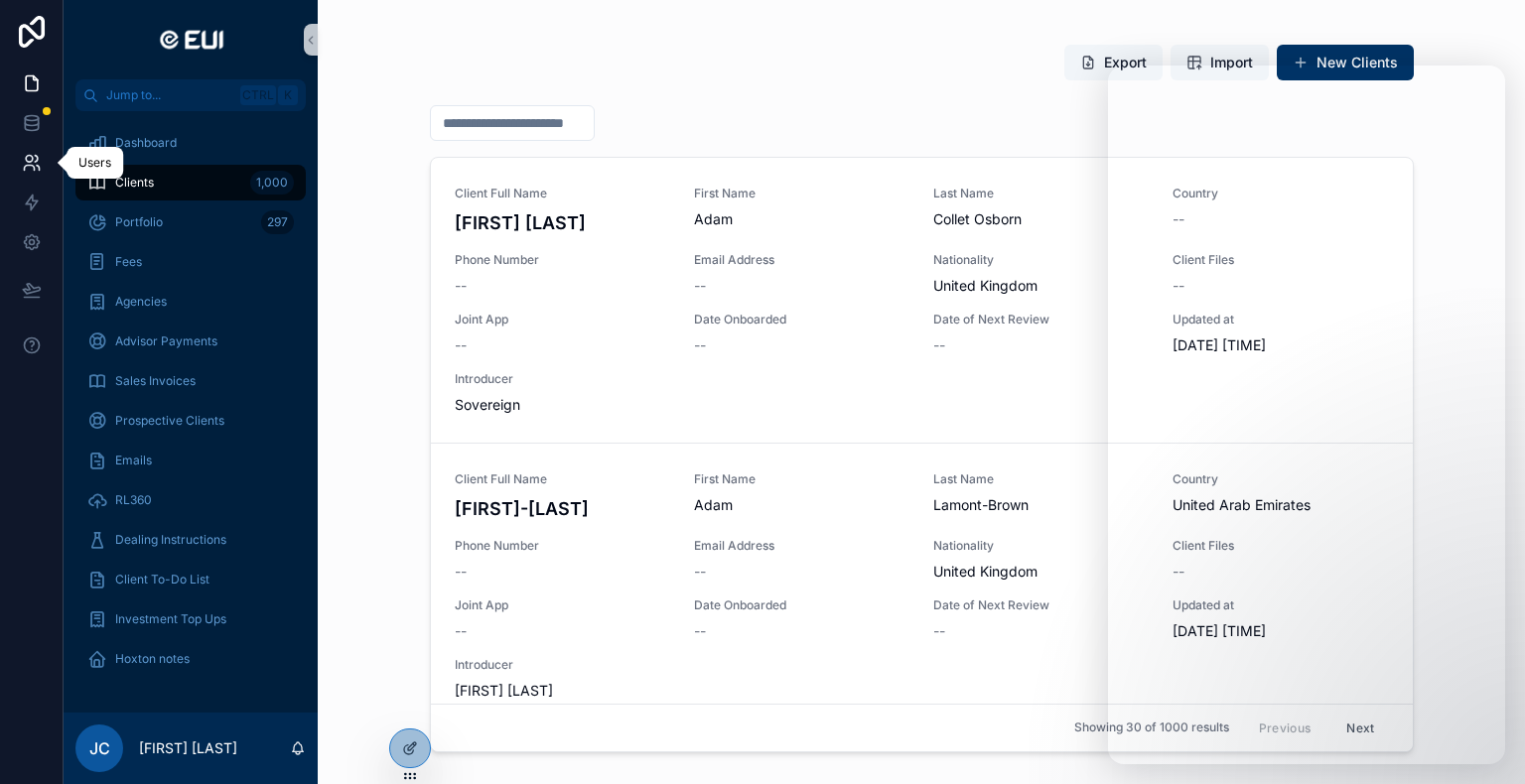 click at bounding box center (31, 163) 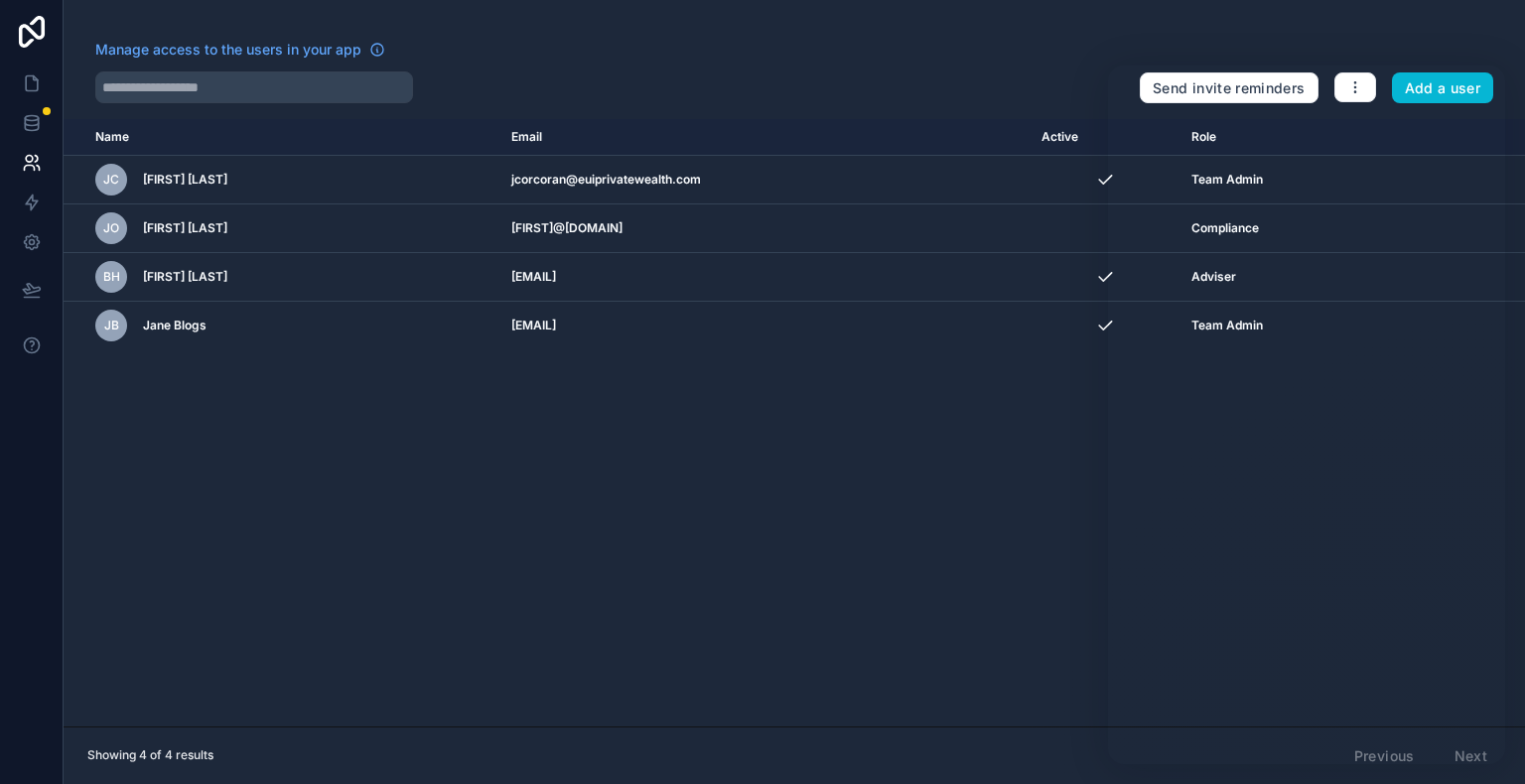 click on "Name Email Active Role userTable.email JC [FIRST] [LAST] [EMAIL] Team Admin JO [FIRST] [LAST] [EMAIL] Compliance BH [FIRST] [LAST] [EMAIL] Adviser JB [FIRST] [LAST] [EMAIL] Team Admin" at bounding box center [794, 423] 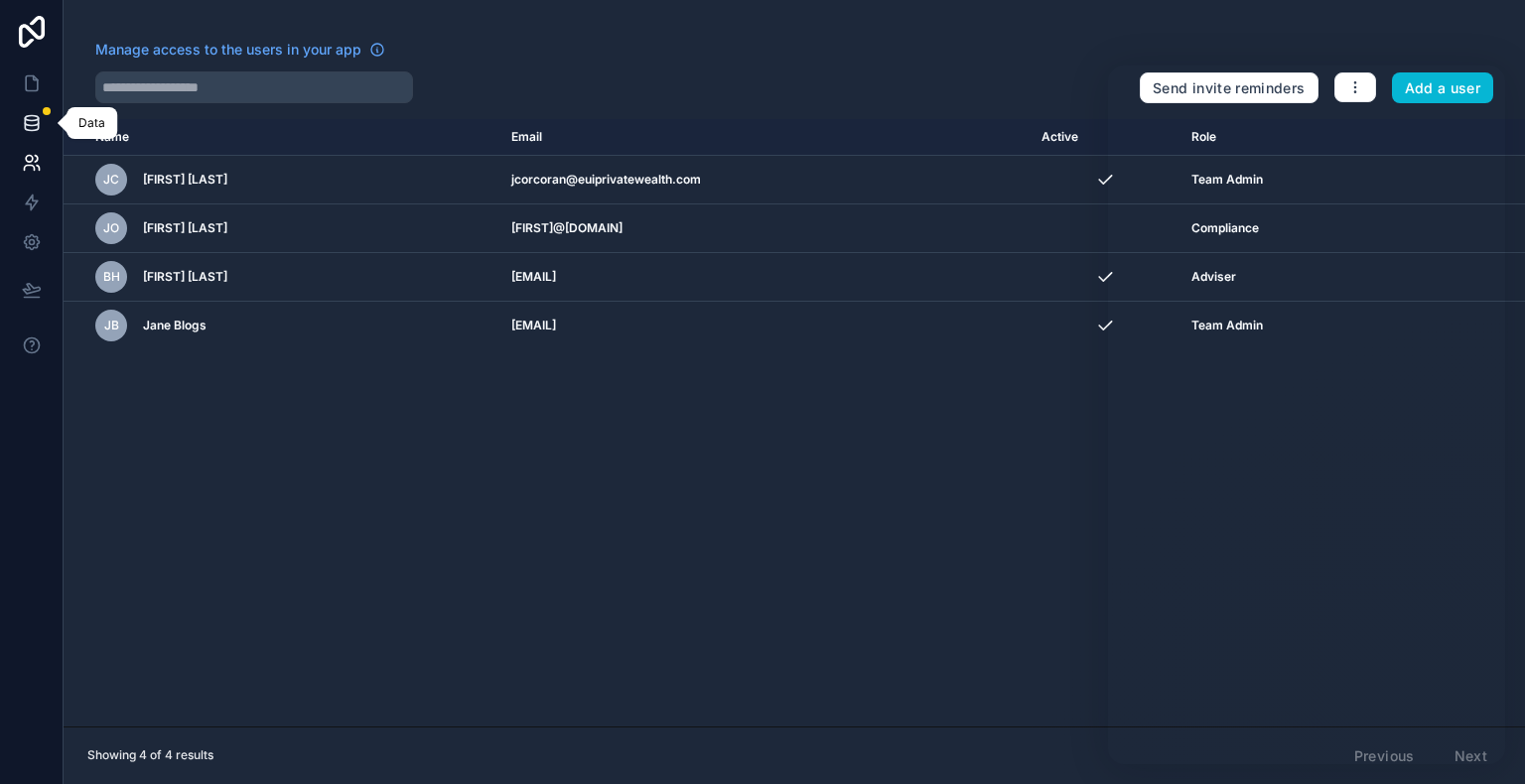 click 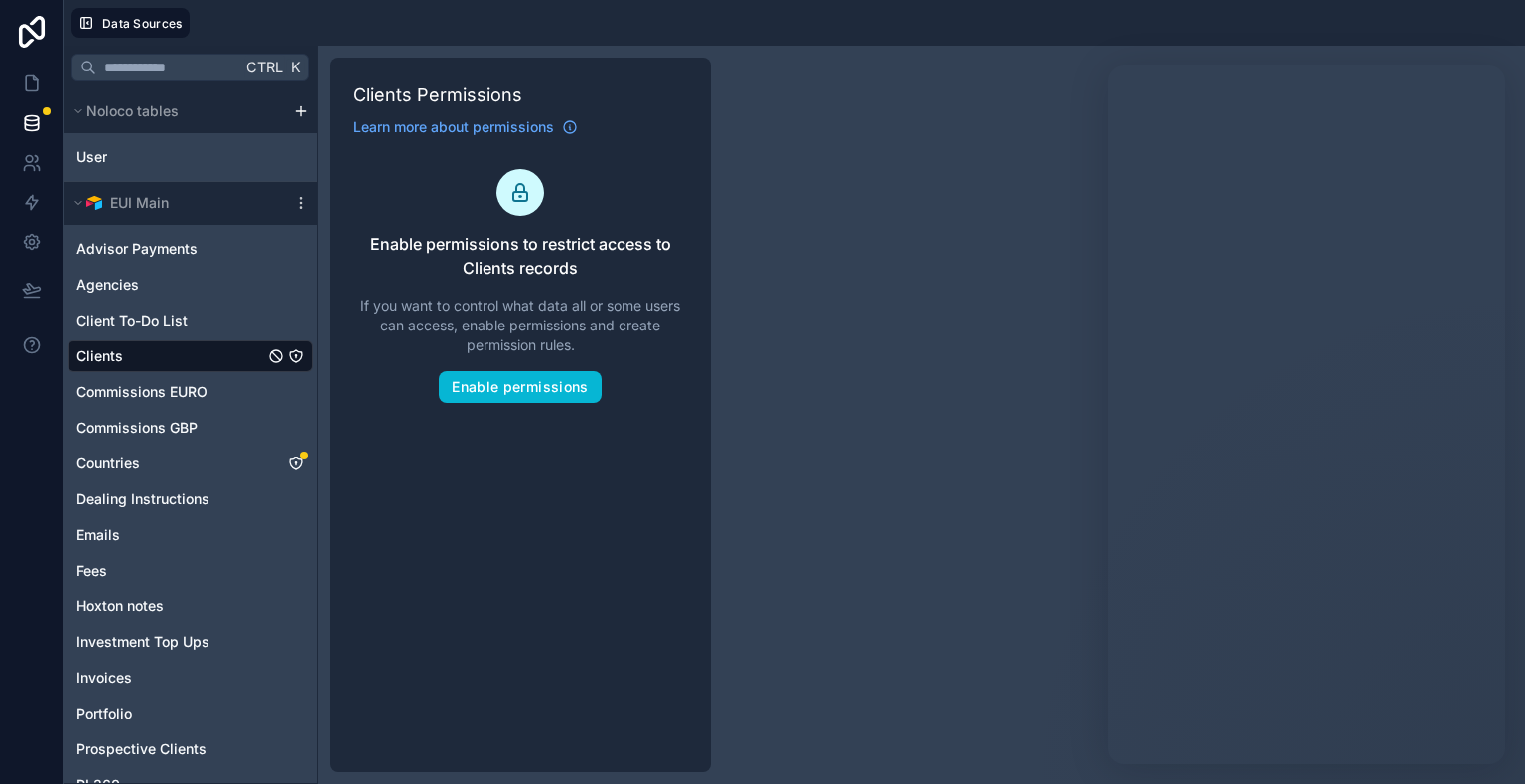 click 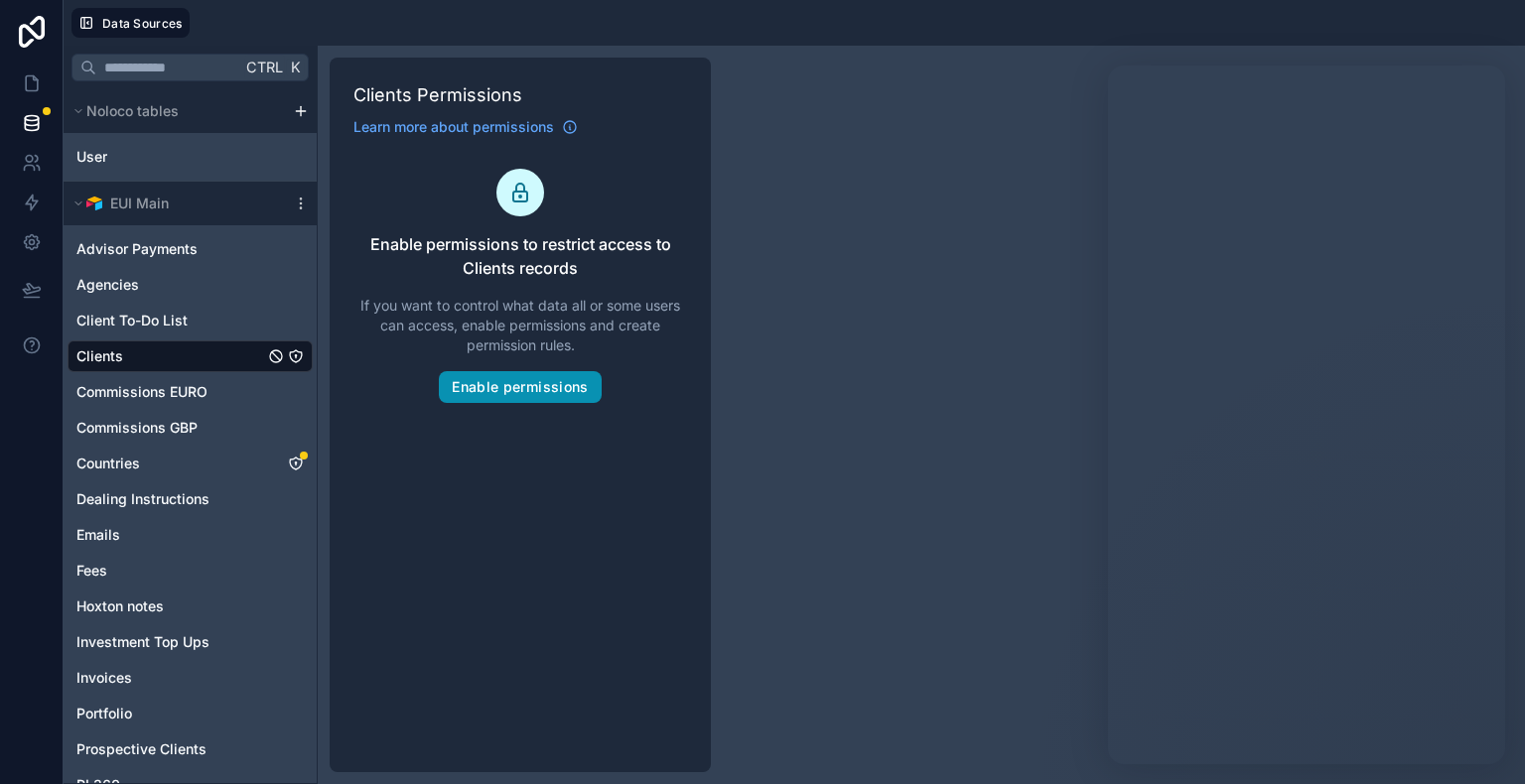 click on "Enable permissions" at bounding box center (519, 387) 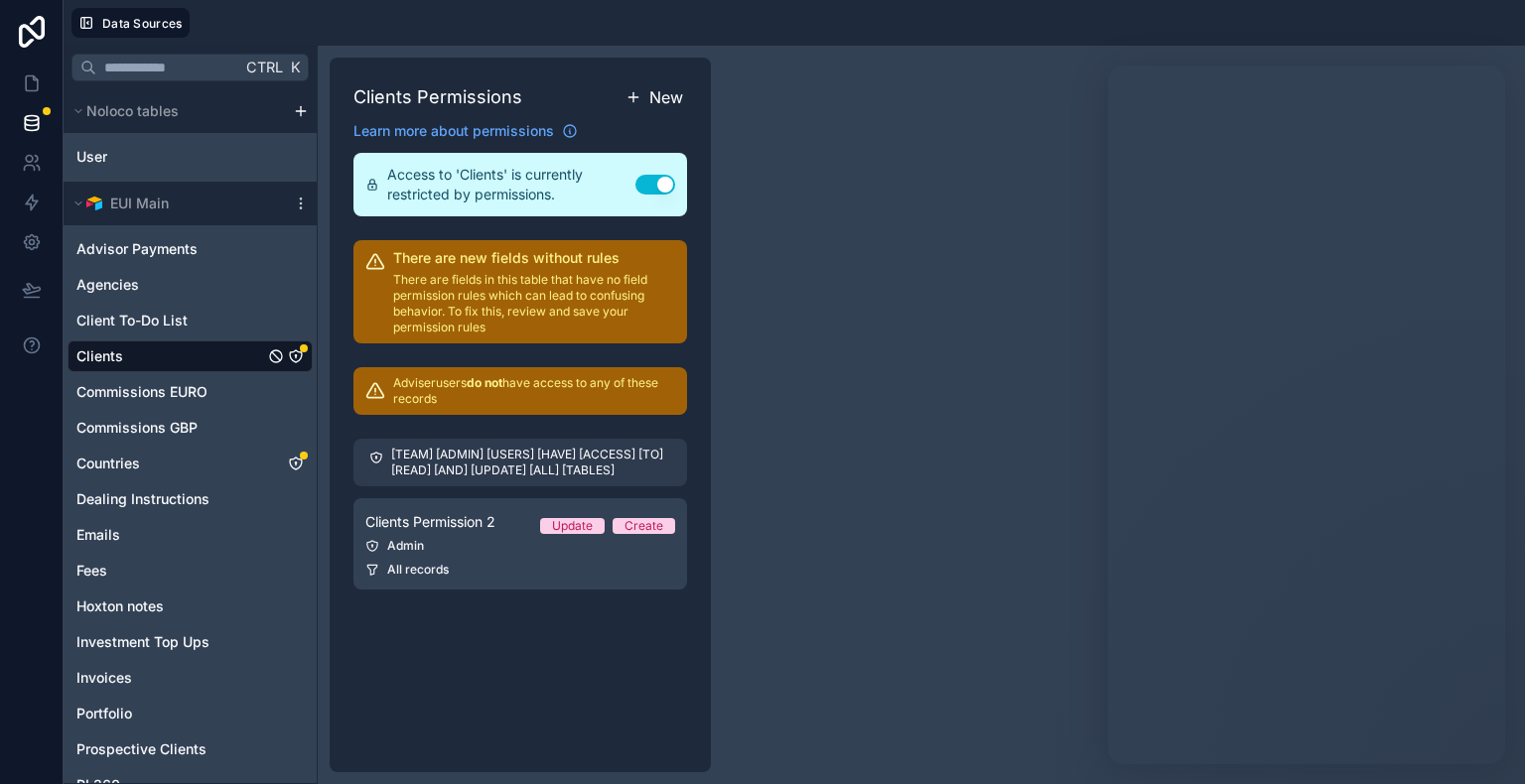 click on "New" at bounding box center [654, 97] 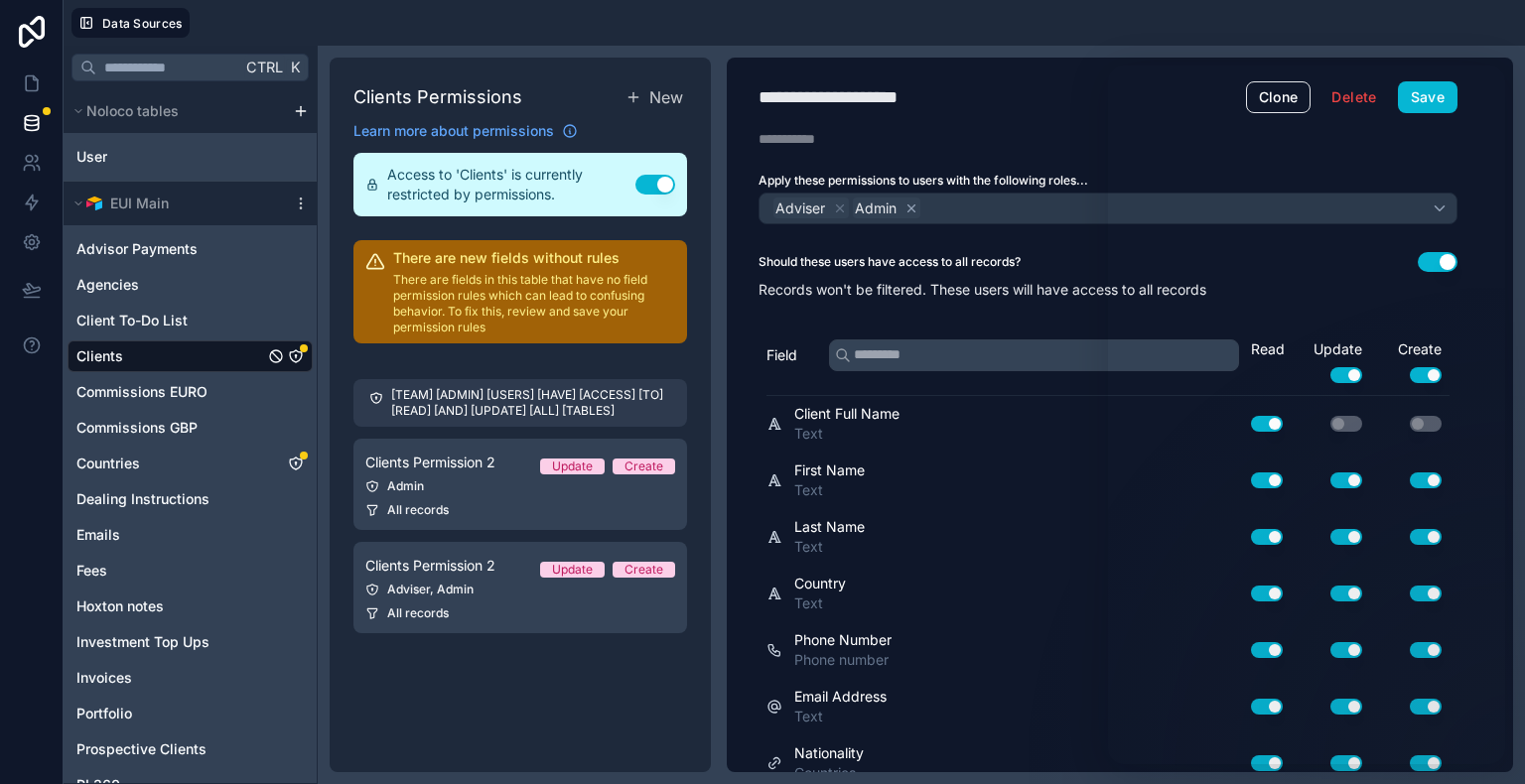 click 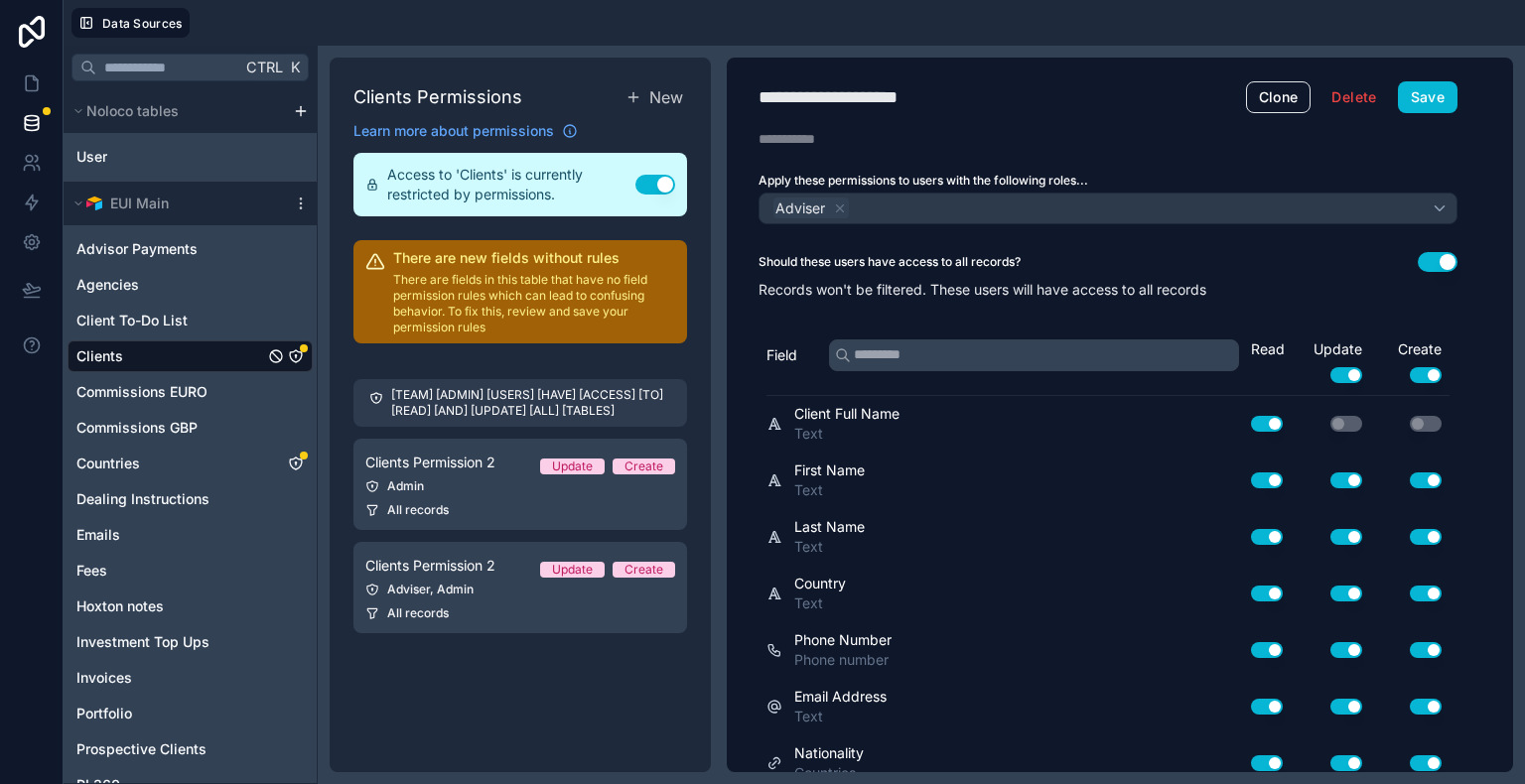 click on "Should these users have access to all records? Use setting" at bounding box center (1108, 262) 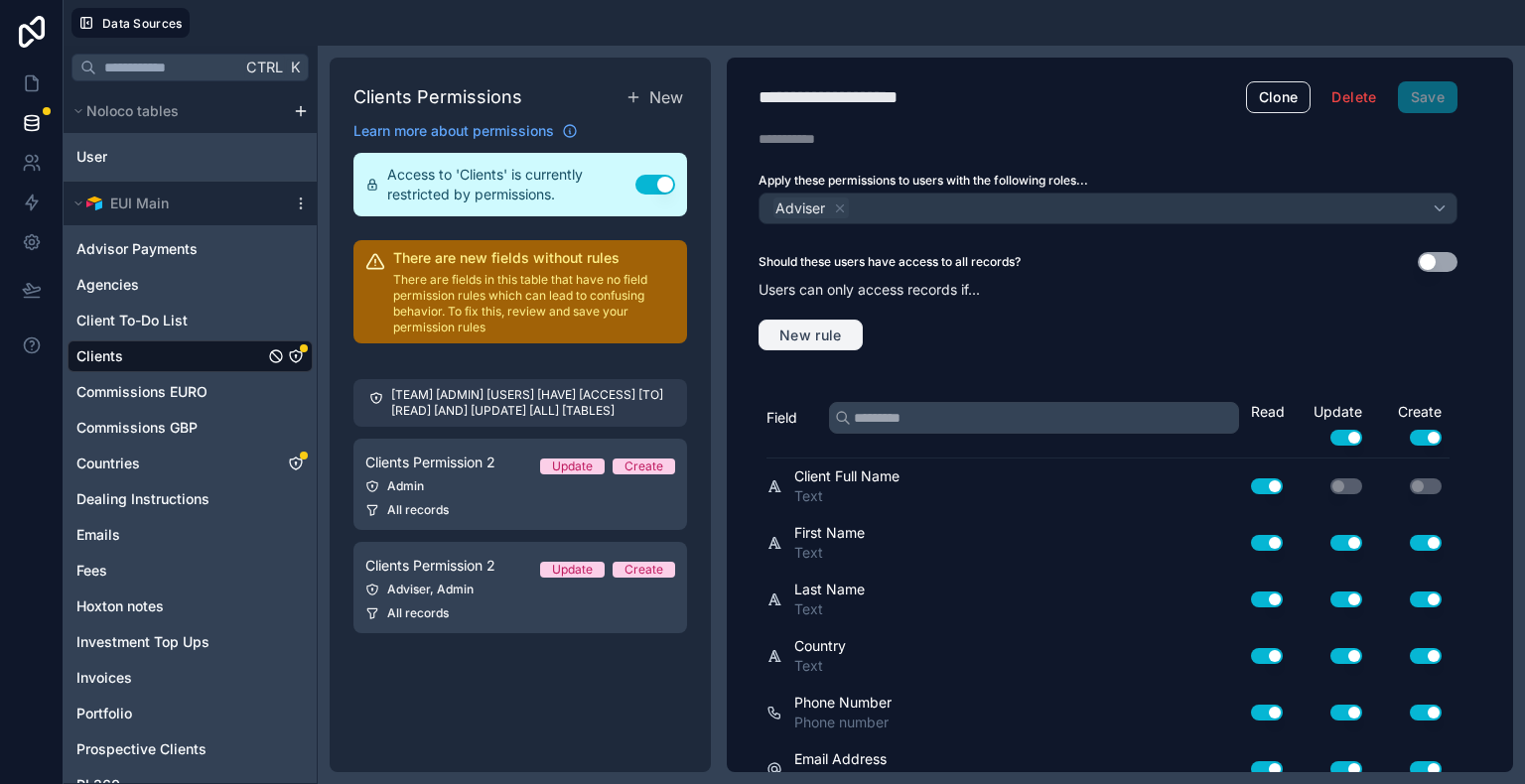 click on "New rule" at bounding box center (810, 335) 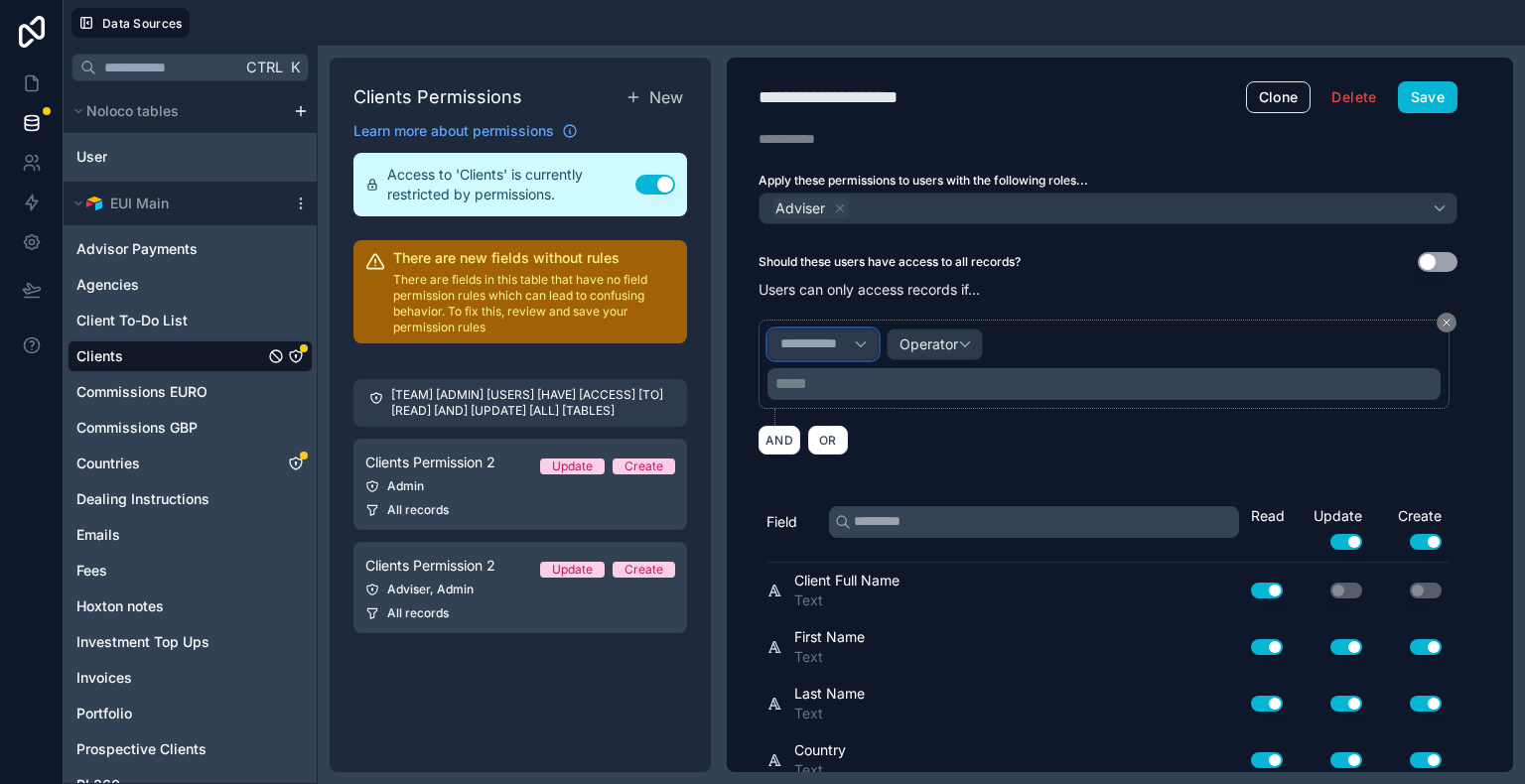 click on "**********" at bounding box center [817, 344] 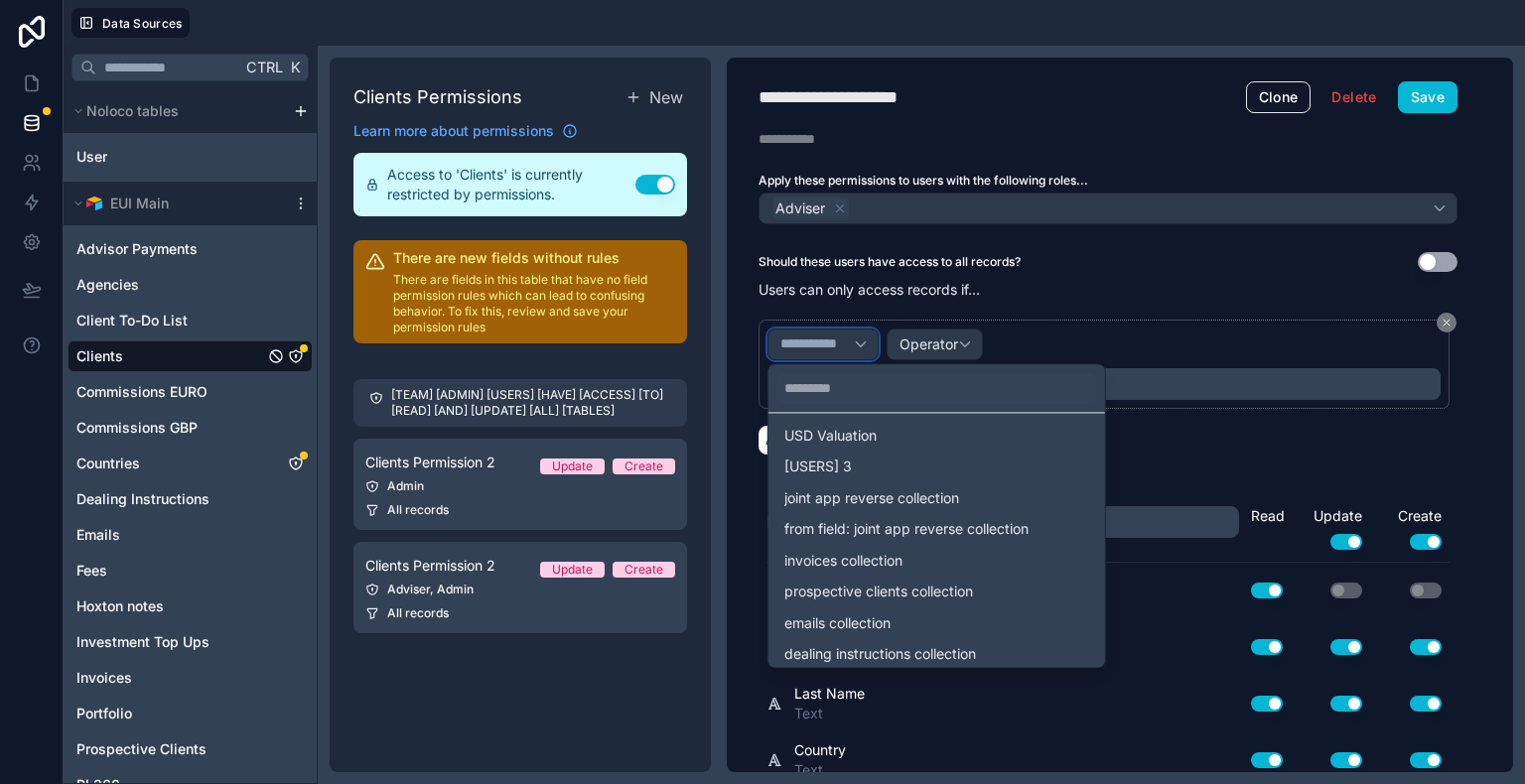 scroll, scrollTop: 2035, scrollLeft: 0, axis: vertical 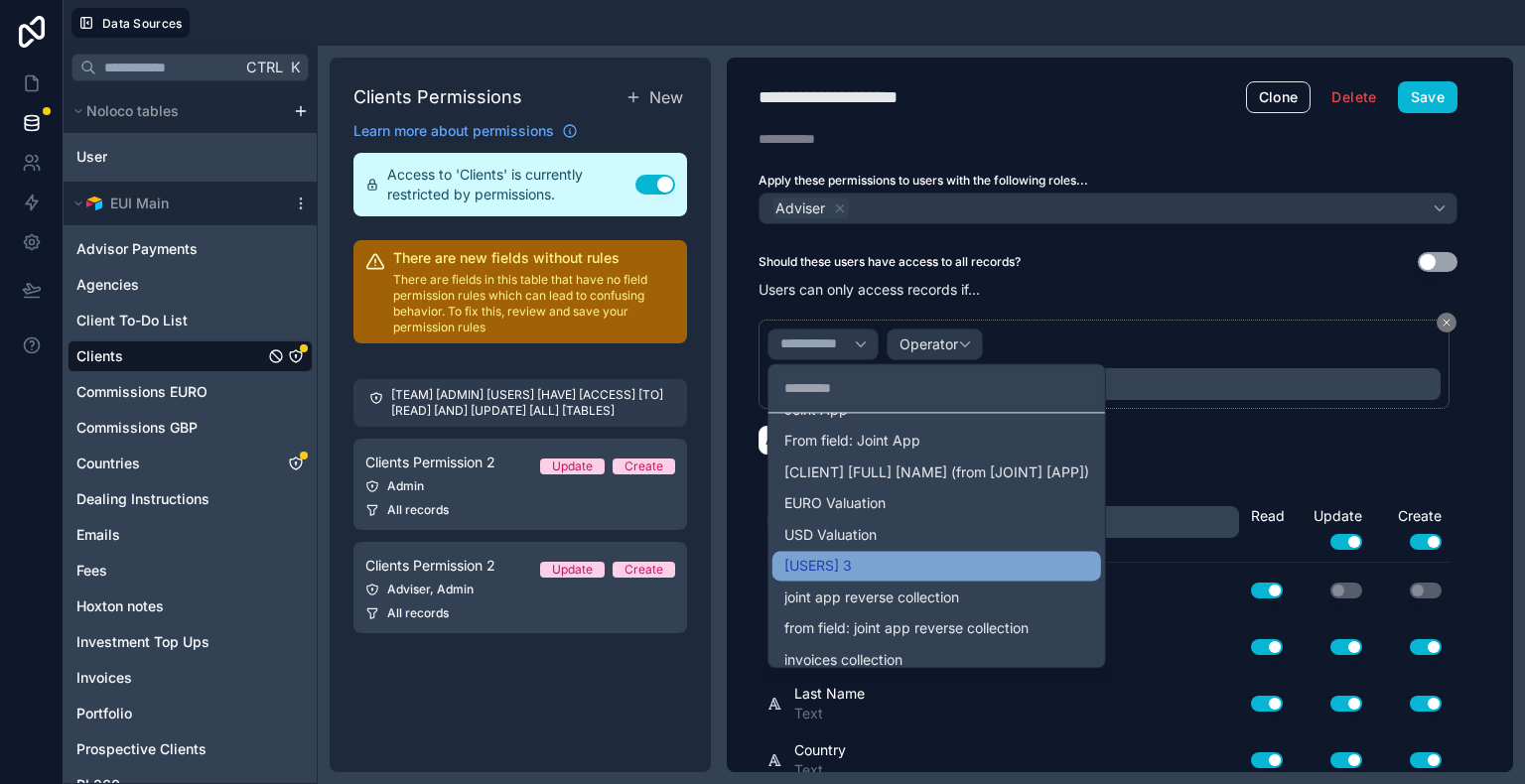 click on "[USERS] 3" at bounding box center (936, 566) 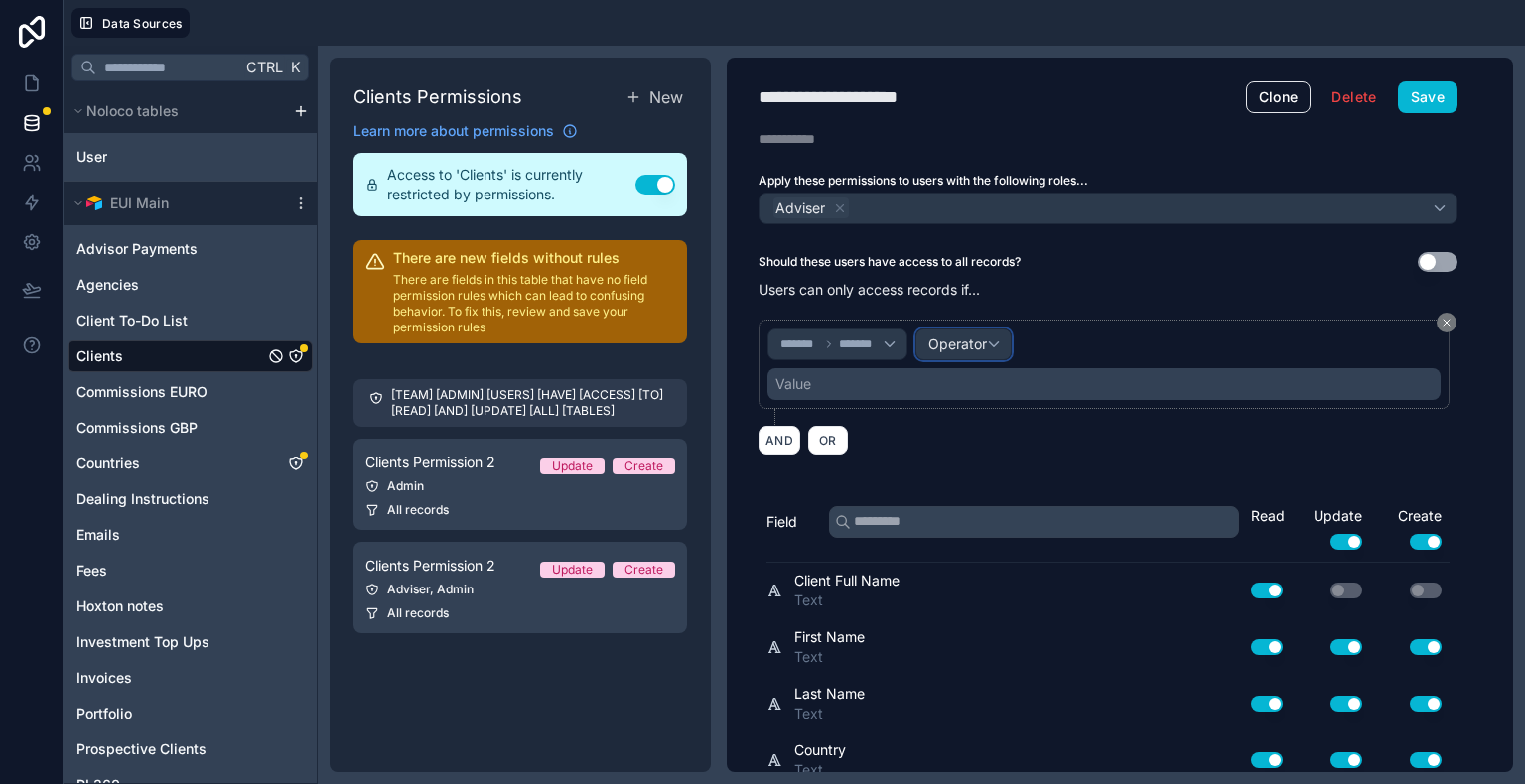 click on "Operator" at bounding box center [963, 344] 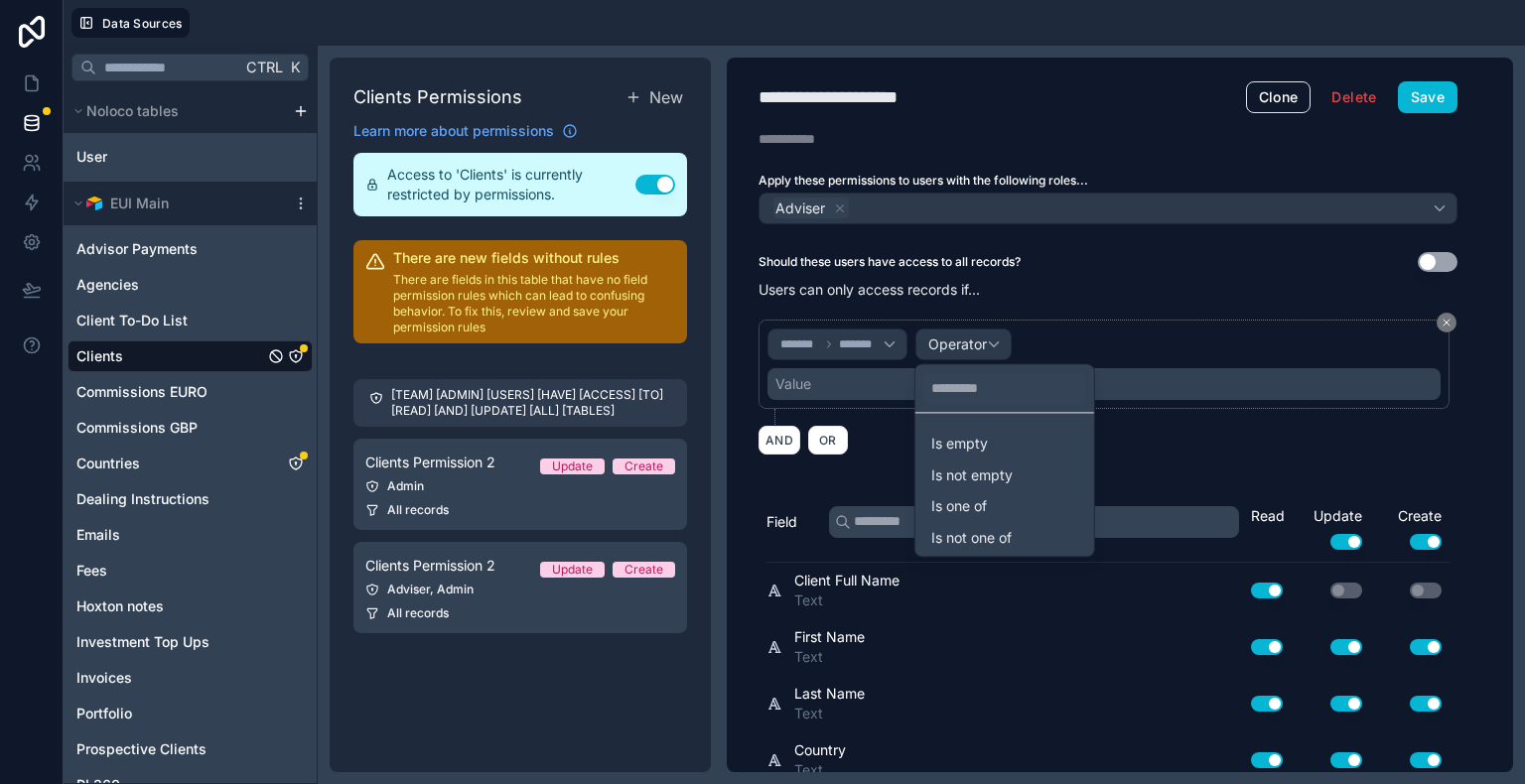 click at bounding box center (762, 392) 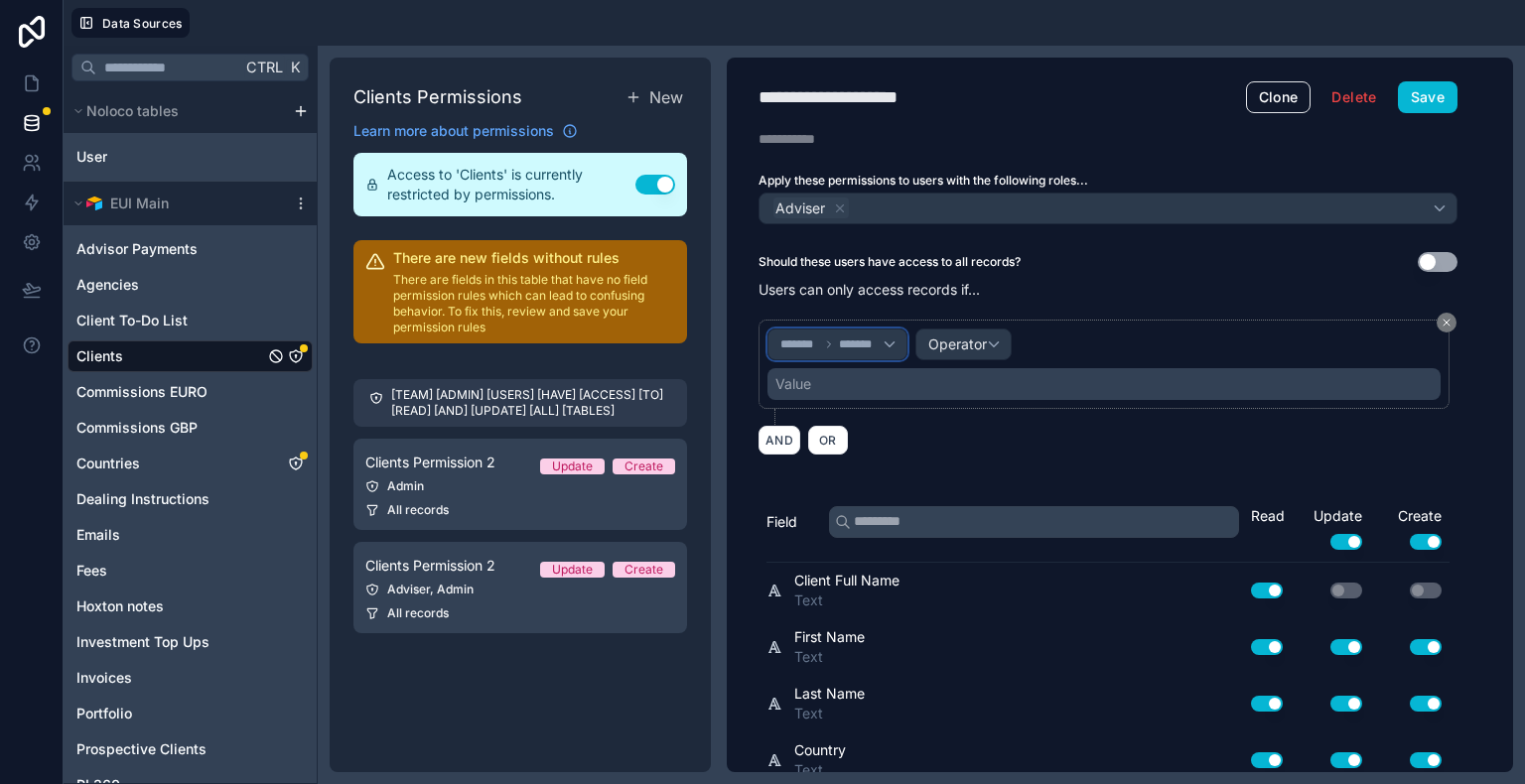 click on "******* *******" at bounding box center [837, 344] 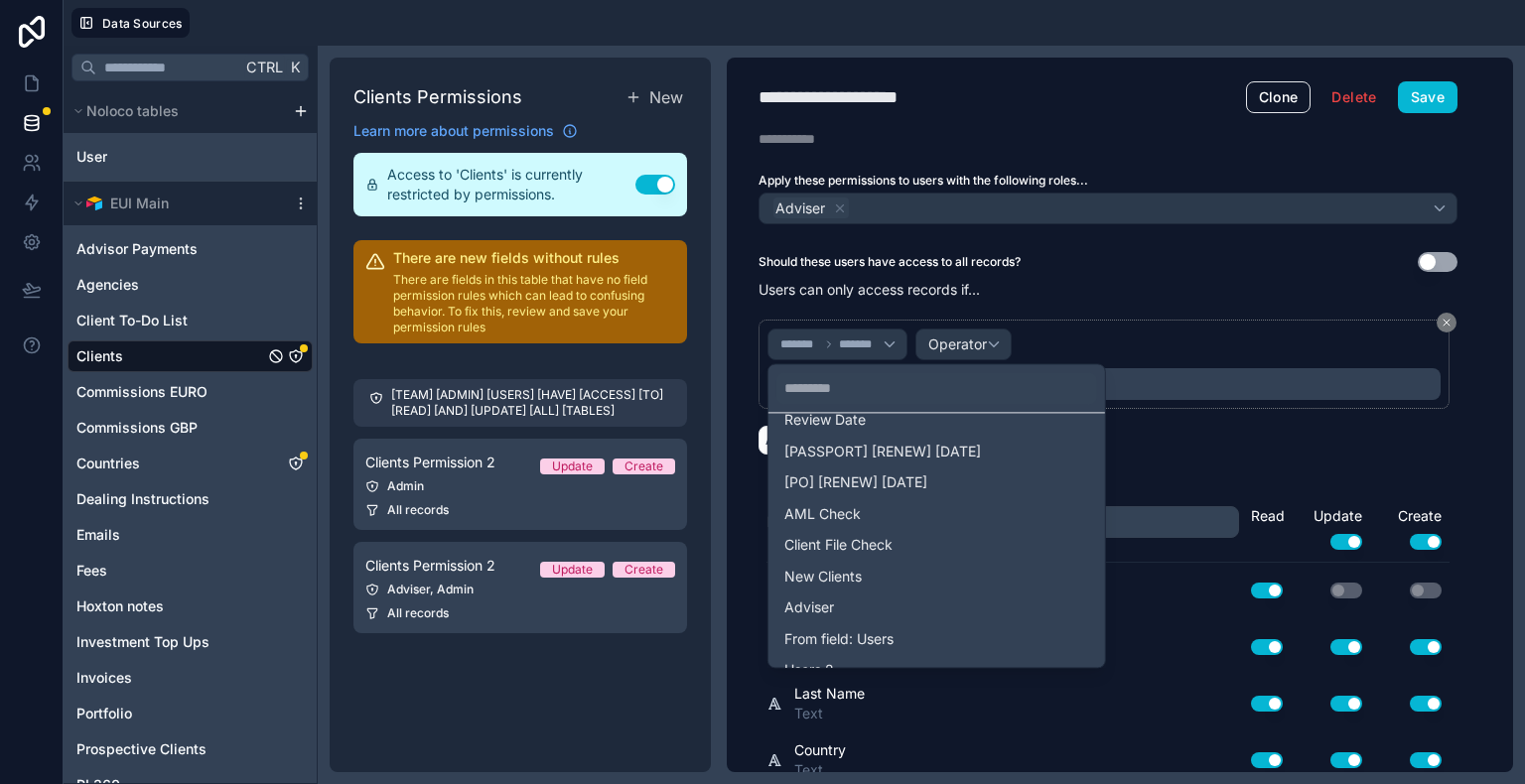 scroll, scrollTop: 1843, scrollLeft: 0, axis: vertical 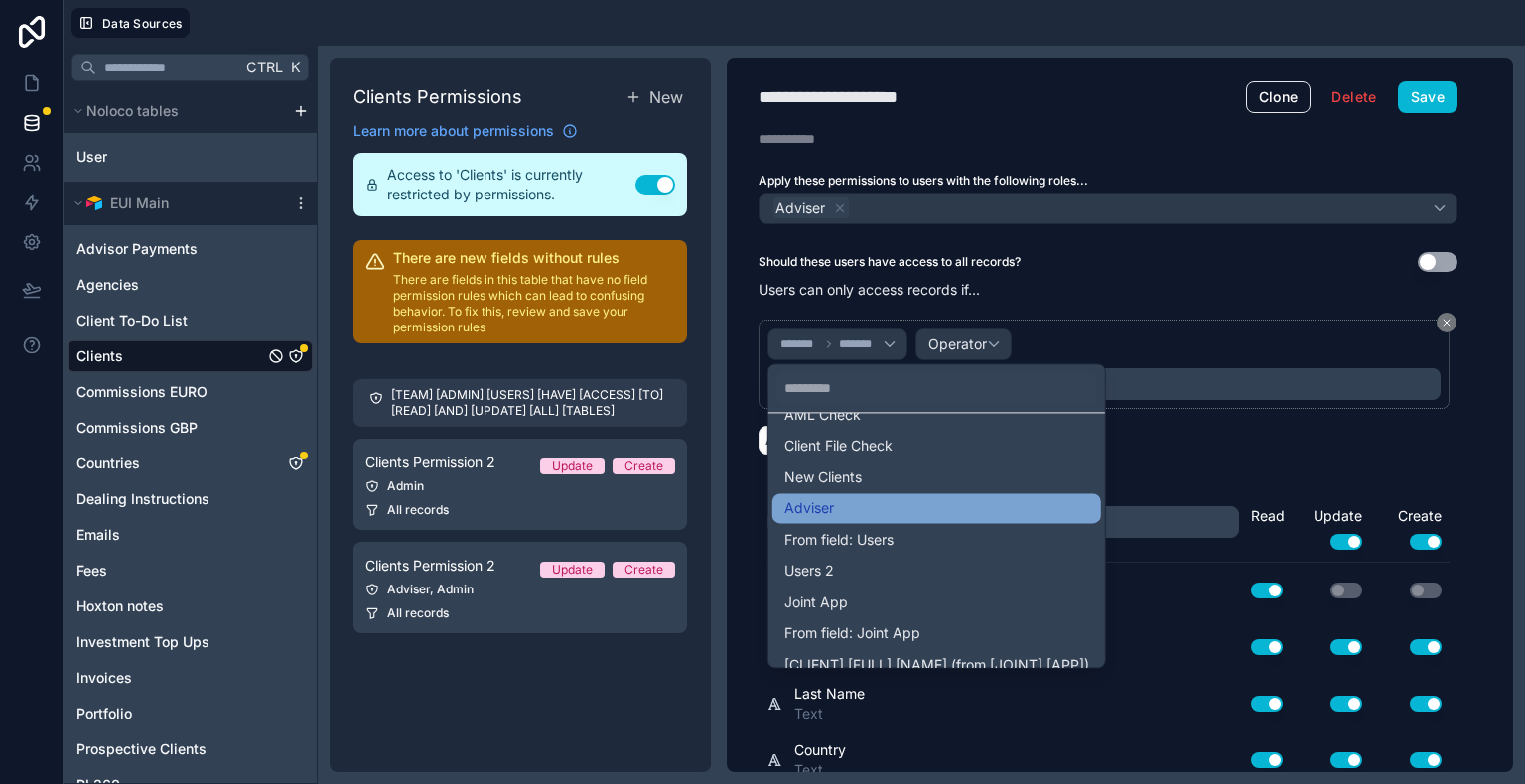 click on "Adviser" at bounding box center [936, 508] 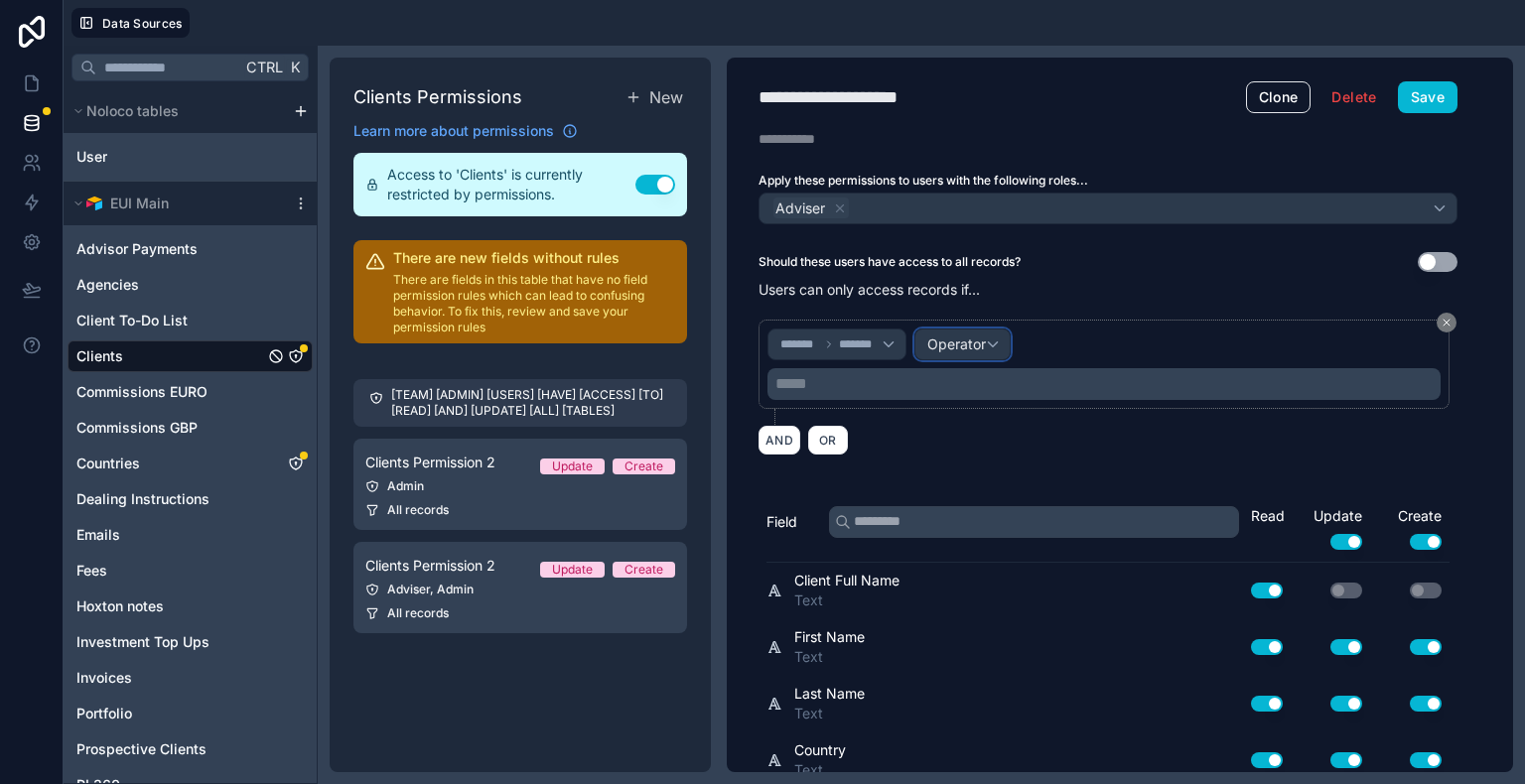 click on "Operator" at bounding box center [962, 344] 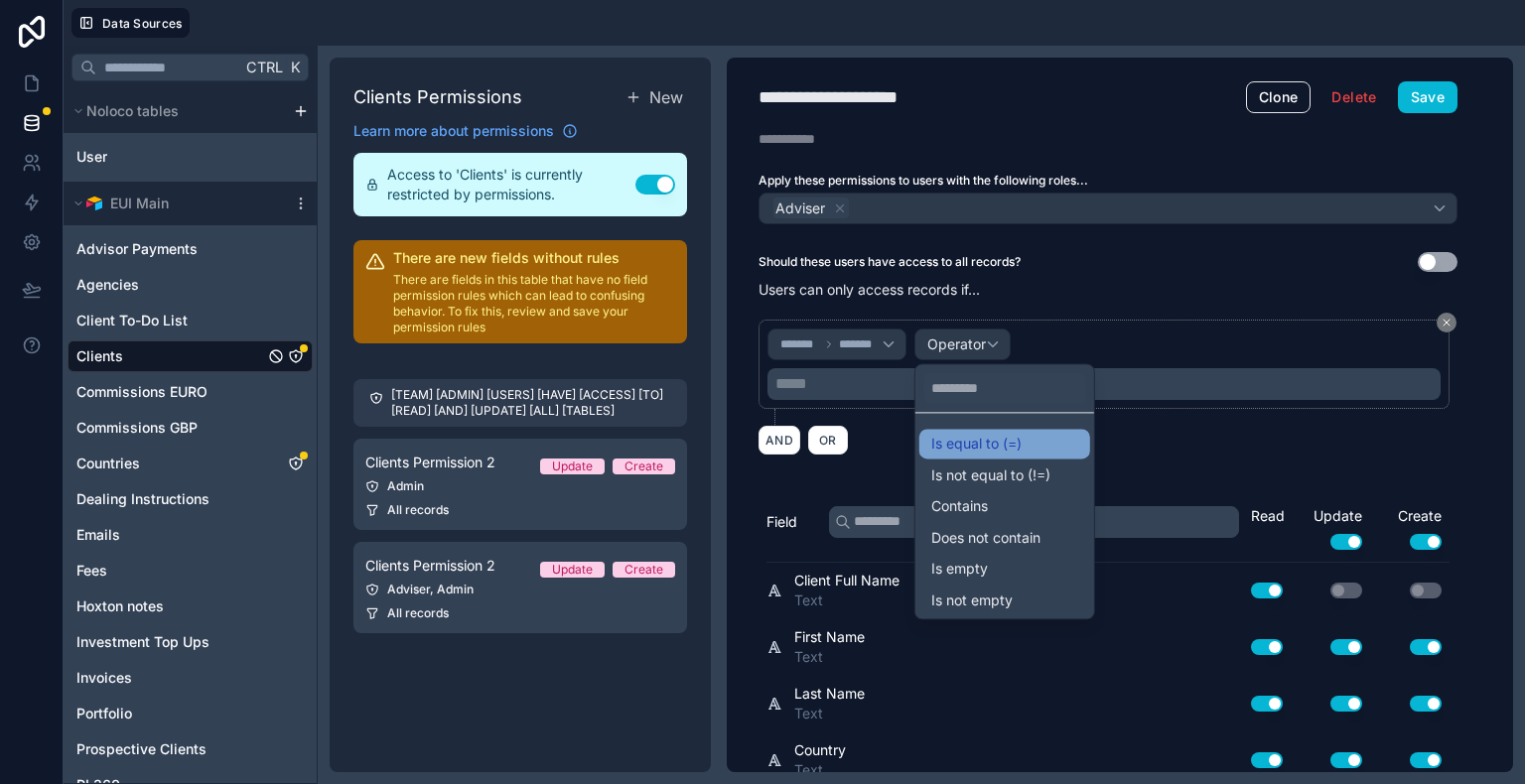 click on "Is equal to (=)" at bounding box center [976, 444] 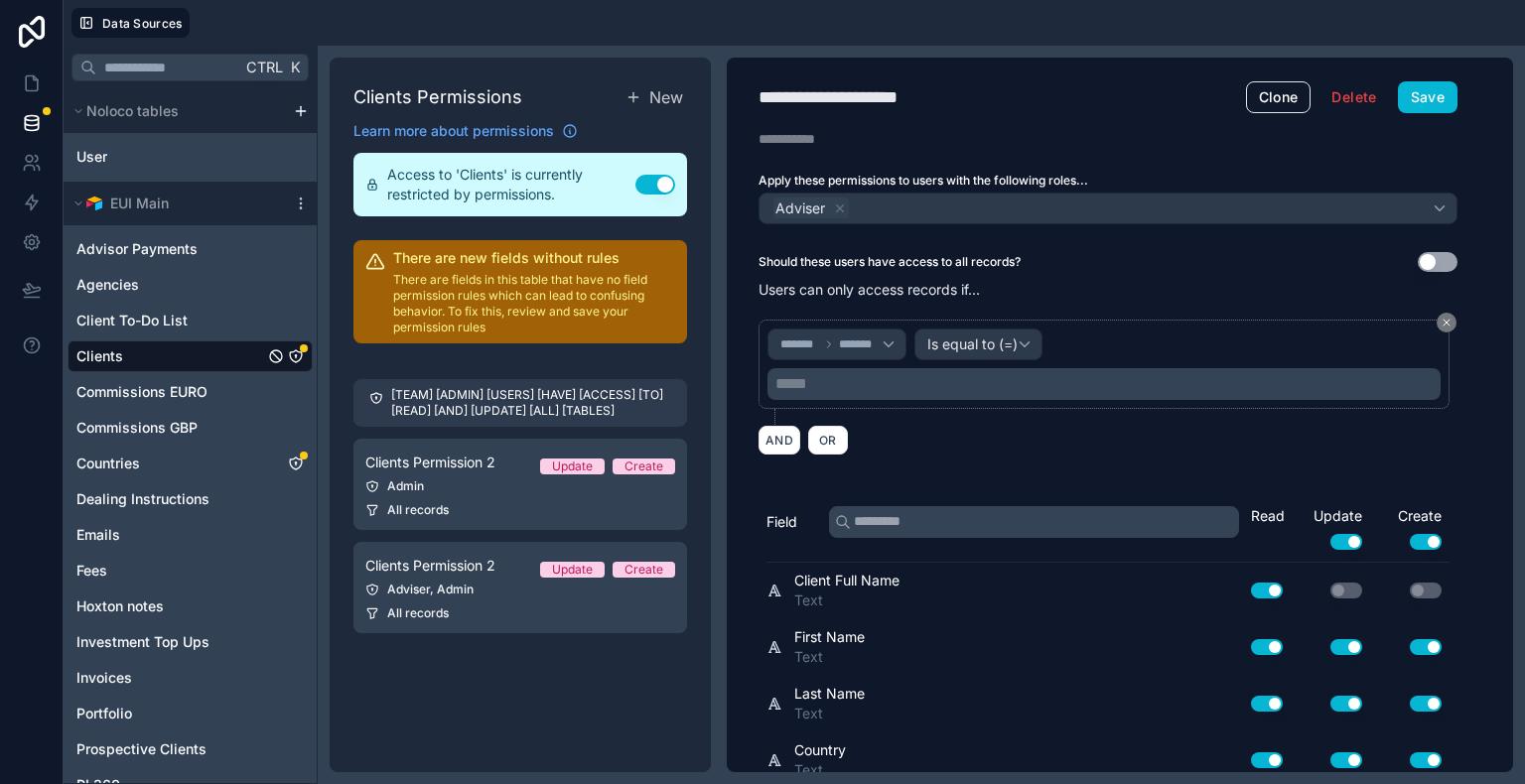drag, startPoint x: 953, startPoint y: 377, endPoint x: 915, endPoint y: 391, distance: 40.496913 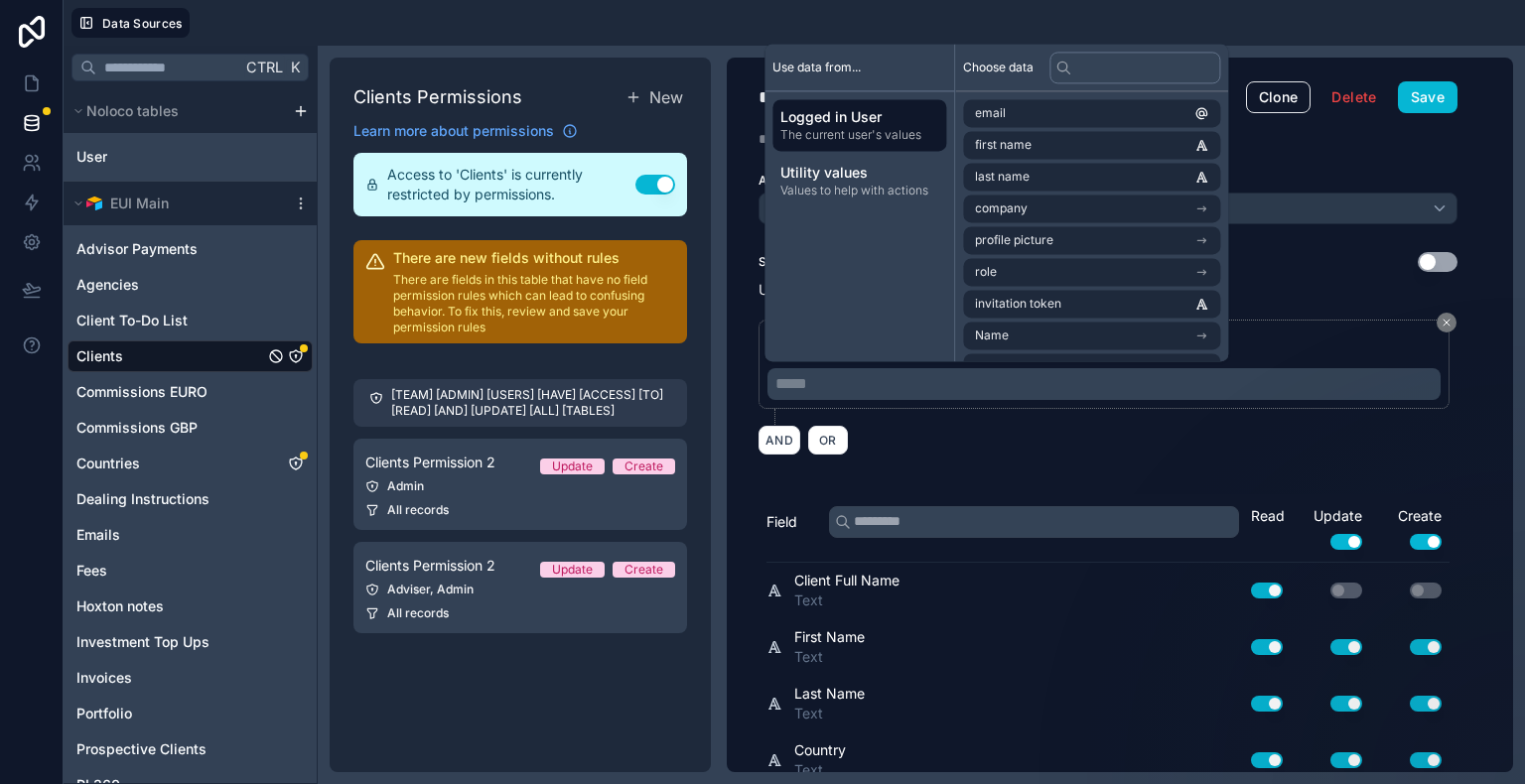 click on "The current user's values" at bounding box center [859, 135] 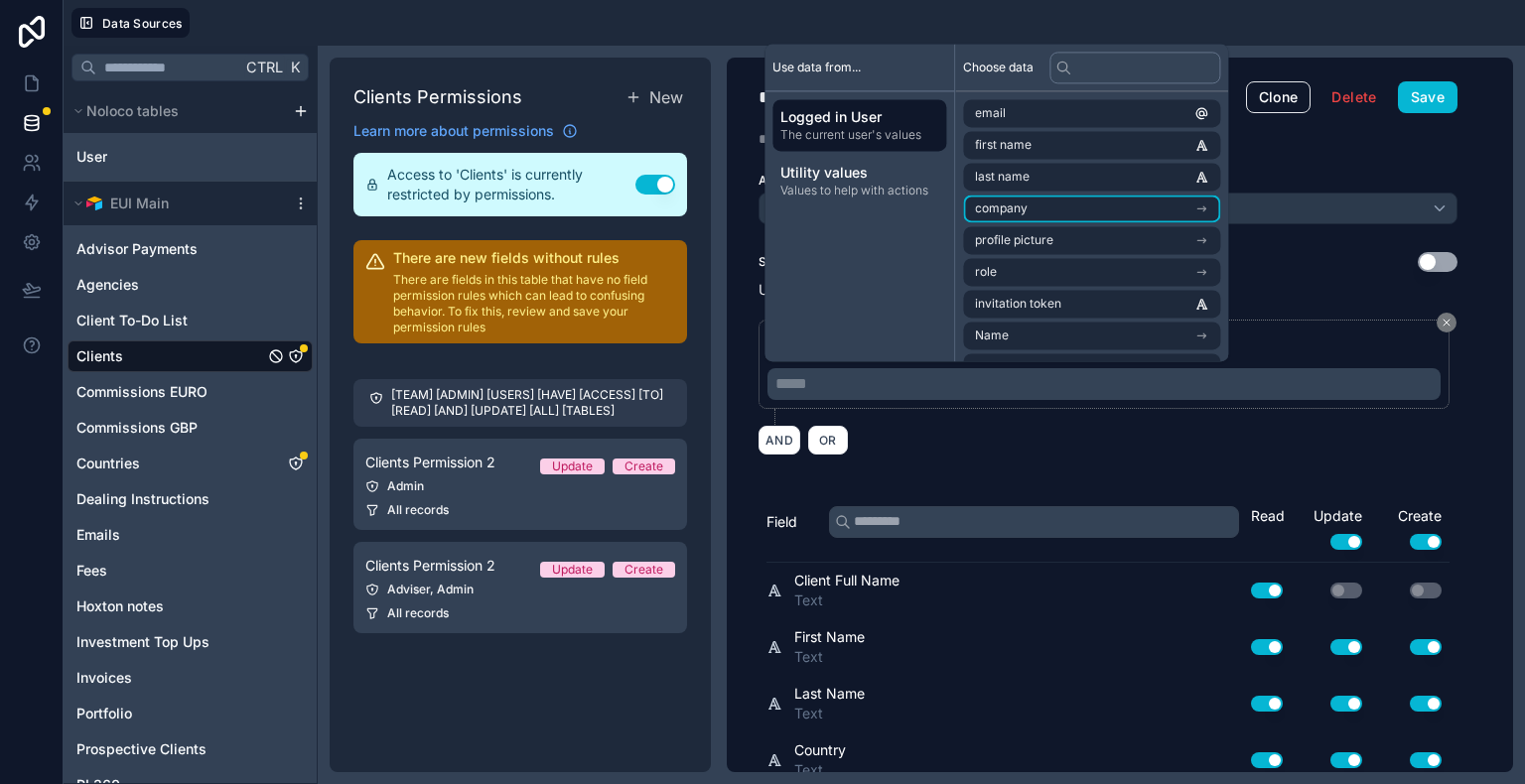 scroll, scrollTop: 99, scrollLeft: 0, axis: vertical 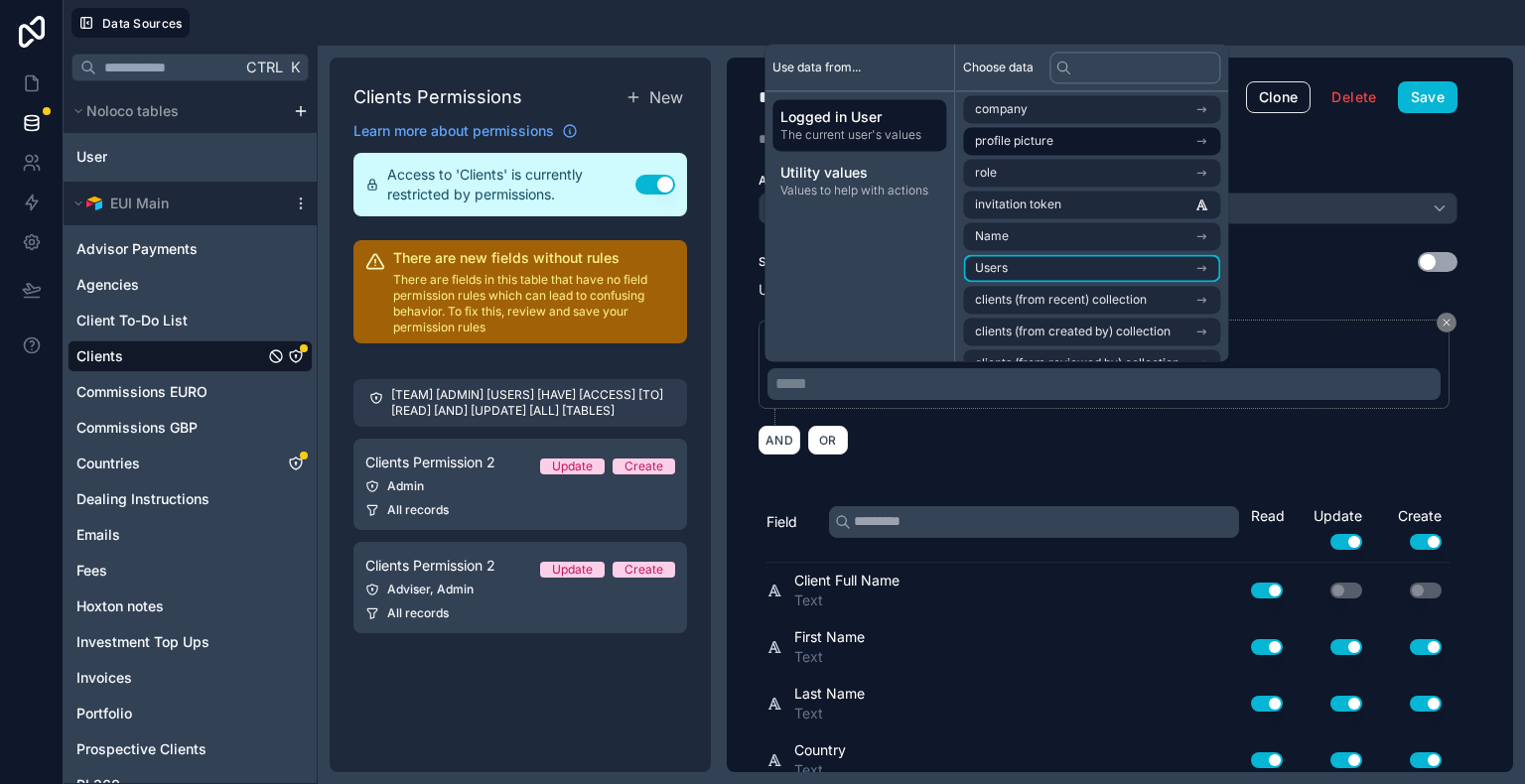 click on "Users" at bounding box center [1091, 268] 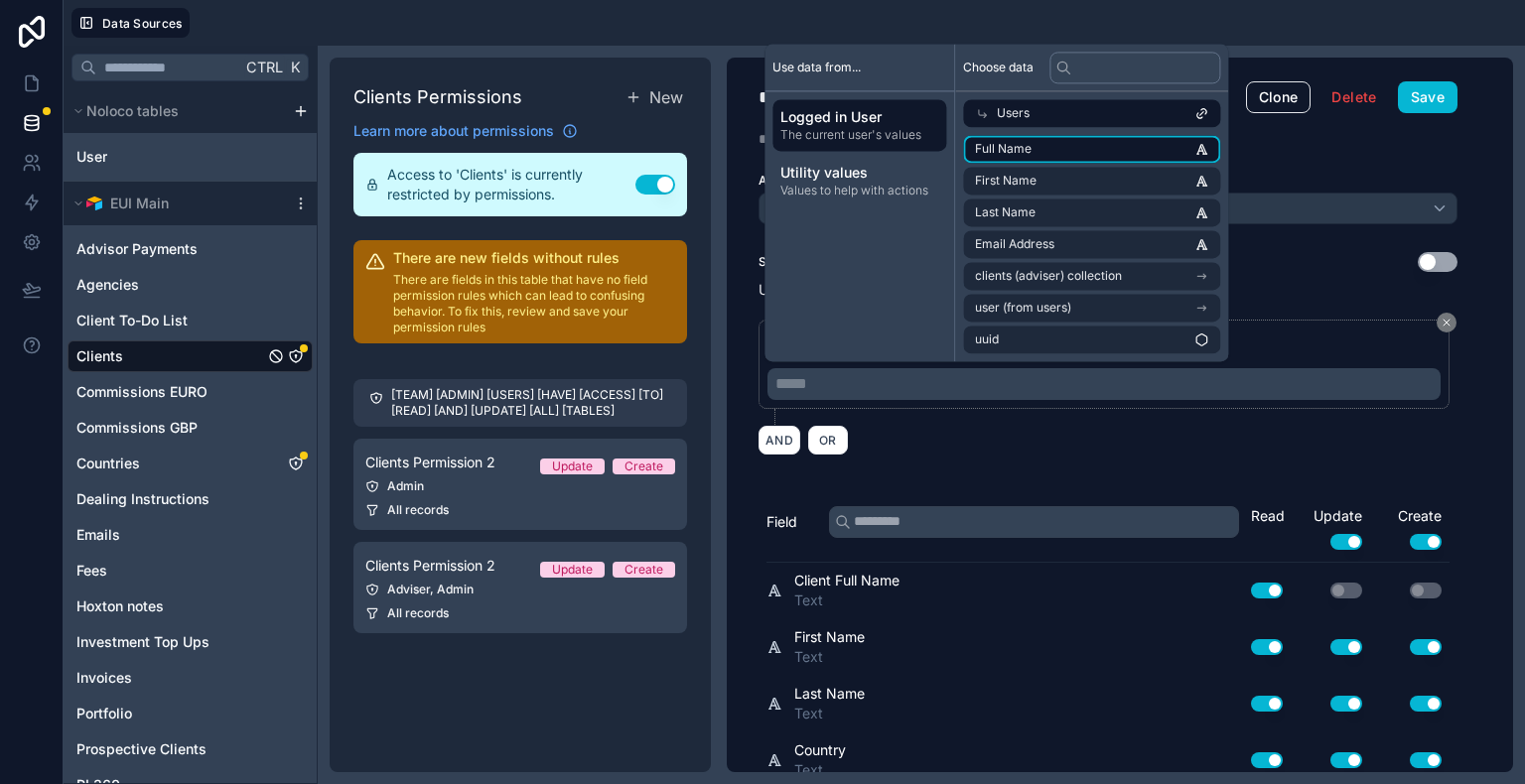 click on "Full Name" at bounding box center (1091, 149) 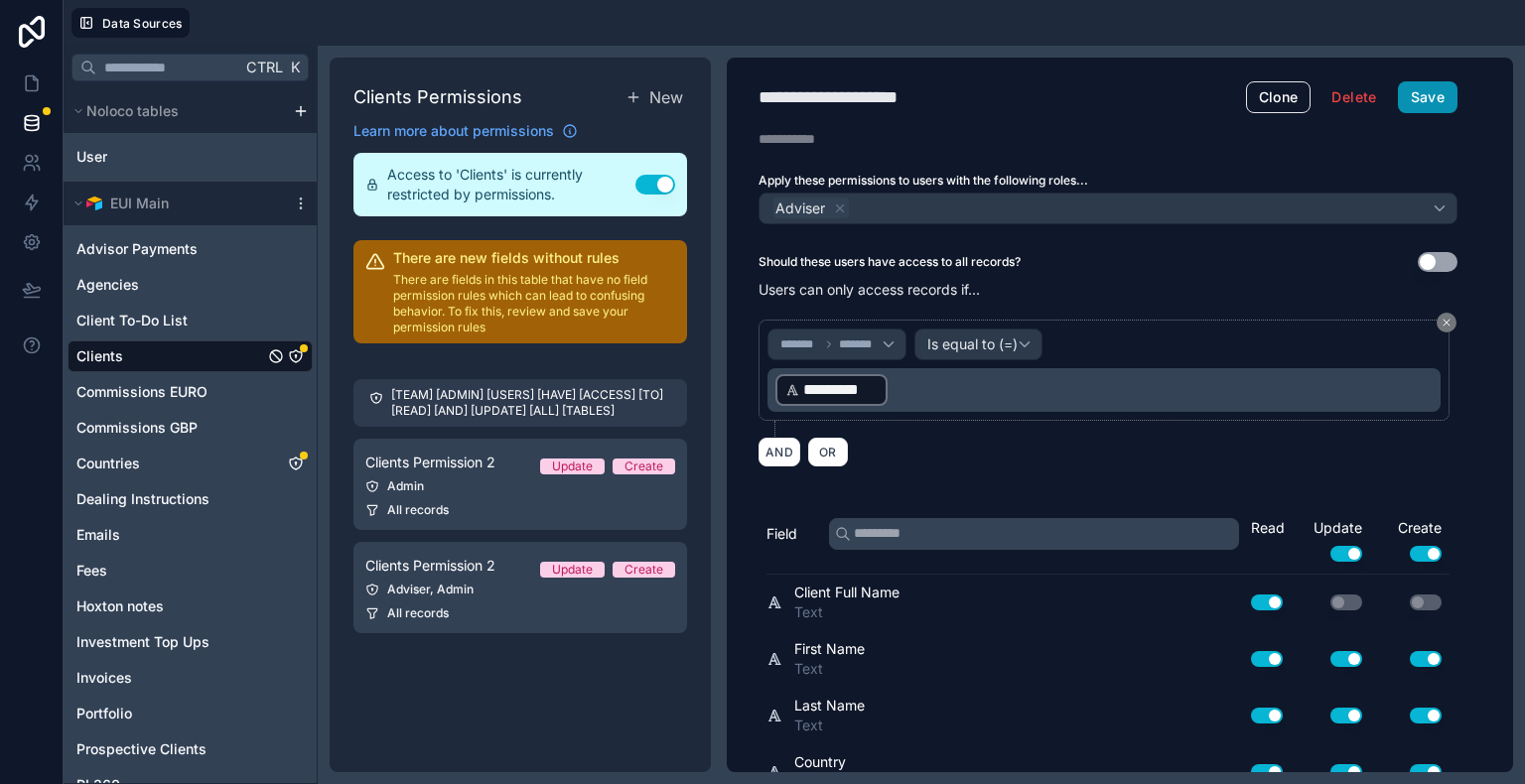 click on "Save" at bounding box center (1428, 97) 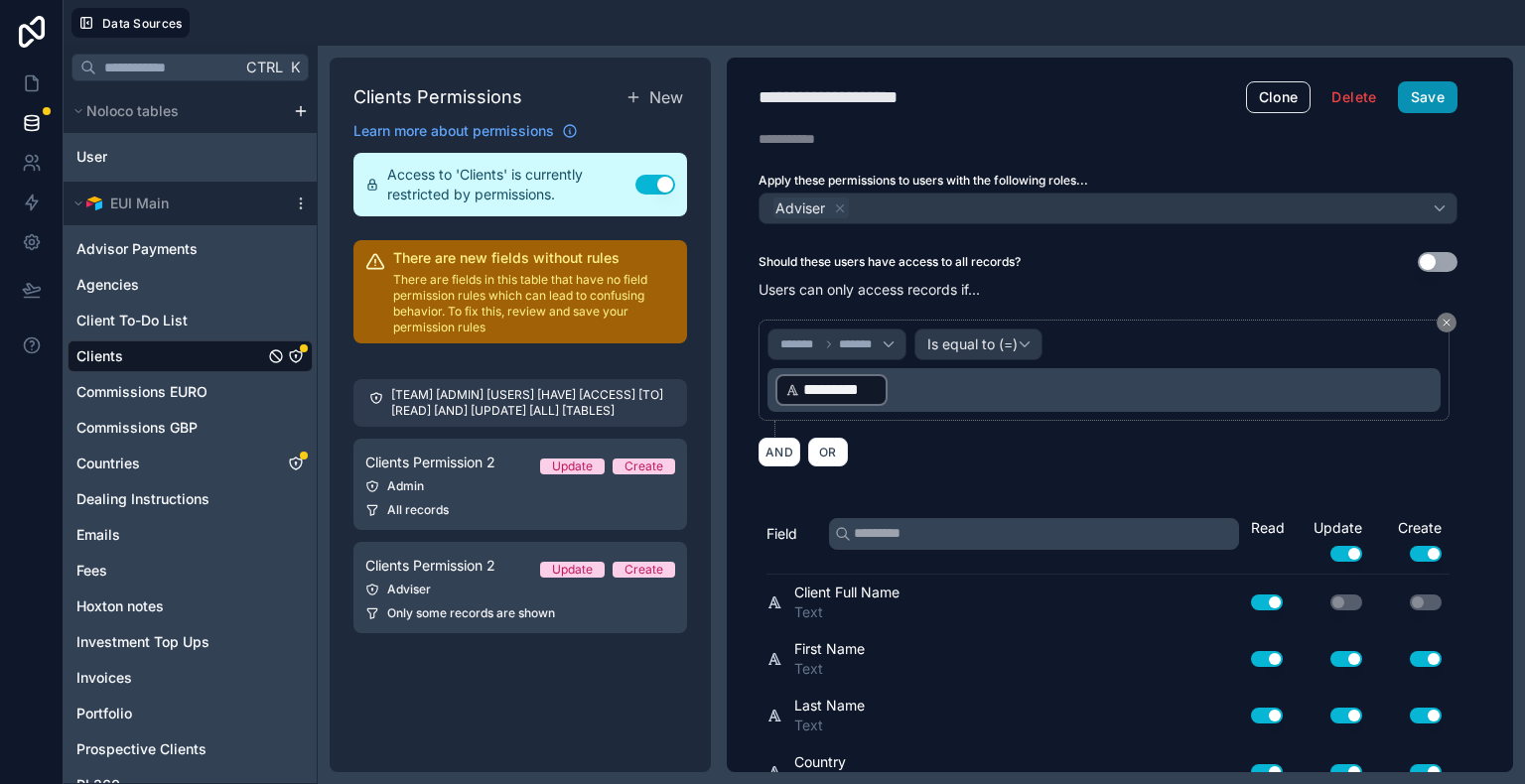 click on "Save" at bounding box center (1428, 97) 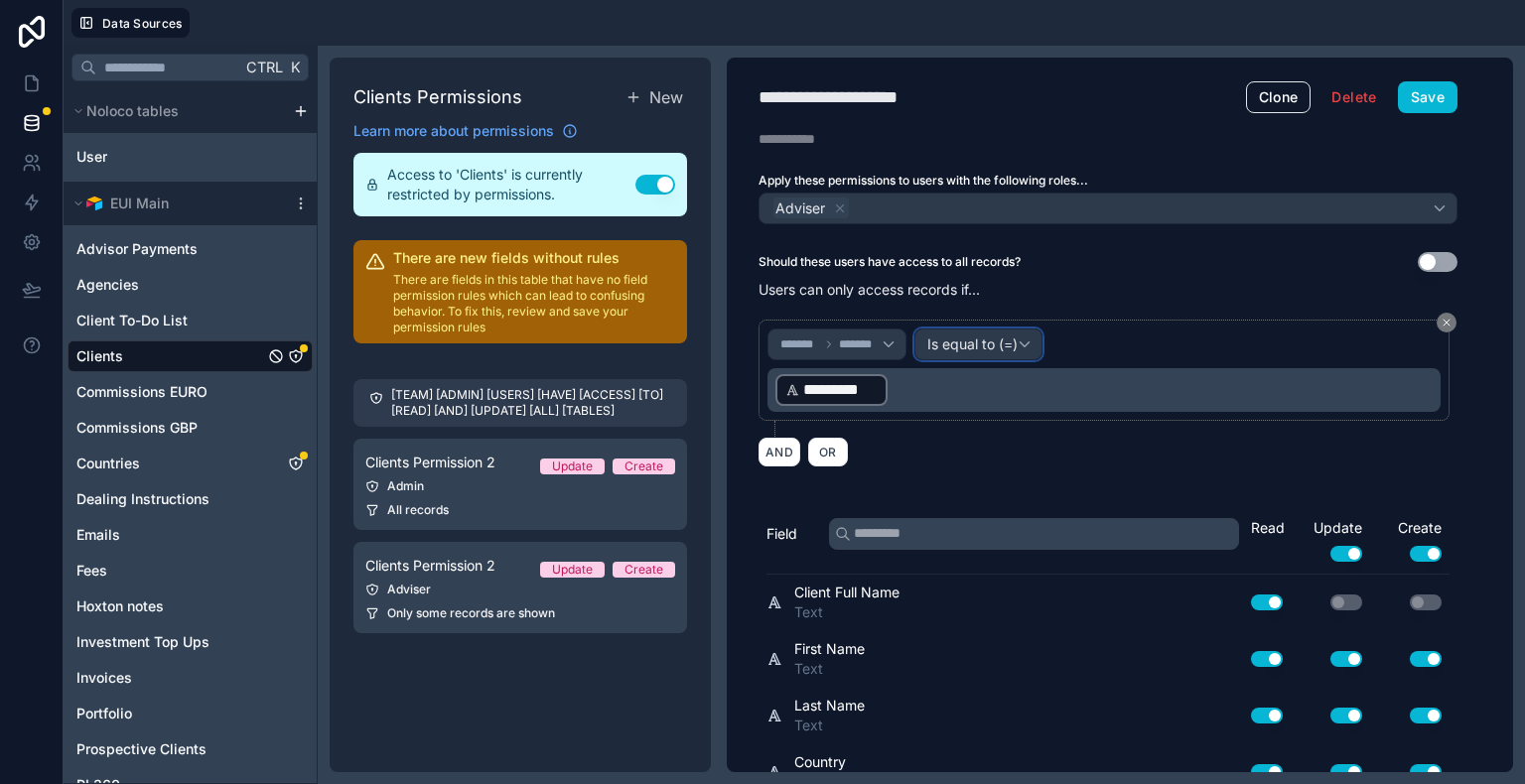 click on "Is equal to (=)" at bounding box center [978, 344] 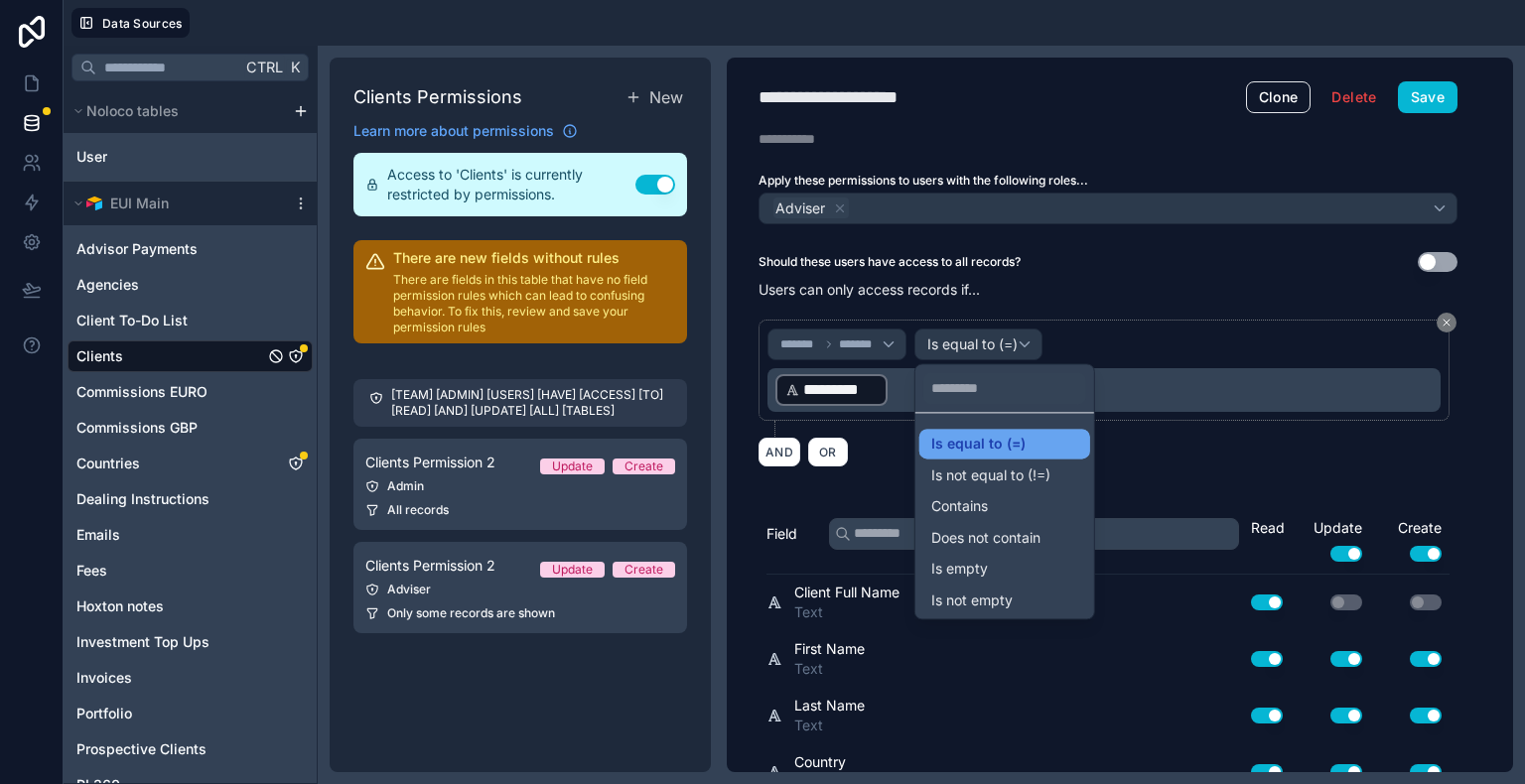 click on "Is equal to (=)" at bounding box center [978, 444] 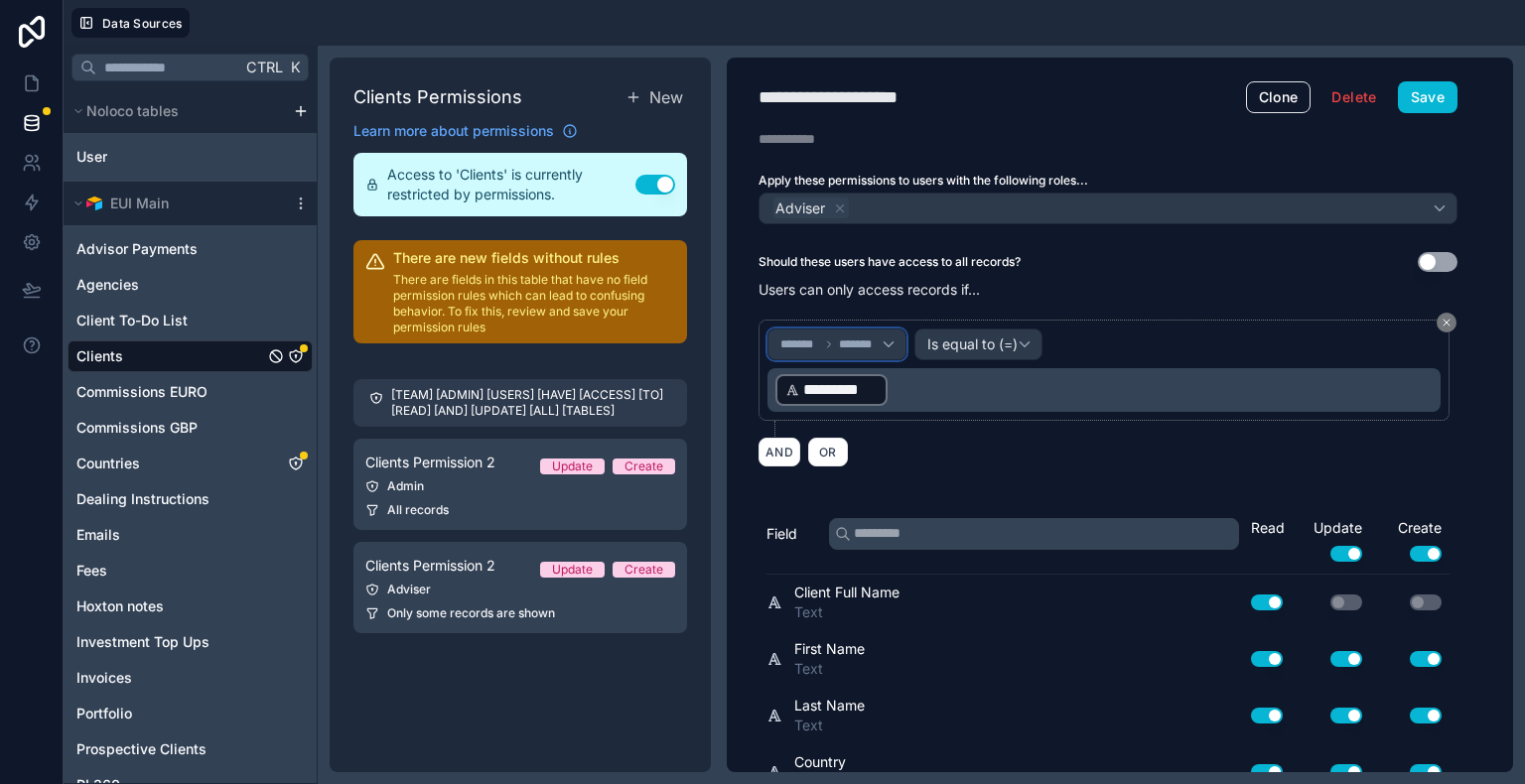 click on "******* *******" at bounding box center (837, 344) 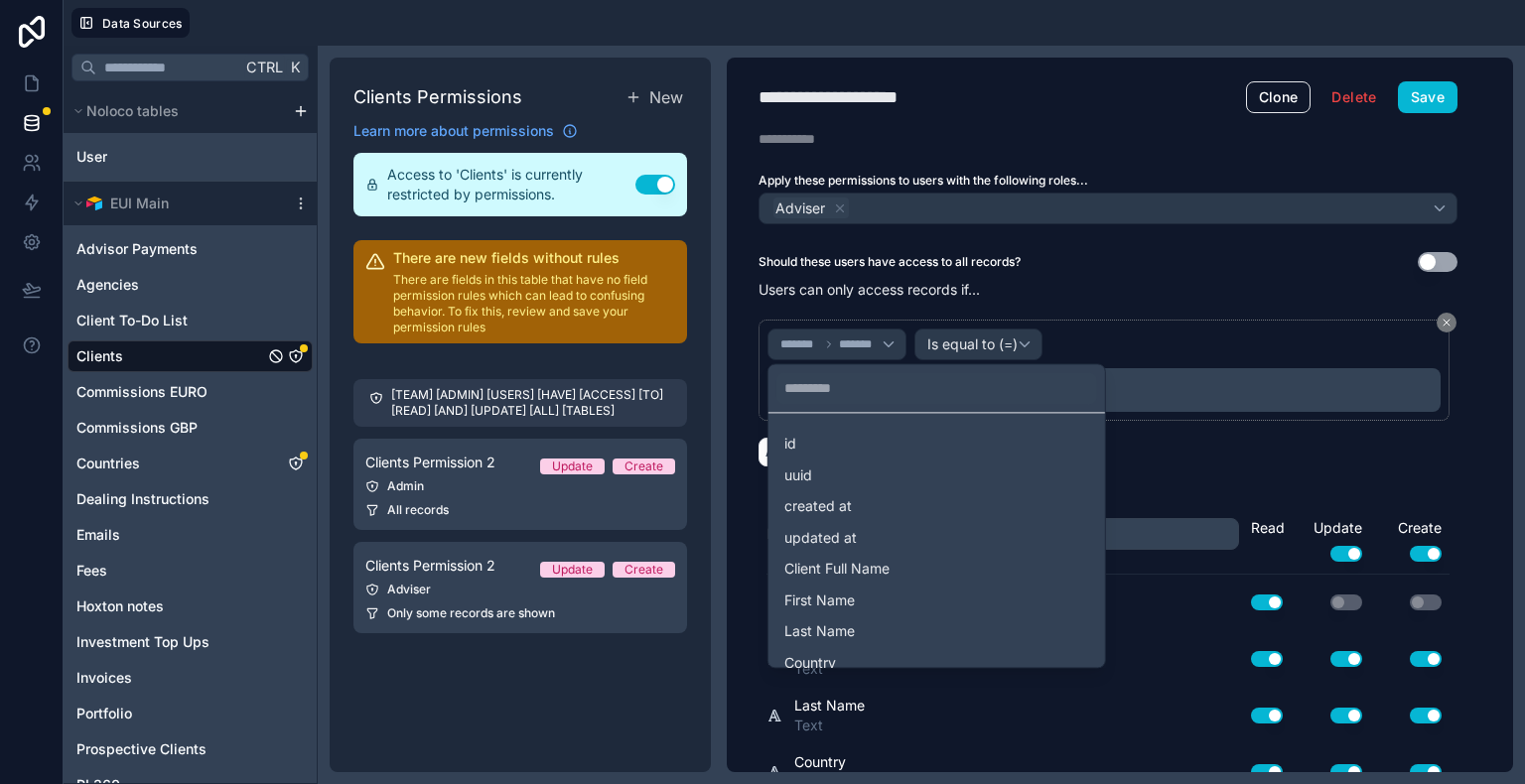 click at bounding box center (762, 392) 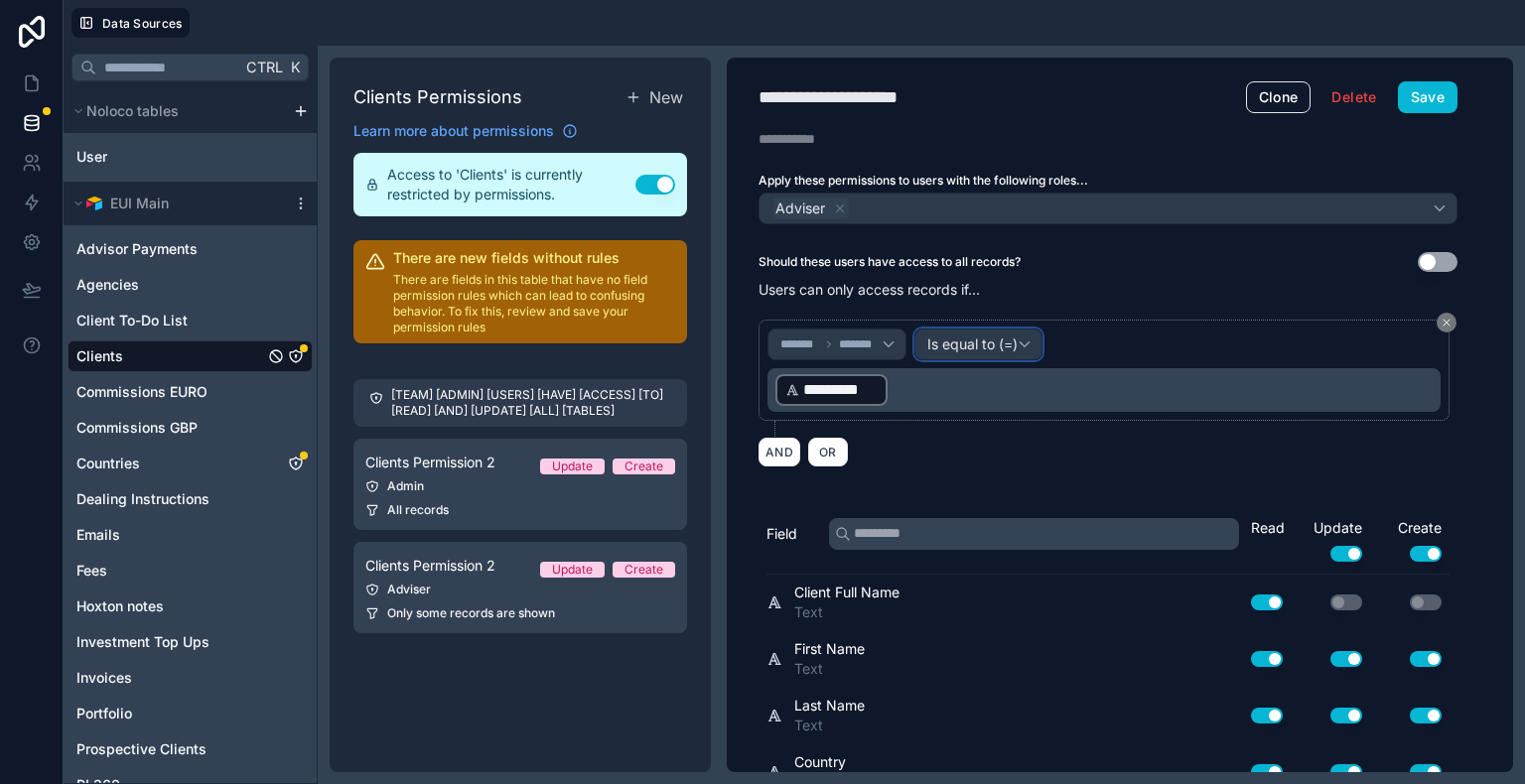 click on "Is equal to (=)" at bounding box center [972, 344] 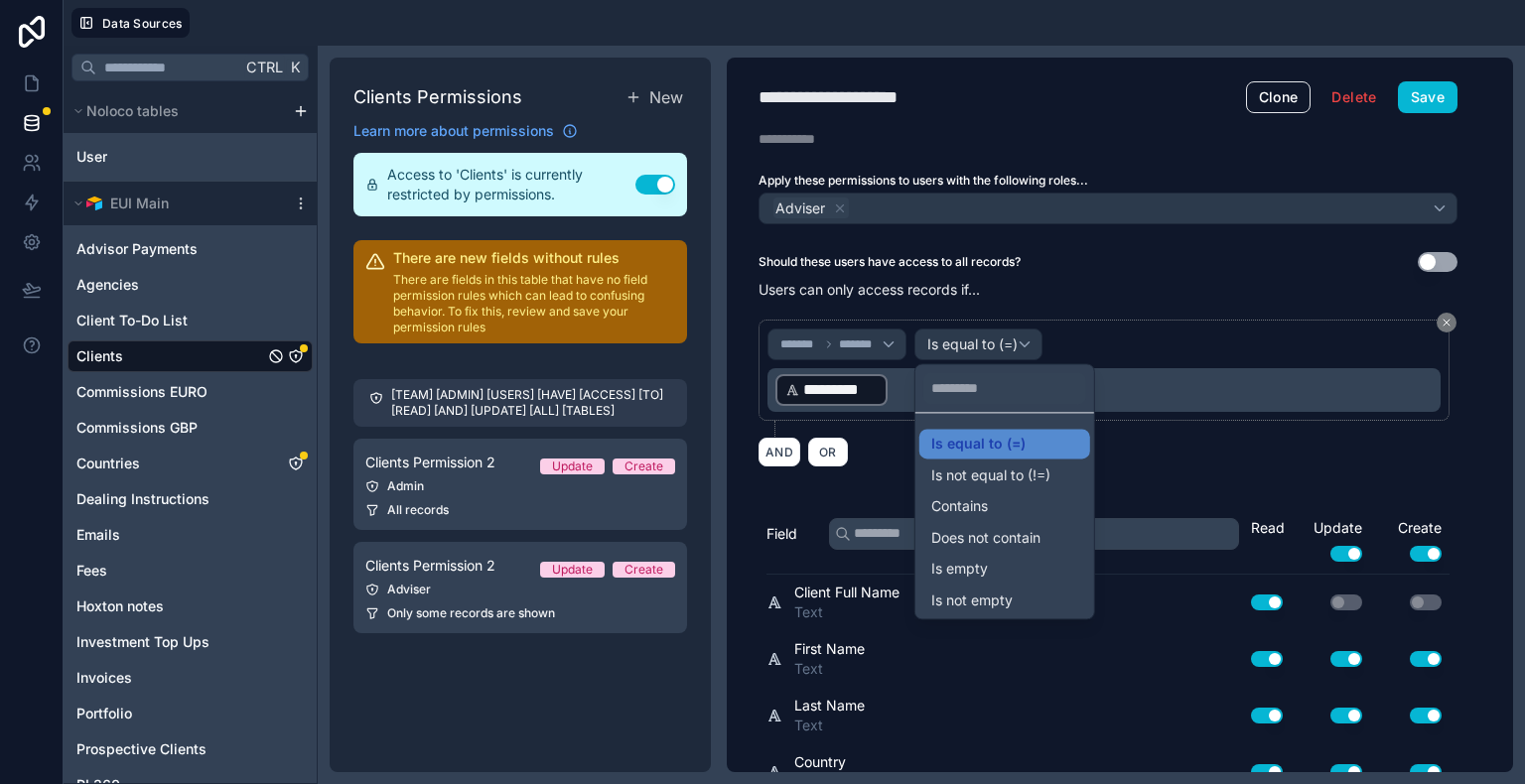 click on "Is equal to (=)" at bounding box center [1005, 444] 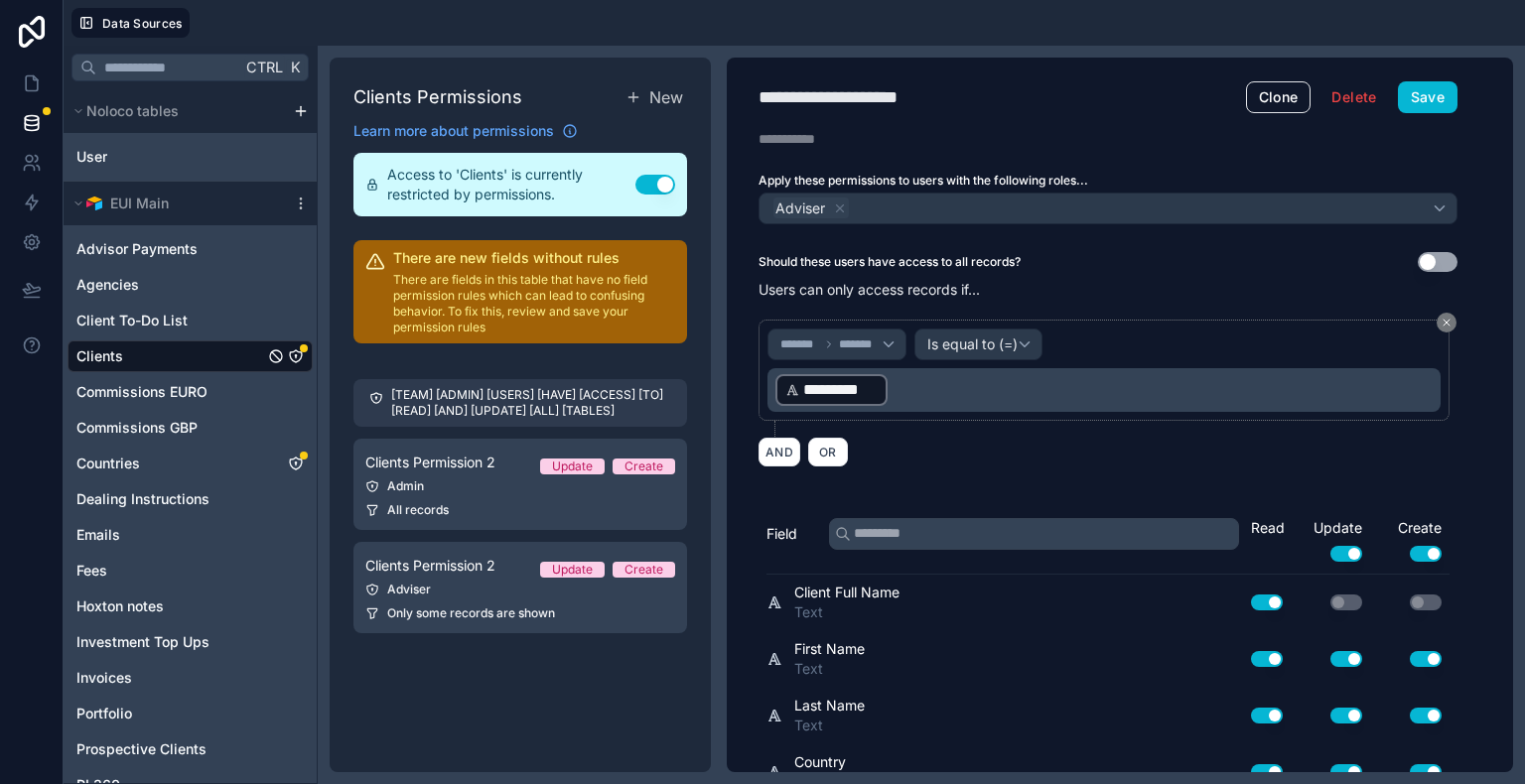 click on "*********" at bounding box center [840, 390] 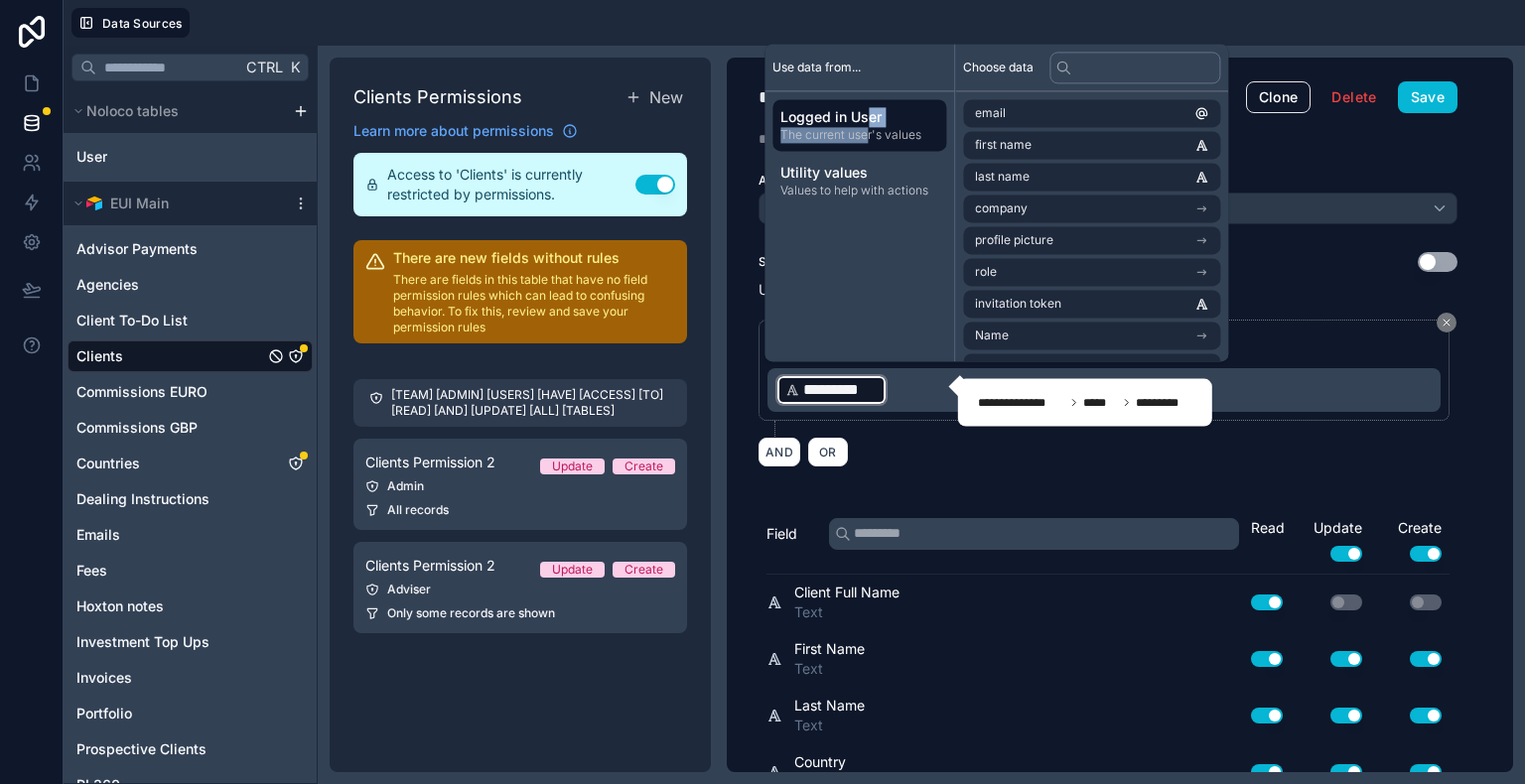 click on "Logged in User The current user's values" at bounding box center [859, 125] 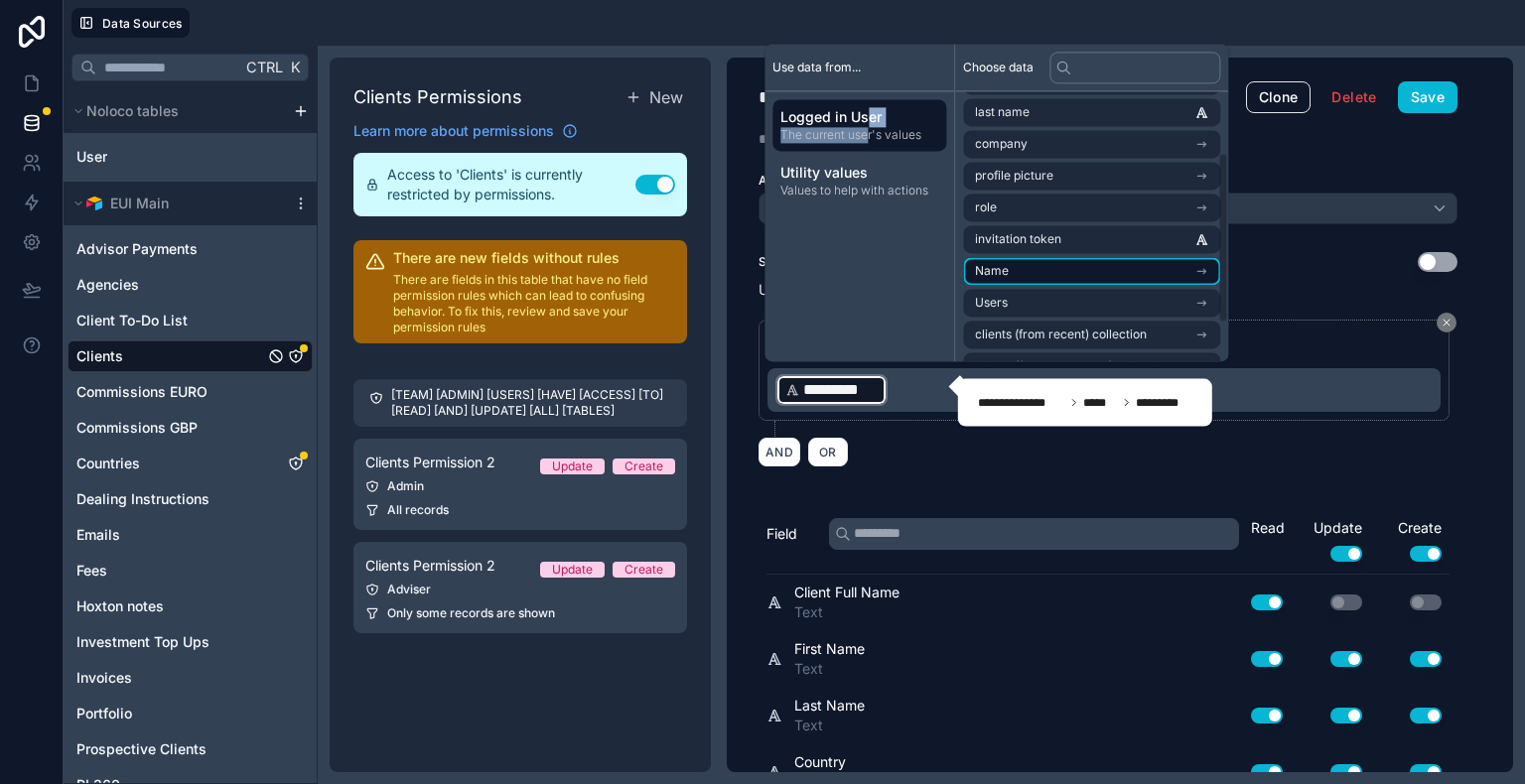 scroll, scrollTop: 99, scrollLeft: 0, axis: vertical 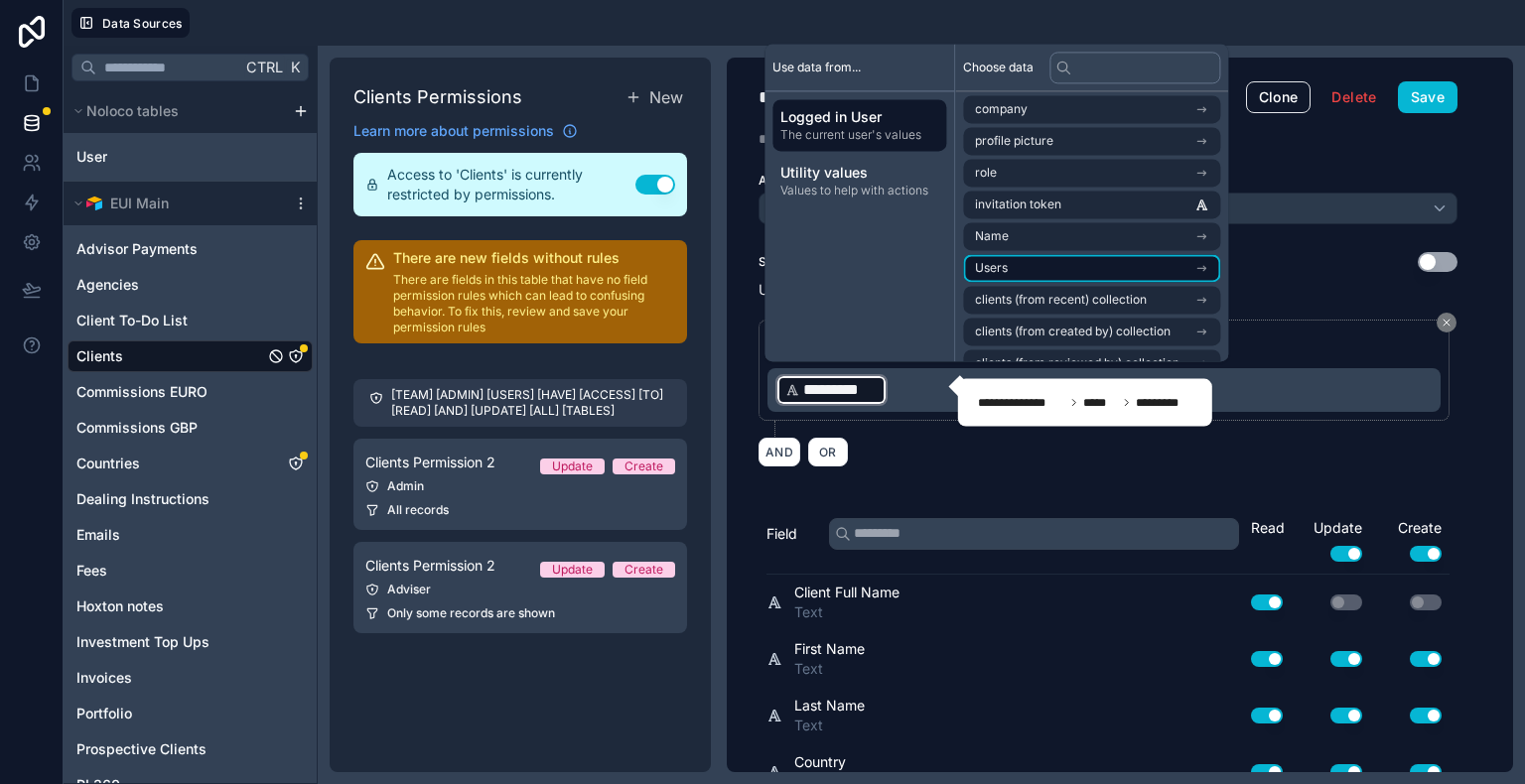 click on "Users" at bounding box center (1091, 268) 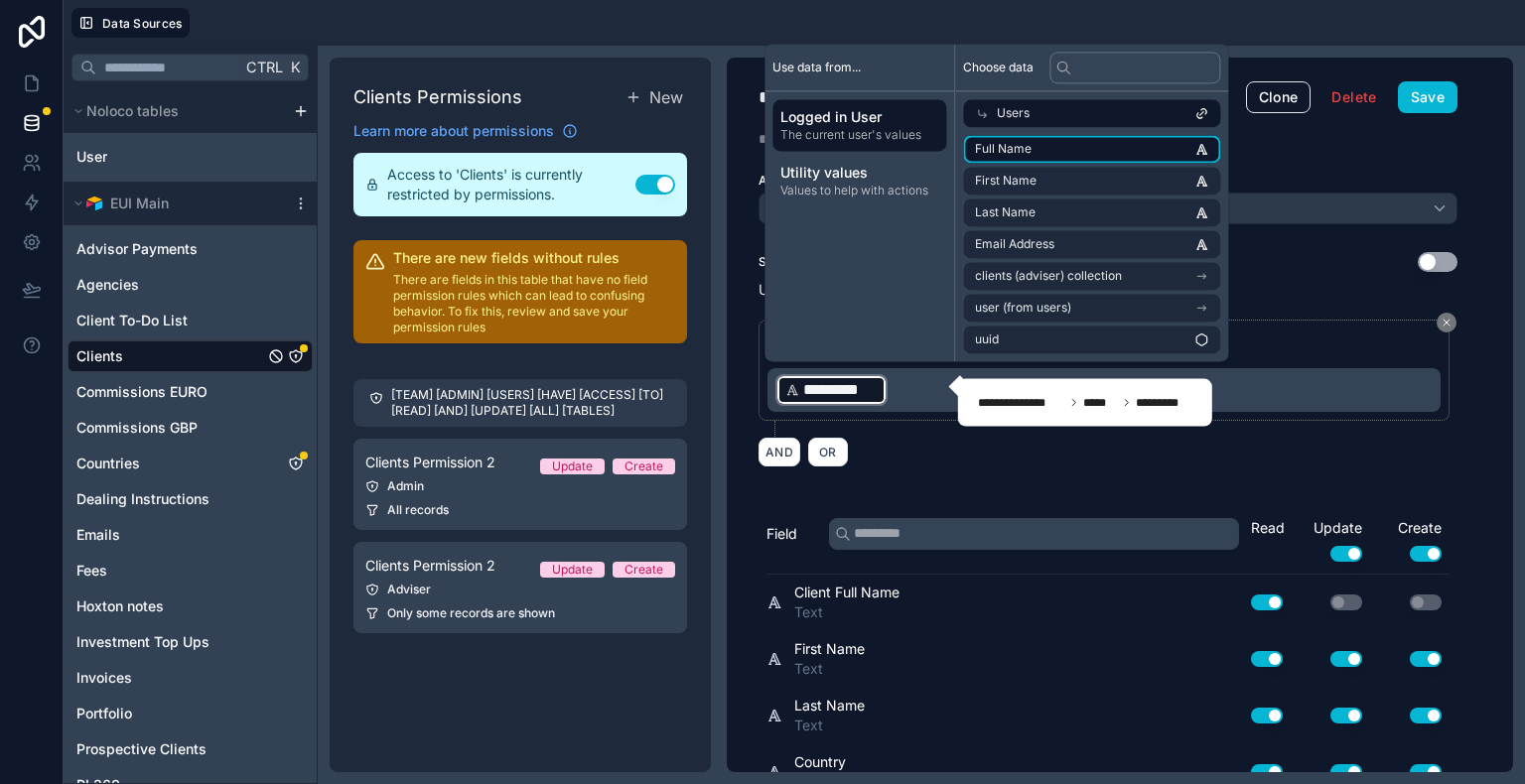click on "Full Name" at bounding box center [1091, 149] 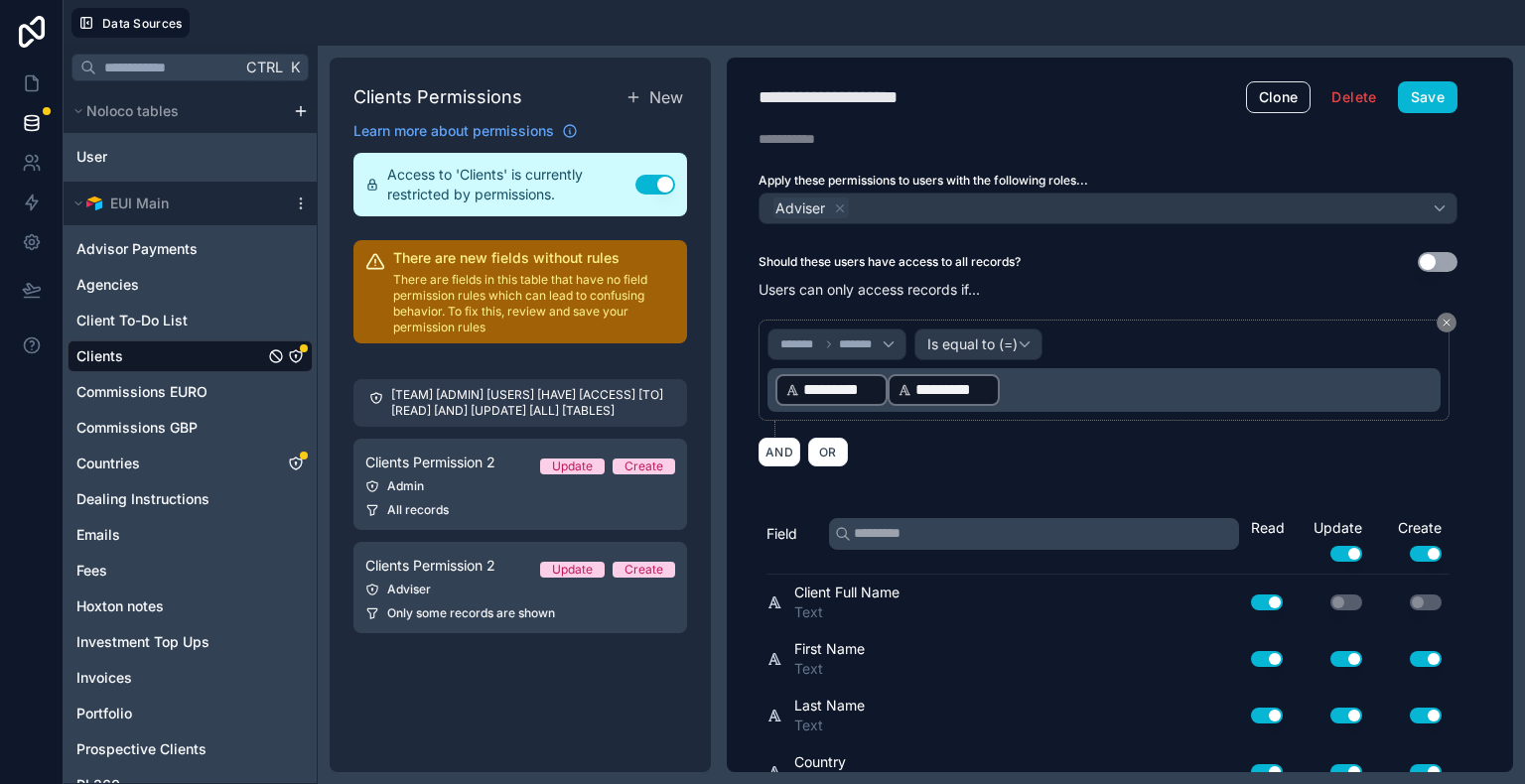 click on "*********" at bounding box center (952, 390) 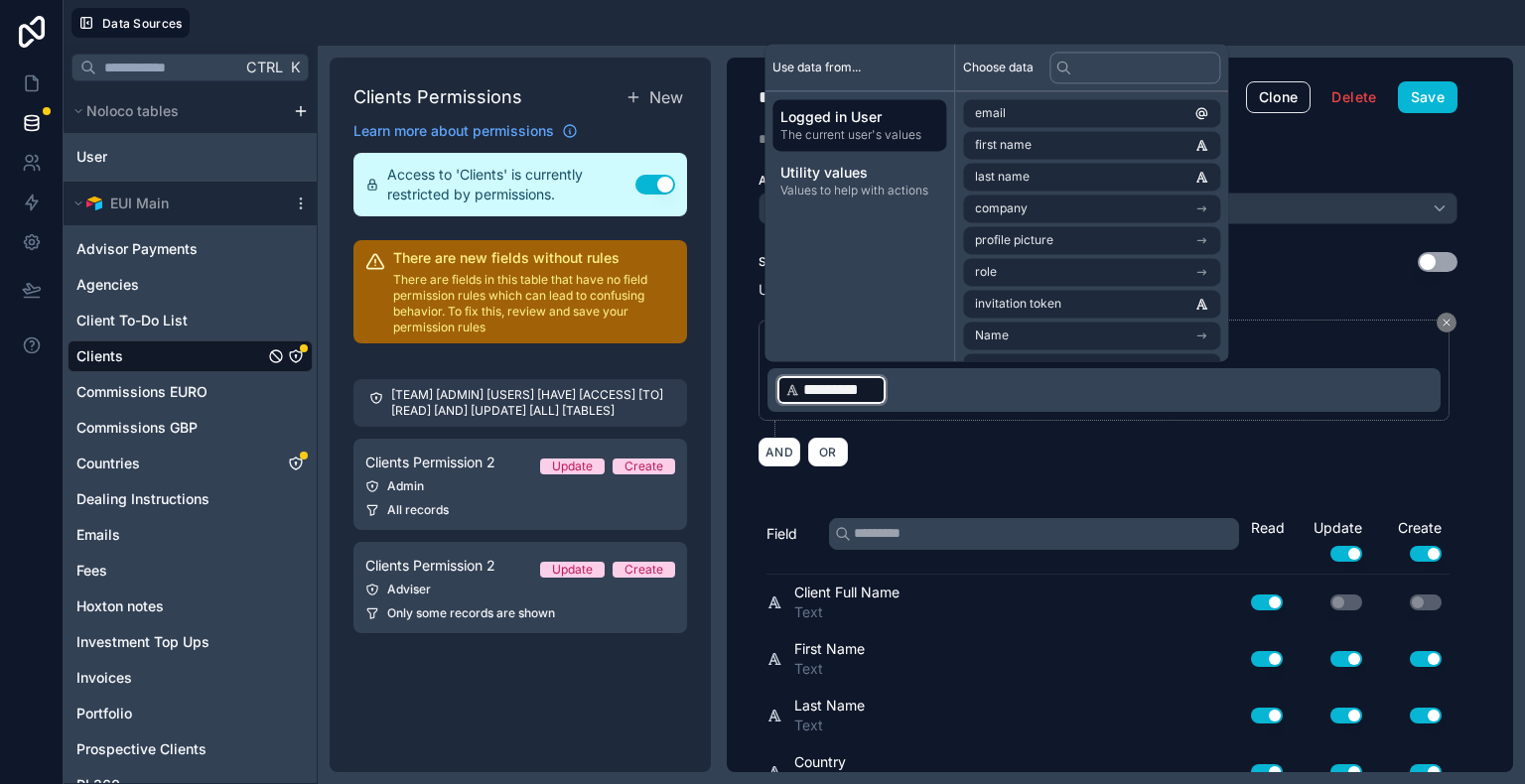 click on "*********" at bounding box center [840, 390] 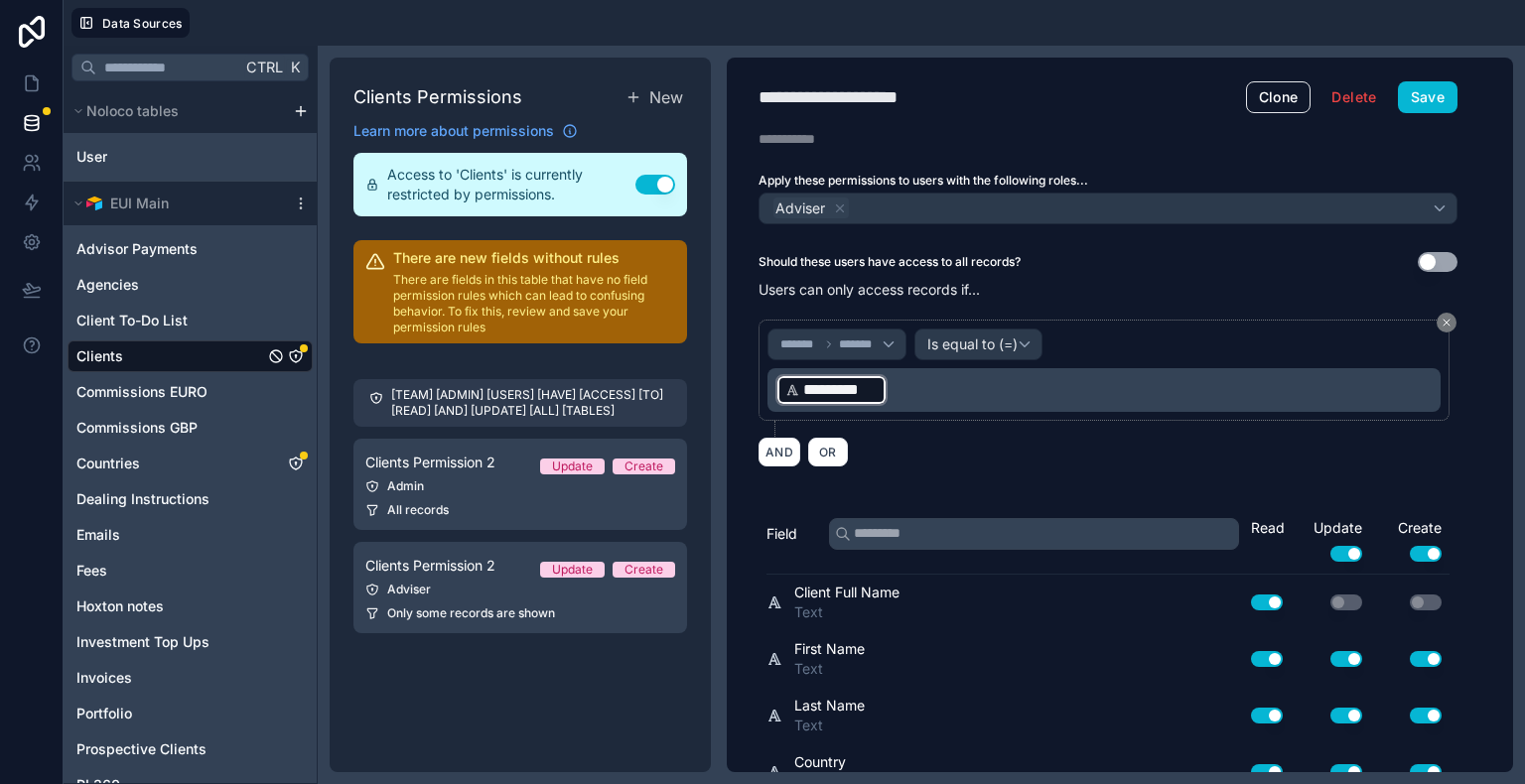 click on "*********" at bounding box center [840, 390] 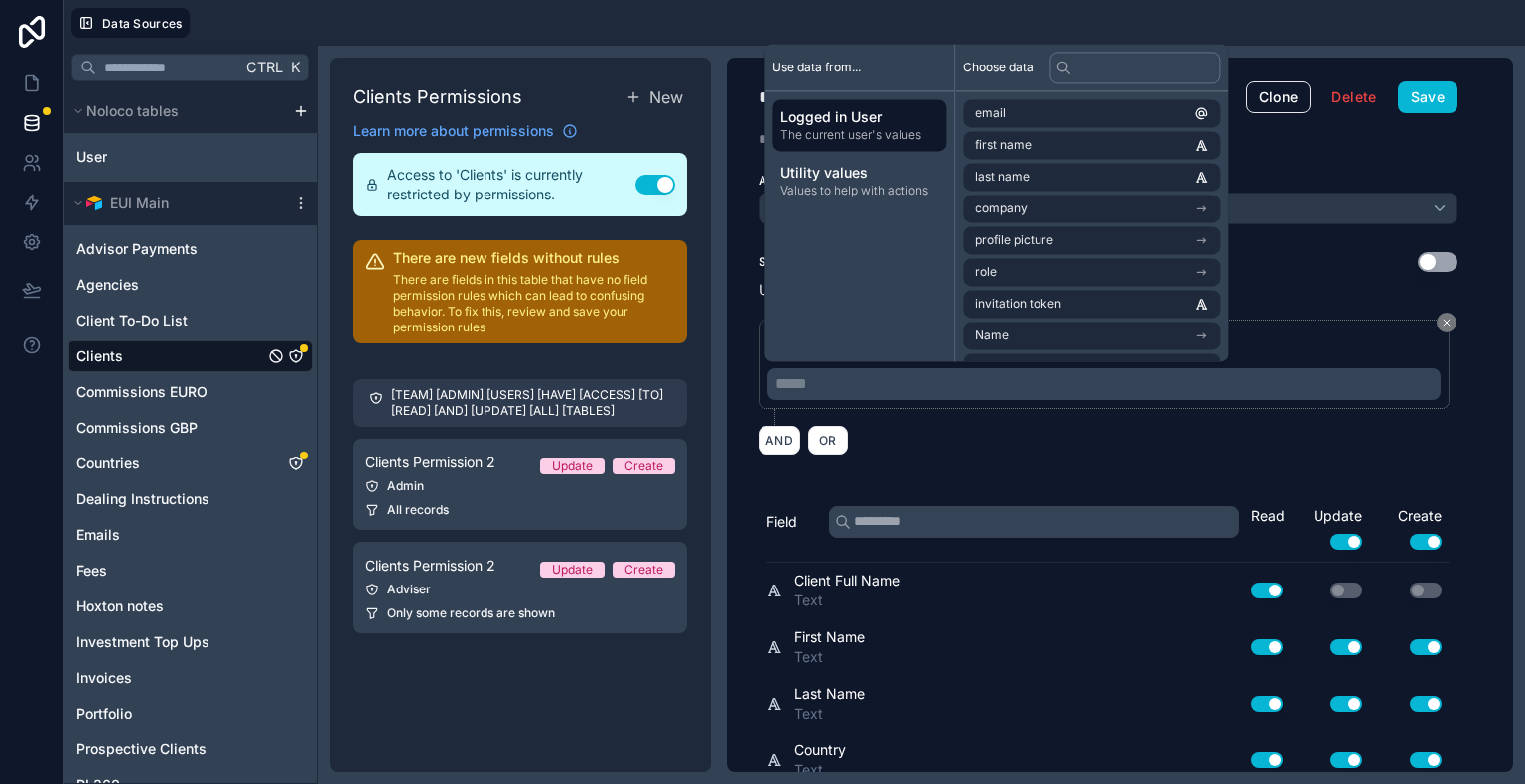 click on "Logged in User" at bounding box center (859, 117) 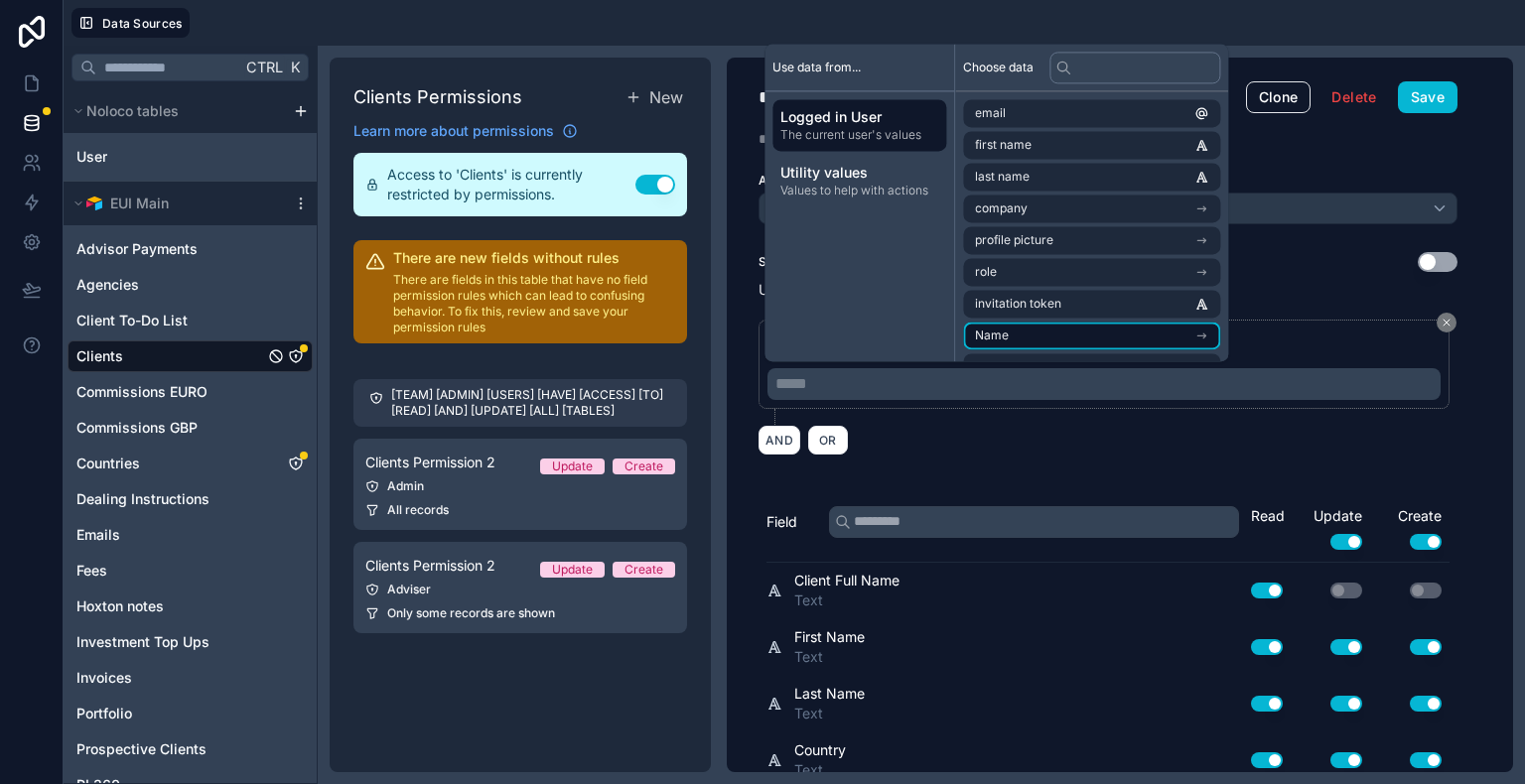click on "Name" at bounding box center [1091, 335] 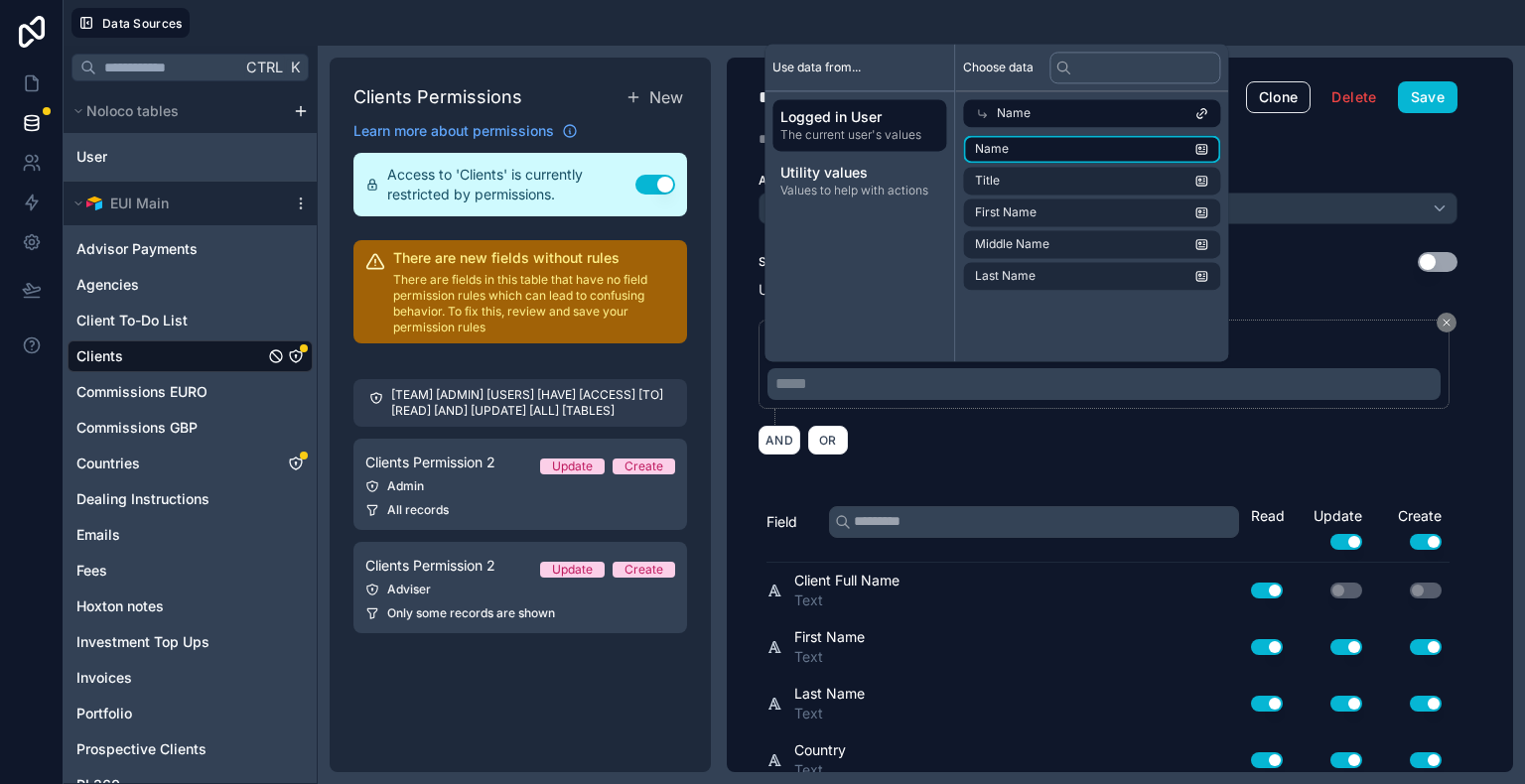 click on "Name" at bounding box center (1091, 149) 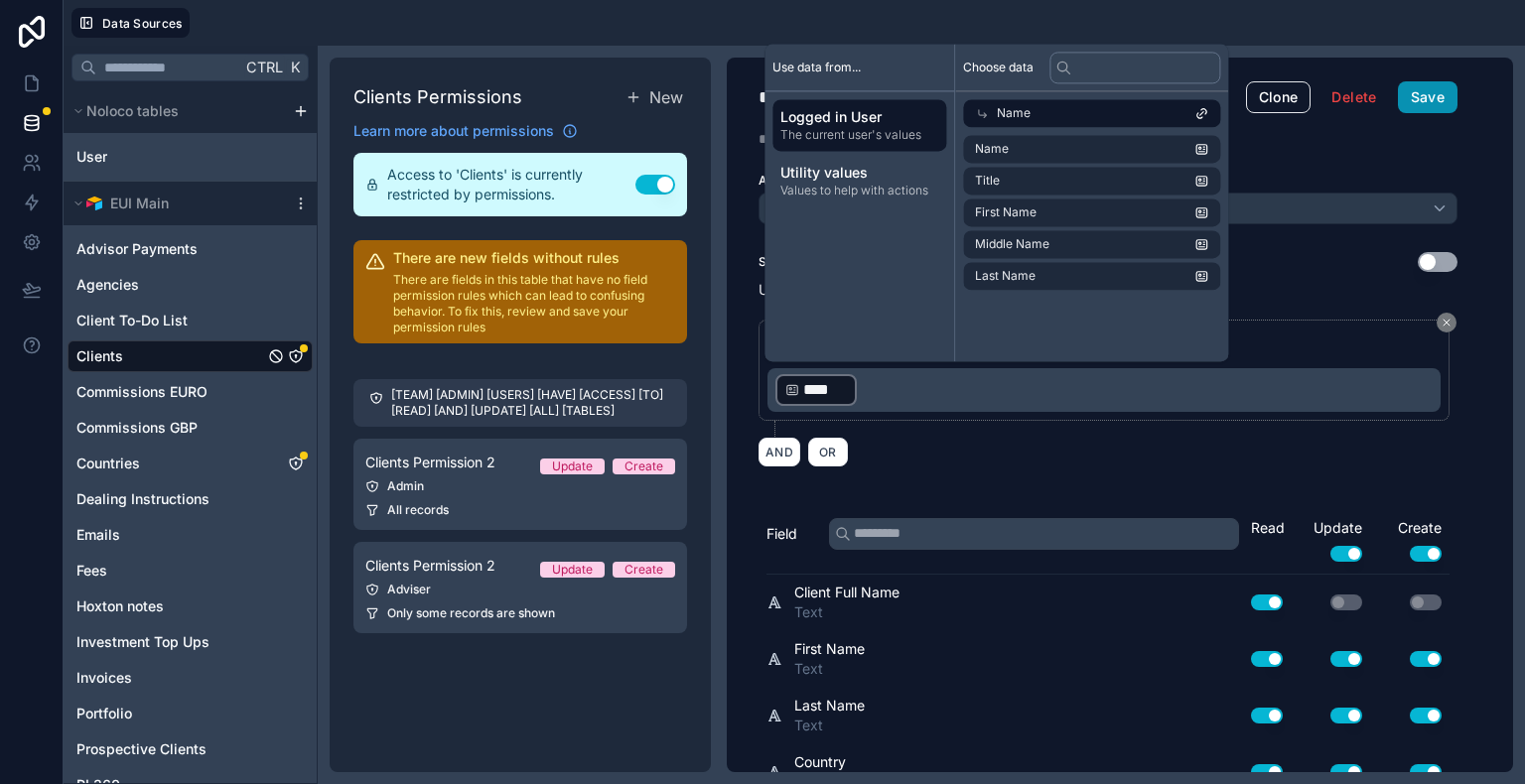 click on "Save" at bounding box center [1428, 97] 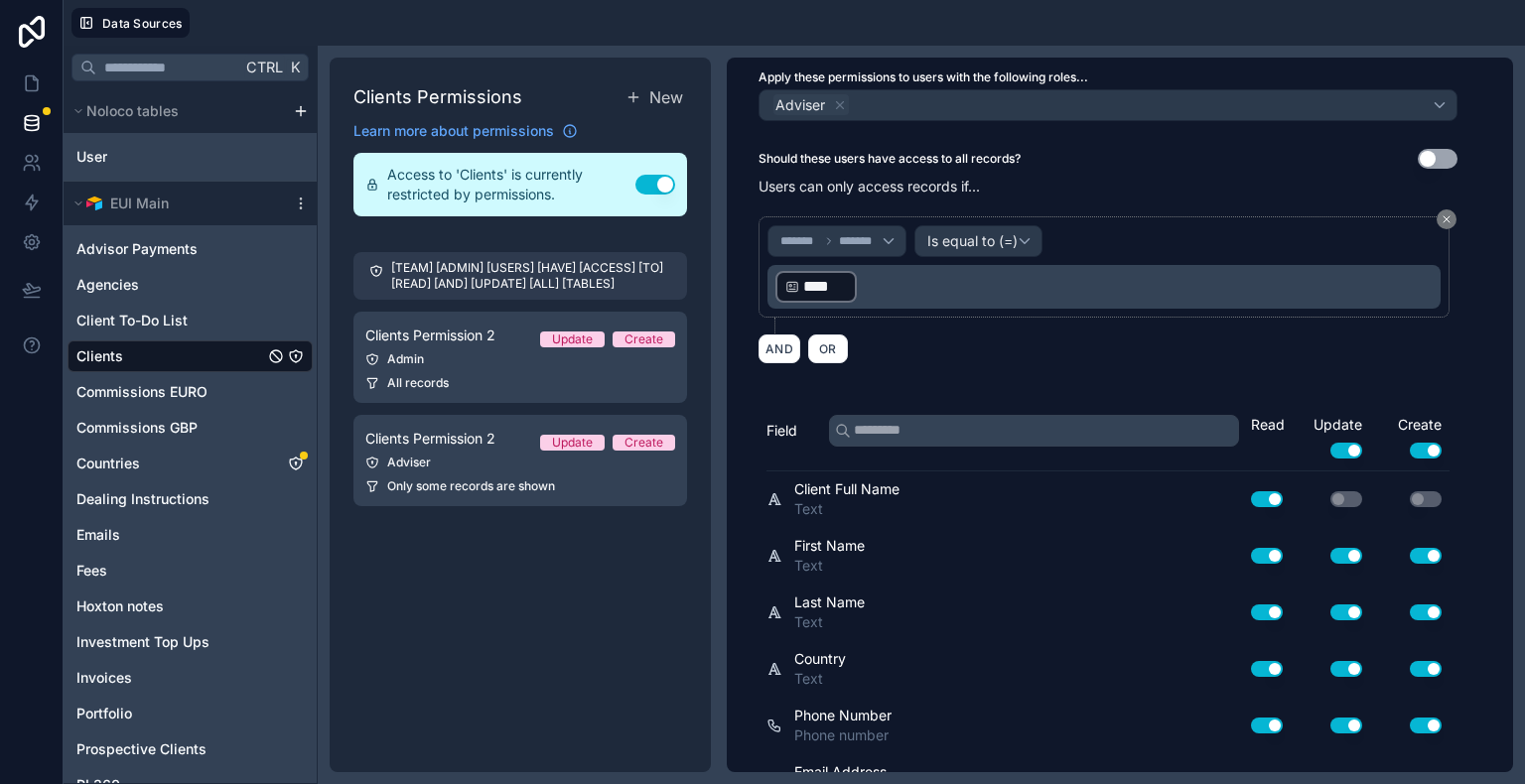 scroll, scrollTop: 0, scrollLeft: 0, axis: both 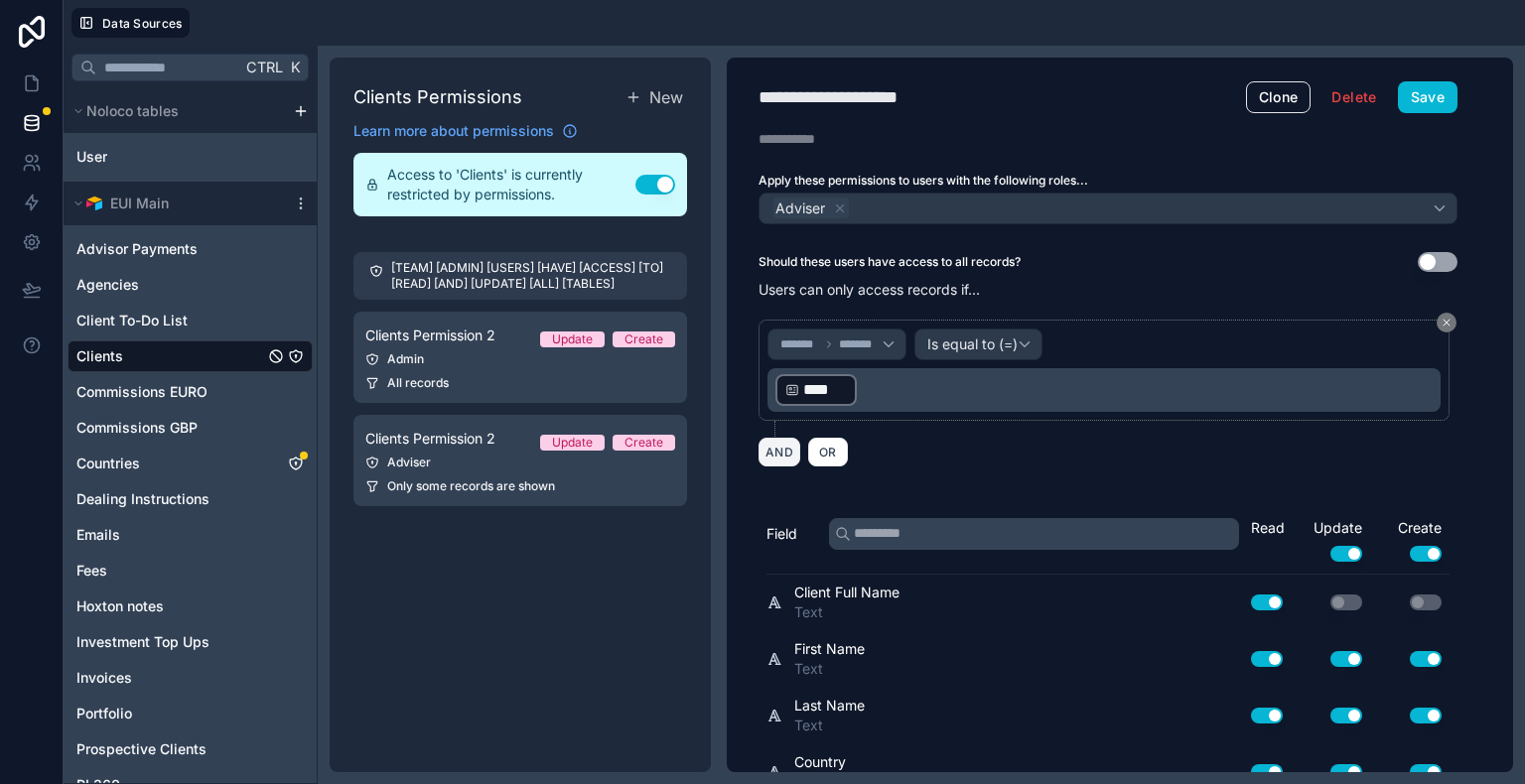 click on "AND" at bounding box center (779, 452) 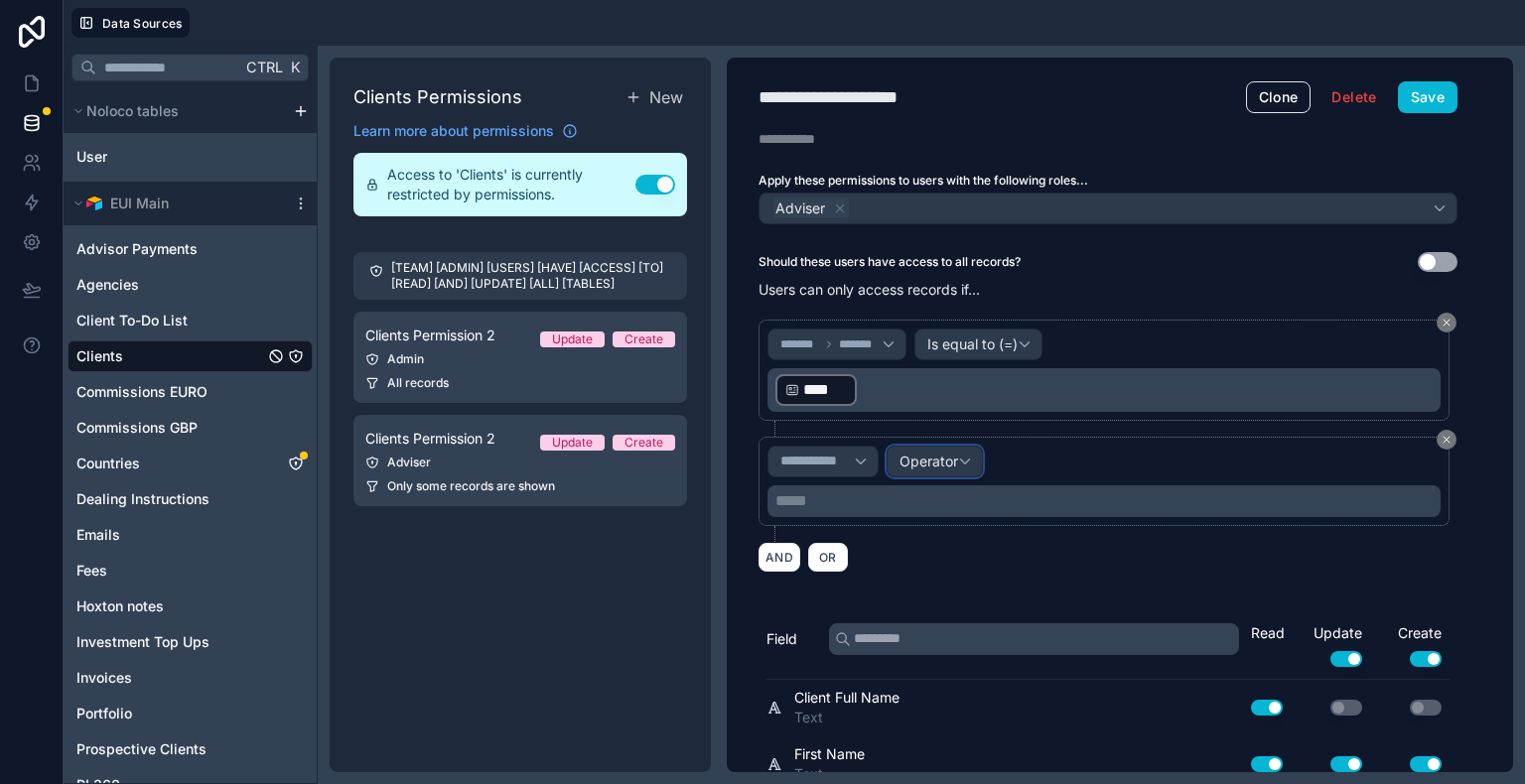 click on "Operator" at bounding box center (928, 461) 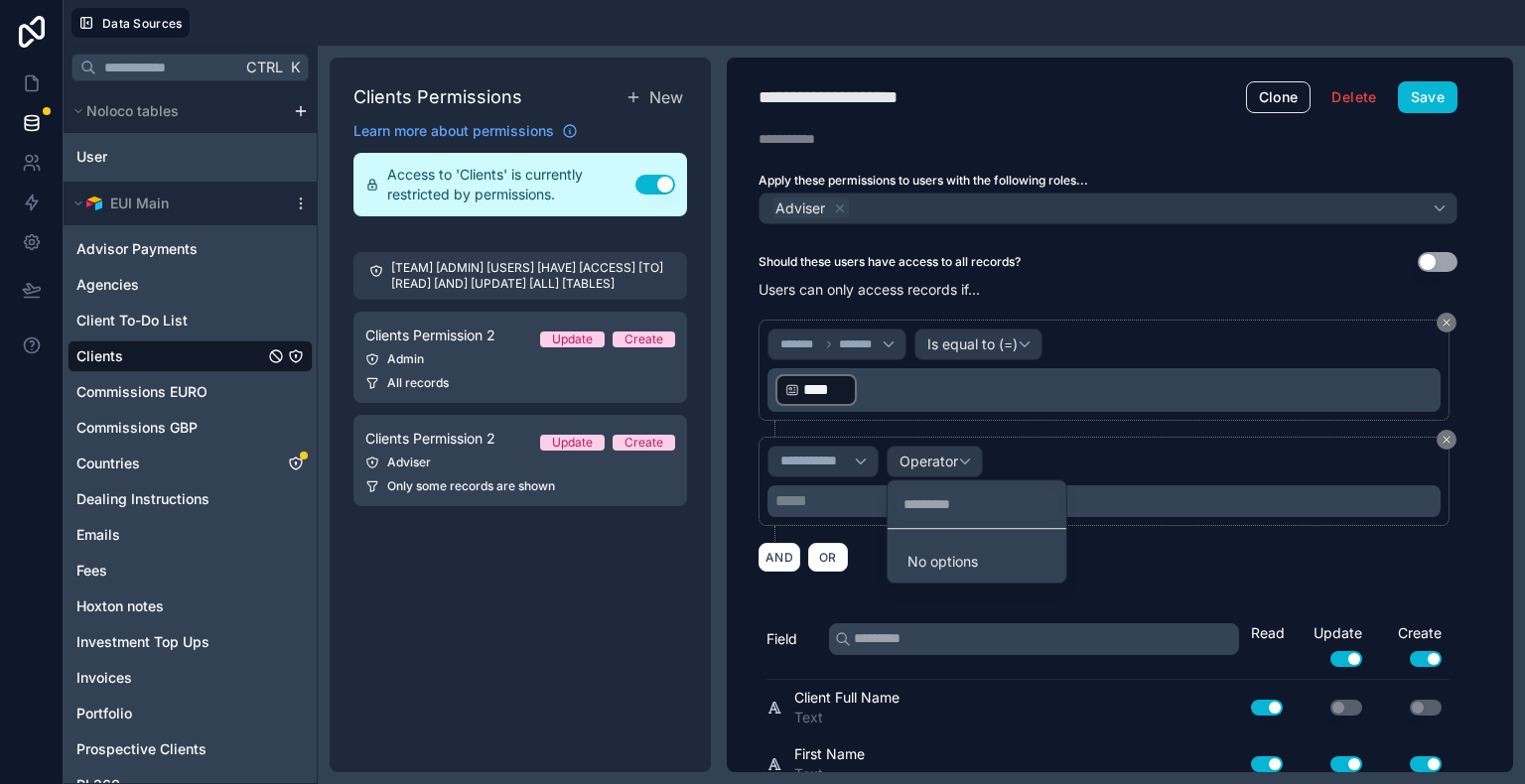 click at bounding box center (762, 392) 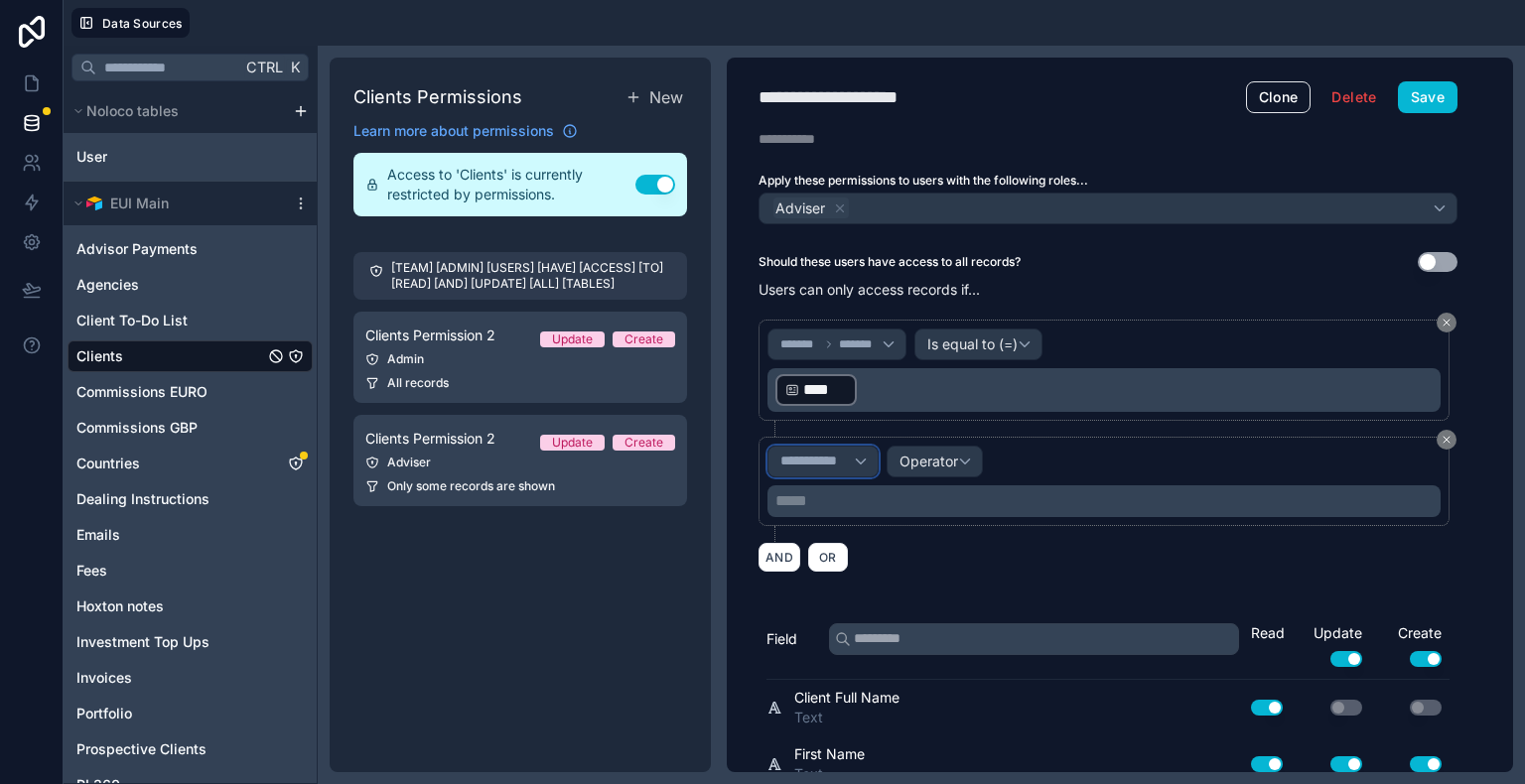 click on "**********" at bounding box center [817, 461] 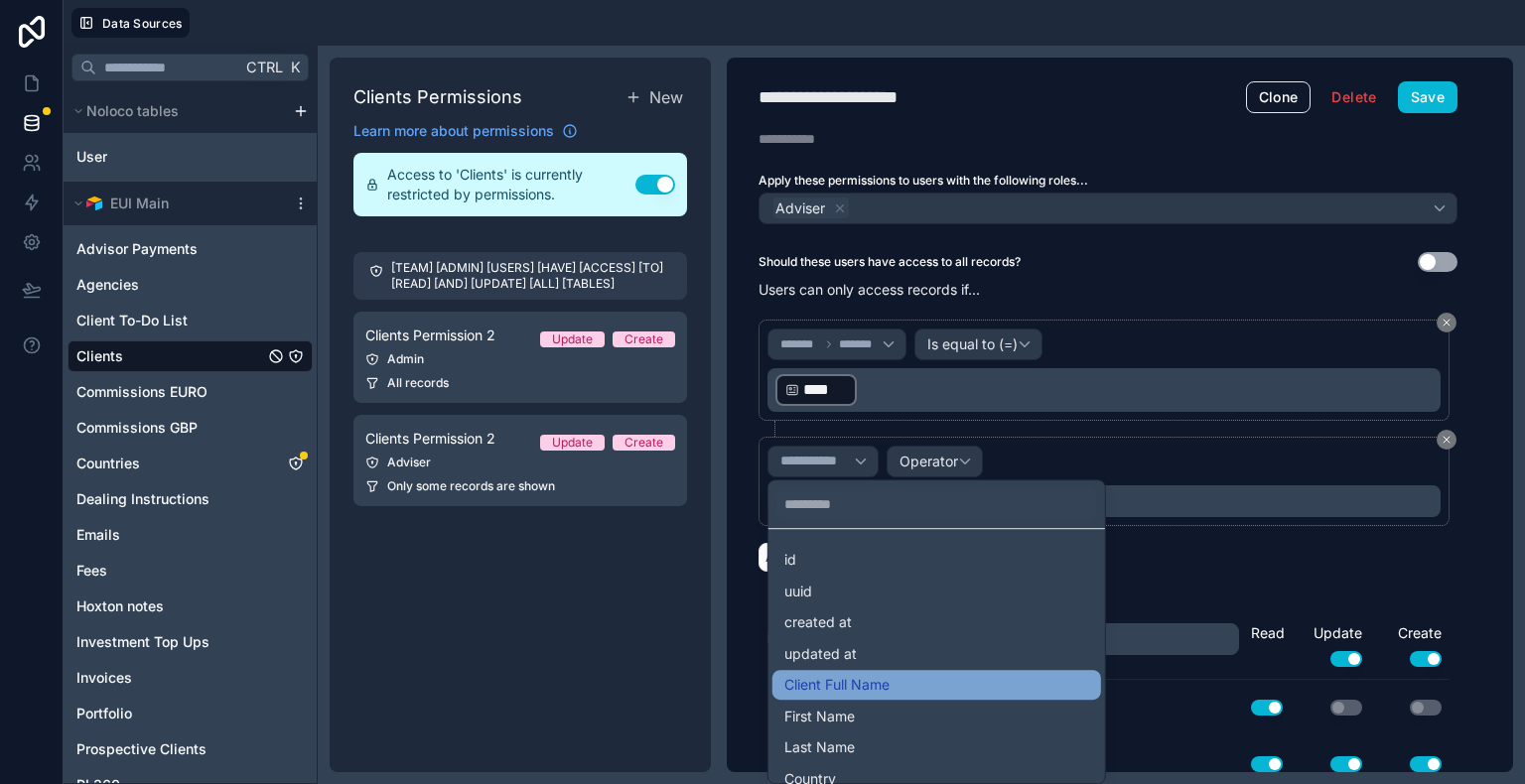 click on "Client Full  Name" at bounding box center (936, 685) 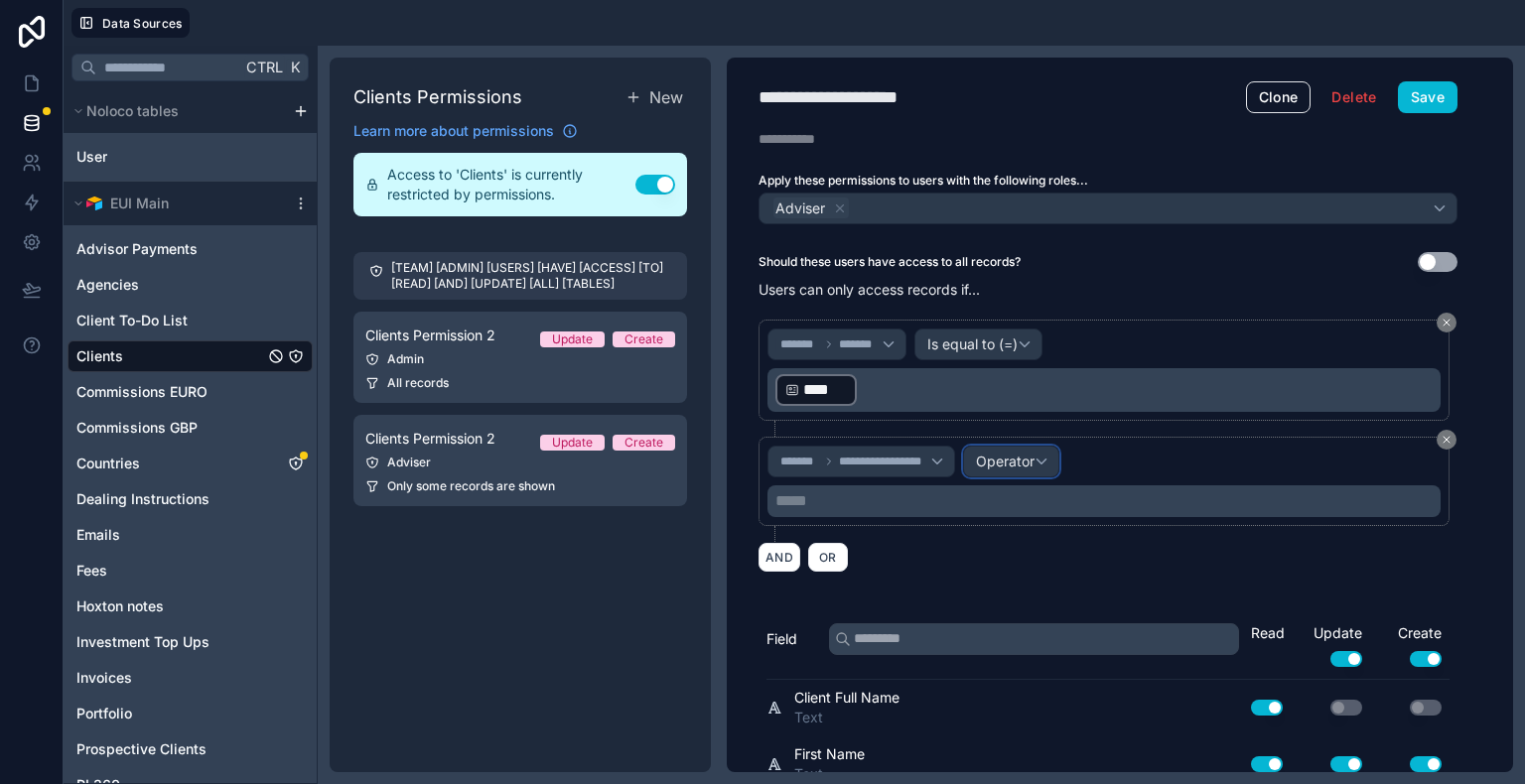 click on "Operator" at bounding box center [1011, 461] 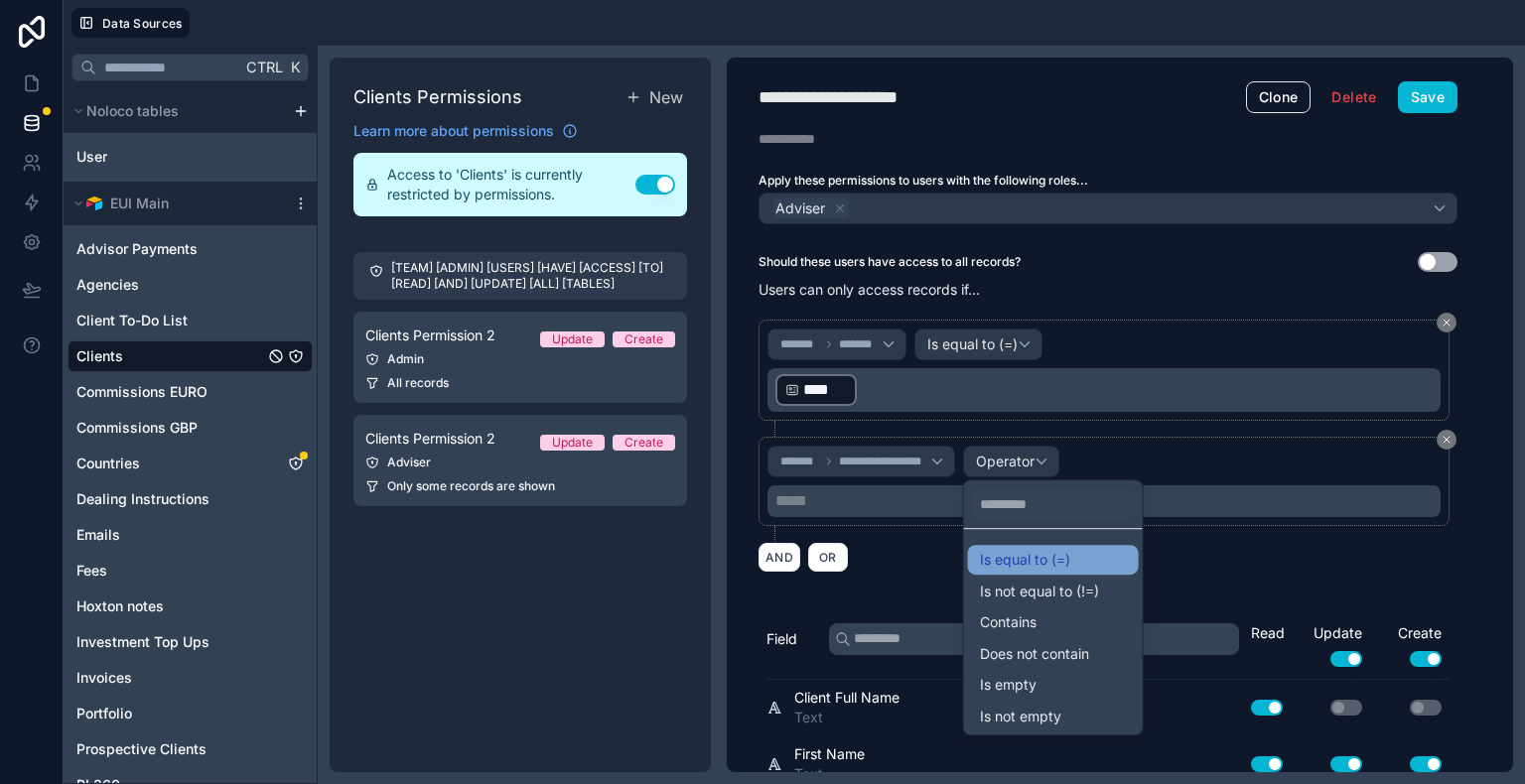 click on "Is equal to (=)" at bounding box center (1053, 560) 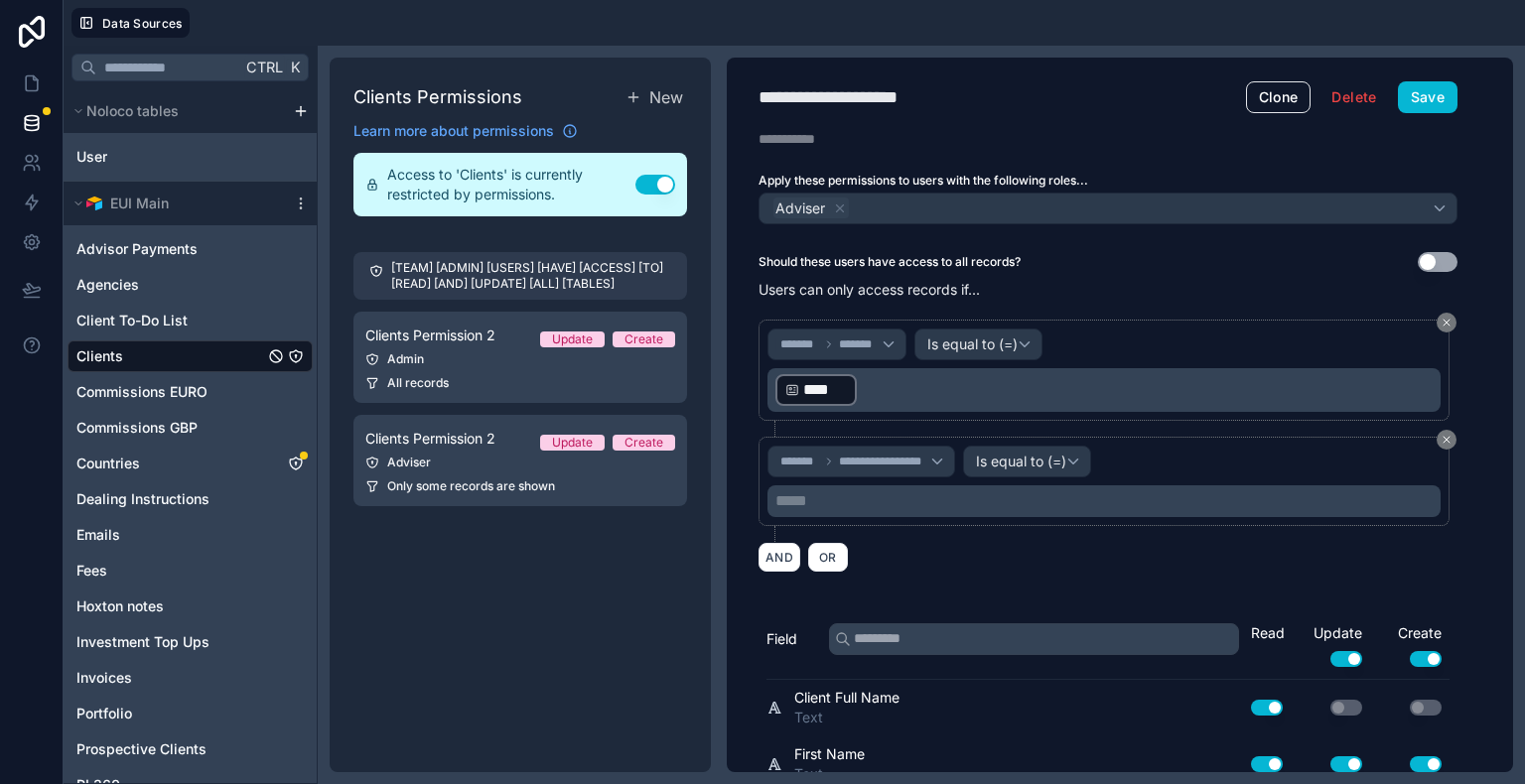 click on "***** ﻿" at bounding box center (1106, 501) 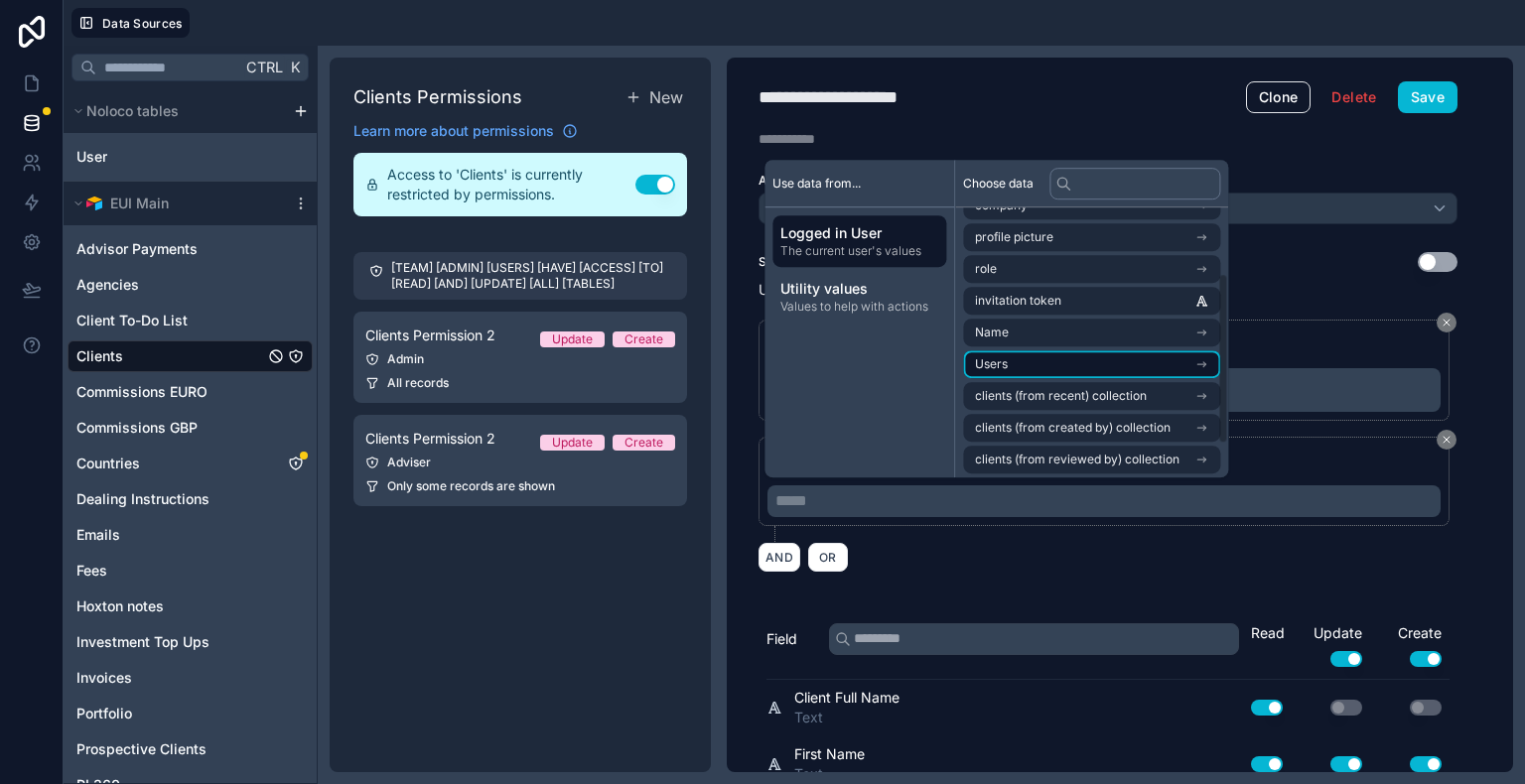 scroll, scrollTop: 155, scrollLeft: 0, axis: vertical 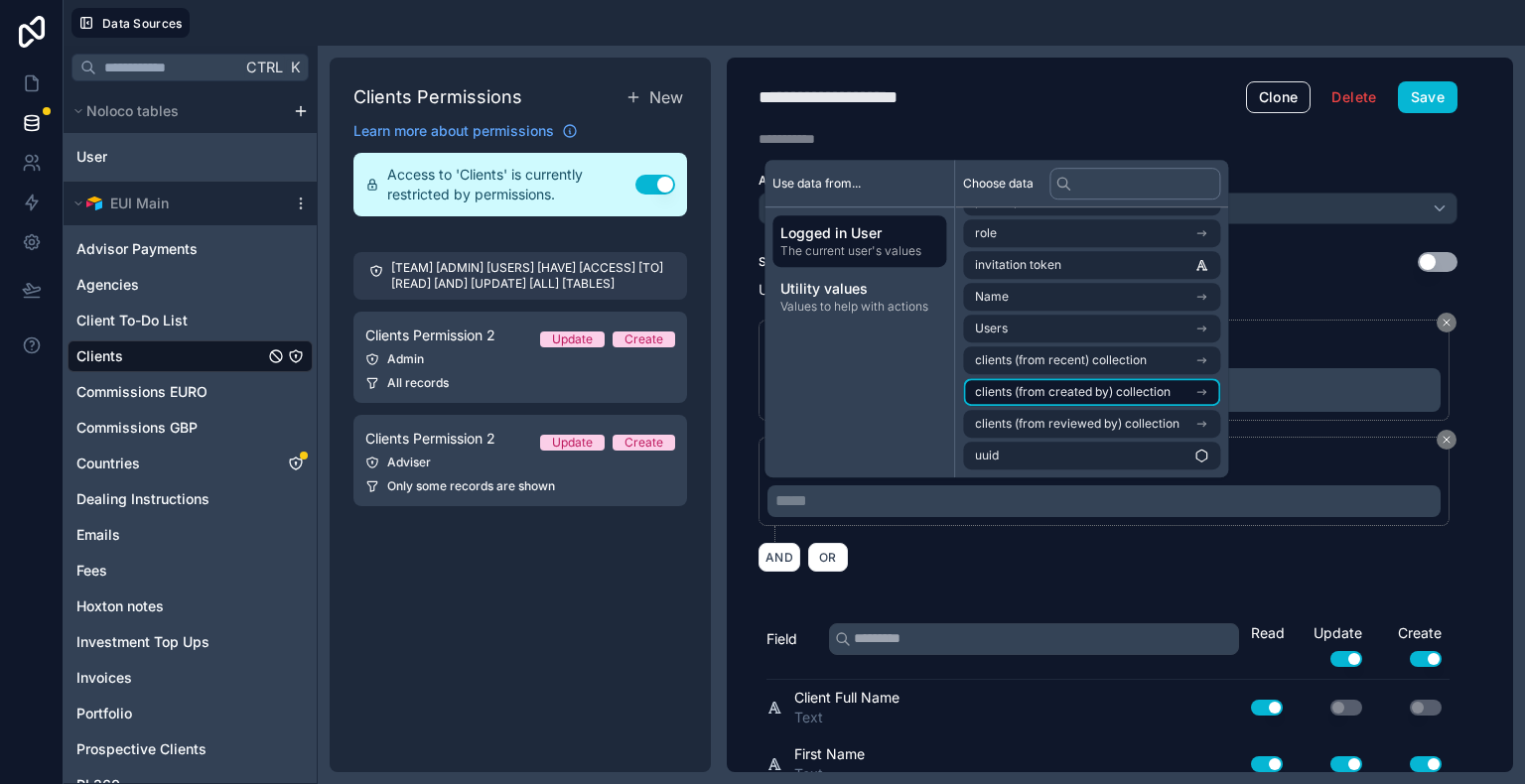 click on "clients (from created by) collection" at bounding box center (1091, 392) 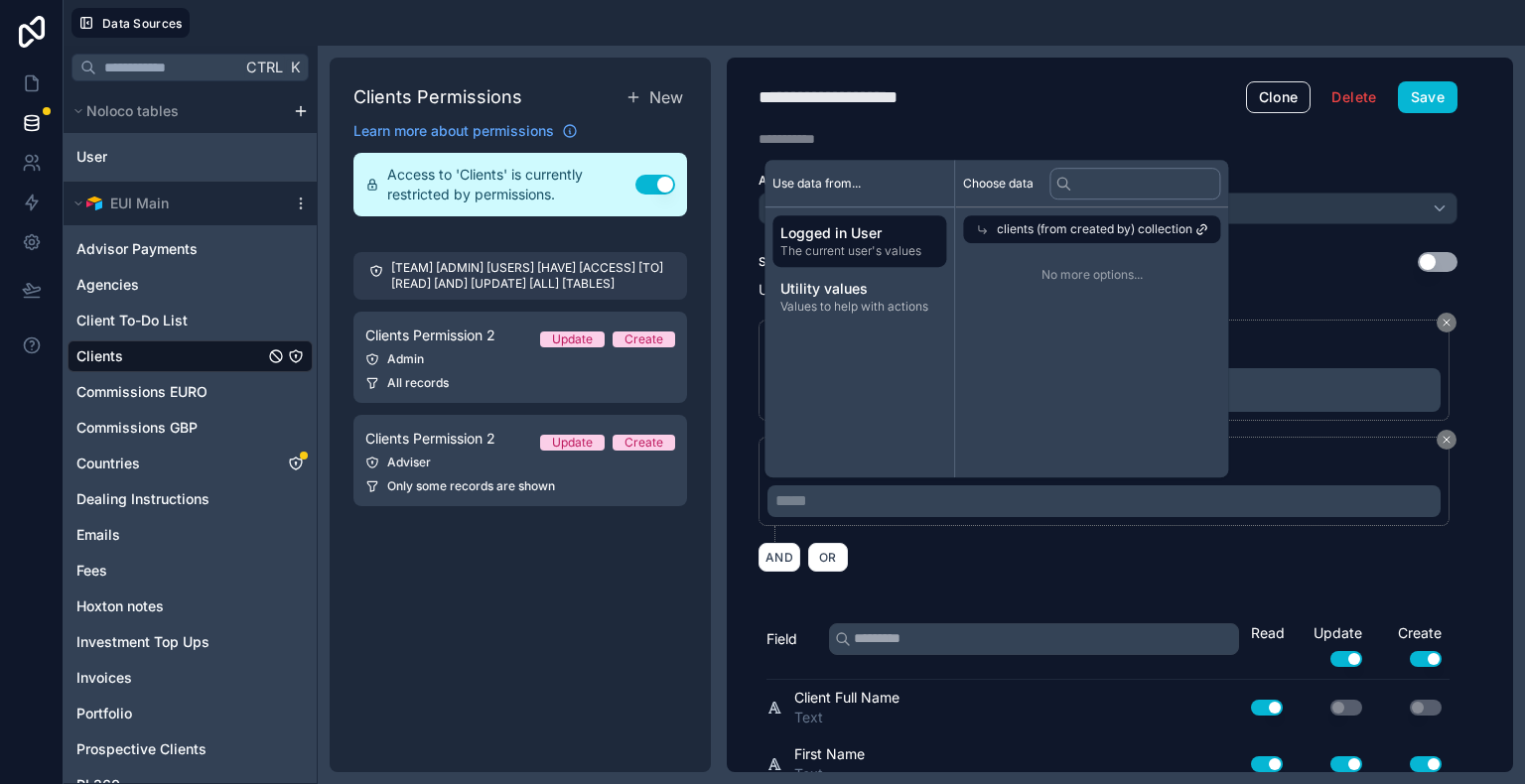 click on "clients (from created by) collection" at bounding box center (1091, 229) 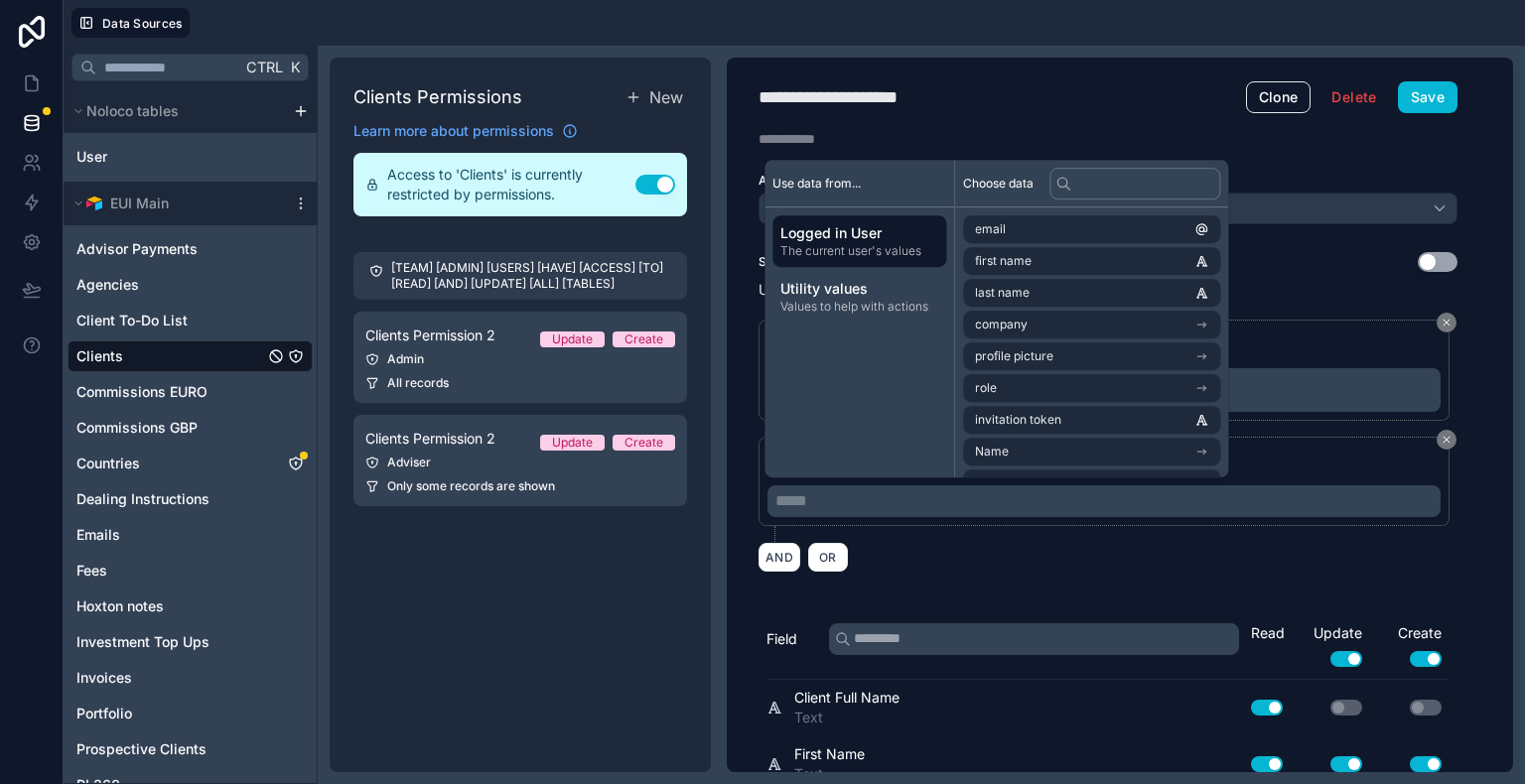 click on "**********" at bounding box center (1108, 415) 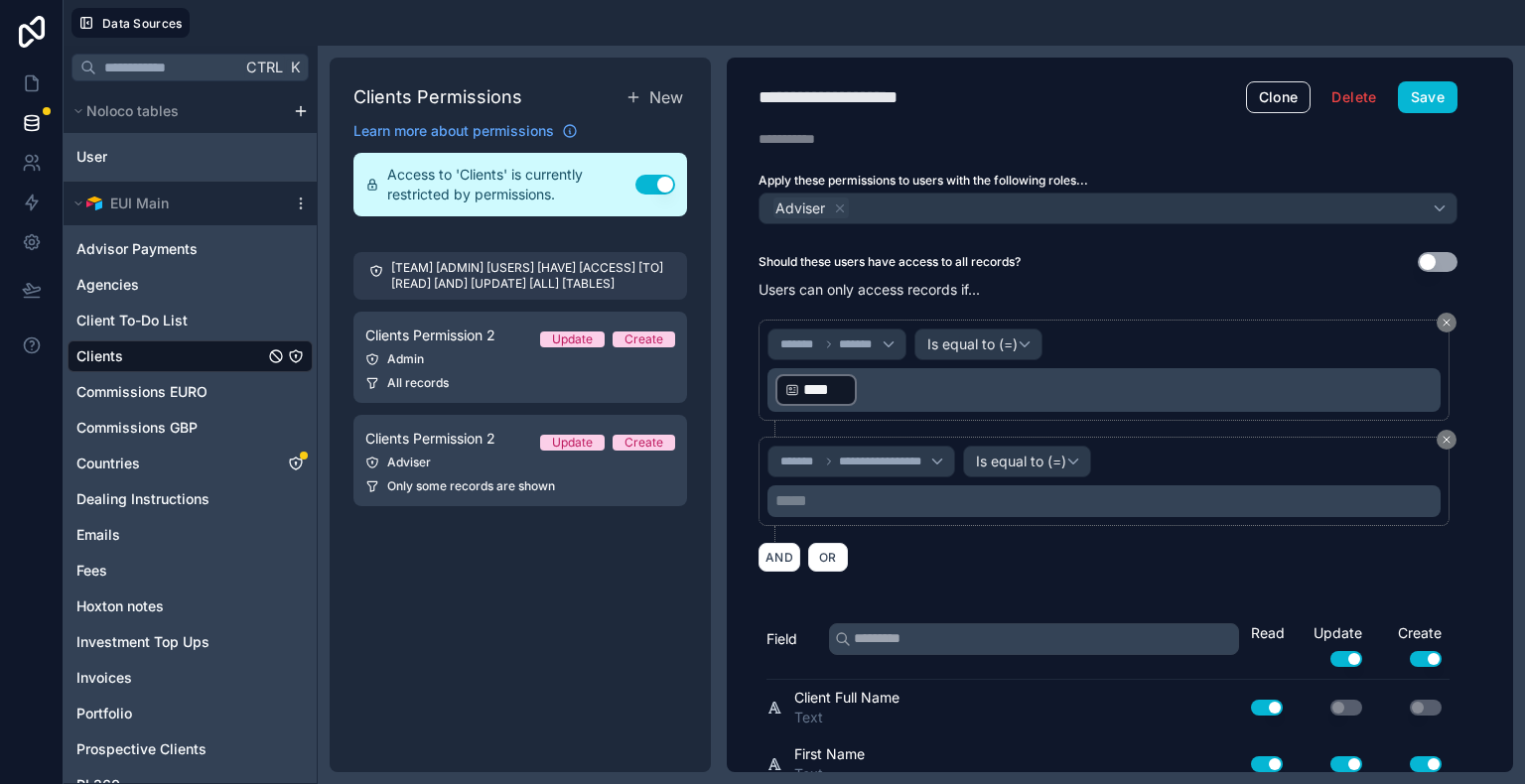 click on "****" at bounding box center (825, 390) 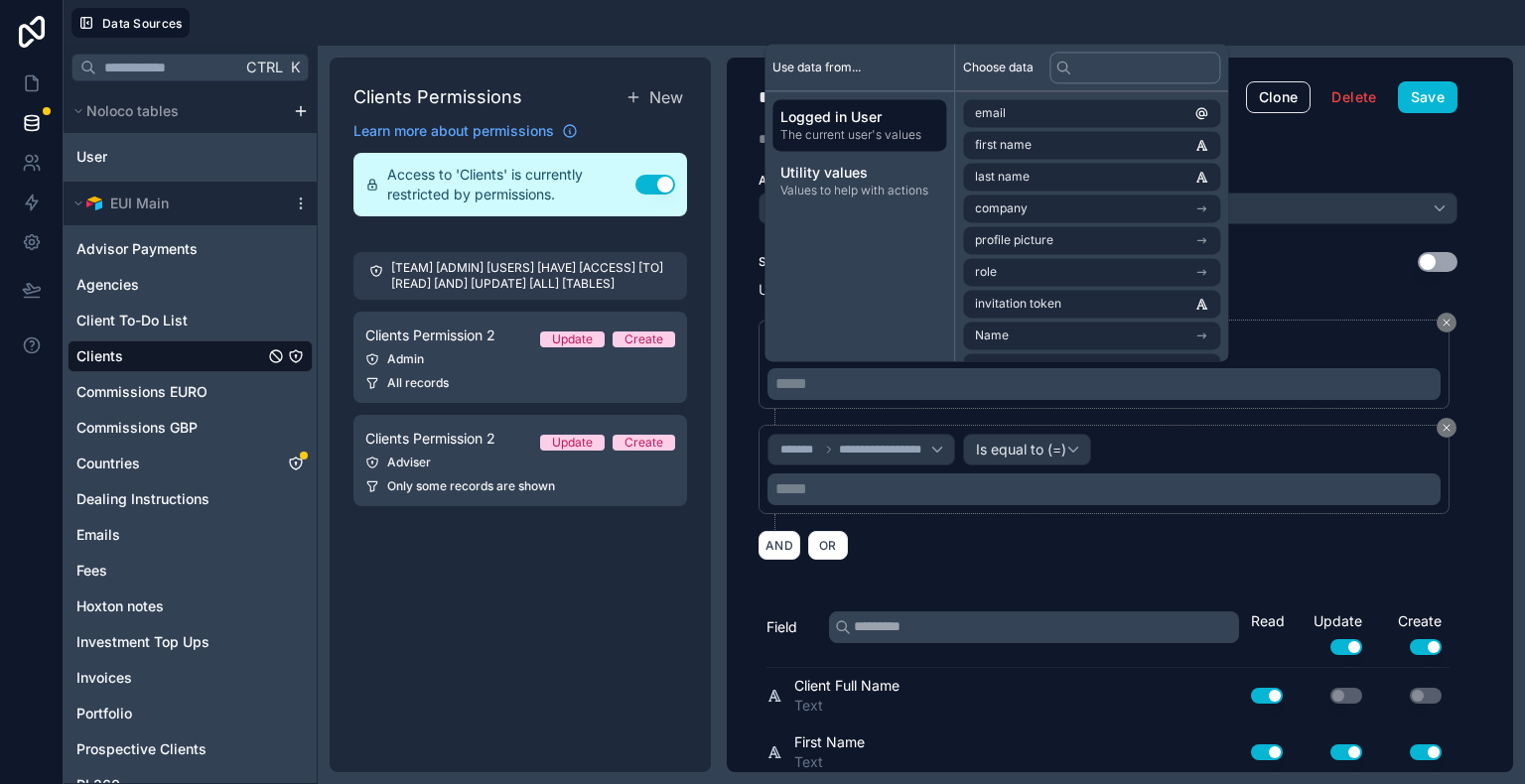 click on "The current user's values" at bounding box center (859, 135) 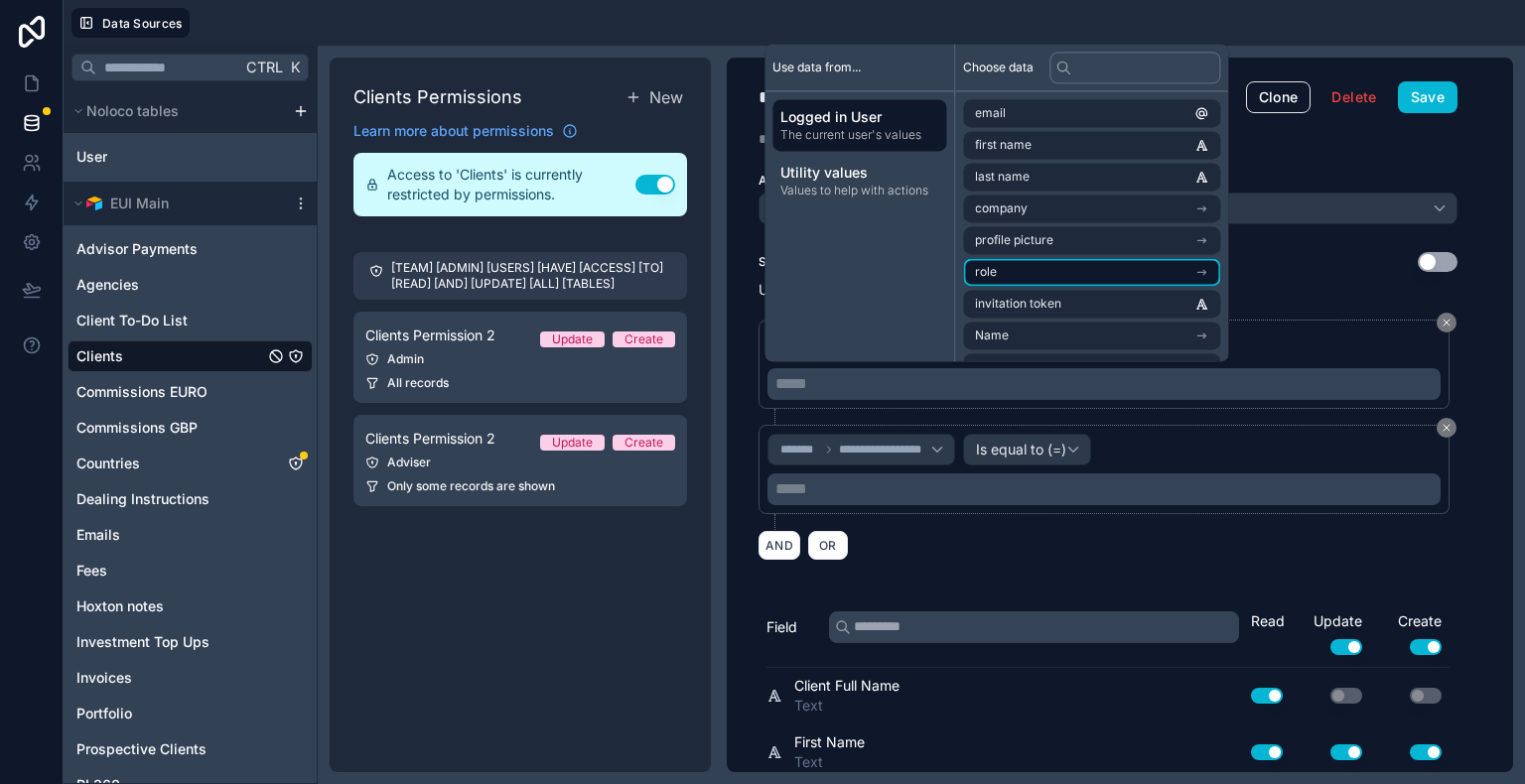 click on "role" at bounding box center [1091, 272] 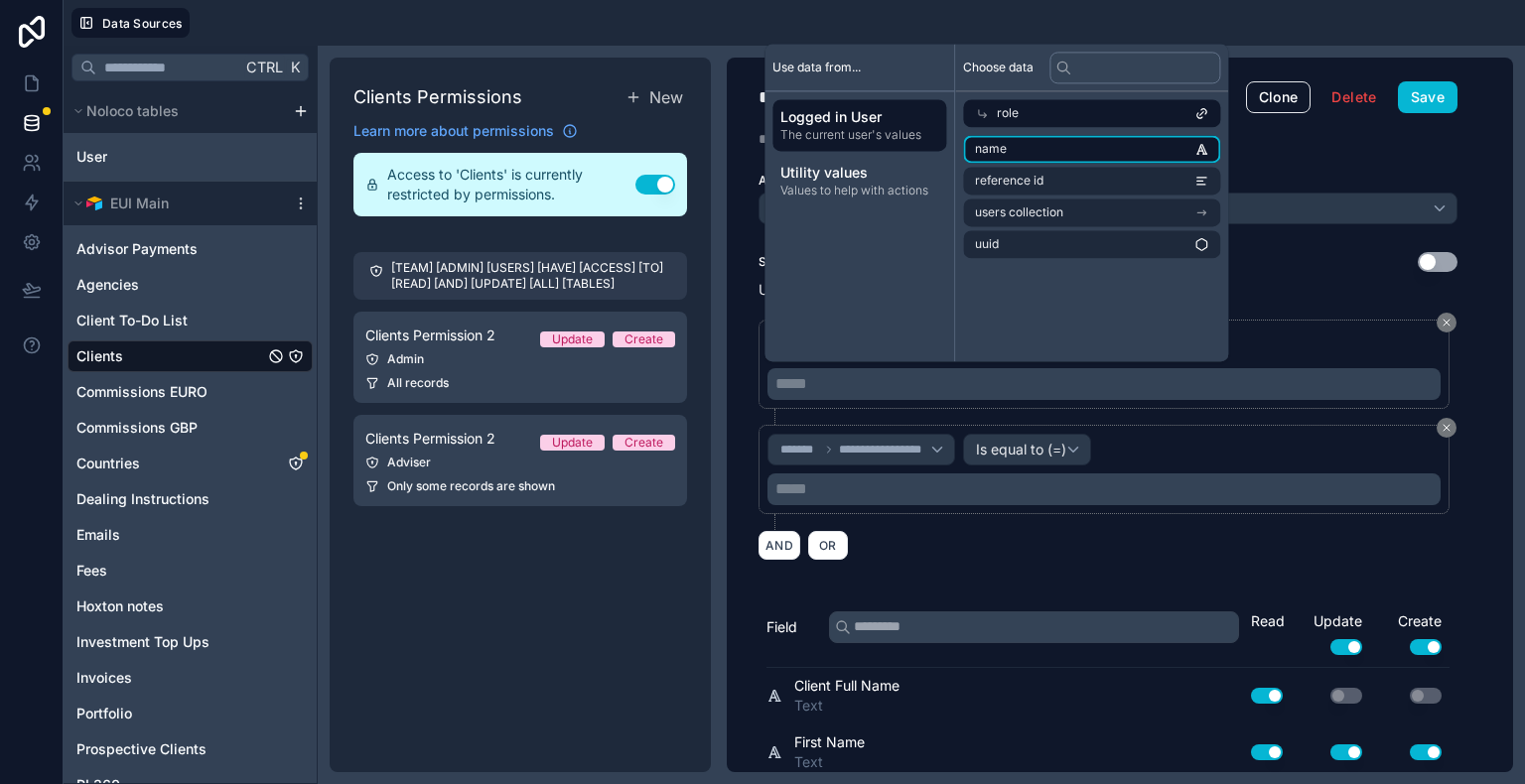 click on "name" at bounding box center (1091, 149) 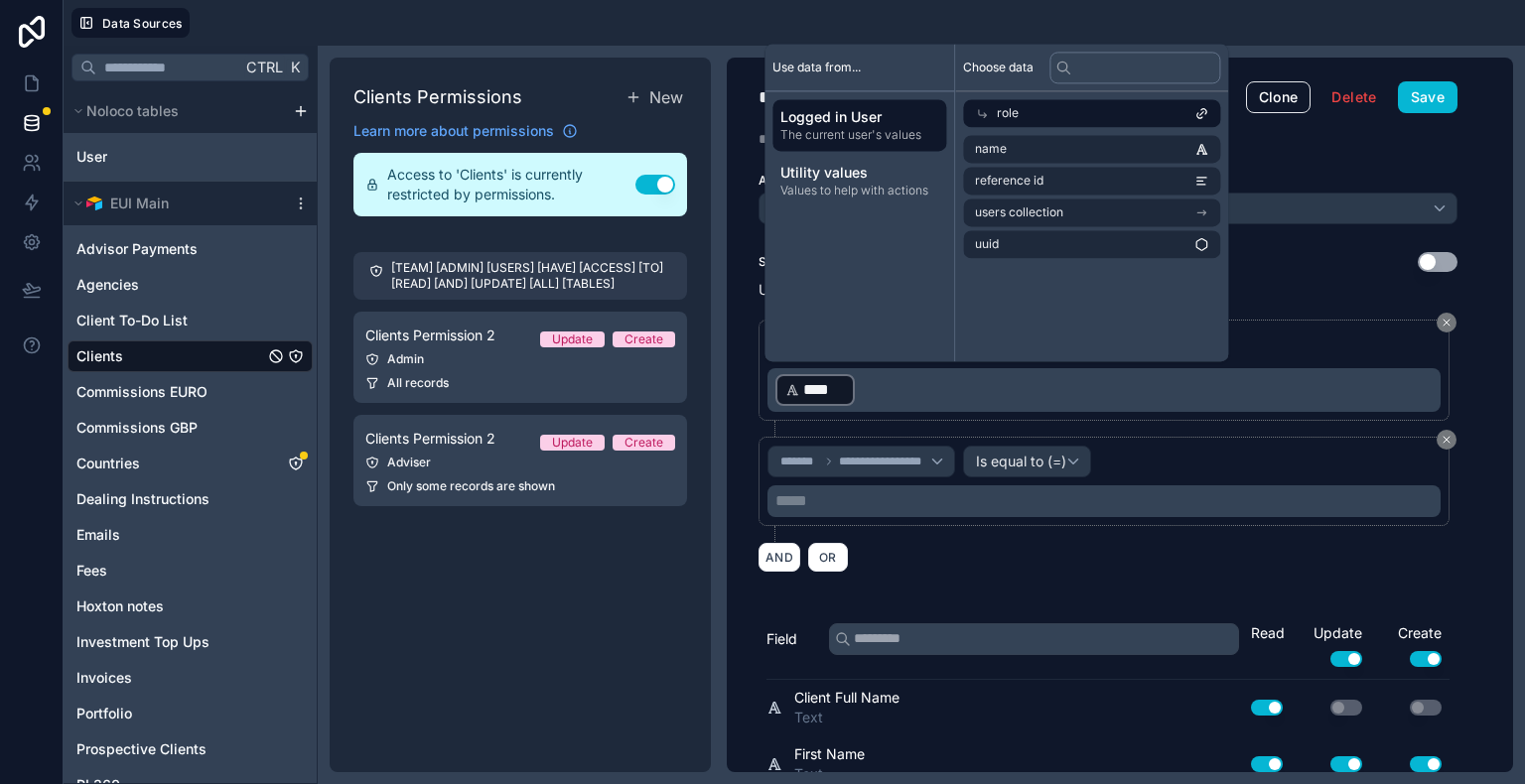 click on "****" at bounding box center (824, 390) 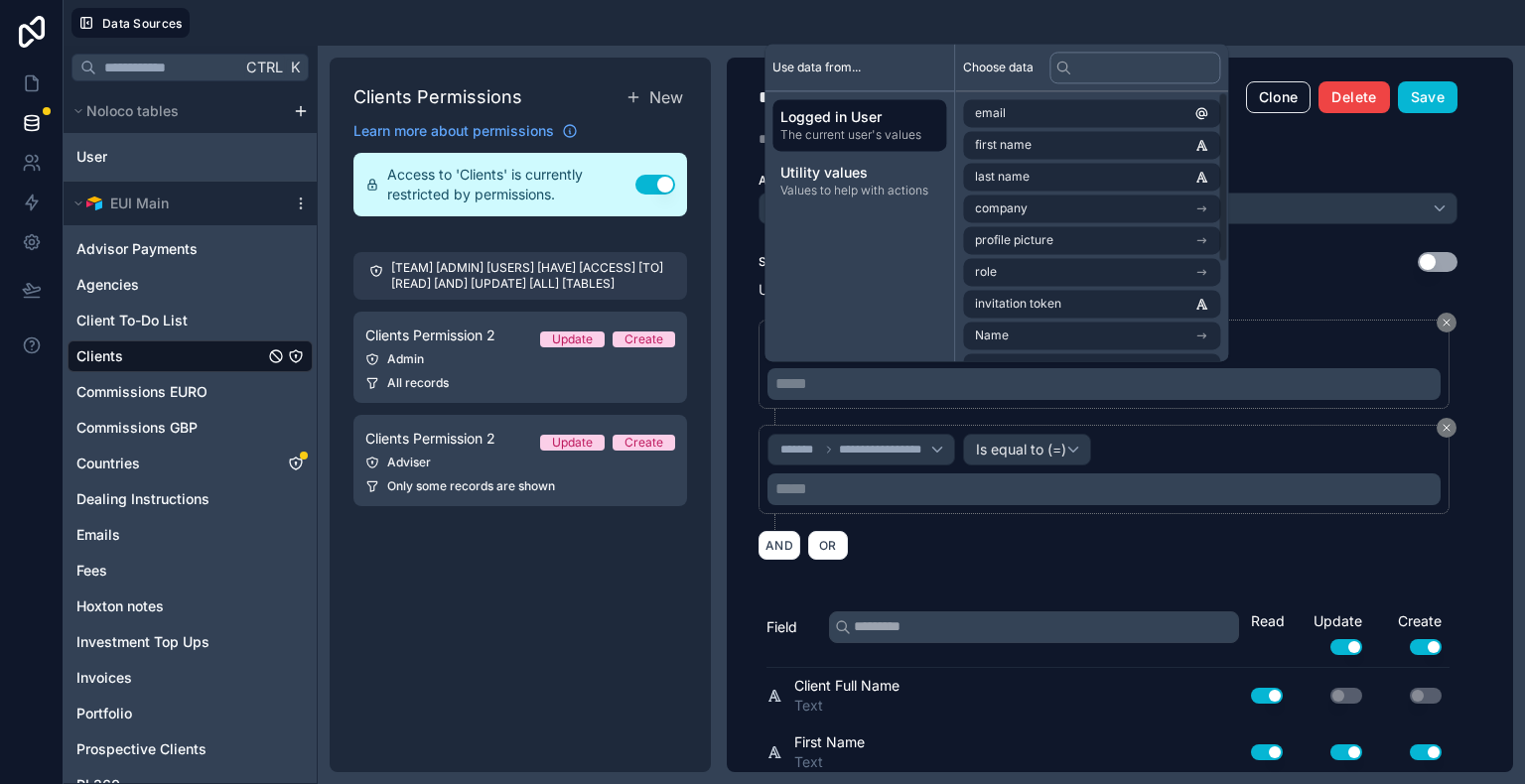 click on "Delete" at bounding box center [1353, 97] 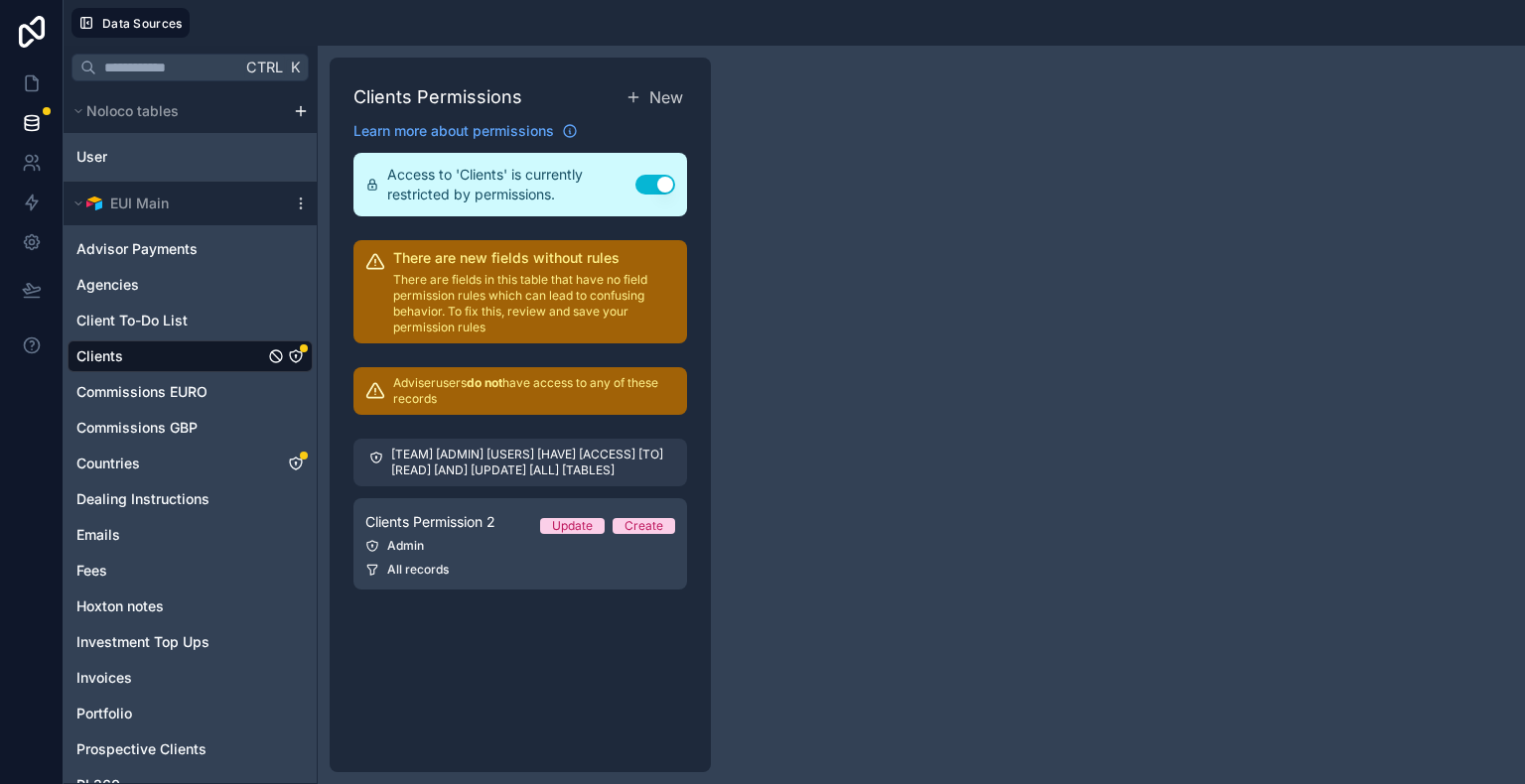 click on "There are fields in this table that have no field permission rules which can lead to confusing behavior. To fix this, review and save your permission rules" at bounding box center [534, 304] 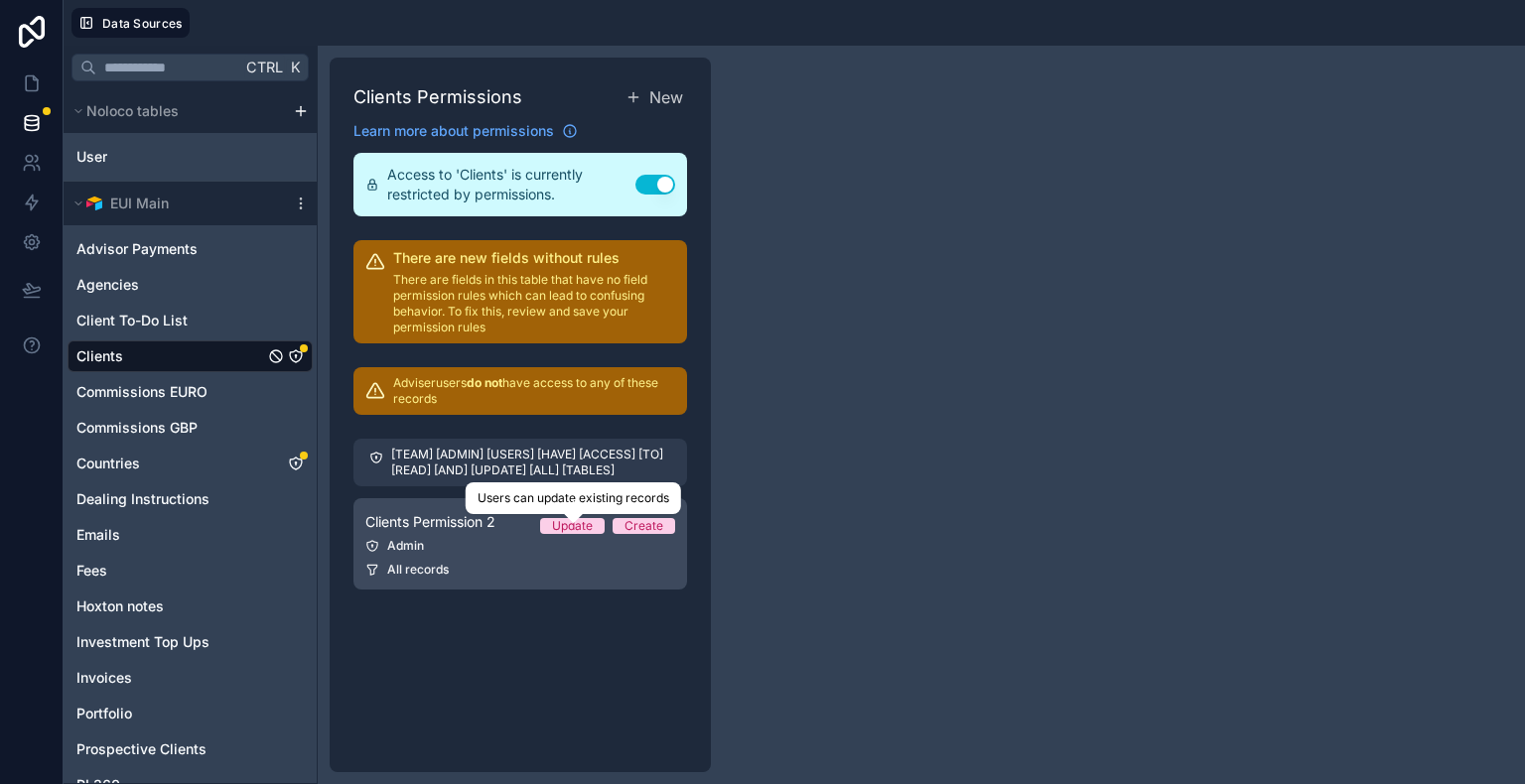 click on "Update" at bounding box center [572, 526] 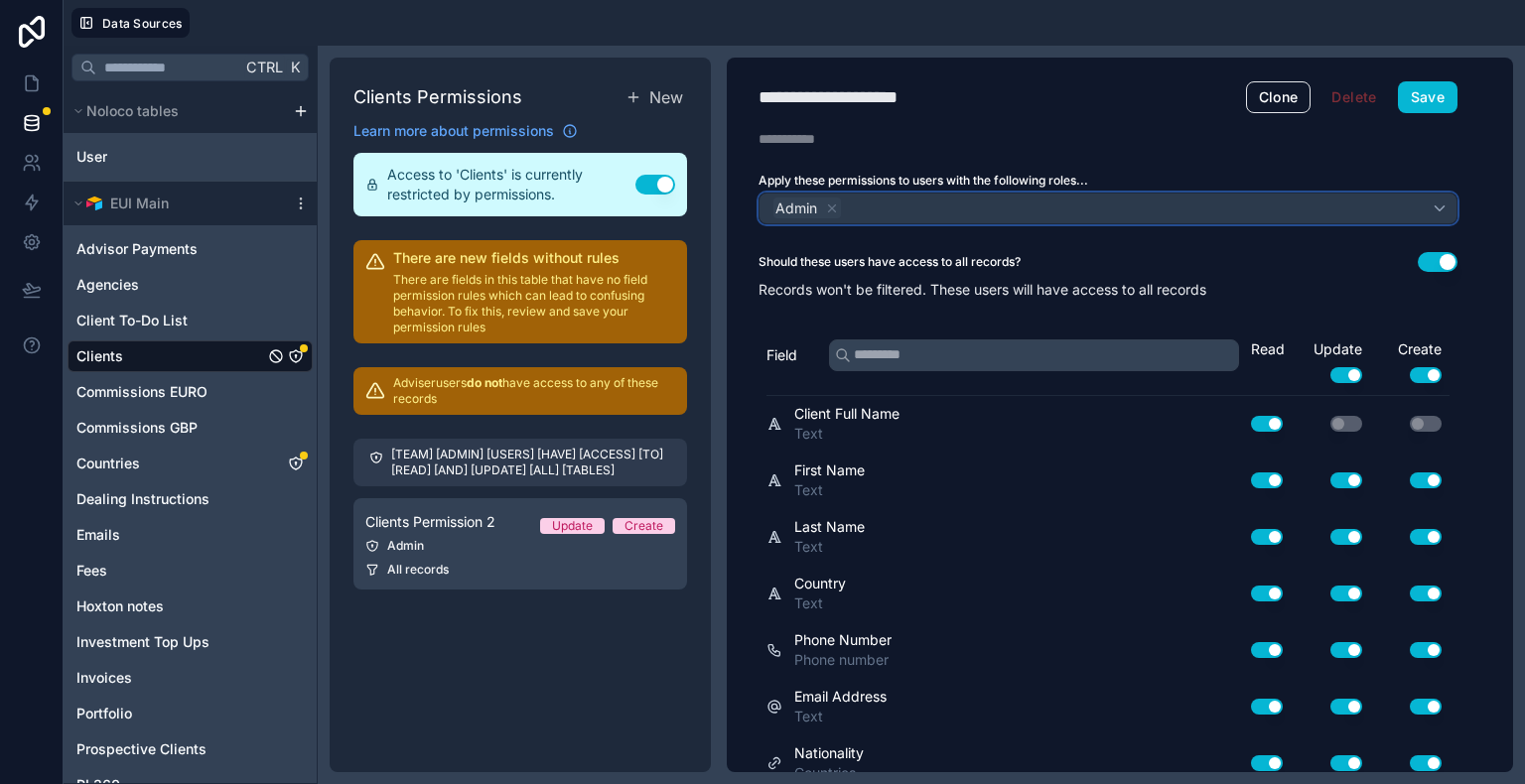 click on "Admin" at bounding box center (1108, 208) 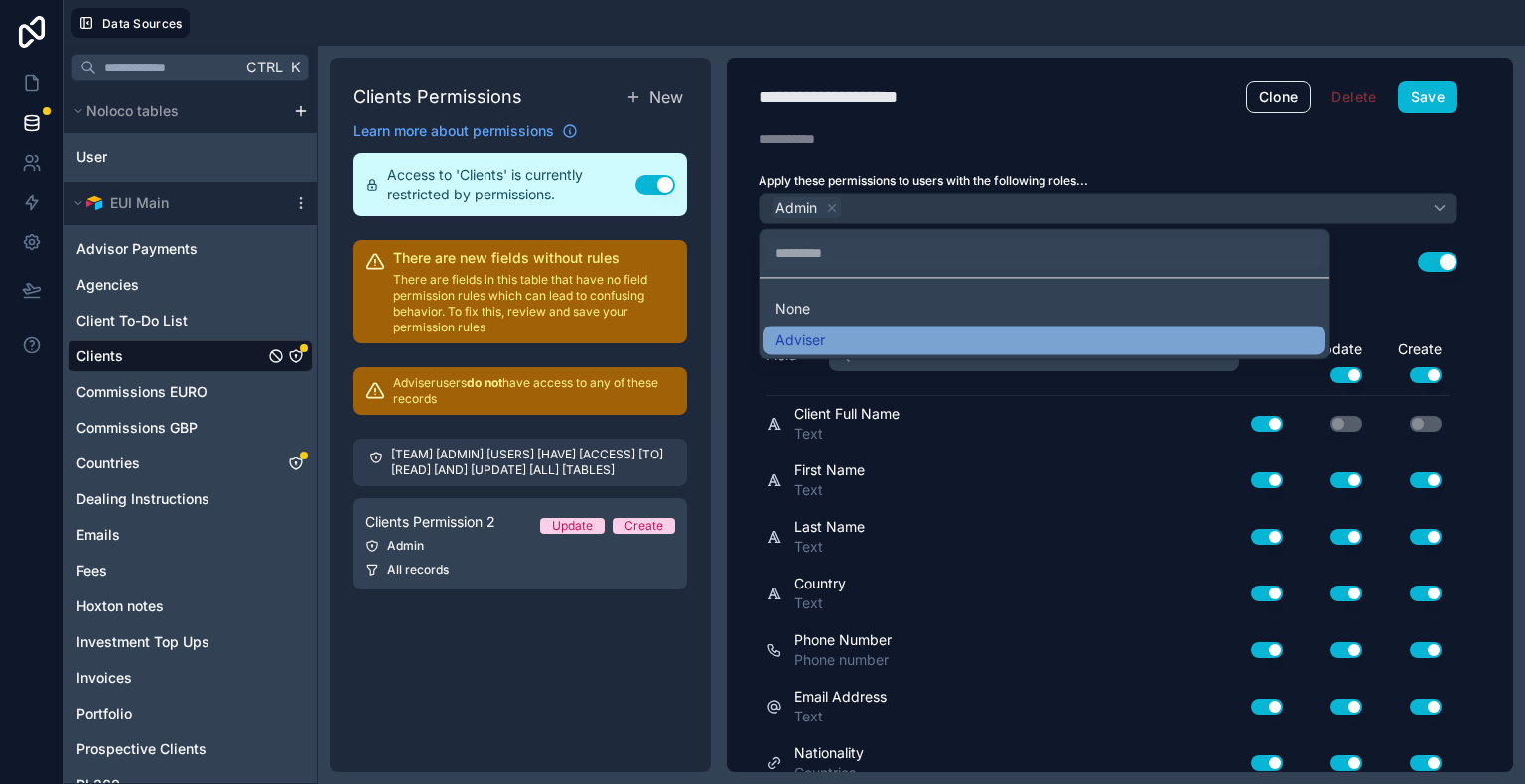 click on "Adviser" at bounding box center (1044, 340) 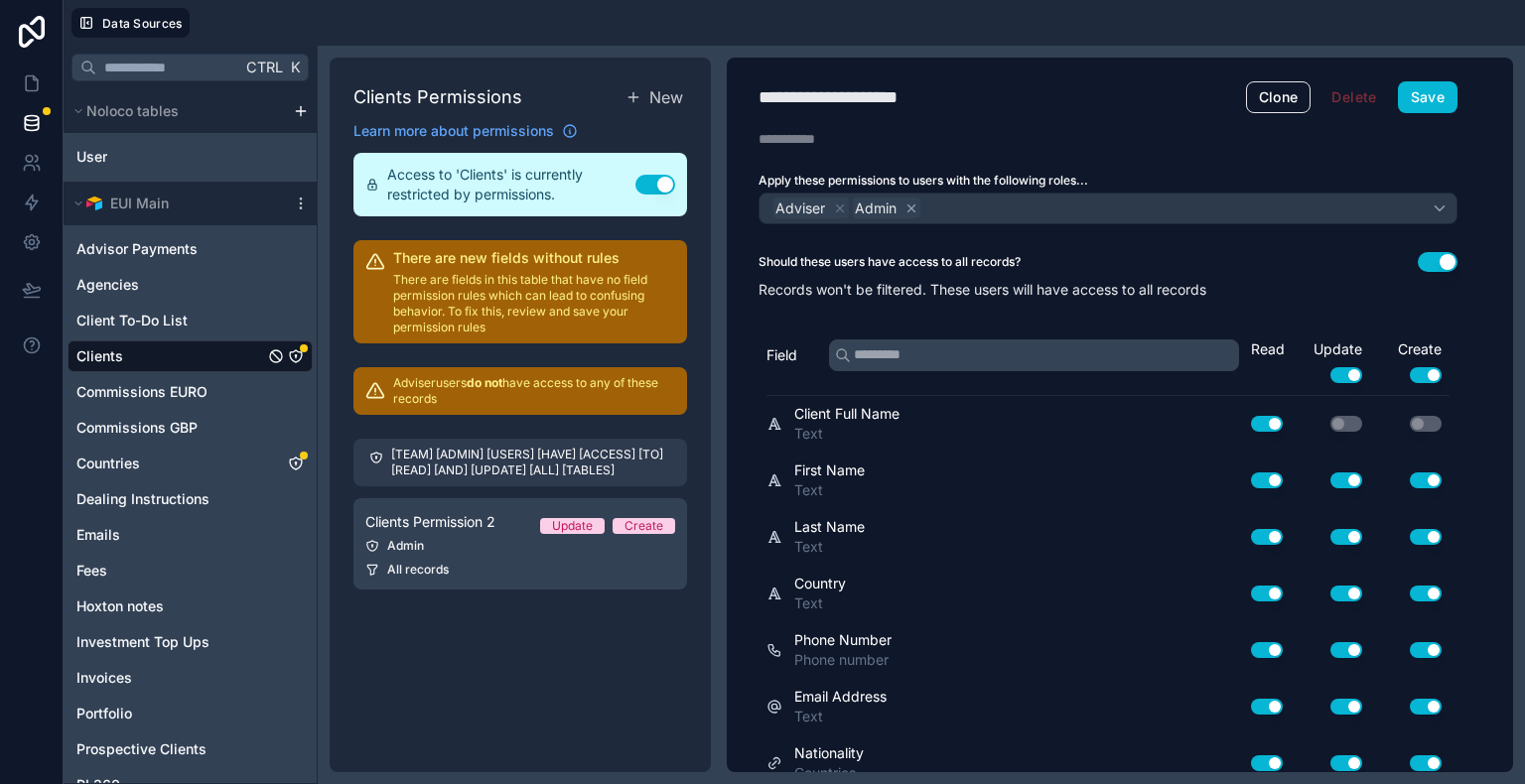 click 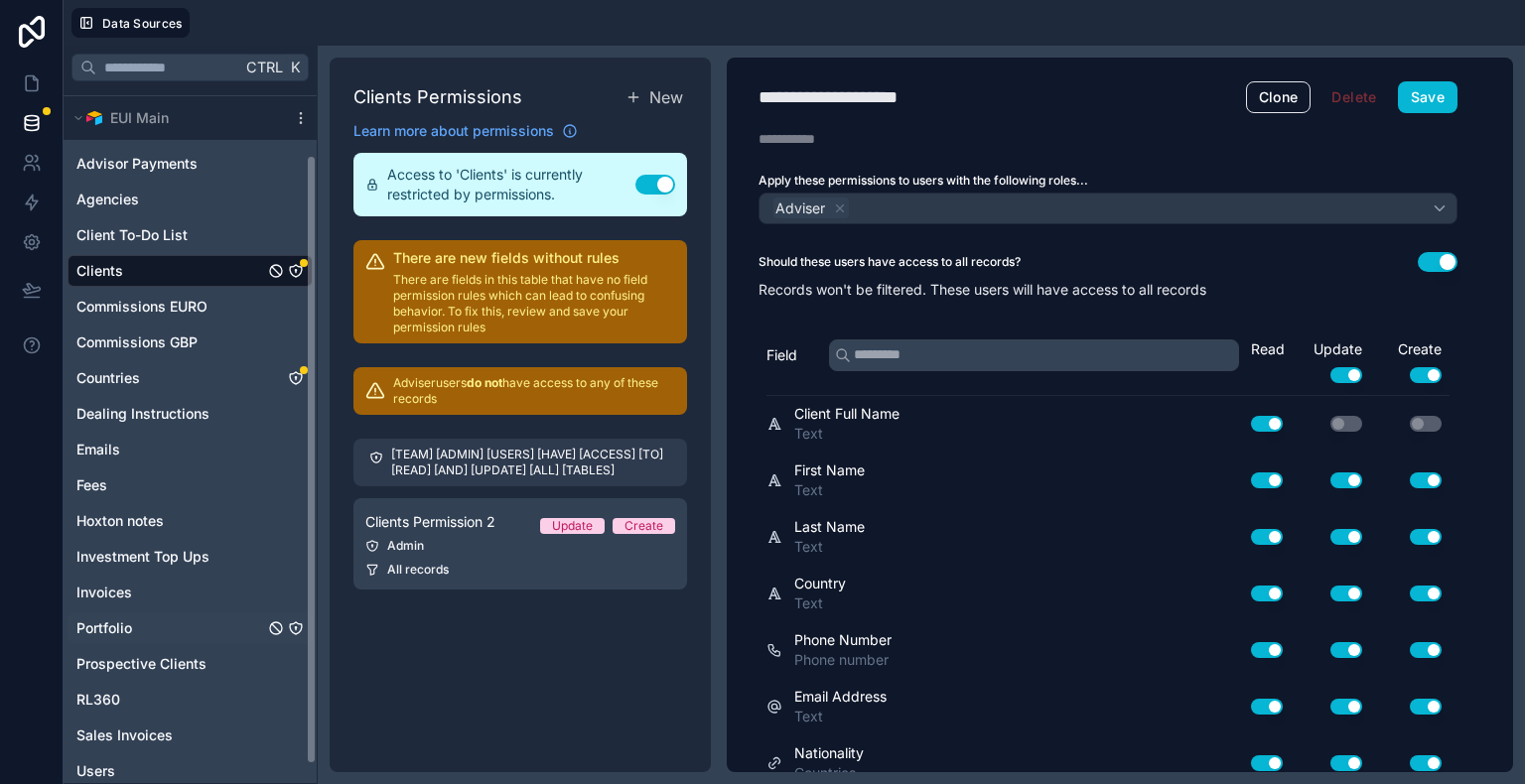 scroll, scrollTop: 96, scrollLeft: 0, axis: vertical 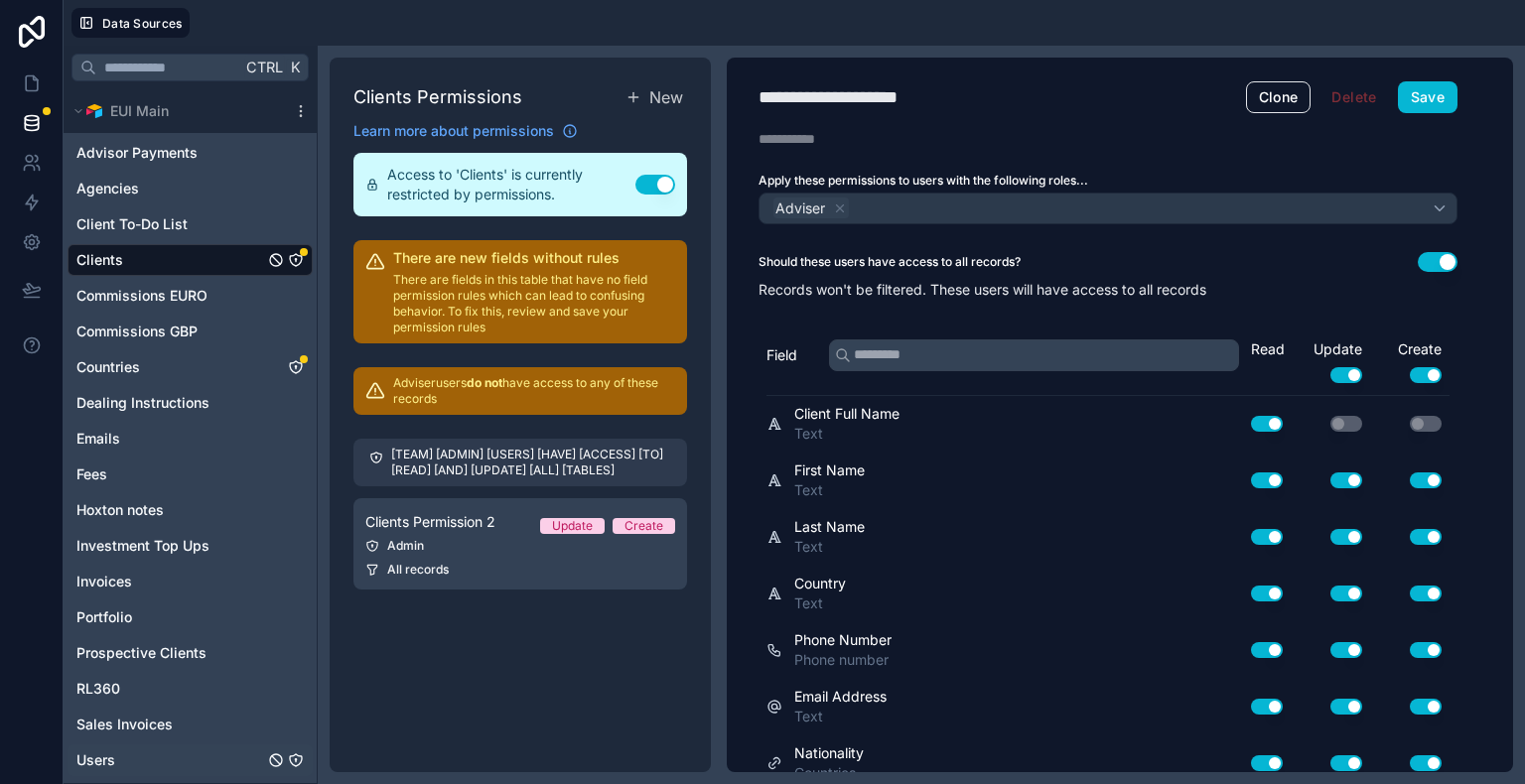 click on "Users" at bounding box center [190, 760] 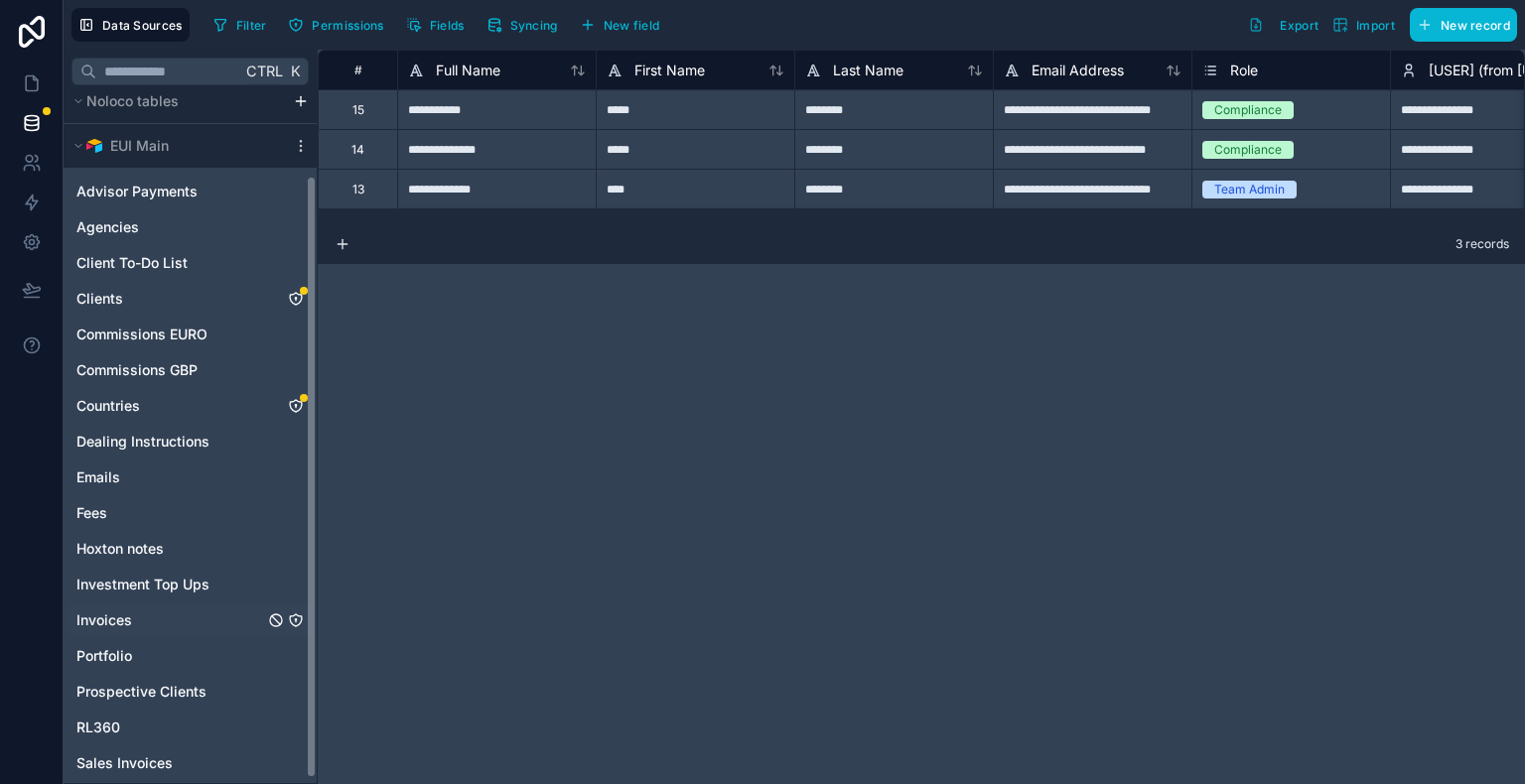 scroll, scrollTop: 0, scrollLeft: 0, axis: both 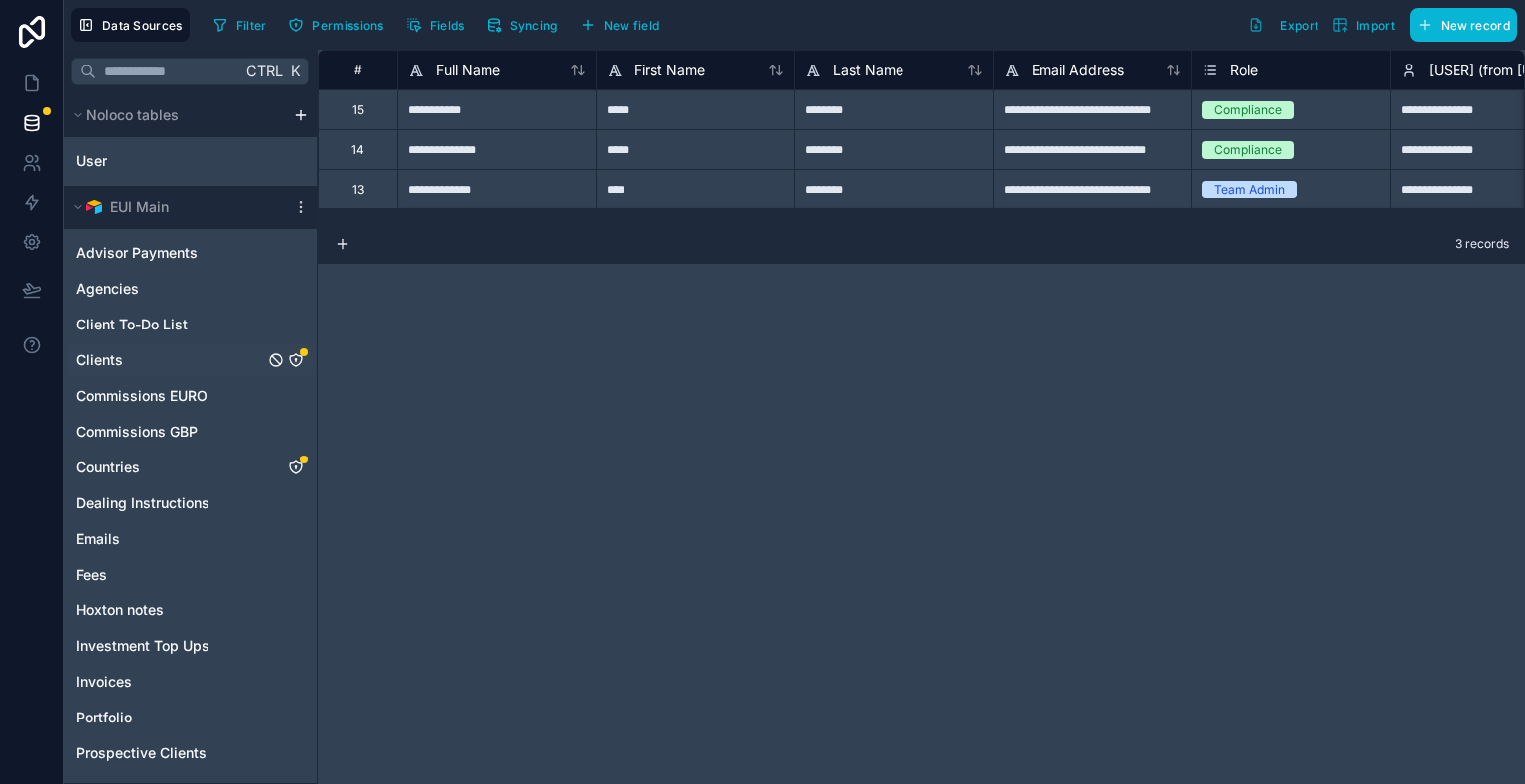 click on "Clients" at bounding box center (99, 360) 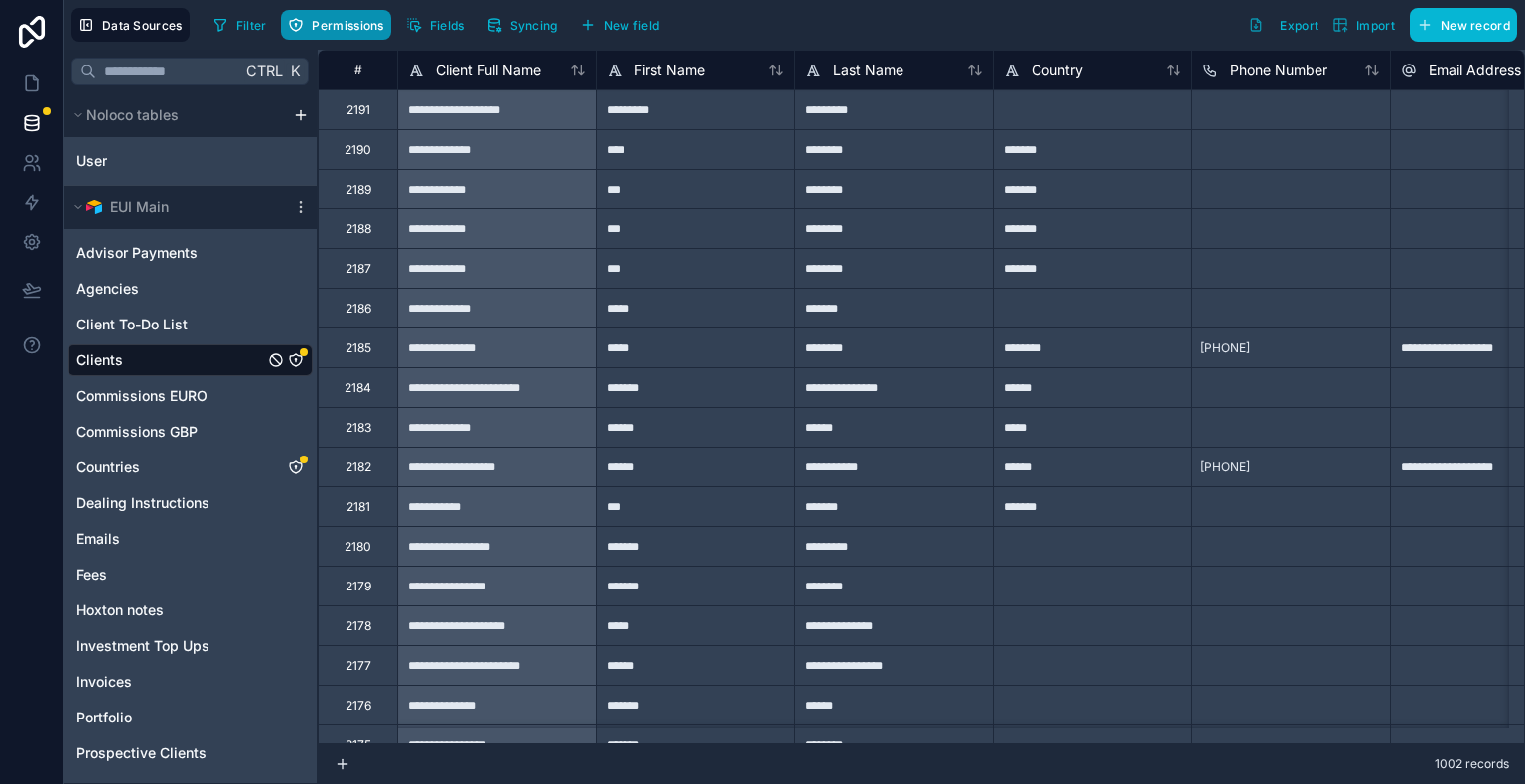 click on "Permissions" at bounding box center (336, 25) 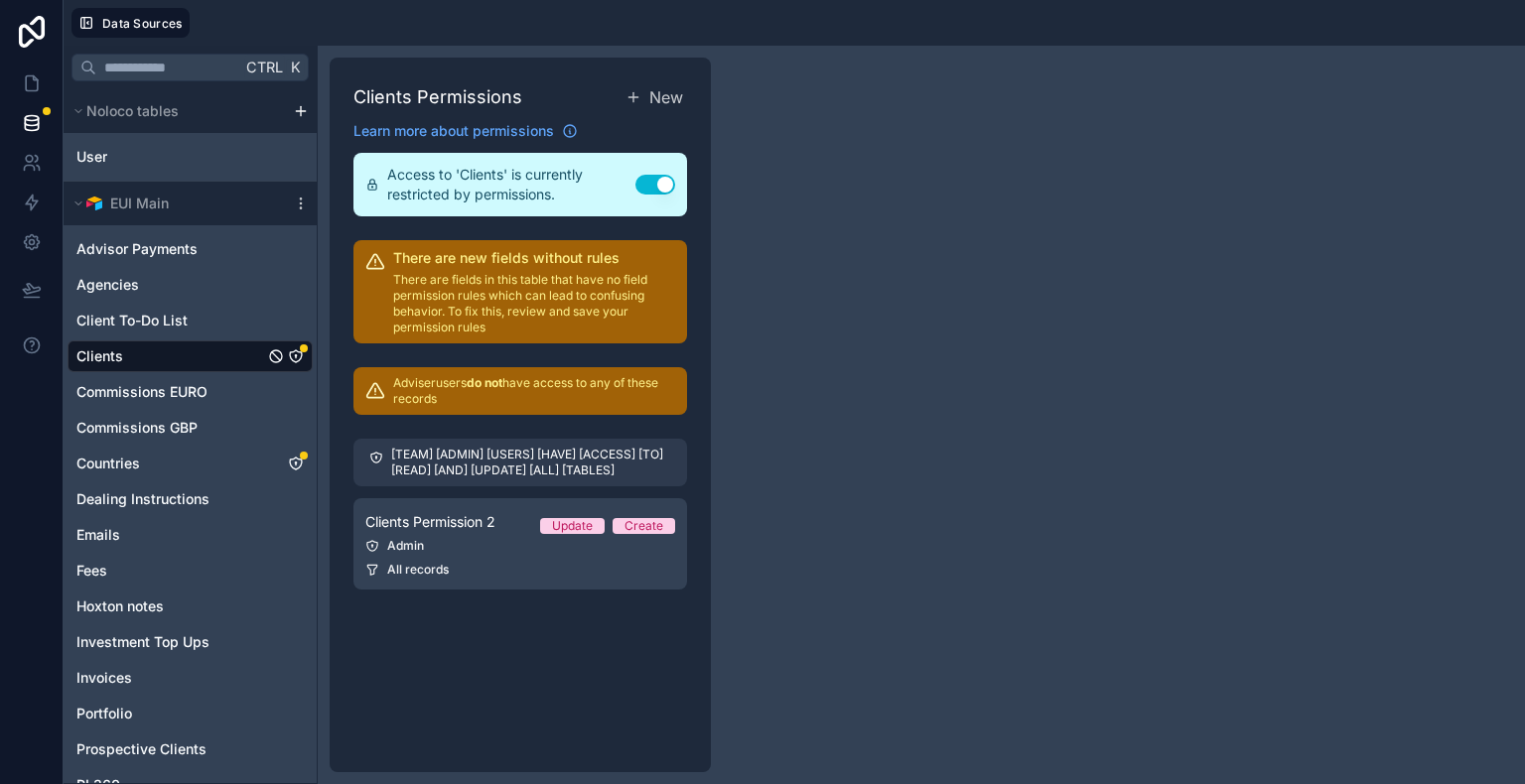 click on "Access to 'Clients' is currently restricted by permissions. Use setting" at bounding box center [520, 185] 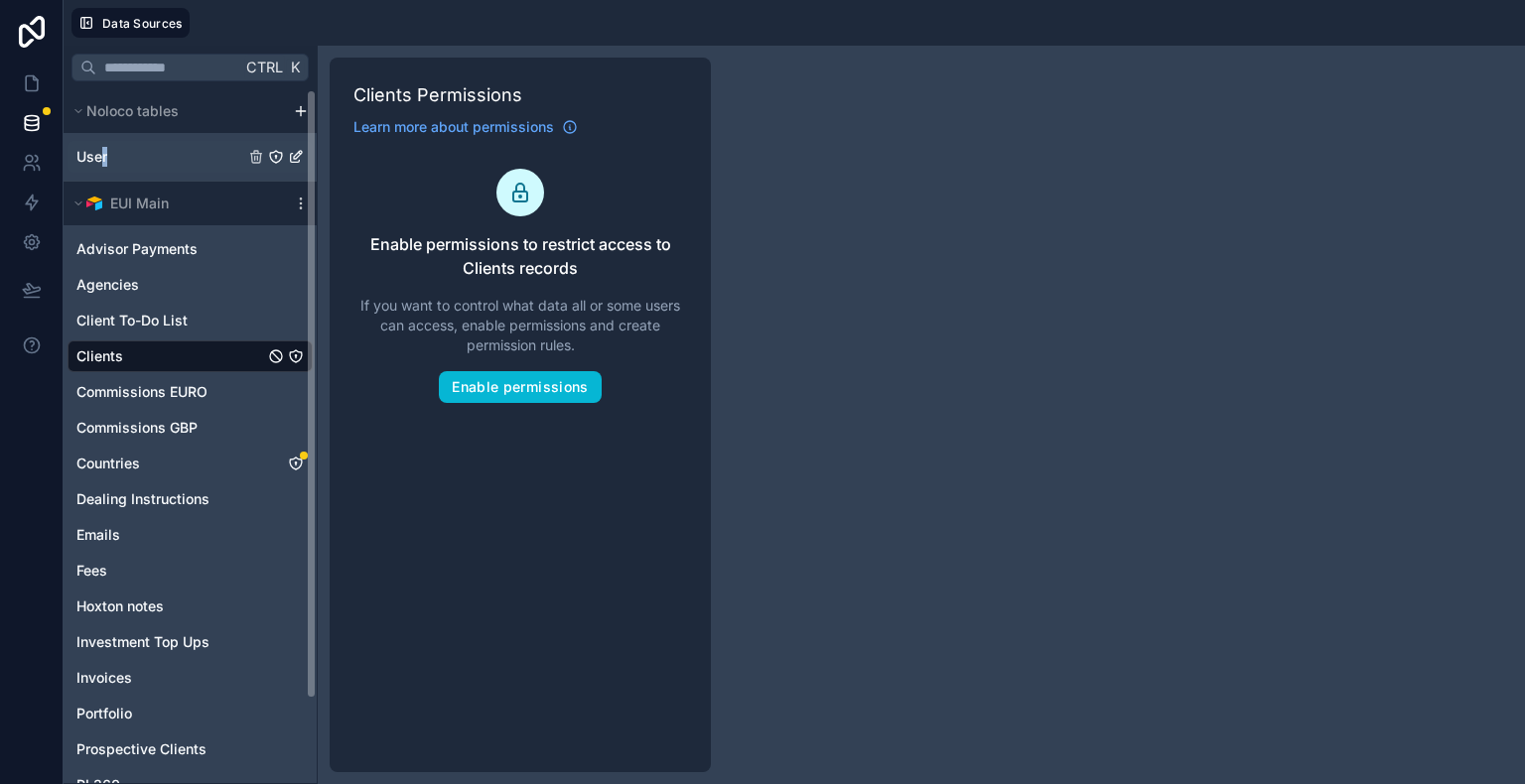 click on "User" at bounding box center (91, 157) 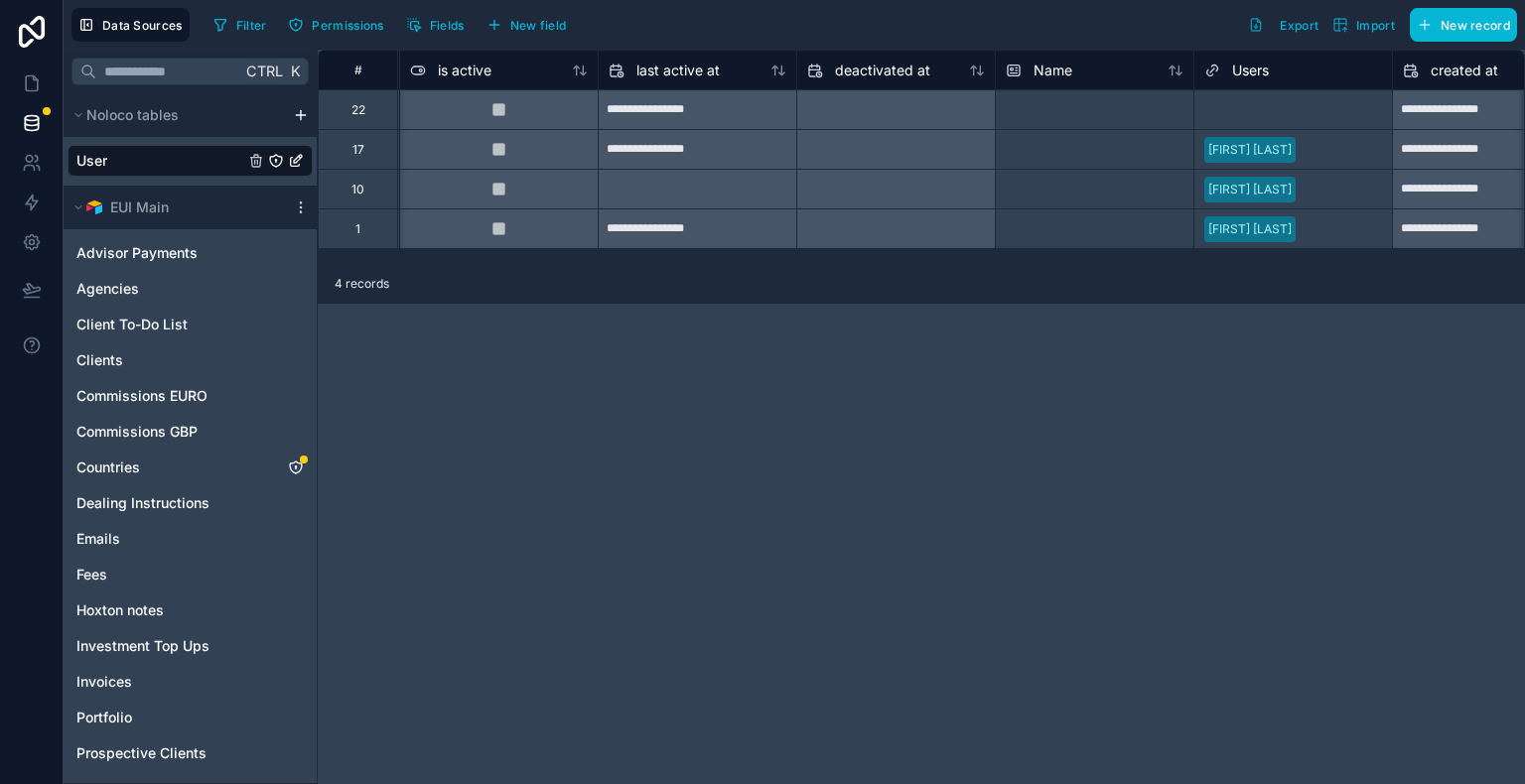scroll, scrollTop: 0, scrollLeft: 1403, axis: horizontal 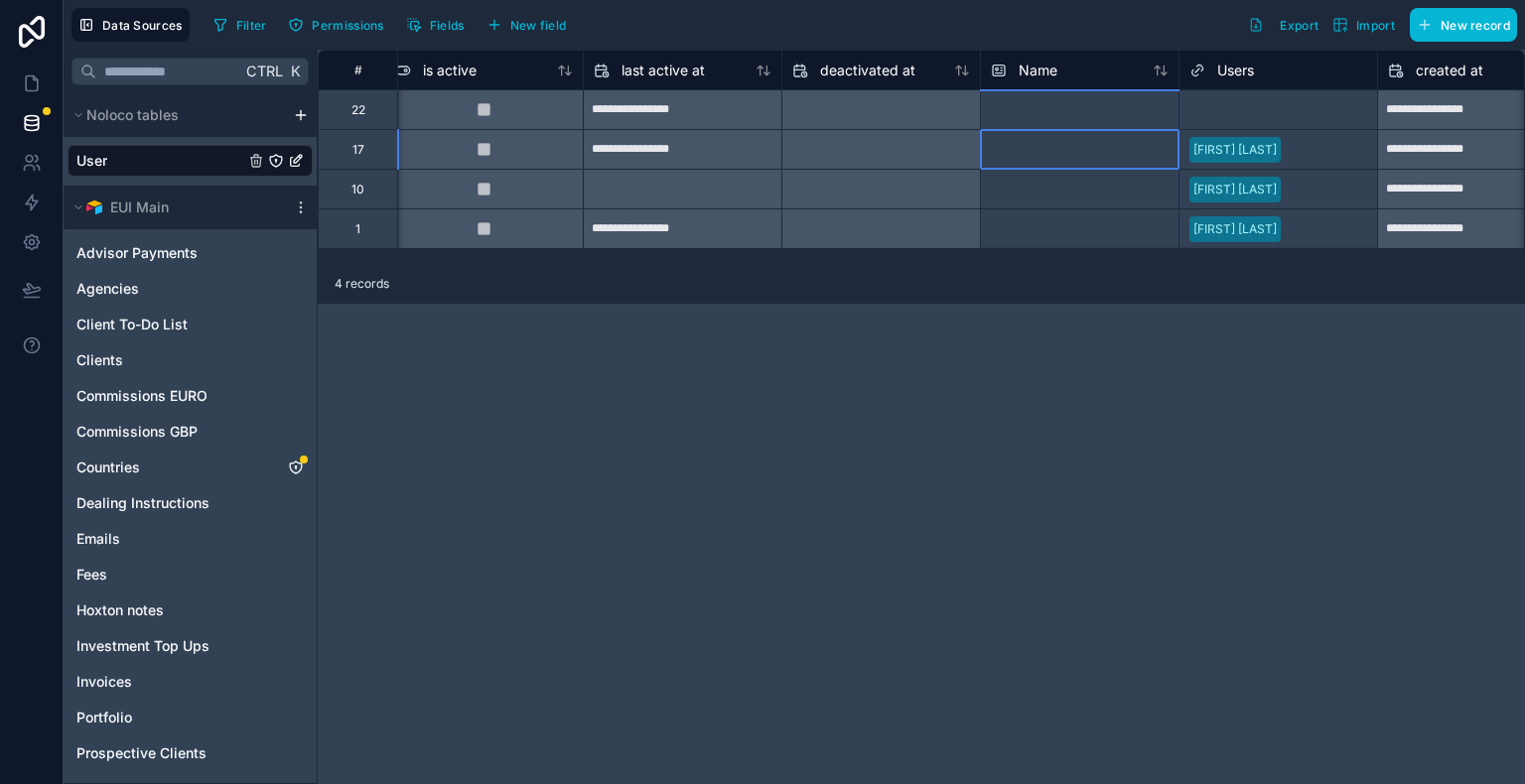 click at bounding box center (1079, 149) 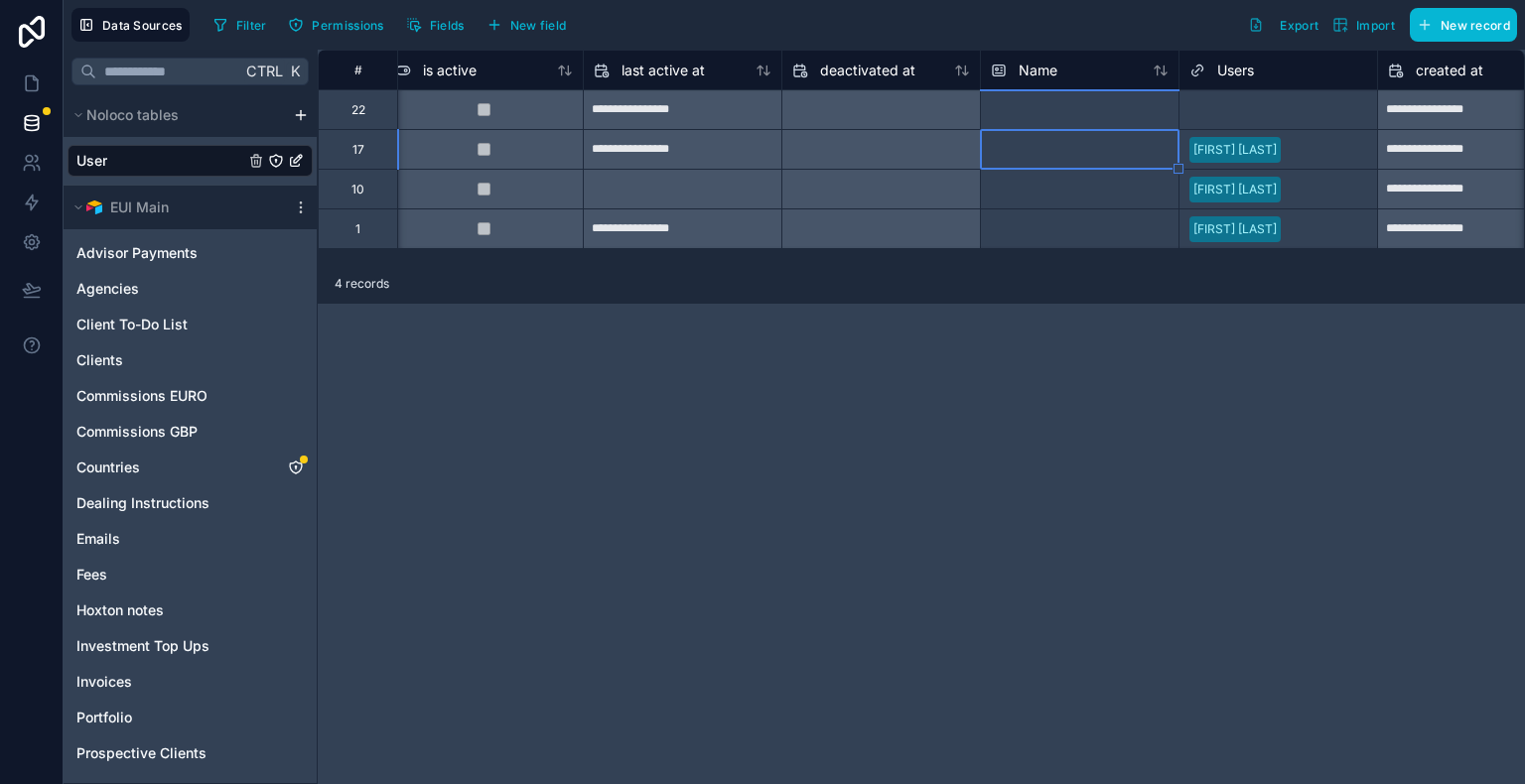 click at bounding box center (1079, 149) 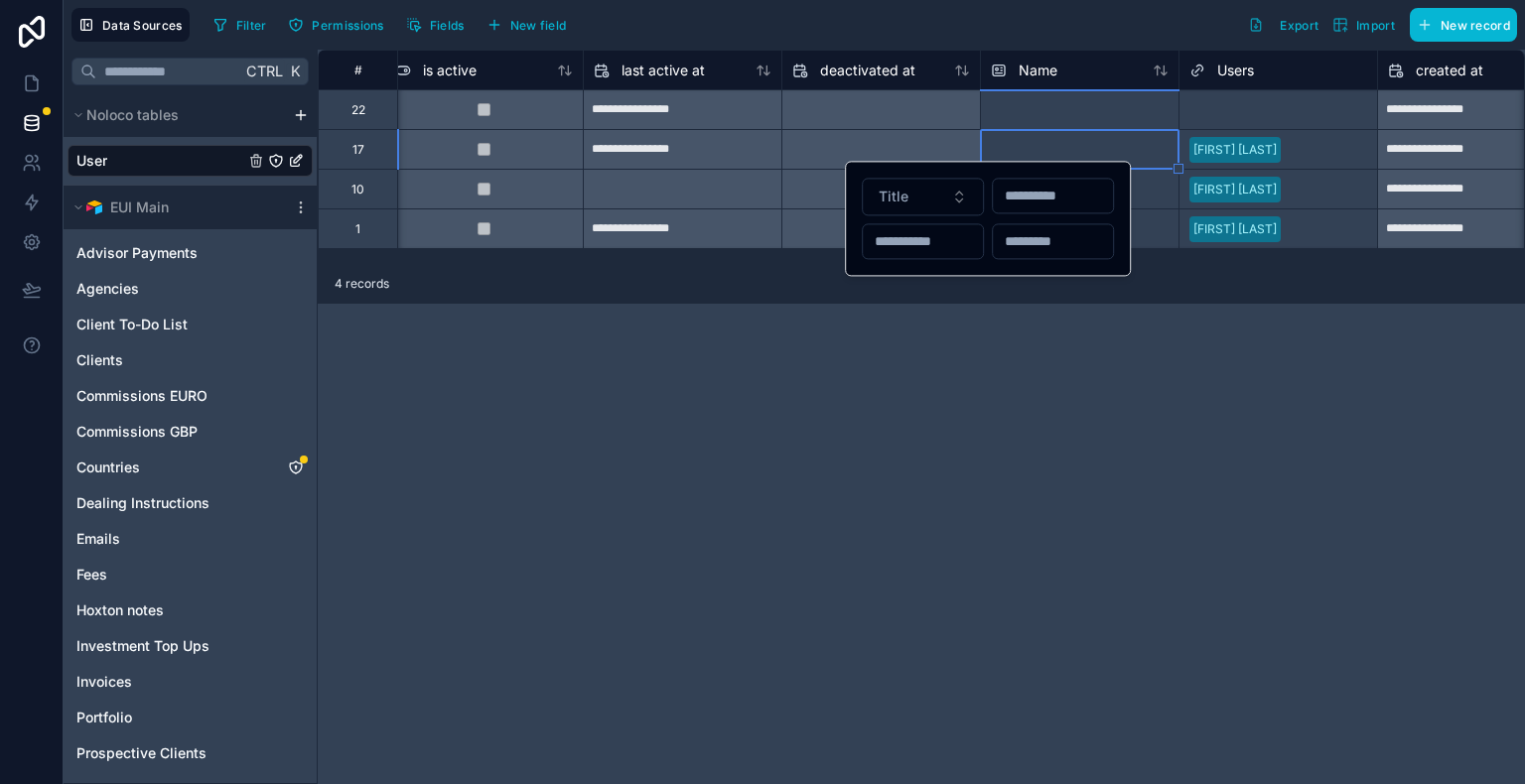 click at bounding box center [1079, 149] 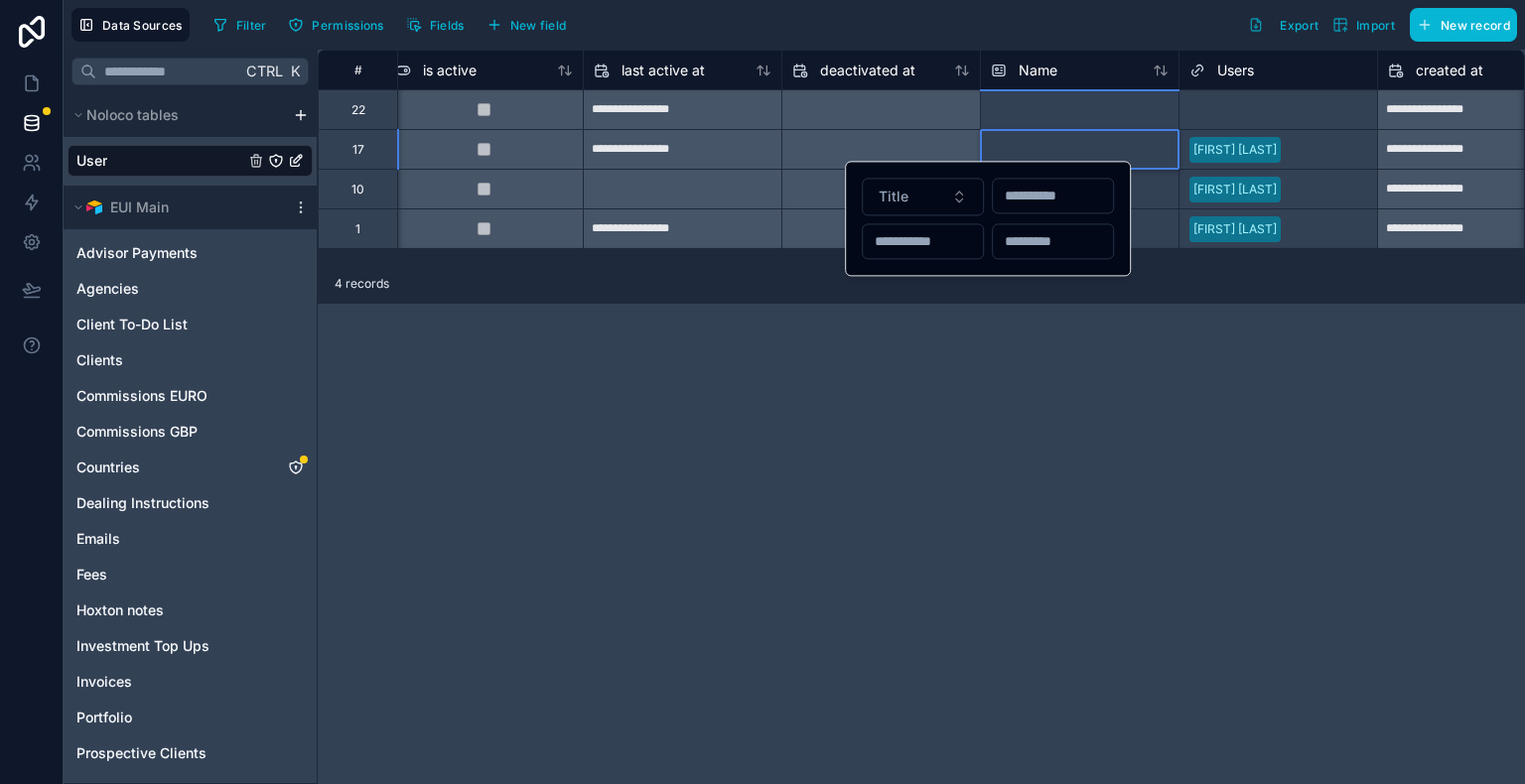 click at bounding box center (1079, 149) 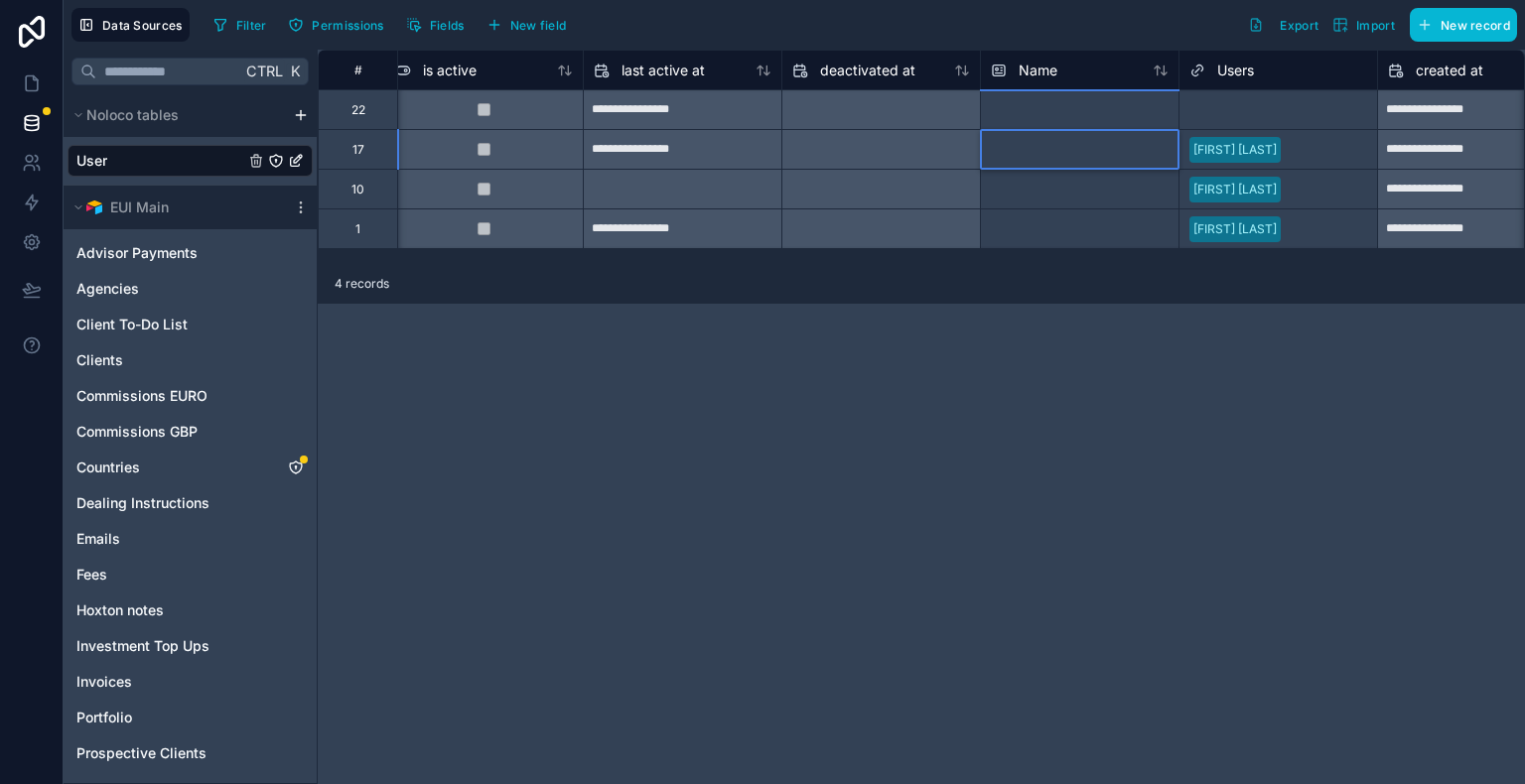 drag, startPoint x: 1064, startPoint y: 150, endPoint x: 1036, endPoint y: 151, distance: 28.017851 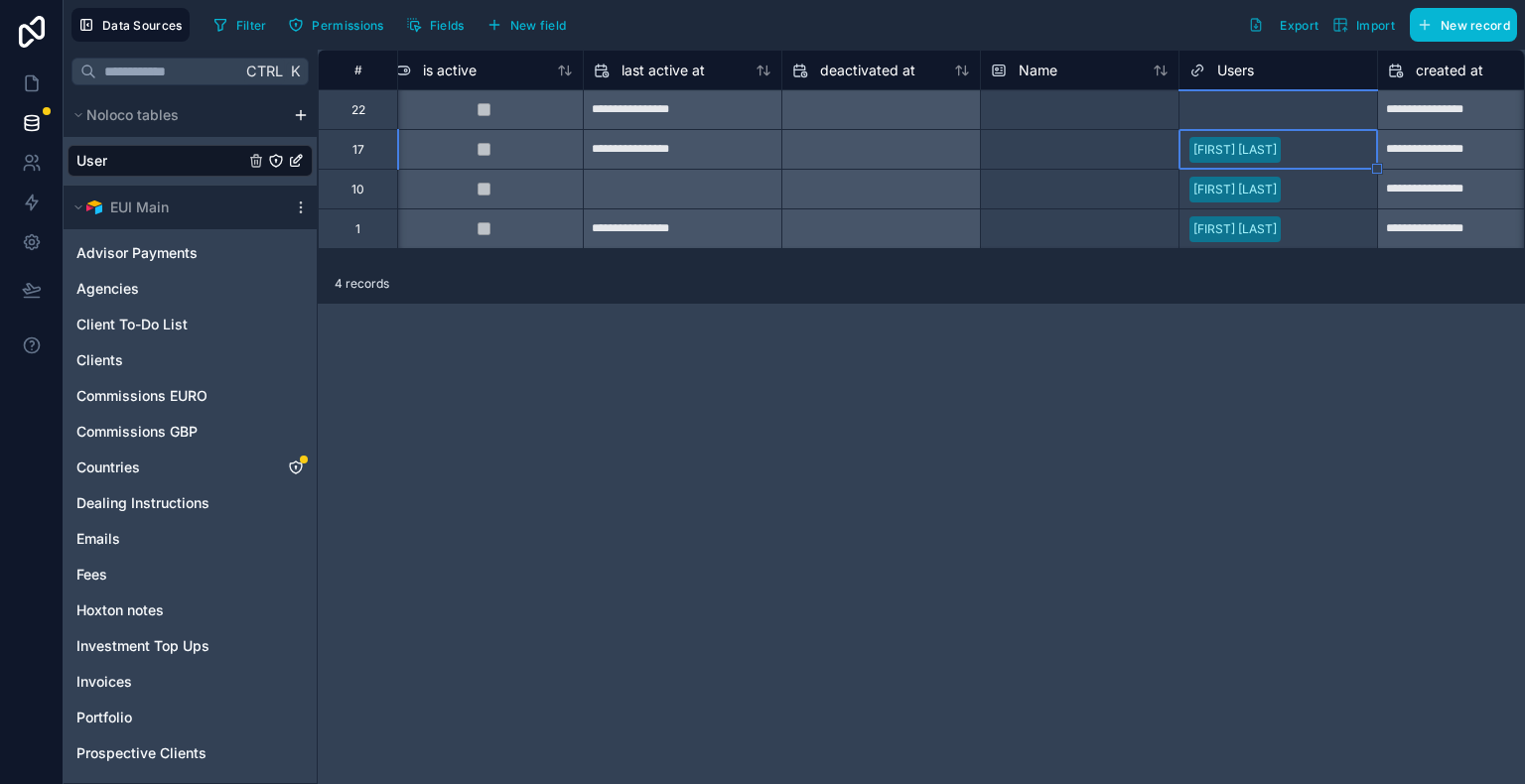 click on "[FIRST] [LAST]" at bounding box center [1235, 150] 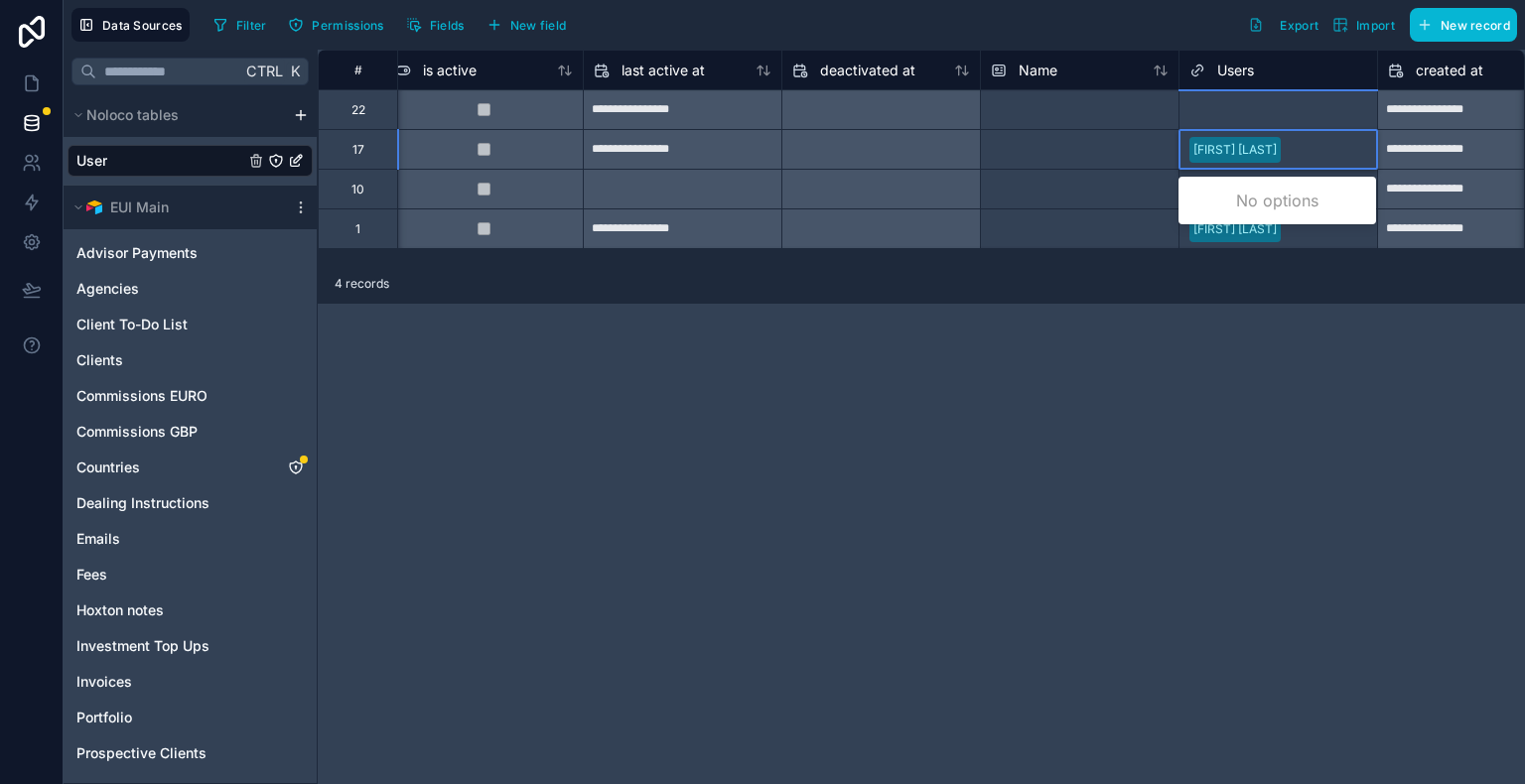 click on "[FIRST] [LAST]" at bounding box center [1235, 150] 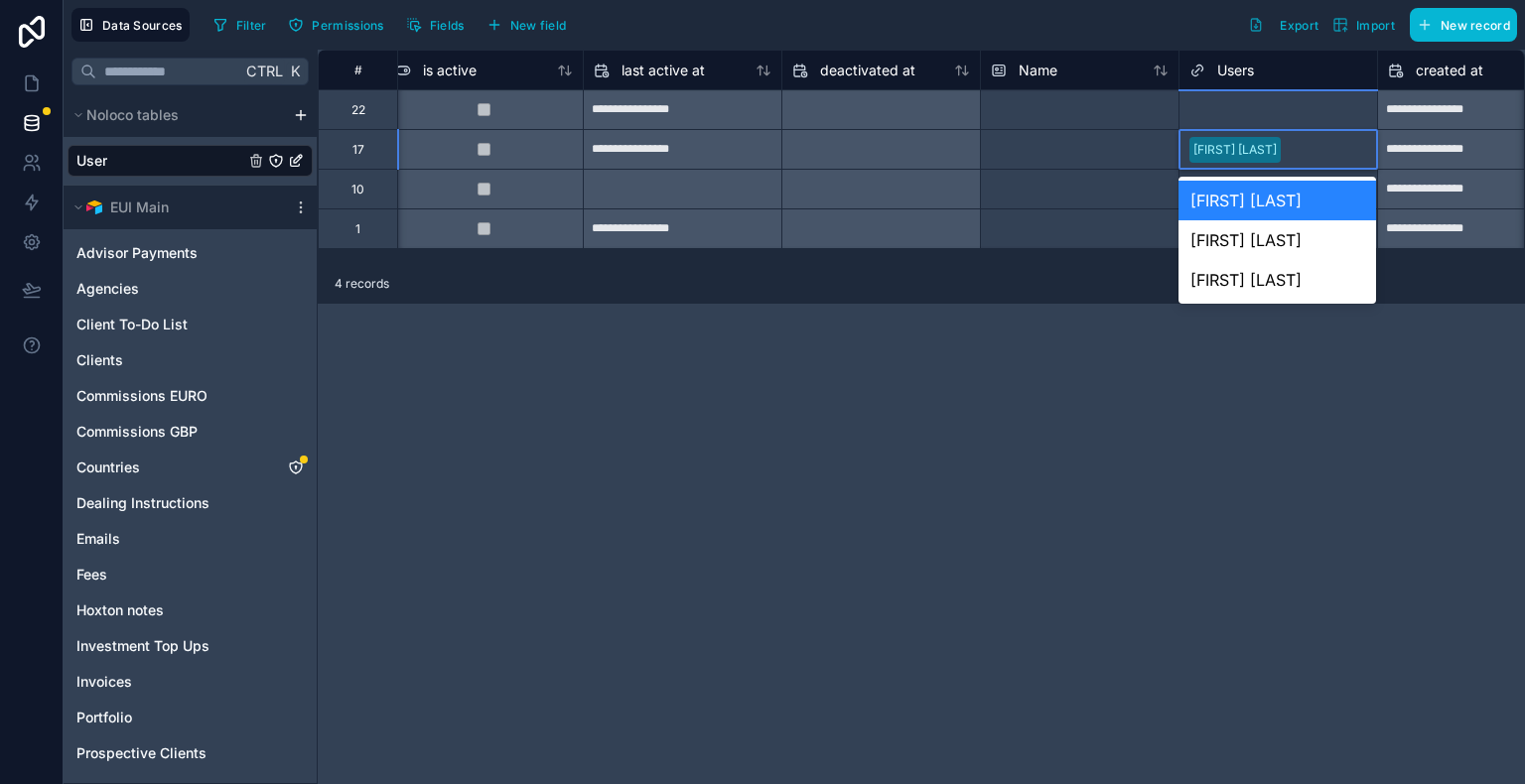click on "**********" at bounding box center (921, 417) 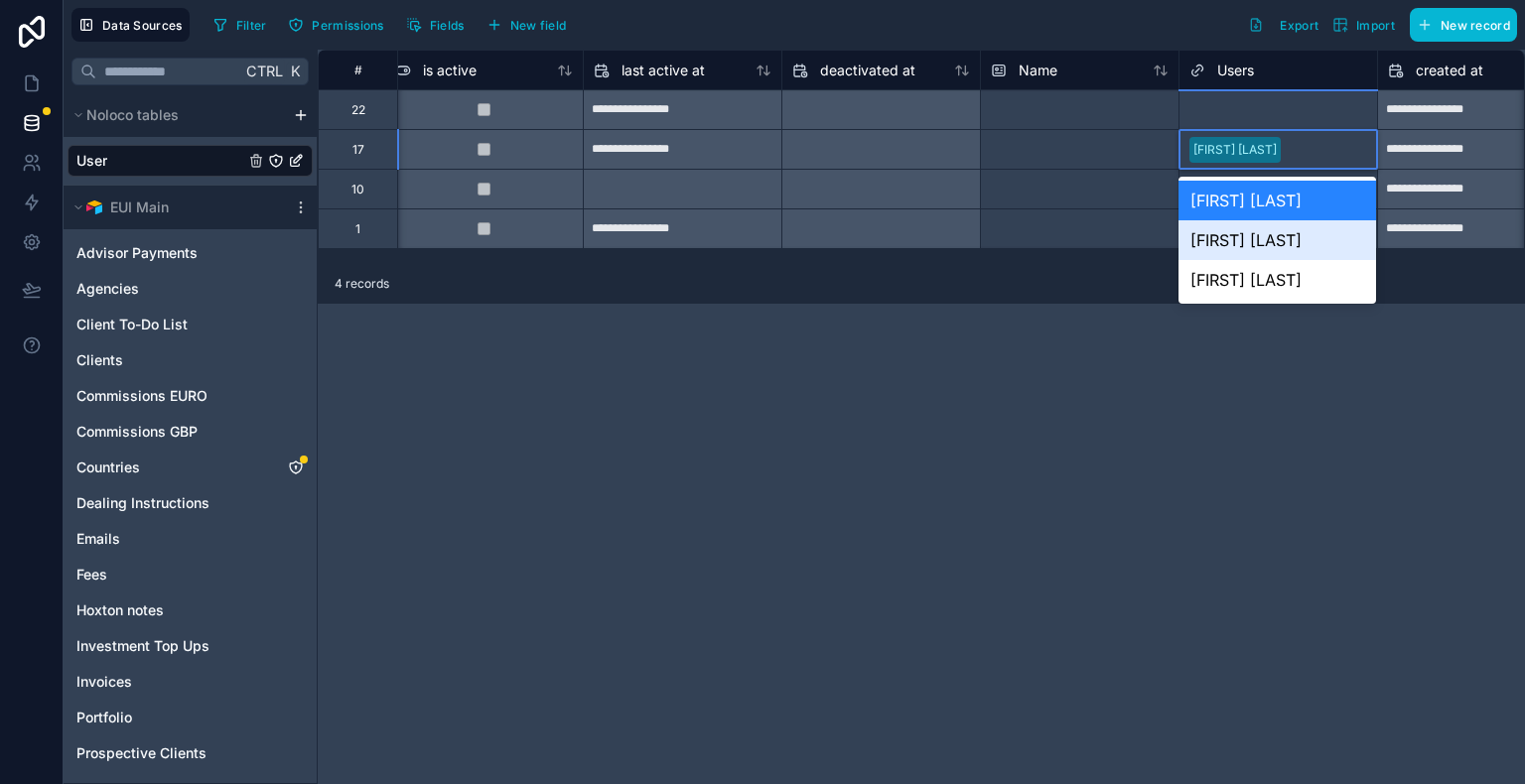 click on "User" at bounding box center (91, 161) 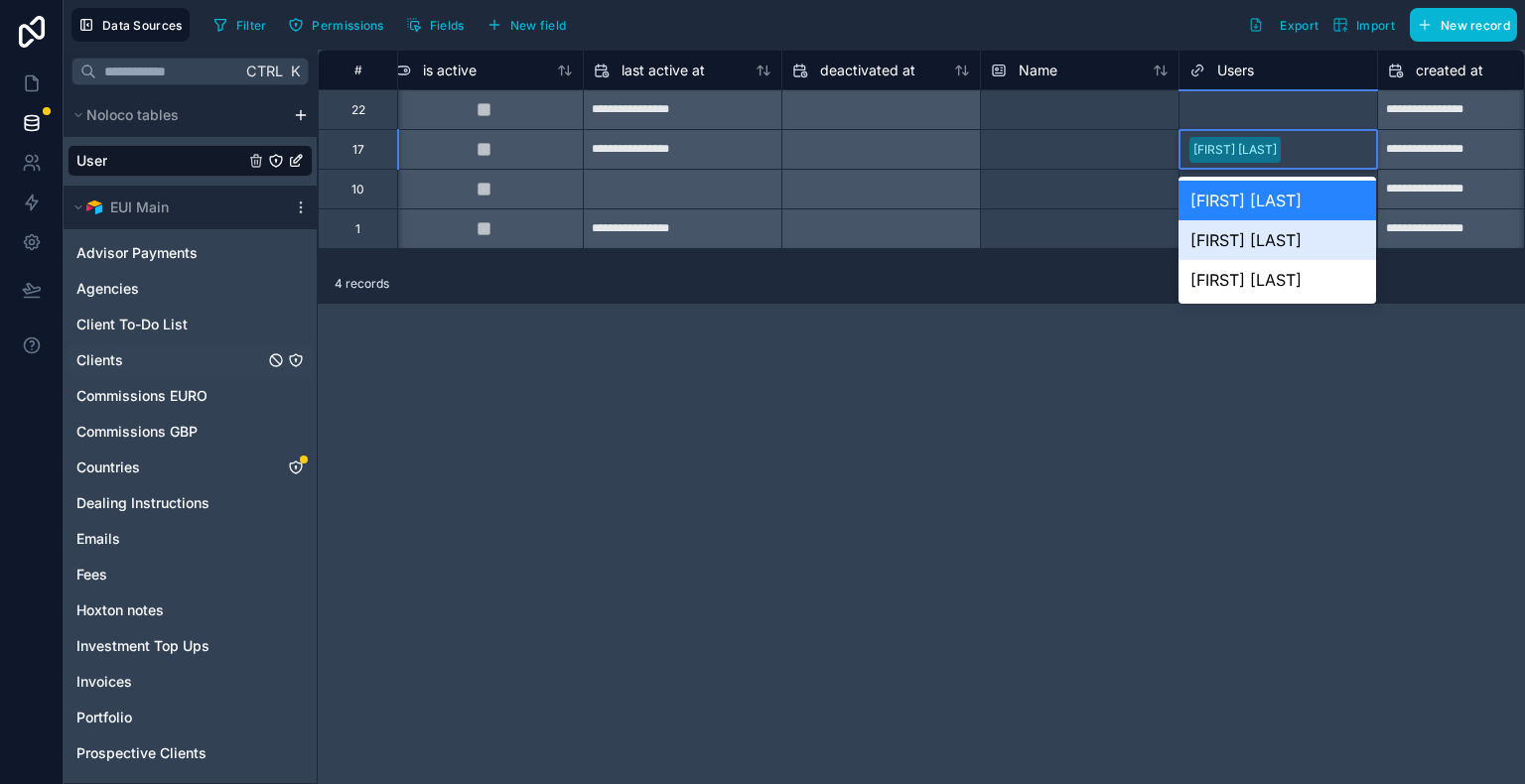 click on "Clients" at bounding box center (99, 360) 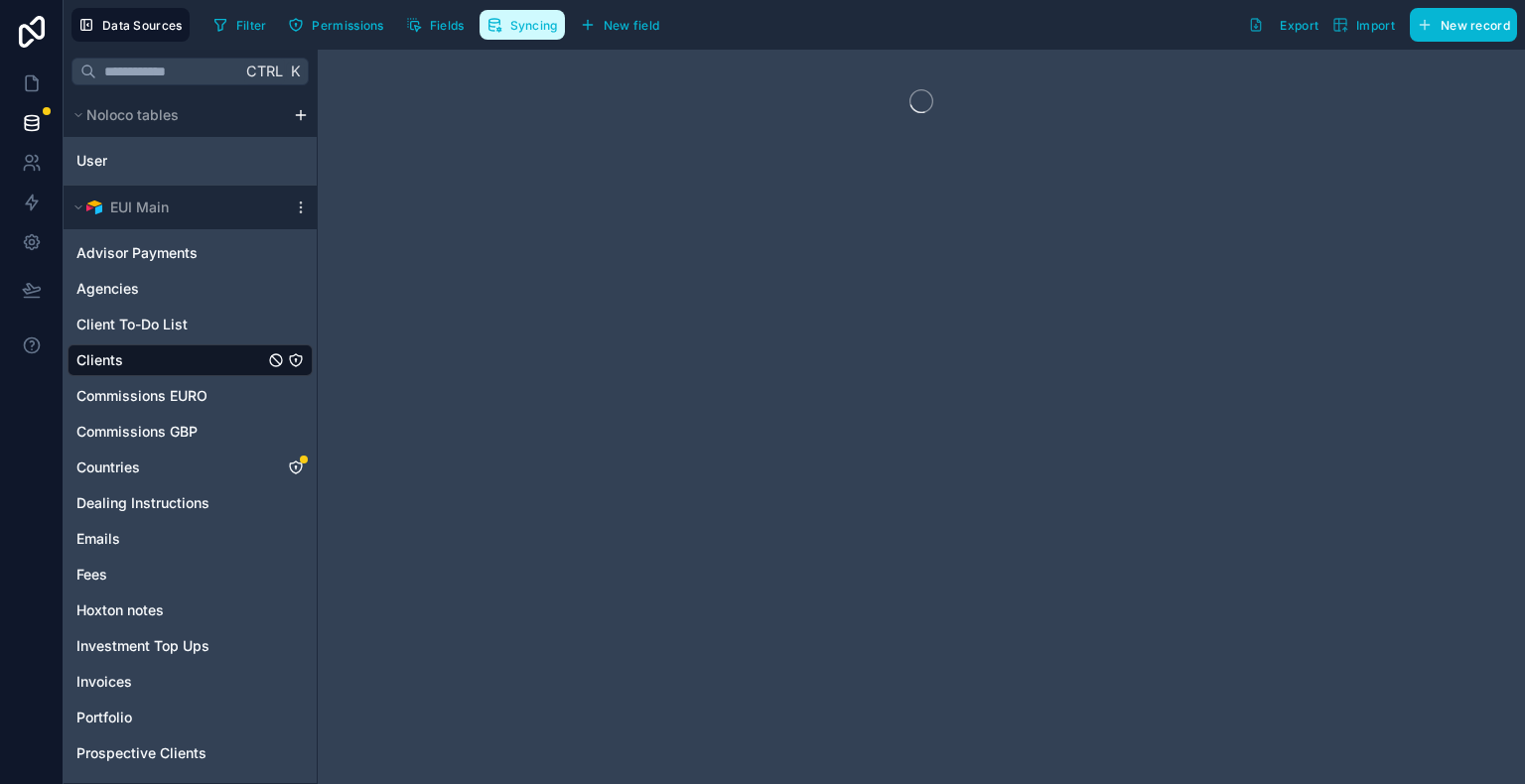 click on "Syncing" at bounding box center [522, 25] 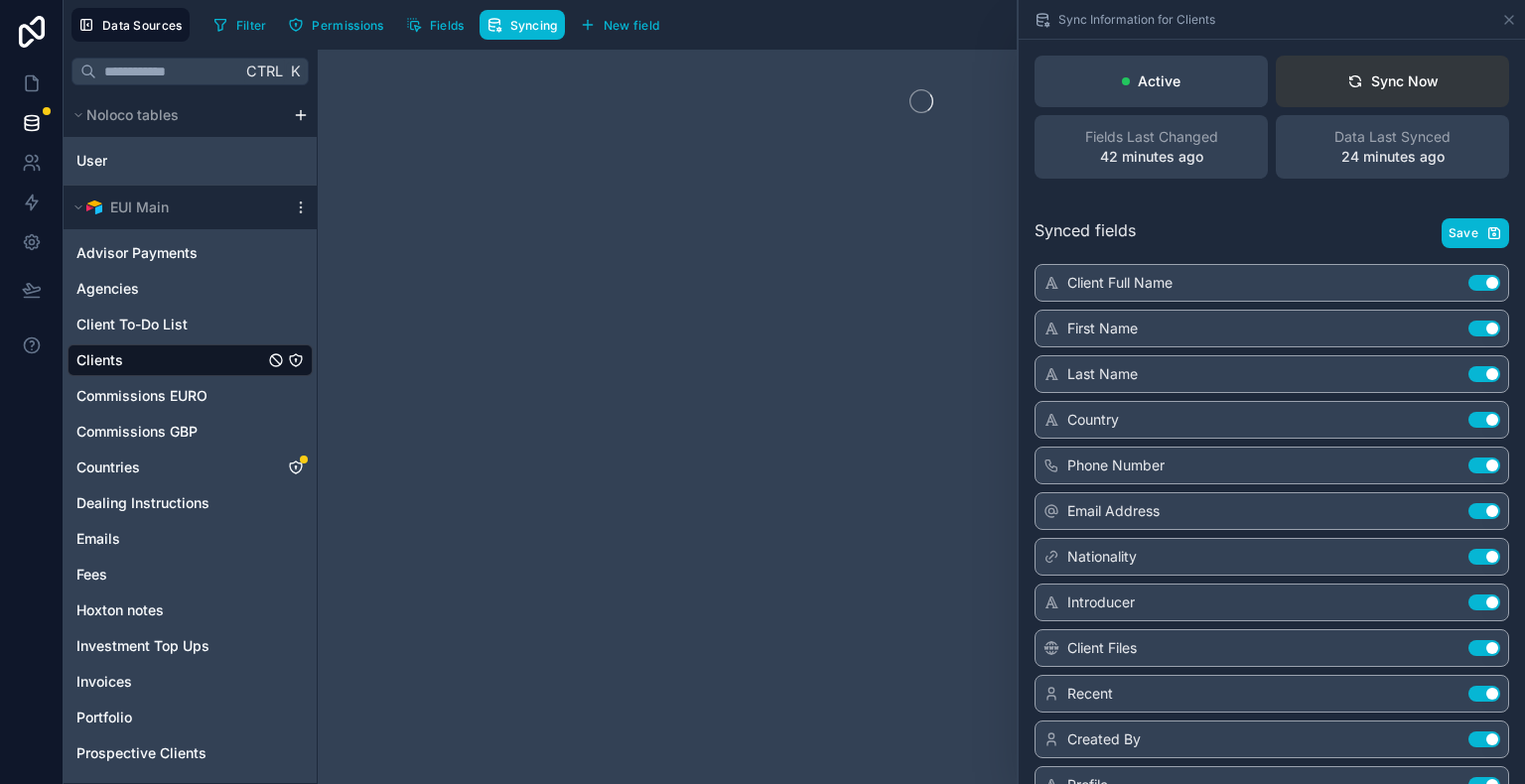 click on "Sync Now" at bounding box center (1393, 81) 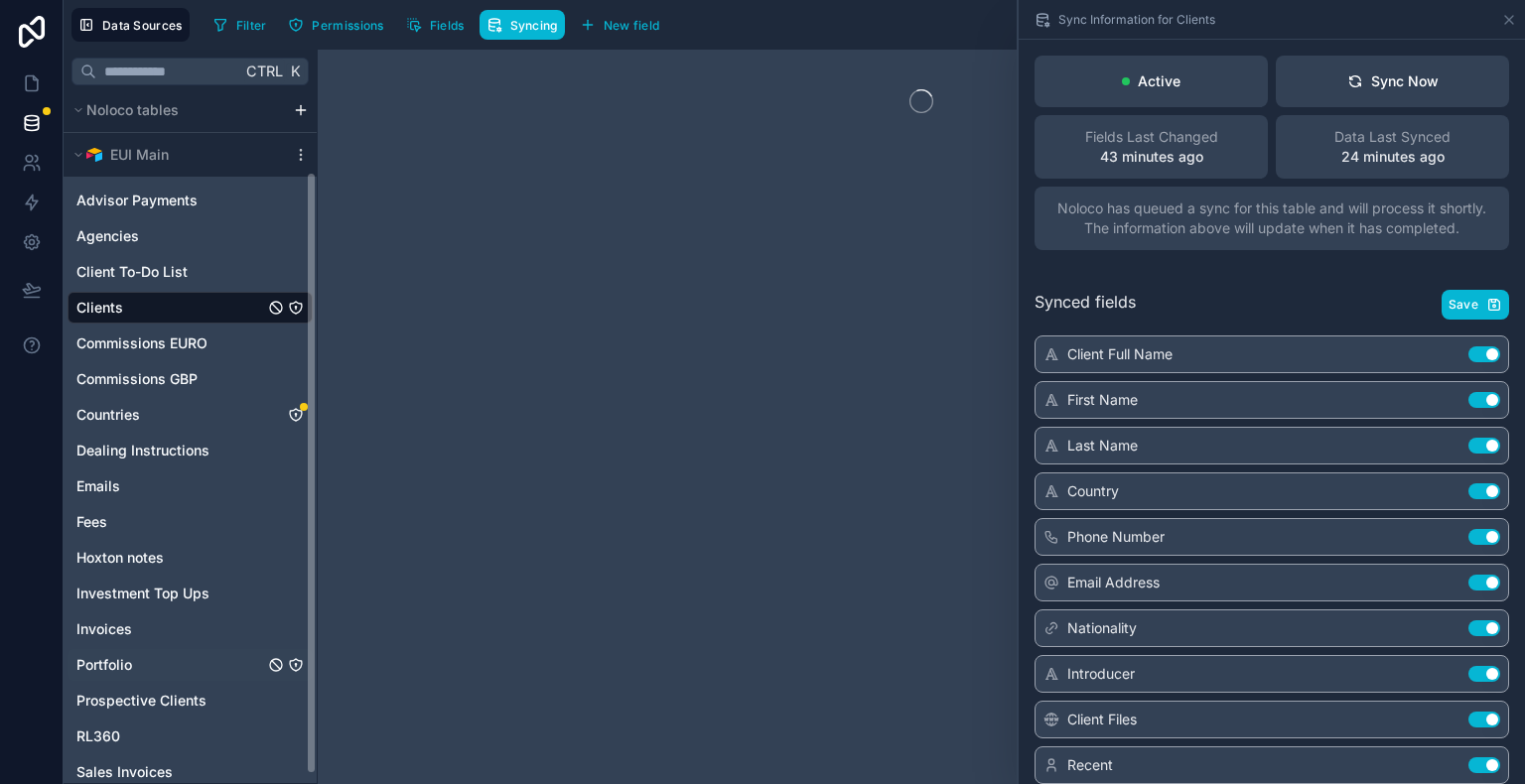 scroll, scrollTop: 100, scrollLeft: 0, axis: vertical 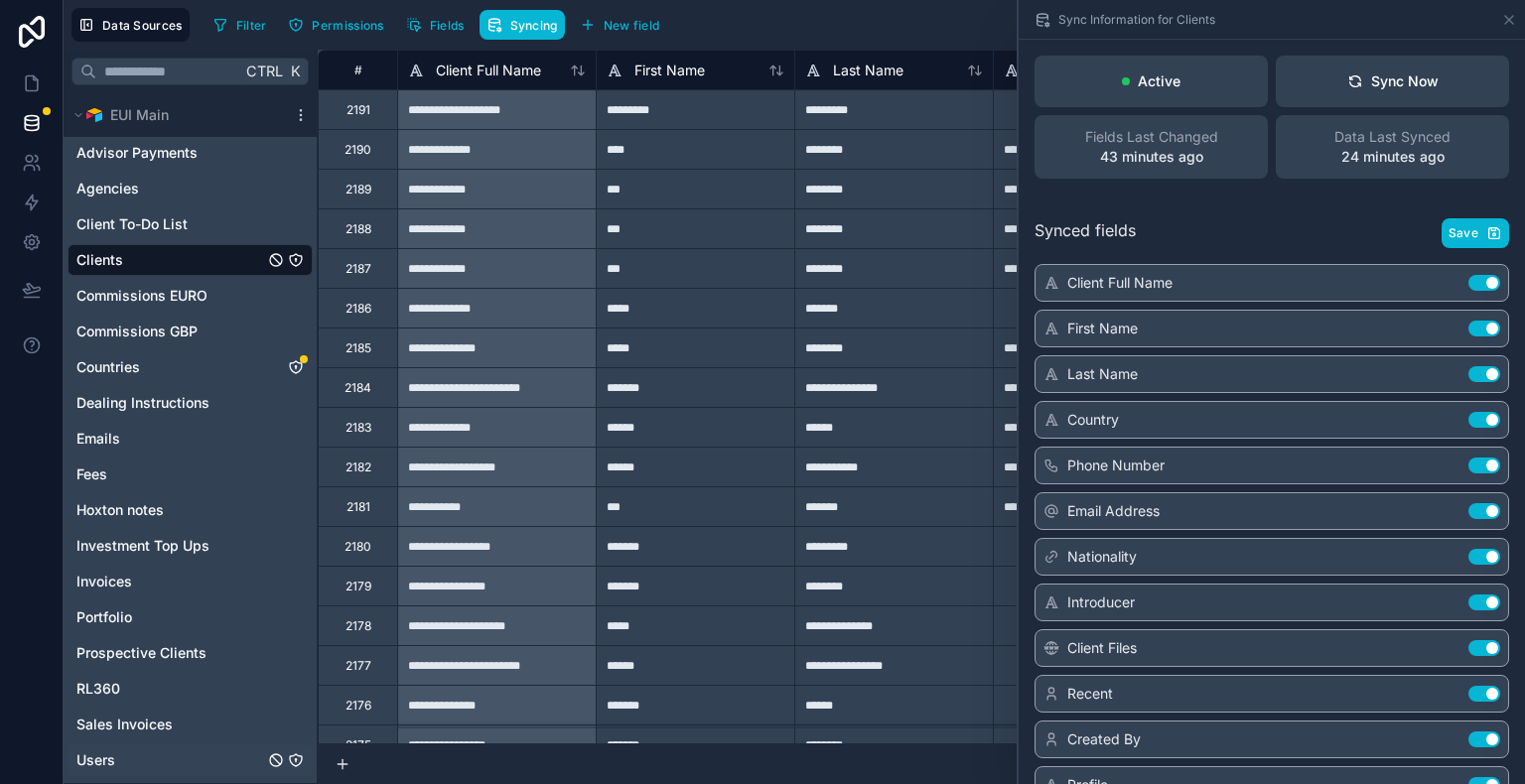 click on "Users" at bounding box center [190, 760] 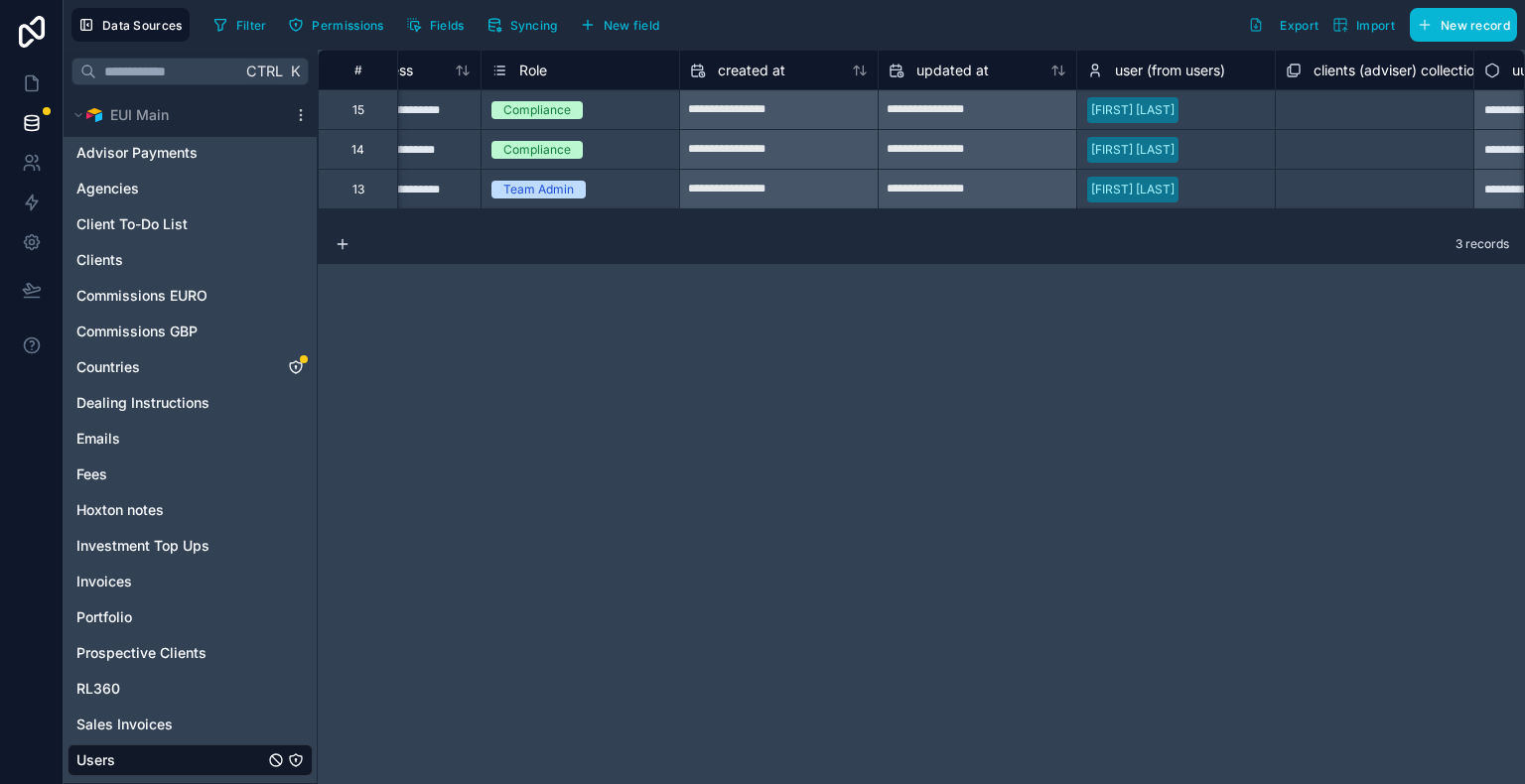 scroll, scrollTop: 0, scrollLeft: 858, axis: horizontal 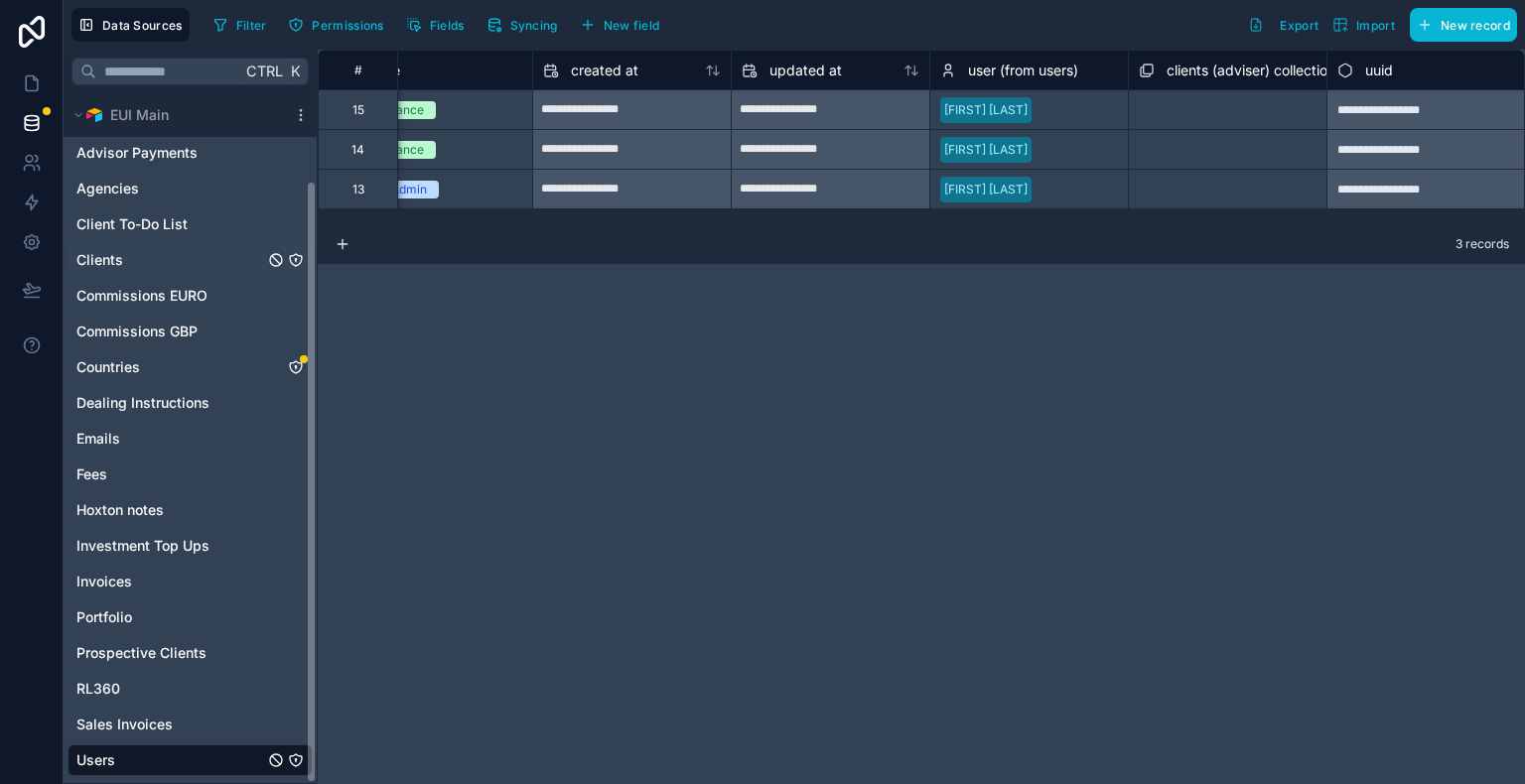 click on "Clients" at bounding box center (99, 260) 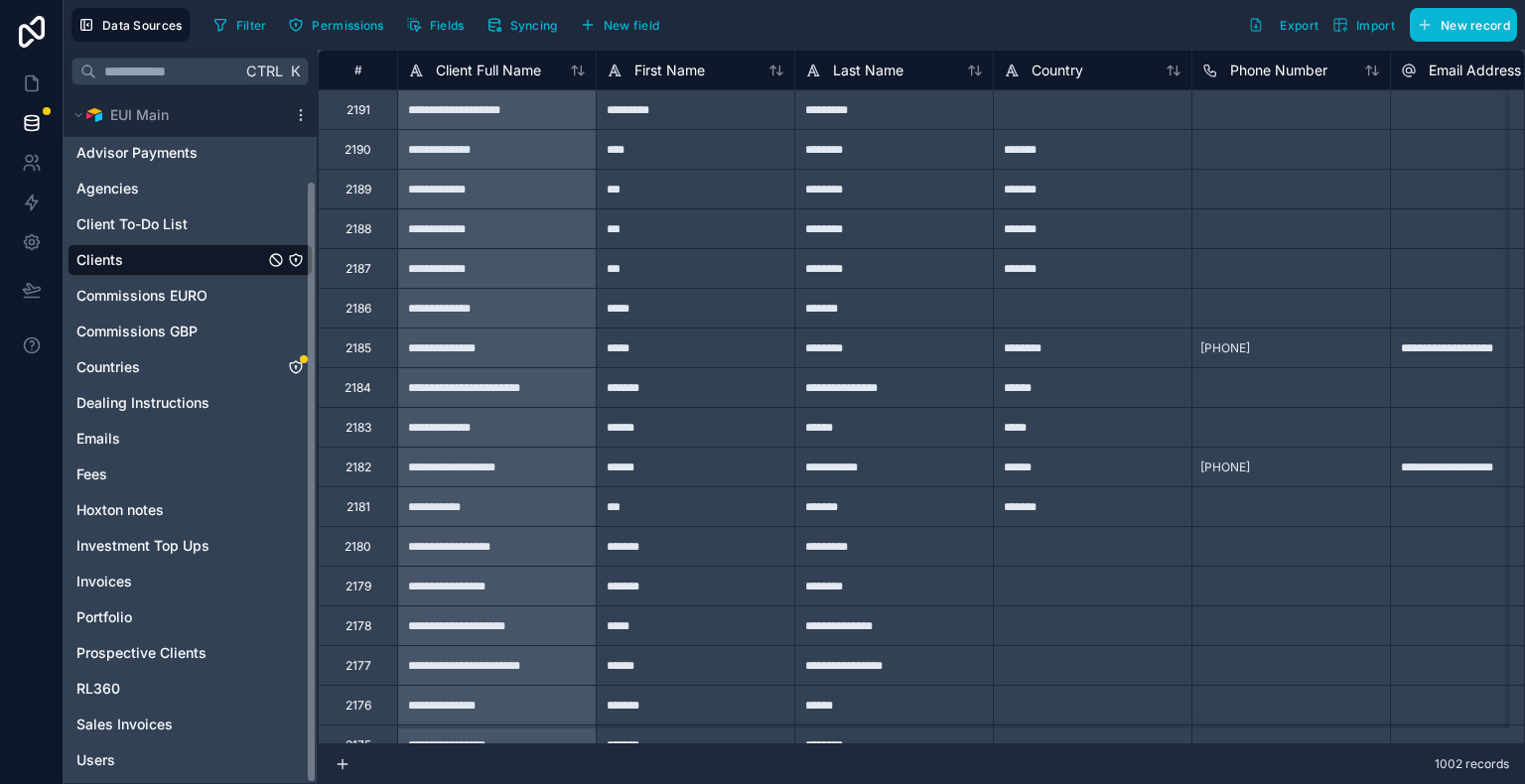click 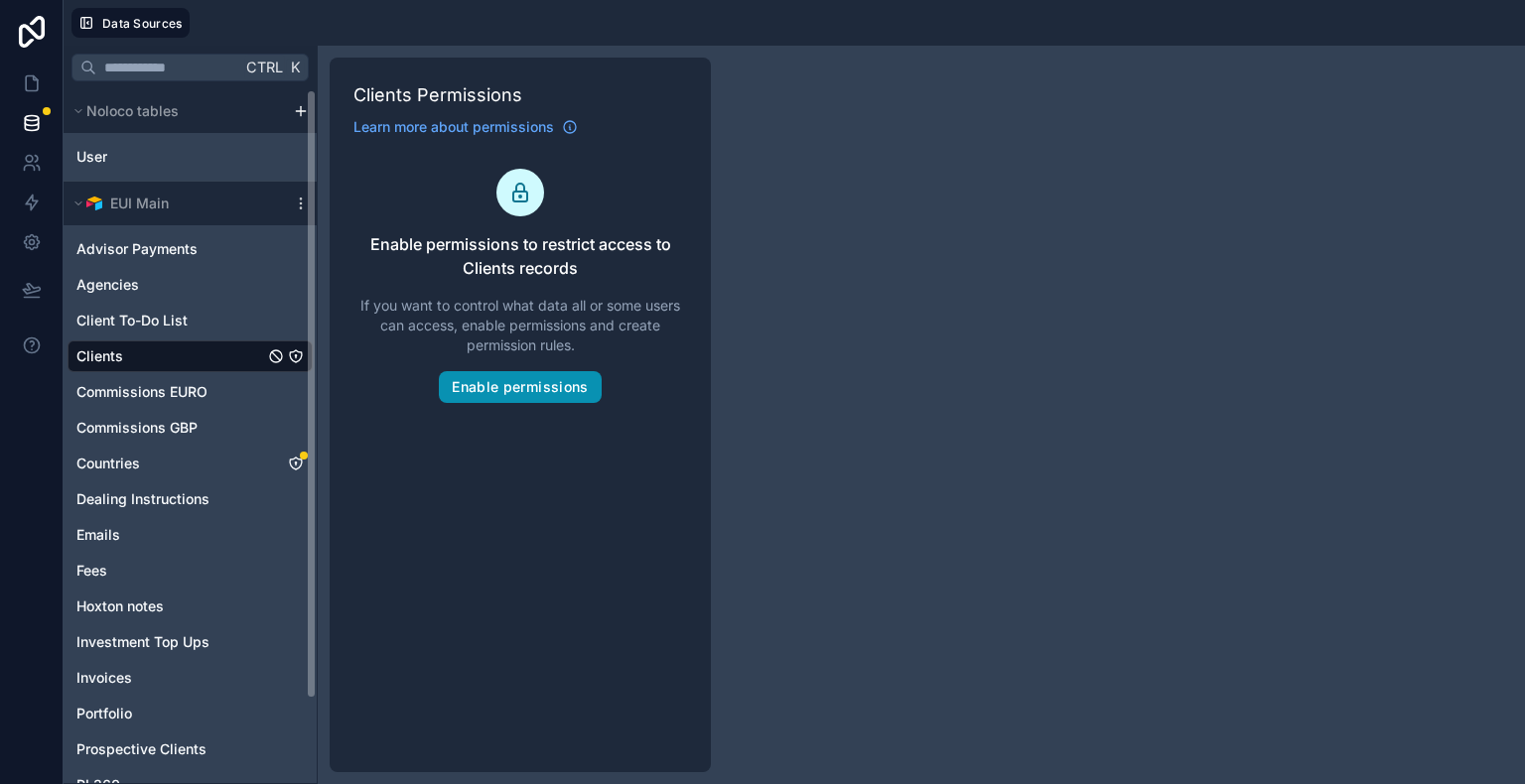 click on "Enable permissions" at bounding box center (519, 387) 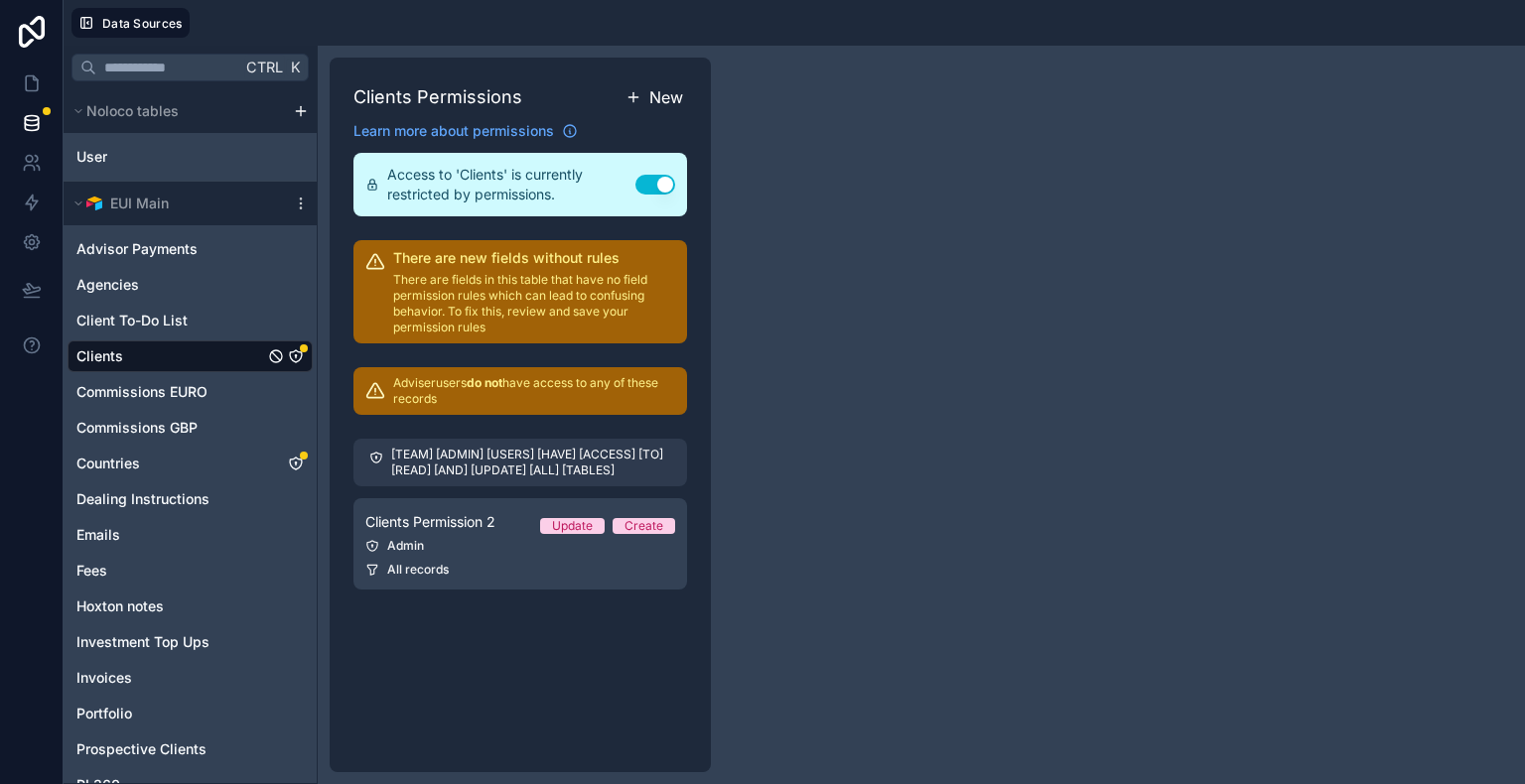 click on "New" at bounding box center (666, 97) 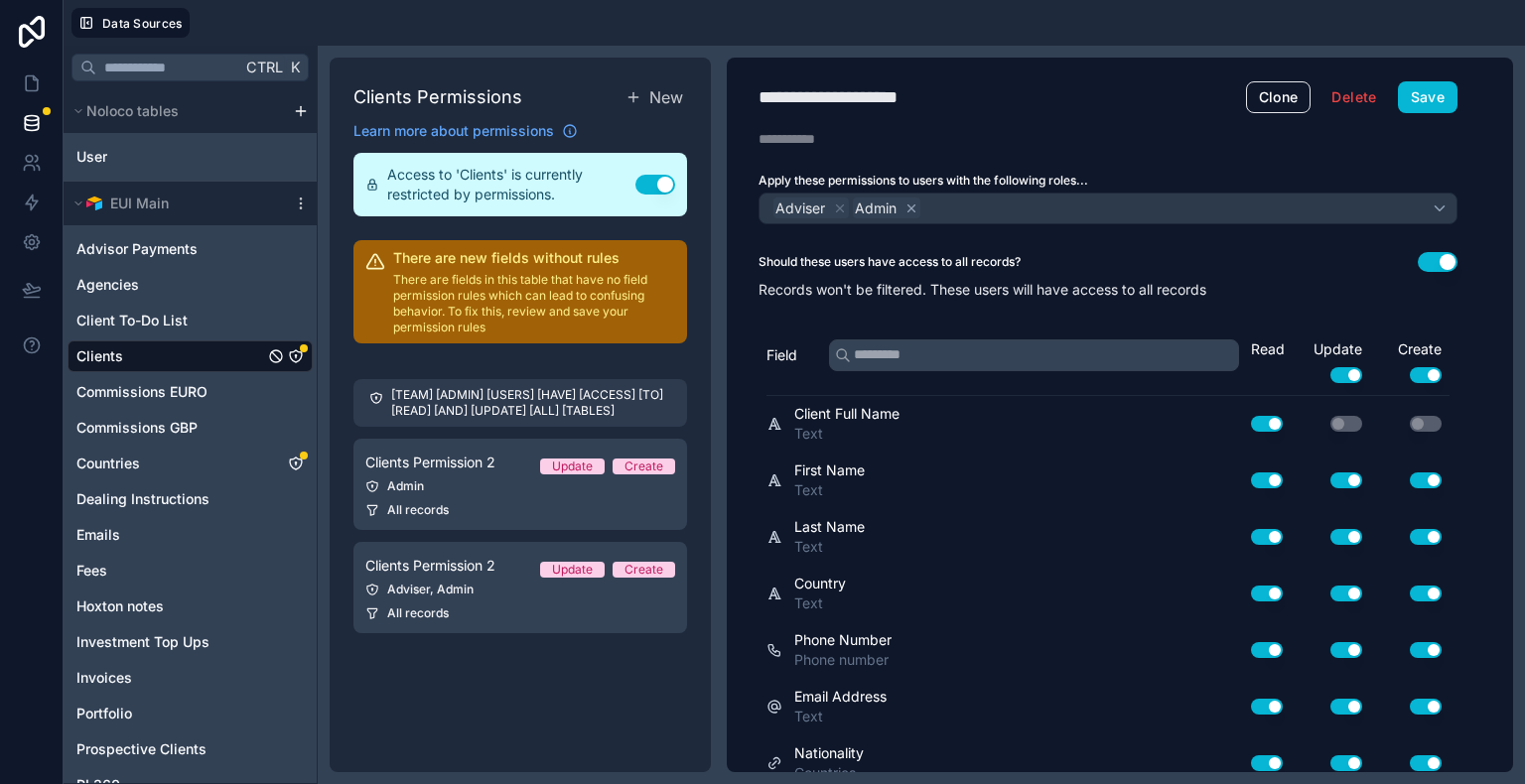 click 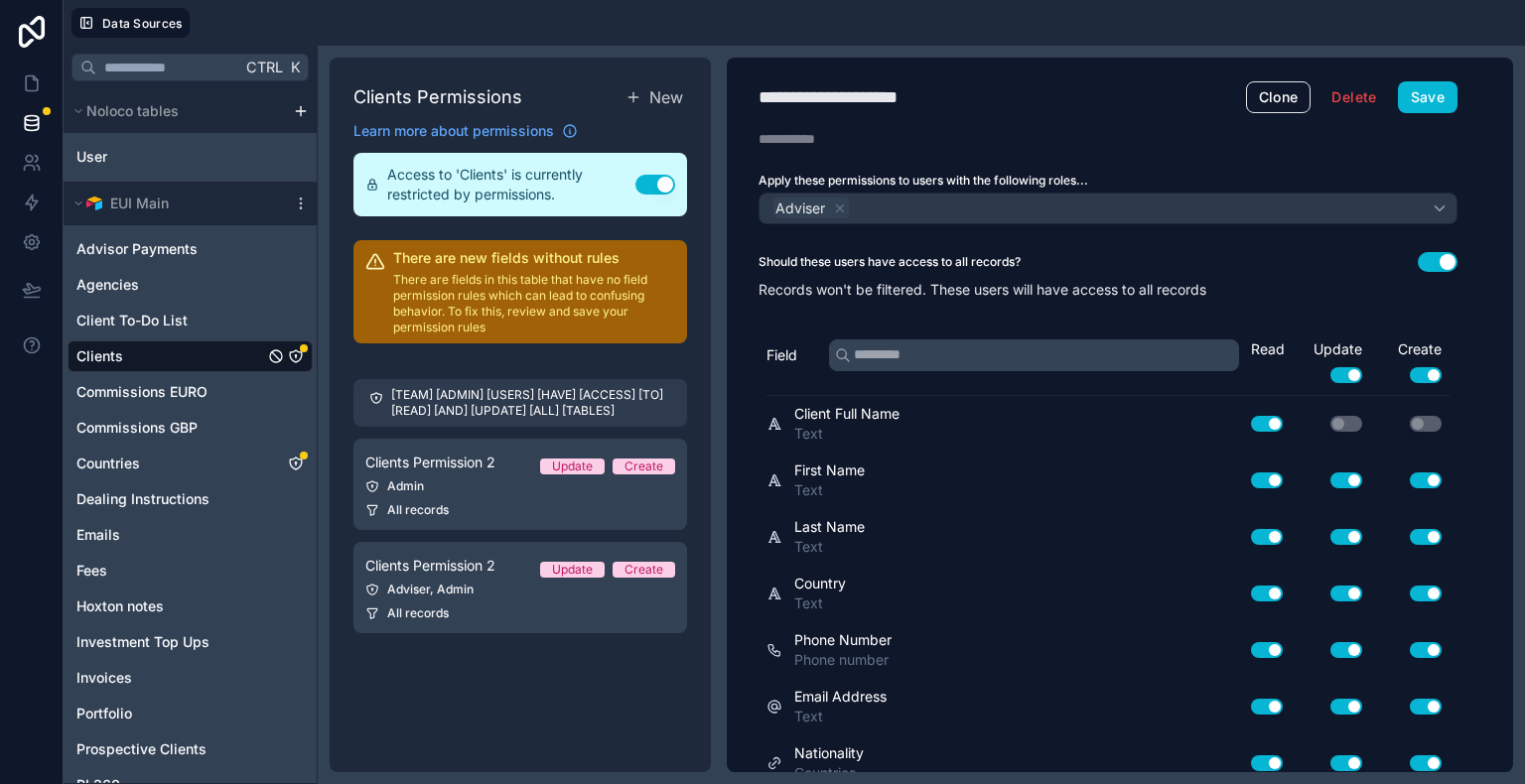 click on "Use setting" at bounding box center (1438, 262) 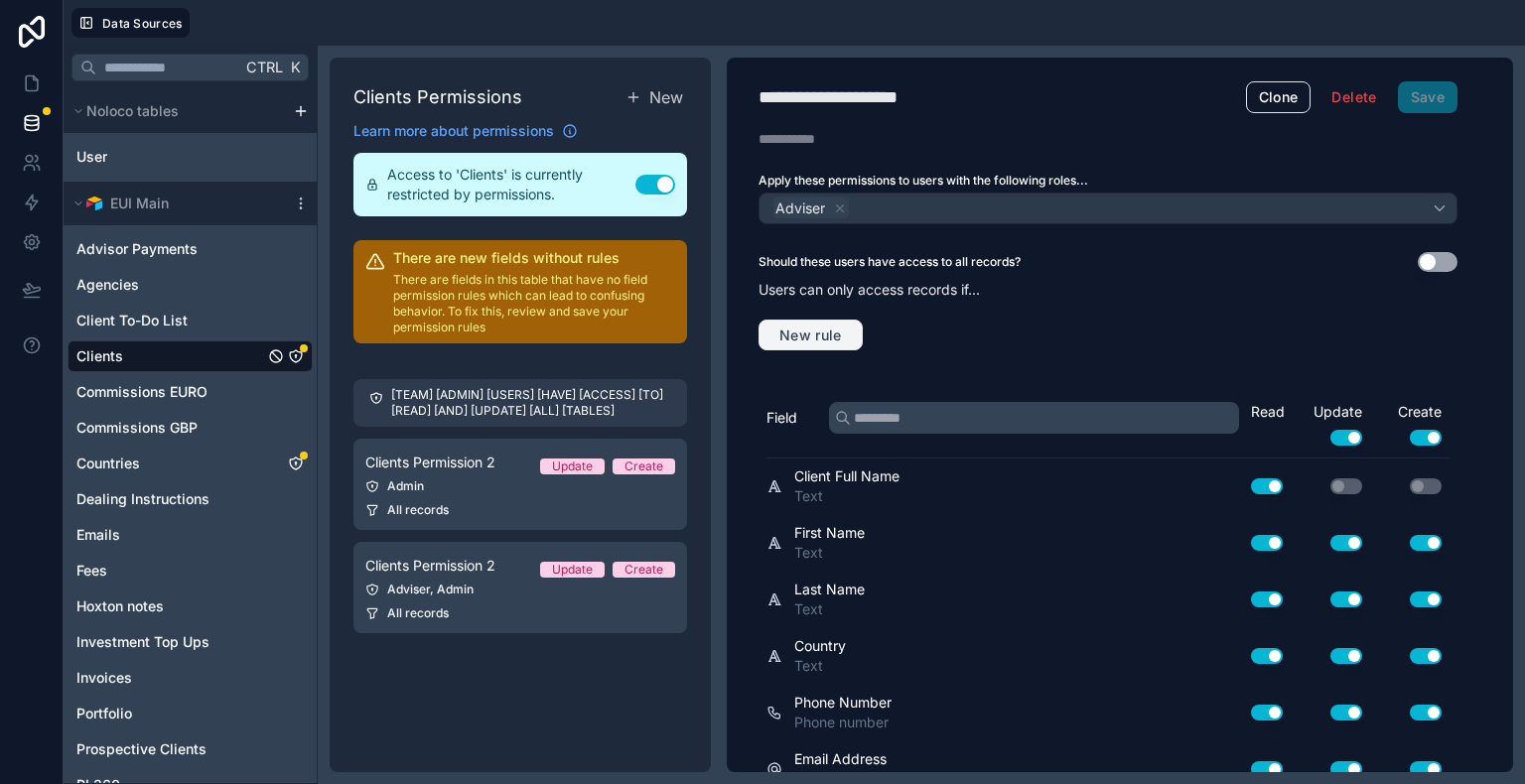 click on "New rule" at bounding box center [810, 335] 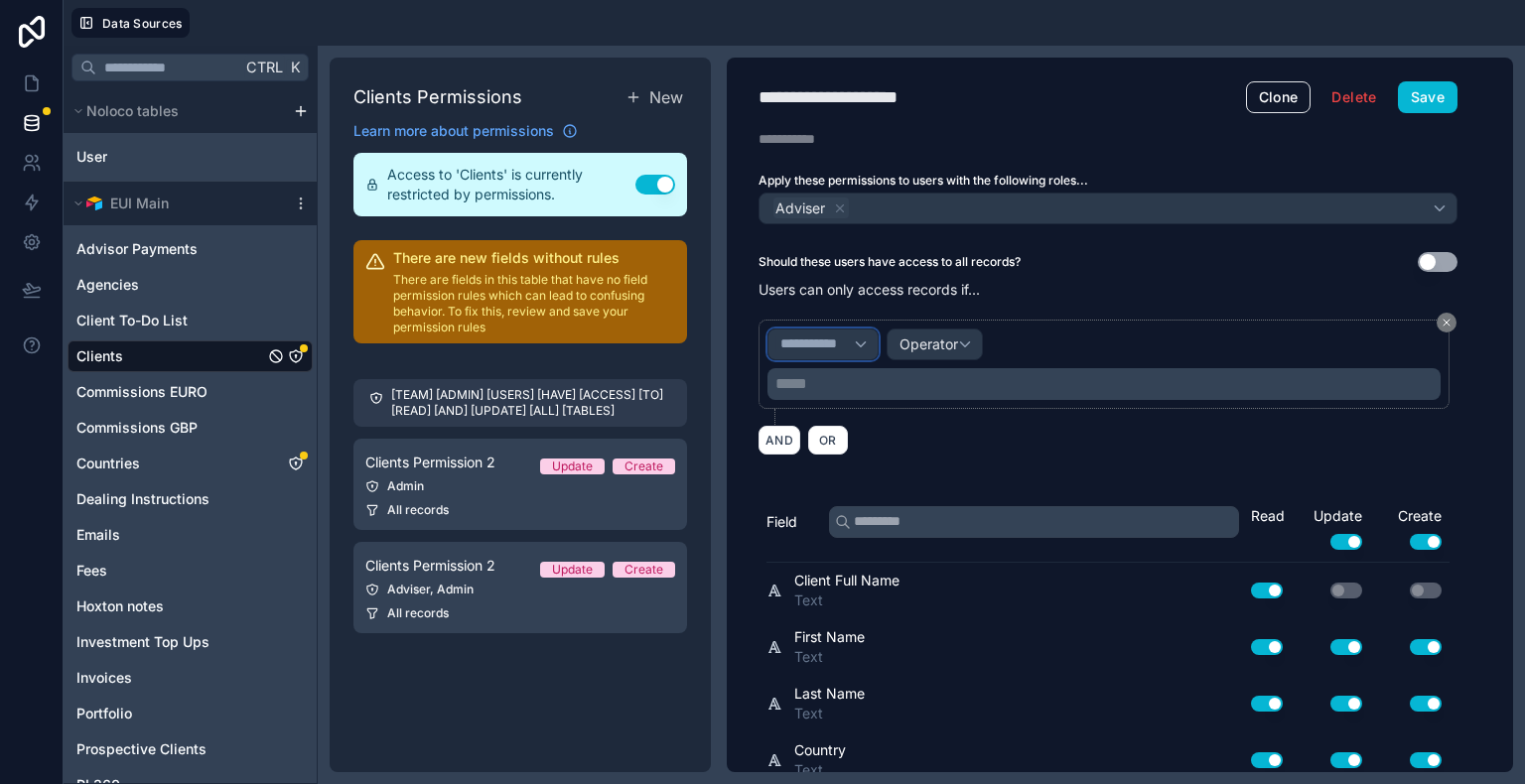 click on "**********" at bounding box center [823, 344] 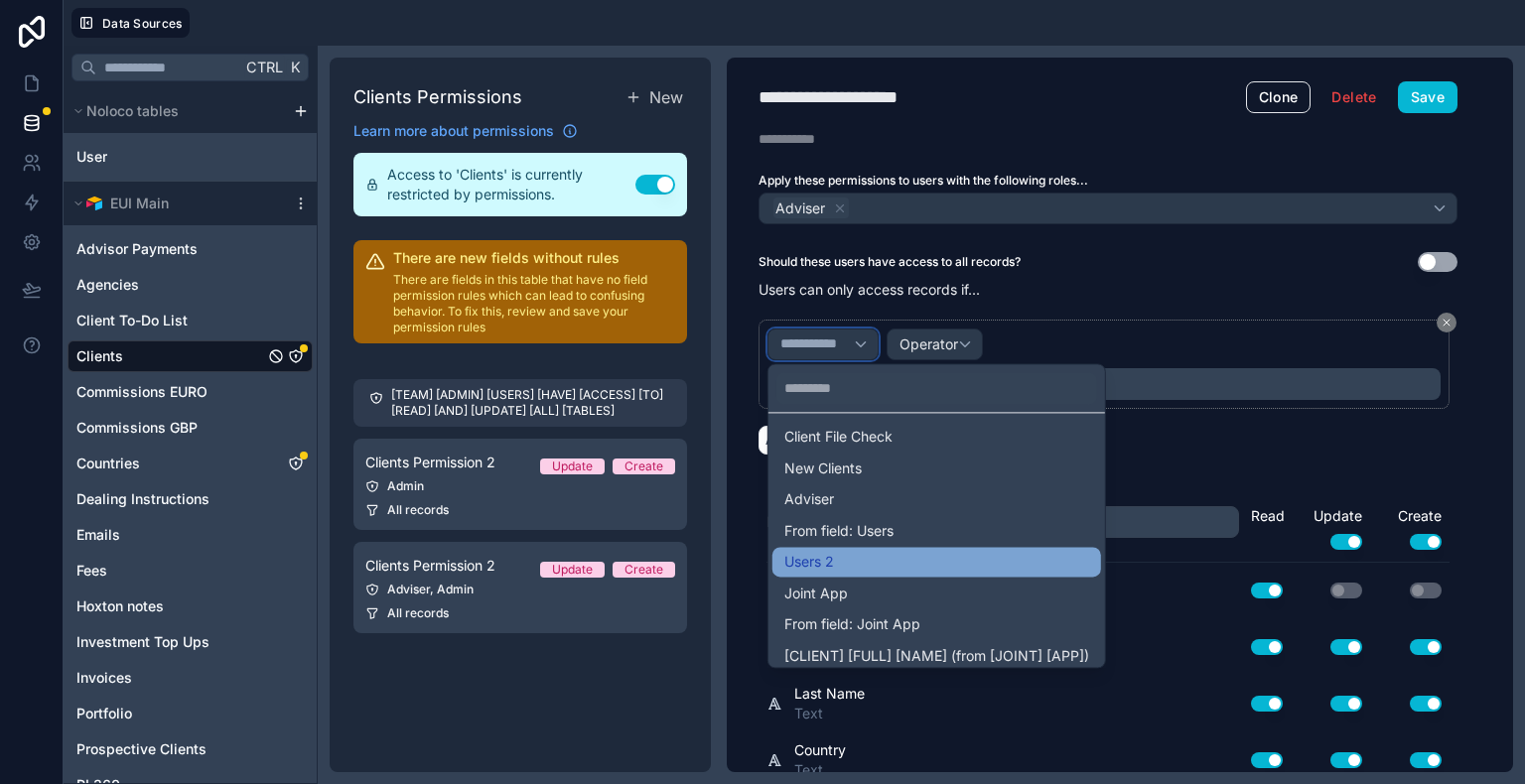 scroll, scrollTop: 1886, scrollLeft: 0, axis: vertical 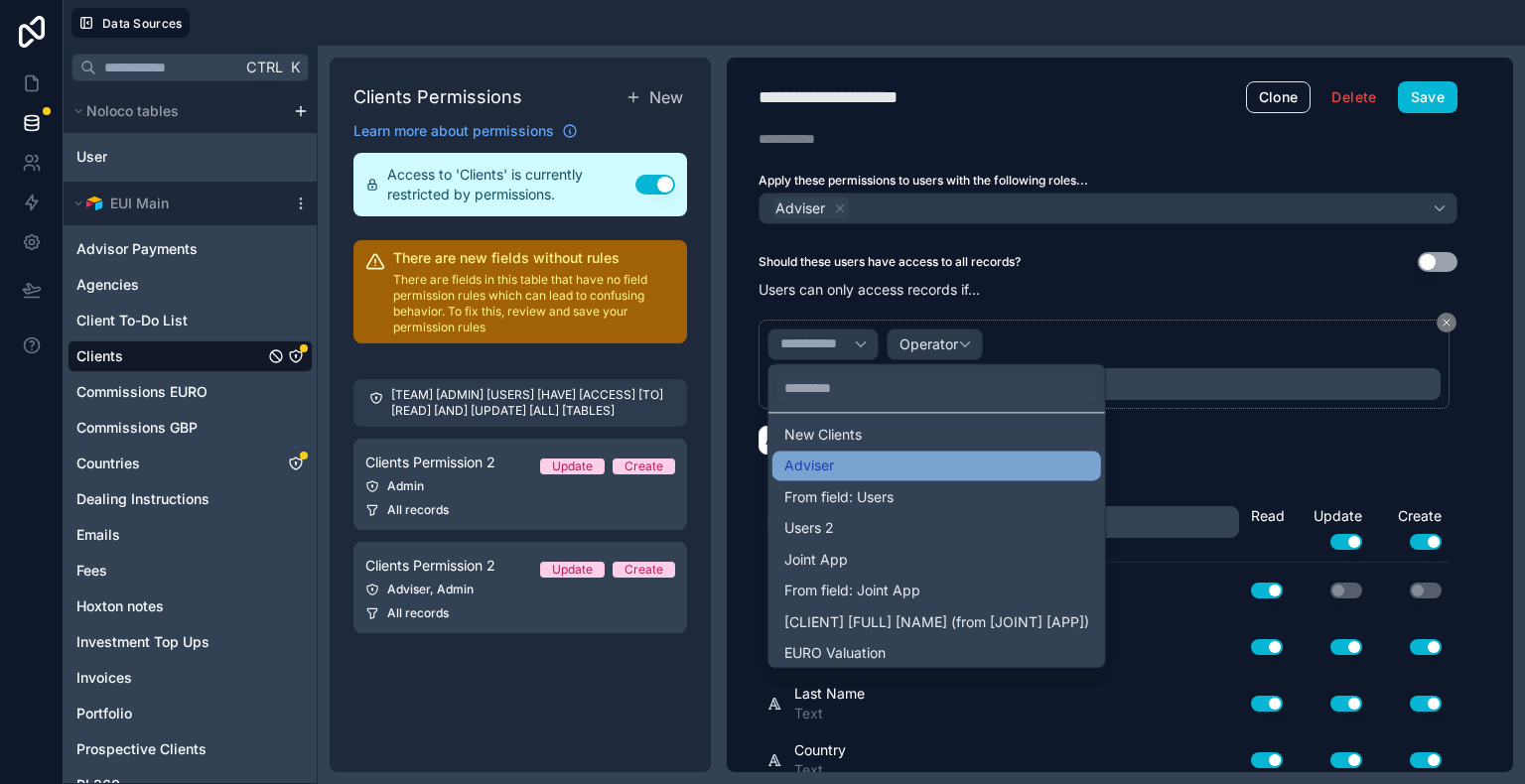 click on "Adviser" at bounding box center (936, 465) 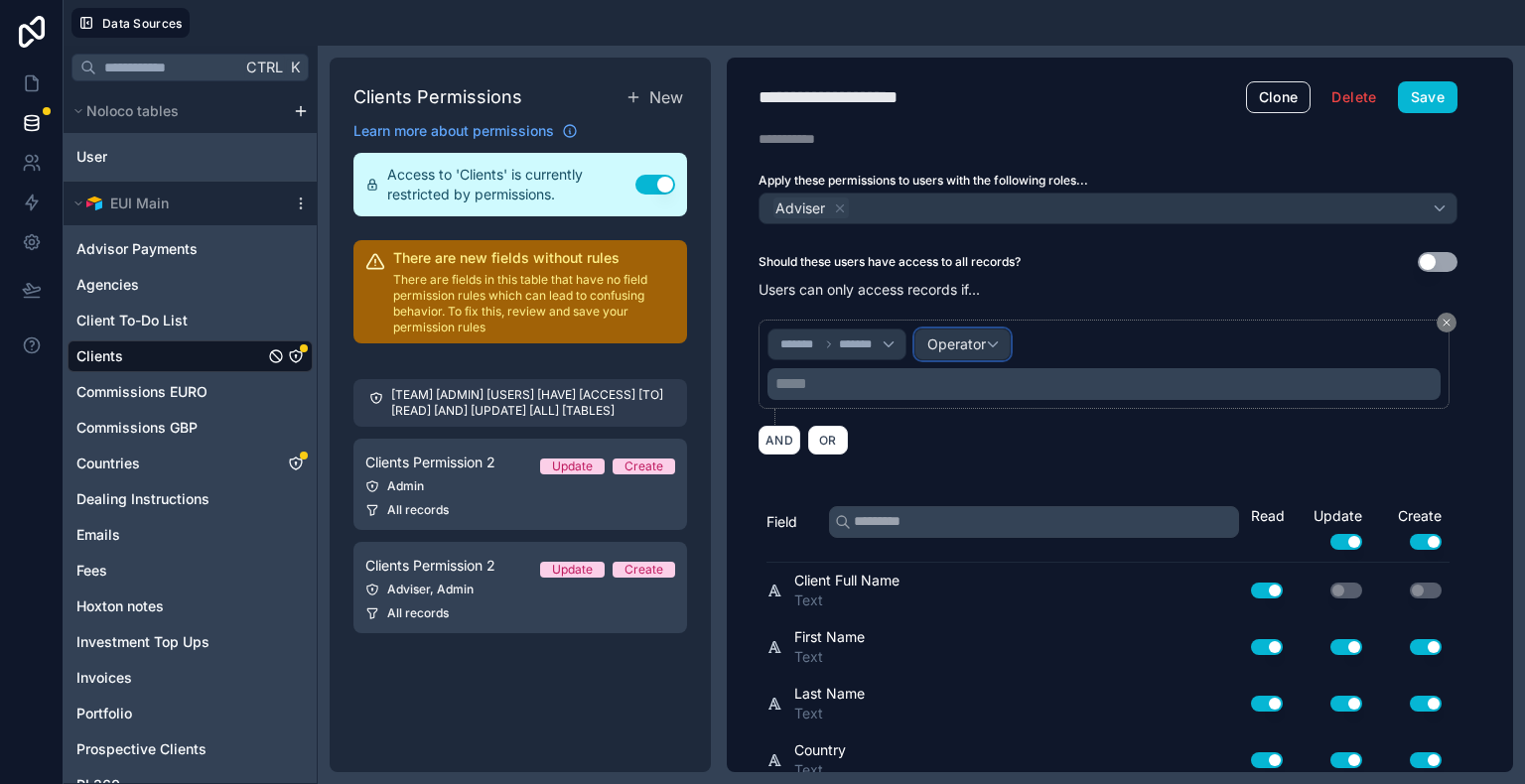 click on "Operator" at bounding box center [956, 343] 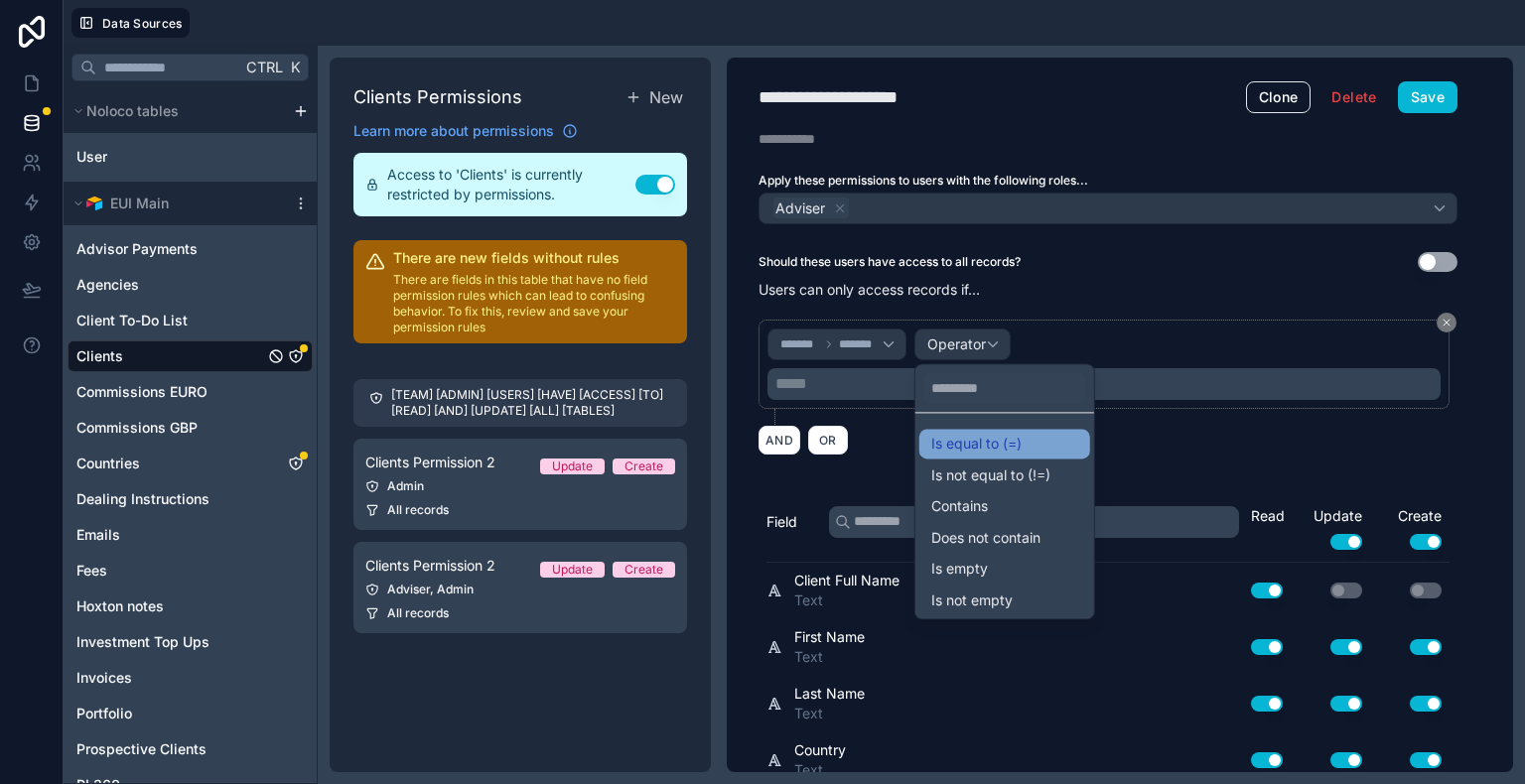 click on "Is equal to (=)" at bounding box center [1005, 444] 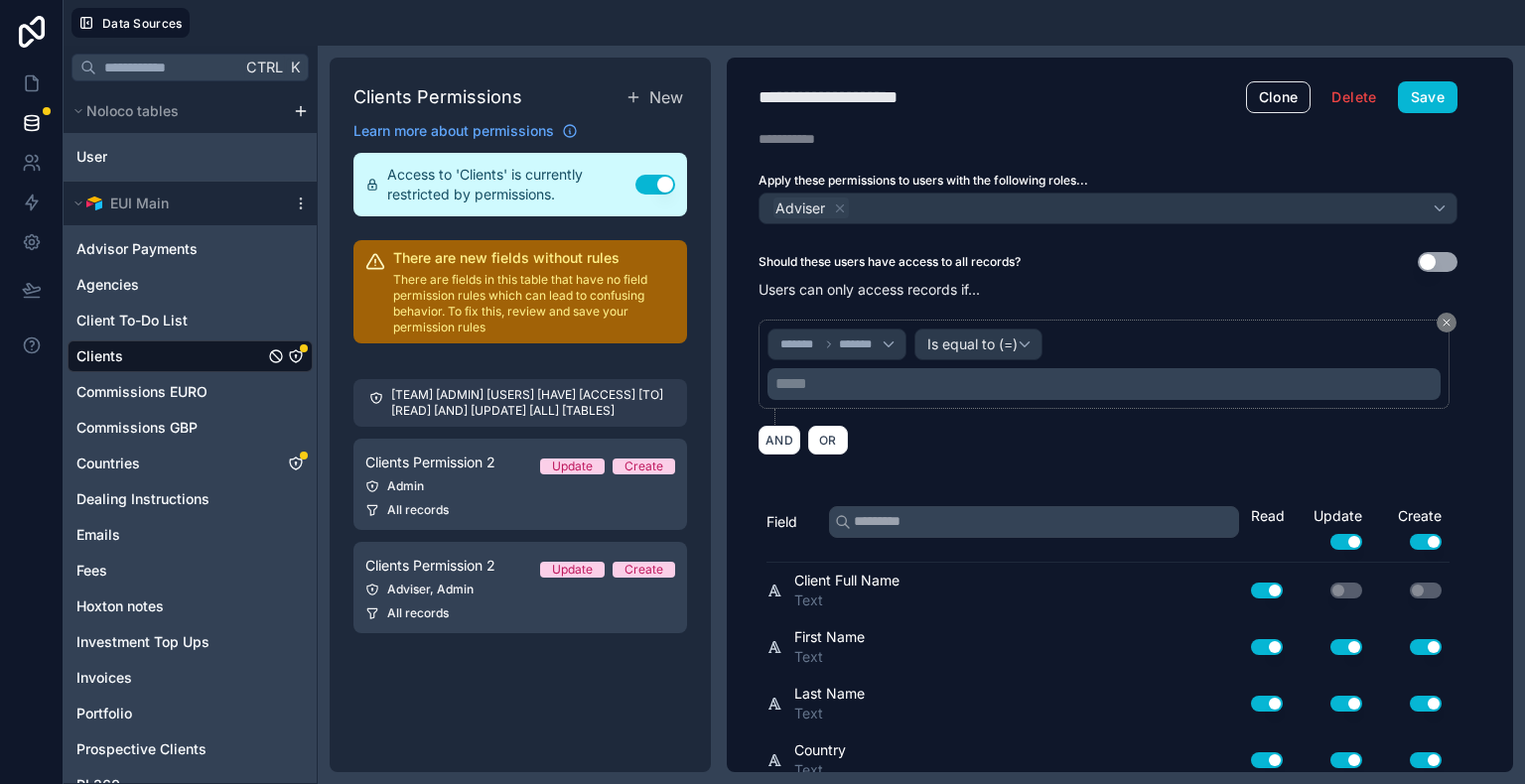 click on "***** ﻿" at bounding box center (1106, 384) 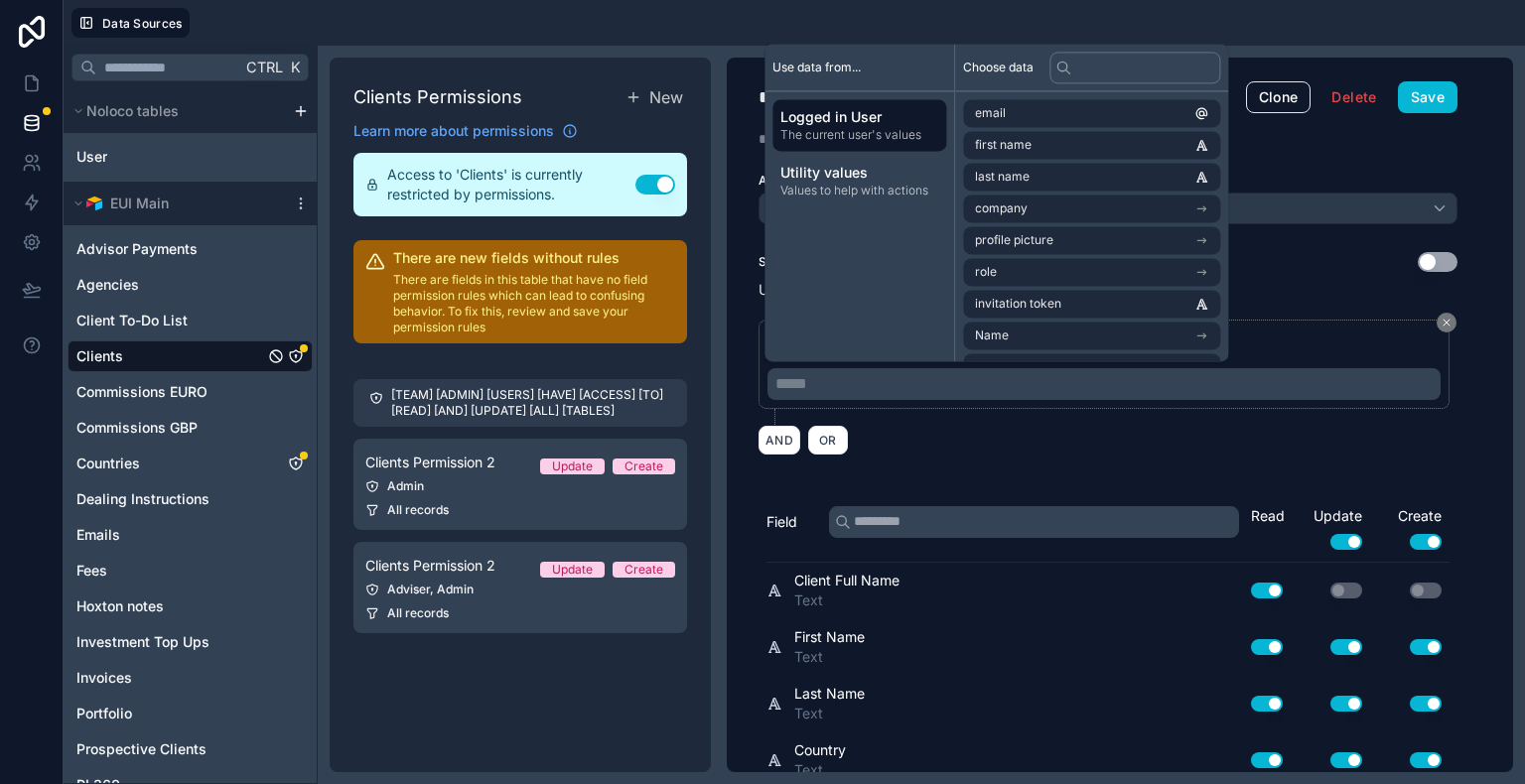 click on "Logged in User" at bounding box center (859, 117) 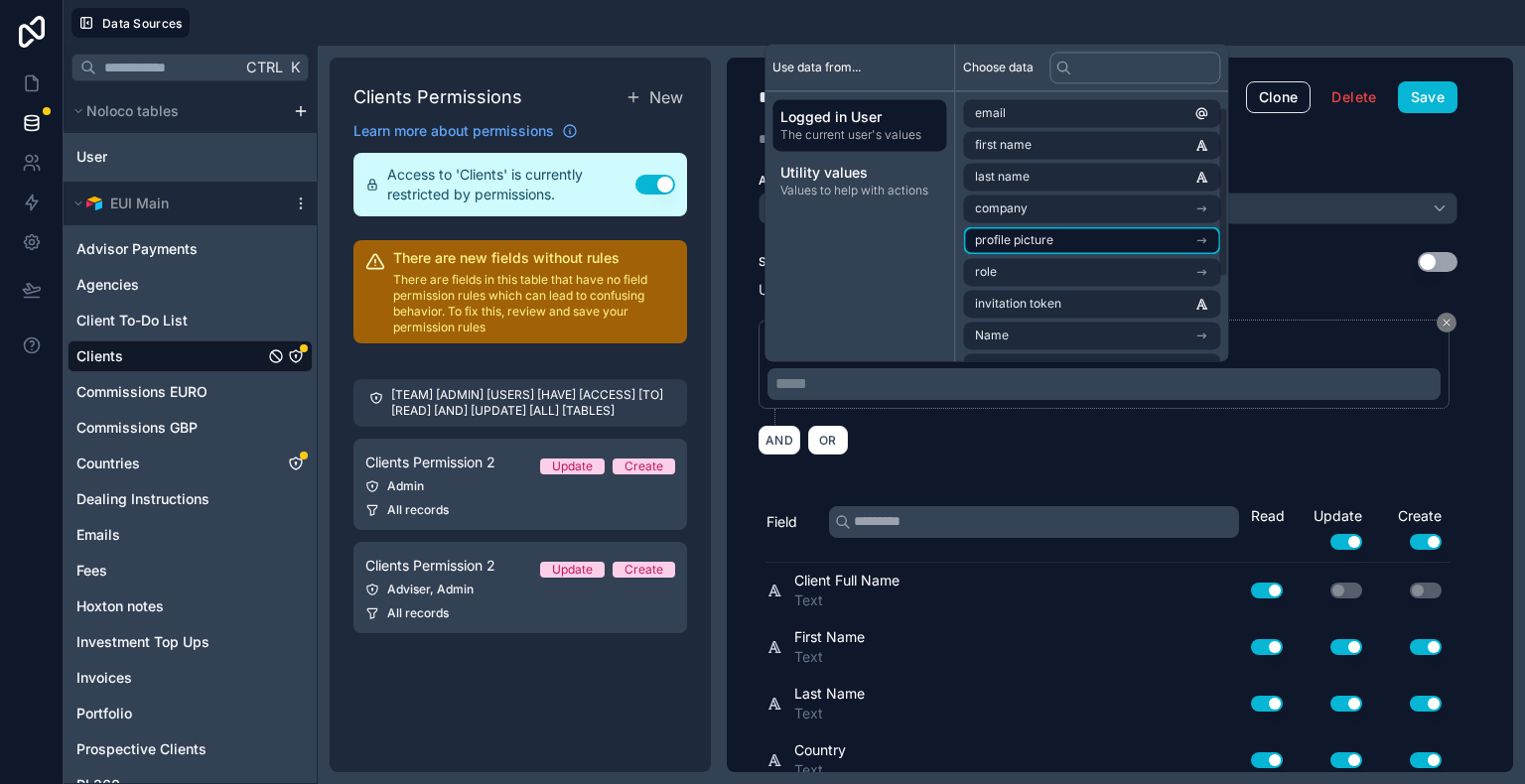 scroll, scrollTop: 99, scrollLeft: 0, axis: vertical 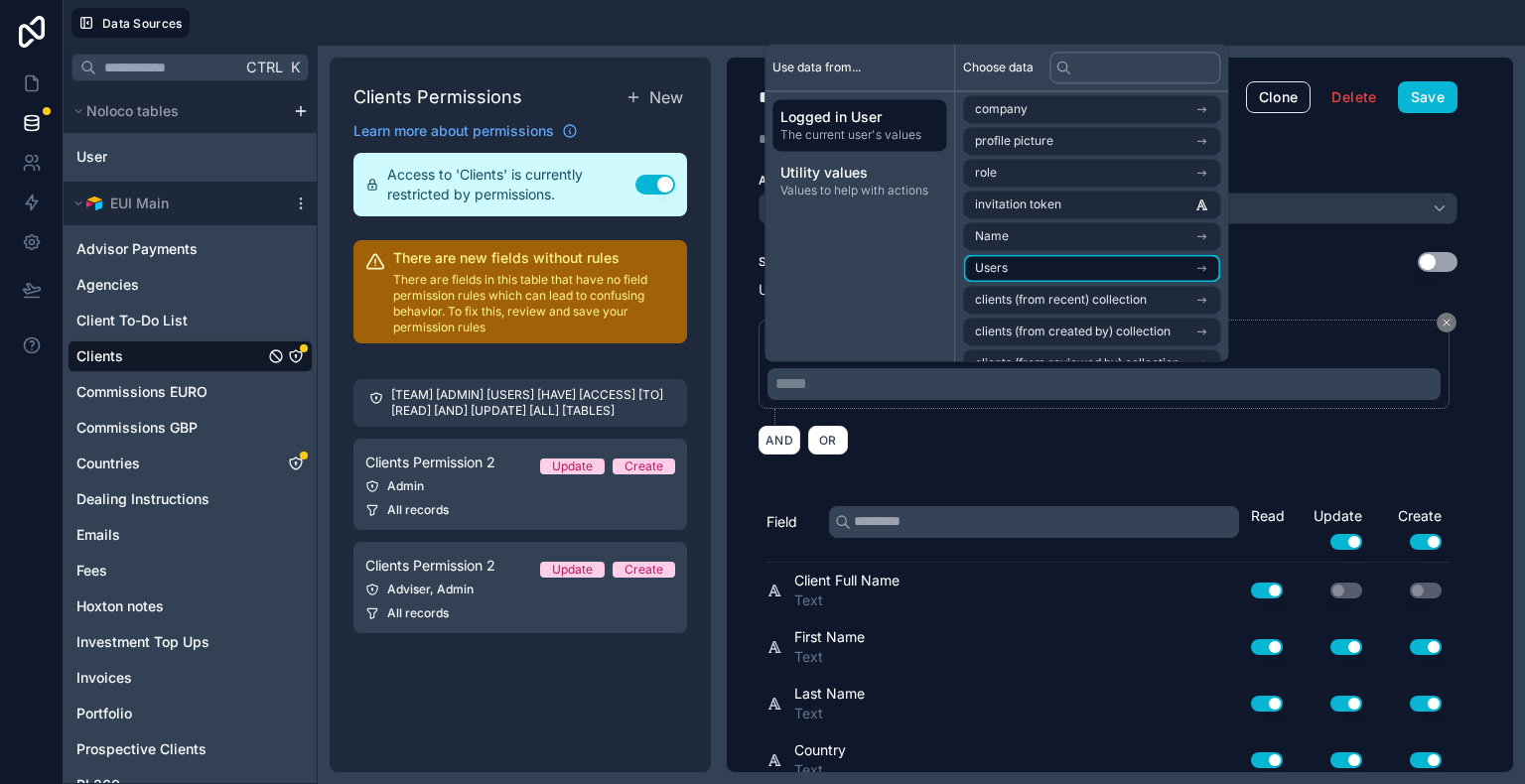 click on "Users" at bounding box center (1091, 268) 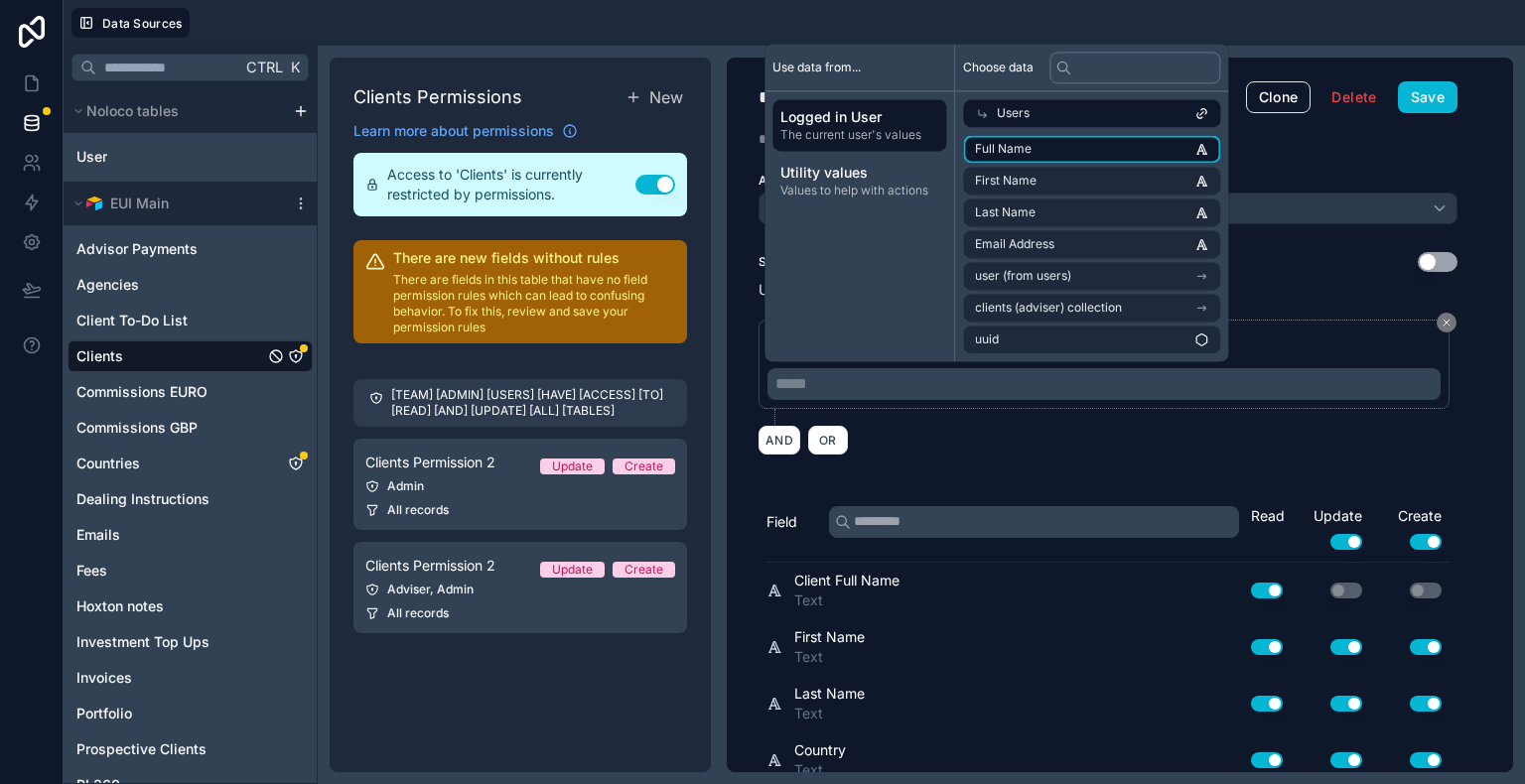 click on "Full Name" at bounding box center (1003, 149) 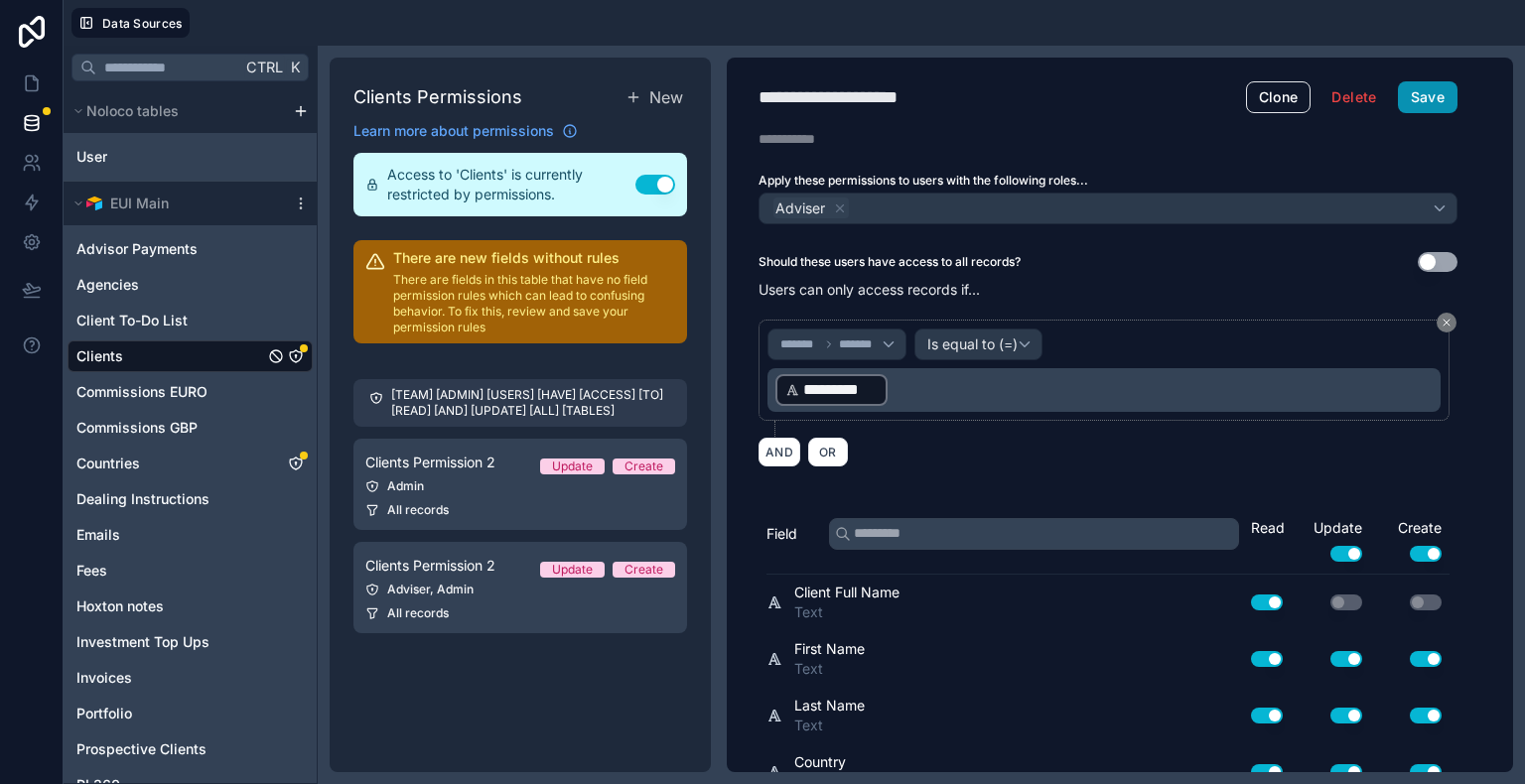 click on "Save" at bounding box center (1428, 97) 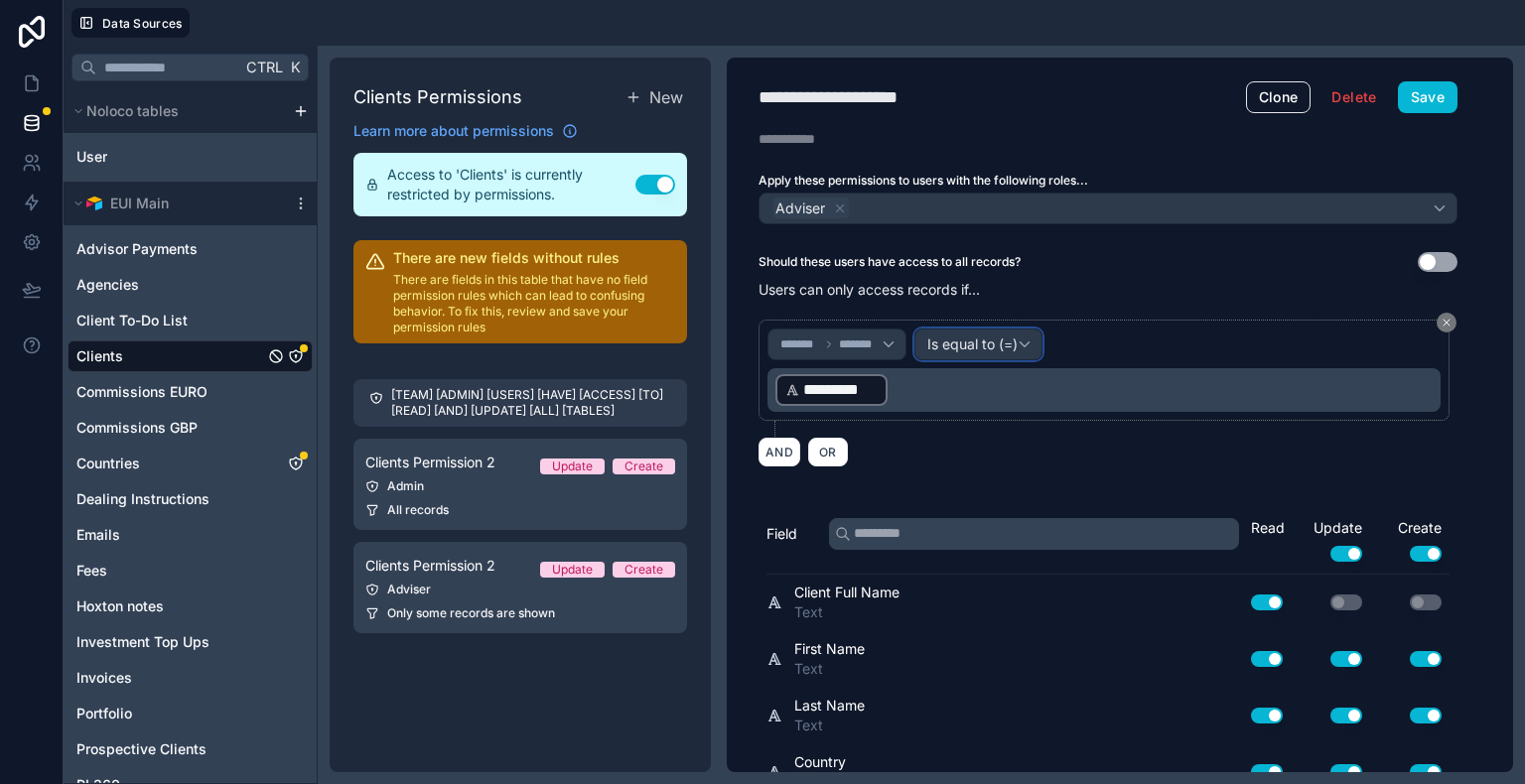 click on "Is equal to (=)" at bounding box center [978, 344] 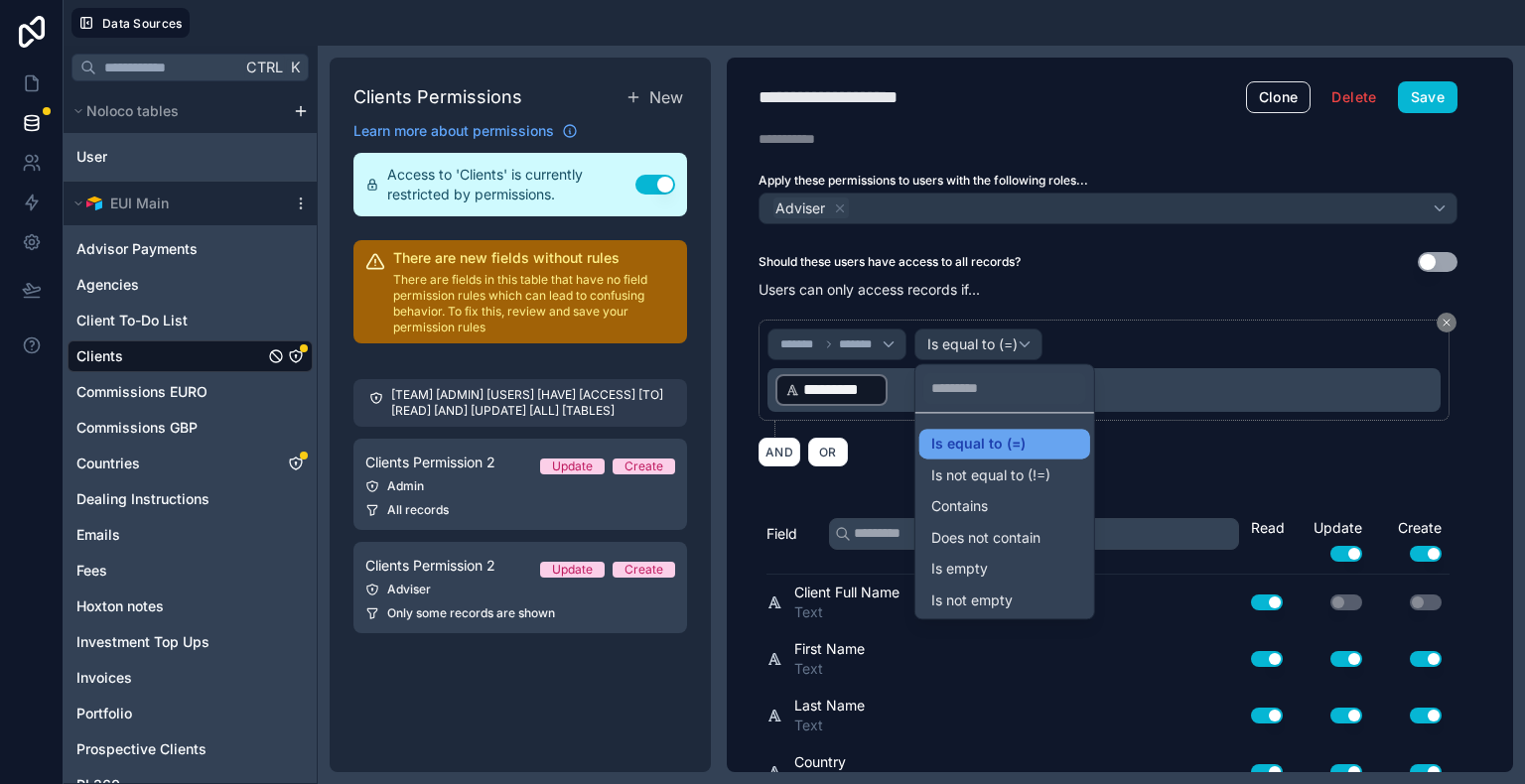 click on "Is equal to (=)" at bounding box center [1005, 444] 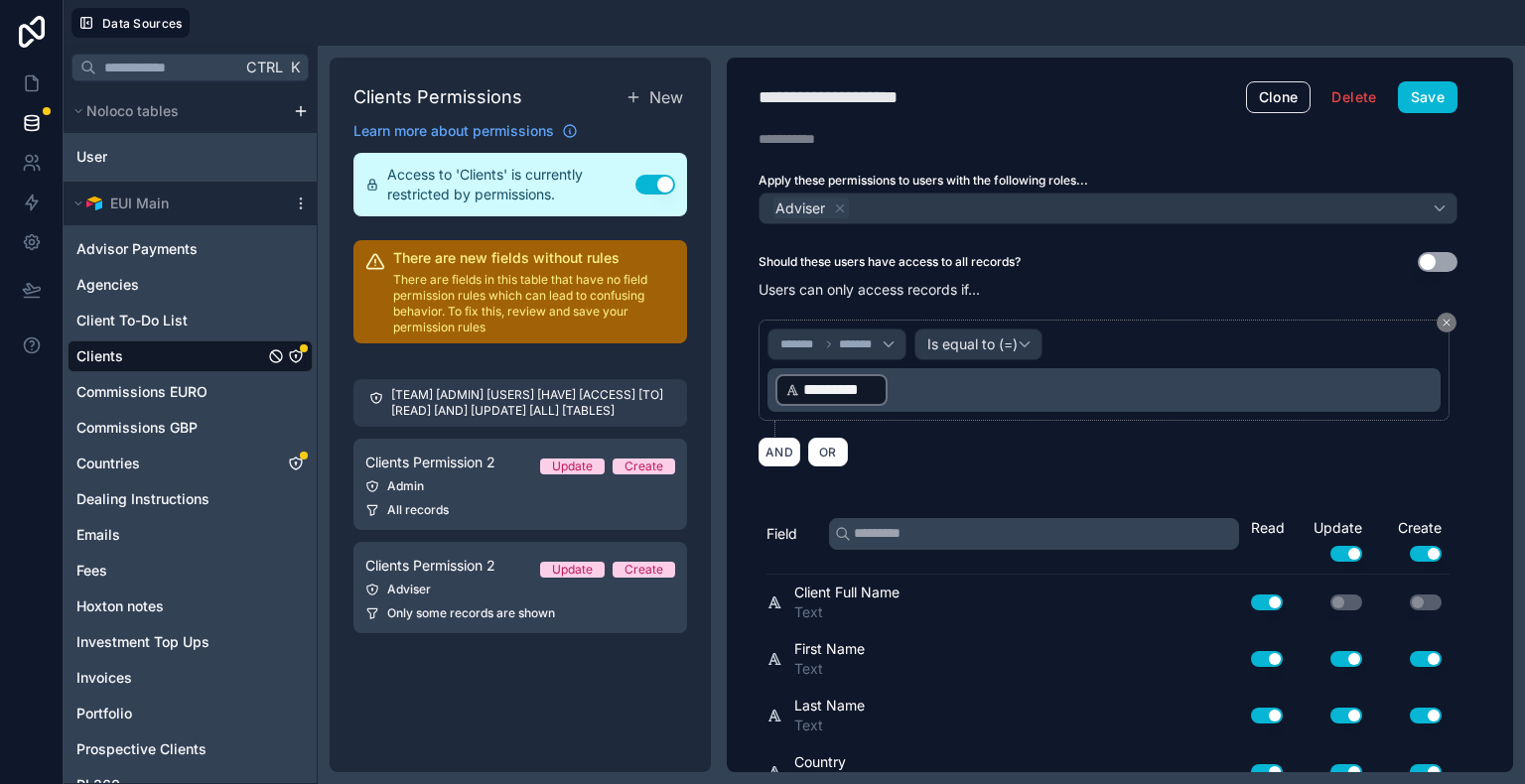 click on "*********" at bounding box center (840, 390) 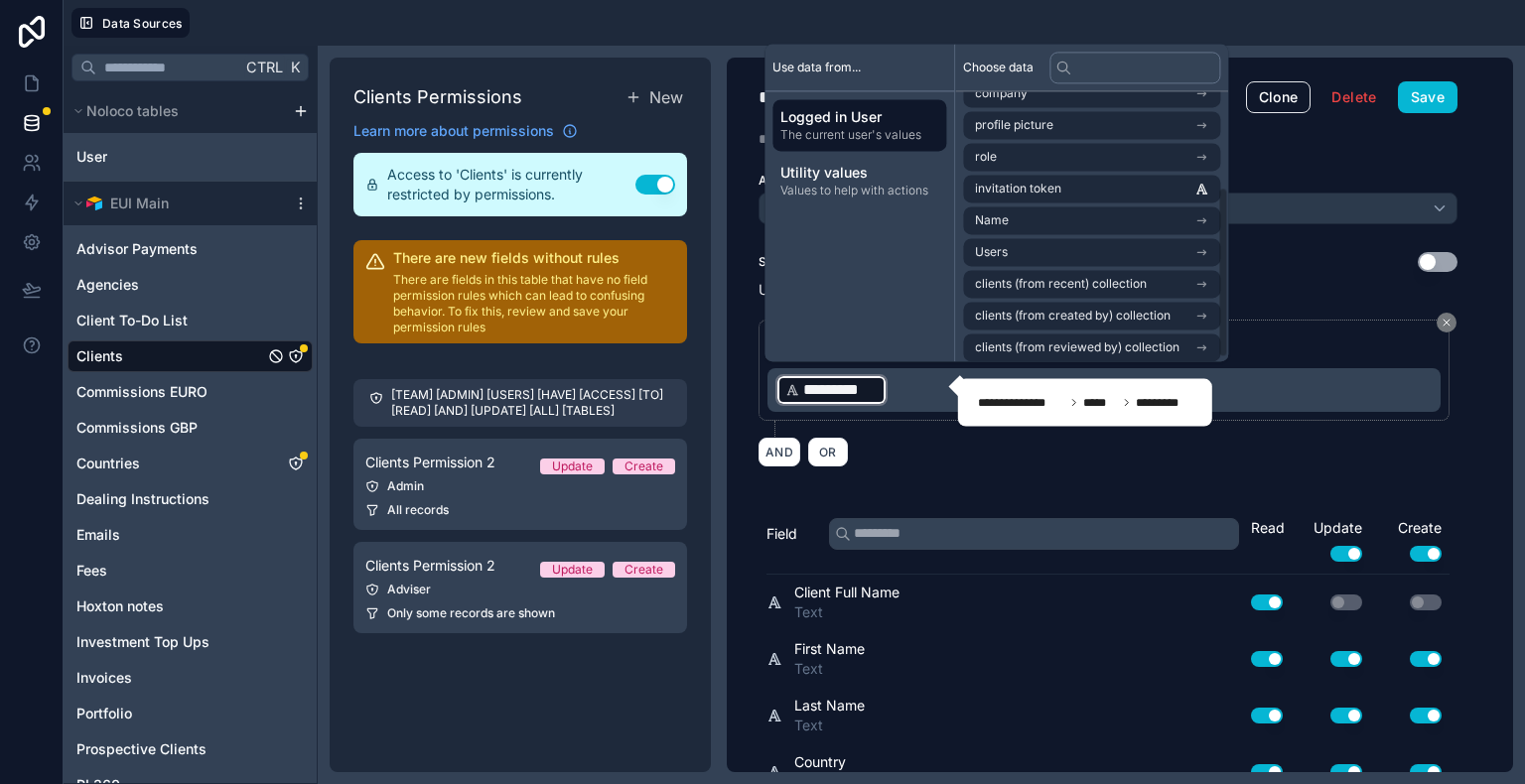 scroll, scrollTop: 155, scrollLeft: 0, axis: vertical 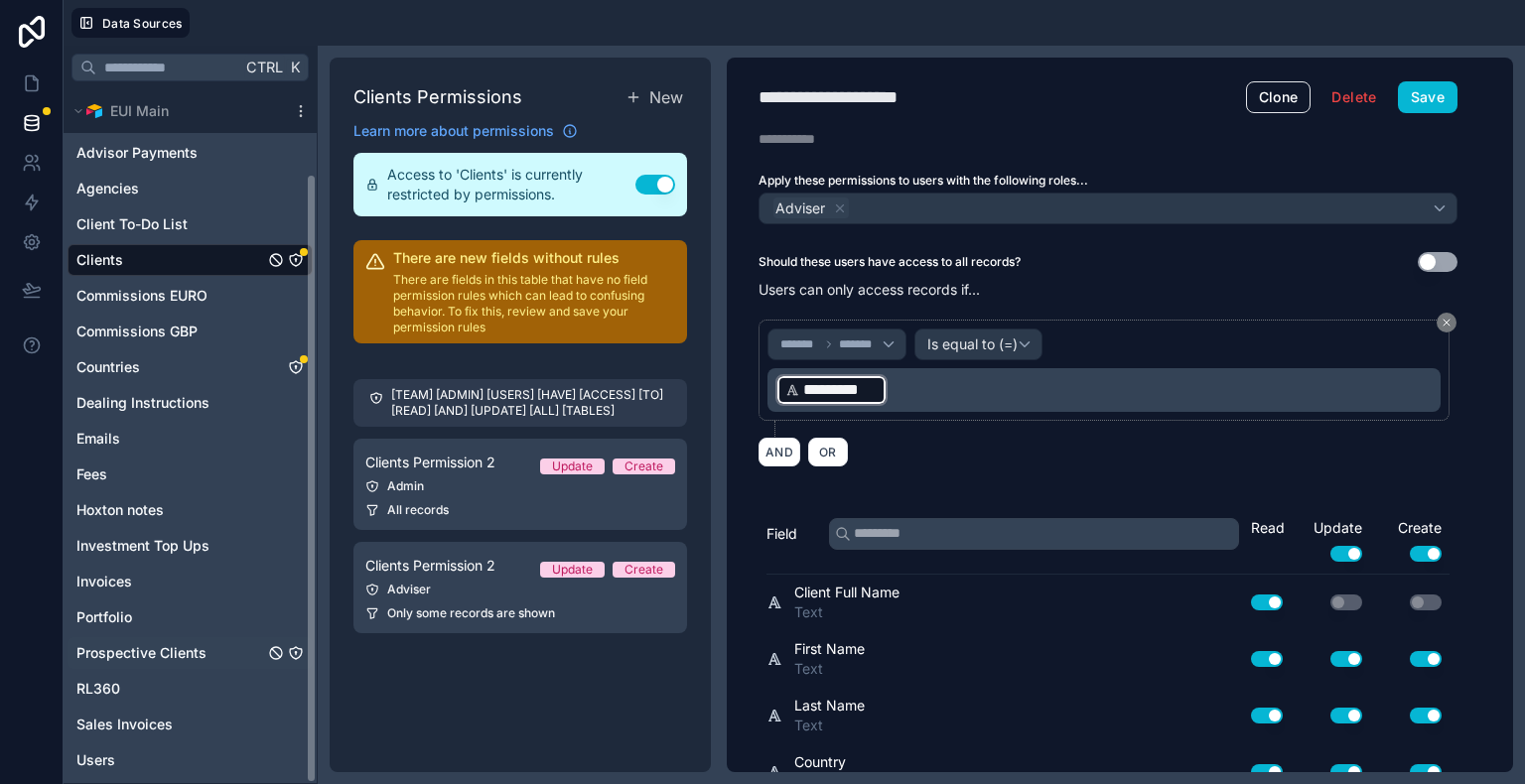 click on "Prospective Clients" at bounding box center [141, 653] 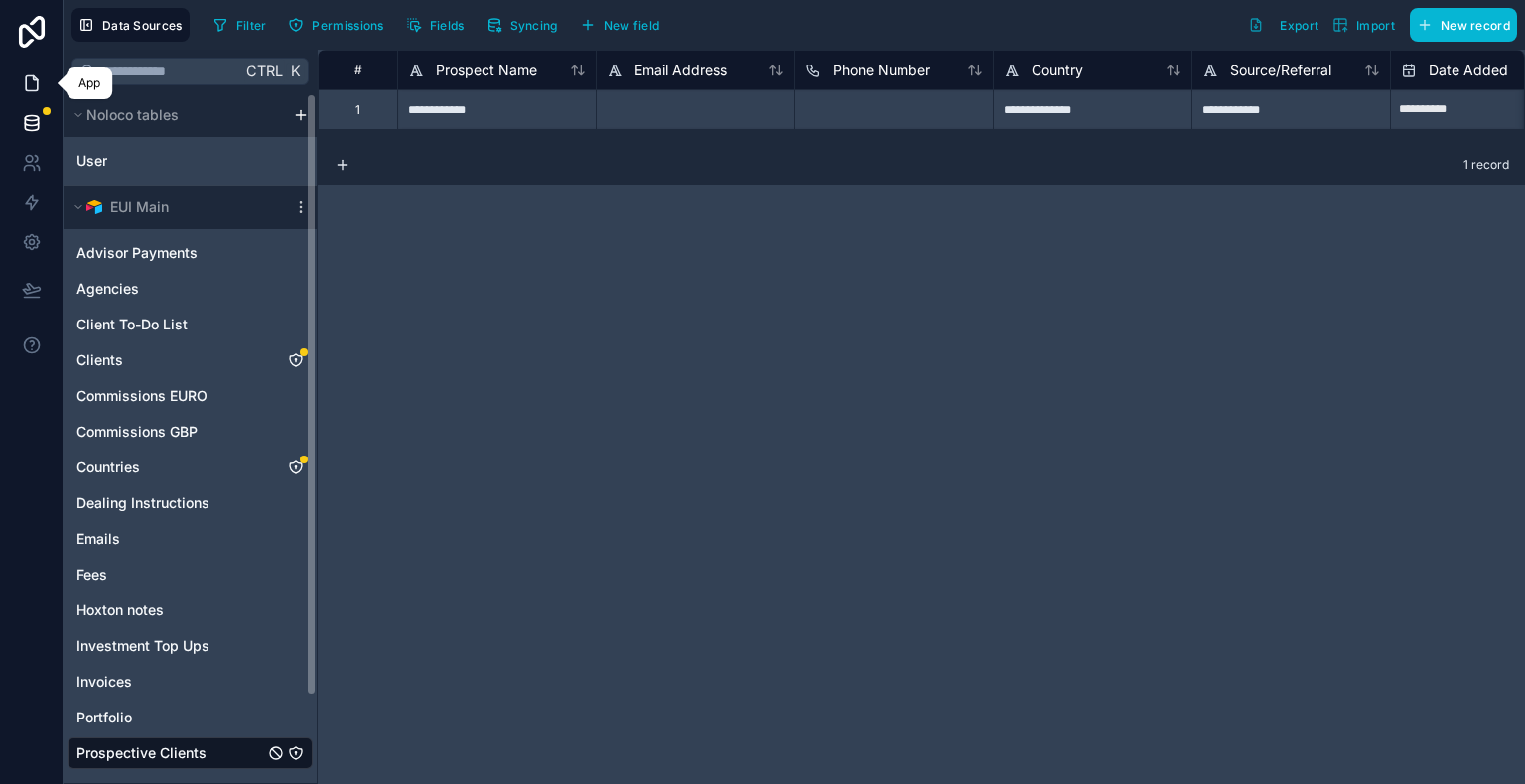 click 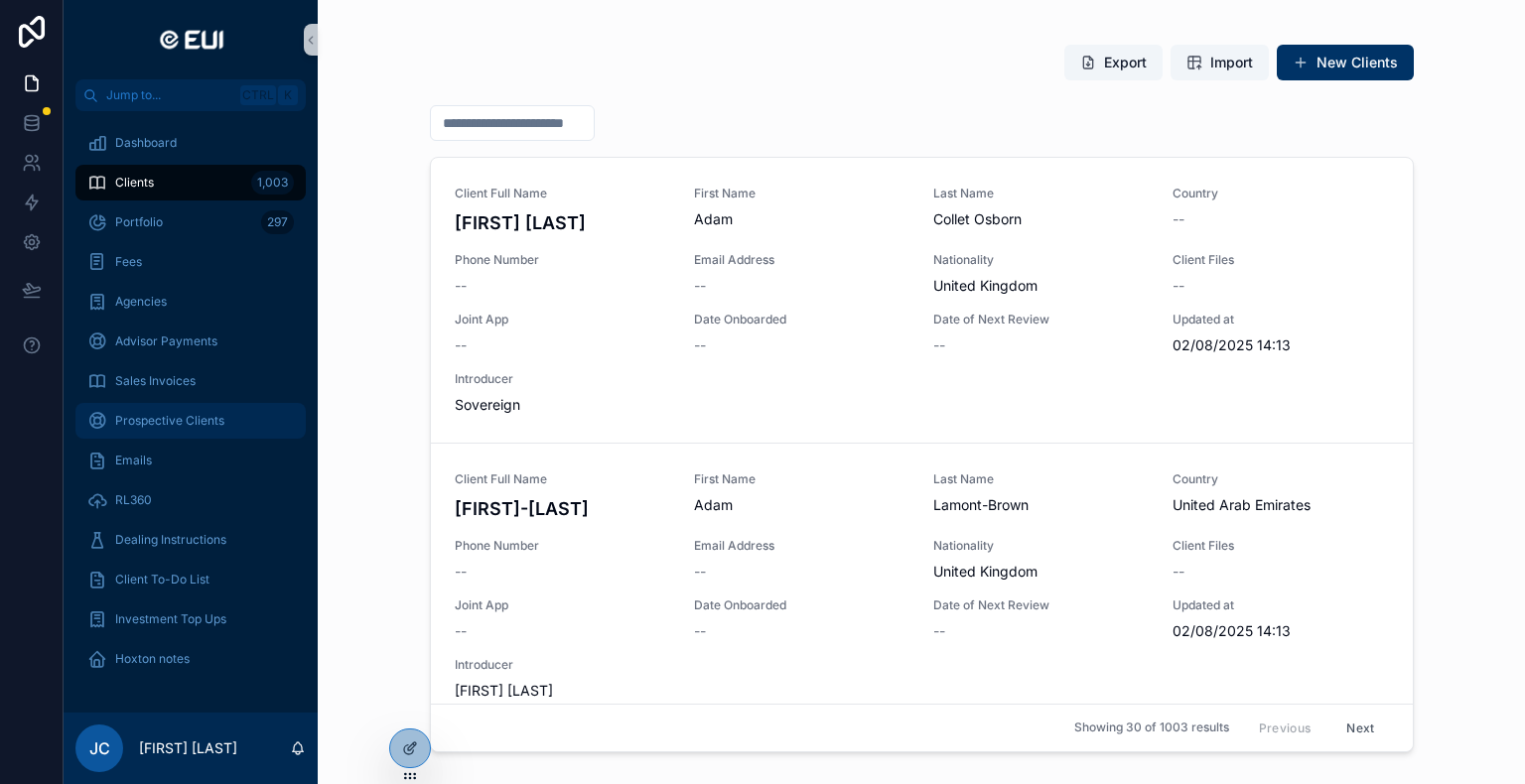 click on "Prospective Clients" at bounding box center [170, 421] 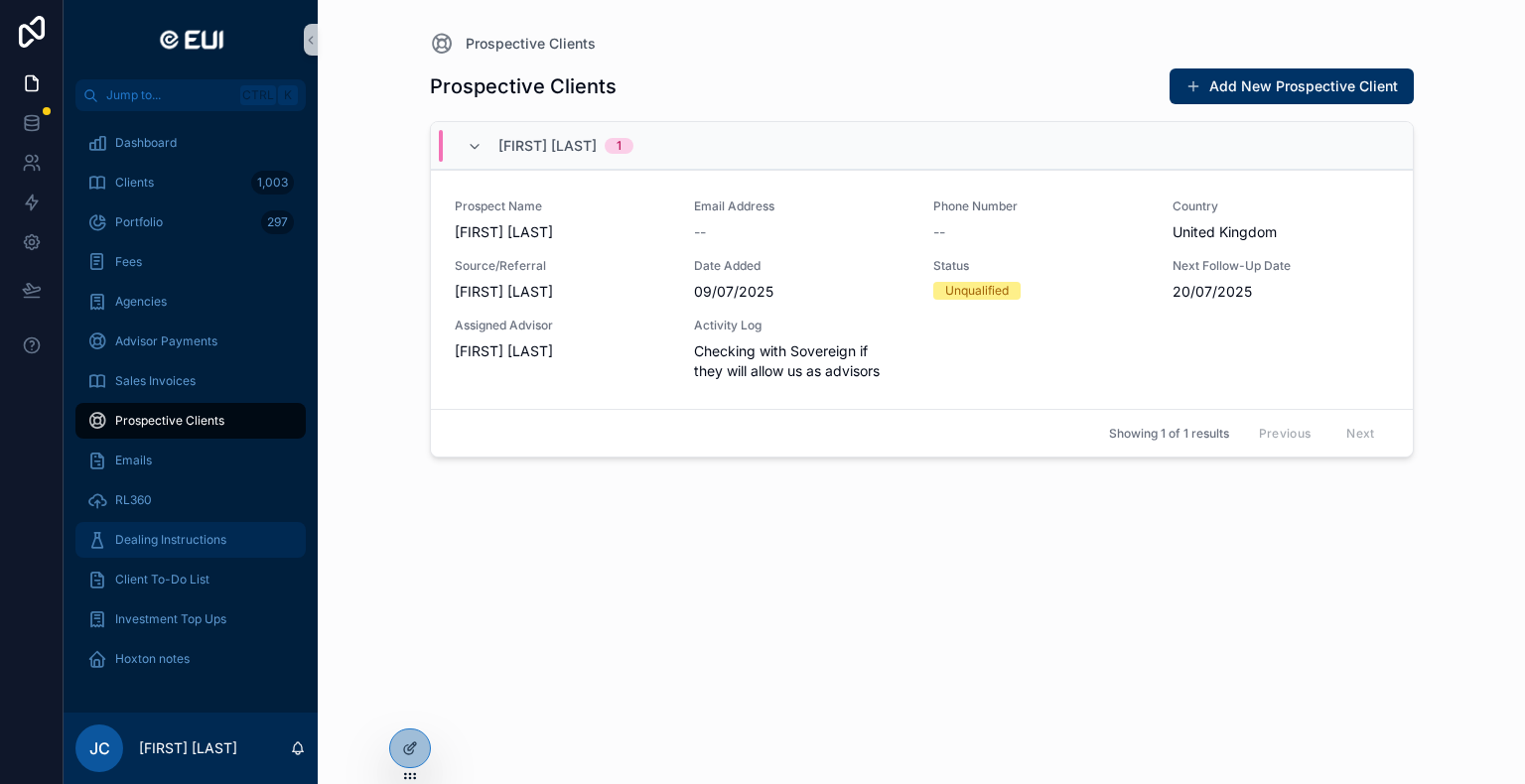 click on "Dealing Instructions" at bounding box center (171, 540) 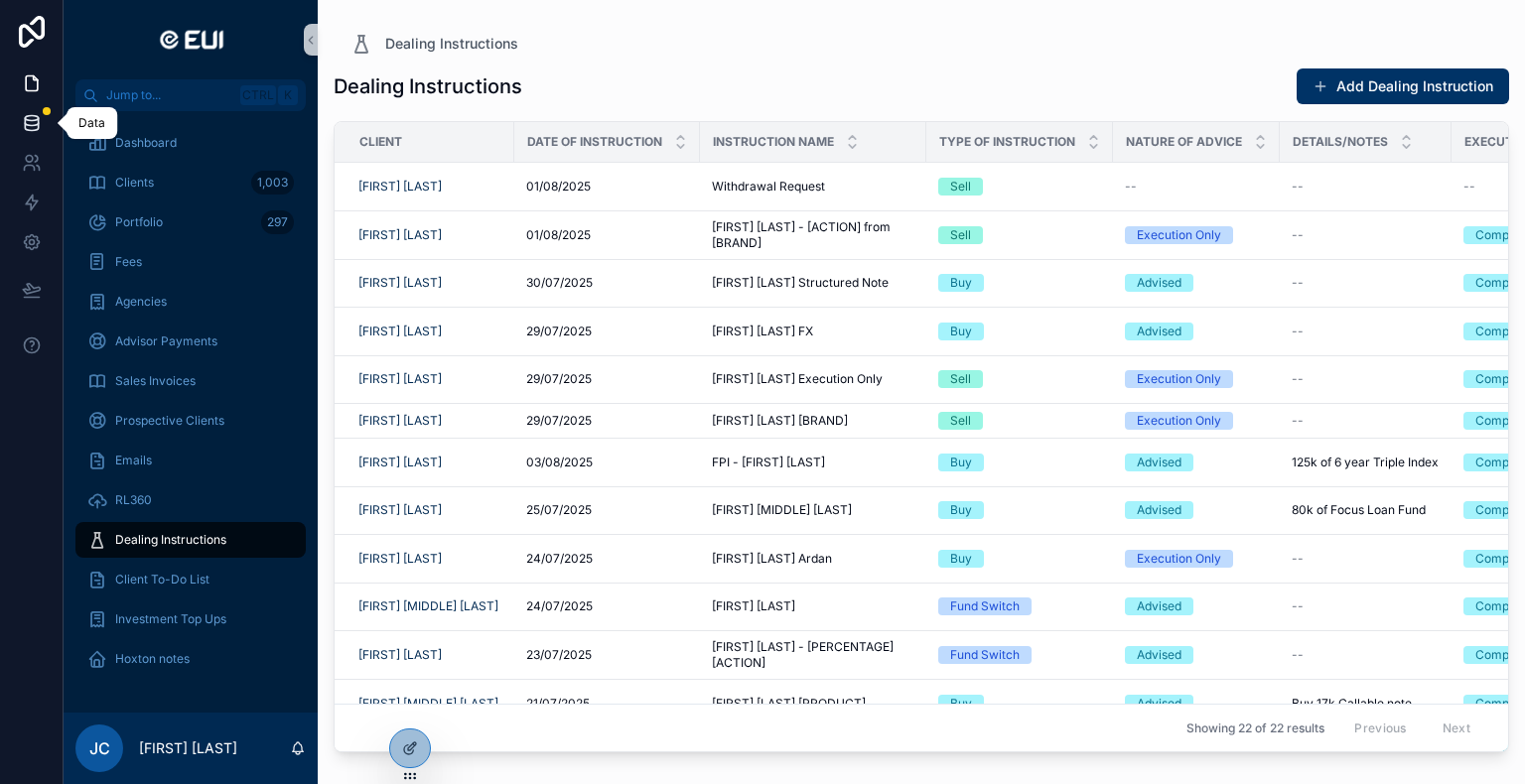 click 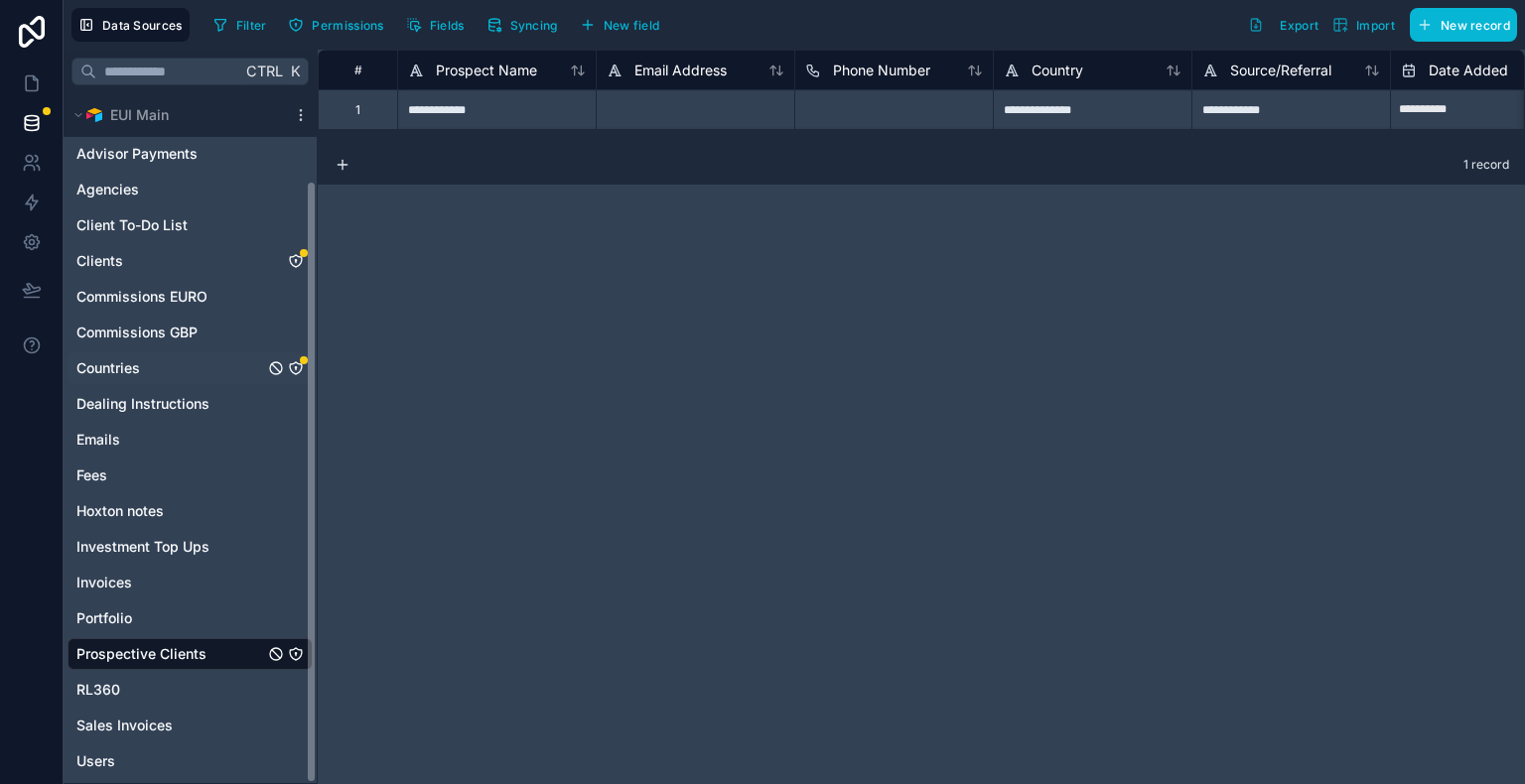 scroll, scrollTop: 100, scrollLeft: 0, axis: vertical 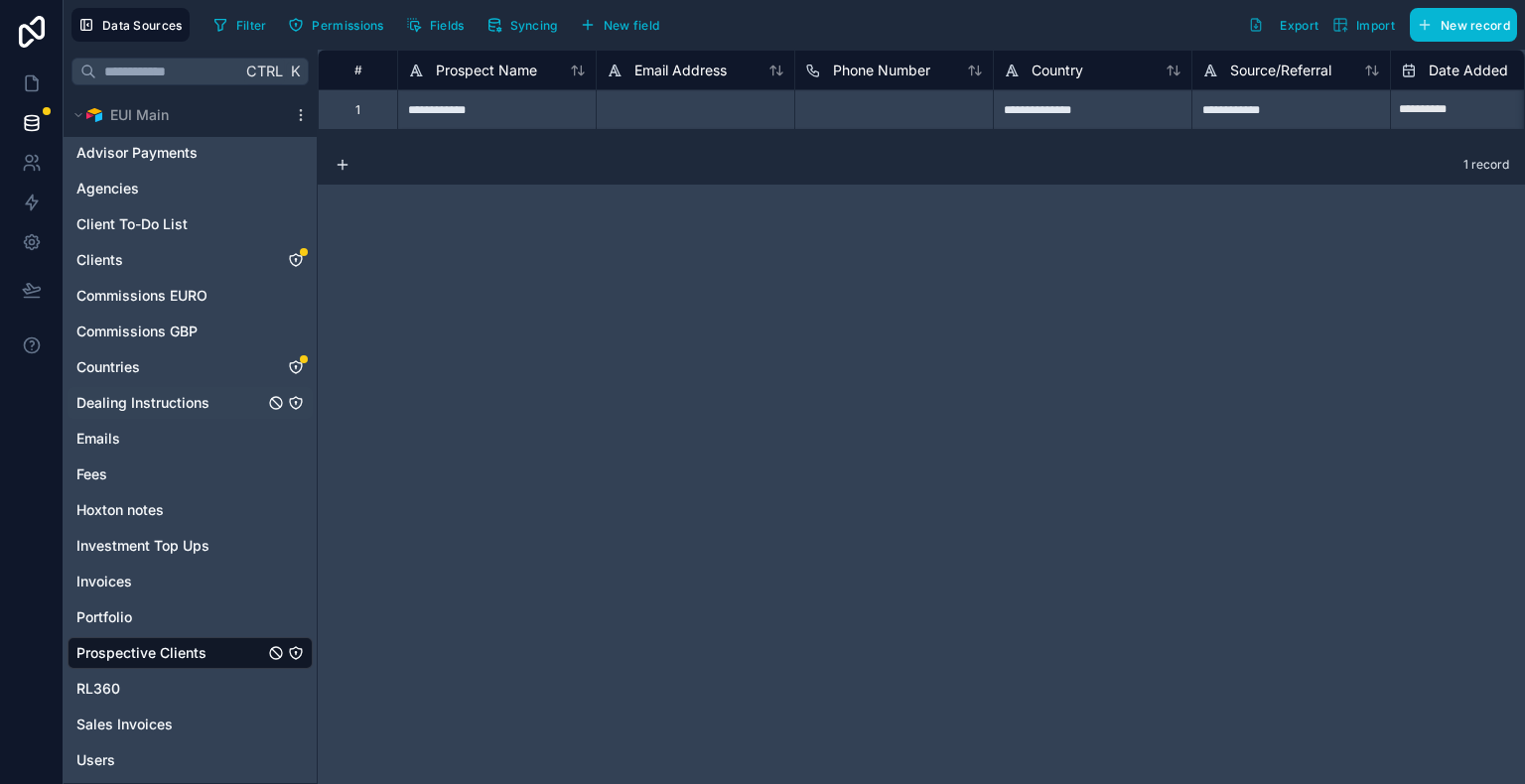 click 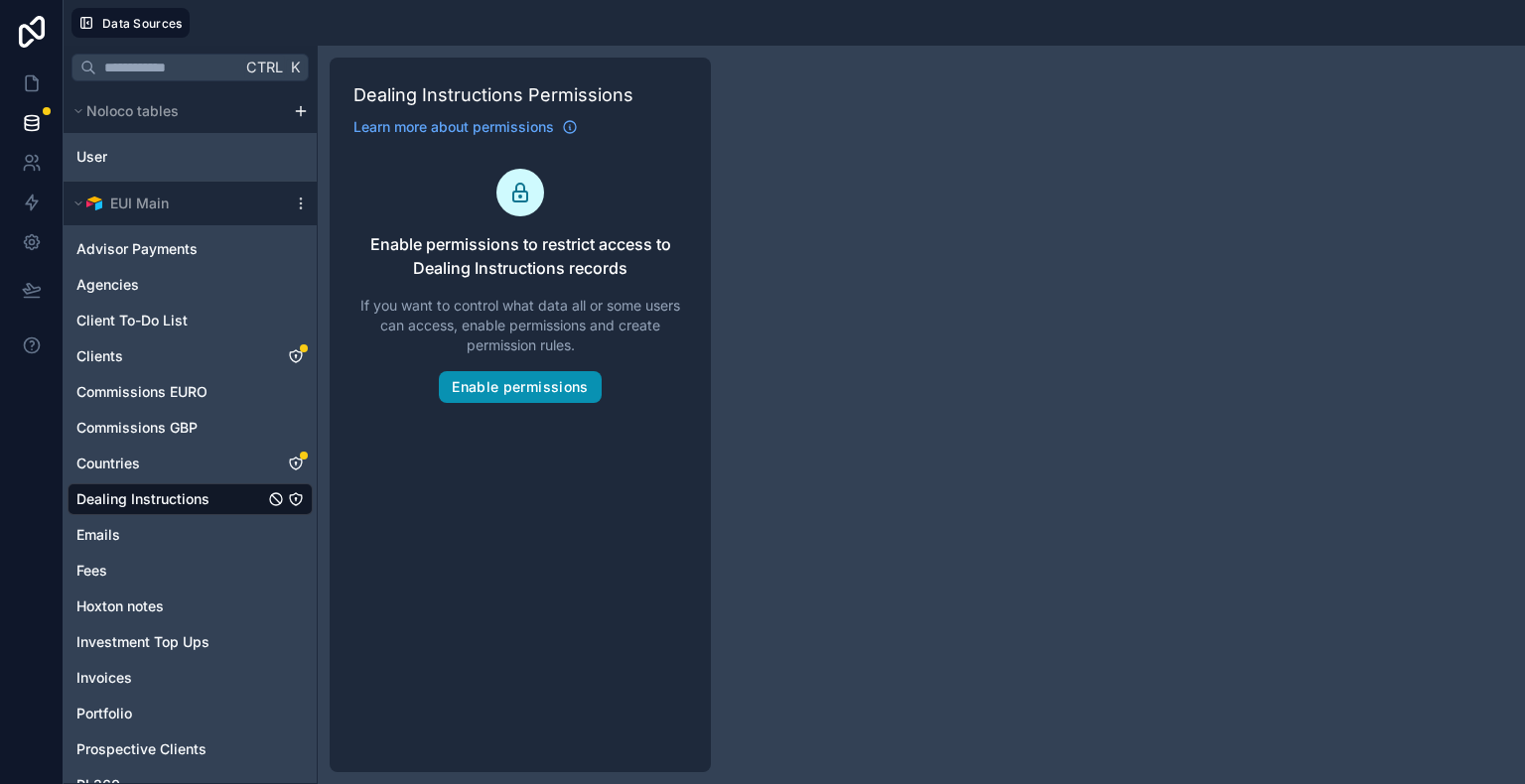 click on "Enable permissions" at bounding box center [519, 387] 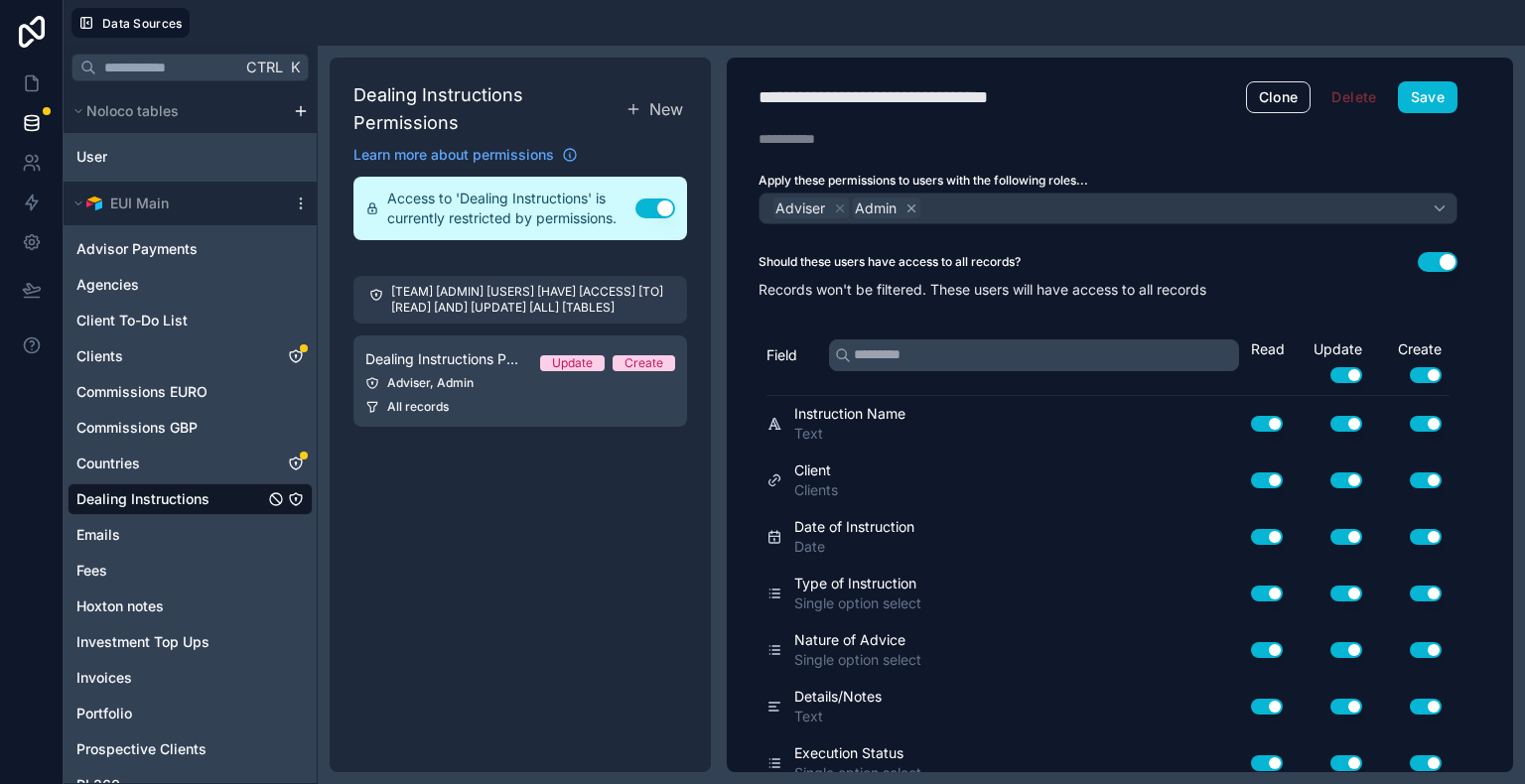 click 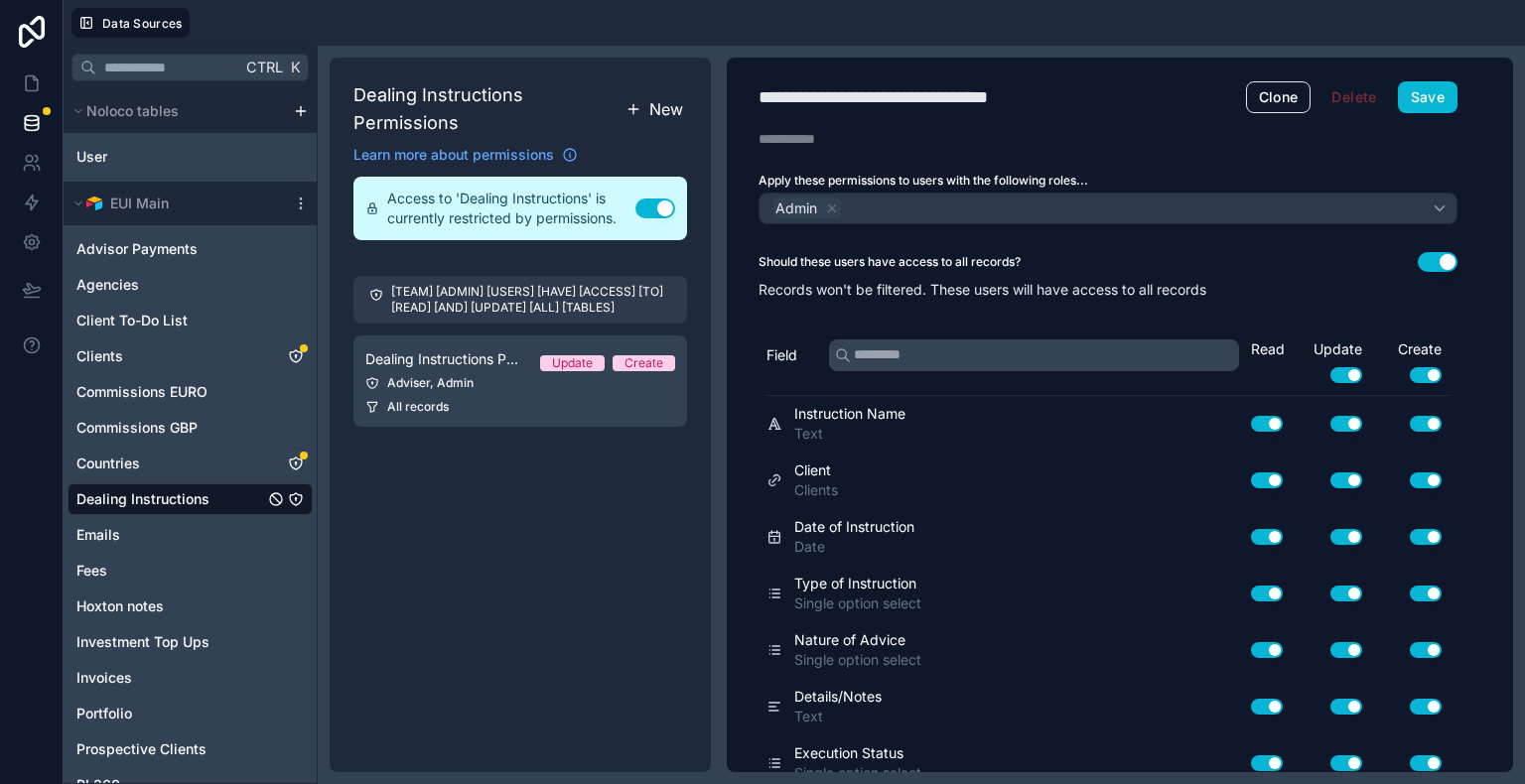 click on "New" at bounding box center [666, 109] 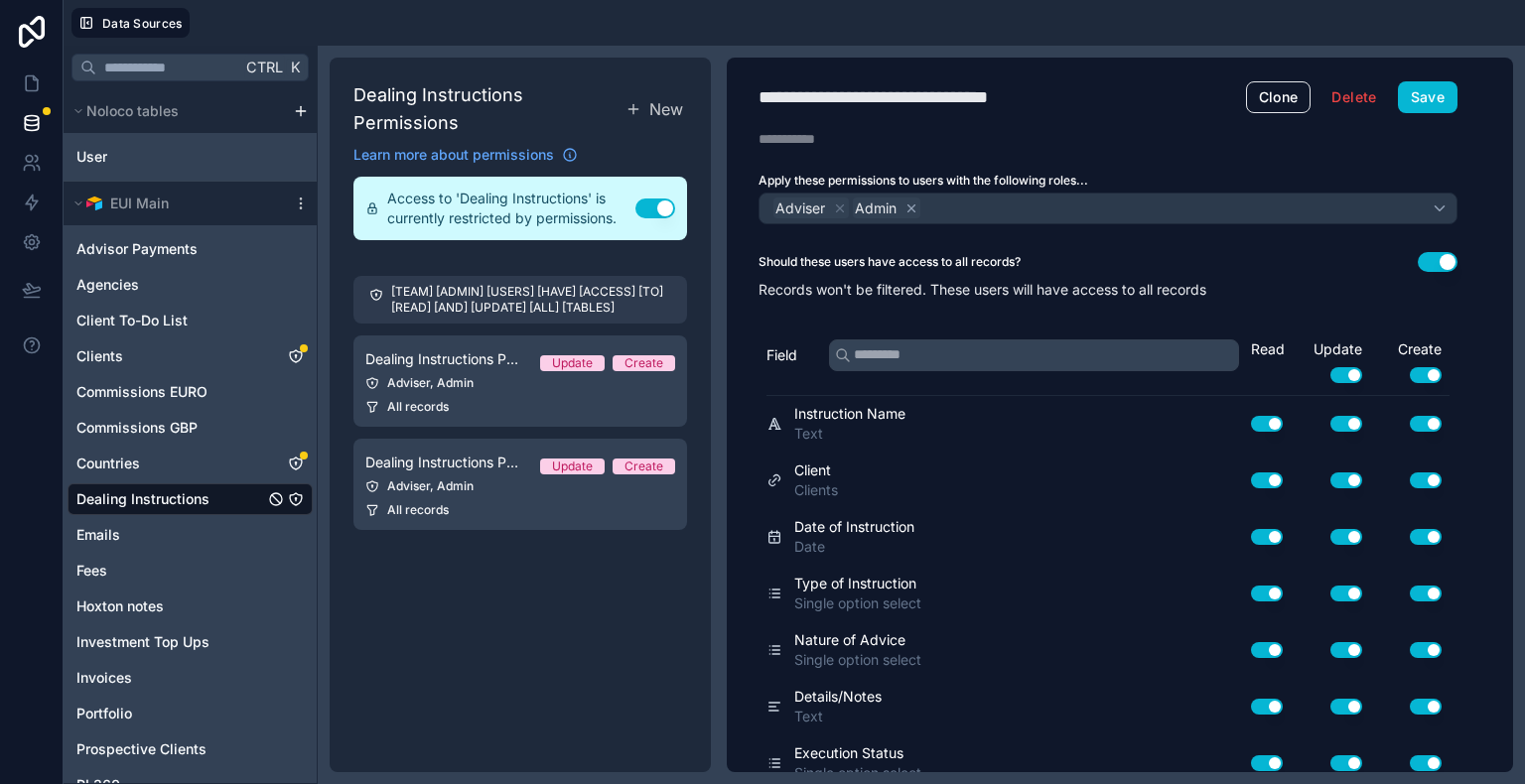 click 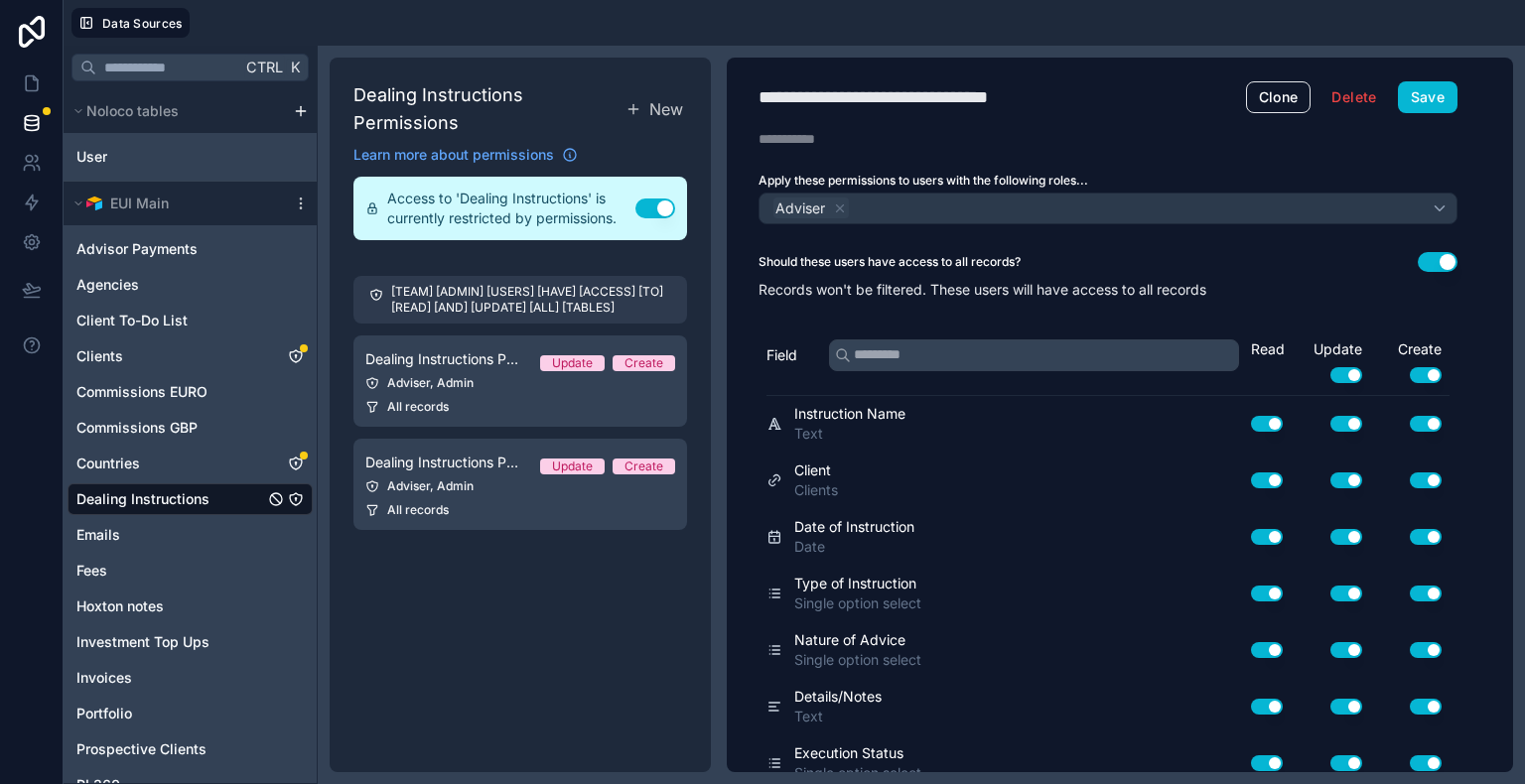 click on "Use setting" at bounding box center (1438, 262) 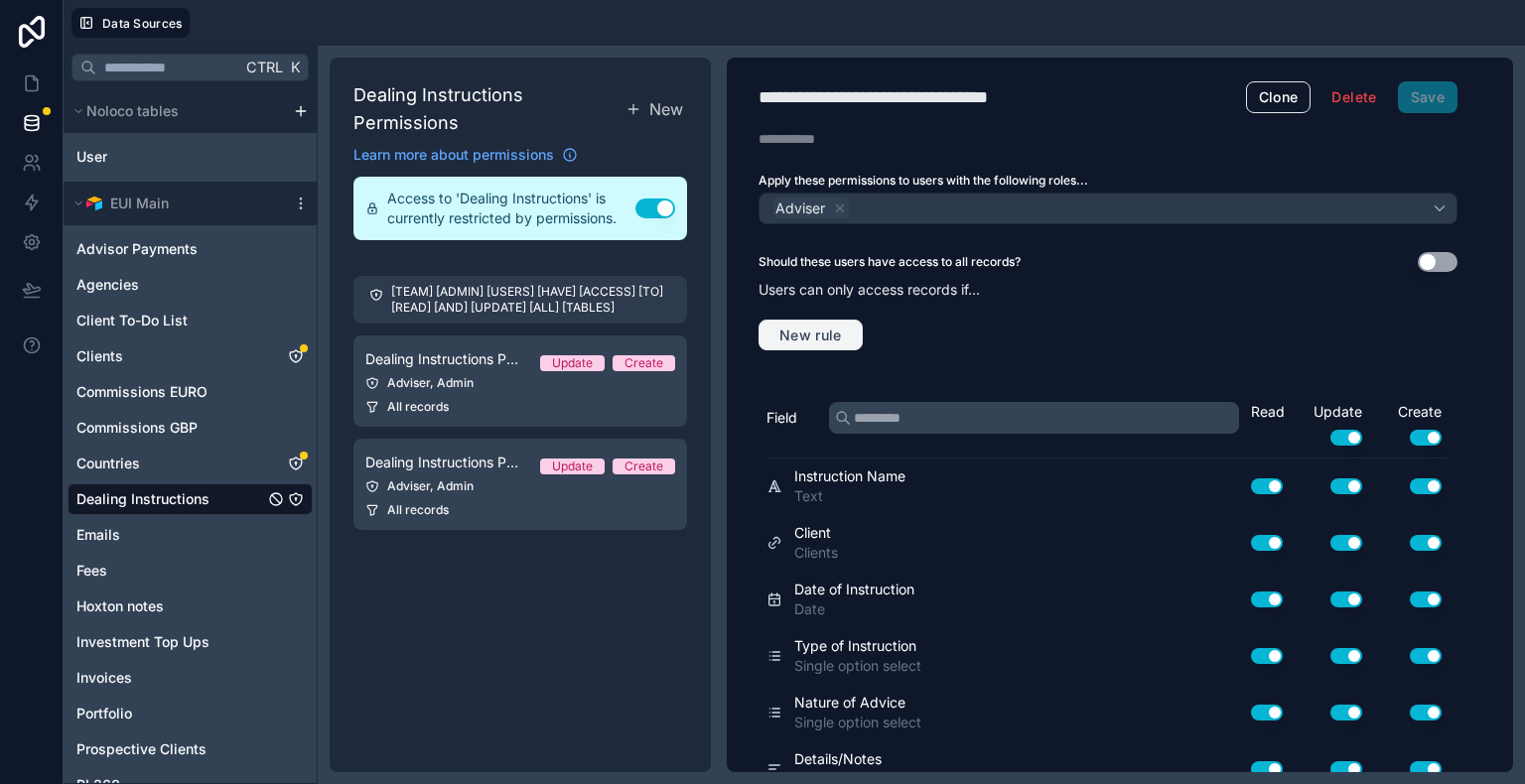 click on "New rule" at bounding box center [810, 335] 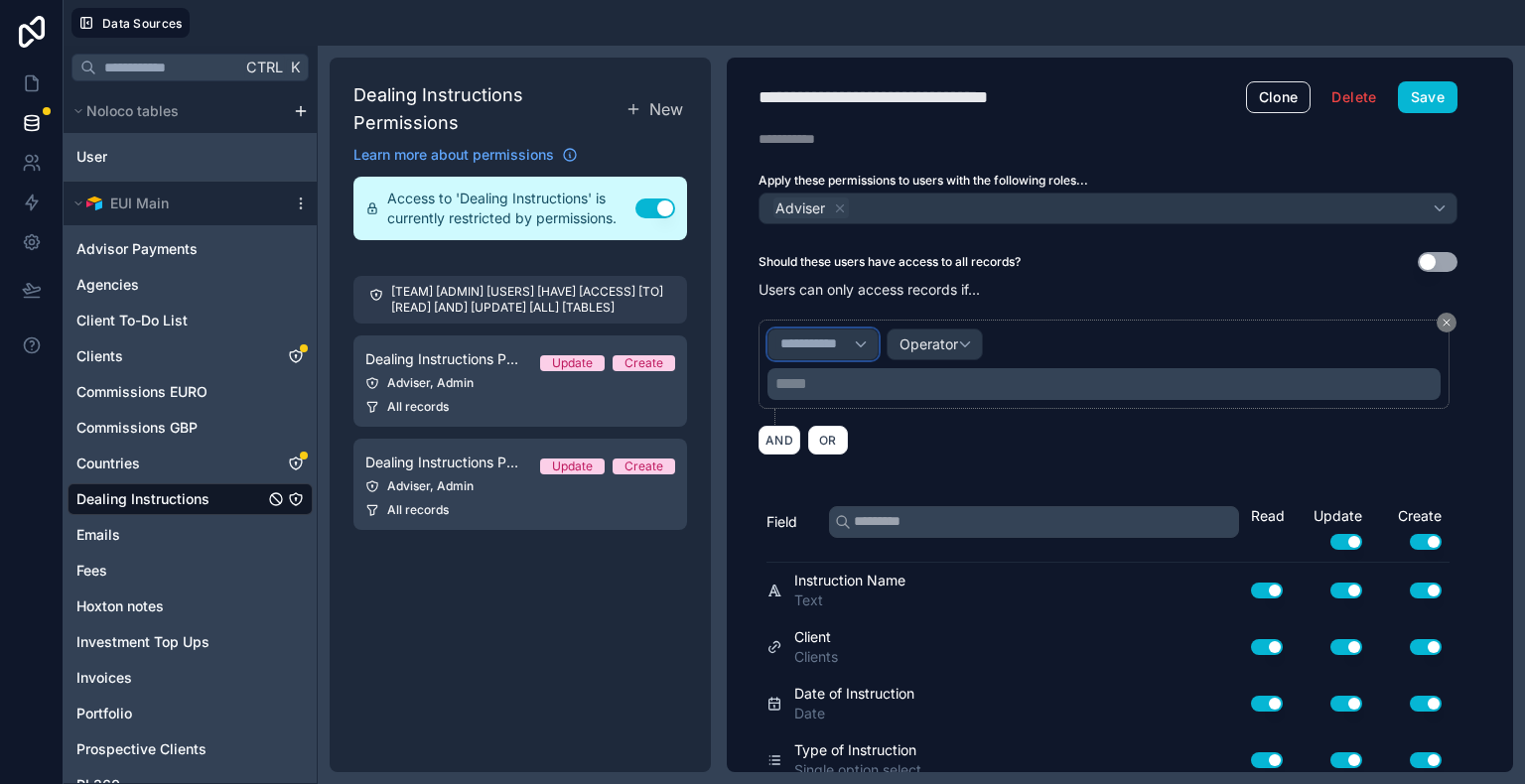 click on "**********" at bounding box center [817, 344] 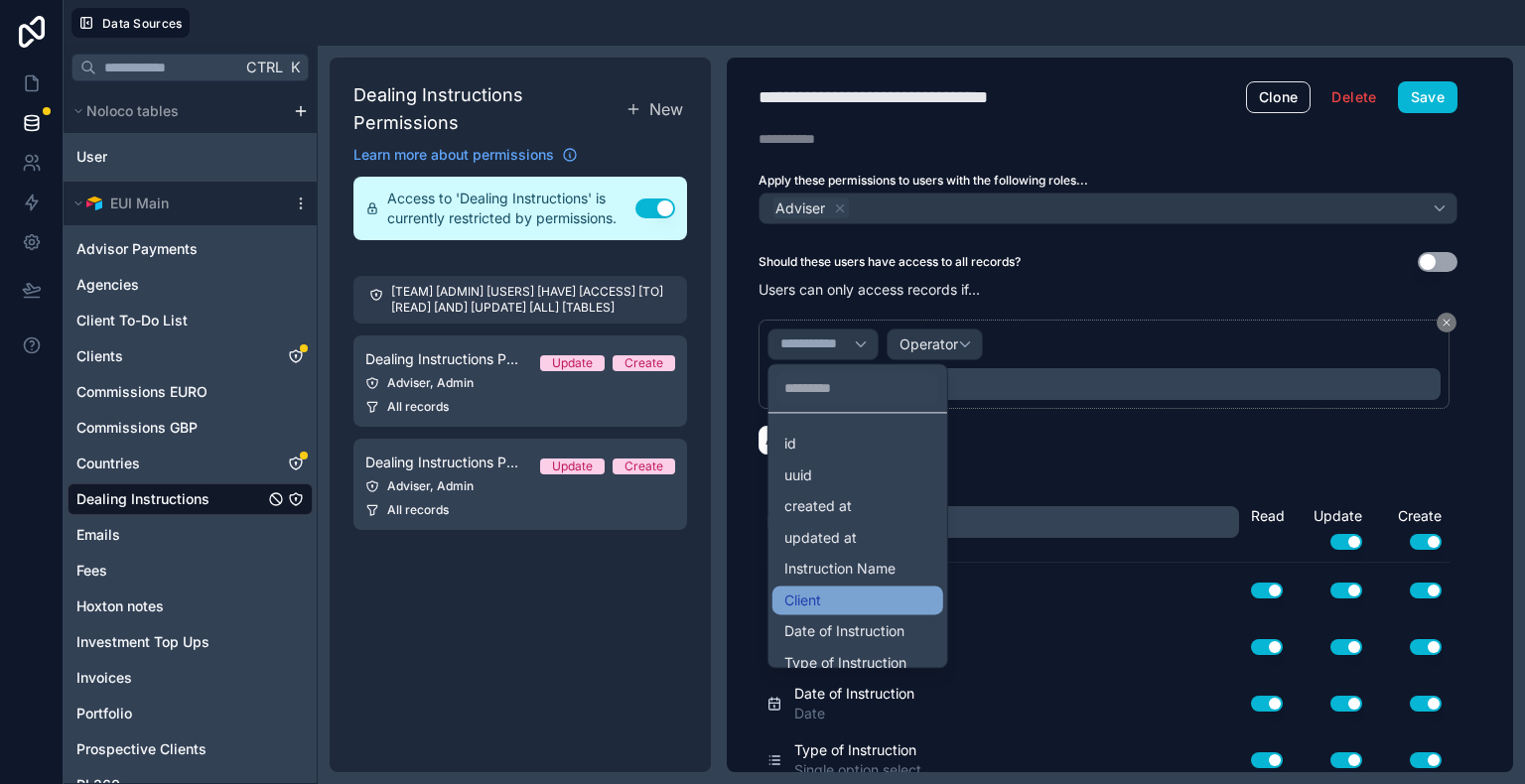 click on "Client" at bounding box center [858, 600] 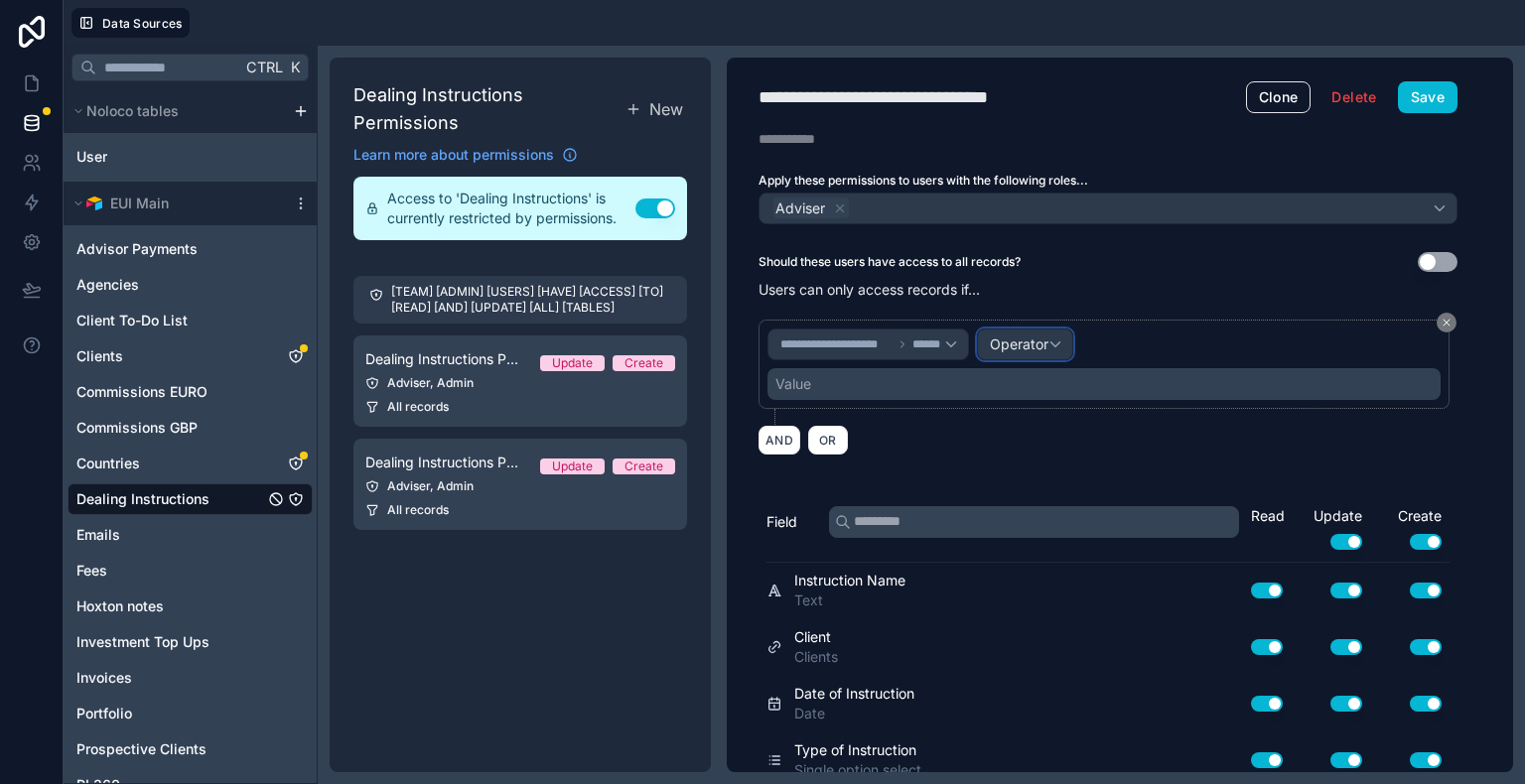 click on "Operator" at bounding box center [1019, 343] 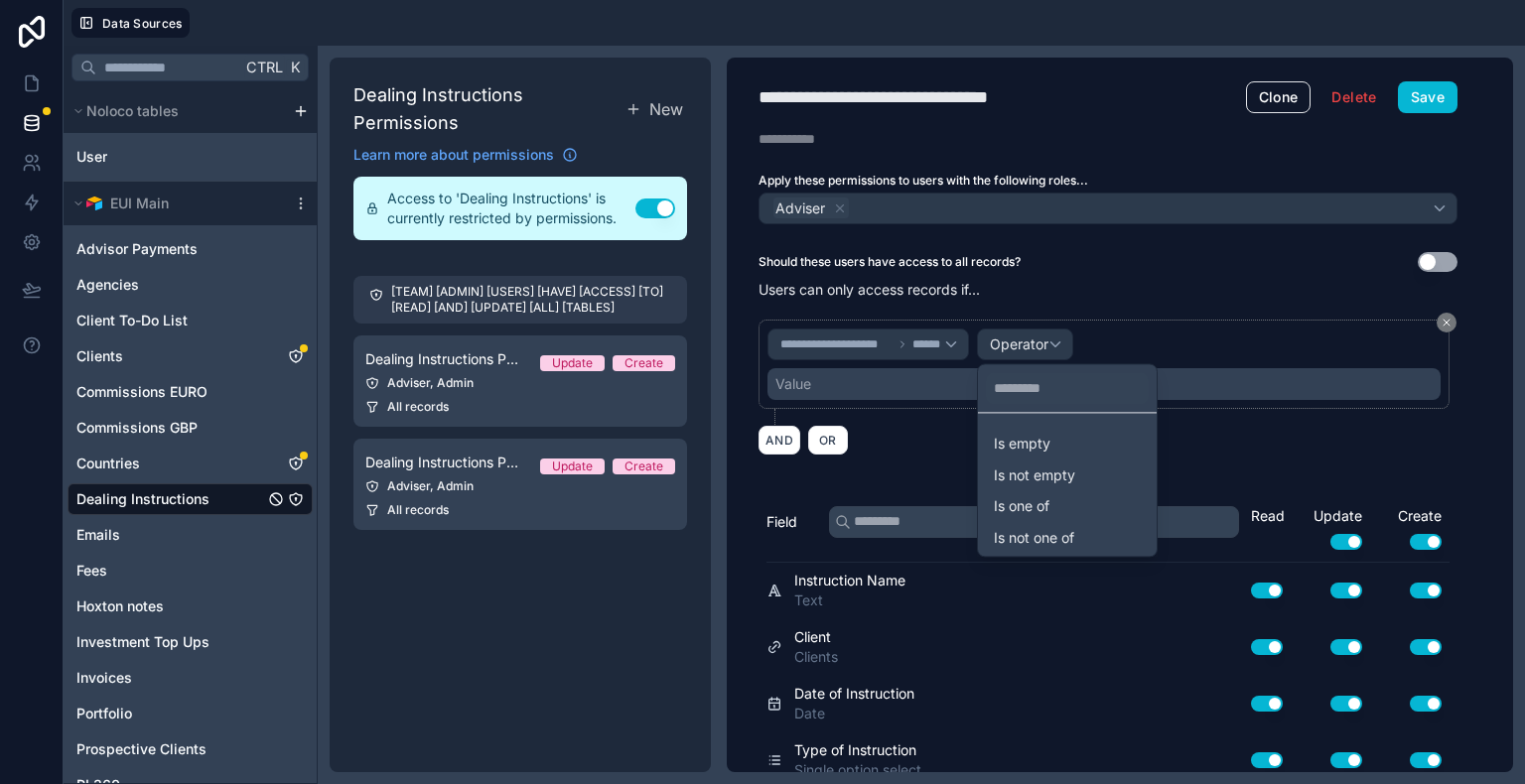 click at bounding box center [762, 392] 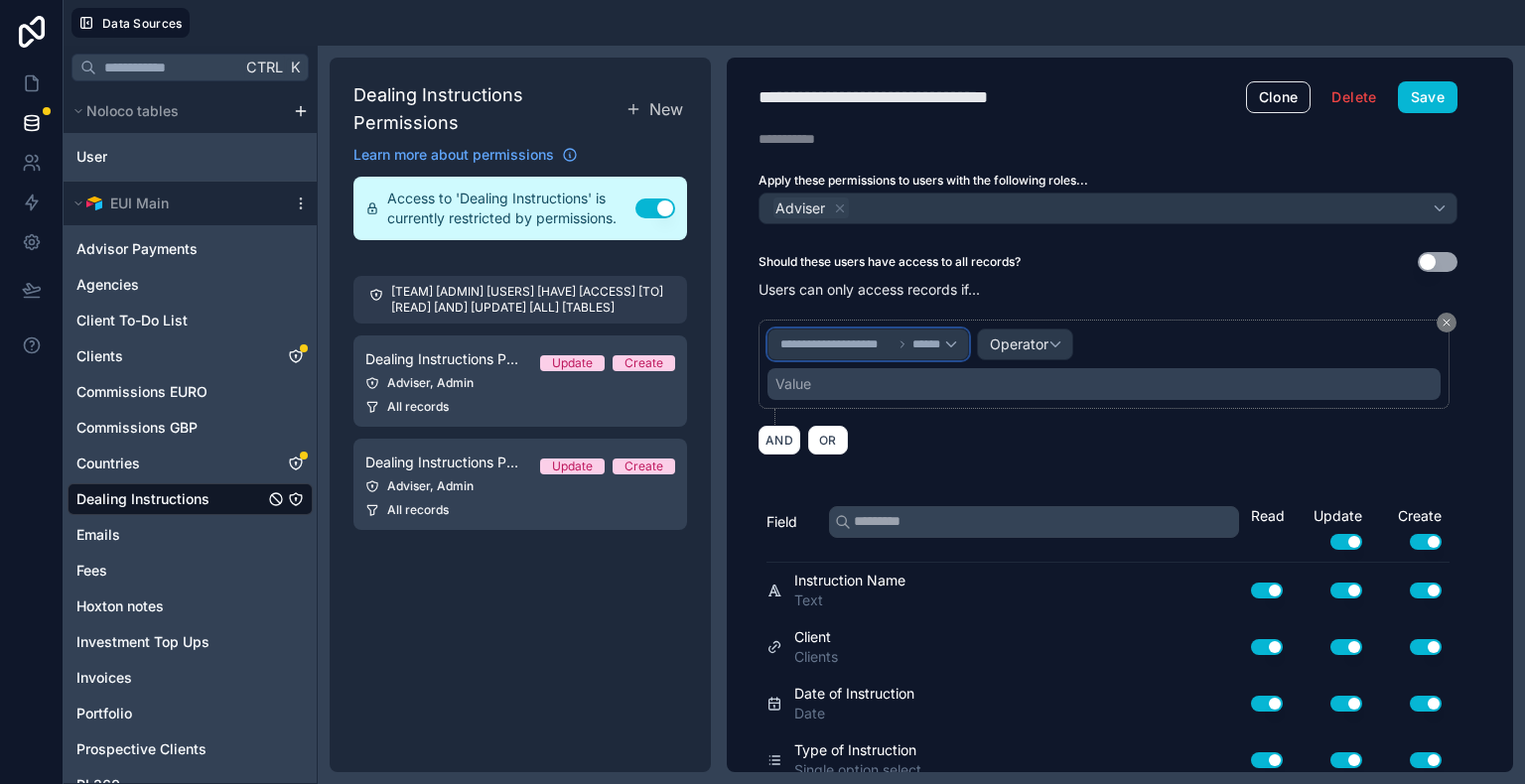 click on "******" at bounding box center (928, 344) 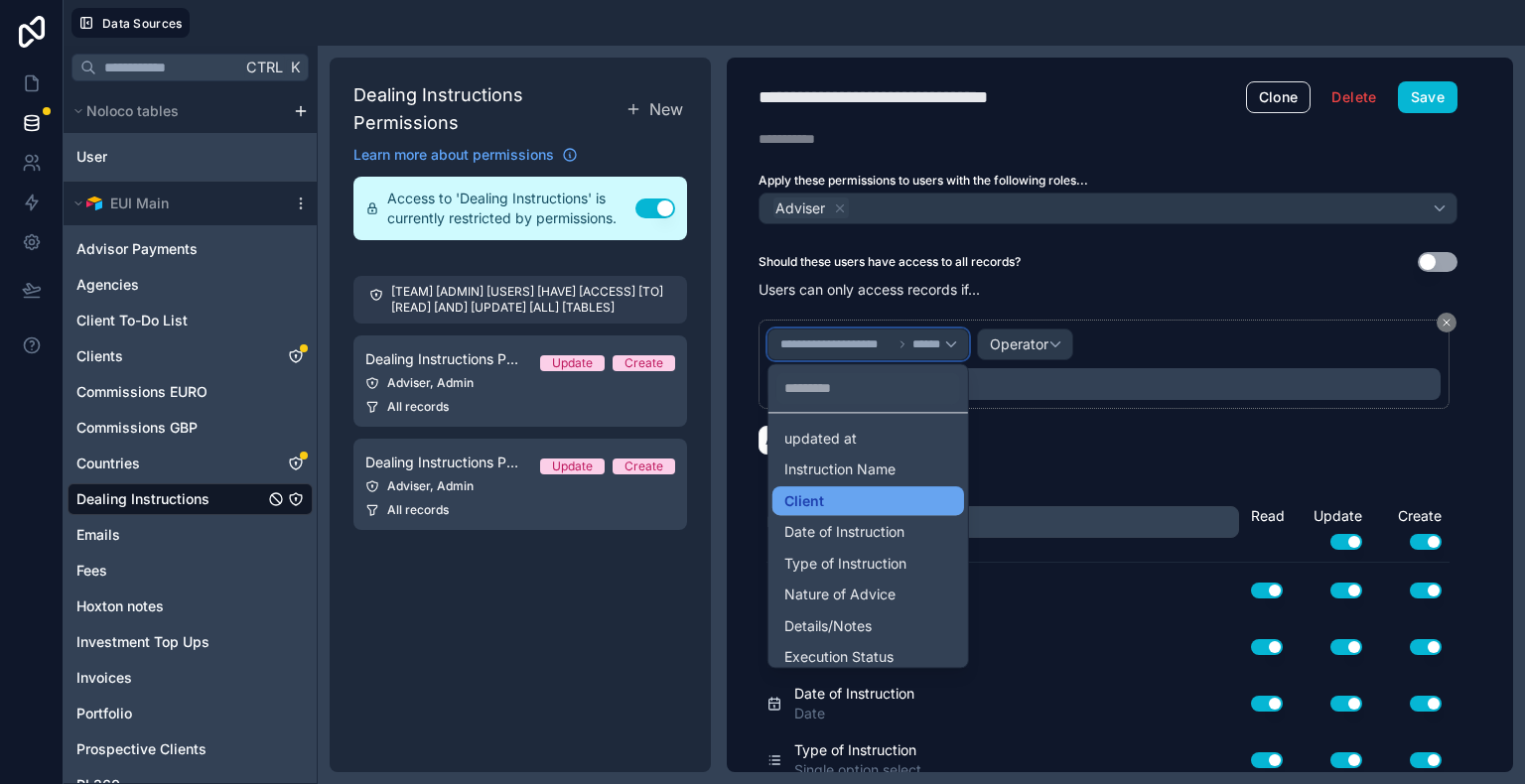 scroll, scrollTop: 170, scrollLeft: 0, axis: vertical 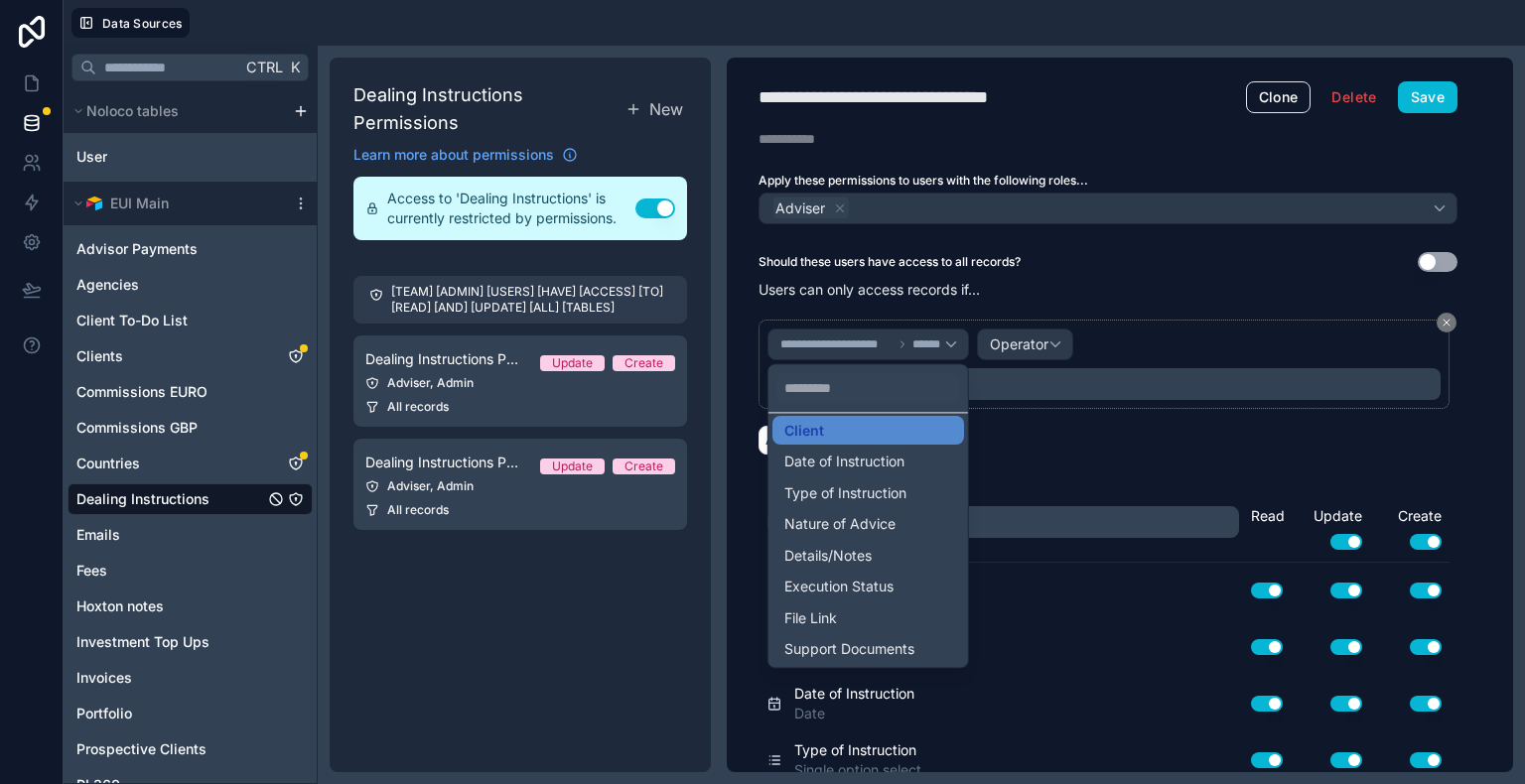 click at bounding box center (762, 392) 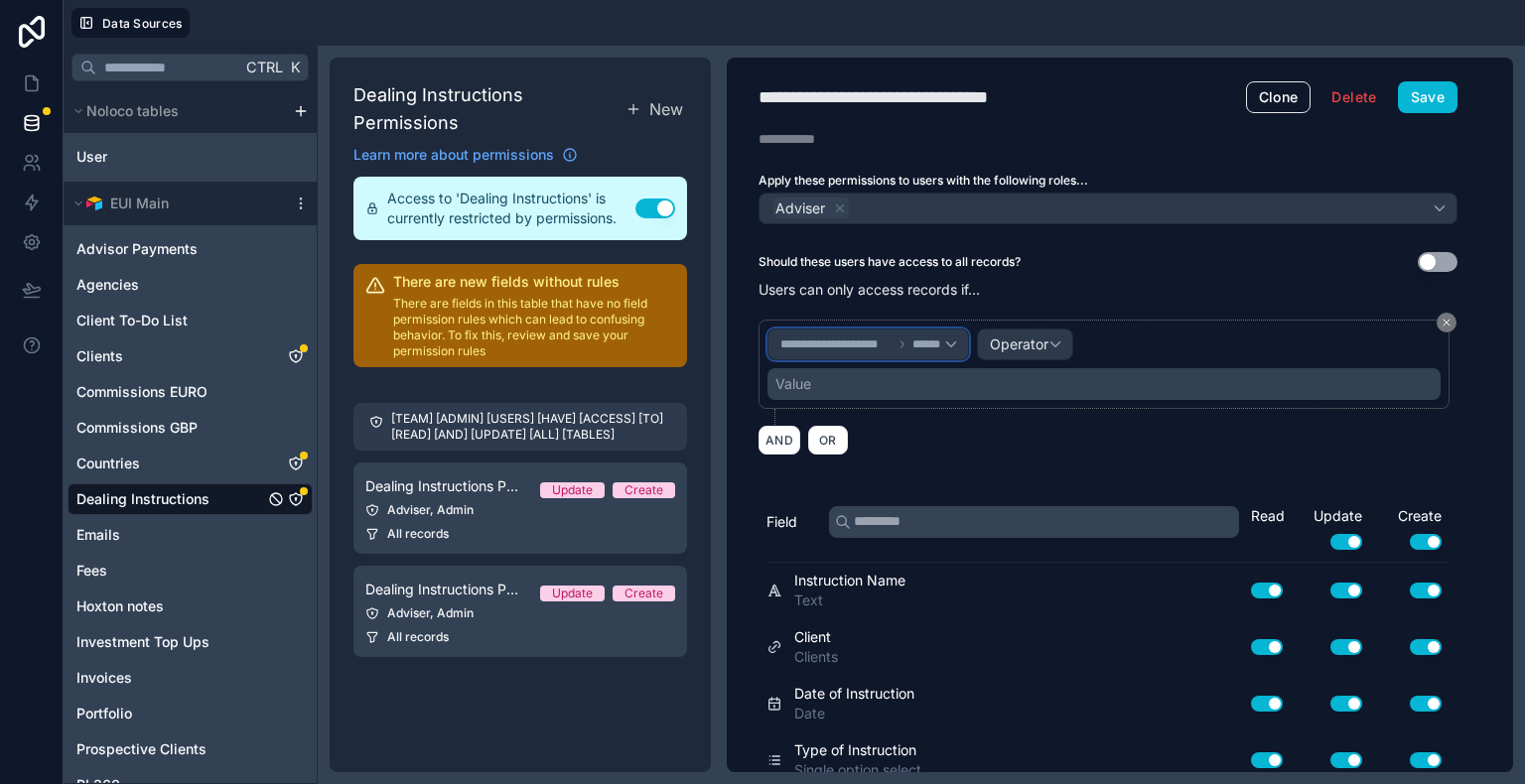 click on "**********" at bounding box center [868, 344] 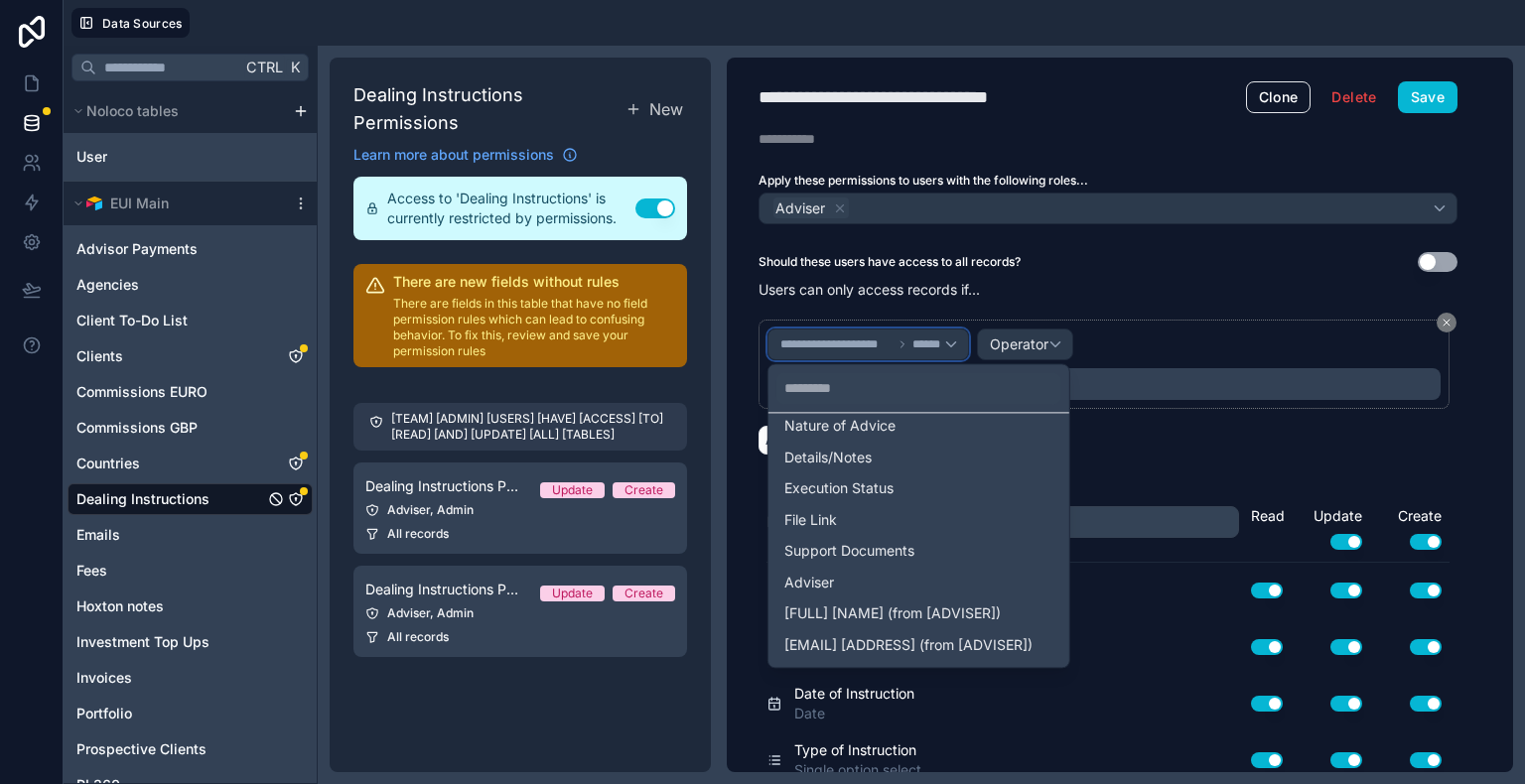 scroll, scrollTop: 298, scrollLeft: 0, axis: vertical 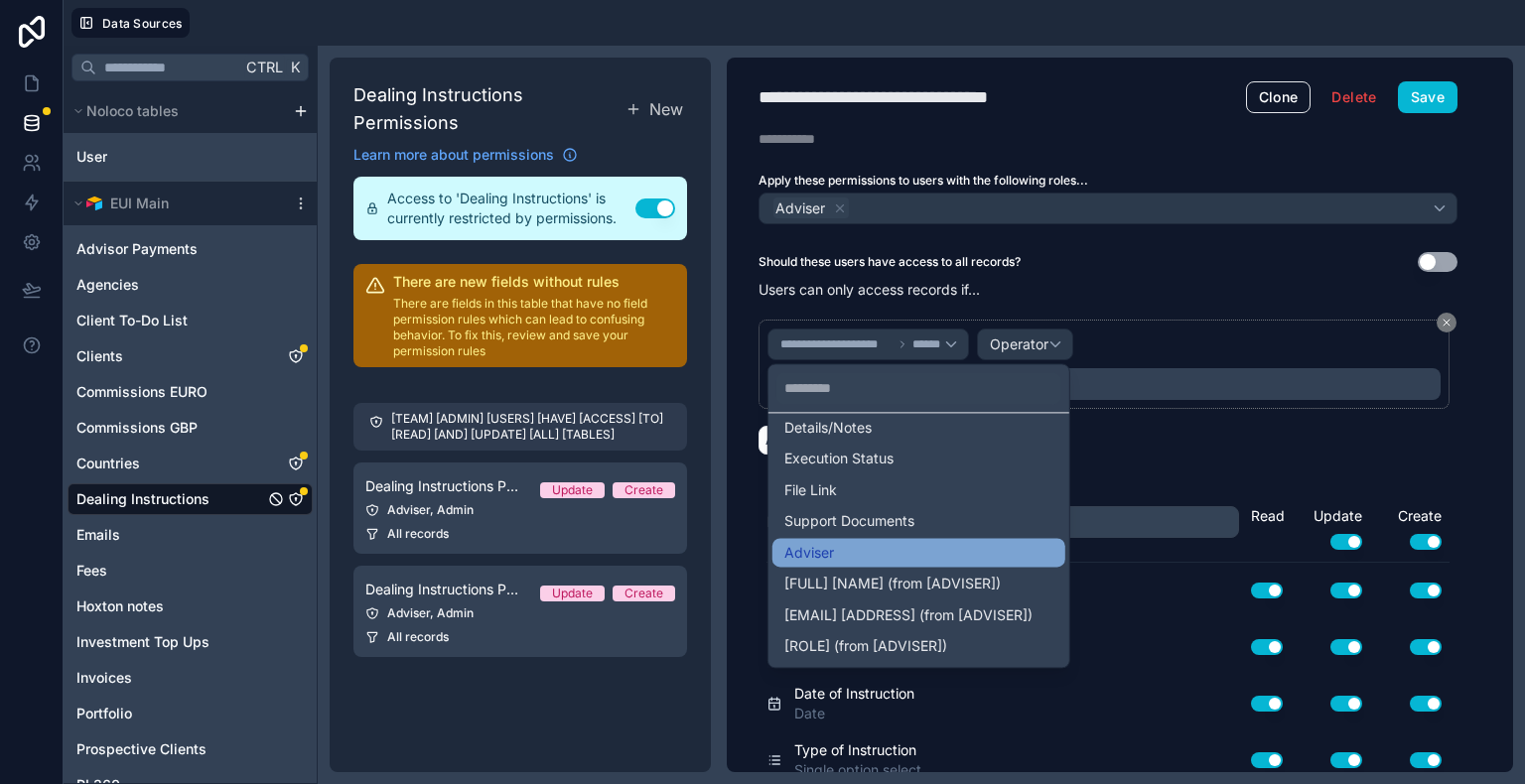 click on "Adviser" at bounding box center (918, 553) 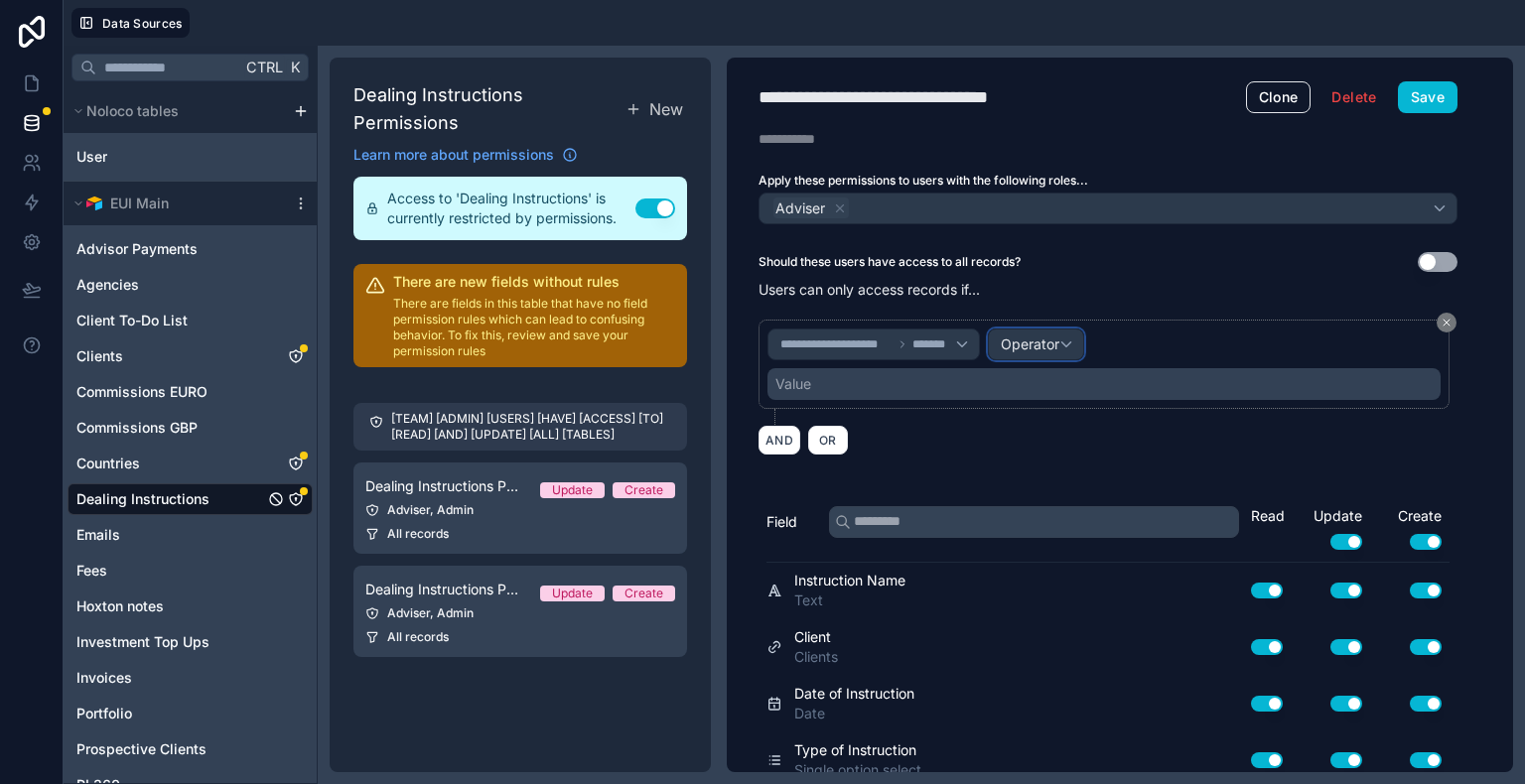 click on "Operator" at bounding box center [1036, 344] 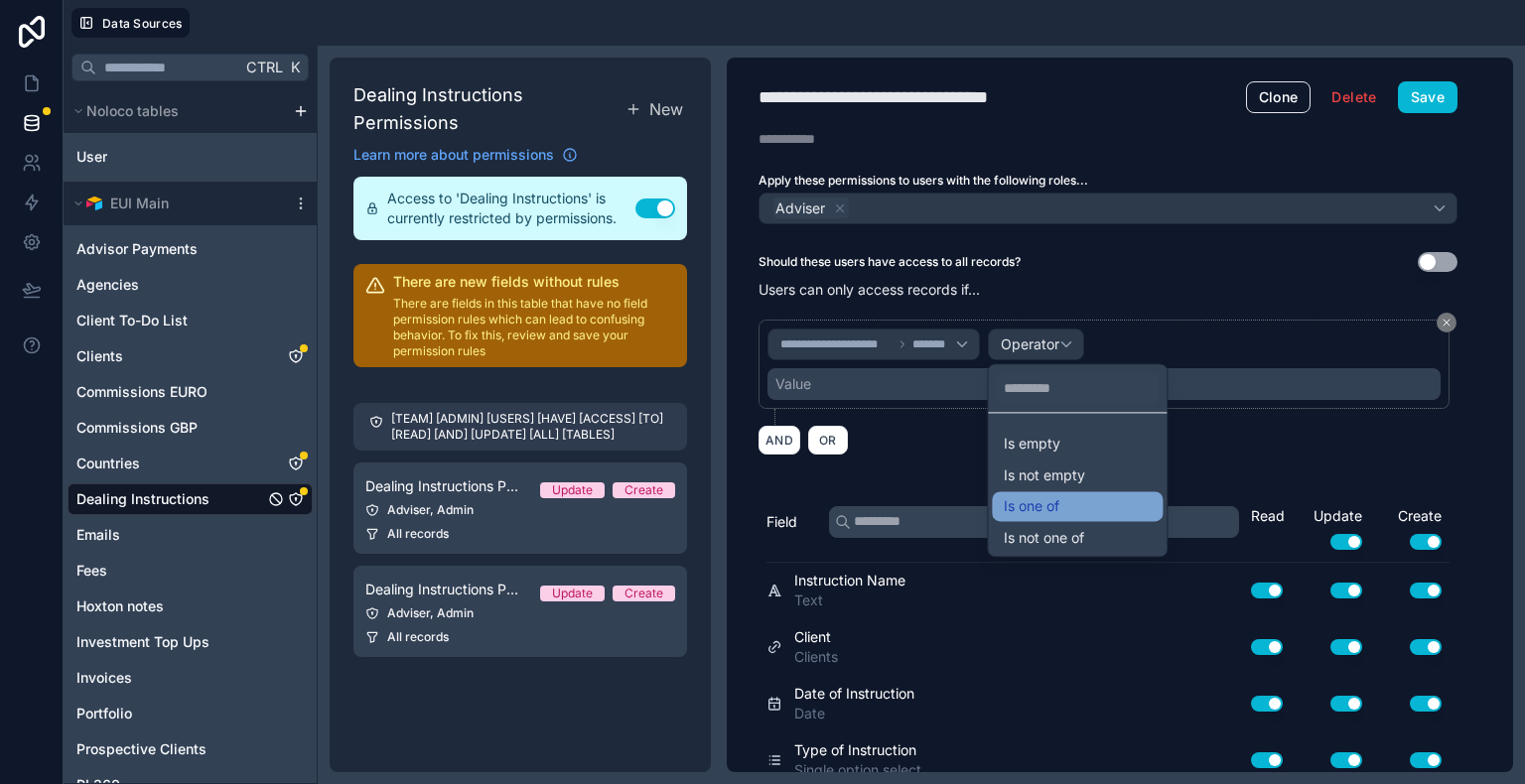 click on "Is one of" at bounding box center [1077, 506] 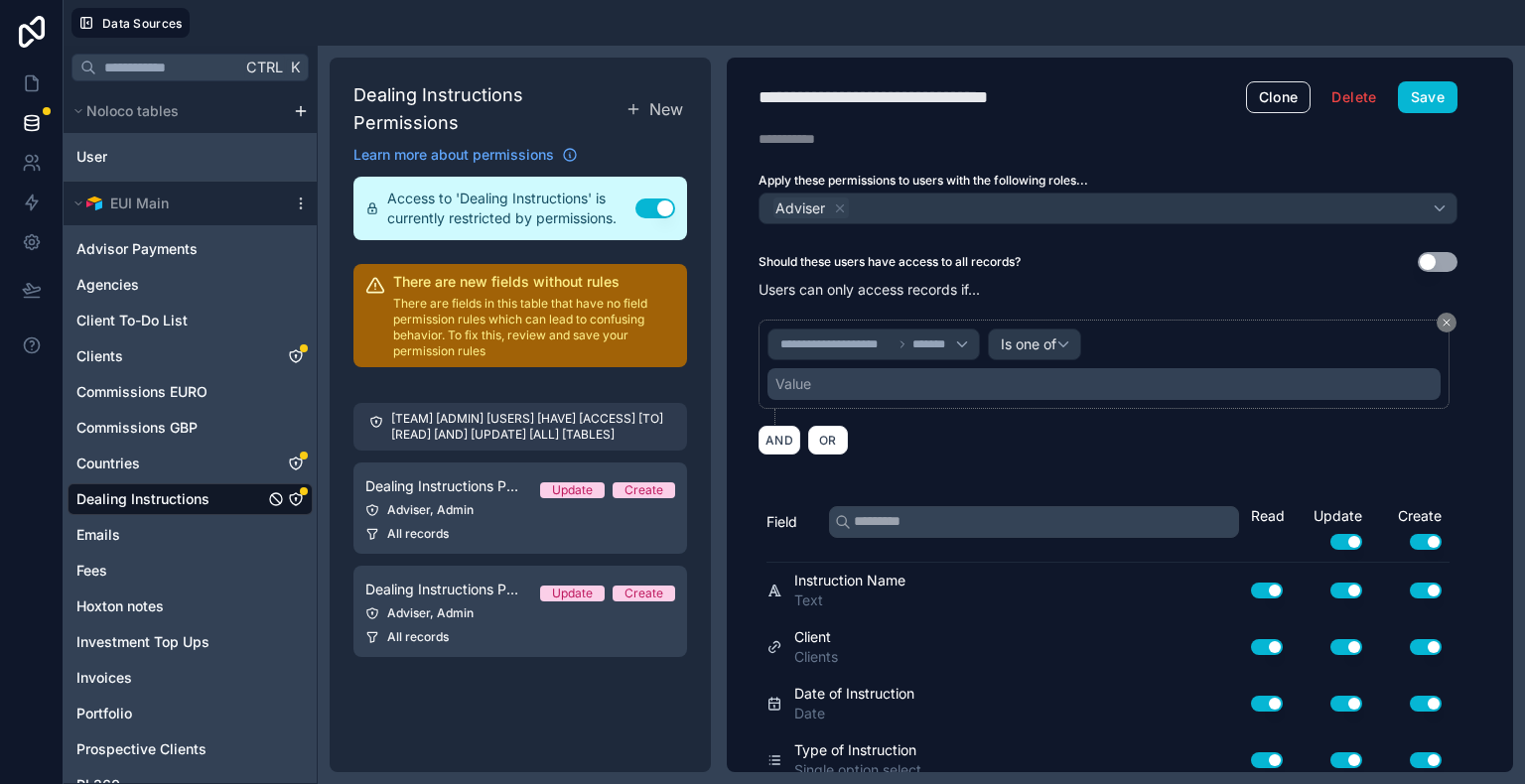click on "Value" at bounding box center [1104, 384] 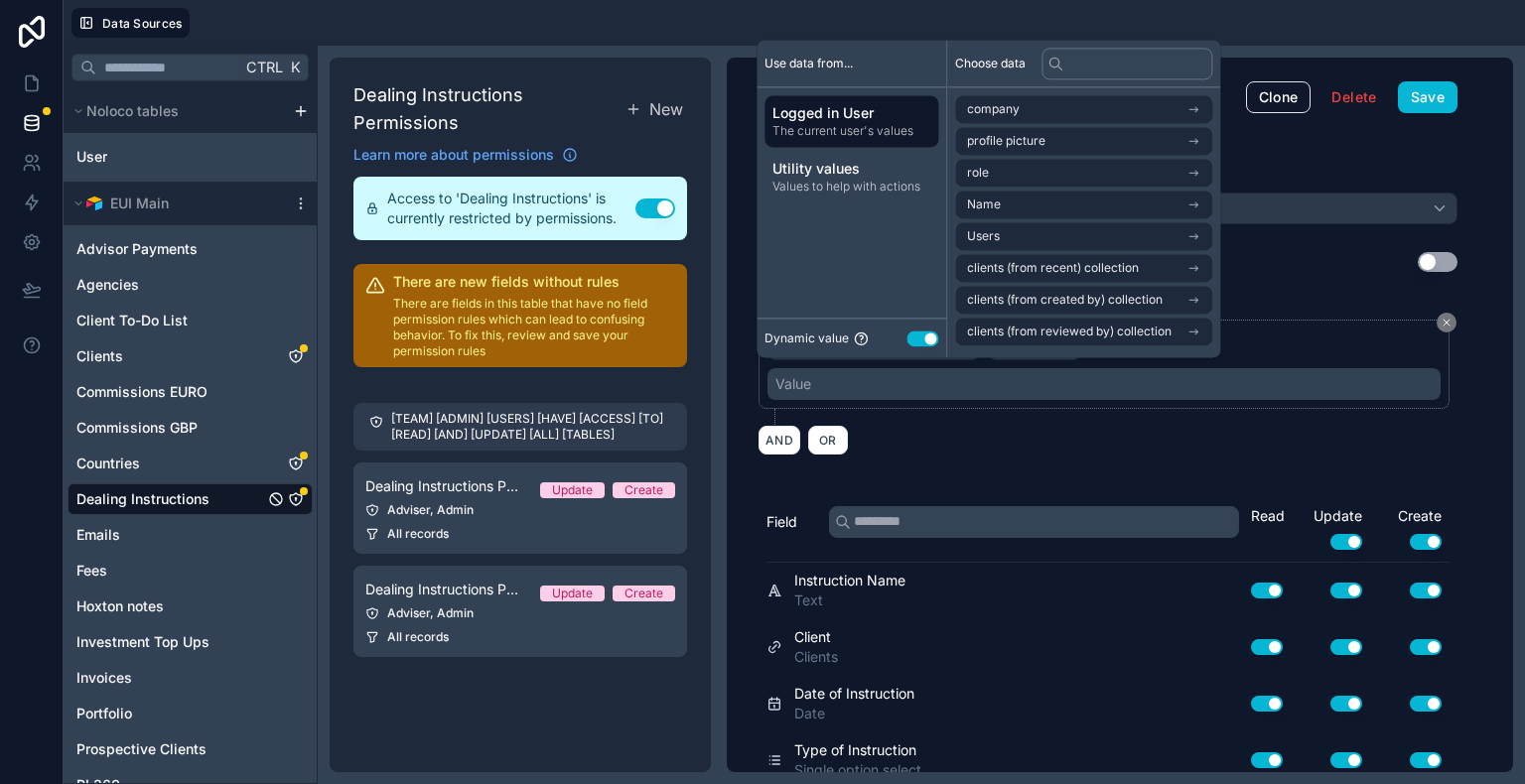 click on "The current user's values" at bounding box center [851, 131] 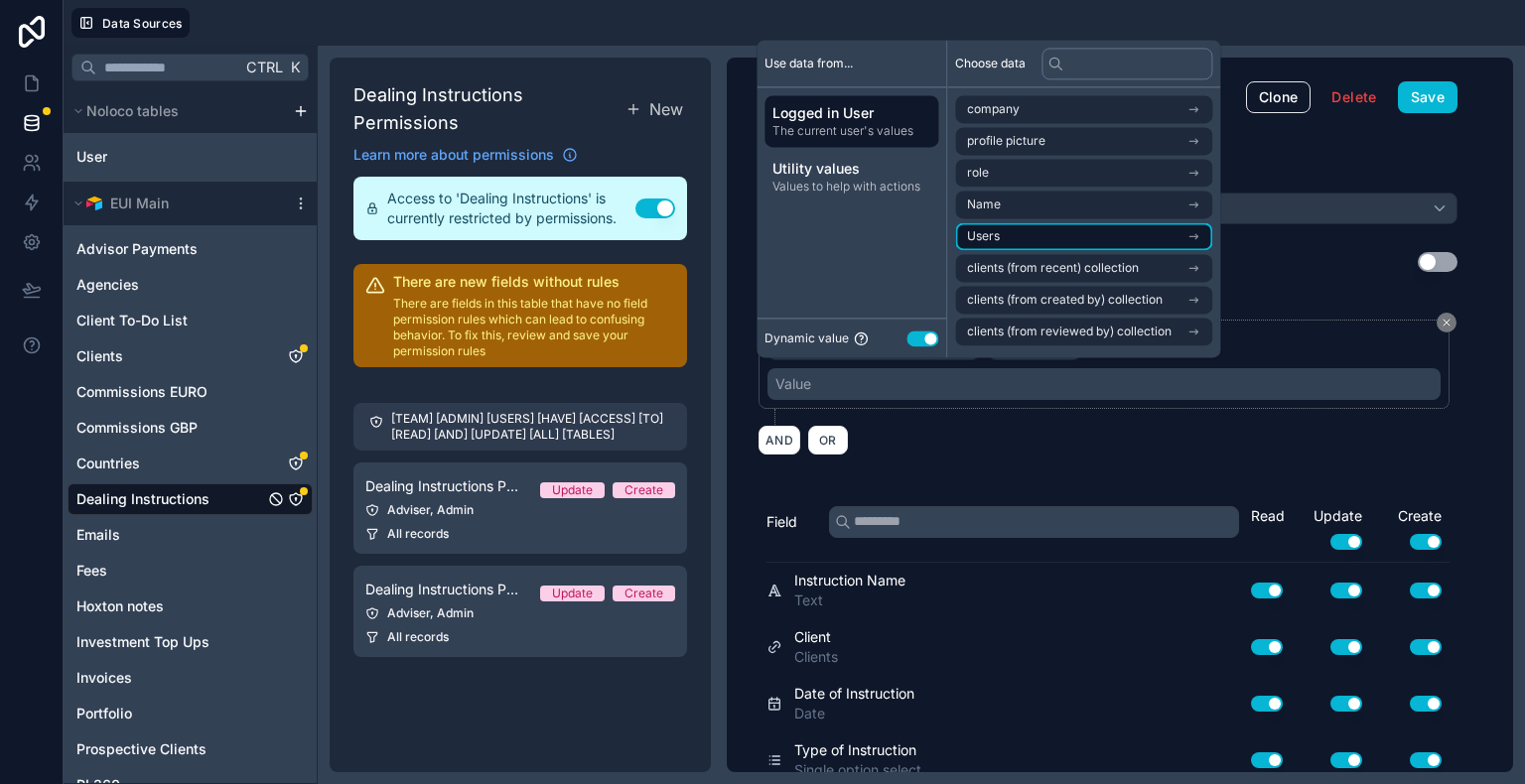click on "Users" at bounding box center (1083, 236) 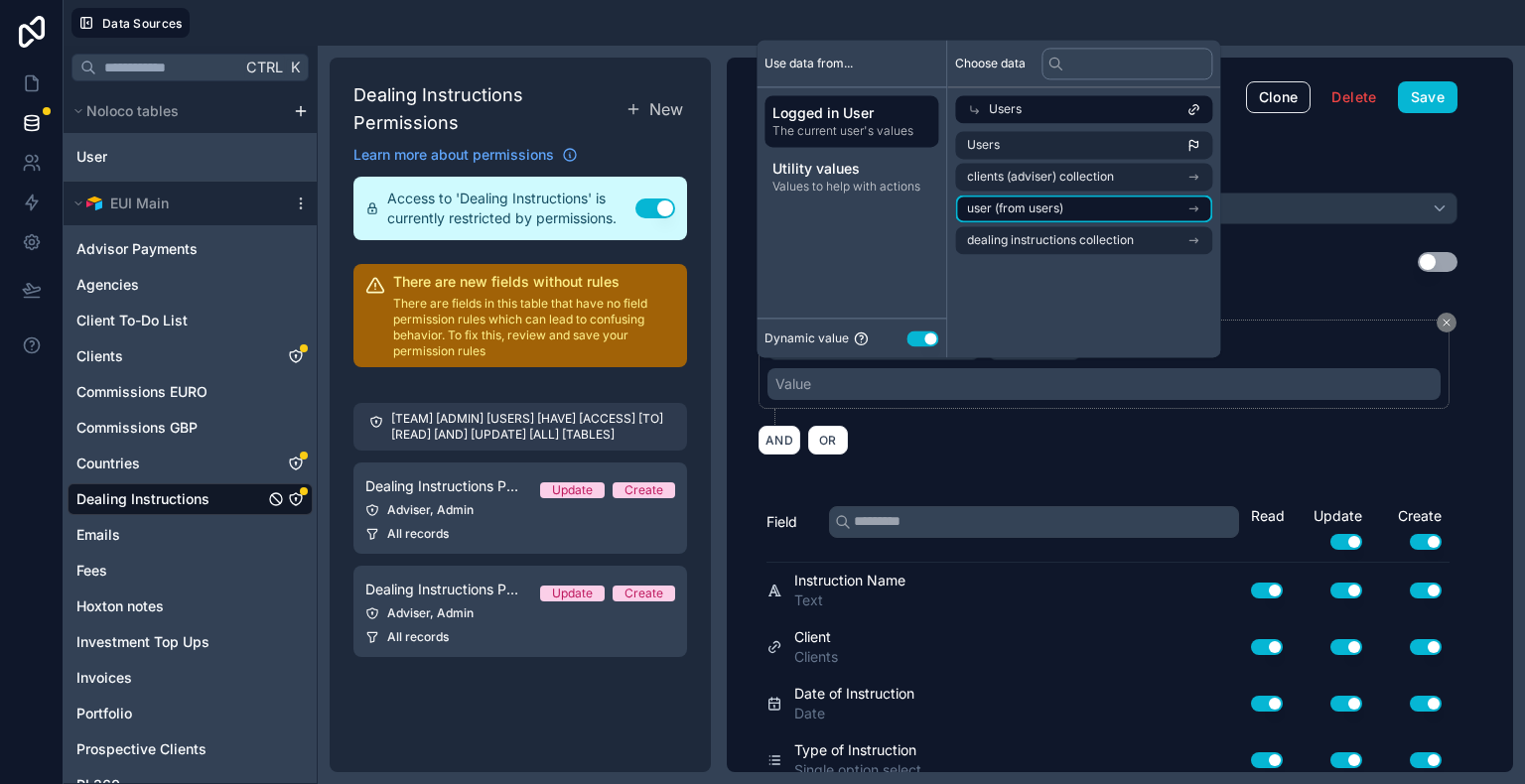 click on "user (from users)" at bounding box center [1015, 208] 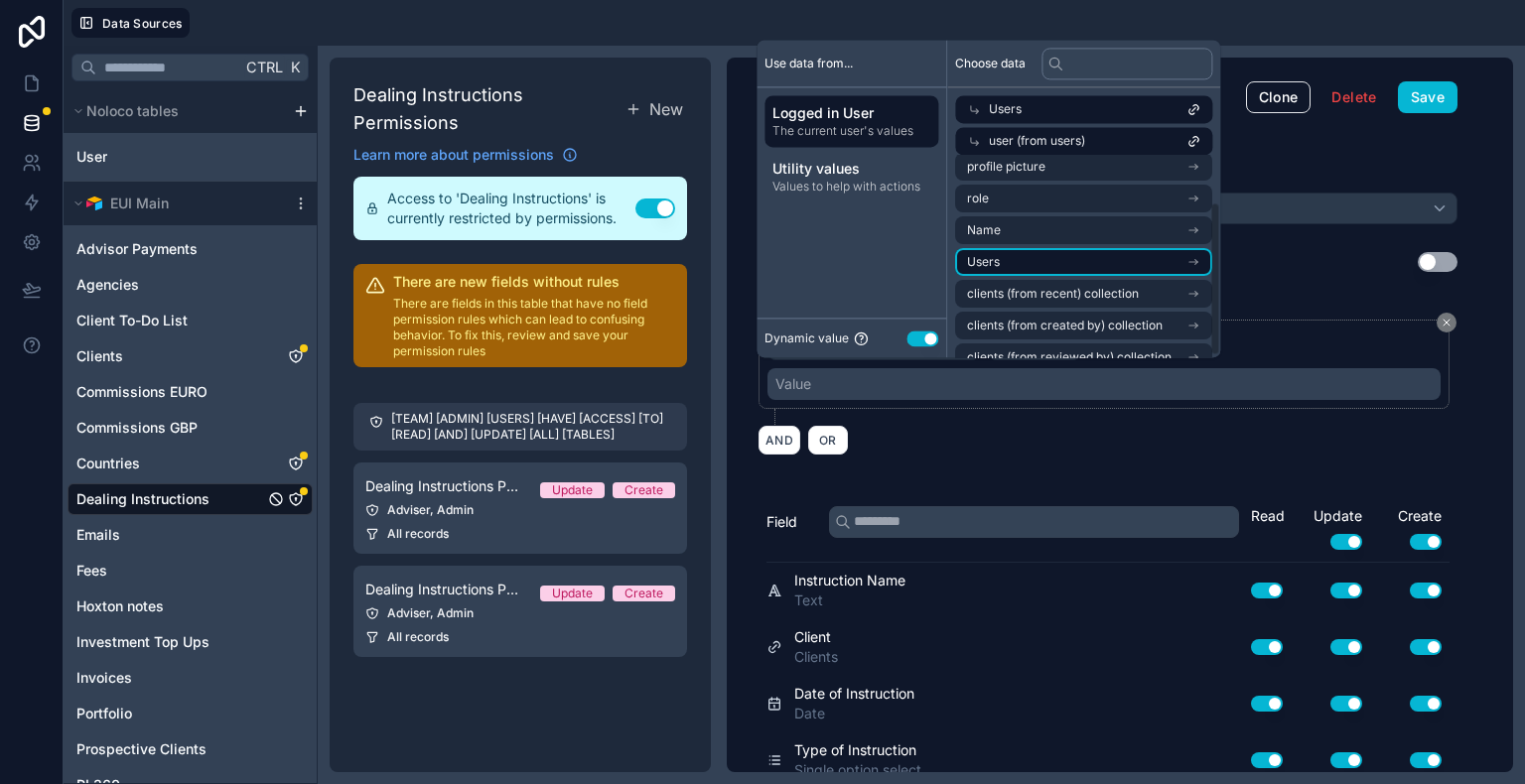 scroll, scrollTop: 64, scrollLeft: 0, axis: vertical 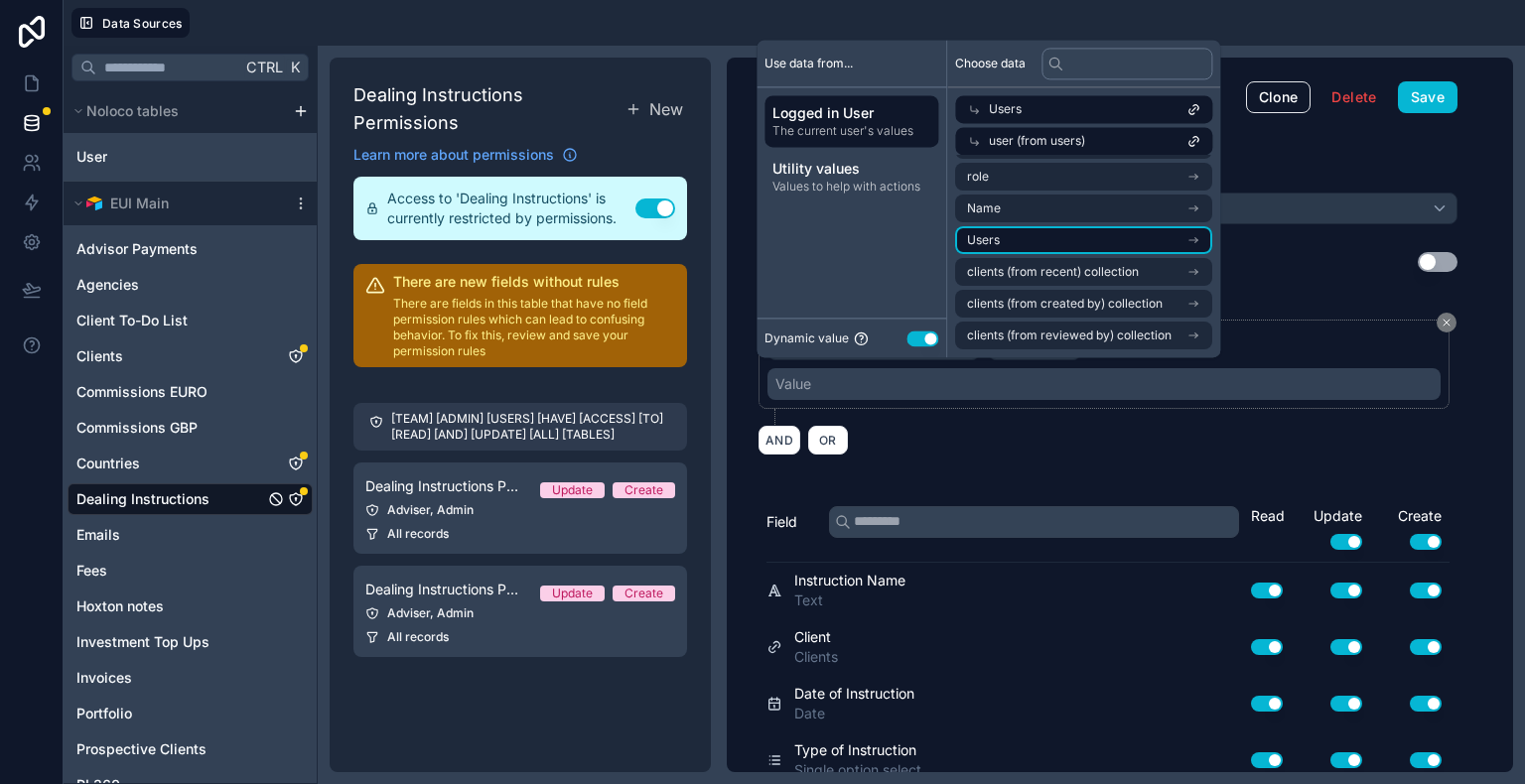 click on "Users" at bounding box center (1083, 240) 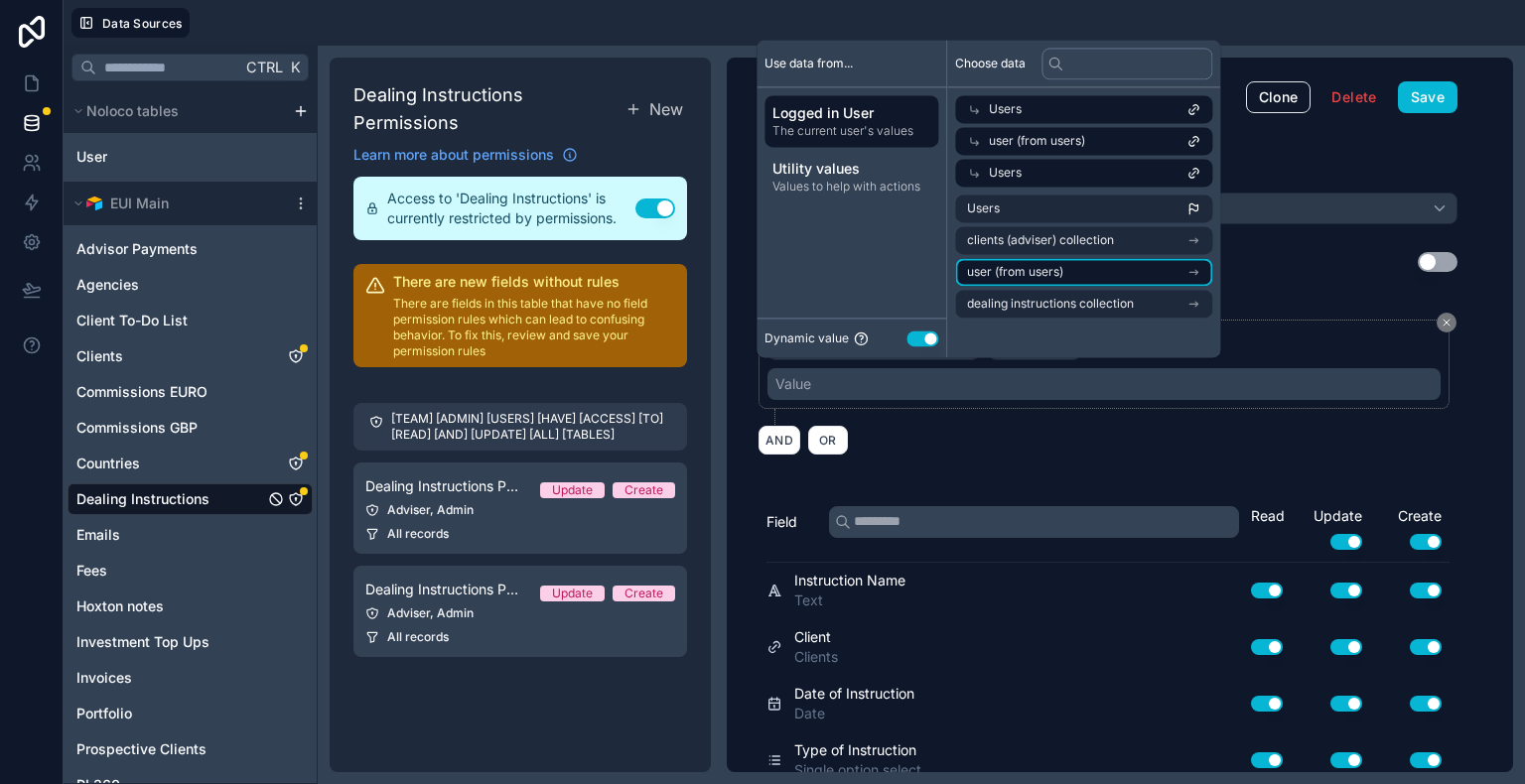 click on "user (from users)" at bounding box center [1015, 272] 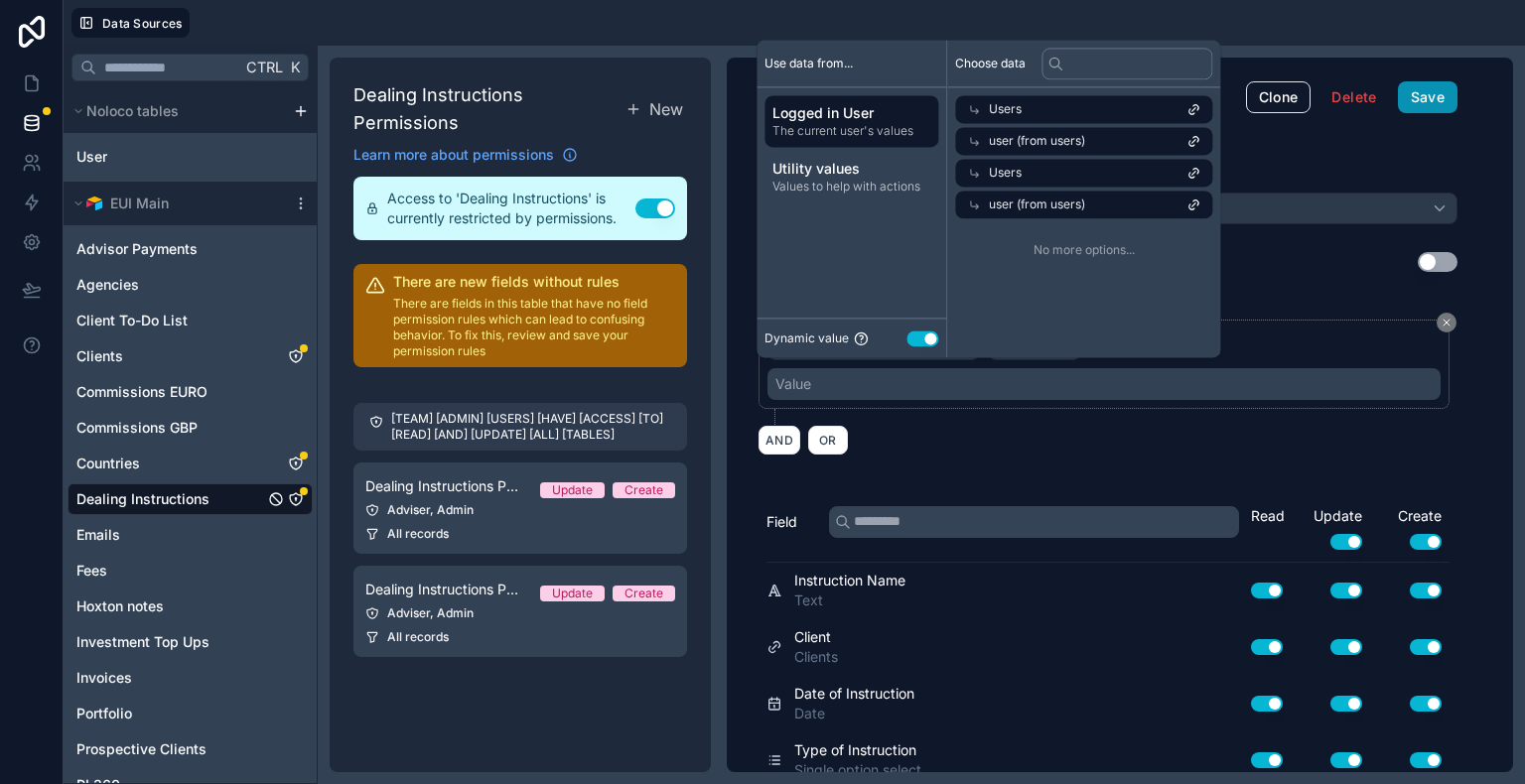 click on "Save" at bounding box center (1428, 97) 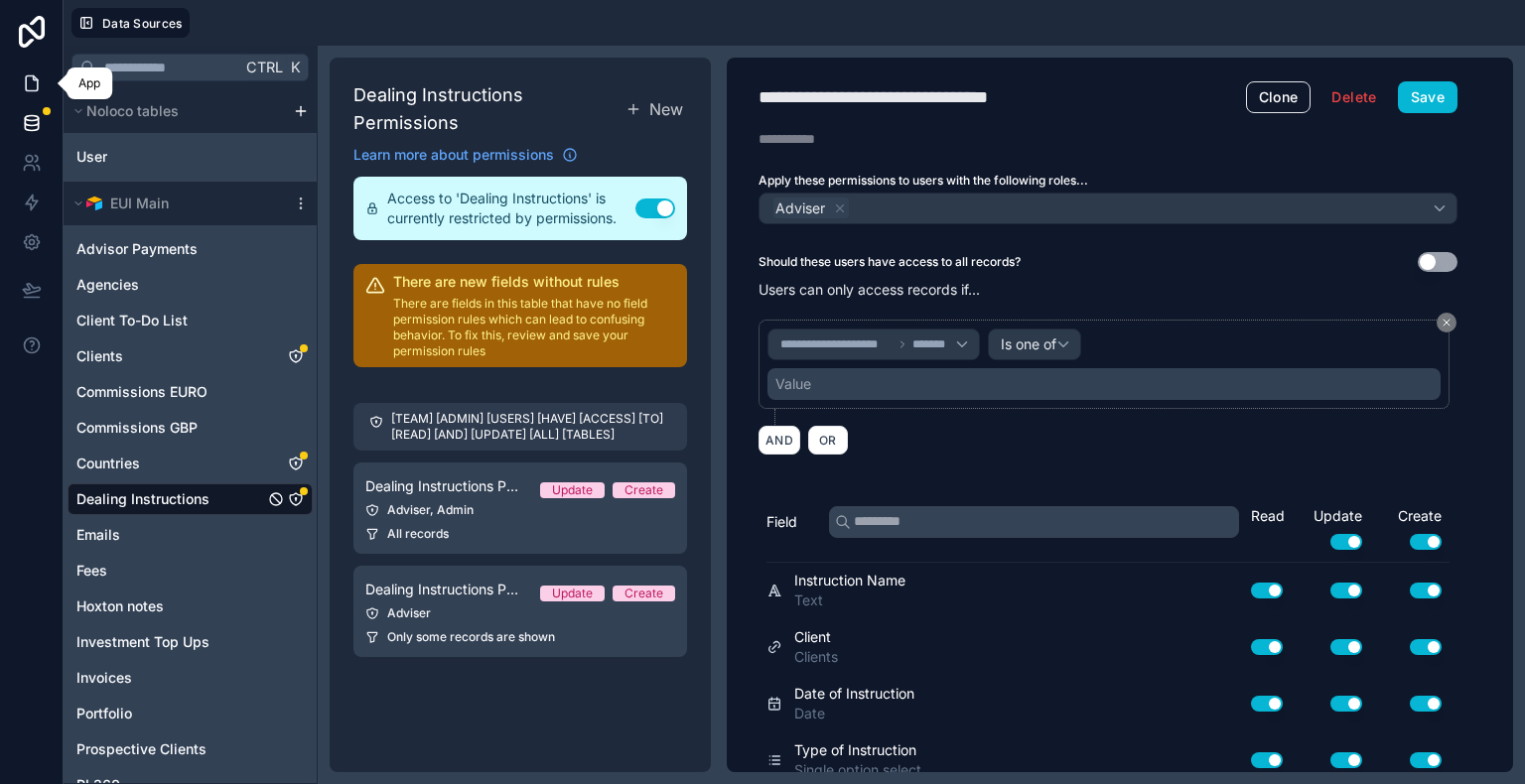 click 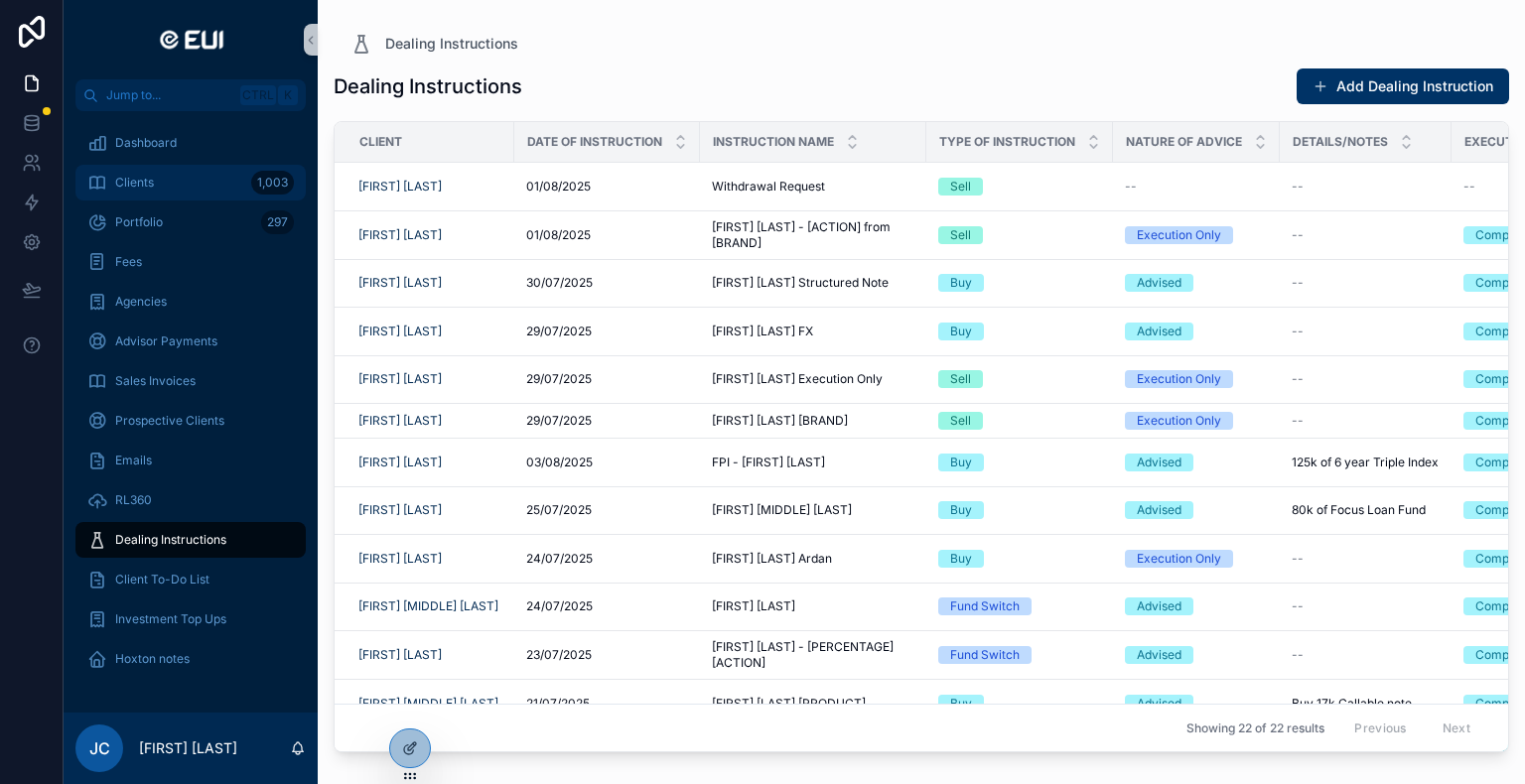 click on "Clients 1,003" at bounding box center (191, 183) 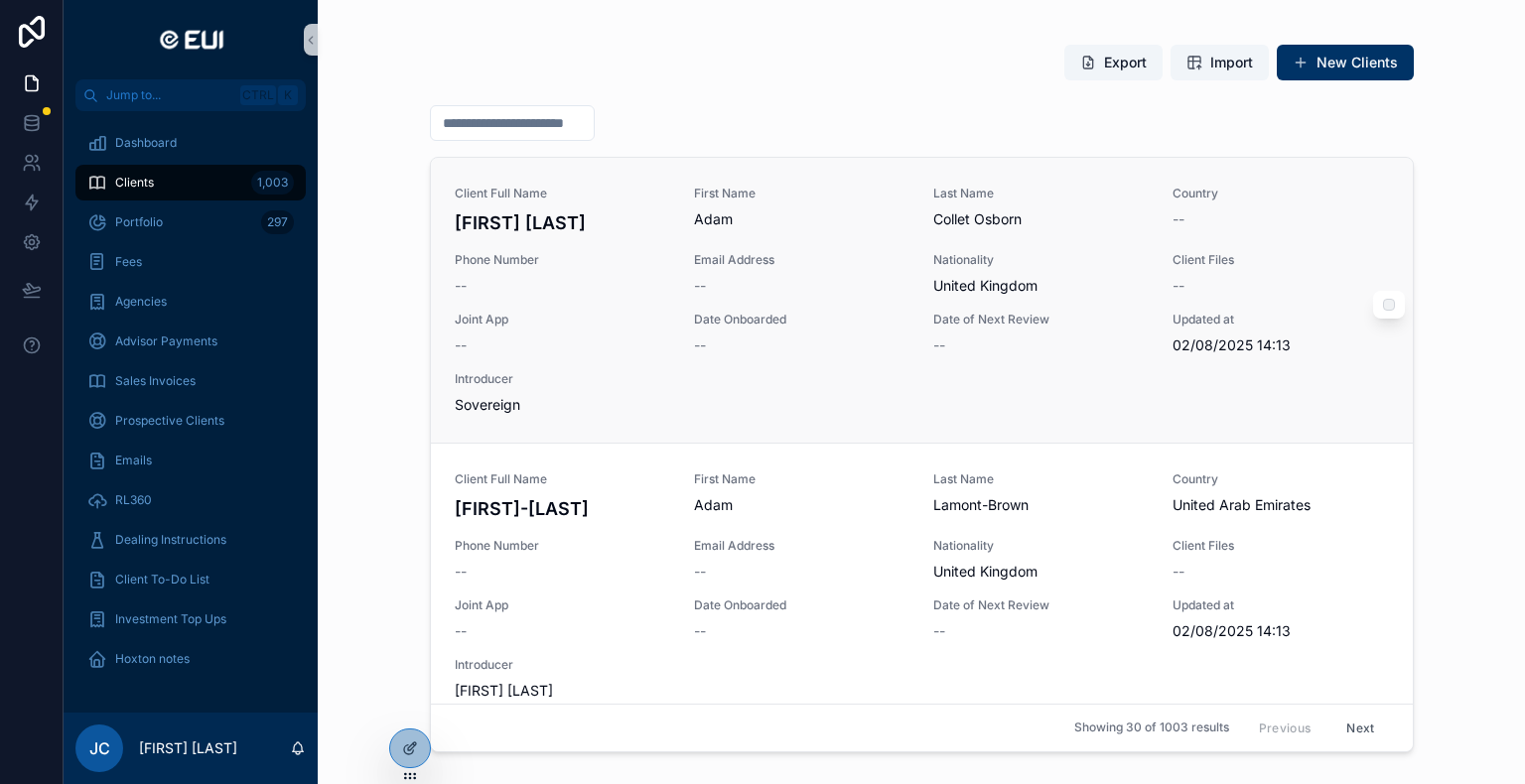 click on "Sovereign" at bounding box center [562, 405] 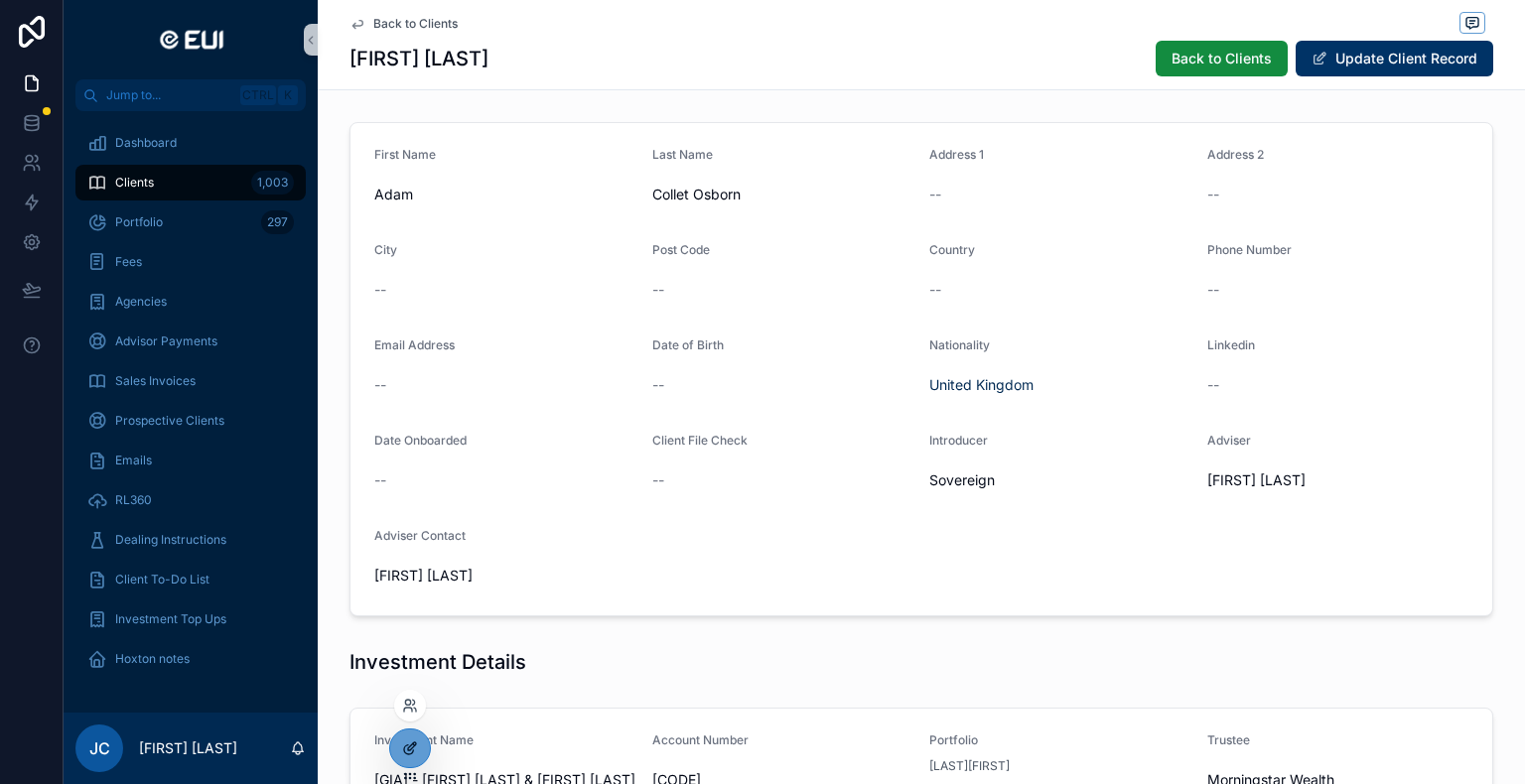click at bounding box center [410, 748] 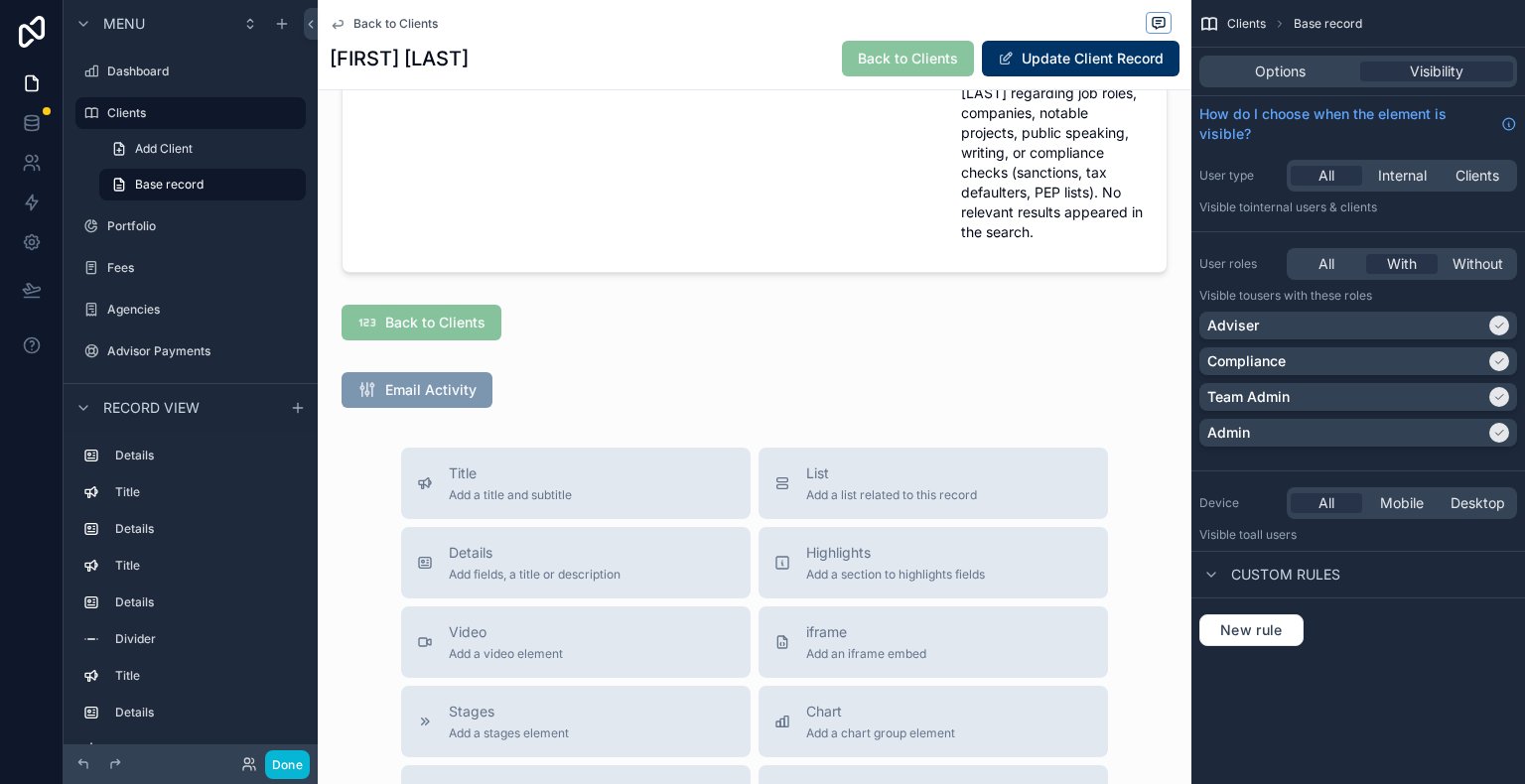 scroll, scrollTop: 2084, scrollLeft: 0, axis: vertical 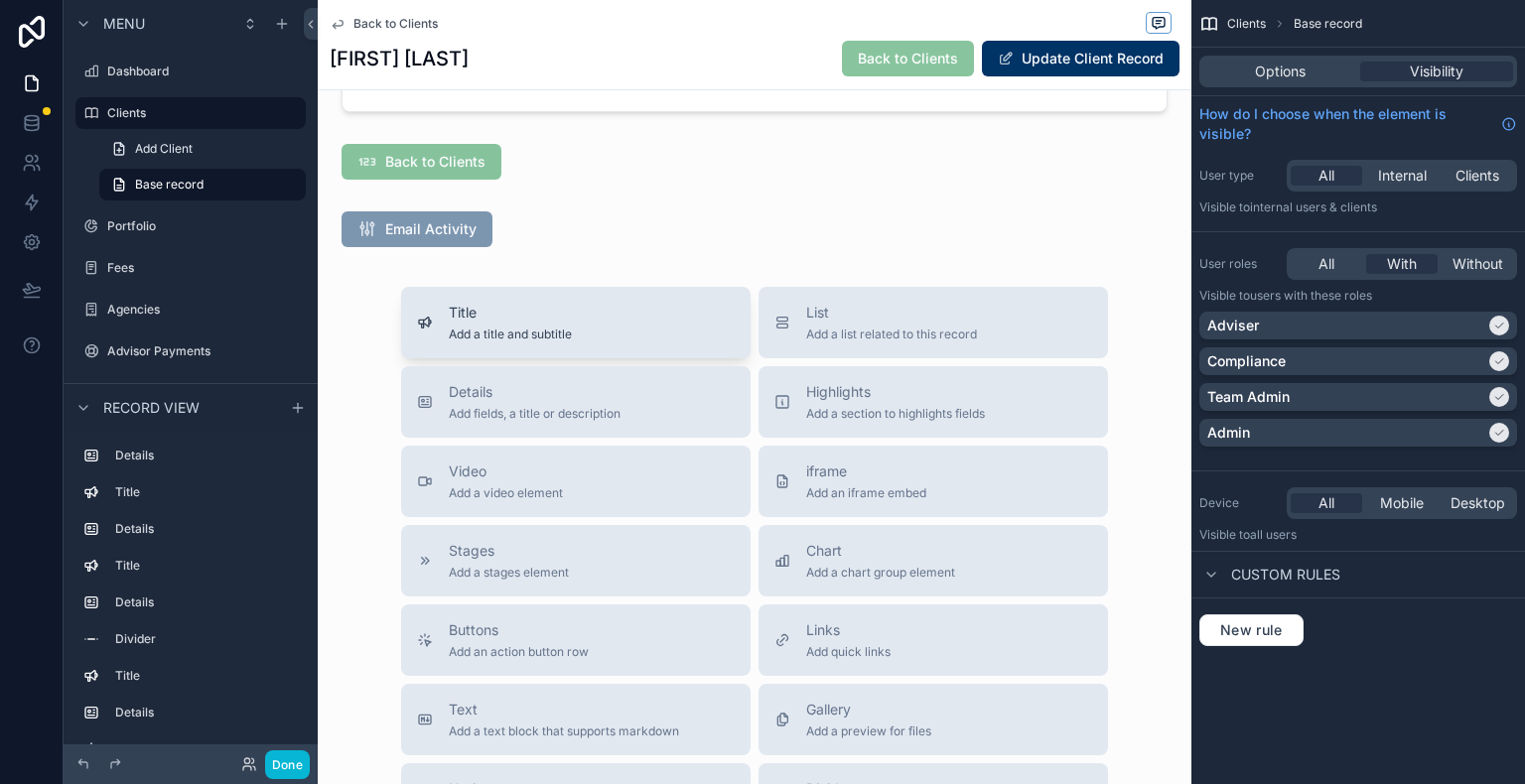 click on "Title Add a title and subtitle" at bounding box center (576, 323) 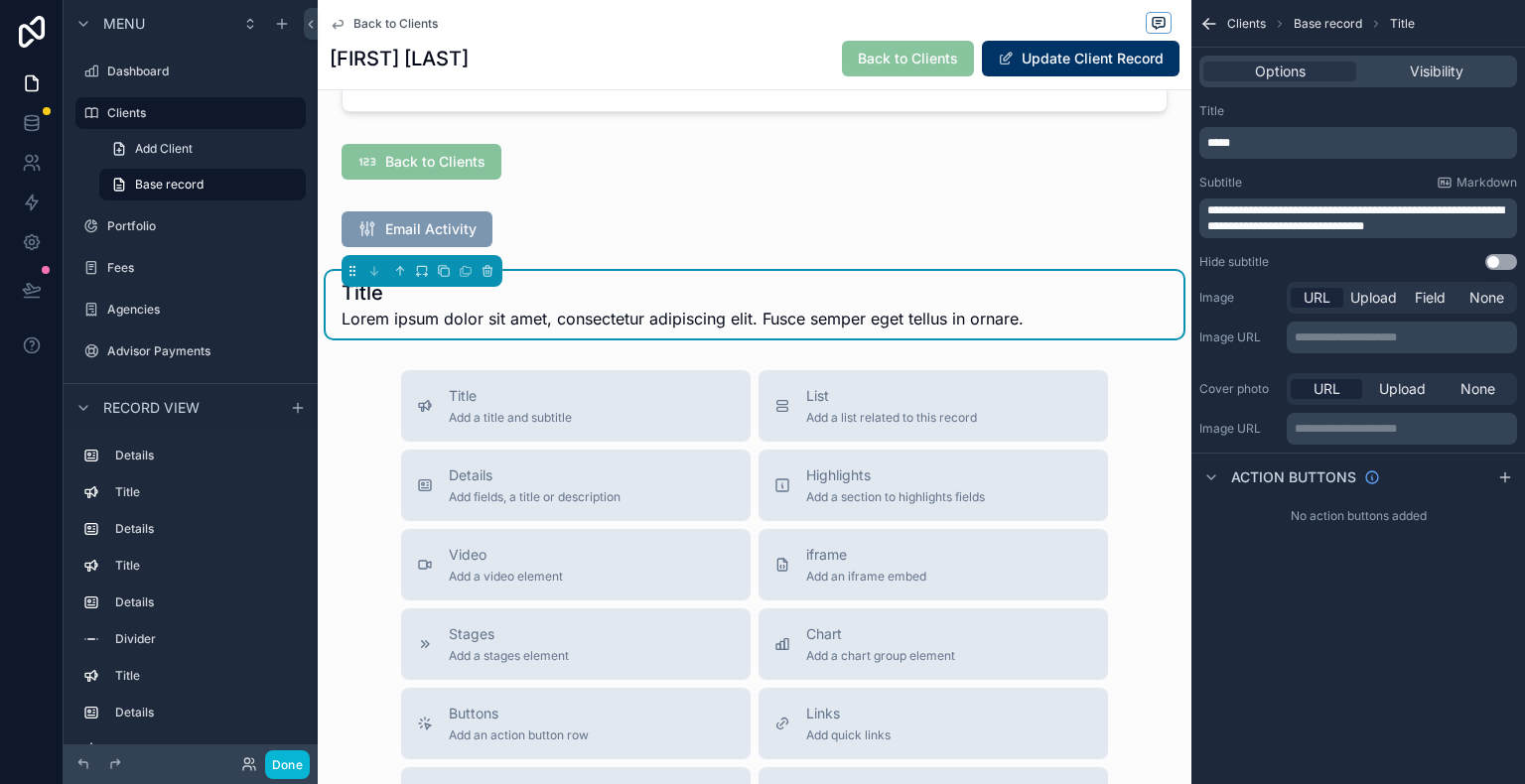 scroll, scrollTop: 2010, scrollLeft: 0, axis: vertical 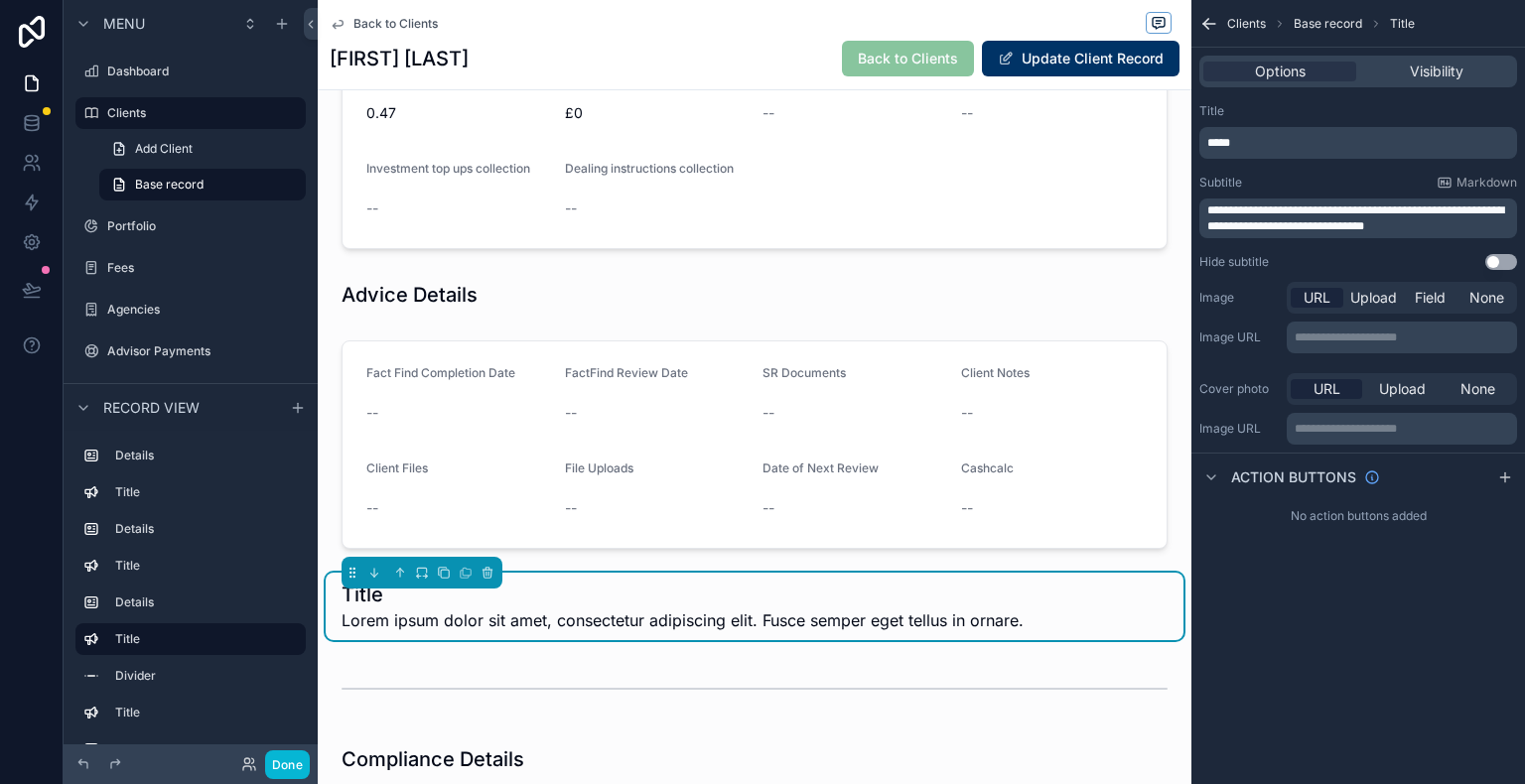 click on "Title" at bounding box center [682, 594] 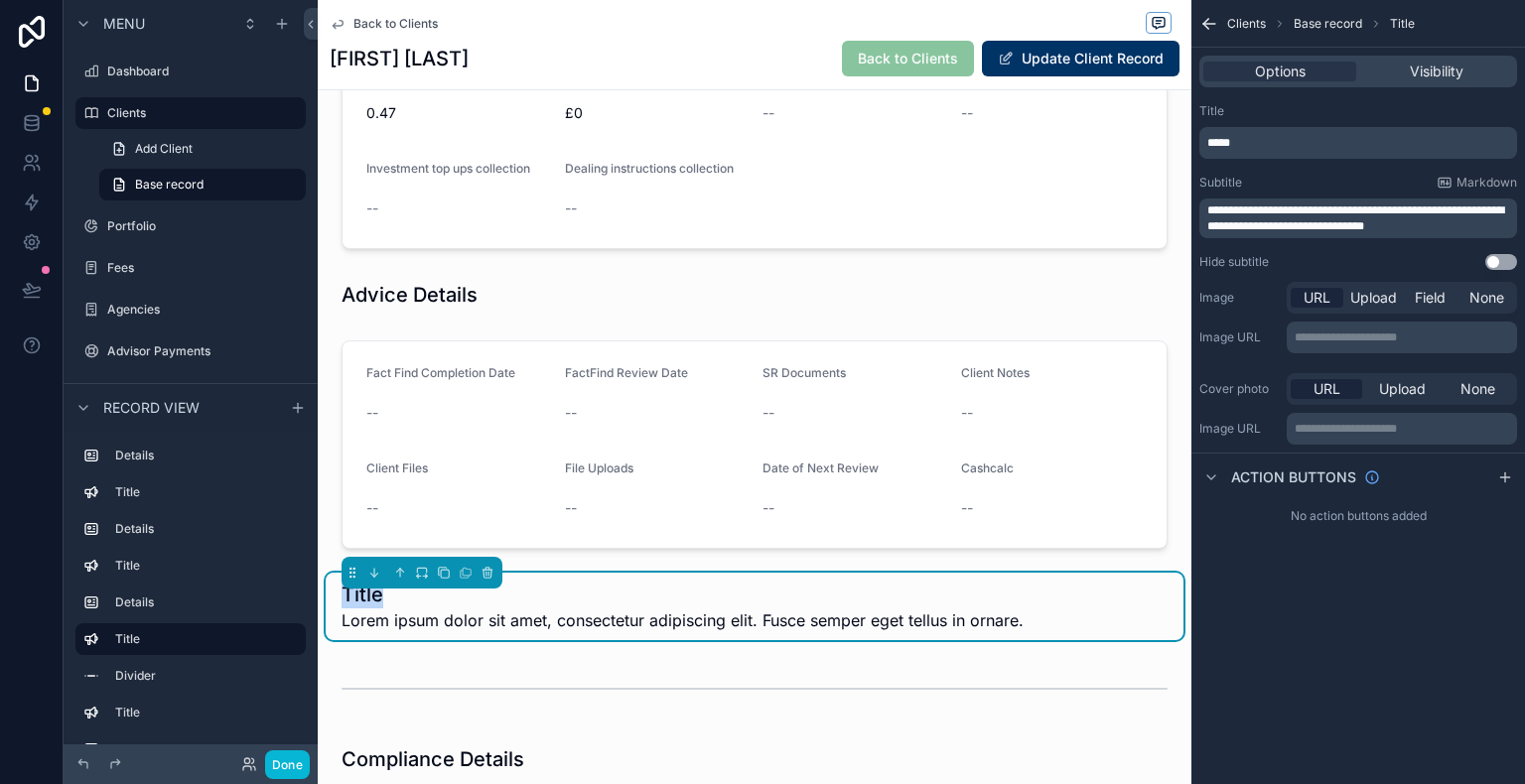 click on "Title" at bounding box center (682, 594) 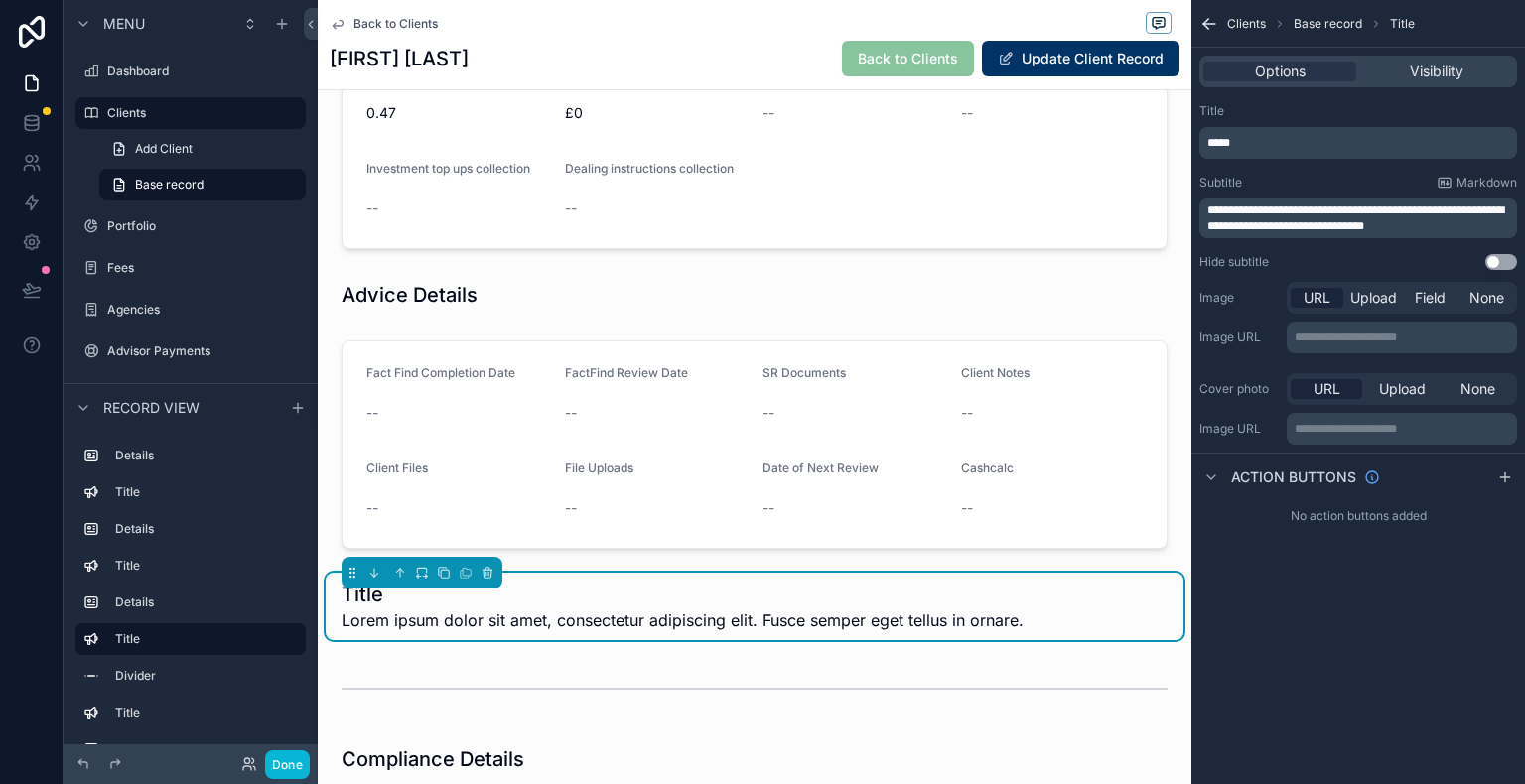 click on "Title" at bounding box center [682, 594] 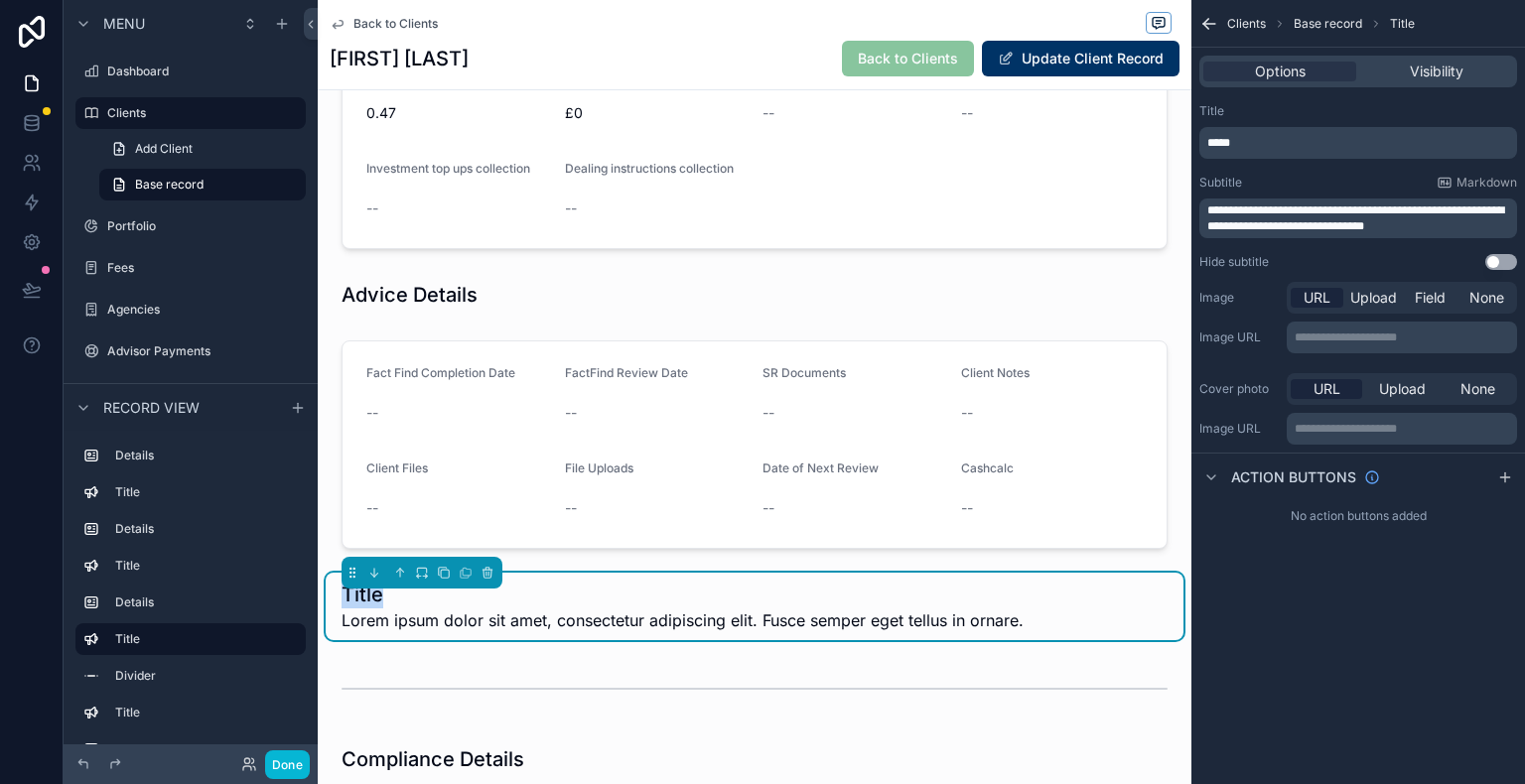 click on "Title" at bounding box center (682, 594) 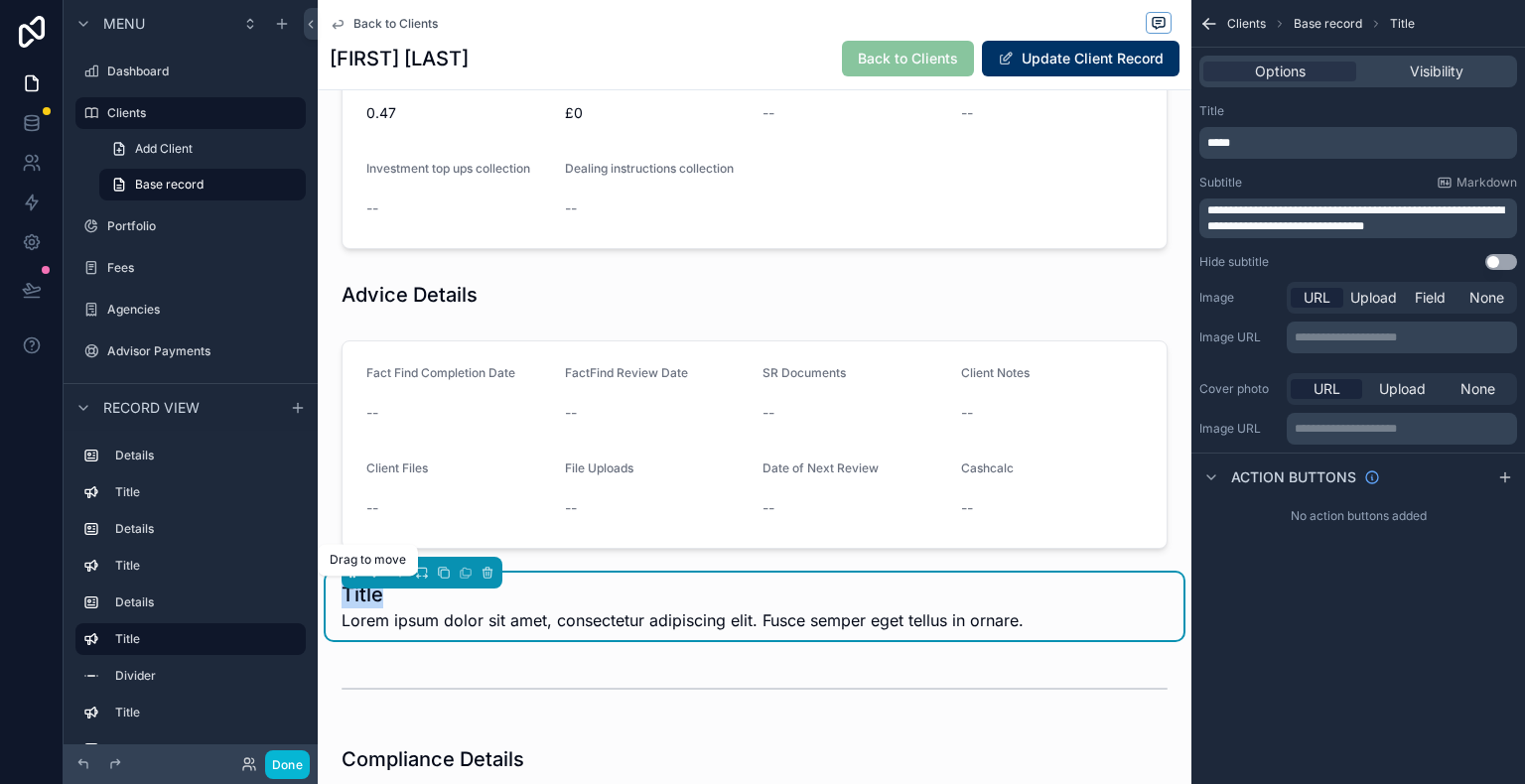 click 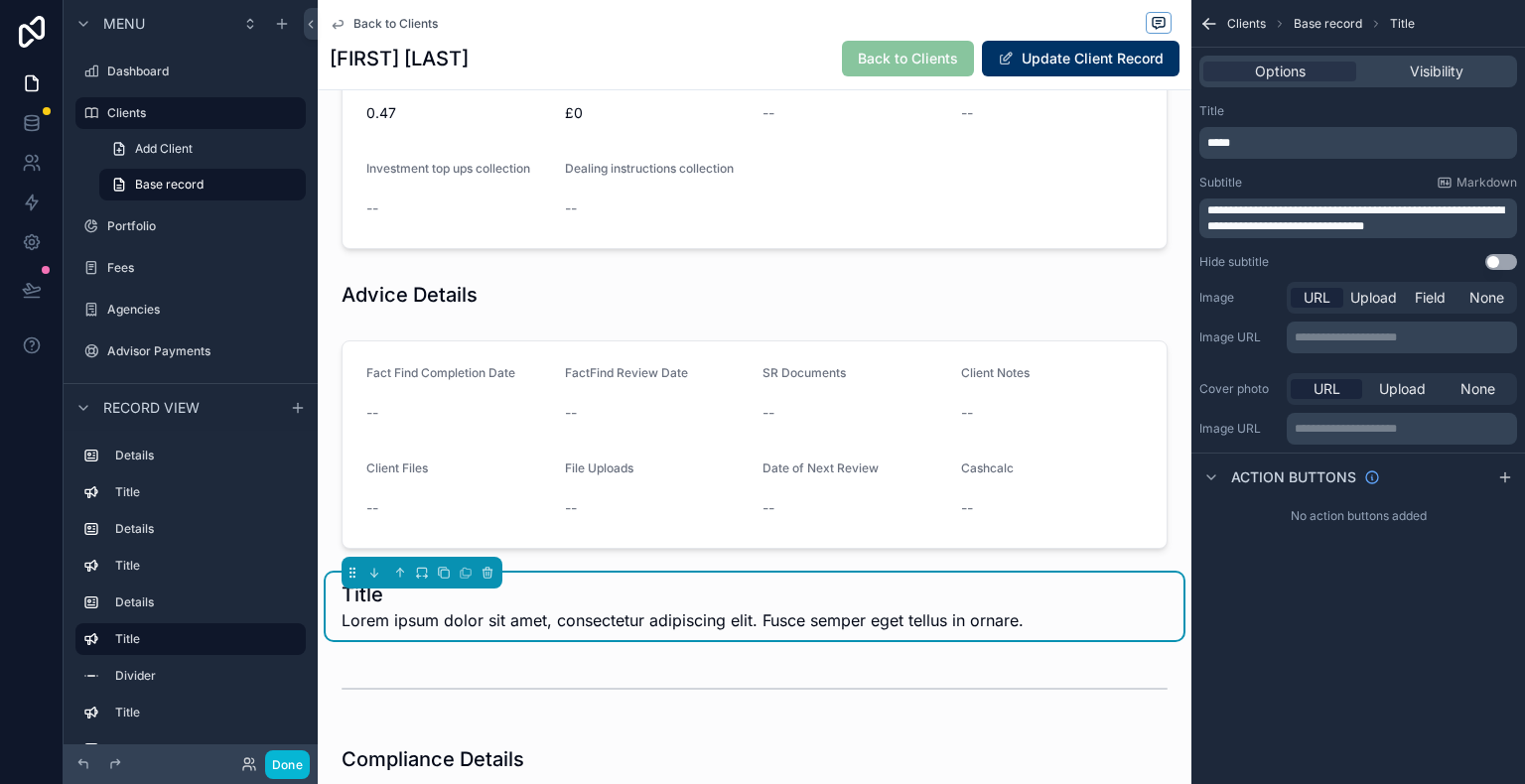 click on "Lorem ipsum dolor sit amet, consectetur adipiscing elit. Fusce semper eget tellus in ornare." at bounding box center [682, 620] 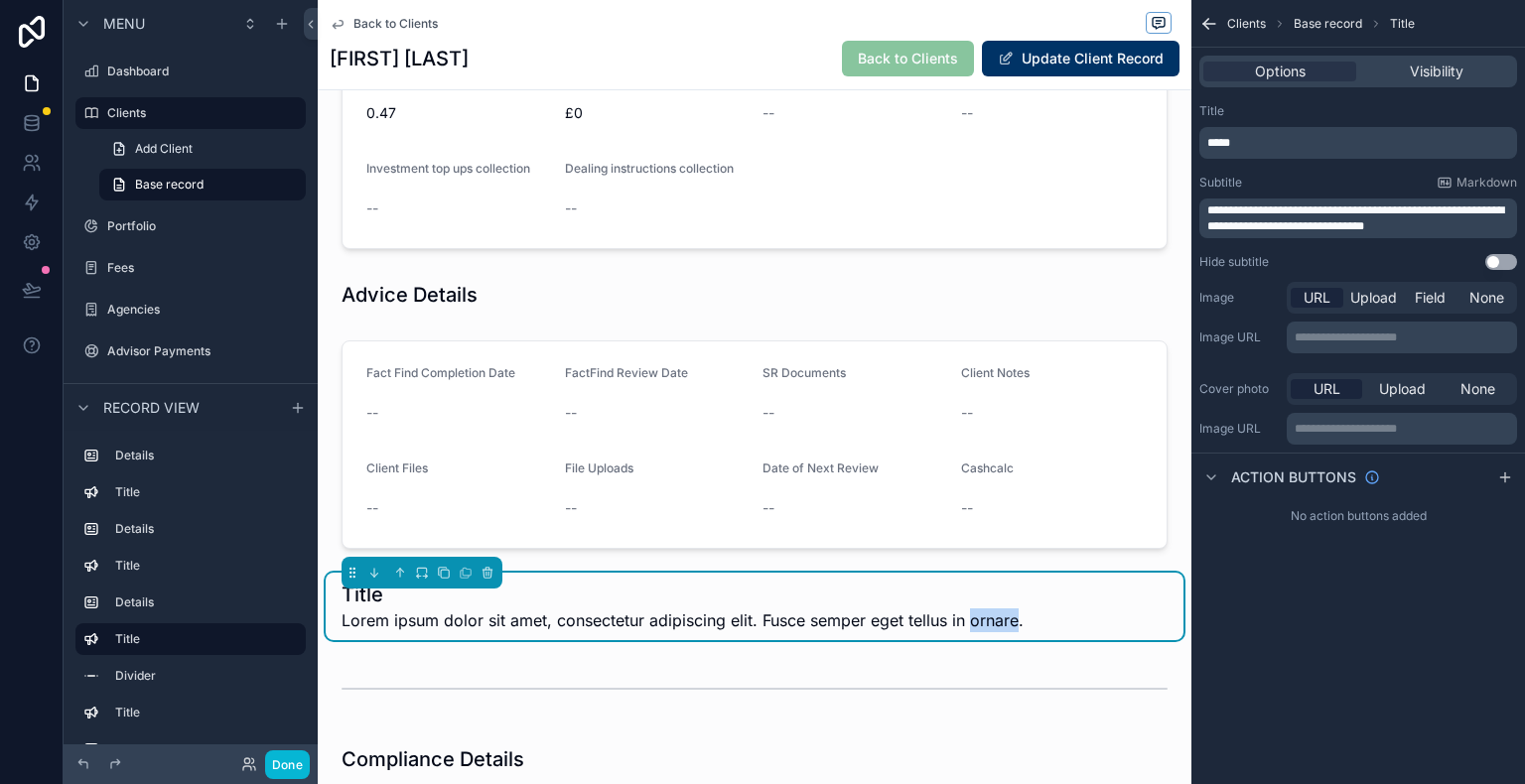 click on "Lorem ipsum dolor sit amet, consectetur adipiscing elit. Fusce semper eget tellus in ornare." at bounding box center [682, 620] 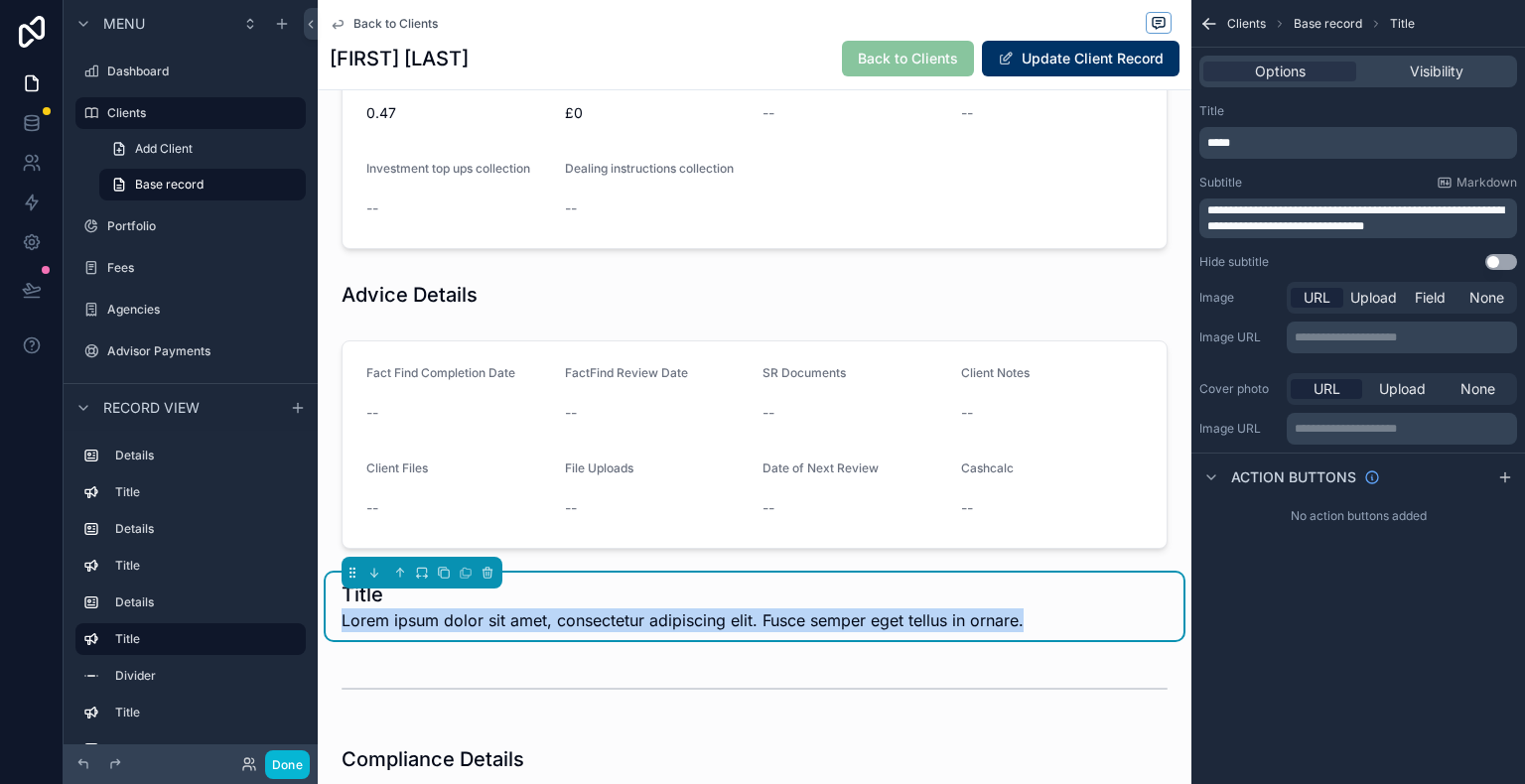 click on "Lorem ipsum dolor sit amet, consectetur adipiscing elit. Fusce semper eget tellus in ornare." at bounding box center (682, 620) 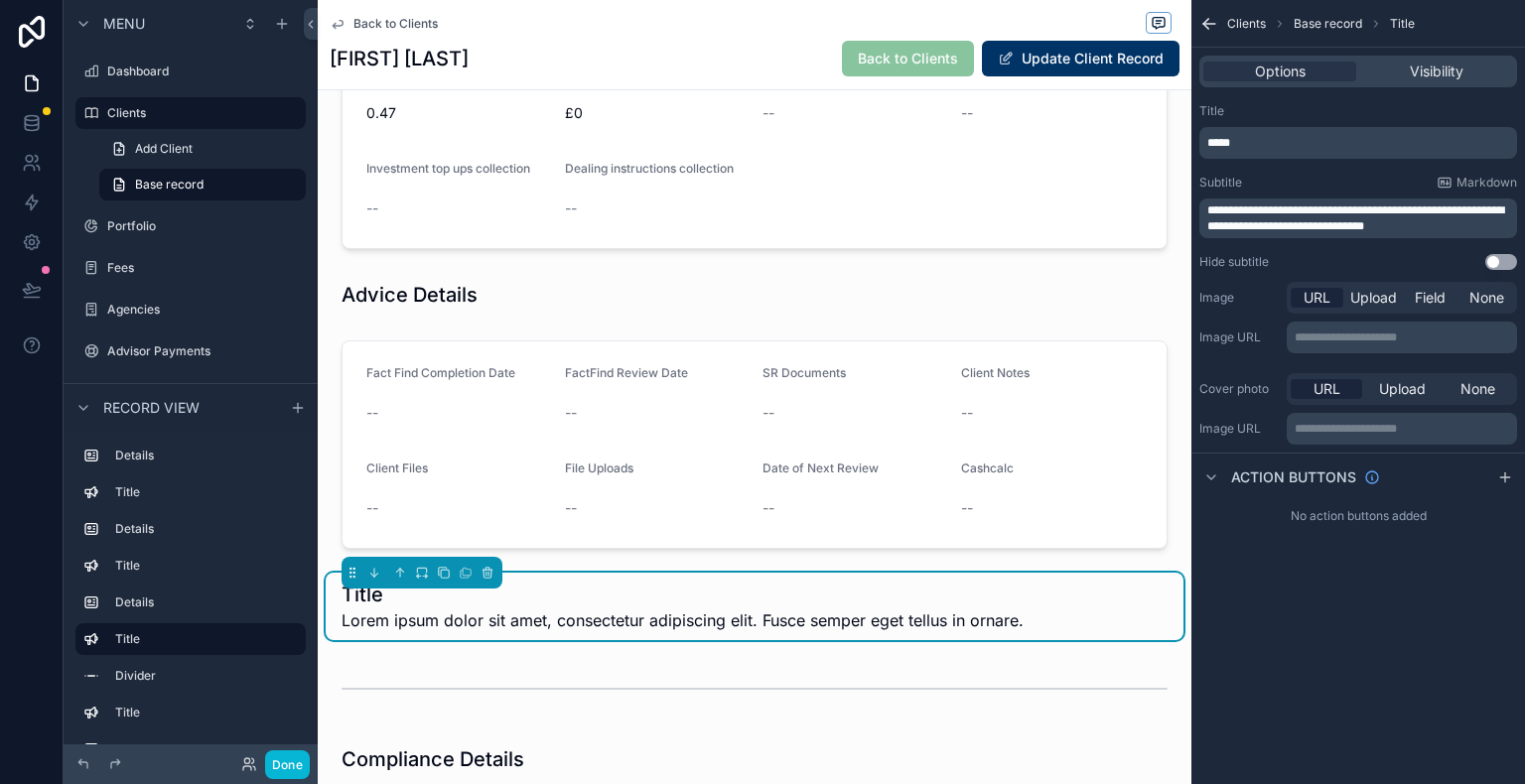 click on "*****" at bounding box center [1360, 143] 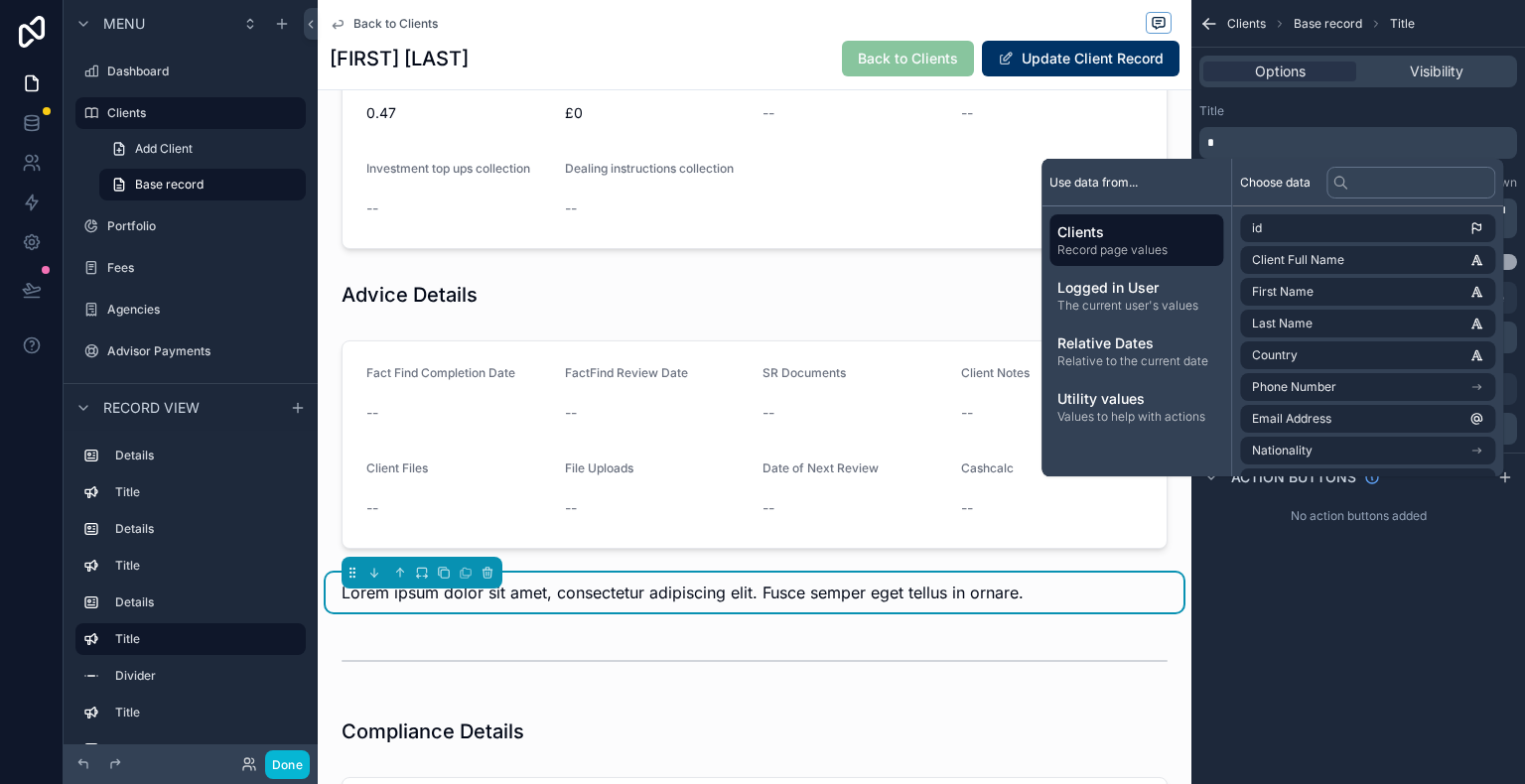 type 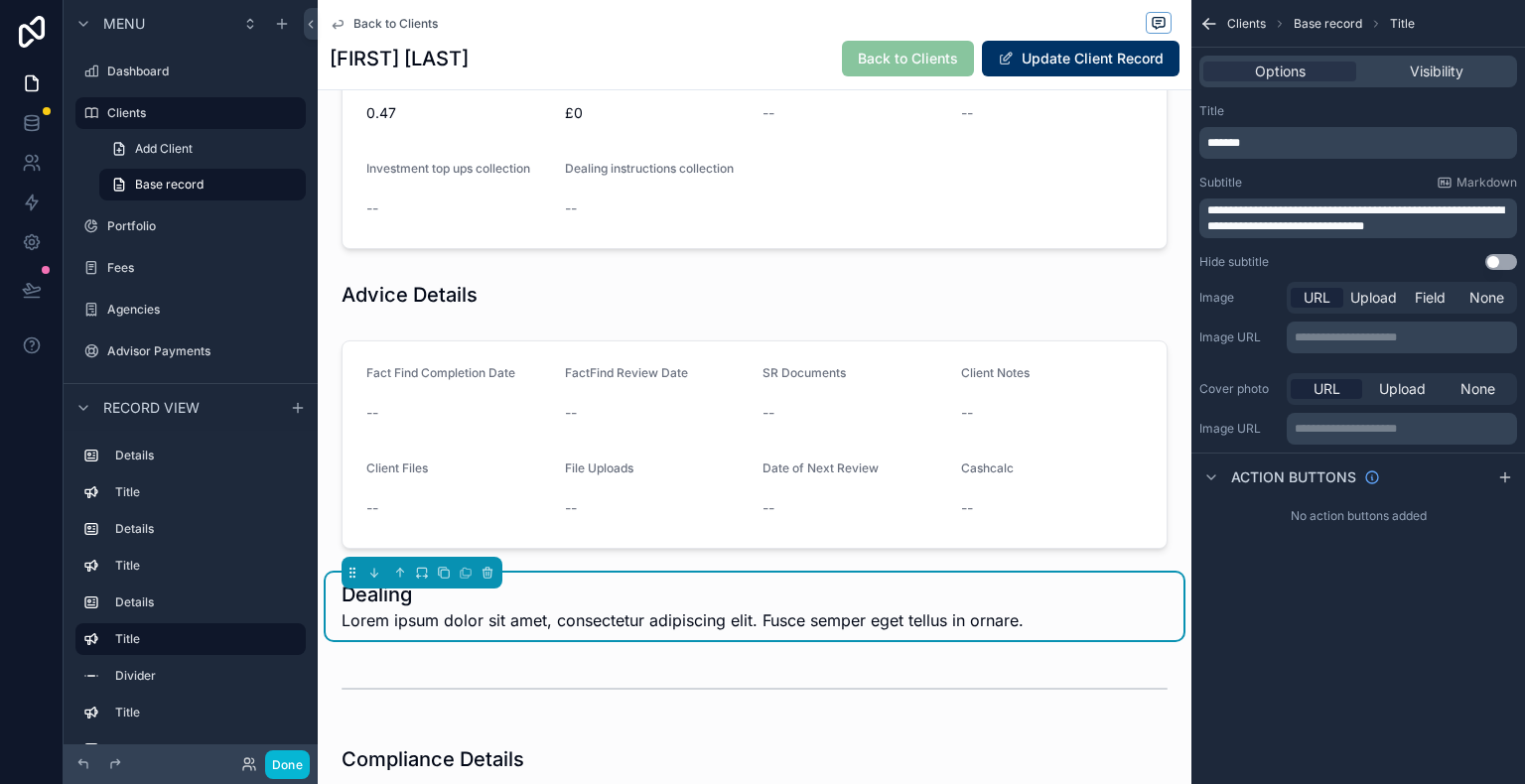 click on "**********" at bounding box center [1358, 392] 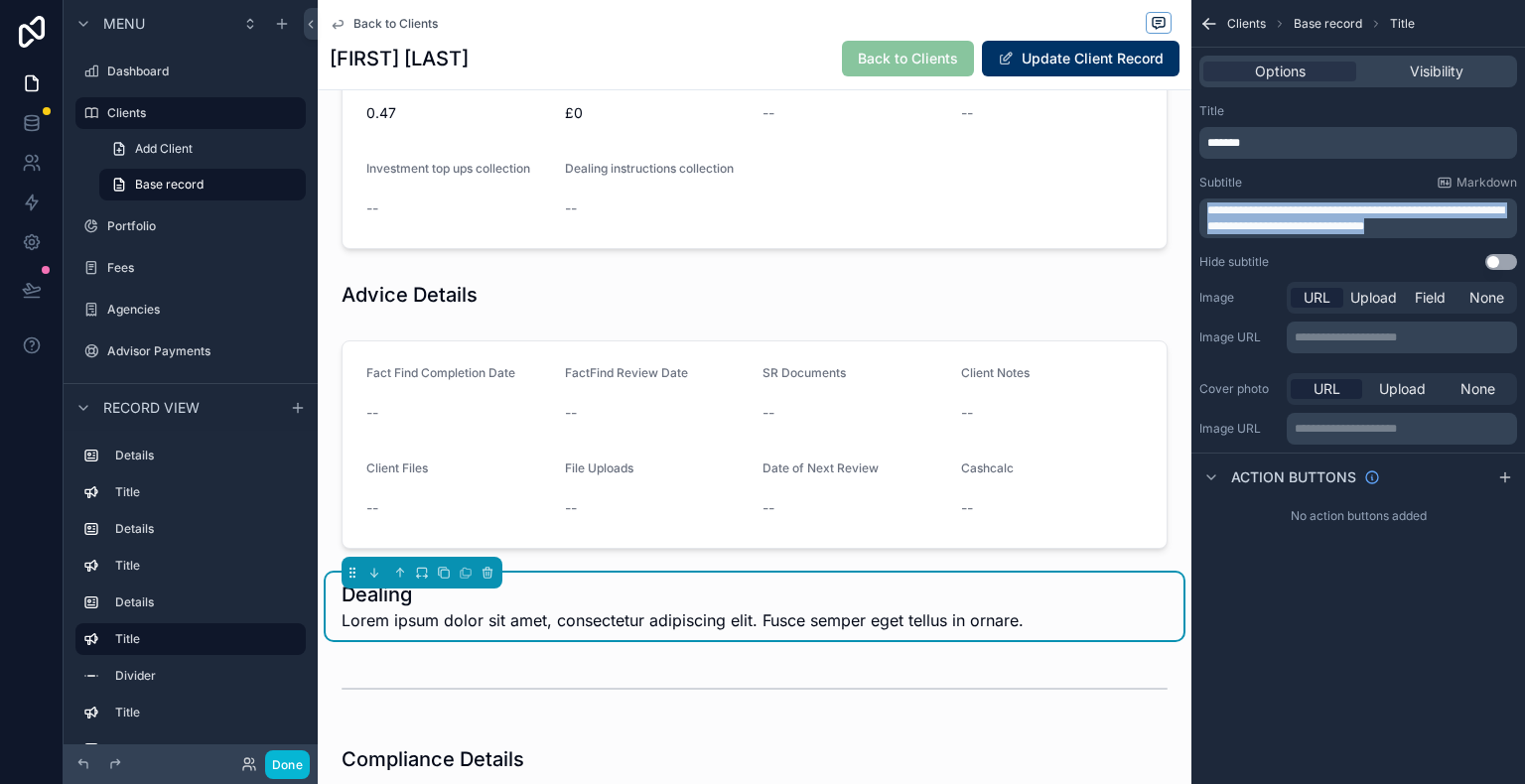 drag, startPoint x: 1430, startPoint y: 223, endPoint x: 1185, endPoint y: 193, distance: 246.8299 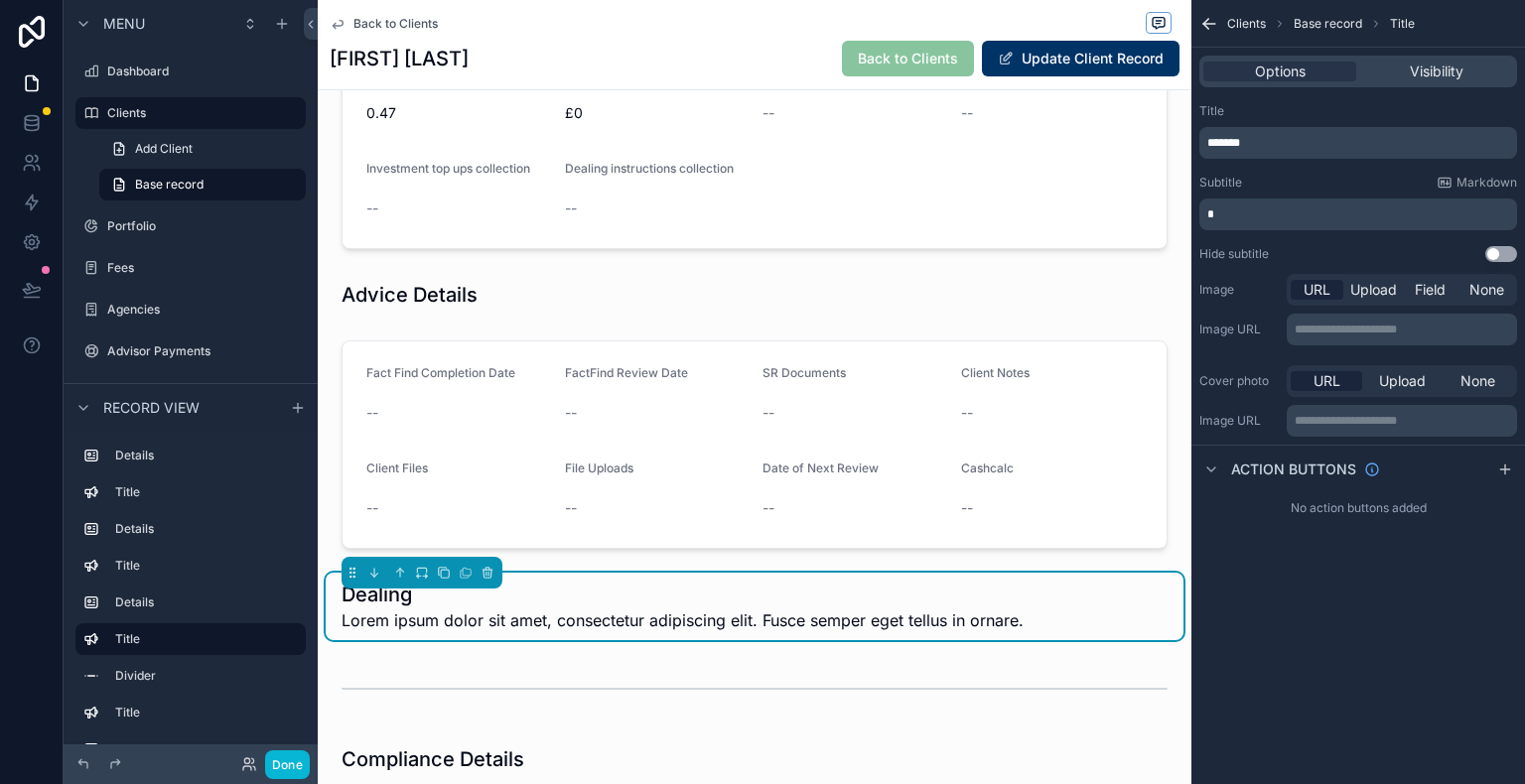 type 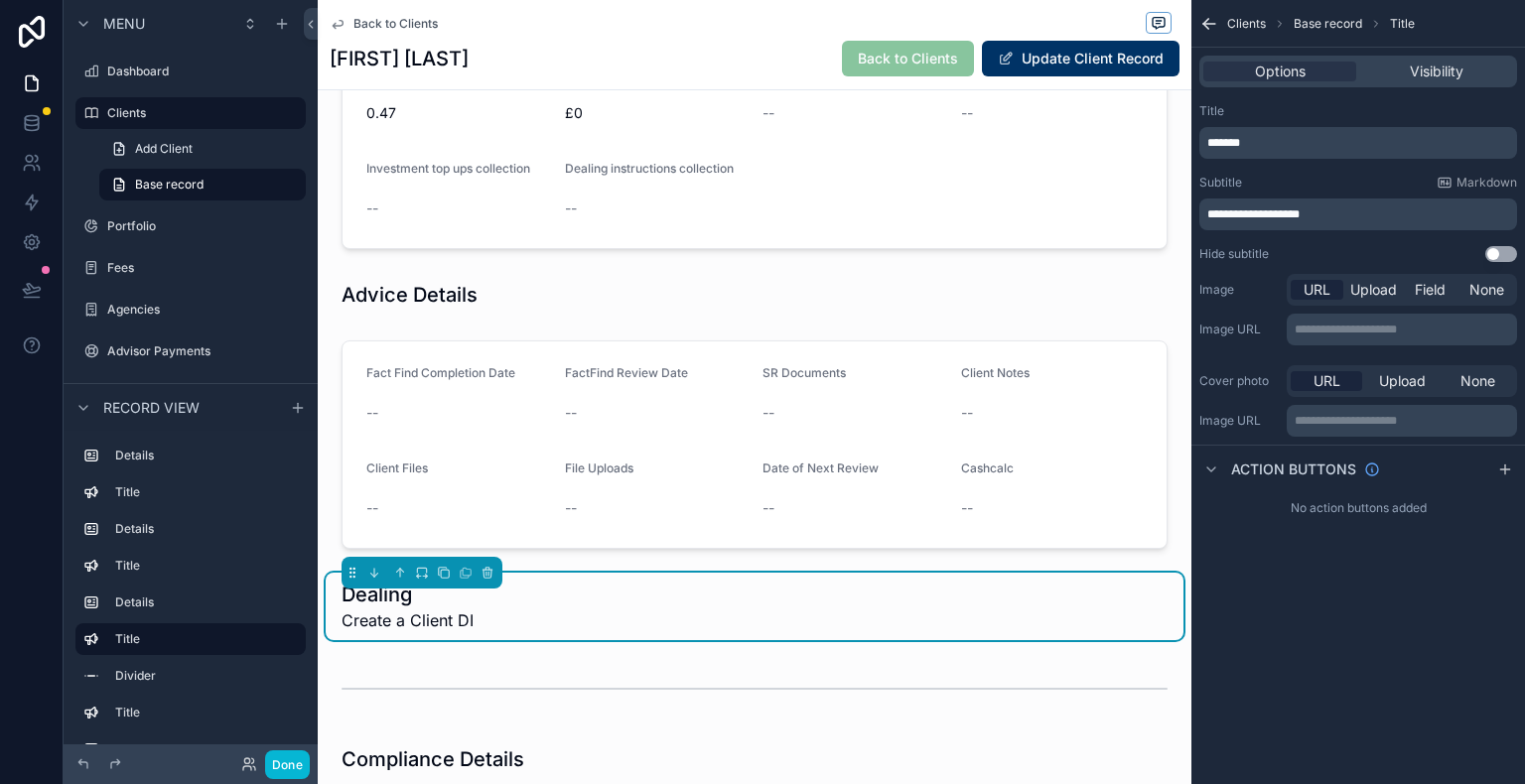 click on "*******" at bounding box center [1360, 143] 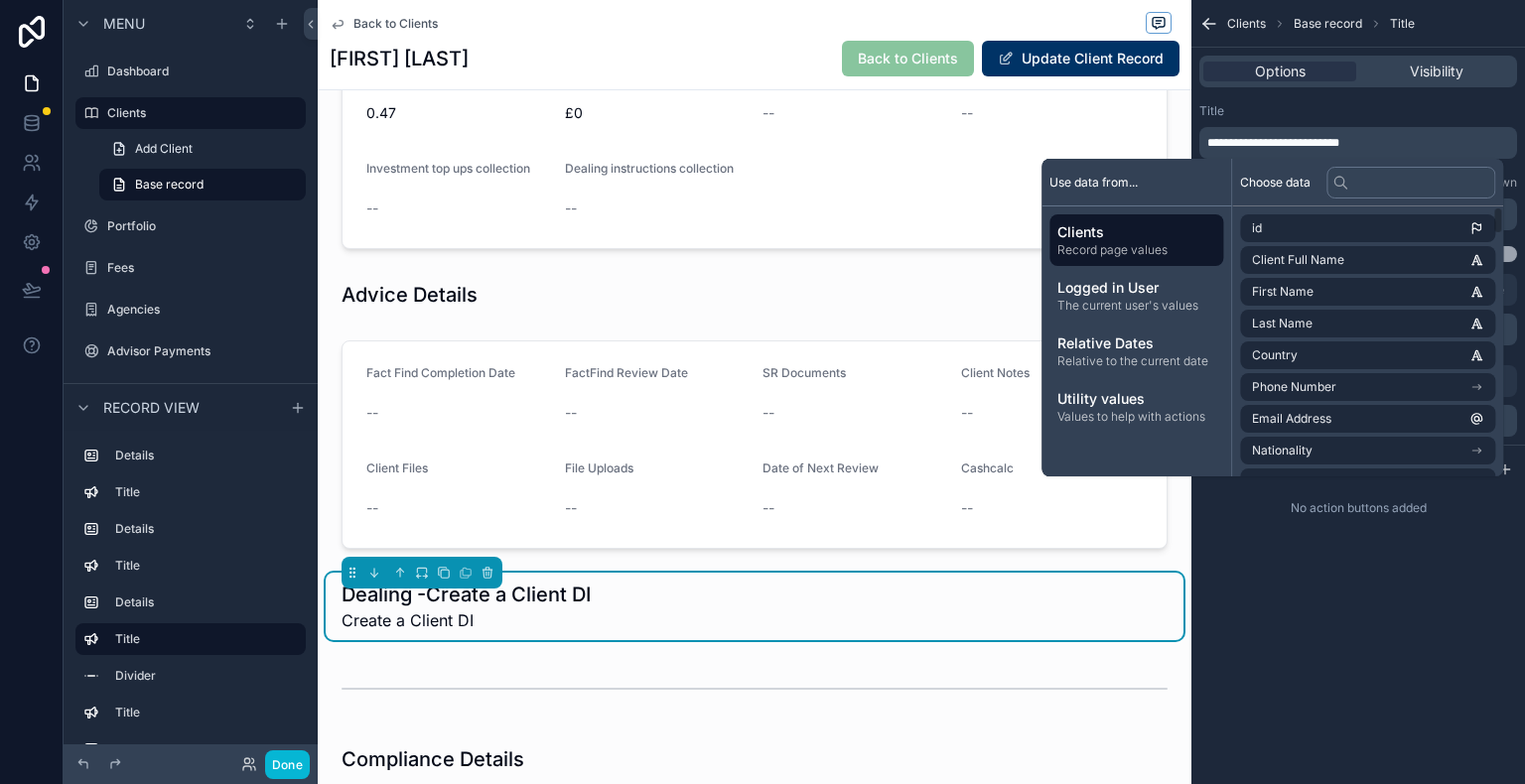 click on "**********" at bounding box center (1358, 392) 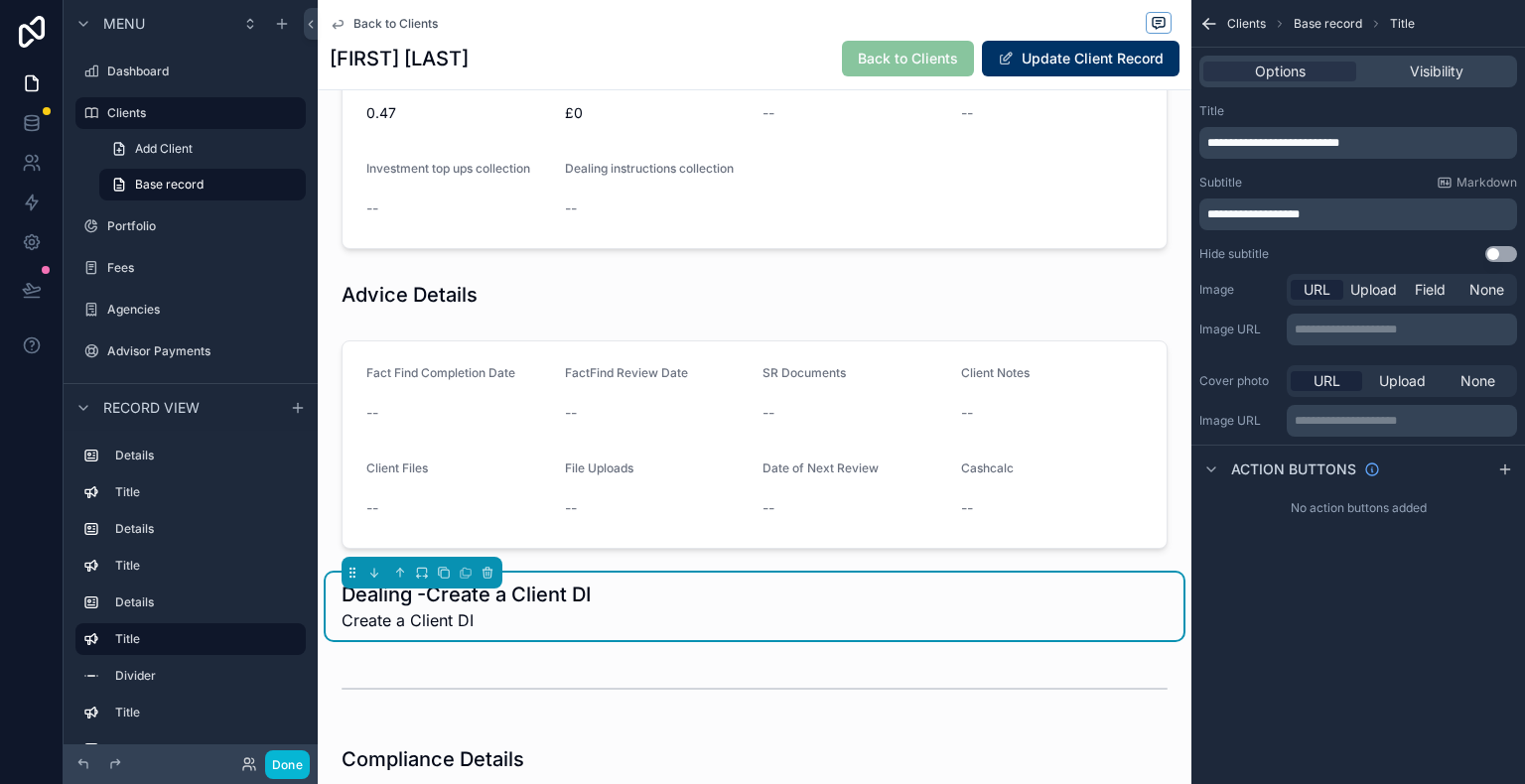 click on "**********" at bounding box center (1360, 214) 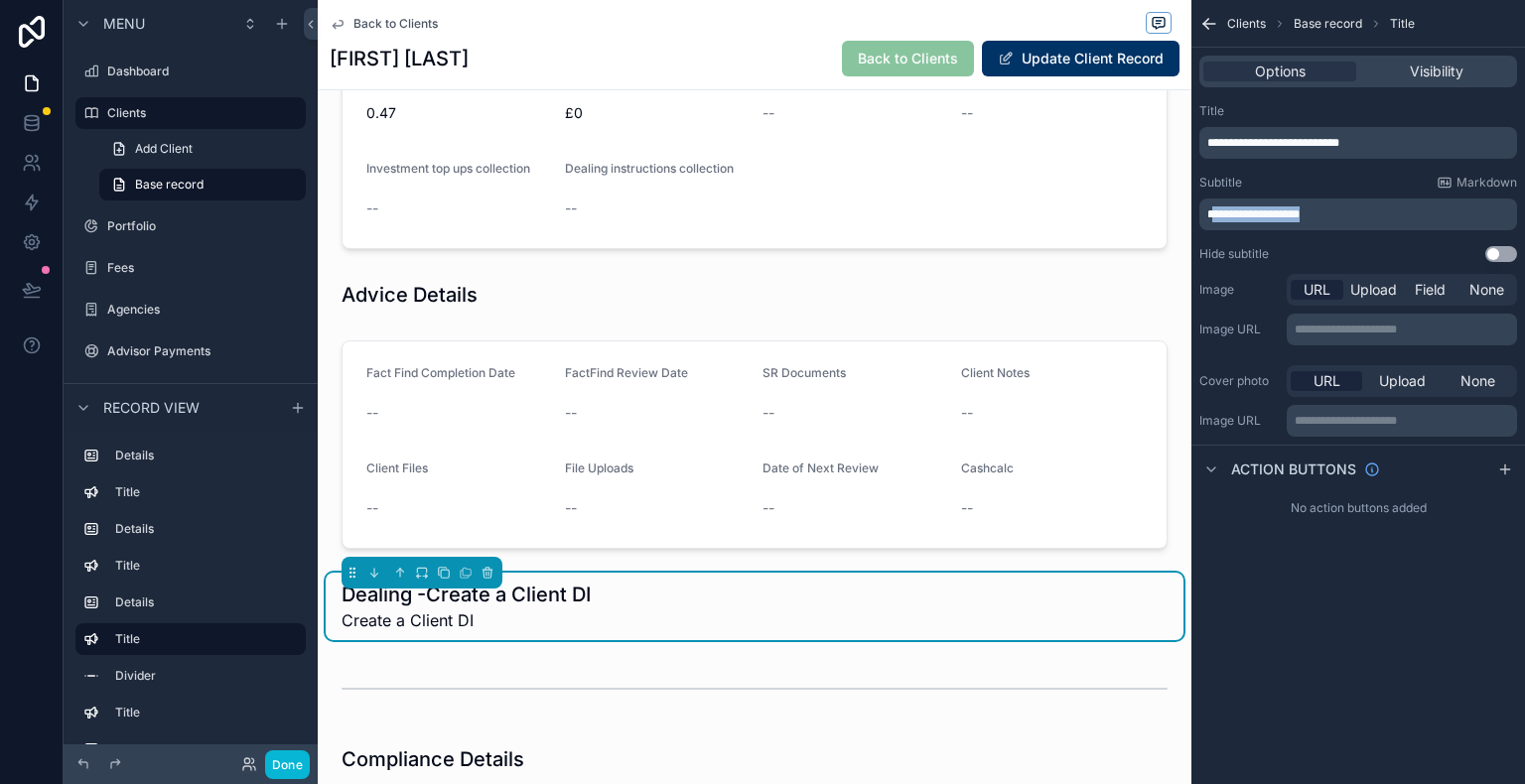 drag, startPoint x: 1322, startPoint y: 213, endPoint x: 1211, endPoint y: 227, distance: 111.879399 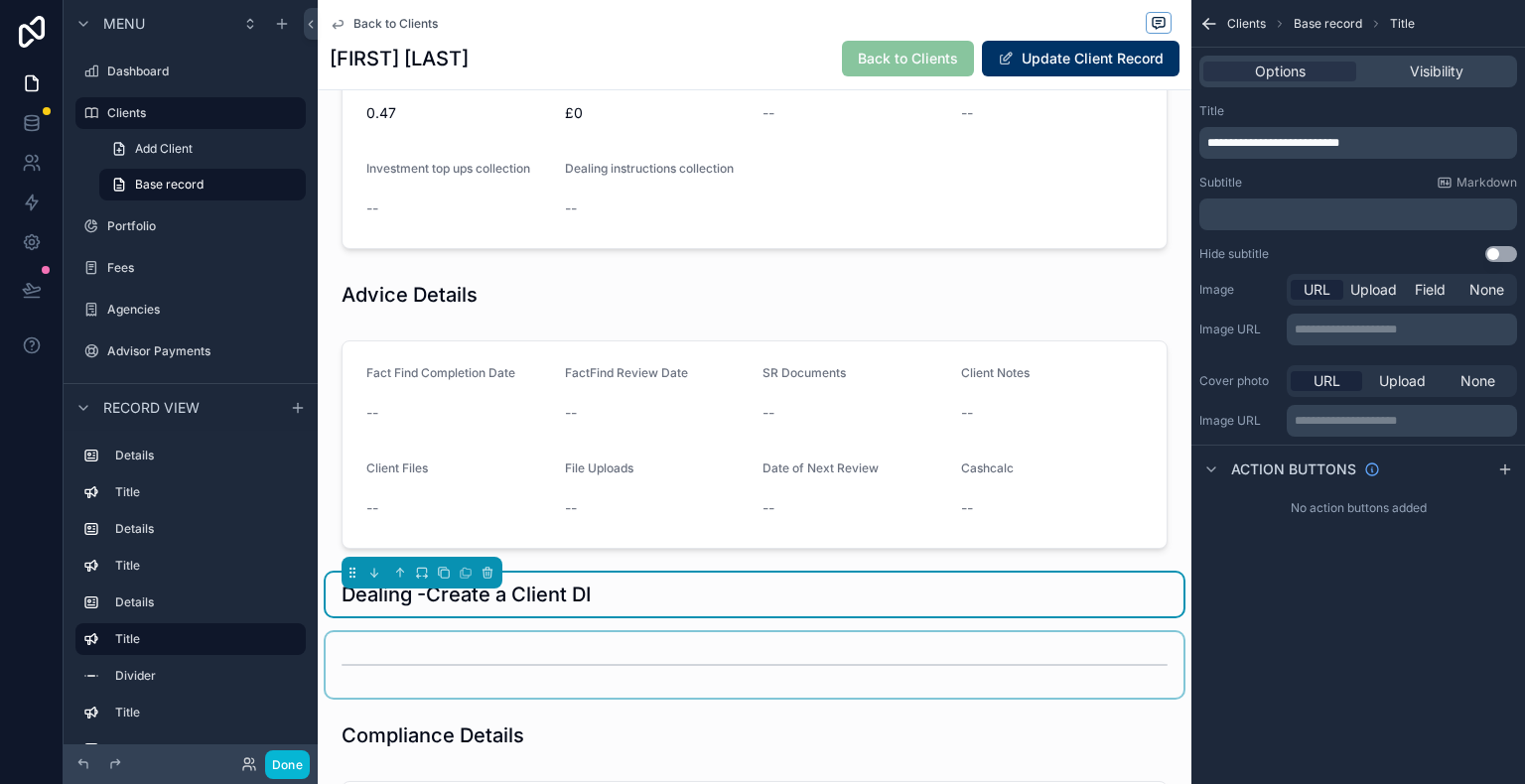 click at bounding box center [755, 665] 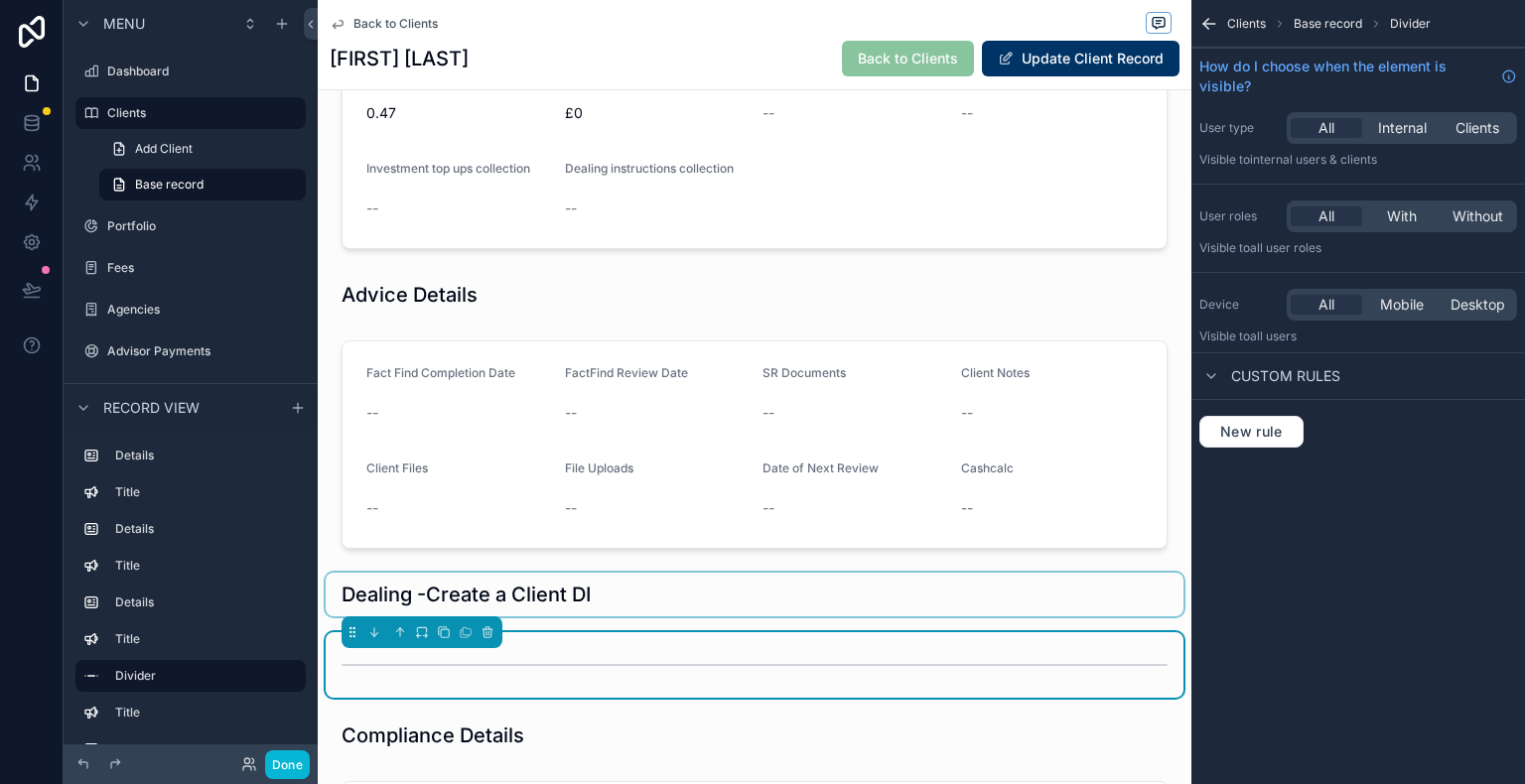 click at bounding box center (755, 594) 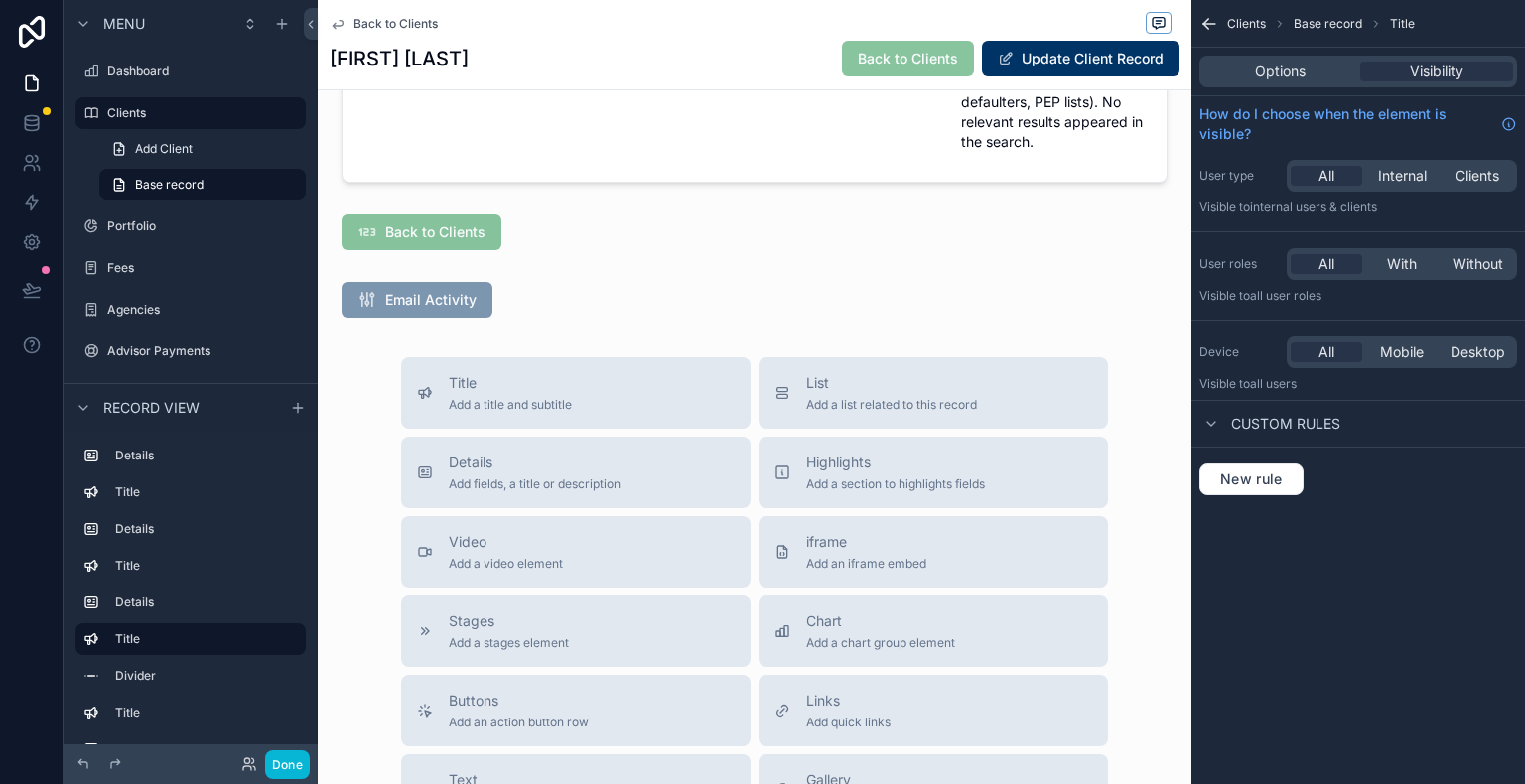 scroll, scrollTop: 2167, scrollLeft: 0, axis: vertical 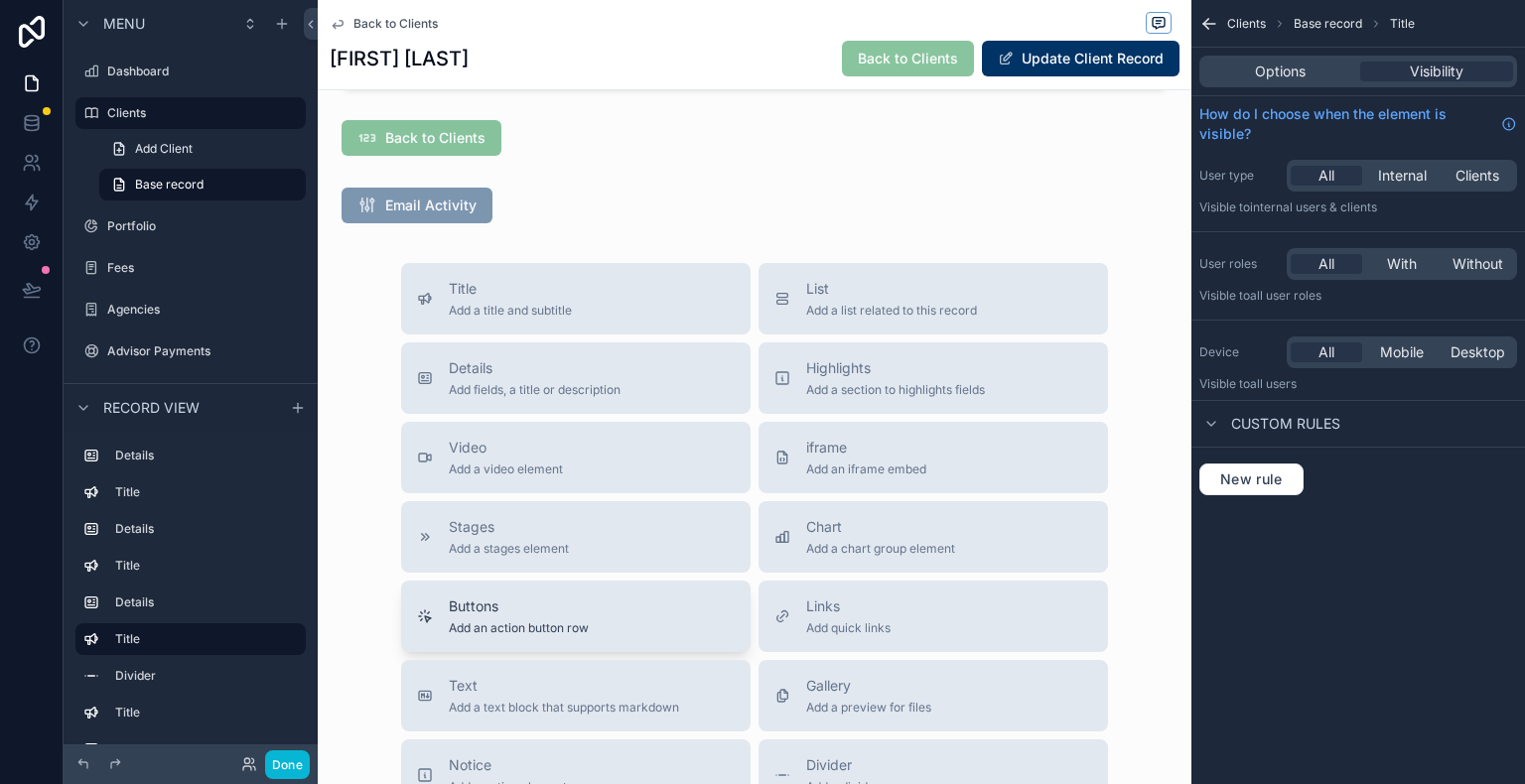 click on "Buttons Add an action button row" at bounding box center (576, 616) 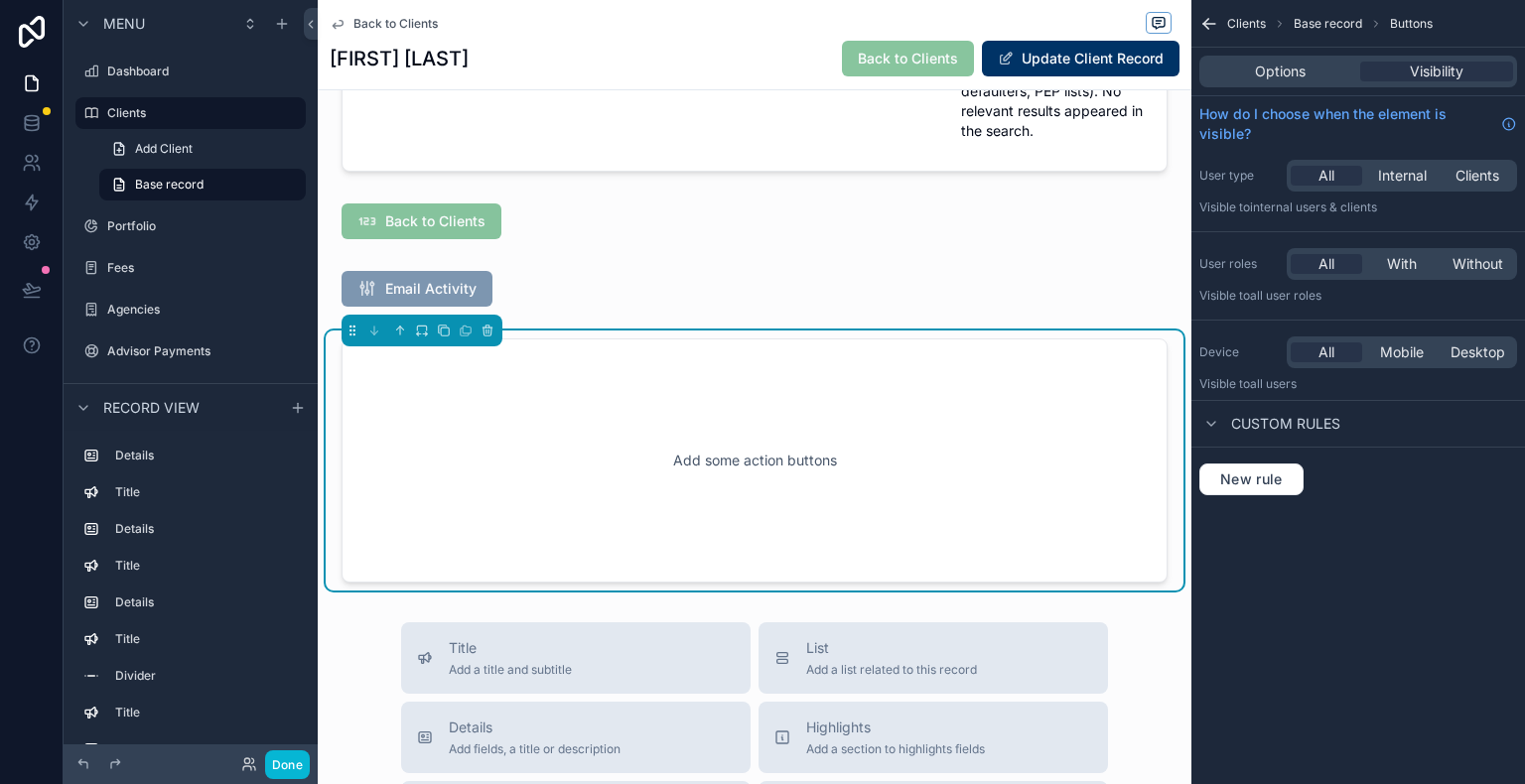 scroll, scrollTop: 1967, scrollLeft: 0, axis: vertical 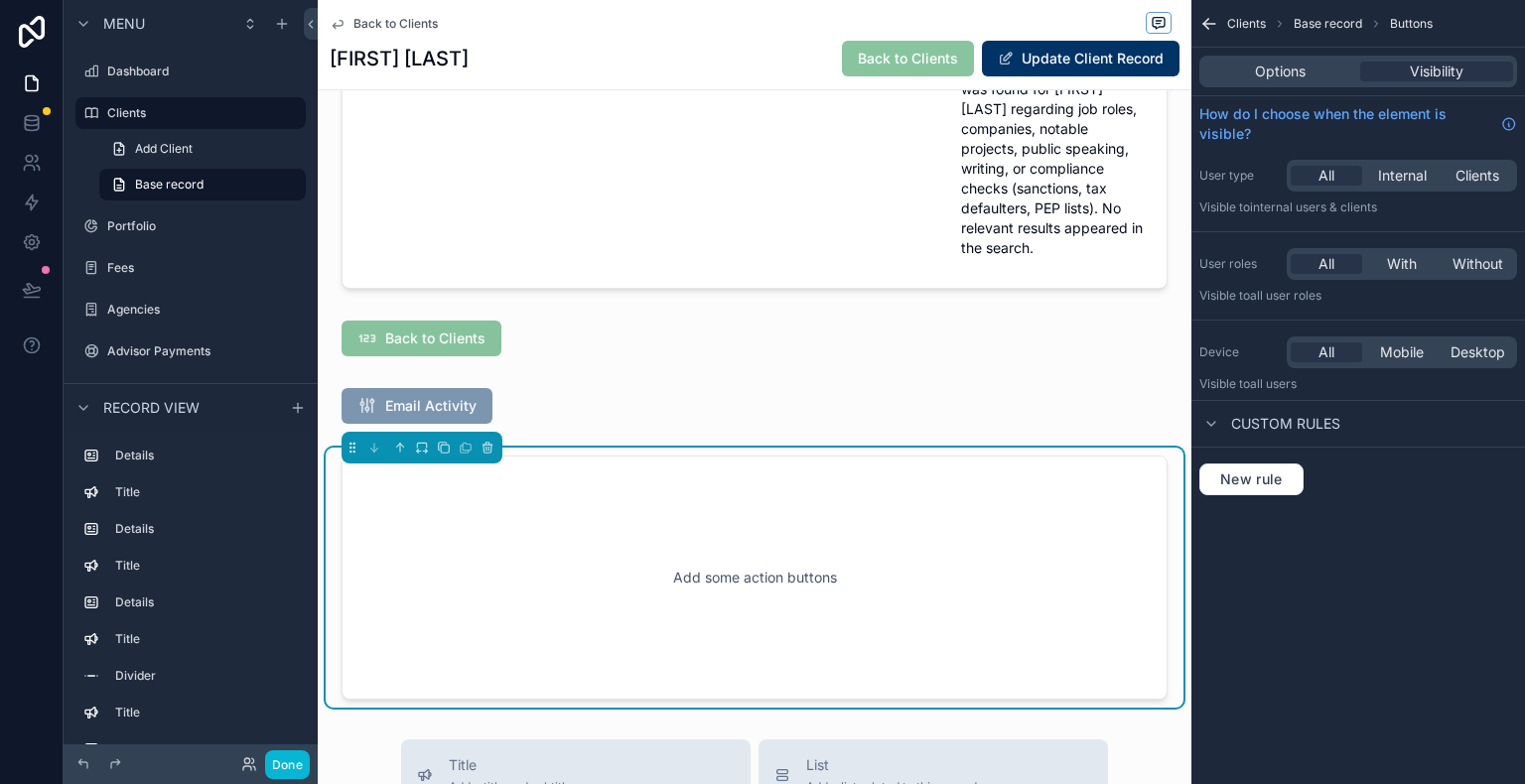 drag, startPoint x: 792, startPoint y: 588, endPoint x: 819, endPoint y: 585, distance: 27.166155 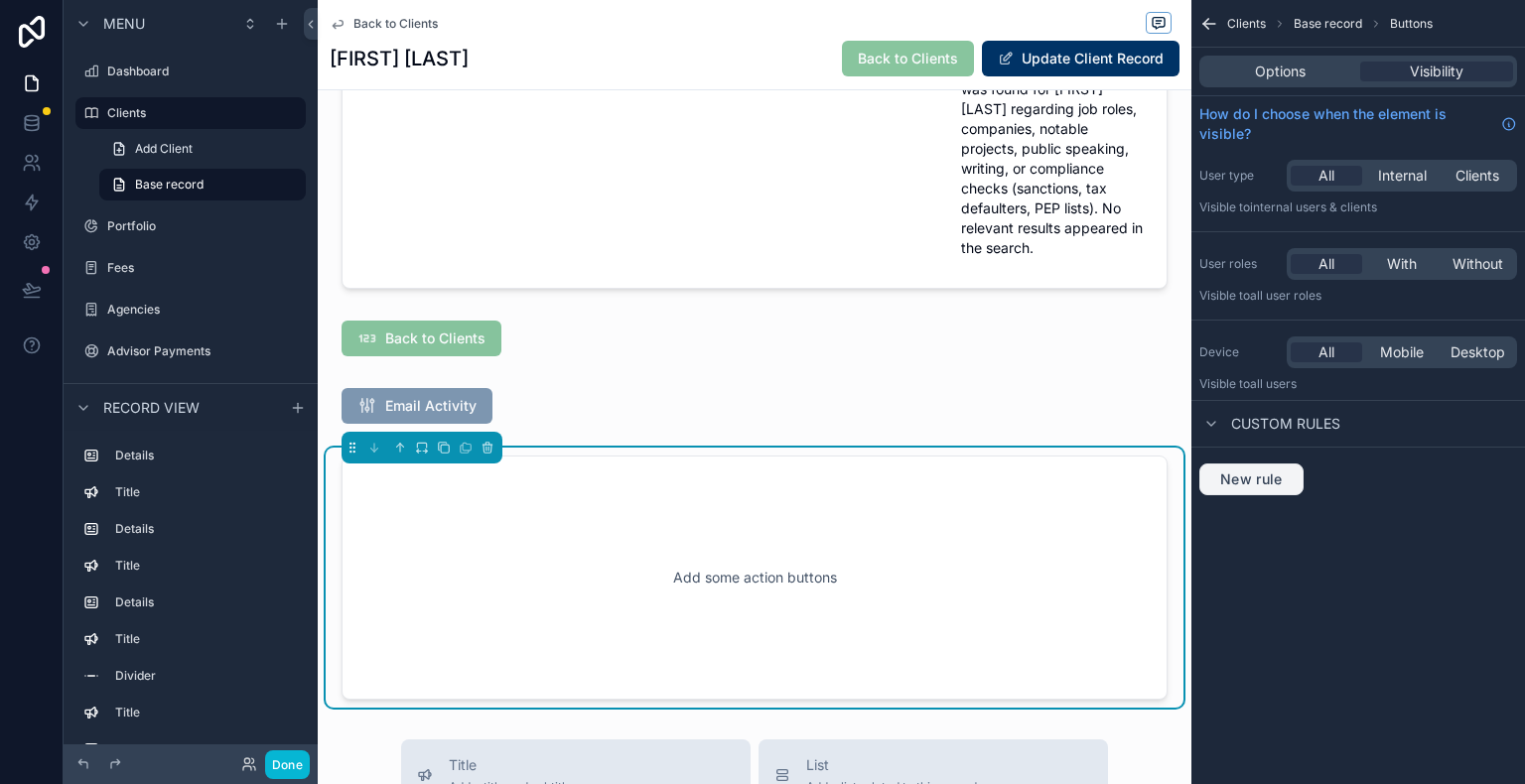 click on "New rule" at bounding box center (1251, 479) 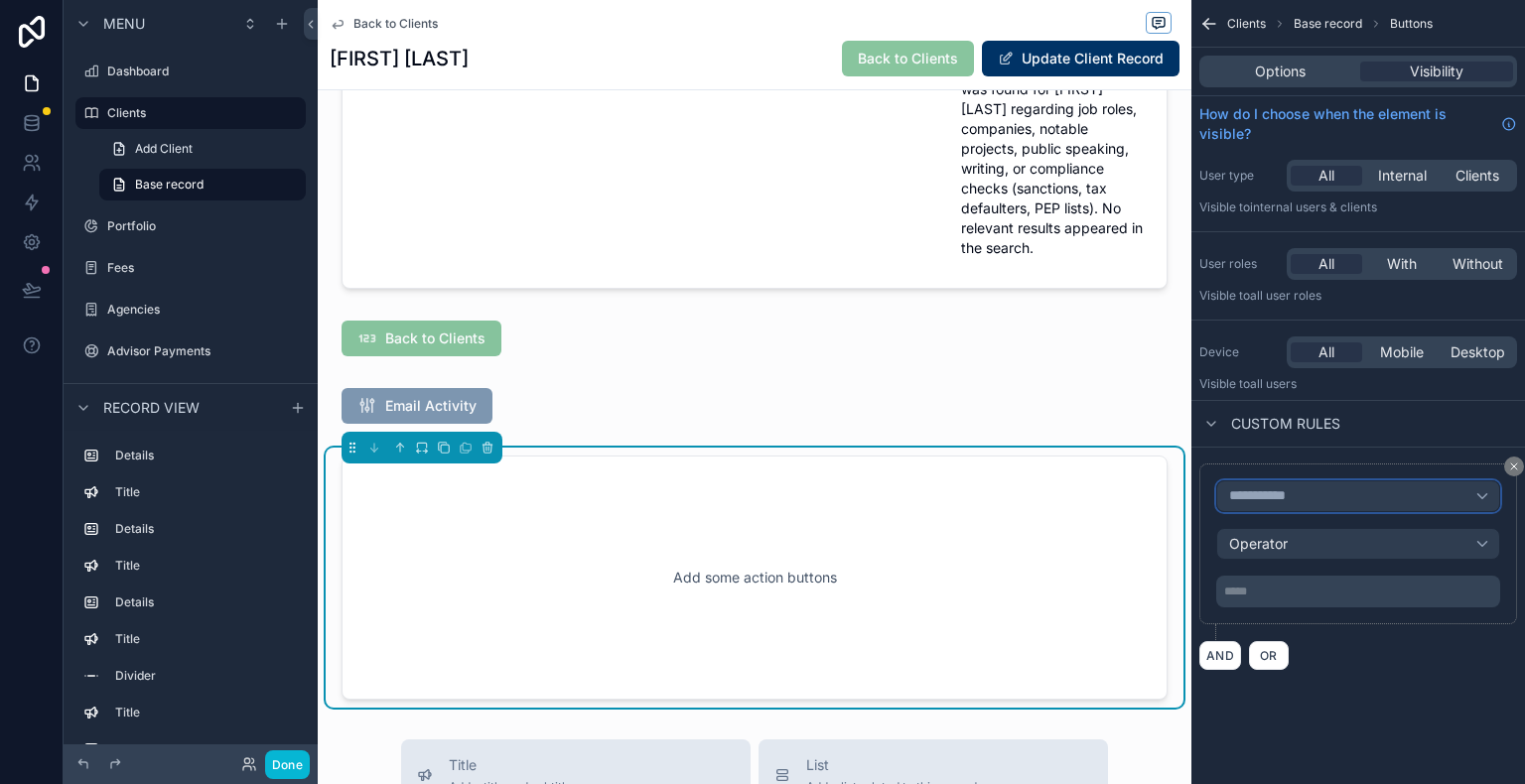 click on "**********" at bounding box center (1358, 496) 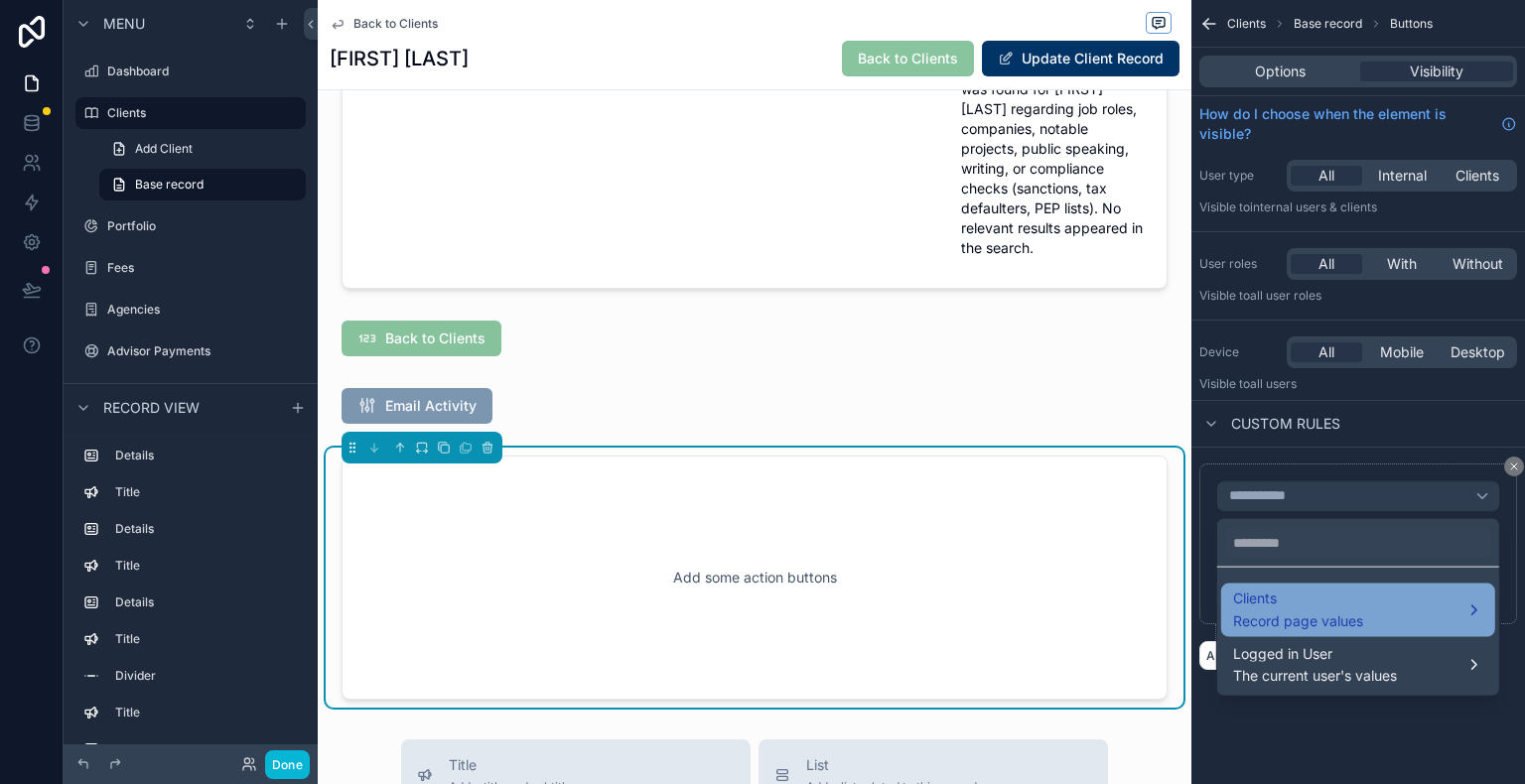 click on "Record page values" at bounding box center (1298, 620) 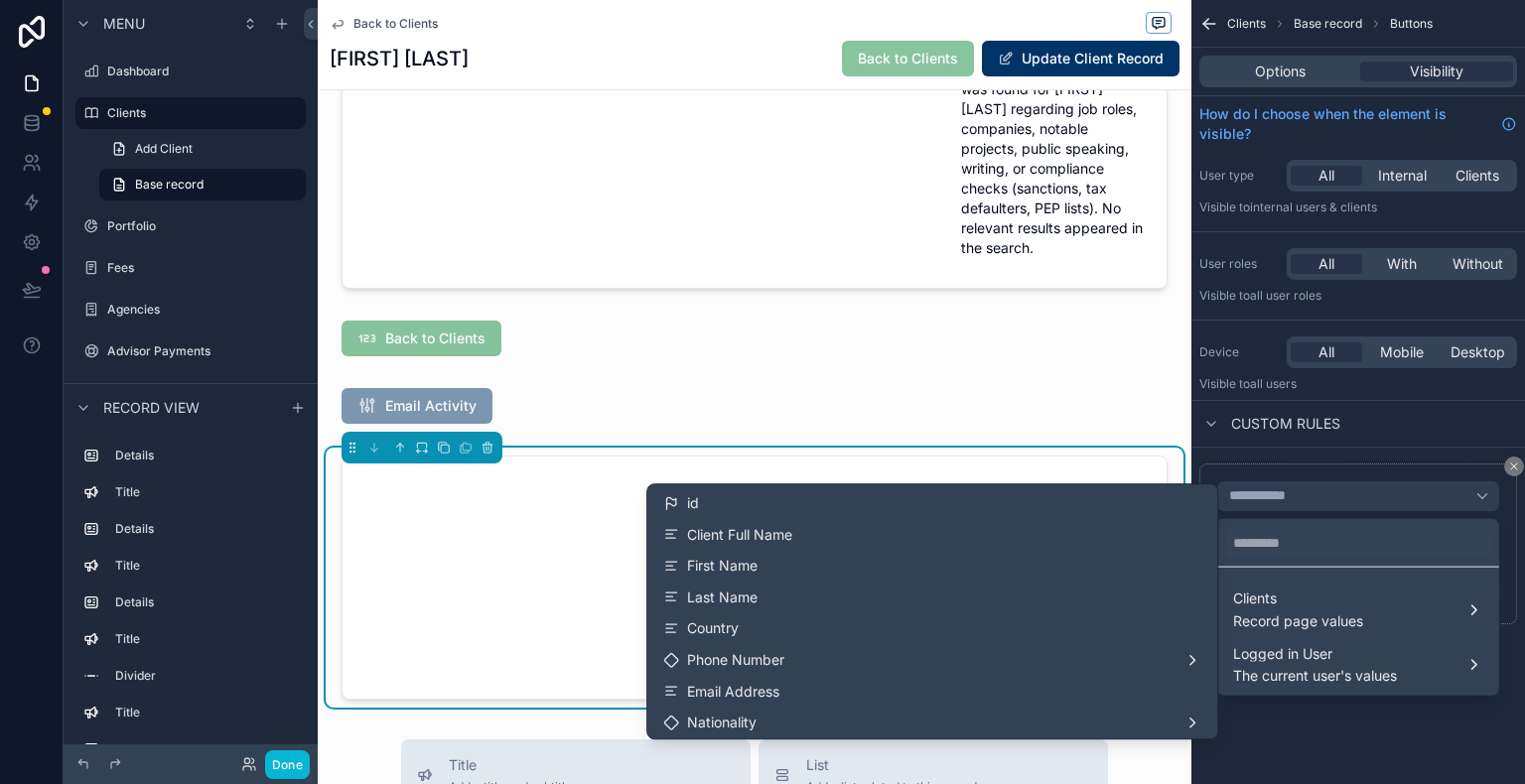 click at bounding box center [762, 392] 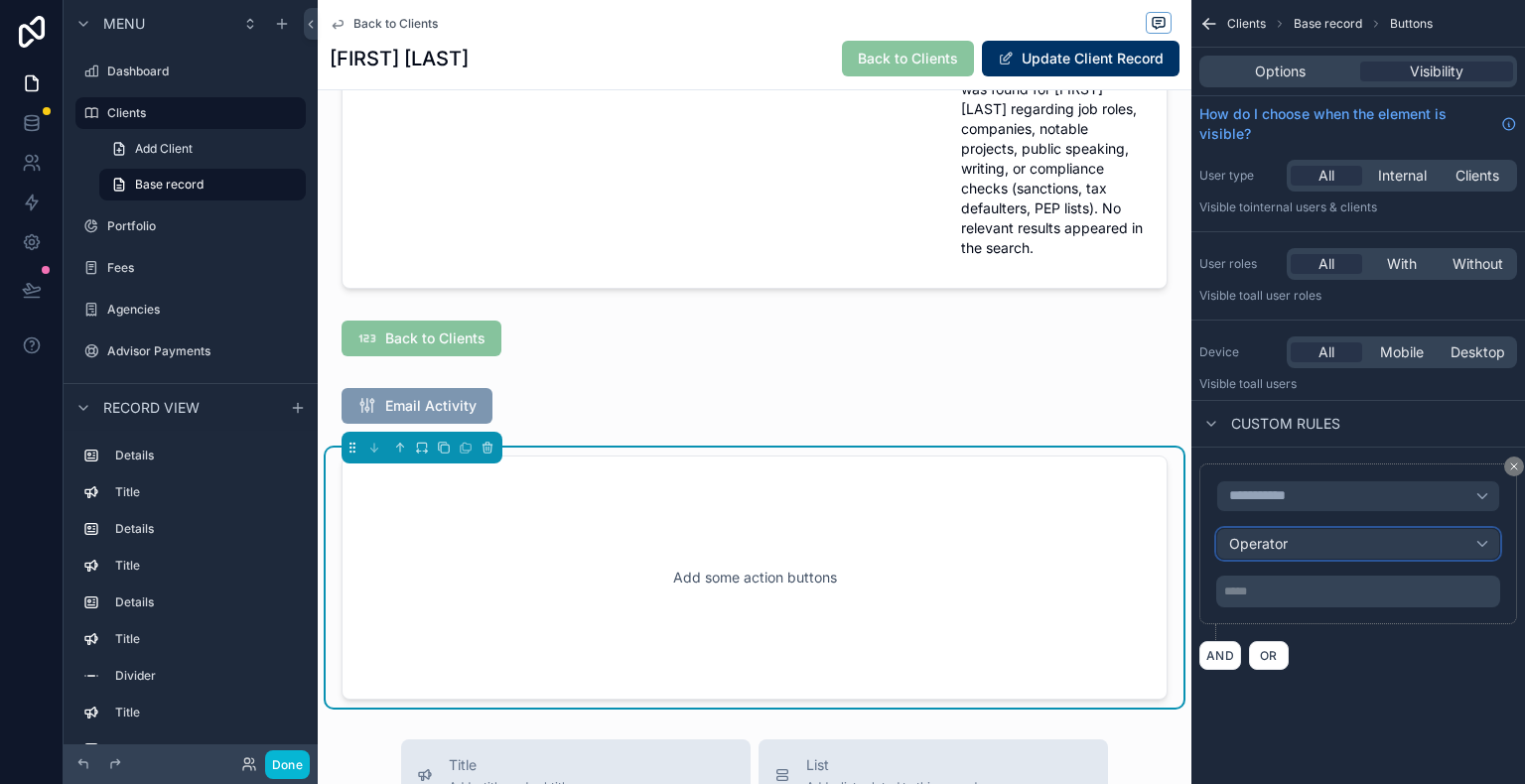 click on "Operator" at bounding box center [1358, 544] 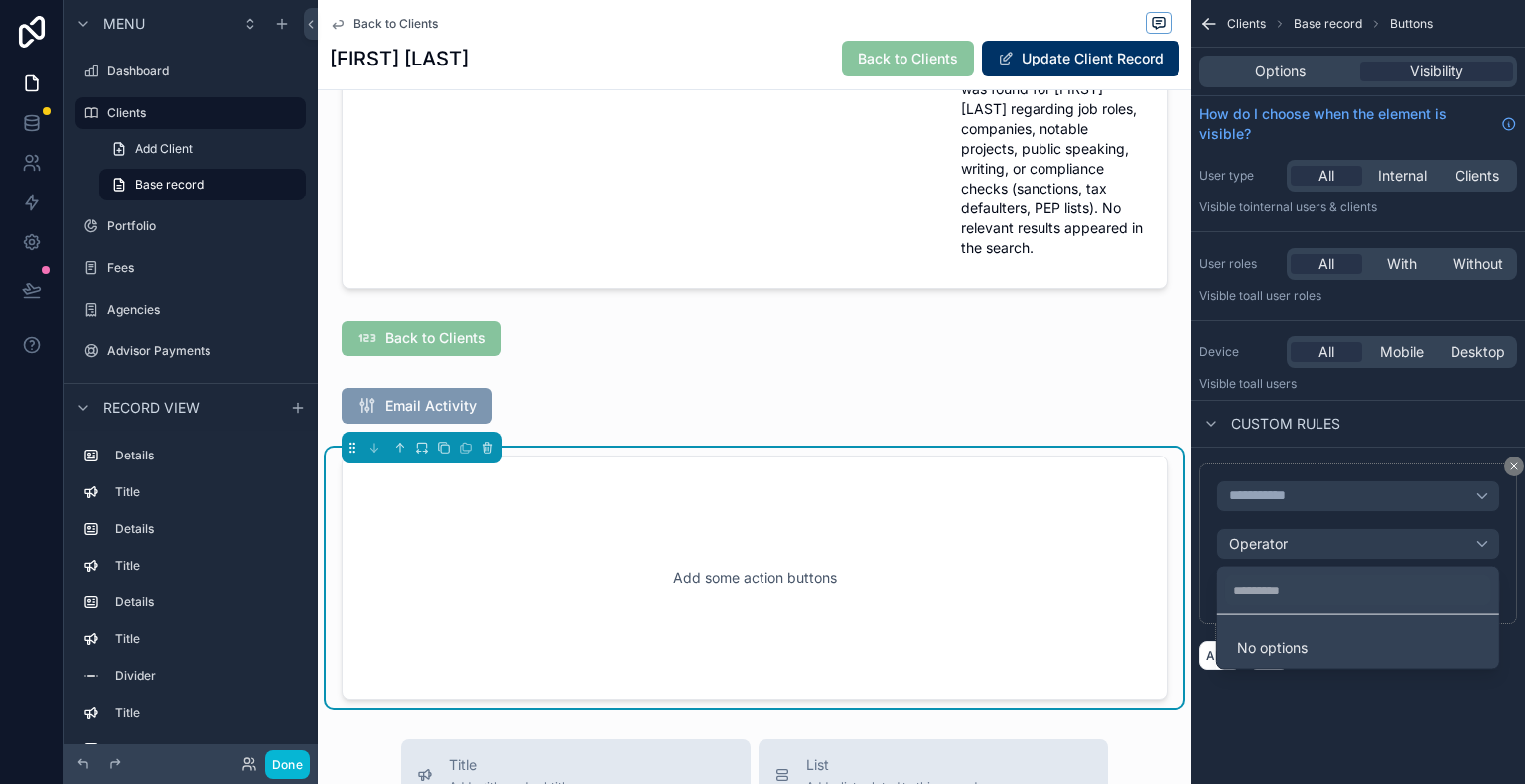 click at bounding box center (762, 392) 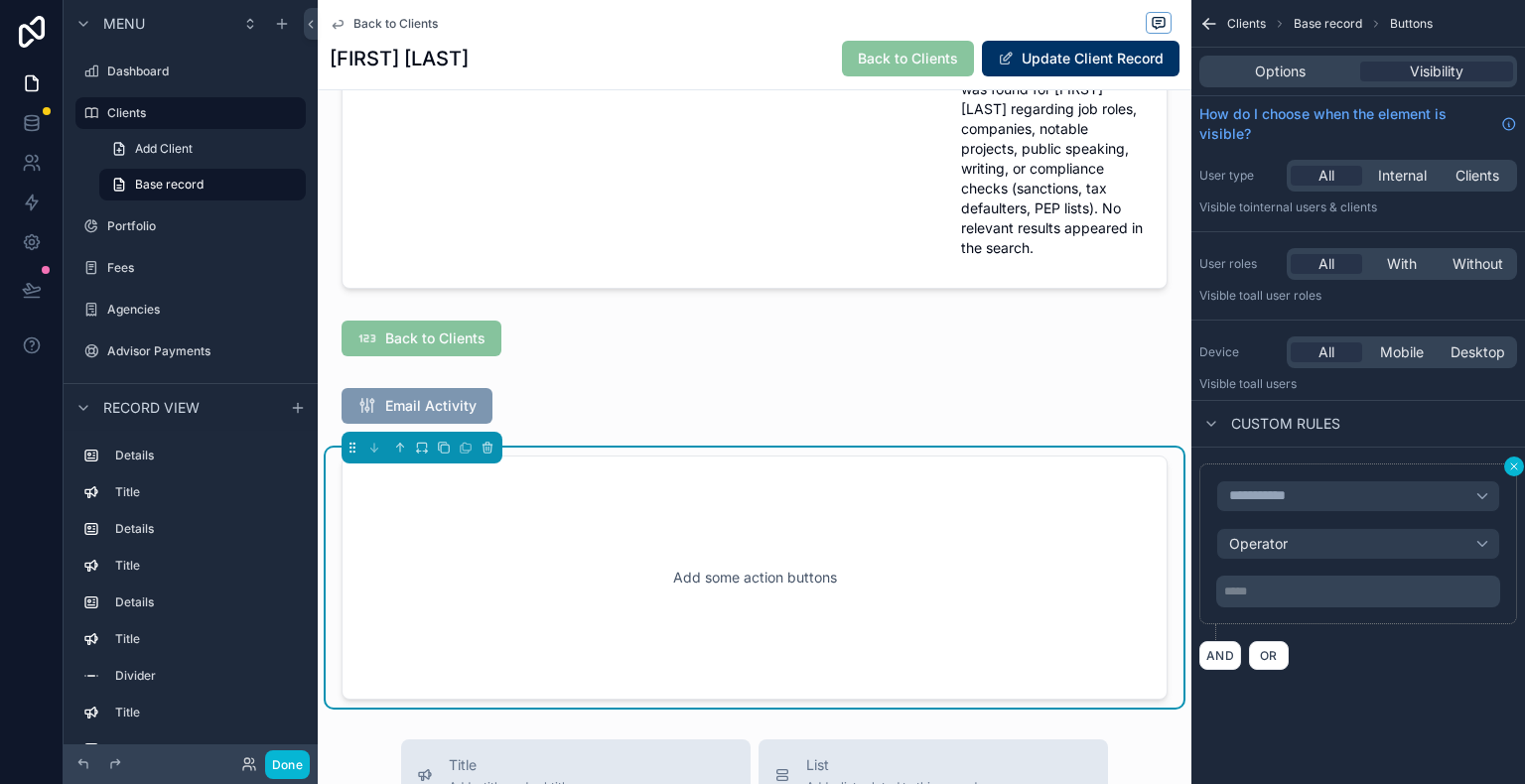 click 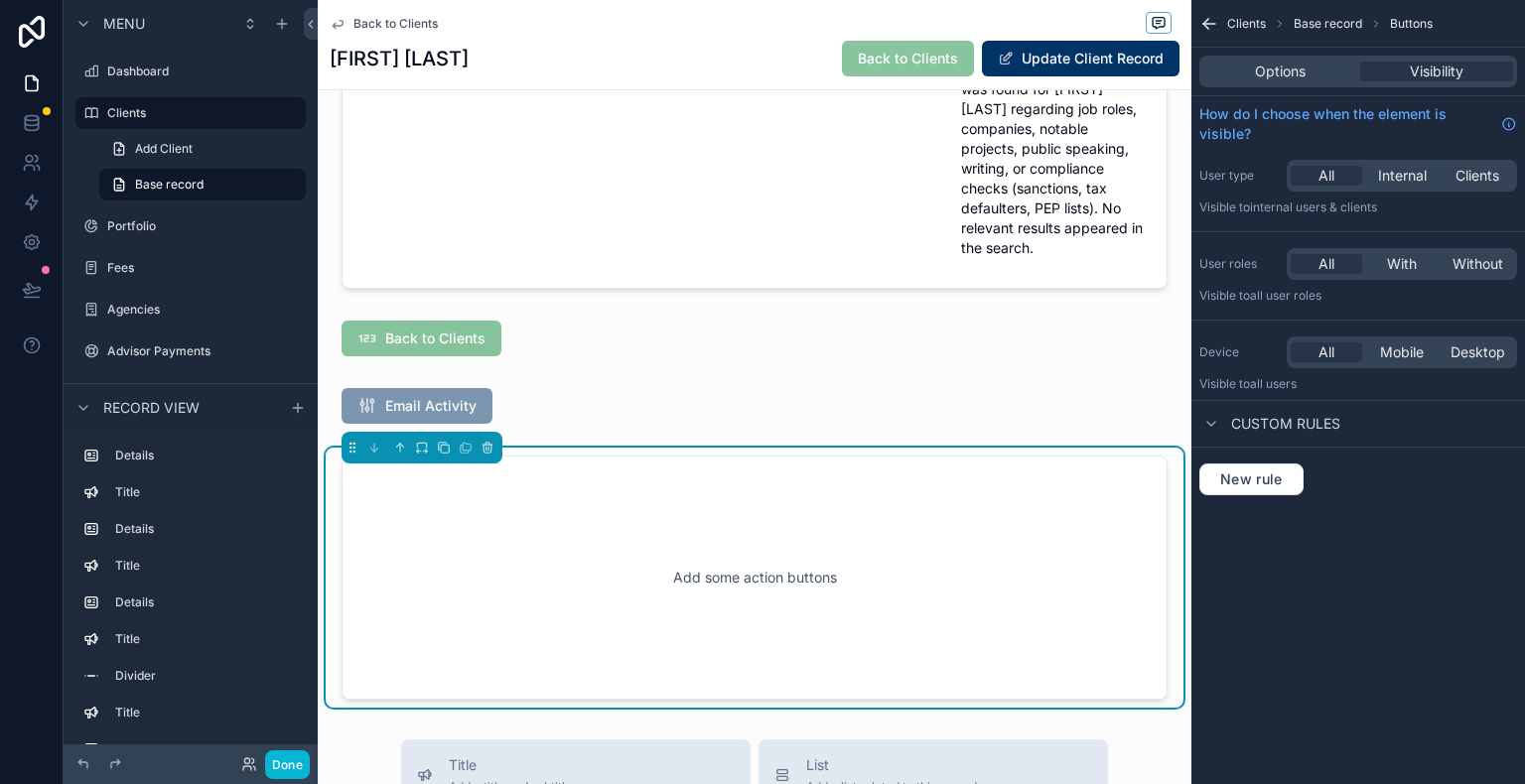 click on "Add some action buttons" at bounding box center [755, 578] 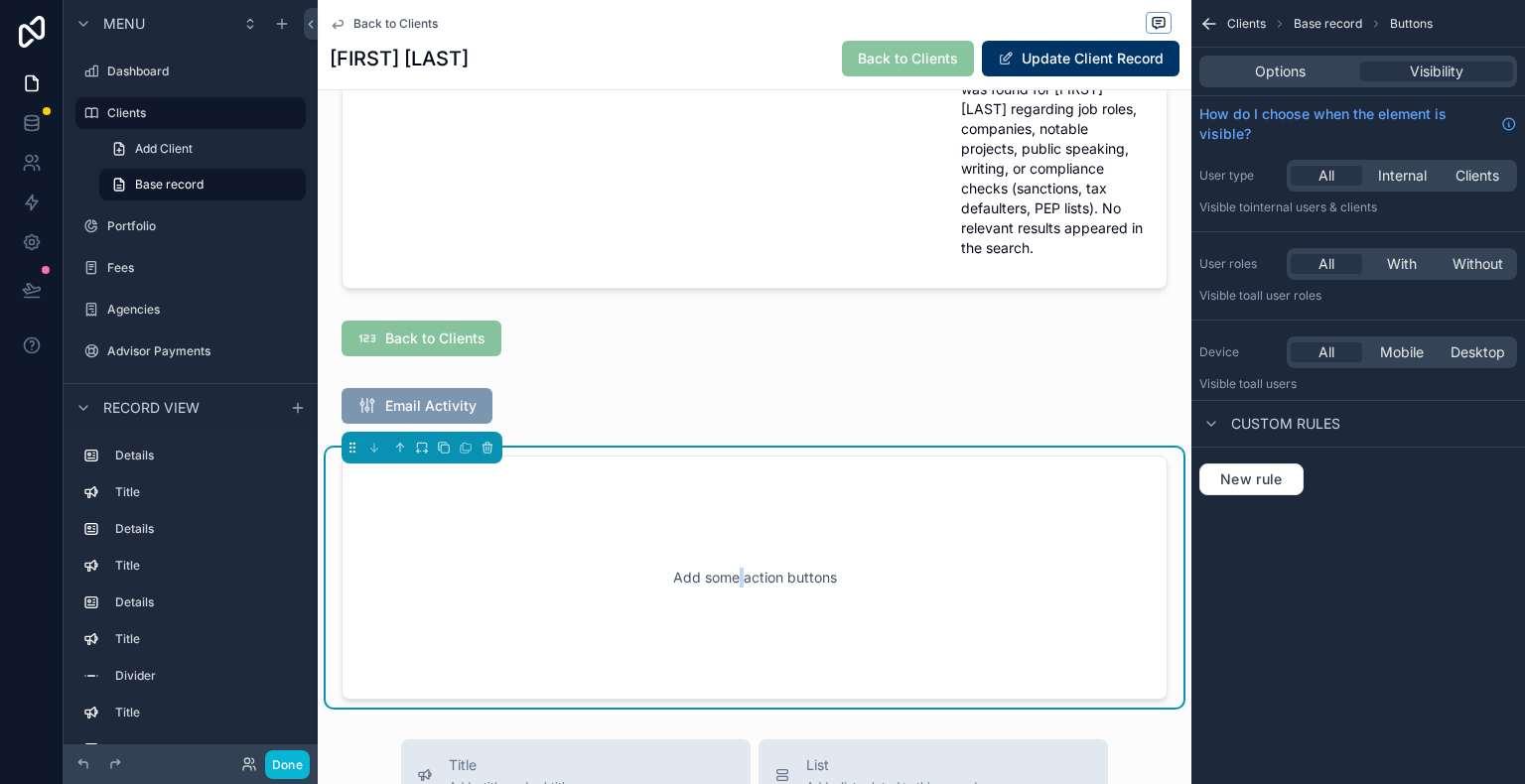 click on "Add some action buttons" at bounding box center [755, 578] 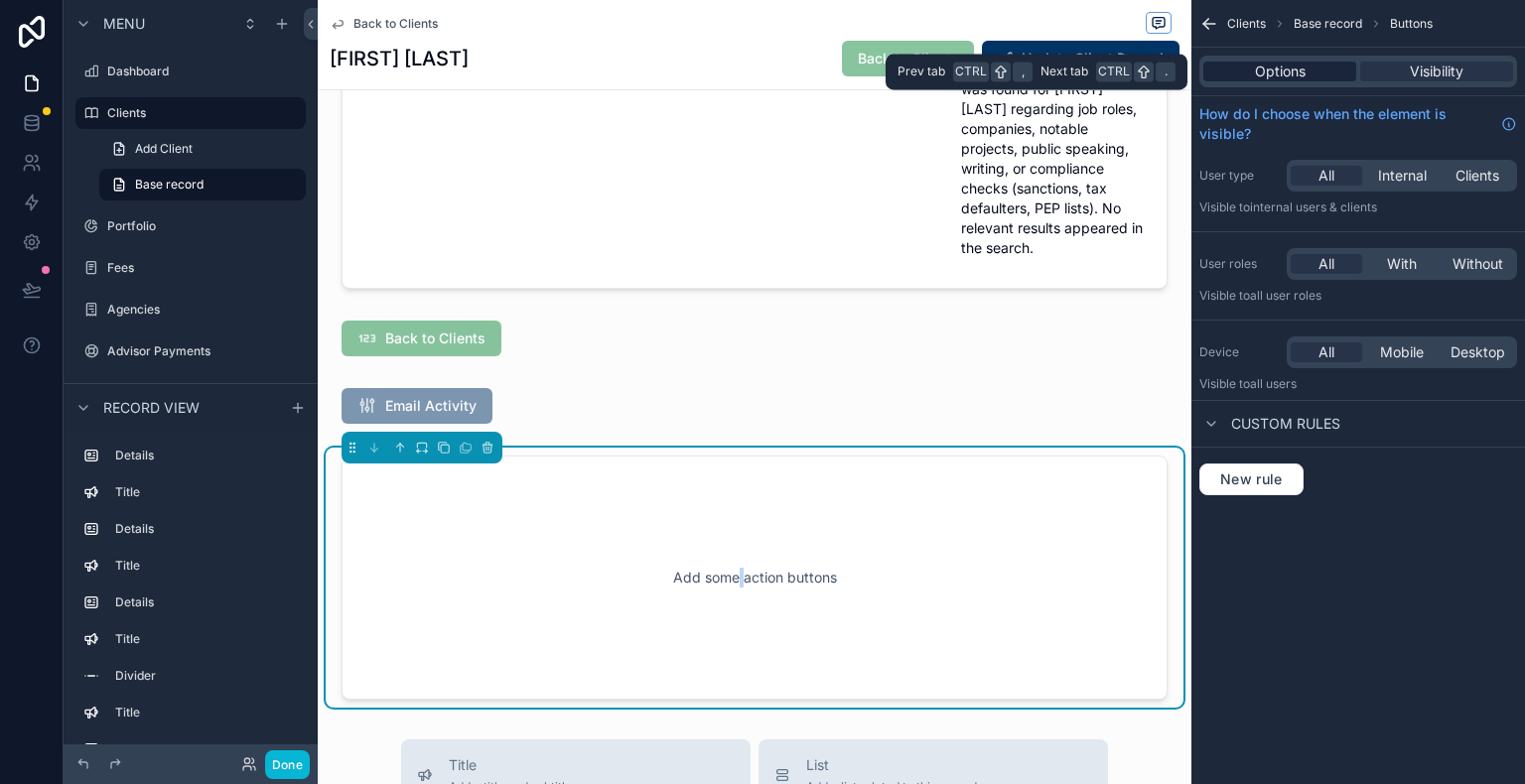 click on "Options" at bounding box center (1280, 71) 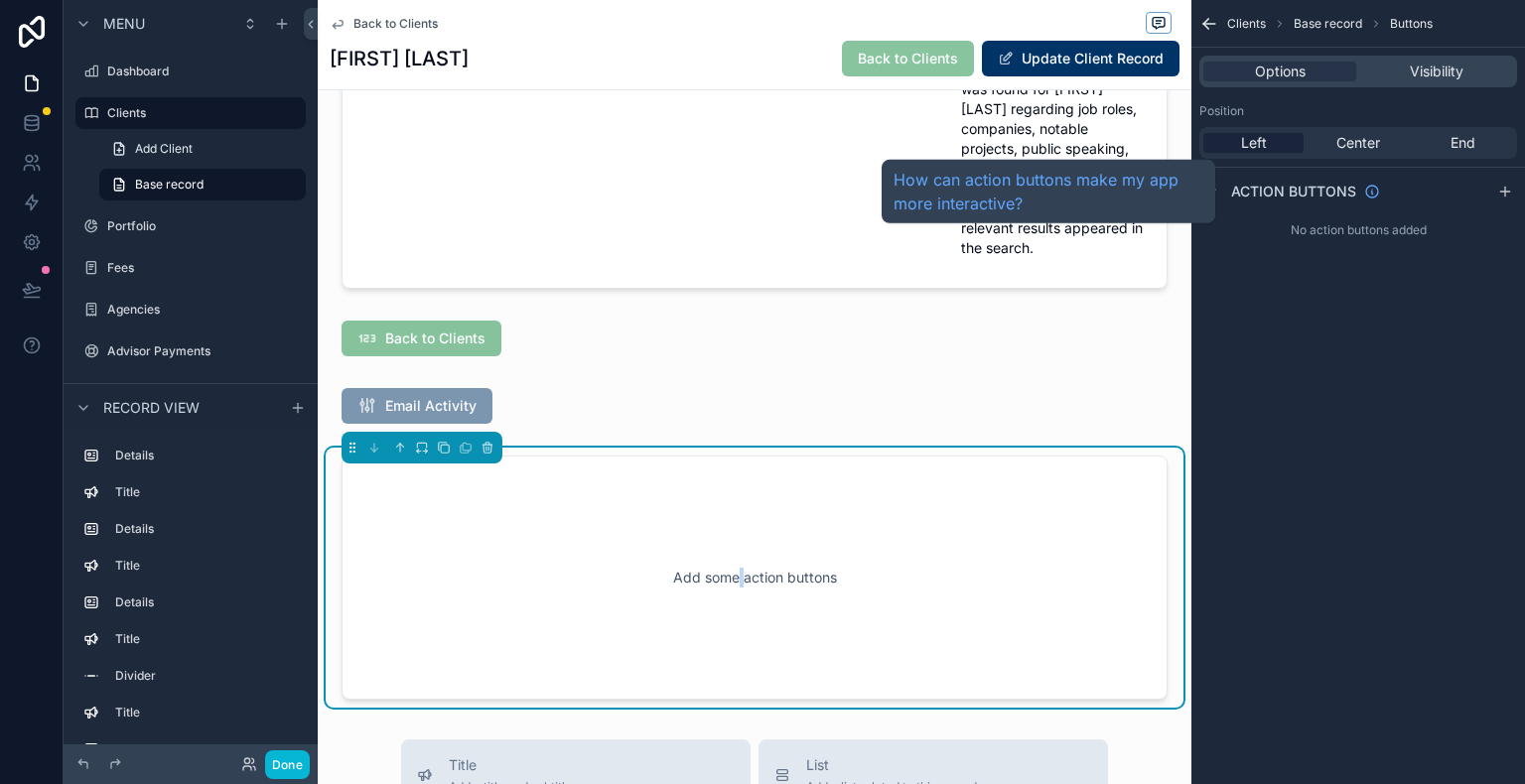 click on "Action buttons" at bounding box center [1294, 192] 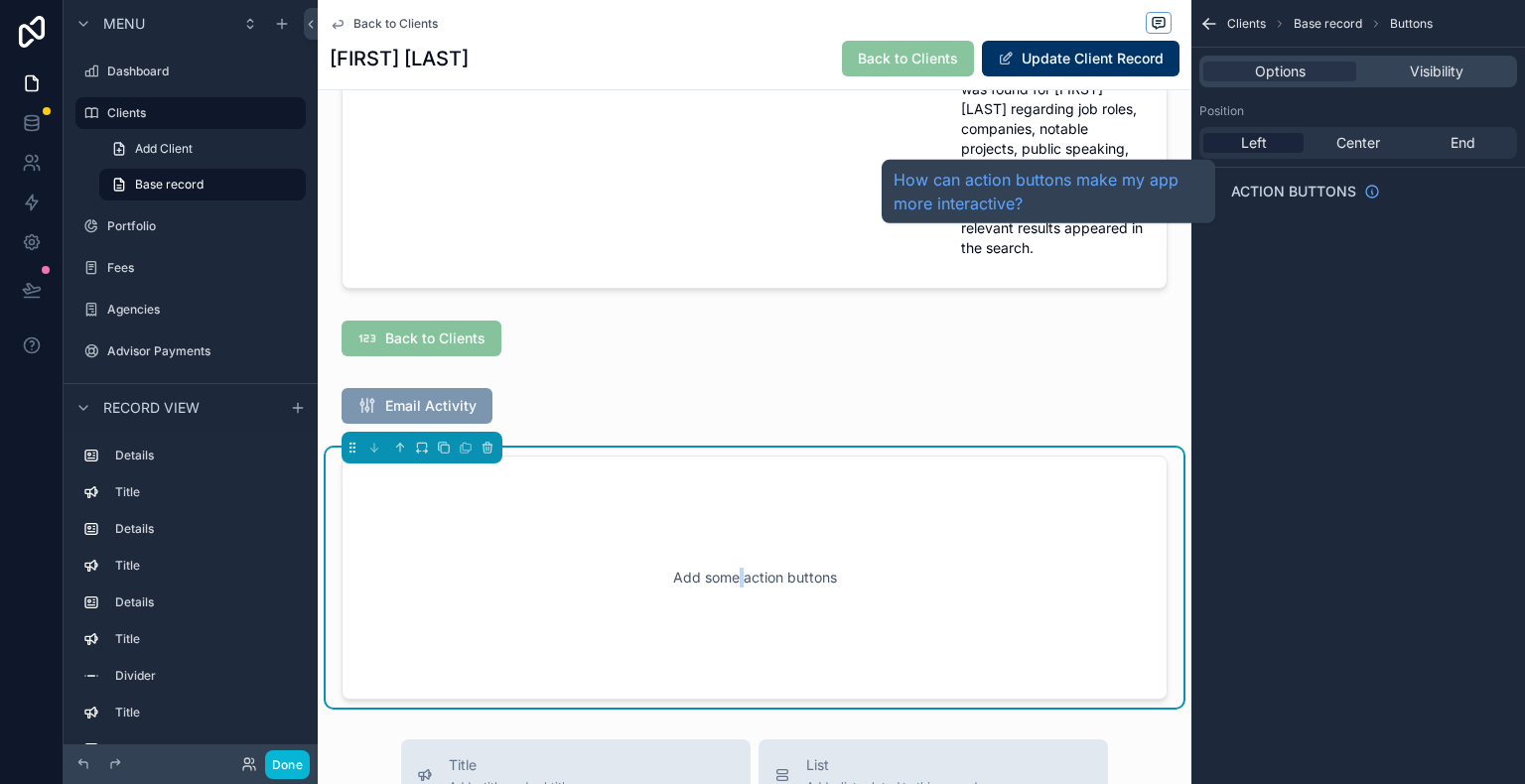 click on "Action buttons" at bounding box center (1294, 192) 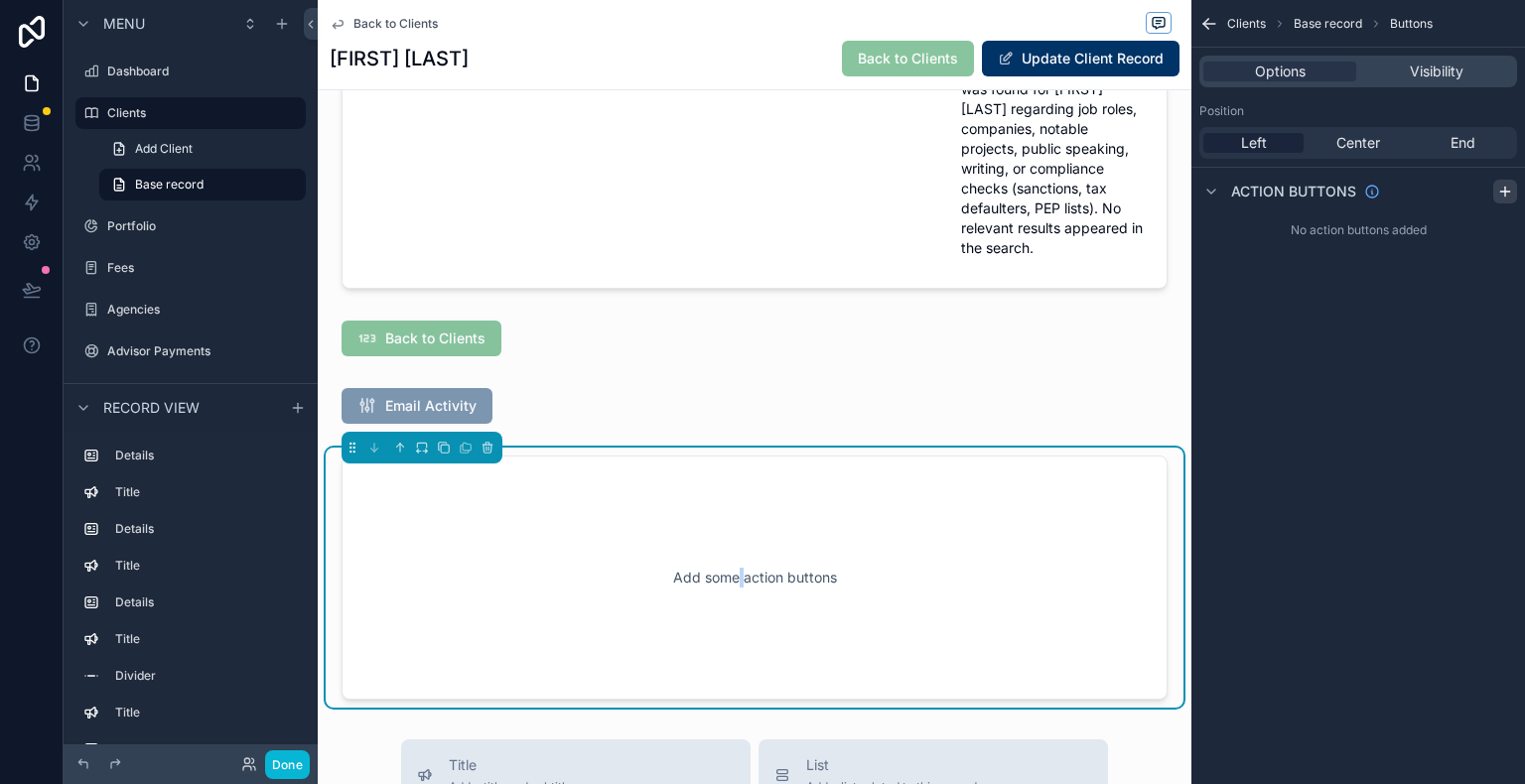click 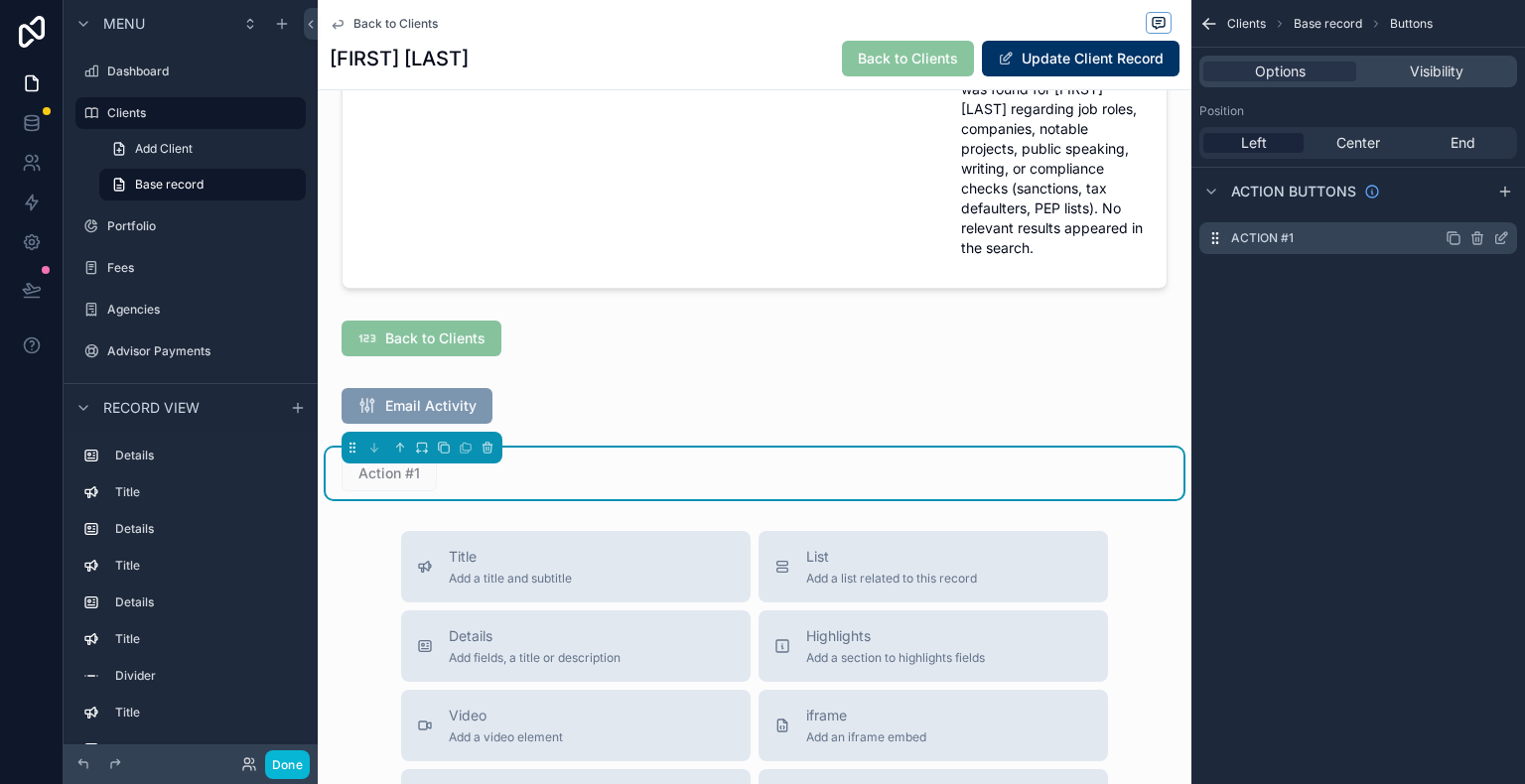 click on "Action #1" at bounding box center (1358, 238) 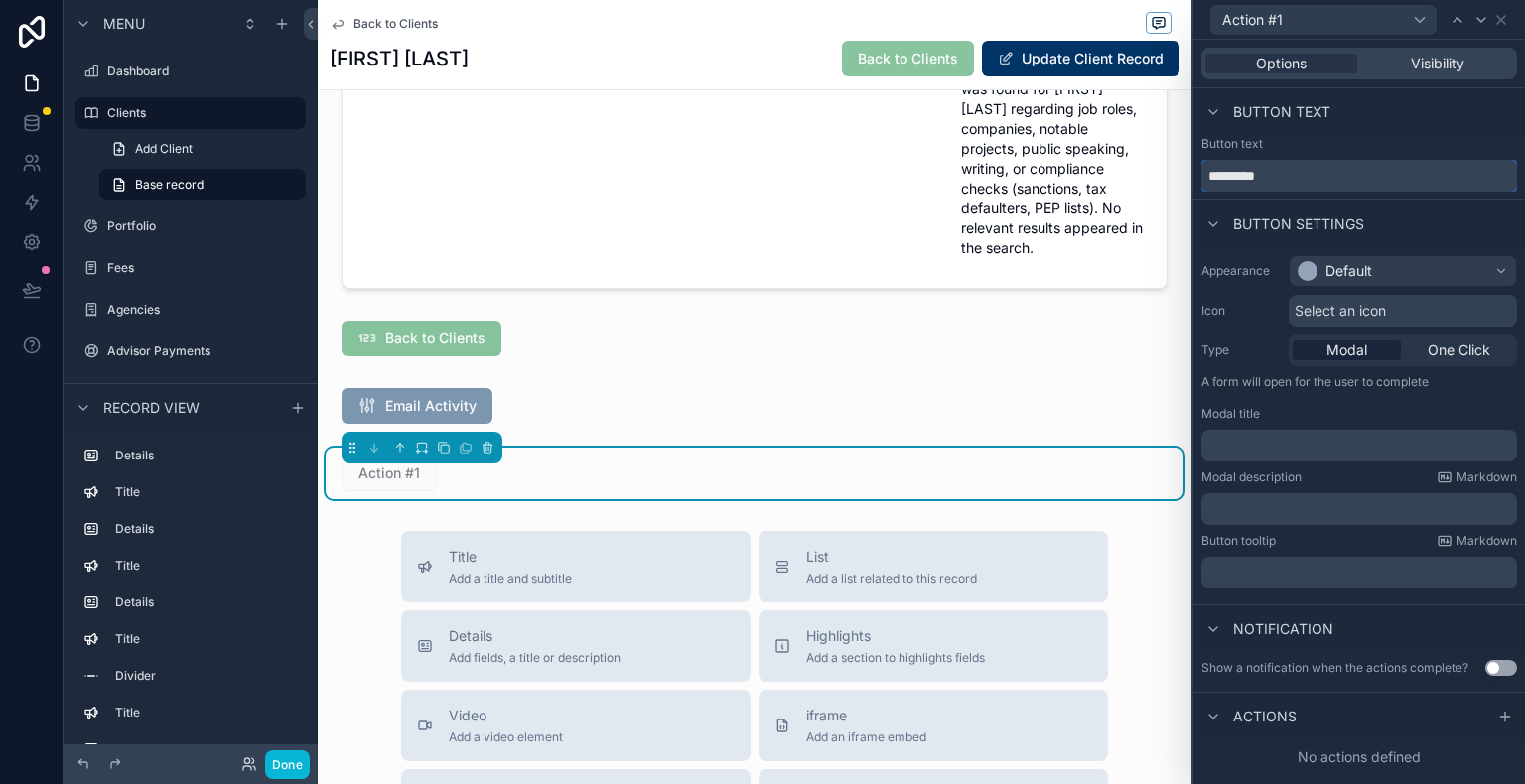 drag, startPoint x: 1267, startPoint y: 168, endPoint x: 1200, endPoint y: 171, distance: 67.06713 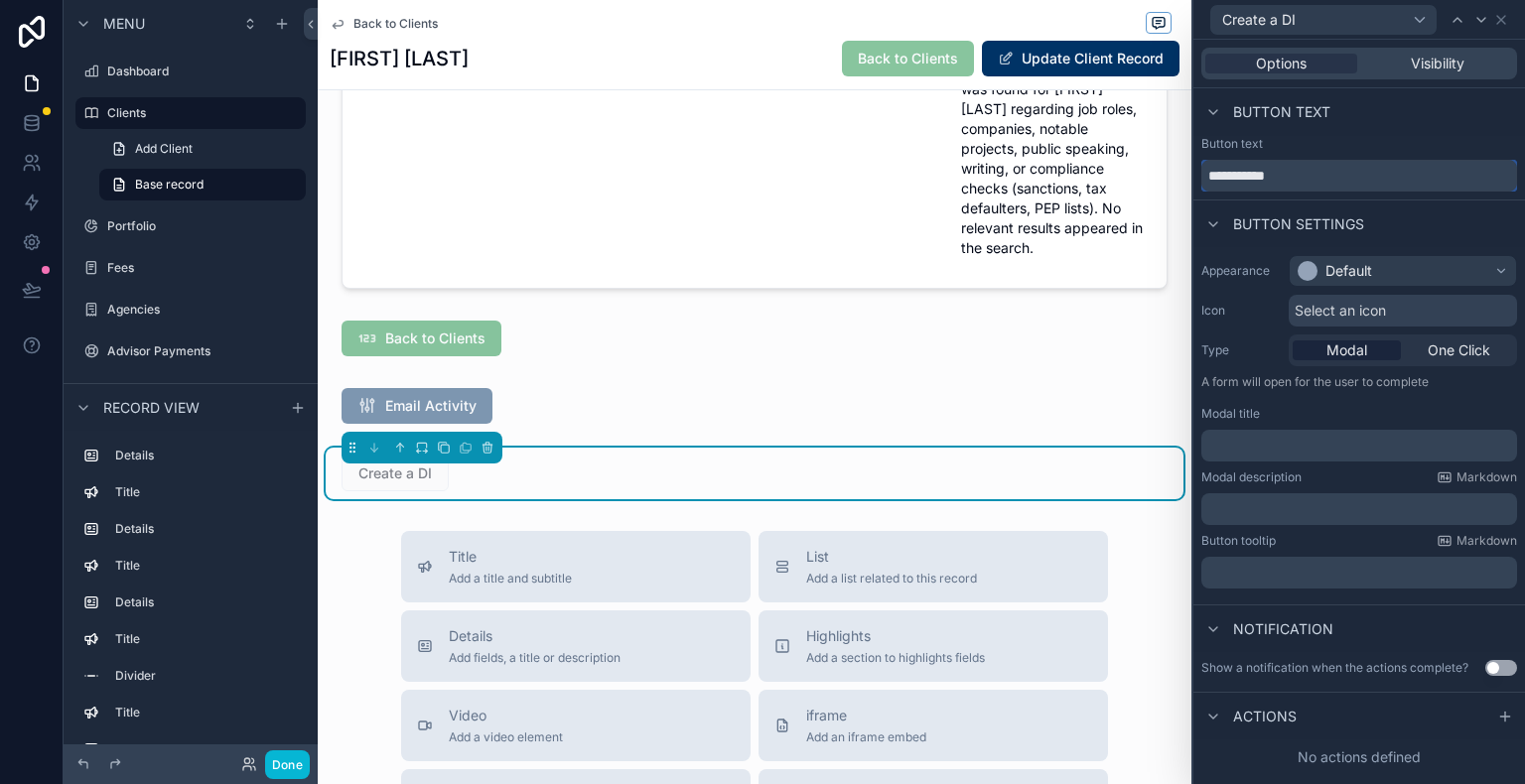 type on "**********" 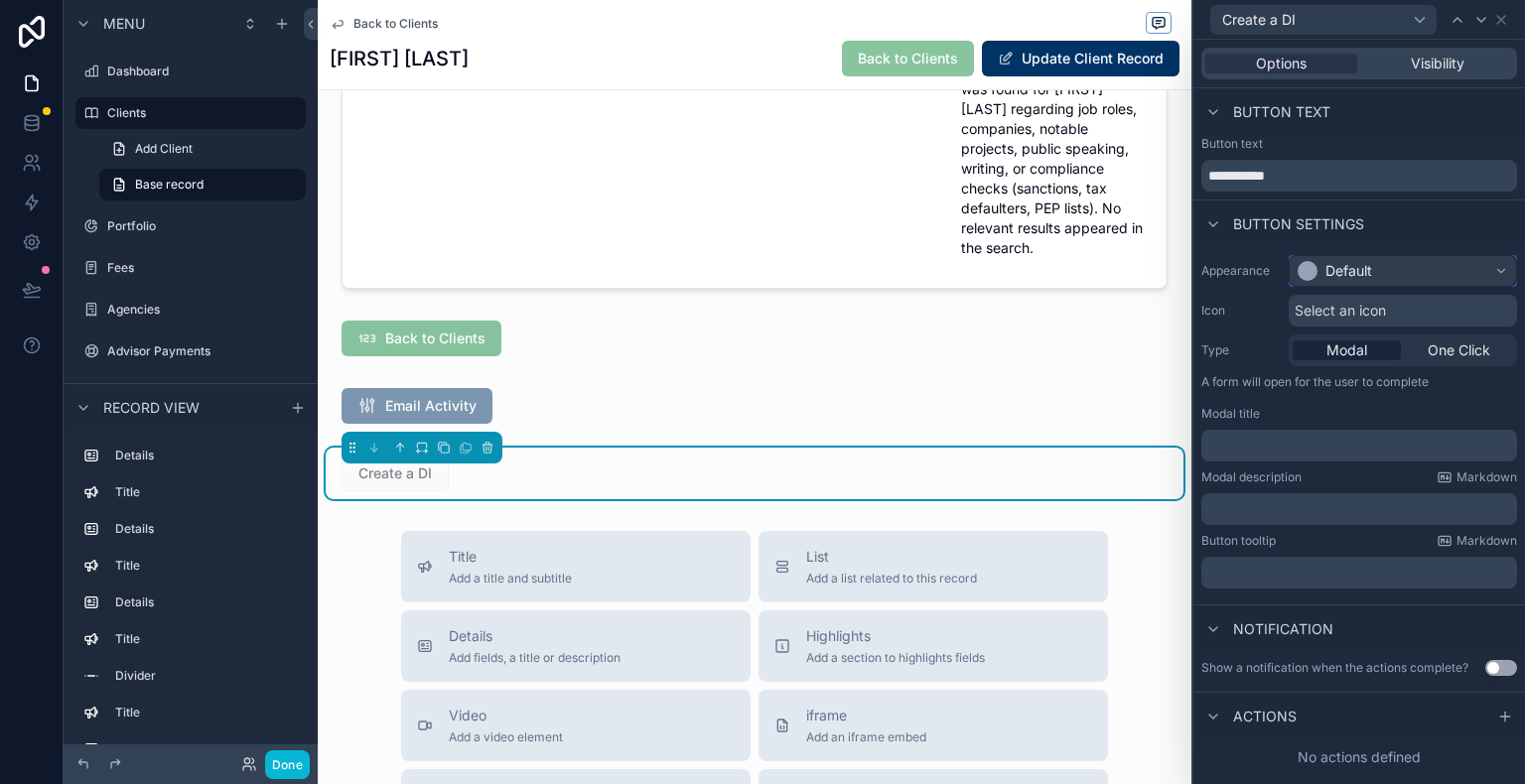 click on "Default" at bounding box center [1403, 271] 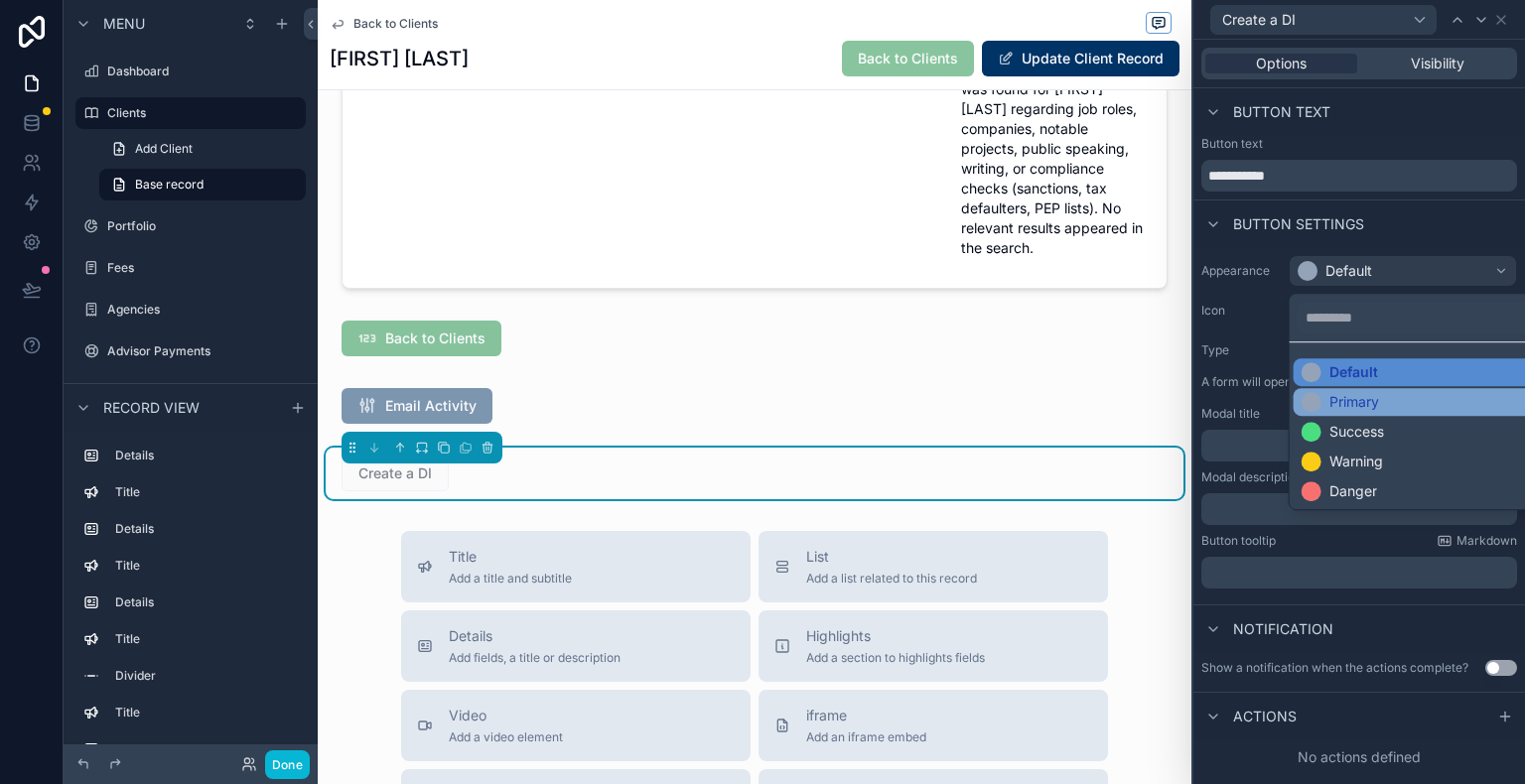 click on "Primary" at bounding box center [1354, 402] 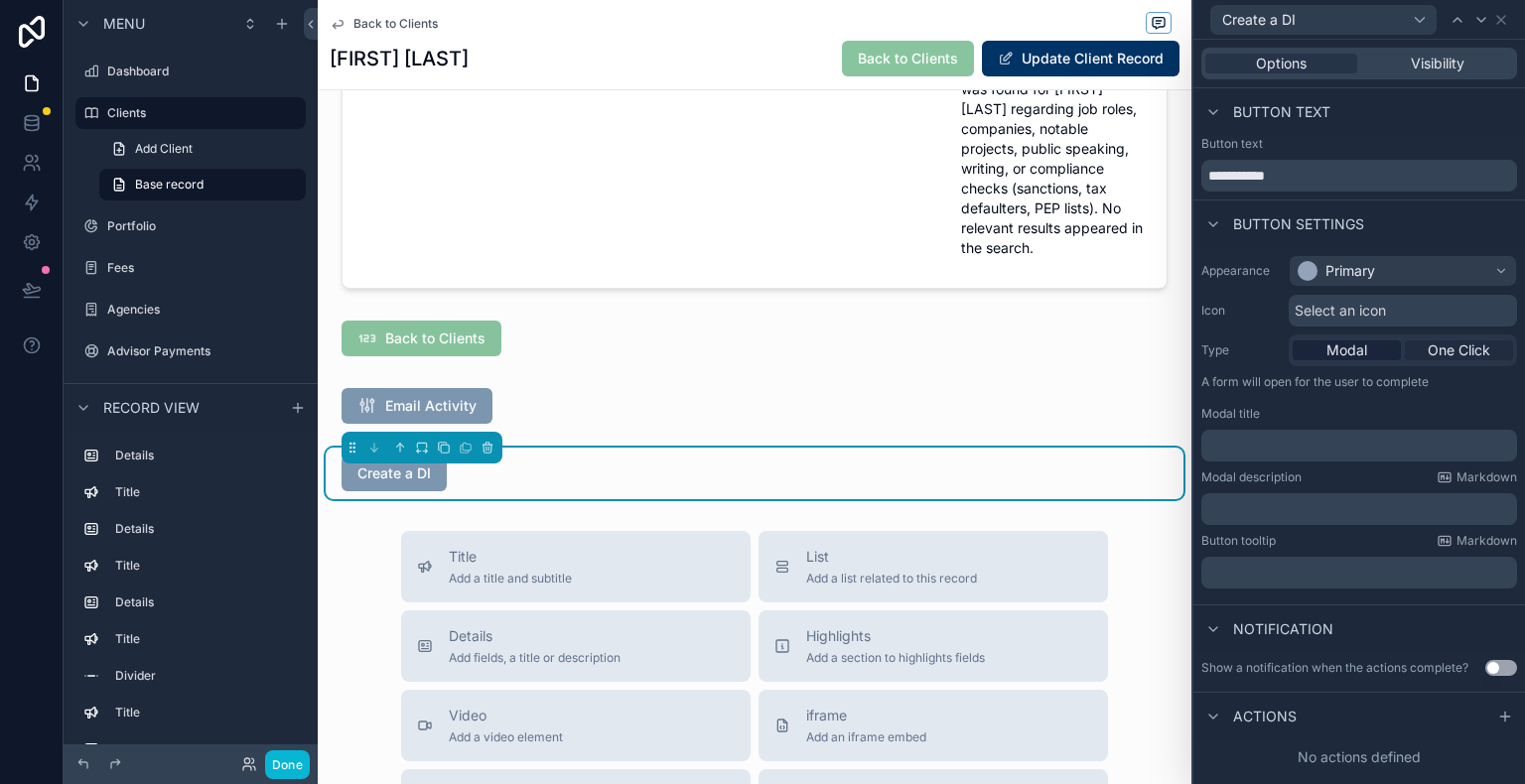 click on "One Click" at bounding box center (1458, 350) 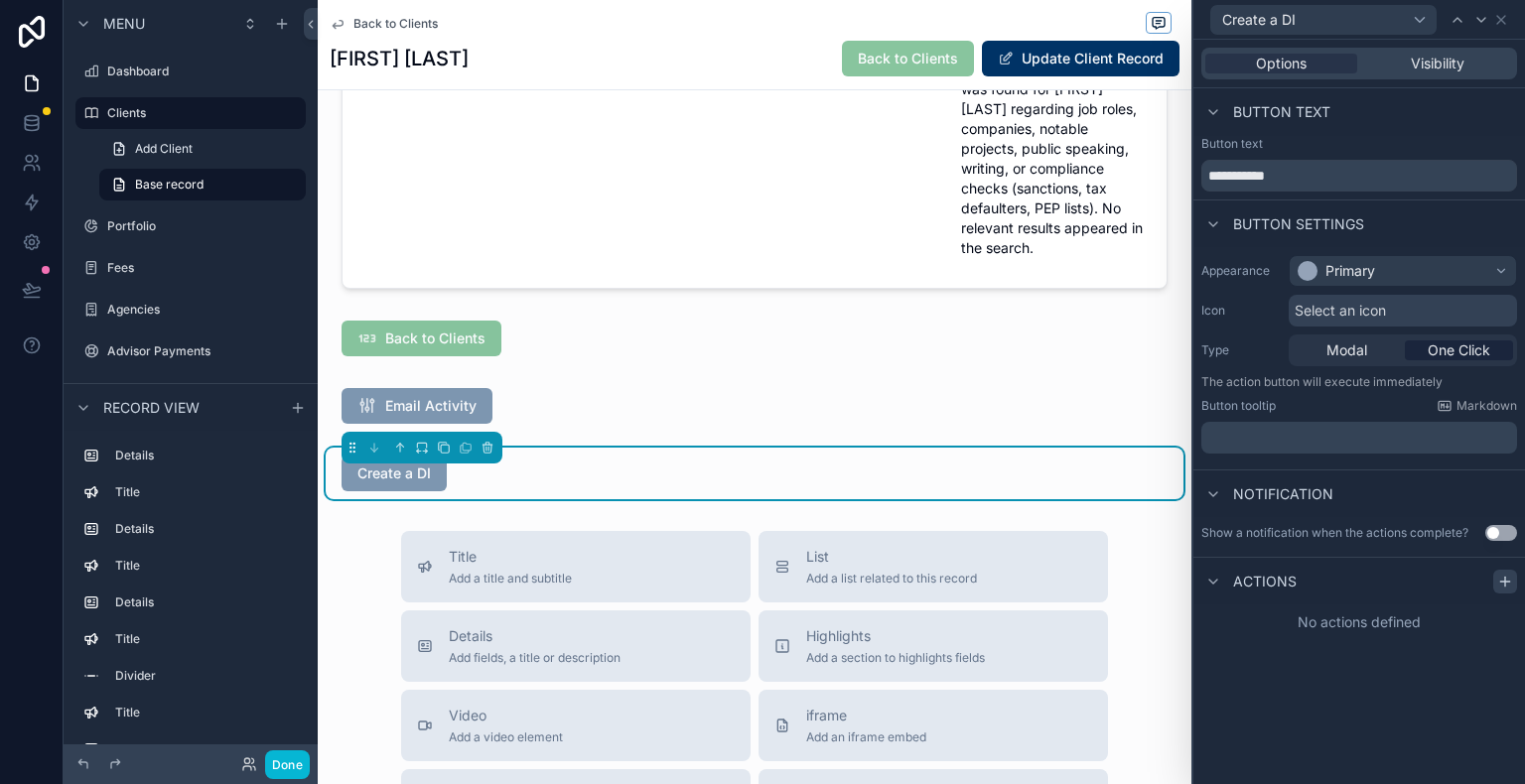 click 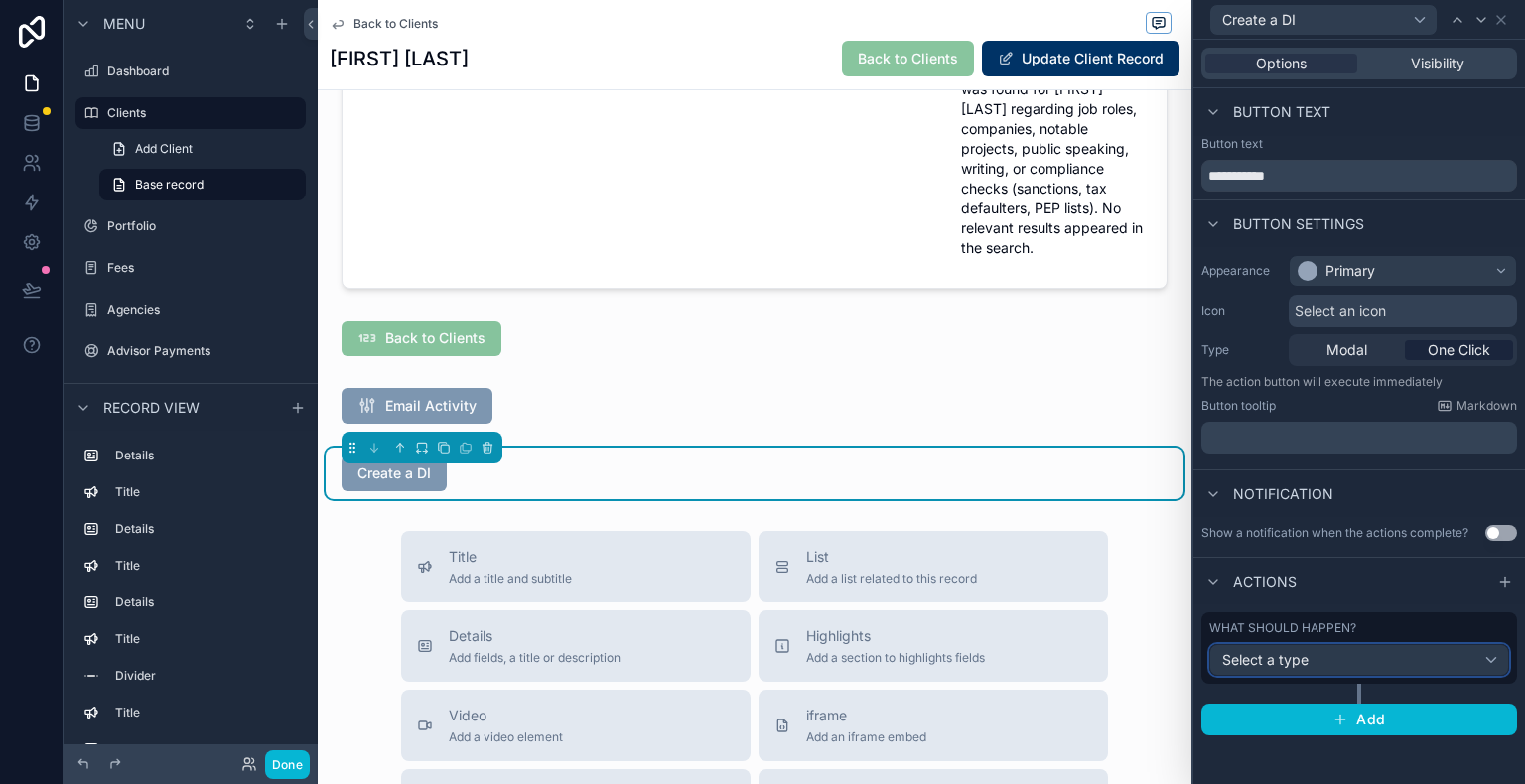 click on "Select a type" at bounding box center (1359, 660) 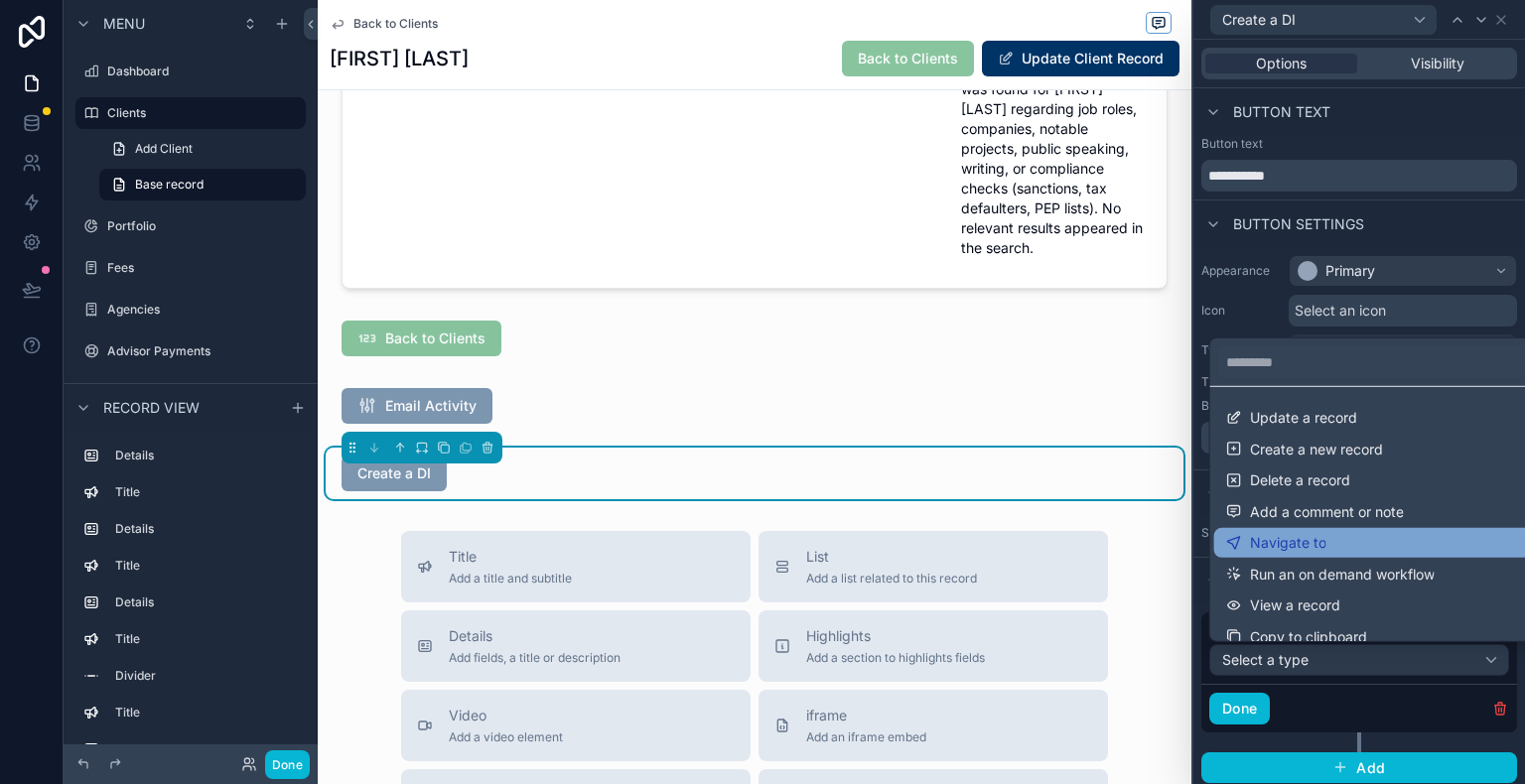 click on "Navigate to" at bounding box center (1383, 543) 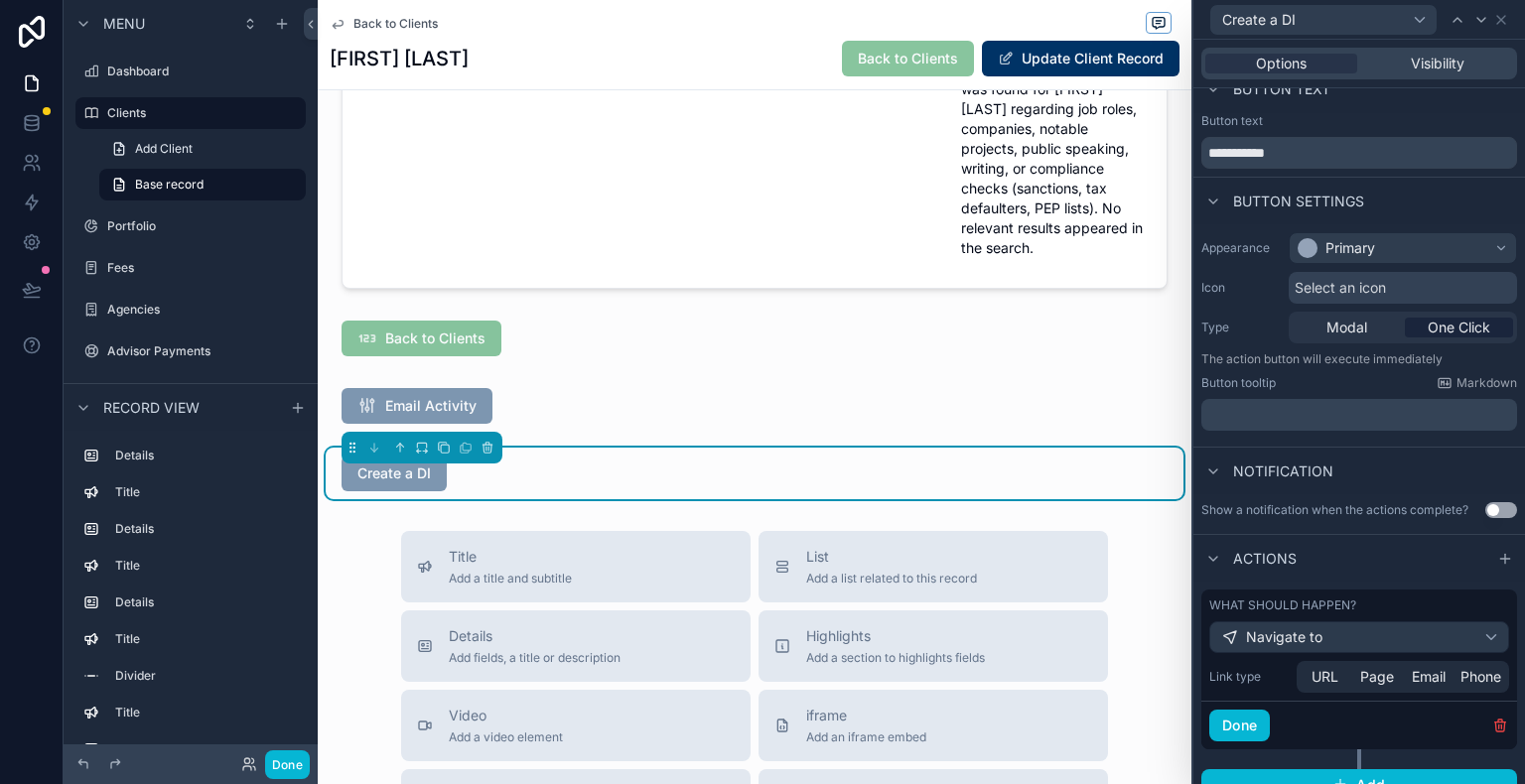 scroll, scrollTop: 45, scrollLeft: 0, axis: vertical 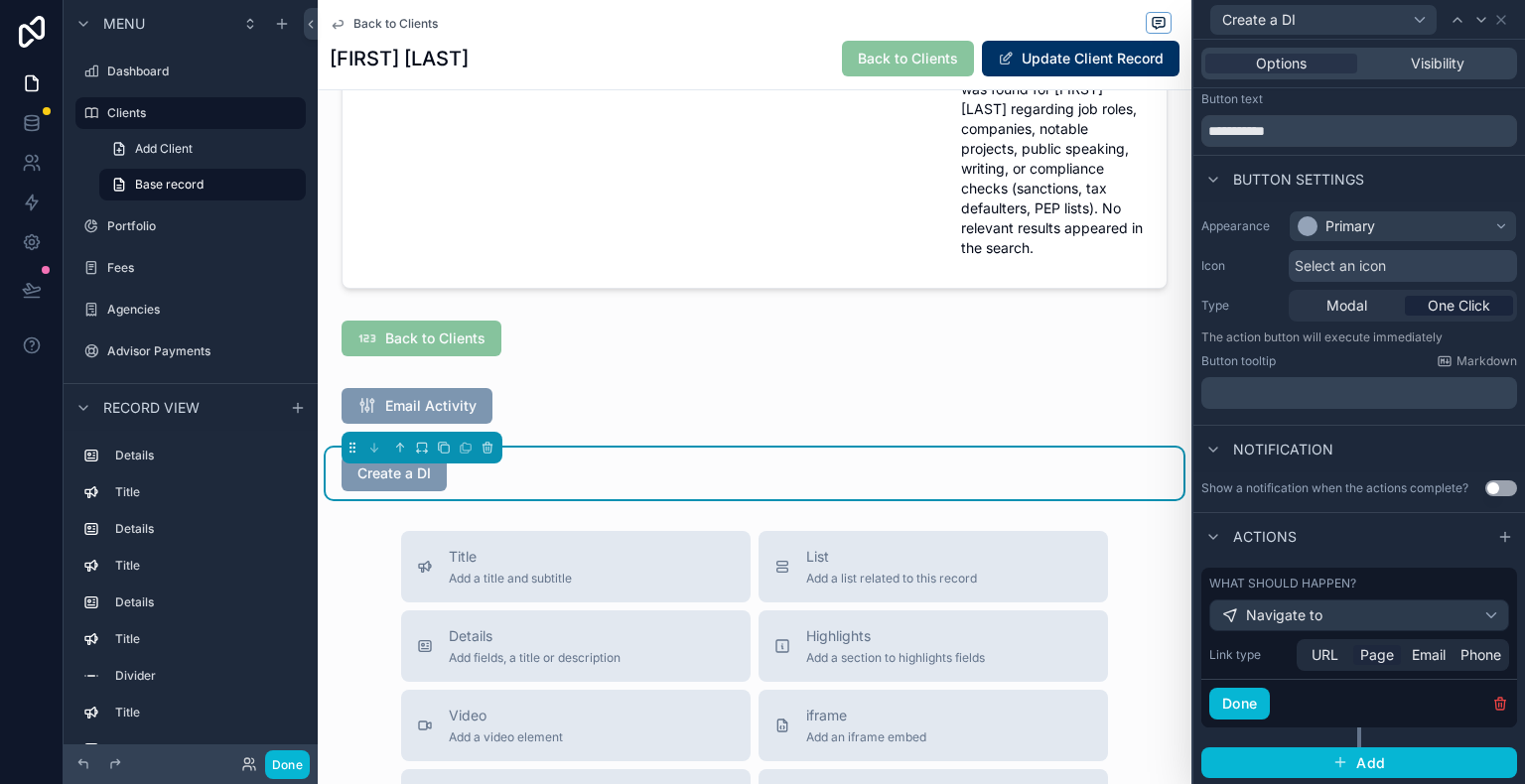 click on "Page" at bounding box center (1377, 655) 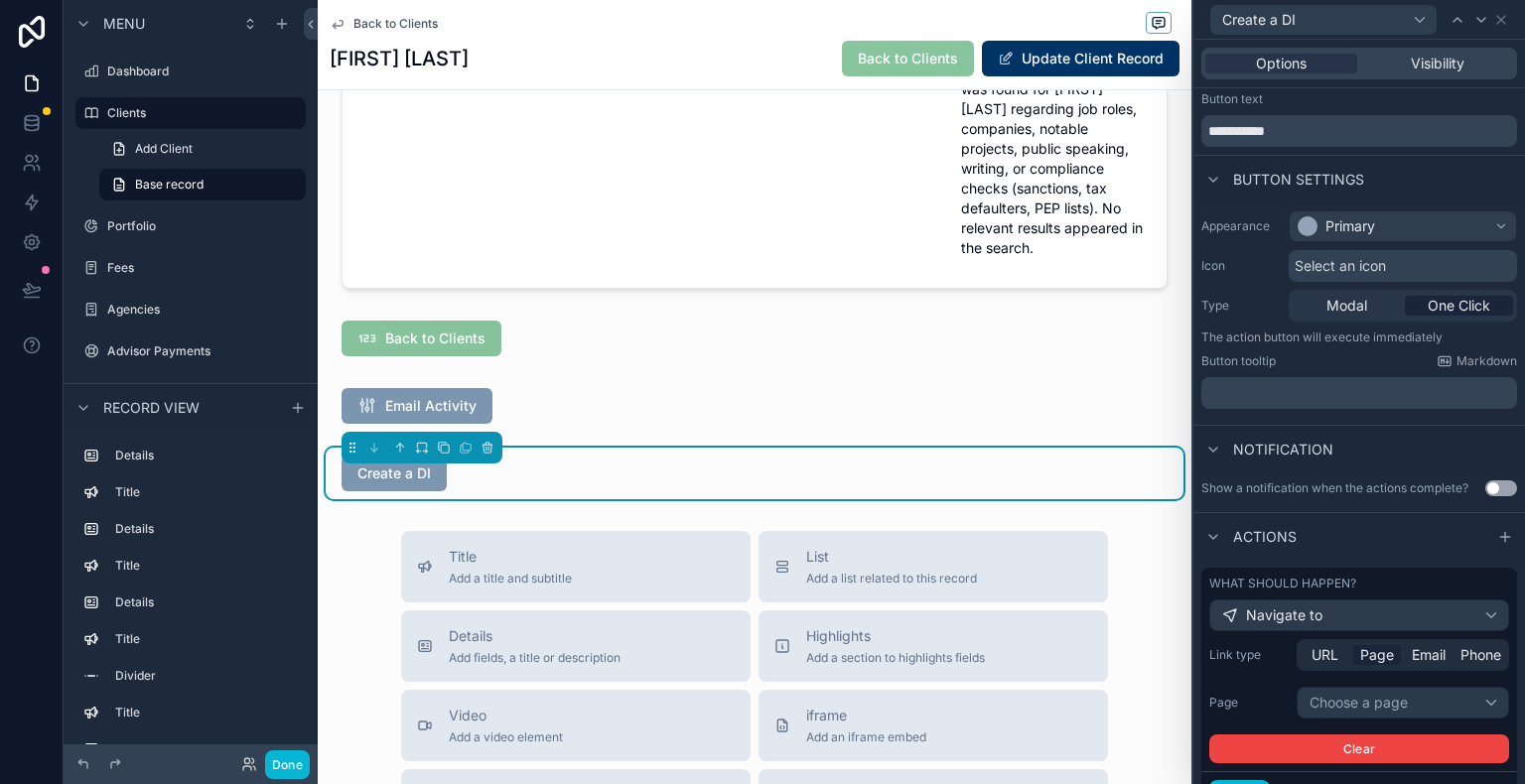 scroll, scrollTop: 137, scrollLeft: 0, axis: vertical 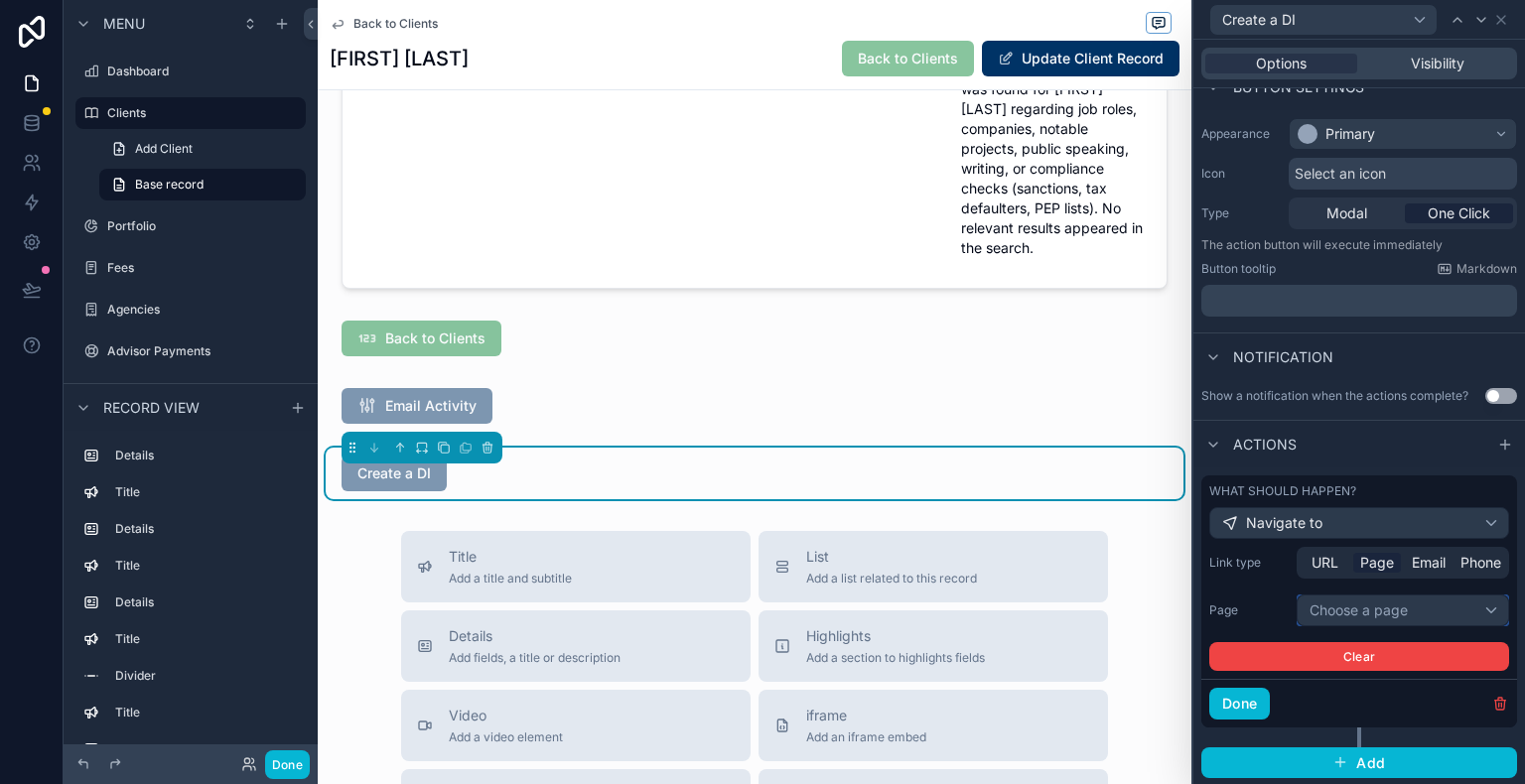 click on "Choose a page" at bounding box center [1403, 610] 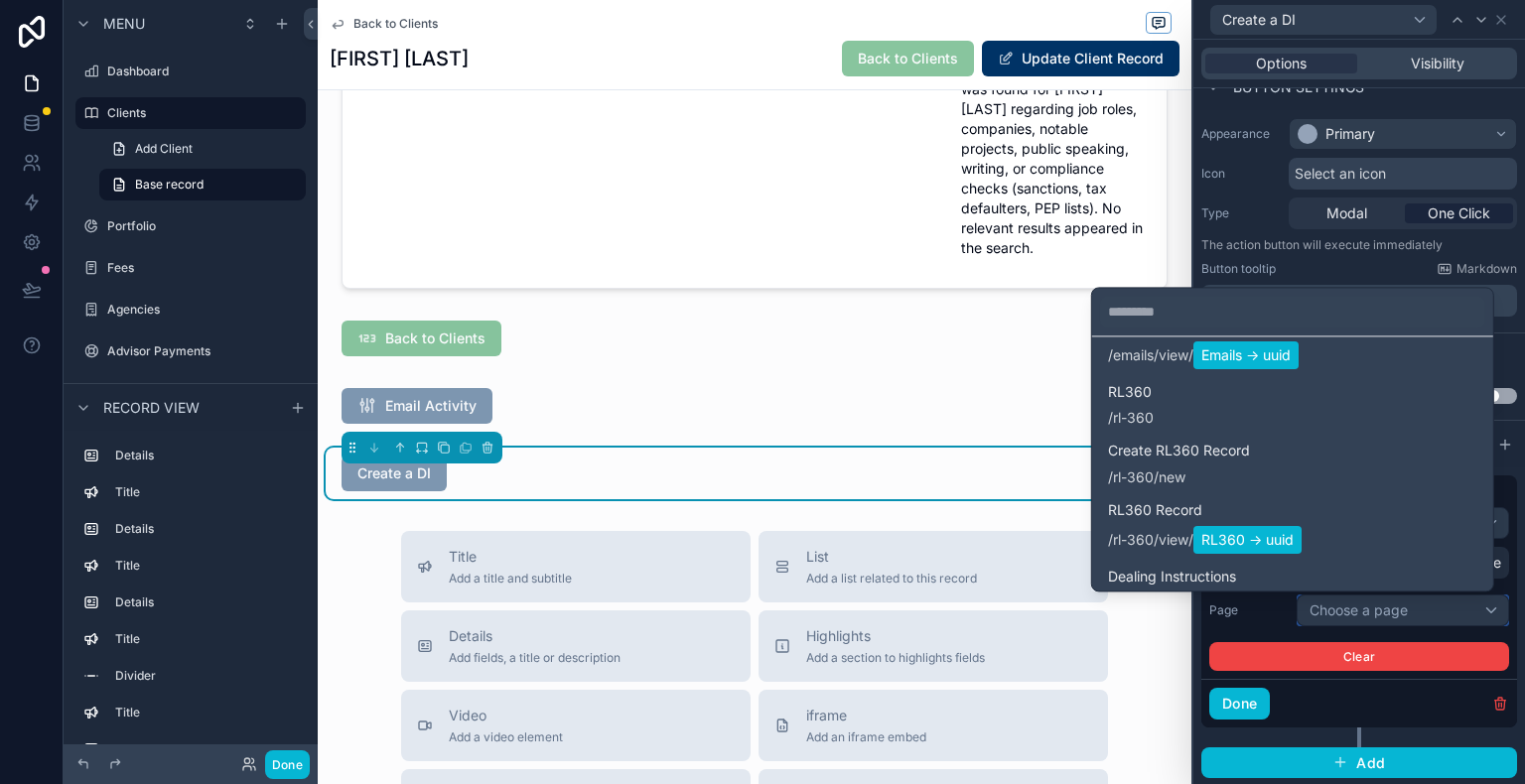 scroll, scrollTop: 1985, scrollLeft: 0, axis: vertical 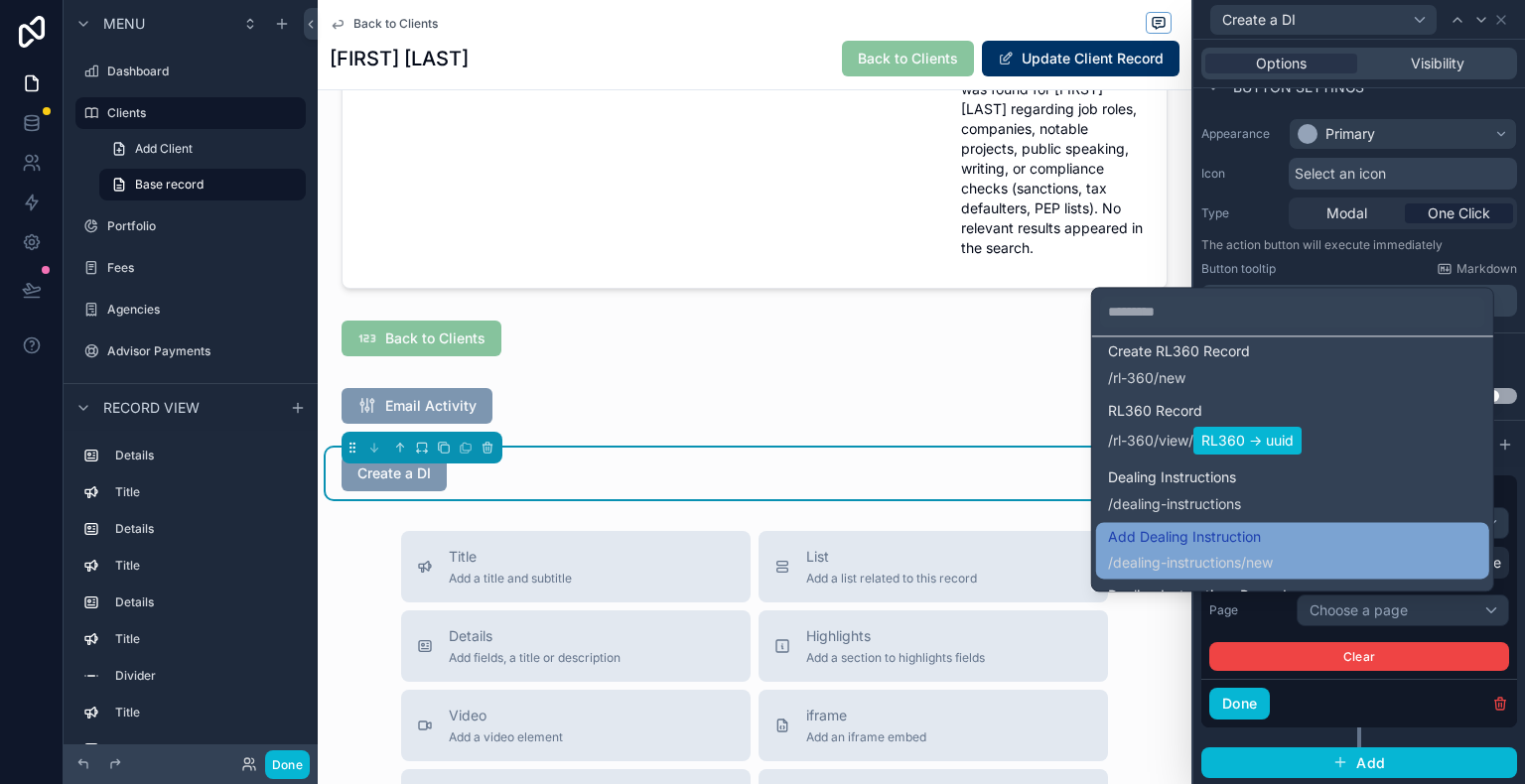 click on "Add Dealing Instruction / dealing-instructions /new" at bounding box center [1190, 551] 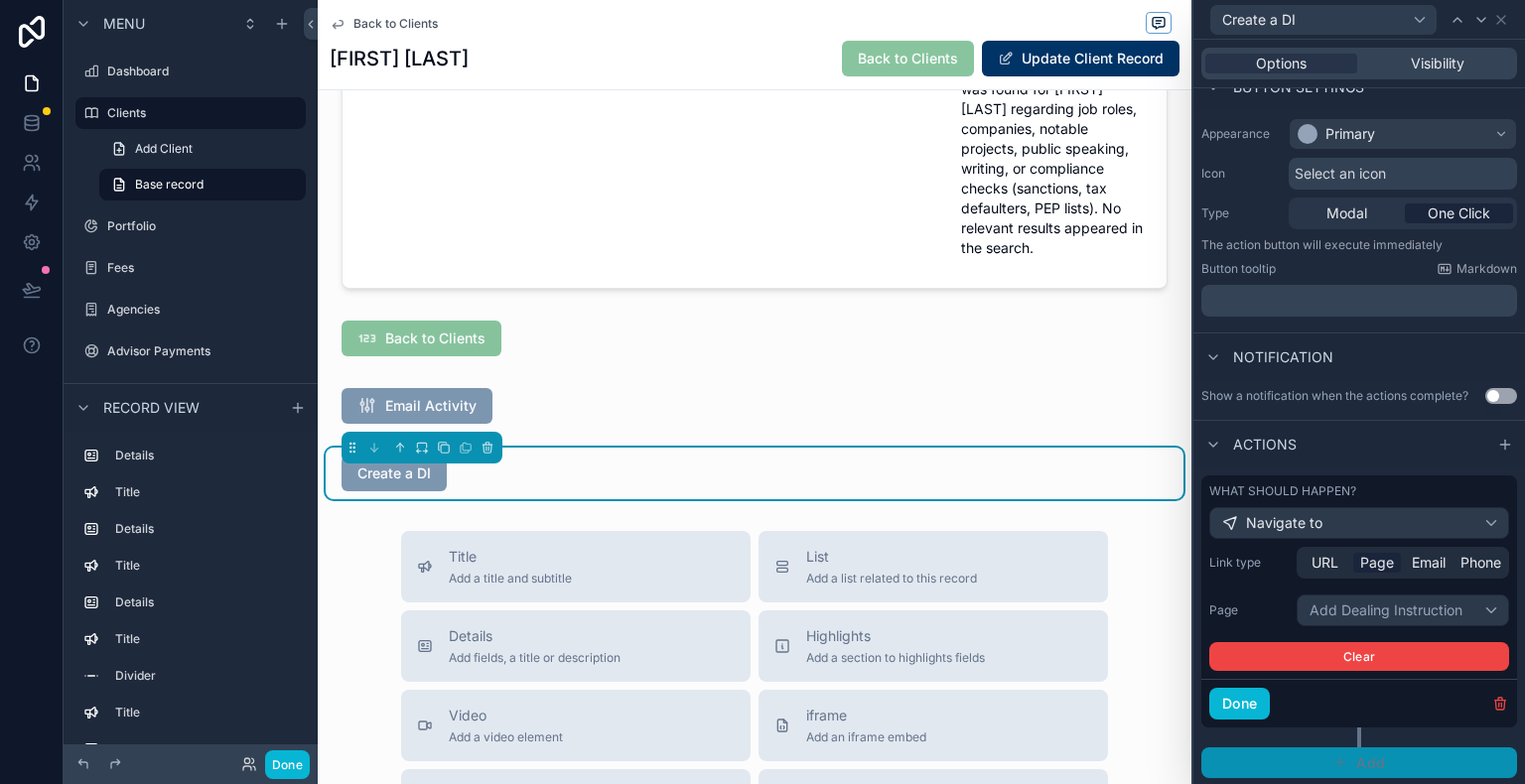click on "Add" at bounding box center [1359, 763] 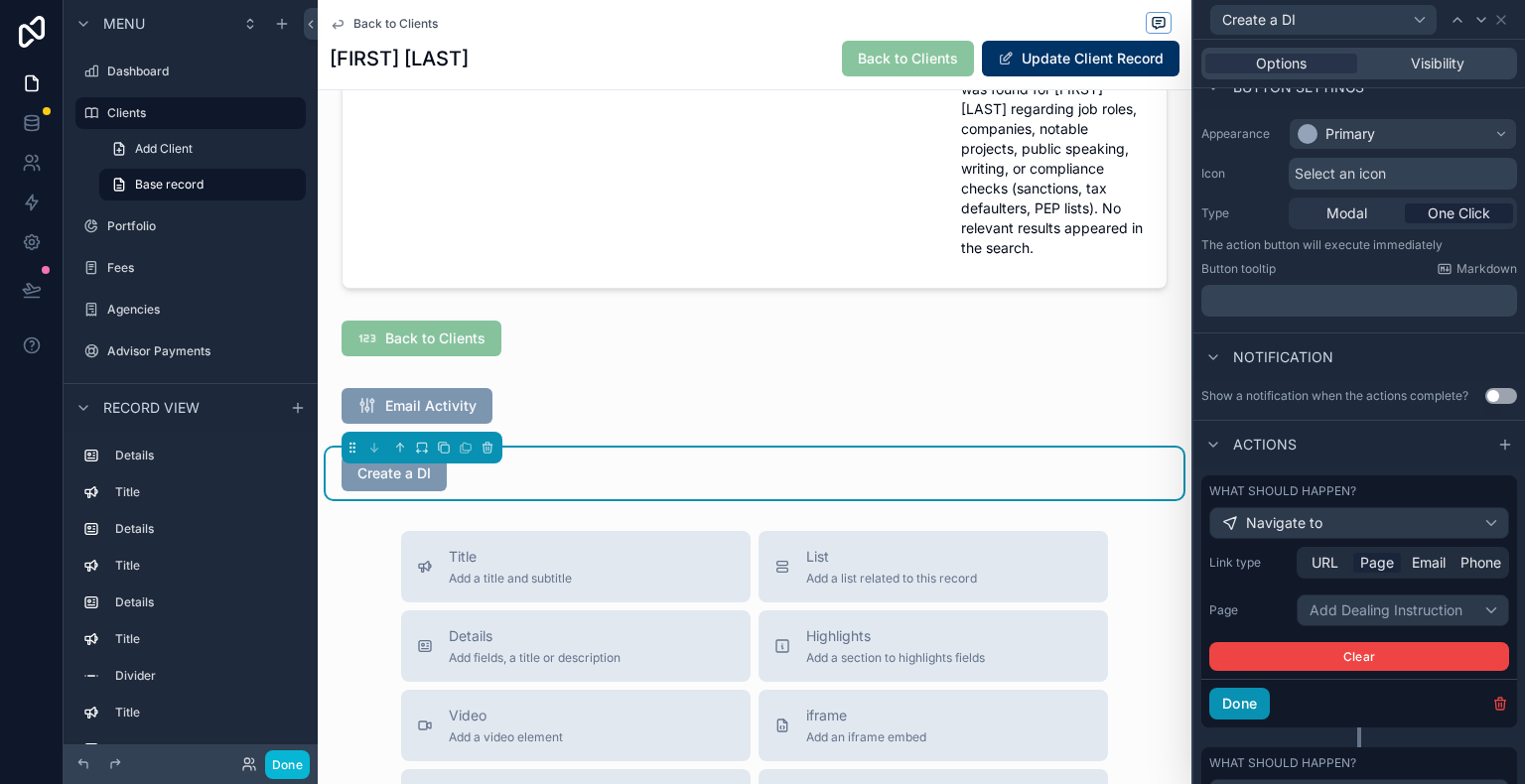 click on "Done" at bounding box center (1239, 704) 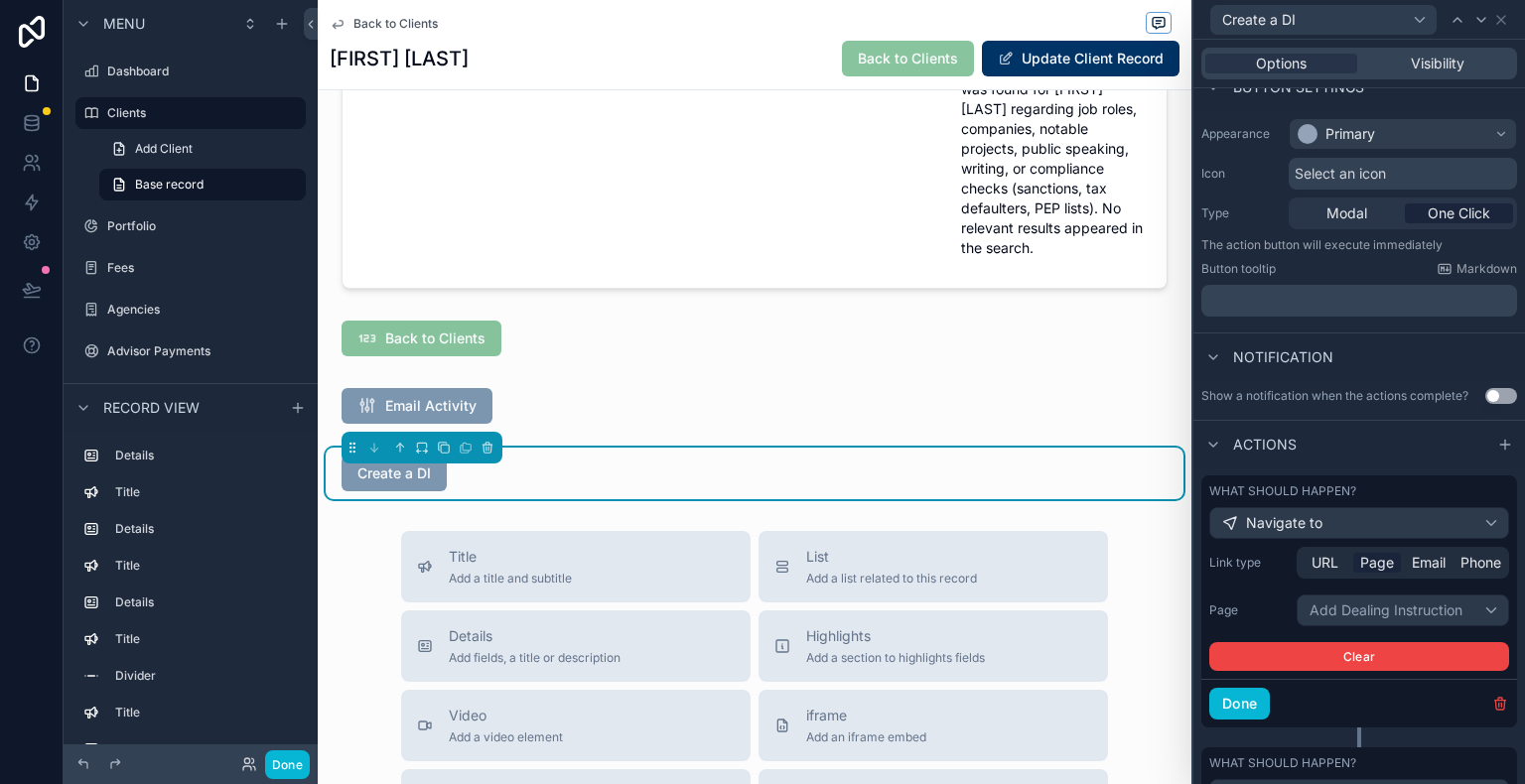 scroll, scrollTop: 49, scrollLeft: 0, axis: vertical 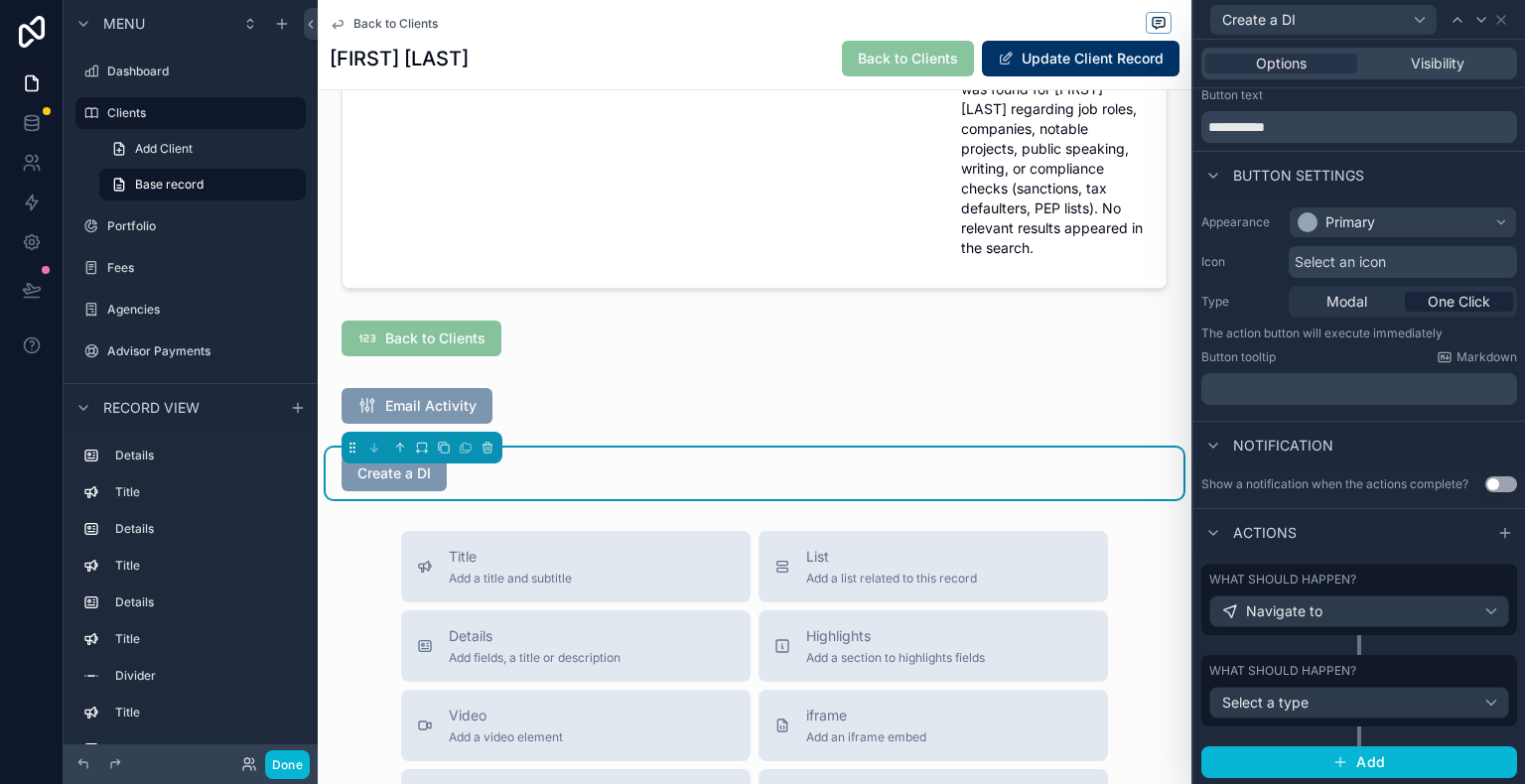 click on "Done" at bounding box center (191, 764) 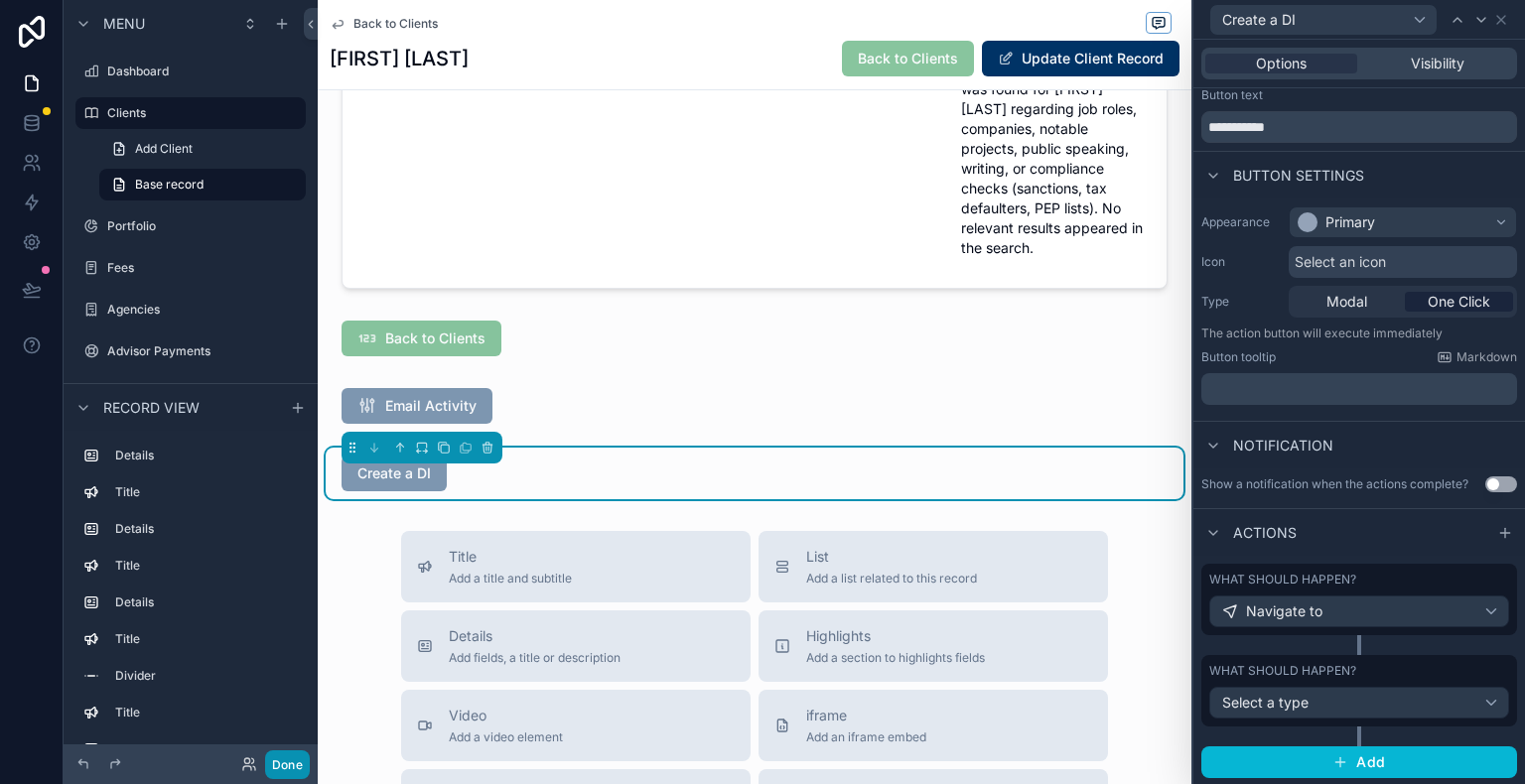 click on "Done" at bounding box center (287, 764) 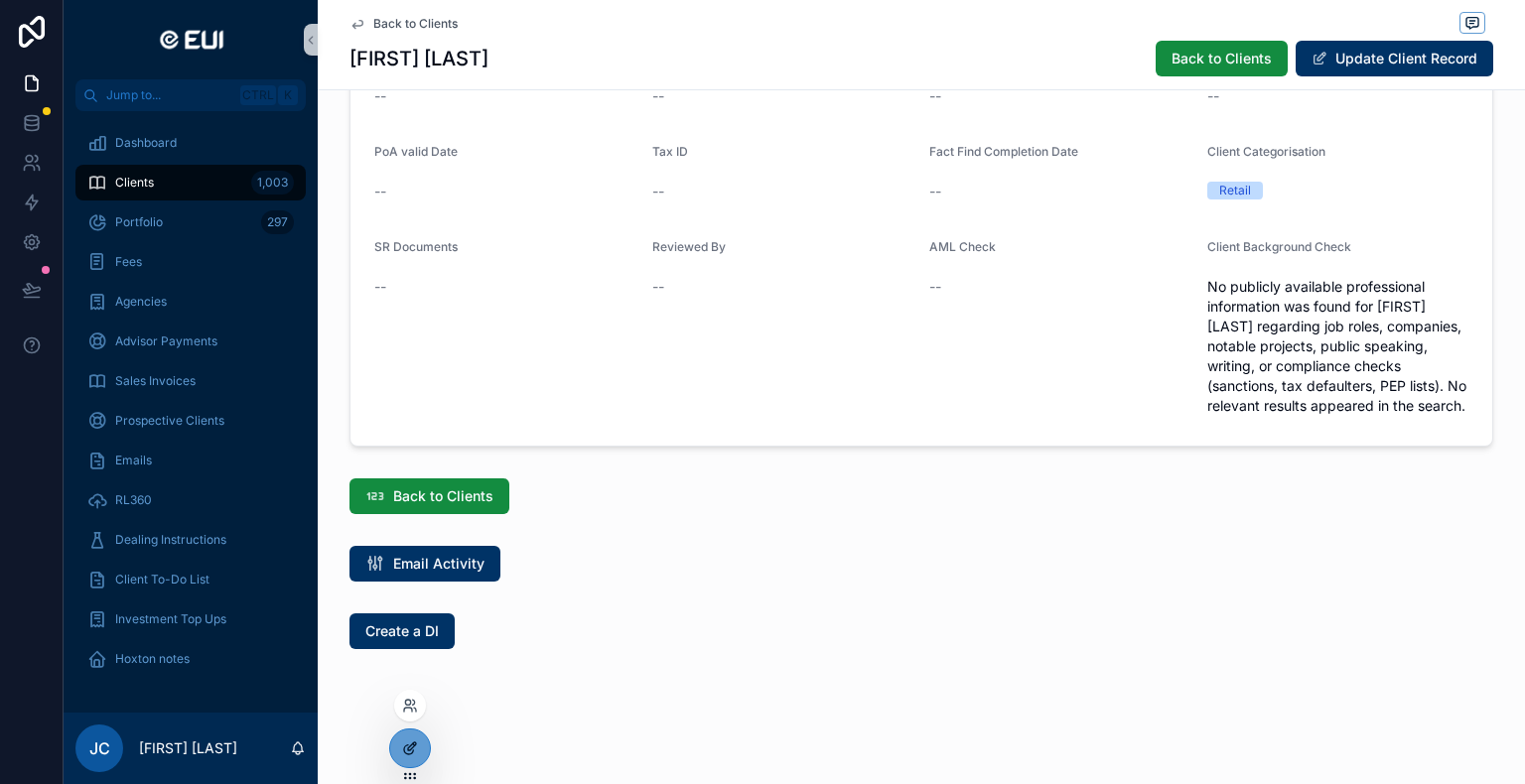click 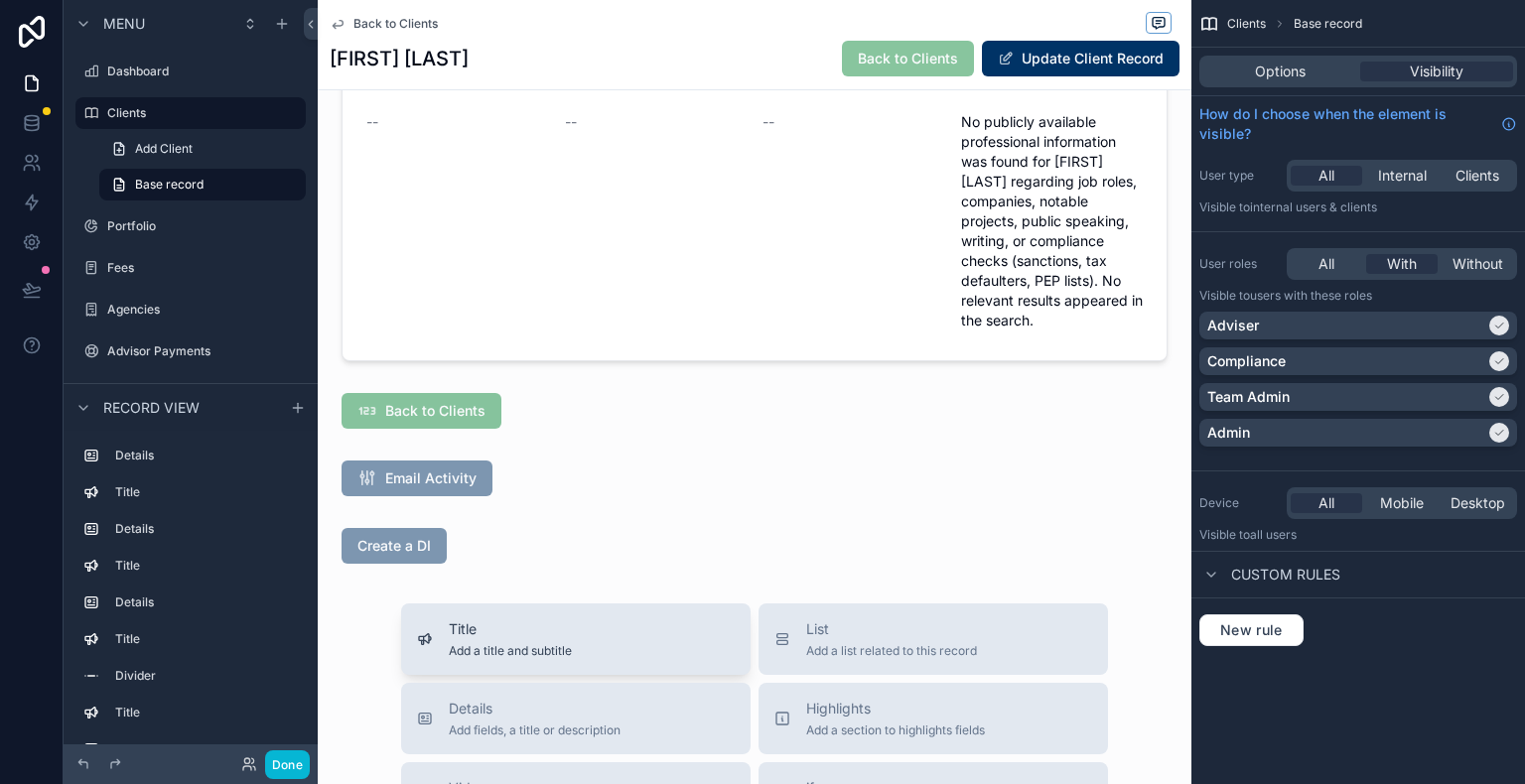 scroll, scrollTop: 1768, scrollLeft: 0, axis: vertical 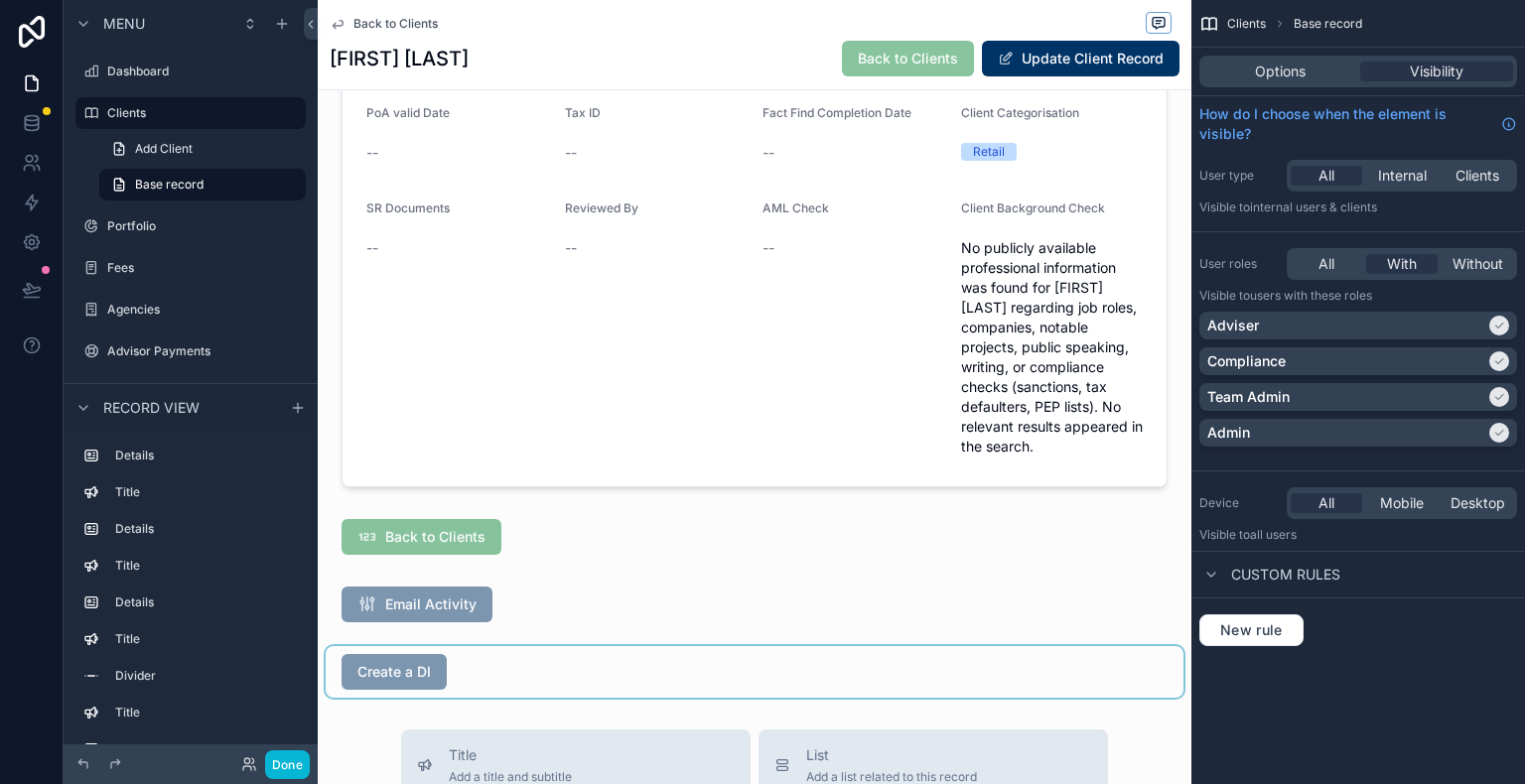 click at bounding box center [755, 672] 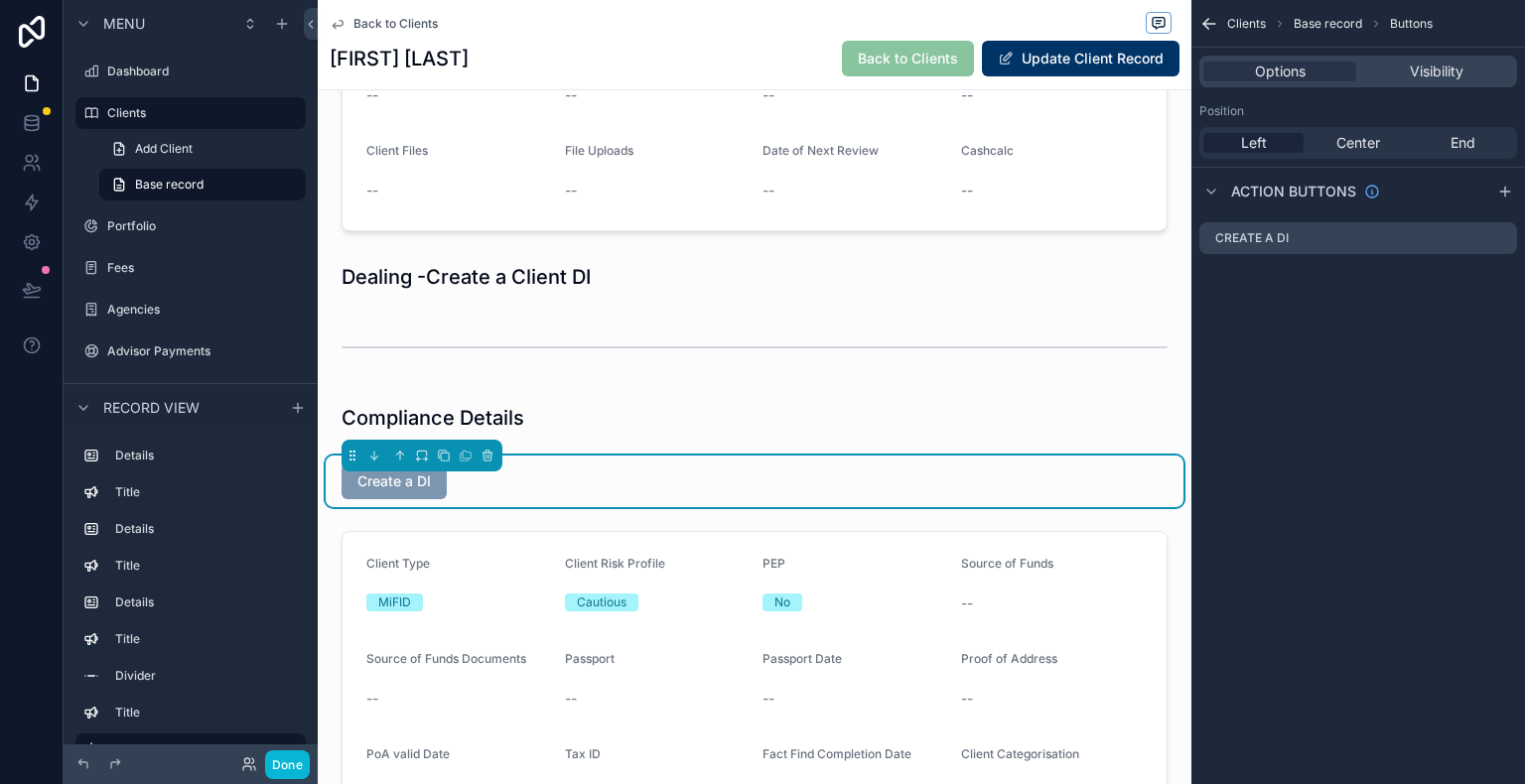 scroll, scrollTop: 1195, scrollLeft: 0, axis: vertical 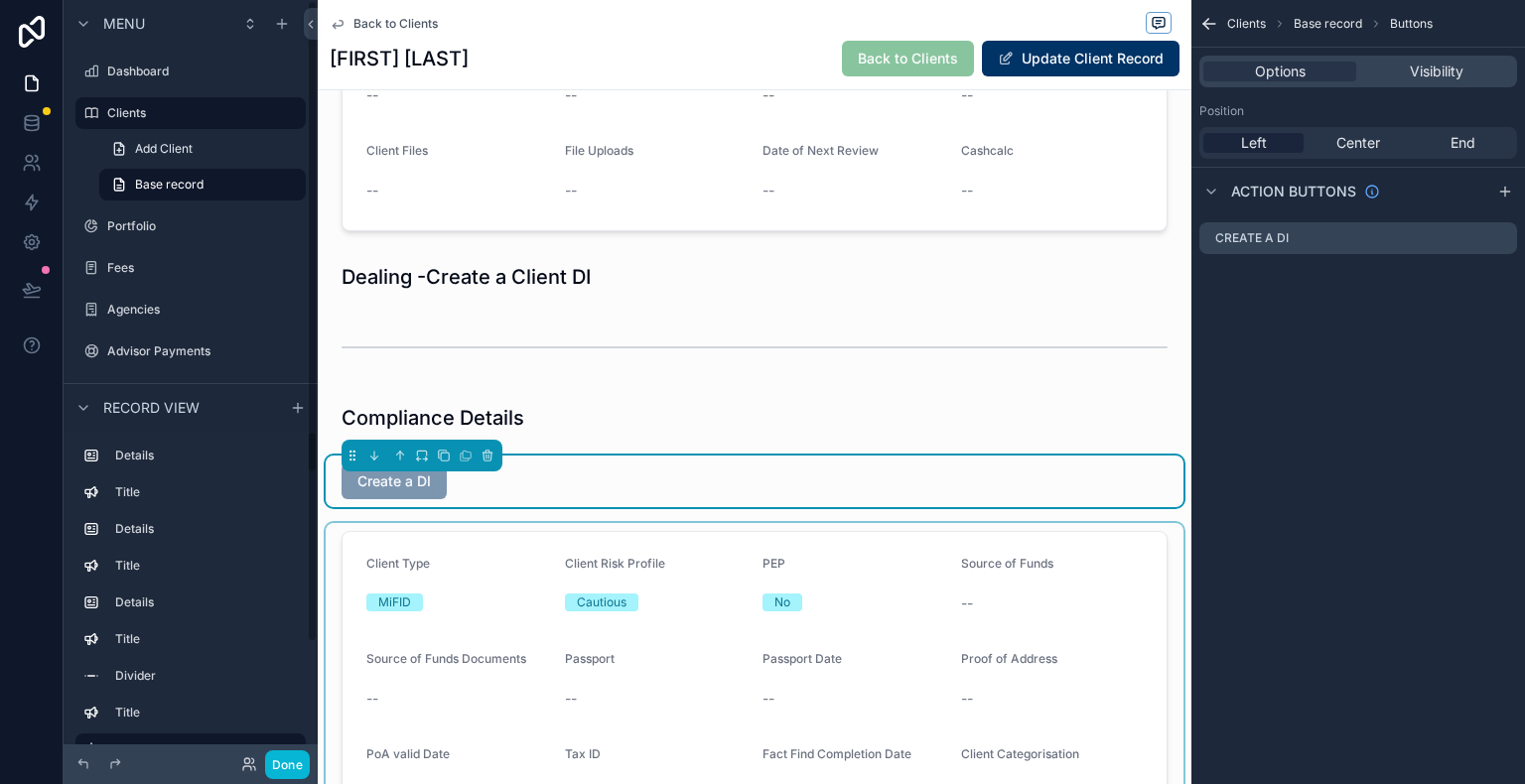 click at bounding box center (755, 830) 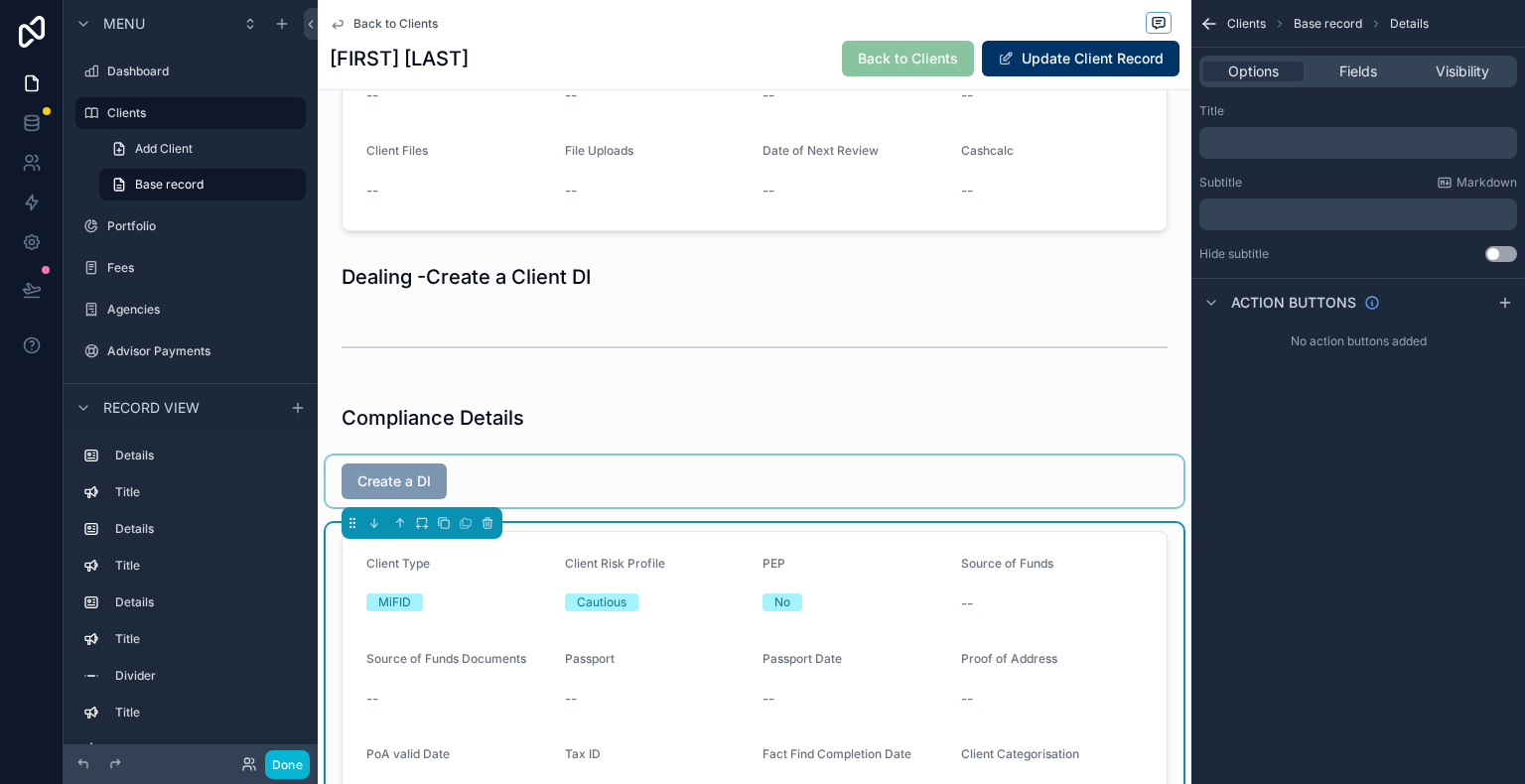 click at bounding box center (755, 481) 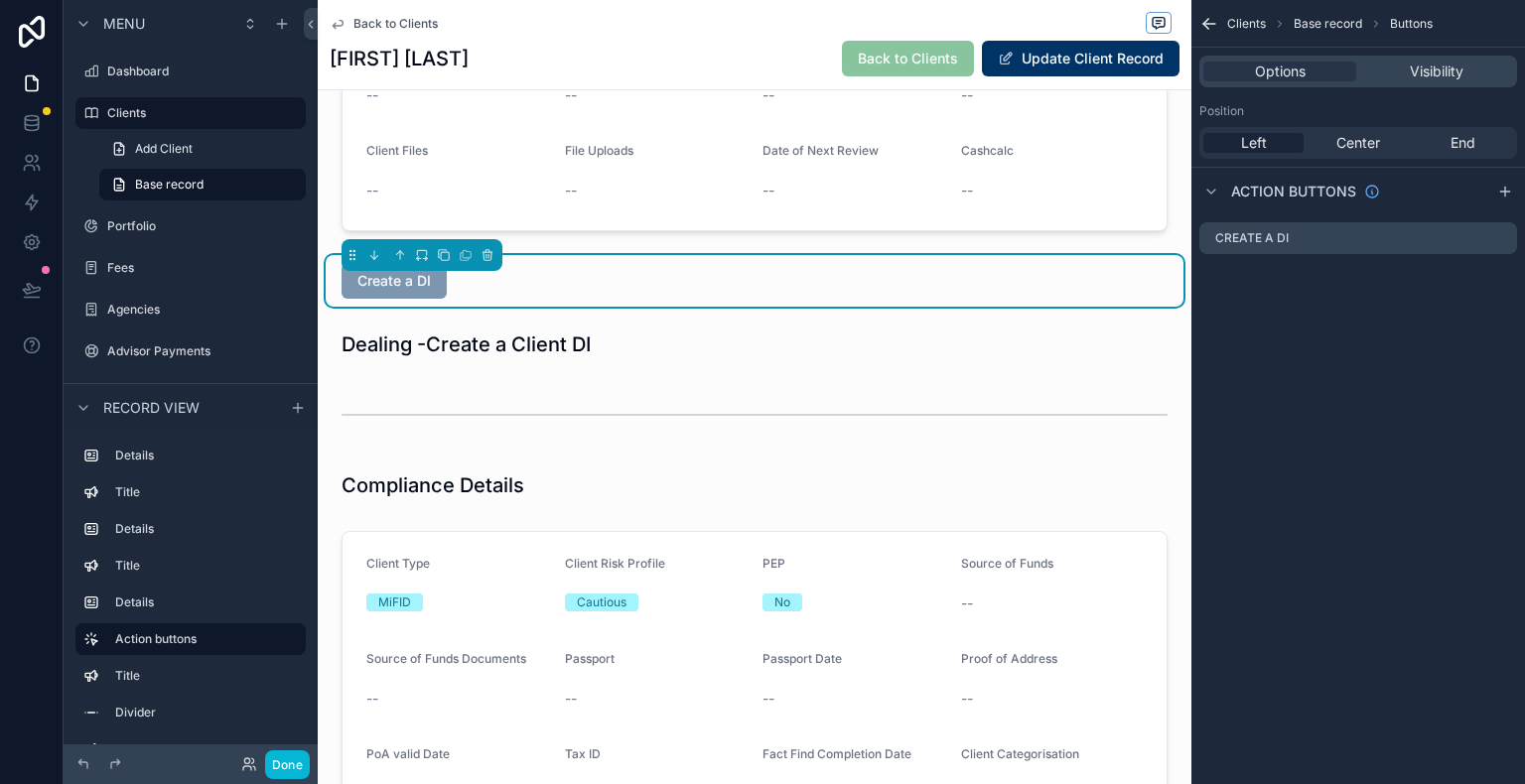 scroll, scrollTop: 1096, scrollLeft: 0, axis: vertical 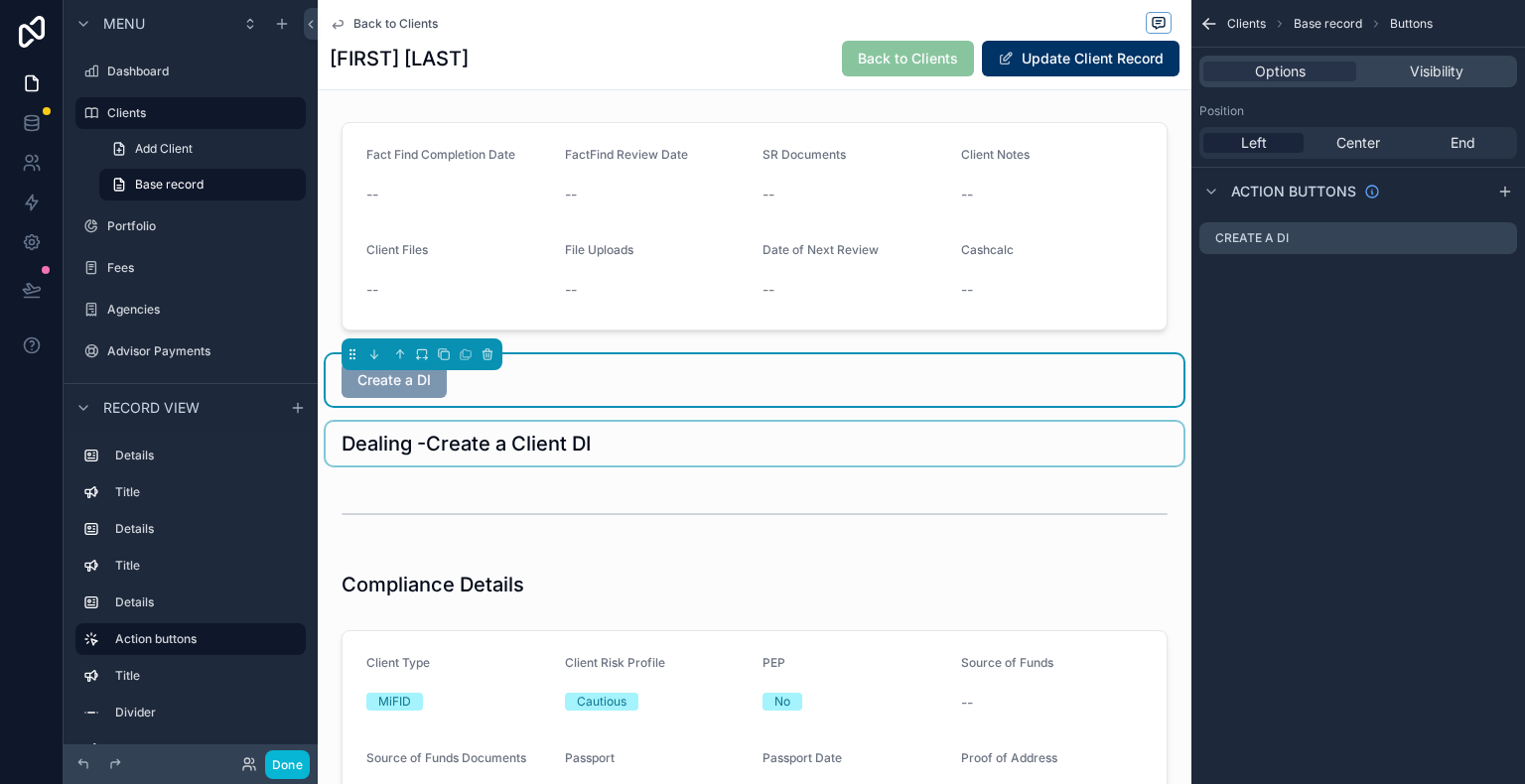 click at bounding box center [755, 444] 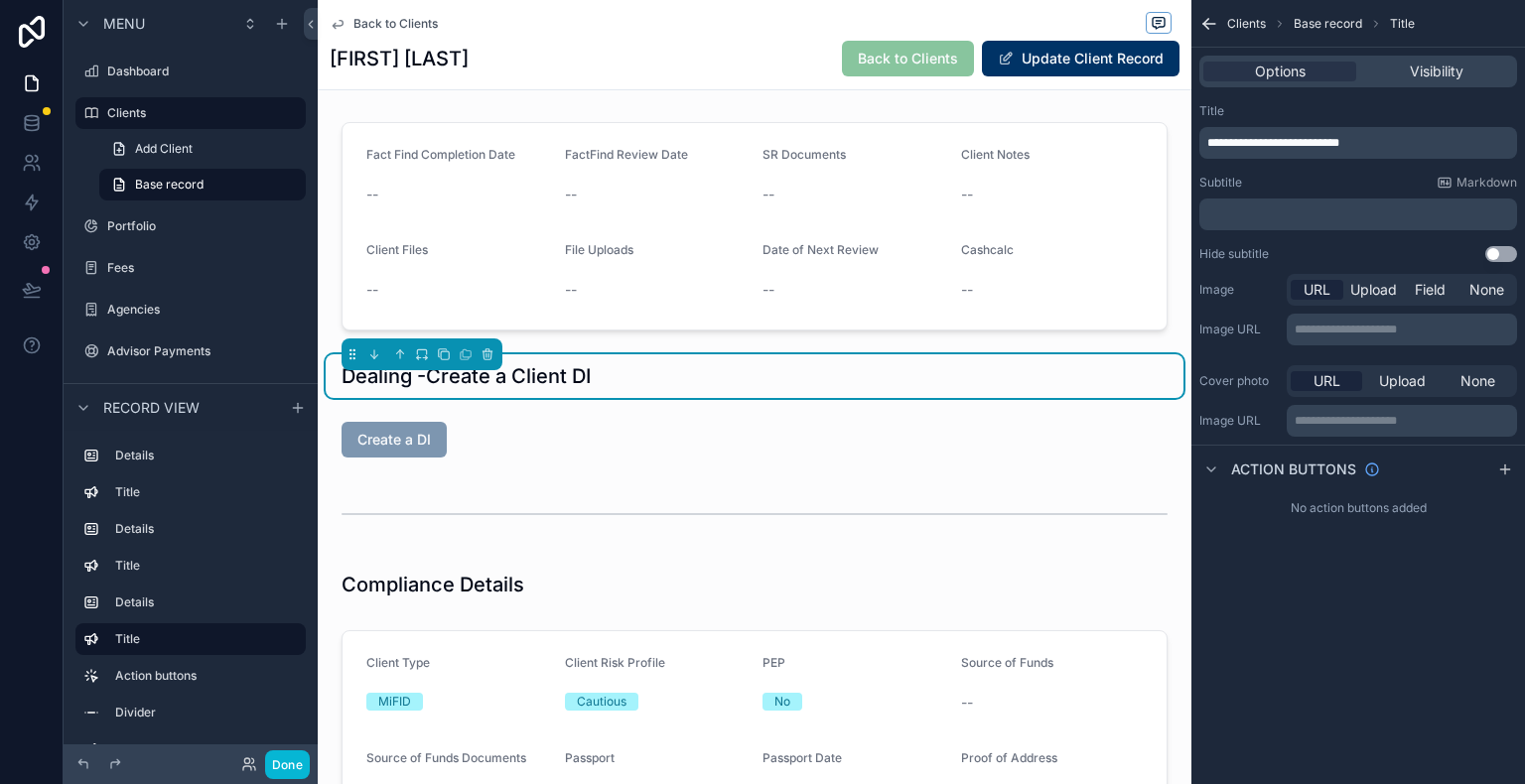 click on "First Name [FIRST] Last Name [LAST] Address 1 -- Address 2 -- City -- Post Code -- Country -- Phone Number -- Email Address -- Date of Birth -- Nationality United Kingdom Linkedin -- Date Onboarded -- Client File Check -- Introducer Sovereign Adviser [FIRST] [LAST] Adviser Contact [FIRST] [LAST] Investment Details Investment Name GIA - [FIRST] [LAST] & [FIRST] [LAST] Account Number OSE056759 Portfolio [LAST][FIRST][LAST] -- Trustee Morningstar Wealth Administration Limited Fee 1% Annual Fee -- Currency -- Management Fee % 0.25 Platform Fee % 0.47 GBP Valuation £0 EURO Valuation -- $ Valuation -- Investment top ups collection -- Dealing instructions collection -- Advice Details Fact Find Completion Date -- FactFind Review Date -- SR Documents -- Client Notes -- Client Files -- File Uploads -- Date of Next Review -- Cashcalc -- Dealing -Create a Client DI Compliance Details Client Type MiFID Client Risk Profile Cautious PEP No Source of Funds -- Source of Funds Documents" at bounding box center [755, 195] 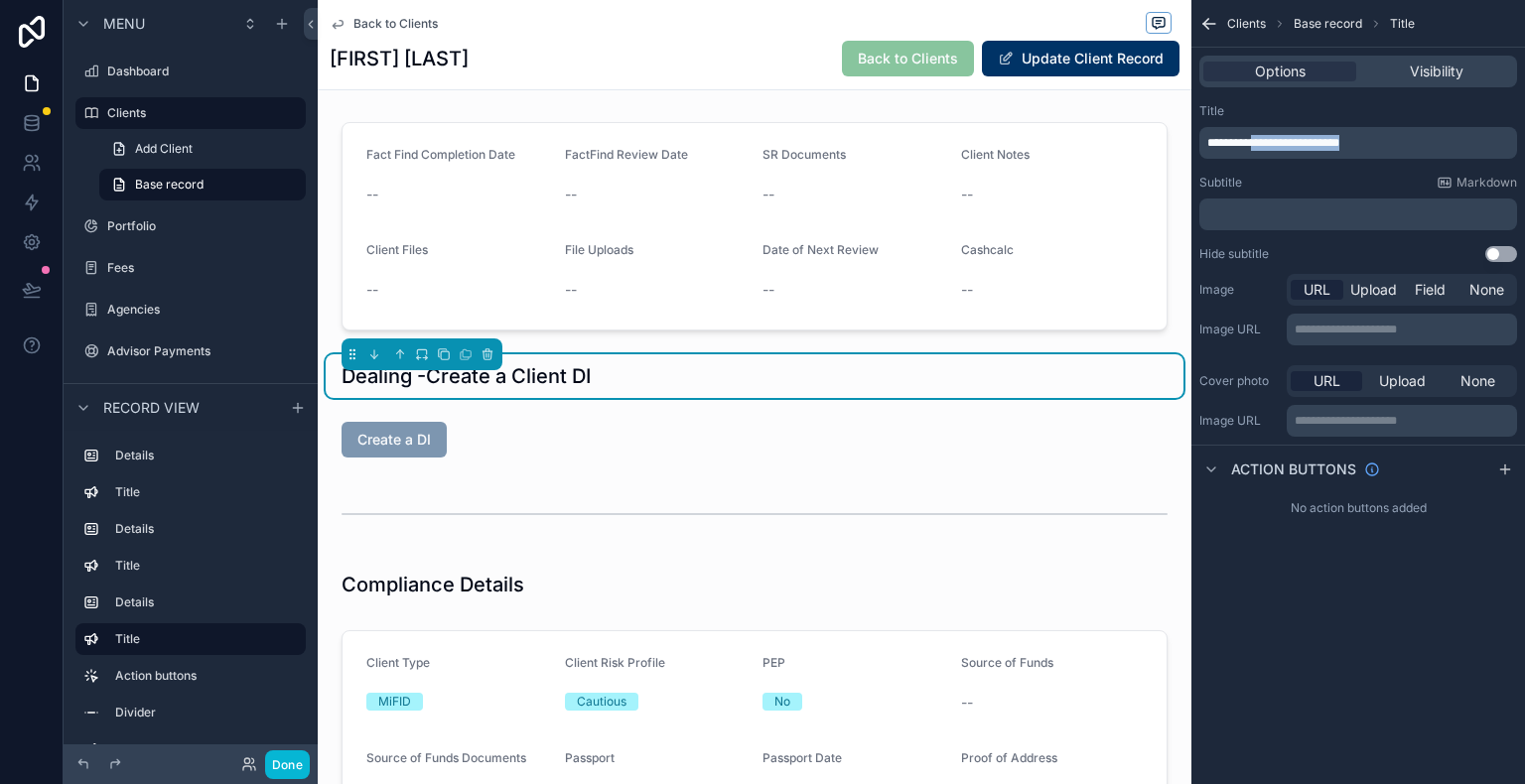 drag, startPoint x: 1375, startPoint y: 143, endPoint x: 1256, endPoint y: 140, distance: 119.03781 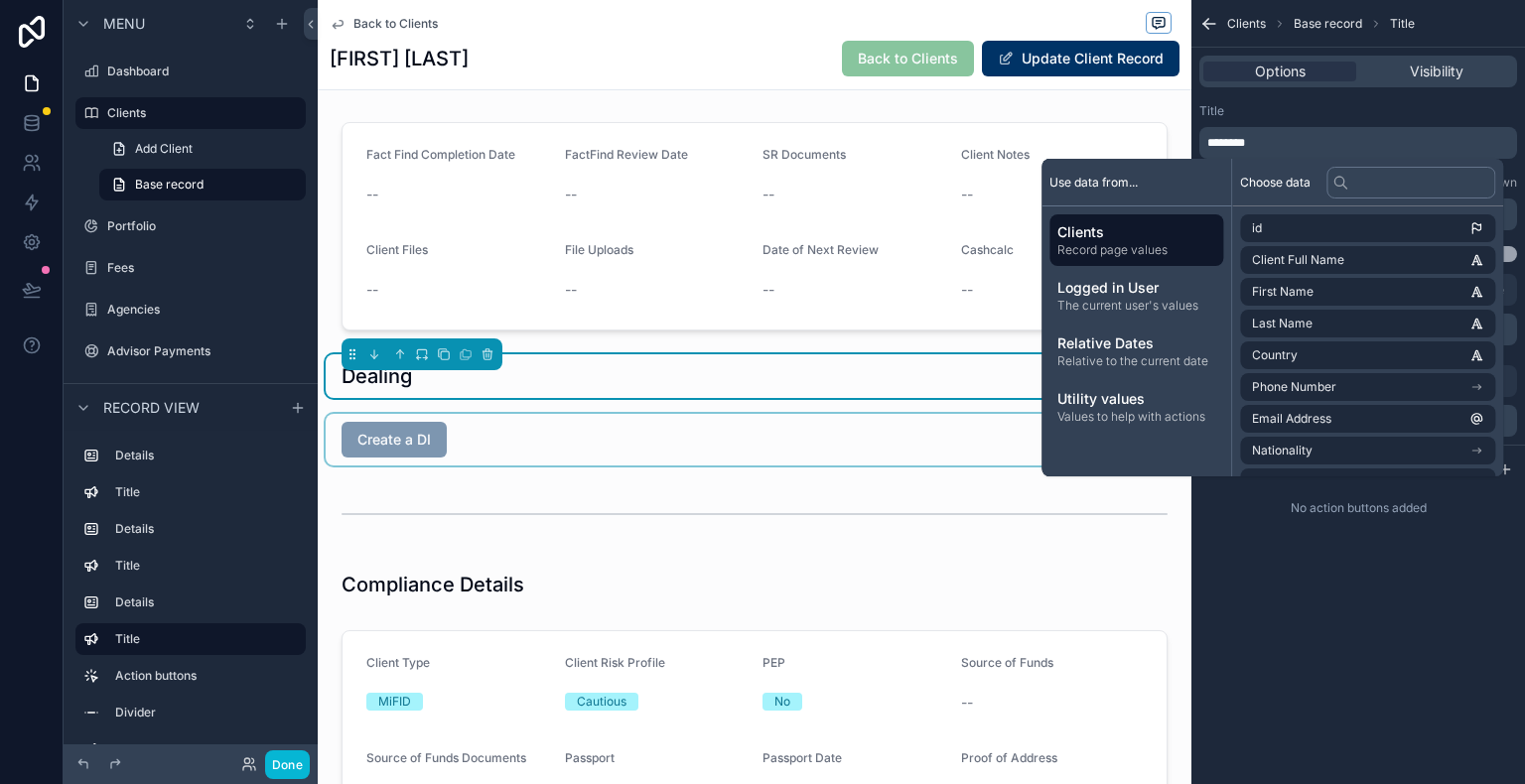 drag, startPoint x: 723, startPoint y: 443, endPoint x: 704, endPoint y: 447, distance: 19.416488 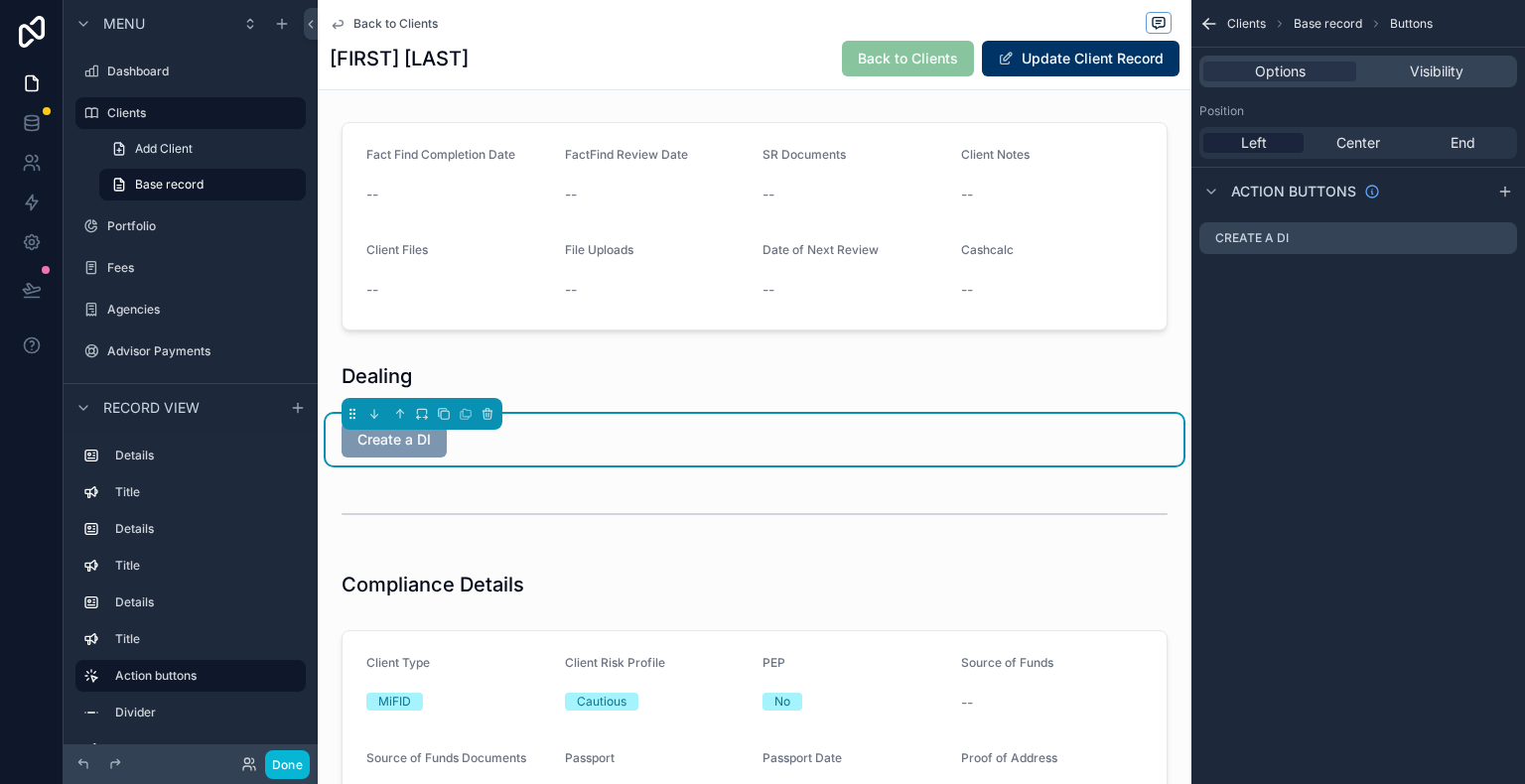 click on "Create a DI" at bounding box center (394, 439) 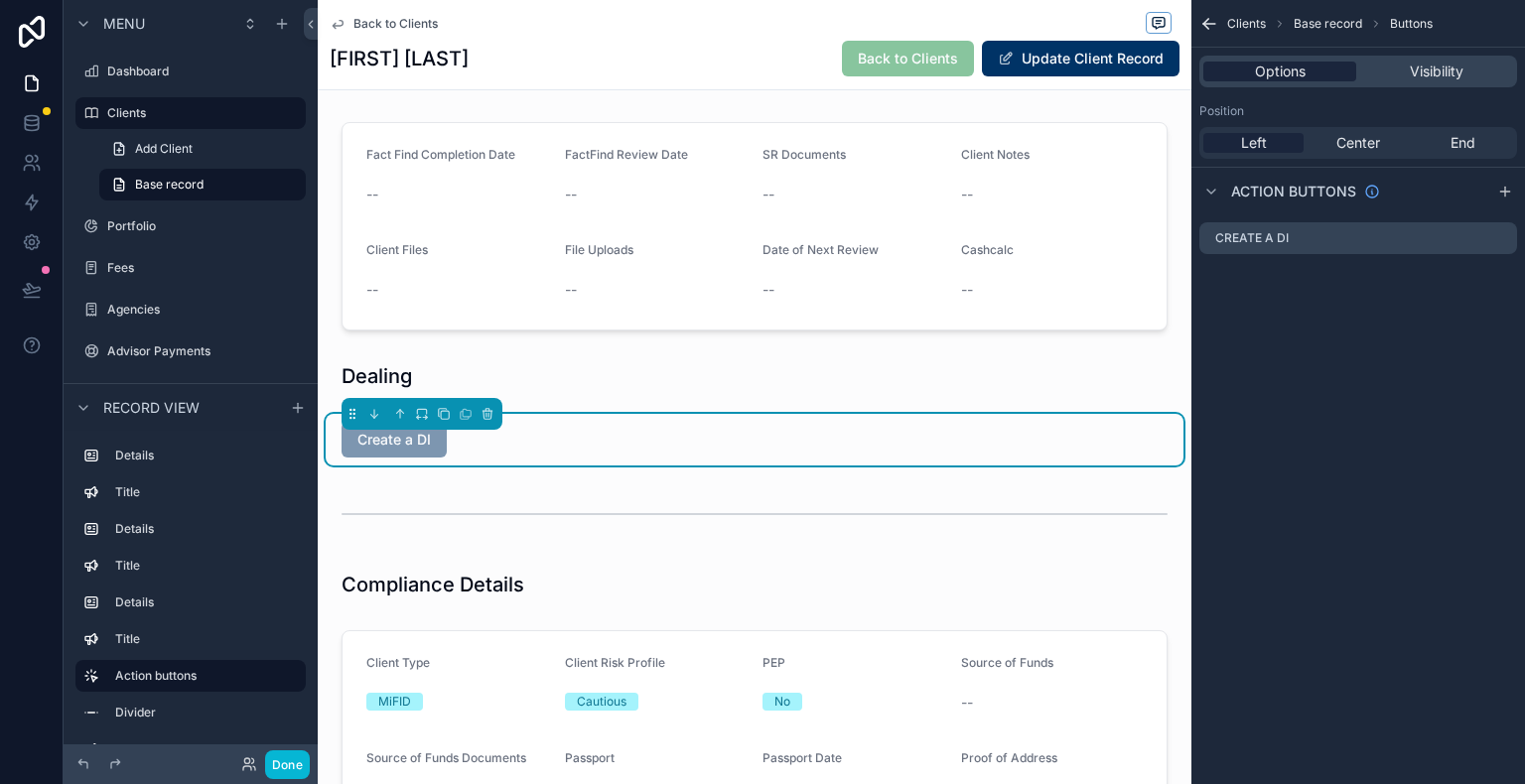 click on "Options" at bounding box center (1280, 71) 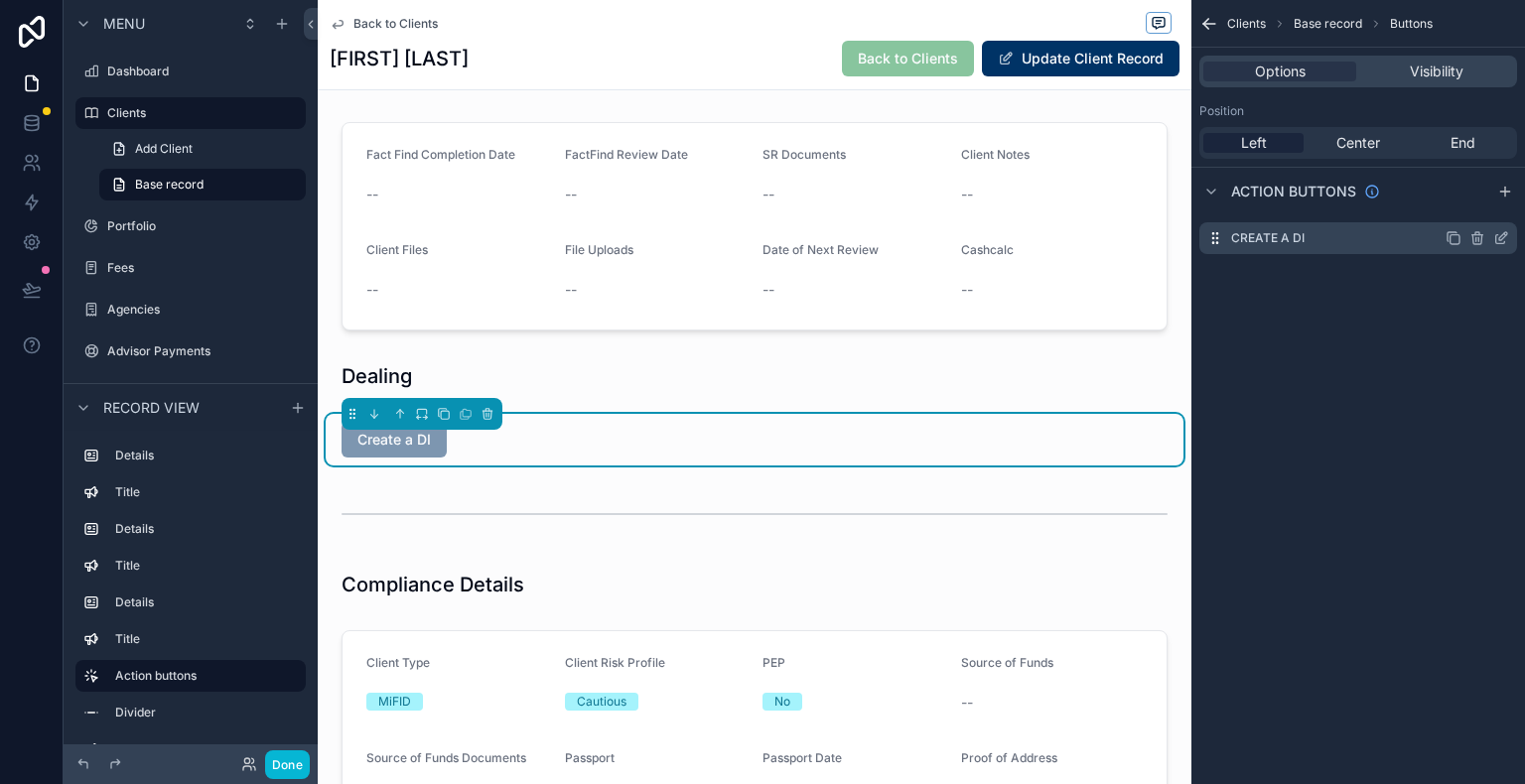 click 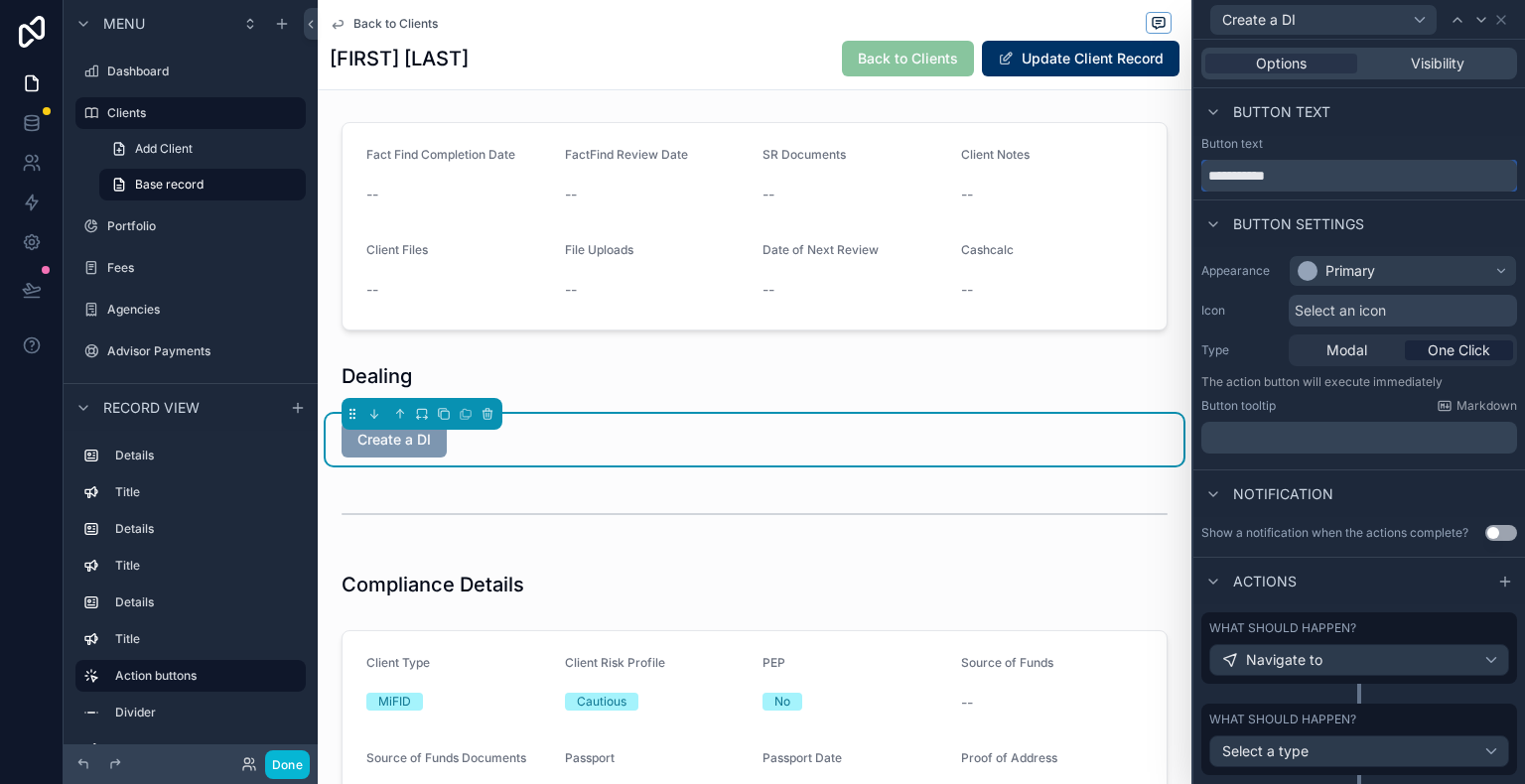 drag, startPoint x: 1263, startPoint y: 166, endPoint x: 1281, endPoint y: 165, distance: 18.027756 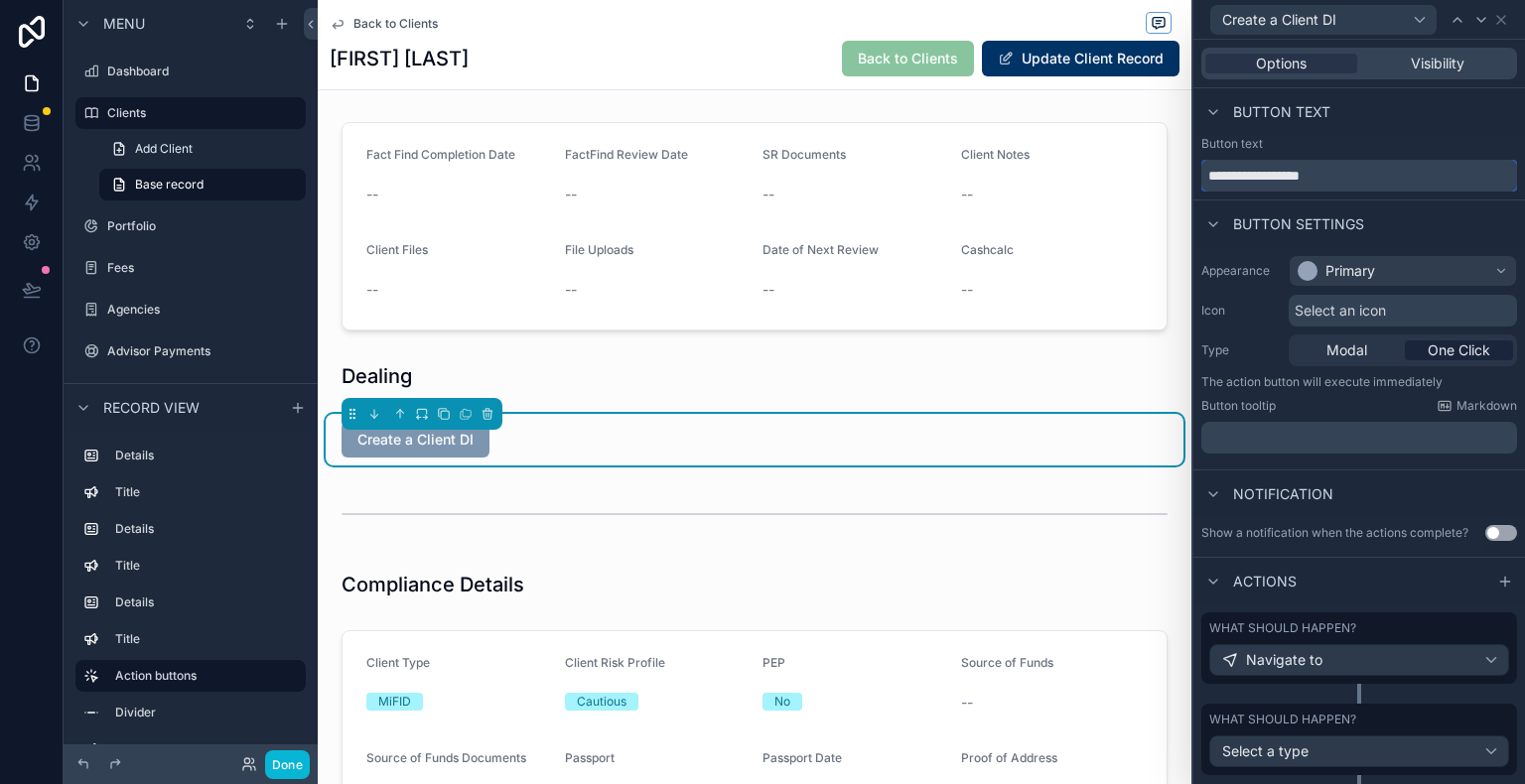 type on "**********" 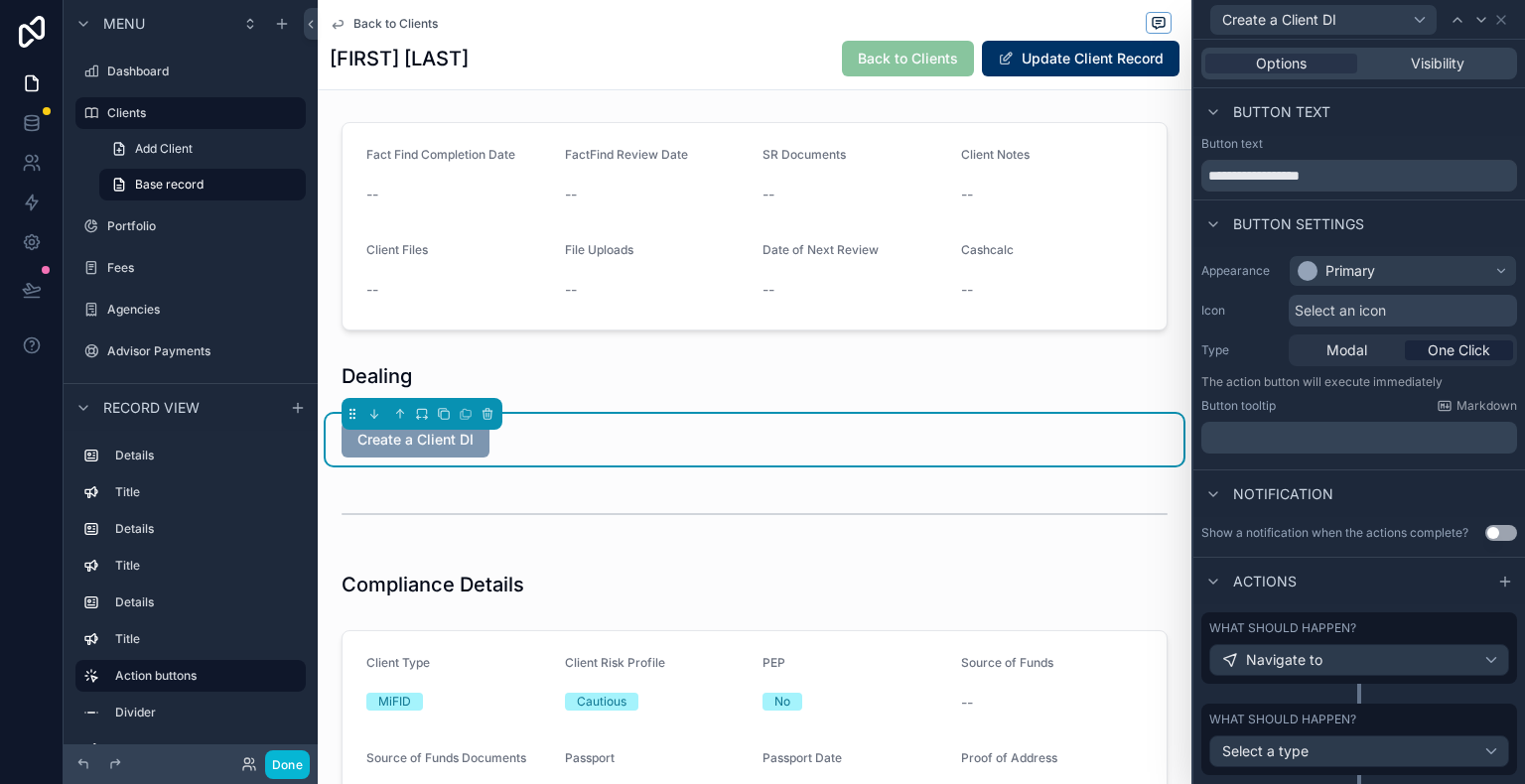 scroll, scrollTop: 1782, scrollLeft: 0, axis: vertical 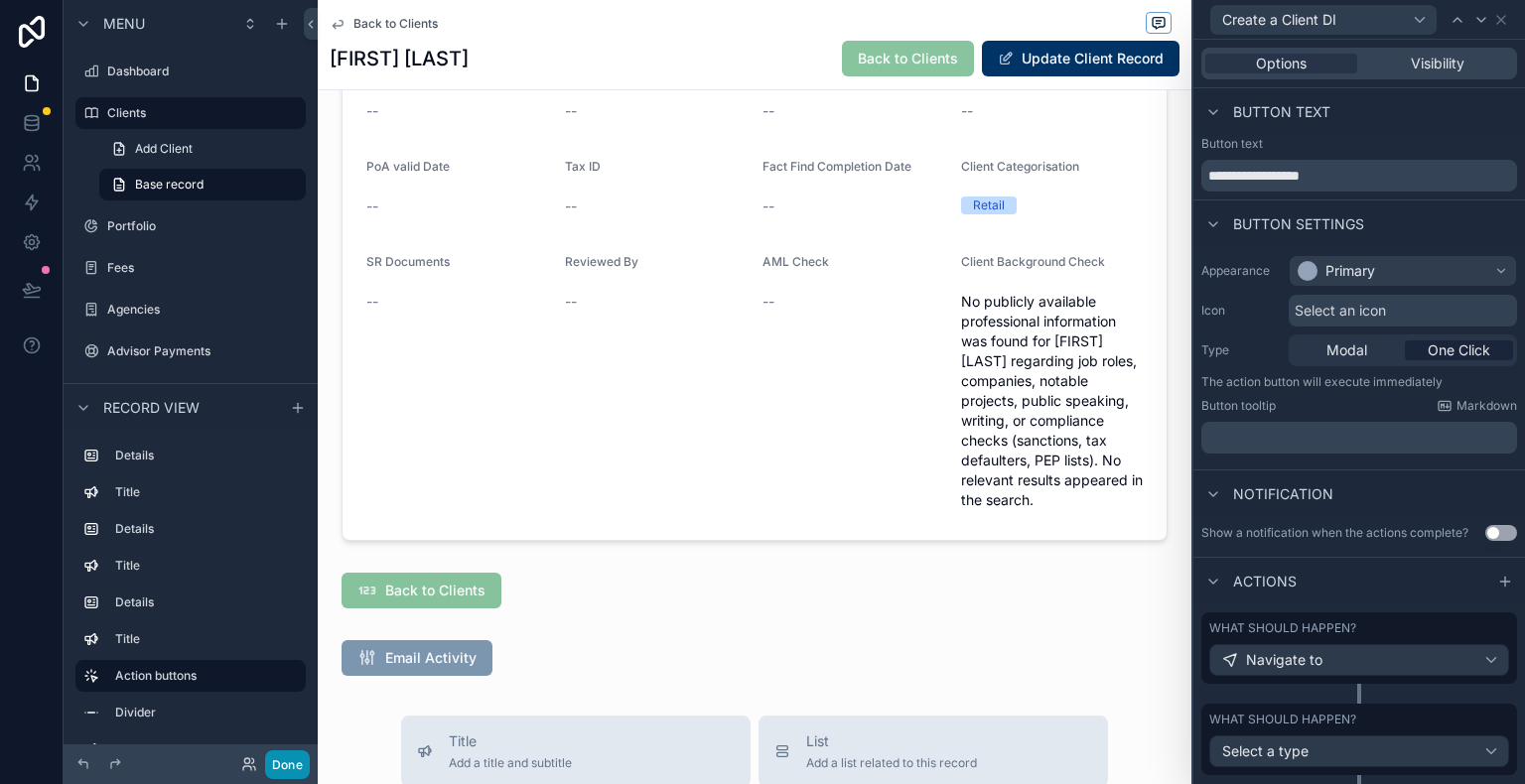 click on "Done" at bounding box center (287, 764) 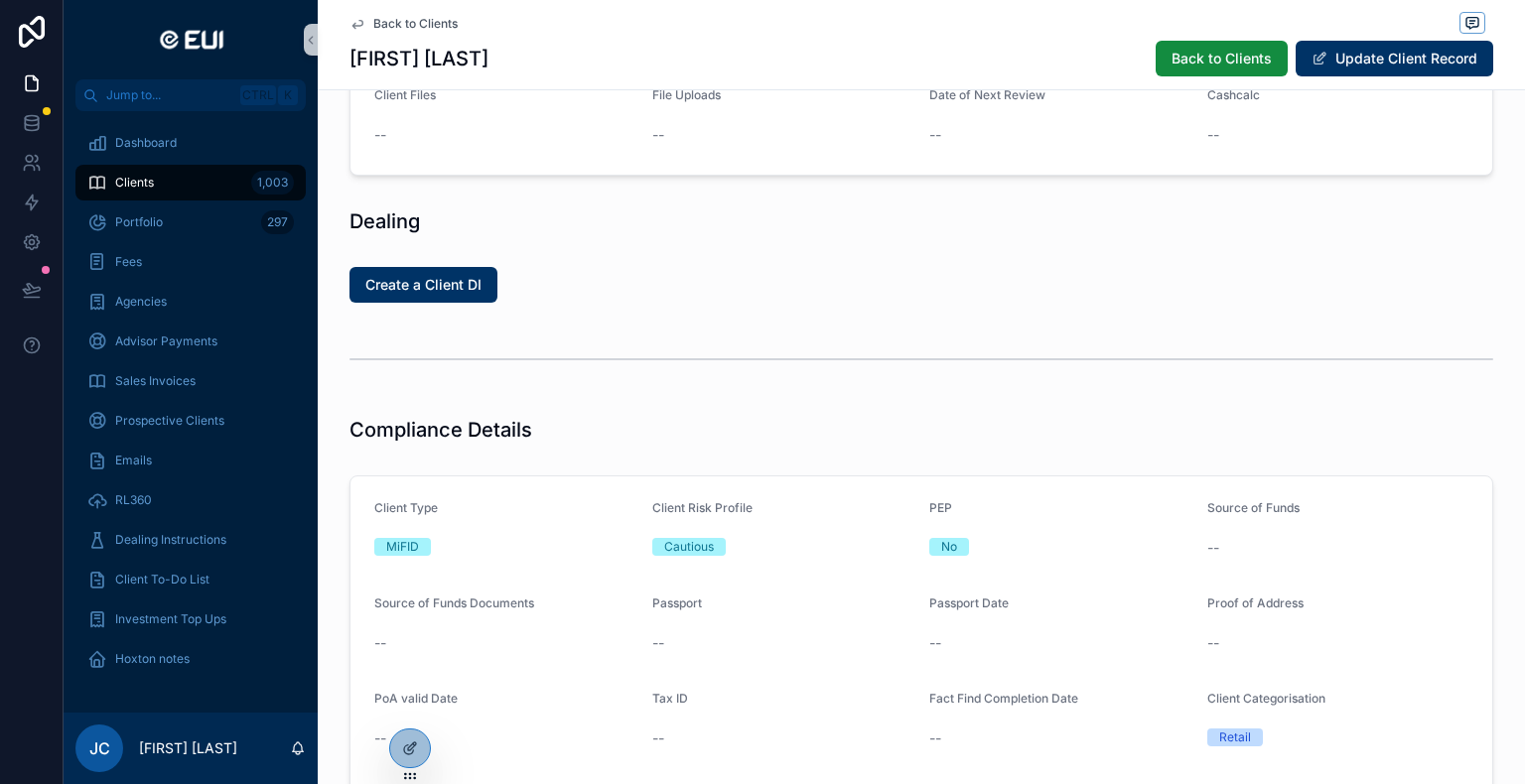scroll, scrollTop: 953, scrollLeft: 0, axis: vertical 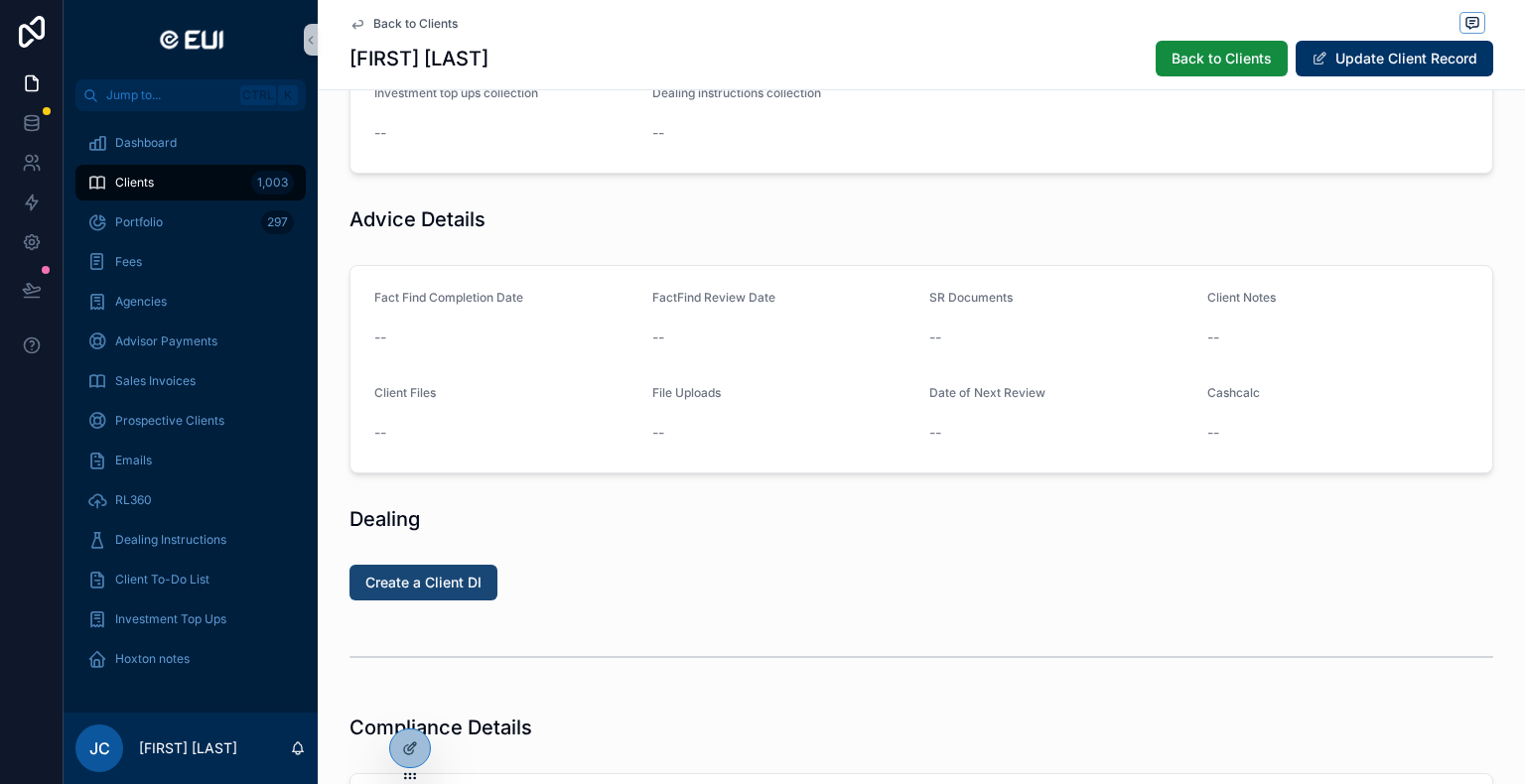 click on "Create a Client DI" at bounding box center (423, 583) 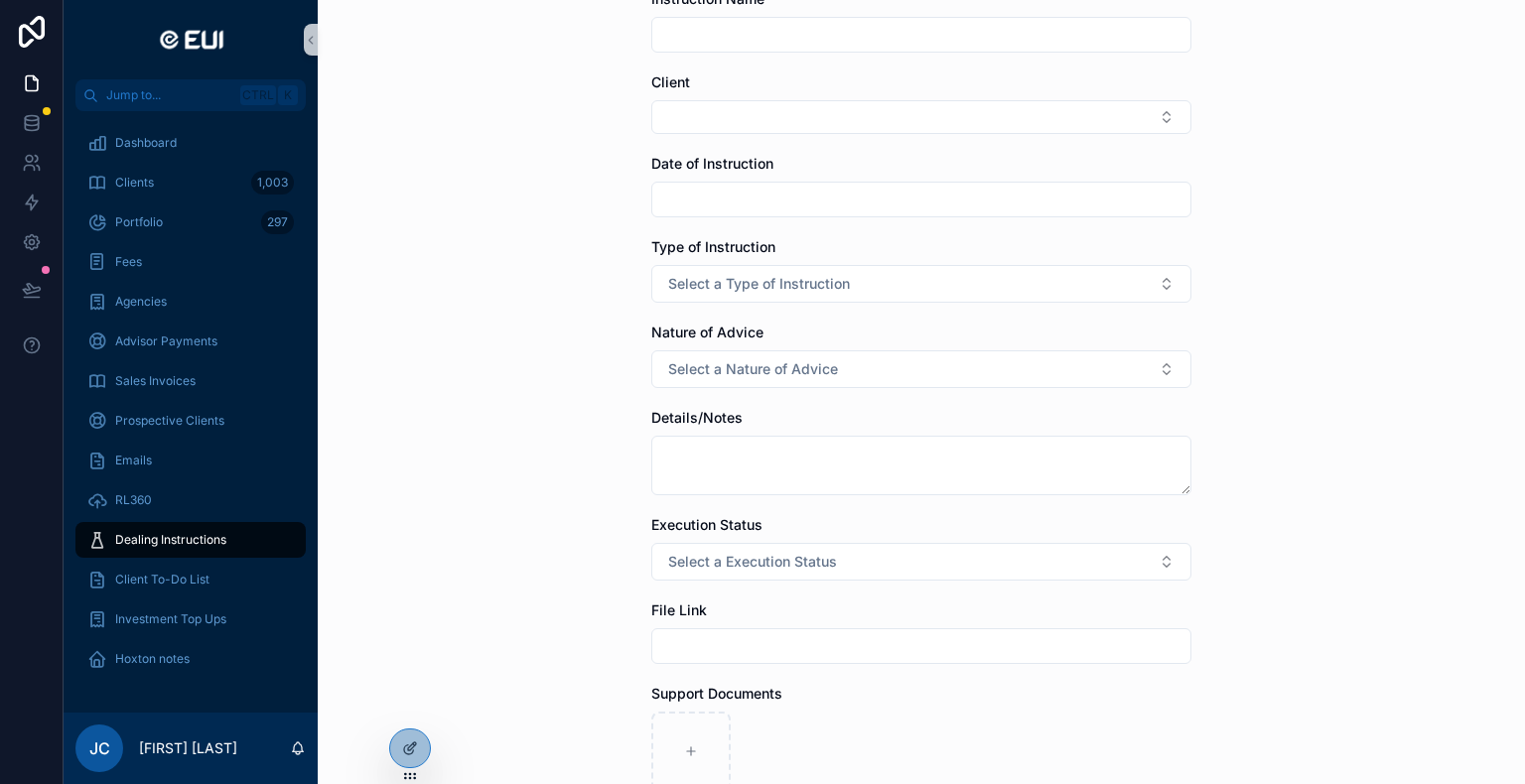 scroll, scrollTop: 333, scrollLeft: 0, axis: vertical 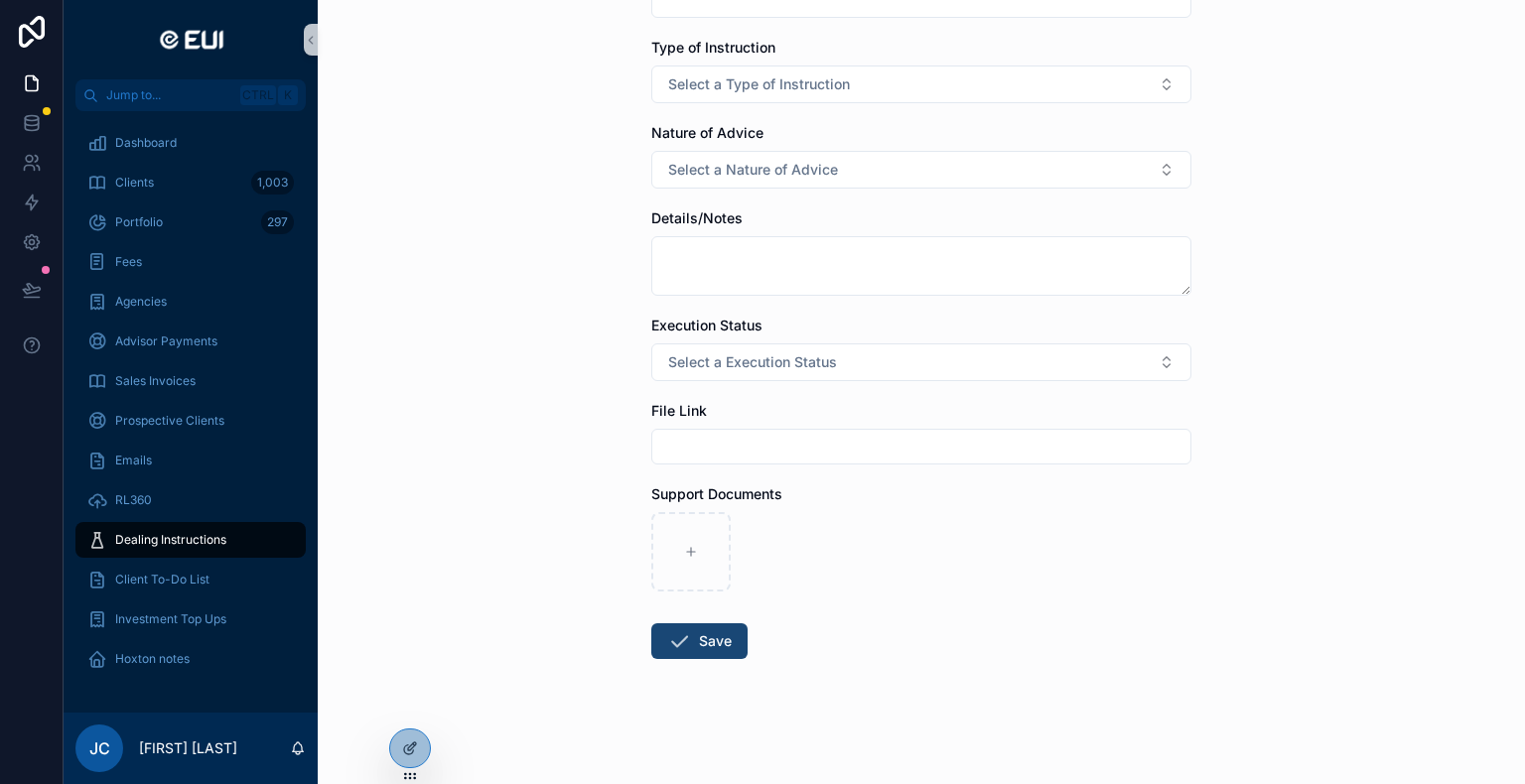 click on "Save" at bounding box center [699, 641] 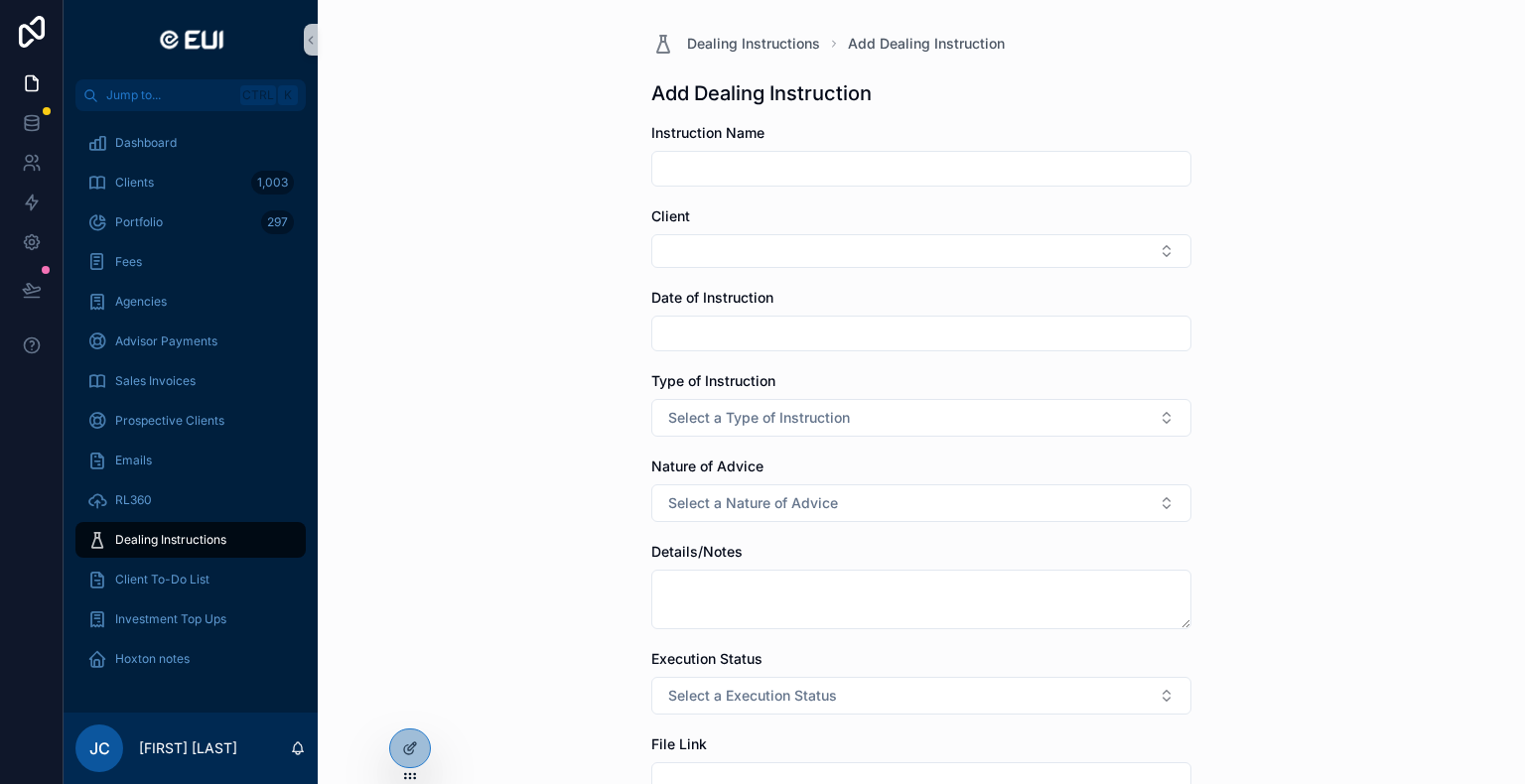 scroll, scrollTop: 333, scrollLeft: 0, axis: vertical 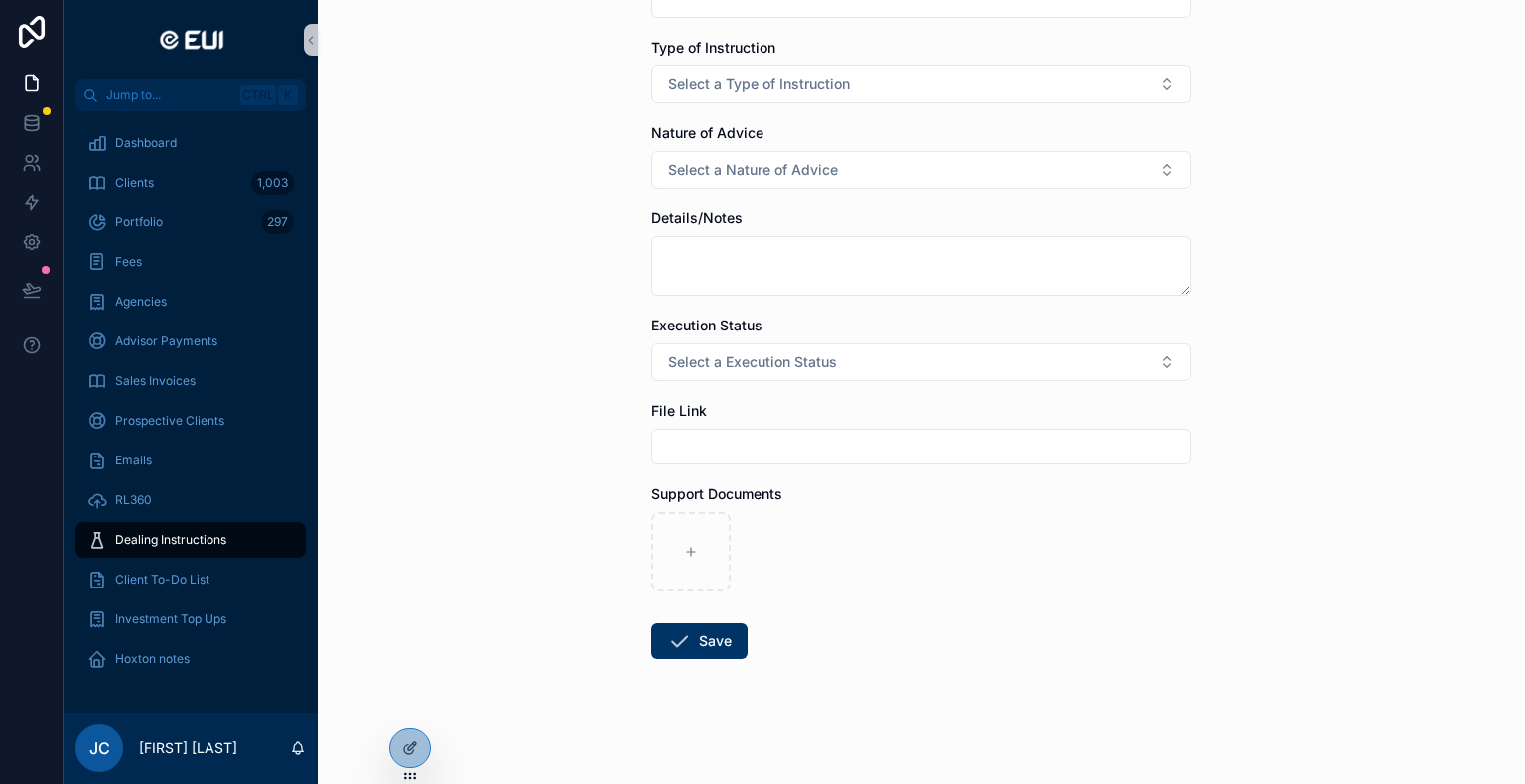click on "Dealing Instructions" at bounding box center (171, 540) 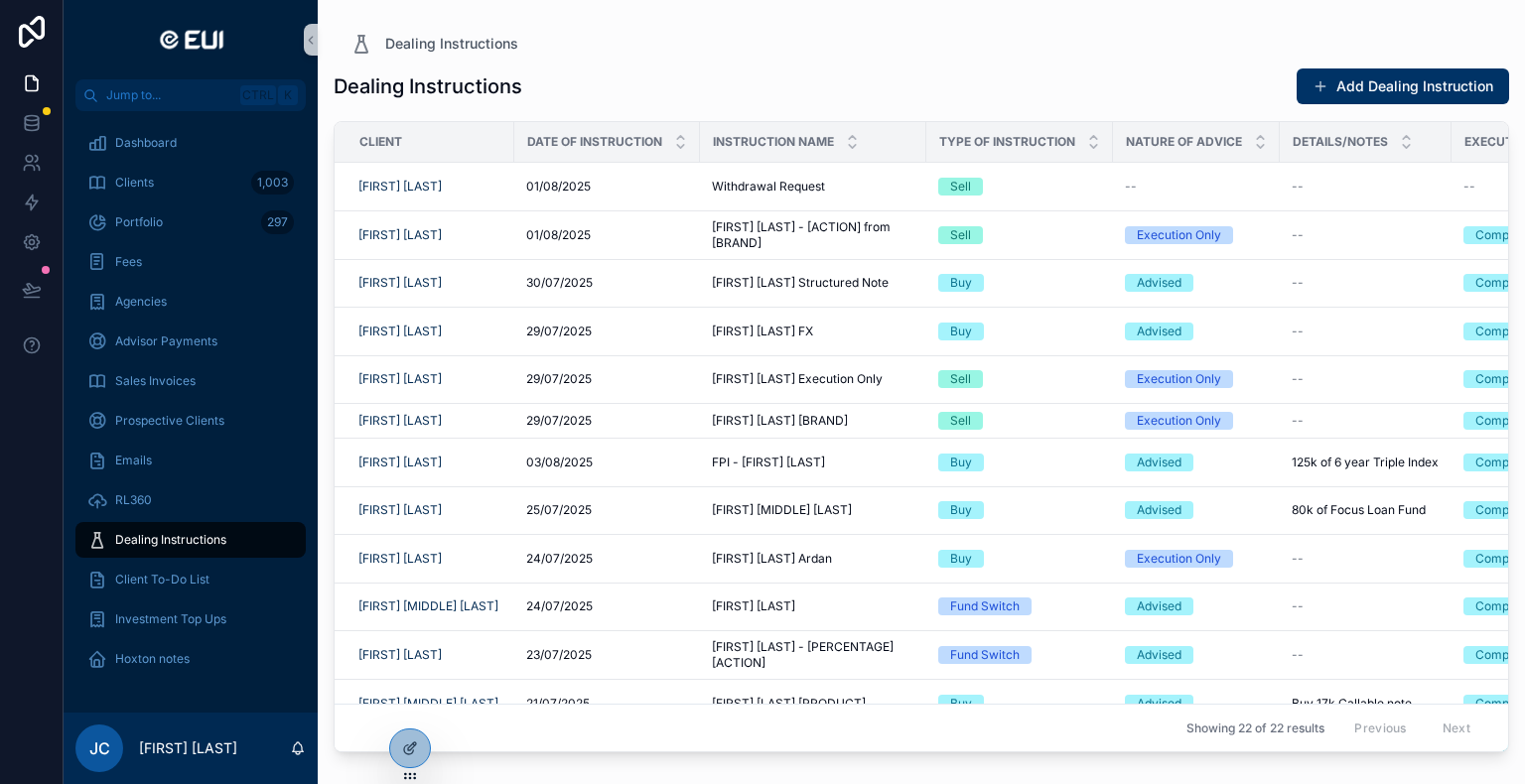 scroll, scrollTop: 0, scrollLeft: 0, axis: both 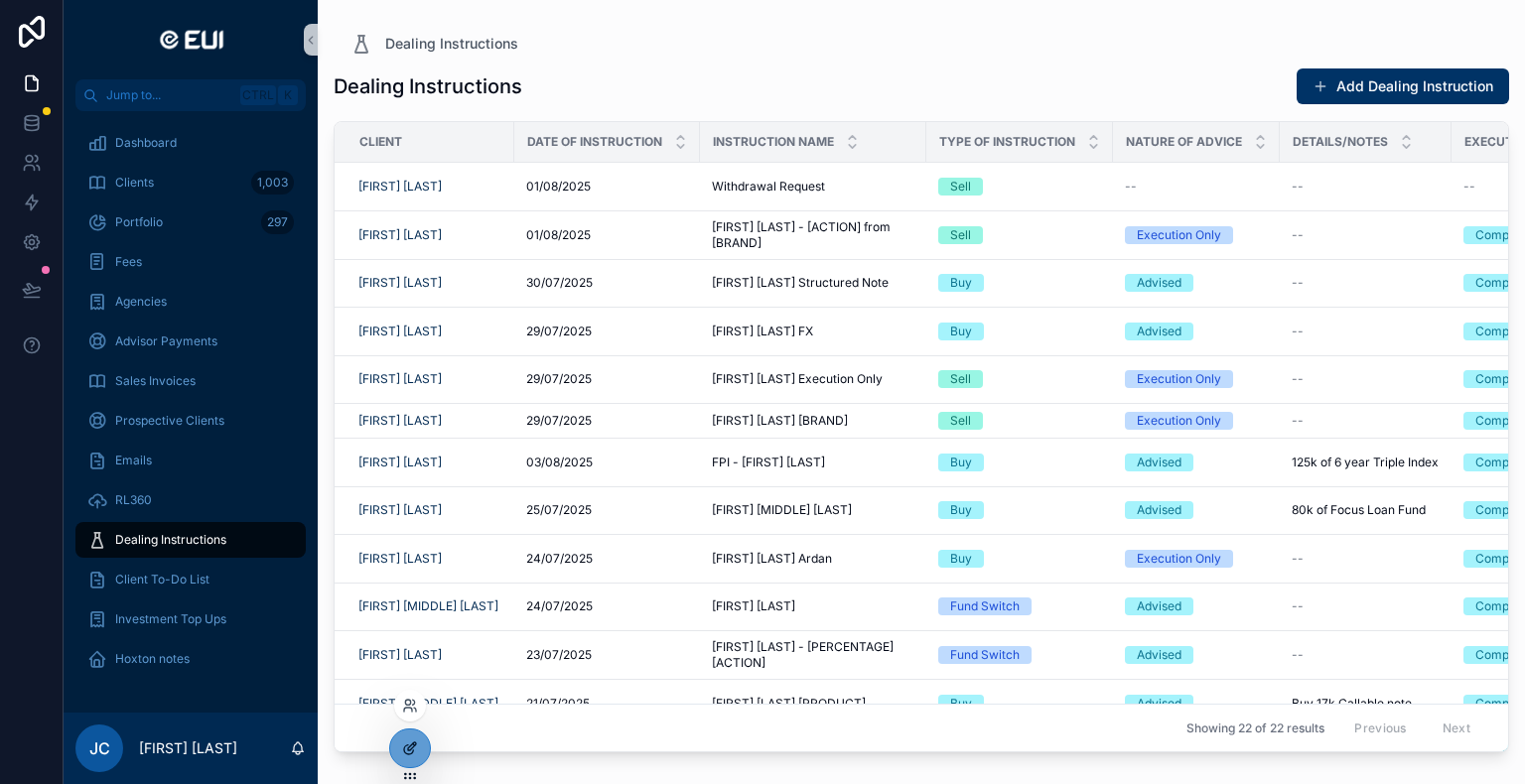 click 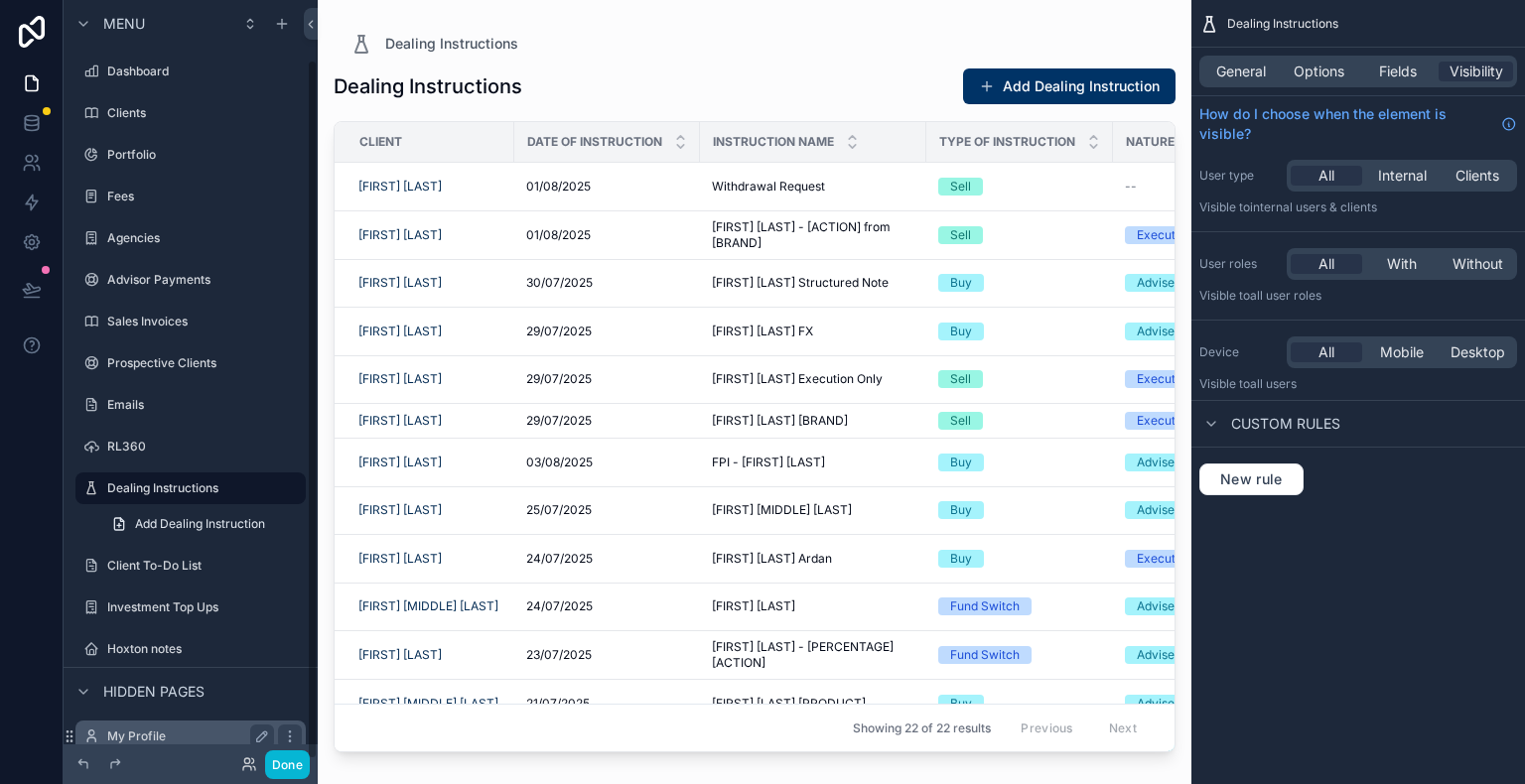 scroll, scrollTop: 65, scrollLeft: 0, axis: vertical 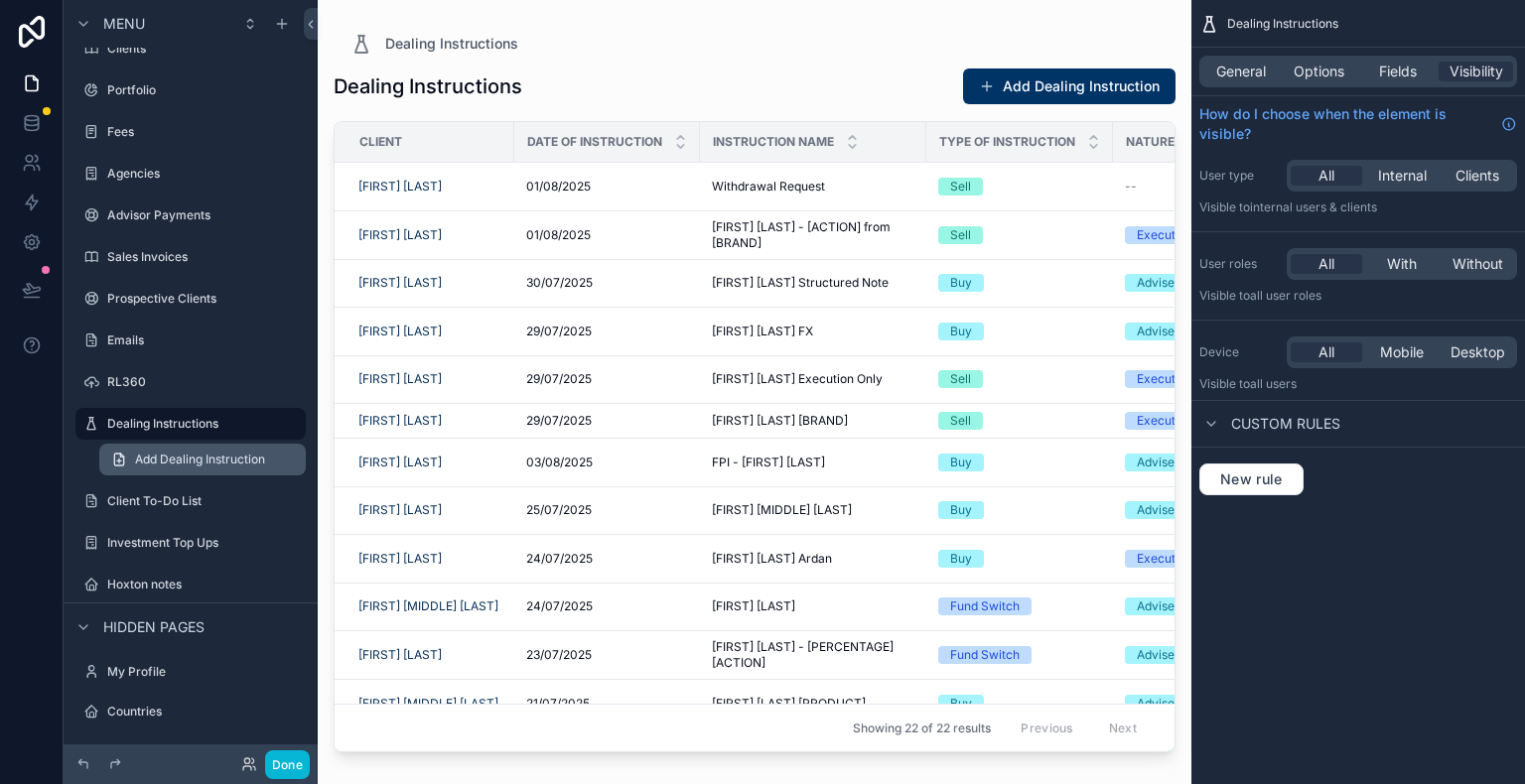 click on "Add Dealing Instruction" at bounding box center (200, 459) 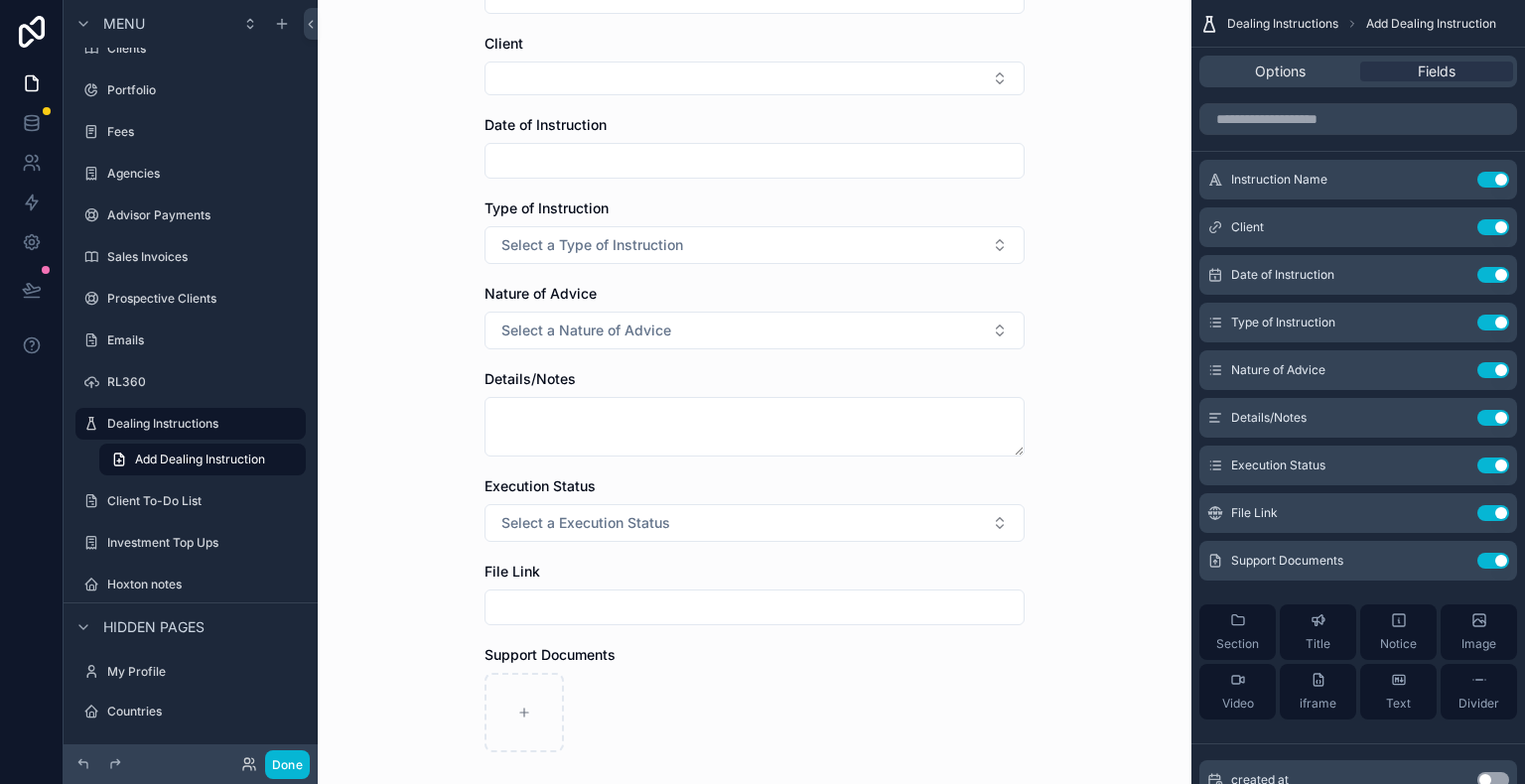 scroll, scrollTop: 298, scrollLeft: 0, axis: vertical 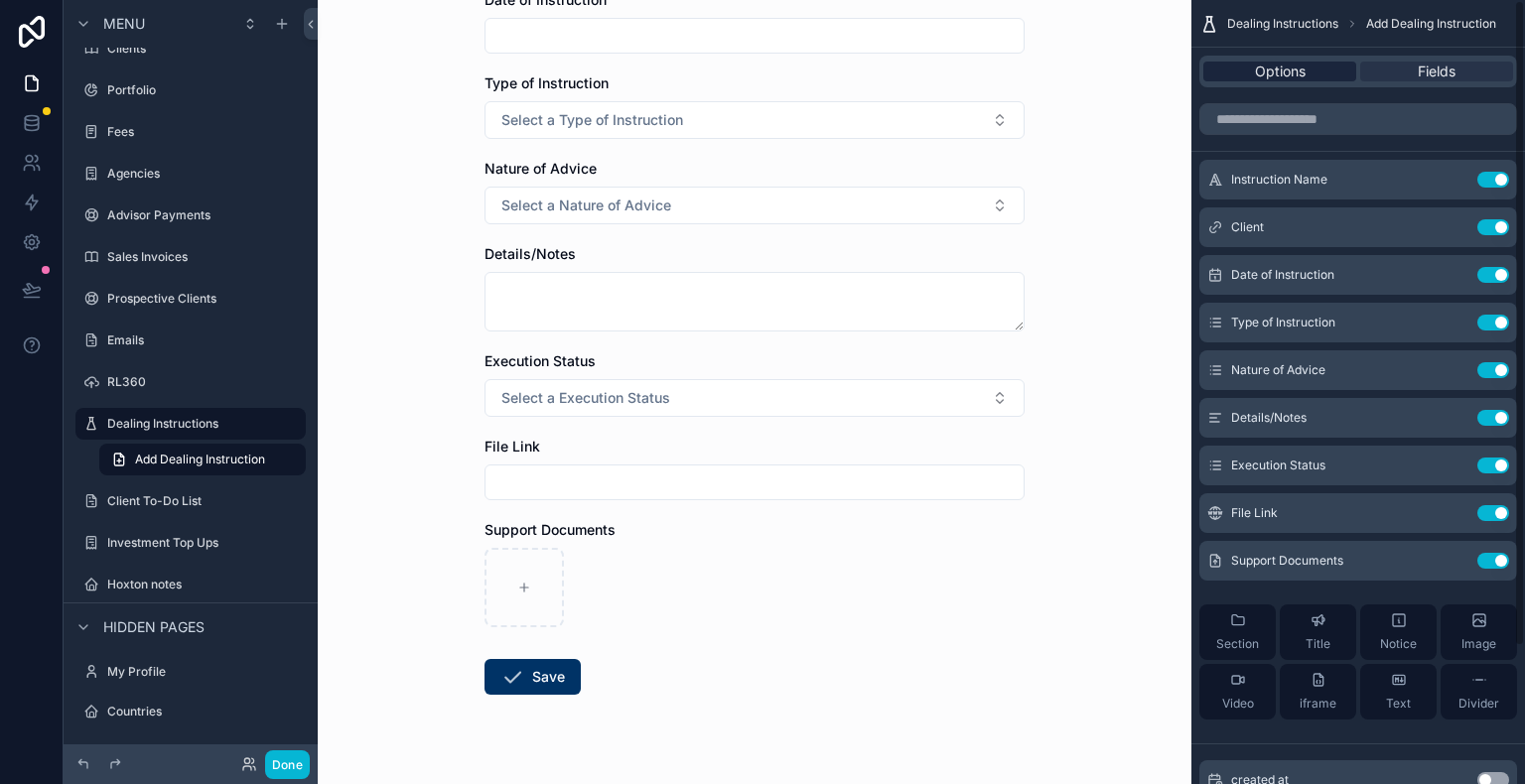 click on "Options" at bounding box center [1280, 71] 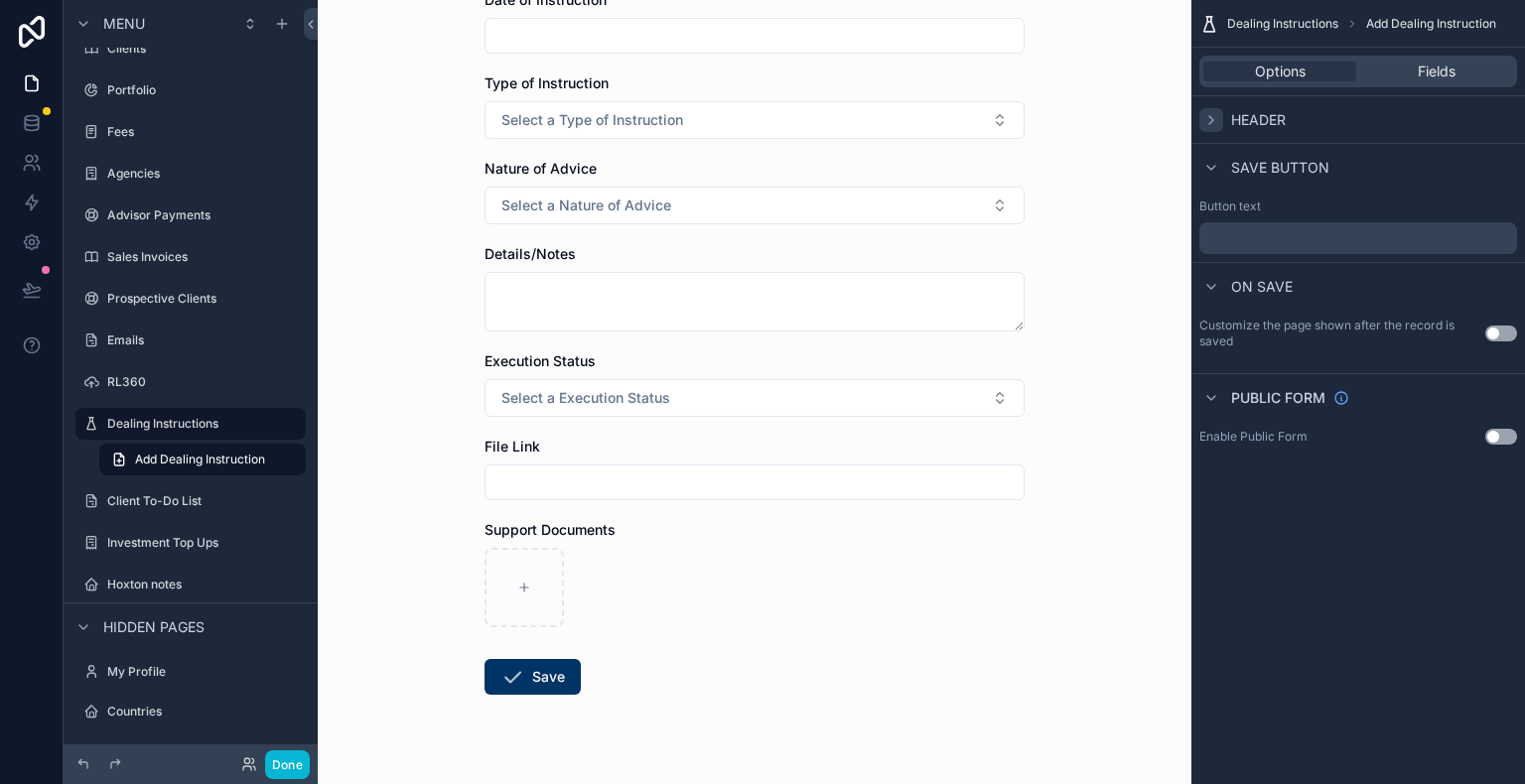 click 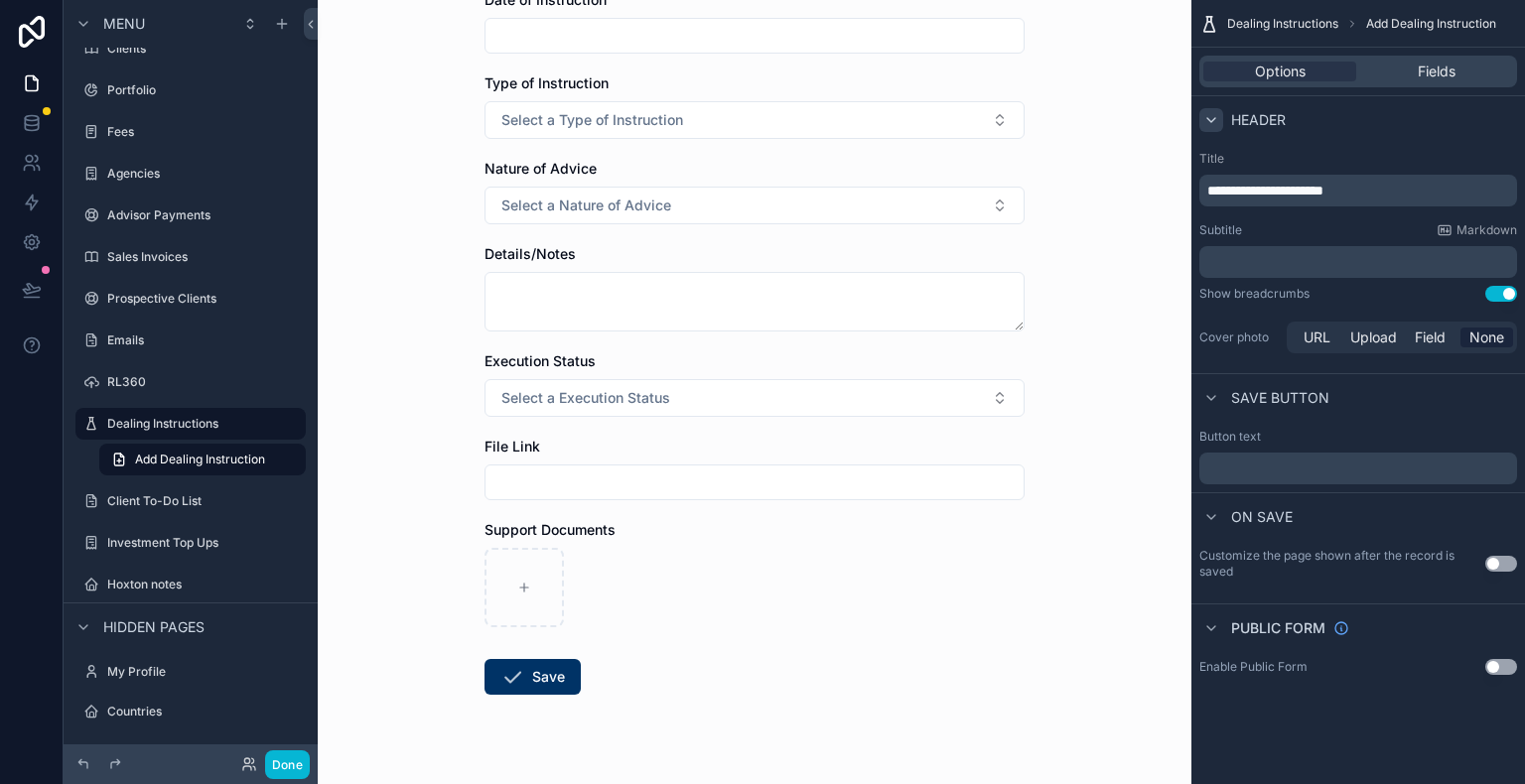click 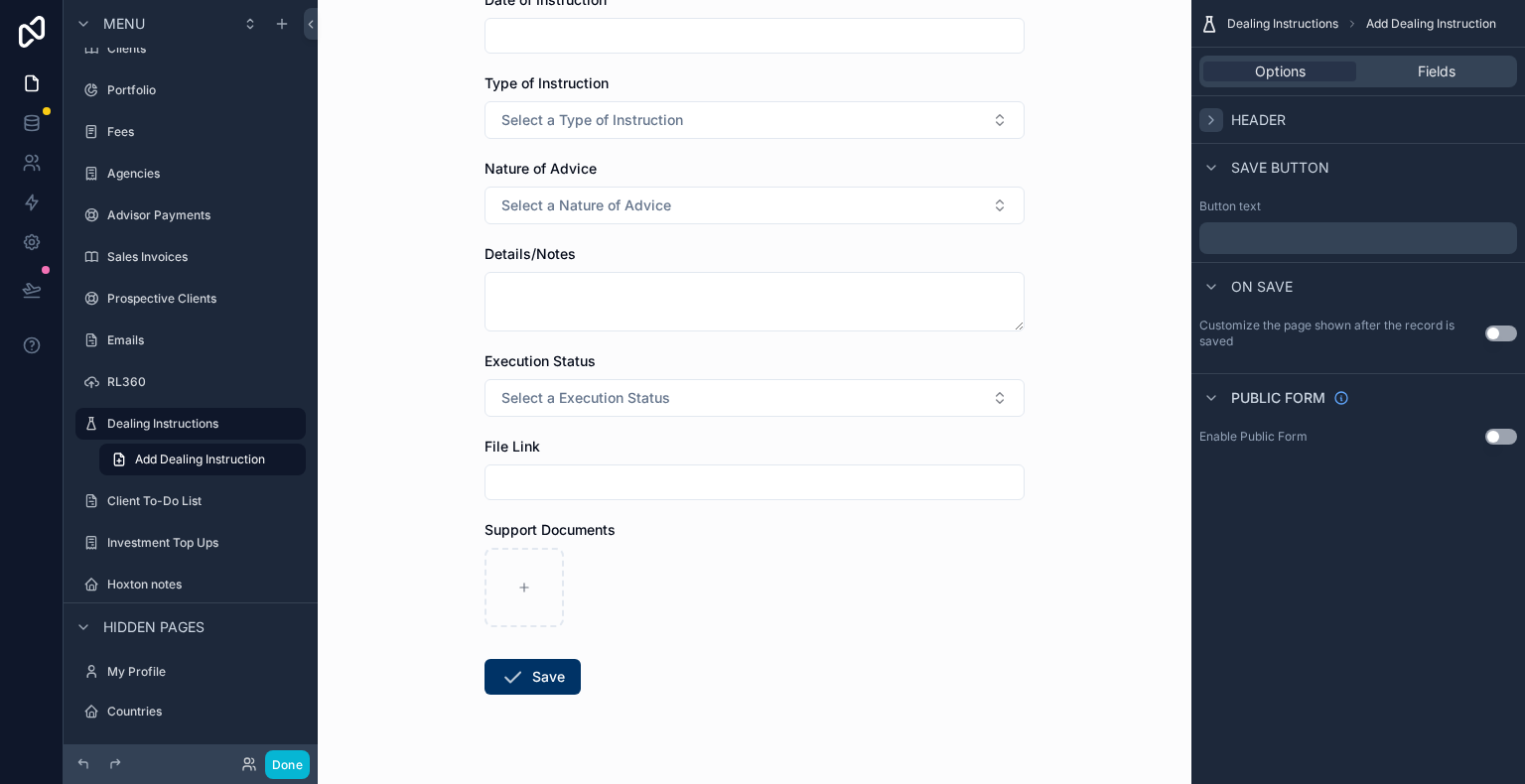 click on "On save" at bounding box center [1358, 286] 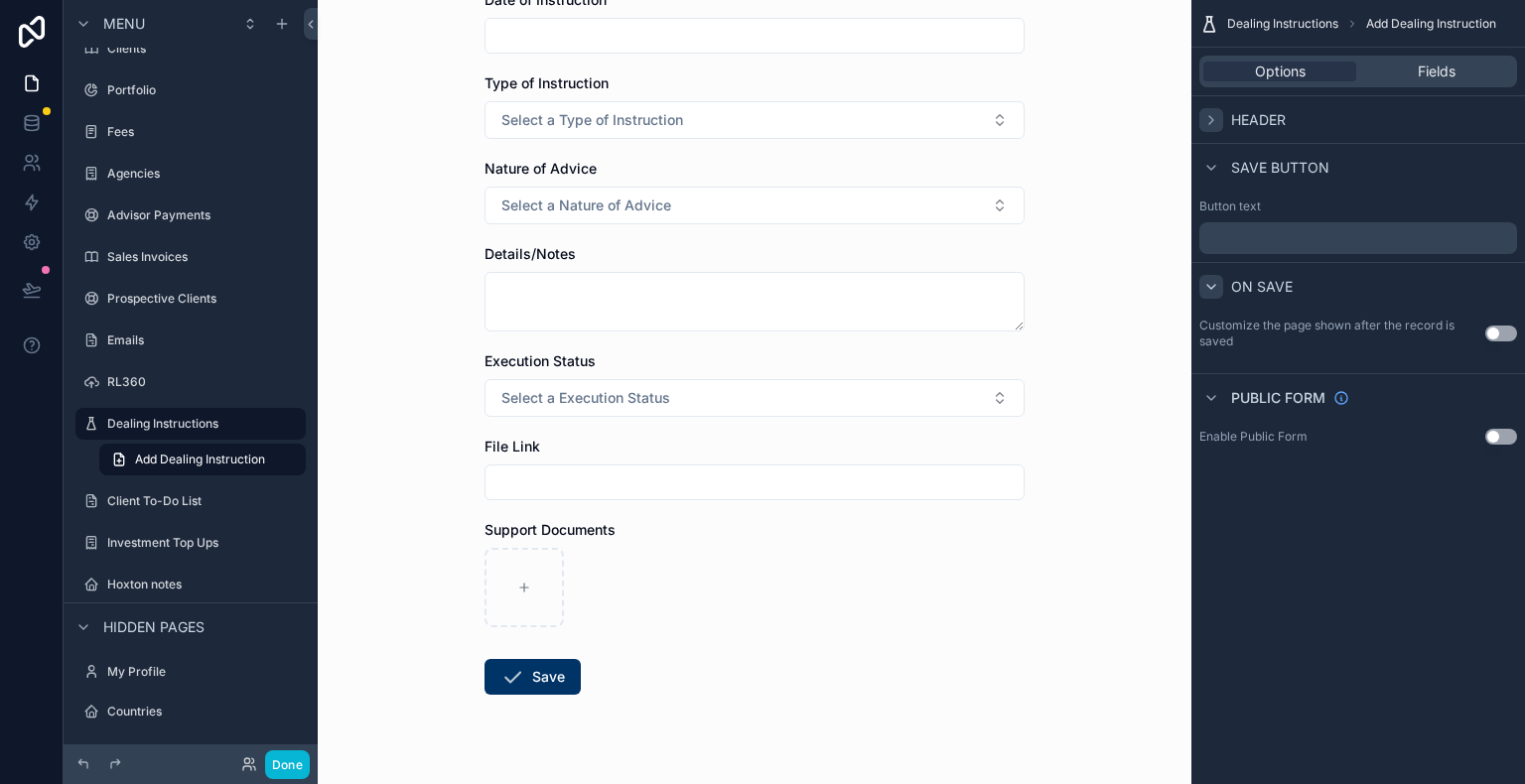 click 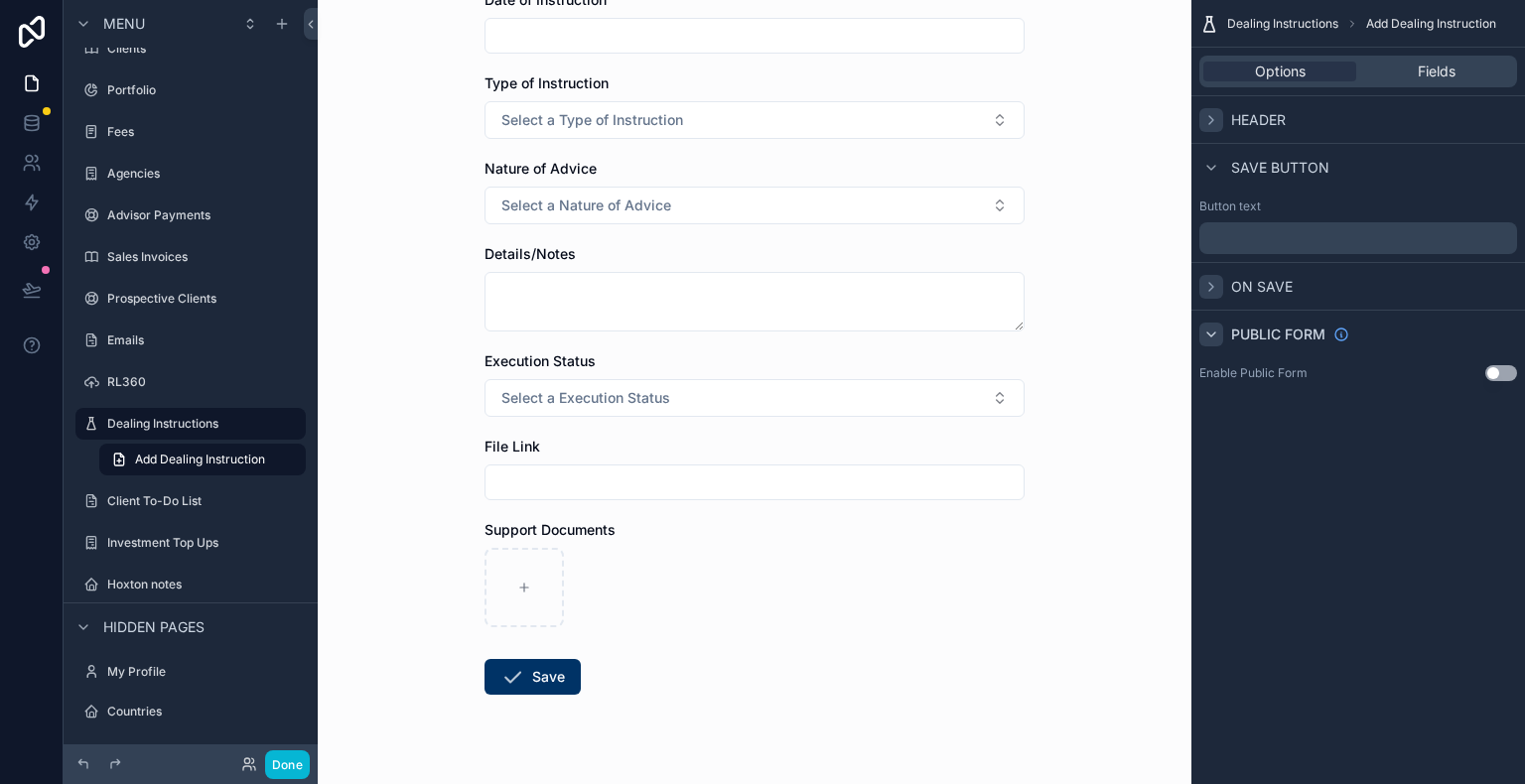 click 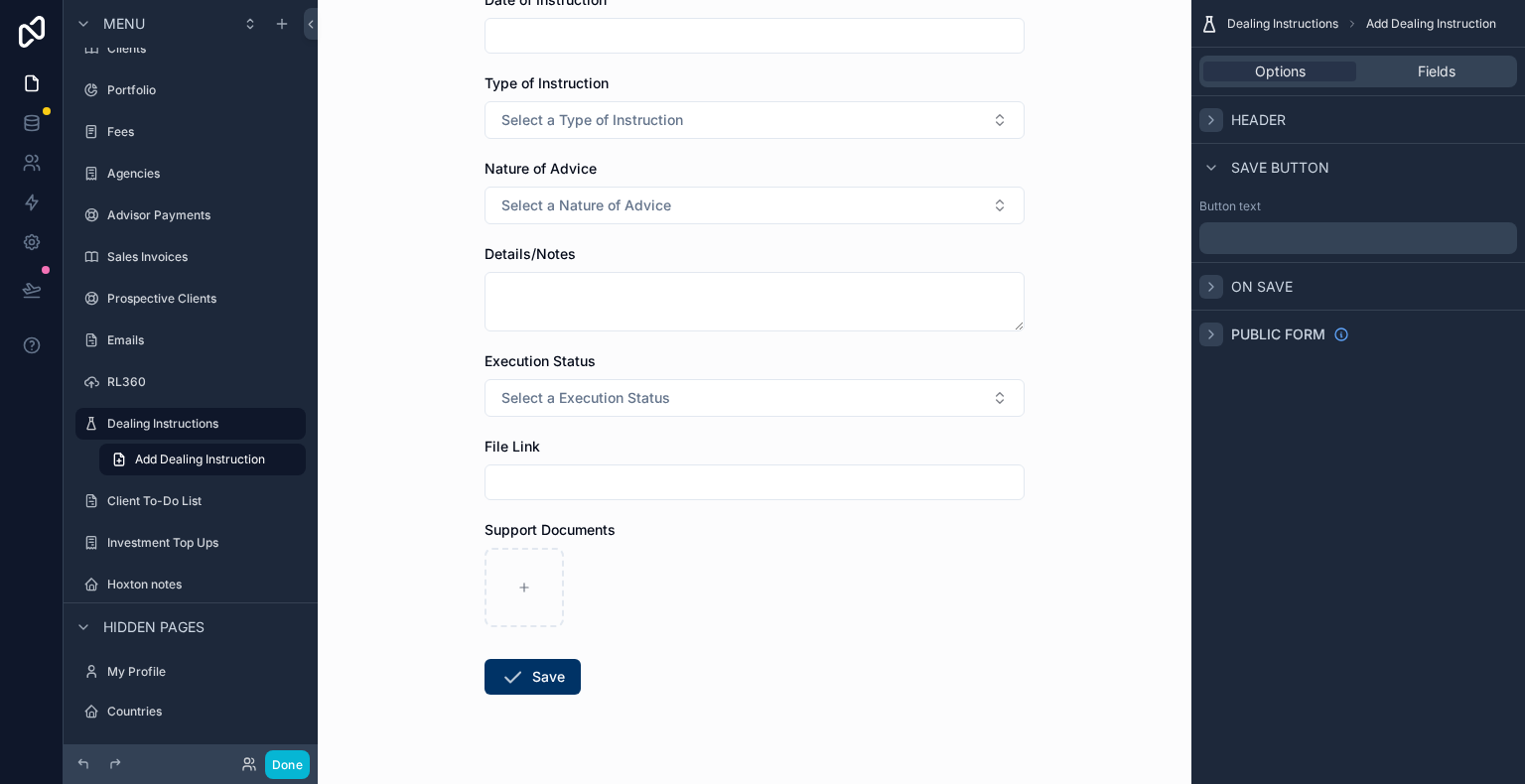 click 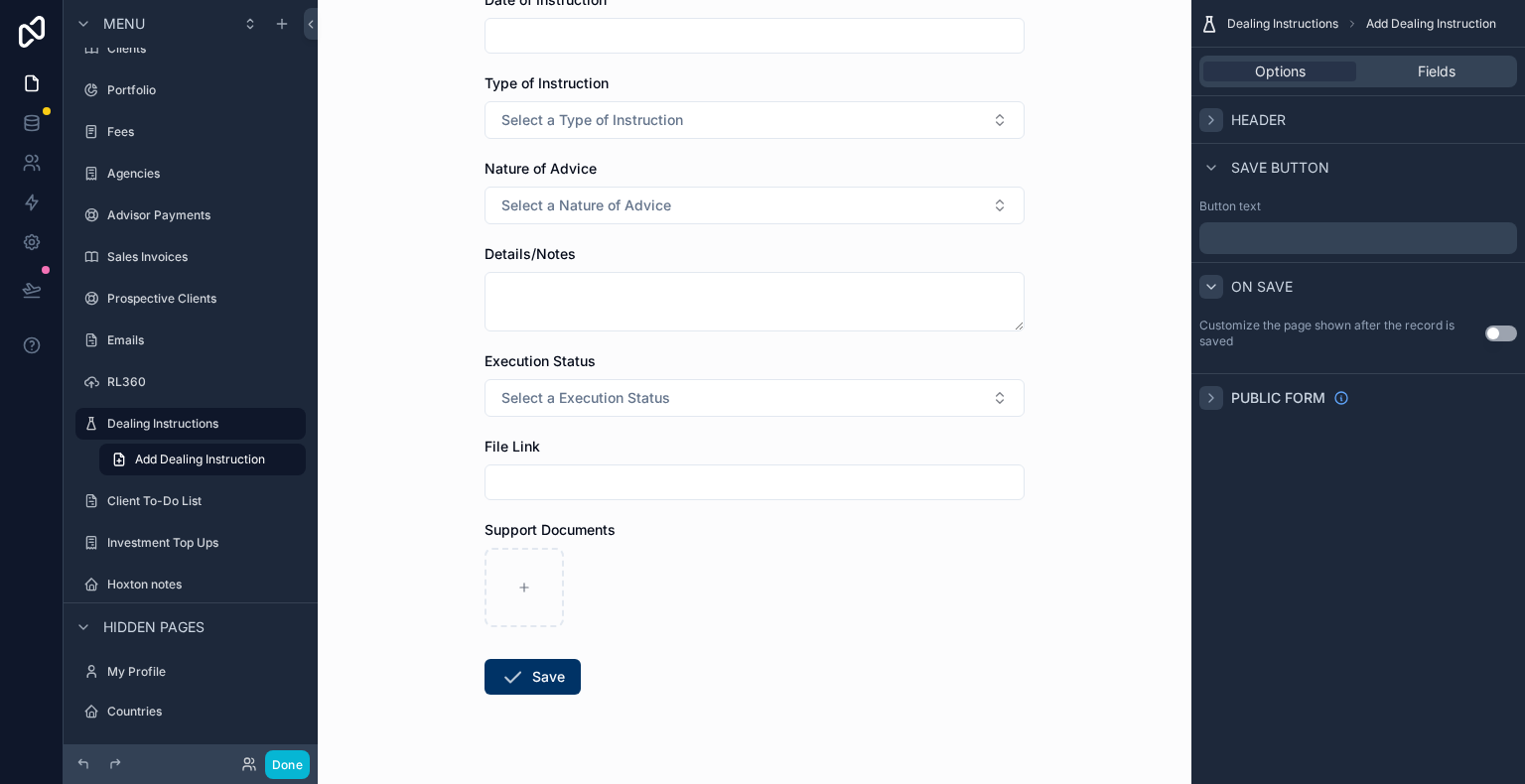 click on "Use setting" at bounding box center (1501, 333) 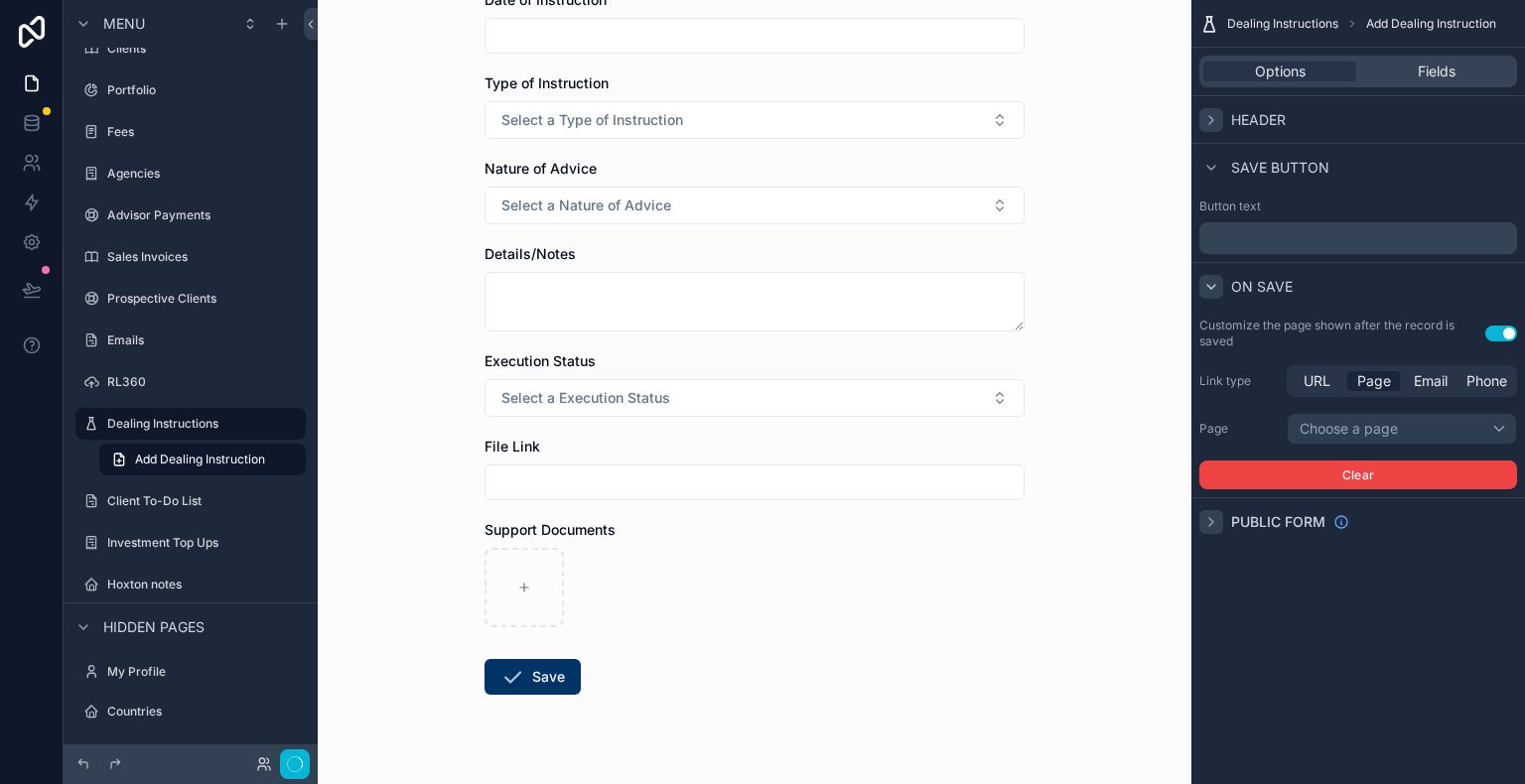 scroll, scrollTop: 0, scrollLeft: 0, axis: both 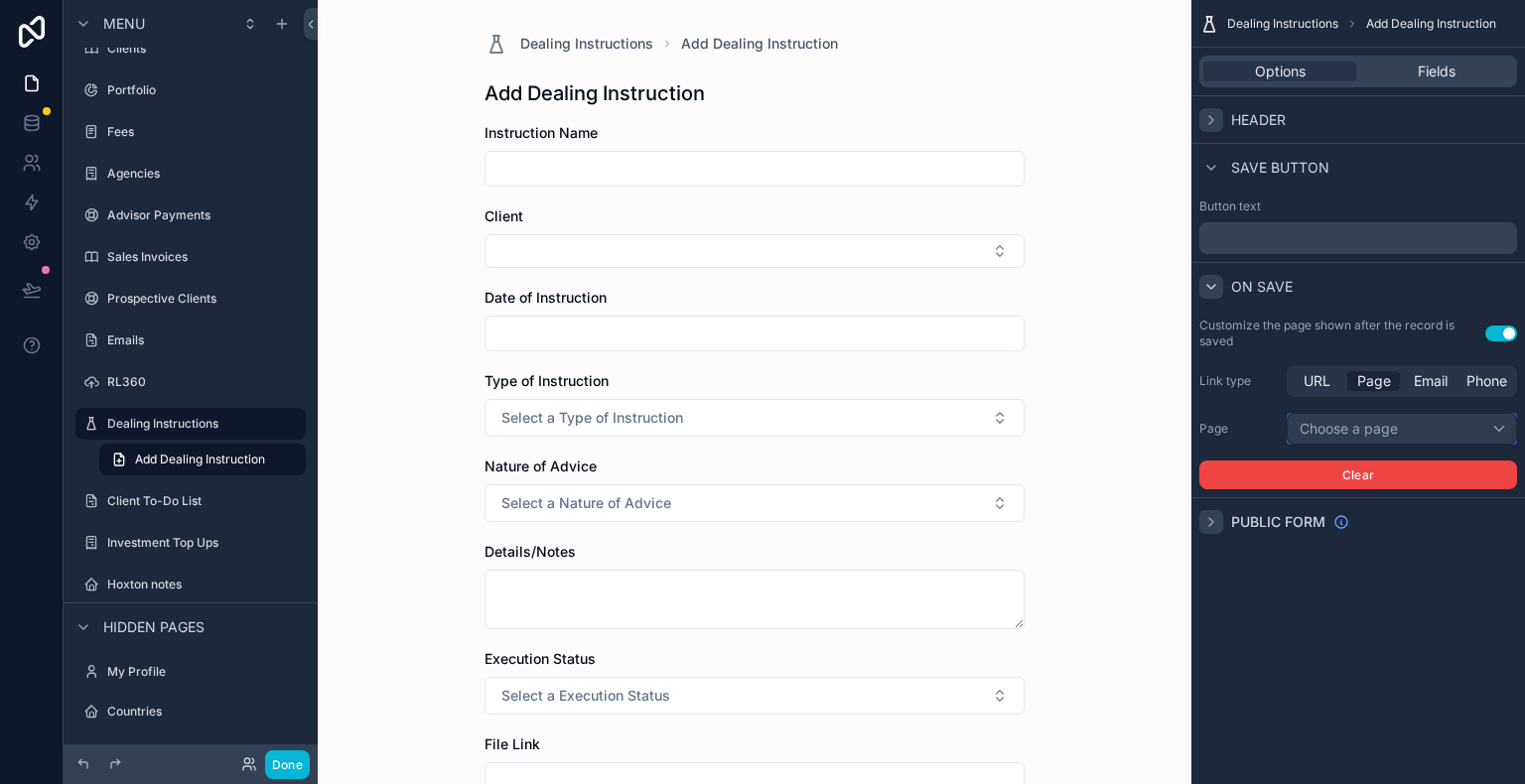 click on "Choose a page" at bounding box center [1402, 429] 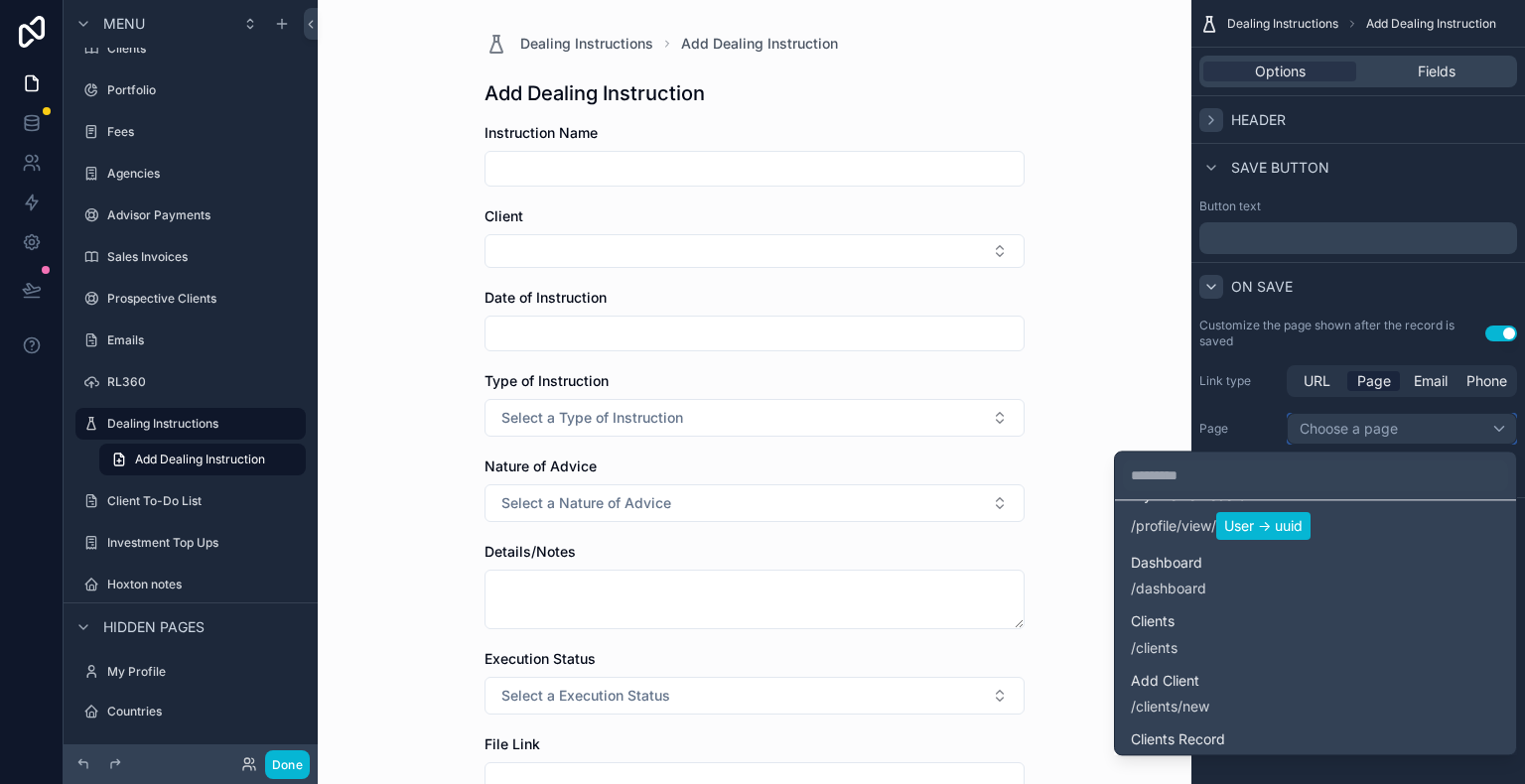 scroll, scrollTop: 198, scrollLeft: 0, axis: vertical 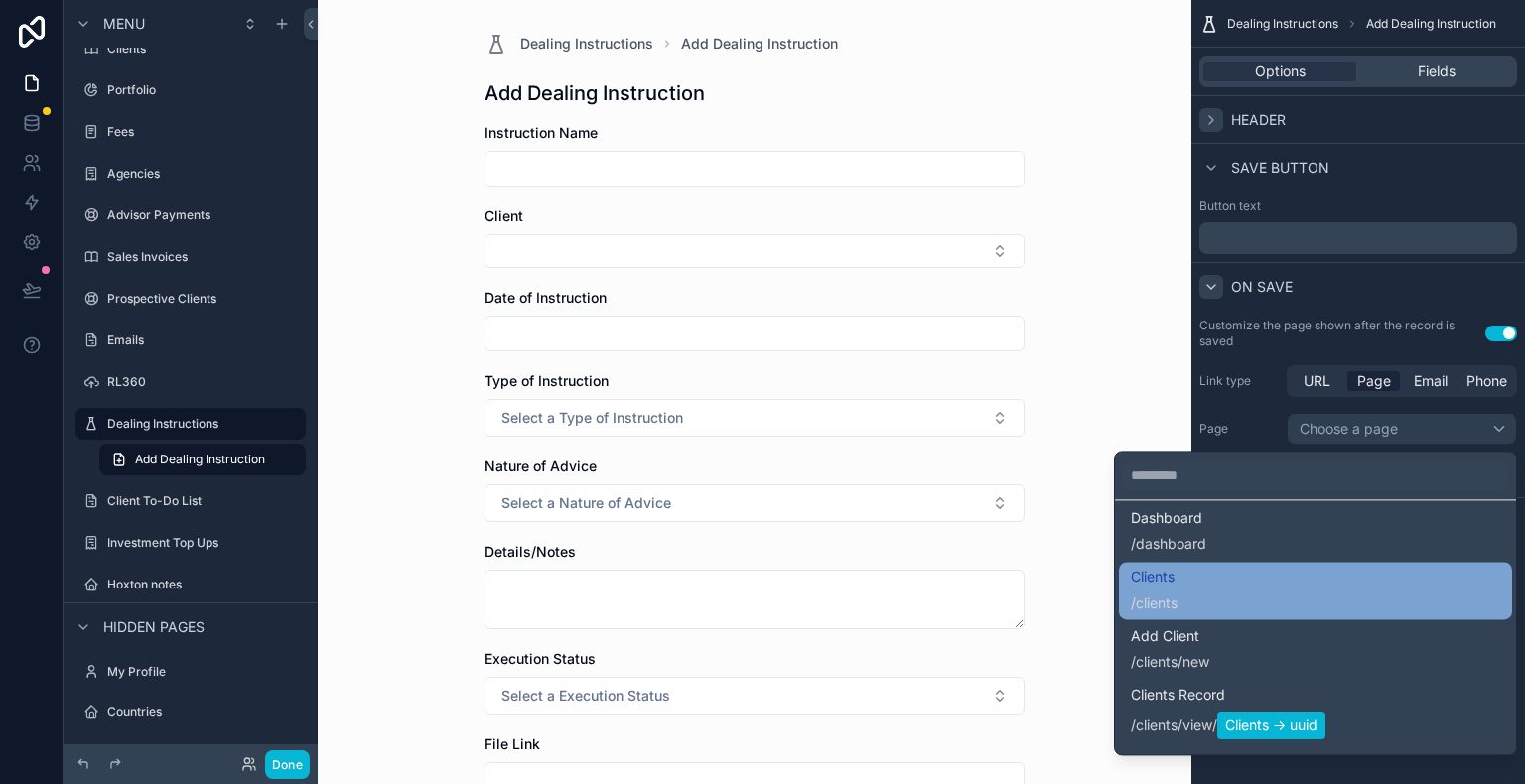 click on "Clients / clients" at bounding box center (1316, 590) 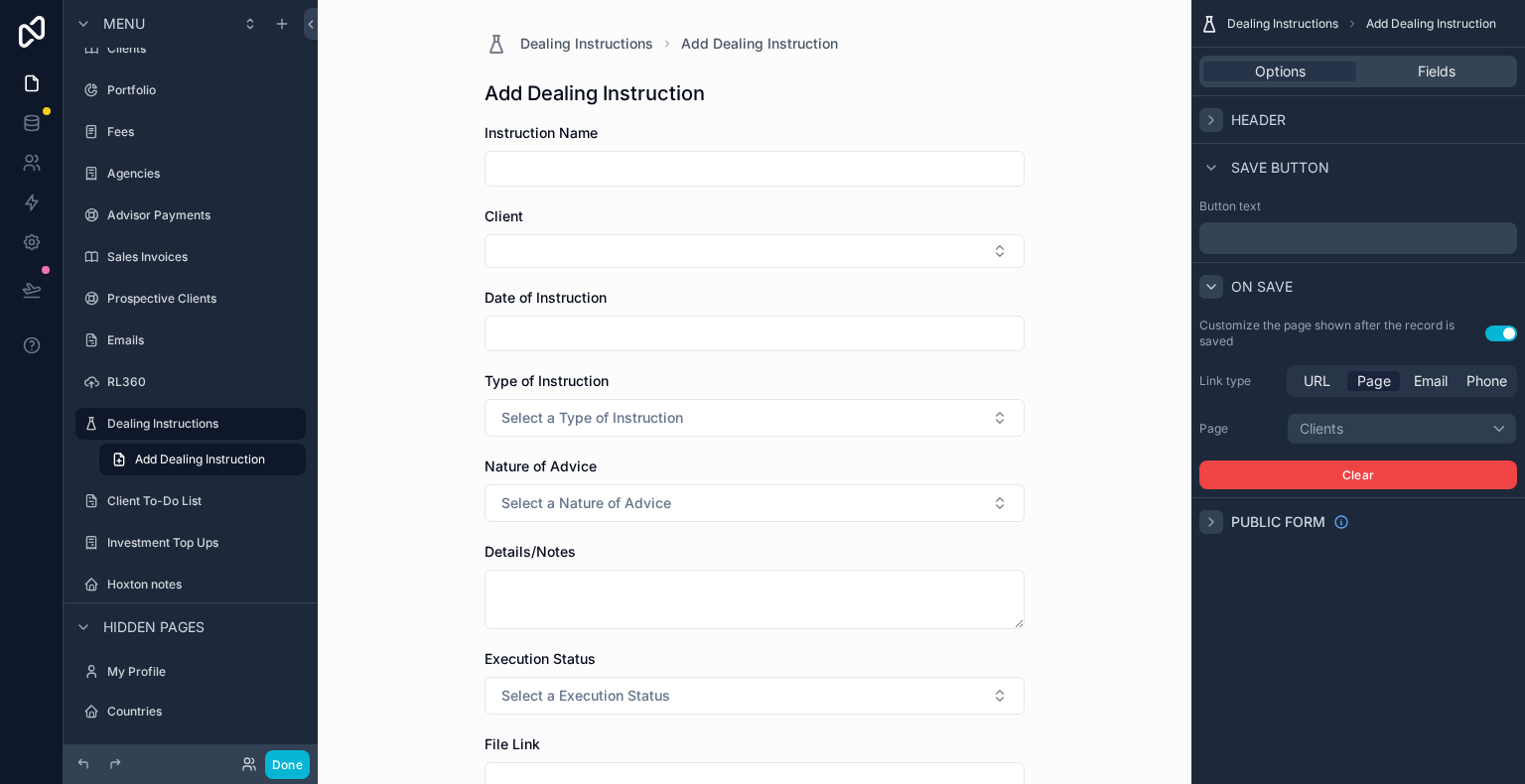 click on "Dealing Instructions Add Dealing Instruction Options Fields Header Save button Button text ﻿ On save Customize the page shown after the record is saved Use setting Link type URL Page Email Phone Page Clients Clear Public form" at bounding box center (1358, 392) 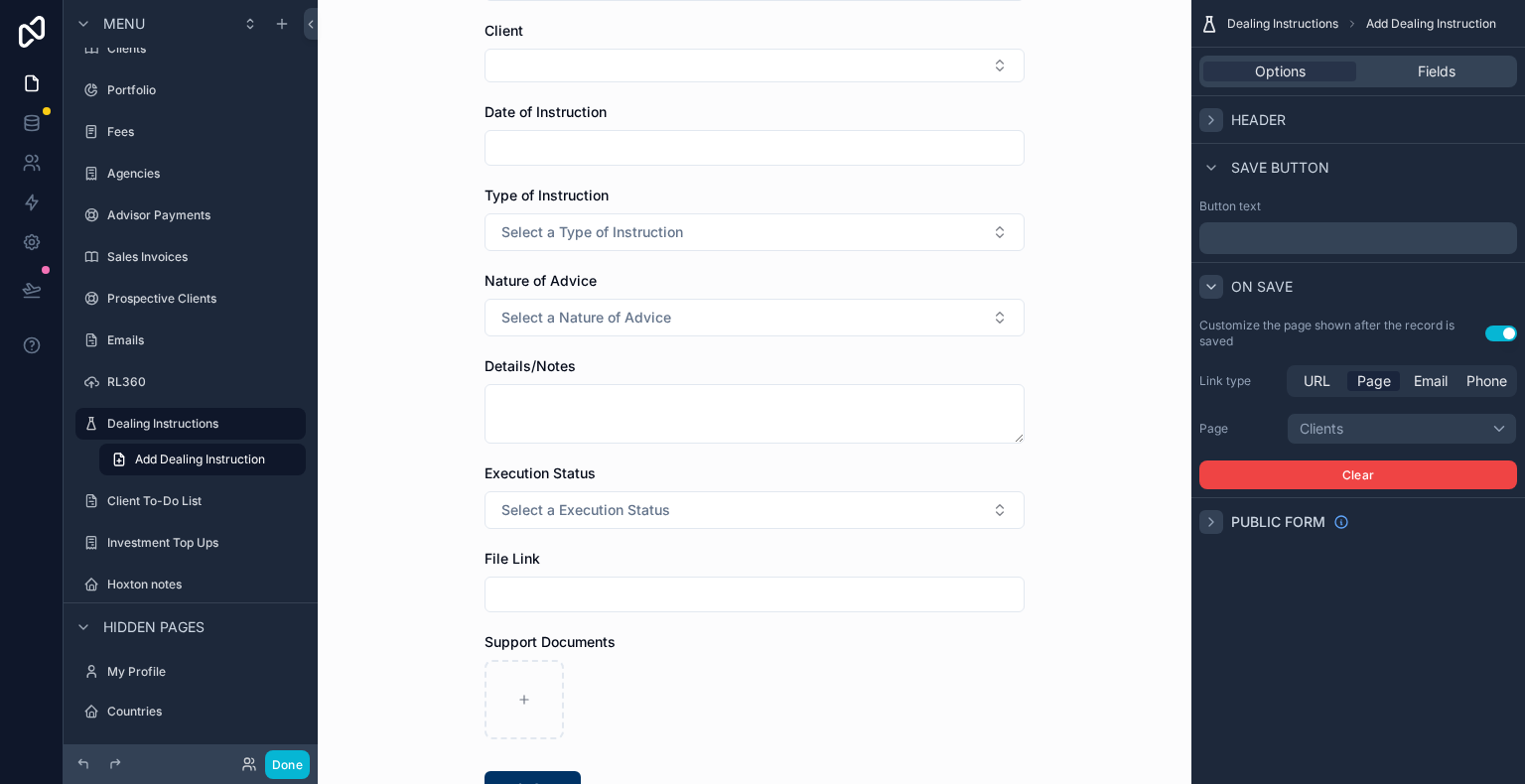 scroll, scrollTop: 198, scrollLeft: 0, axis: vertical 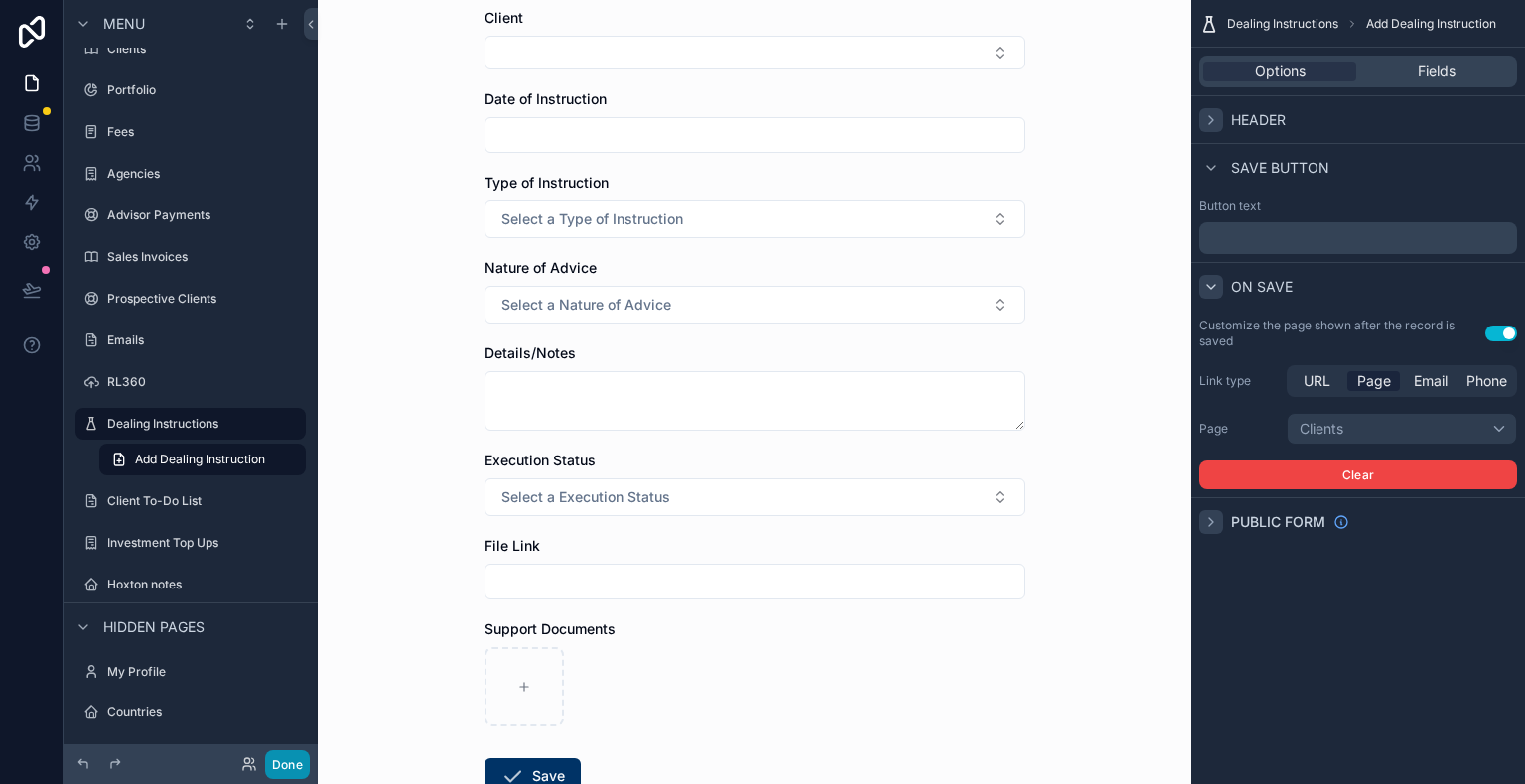 click on "Done" at bounding box center (287, 764) 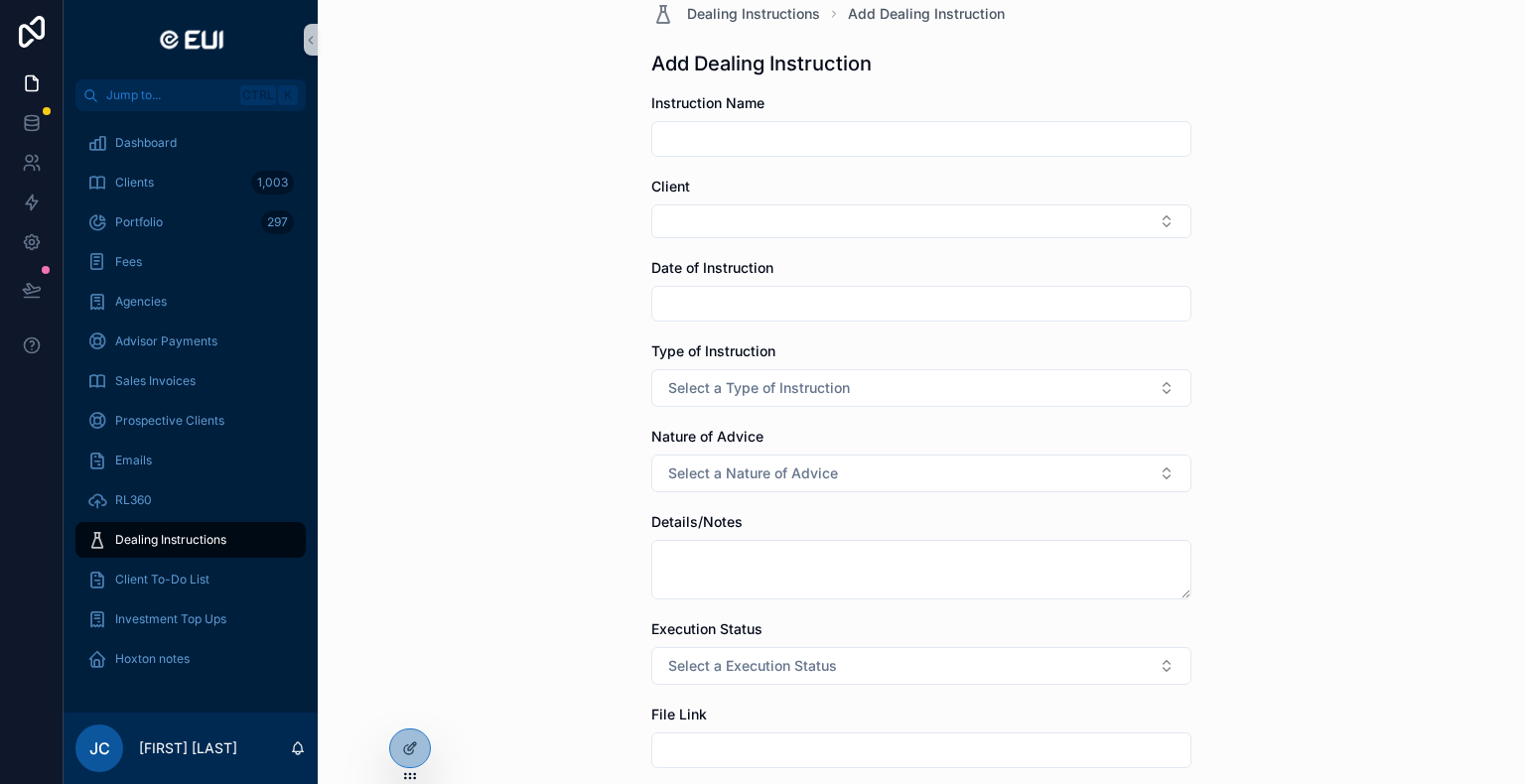 scroll, scrollTop: 0, scrollLeft: 0, axis: both 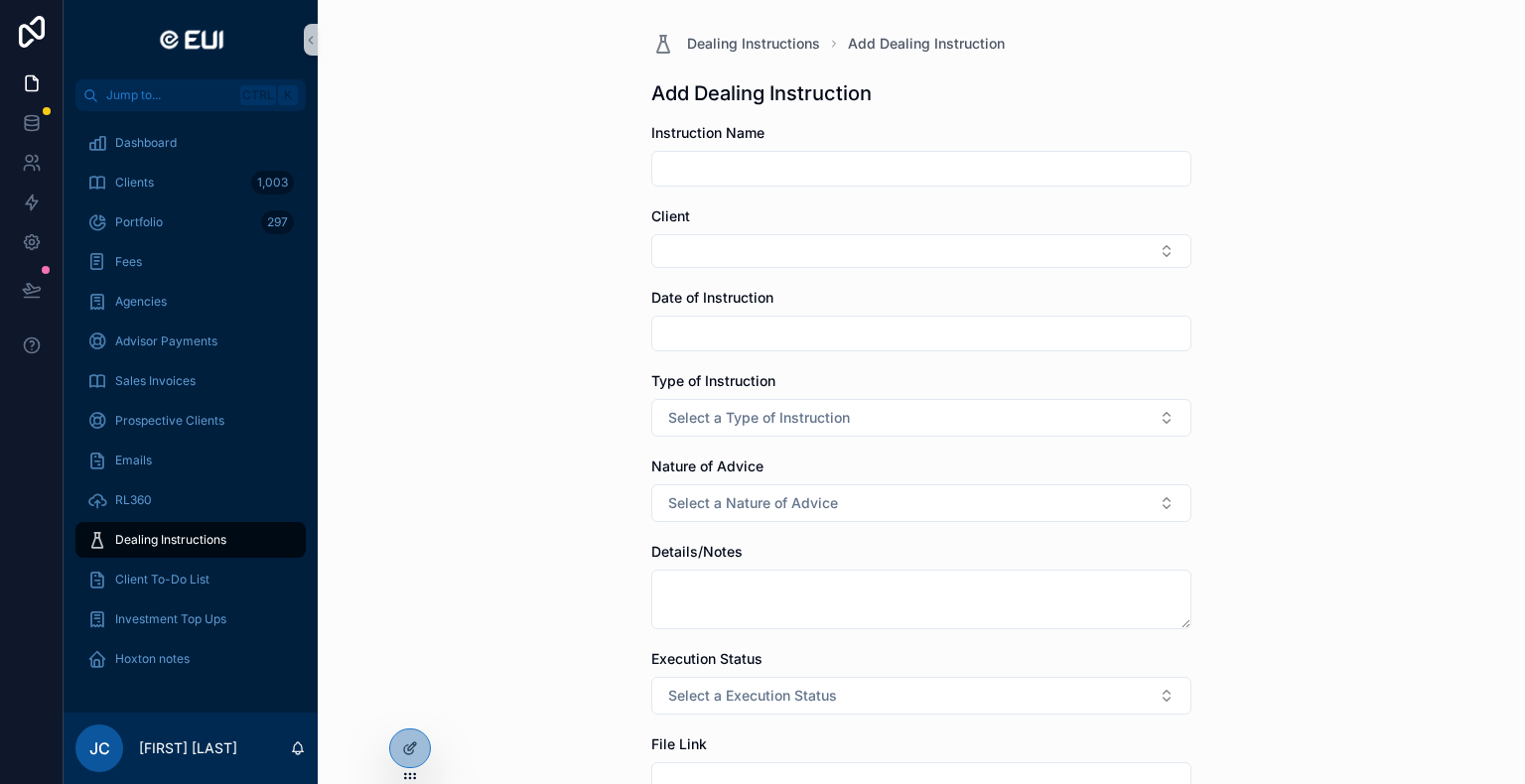 click at bounding box center [921, 169] 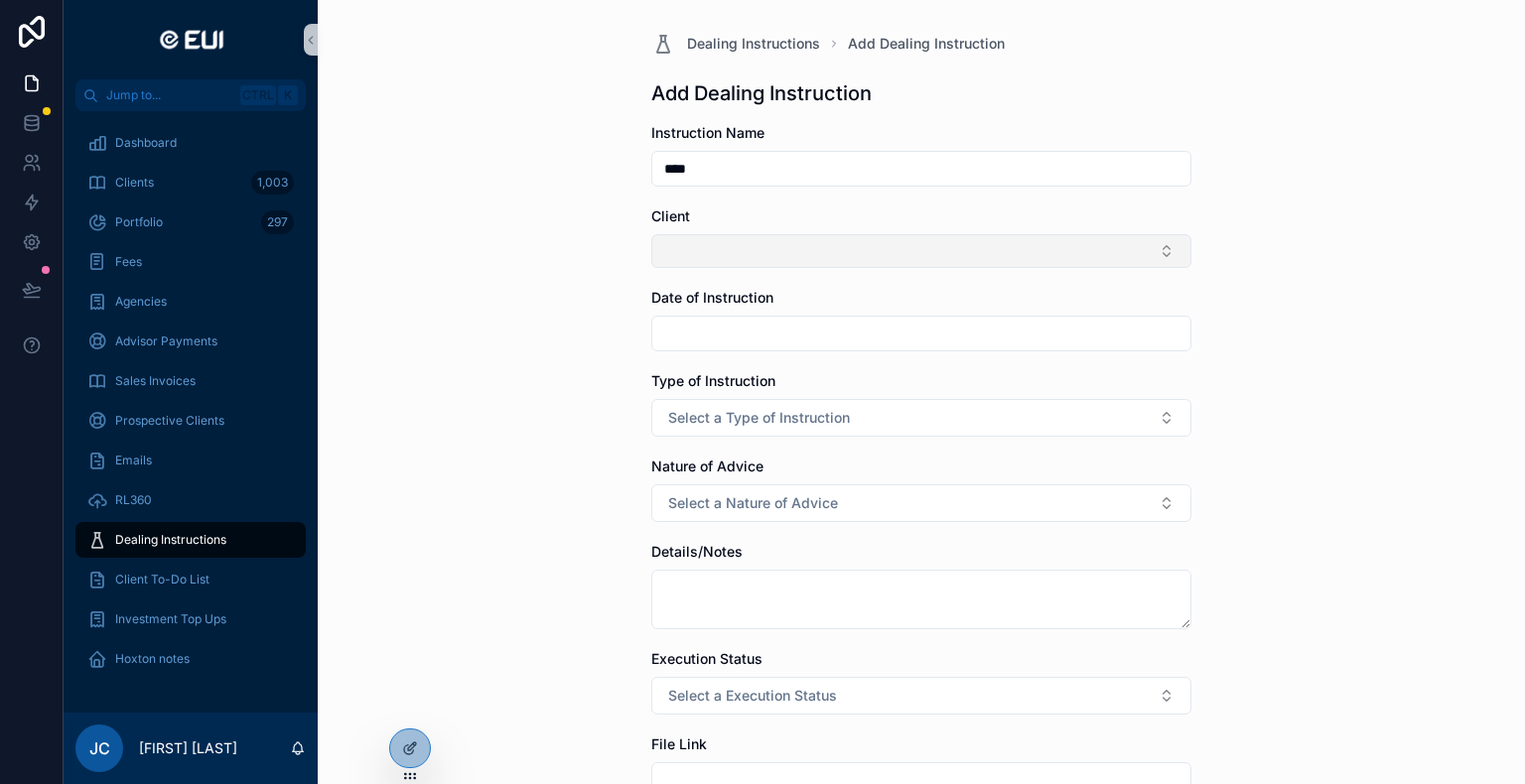 type on "****" 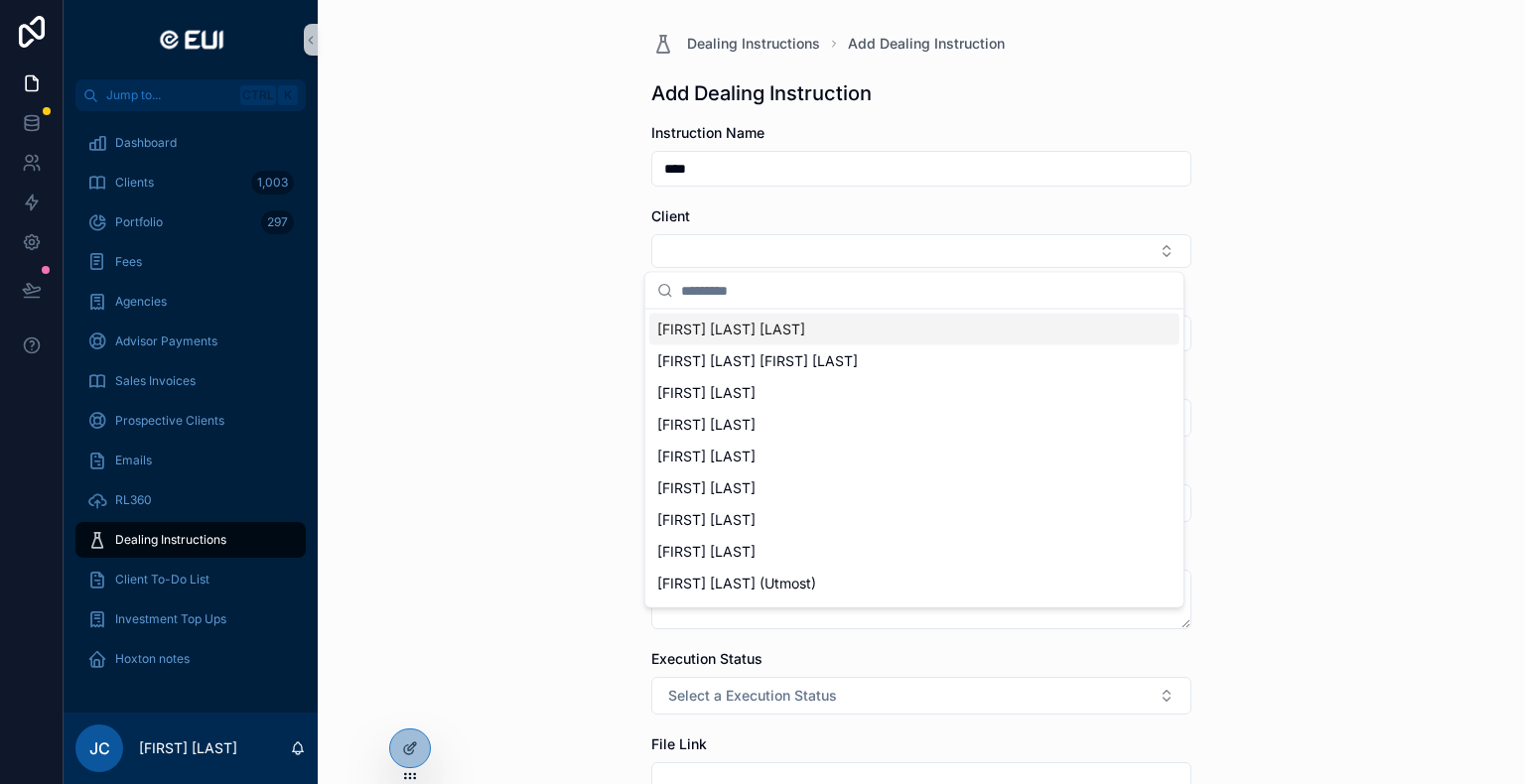 click on "[FIRST] [LAST]  [LAST]" at bounding box center [731, 329] 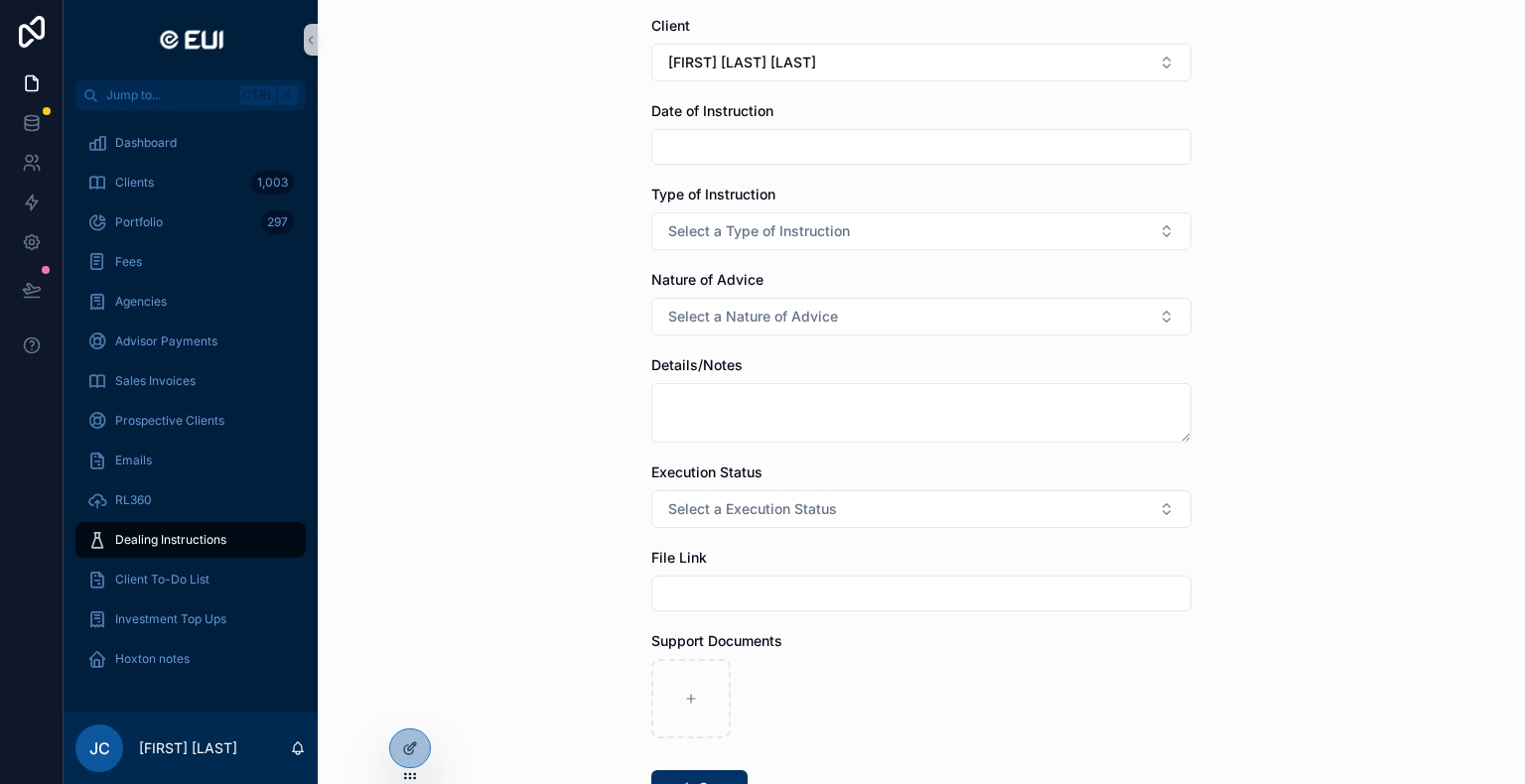 scroll, scrollTop: 198, scrollLeft: 0, axis: vertical 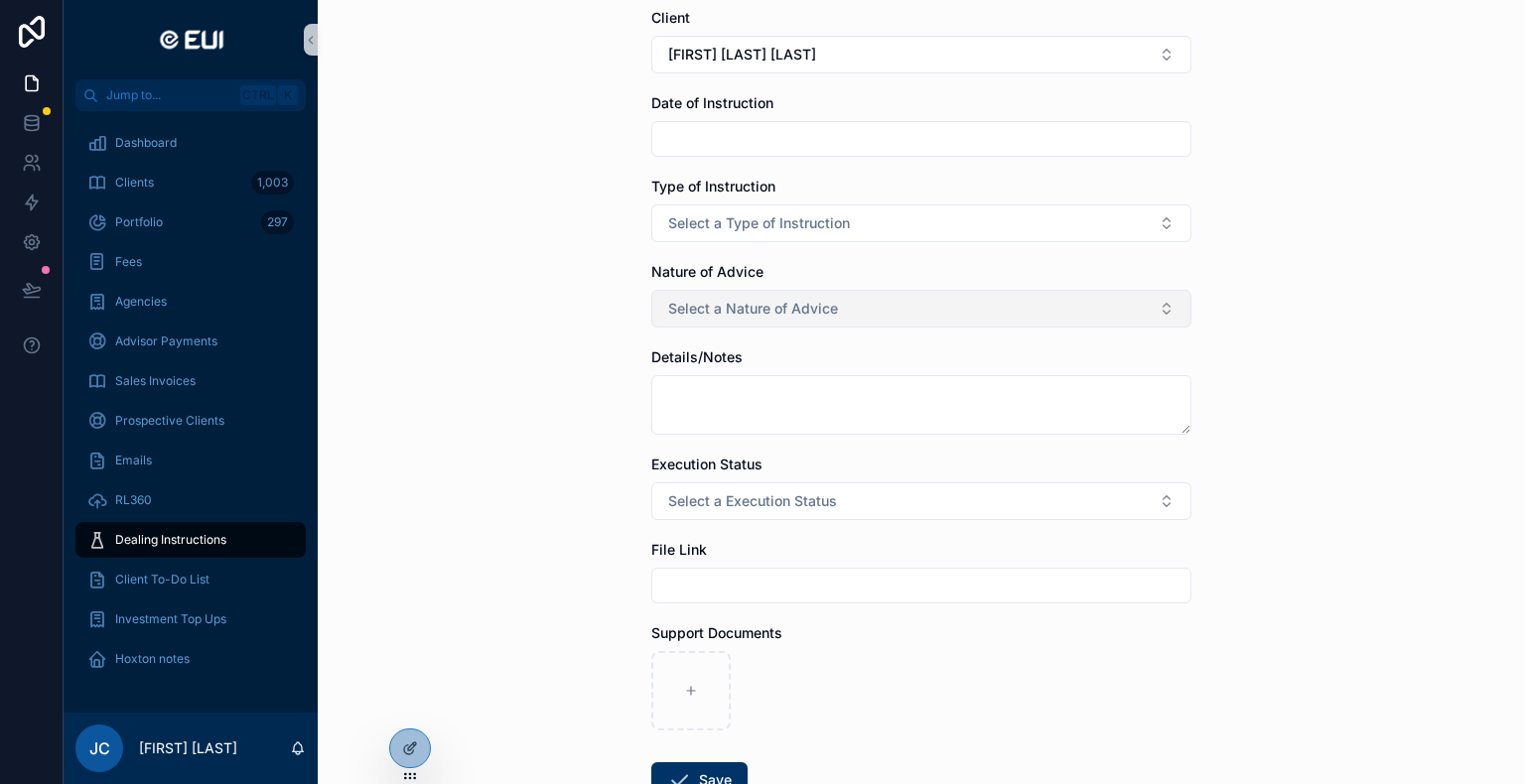 click on "Select a Nature of Advice" at bounding box center [753, 309] 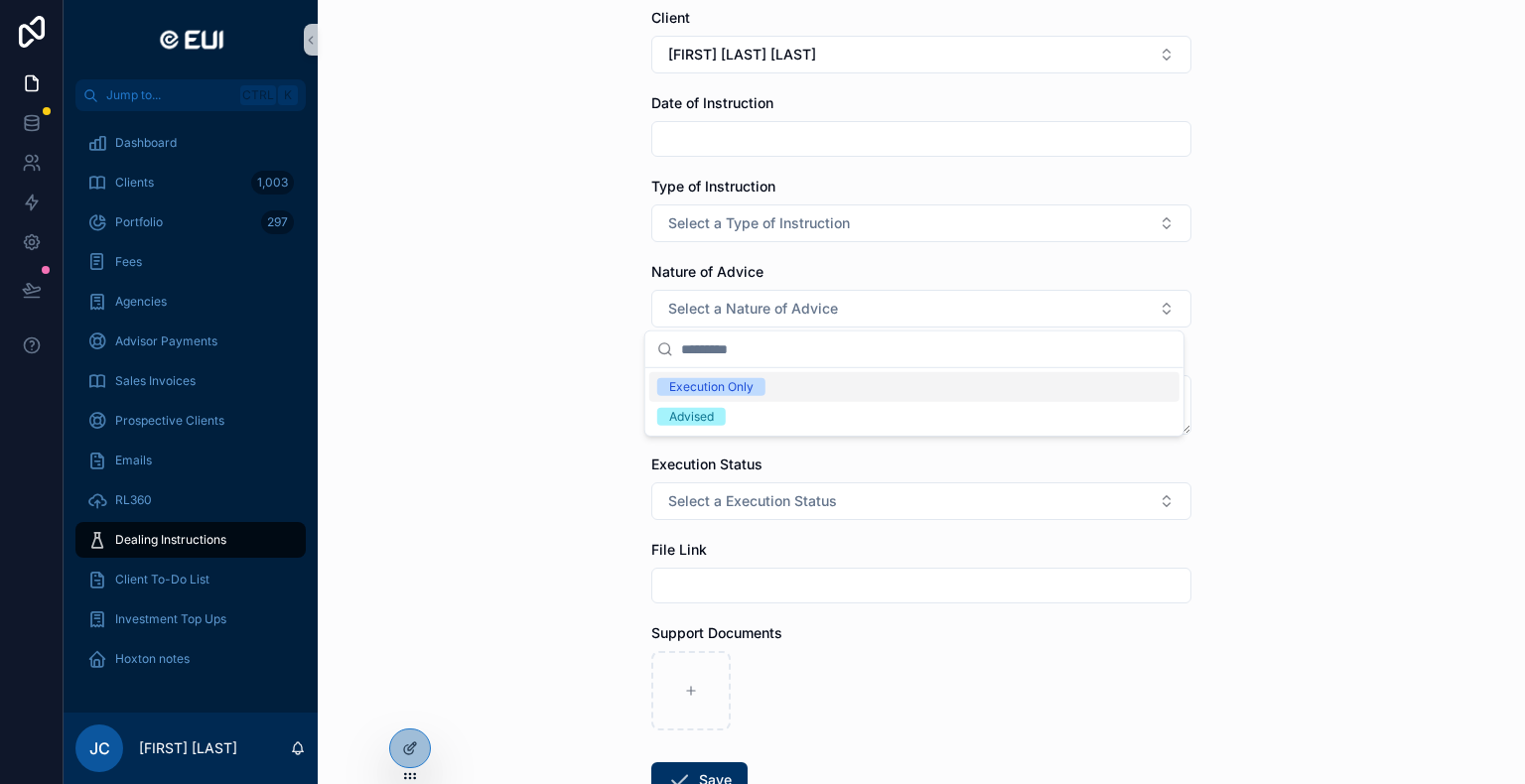 click on "Execution Only" at bounding box center [711, 387] 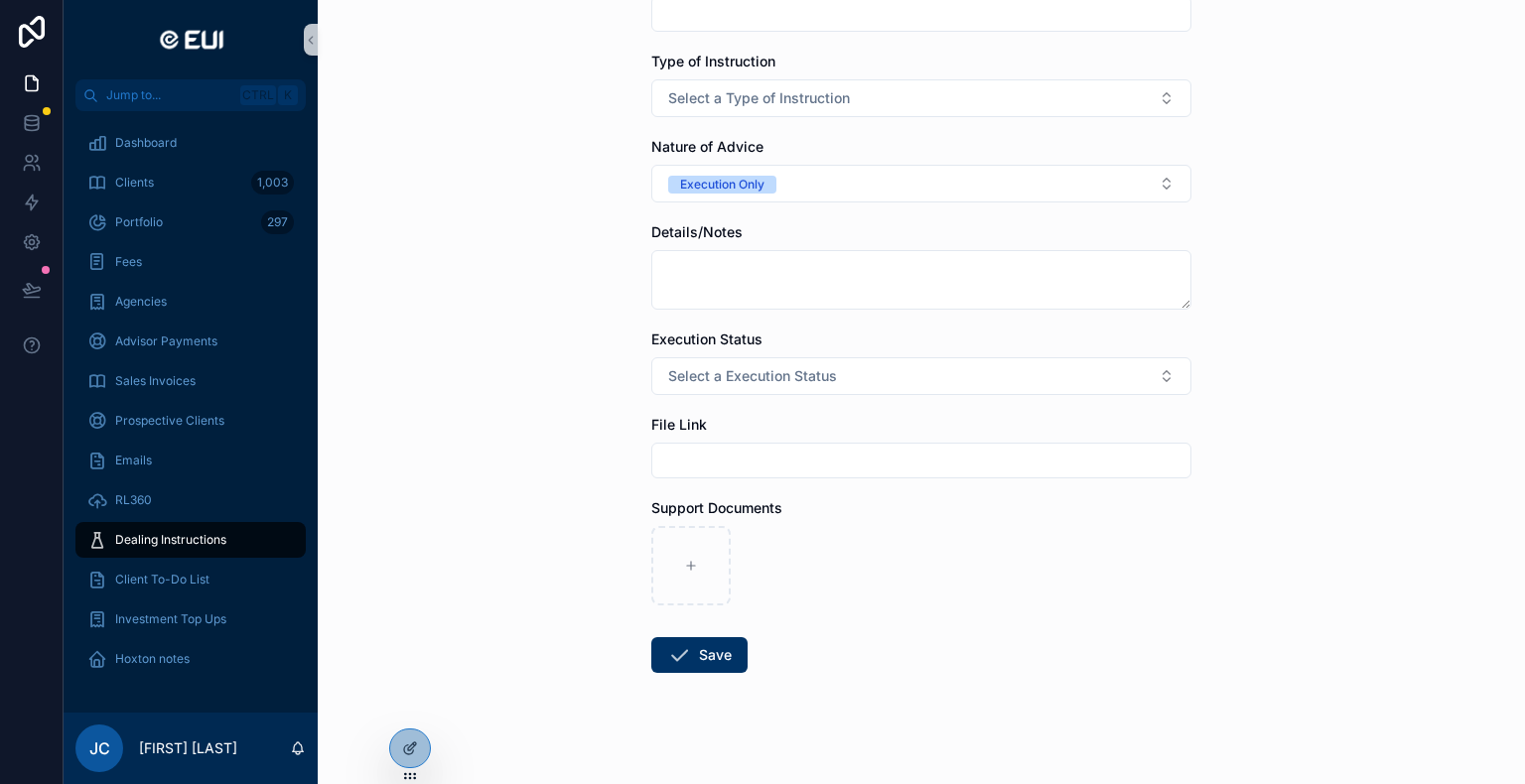scroll, scrollTop: 337, scrollLeft: 0, axis: vertical 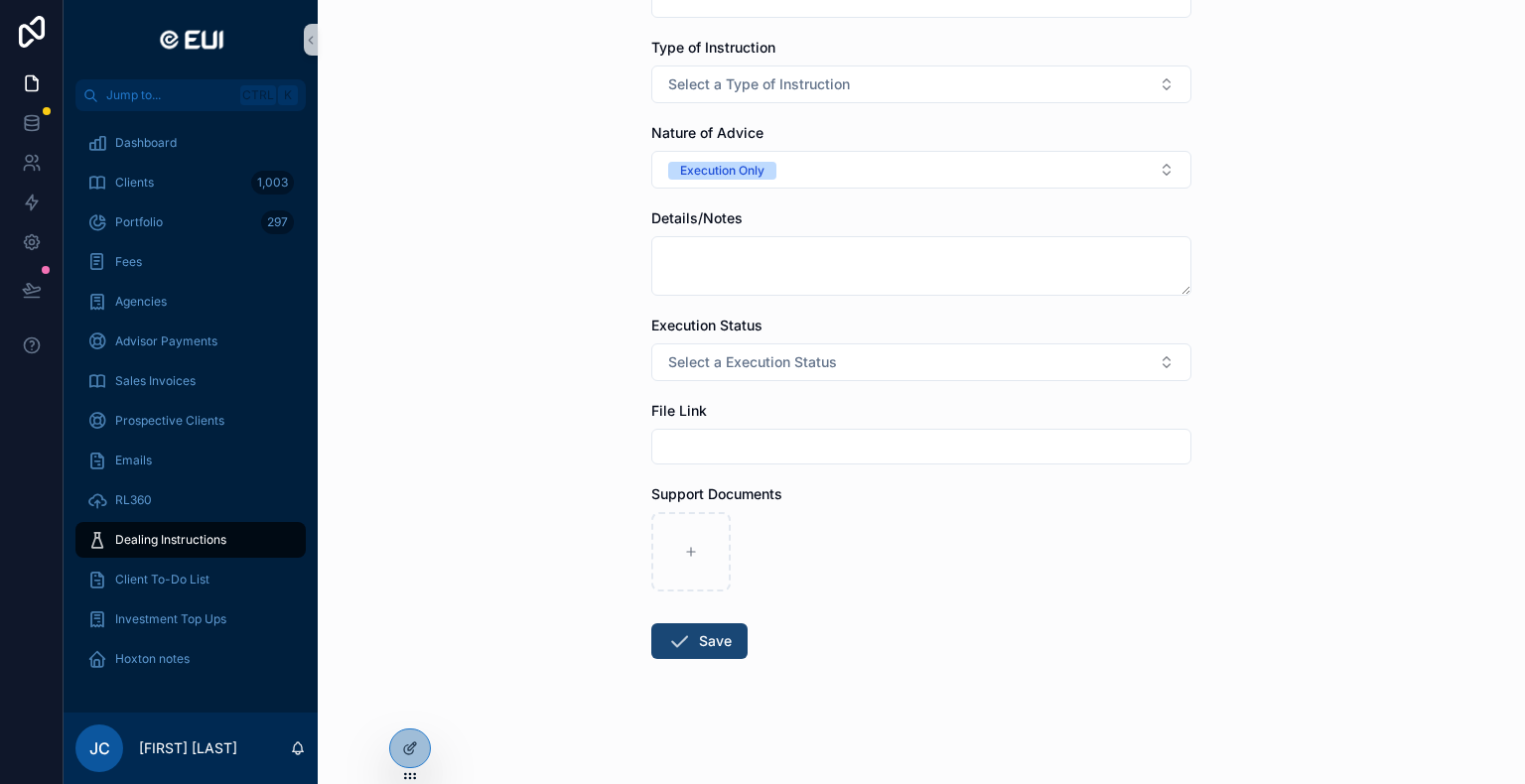 click on "Save" at bounding box center [699, 641] 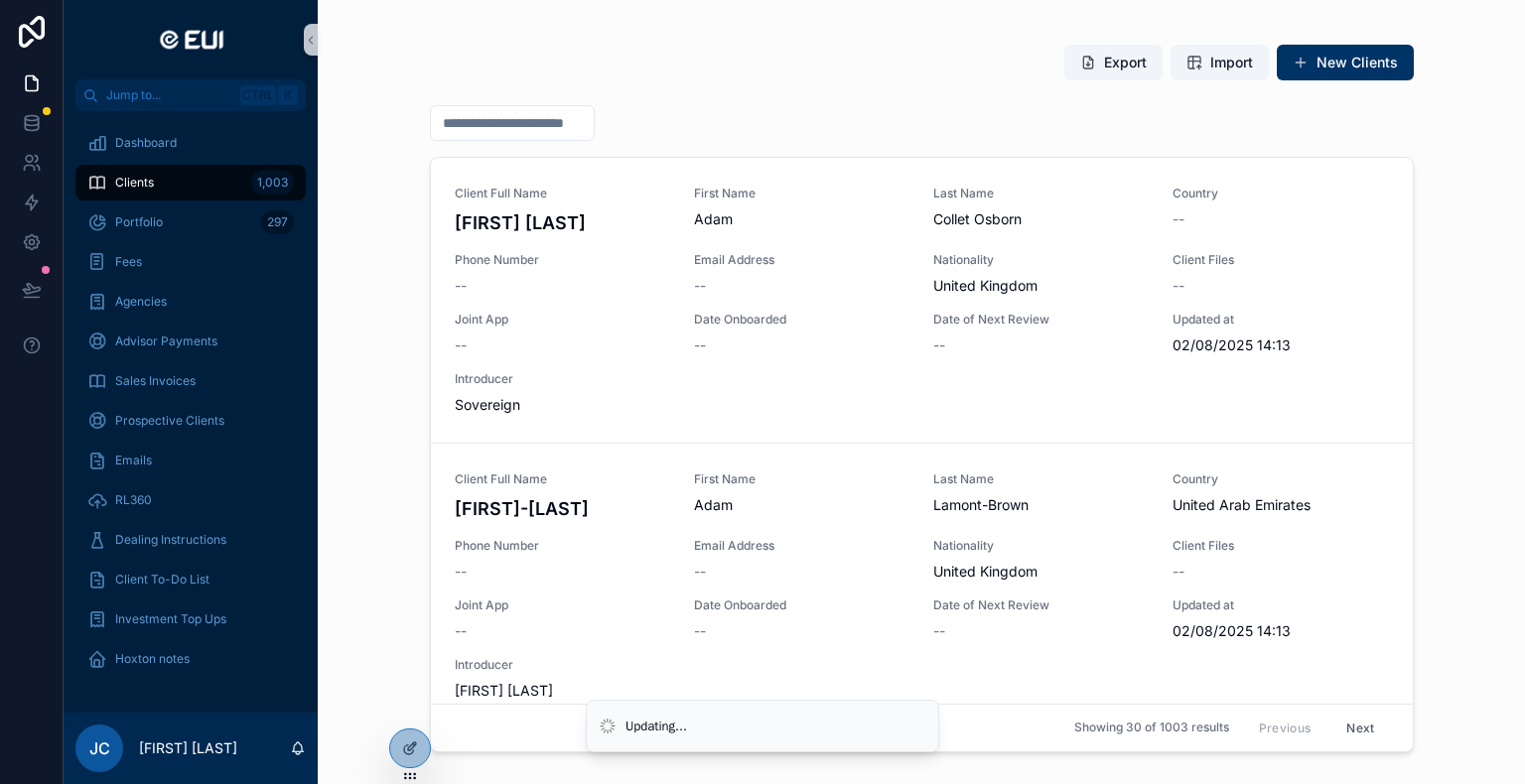 scroll, scrollTop: 0, scrollLeft: 0, axis: both 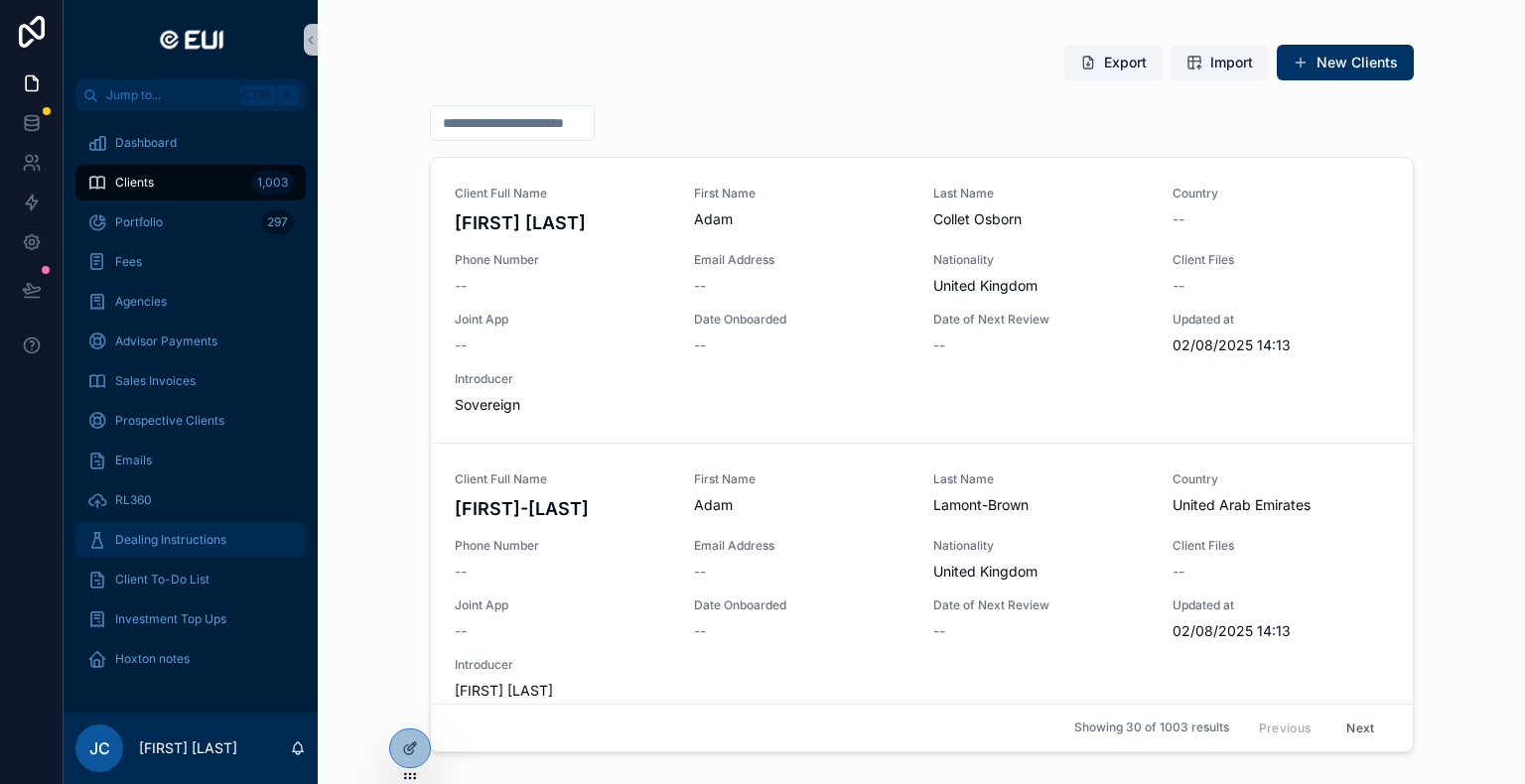 click on "Dealing Instructions" at bounding box center (171, 540) 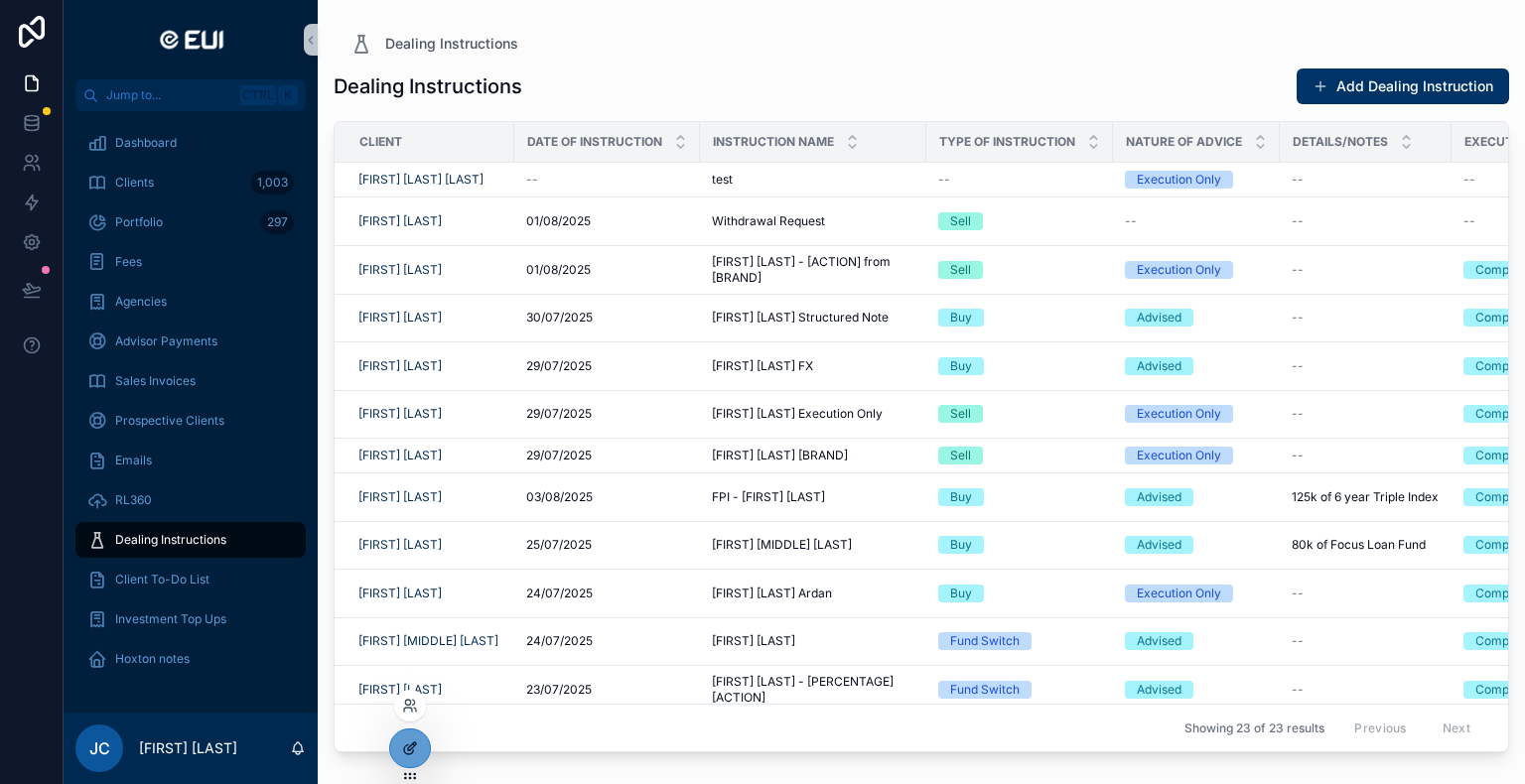 click 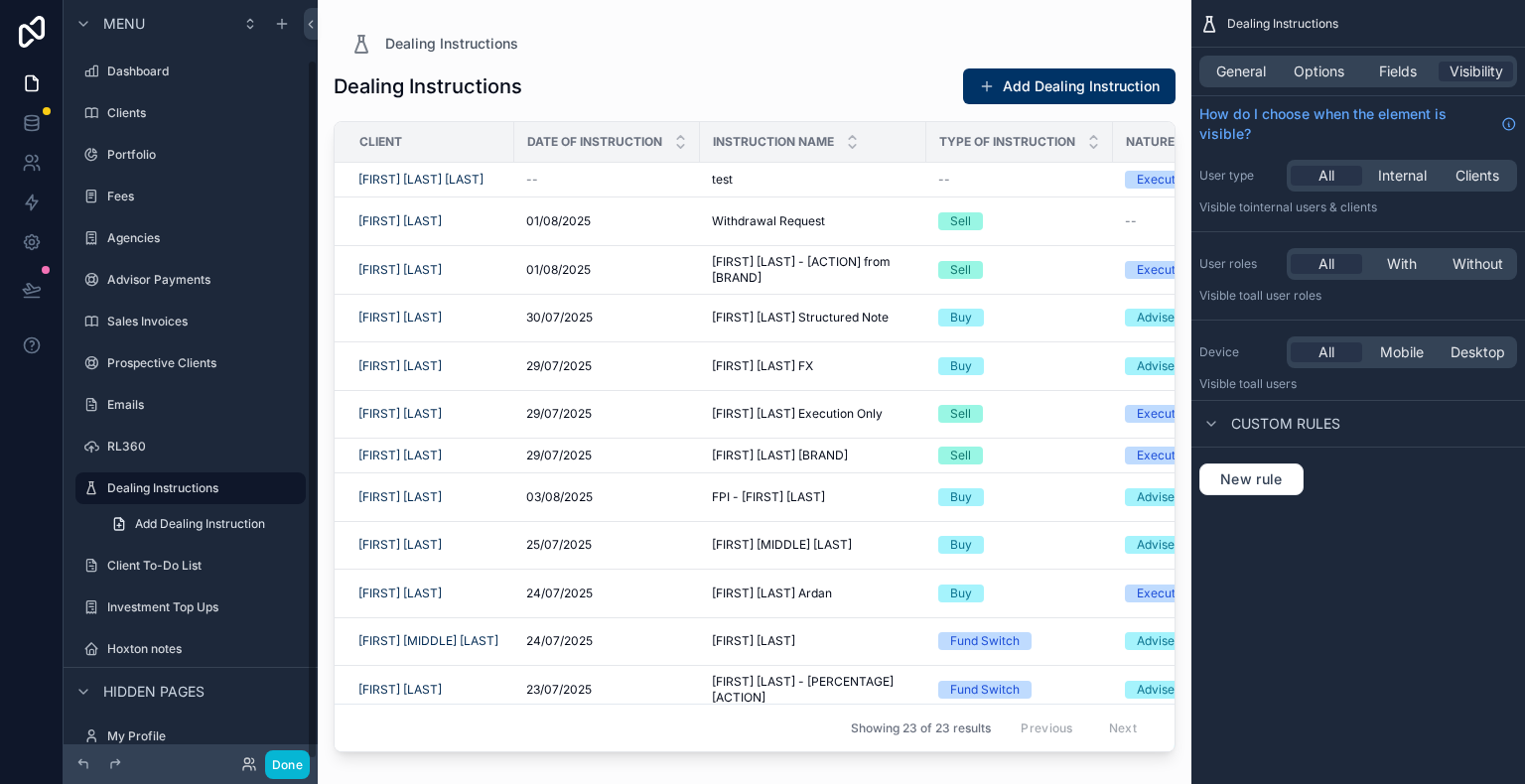scroll, scrollTop: 65, scrollLeft: 0, axis: vertical 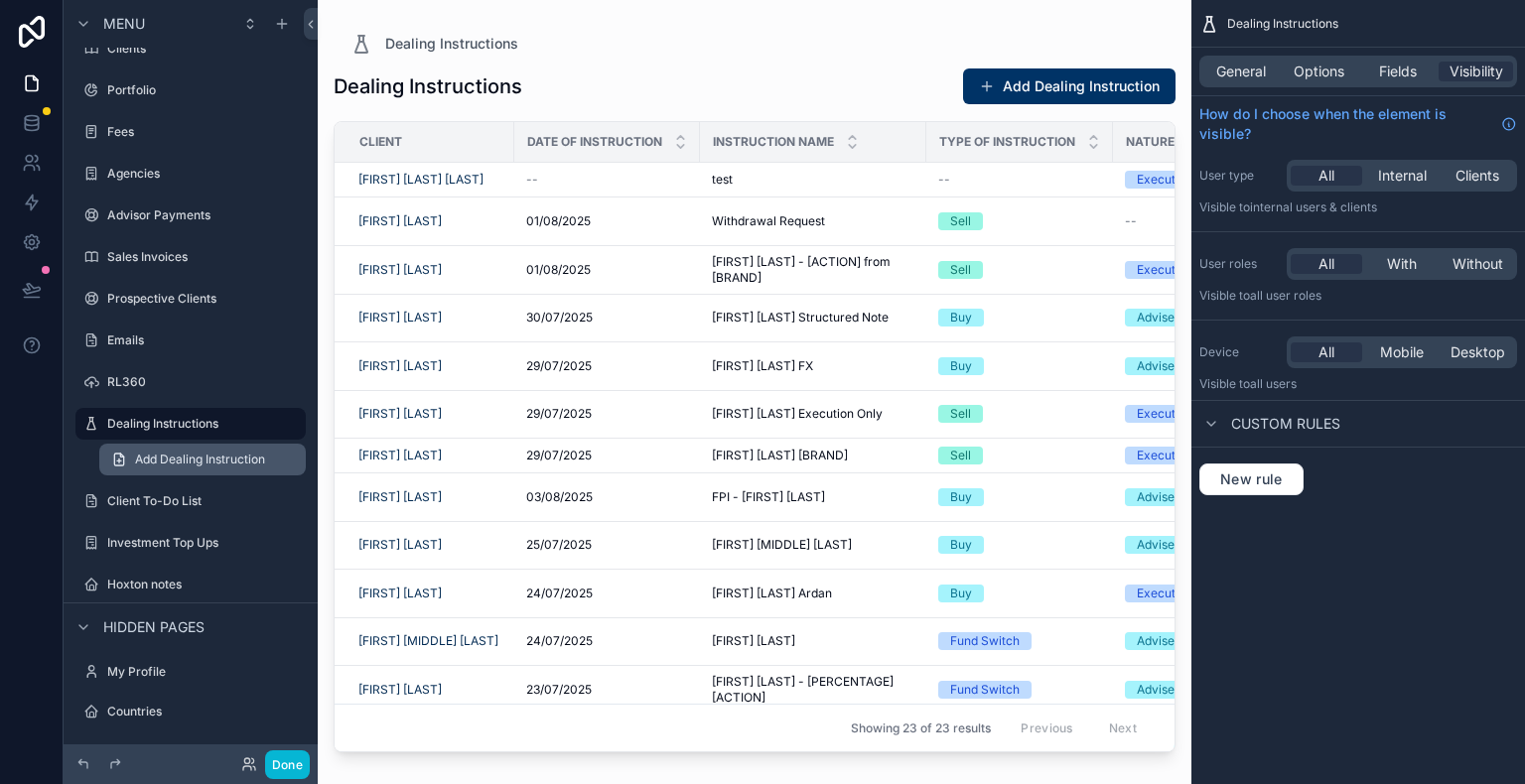 click on "Add Dealing Instruction" at bounding box center (200, 459) 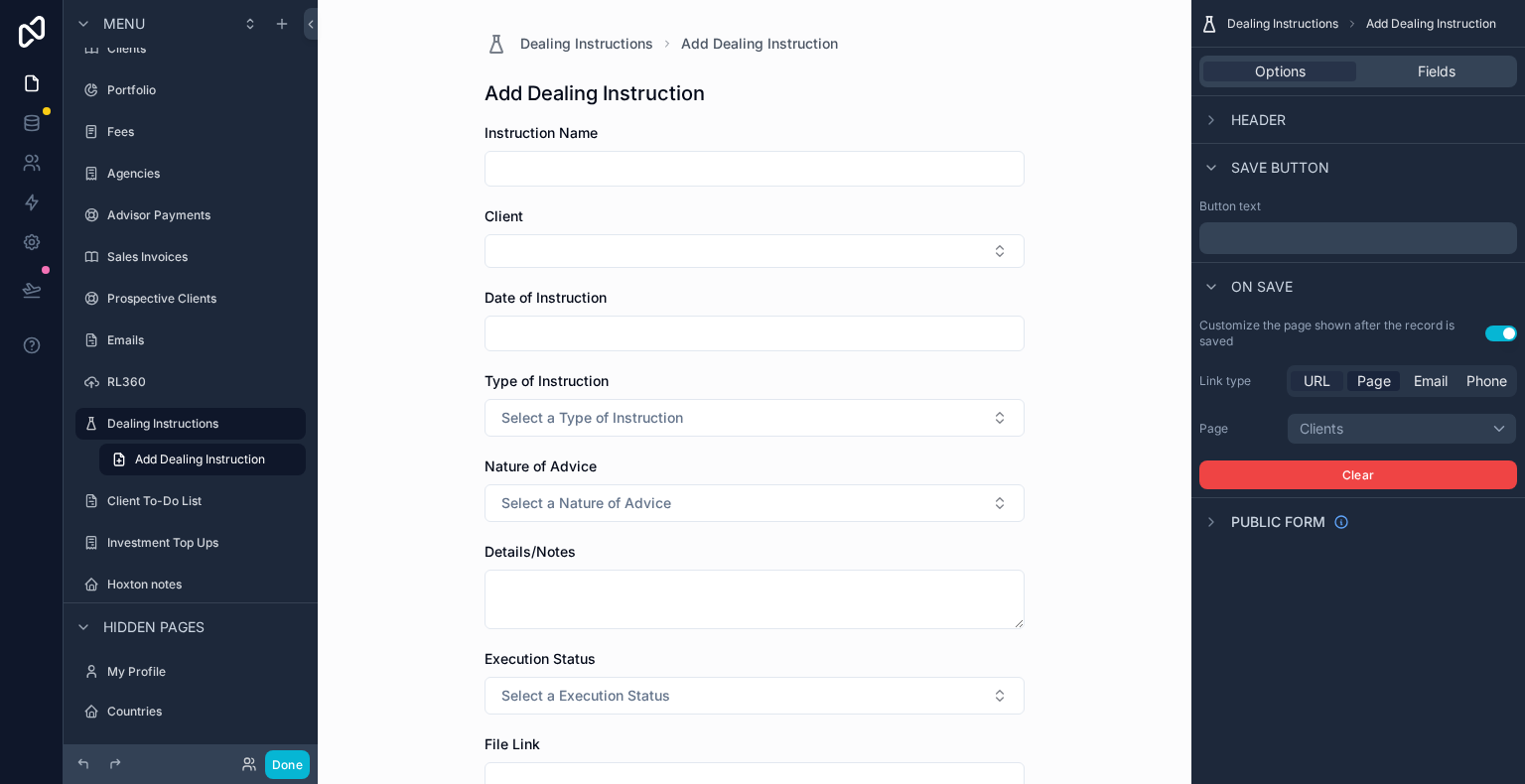 click on "URL" at bounding box center (1317, 381) 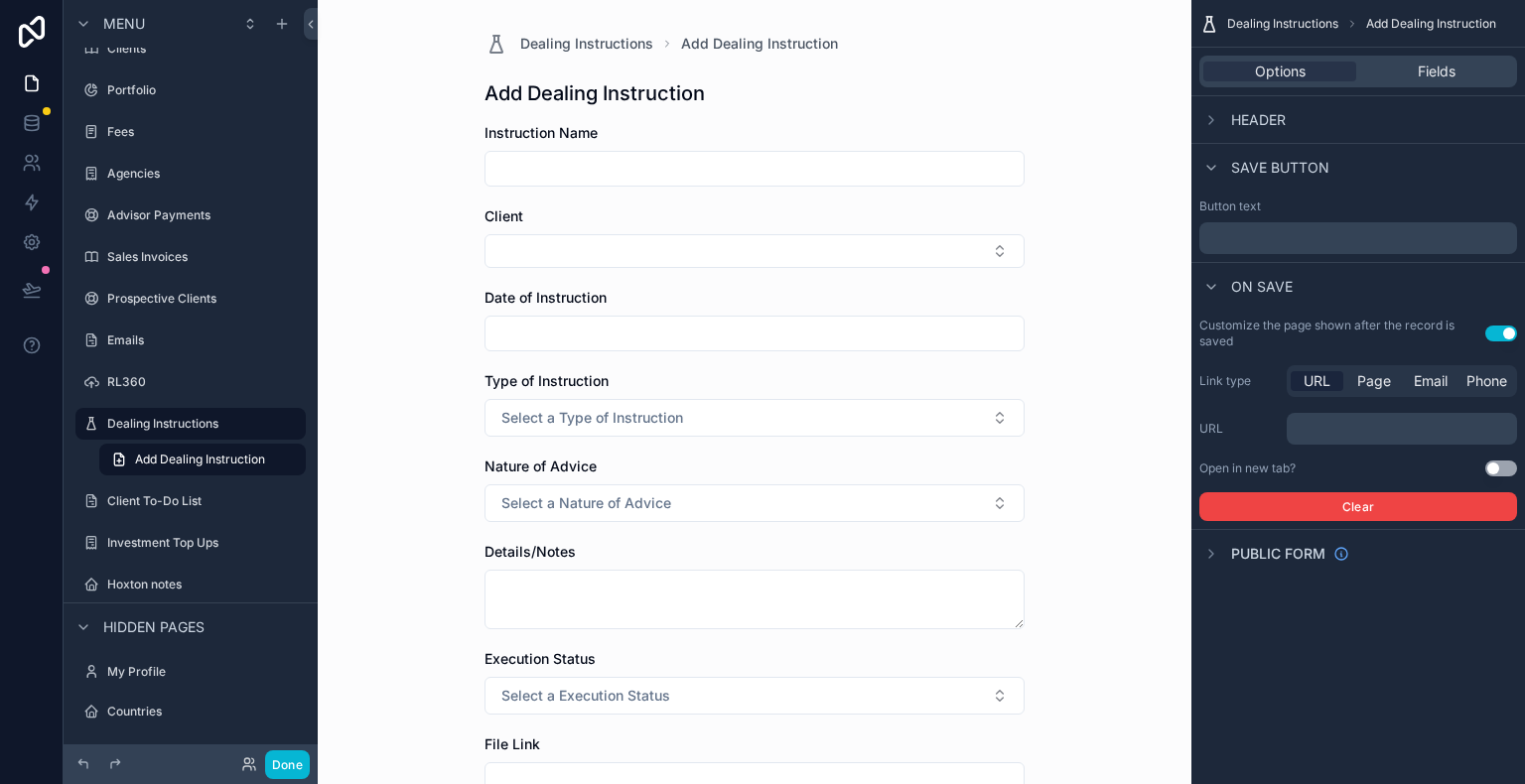 click on "URL" at bounding box center (1317, 381) 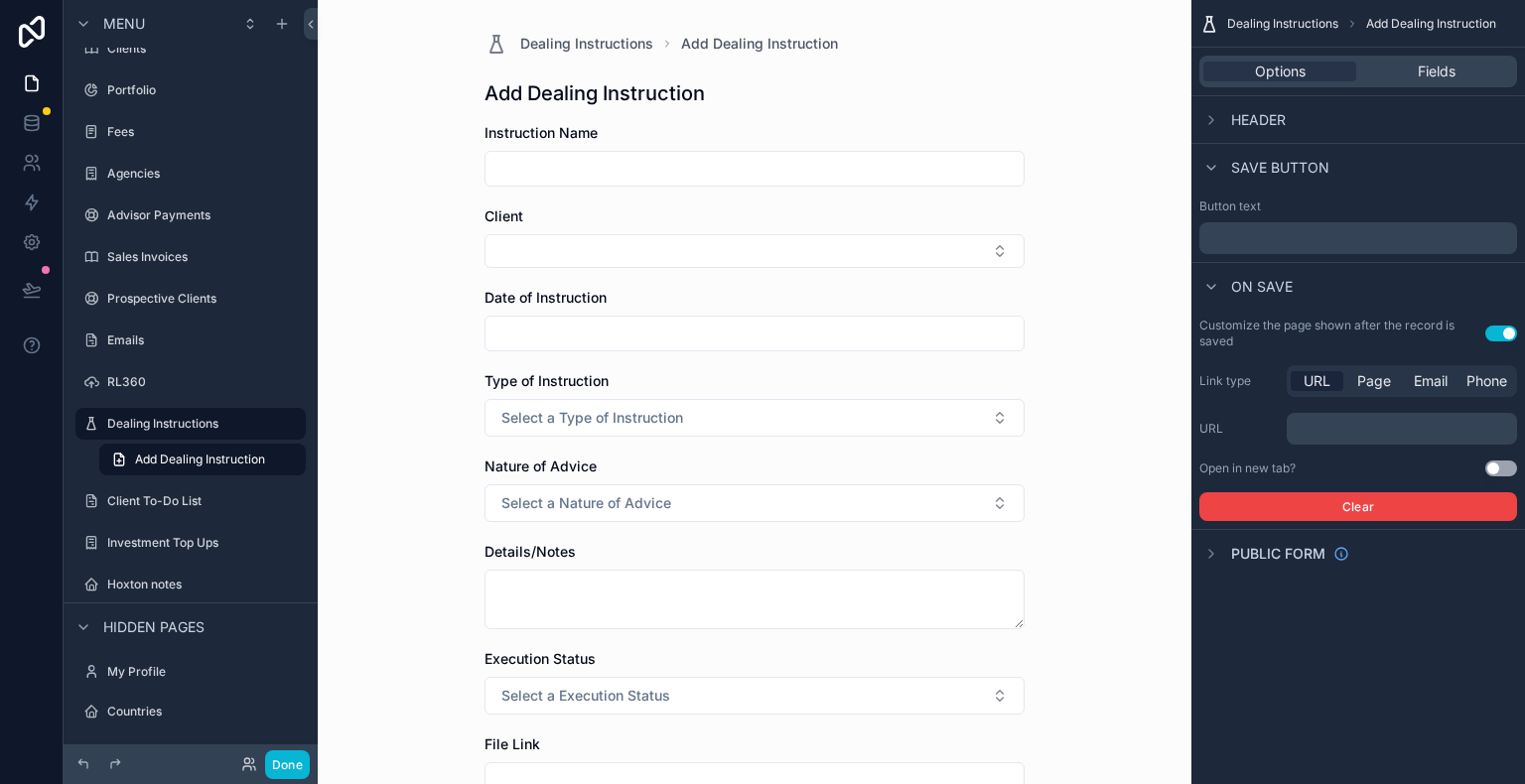 click on "﻿" at bounding box center (1404, 429) 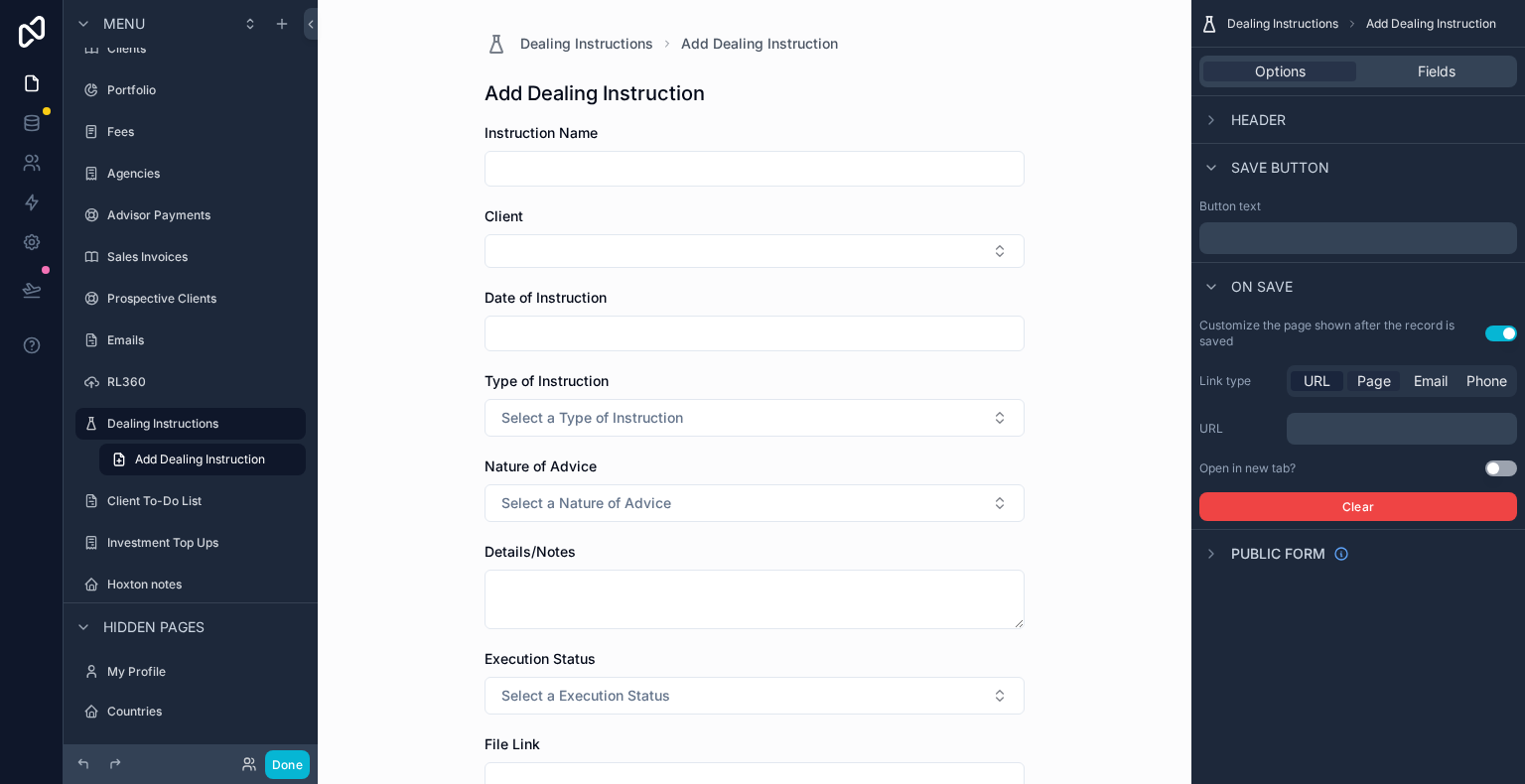 click on "Page" at bounding box center (1374, 381) 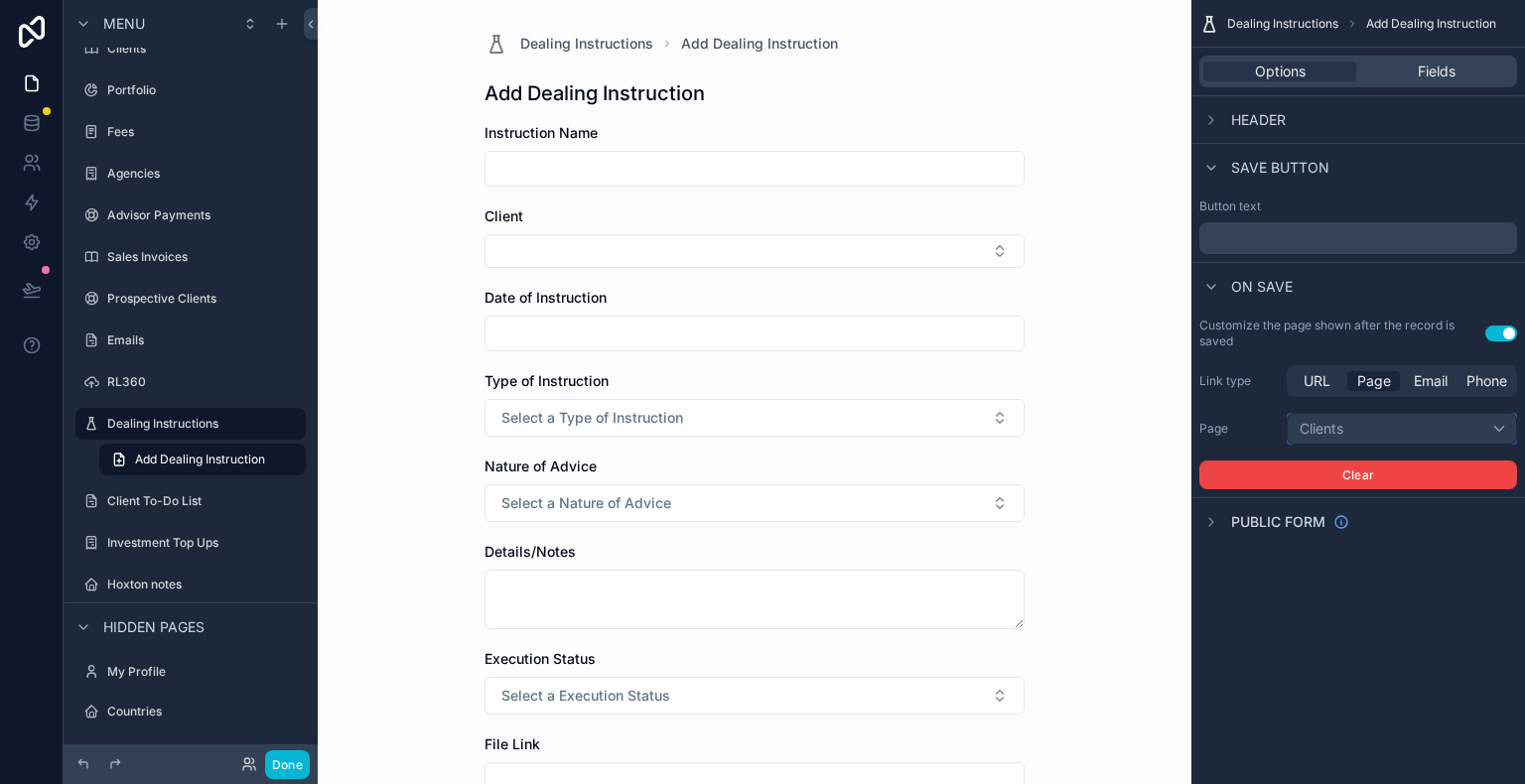 click on "Clients" at bounding box center [1402, 429] 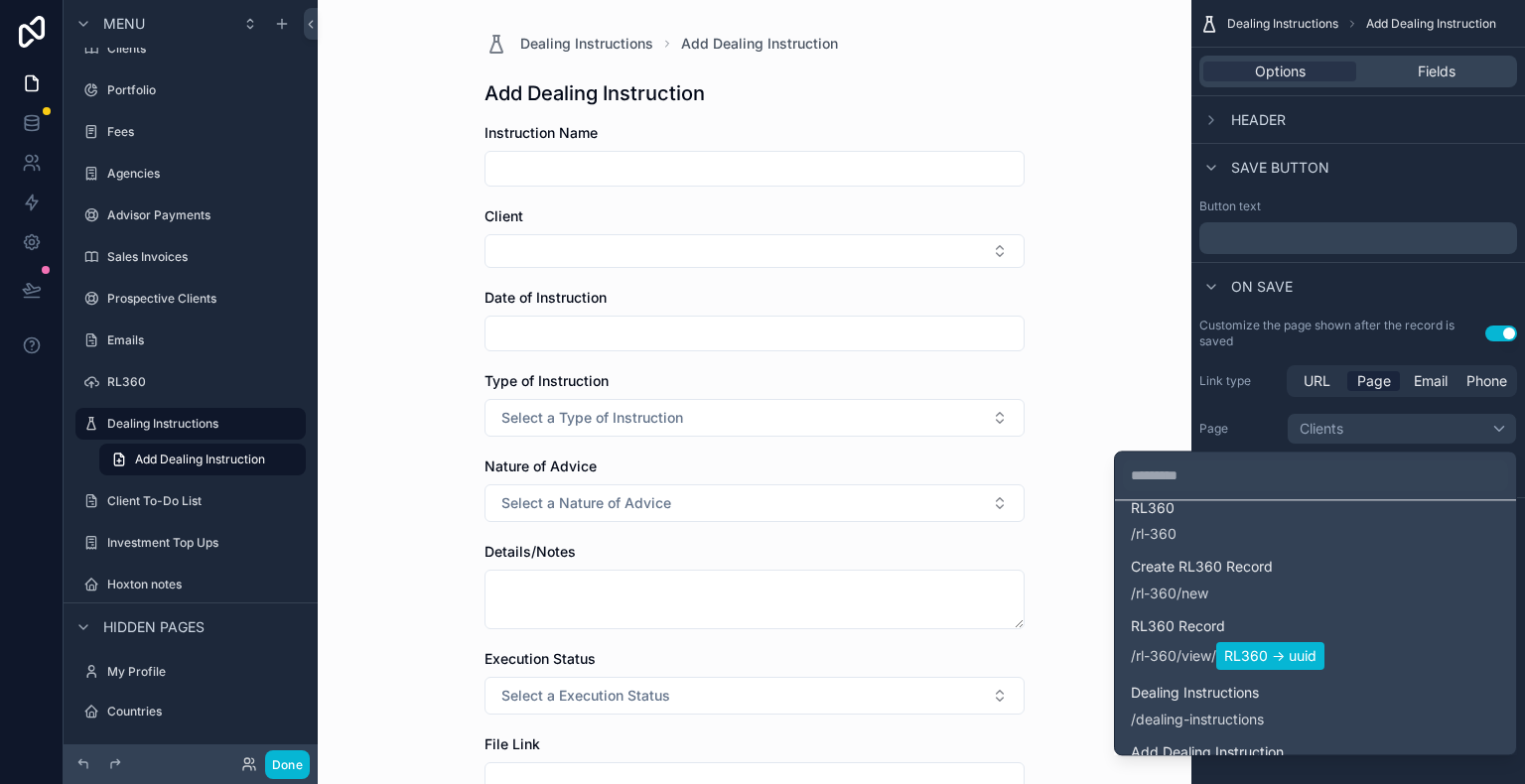 scroll, scrollTop: 1985, scrollLeft: 0, axis: vertical 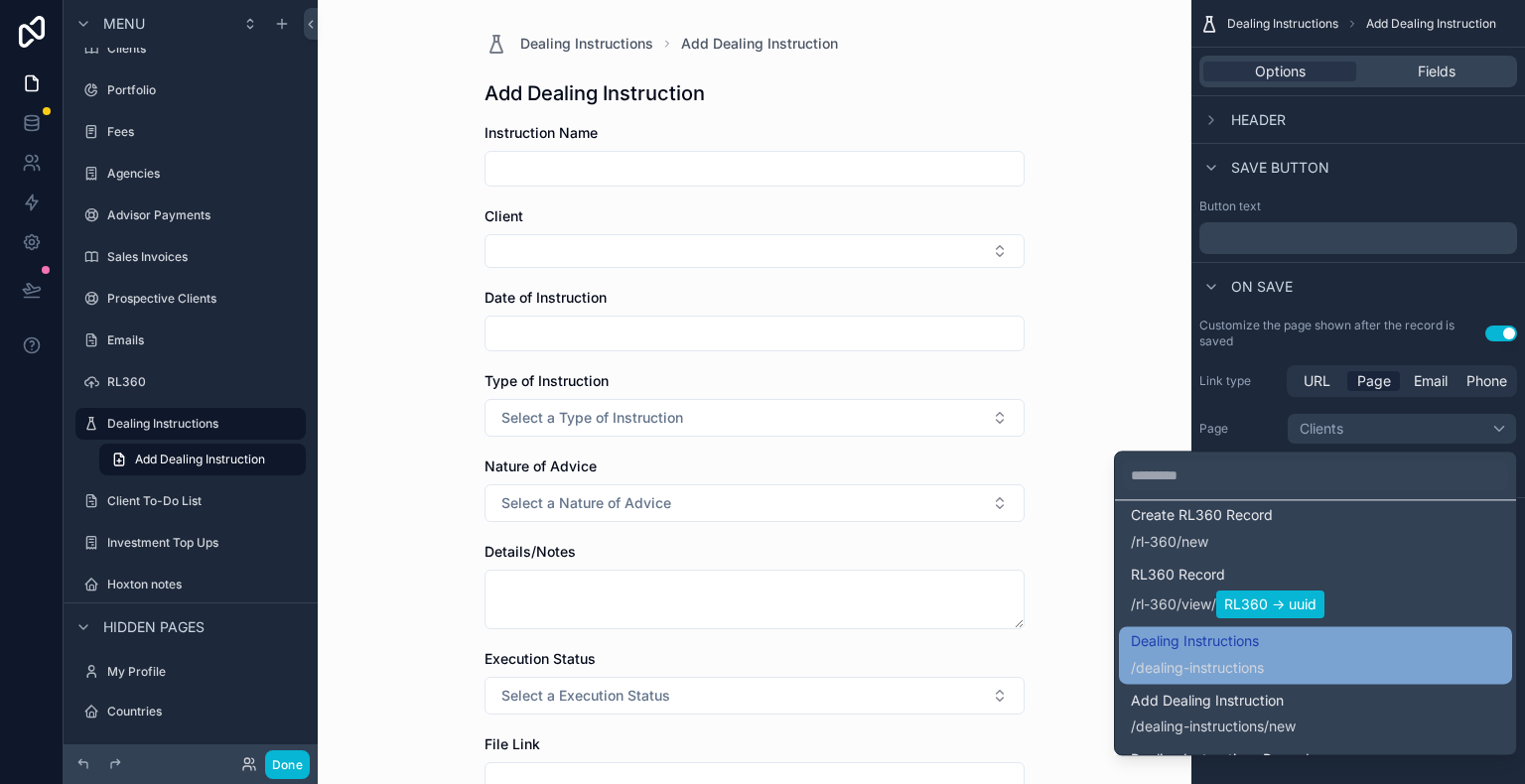 click on "dealing-instructions" at bounding box center (1199, 668) 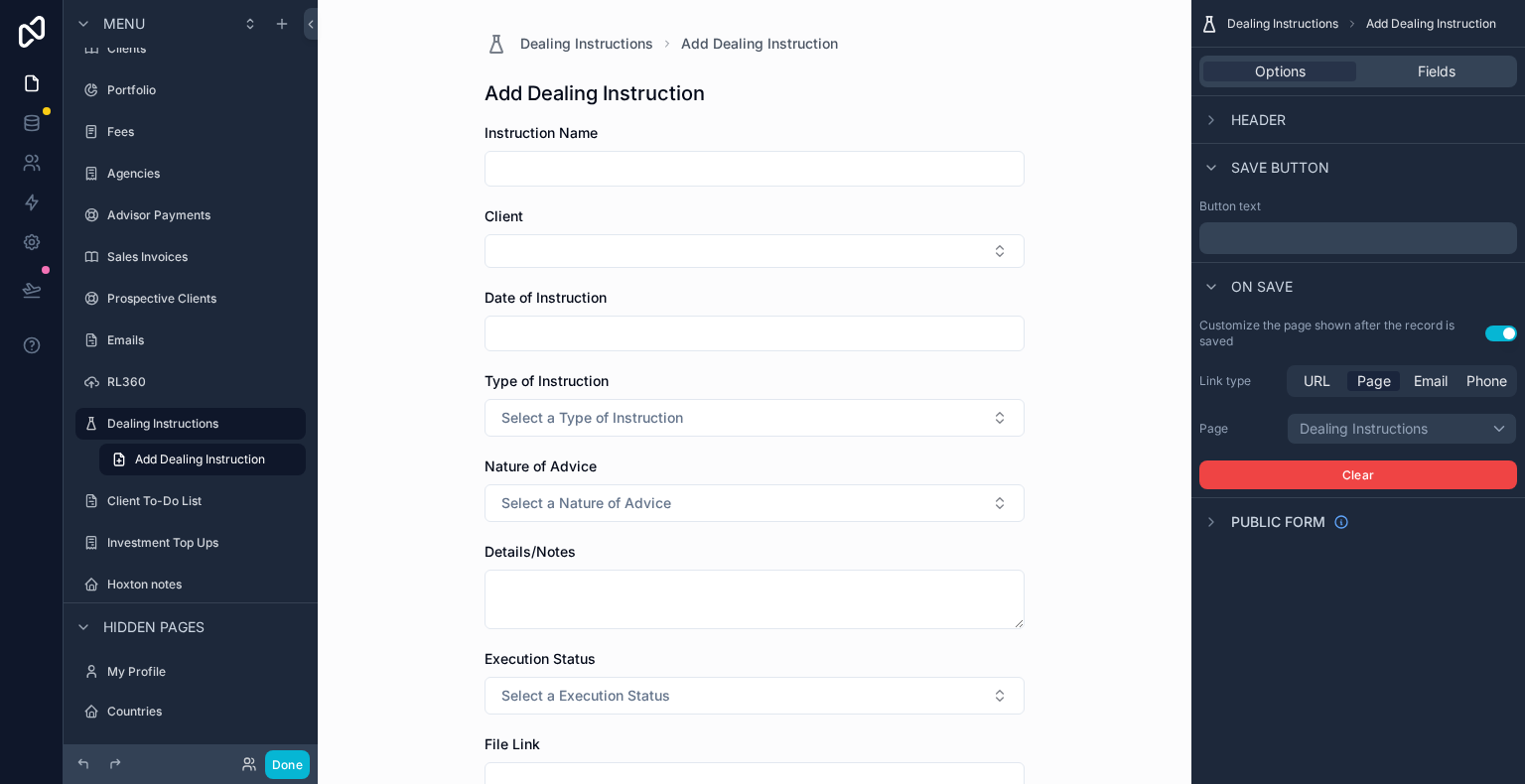 click on "Dealing Instructions Add Dealing Instruction Options Fields Header Save button Button text ﻿ On save Customize the page shown after the record is saved Use setting Link type URL Page Email Phone Page Dealing Instructions Clear Public form" at bounding box center (1358, 392) 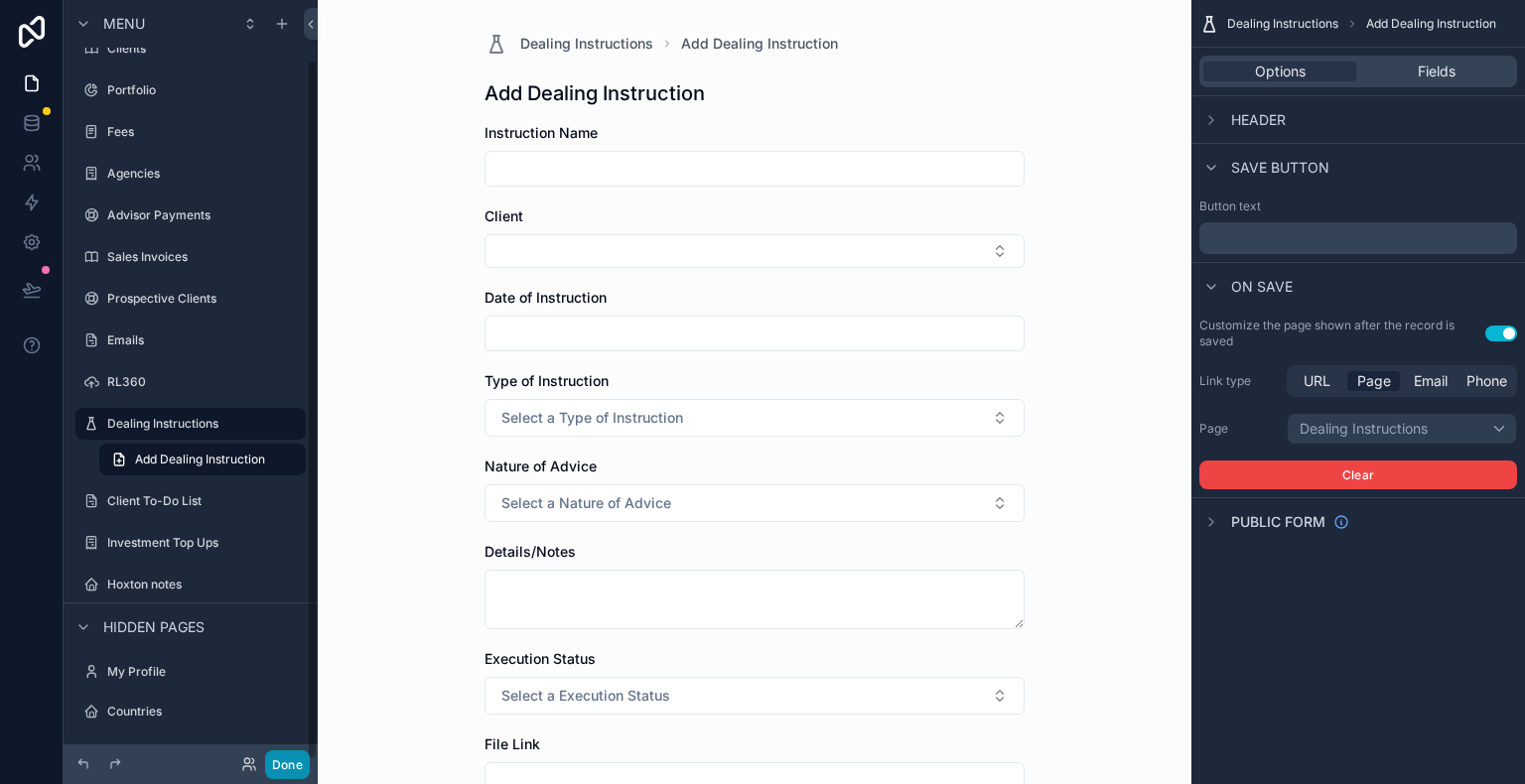 click on "Done" at bounding box center (287, 764) 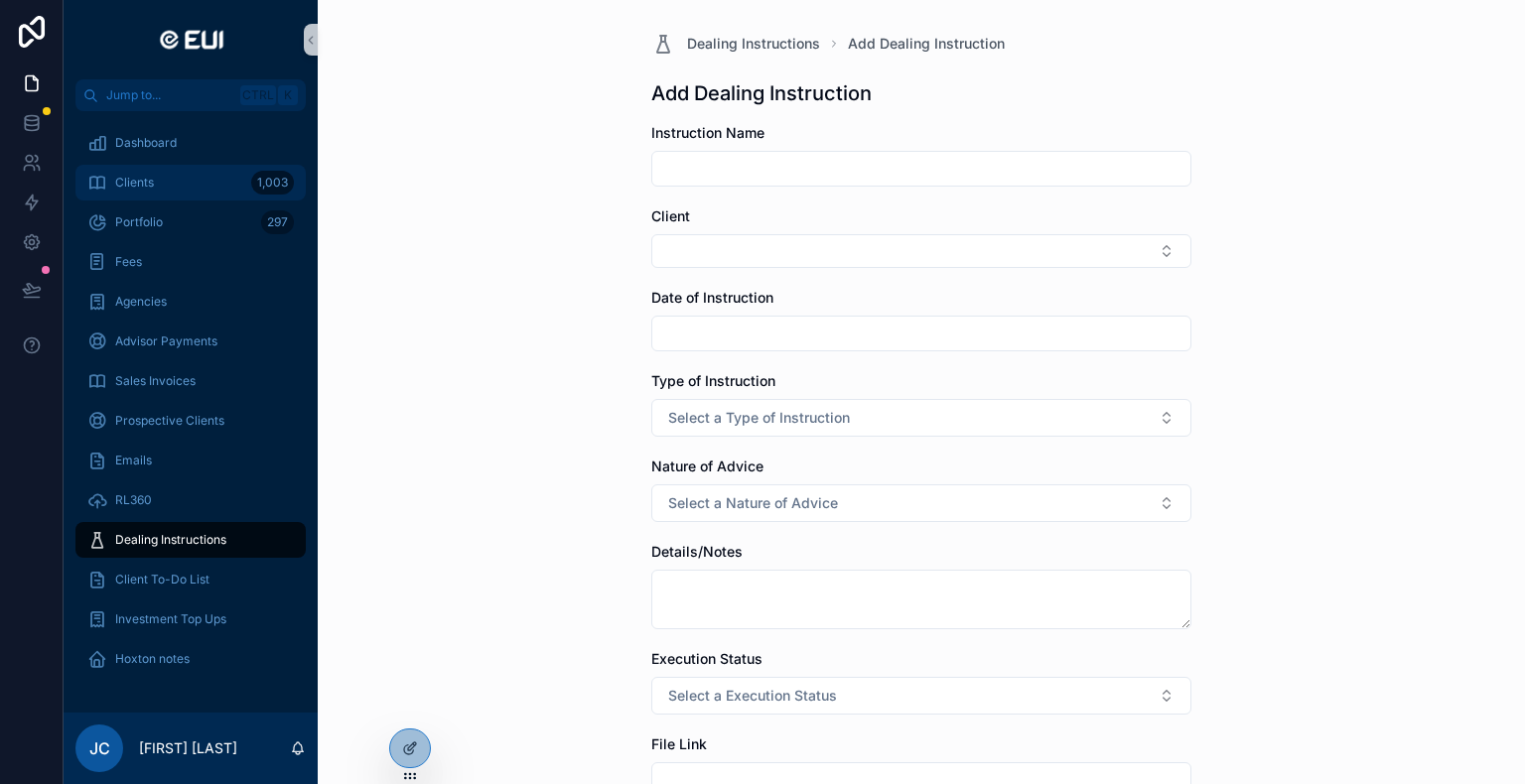 click on "Clients 1,003" at bounding box center [191, 183] 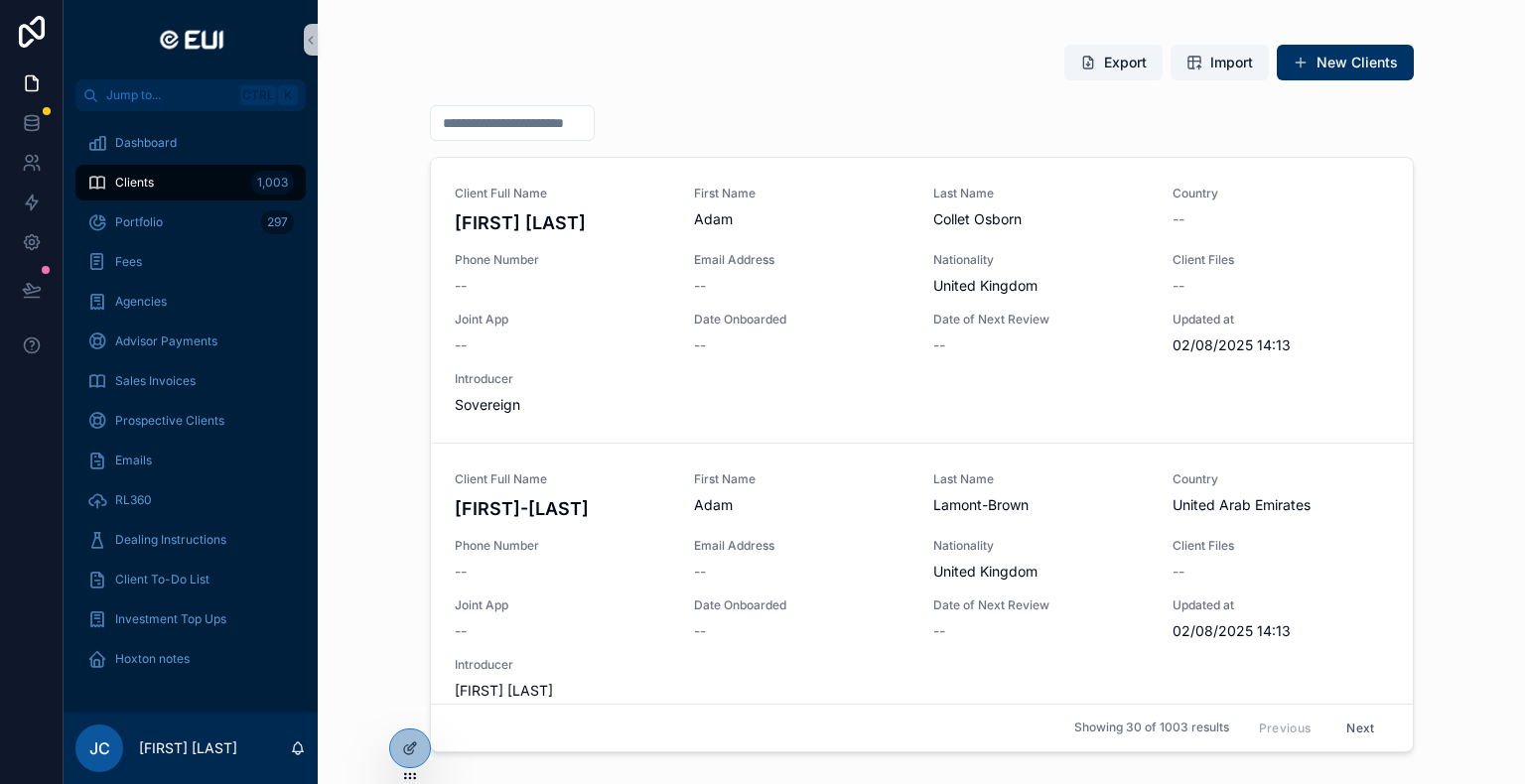 click on "Clients" at bounding box center [134, 183] 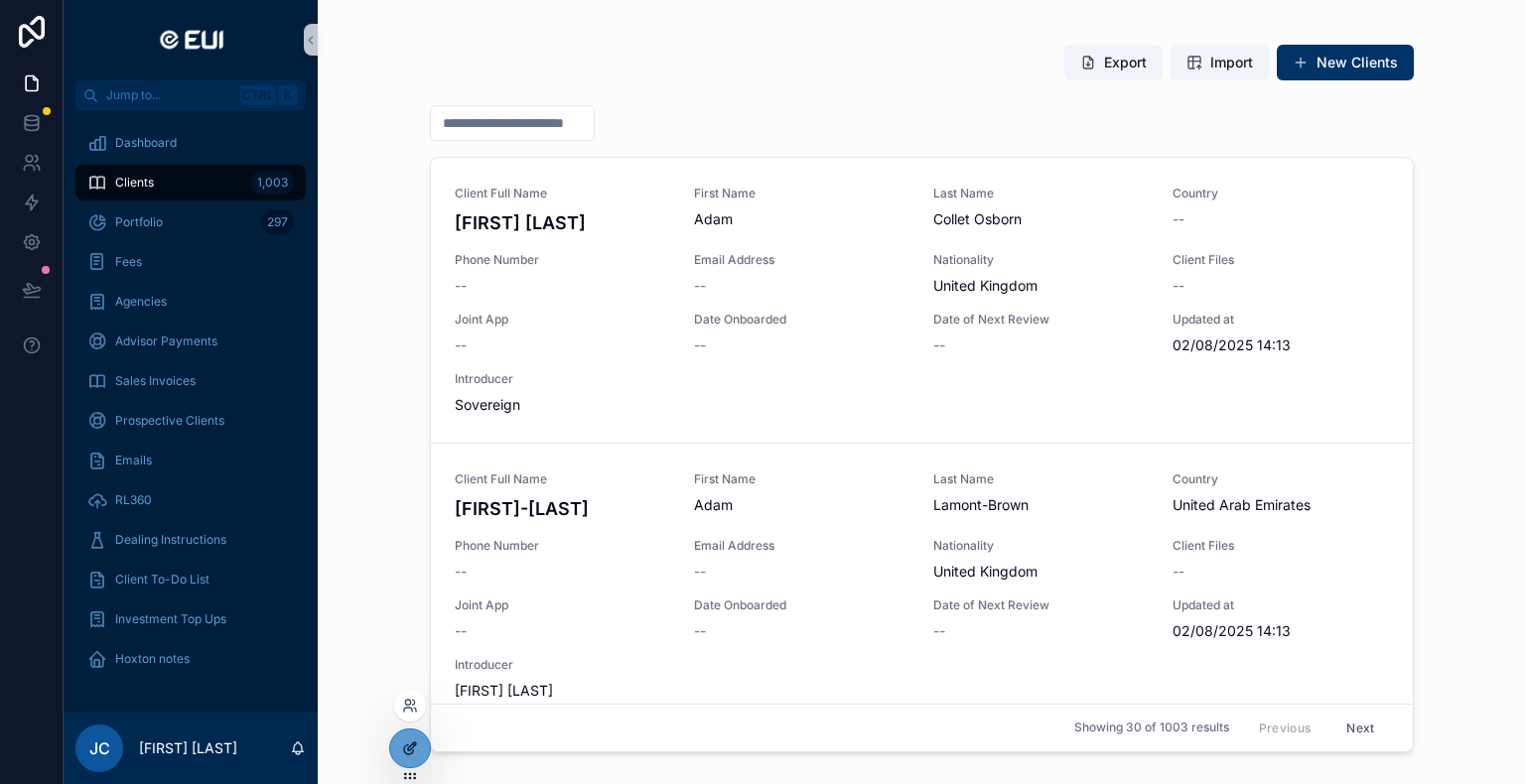 click at bounding box center (410, 748) 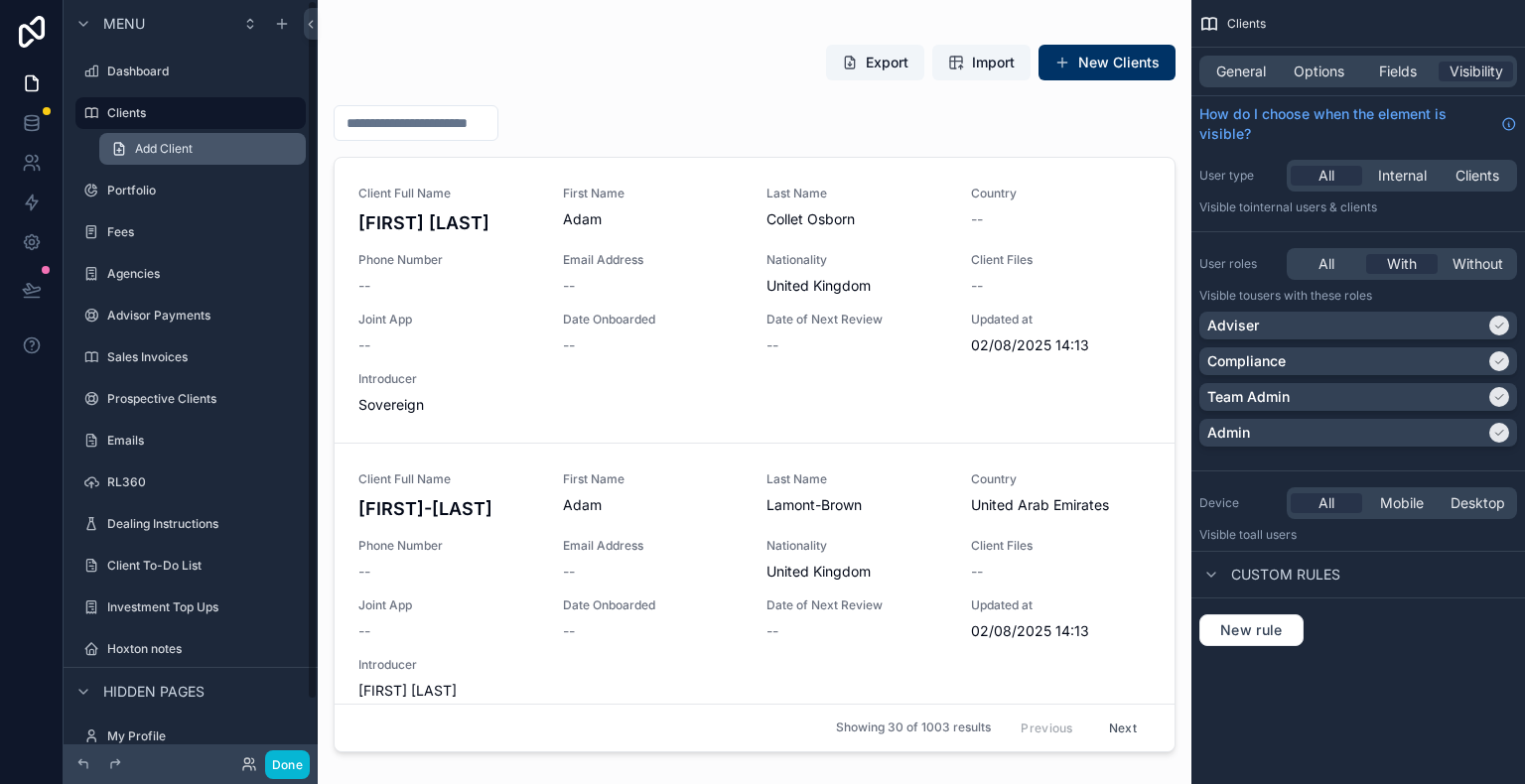 click on "Add Client" at bounding box center [164, 149] 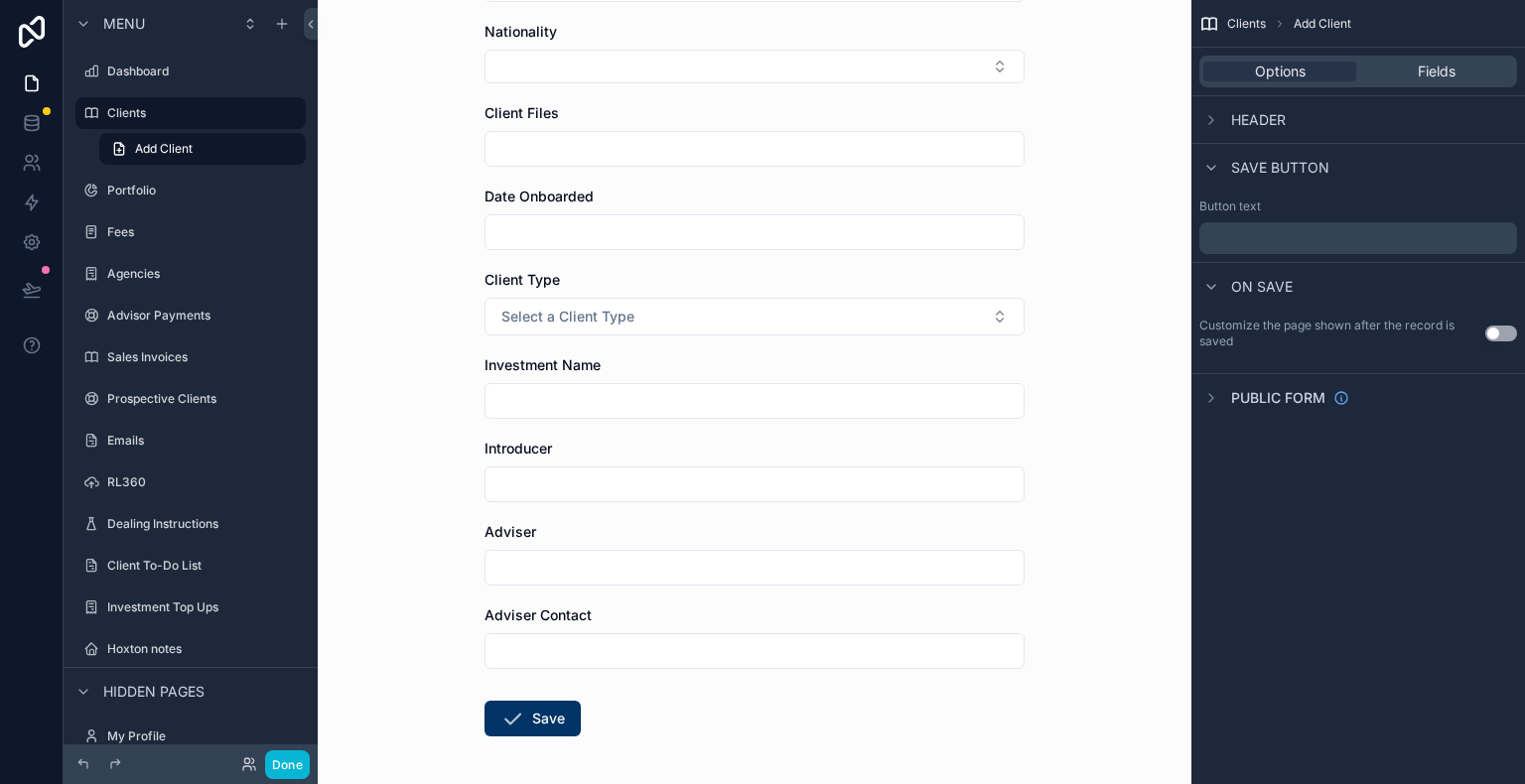 scroll, scrollTop: 677, scrollLeft: 0, axis: vertical 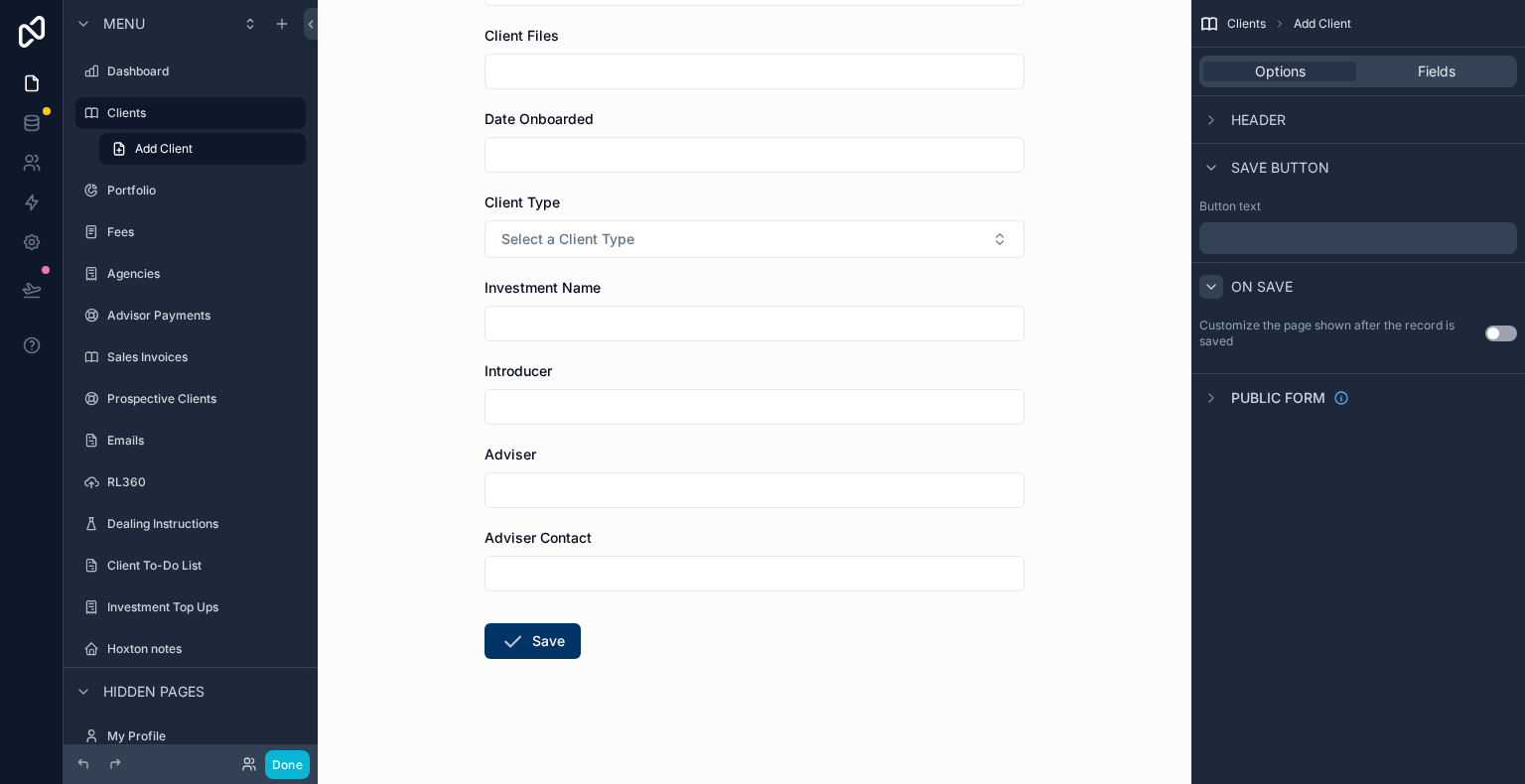 click at bounding box center (1211, 287) 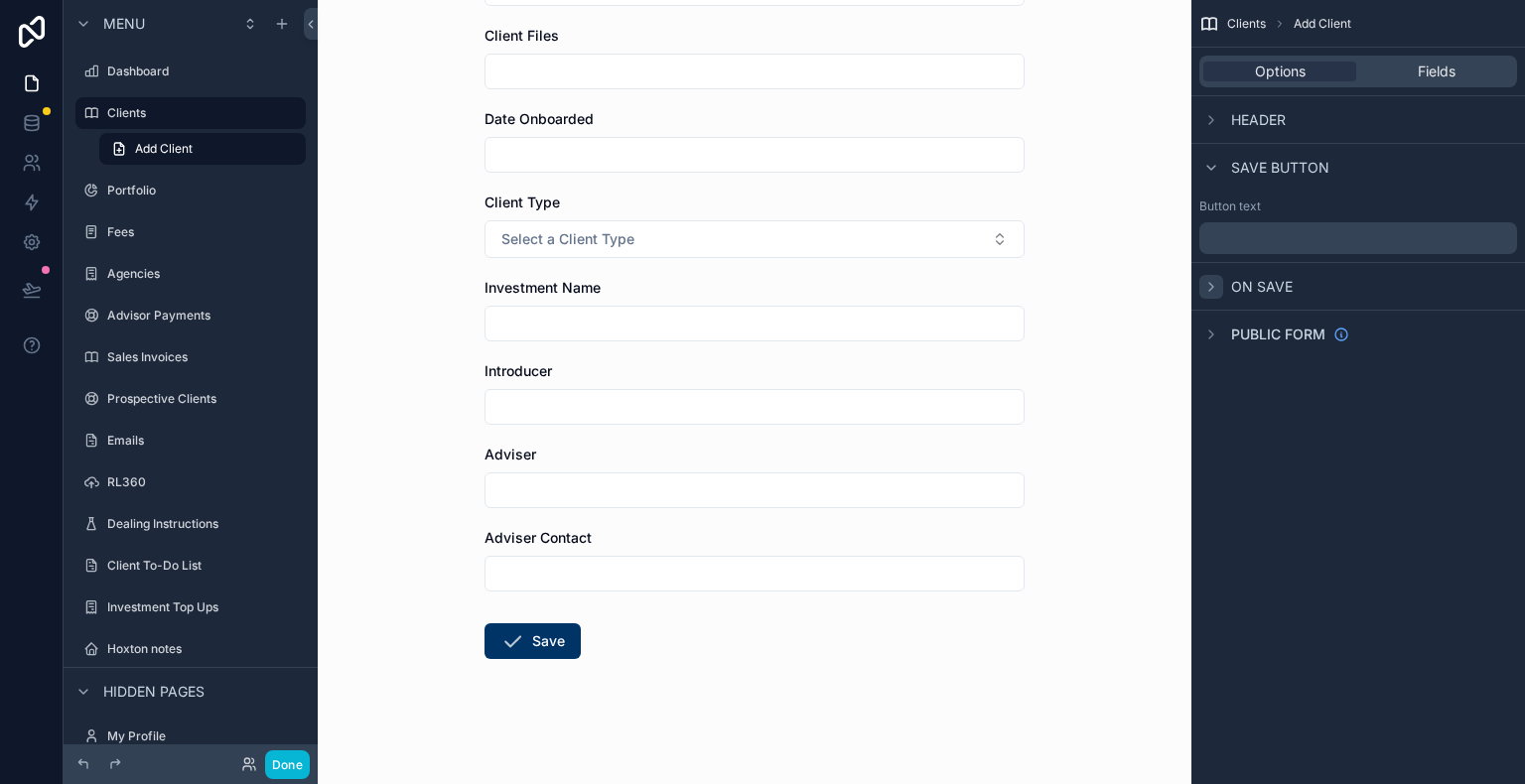 click at bounding box center (1211, 287) 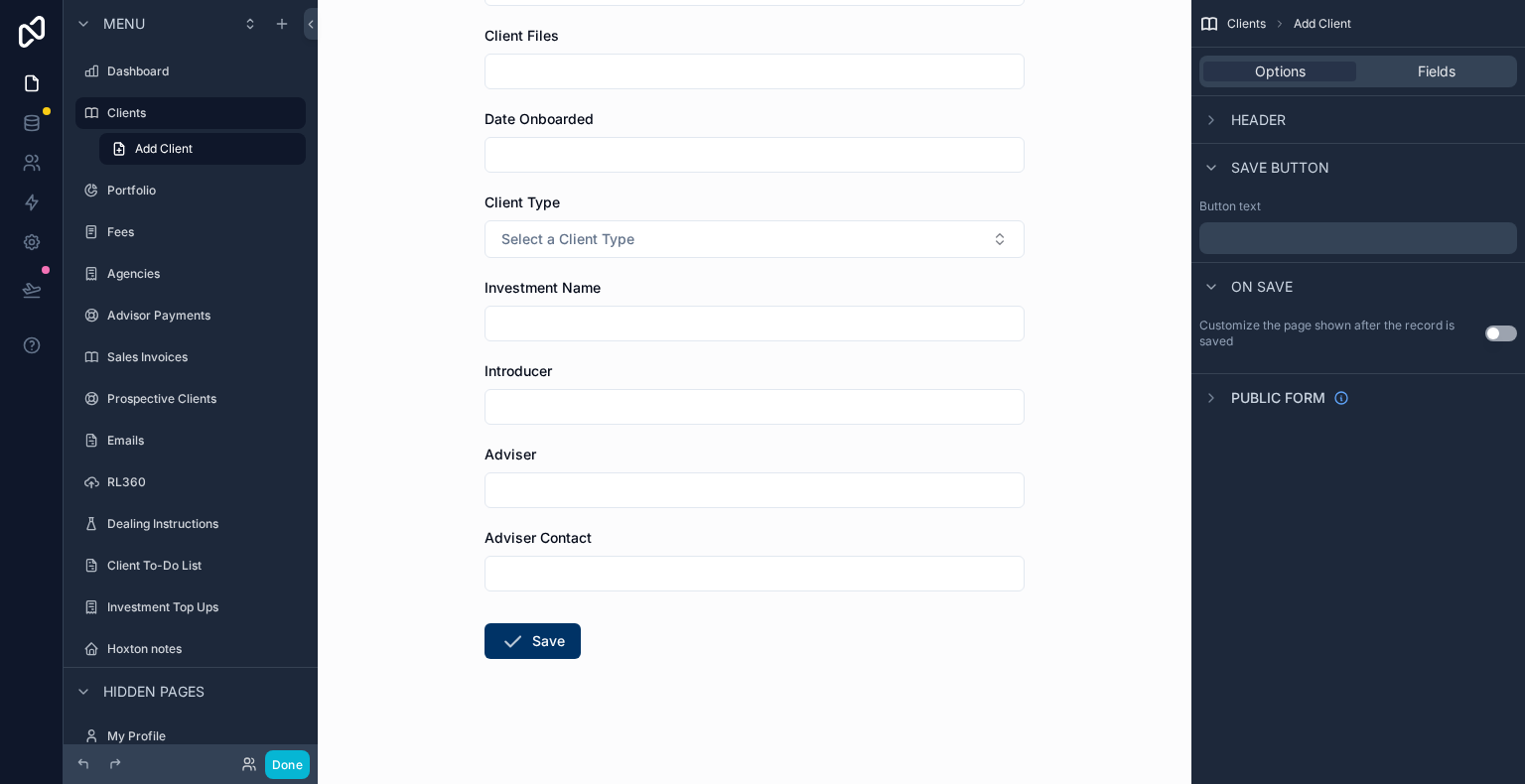 click on "Use setting" at bounding box center (1501, 333) 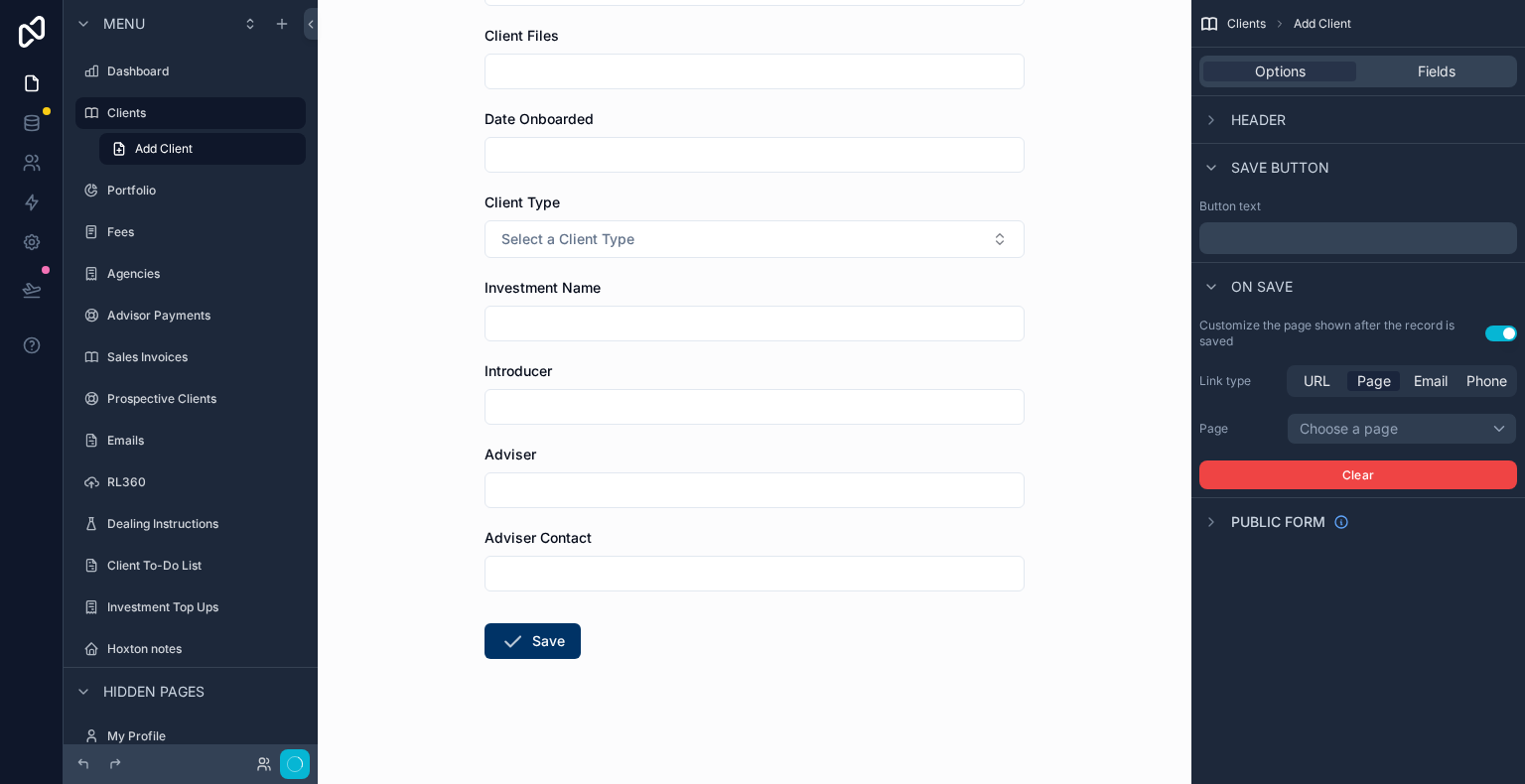 scroll, scrollTop: 0, scrollLeft: 0, axis: both 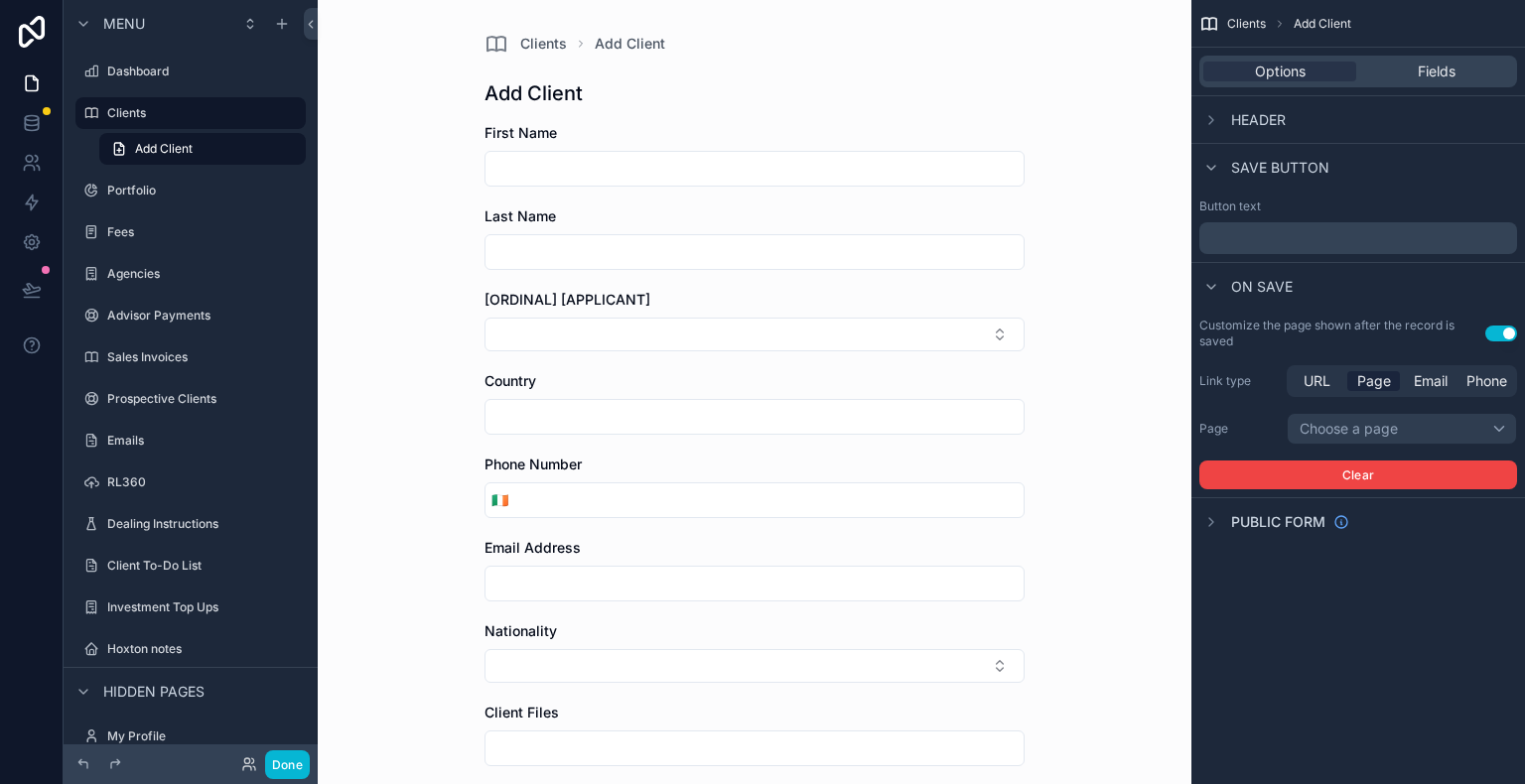 click on "Page" at bounding box center (1374, 381) 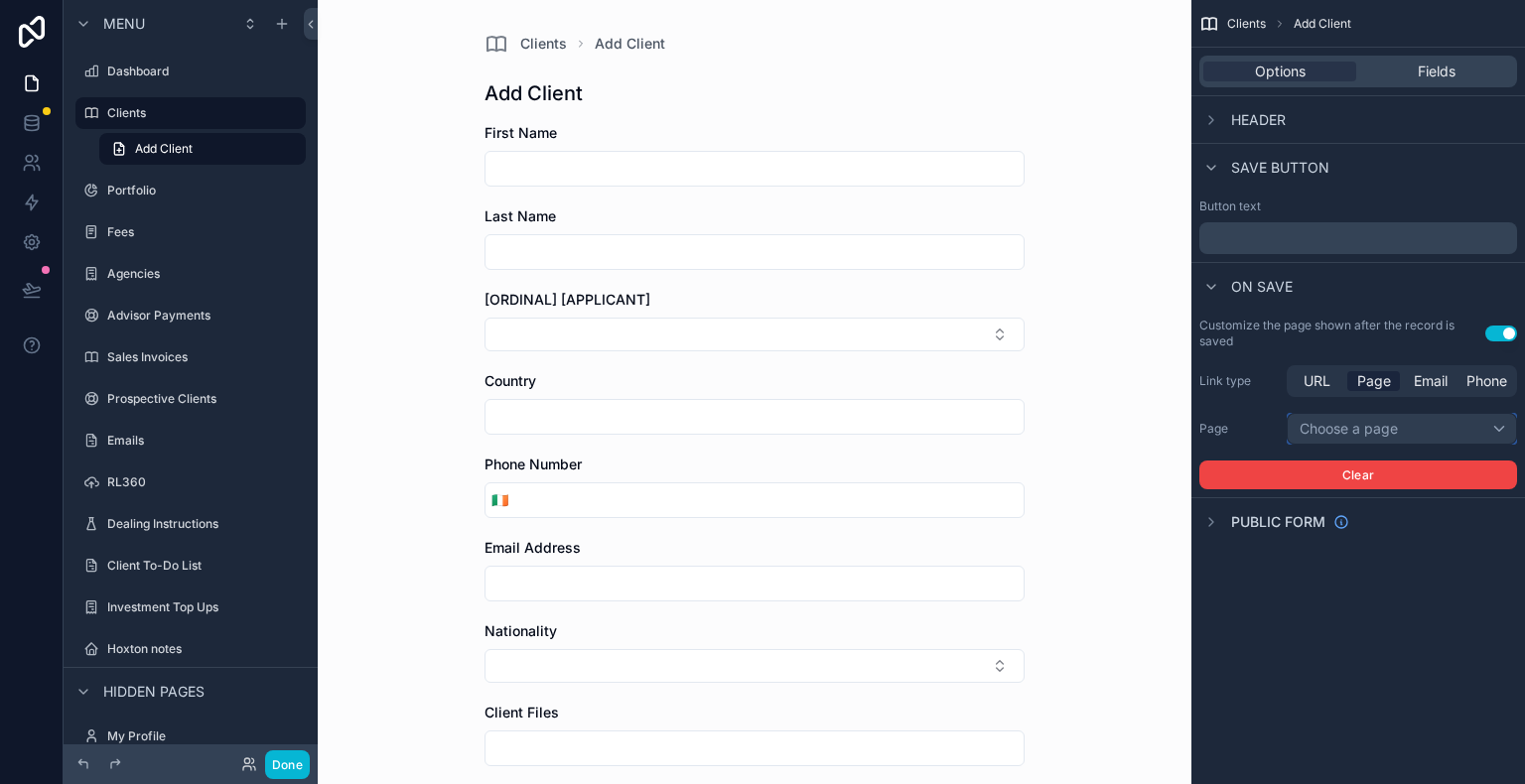 click on "Choose a page" at bounding box center (1402, 429) 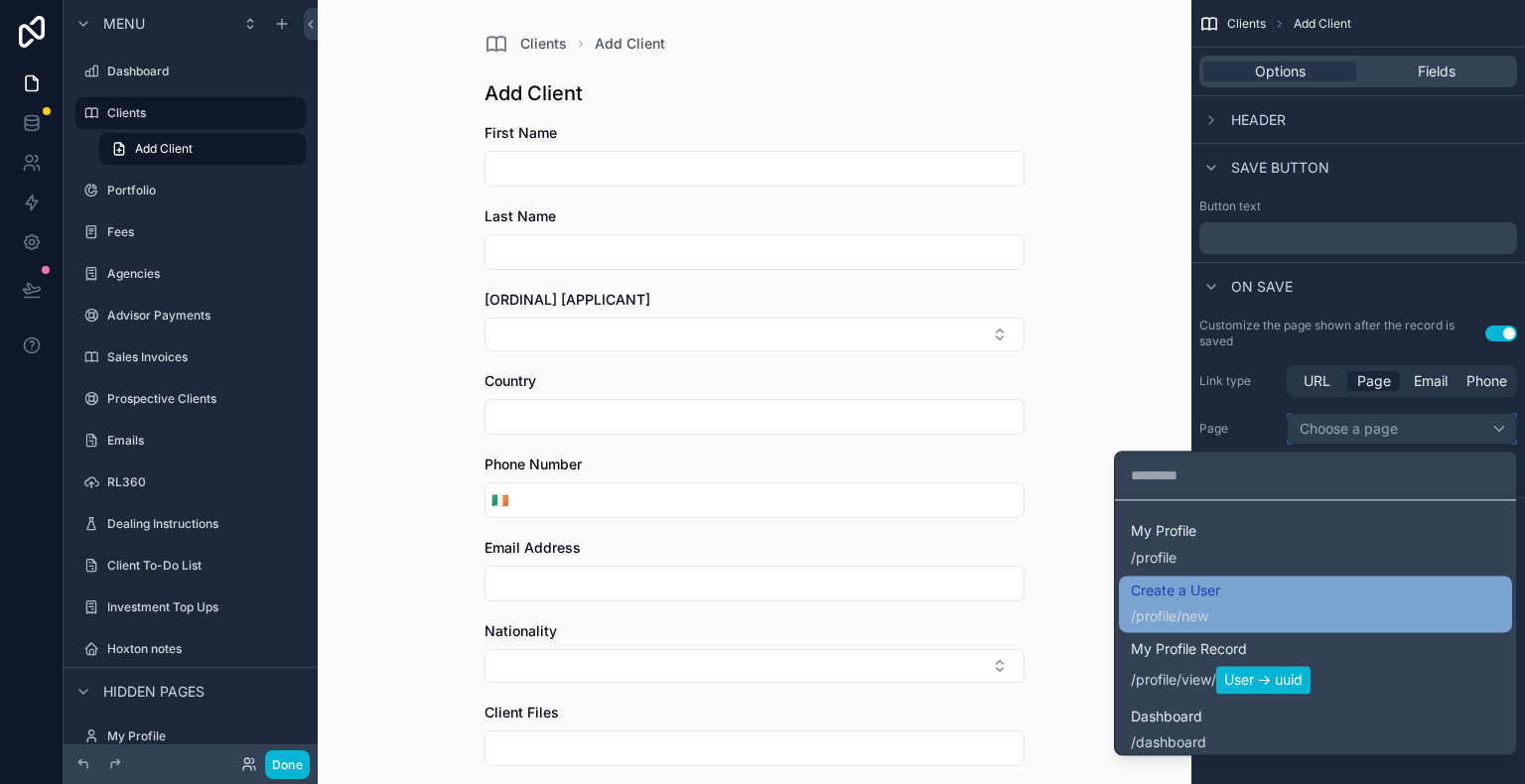 scroll, scrollTop: 99, scrollLeft: 0, axis: vertical 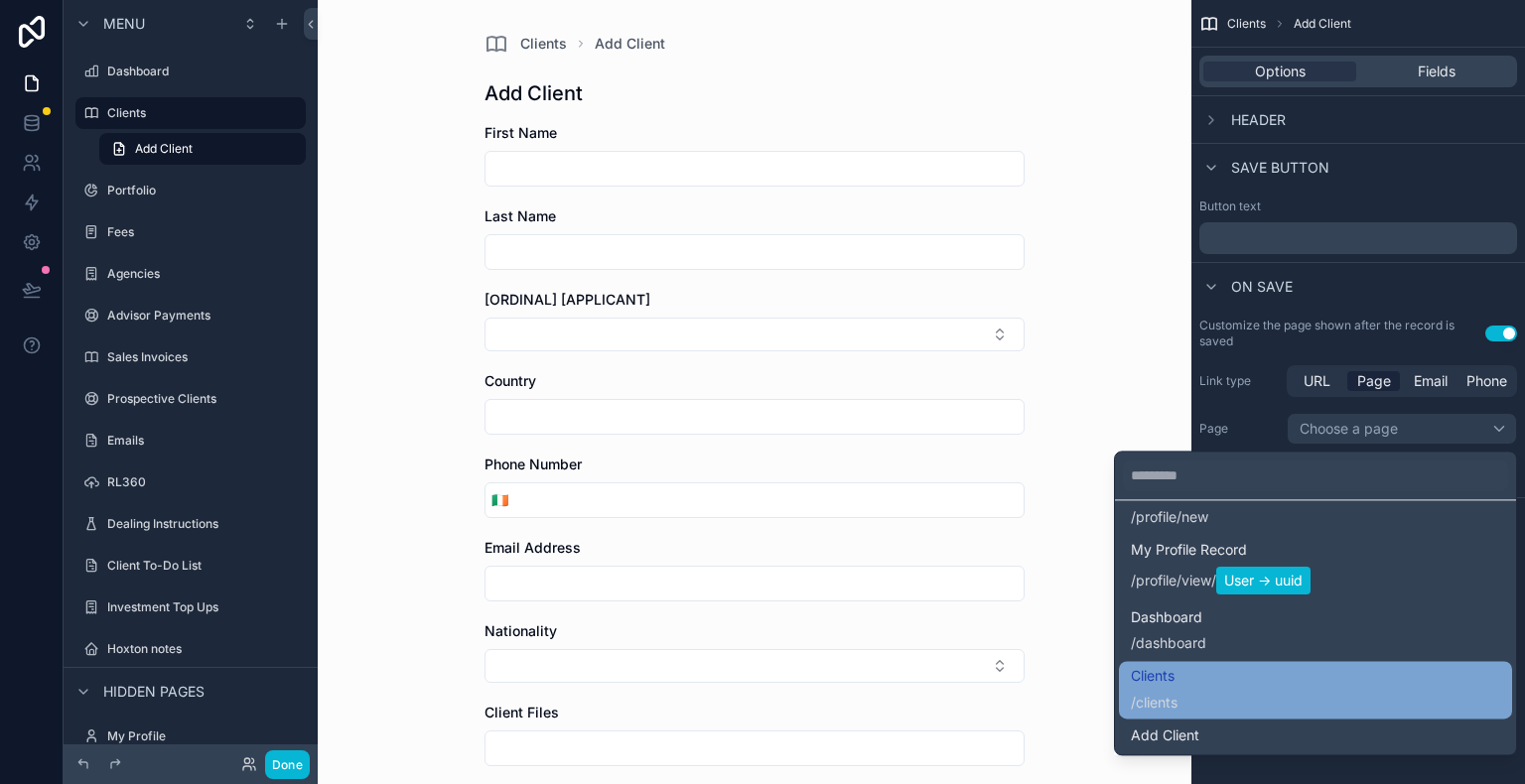 click on "Clients" at bounding box center [1154, 676] 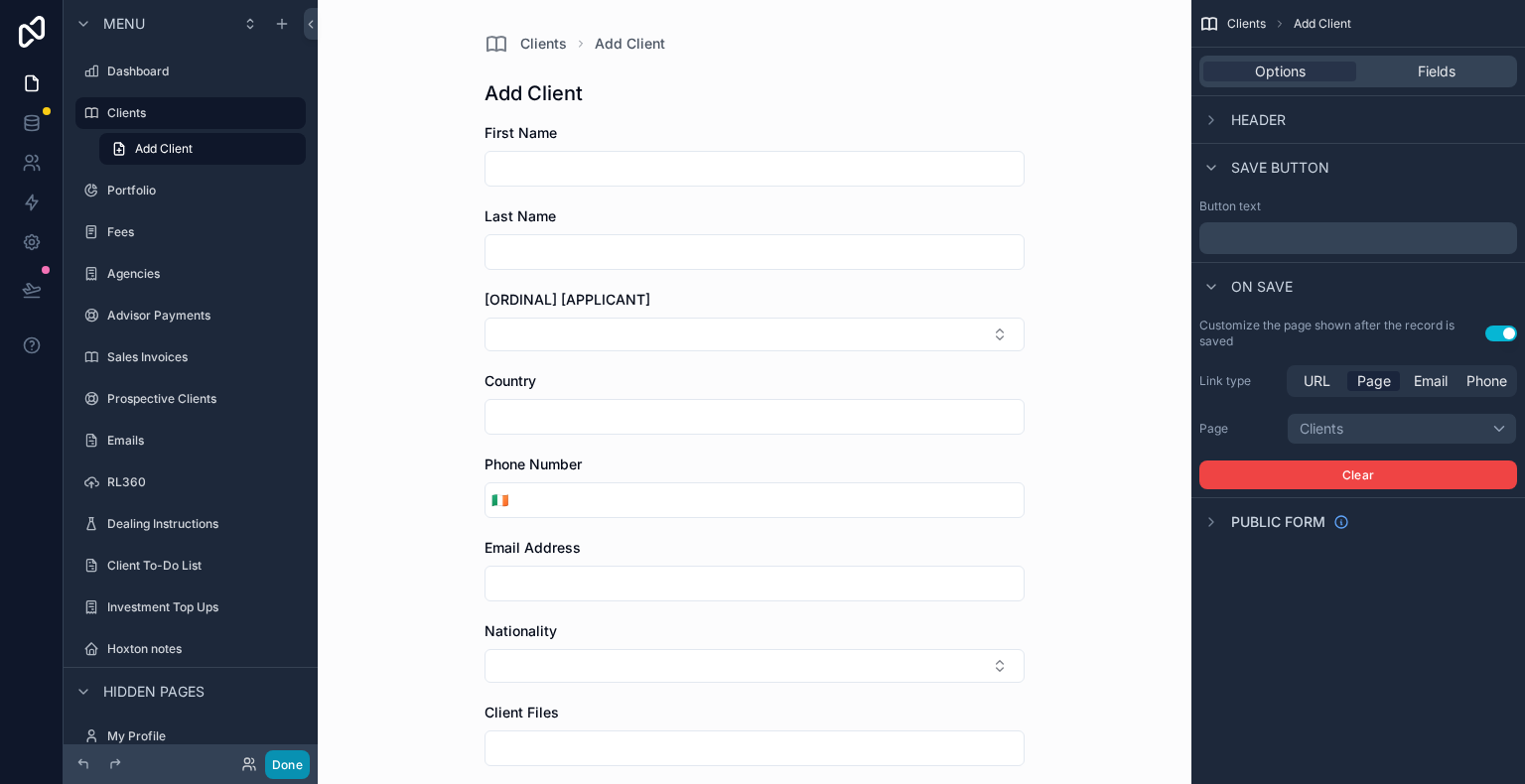 click on "Done" at bounding box center (287, 764) 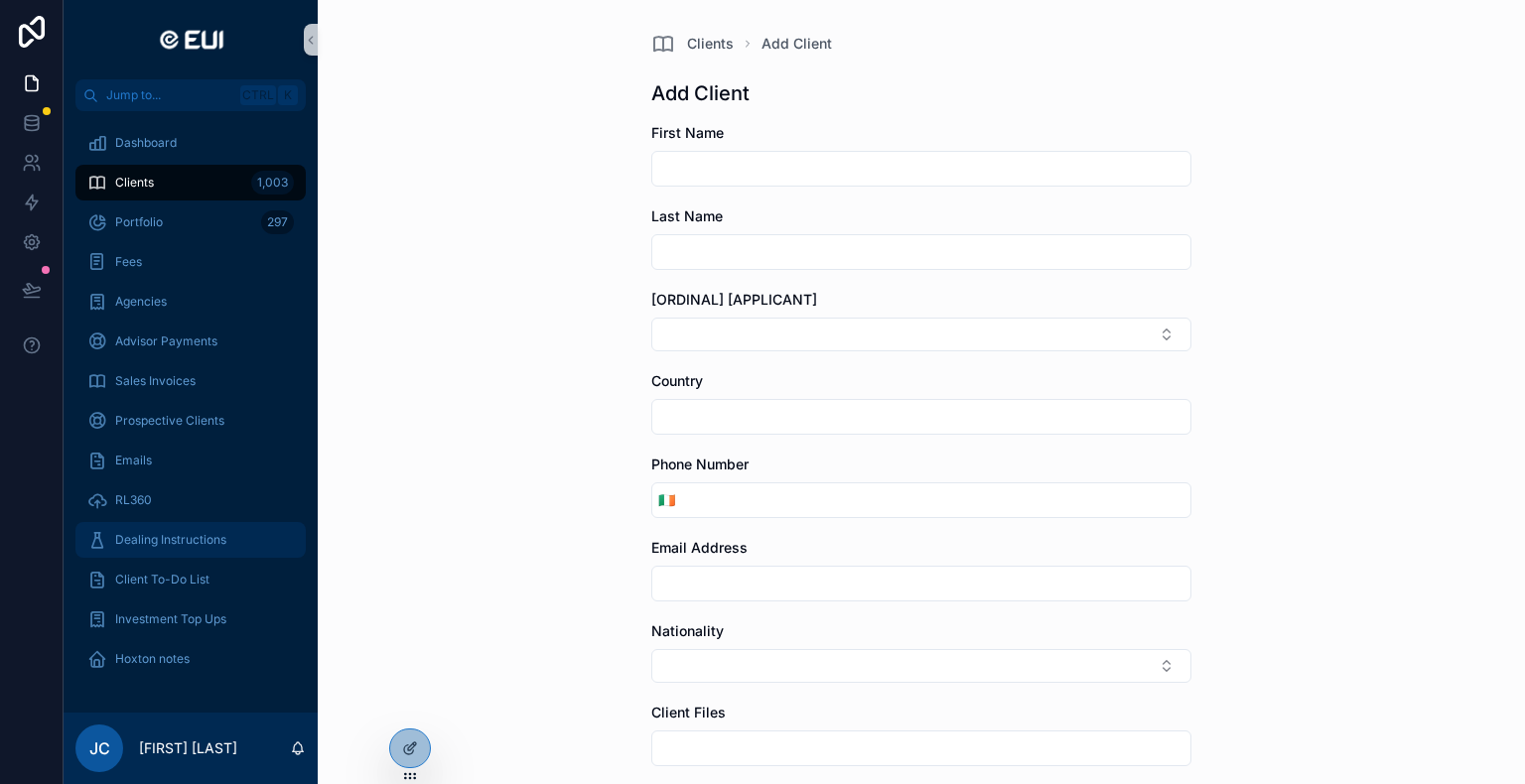 click on "Dealing Instructions" at bounding box center [171, 540] 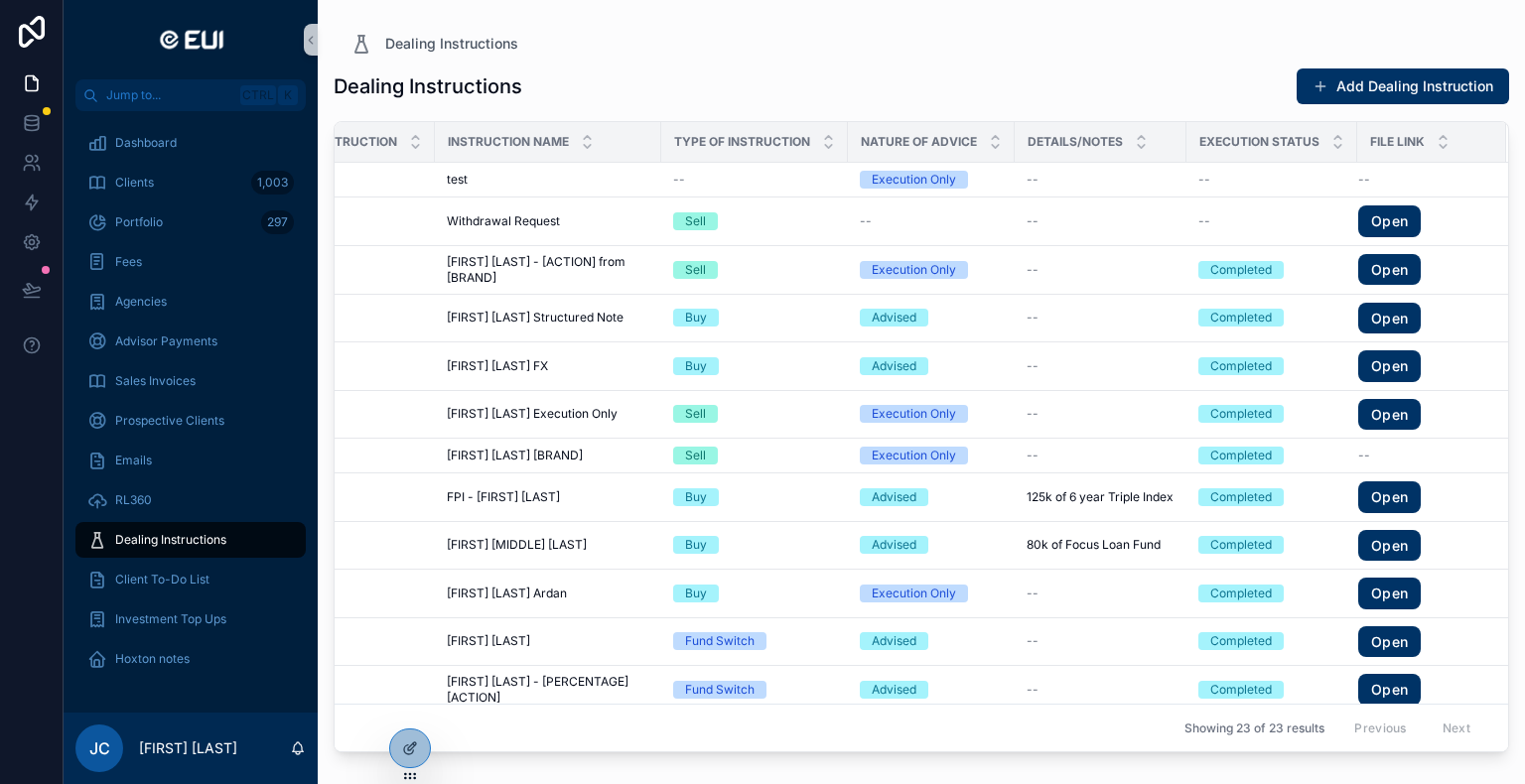 scroll, scrollTop: 0, scrollLeft: 0, axis: both 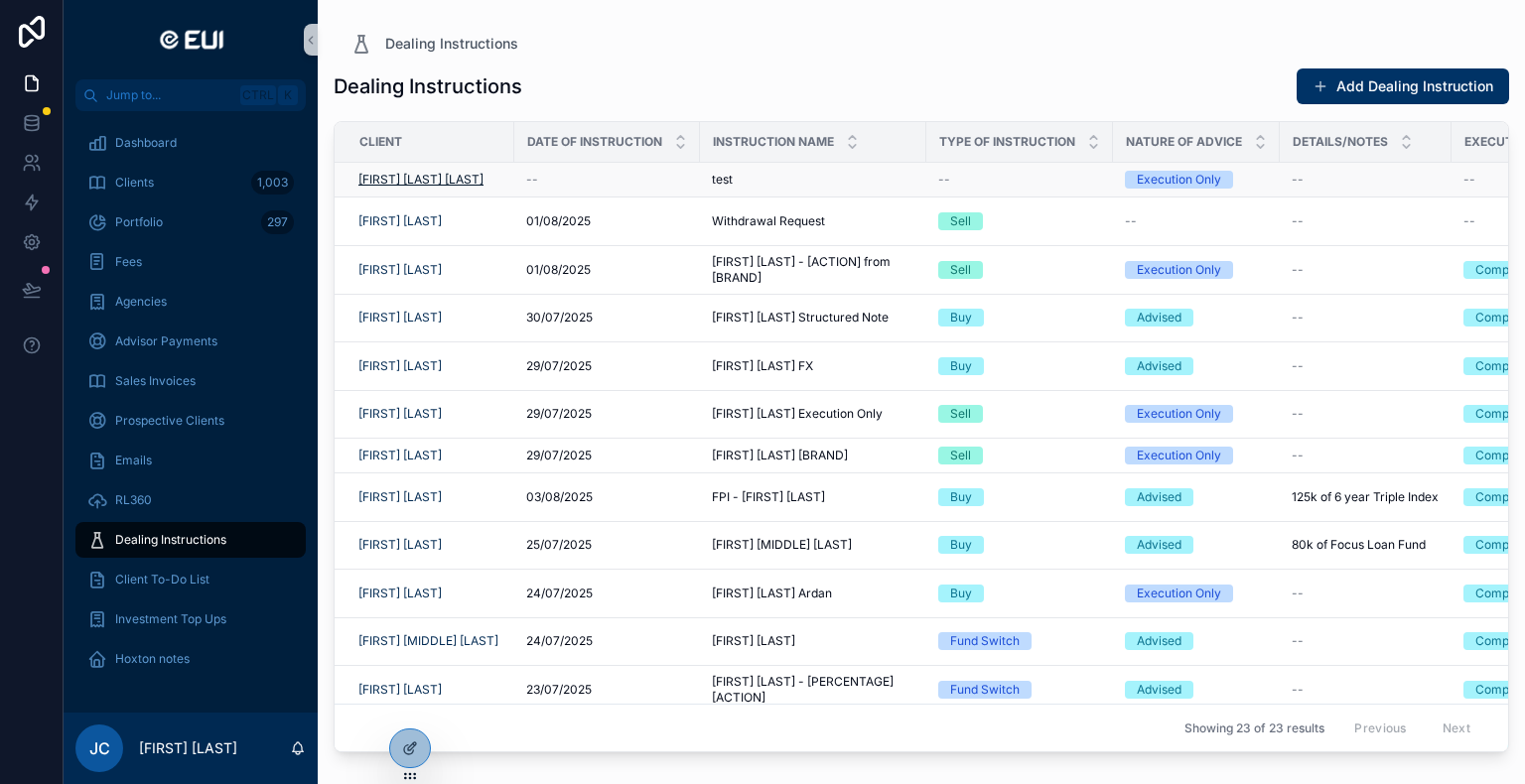 click on "[FIRST] [LAST]  [LAST]" at bounding box center (421, 180) 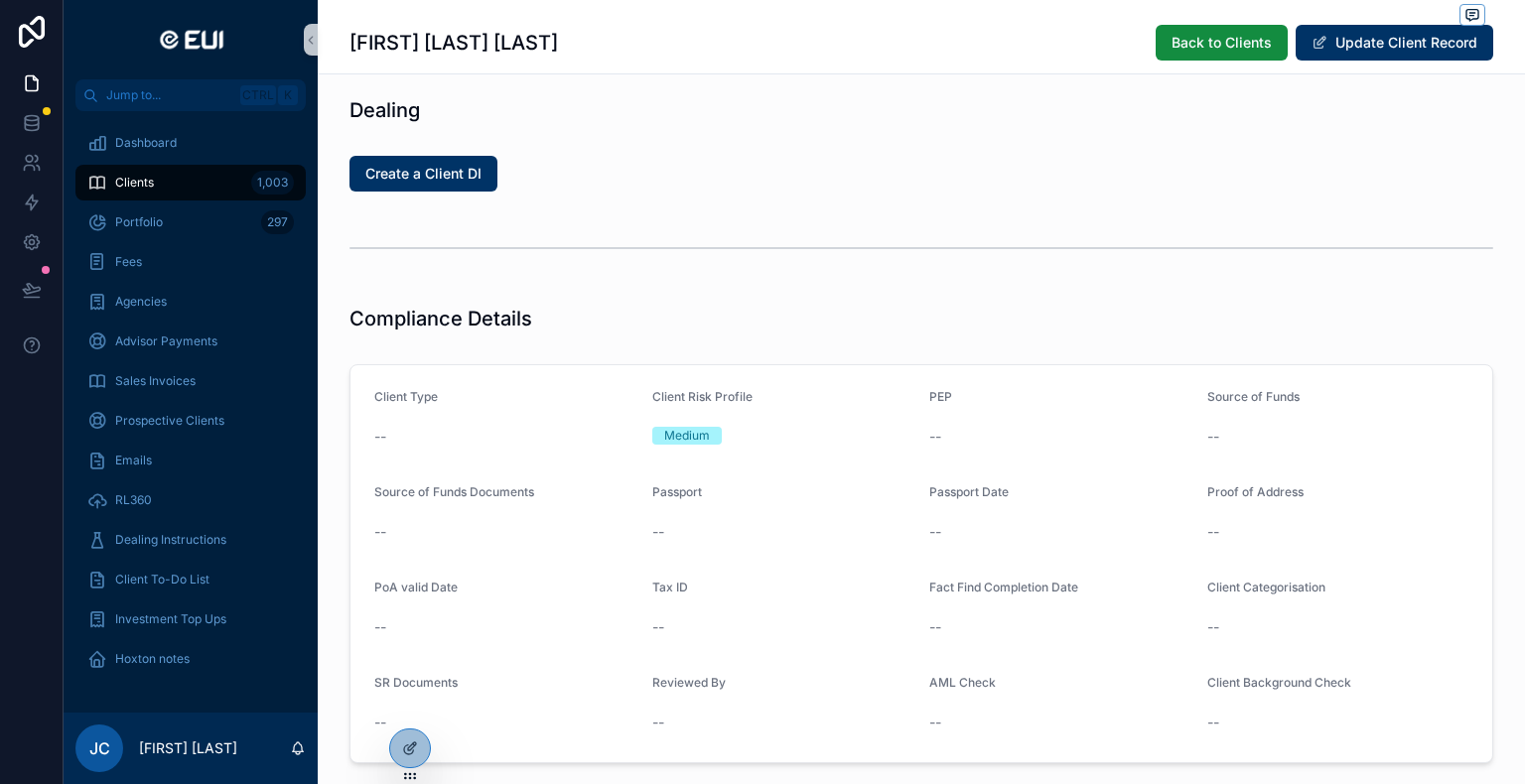 scroll, scrollTop: 1489, scrollLeft: 0, axis: vertical 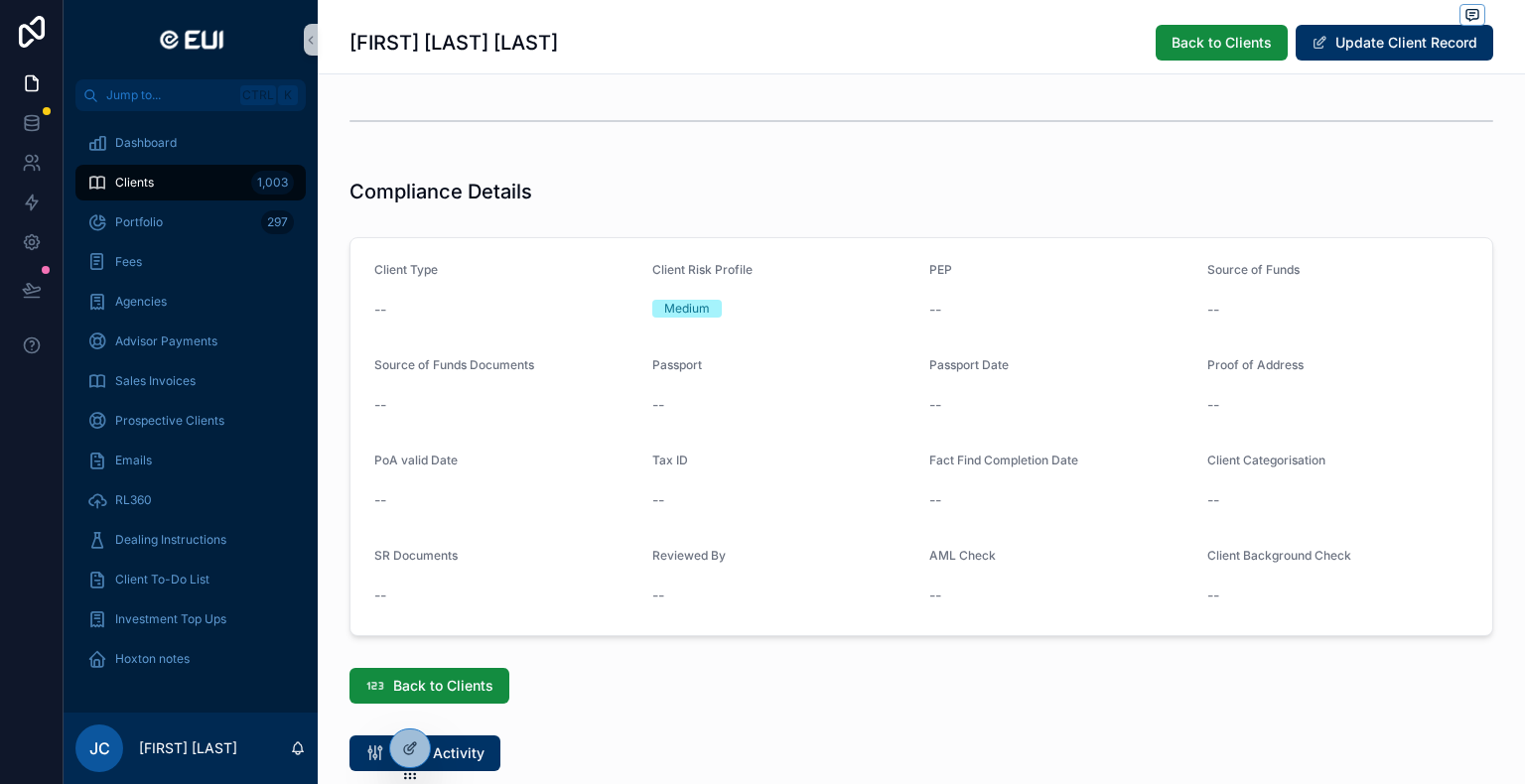 click on "Back to Clients" at bounding box center [921, 686] 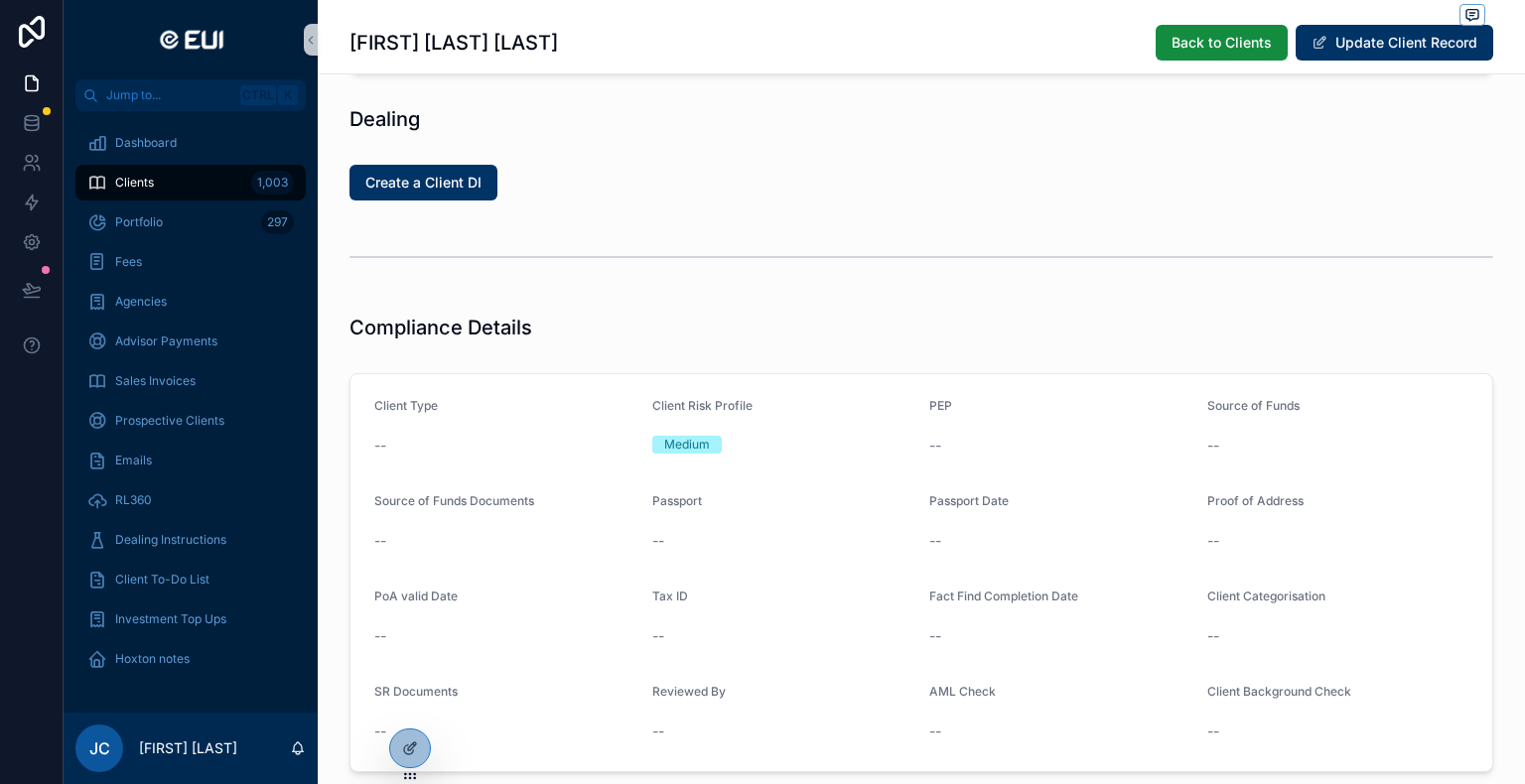 scroll, scrollTop: 1111, scrollLeft: 0, axis: vertical 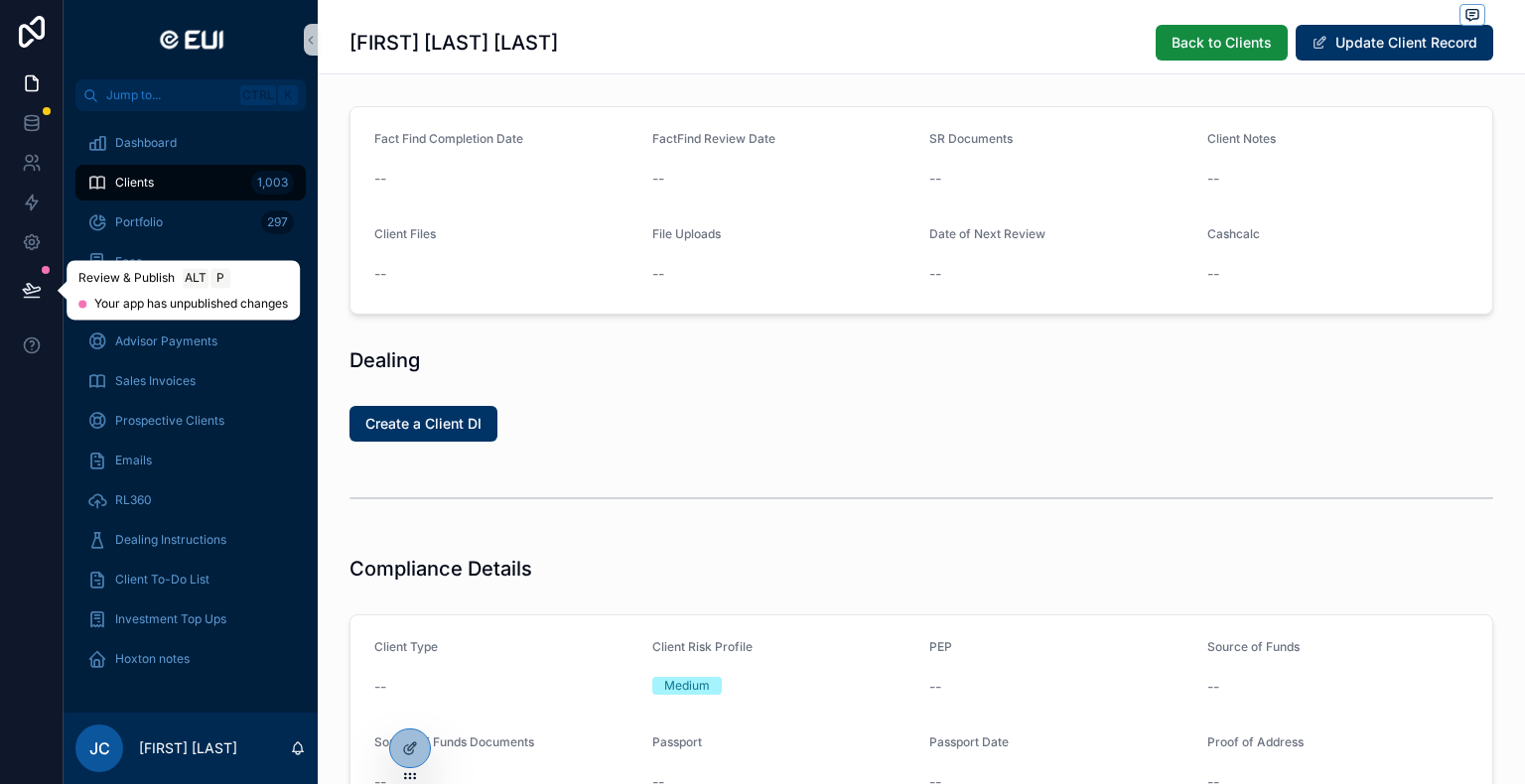 click at bounding box center [32, 290] 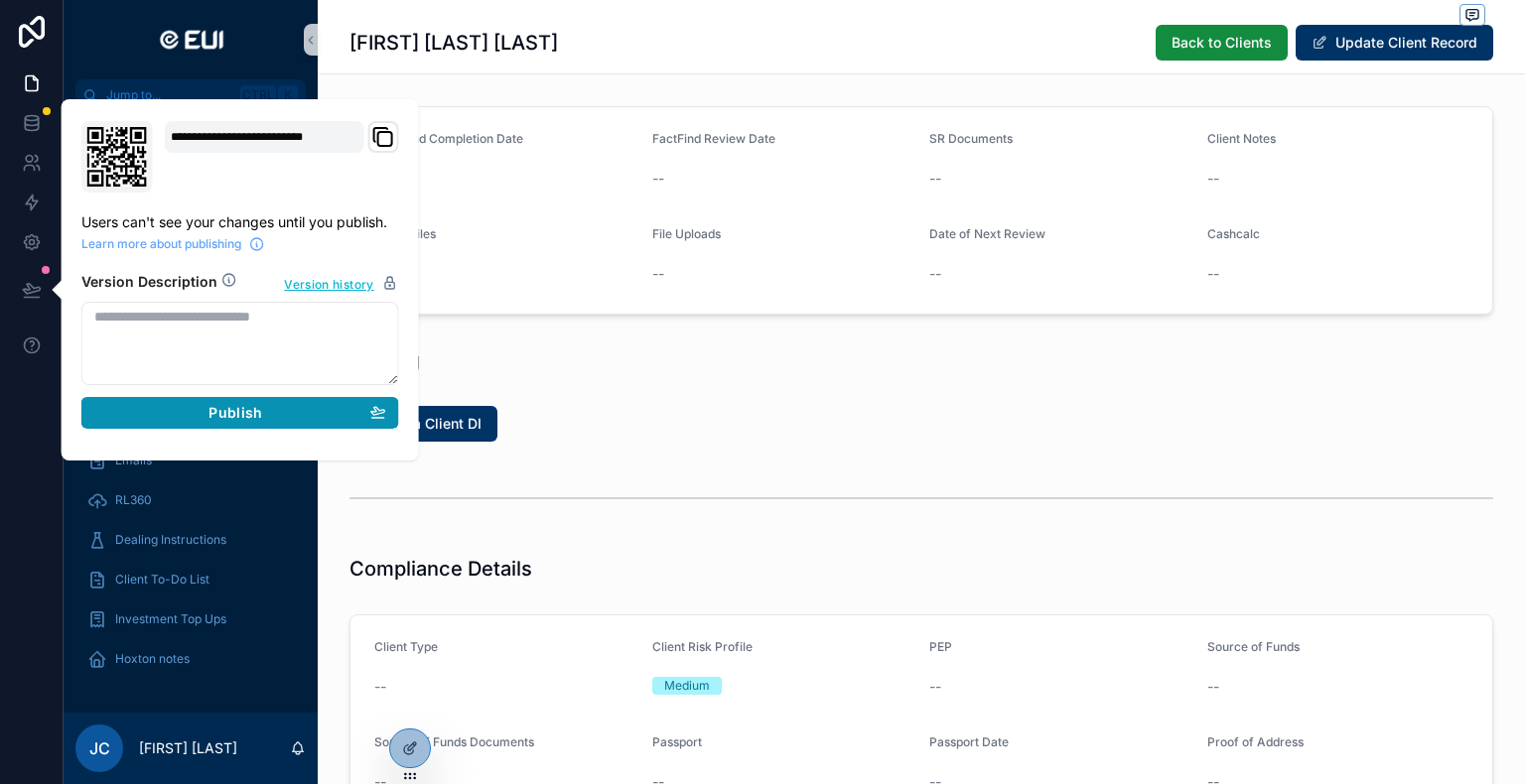 click on "Publish" at bounding box center [240, 413] 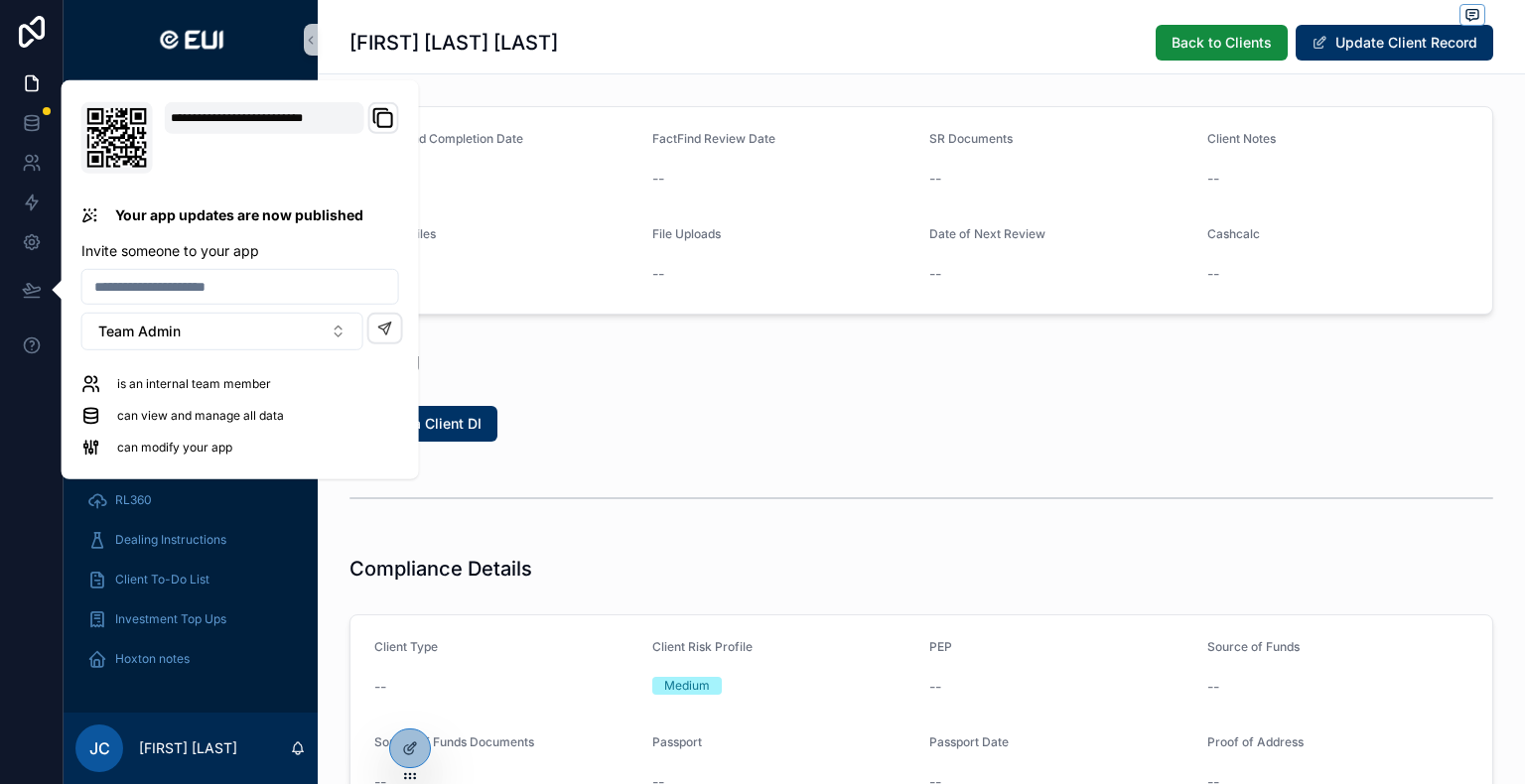click at bounding box center (32, 392) 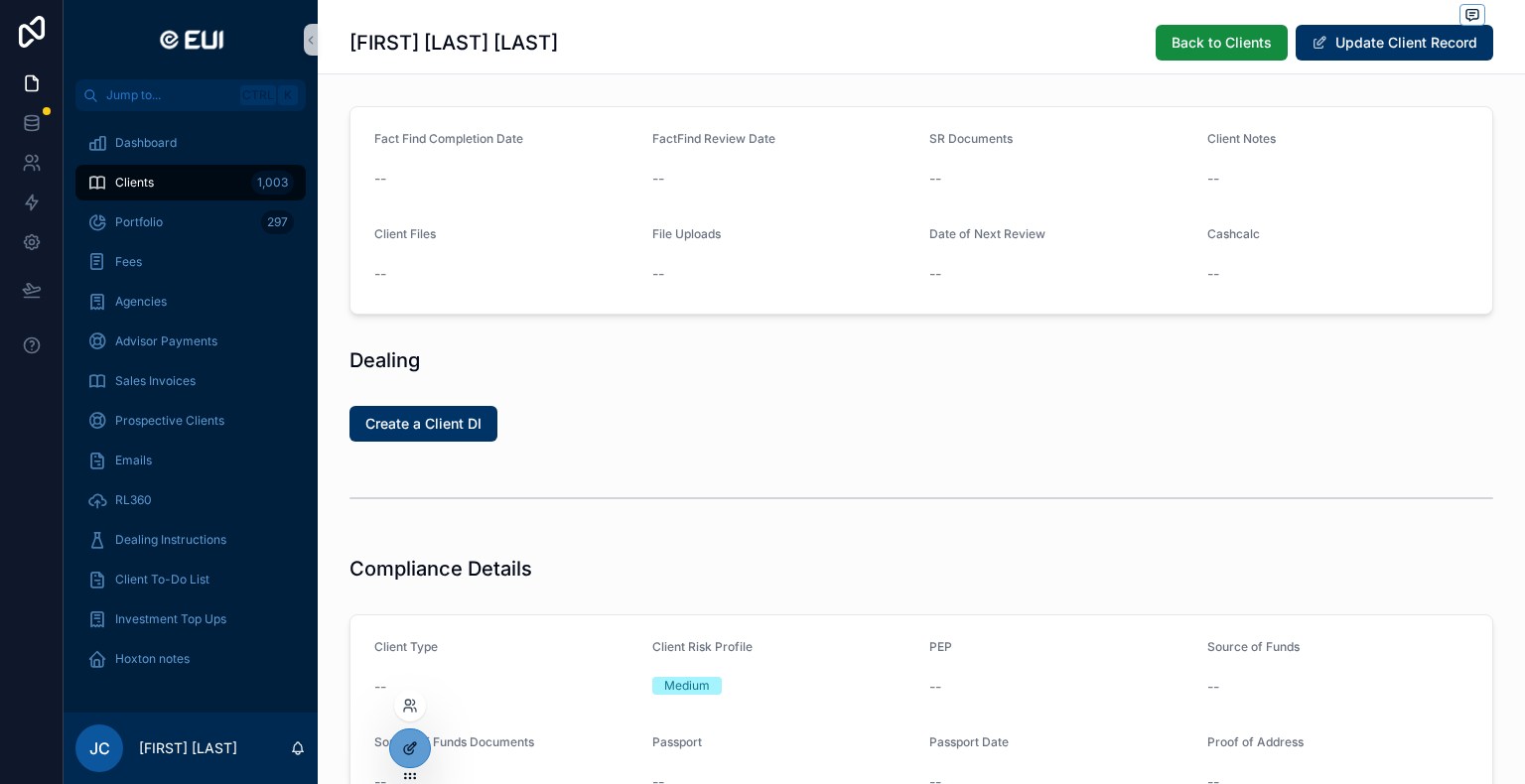 click at bounding box center [410, 748] 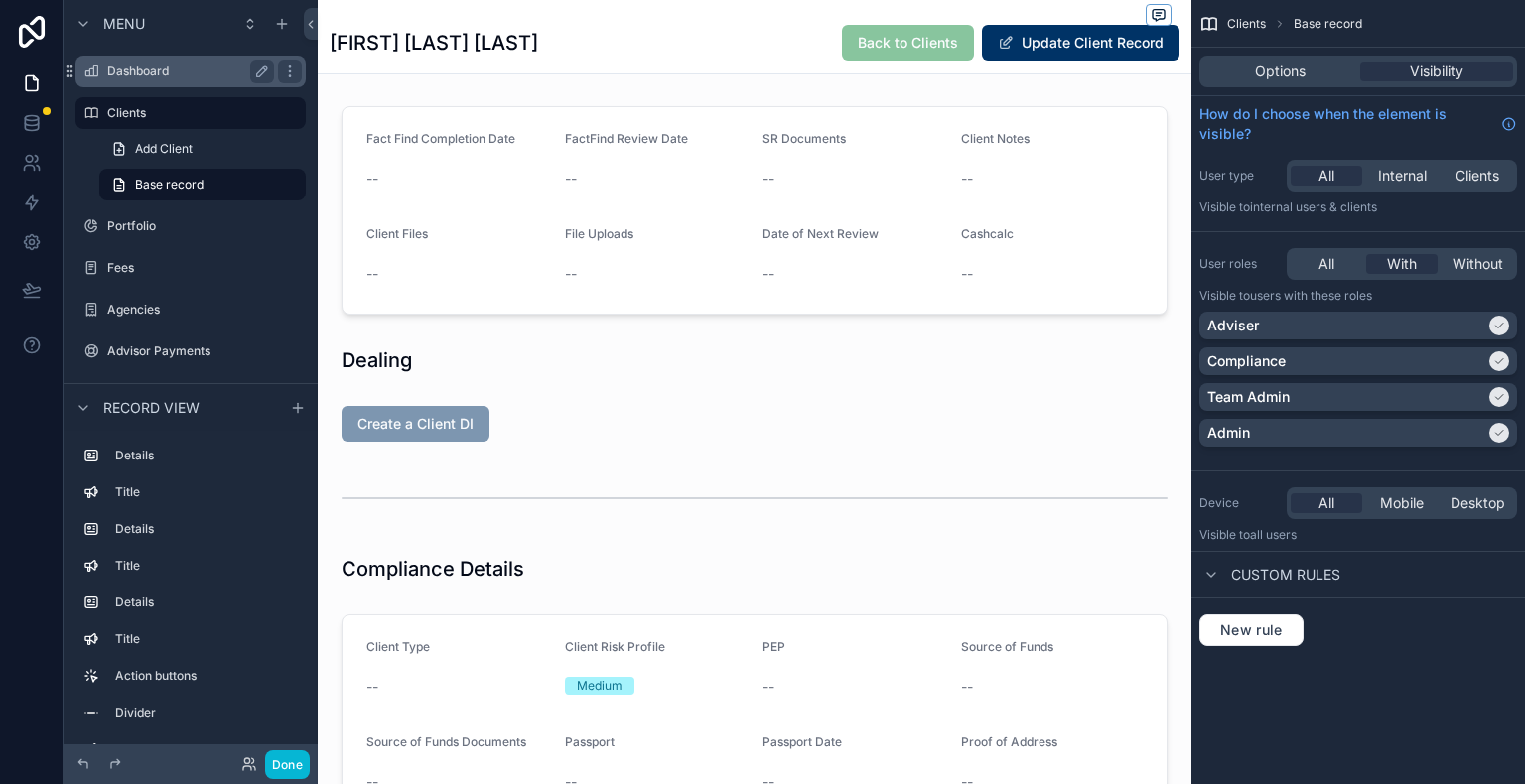 click on "Dashboard" at bounding box center [187, 71] 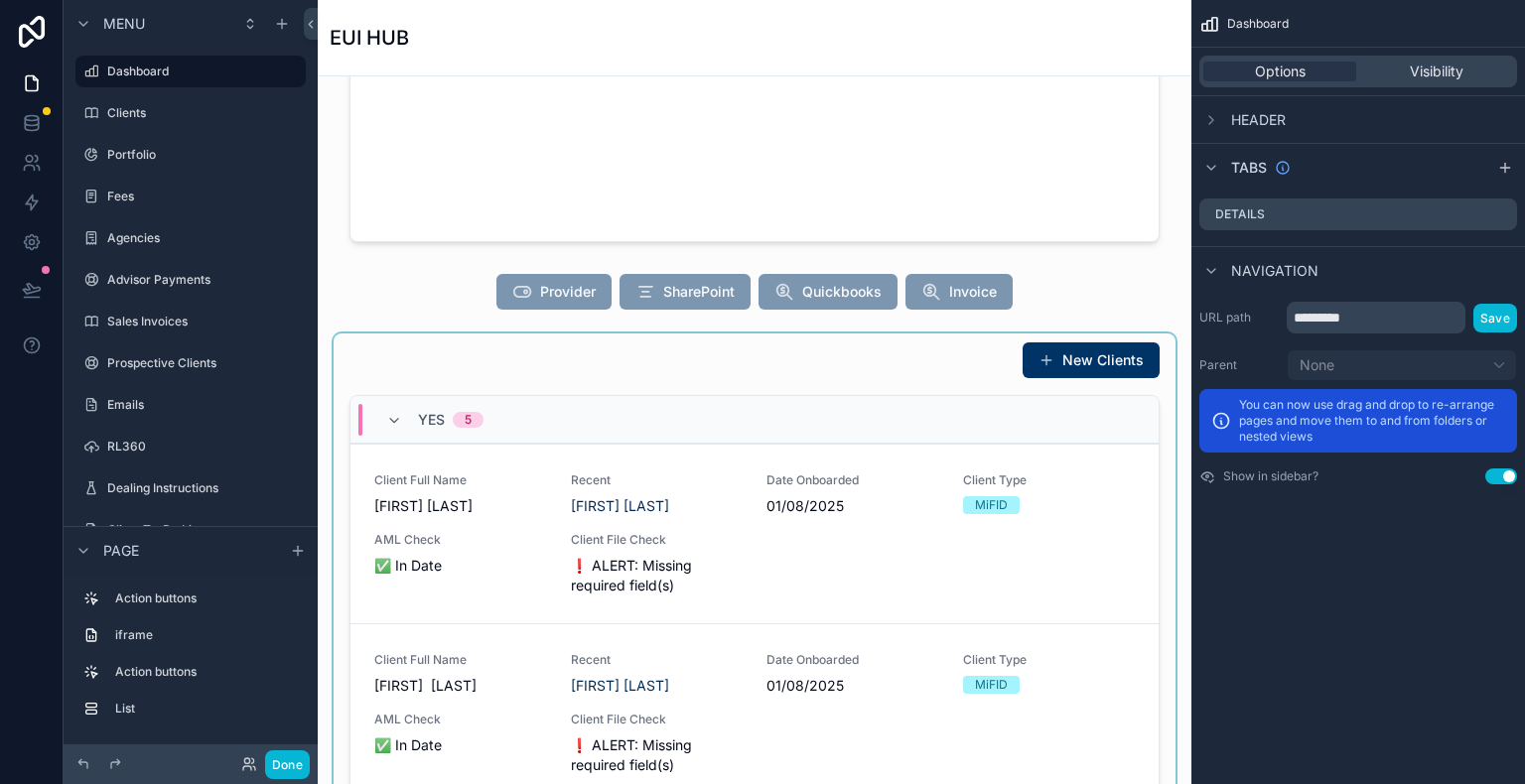 scroll, scrollTop: 318, scrollLeft: 0, axis: vertical 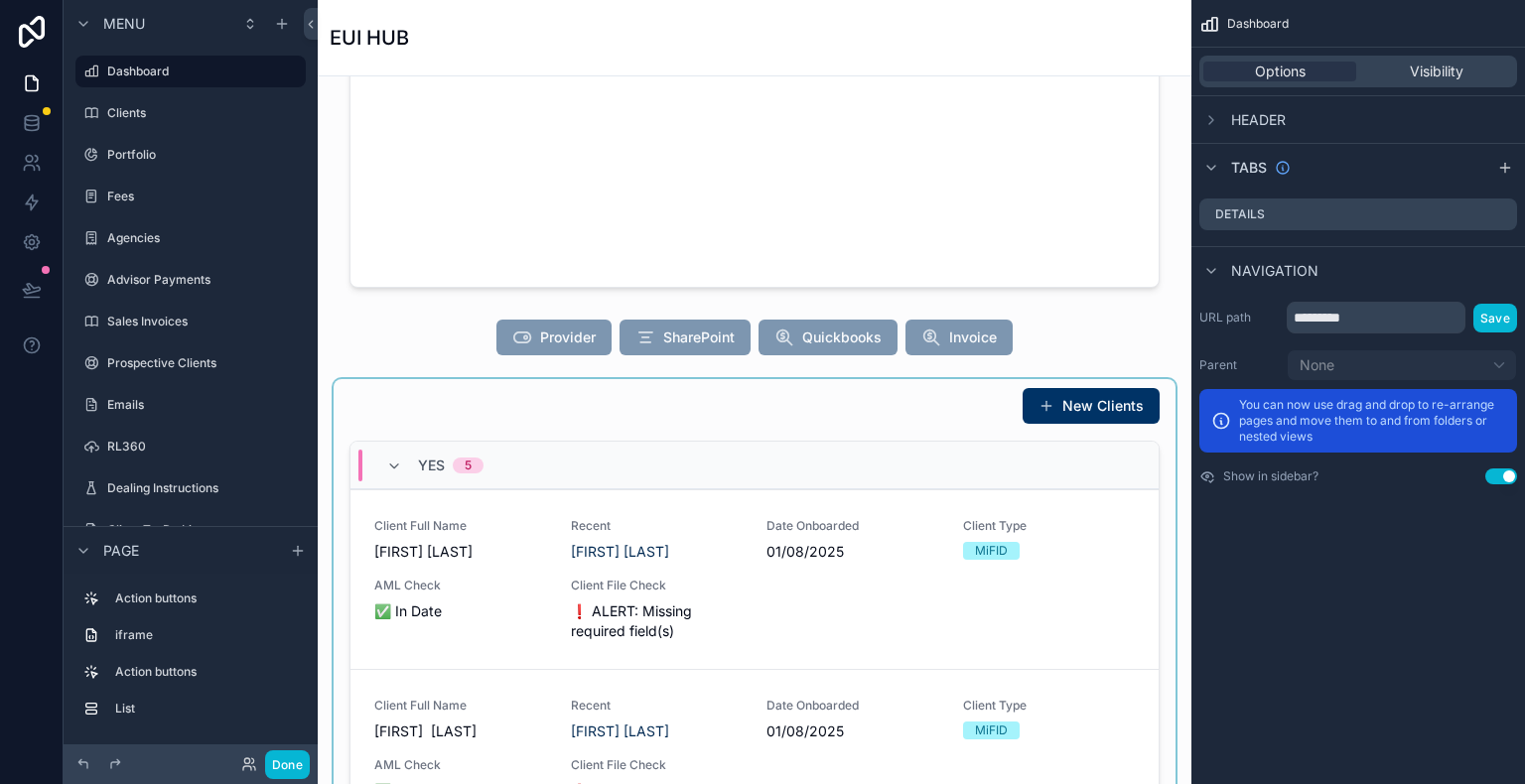 click at bounding box center (755, 712) 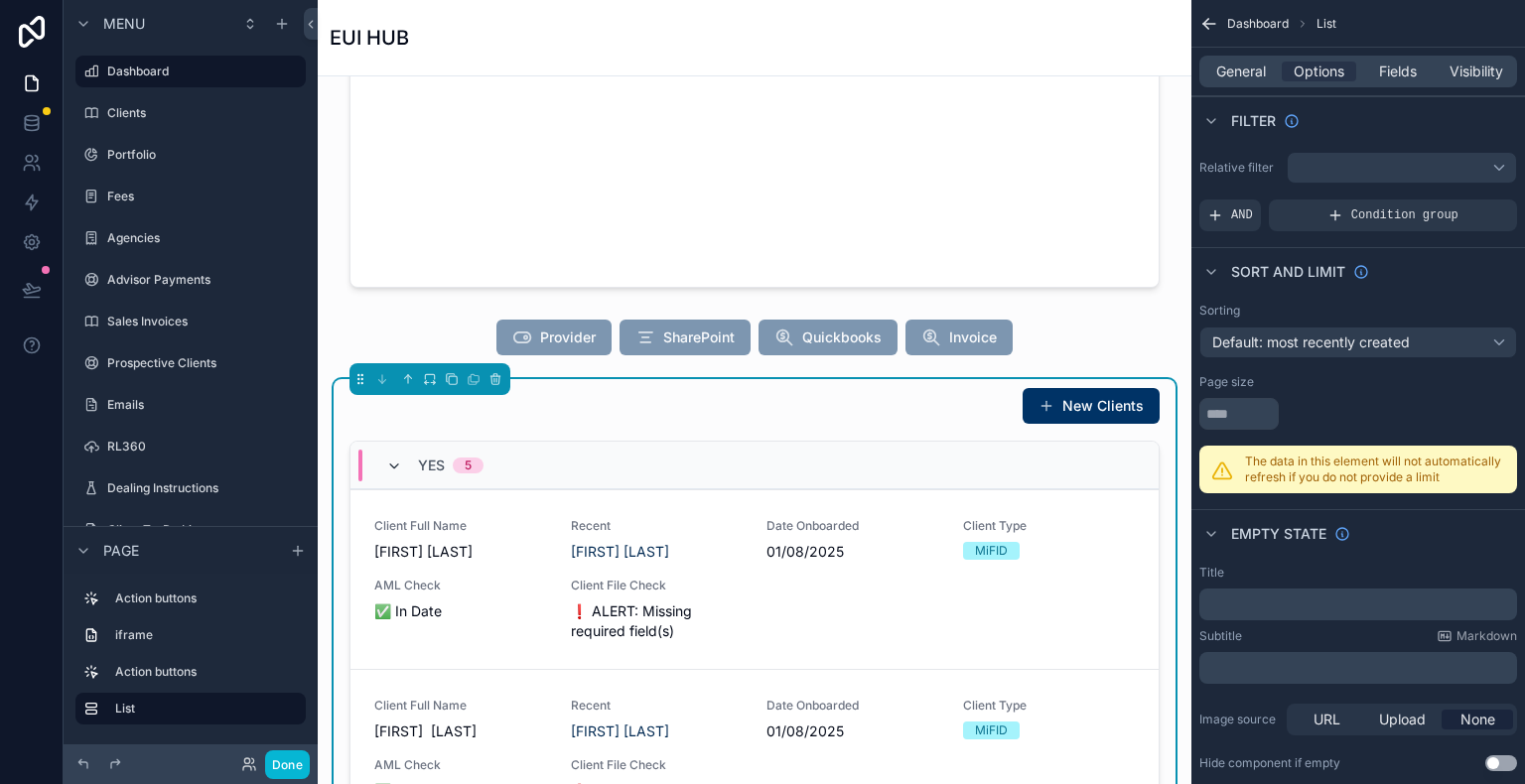 click at bounding box center [394, 466] 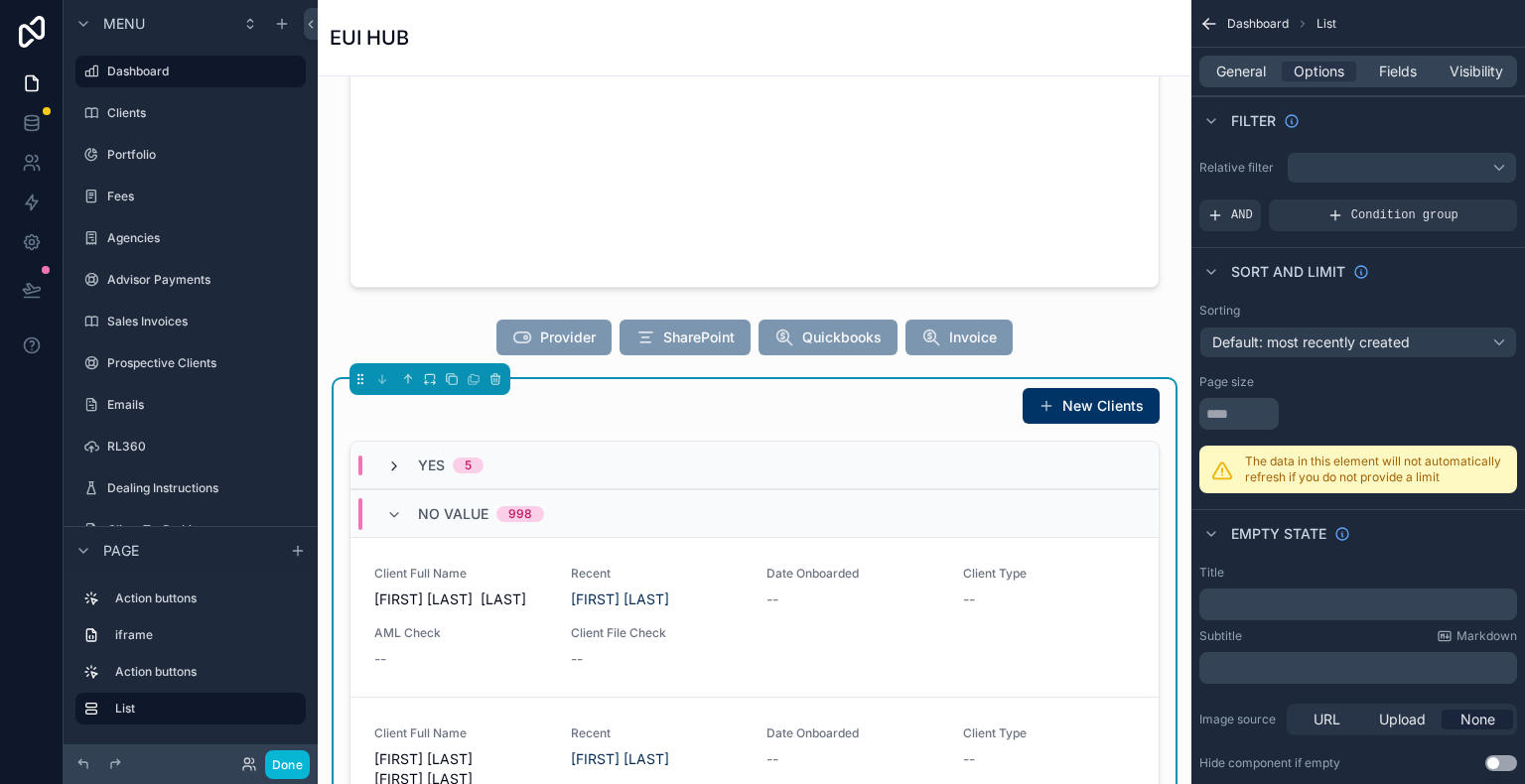 click at bounding box center (394, 466) 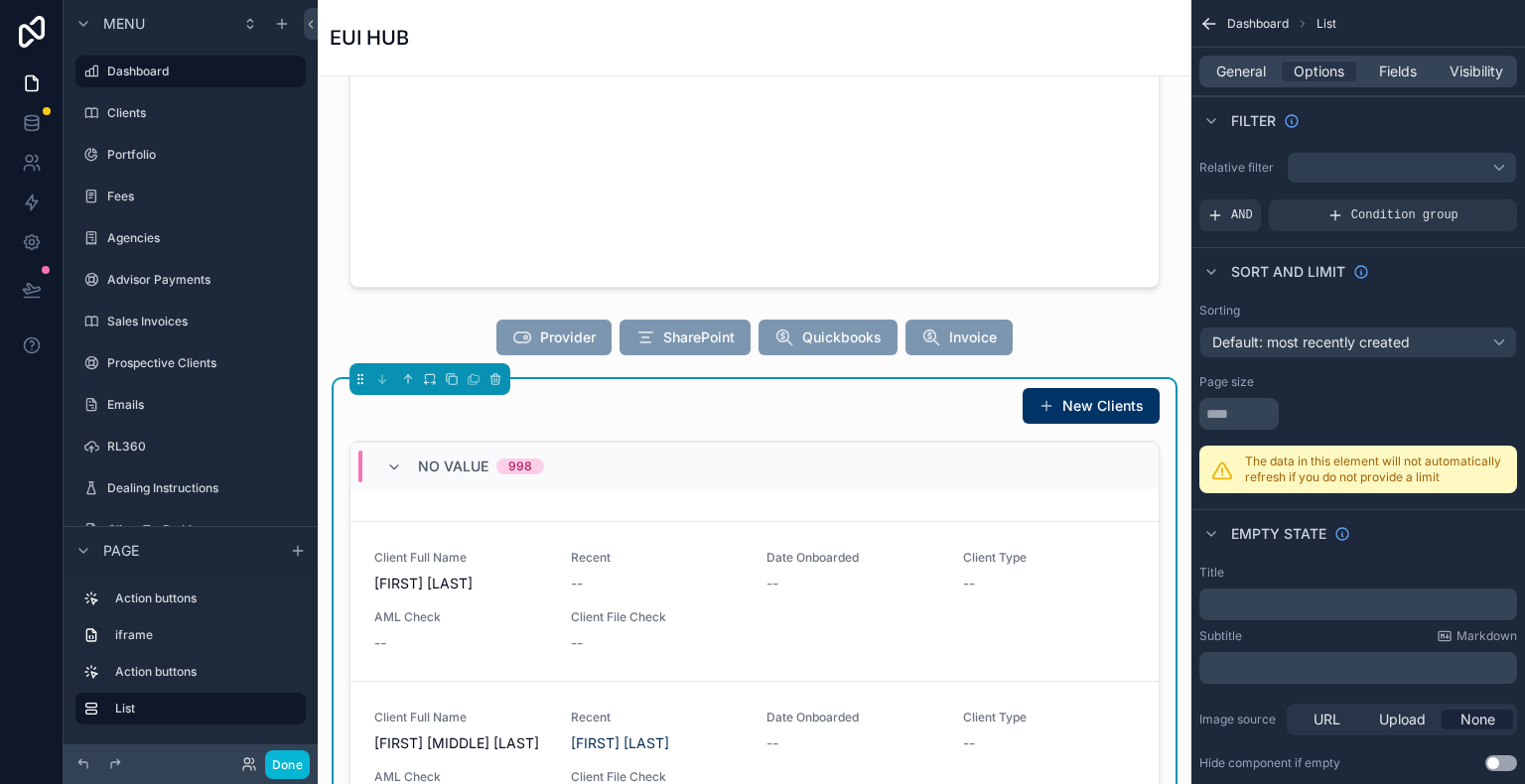 scroll, scrollTop: 2727, scrollLeft: 0, axis: vertical 